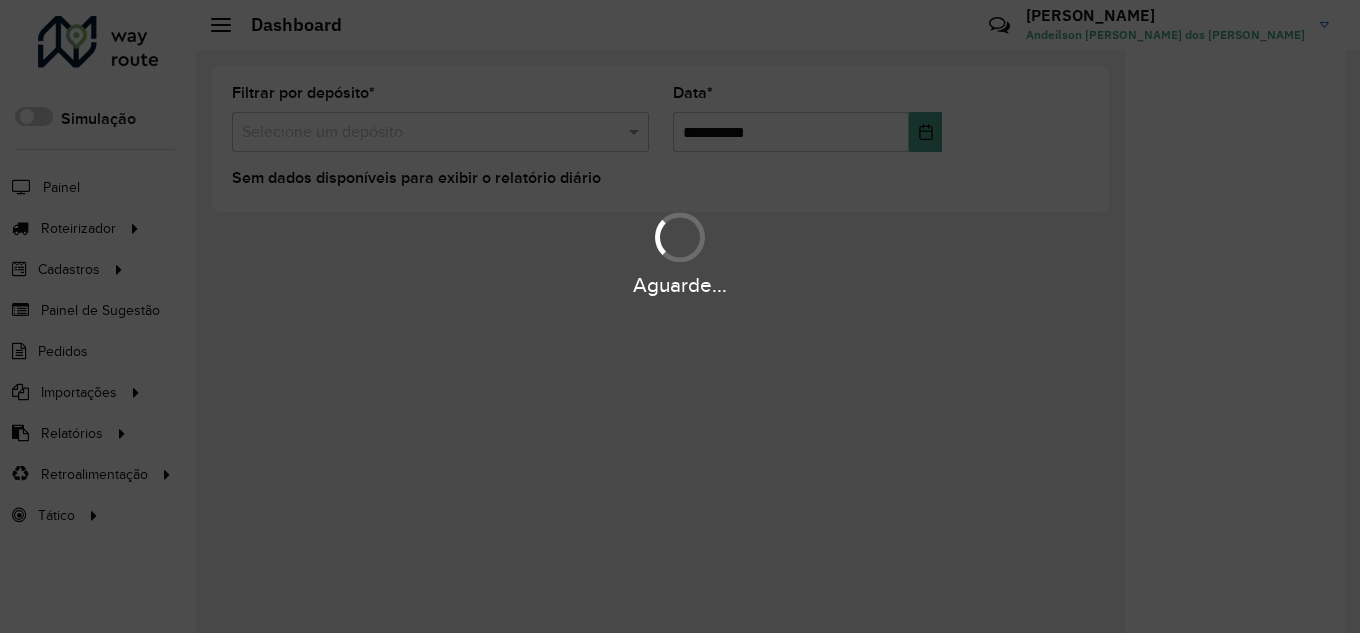 scroll, scrollTop: 0, scrollLeft: 0, axis: both 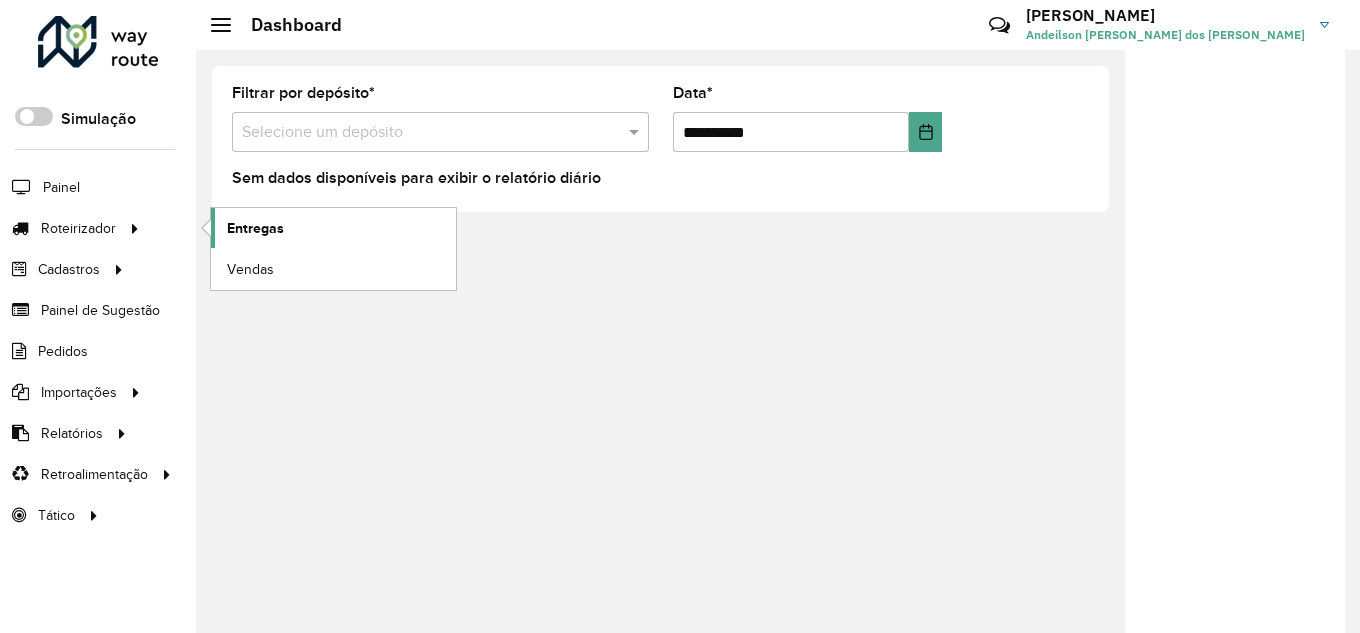 click on "Entregas" 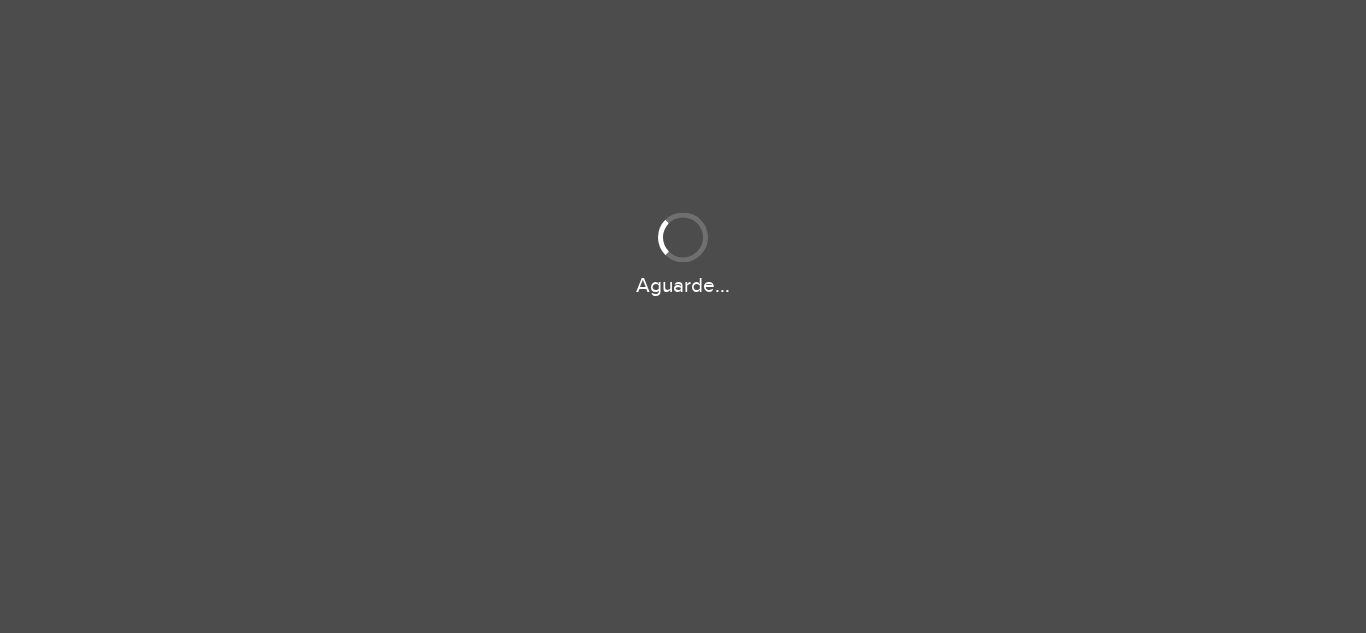 scroll, scrollTop: 0, scrollLeft: 0, axis: both 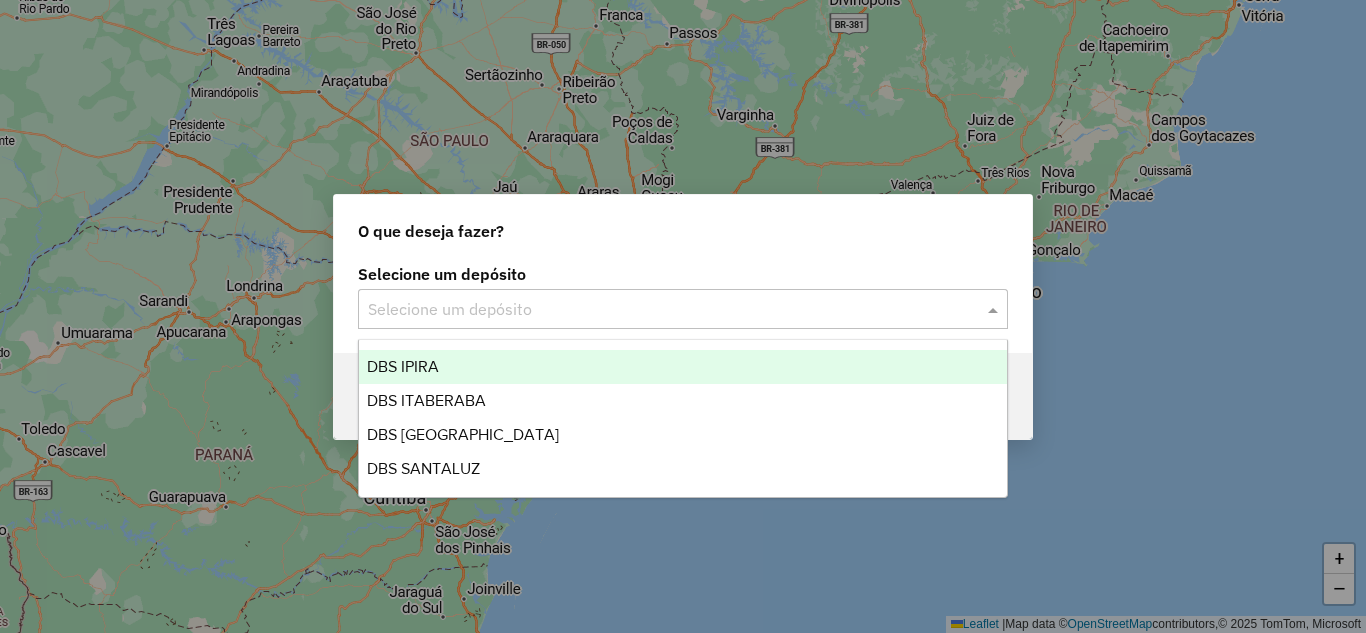 click 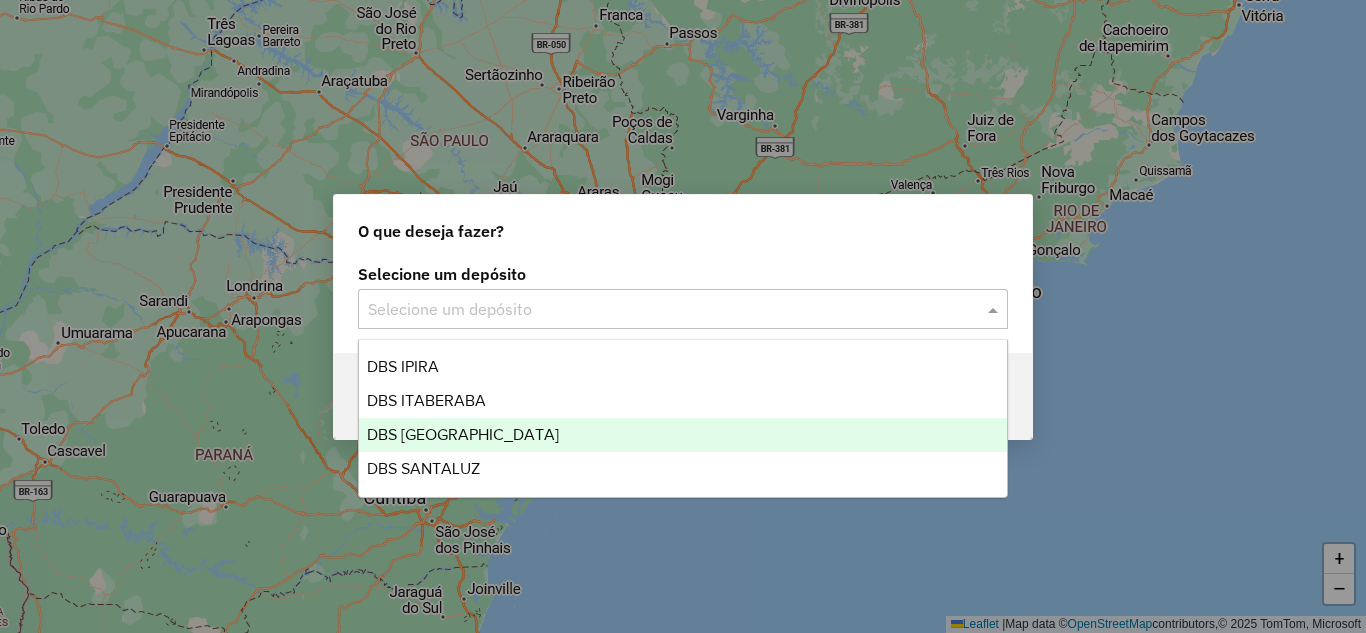 click on "DBS [GEOGRAPHIC_DATA]" at bounding box center (683, 435) 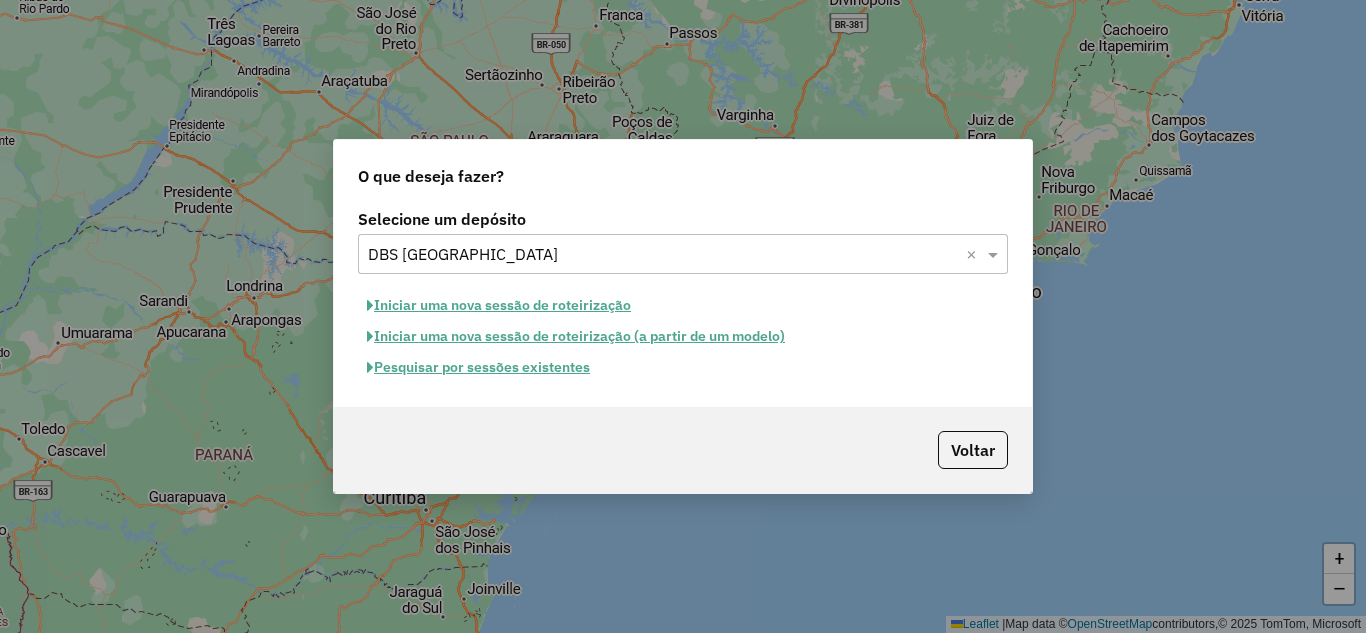 click on "Iniciar uma nova sessão de roteirização" 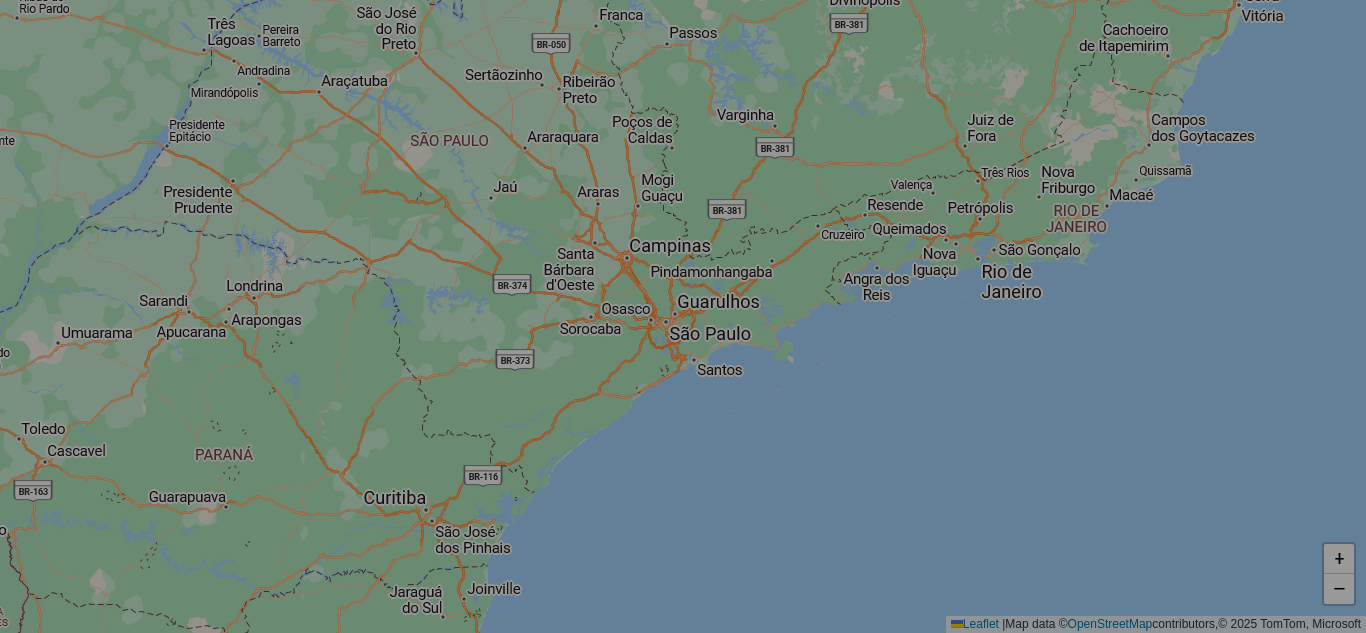 select on "*" 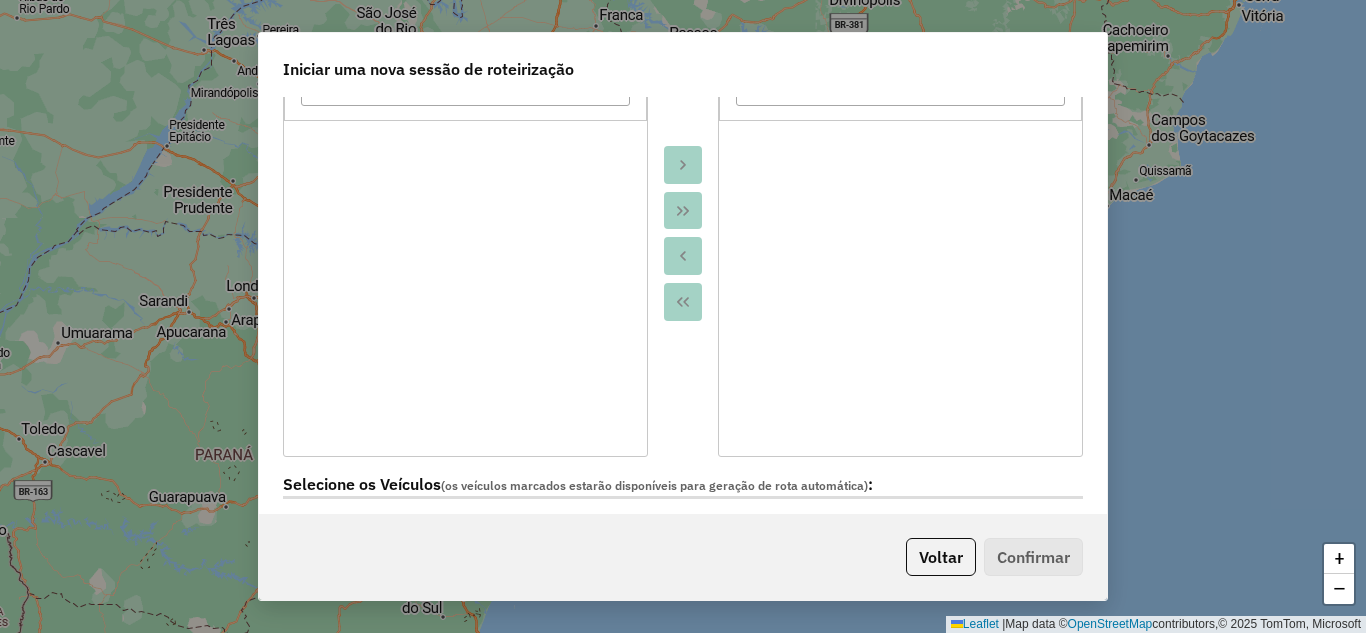 scroll, scrollTop: 467, scrollLeft: 0, axis: vertical 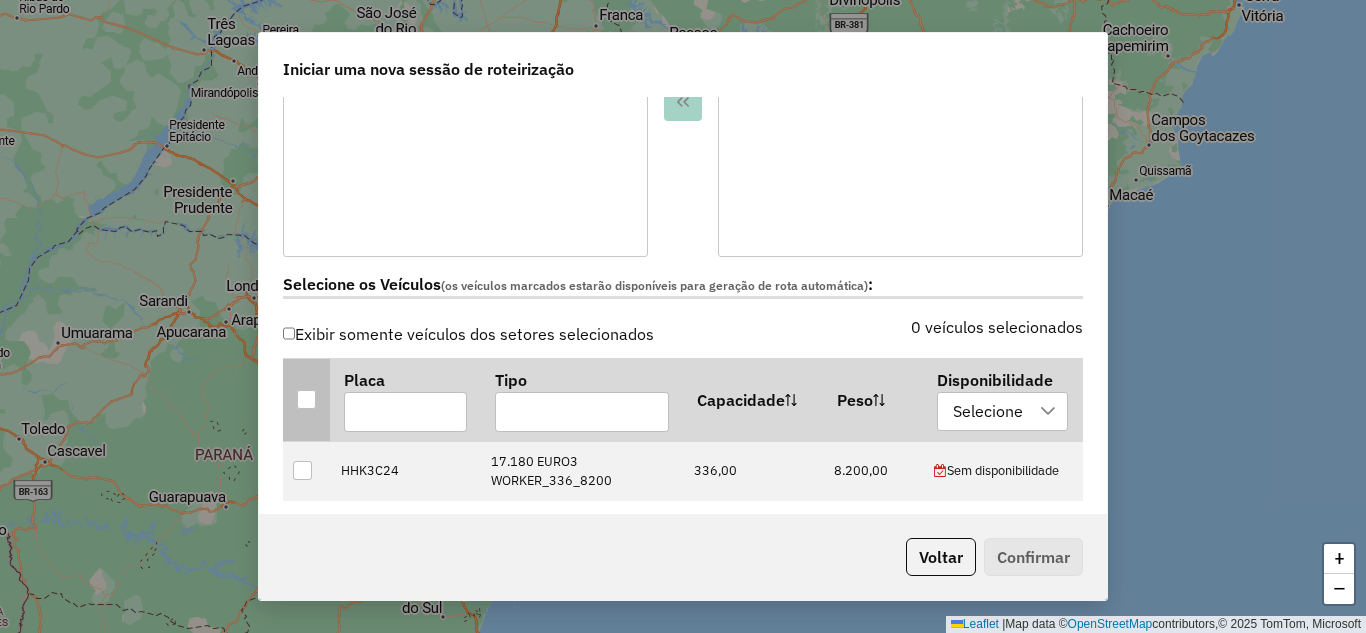 click at bounding box center [306, 399] 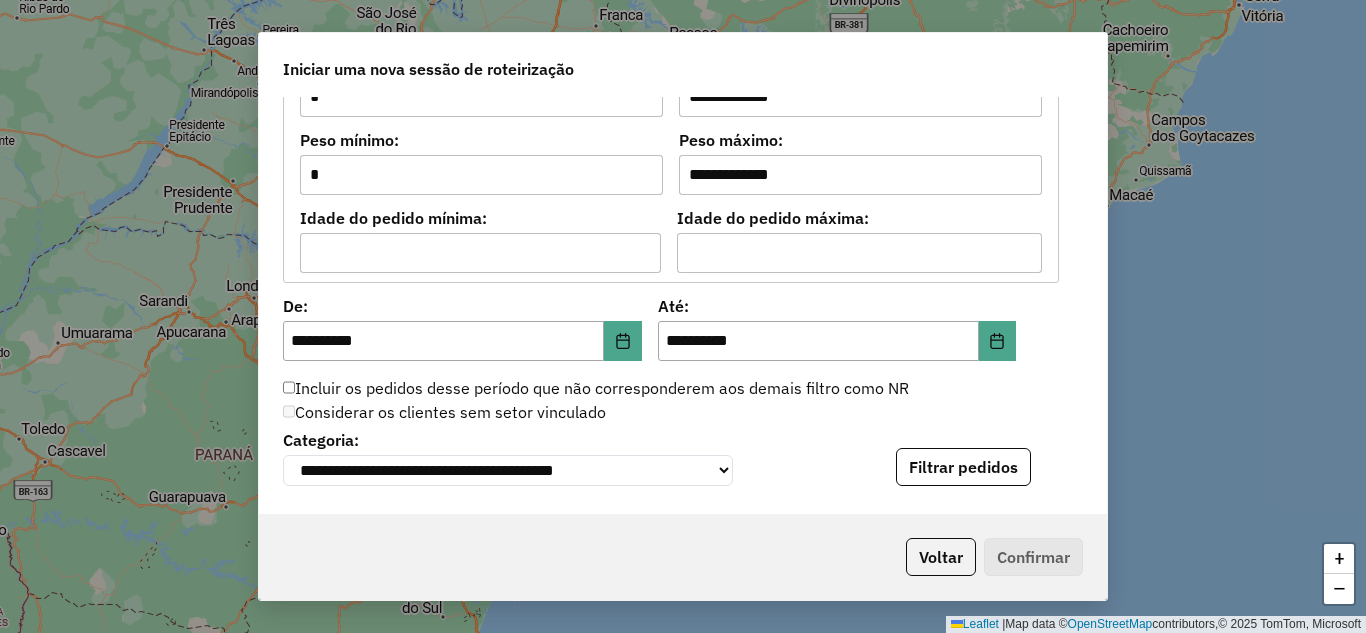 scroll, scrollTop: 1867, scrollLeft: 0, axis: vertical 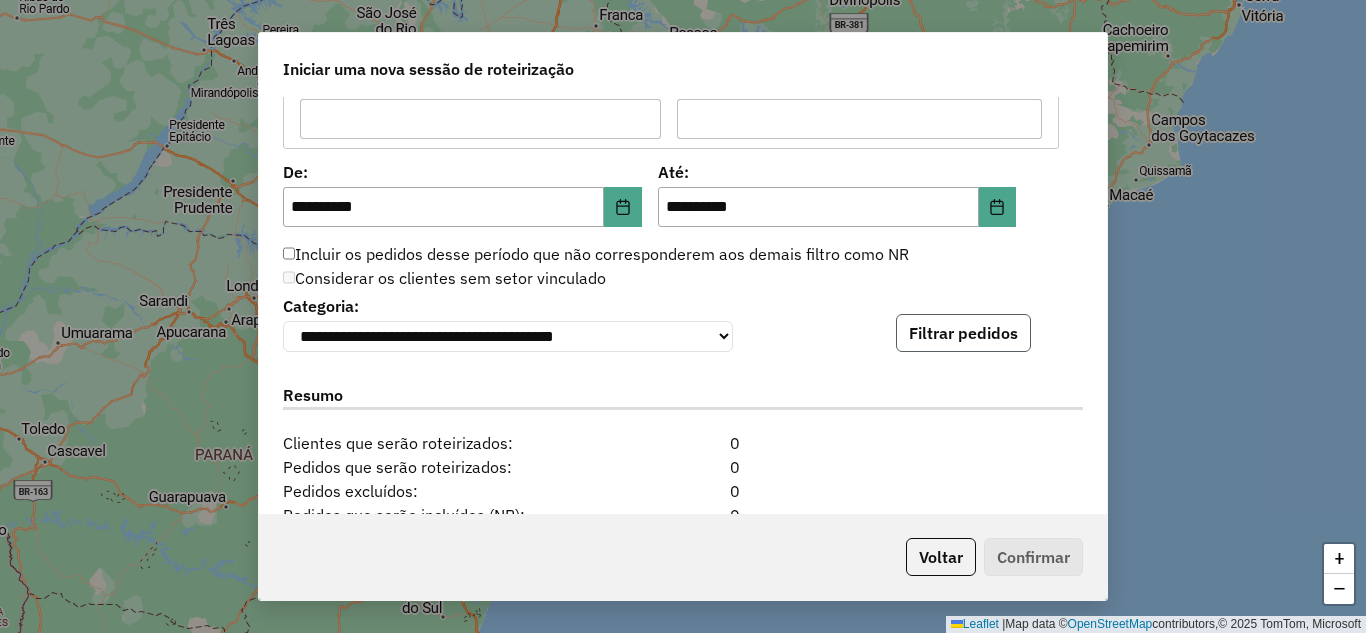 click on "Filtrar pedidos" 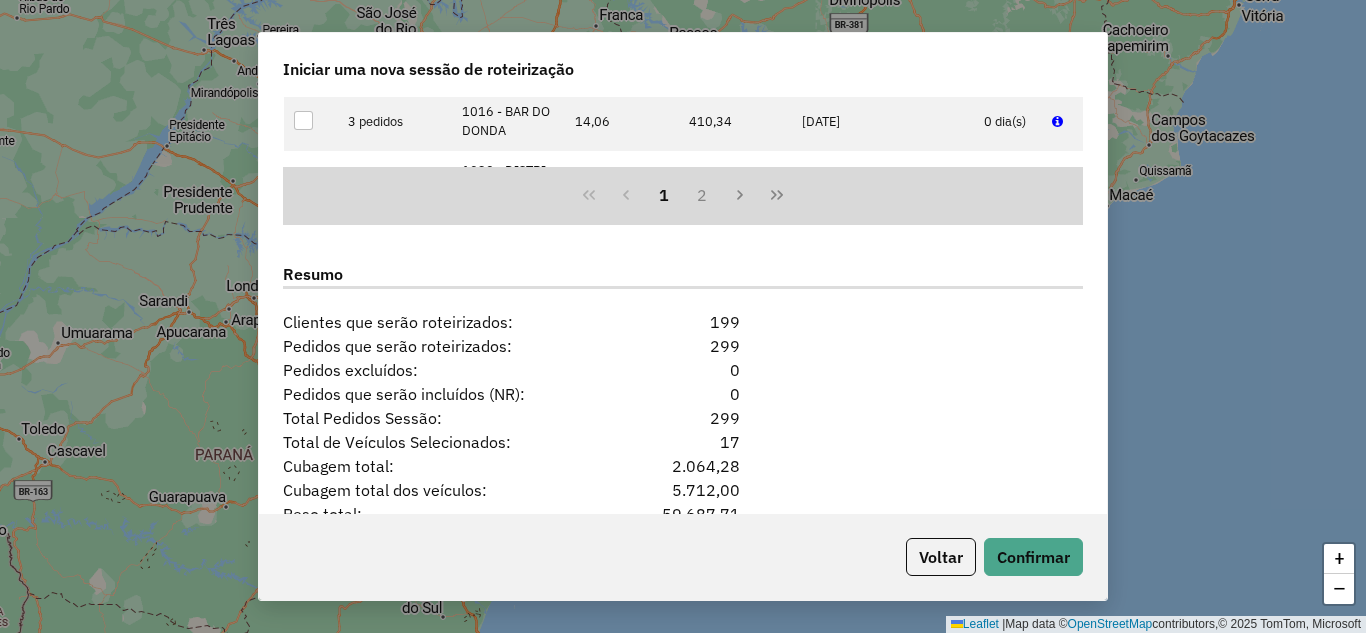 scroll, scrollTop: 2531, scrollLeft: 0, axis: vertical 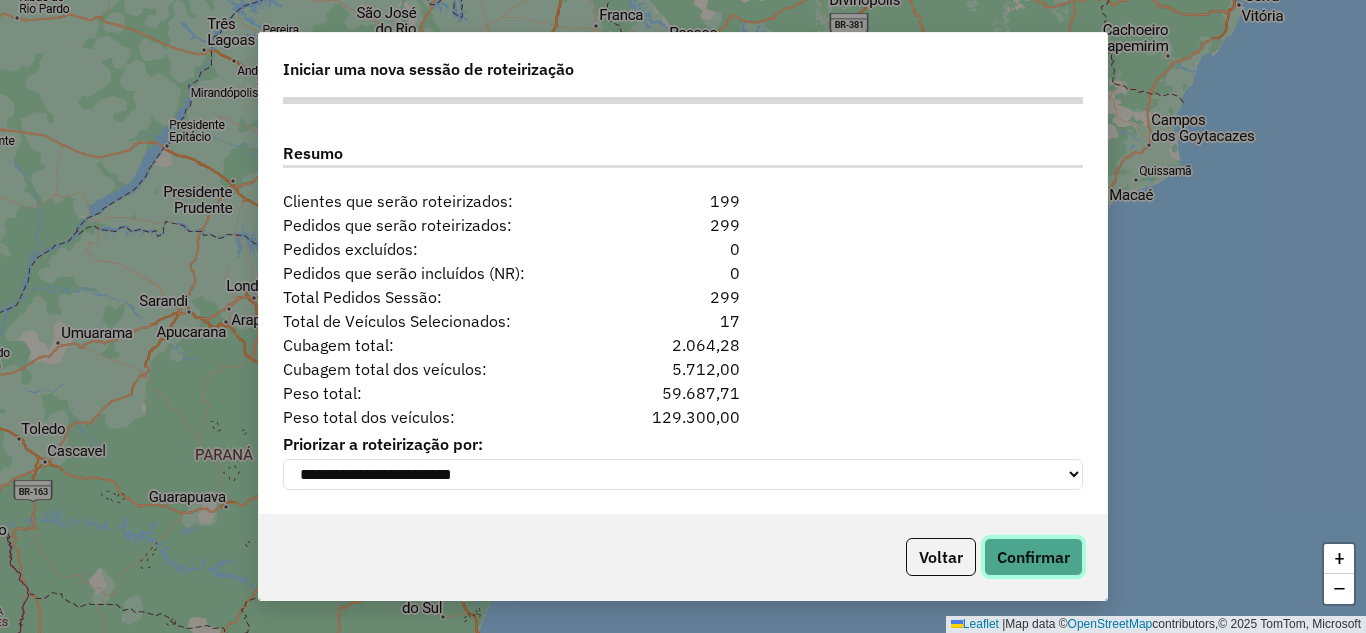 click on "Confirmar" 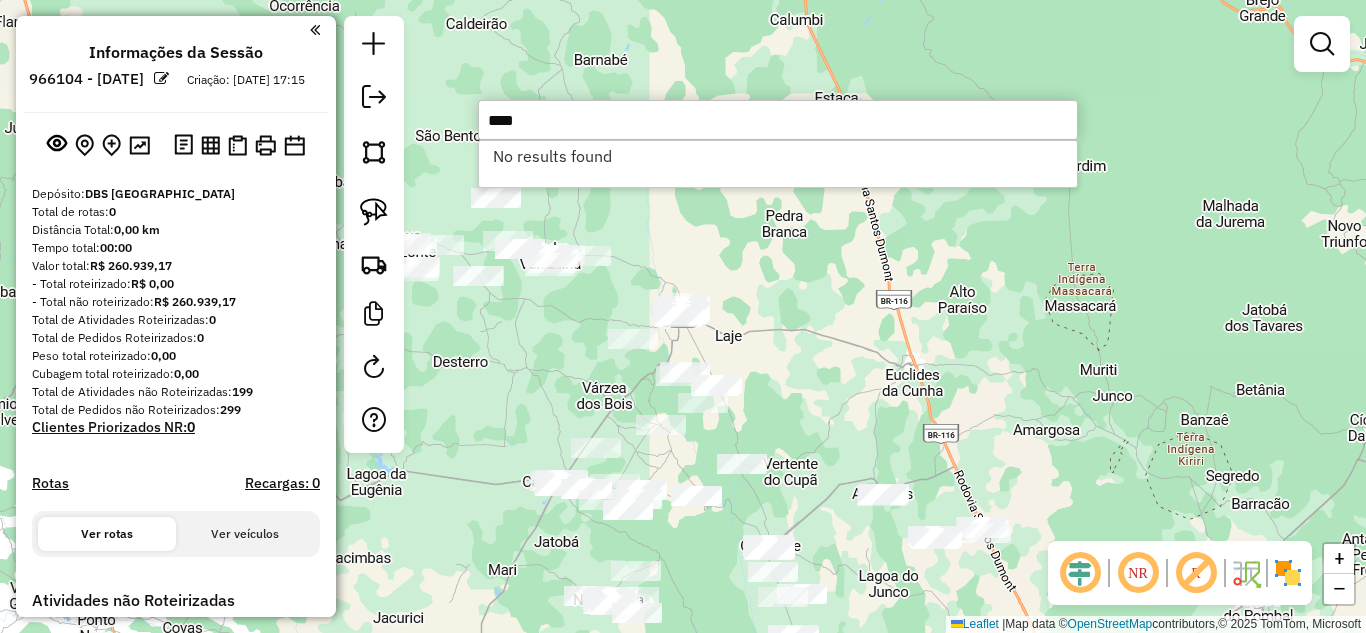 type on "****" 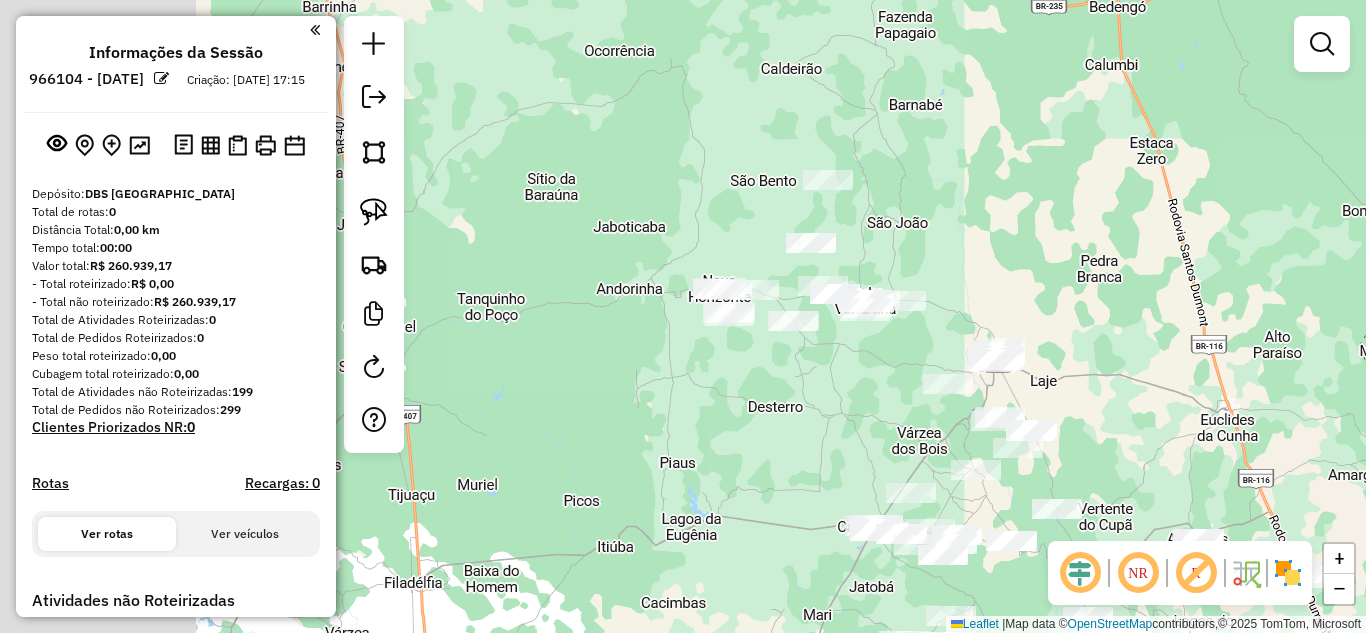 drag, startPoint x: 754, startPoint y: 259, endPoint x: 992, endPoint y: 294, distance: 240.55977 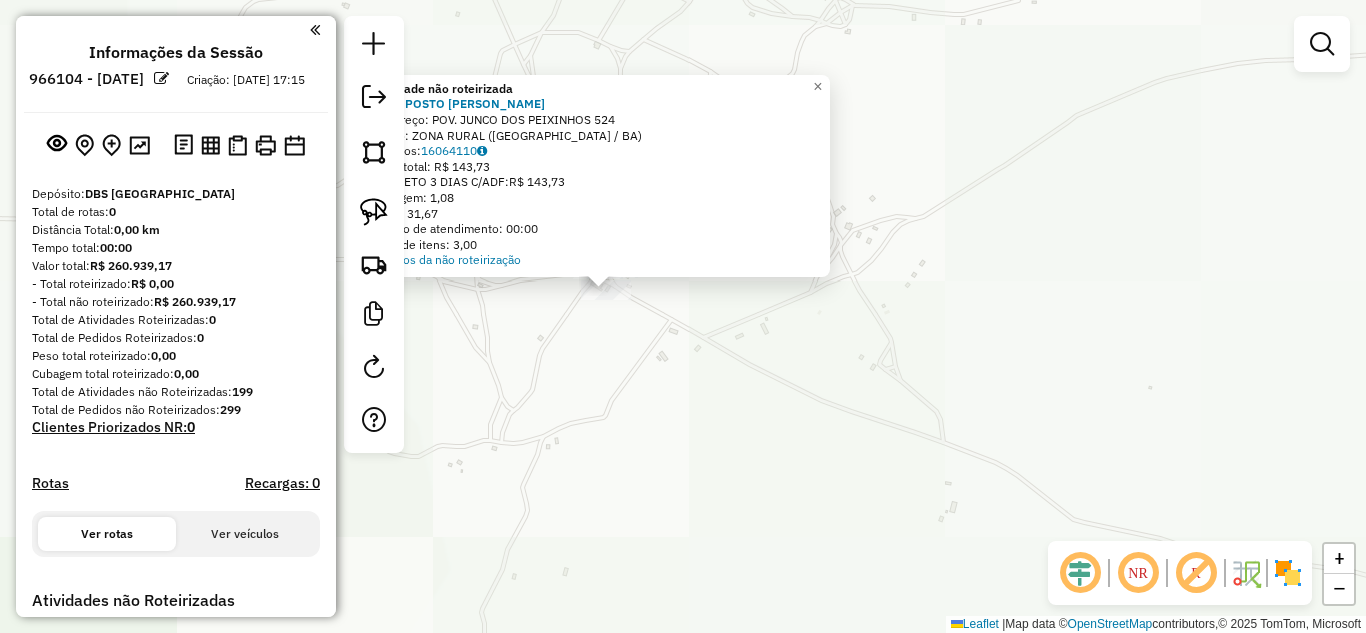 click on "Atividade não roteirizada 532 - POSTO MARIA ROSA  Endereço:  POV. JUNCO DOS PEIXINHOS 524   Bairro: ZONA RURAL (MONTE SANTO / BA)   Pedidos:  16064110   Valor total: R$ 143,73   - BOLETO 3 DIAS C/ADF:  R$ 143,73   Cubagem: 1,08   Peso: 31,67   Tempo de atendimento: 00:00   Total de itens: 3,00  Motivos da não roteirização × Janela de atendimento Grade de atendimento Capacidade Transportadoras Veículos Cliente Pedidos  Rotas Selecione os dias de semana para filtrar as janelas de atendimento  Seg   Ter   Qua   Qui   Sex   Sáb   Dom  Informe o período da janela de atendimento: De: Até:  Filtrar exatamente a janela do cliente  Considerar janela de atendimento padrão  Selecione os dias de semana para filtrar as grades de atendimento  Seg   Ter   Qua   Qui   Sex   Sáb   Dom   Considerar clientes sem dia de atendimento cadastrado  Clientes fora do dia de atendimento selecionado Filtrar as atividades entre os valores definidos abaixo:  Peso mínimo:   Peso máximo:   Cubagem mínima:   Cubagem máxima:  +" 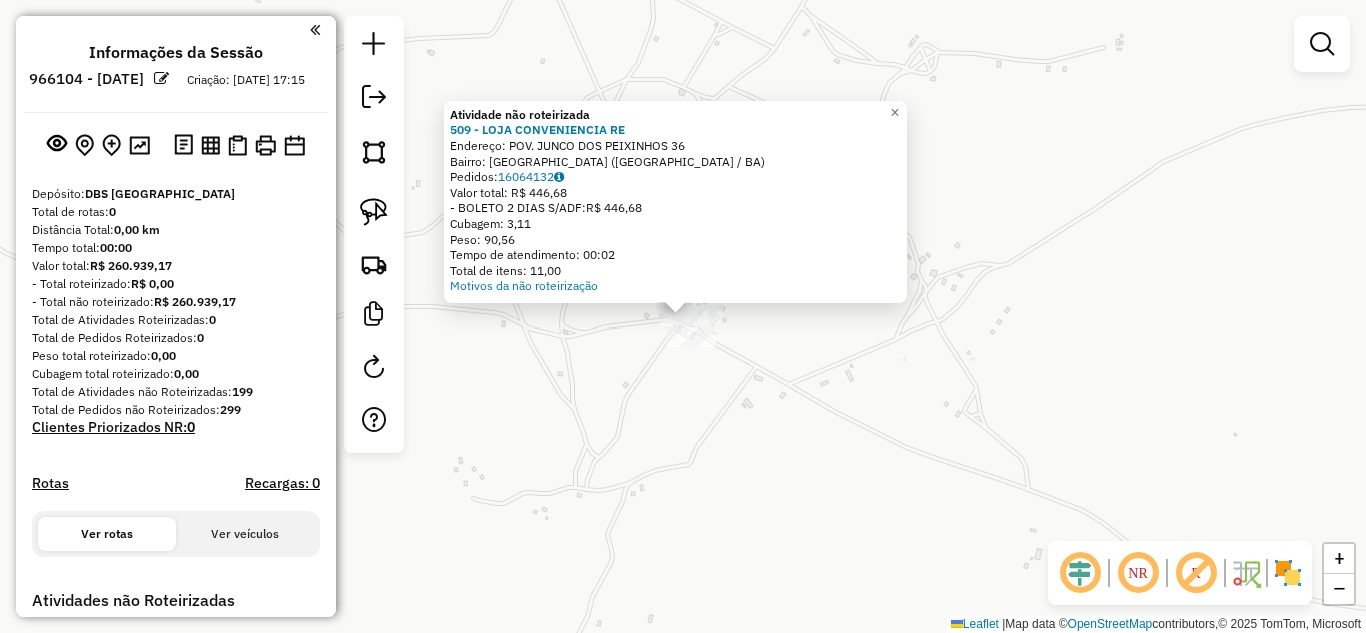 click on "Atividade não roteirizada 509 - LOJA CONVENIENCIA RE  Endereço:  POV. JUNCO DOS PEIXINHOS 36   Bairro: CENTRO (MONTE SANTO / BA)   Pedidos:  16064132   Valor total: R$ 446,68   - BOLETO 2 DIAS S/ADF:  R$ 446,68   Cubagem: 3,11   Peso: 90,56   Tempo de atendimento: 00:02   Total de itens: 11,00  Motivos da não roteirização × Janela de atendimento Grade de atendimento Capacidade Transportadoras Veículos Cliente Pedidos  Rotas Selecione os dias de semana para filtrar as janelas de atendimento  Seg   Ter   Qua   Qui   Sex   Sáb   Dom  Informe o período da janela de atendimento: De: Até:  Filtrar exatamente a janela do cliente  Considerar janela de atendimento padrão  Selecione os dias de semana para filtrar as grades de atendimento  Seg   Ter   Qua   Qui   Sex   Sáb   Dom   Considerar clientes sem dia de atendimento cadastrado  Clientes fora do dia de atendimento selecionado Filtrar as atividades entre os valores definidos abaixo:  Peso mínimo:   Peso máximo:   Cubagem mínima:   Cubagem máxima:  +" 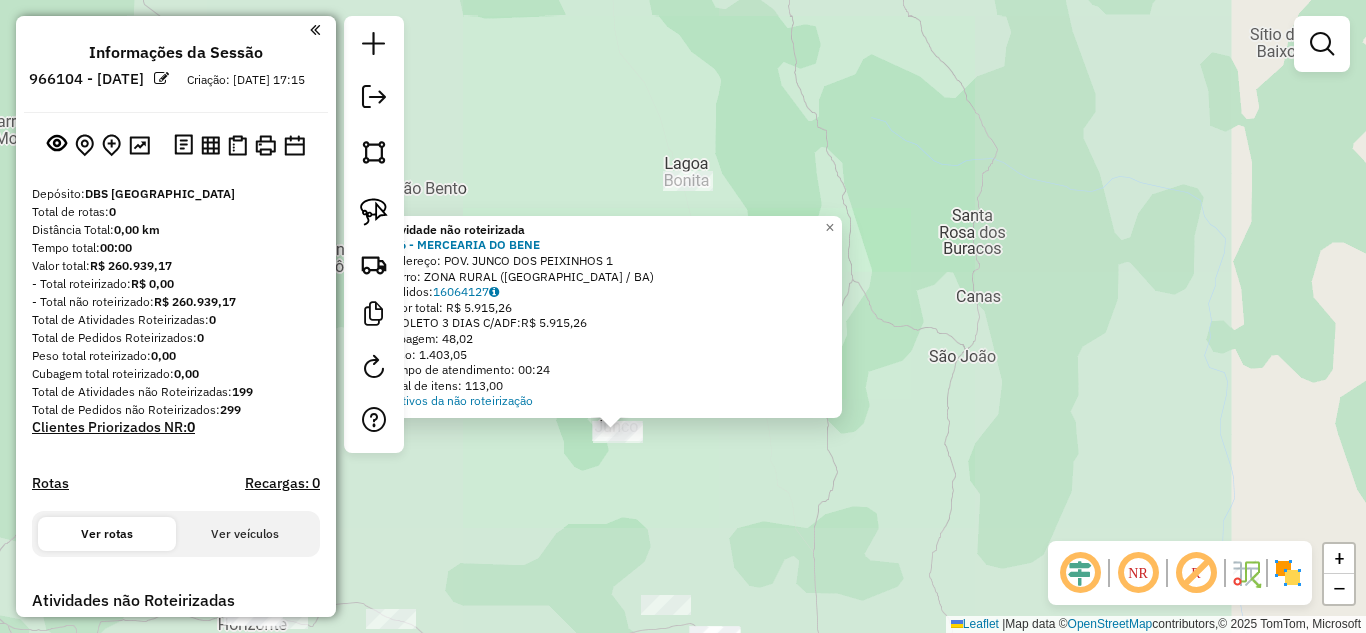 click on "Atividade não roteirizada 326 - MERCEARIA DO BENE  Endereço:  POV. JUNCO DOS PEIXINHOS 1   Bairro: ZONA RURAL (MONTE SANTO / BA)   Pedidos:  16064127   Valor total: R$ 5.915,26   - BOLETO 3 DIAS C/ADF:  R$ 5.915,26   Cubagem: 48,02   Peso: 1.403,05   Tempo de atendimento: 00:24   Total de itens: 113,00  Motivos da não roteirização × Janela de atendimento Grade de atendimento Capacidade Transportadoras Veículos Cliente Pedidos  Rotas Selecione os dias de semana para filtrar as janelas de atendimento  Seg   Ter   Qua   Qui   Sex   Sáb   Dom  Informe o período da janela de atendimento: De: Até:  Filtrar exatamente a janela do cliente  Considerar janela de atendimento padrão  Selecione os dias de semana para filtrar as grades de atendimento  Seg   Ter   Qua   Qui   Sex   Sáb   Dom   Considerar clientes sem dia de atendimento cadastrado  Clientes fora do dia de atendimento selecionado Filtrar as atividades entre os valores definidos abaixo:  Peso mínimo:   Peso máximo:   Cubagem mínima:   De:   De:" 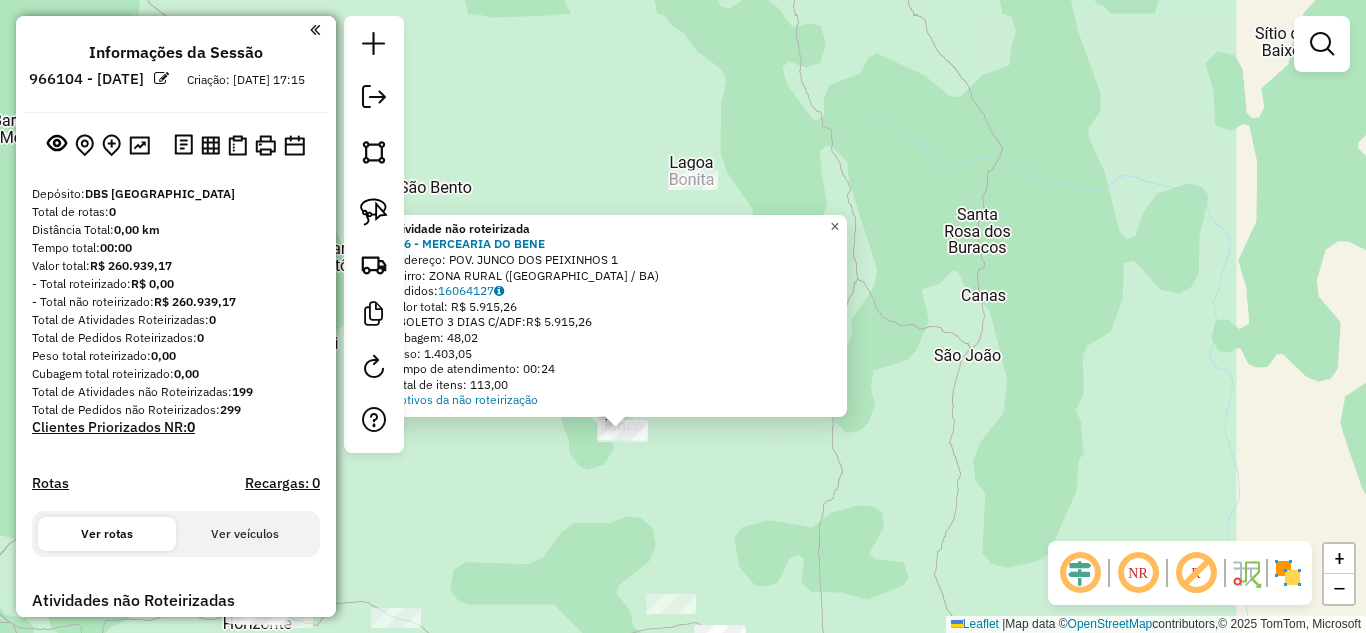 click on "×" 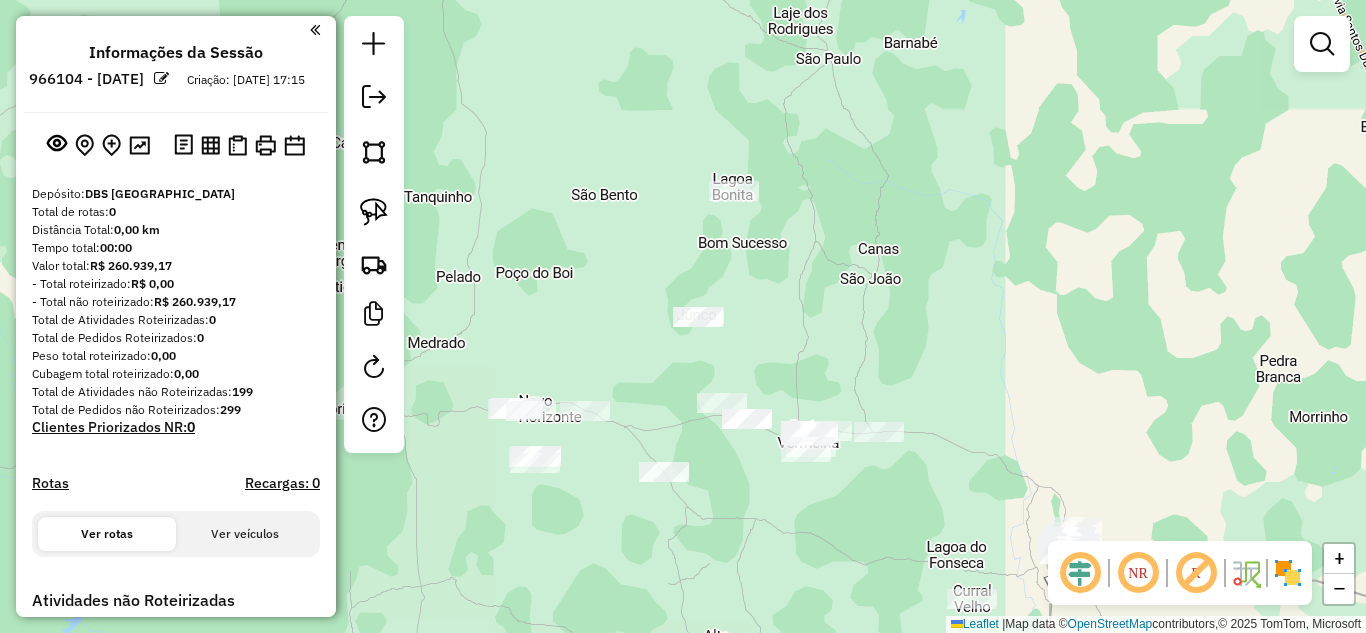 drag, startPoint x: 710, startPoint y: 392, endPoint x: 765, endPoint y: 295, distance: 111.50785 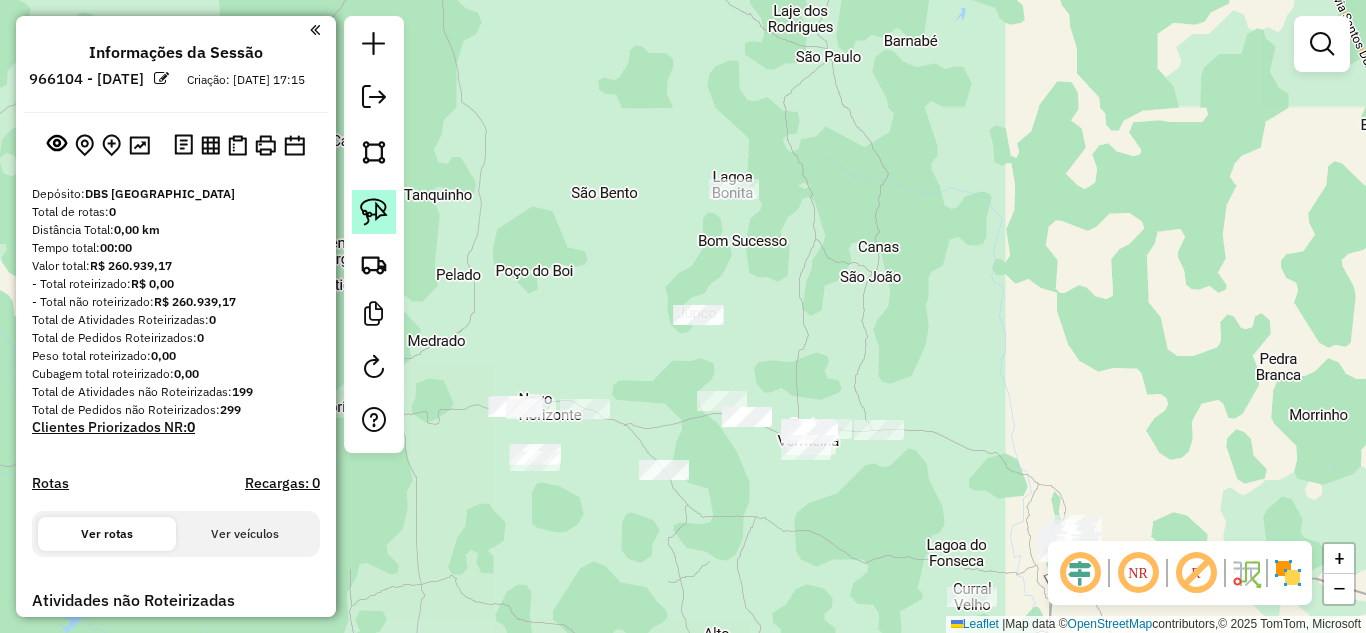 click 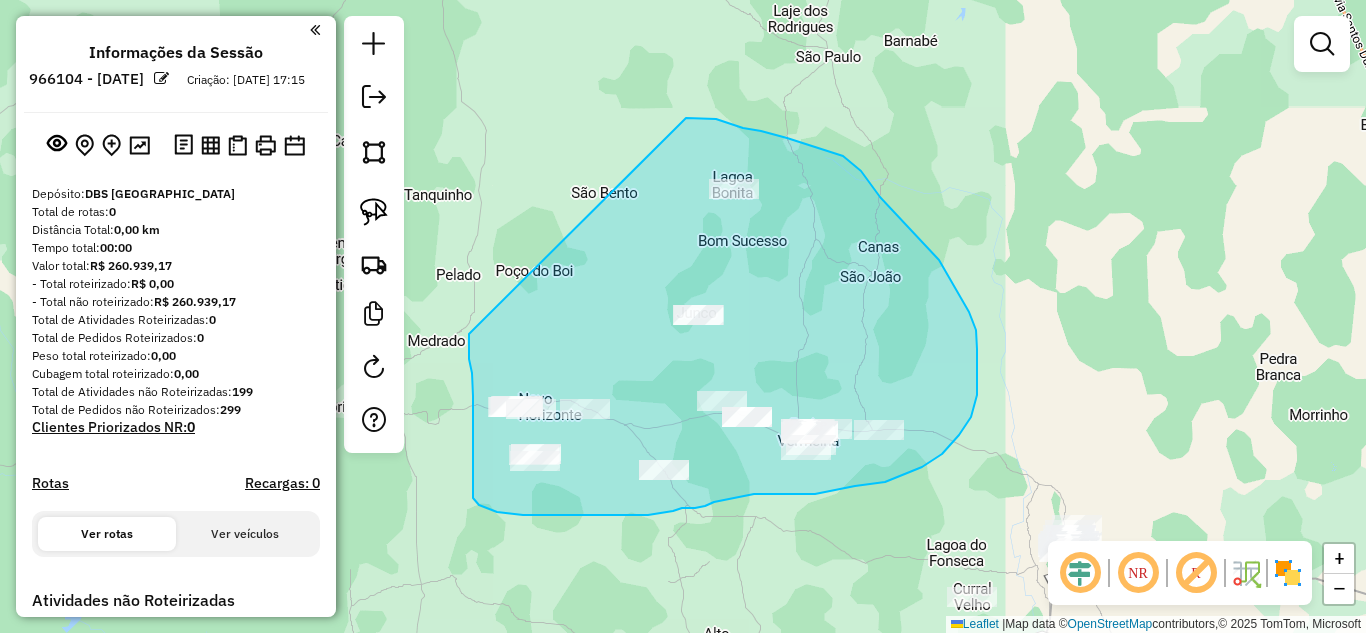 drag, startPoint x: 469, startPoint y: 334, endPoint x: 685, endPoint y: 118, distance: 305.47012 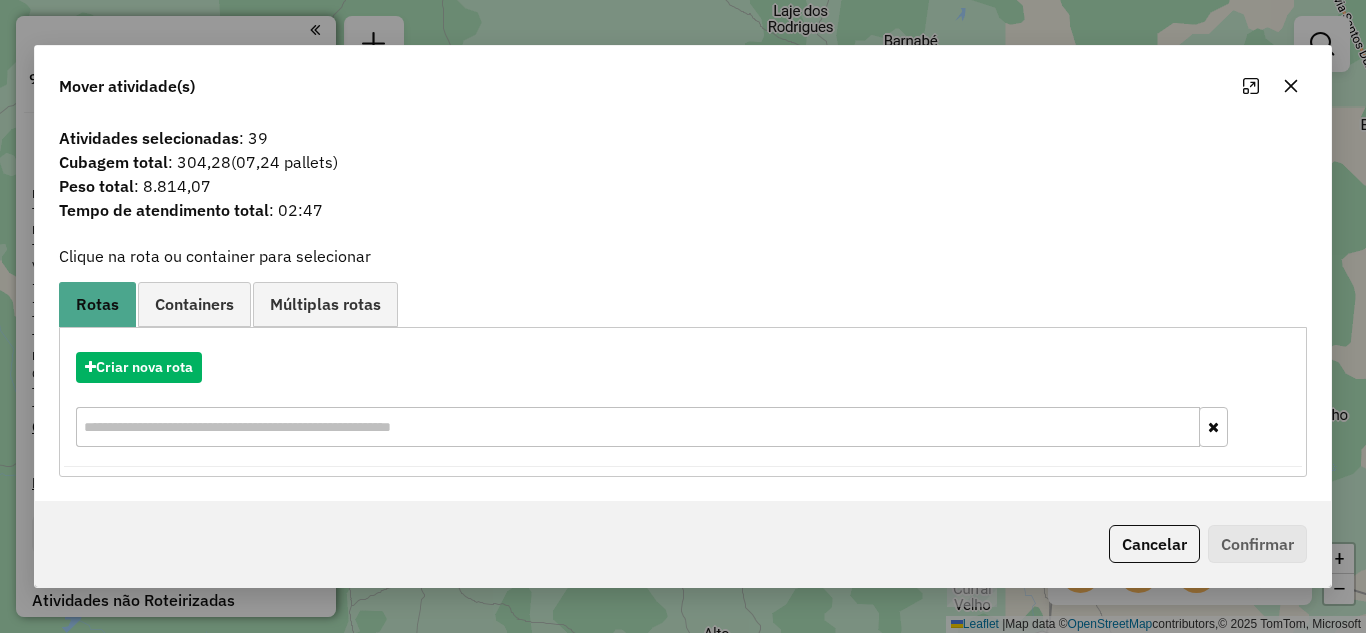 click 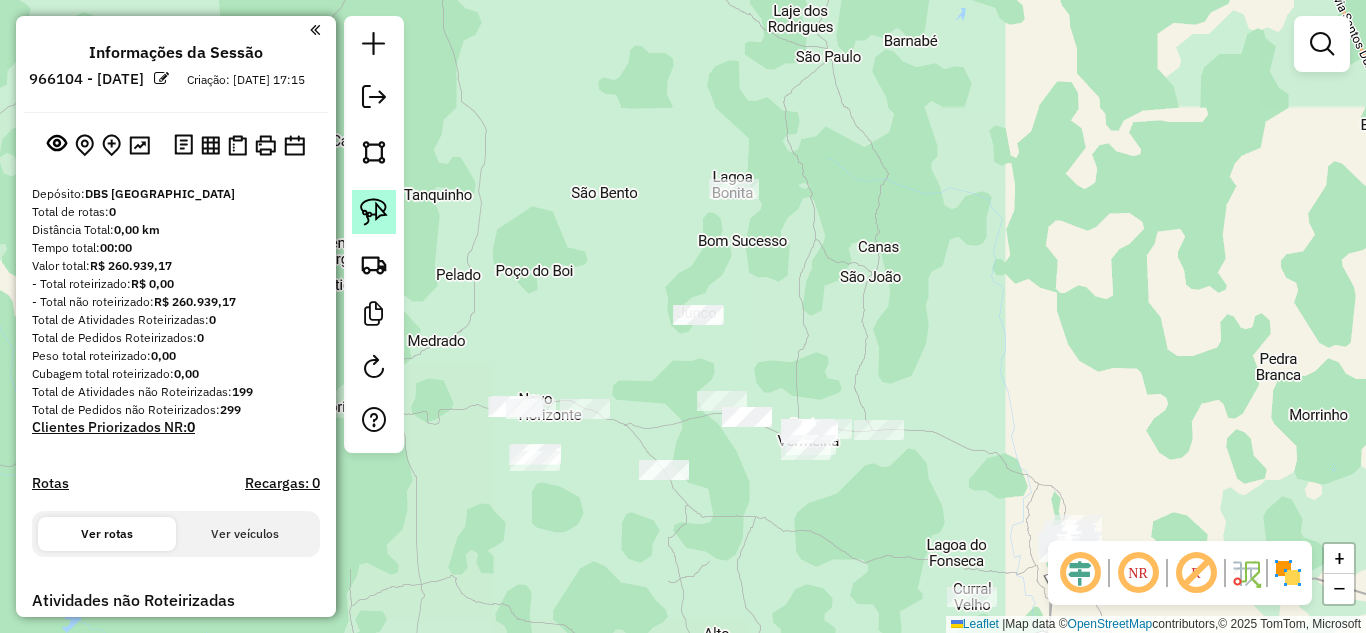 click 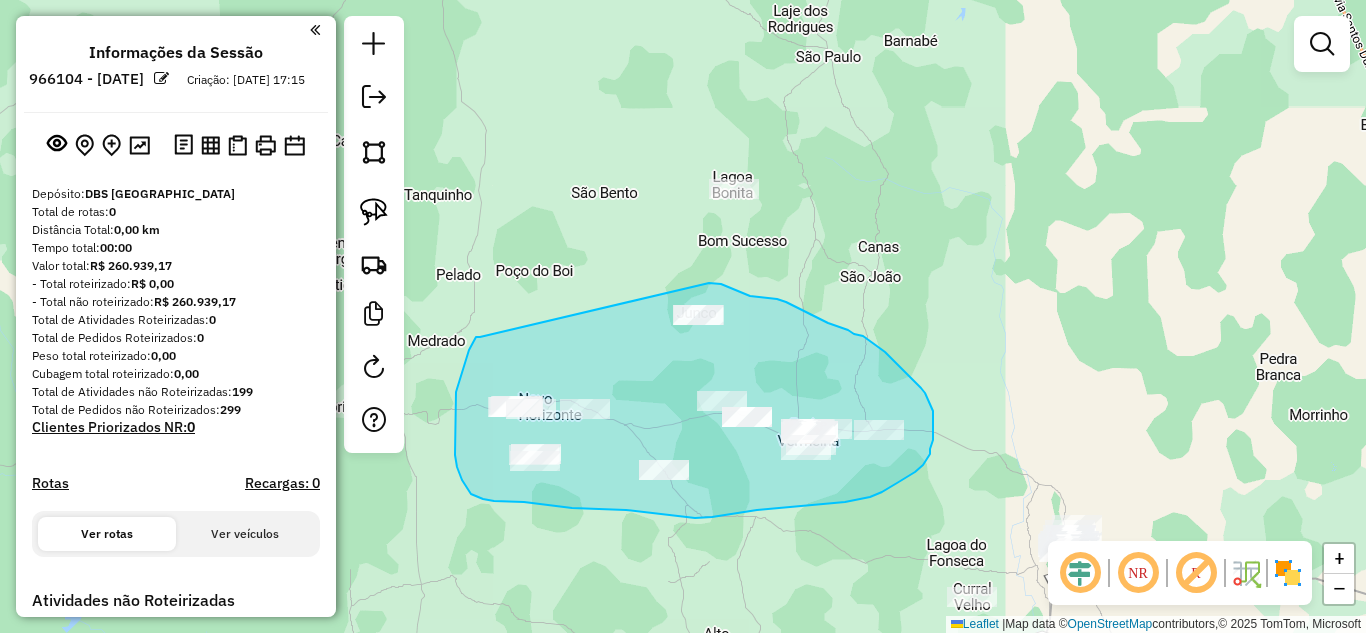 drag, startPoint x: 476, startPoint y: 337, endPoint x: 709, endPoint y: 283, distance: 239.17567 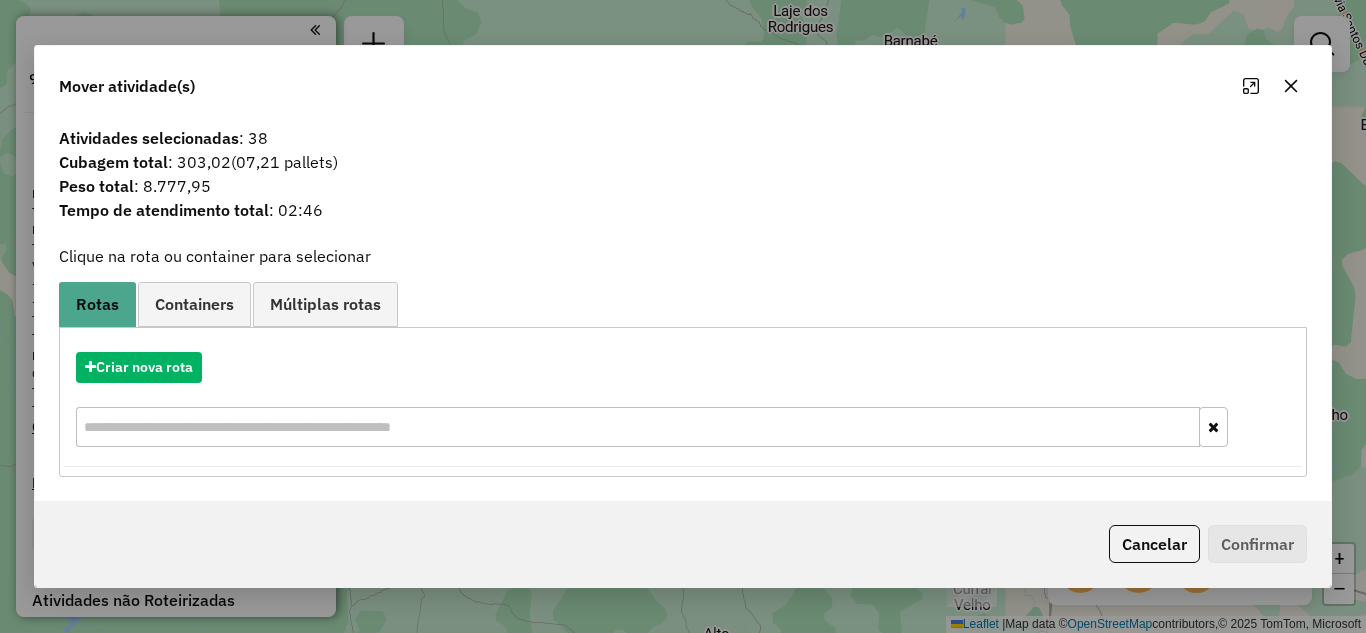 drag, startPoint x: 1294, startPoint y: 87, endPoint x: 1217, endPoint y: 125, distance: 85.86617 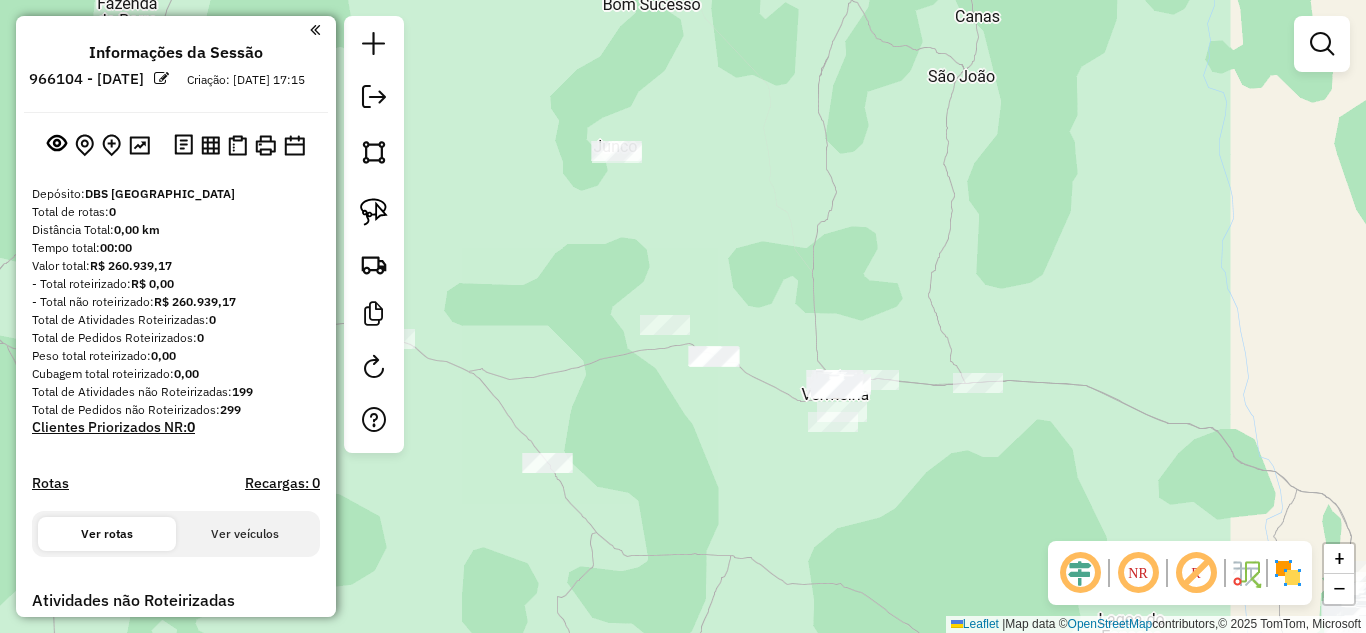 drag, startPoint x: 772, startPoint y: 361, endPoint x: 805, endPoint y: 318, distance: 54.20332 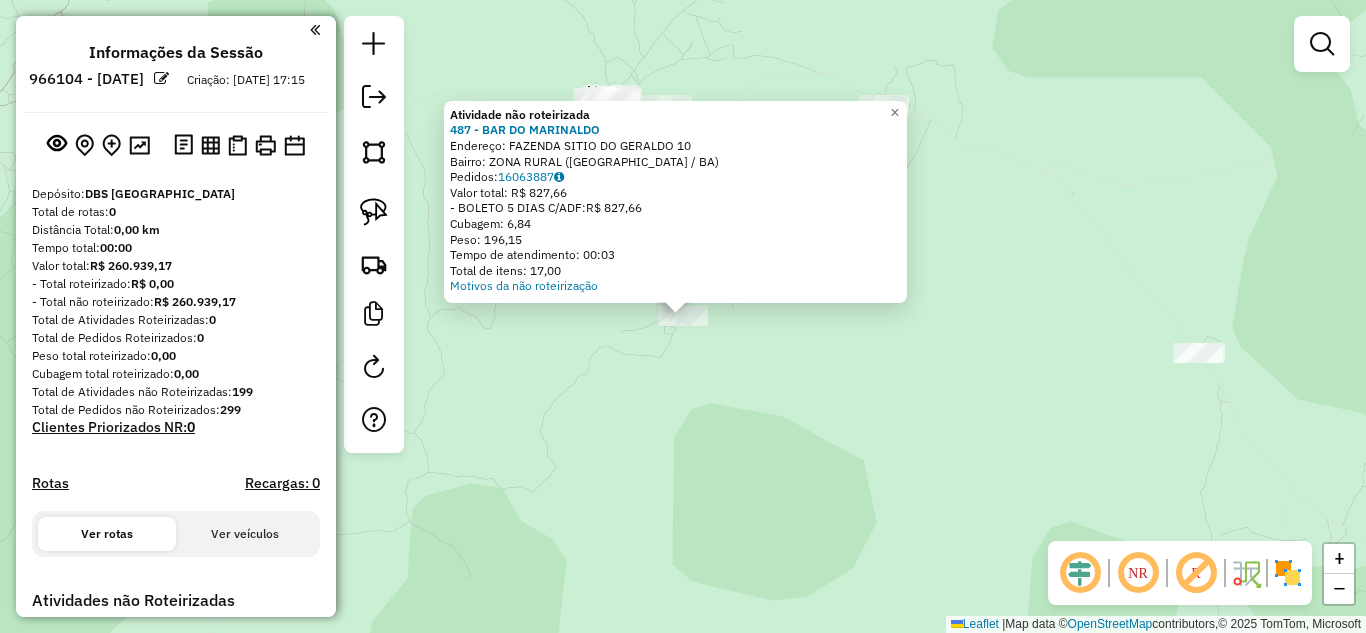 click on "Atividade não roteirizada 487 - BAR DO MARINALDO  Endereço:  FAZENDA SITIO DO GERALDO 10   Bairro: ZONA RURAL (MONTE SANTO / BA)   Pedidos:  16063887   Valor total: R$ 827,66   - BOLETO 5 DIAS C/ADF:  R$ 827,66   Cubagem: 6,84   Peso: 196,15   Tempo de atendimento: 00:03   Total de itens: 17,00  Motivos da não roteirização × Janela de atendimento Grade de atendimento Capacidade Transportadoras Veículos Cliente Pedidos  Rotas Selecione os dias de semana para filtrar as janelas de atendimento  Seg   Ter   Qua   Qui   Sex   Sáb   Dom  Informe o período da janela de atendimento: De: Até:  Filtrar exatamente a janela do cliente  Considerar janela de atendimento padrão  Selecione os dias de semana para filtrar as grades de atendimento  Seg   Ter   Qua   Qui   Sex   Sáb   Dom   Considerar clientes sem dia de atendimento cadastrado  Clientes fora do dia de atendimento selecionado Filtrar as atividades entre os valores definidos abaixo:  Peso mínimo:   Peso máximo:   Cubagem mínima:   Cubagem máxima:" 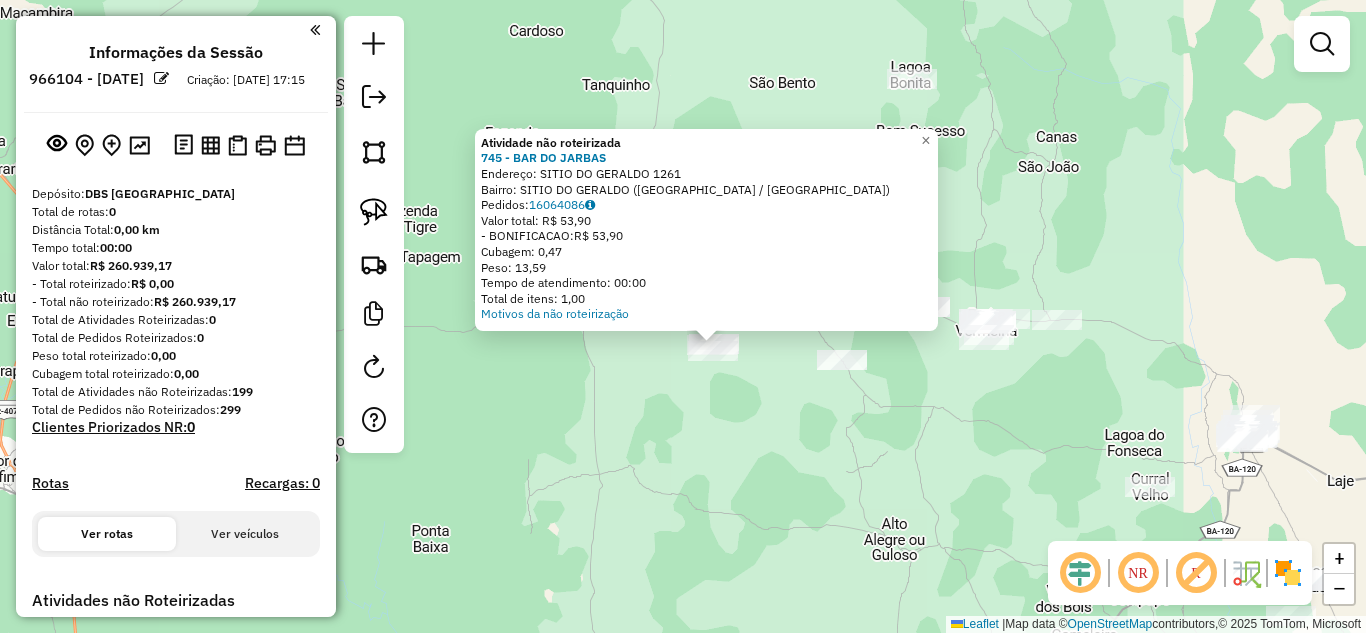 click on "Atividade não roteirizada 745 - BAR DO JARBAS  Endereço:  SITIO DO GERALDO 1261   Bairro: SITIO DO GERALDO (MONTE SANTO / BA)   Pedidos:  16064086   Valor total: R$ 53,90   - BONIFICACAO:  R$ 53,90   Cubagem: 0,47   Peso: 13,59   Tempo de atendimento: 00:00   Total de itens: 1,00  Motivos da não roteirização × Janela de atendimento Grade de atendimento Capacidade Transportadoras Veículos Cliente Pedidos  Rotas Selecione os dias de semana para filtrar as janelas de atendimento  Seg   Ter   Qua   Qui   Sex   Sáb   Dom  Informe o período da janela de atendimento: De: Até:  Filtrar exatamente a janela do cliente  Considerar janela de atendimento padrão  Selecione os dias de semana para filtrar as grades de atendimento  Seg   Ter   Qua   Qui   Sex   Sáb   Dom   Considerar clientes sem dia de atendimento cadastrado  Clientes fora do dia de atendimento selecionado Filtrar as atividades entre os valores definidos abaixo:  Peso mínimo:   Peso máximo:   Cubagem mínima:   Cubagem máxima:   De:   Até:  +" 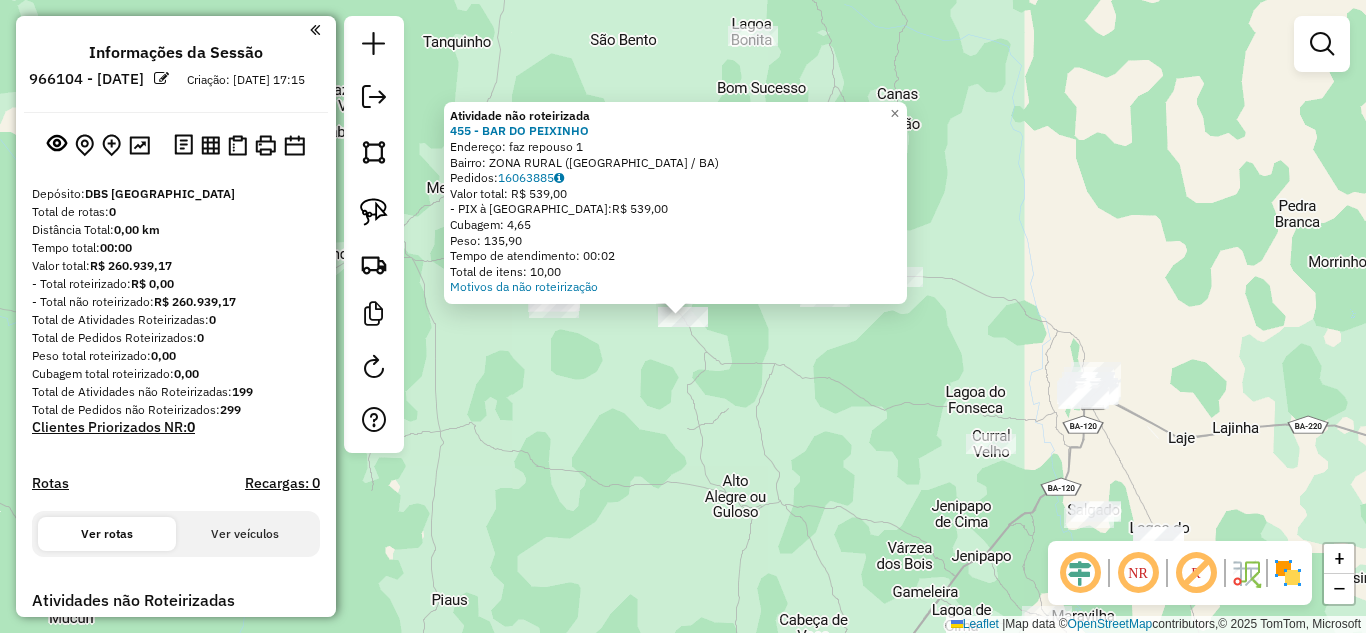 click on "Atividade não roteirizada 455 - BAR DO PEIXINHO  Endereço:  faz repouso 1   Bairro: ZONA RURAL (MONTE SANTO / BA)   Pedidos:  16063885   Valor total: R$ 539,00   - PIX à Vista:  R$ 539,00   Cubagem: 4,65   Peso: 135,90   Tempo de atendimento: 00:02   Total de itens: 10,00  Motivos da não roteirização × Janela de atendimento Grade de atendimento Capacidade Transportadoras Veículos Cliente Pedidos  Rotas Selecione os dias de semana para filtrar as janelas de atendimento  Seg   Ter   Qua   Qui   Sex   Sáb   Dom  Informe o período da janela de atendimento: De: Até:  Filtrar exatamente a janela do cliente  Considerar janela de atendimento padrão  Selecione os dias de semana para filtrar as grades de atendimento  Seg   Ter   Qua   Qui   Sex   Sáb   Dom   Considerar clientes sem dia de atendimento cadastrado  Clientes fora do dia de atendimento selecionado Filtrar as atividades entre os valores definidos abaixo:  Peso mínimo:   Peso máximo:   Cubagem mínima:   Cubagem máxima:   De:   Até:   De:  +" 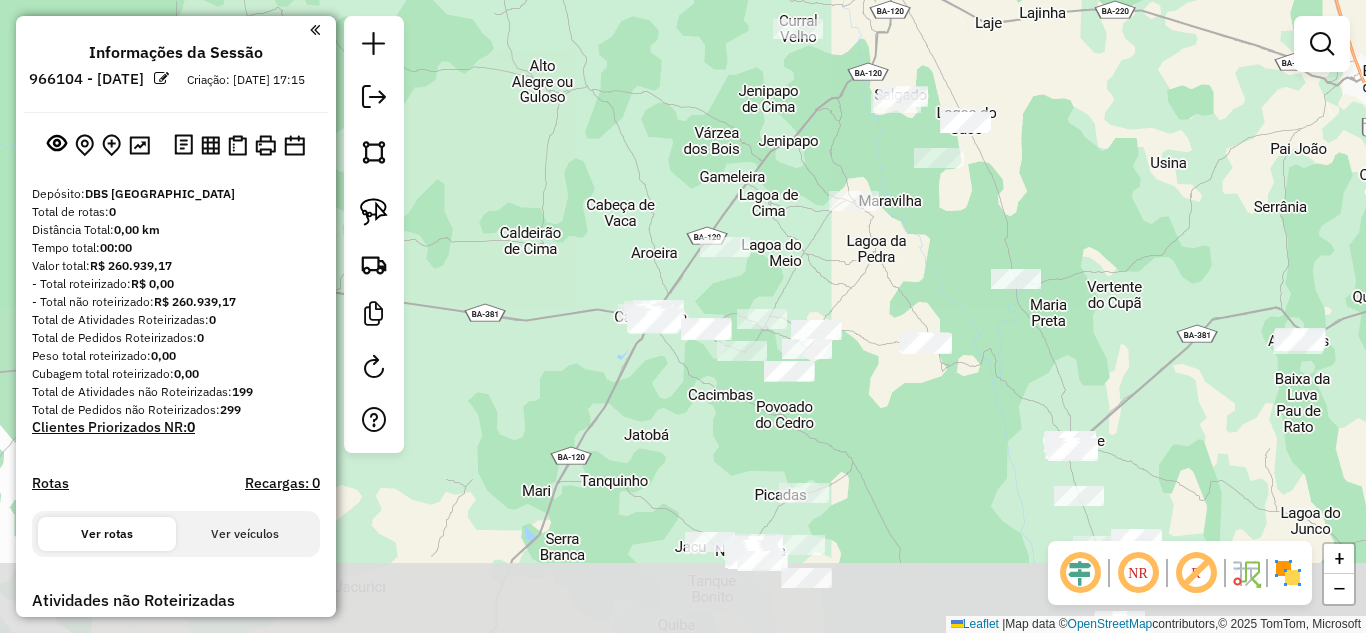 drag, startPoint x: 793, startPoint y: 477, endPoint x: 550, endPoint y: -24, distance: 556.82135 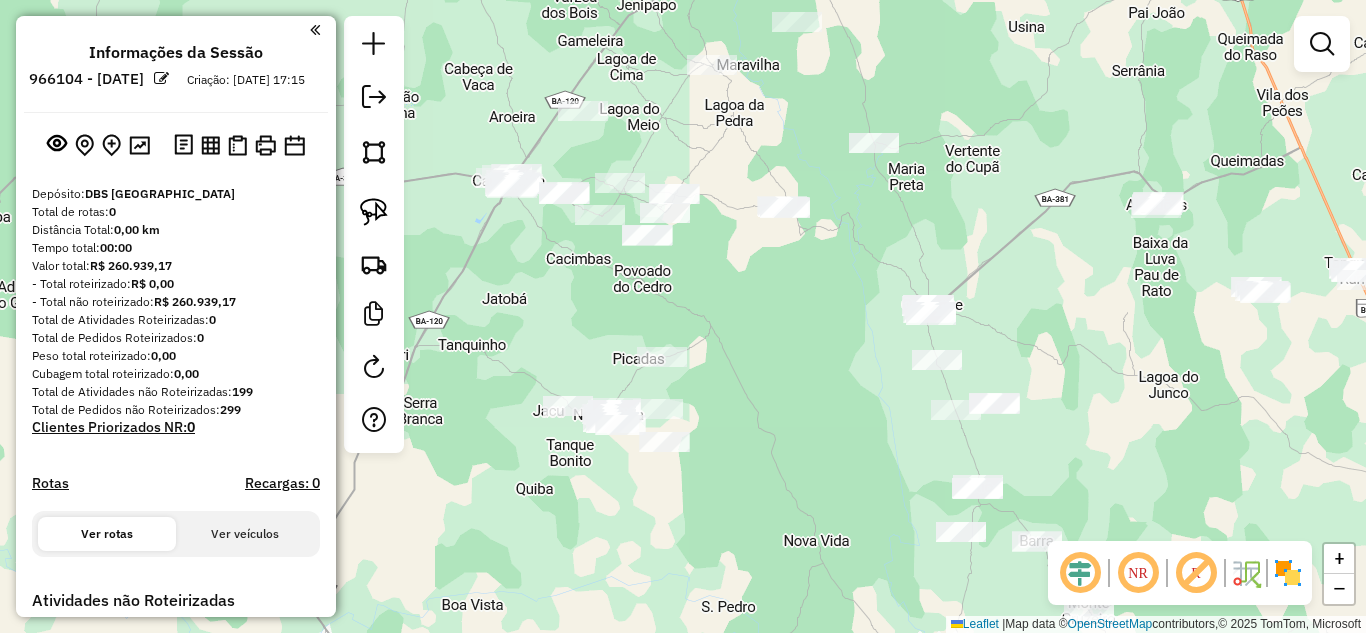 drag, startPoint x: 758, startPoint y: 350, endPoint x: 673, endPoint y: 309, distance: 94.371605 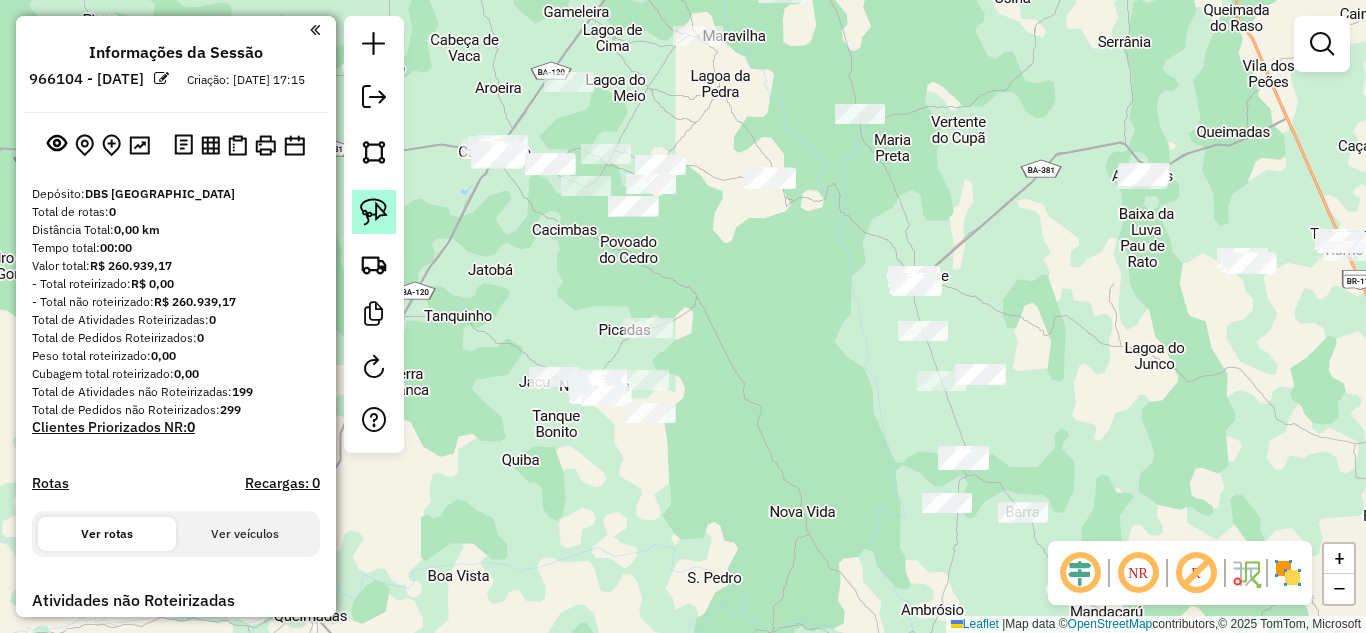 click 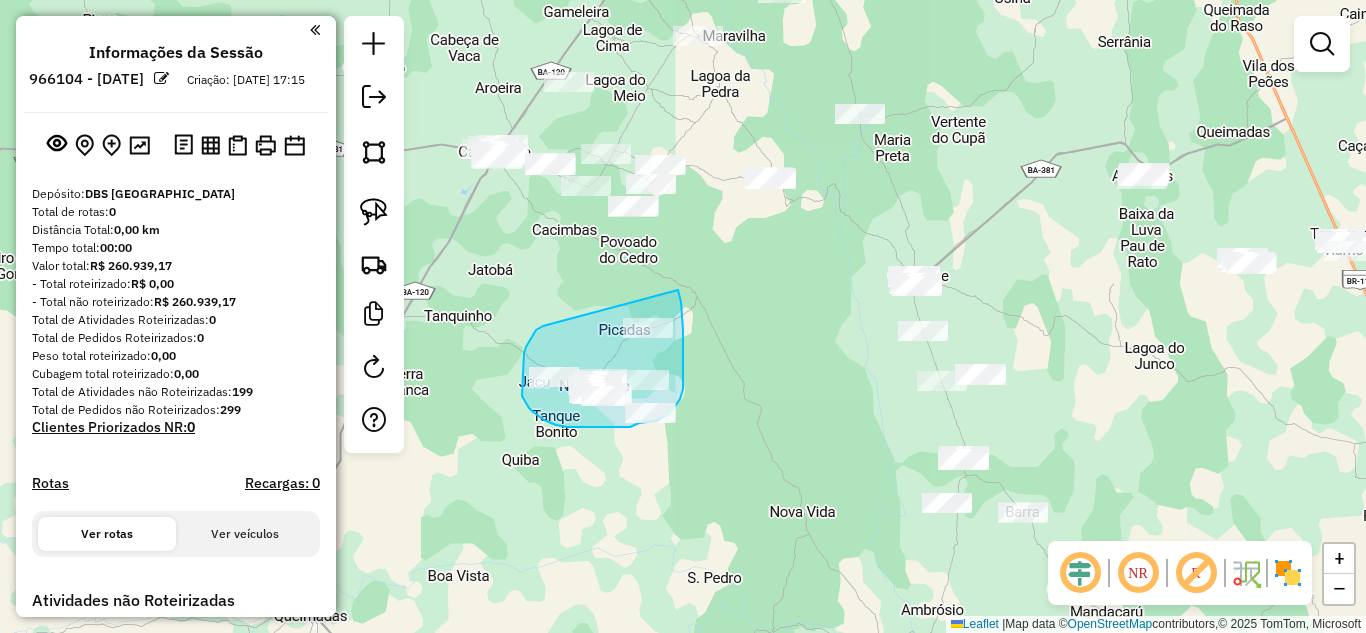 drag, startPoint x: 536, startPoint y: 330, endPoint x: 667, endPoint y: 283, distance: 139.17615 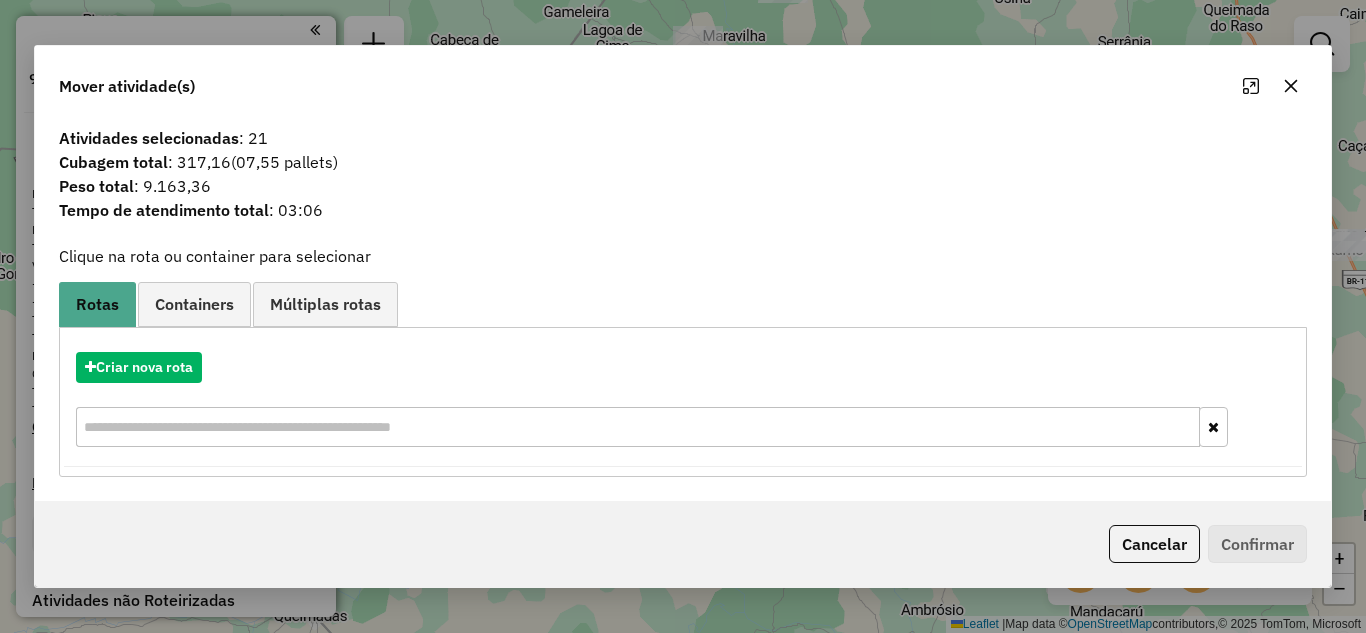 click 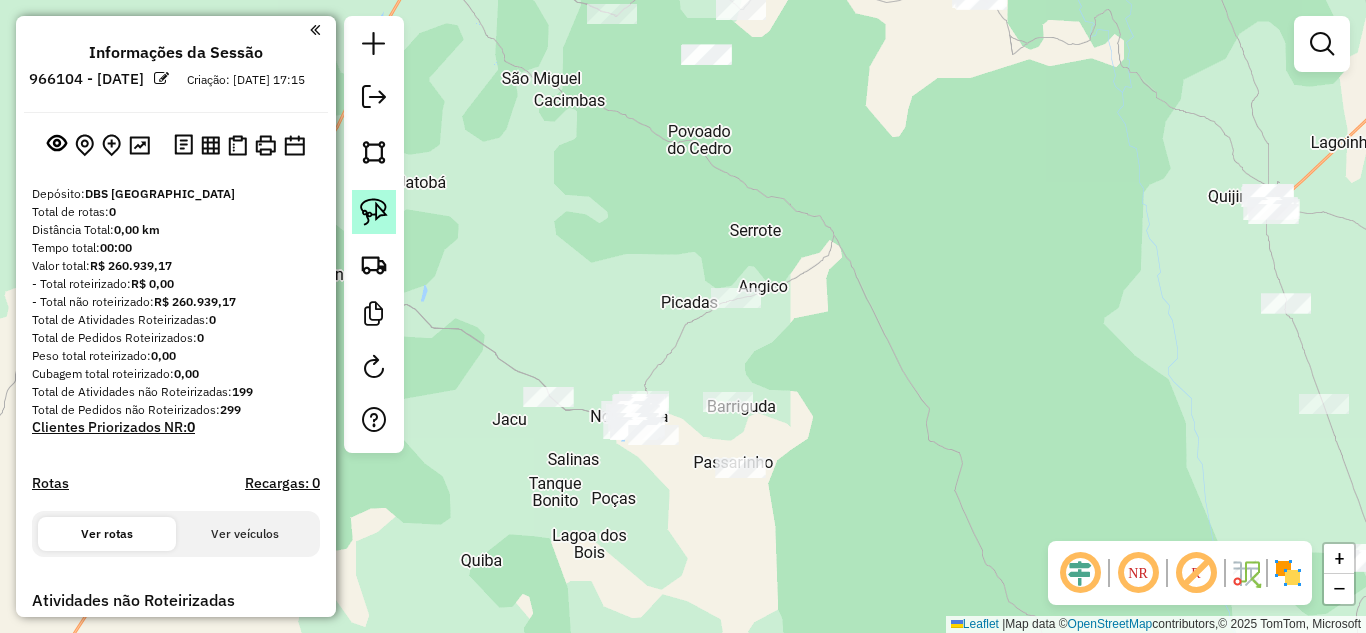 drag, startPoint x: 379, startPoint y: 218, endPoint x: 404, endPoint y: 223, distance: 25.495098 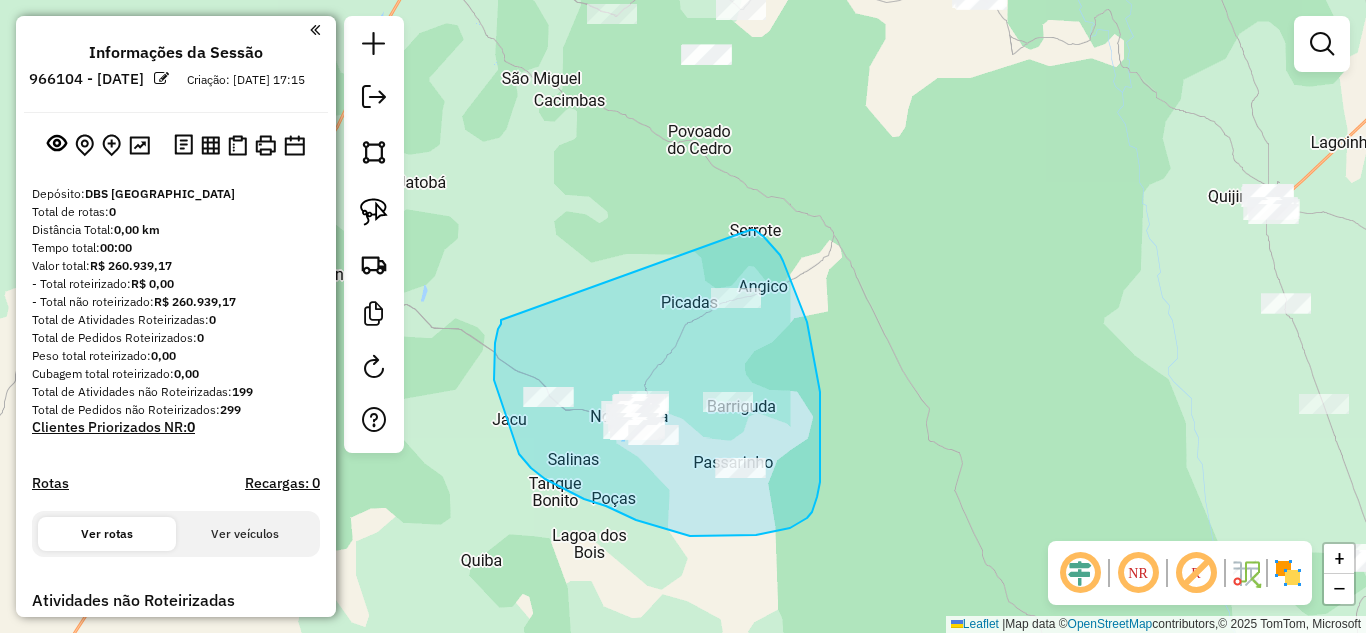 drag, startPoint x: 494, startPoint y: 354, endPoint x: 749, endPoint y: 230, distance: 283.5507 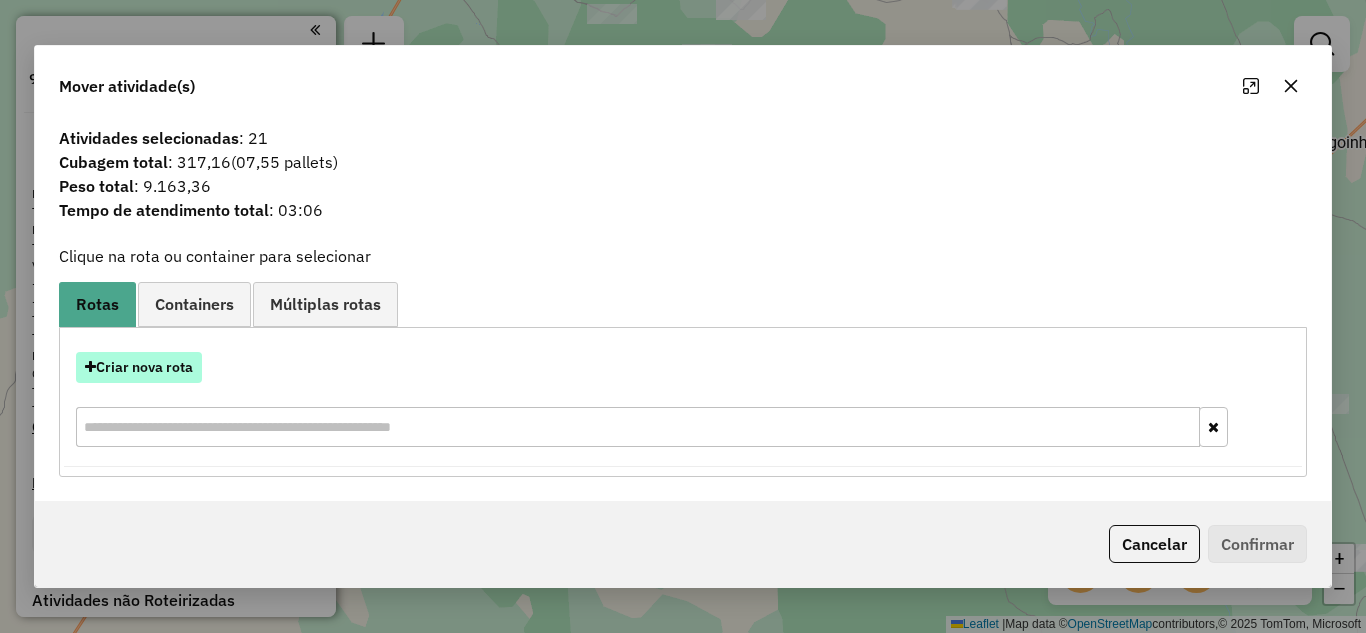 click on "Criar nova rota" at bounding box center [139, 367] 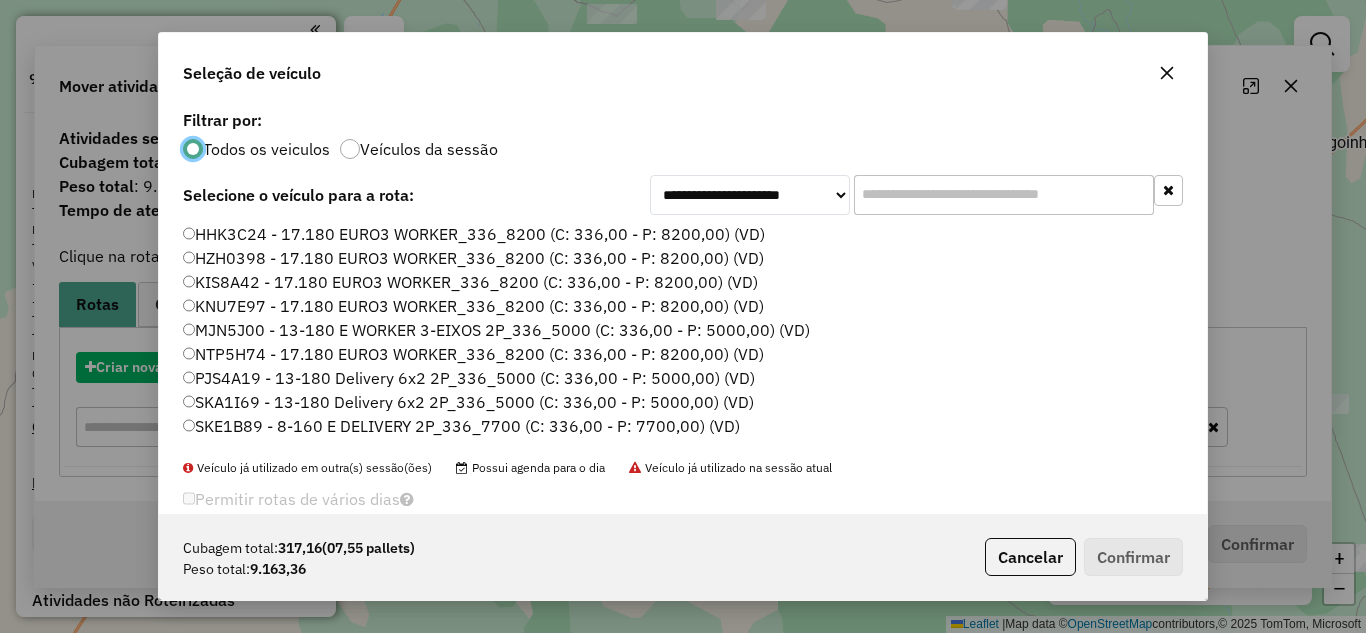 scroll, scrollTop: 11, scrollLeft: 6, axis: both 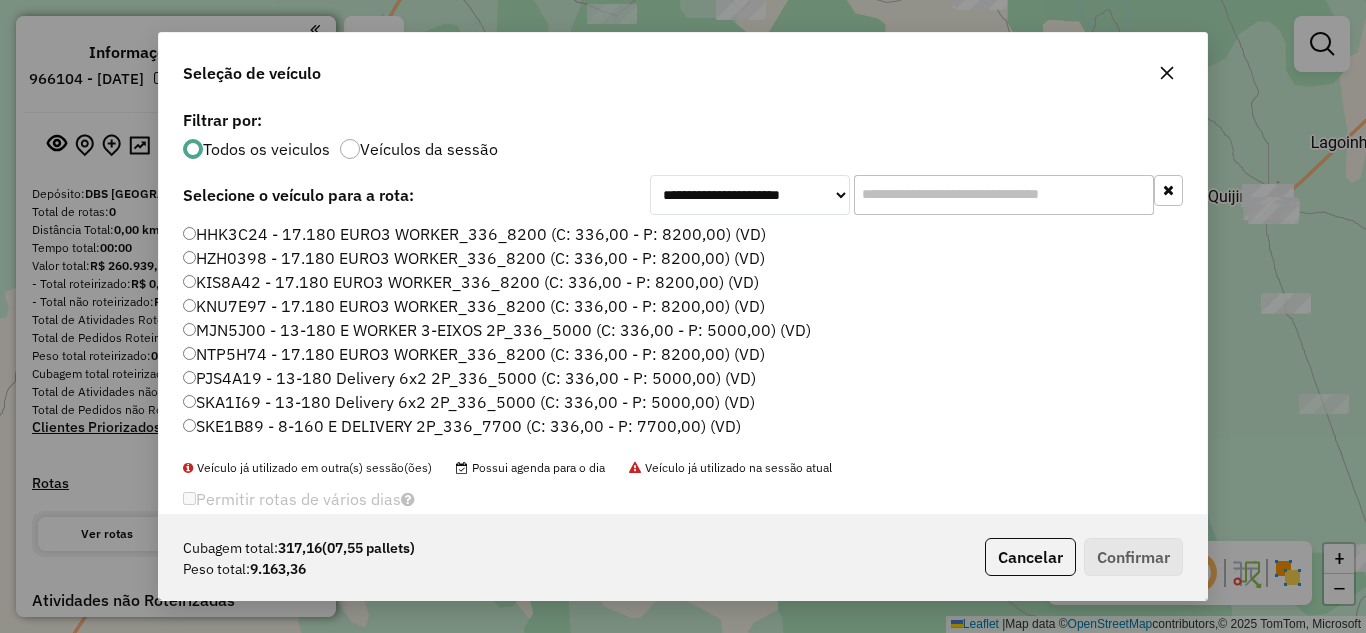 click on "KNU7E97 - 17.180 EURO3 WORKER_336_8200 (C: 336,00 - P: 8200,00) (VD)" 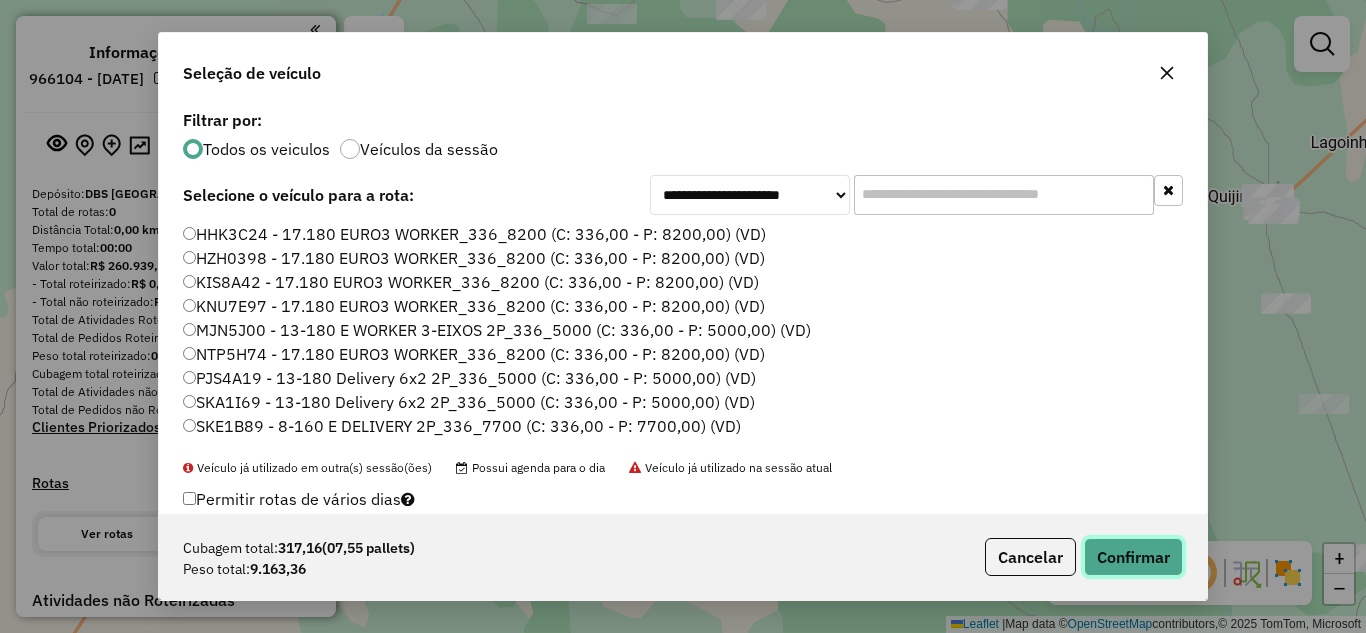 click on "Confirmar" 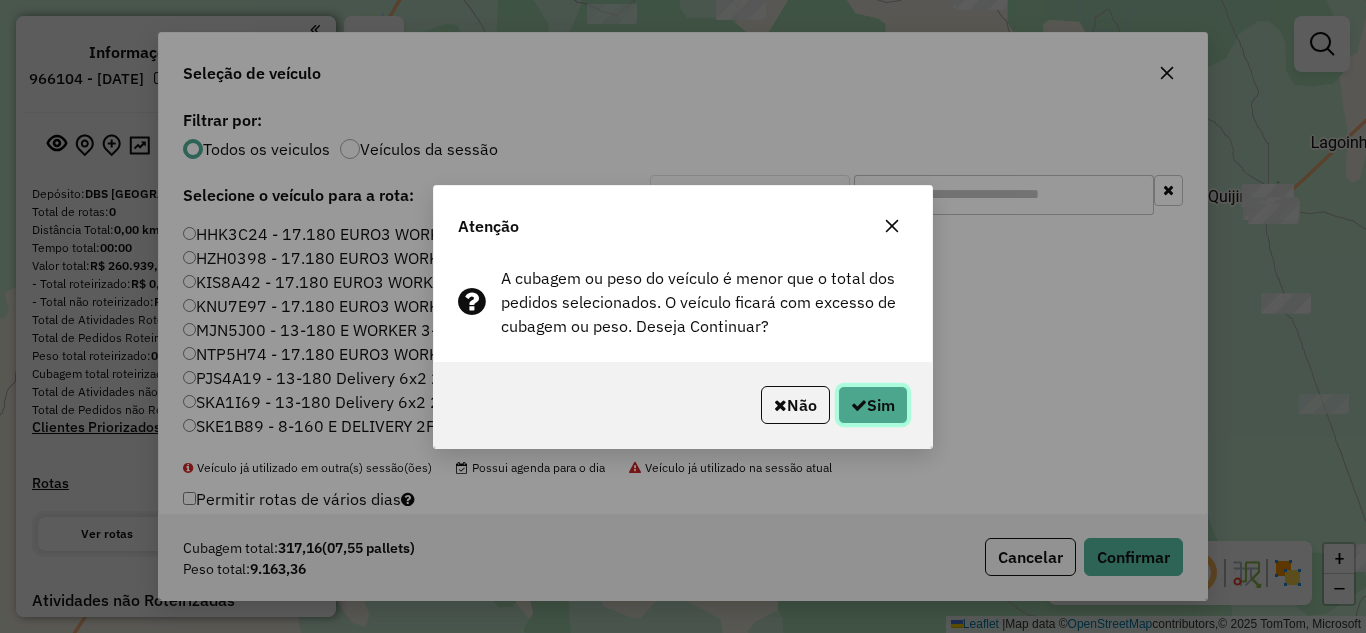 click on "Sim" 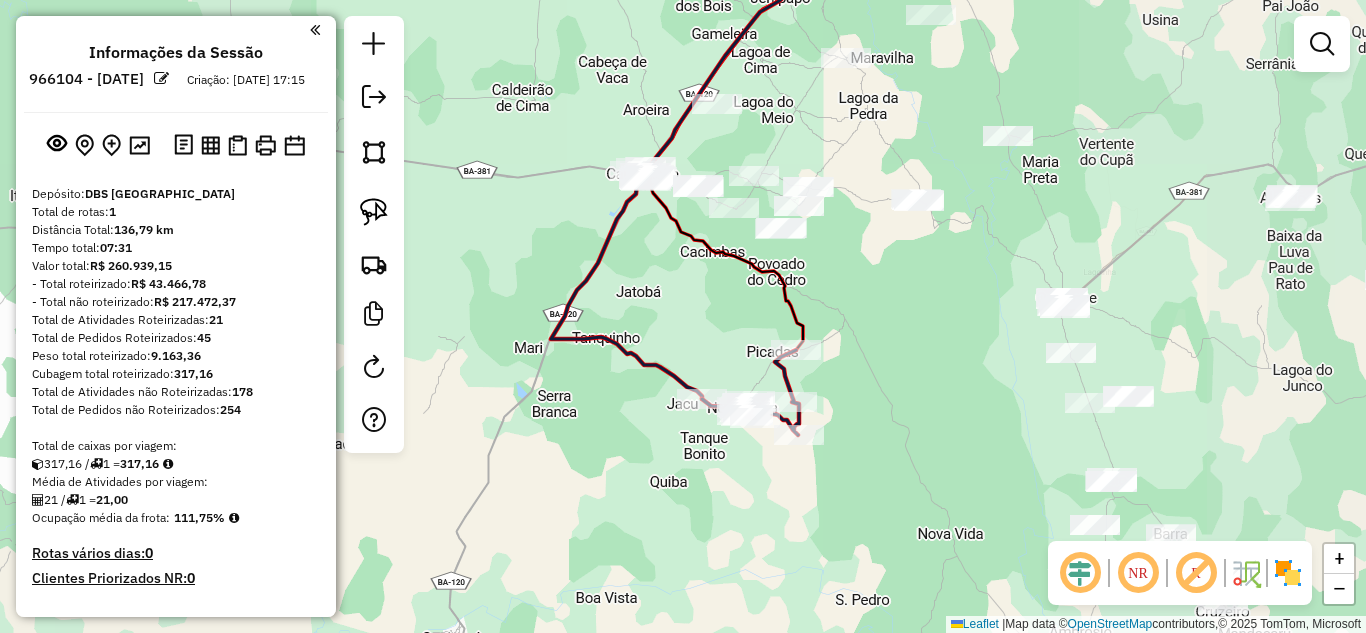 drag, startPoint x: 934, startPoint y: 408, endPoint x: 739, endPoint y: 379, distance: 197.14462 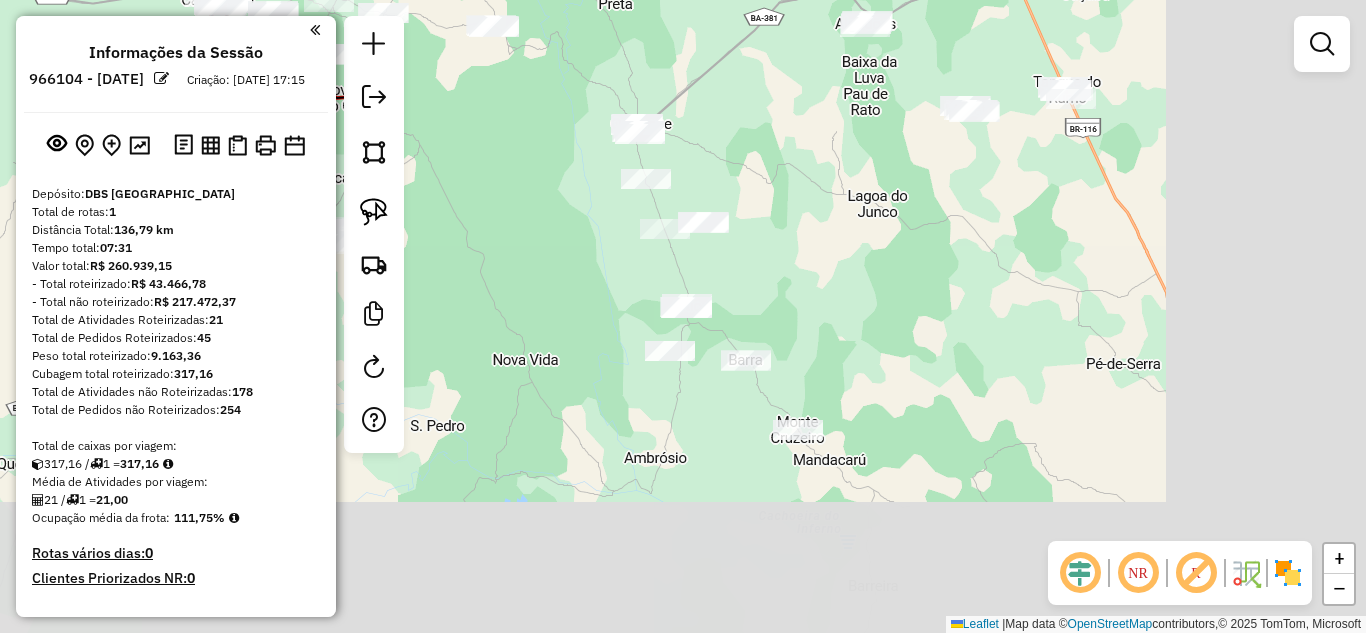drag, startPoint x: 996, startPoint y: 311, endPoint x: 764, endPoint y: 164, distance: 274.6507 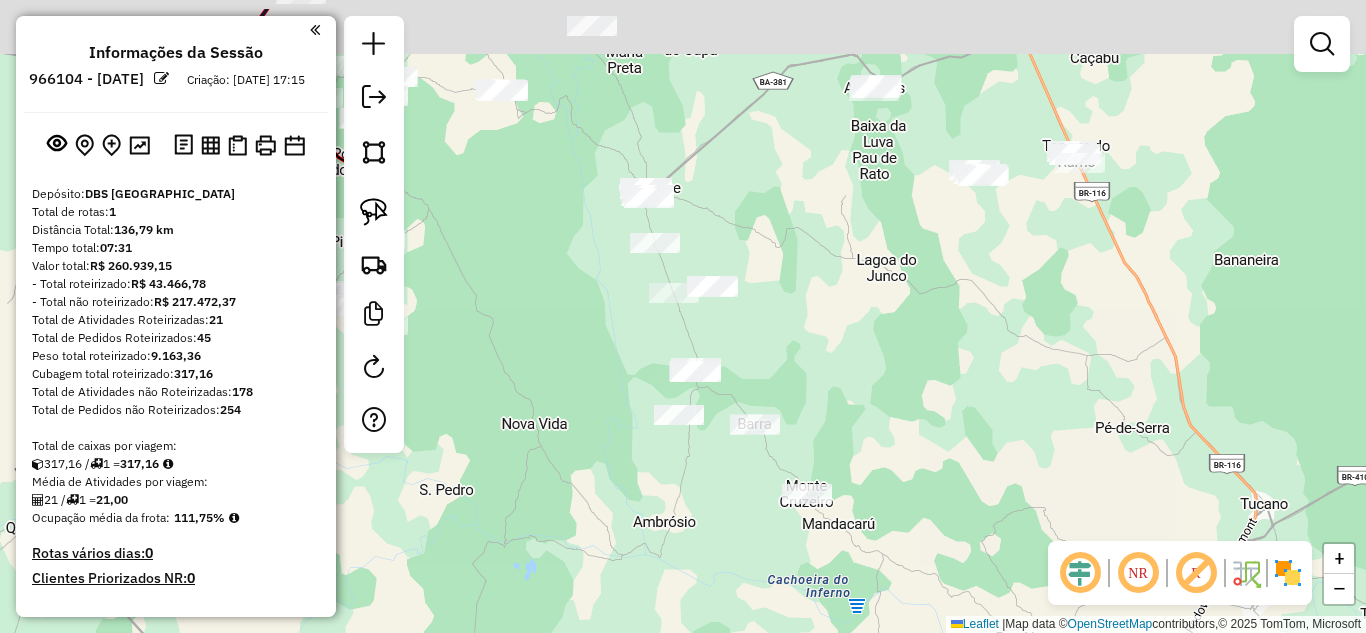 drag, startPoint x: 767, startPoint y: 260, endPoint x: 761, endPoint y: 324, distance: 64.28063 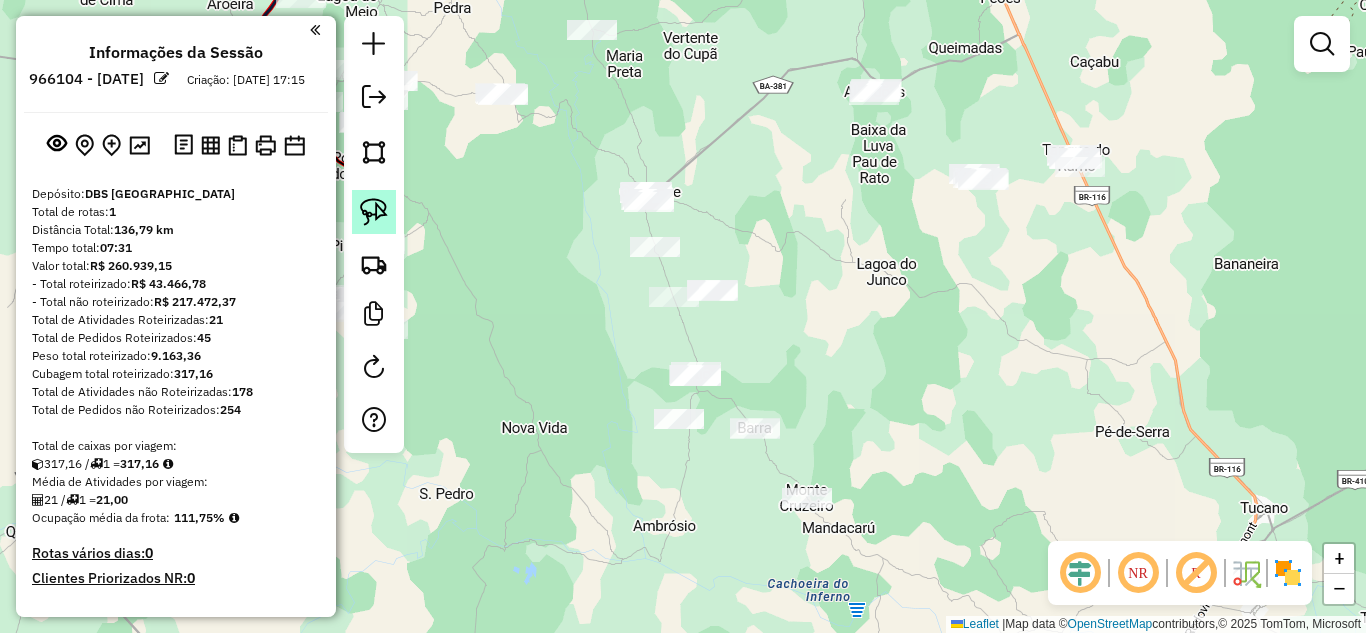 click 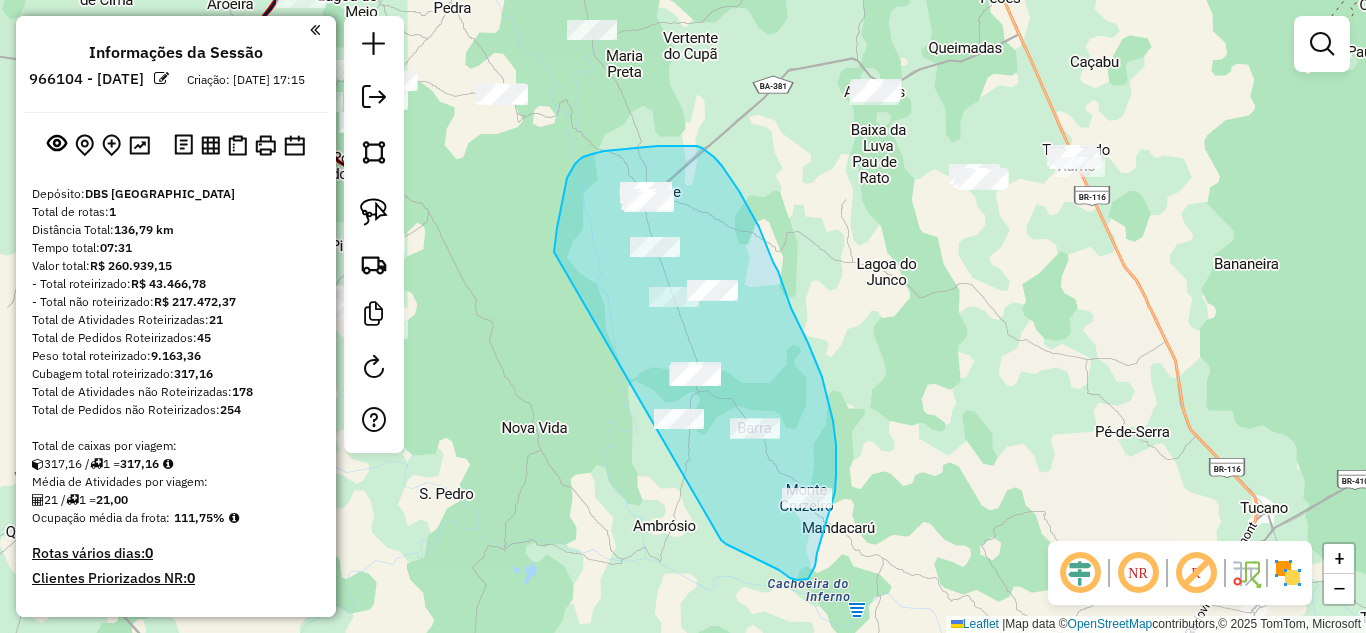drag, startPoint x: 554, startPoint y: 252, endPoint x: 719, endPoint y: 540, distance: 331.91714 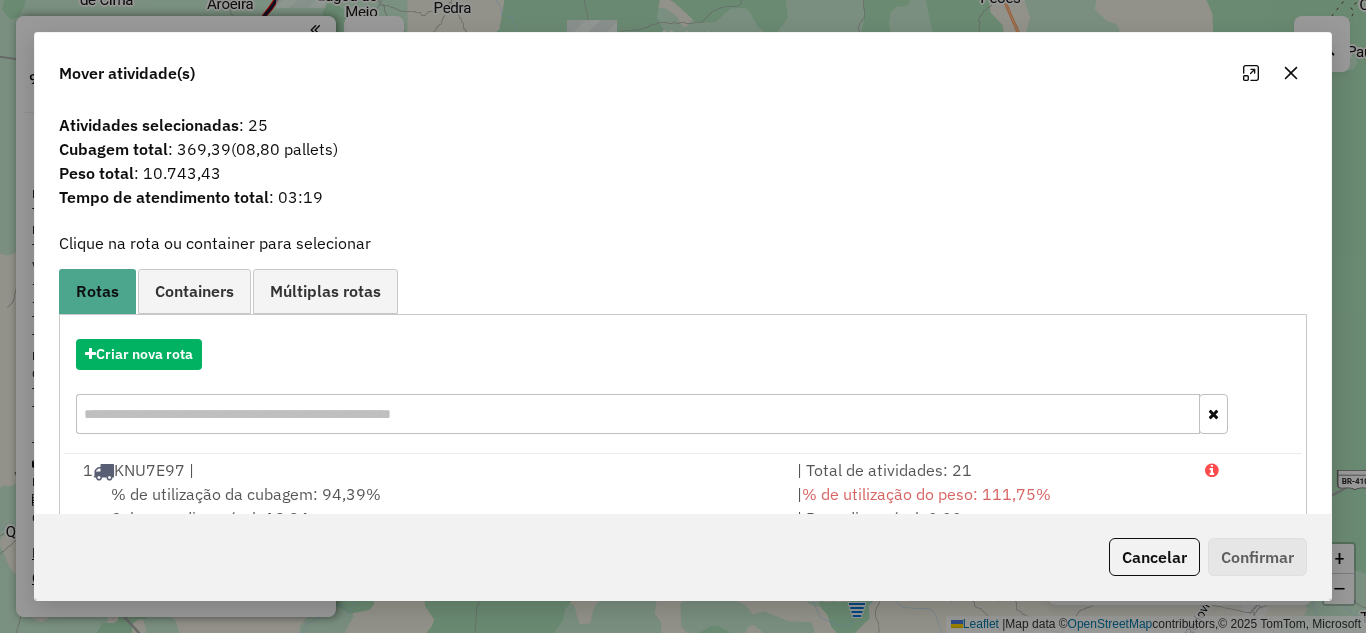 click 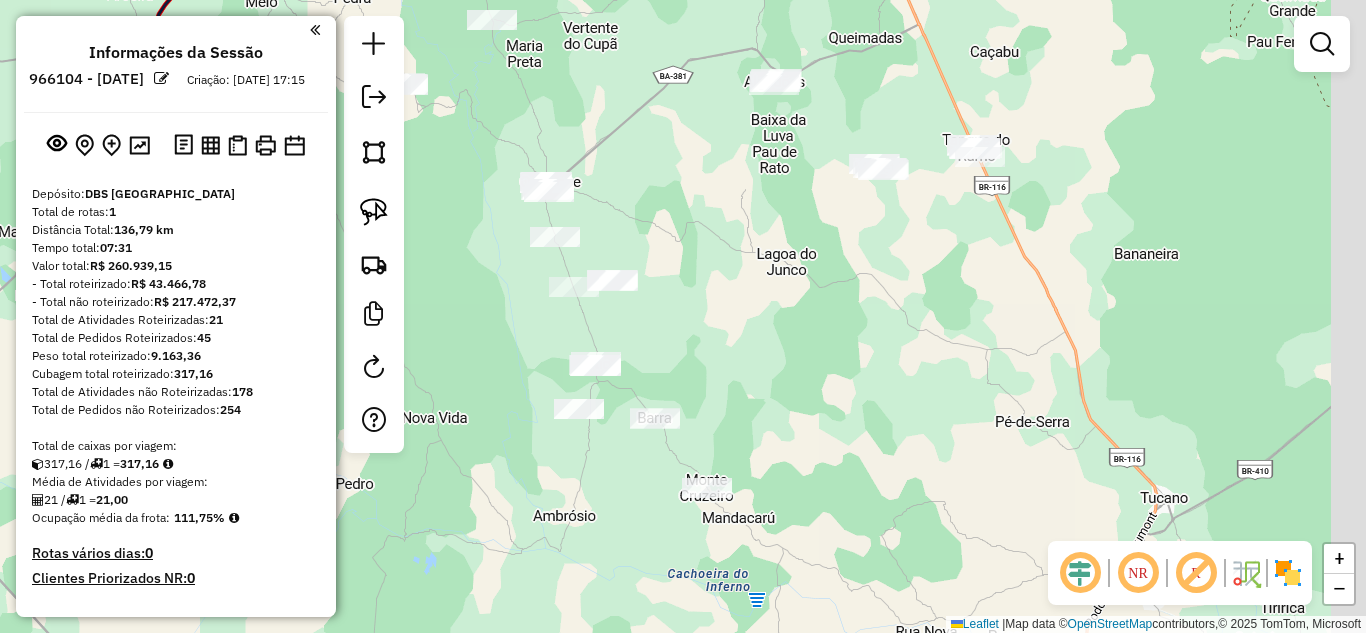 drag, startPoint x: 736, startPoint y: 247, endPoint x: 607, endPoint y: 188, distance: 141.85204 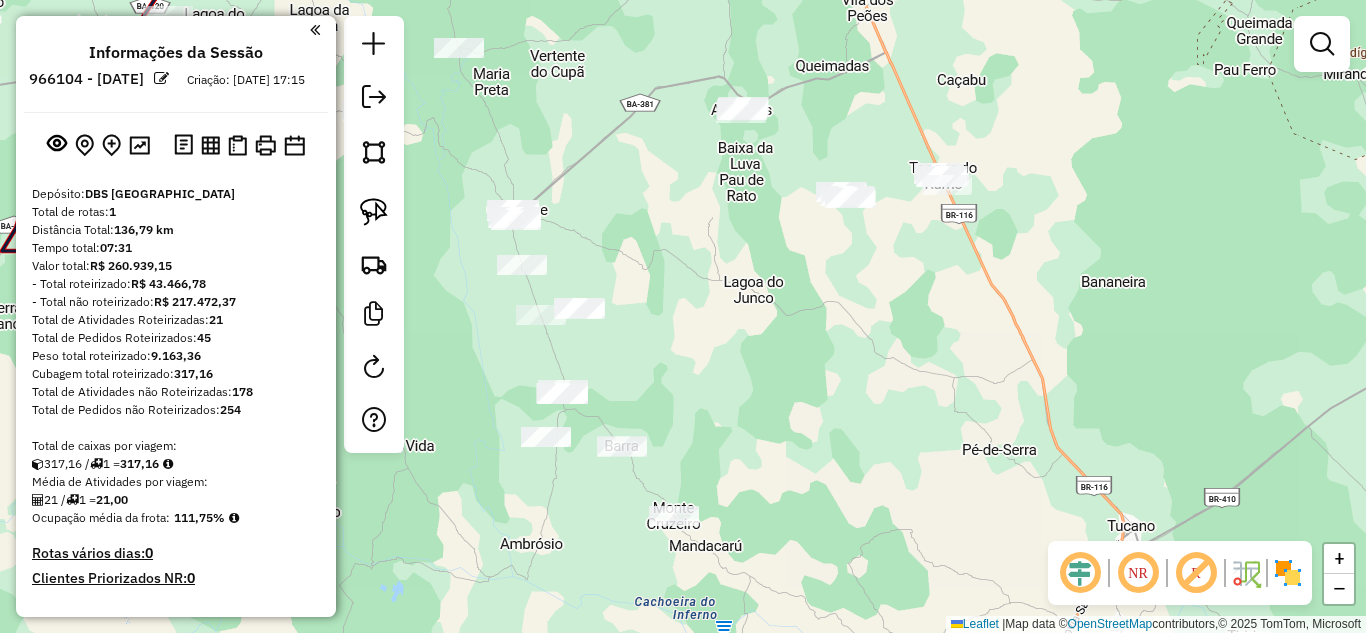 drag, startPoint x: 631, startPoint y: 190, endPoint x: 621, endPoint y: 220, distance: 31.622776 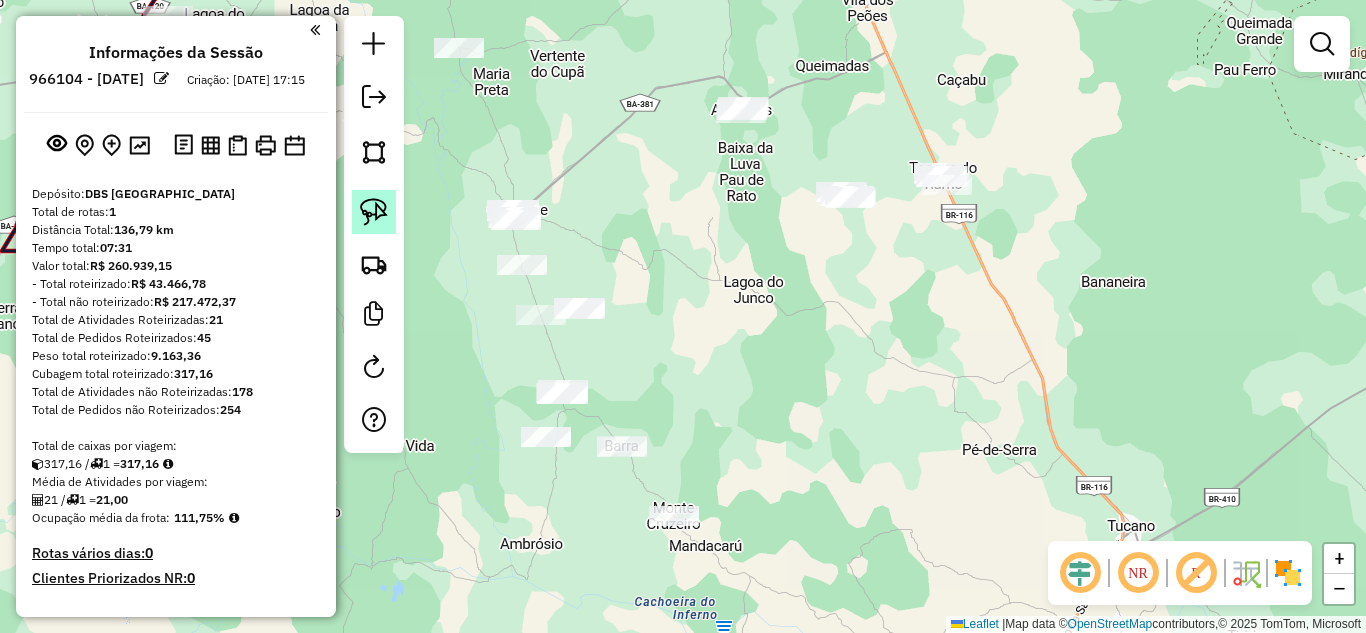 drag, startPoint x: 371, startPoint y: 223, endPoint x: 386, endPoint y: 225, distance: 15.132746 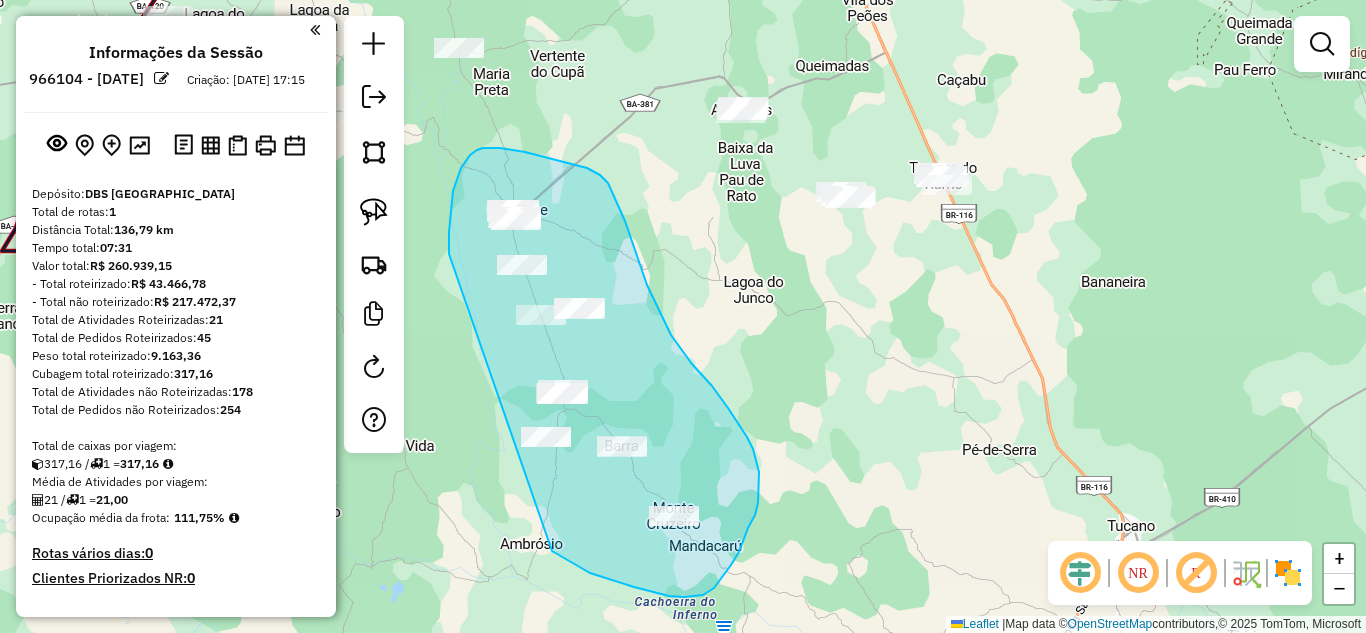 drag, startPoint x: 449, startPoint y: 254, endPoint x: 552, endPoint y: 551, distance: 314.3533 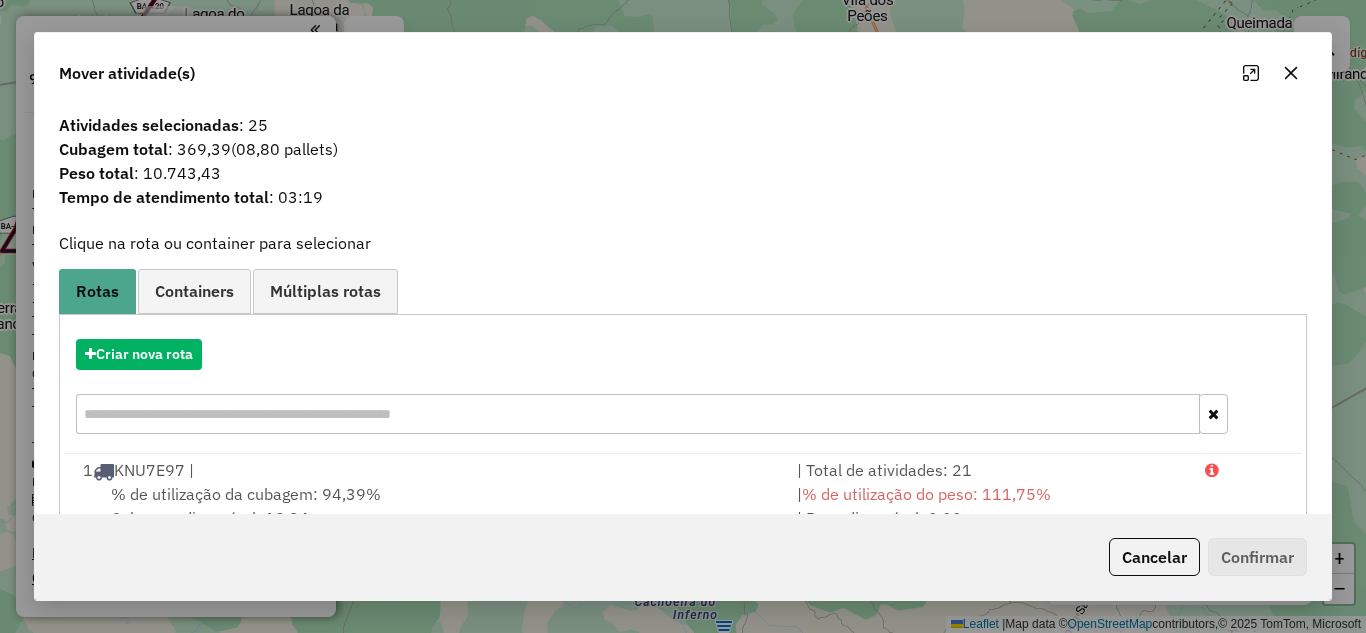 click 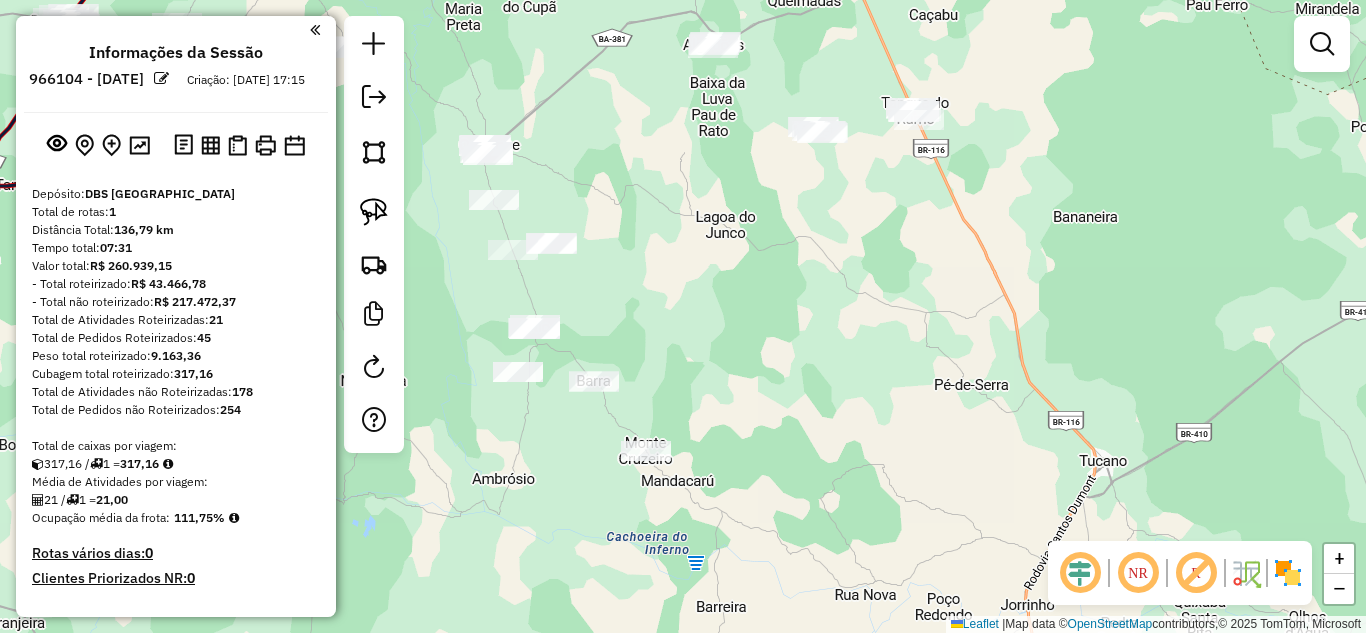 drag, startPoint x: 626, startPoint y: 276, endPoint x: 586, endPoint y: 200, distance: 85.883644 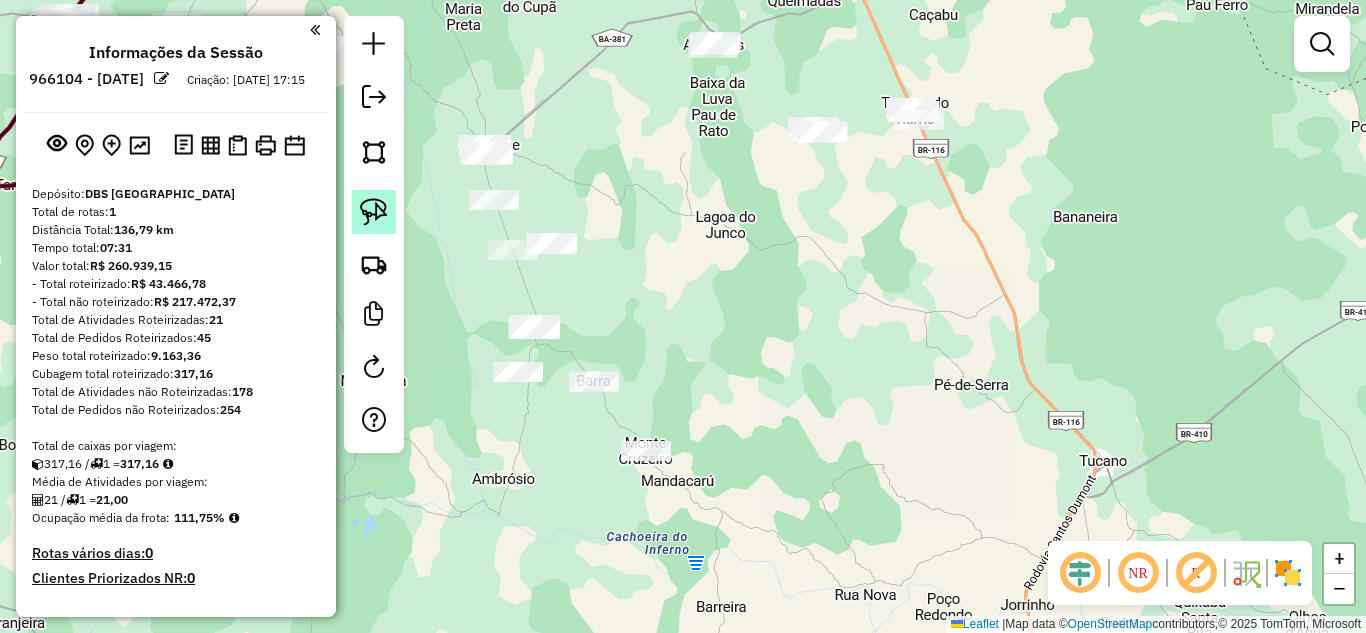 click 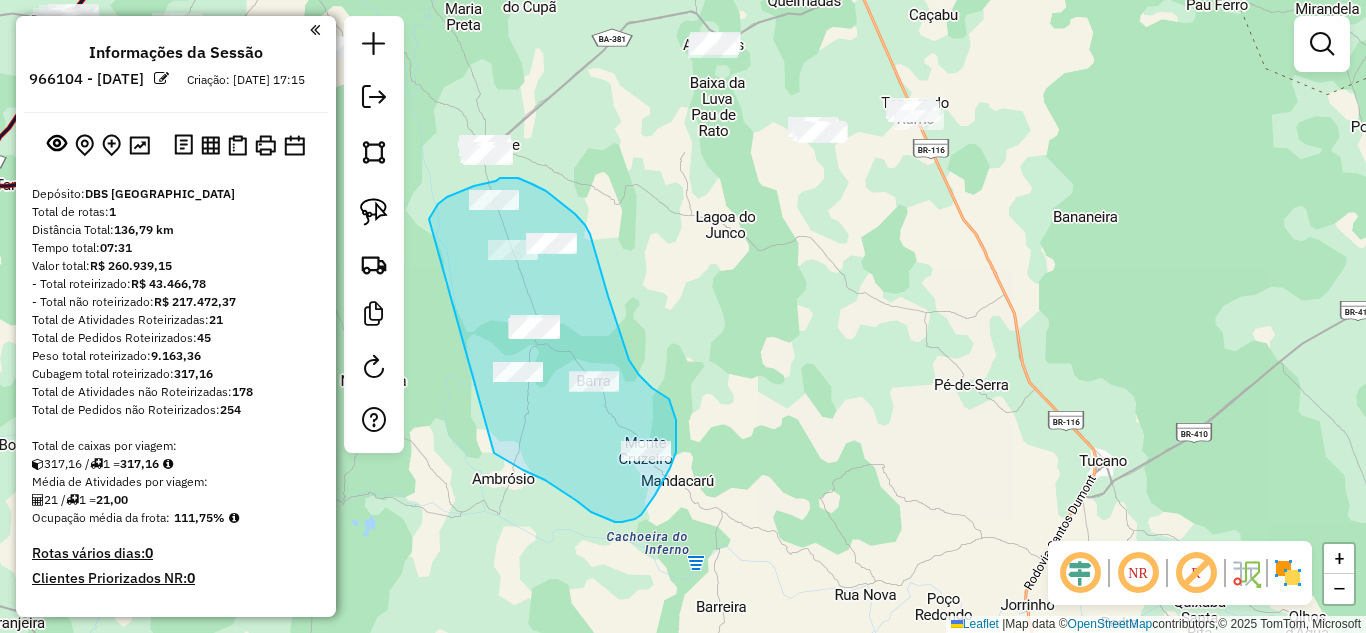 drag, startPoint x: 429, startPoint y: 219, endPoint x: 477, endPoint y: 444, distance: 230.06303 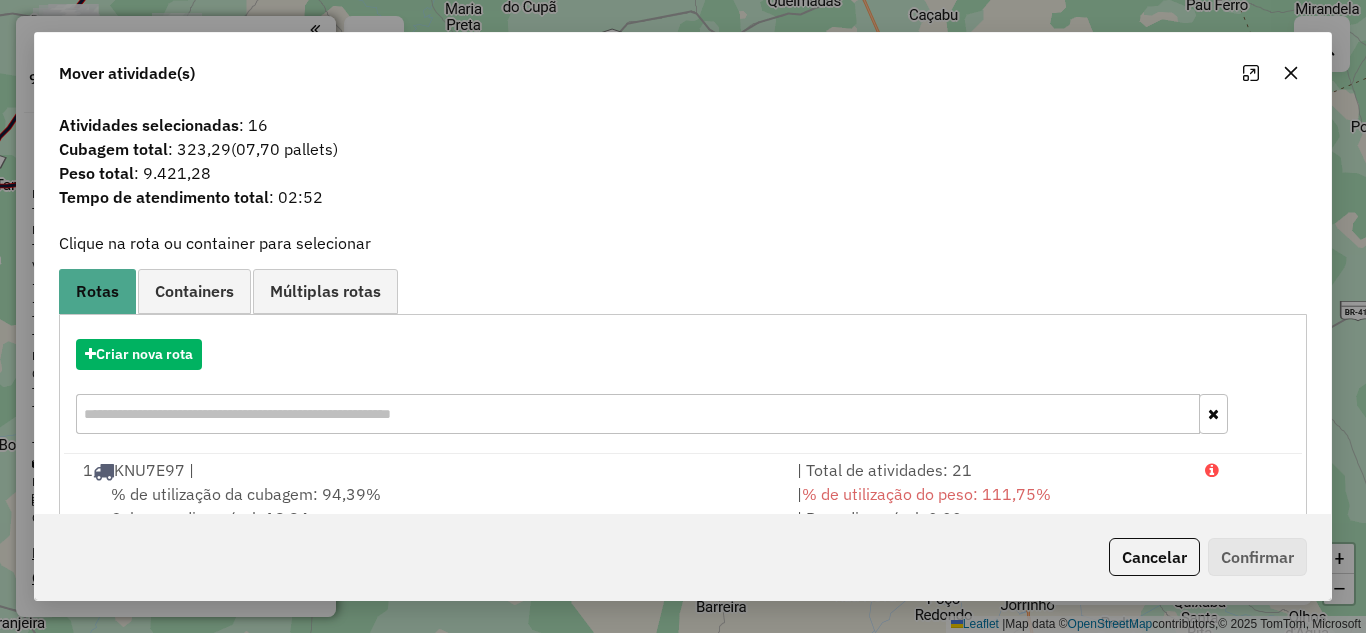 click 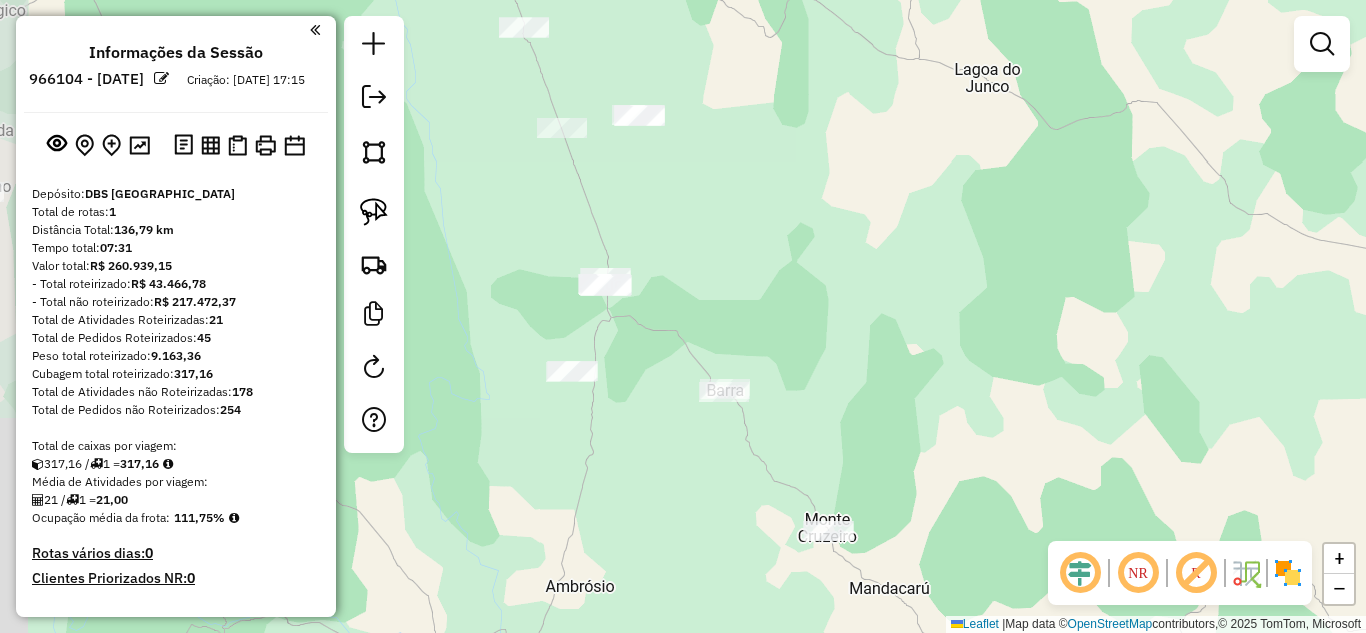 drag, startPoint x: 605, startPoint y: 276, endPoint x: 722, endPoint y: 189, distance: 145.80124 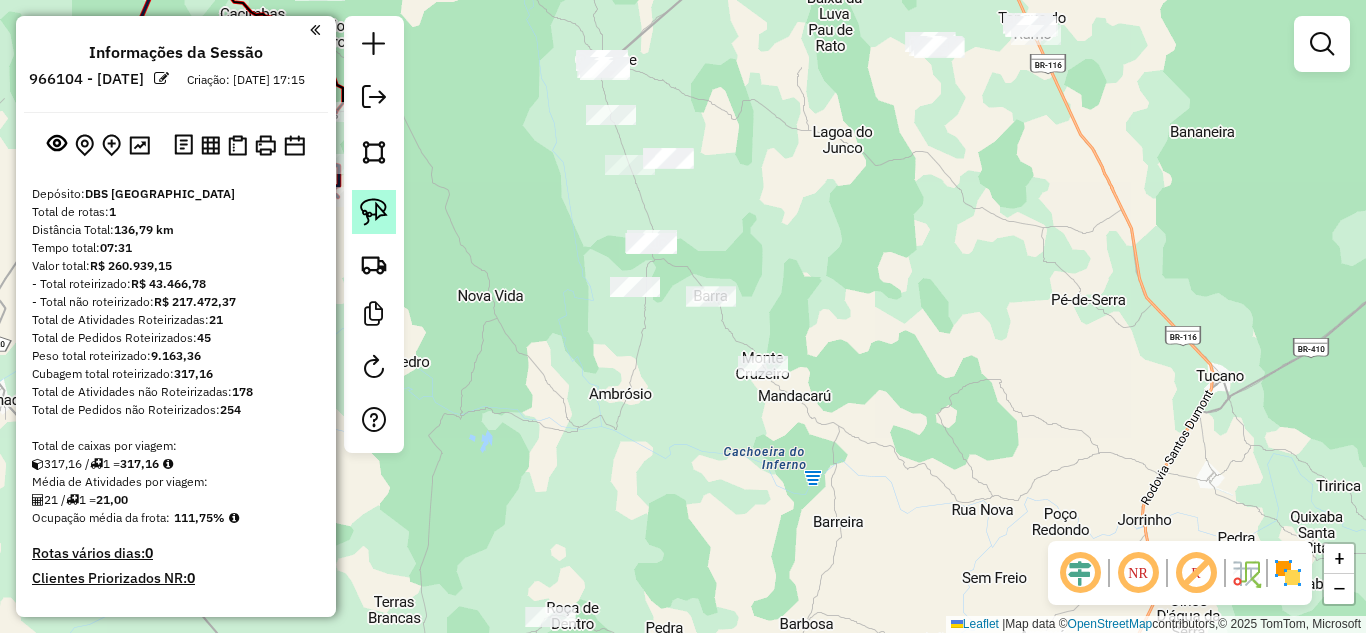 click 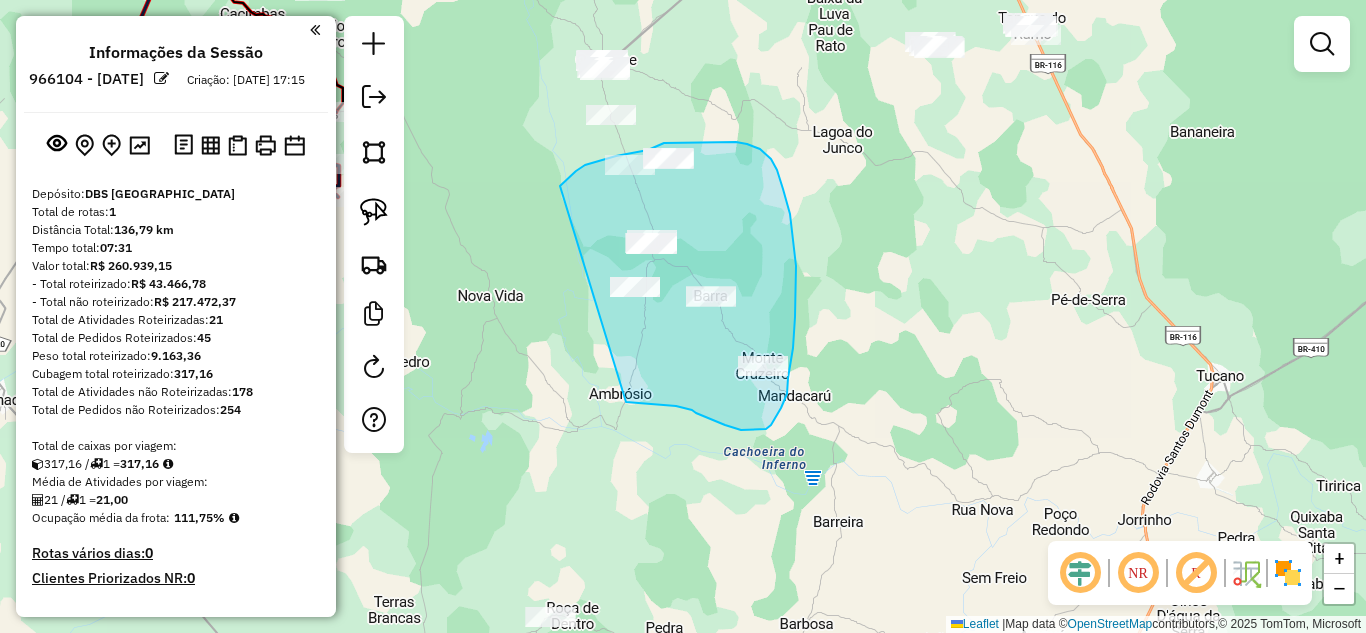 drag, startPoint x: 560, startPoint y: 186, endPoint x: 625, endPoint y: 402, distance: 225.56818 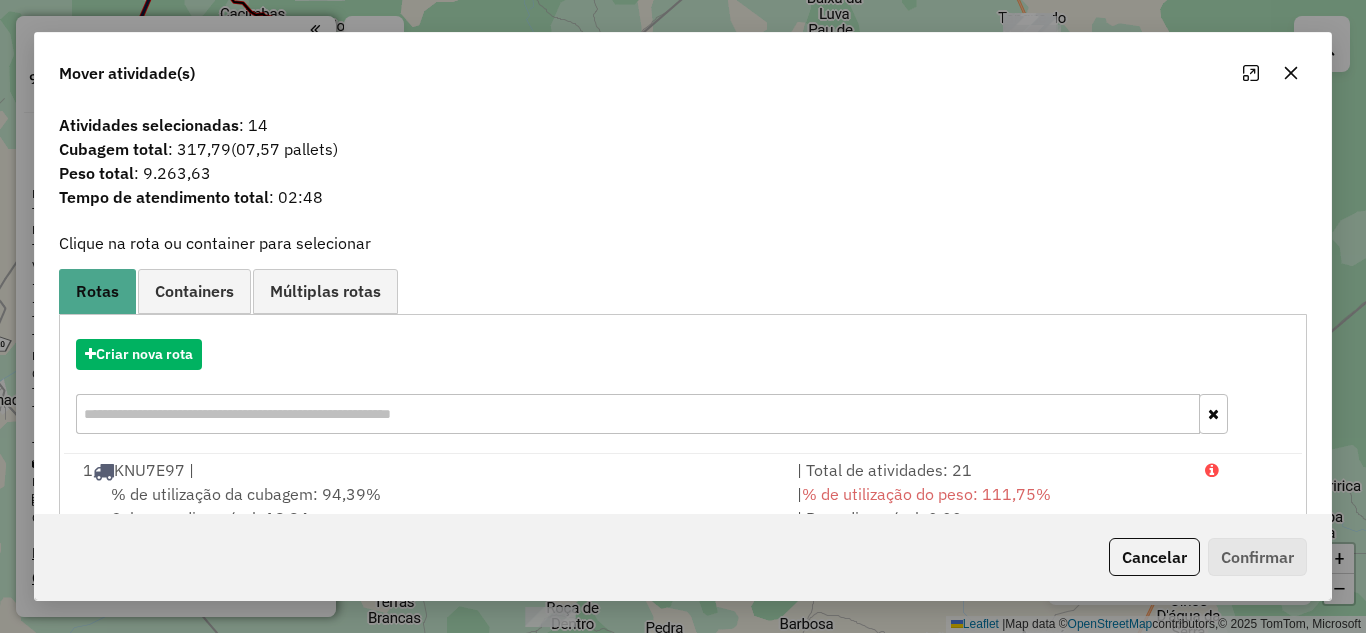 click 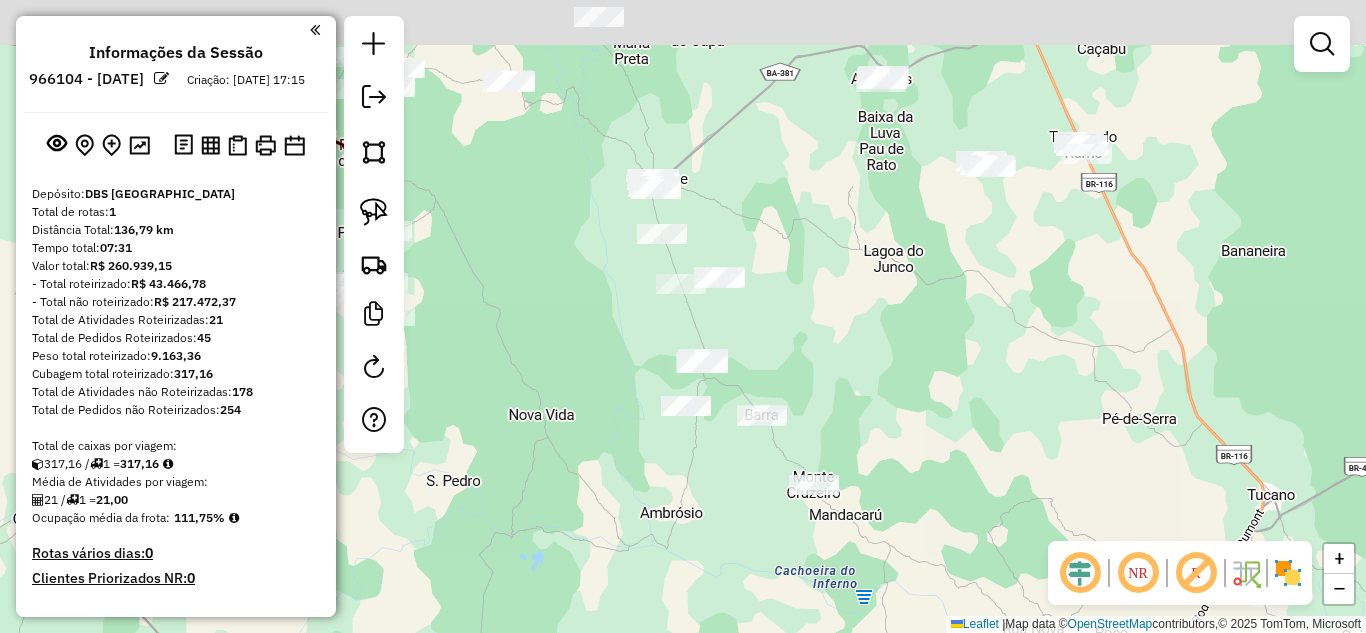 drag, startPoint x: 747, startPoint y: 259, endPoint x: 764, endPoint y: 331, distance: 73.97973 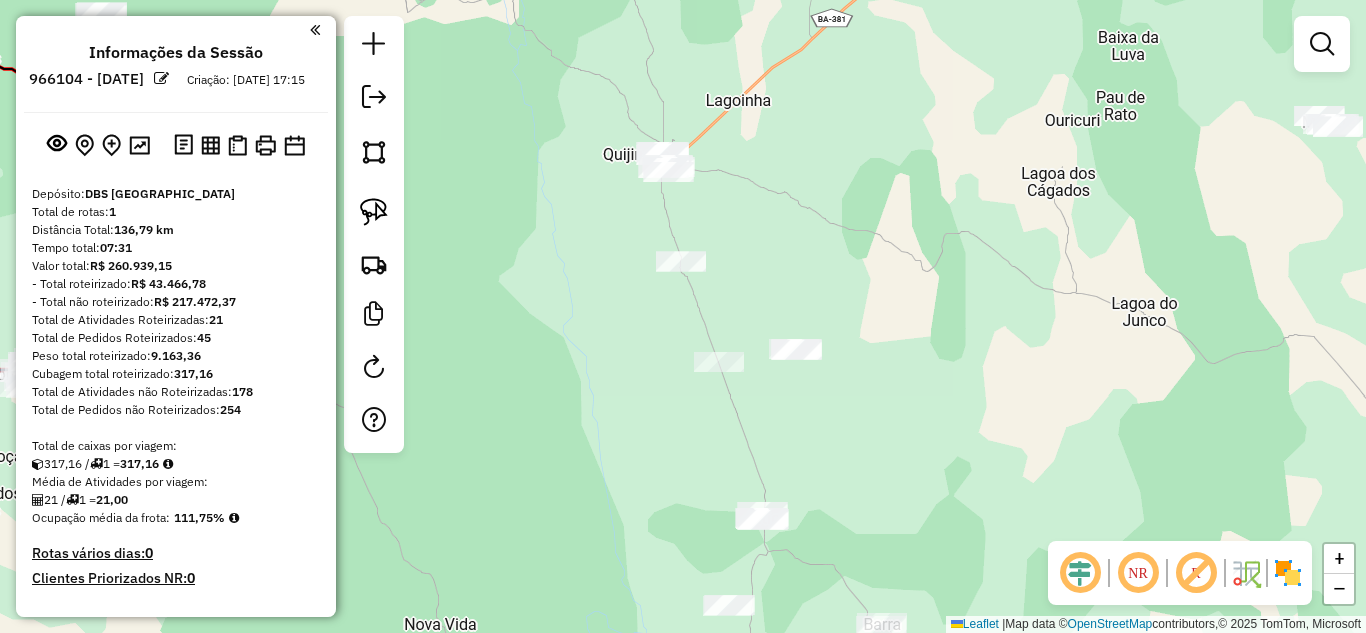 drag, startPoint x: 371, startPoint y: 194, endPoint x: 425, endPoint y: 196, distance: 54.037025 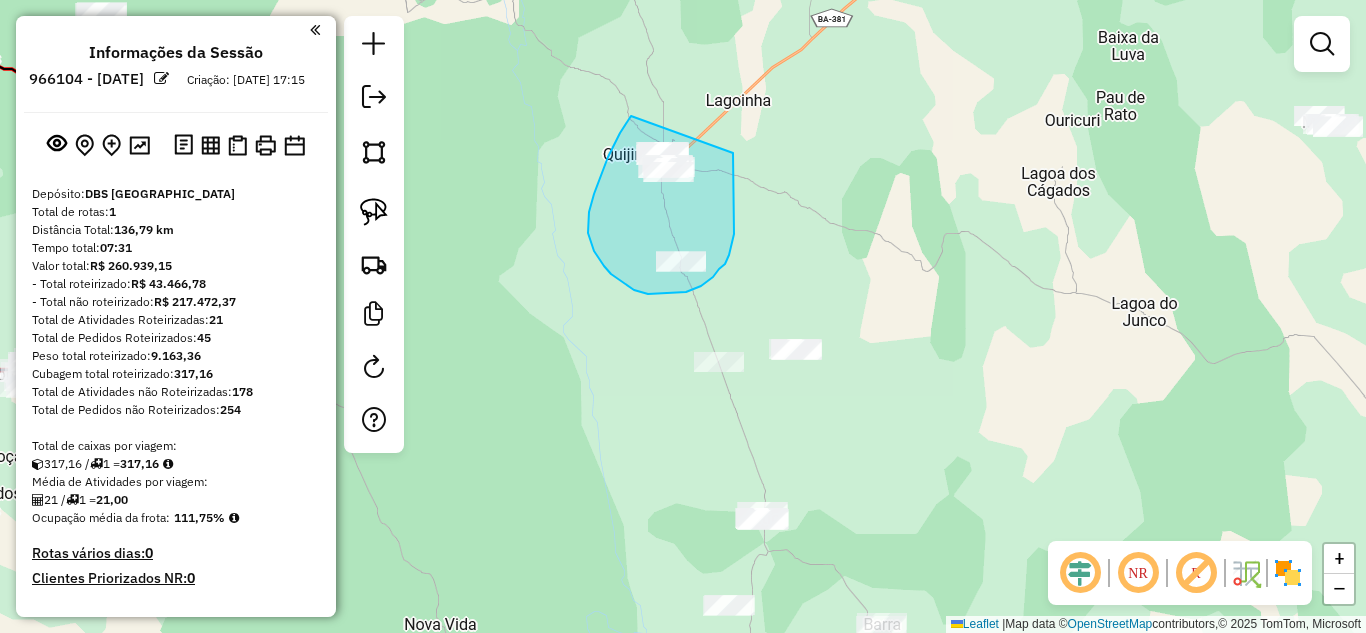 drag, startPoint x: 620, startPoint y: 133, endPoint x: 732, endPoint y: 147, distance: 112.871605 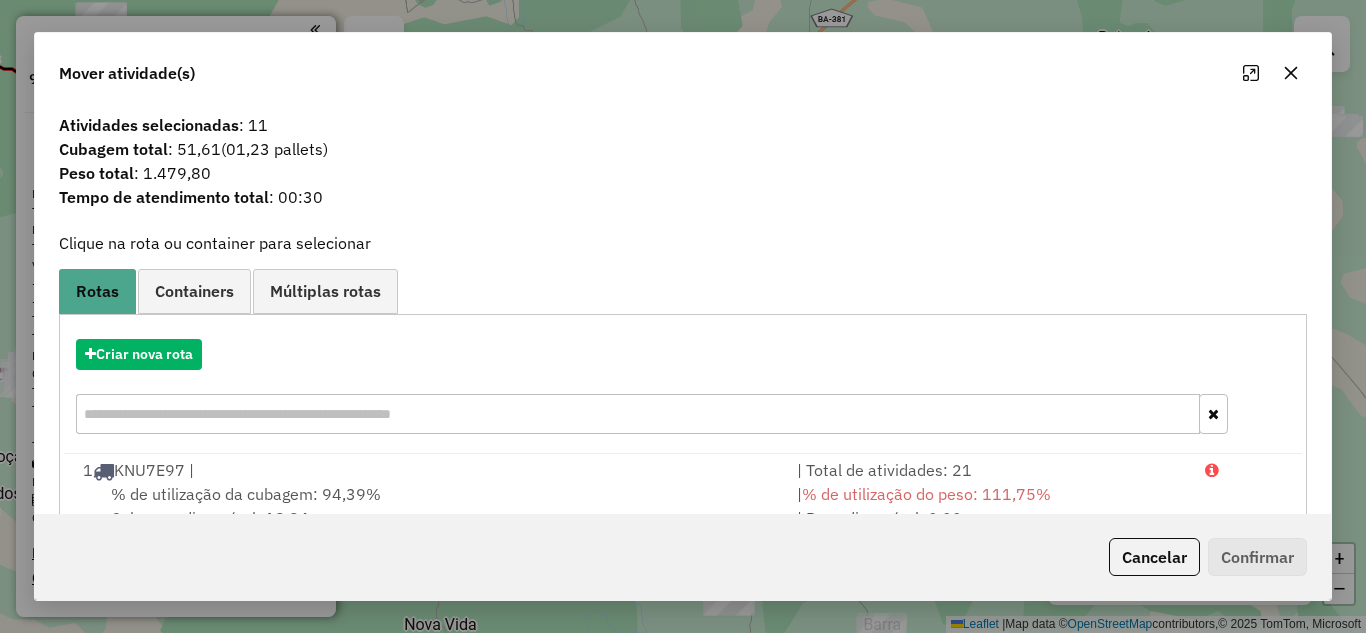 click 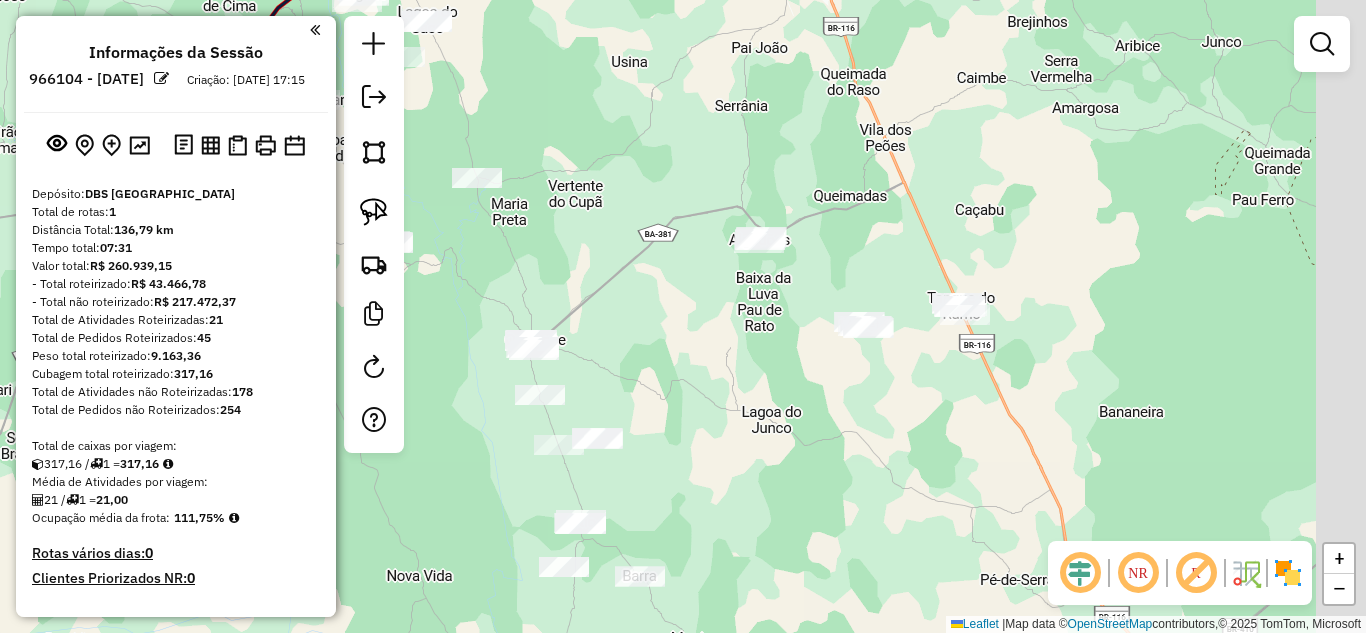 drag, startPoint x: 914, startPoint y: 313, endPoint x: 745, endPoint y: 358, distance: 174.88853 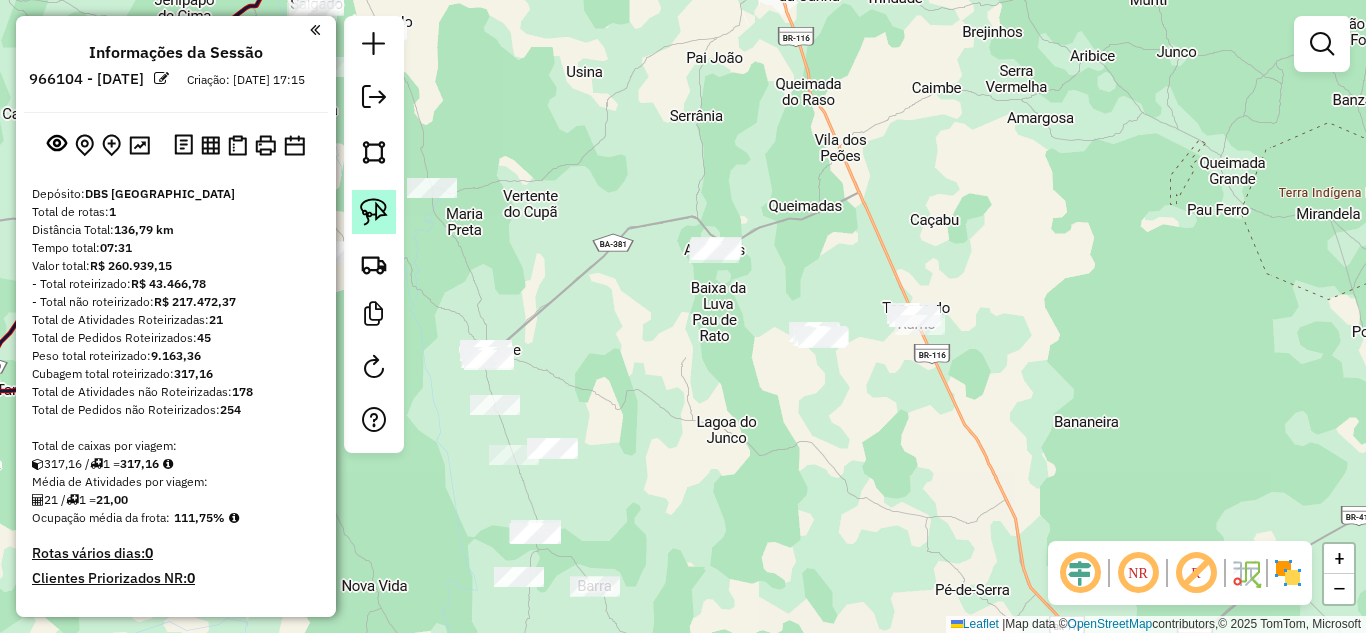 click 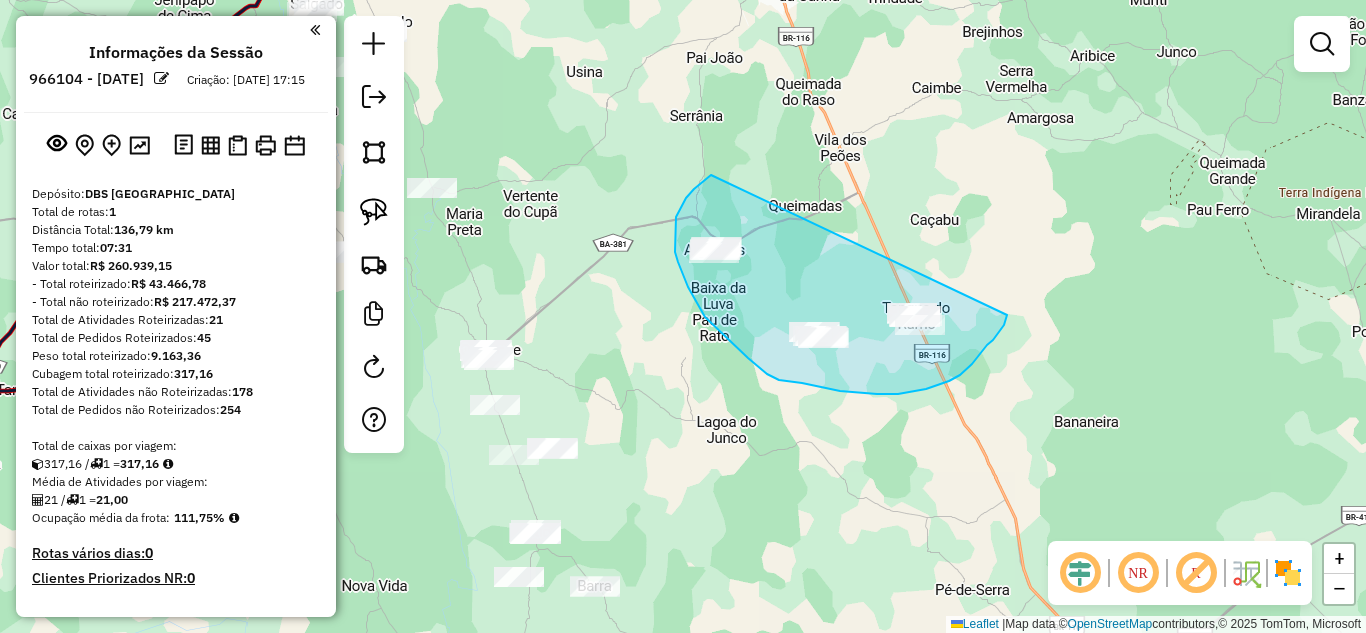 drag, startPoint x: 711, startPoint y: 175, endPoint x: 1007, endPoint y: 312, distance: 326.16714 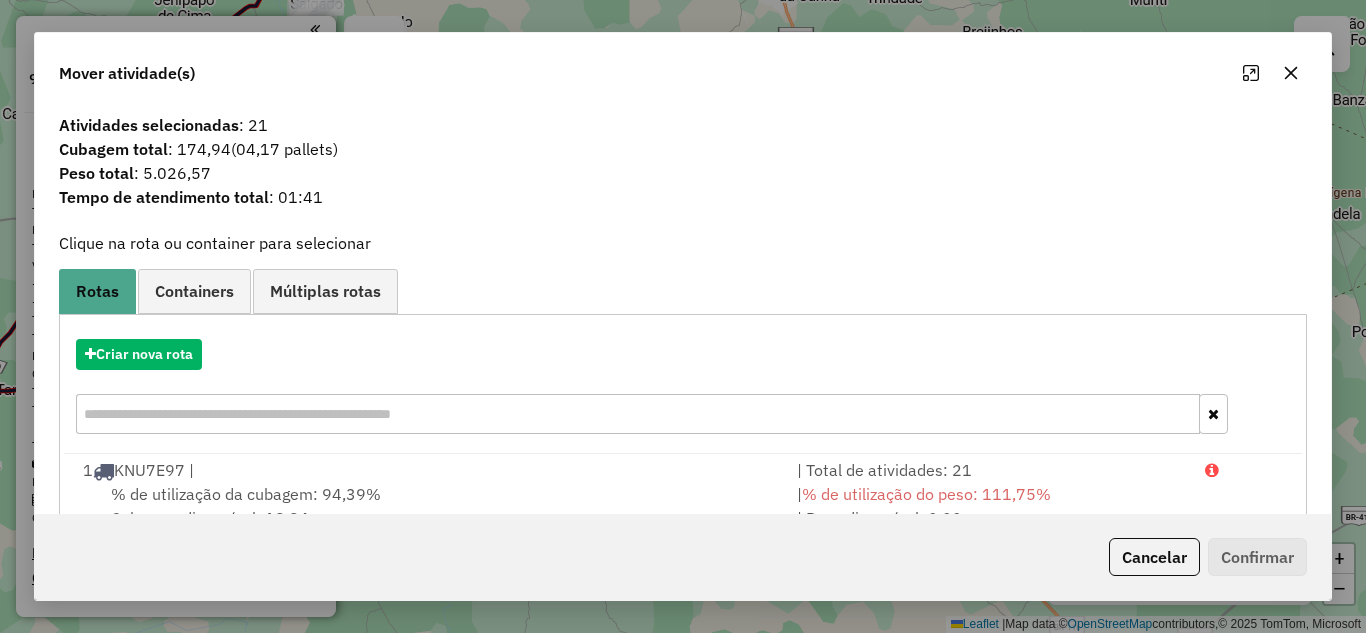 click 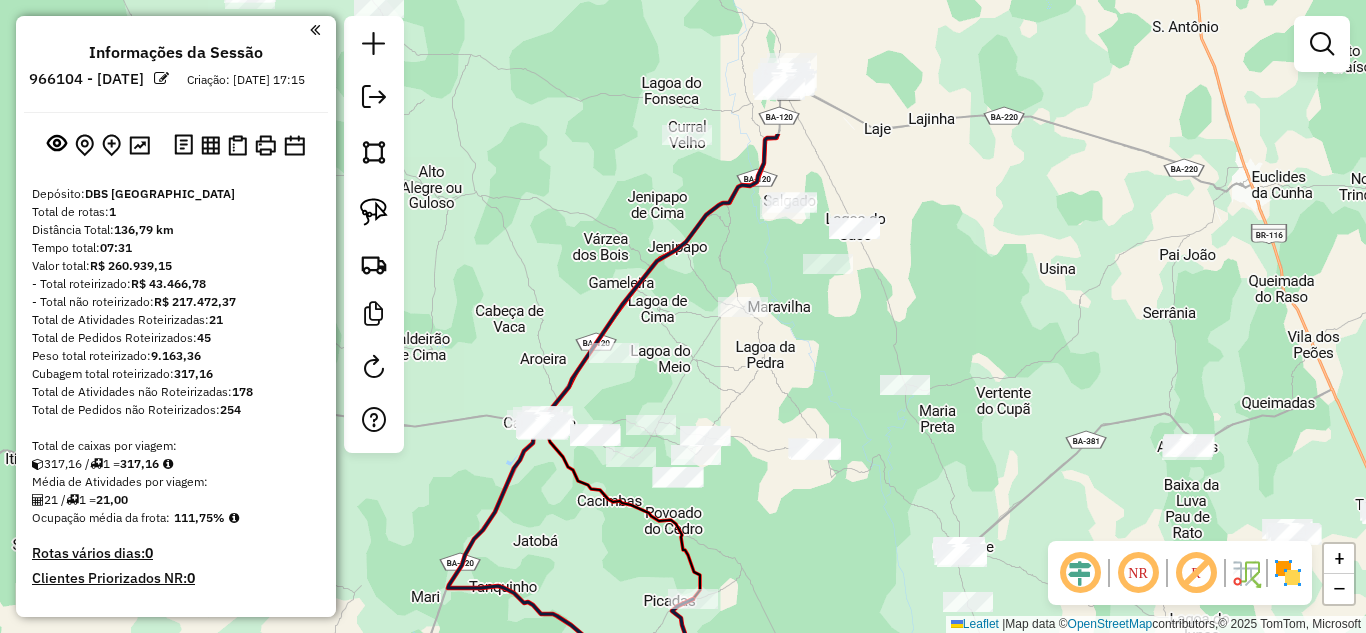 drag, startPoint x: 609, startPoint y: 409, endPoint x: 1082, endPoint y: 606, distance: 512.38464 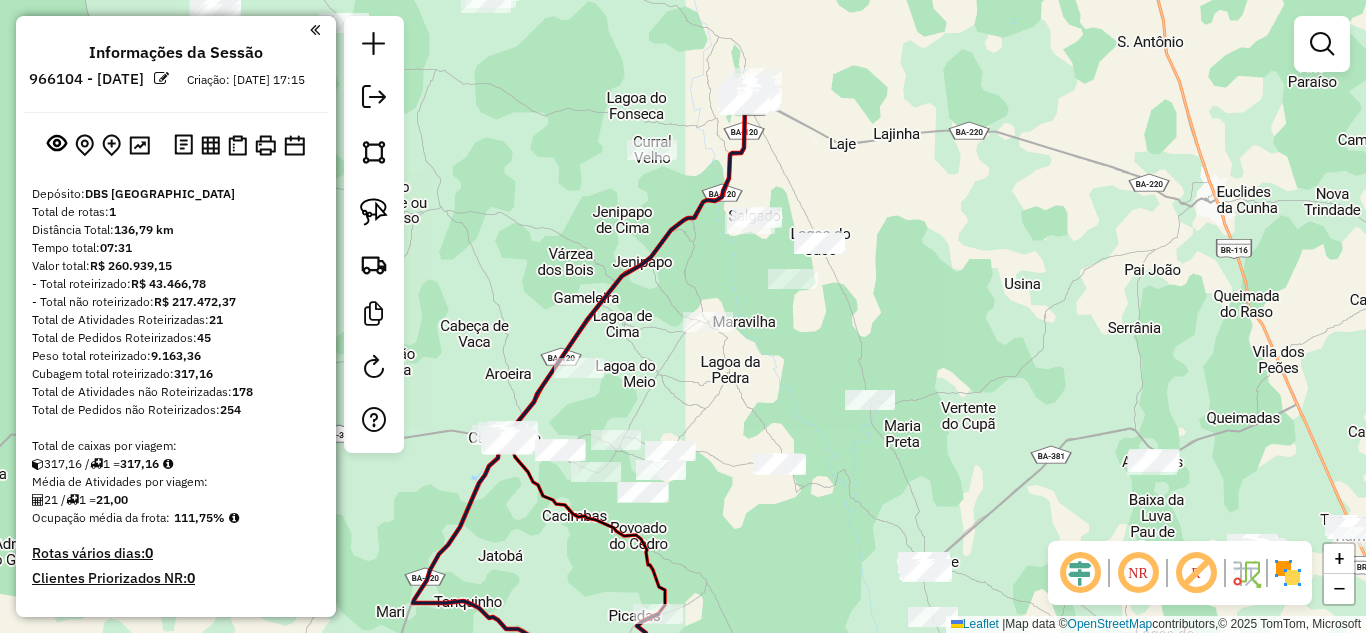drag, startPoint x: 880, startPoint y: 270, endPoint x: 837, endPoint y: 281, distance: 44.38468 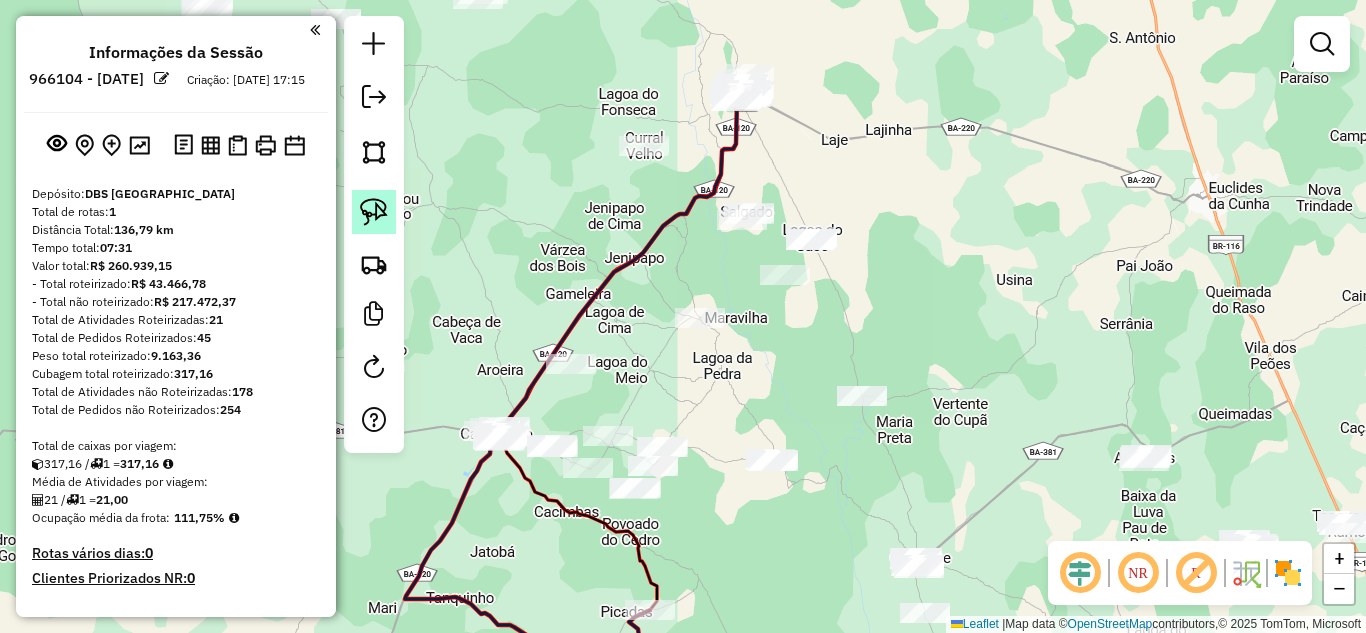click 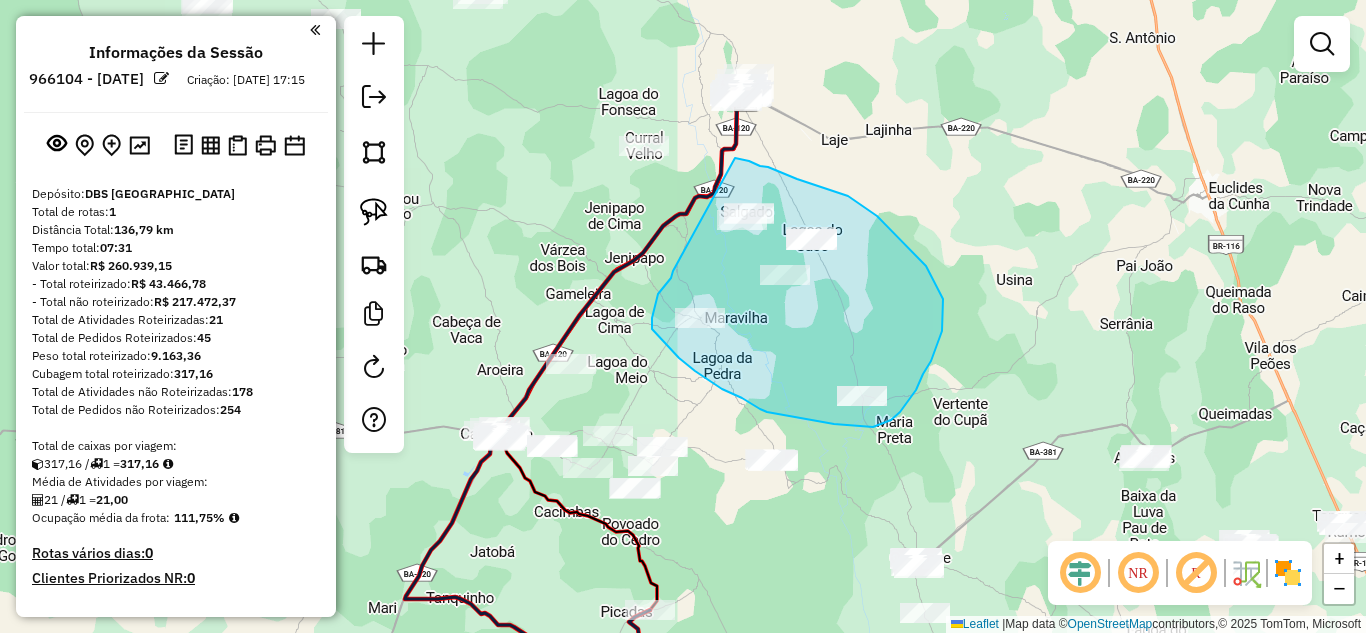 drag, startPoint x: 673, startPoint y: 271, endPoint x: 722, endPoint y: 158, distance: 123.16656 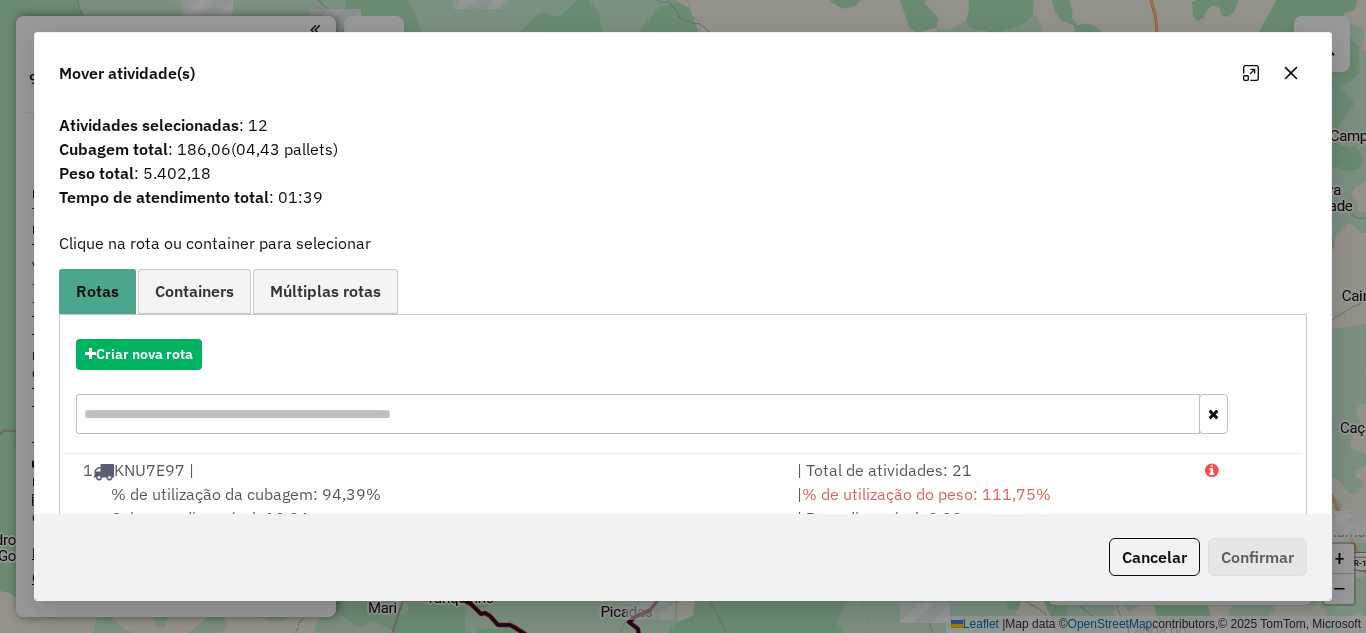 click 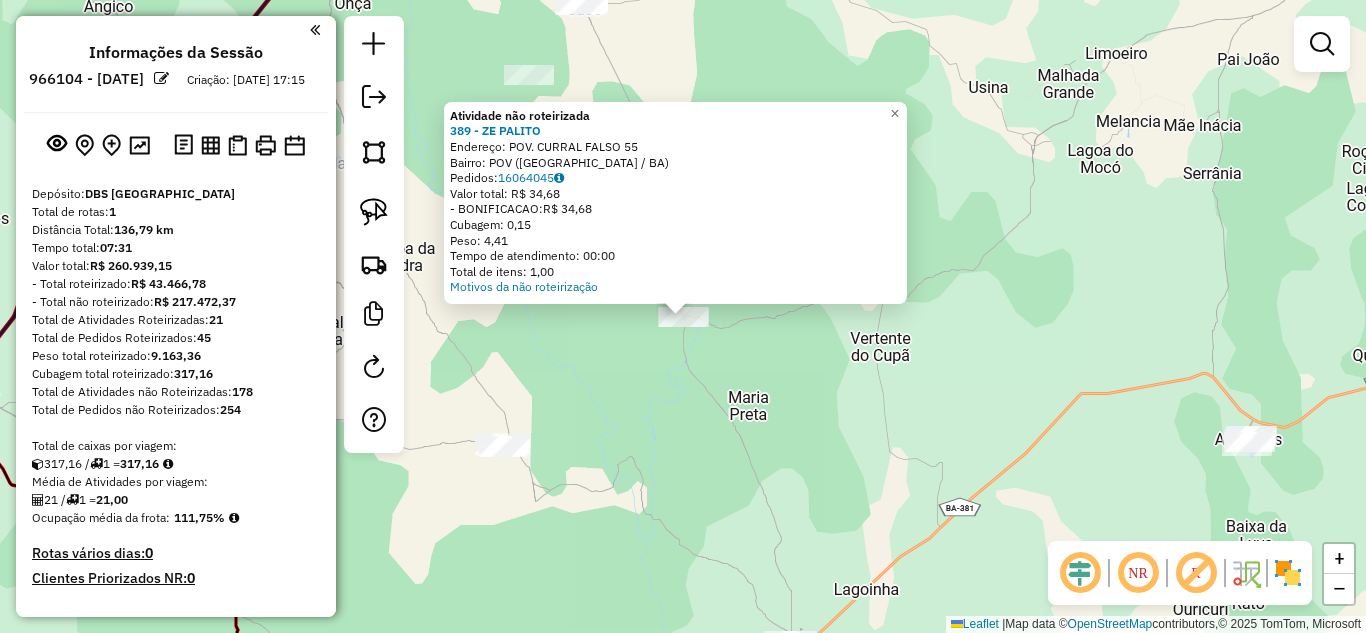 click on "Atividade não roteirizada 389 - ZE PALITO  Endereço:  POV. CURRAL FALSO 55   Bairro: POV (MONTE SANTO / BA)   Pedidos:  16064045   Valor total: R$ 34,68   - BONIFICACAO:  R$ 34,68   Cubagem: 0,15   Peso: 4,41   Tempo de atendimento: 00:00   Total de itens: 1,00  Motivos da não roteirização × Janela de atendimento Grade de atendimento Capacidade Transportadoras Veículos Cliente Pedidos  Rotas Selecione os dias de semana para filtrar as janelas de atendimento  Seg   Ter   Qua   Qui   Sex   Sáb   Dom  Informe o período da janela de atendimento: De: Até:  Filtrar exatamente a janela do cliente  Considerar janela de atendimento padrão  Selecione os dias de semana para filtrar as grades de atendimento  Seg   Ter   Qua   Qui   Sex   Sáb   Dom   Considerar clientes sem dia de atendimento cadastrado  Clientes fora do dia de atendimento selecionado Filtrar as atividades entre os valores definidos abaixo:  Peso mínimo:   Peso máximo:   Cubagem mínima:   Cubagem máxima:   De:   Até:   De:   Até:  Nome:" 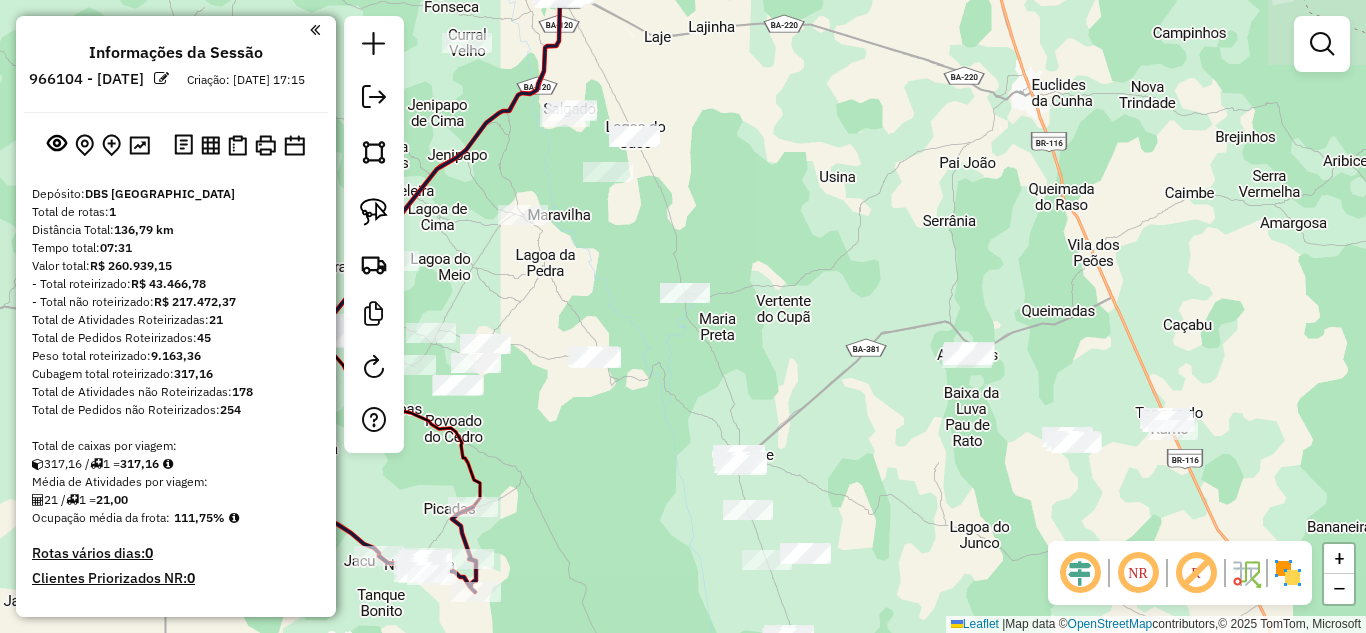 drag, startPoint x: 571, startPoint y: 202, endPoint x: 642, endPoint y: 253, distance: 87.41853 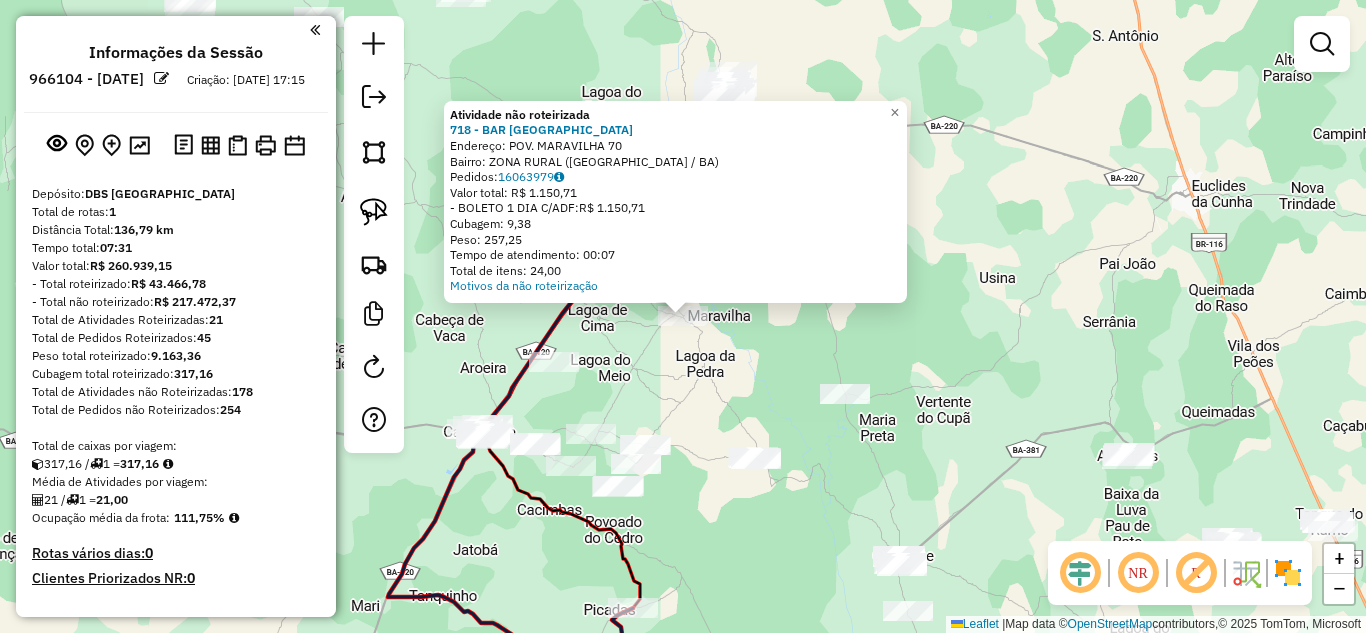 click on "Atividade não roteirizada 718 - BAR DO PAULO  Endereço:  POV. MARAVILHA 70   Bairro: ZONA RURAL (MONTE SANTO / BA)   Pedidos:  16063979   Valor total: R$ 1.150,71   - BOLETO 1 DIA C/ADF:  R$ 1.150,71   Cubagem: 9,38   Peso: 257,25   Tempo de atendimento: 00:07   Total de itens: 24,00  Motivos da não roteirização × Janela de atendimento Grade de atendimento Capacidade Transportadoras Veículos Cliente Pedidos  Rotas Selecione os dias de semana para filtrar as janelas de atendimento  Seg   Ter   Qua   Qui   Sex   Sáb   Dom  Informe o período da janela de atendimento: De: Até:  Filtrar exatamente a janela do cliente  Considerar janela de atendimento padrão  Selecione os dias de semana para filtrar as grades de atendimento  Seg   Ter   Qua   Qui   Sex   Sáb   Dom   Considerar clientes sem dia de atendimento cadastrado  Clientes fora do dia de atendimento selecionado Filtrar as atividades entre os valores definidos abaixo:  Peso mínimo:   Peso máximo:   Cubagem mínima:   Cubagem máxima:   De:   De:" 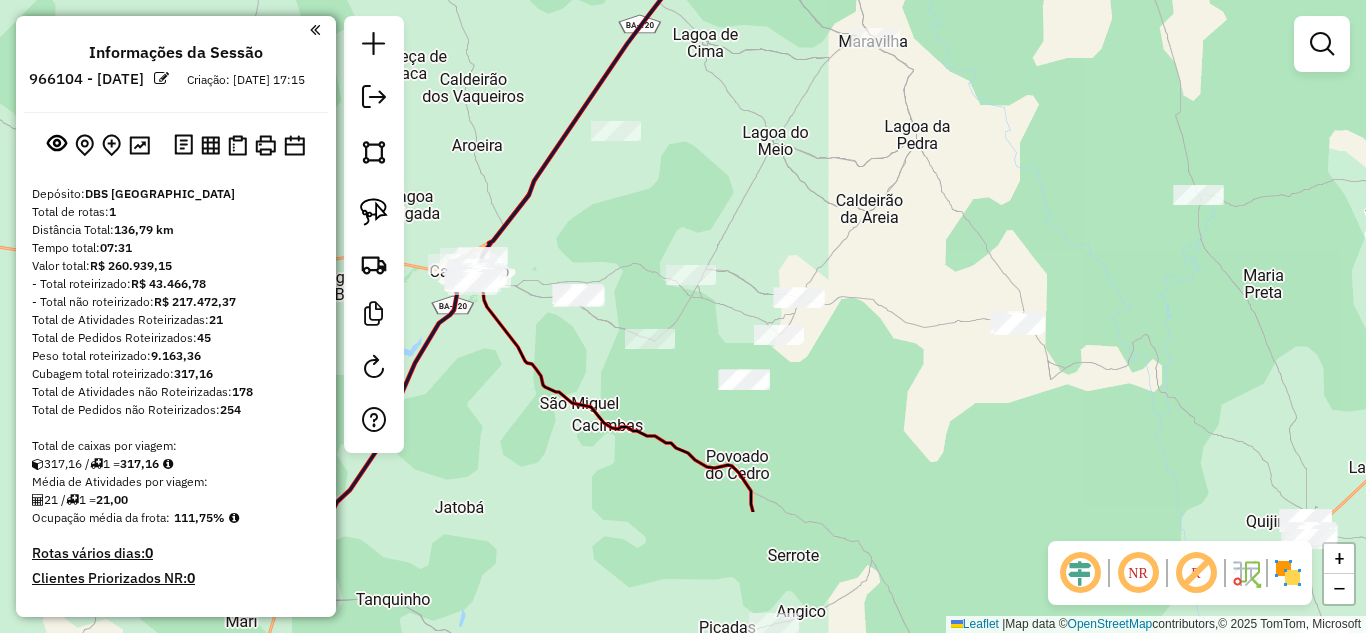 drag, startPoint x: 592, startPoint y: 401, endPoint x: 694, endPoint y: 218, distance: 209.50656 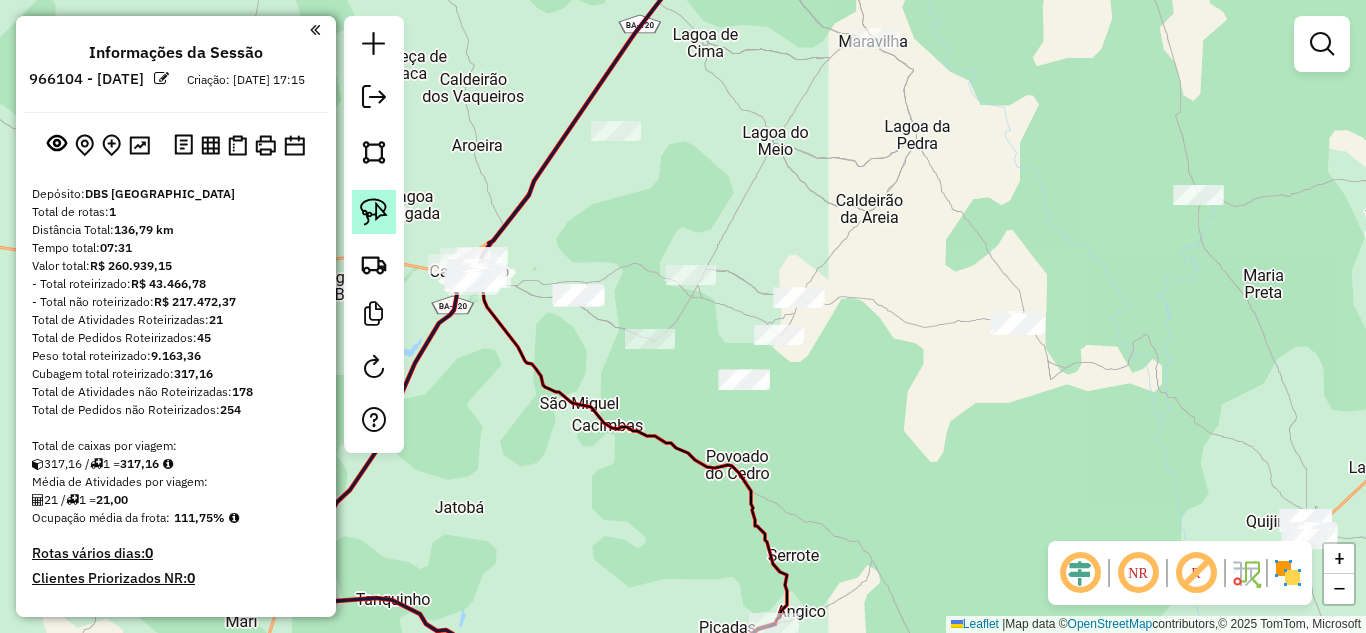 click 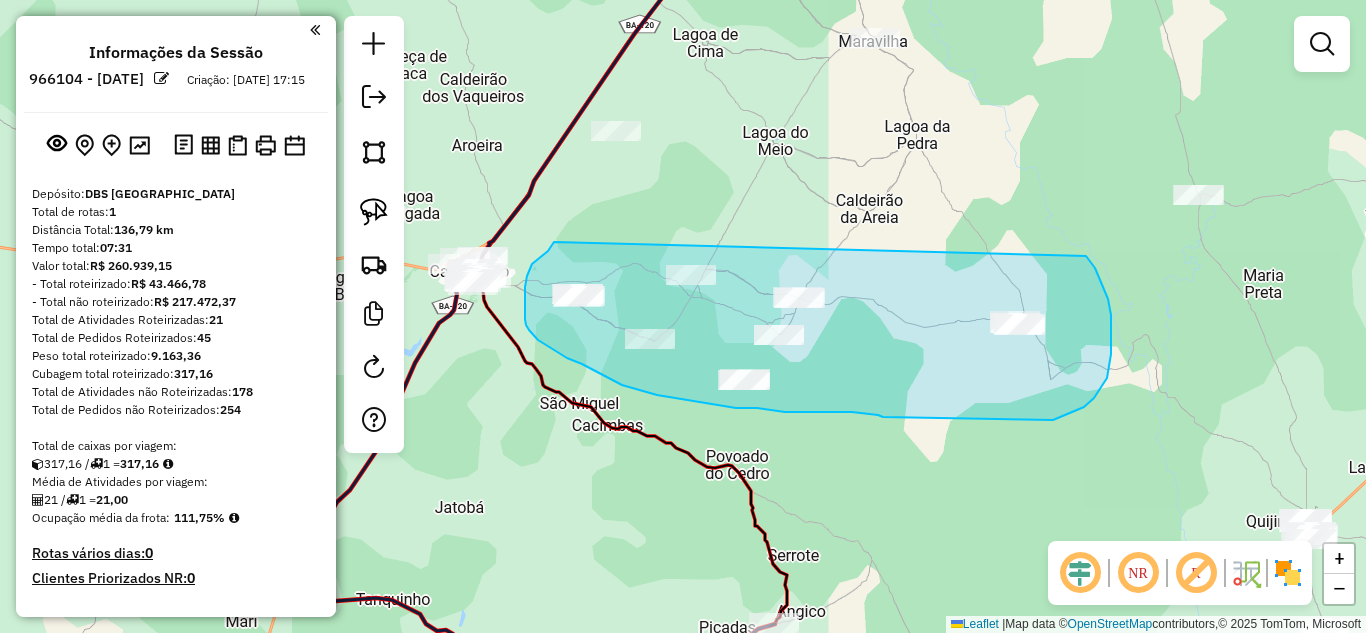 drag, startPoint x: 526, startPoint y: 281, endPoint x: 1086, endPoint y: 256, distance: 560.55774 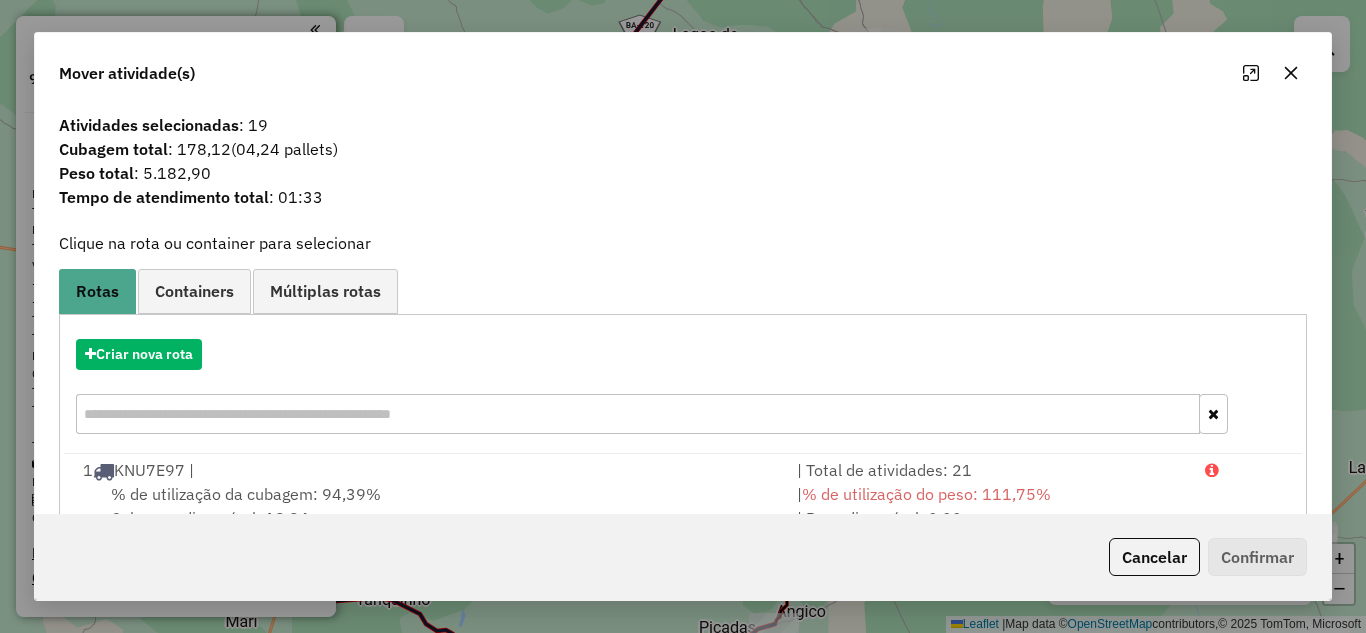 click 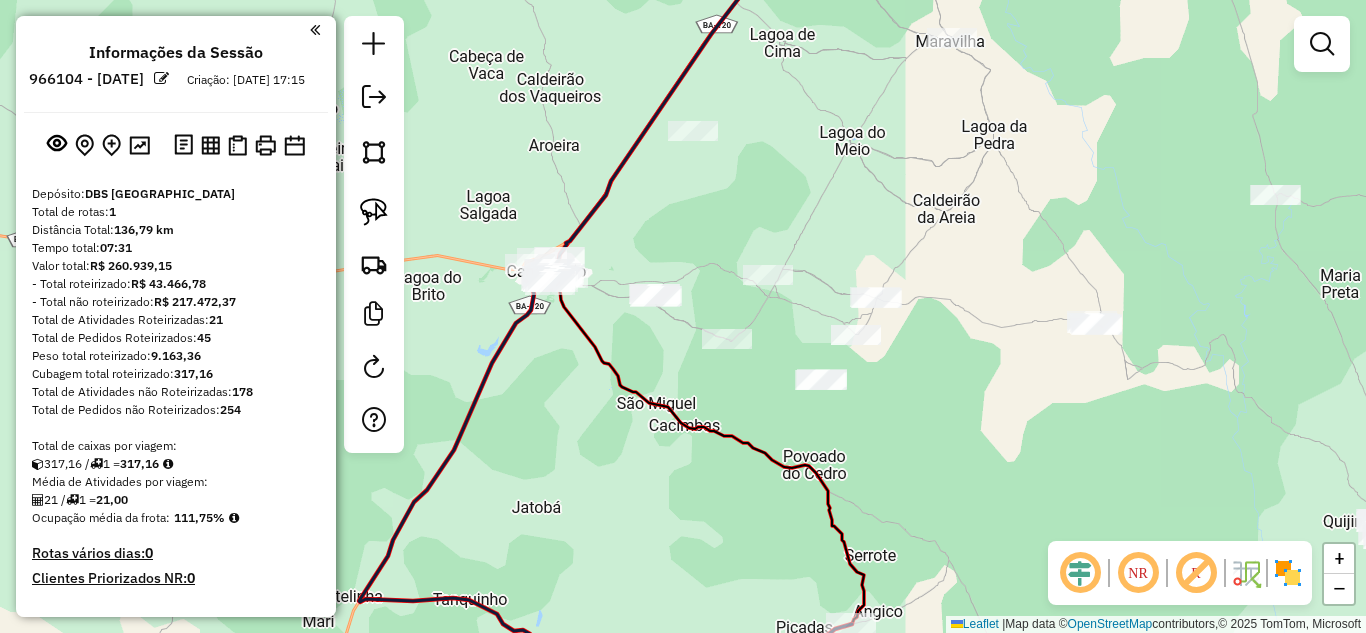 drag, startPoint x: 507, startPoint y: 178, endPoint x: 645, endPoint y: 186, distance: 138.23169 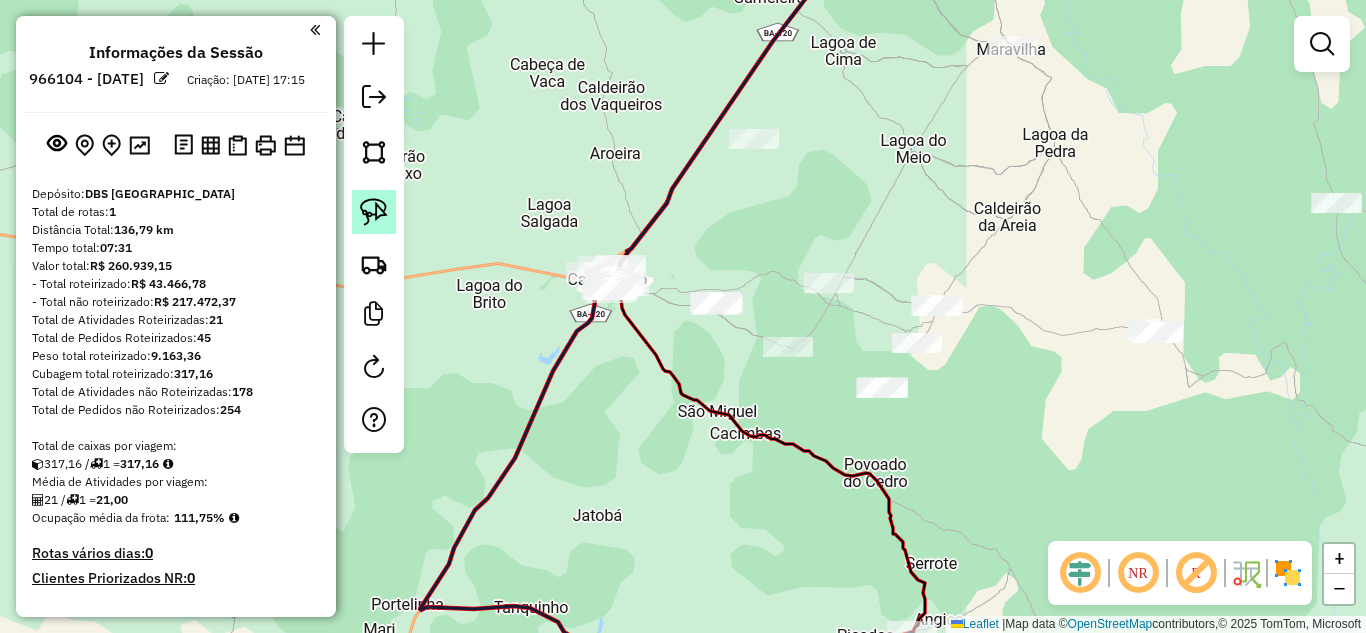 click 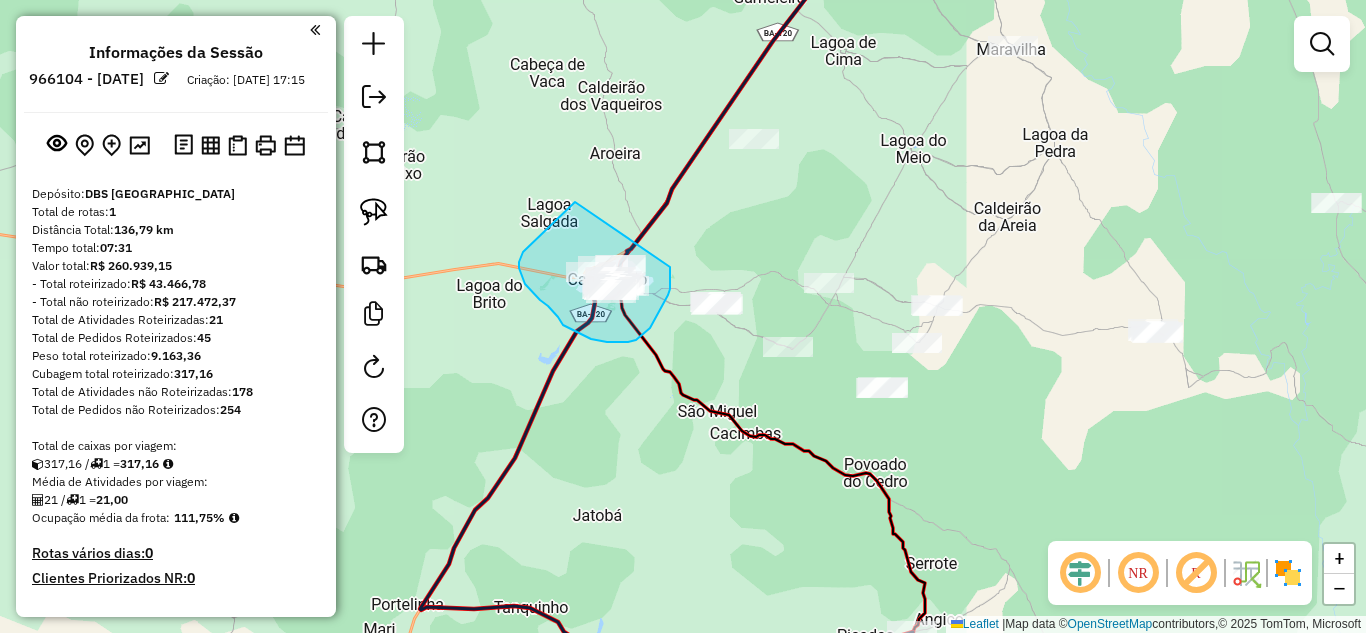 drag, startPoint x: 523, startPoint y: 252, endPoint x: 670, endPoint y: 267, distance: 147.76332 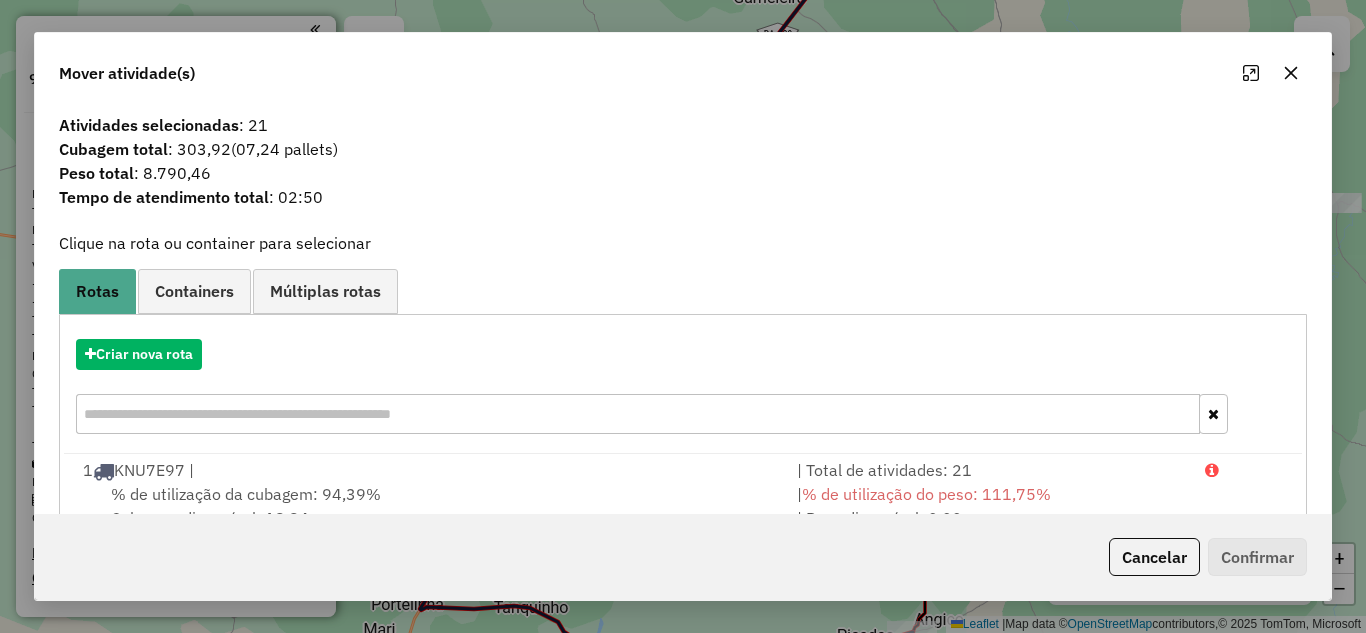 click 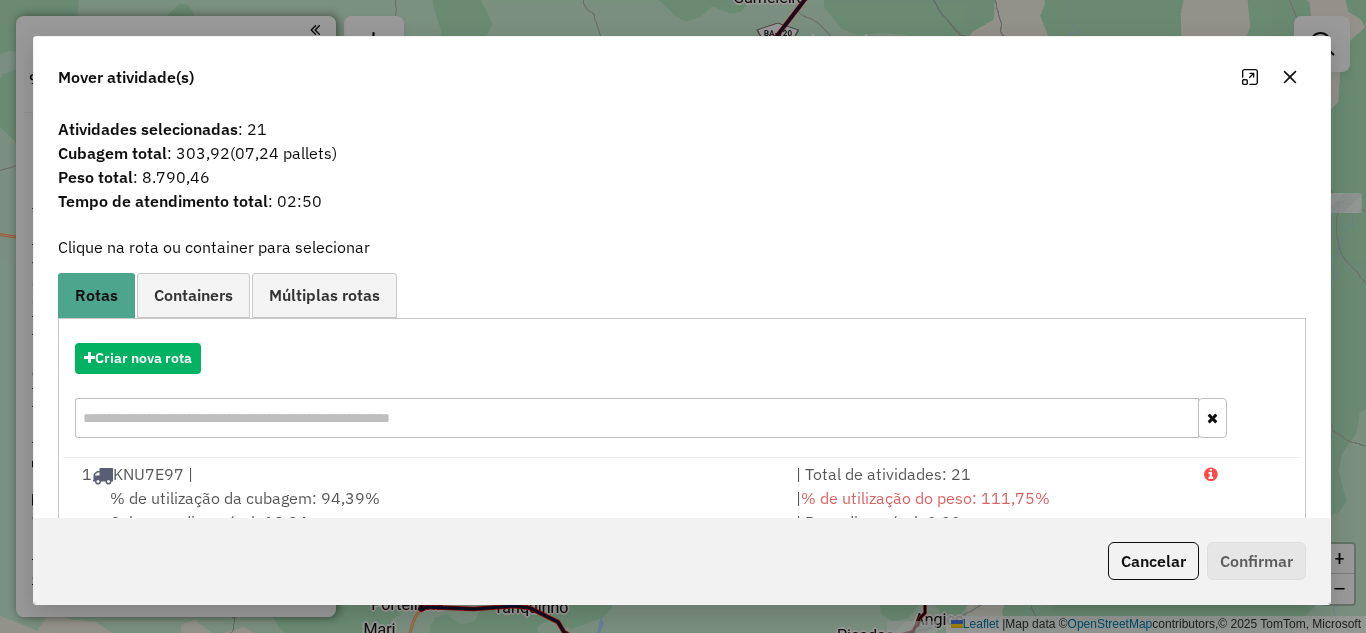 click 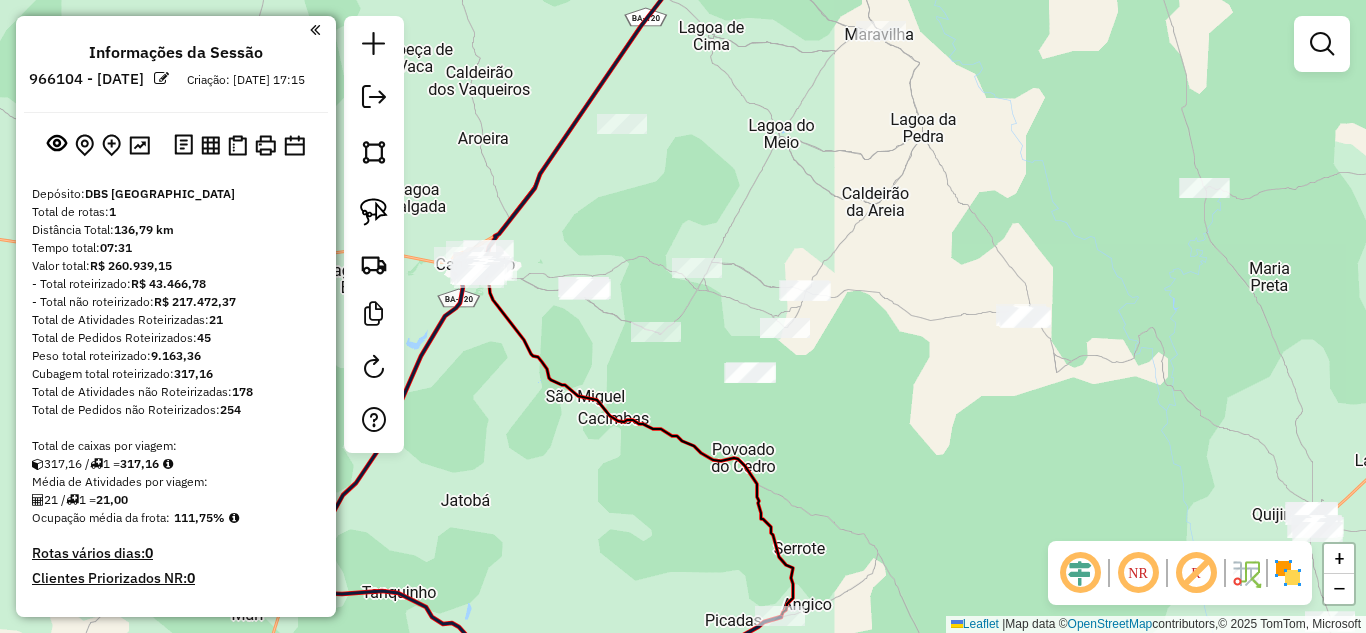 drag, startPoint x: 1044, startPoint y: 196, endPoint x: 984, endPoint y: 165, distance: 67.53518 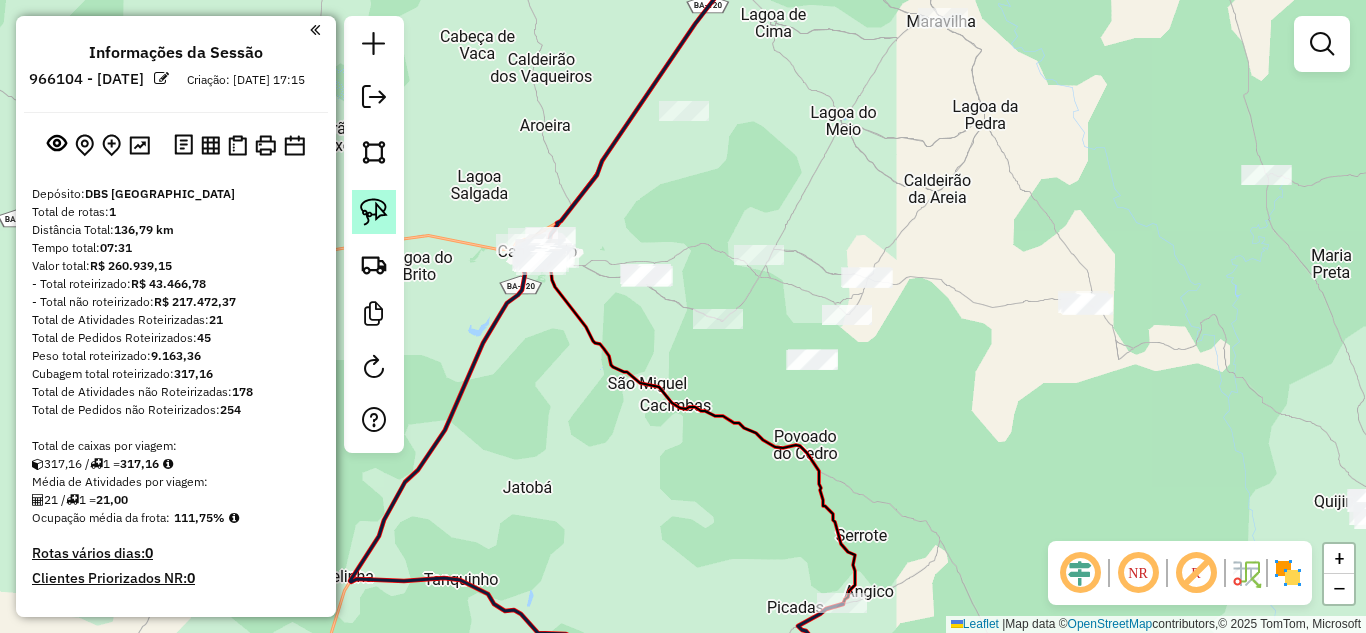 click 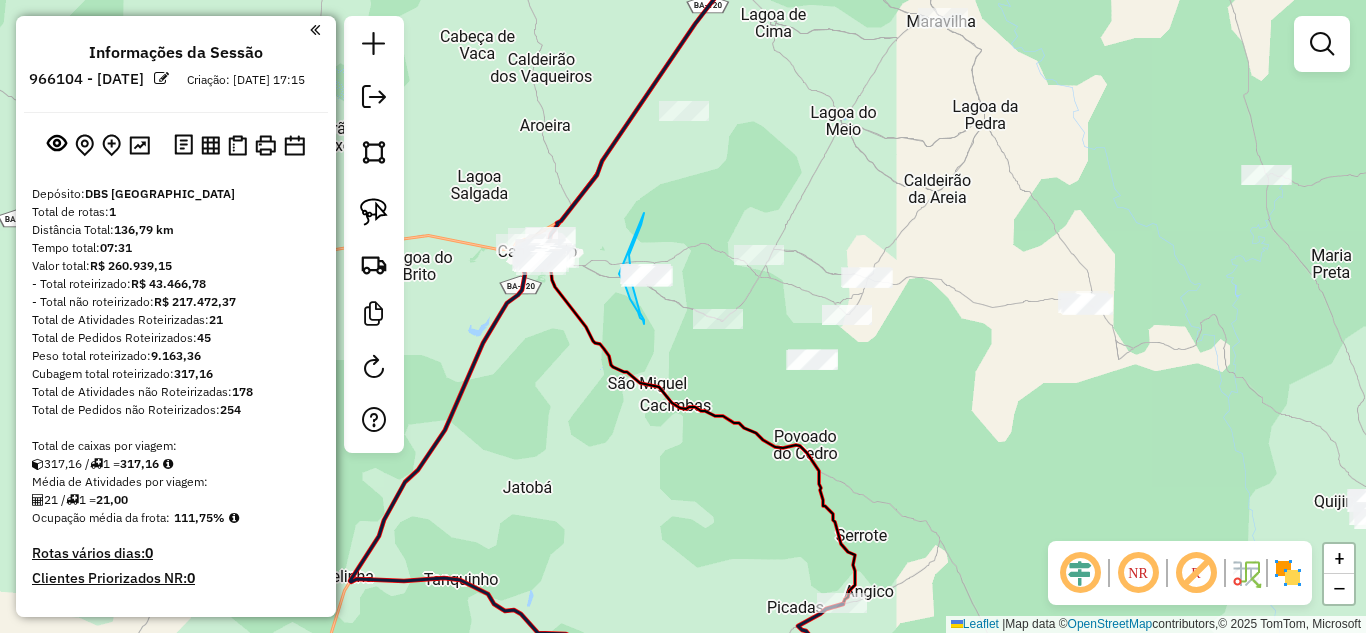 drag, startPoint x: 644, startPoint y: 213, endPoint x: 605, endPoint y: 239, distance: 46.872166 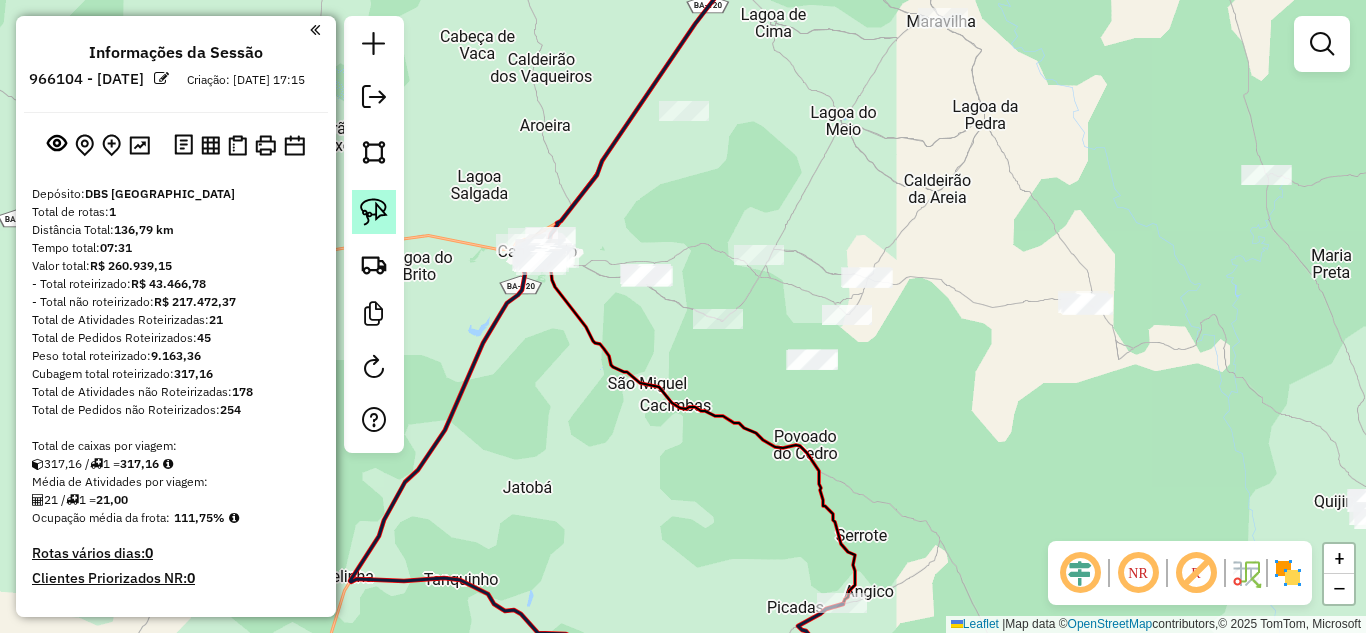 click 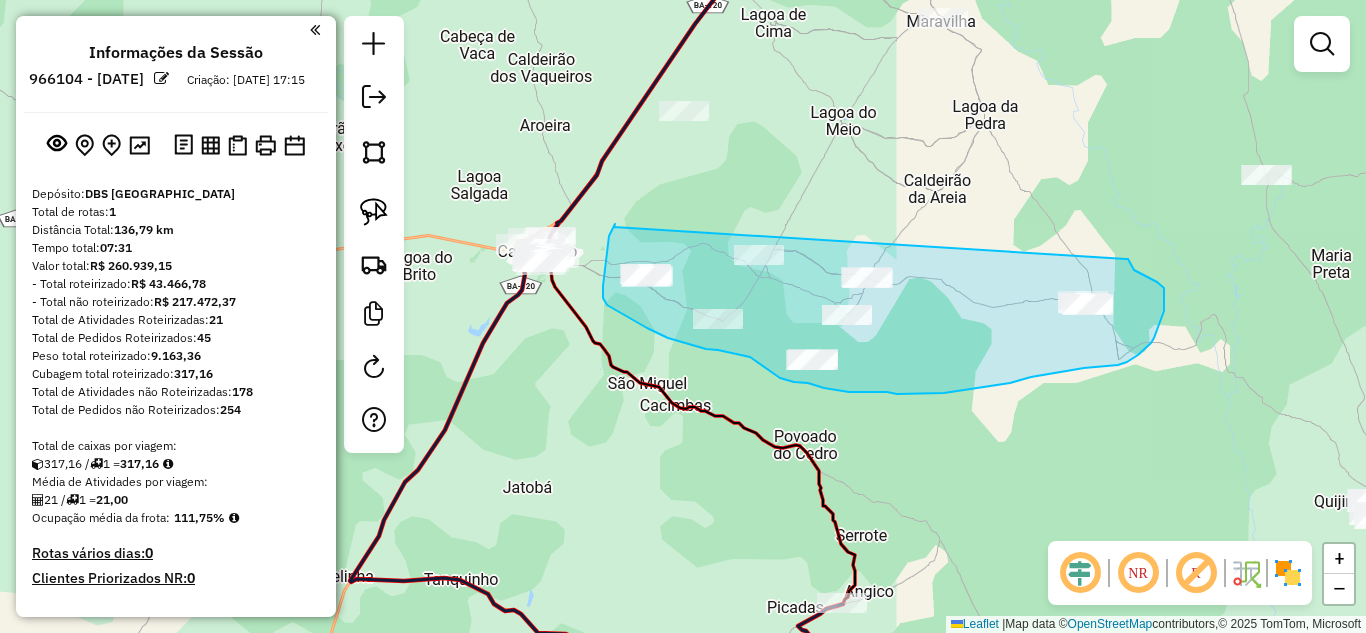 drag, startPoint x: 614, startPoint y: 227, endPoint x: 1126, endPoint y: 259, distance: 512.999 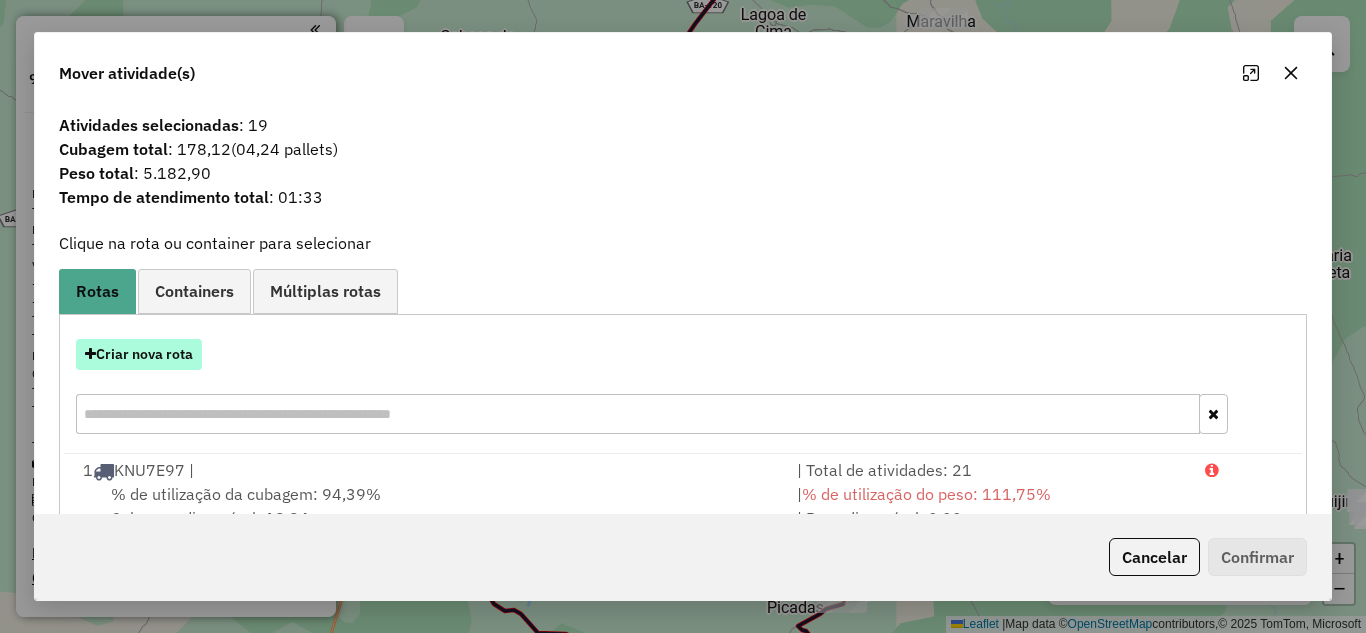 click on "Criar nova rota" at bounding box center (139, 354) 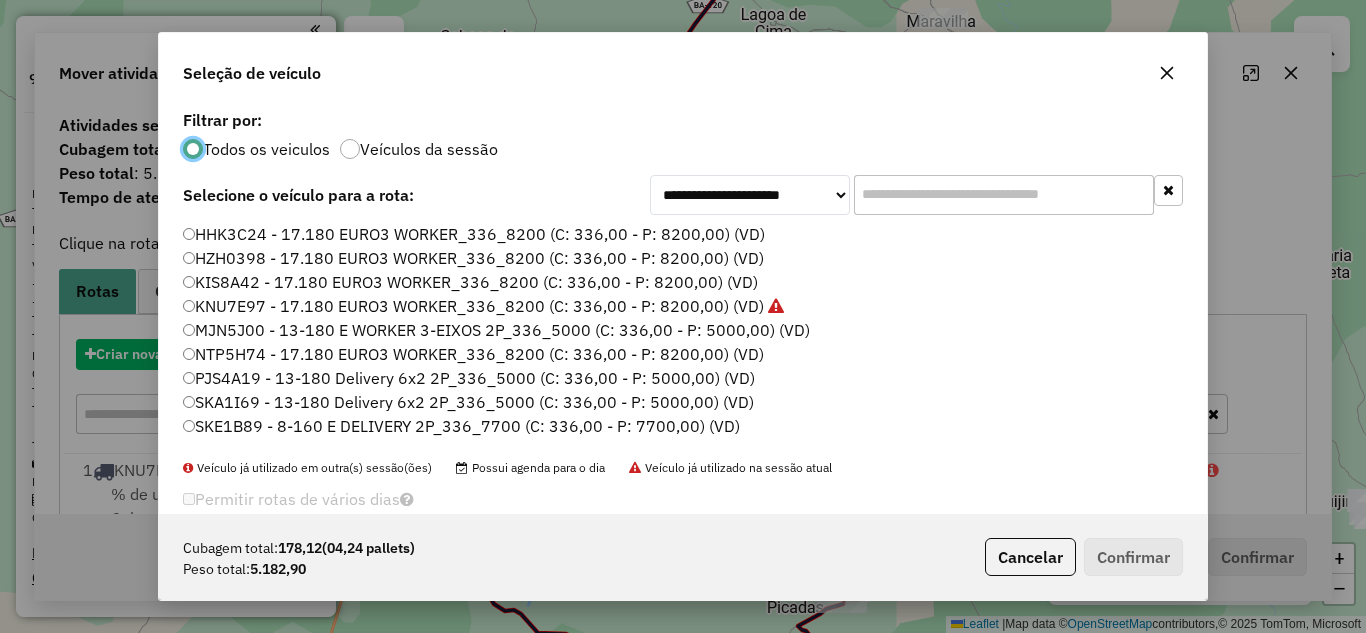 scroll, scrollTop: 11, scrollLeft: 6, axis: both 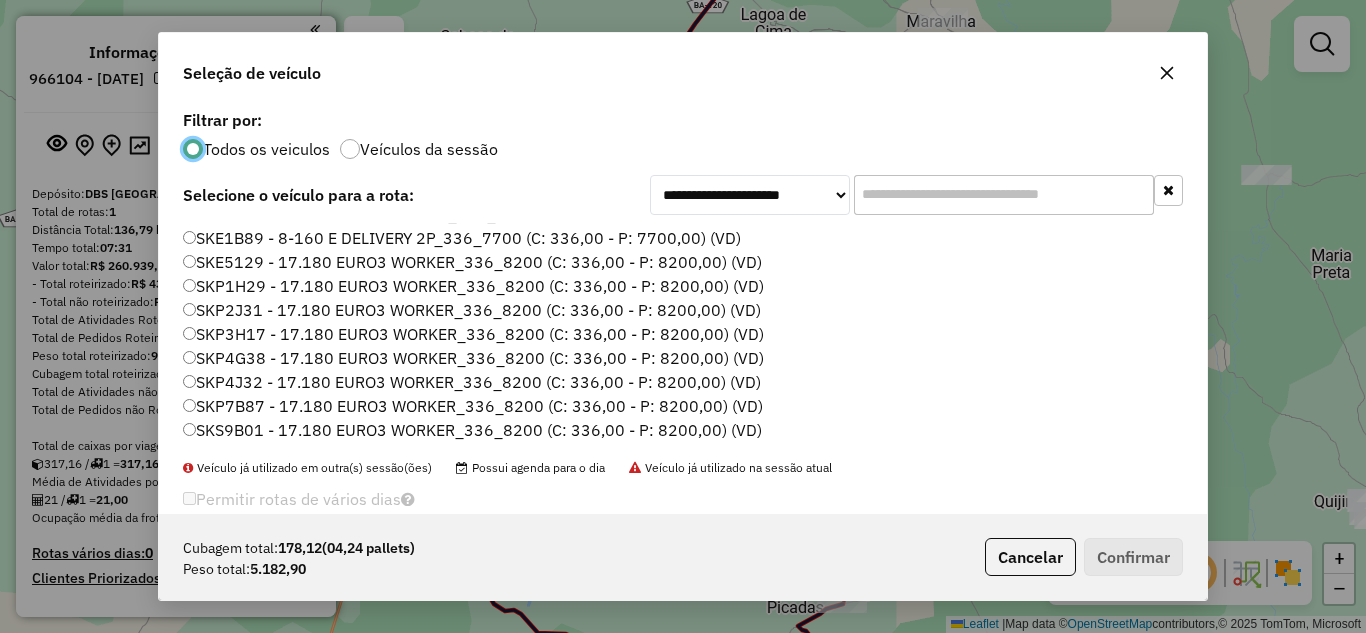 drag, startPoint x: 266, startPoint y: 402, endPoint x: 353, endPoint y: 418, distance: 88.45903 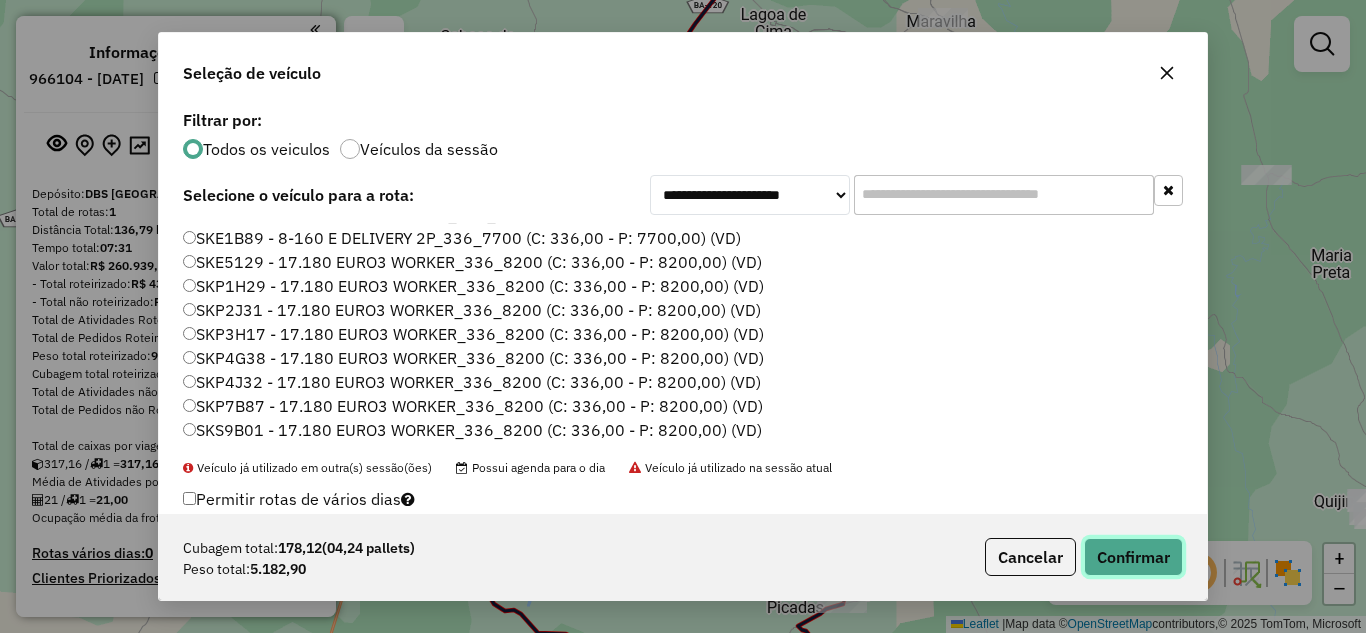 click on "Confirmar" 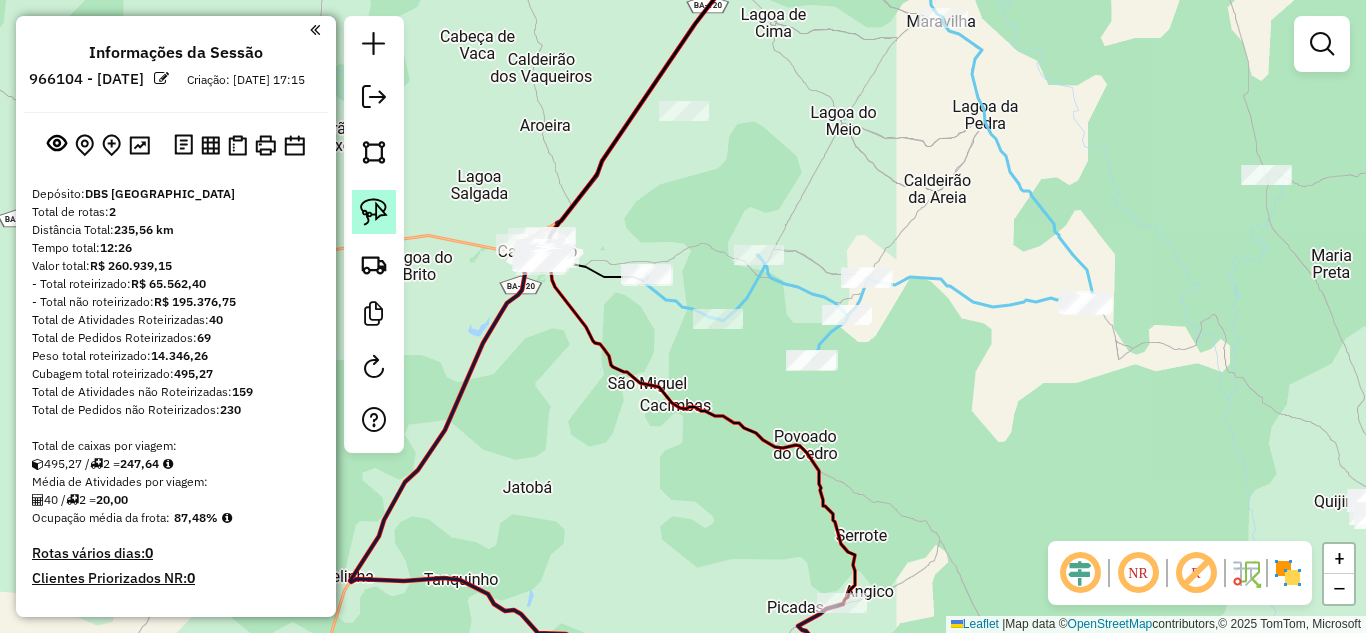 click 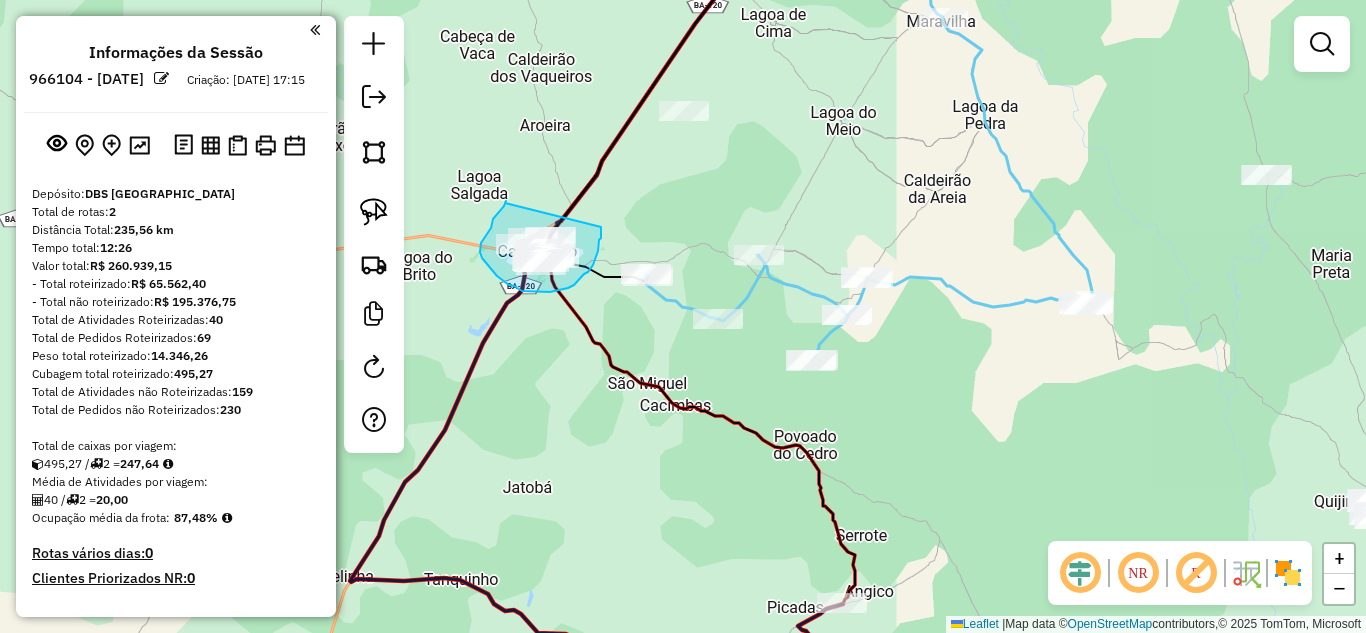 drag, startPoint x: 493, startPoint y: 219, endPoint x: 601, endPoint y: 227, distance: 108.29589 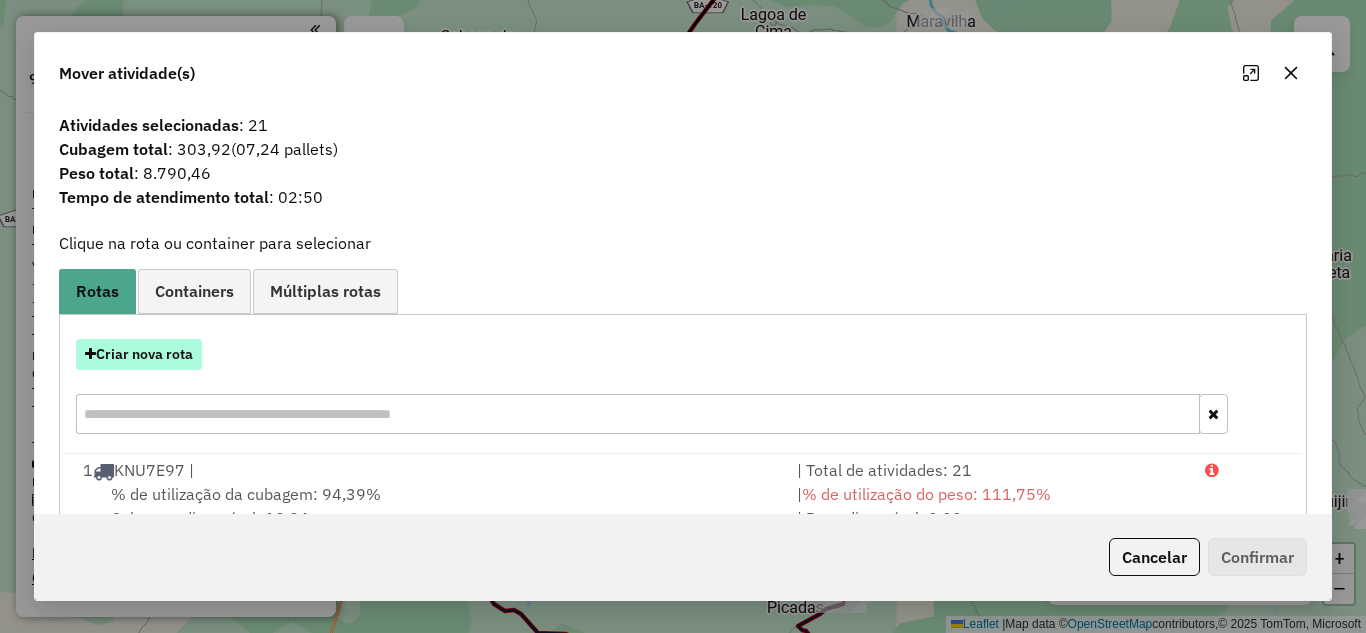 click on "Criar nova rota" at bounding box center [139, 354] 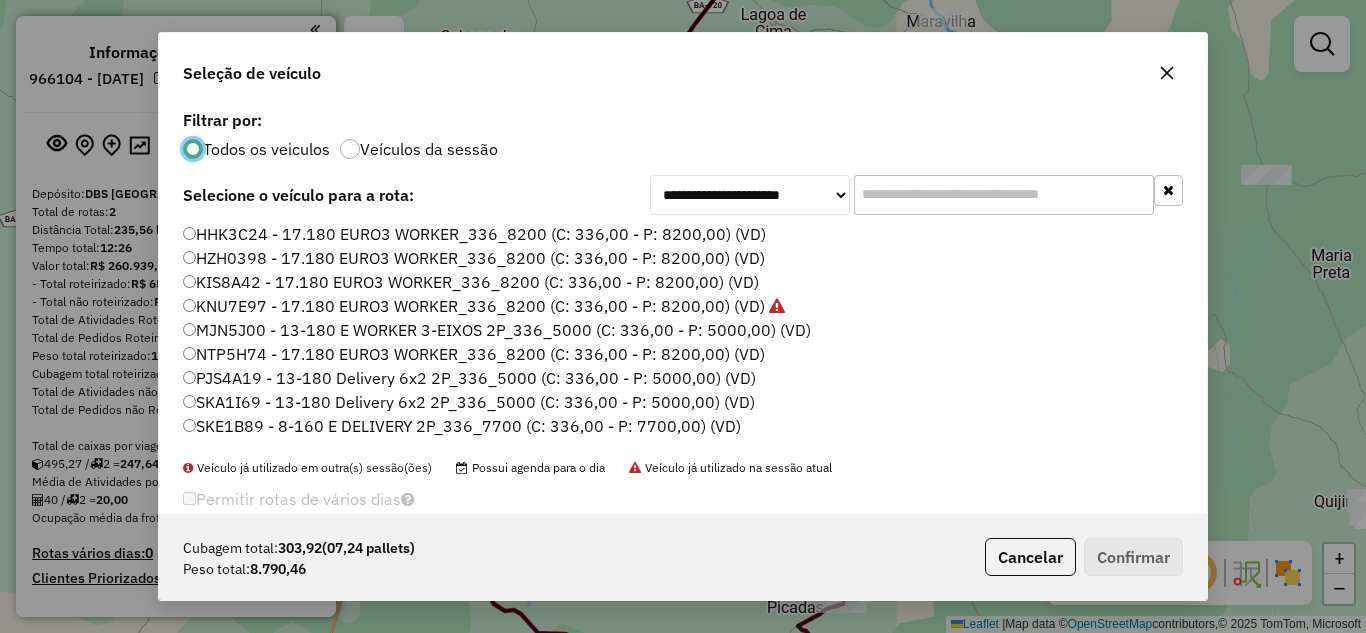 scroll, scrollTop: 11, scrollLeft: 6, axis: both 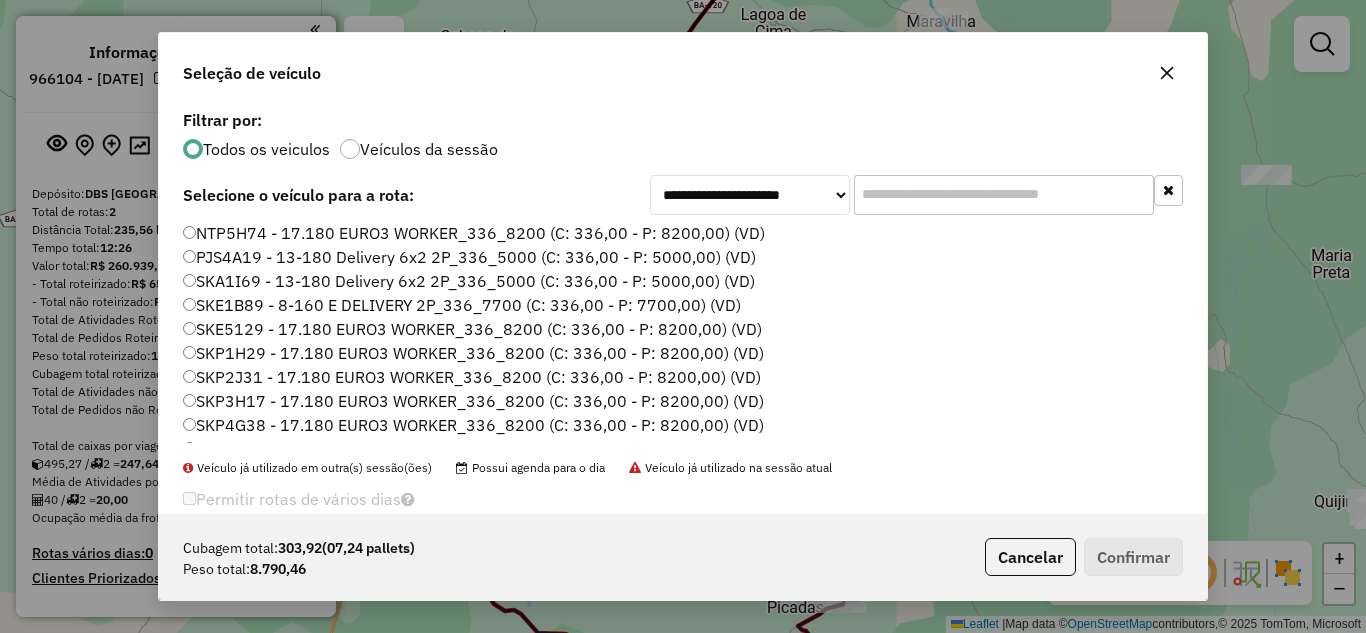 click on "SKA1I69 - 13-180 Delivery 6x2 2P_336_5000 (C: 336,00 - P: 5000,00) (VD)" 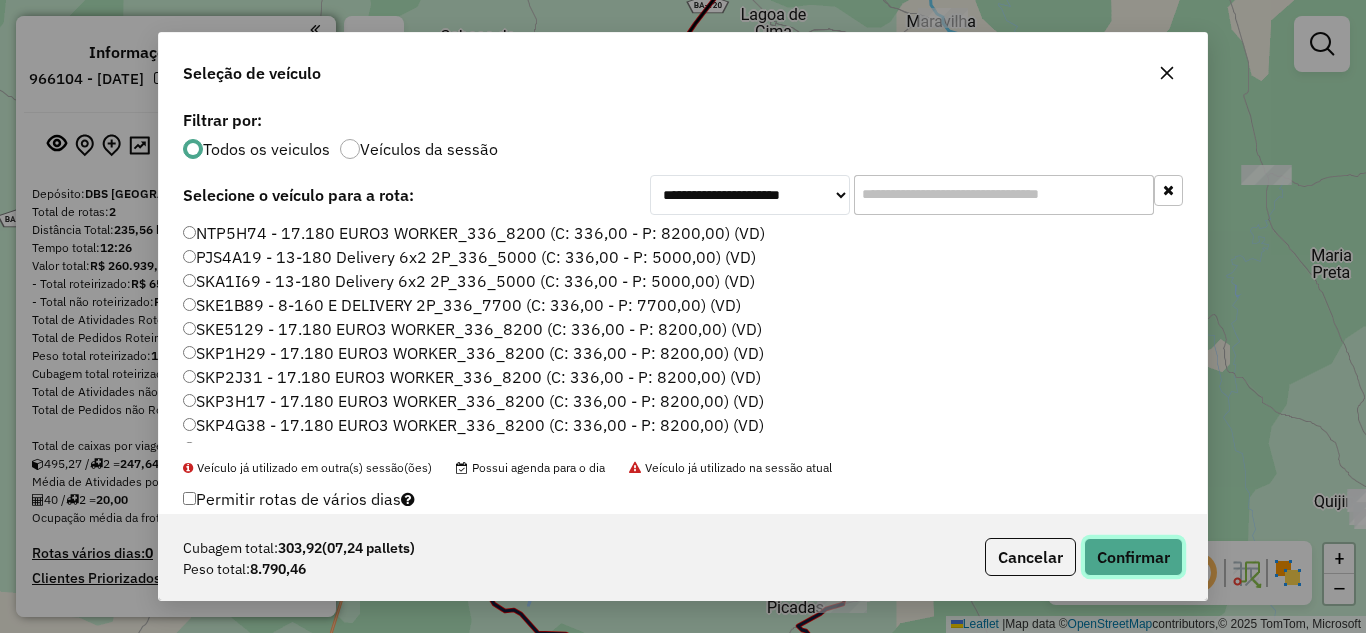 click on "Confirmar" 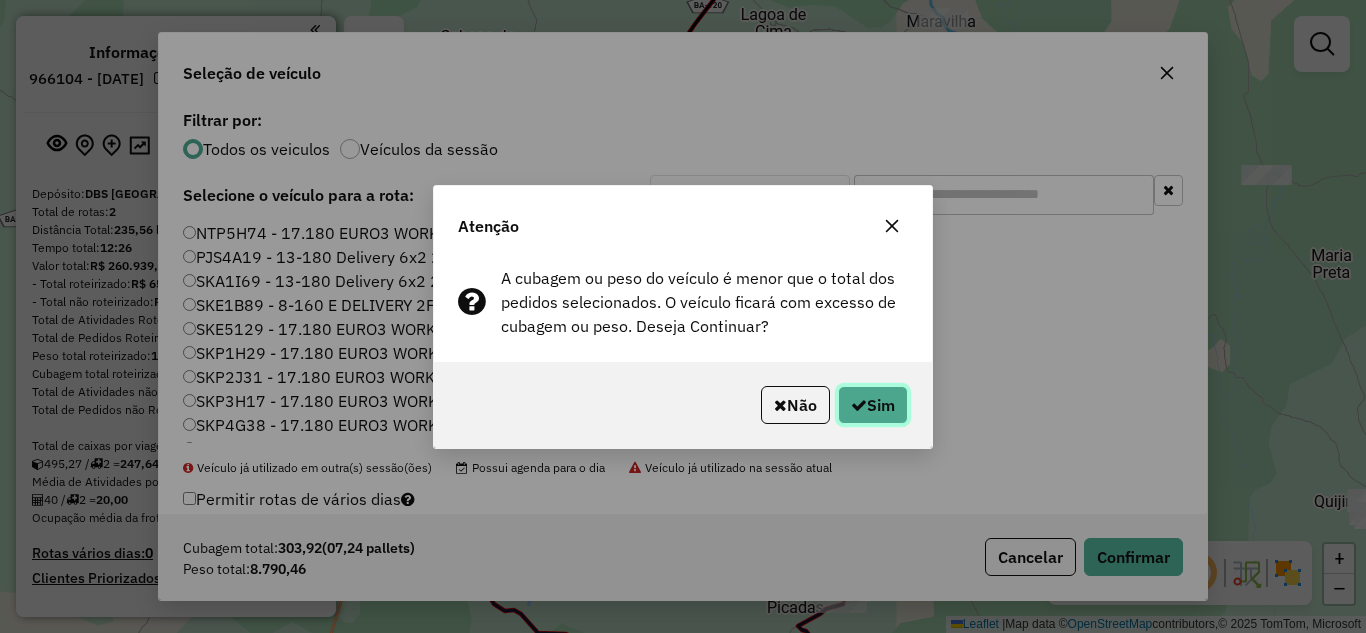 click on "Sim" 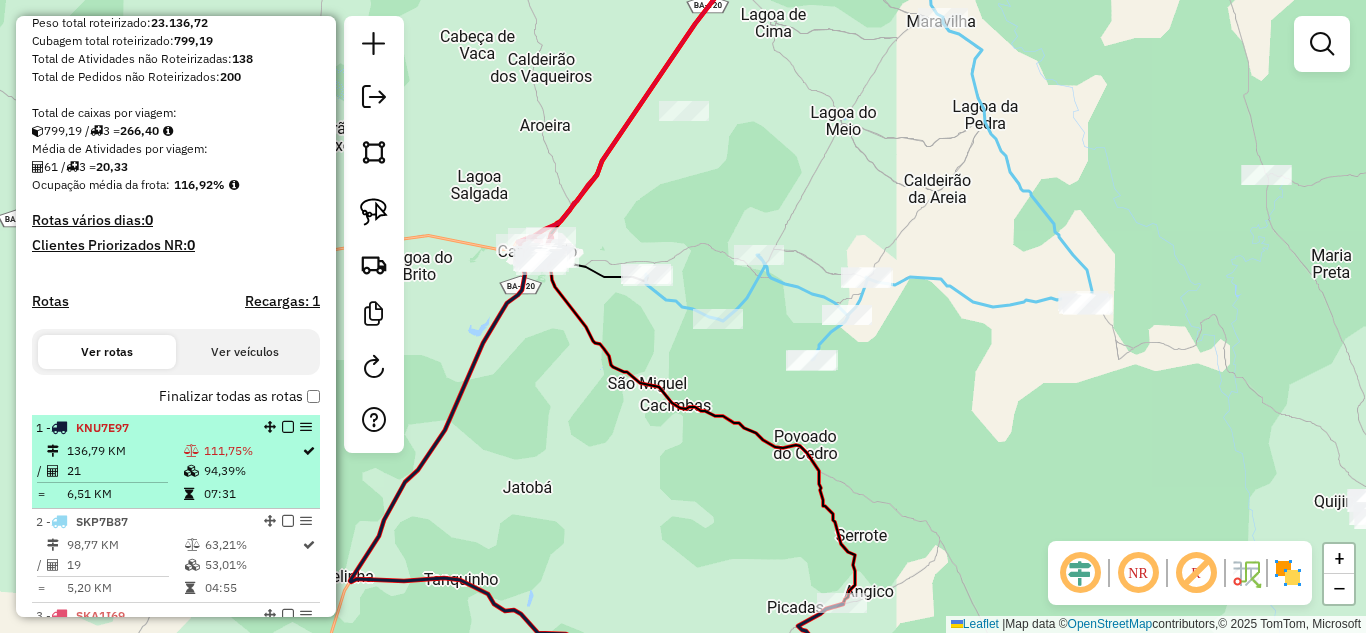 scroll, scrollTop: 600, scrollLeft: 0, axis: vertical 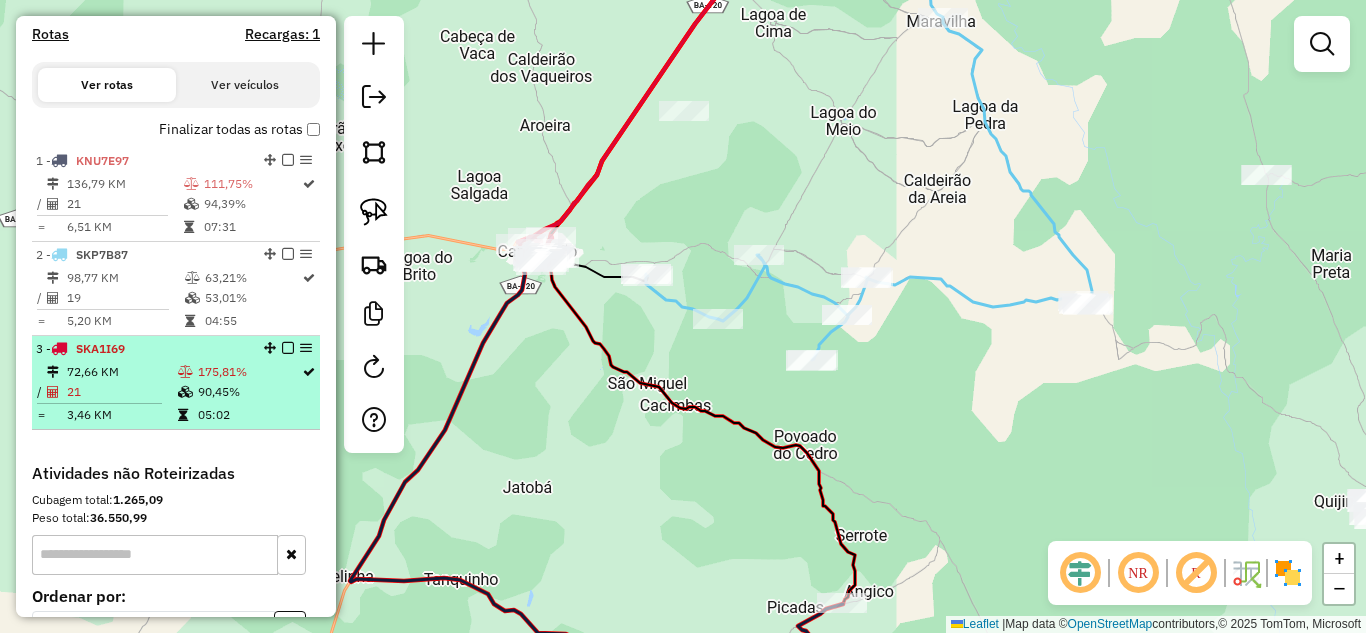 click on "72,66 KM" at bounding box center [121, 372] 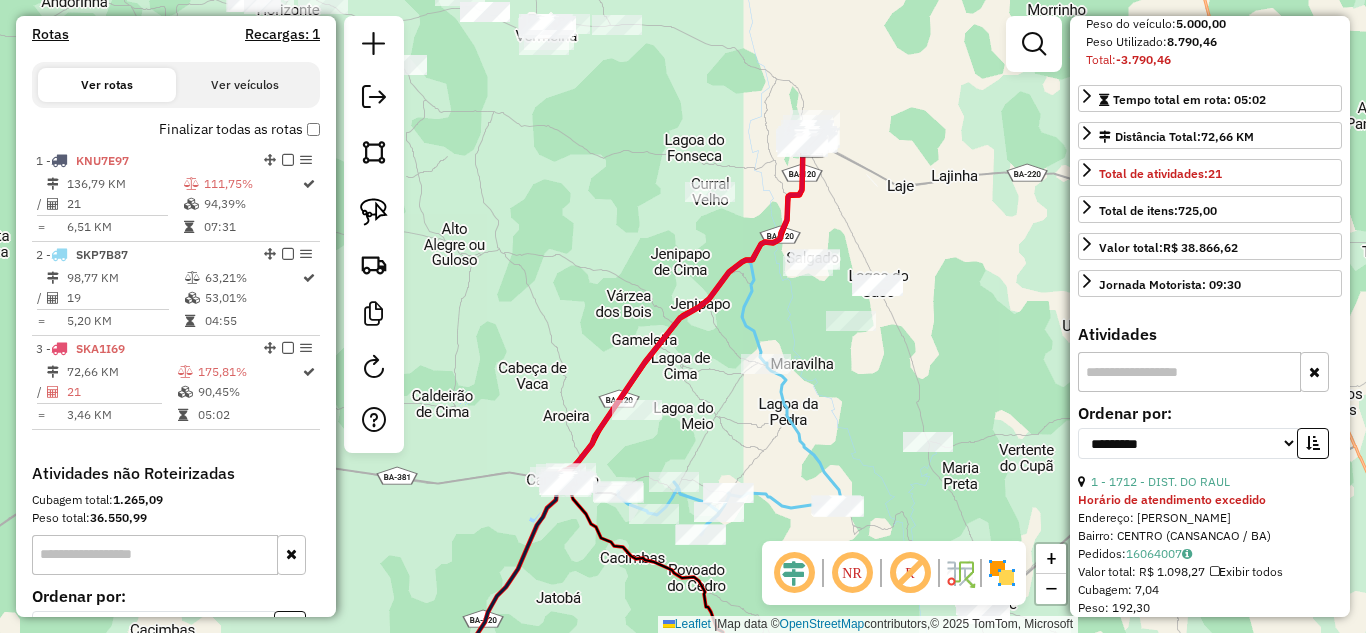 scroll, scrollTop: 467, scrollLeft: 0, axis: vertical 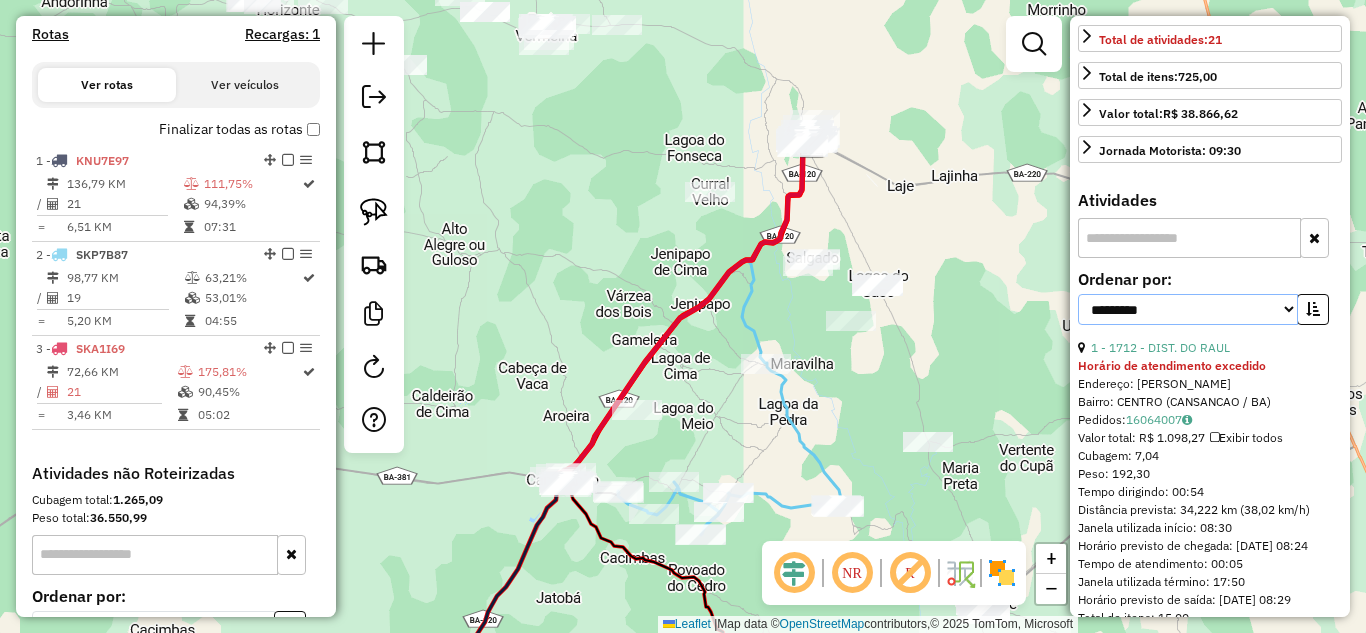 click on "**********" at bounding box center (1188, 309) 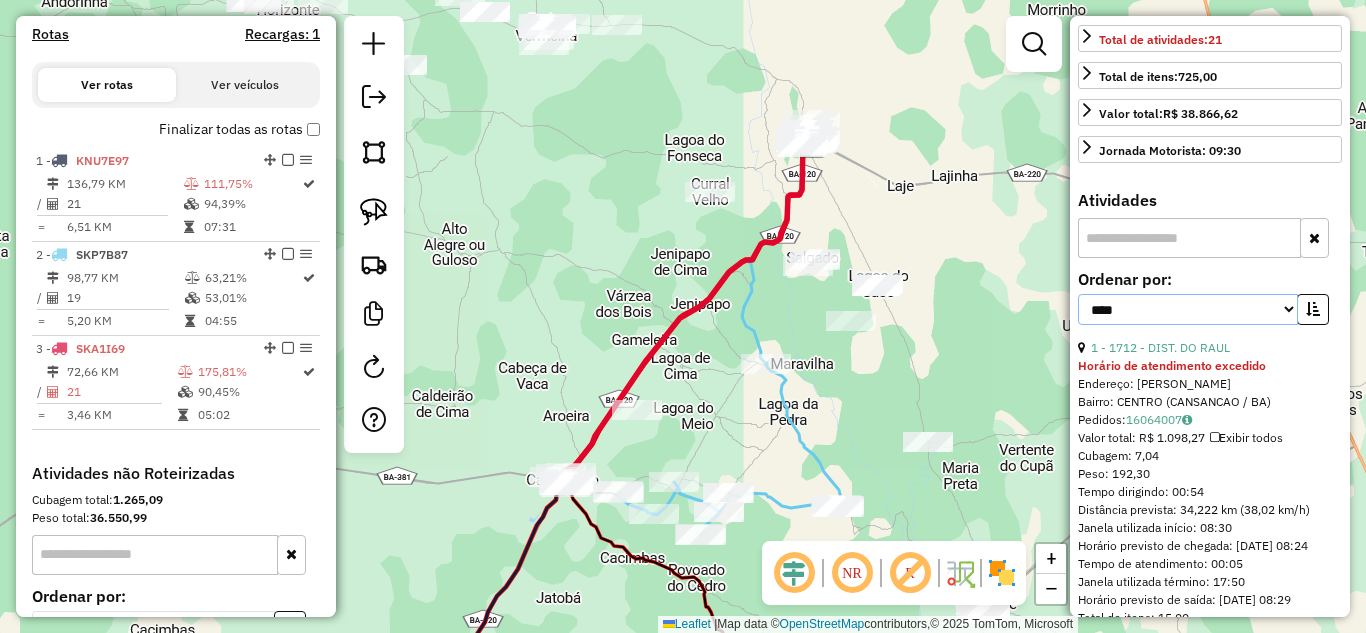 click on "**********" at bounding box center (1188, 309) 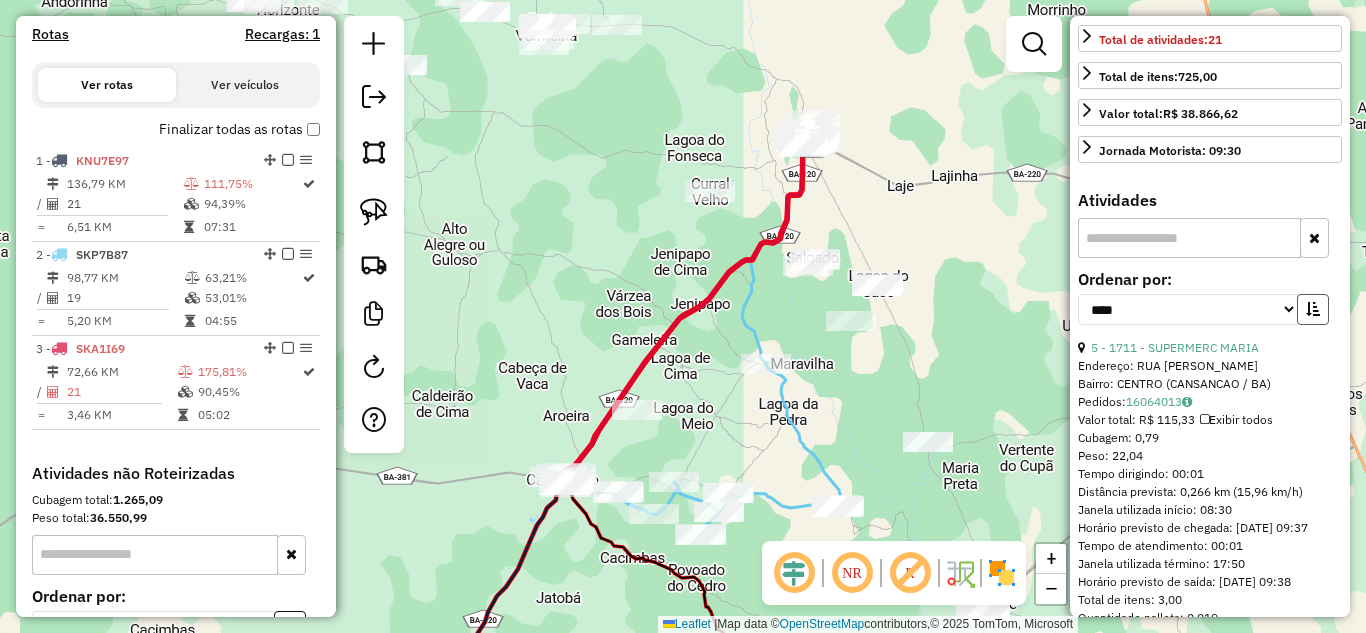 click at bounding box center (1313, 309) 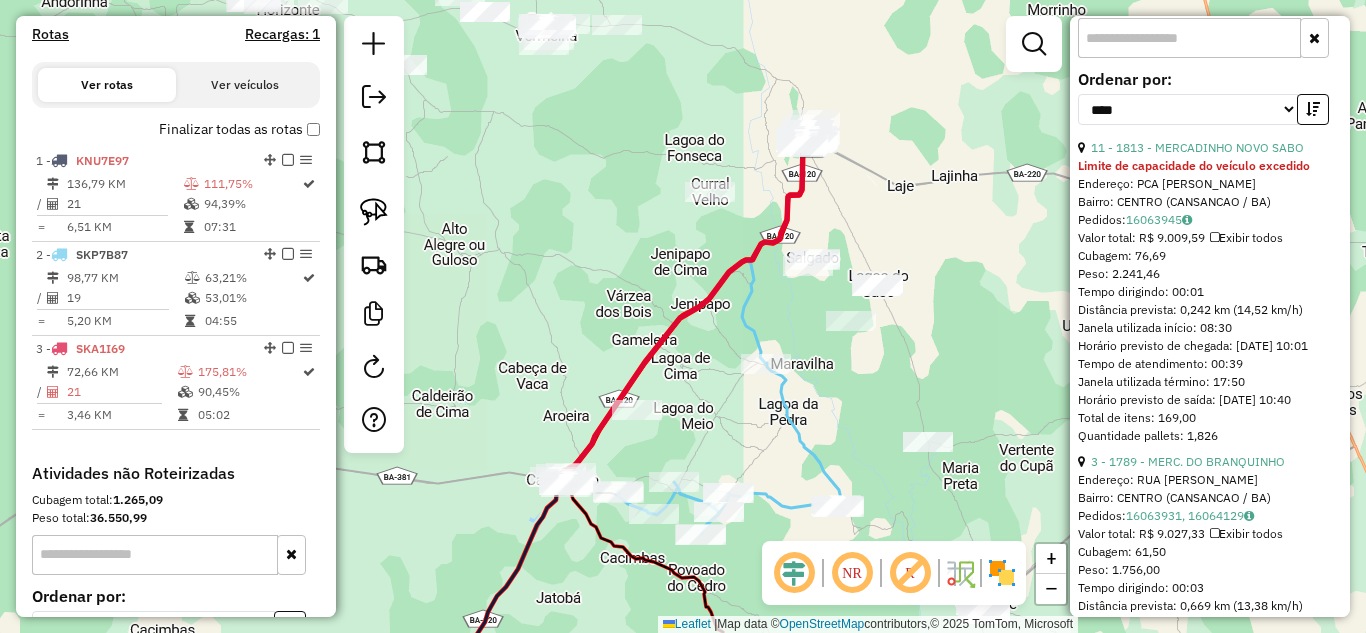 scroll, scrollTop: 733, scrollLeft: 0, axis: vertical 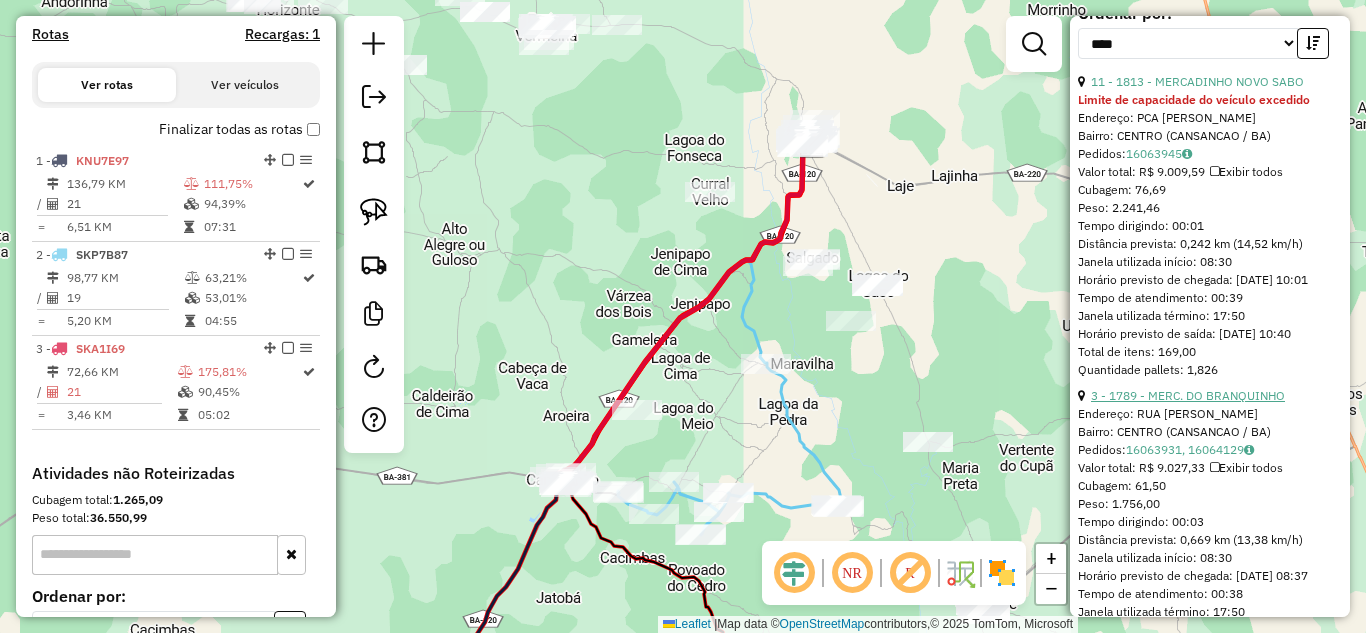 click on "3 - 1789 - MERC. DO BRANQUINHO" at bounding box center [1188, 395] 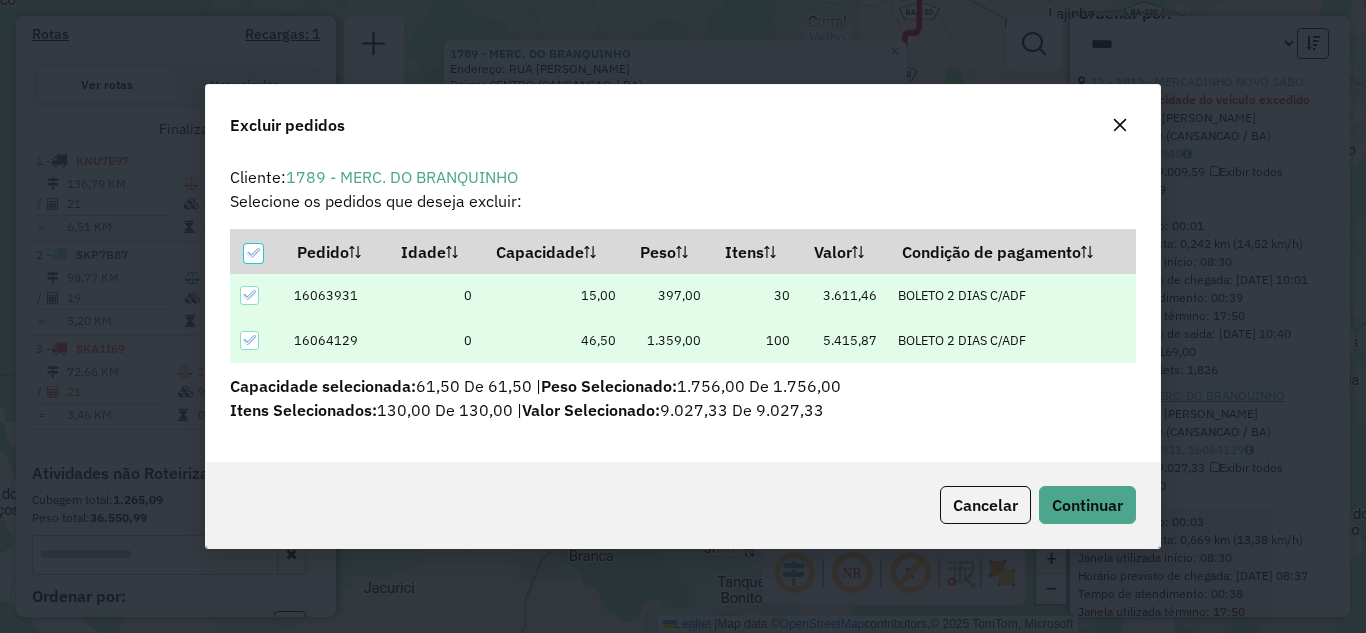 scroll, scrollTop: 12, scrollLeft: 6, axis: both 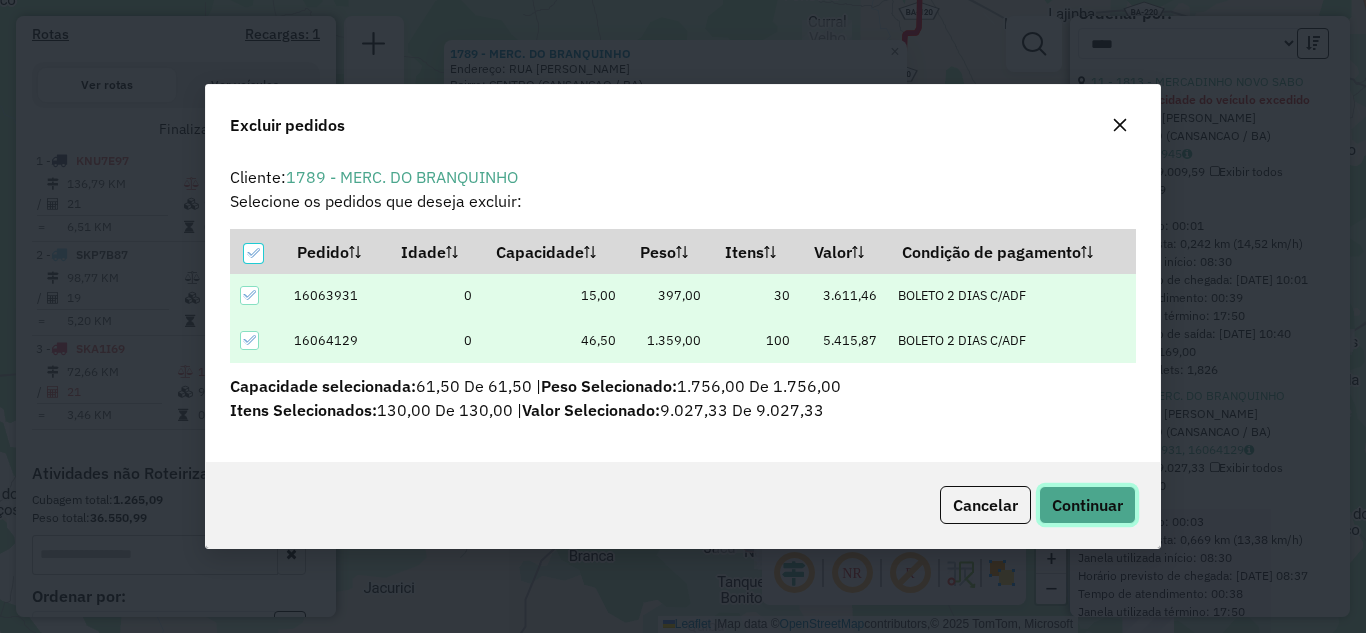 click on "Continuar" 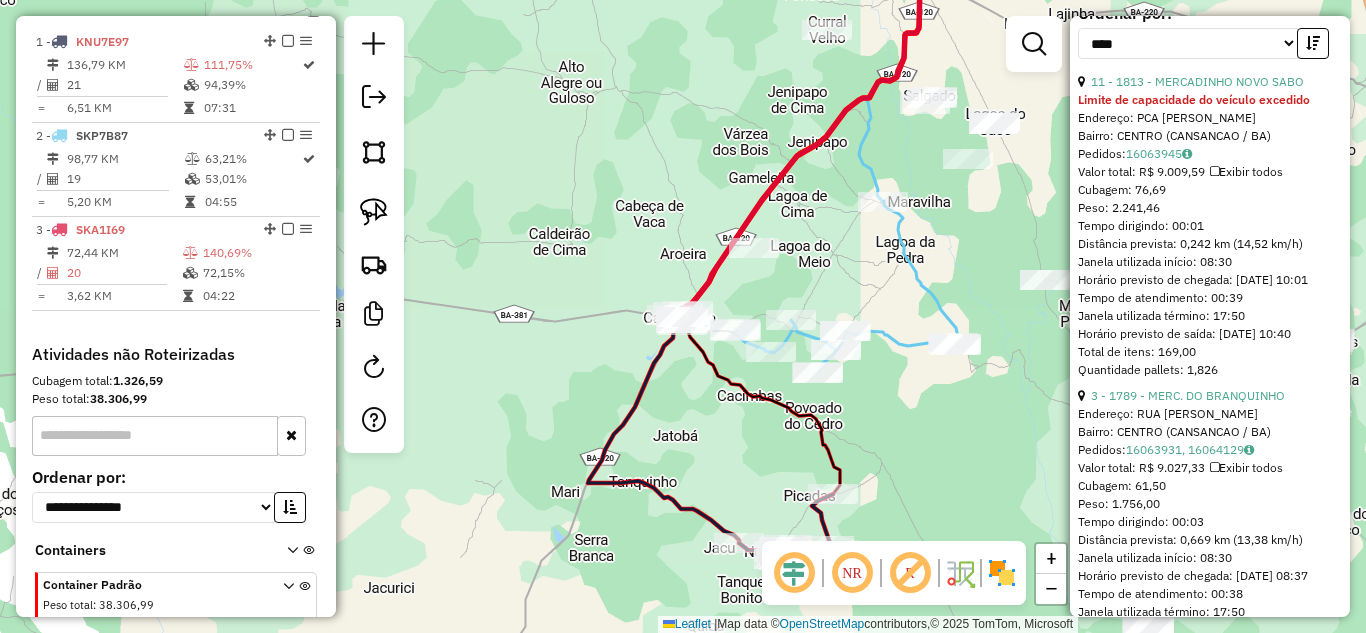 scroll, scrollTop: 824, scrollLeft: 0, axis: vertical 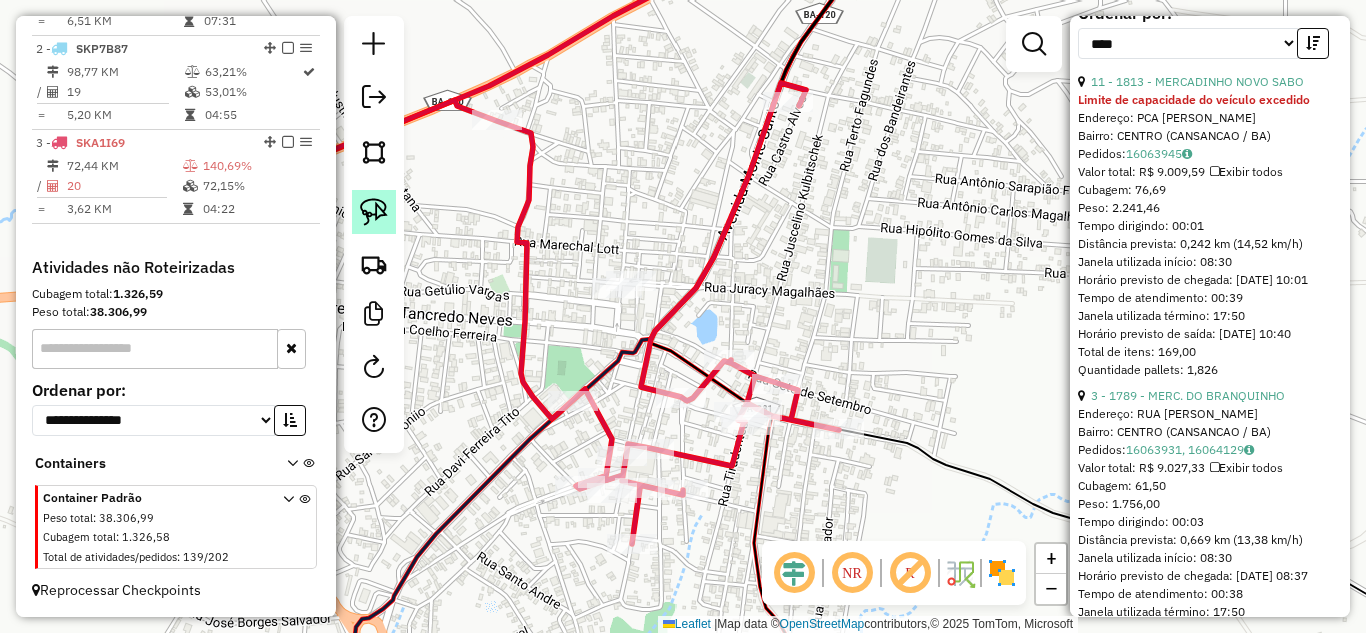 click 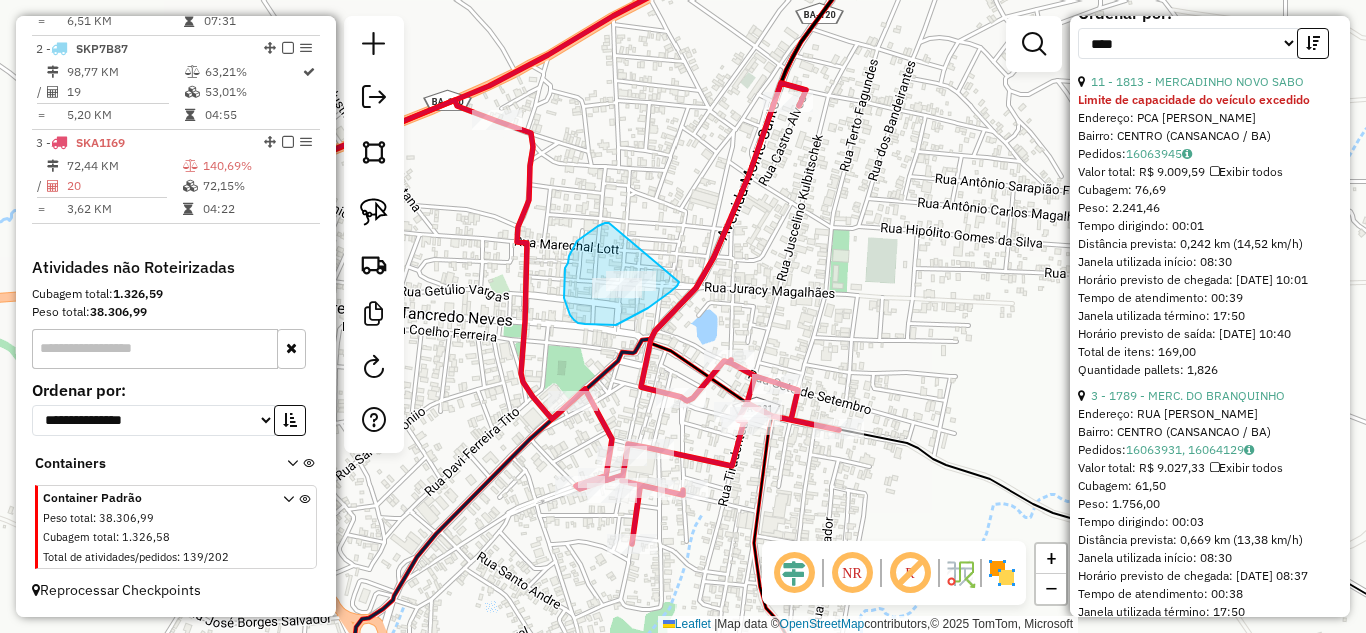 drag, startPoint x: 591, startPoint y: 232, endPoint x: 680, endPoint y: 280, distance: 101.118744 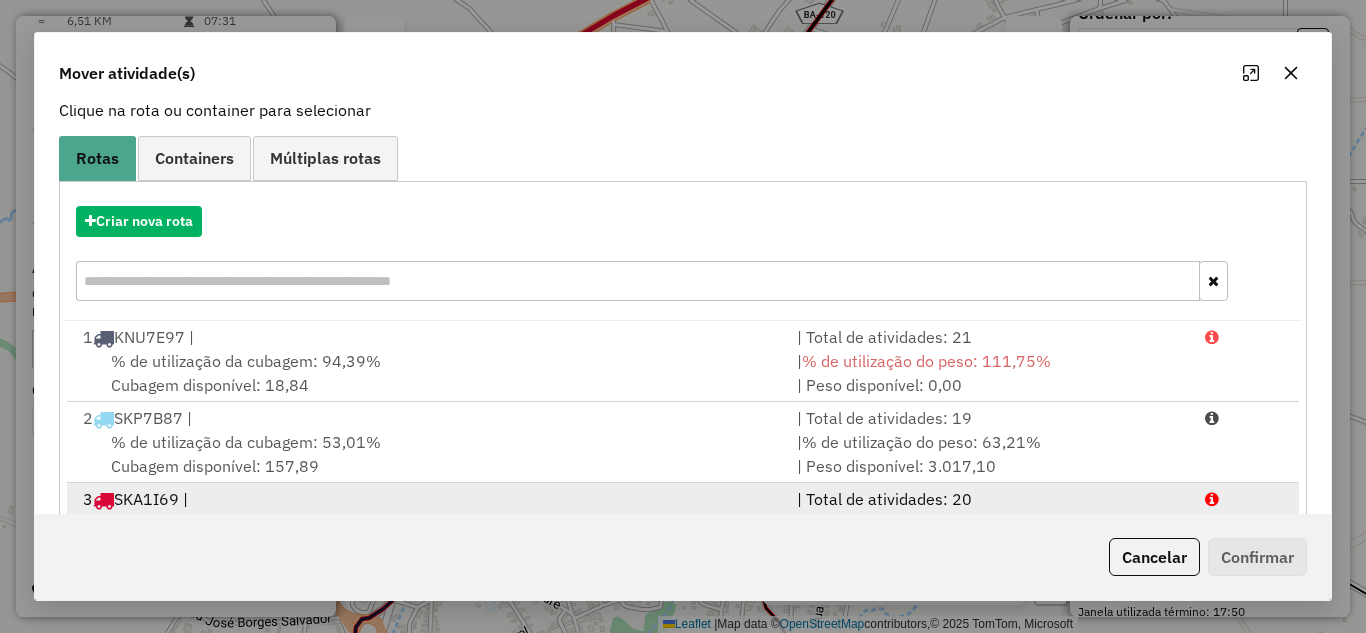 scroll, scrollTop: 217, scrollLeft: 0, axis: vertical 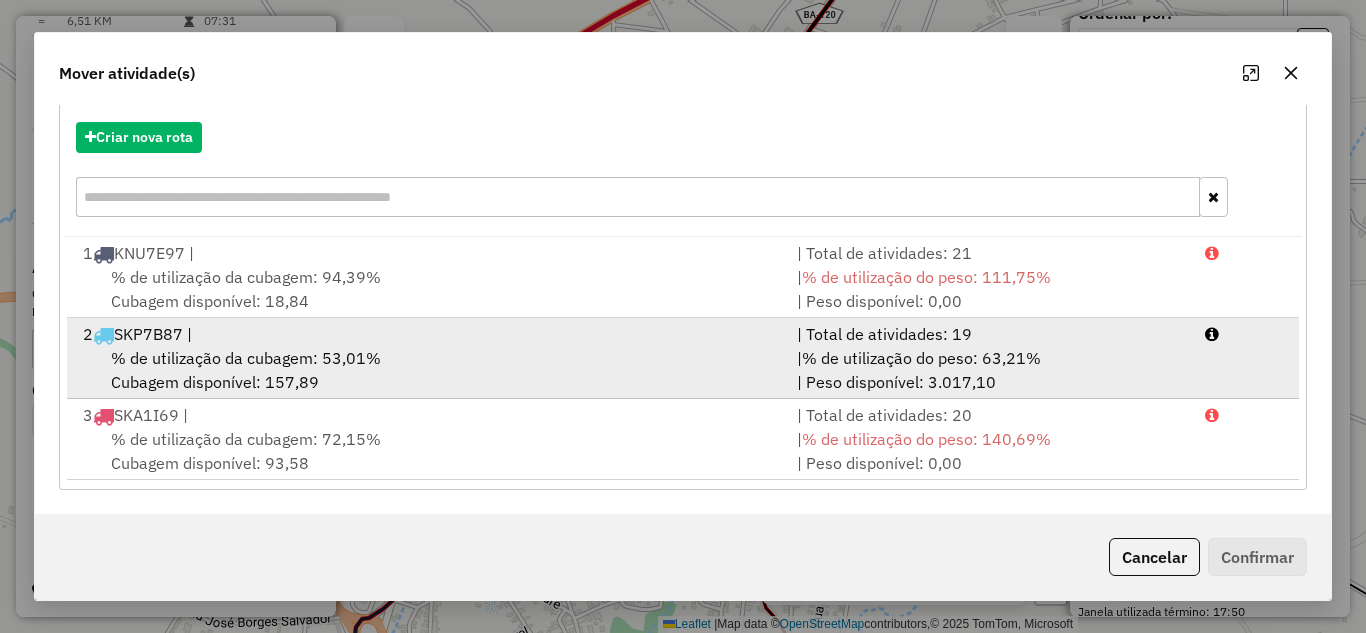 click on "% de utilização da cubagem: 53,01%  Cubagem disponível: 157,89" at bounding box center (428, 370) 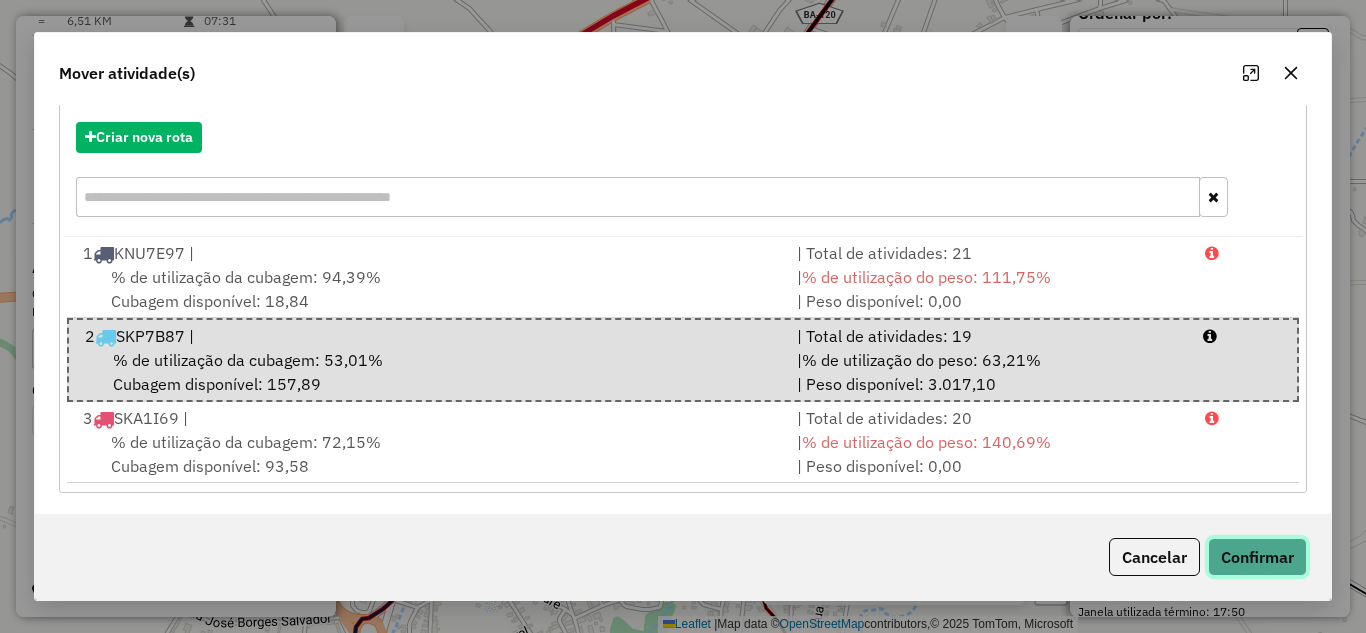 click on "Confirmar" 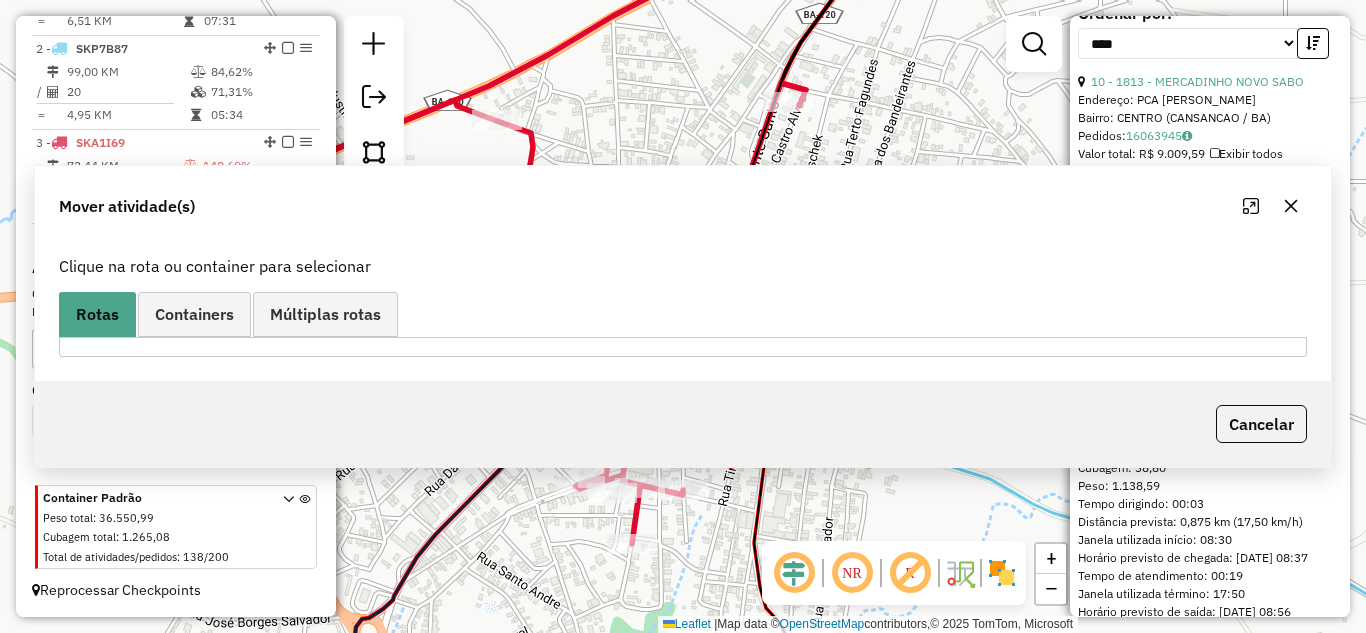 scroll, scrollTop: 0, scrollLeft: 0, axis: both 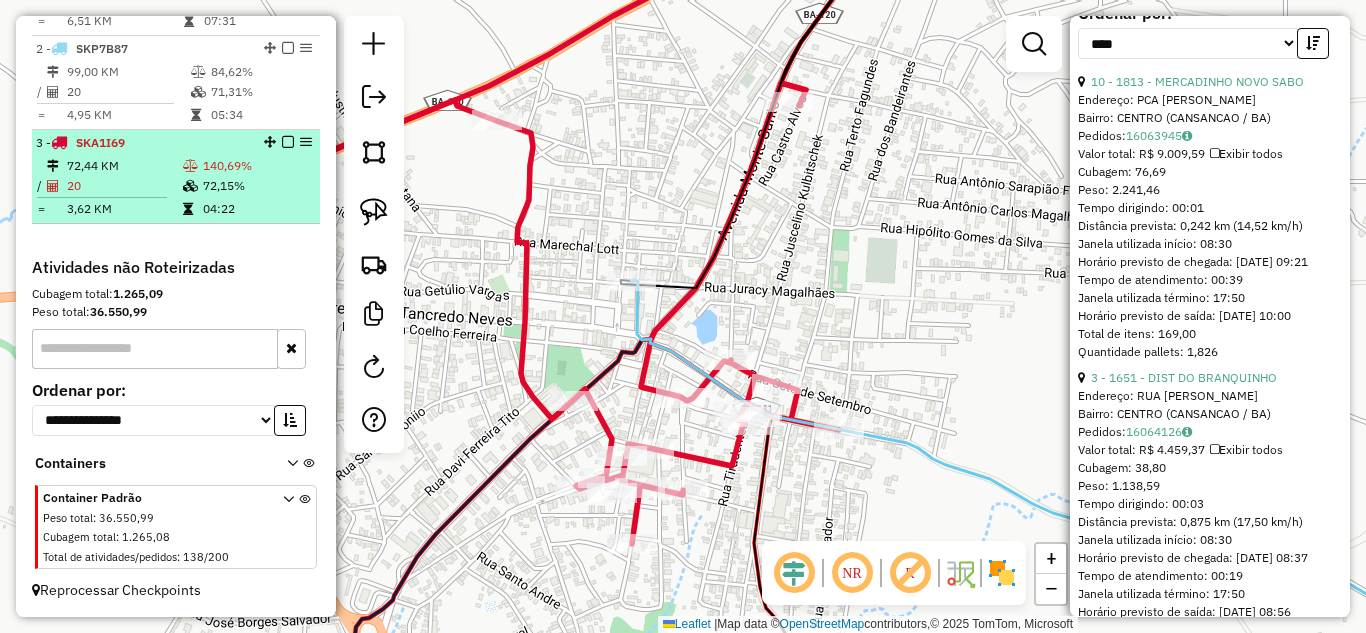 click on "3,62 KM" at bounding box center [124, 209] 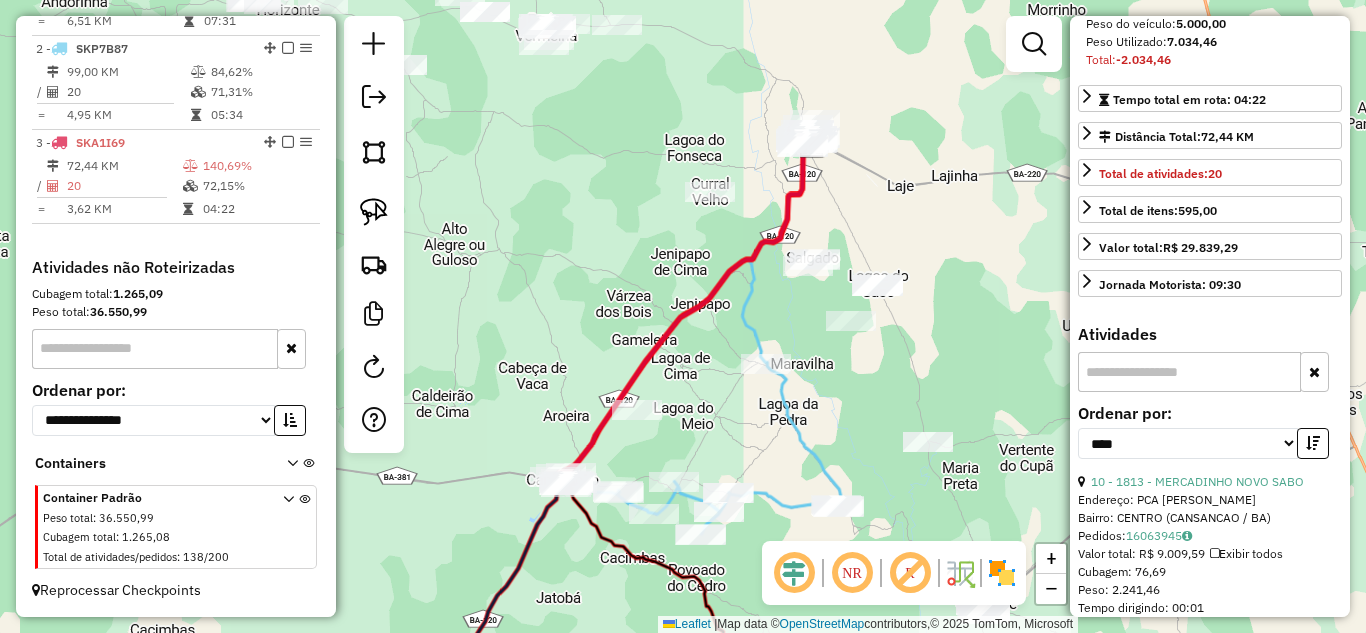 scroll, scrollTop: 133, scrollLeft: 0, axis: vertical 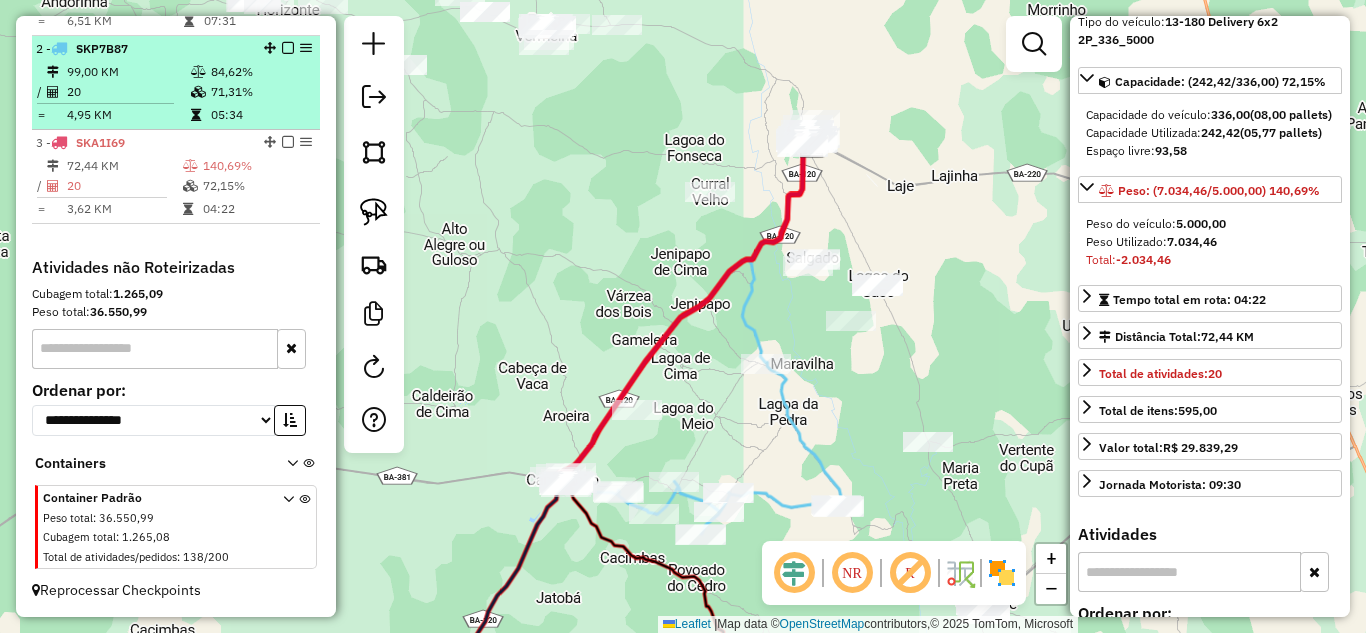 click on "20" at bounding box center (128, 92) 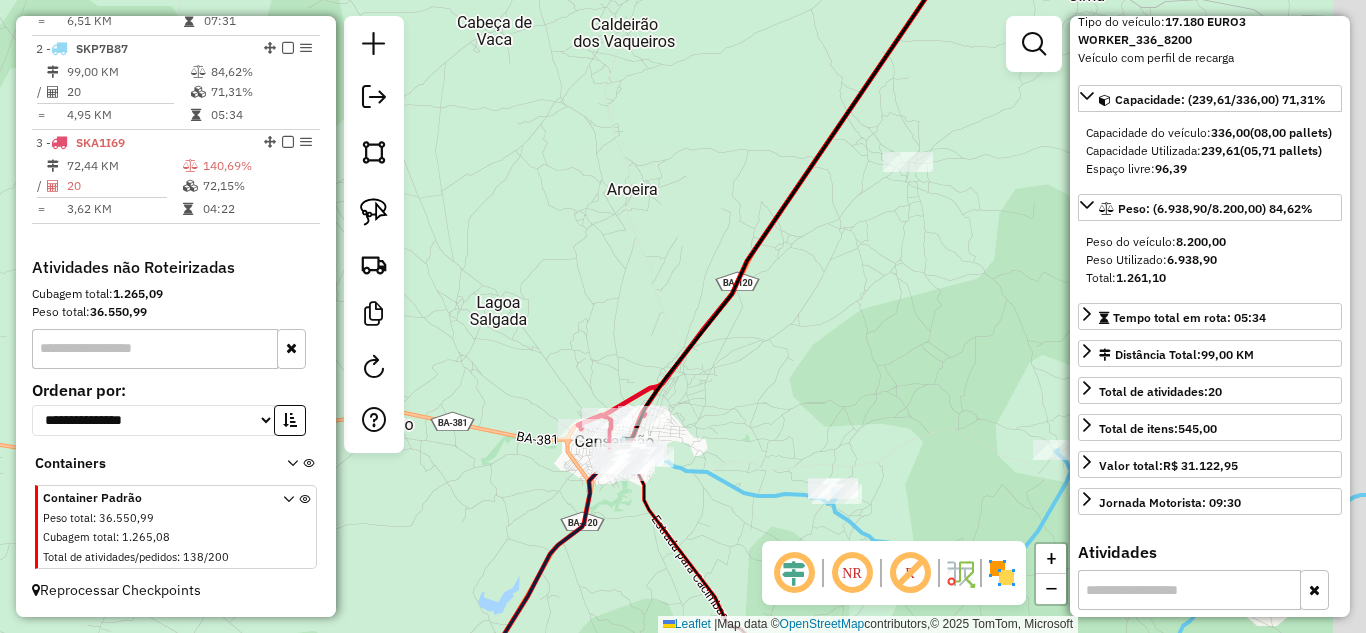 drag, startPoint x: 778, startPoint y: 336, endPoint x: 608, endPoint y: 456, distance: 208.08652 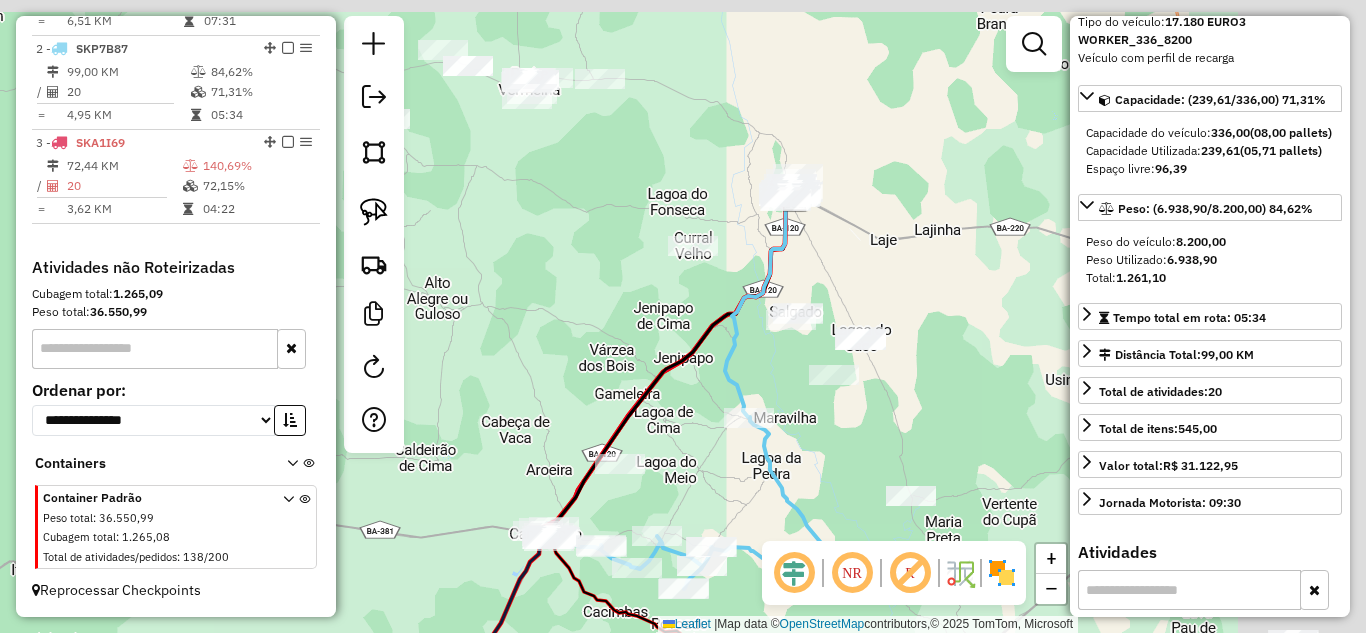 drag, startPoint x: 867, startPoint y: 290, endPoint x: 581, endPoint y: 524, distance: 369.52942 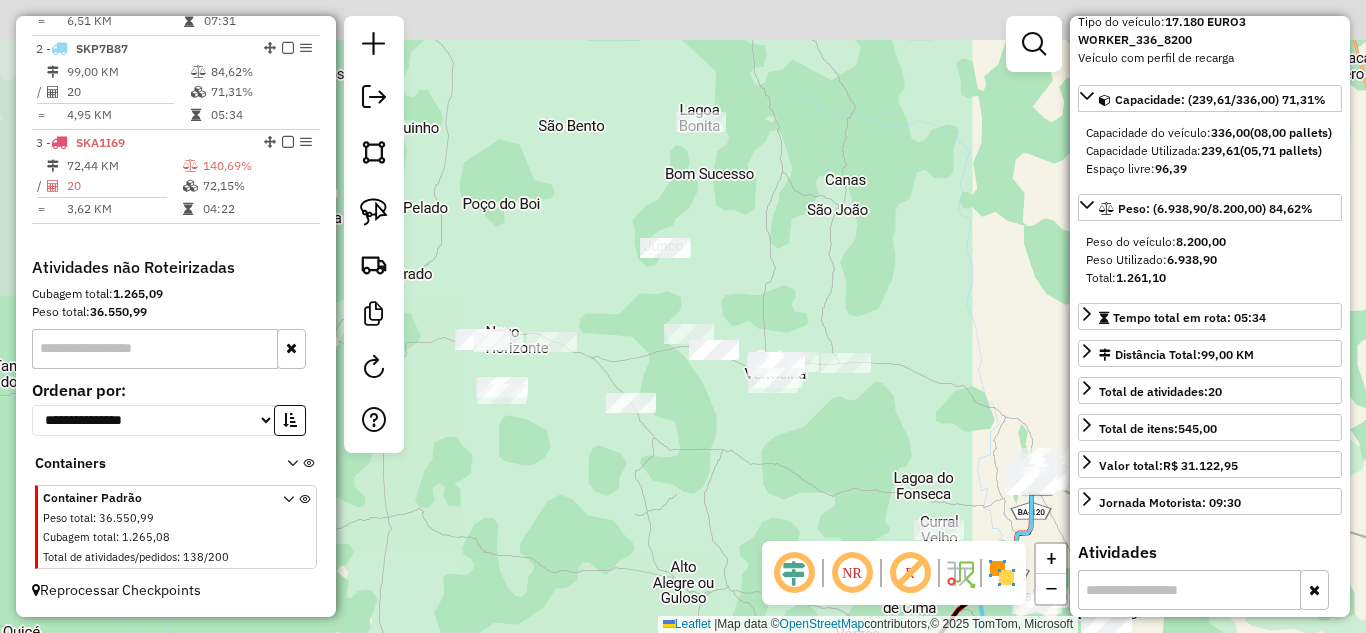 drag, startPoint x: 587, startPoint y: 267, endPoint x: 855, endPoint y: 460, distance: 330.26202 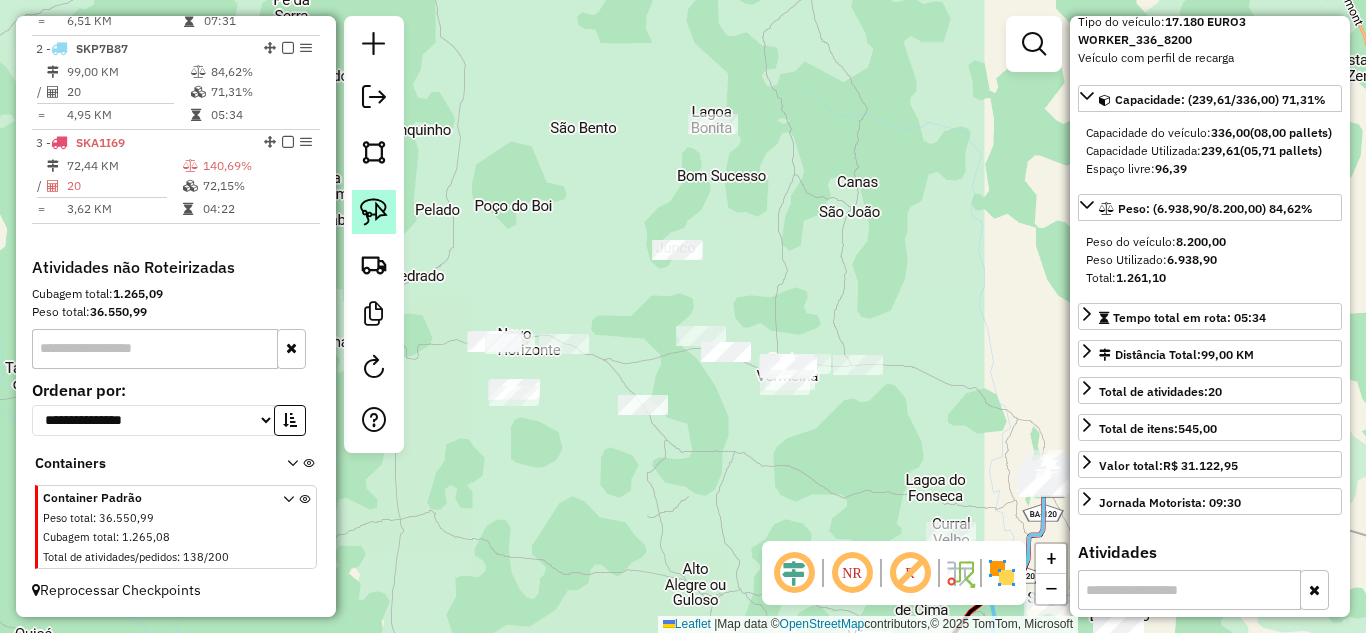 click 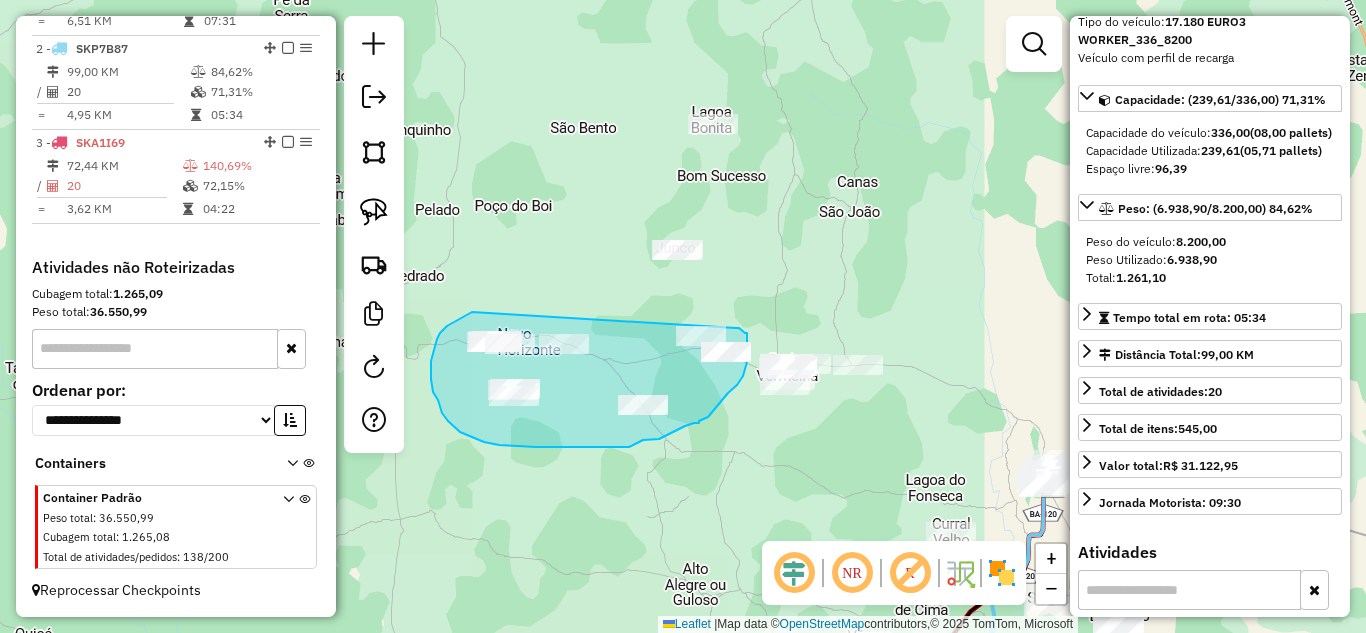 drag, startPoint x: 472, startPoint y: 312, endPoint x: 736, endPoint y: 328, distance: 264.4844 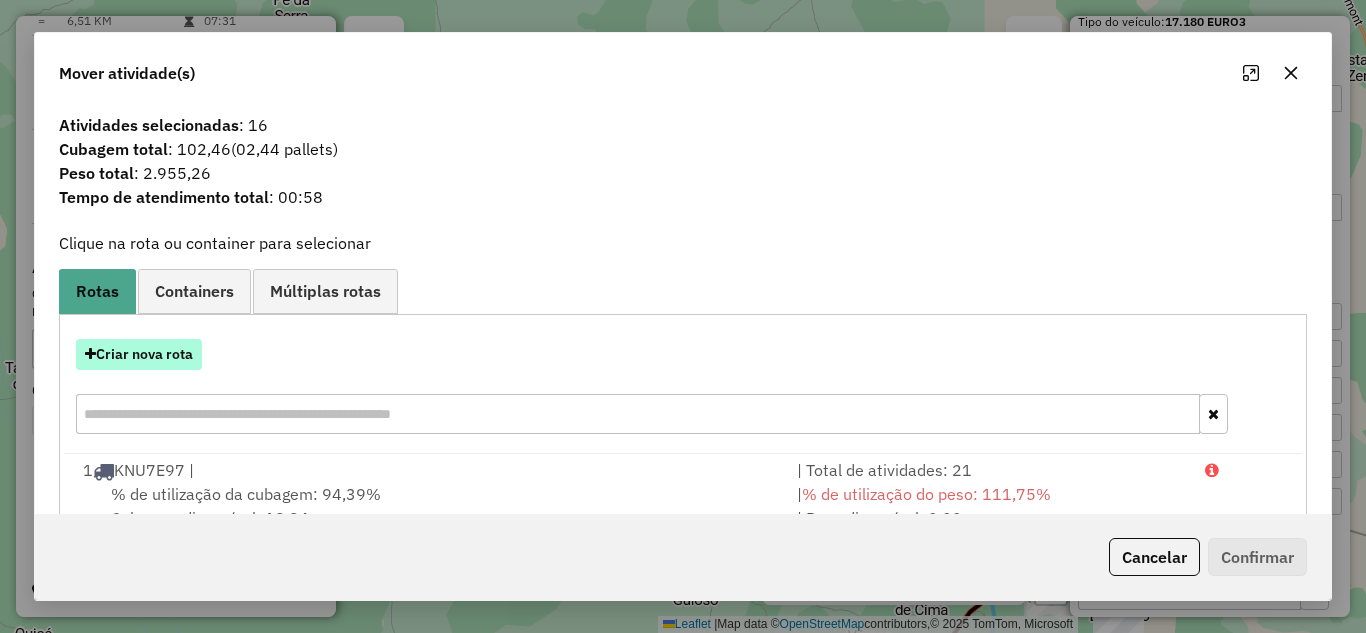 click on "Criar nova rota" at bounding box center [139, 354] 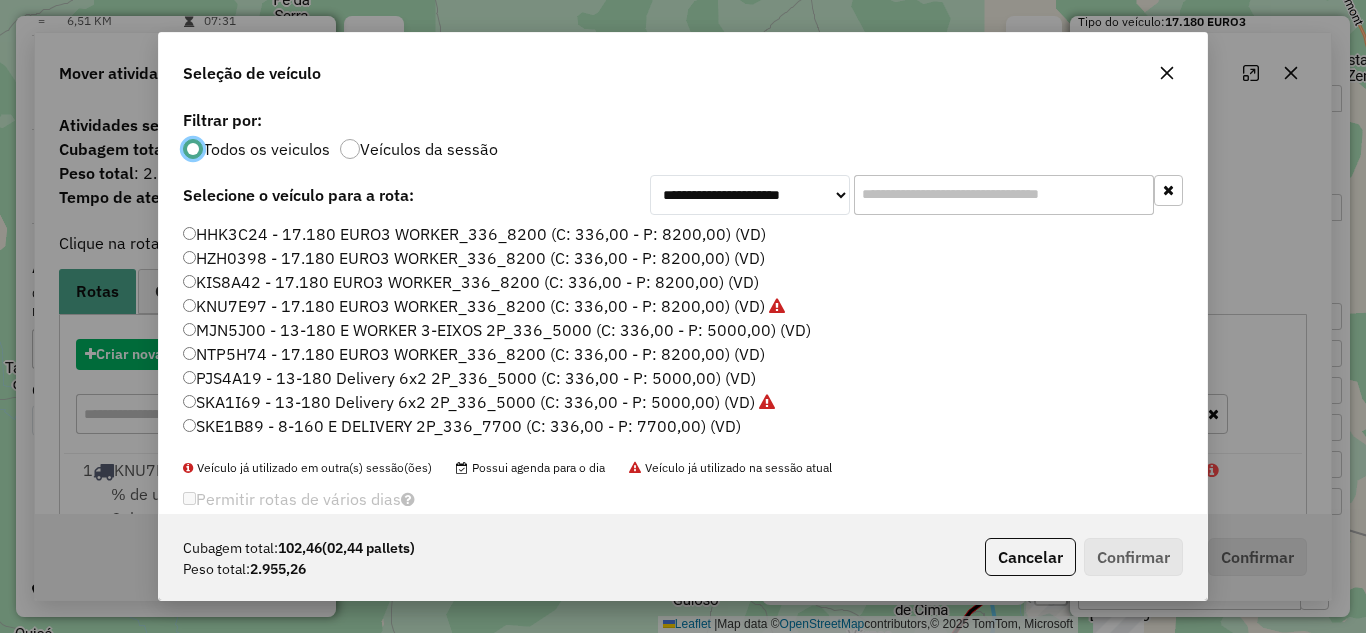 scroll, scrollTop: 11, scrollLeft: 6, axis: both 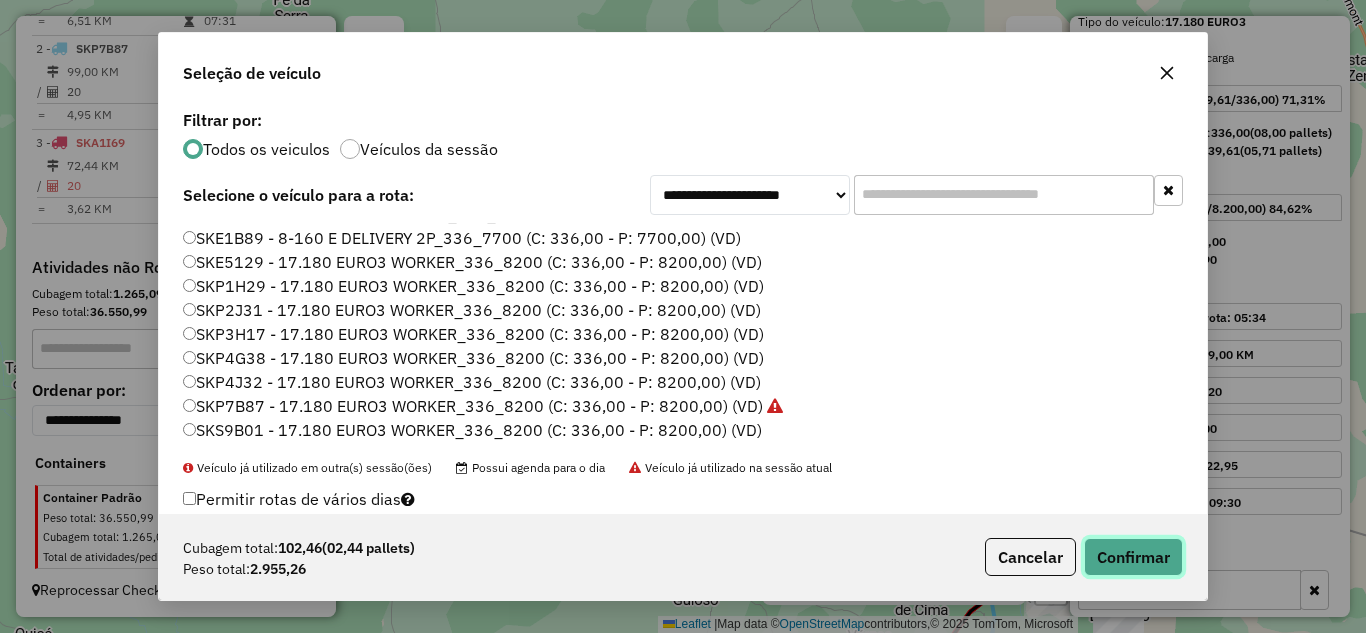 click on "Confirmar" 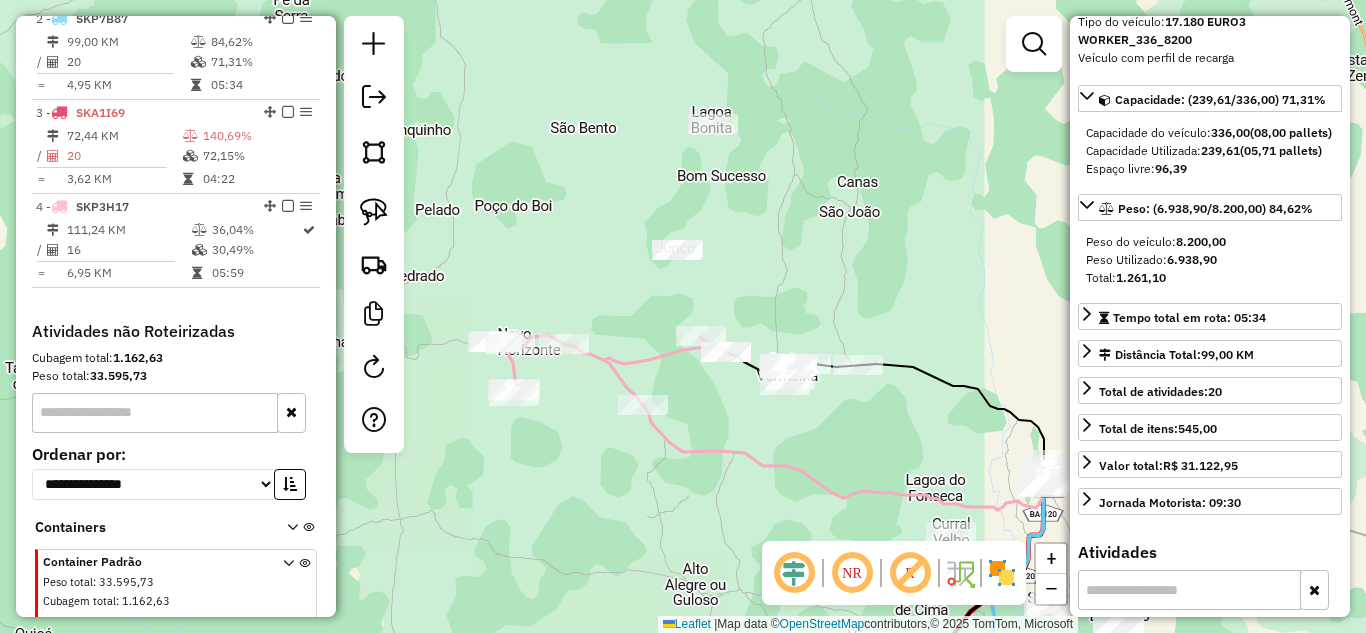 scroll, scrollTop: 844, scrollLeft: 0, axis: vertical 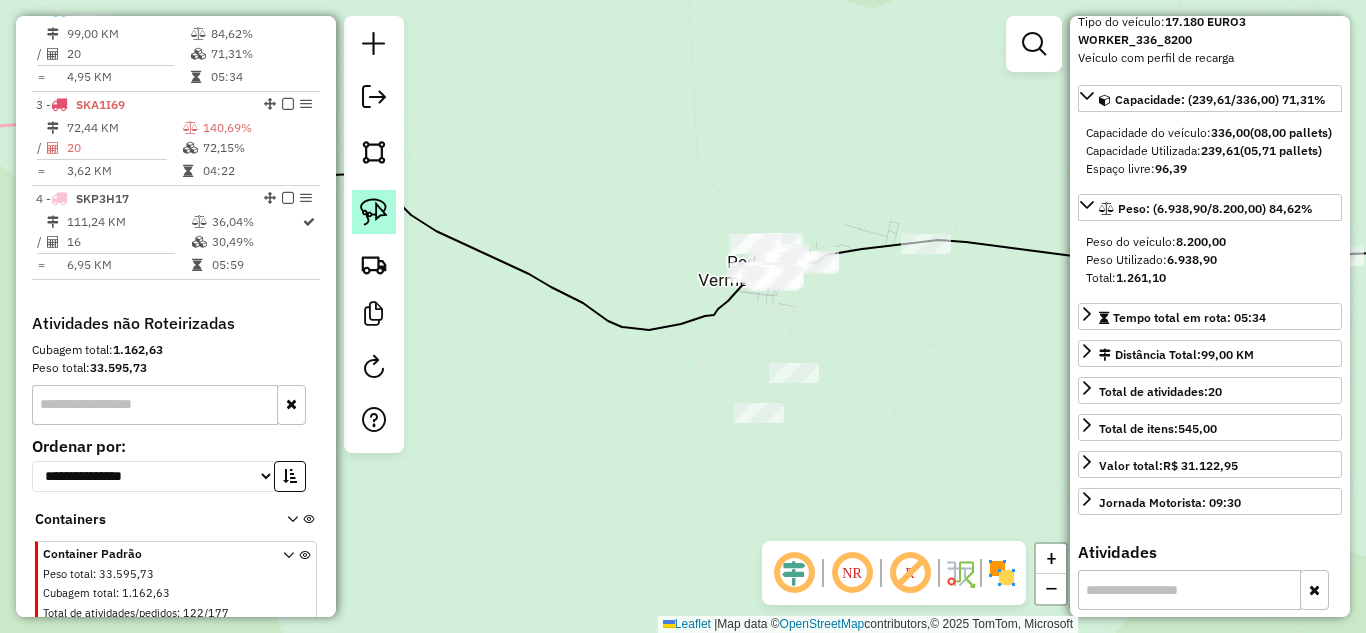 drag, startPoint x: 371, startPoint y: 205, endPoint x: 558, endPoint y: 245, distance: 191.23022 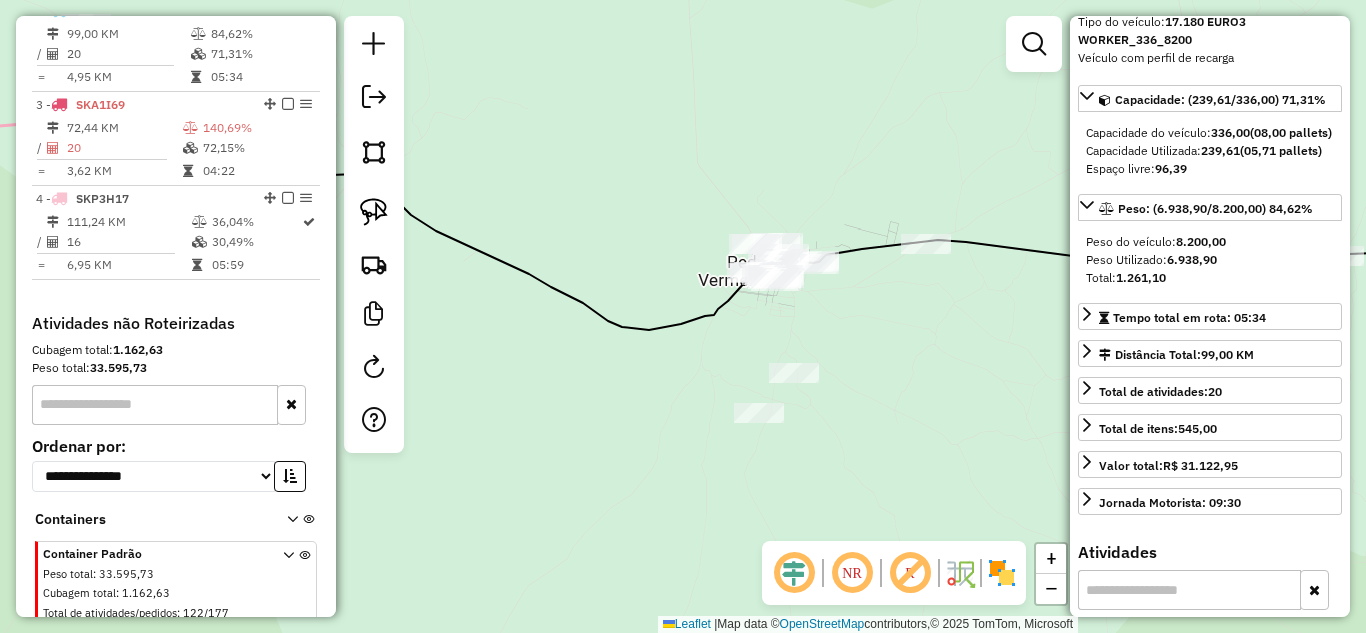 click 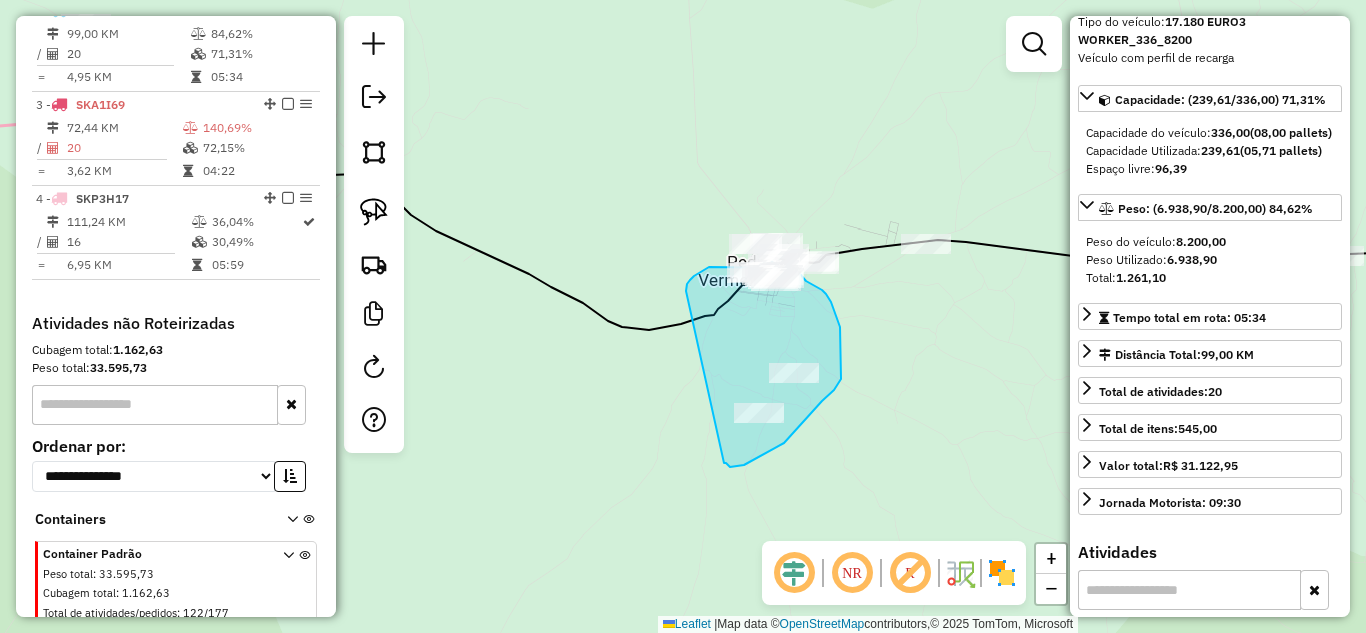 drag, startPoint x: 686, startPoint y: 291, endPoint x: 723, endPoint y: 458, distance: 171.0497 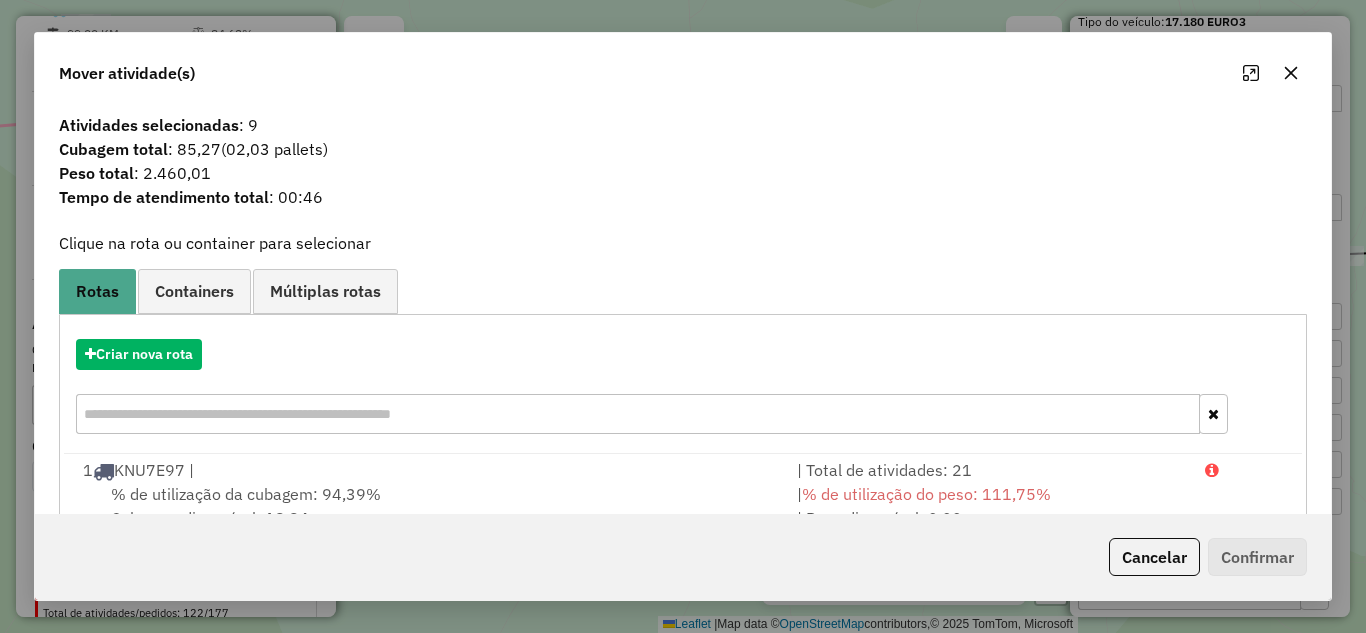 scroll, scrollTop: 267, scrollLeft: 0, axis: vertical 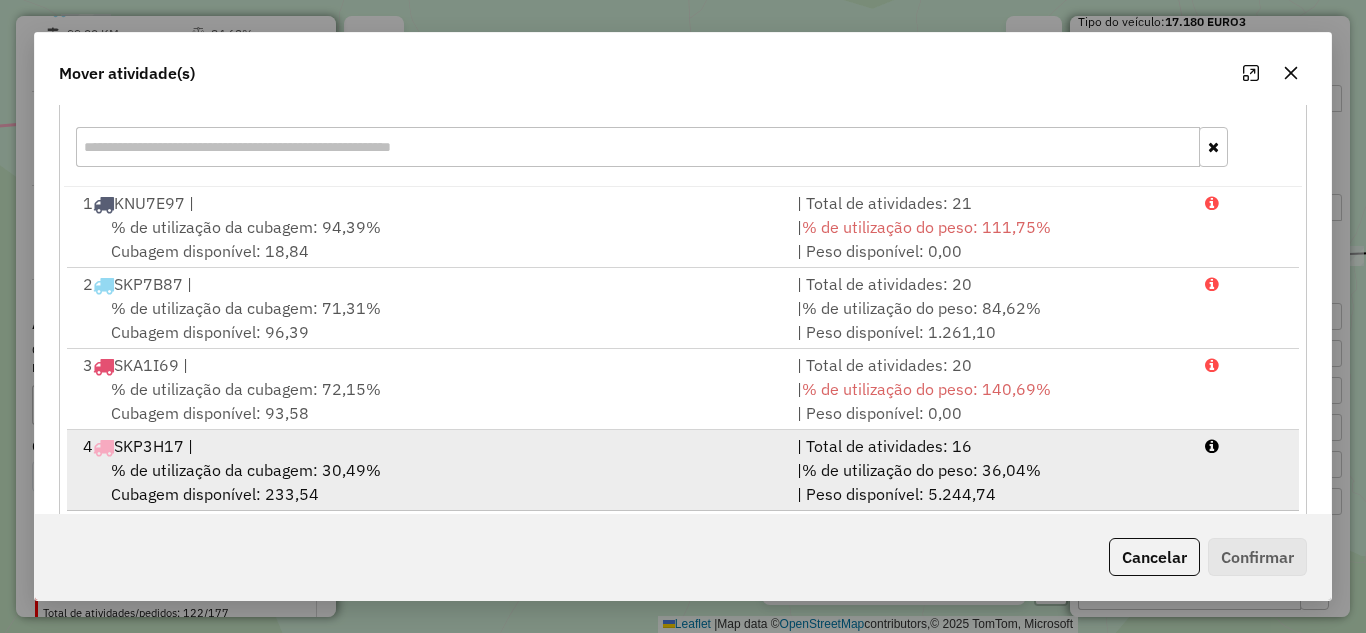 click on "4  SKP3H17 |" at bounding box center [428, 446] 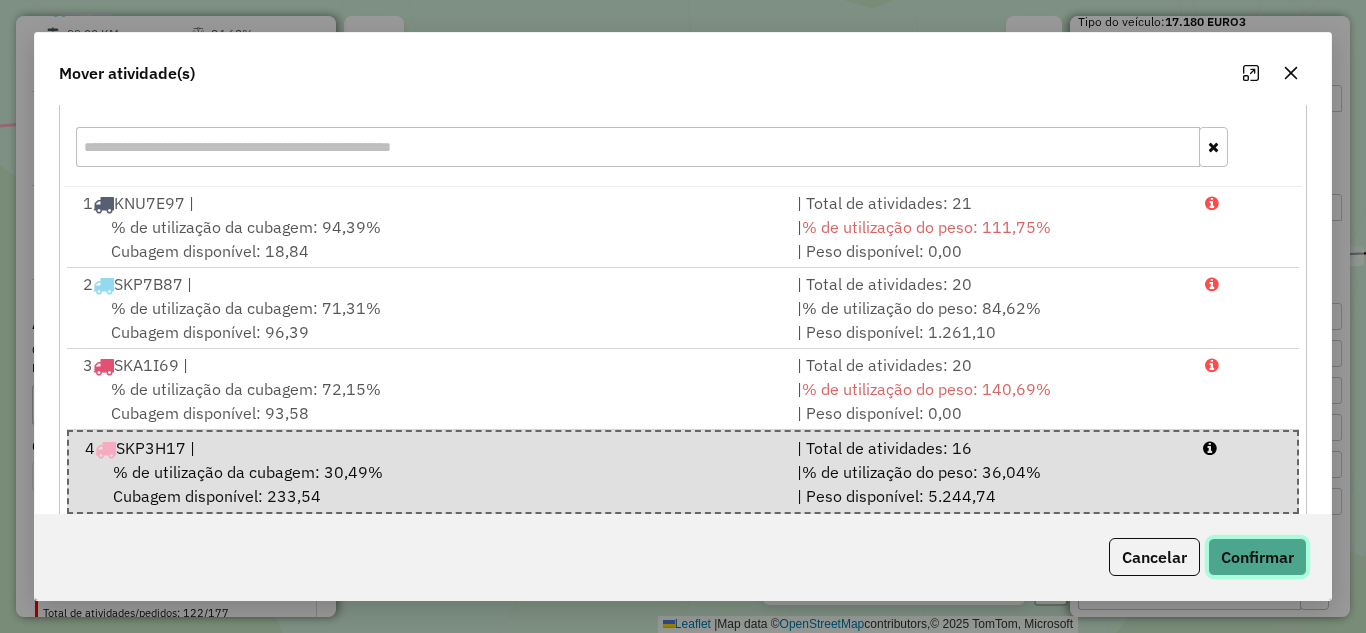 click on "Confirmar" 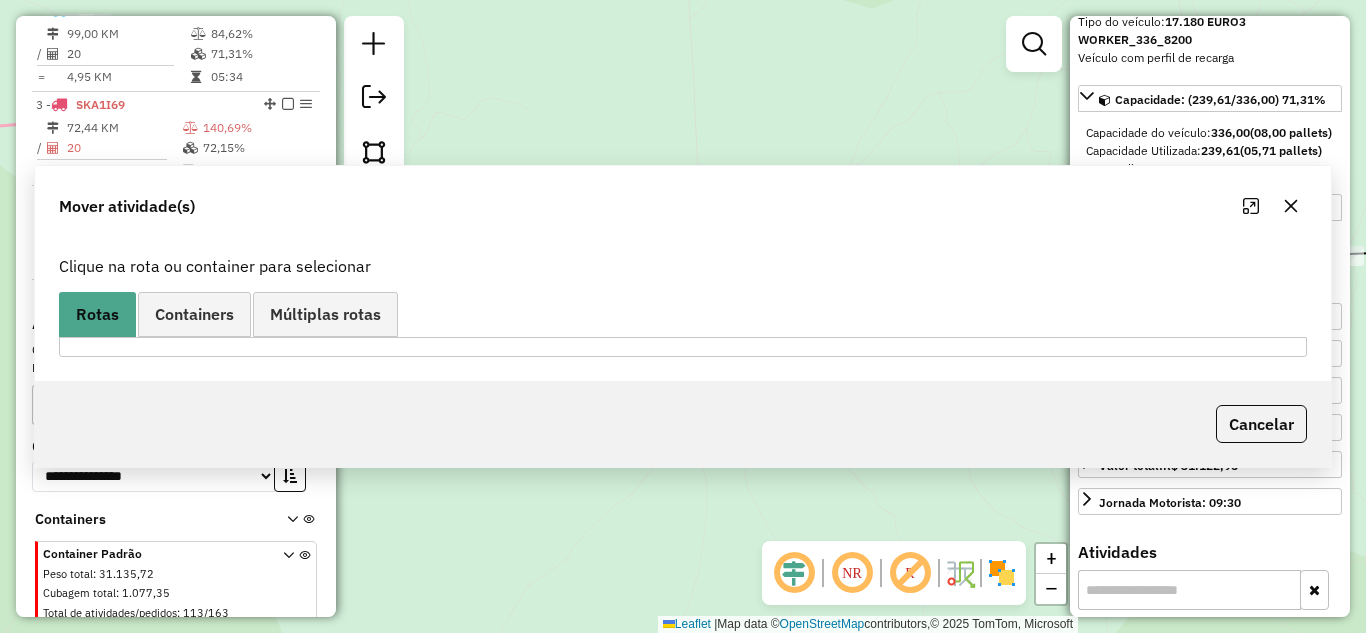 scroll, scrollTop: 0, scrollLeft: 0, axis: both 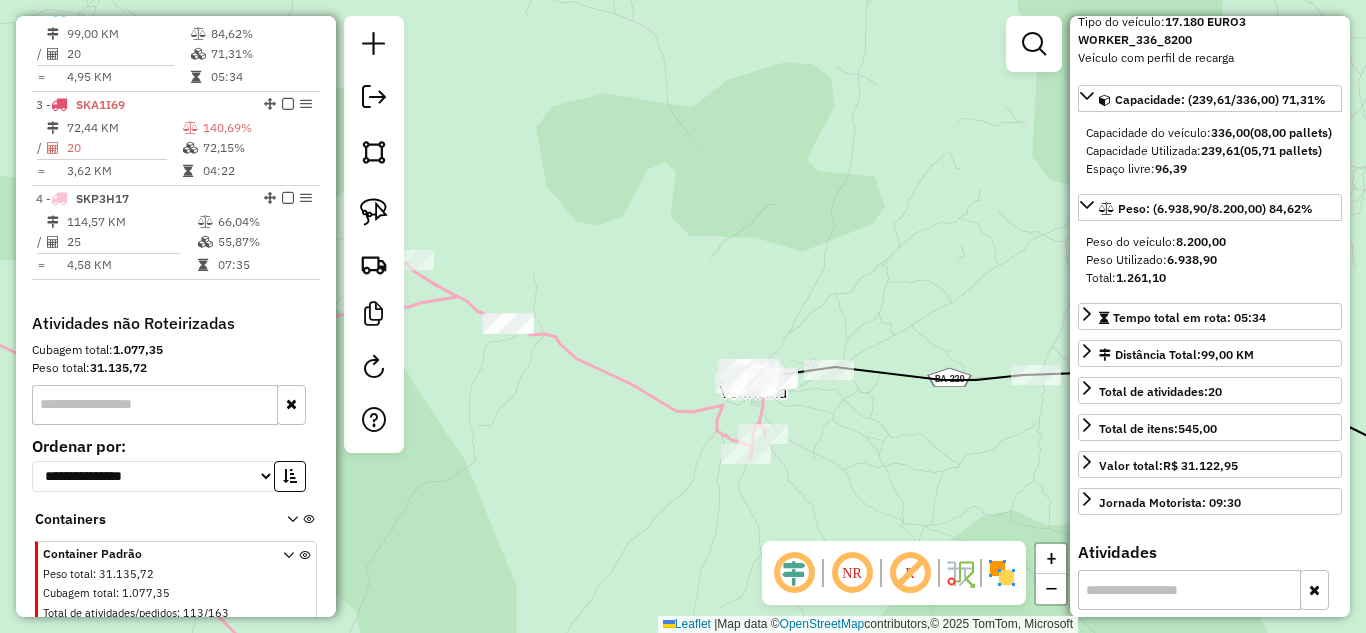 drag, startPoint x: 837, startPoint y: 214, endPoint x: 650, endPoint y: 453, distance: 303.46335 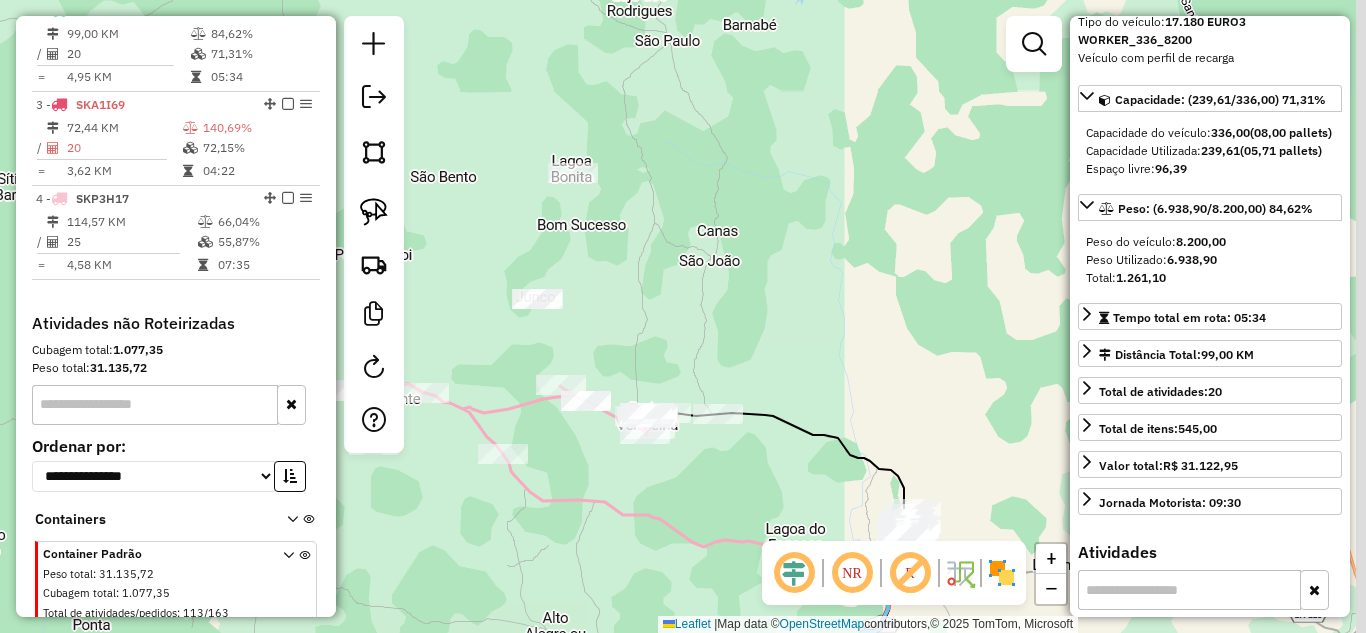 drag, startPoint x: 770, startPoint y: 372, endPoint x: 712, endPoint y: 365, distance: 58.420887 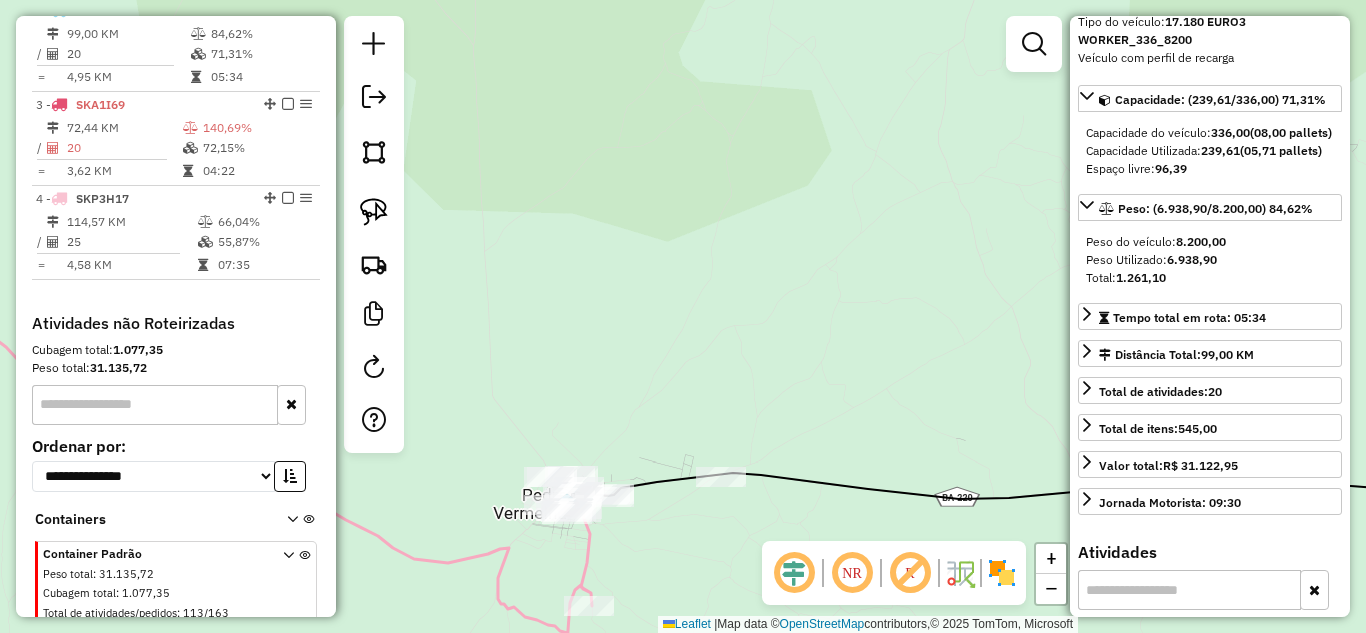 drag, startPoint x: 683, startPoint y: 408, endPoint x: 637, endPoint y: 285, distance: 131.32022 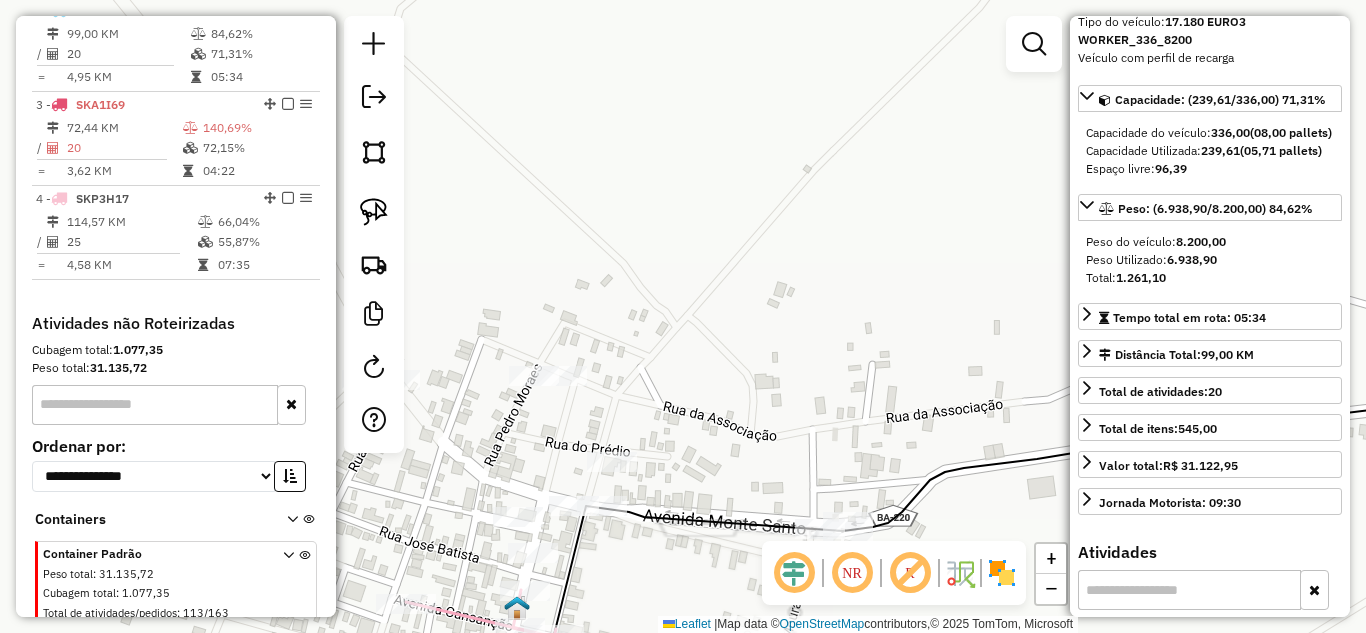 drag, startPoint x: 686, startPoint y: 411, endPoint x: 692, endPoint y: 315, distance: 96.18732 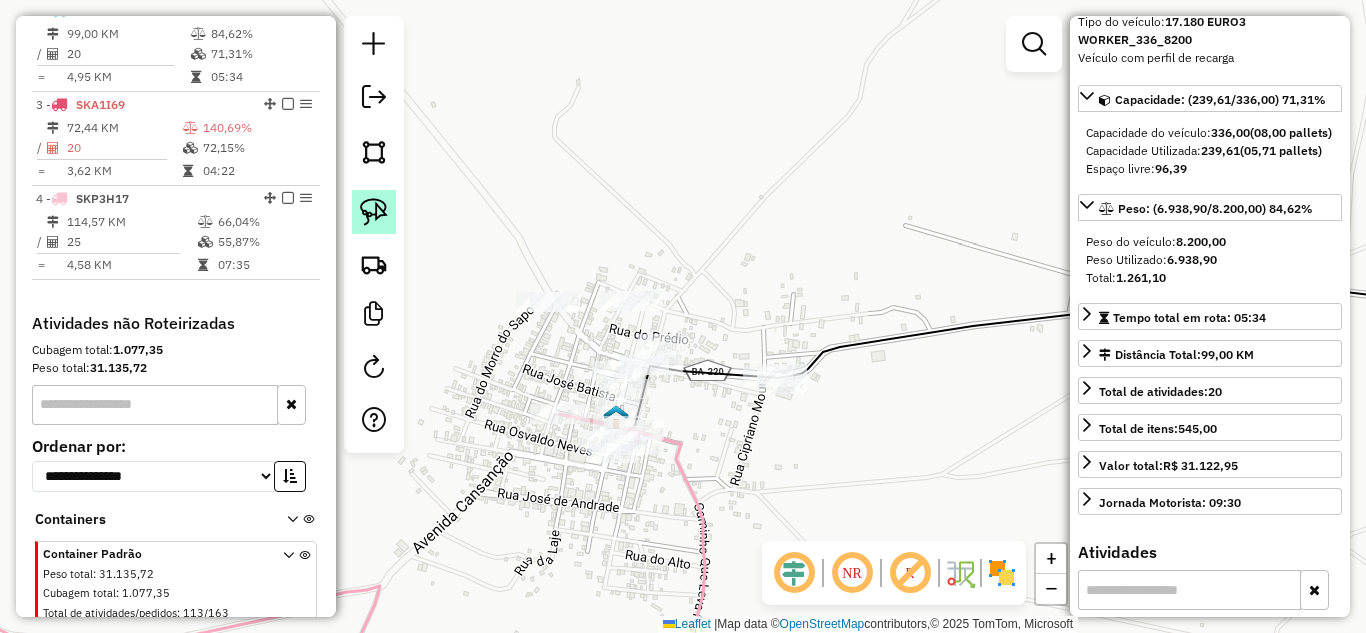 click 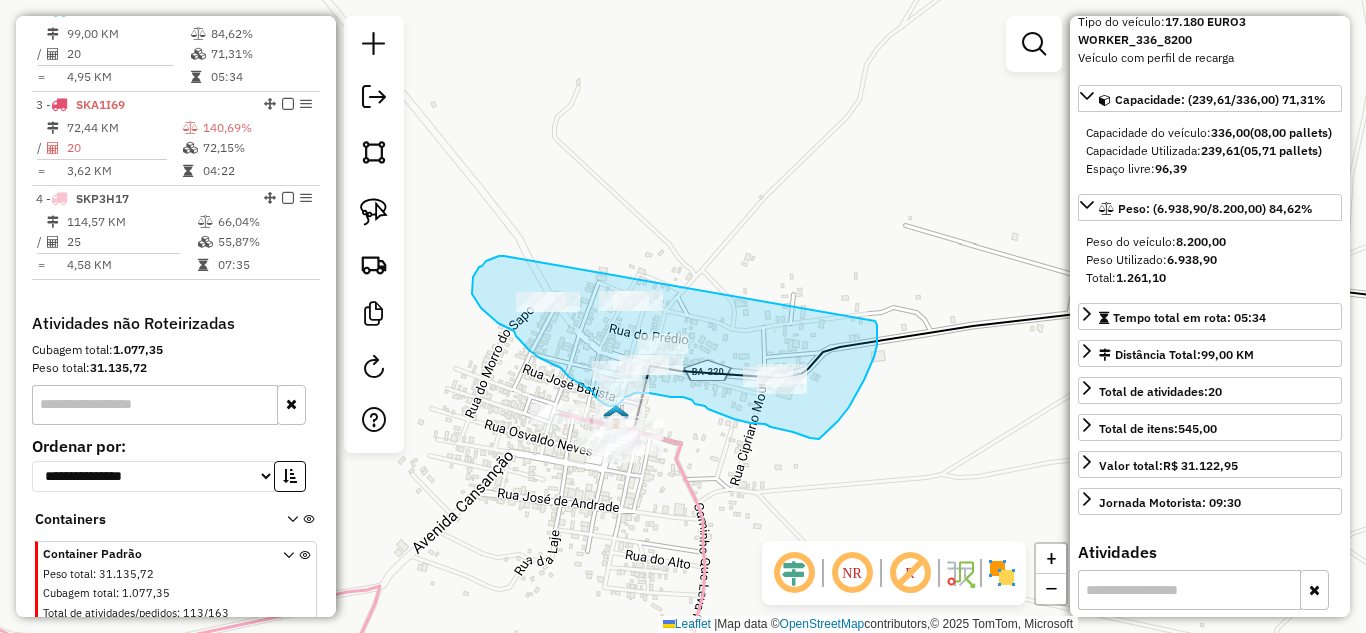drag, startPoint x: 482, startPoint y: 266, endPoint x: 854, endPoint y: 308, distance: 374.36346 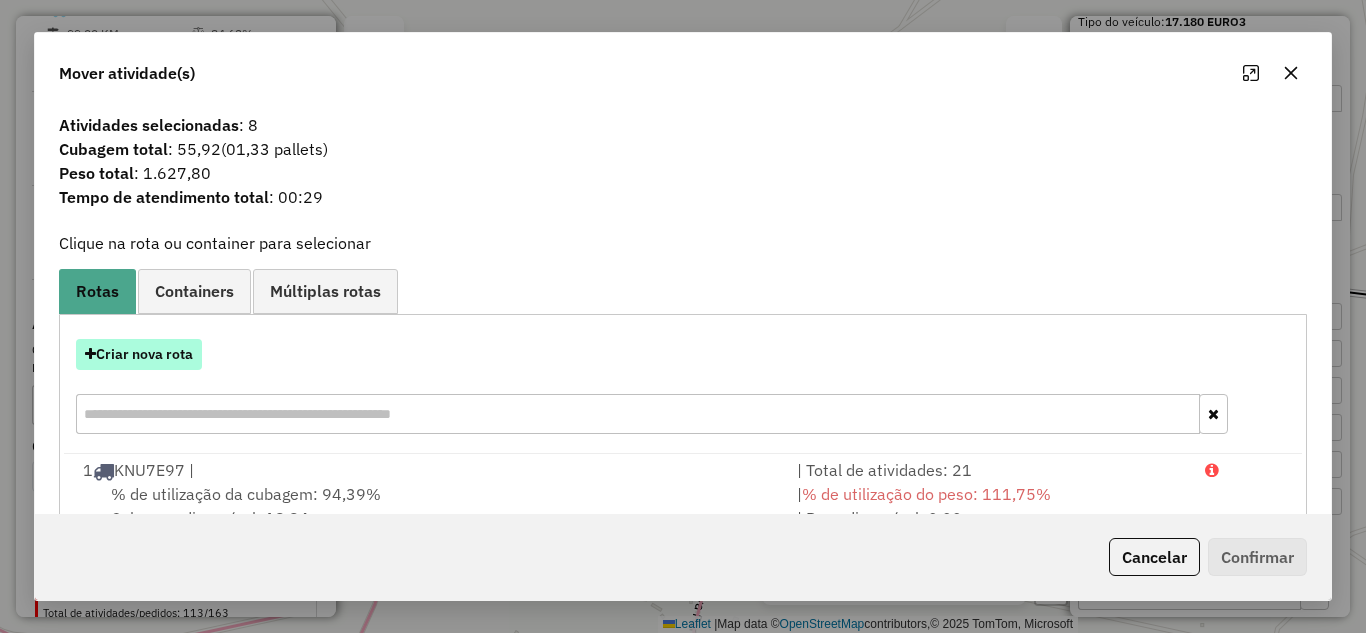 click on "Criar nova rota" at bounding box center (139, 354) 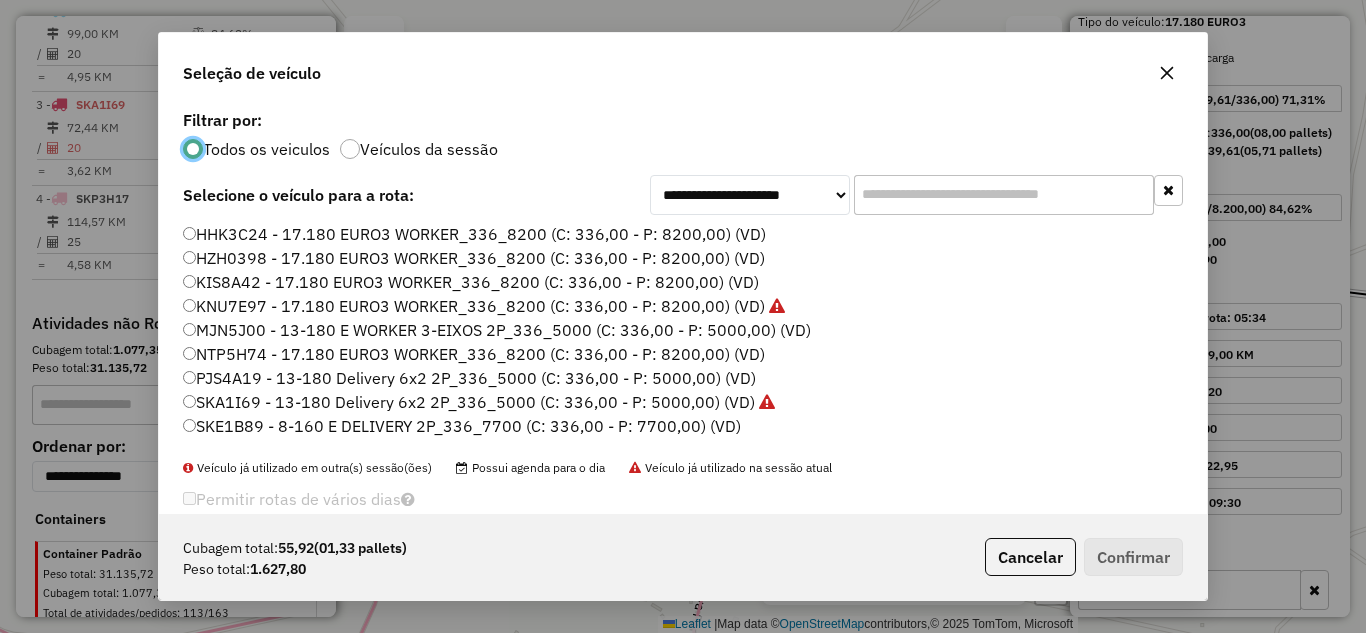 scroll, scrollTop: 11, scrollLeft: 6, axis: both 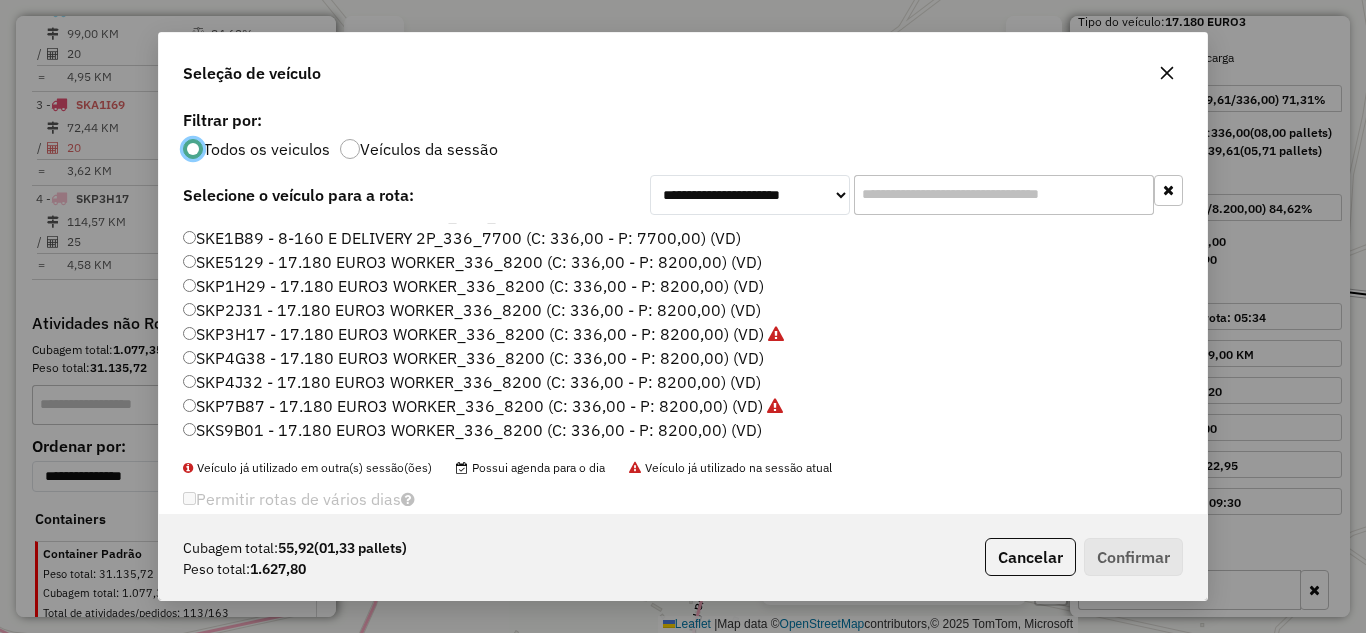 click on "SKP4G38 - 17.180 EURO3 WORKER_336_8200 (C: 336,00 - P: 8200,00) (VD)" 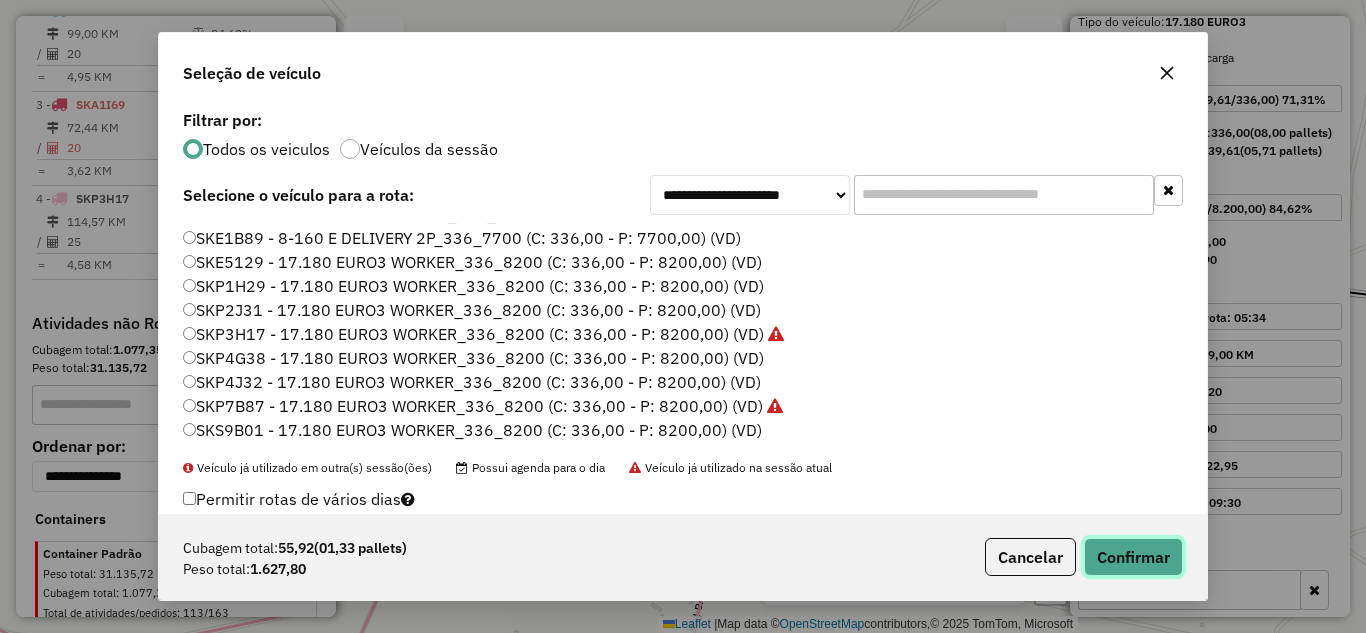 click on "Confirmar" 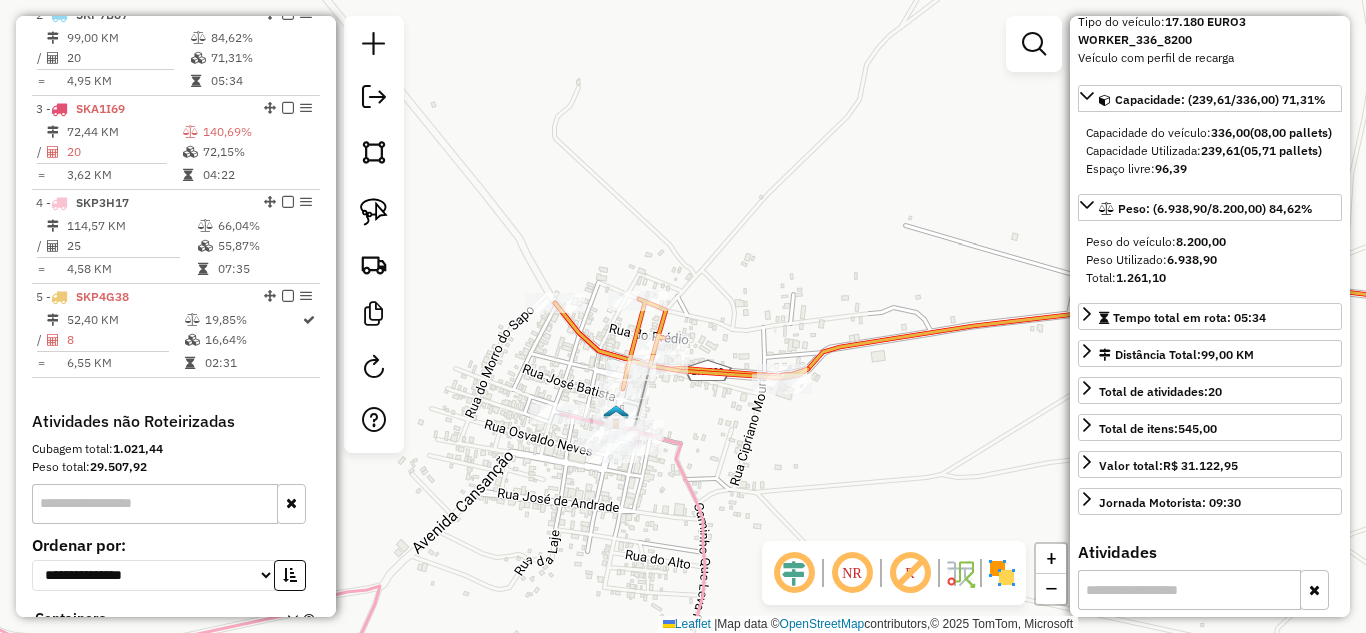 scroll, scrollTop: 844, scrollLeft: 0, axis: vertical 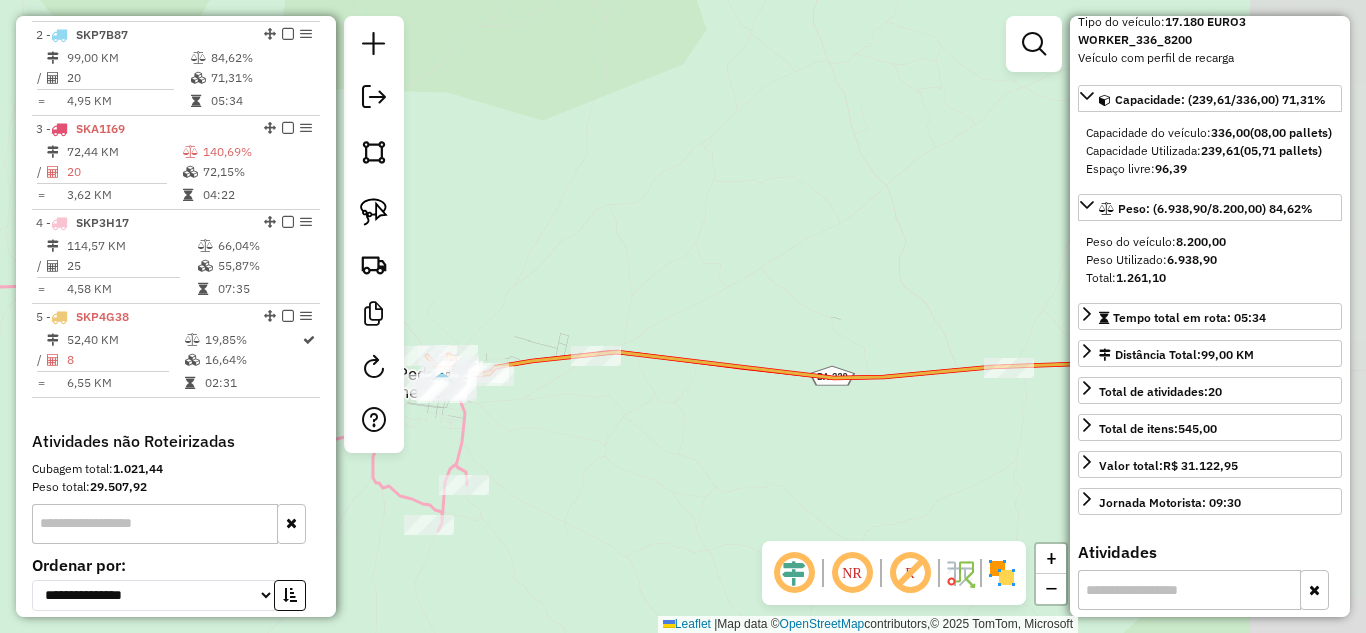 drag, startPoint x: 925, startPoint y: 428, endPoint x: 533, endPoint y: 408, distance: 392.5099 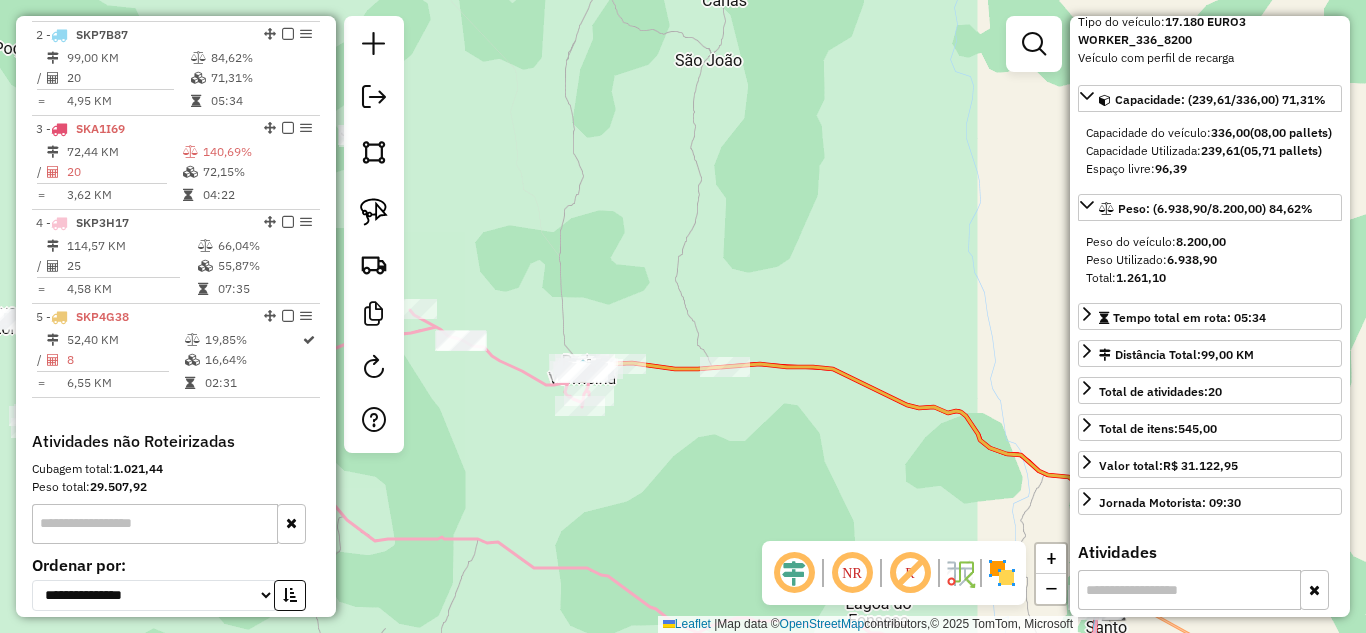 drag, startPoint x: 812, startPoint y: 427, endPoint x: 685, endPoint y: 405, distance: 128.89143 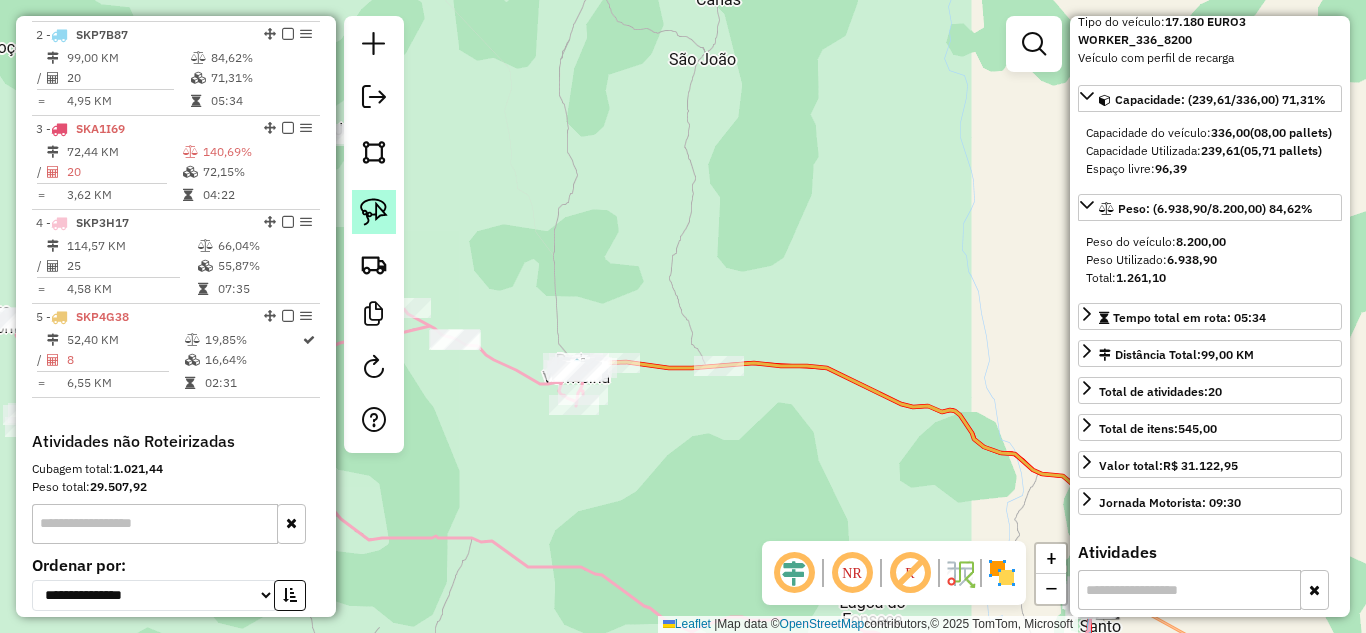click 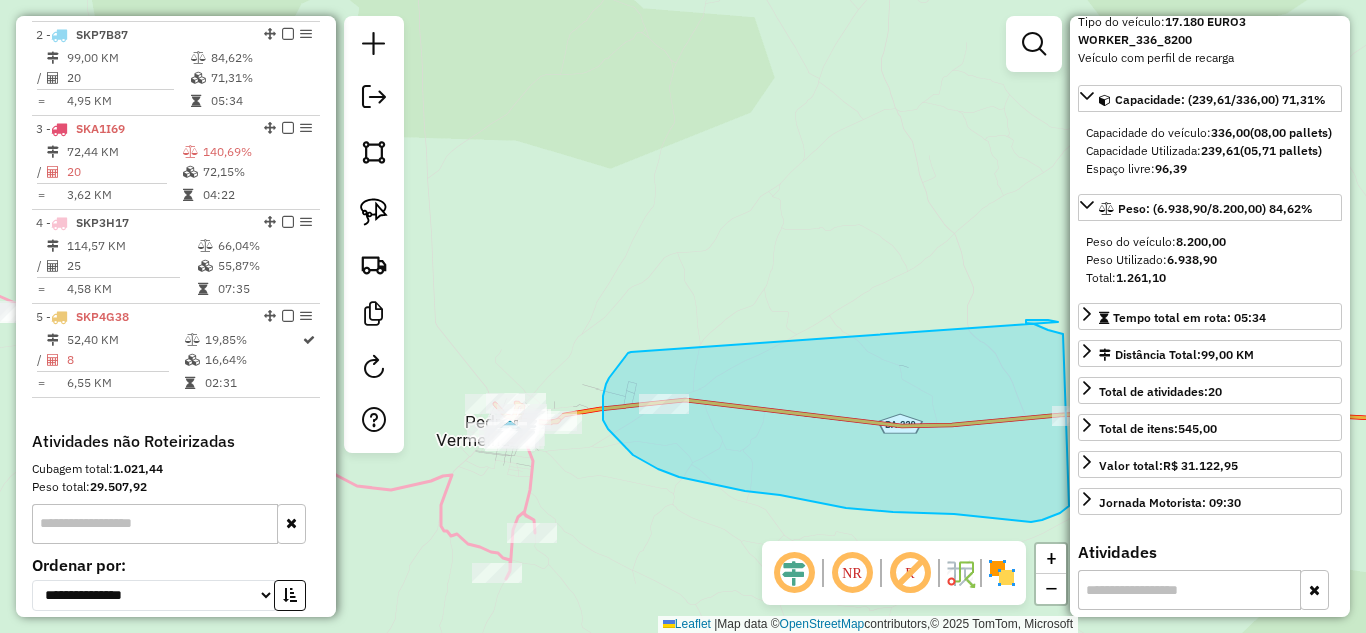 drag, startPoint x: 631, startPoint y: 352, endPoint x: 1058, endPoint y: 322, distance: 428.05258 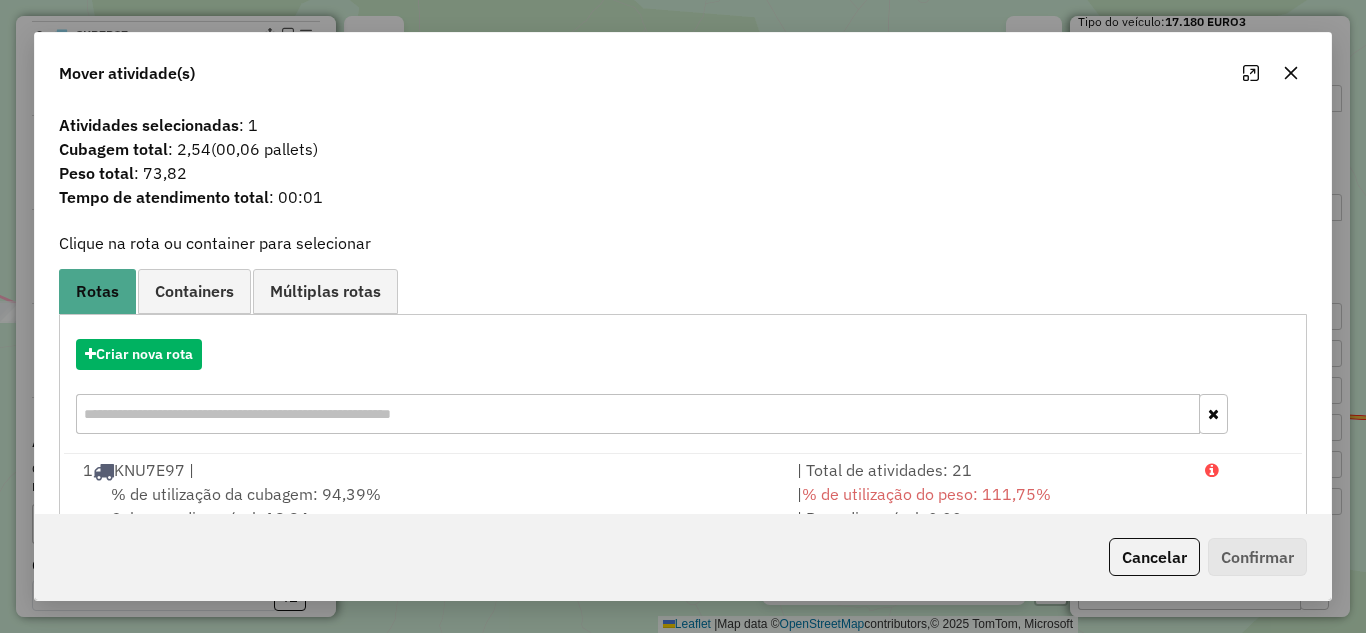 click 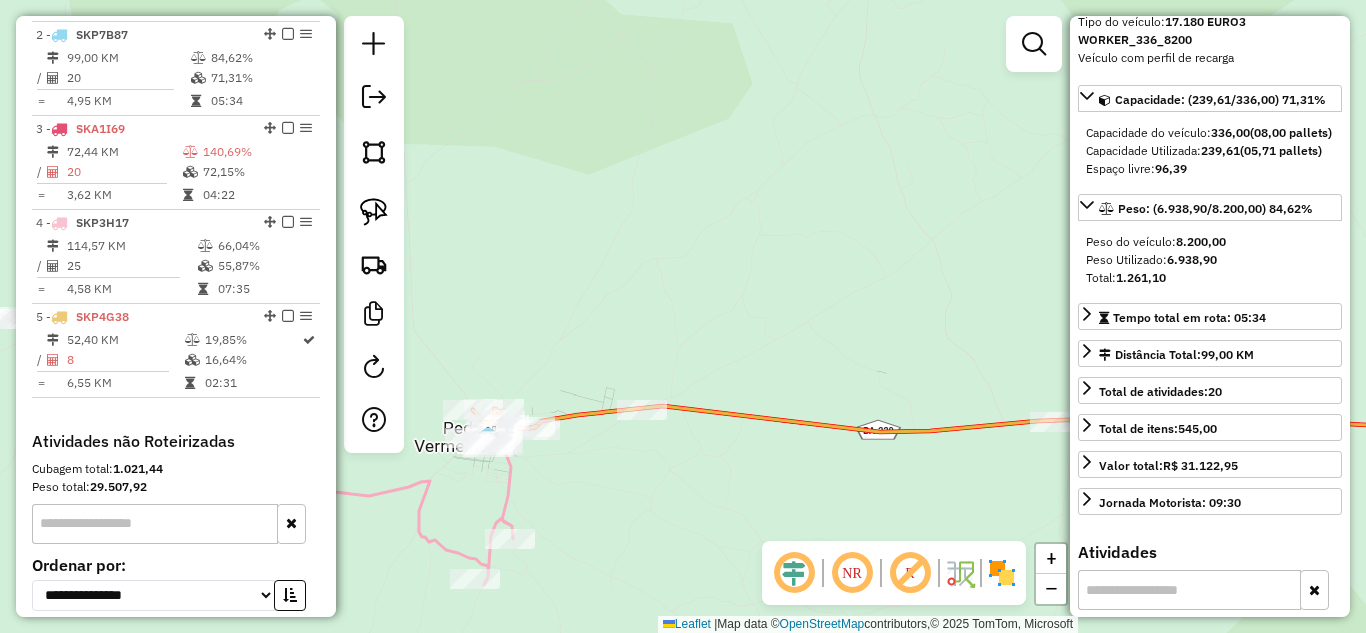 drag, startPoint x: 918, startPoint y: 190, endPoint x: 651, endPoint y: 224, distance: 269.1561 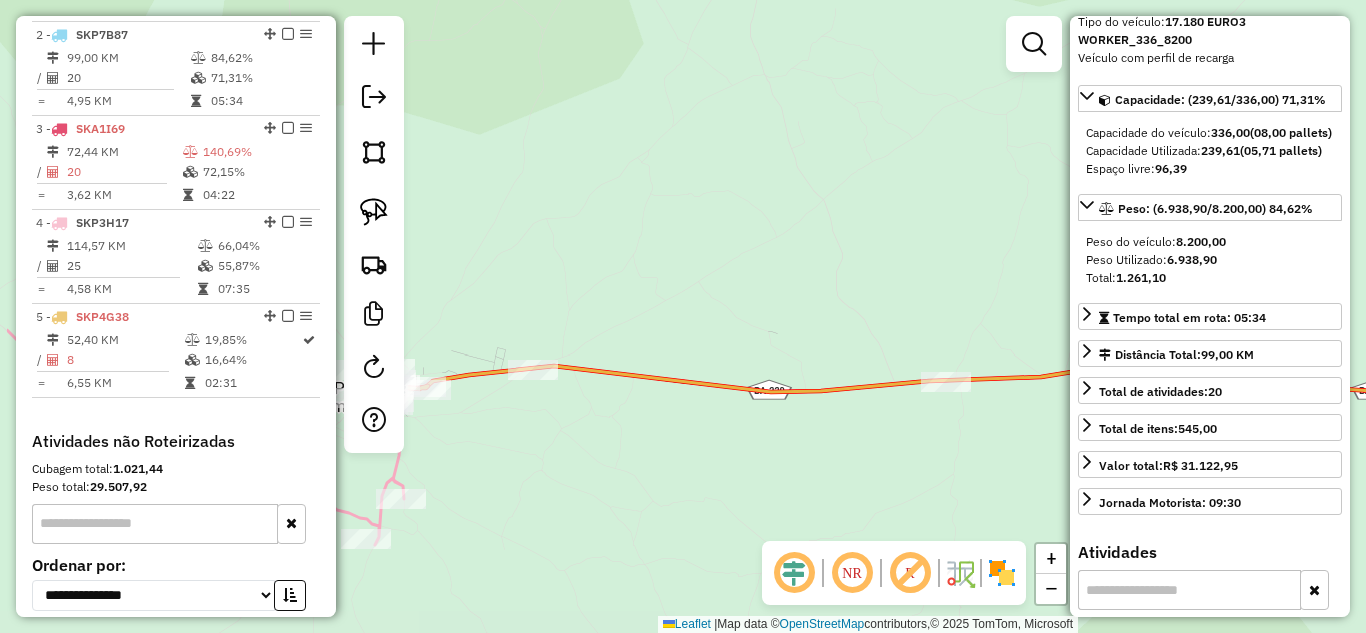 drag, startPoint x: 643, startPoint y: 229, endPoint x: 788, endPoint y: 160, distance: 160.5802 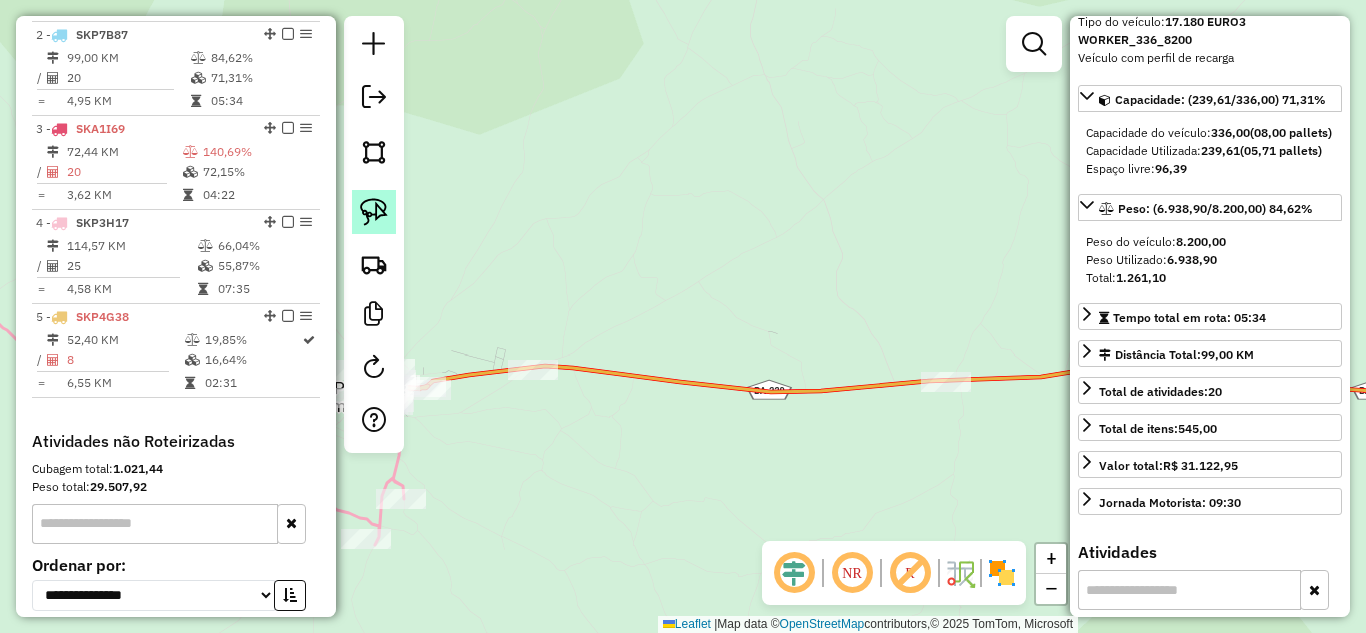 click 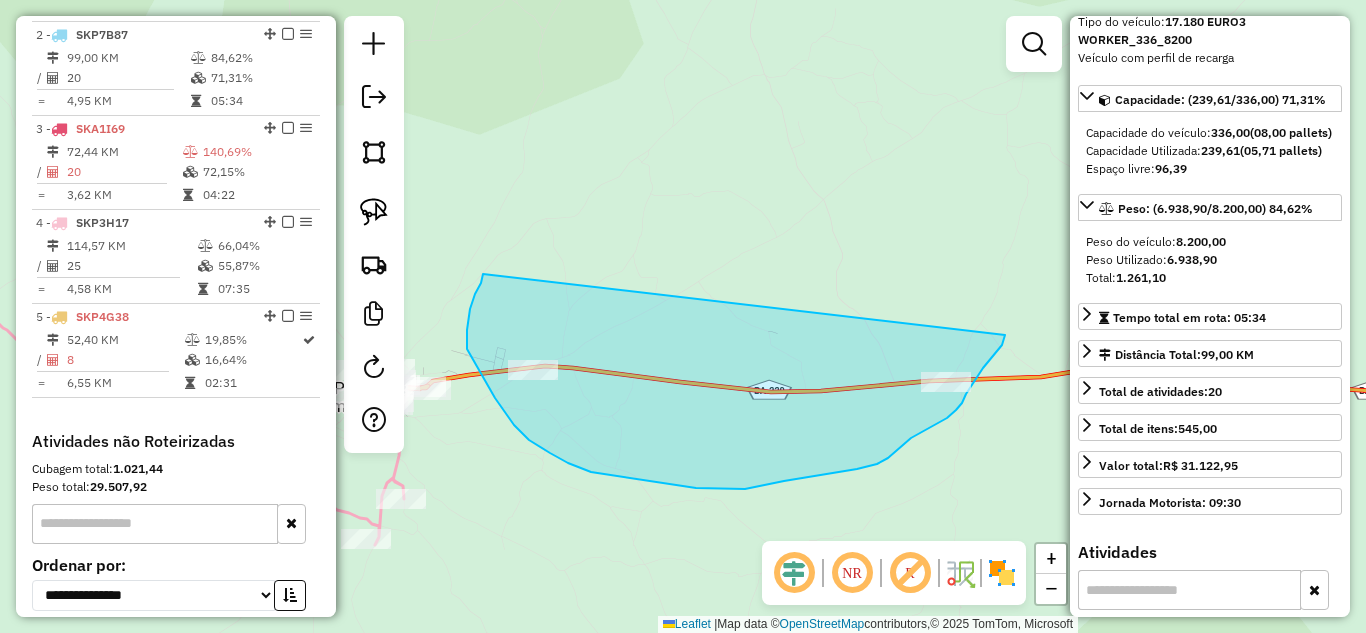 drag, startPoint x: 483, startPoint y: 274, endPoint x: 1005, endPoint y: 335, distance: 525.55206 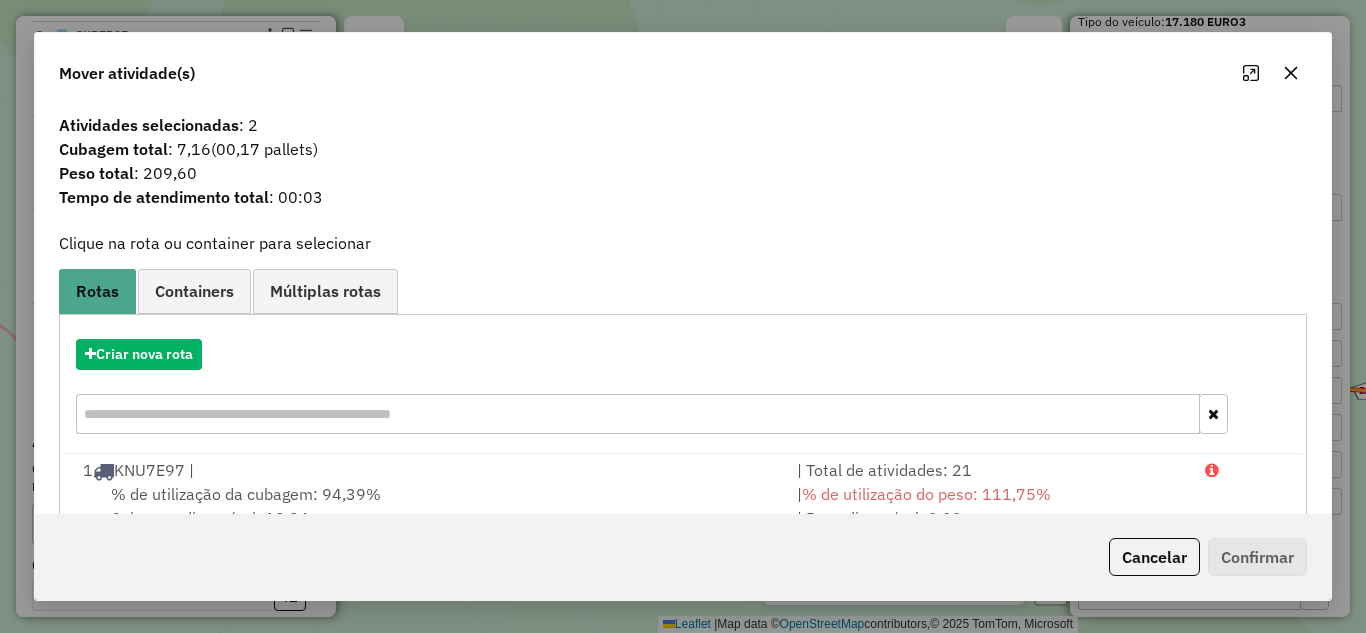 scroll, scrollTop: 267, scrollLeft: 0, axis: vertical 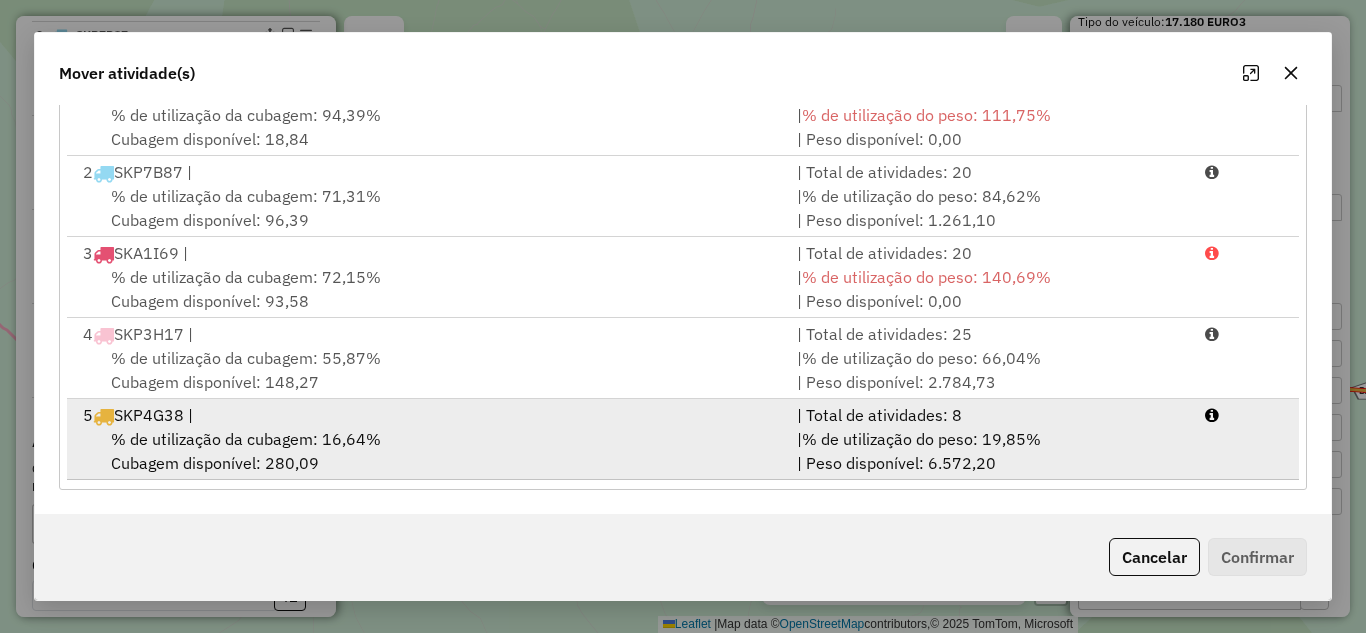click on "% de utilização da cubagem: 16,64%  Cubagem disponível: 280,09" at bounding box center [428, 451] 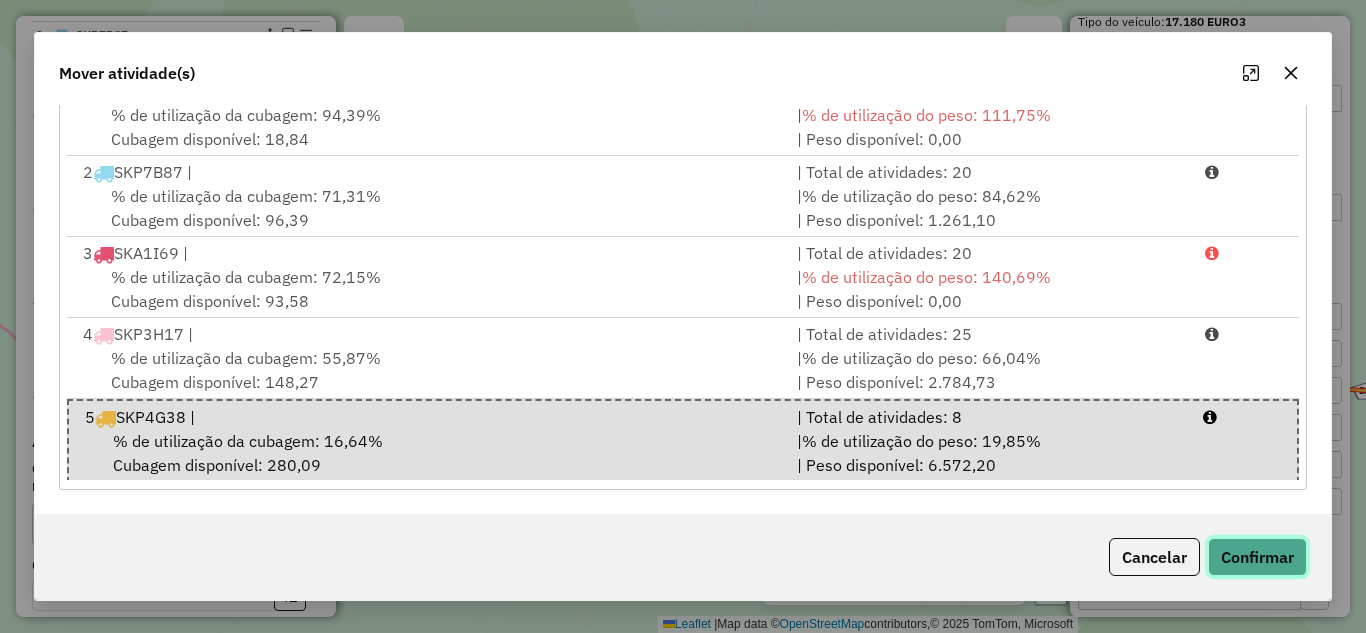 click on "Confirmar" 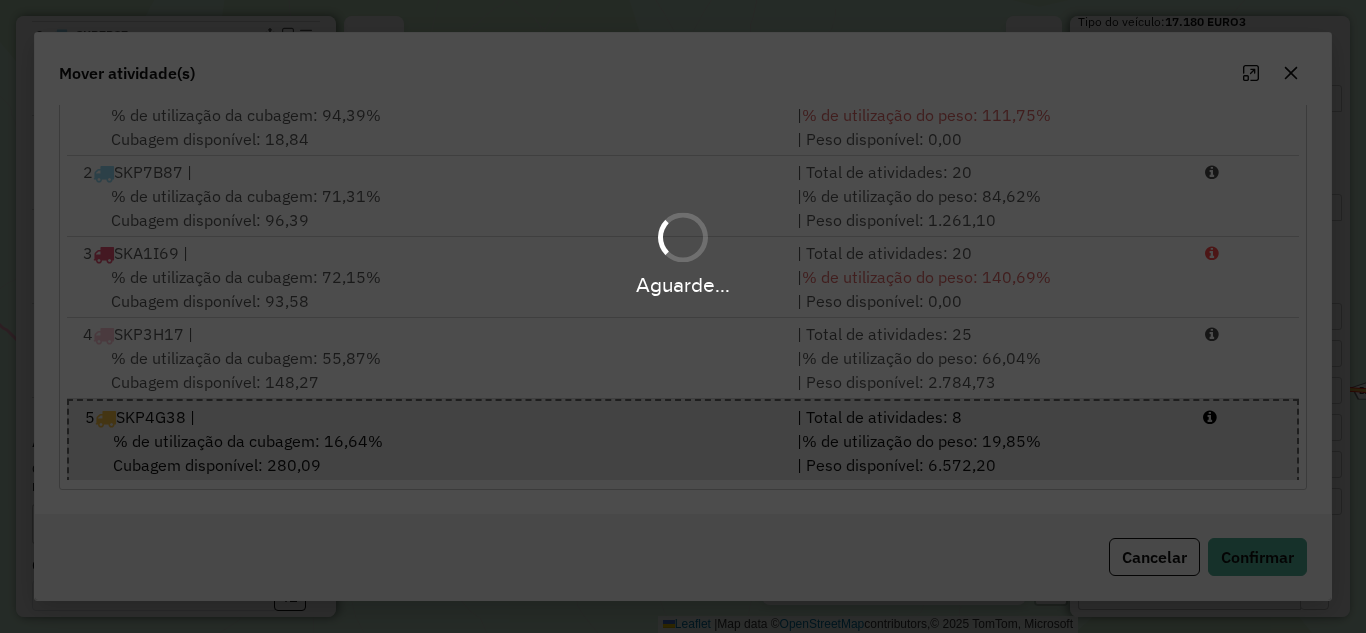 scroll, scrollTop: 0, scrollLeft: 0, axis: both 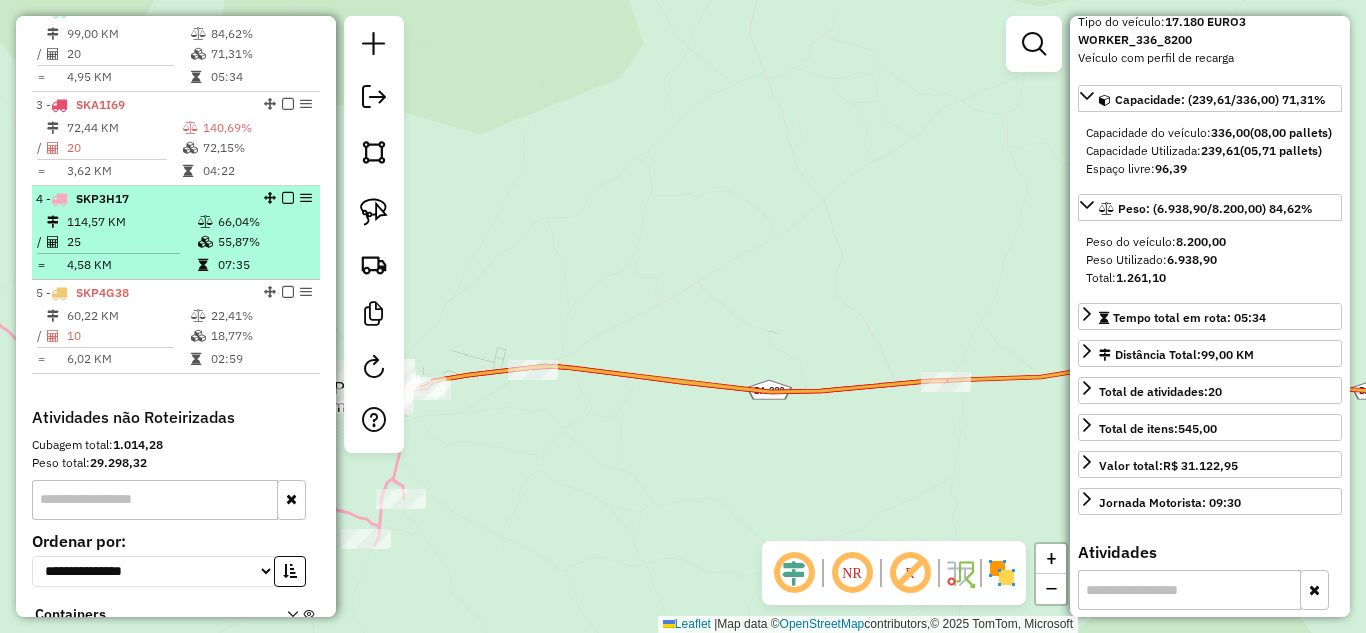 click on "25" at bounding box center (131, 242) 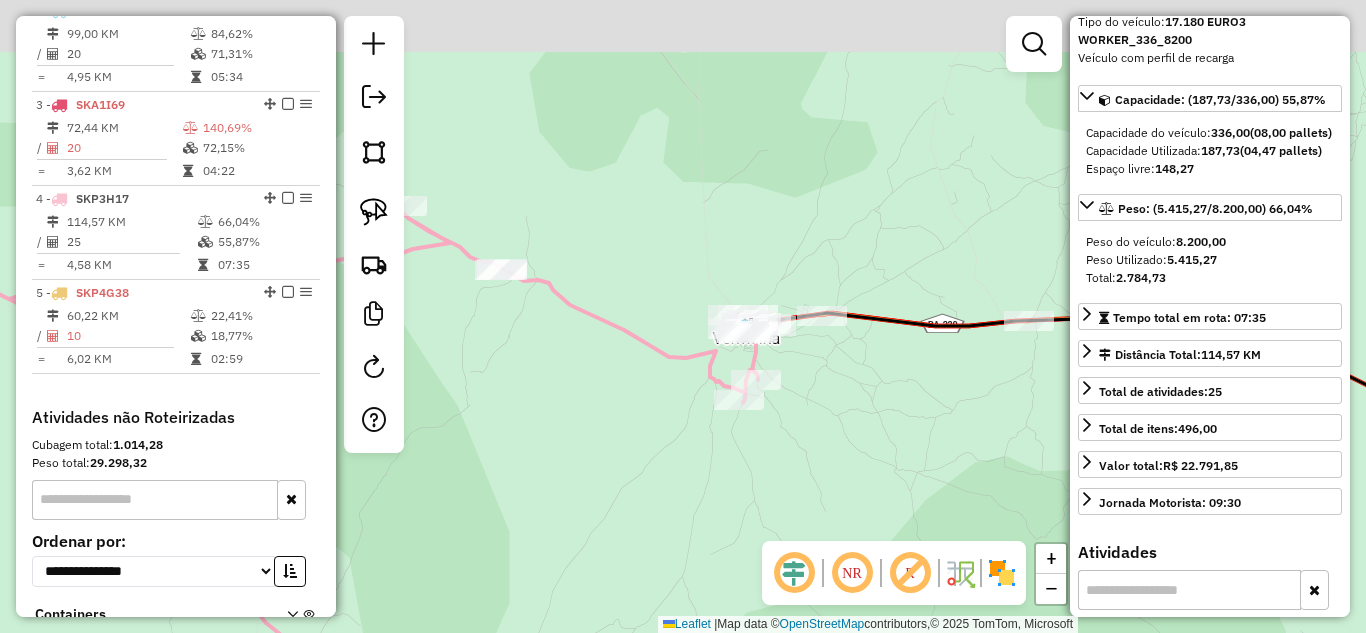 drag, startPoint x: 672, startPoint y: 108, endPoint x: 712, endPoint y: 325, distance: 220.65584 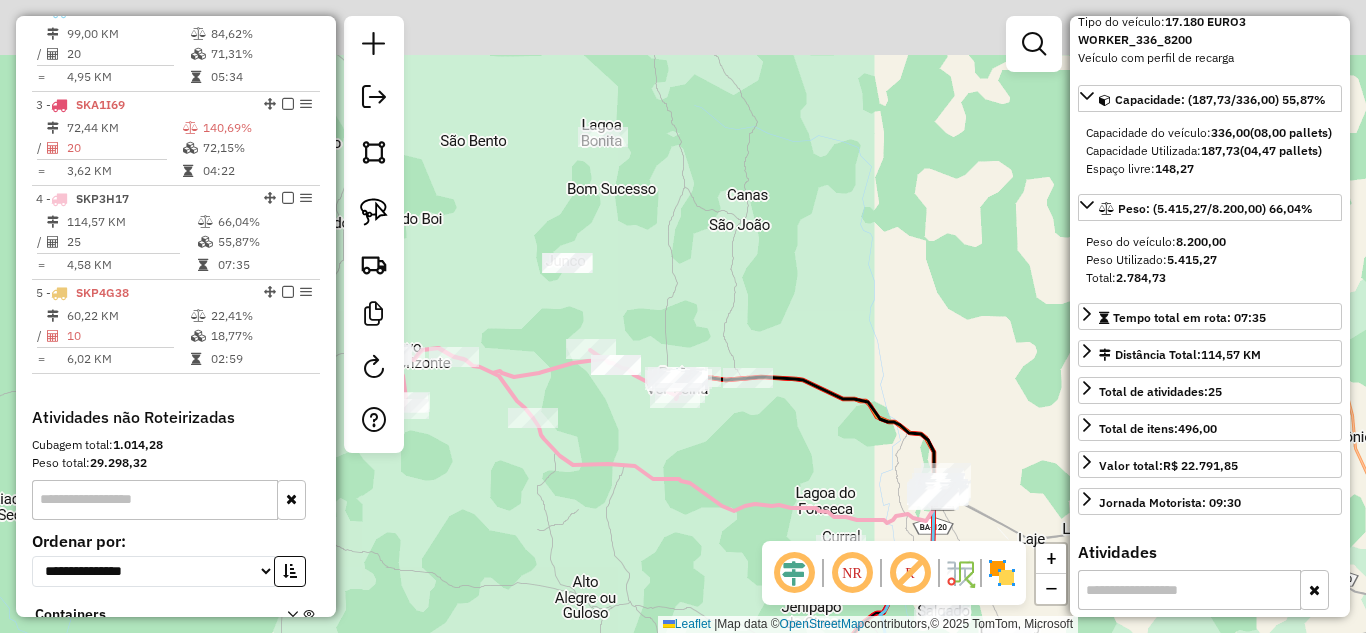 drag, startPoint x: 591, startPoint y: 142, endPoint x: 630, endPoint y: 281, distance: 144.36758 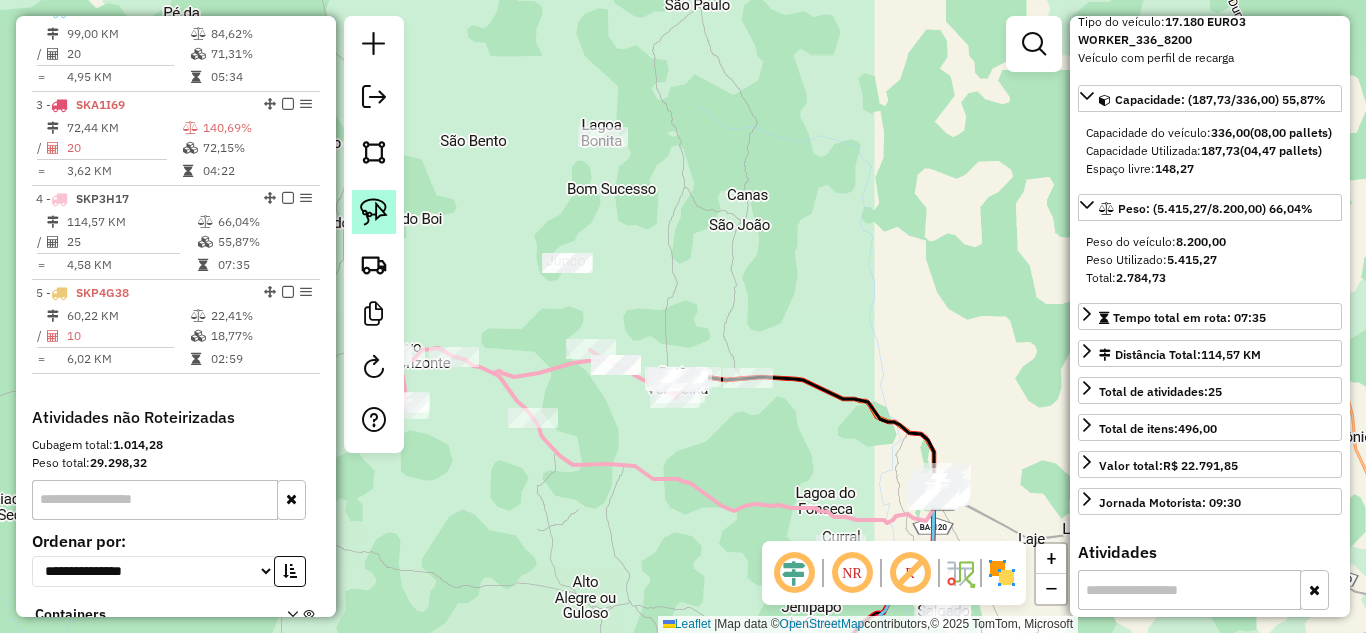 click 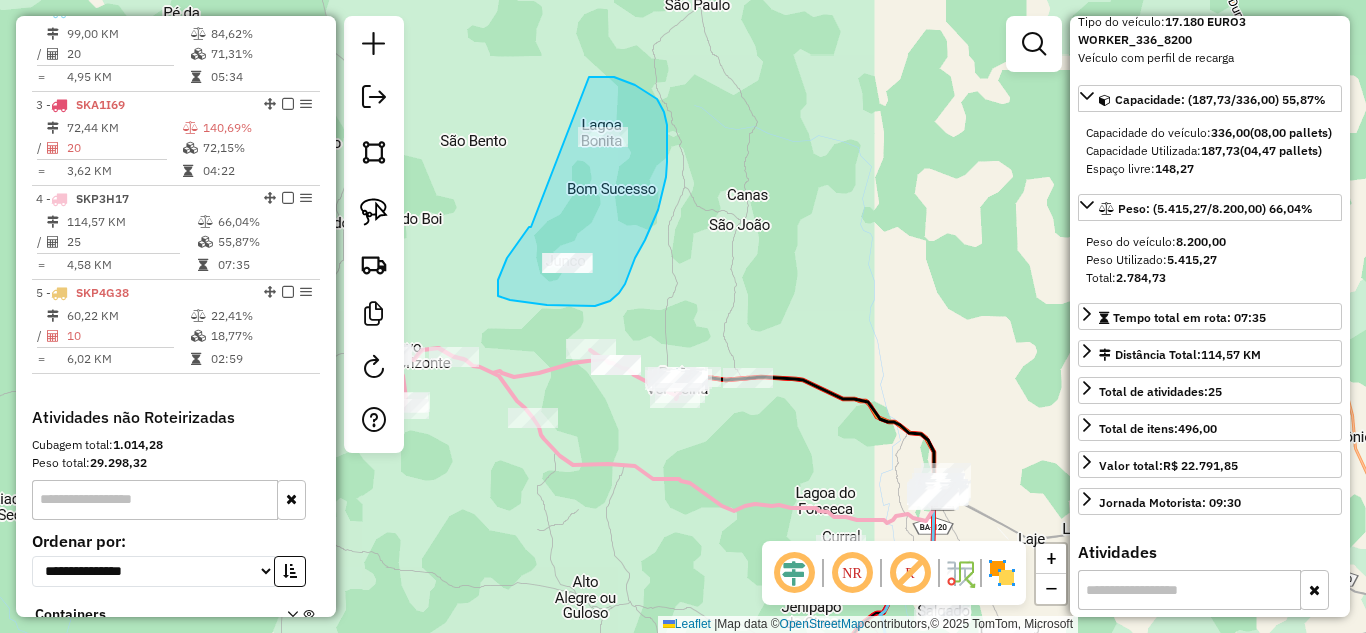 drag, startPoint x: 531, startPoint y: 227, endPoint x: 582, endPoint y: 77, distance: 158.43295 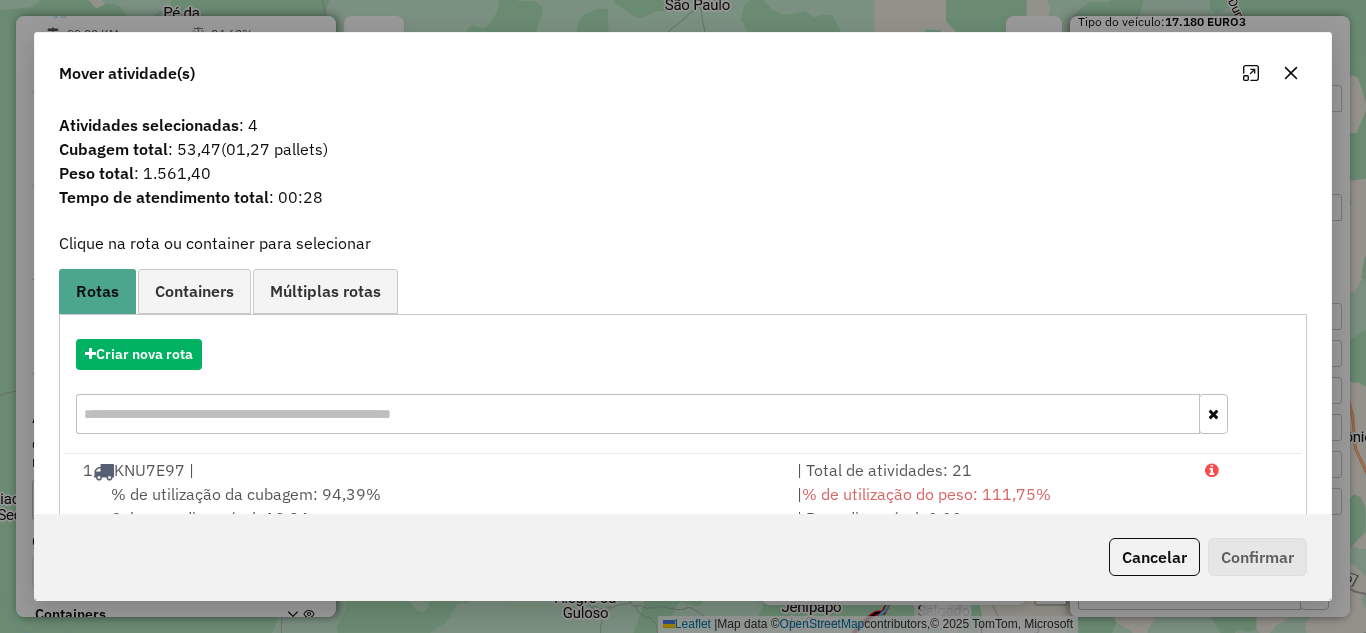 scroll, scrollTop: 333, scrollLeft: 0, axis: vertical 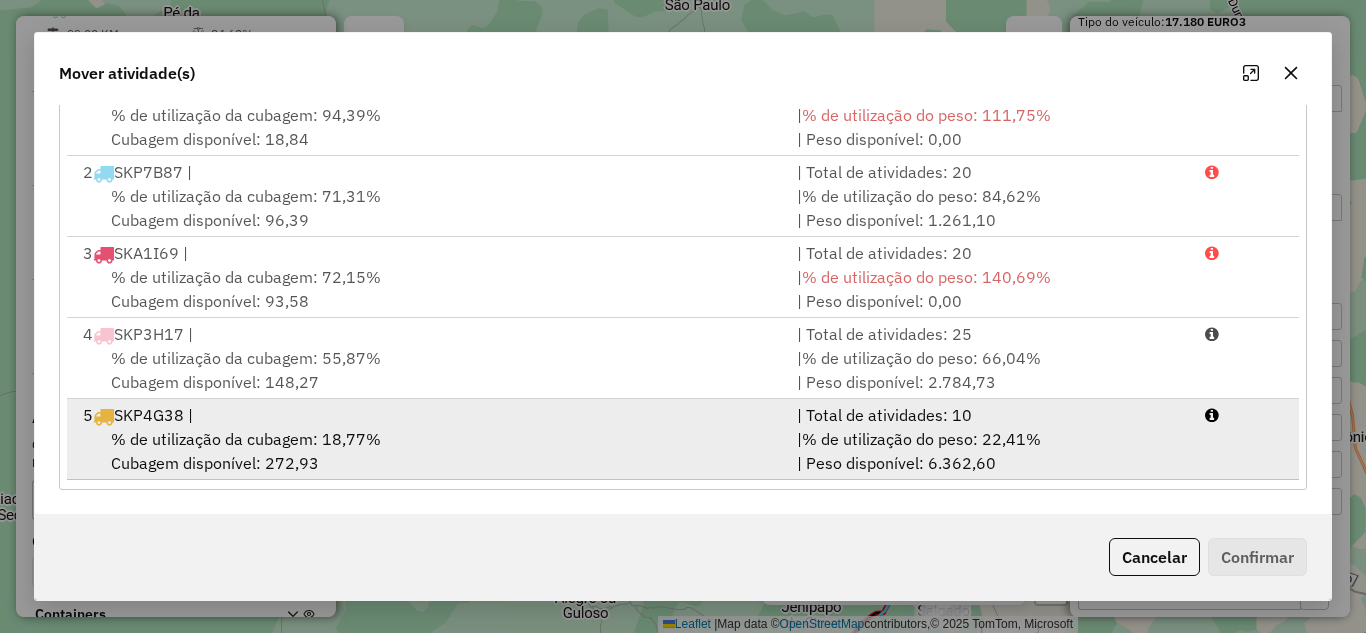 click on "% de utilização da cubagem: 18,77%  Cubagem disponível: 272,93" at bounding box center [428, 451] 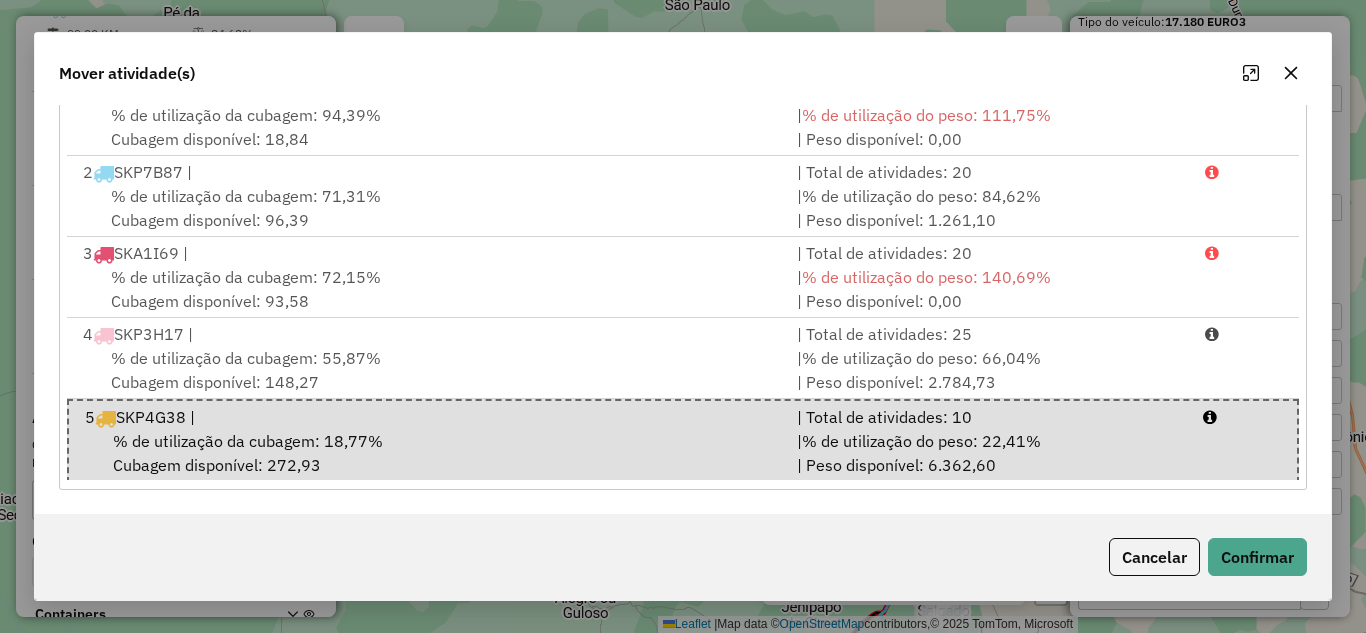 click on "Cancelar   Confirmar" 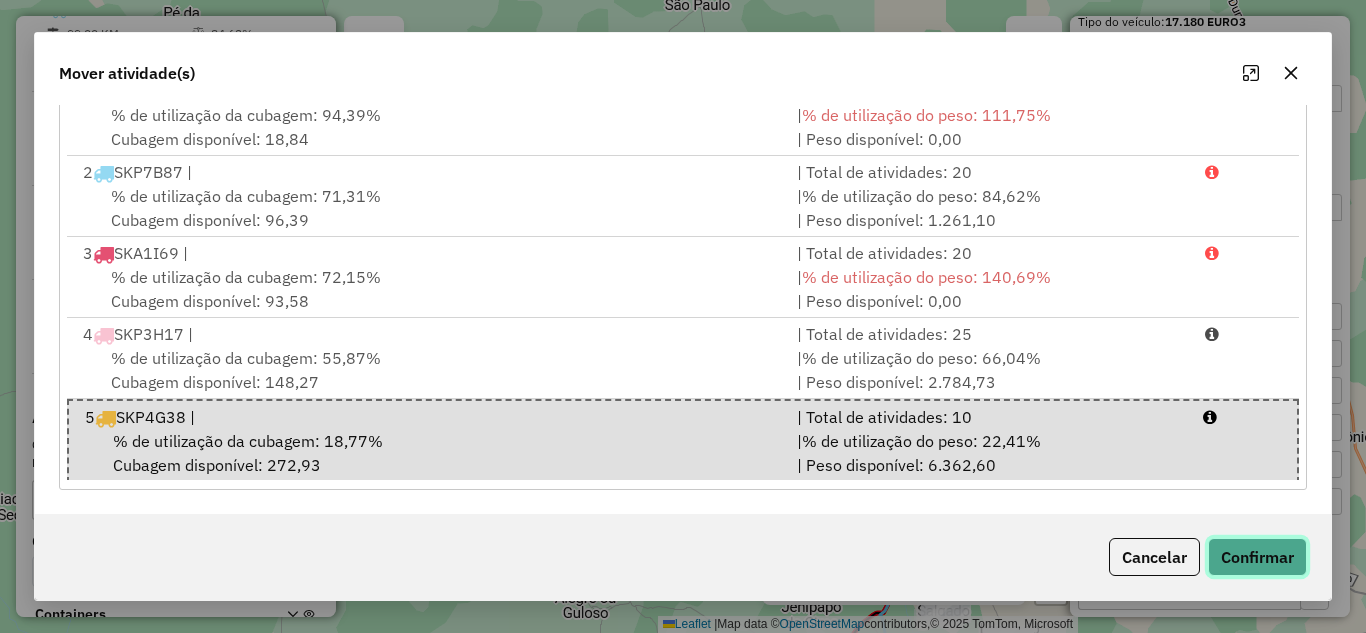 click on "Confirmar" 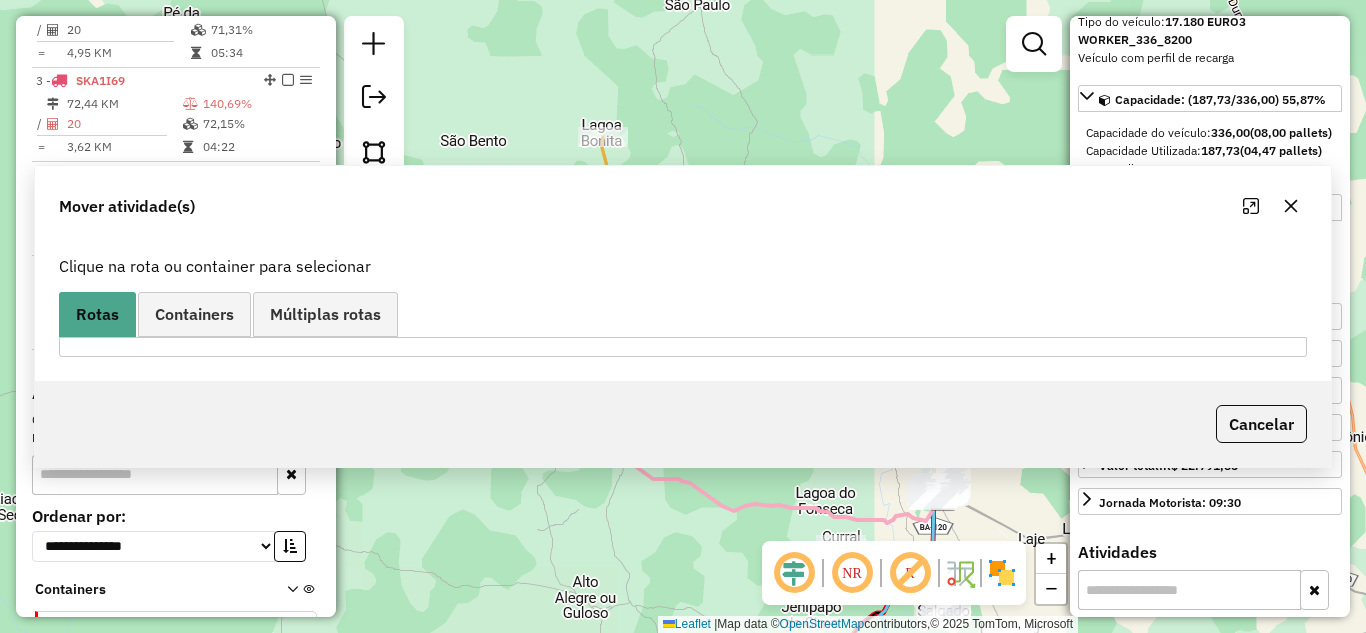 scroll, scrollTop: 0, scrollLeft: 0, axis: both 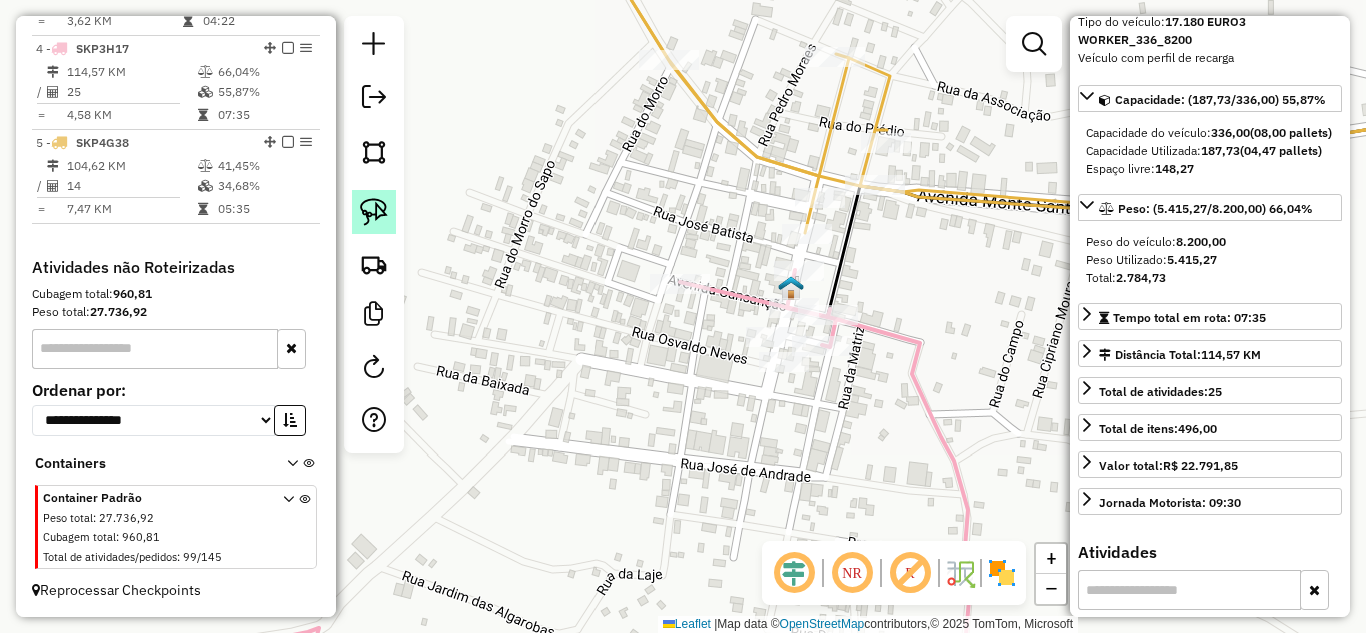 click 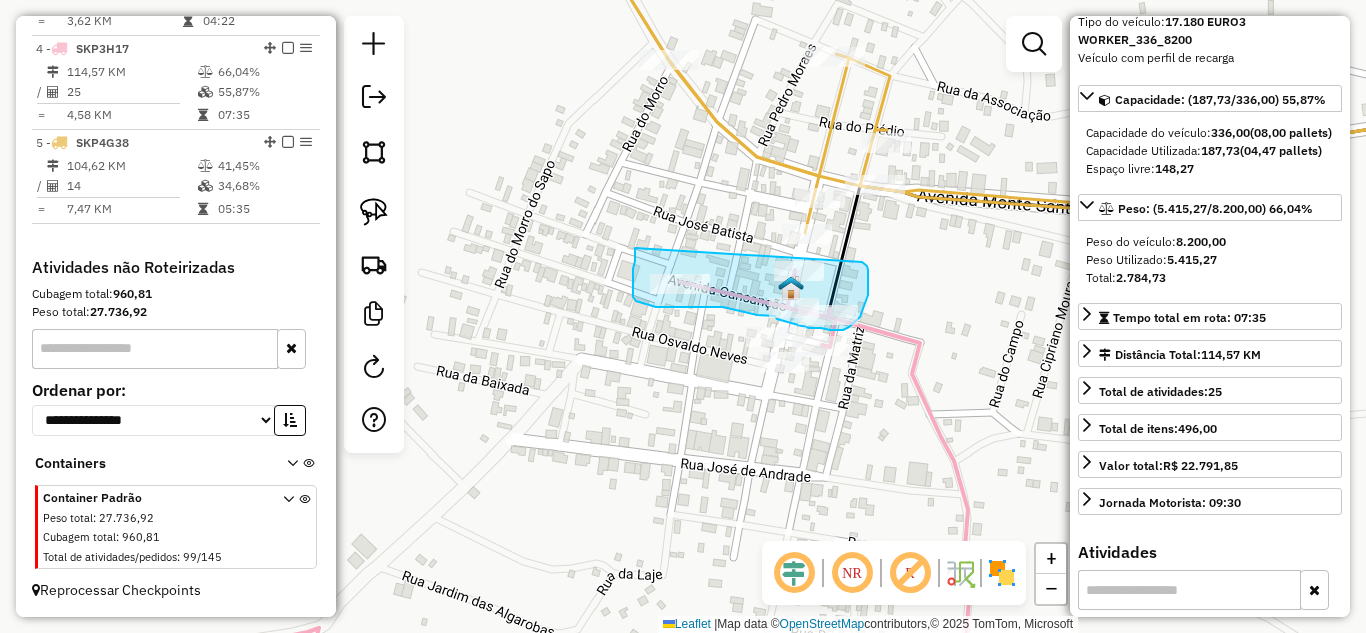 drag, startPoint x: 635, startPoint y: 248, endPoint x: 862, endPoint y: 262, distance: 227.4313 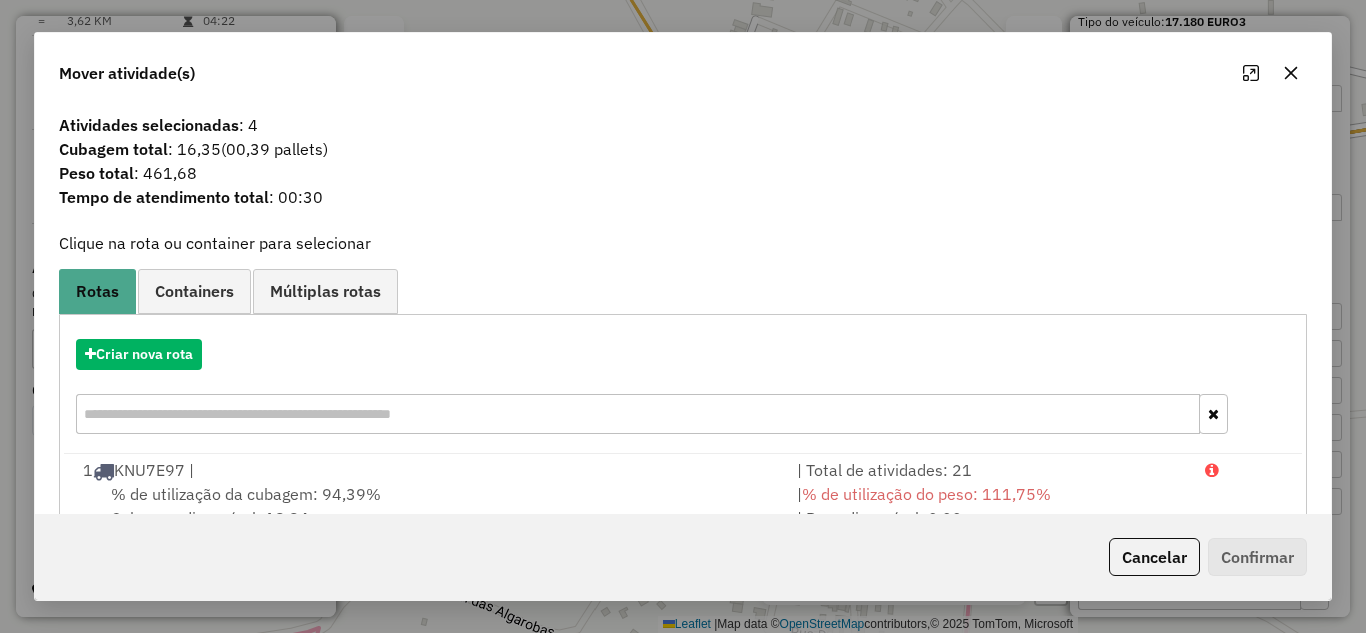 click 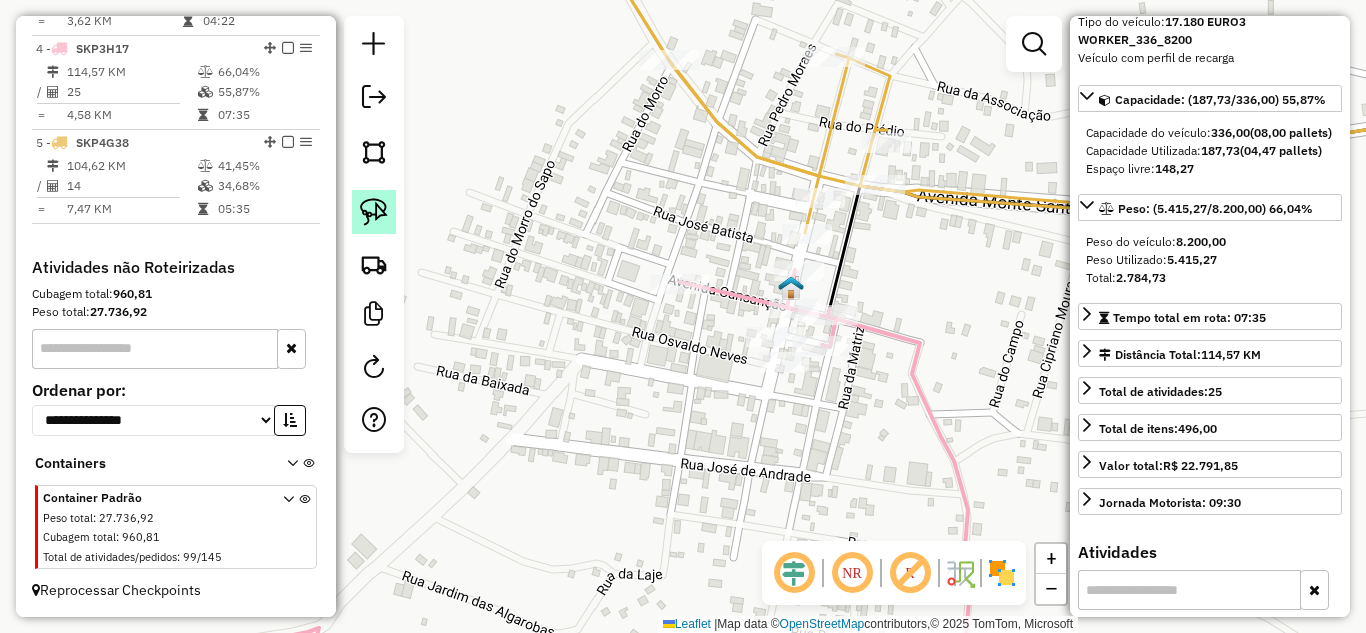 click 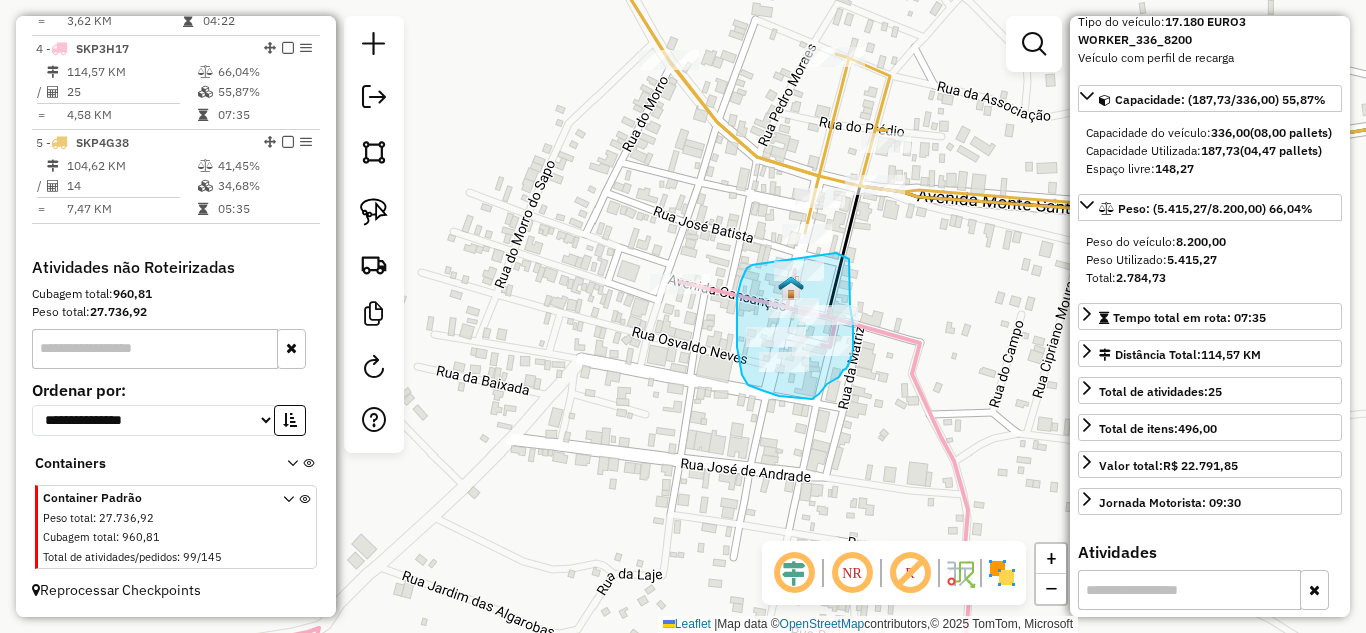 drag, startPoint x: 752, startPoint y: 265, endPoint x: 835, endPoint y: 253, distance: 83.86298 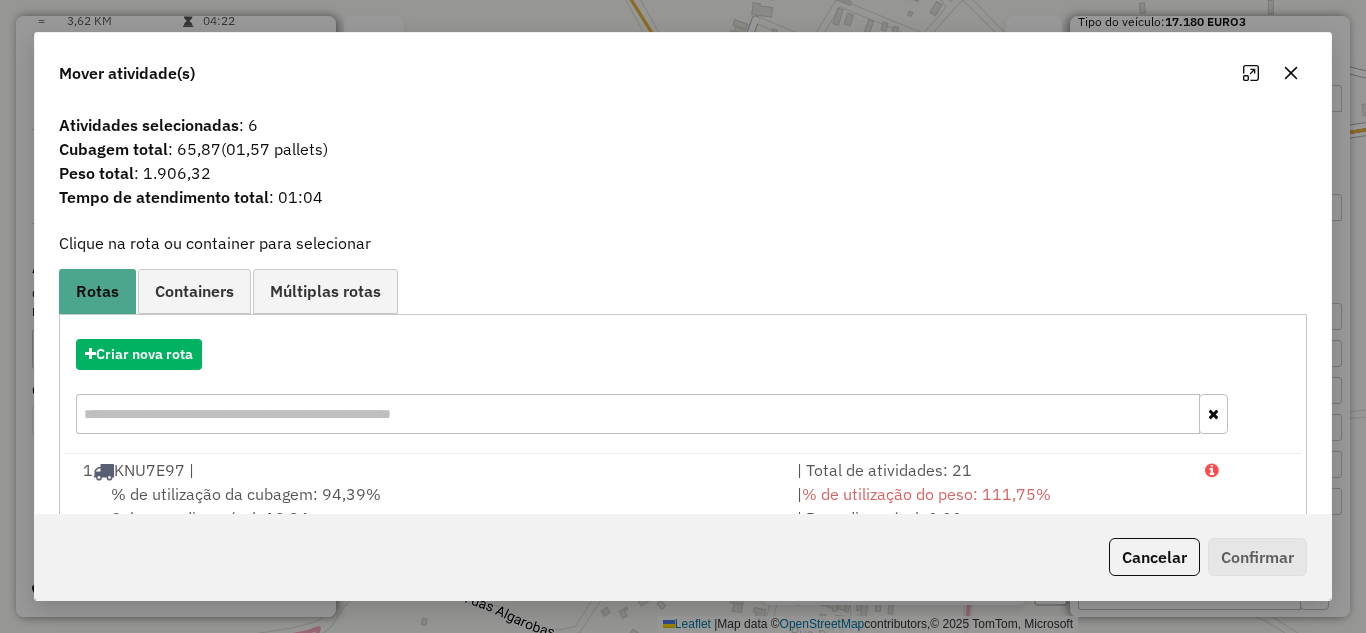 click 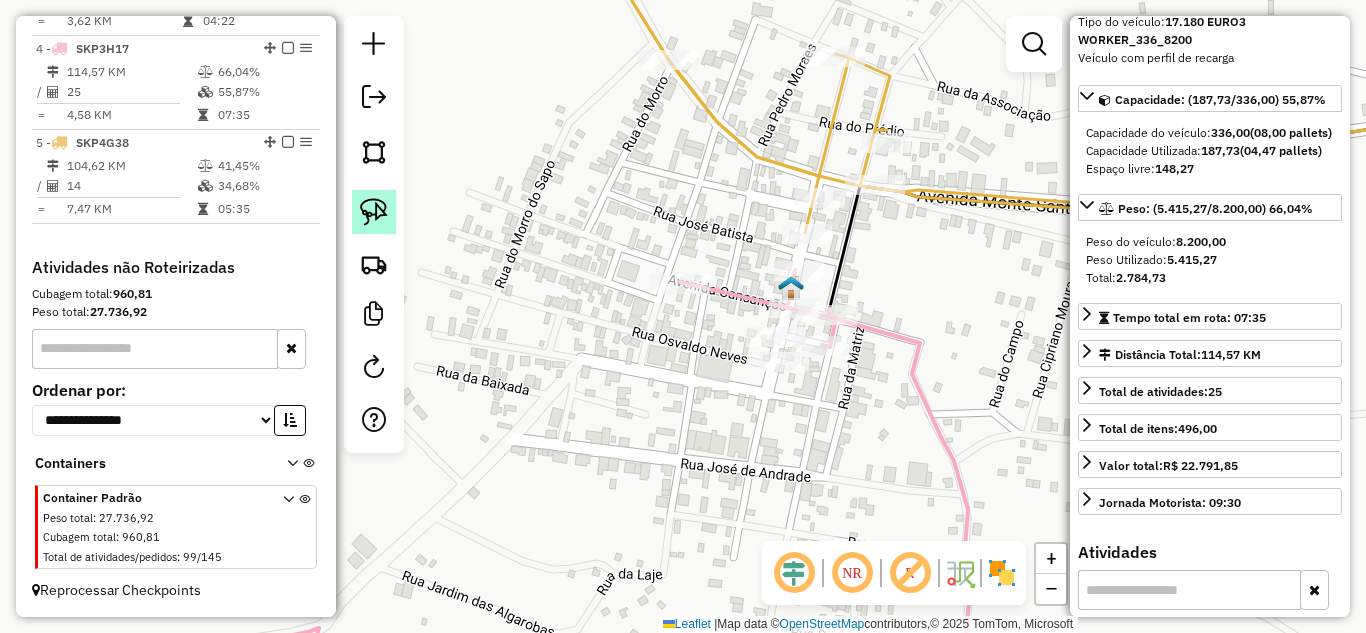 click 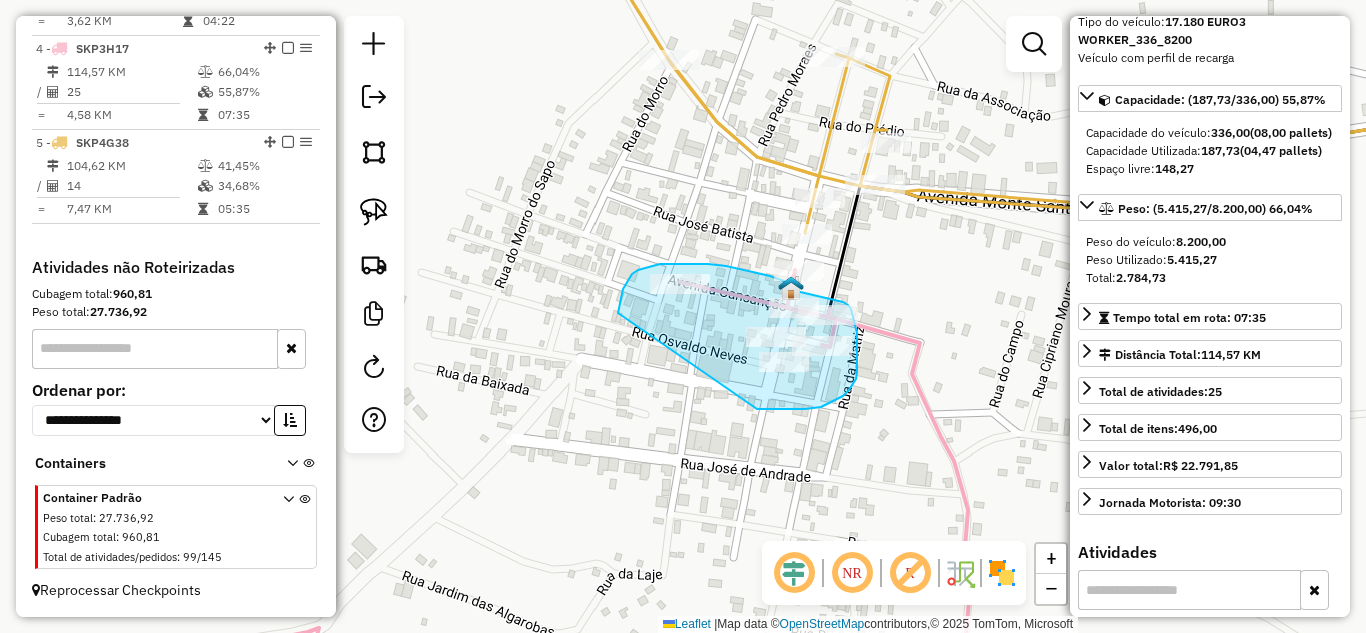 drag, startPoint x: 629, startPoint y: 279, endPoint x: 729, endPoint y: 403, distance: 159.29846 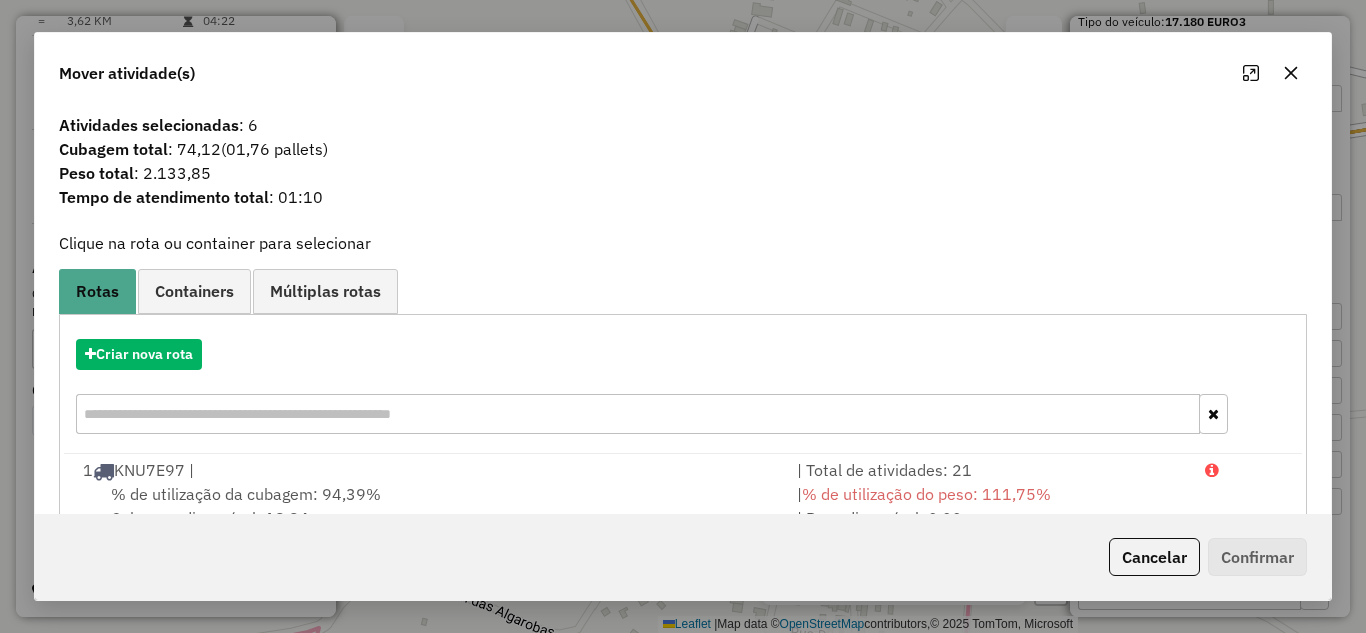 drag, startPoint x: 1288, startPoint y: 68, endPoint x: 1272, endPoint y: 75, distance: 17.464249 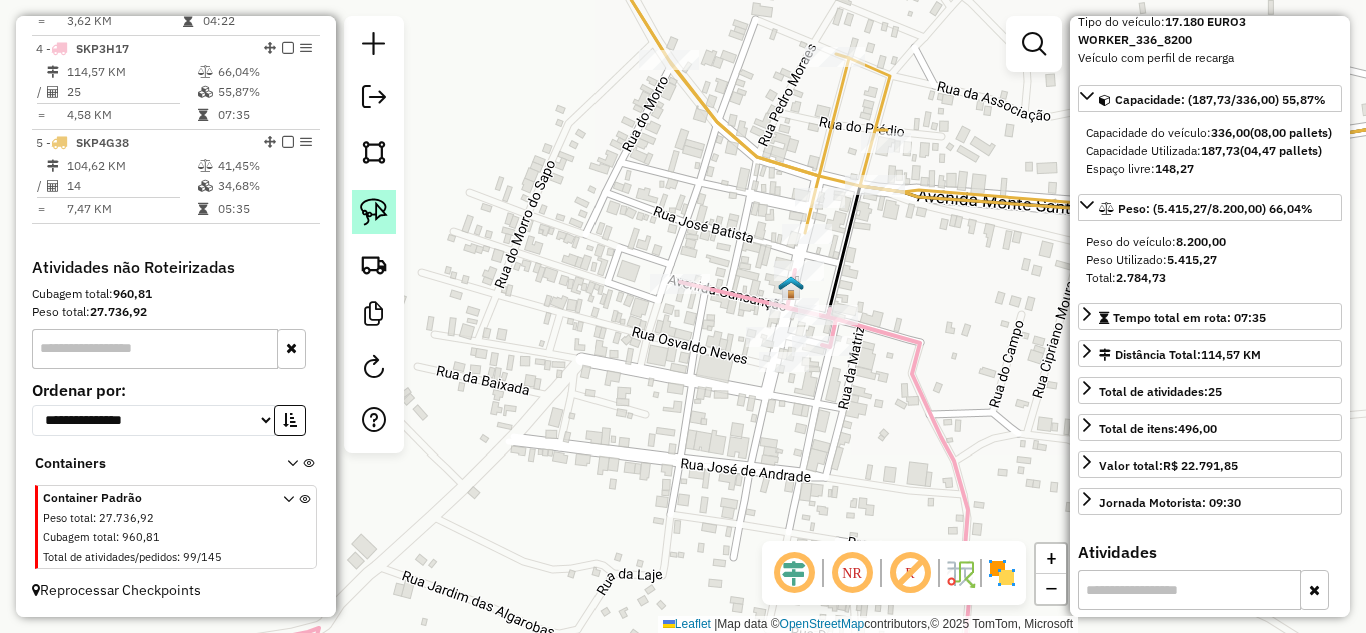 click 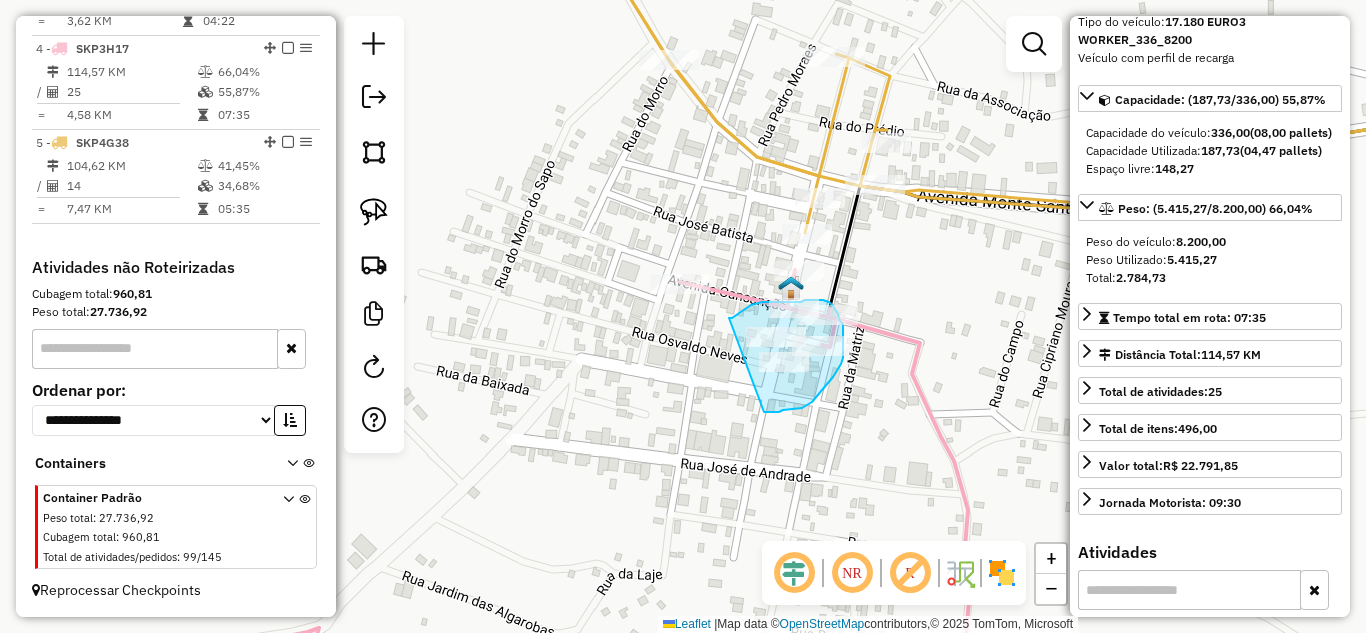 drag, startPoint x: 729, startPoint y: 318, endPoint x: 764, endPoint y: 412, distance: 100.304535 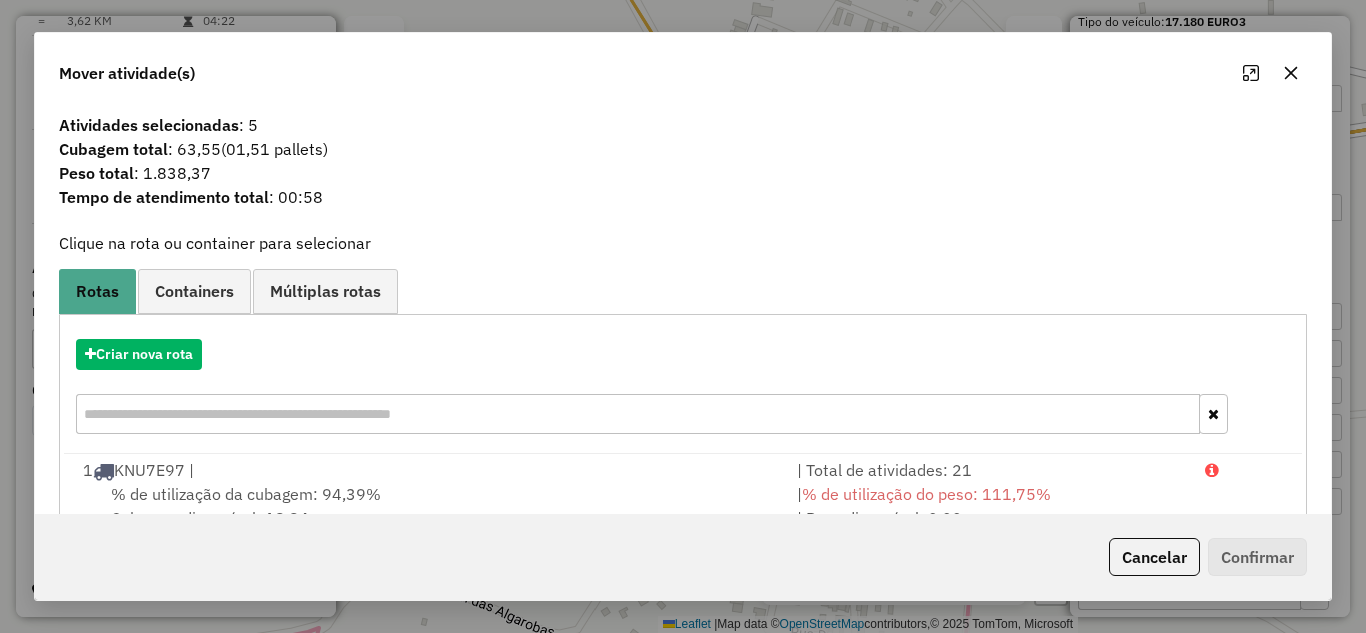scroll, scrollTop: 298, scrollLeft: 0, axis: vertical 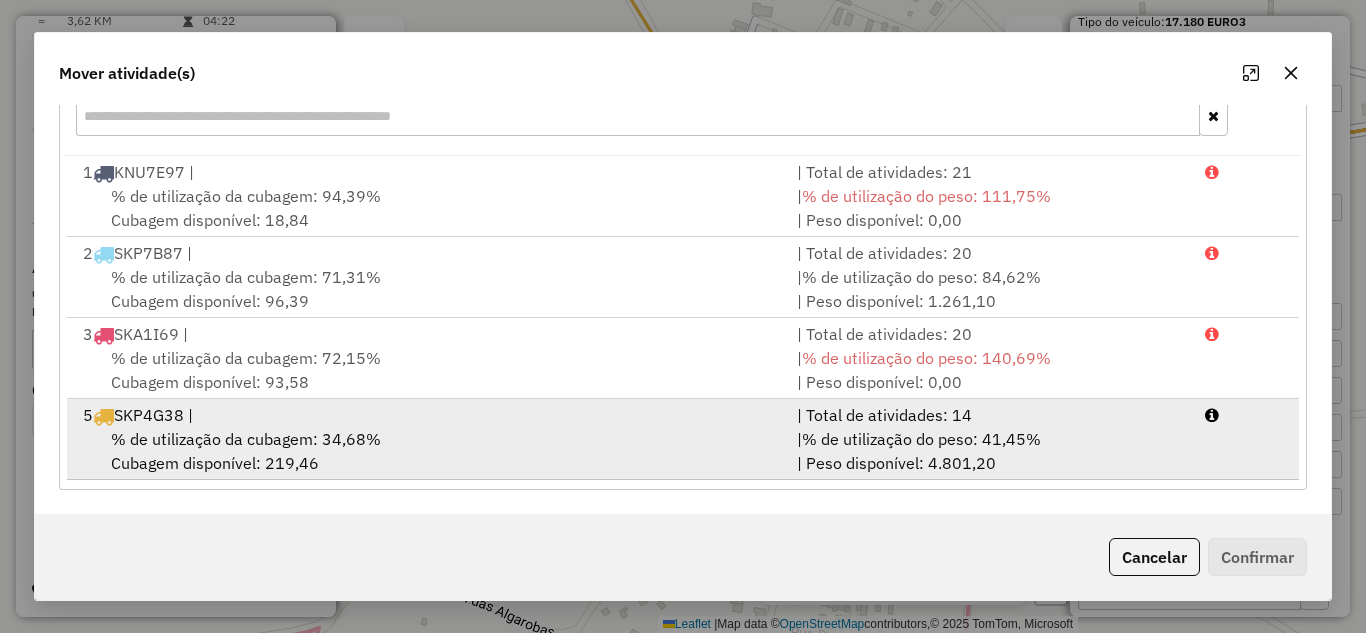 click on "% de utilização da cubagem: 34,68%  Cubagem disponível: 219,46" at bounding box center [428, 451] 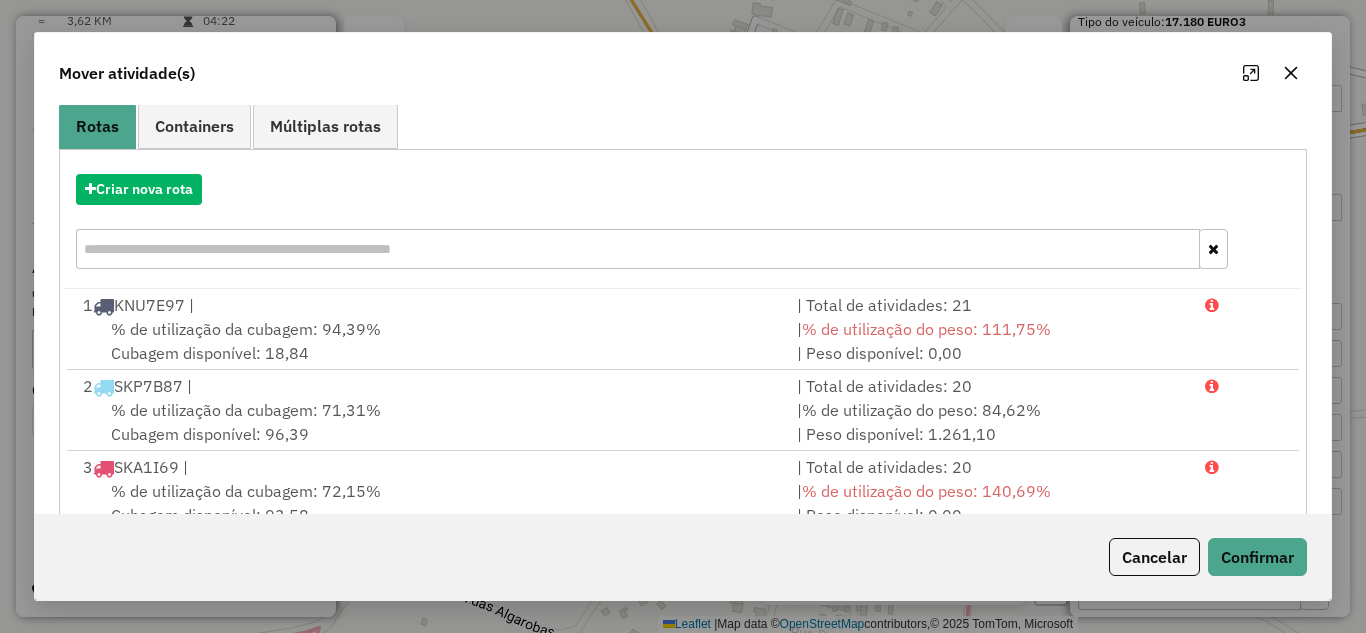 scroll, scrollTop: 301, scrollLeft: 0, axis: vertical 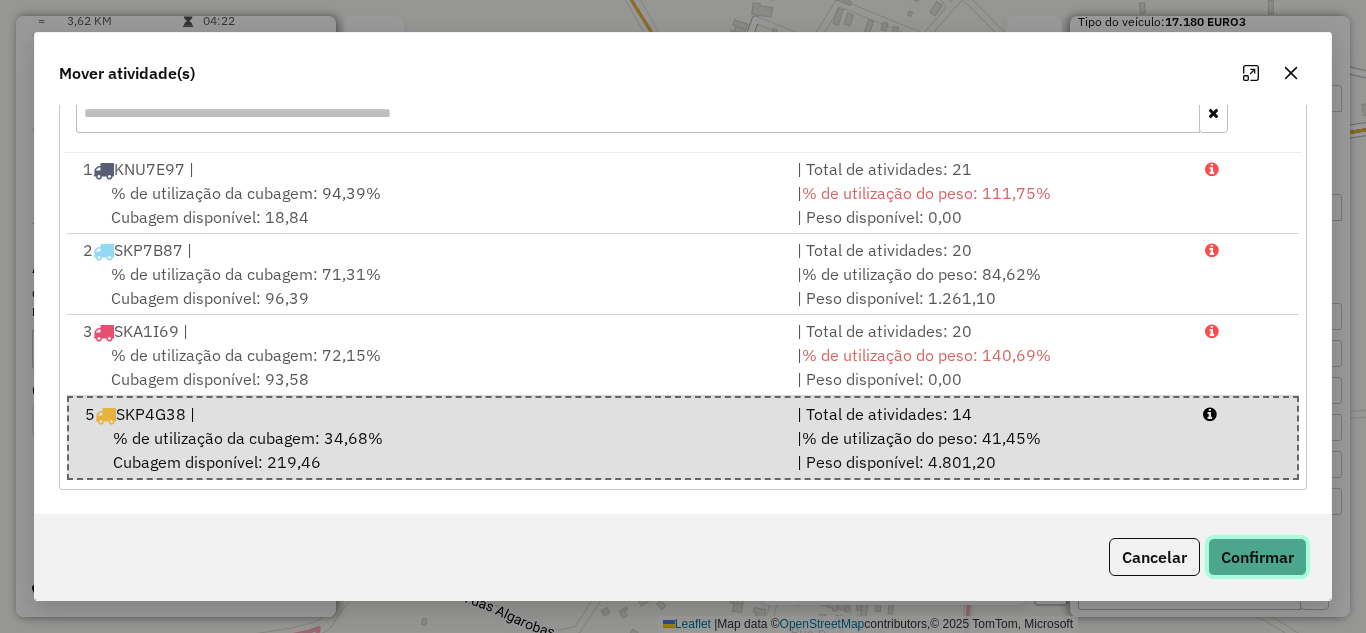click on "Confirmar" 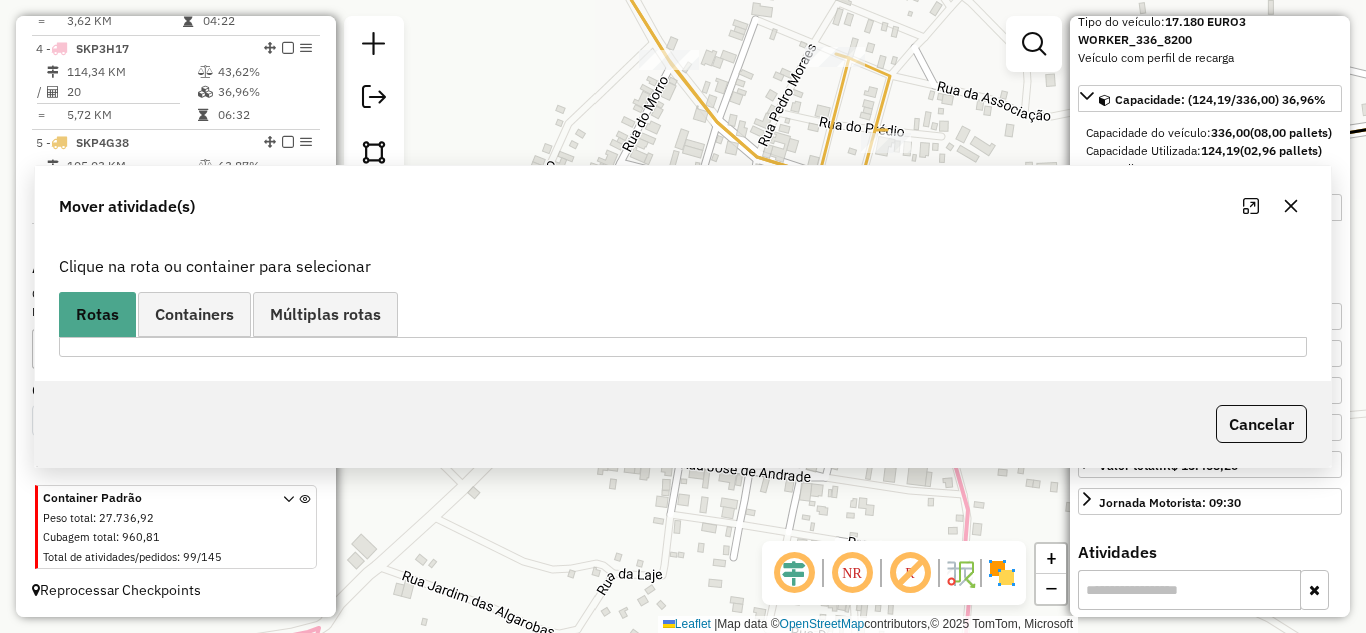 scroll, scrollTop: 0, scrollLeft: 0, axis: both 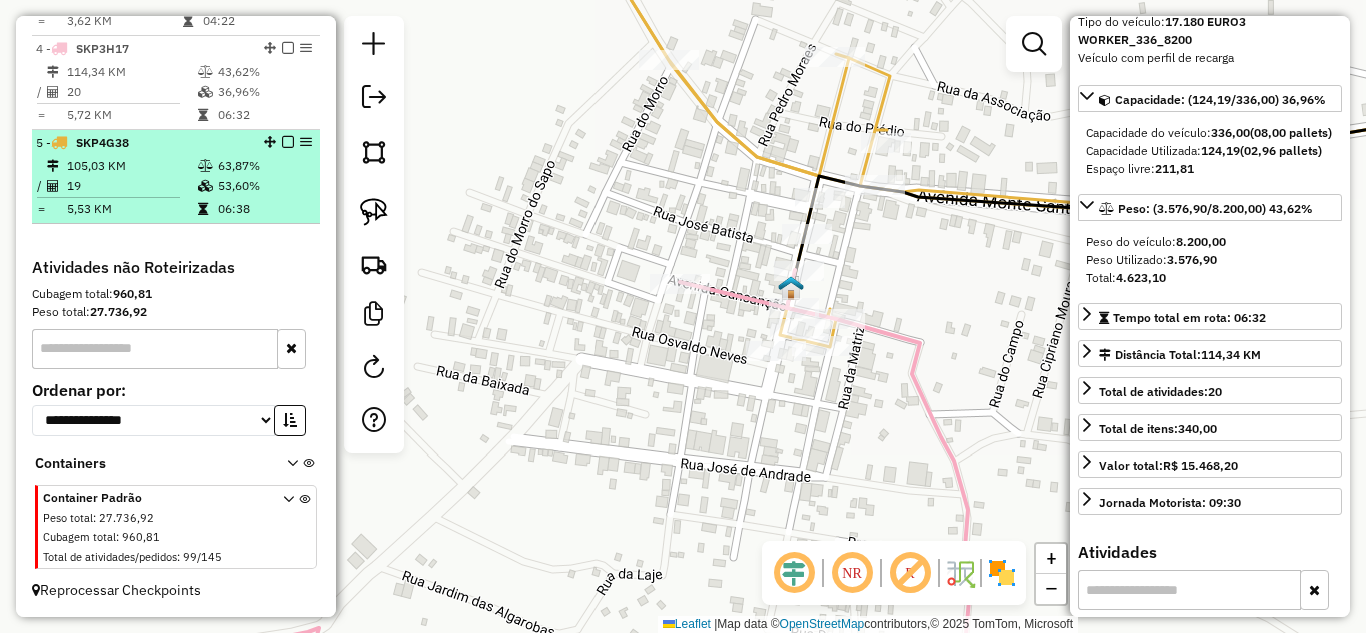click on "5 -       SKP4G38" at bounding box center [142, 143] 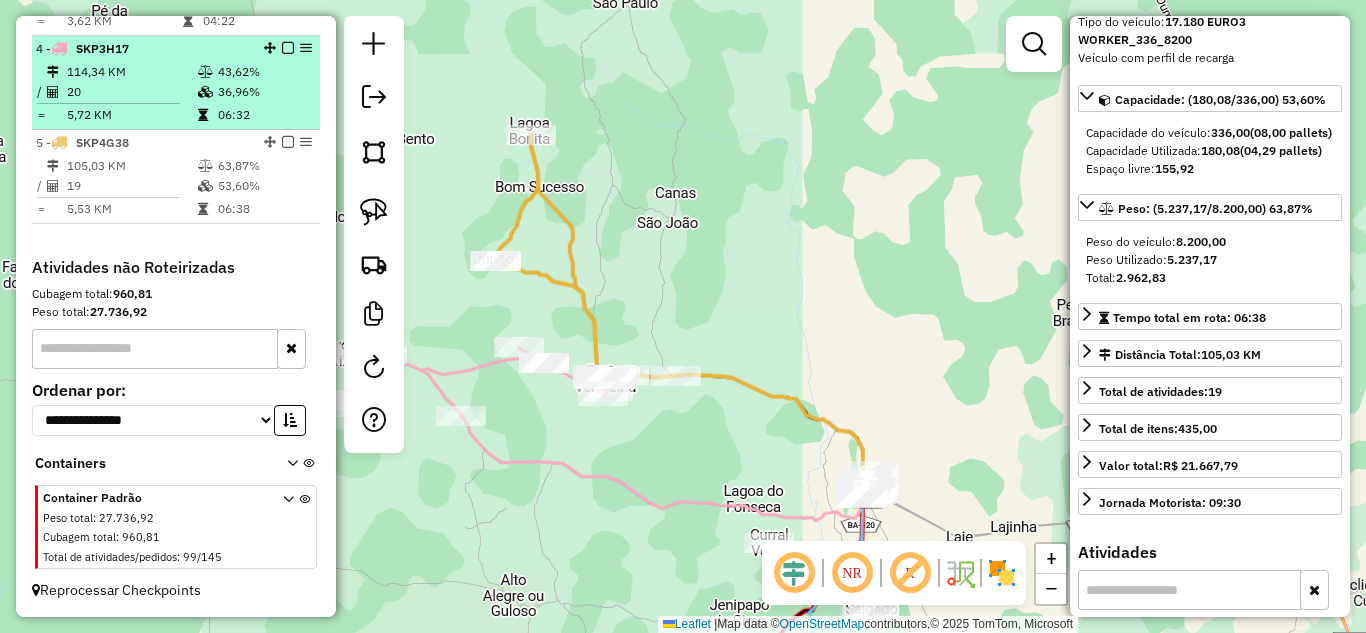 click on "20" at bounding box center [131, 92] 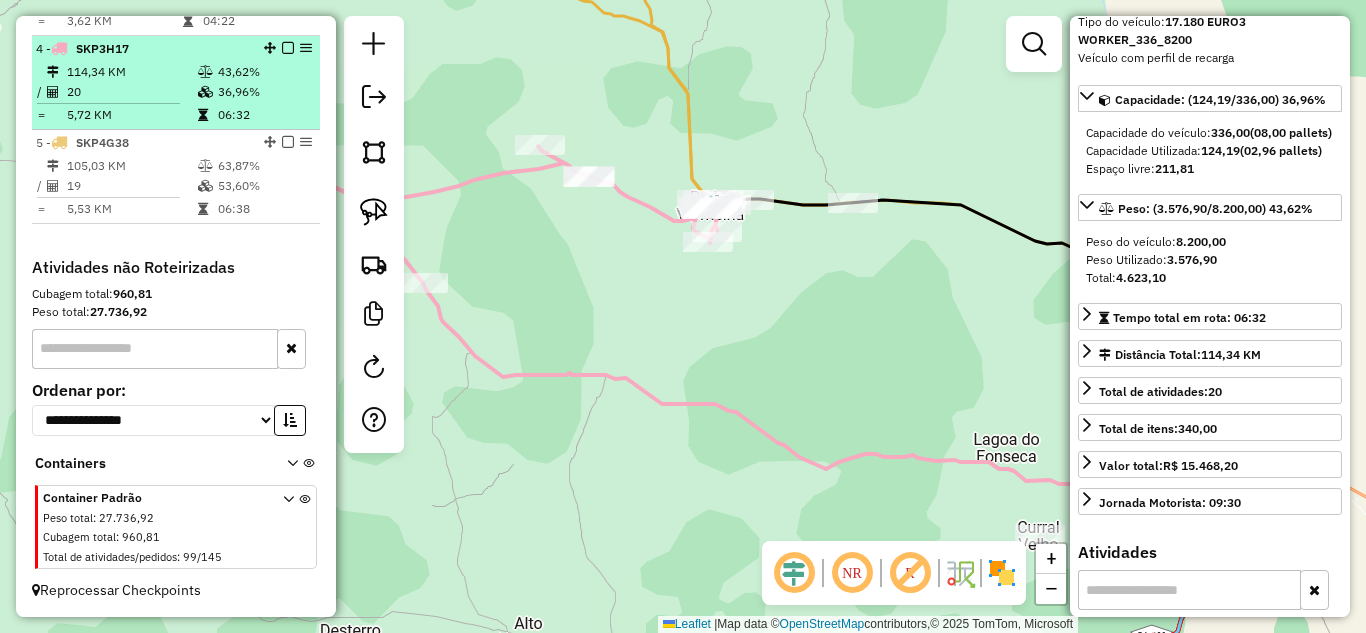 click at bounding box center (116, 103) 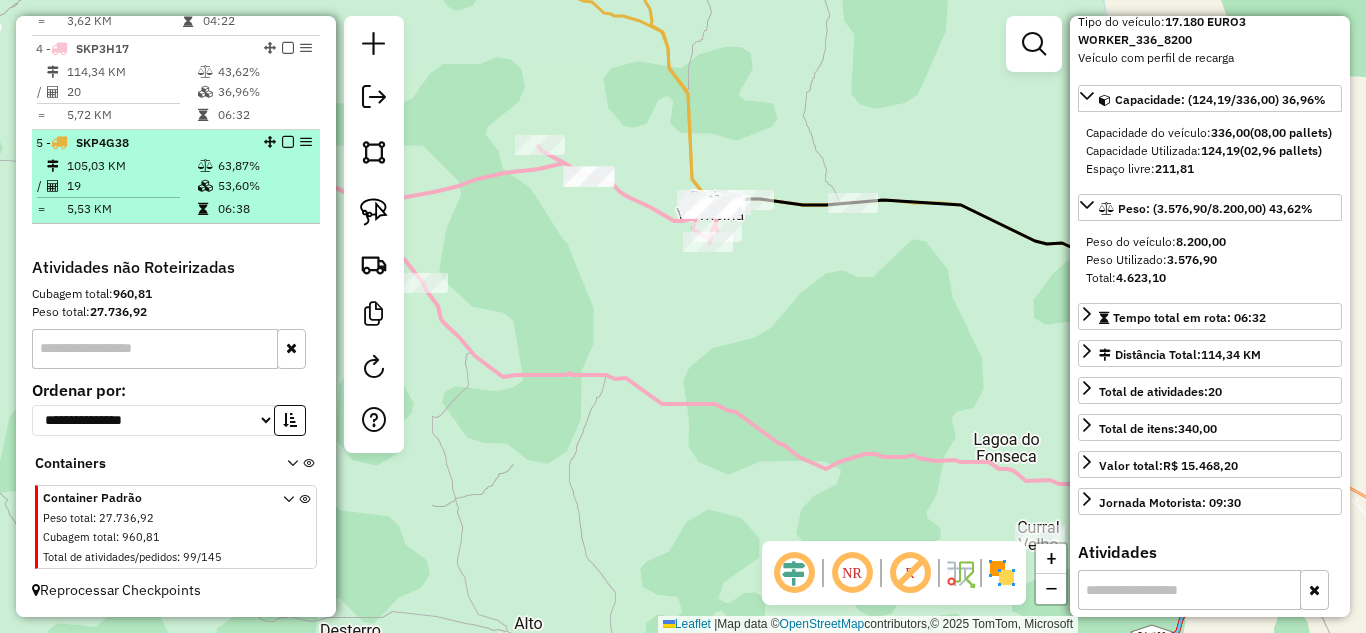 click on "19" at bounding box center [131, 186] 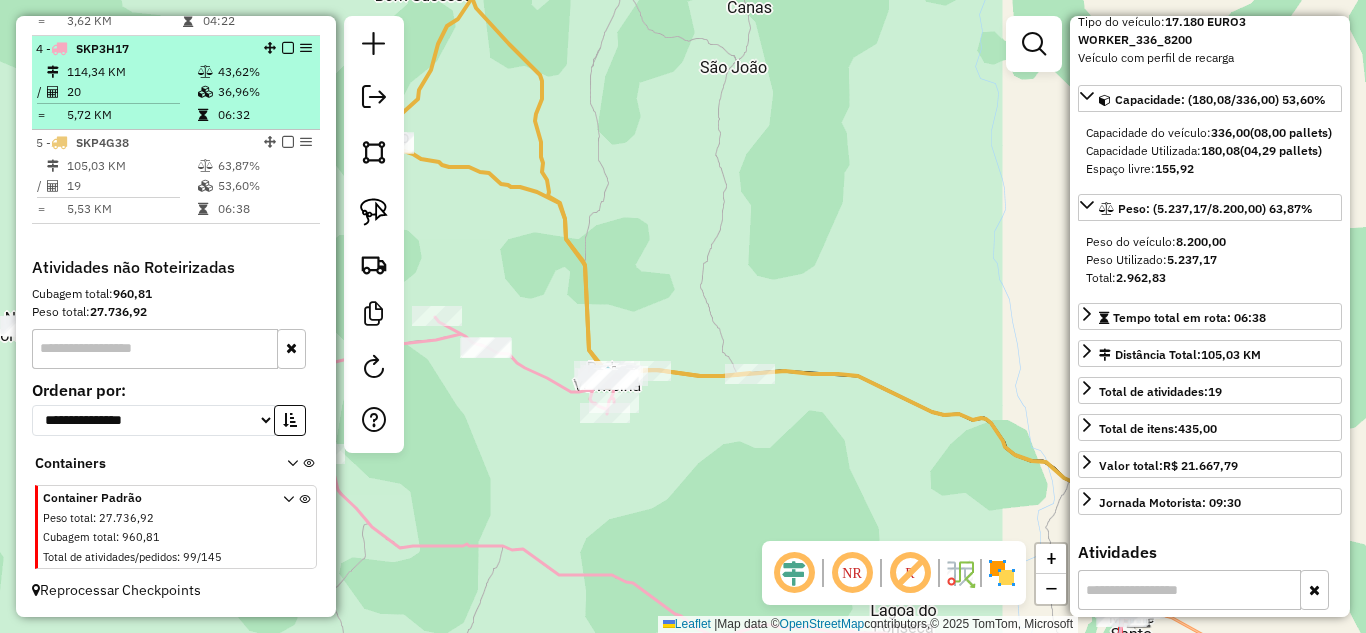 click on "20" at bounding box center [131, 92] 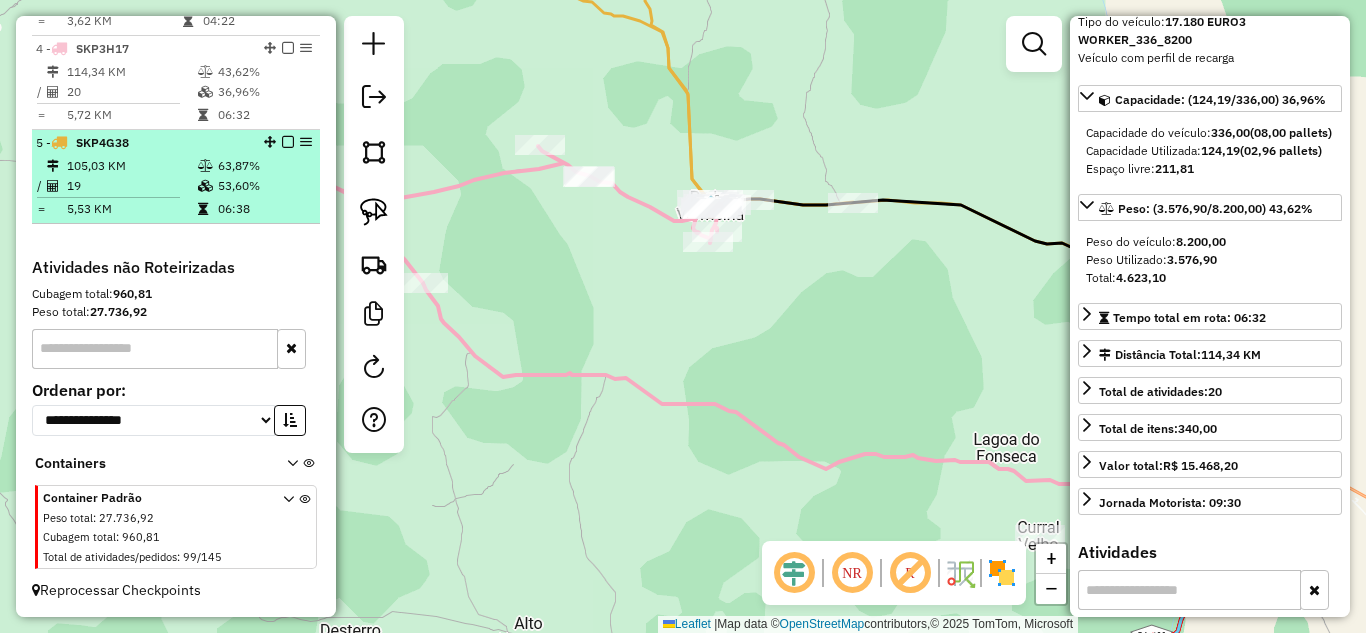 click on "19" at bounding box center (131, 186) 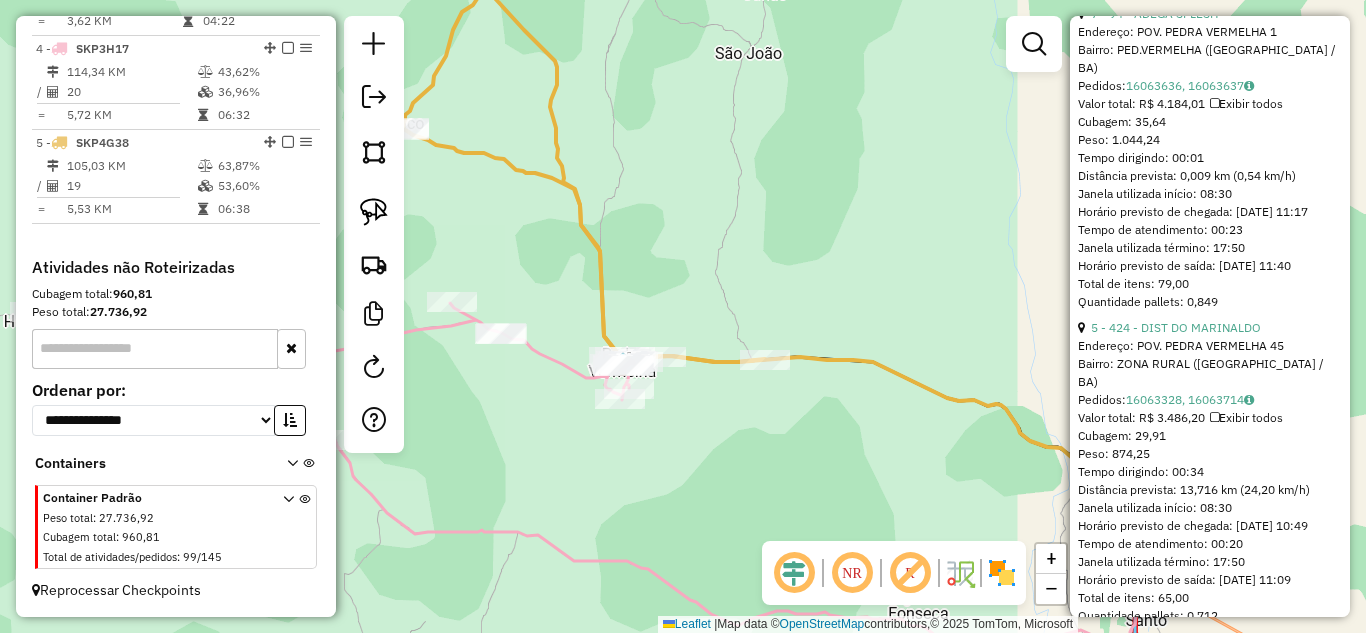 scroll, scrollTop: 1200, scrollLeft: 0, axis: vertical 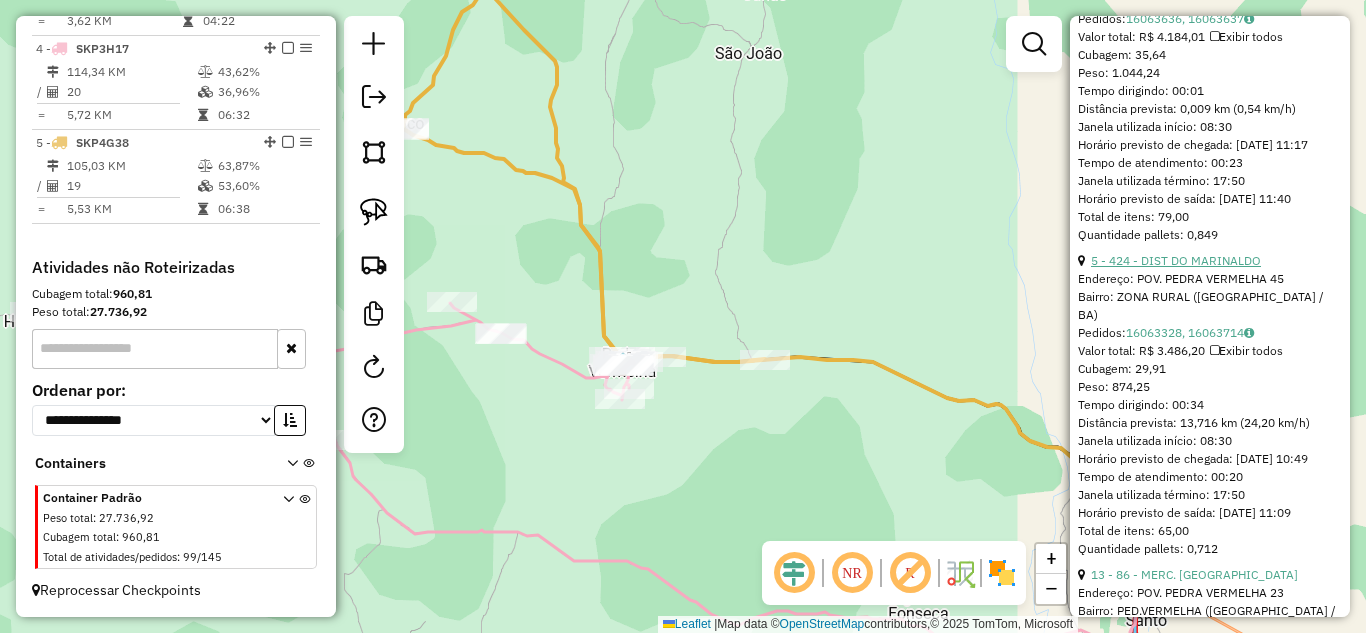 click on "5 - 424 - DIST DO MARINALDO" at bounding box center [1176, 260] 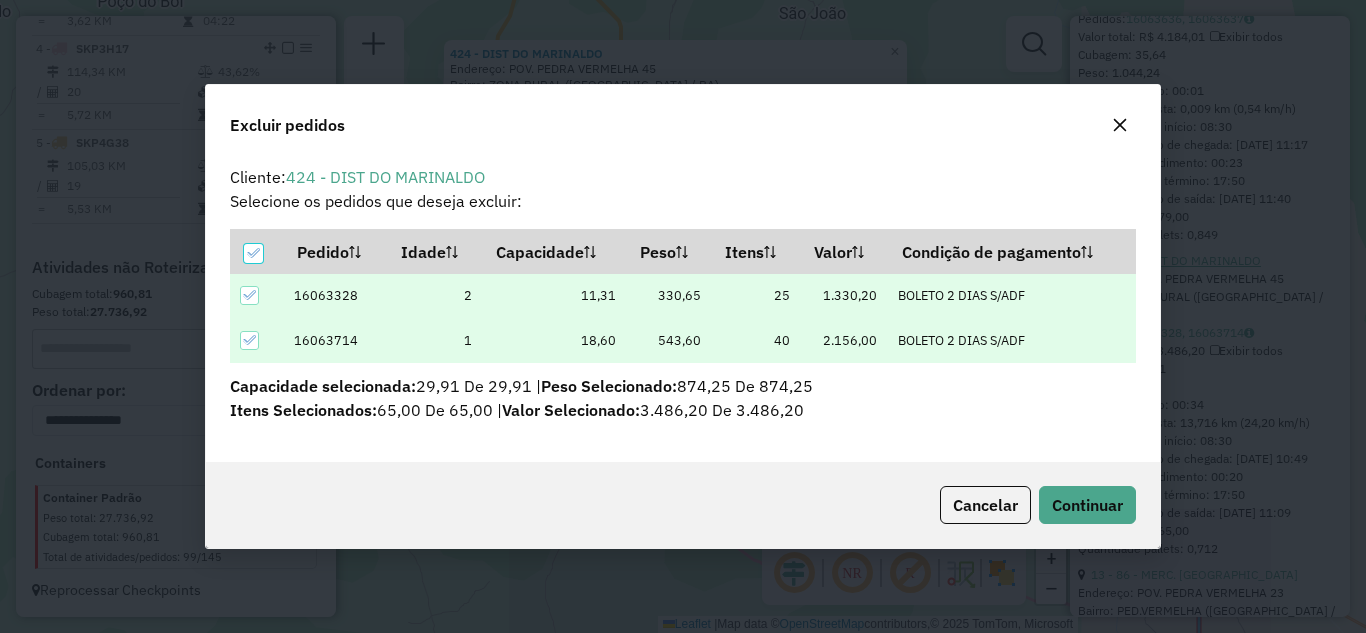 scroll, scrollTop: 12, scrollLeft: 6, axis: both 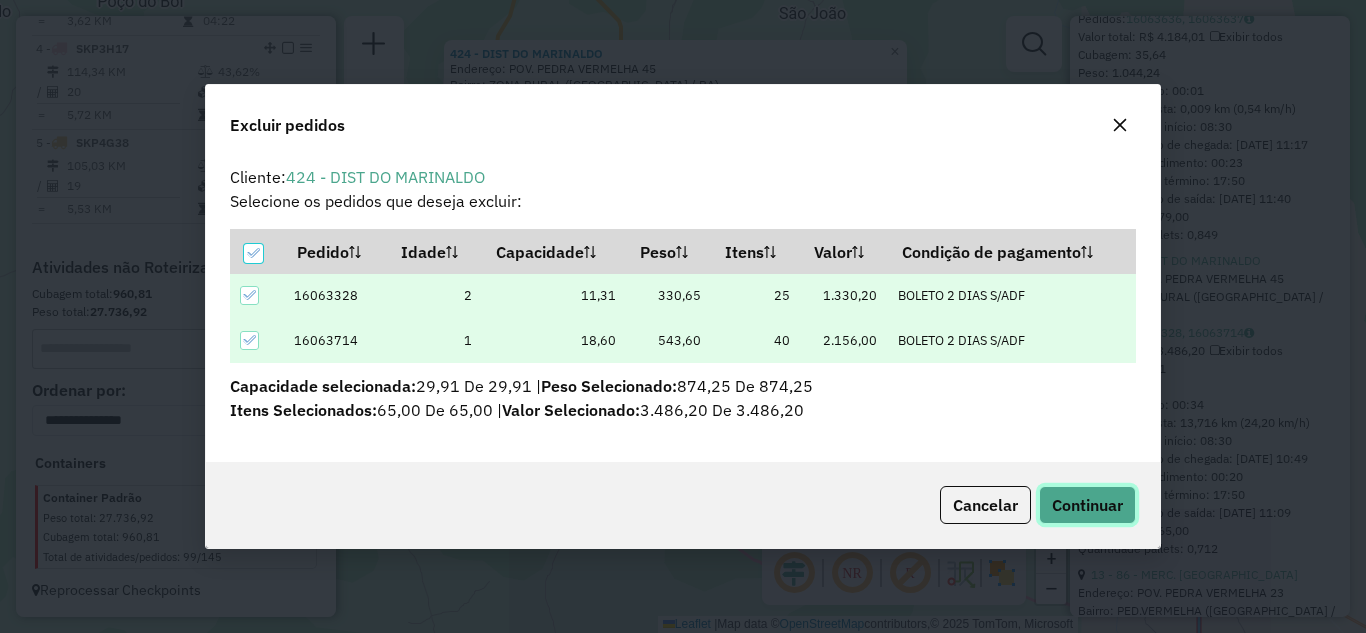 click on "Continuar" 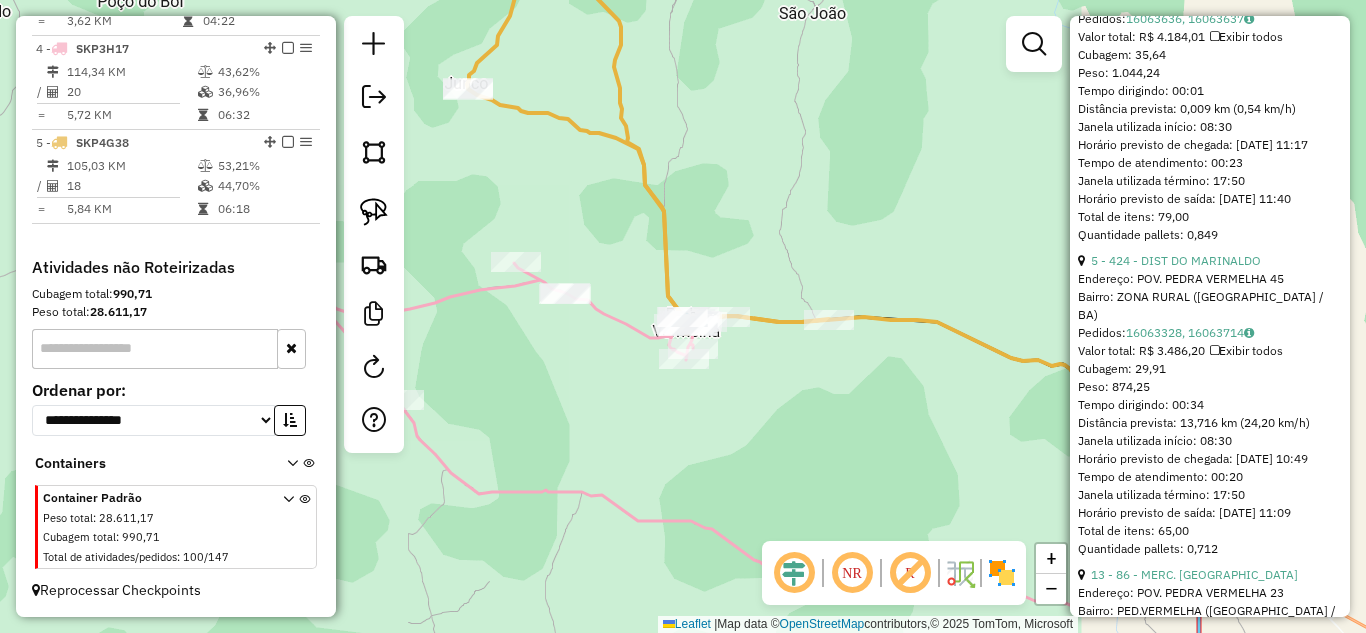 scroll, scrollTop: 572, scrollLeft: 0, axis: vertical 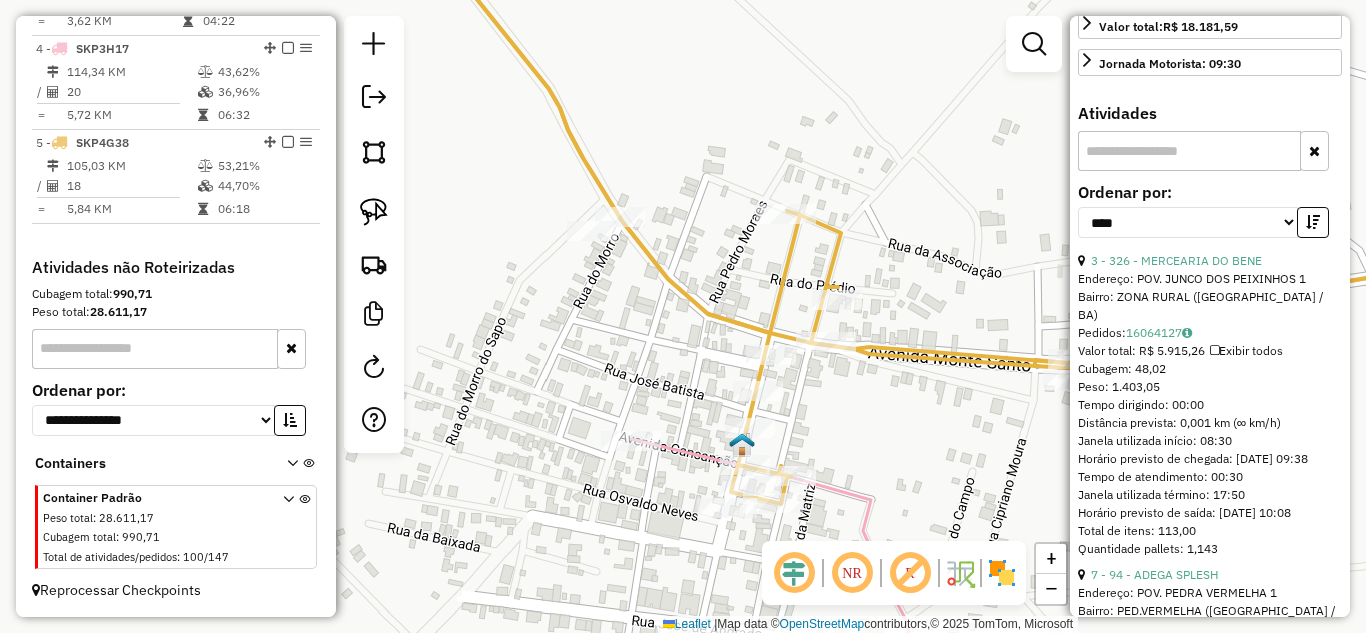 drag, startPoint x: 377, startPoint y: 217, endPoint x: 403, endPoint y: 217, distance: 26 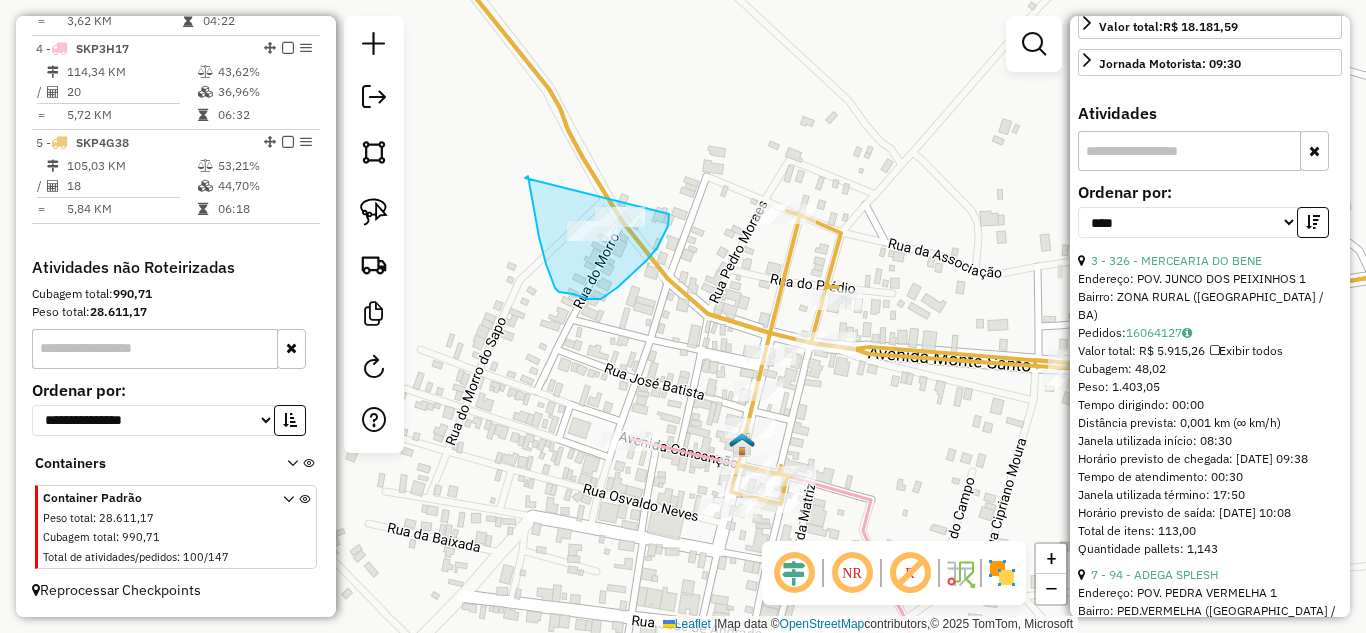 drag, startPoint x: 525, startPoint y: 178, endPoint x: 669, endPoint y: 214, distance: 148.43181 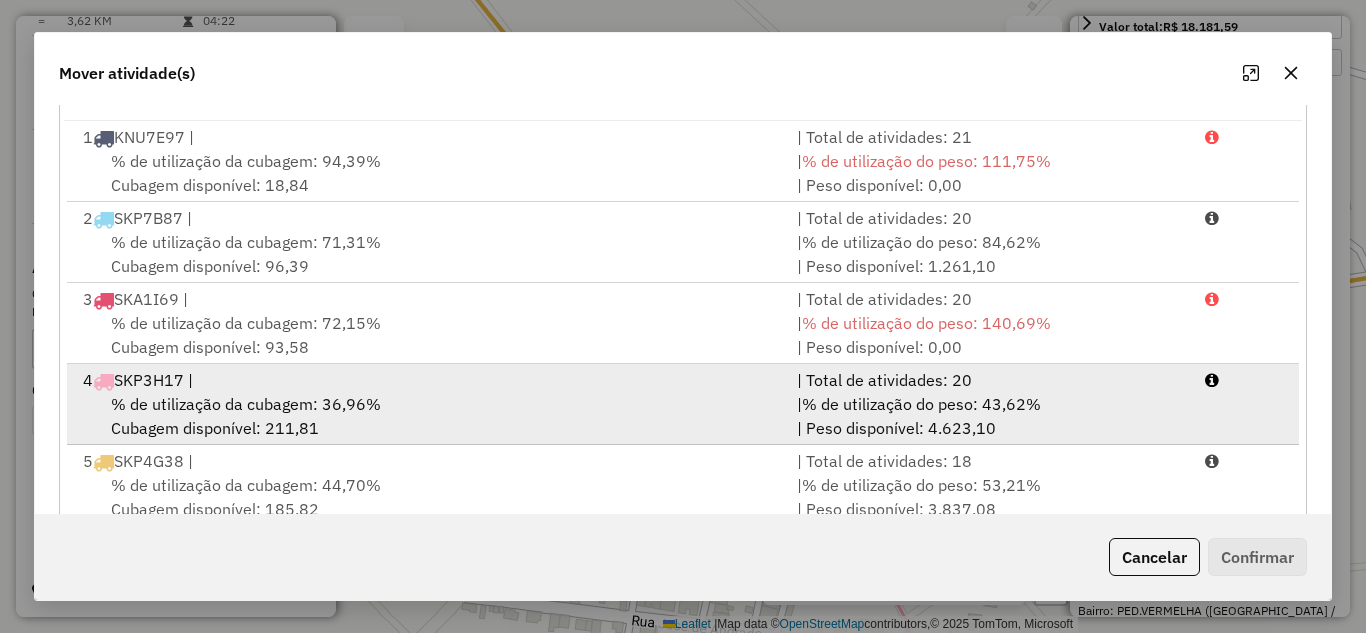 scroll, scrollTop: 374, scrollLeft: 0, axis: vertical 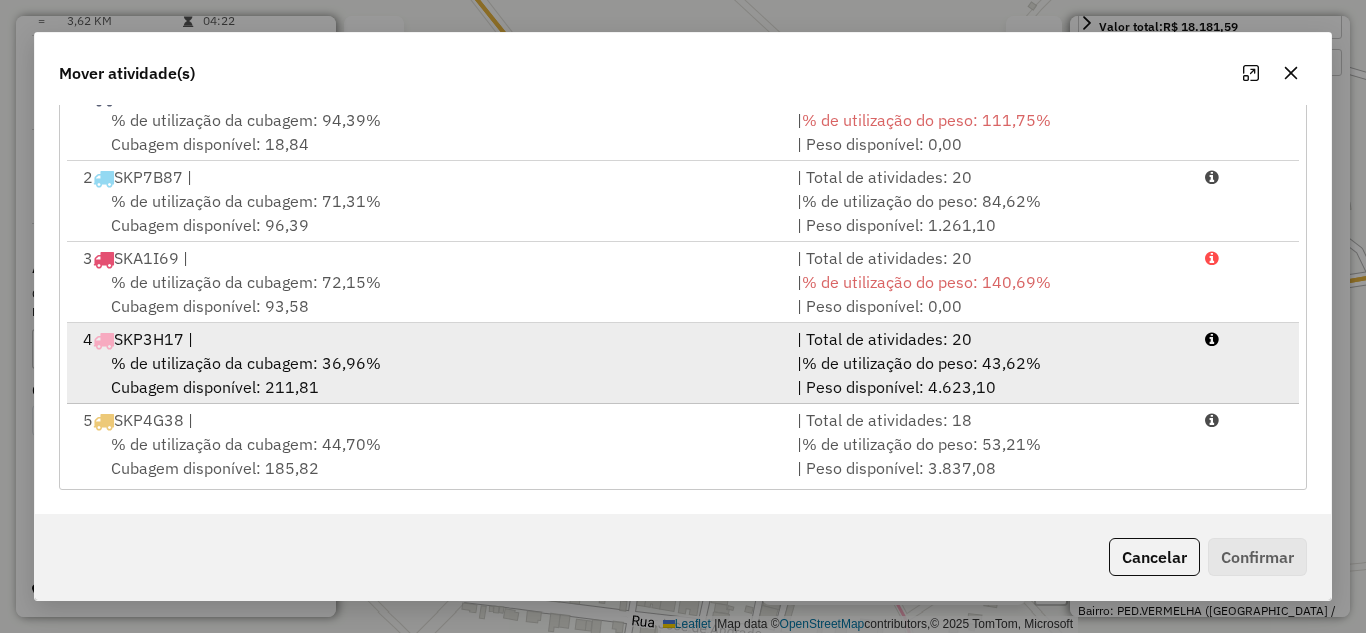 click on "% de utilização da cubagem: 36,96%  Cubagem disponível: 211,81" at bounding box center [428, 375] 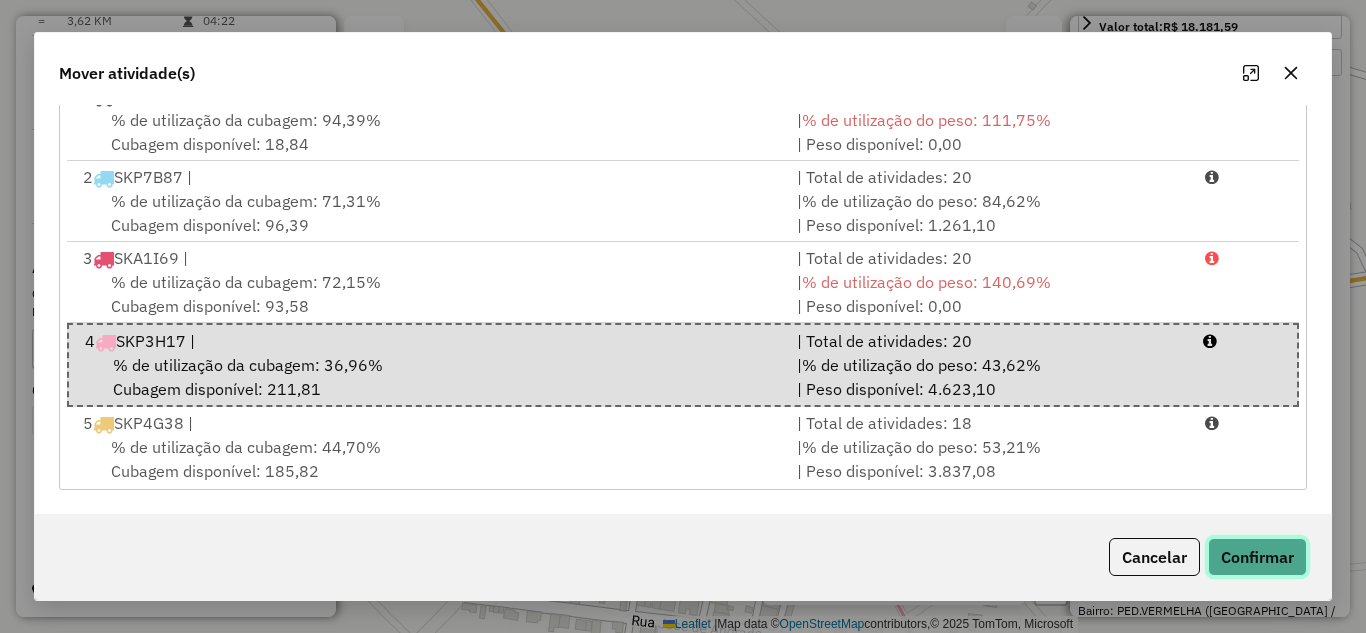drag, startPoint x: 1244, startPoint y: 553, endPoint x: 1229, endPoint y: 544, distance: 17.492855 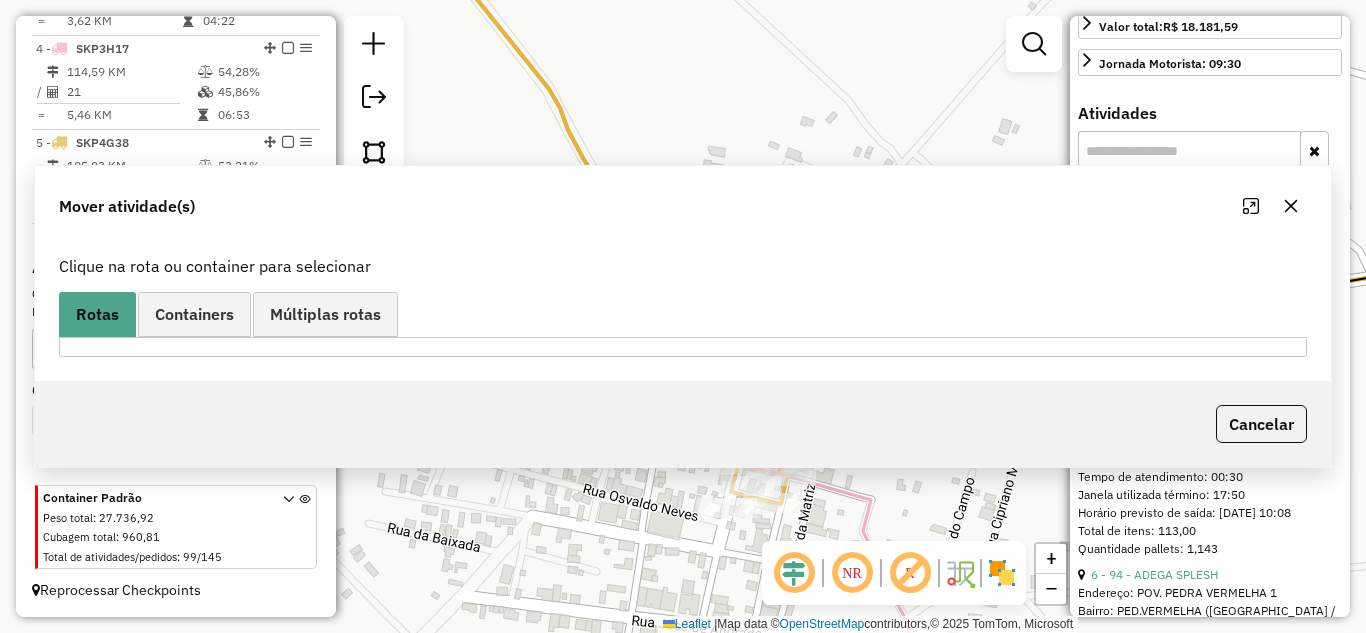 scroll, scrollTop: 0, scrollLeft: 0, axis: both 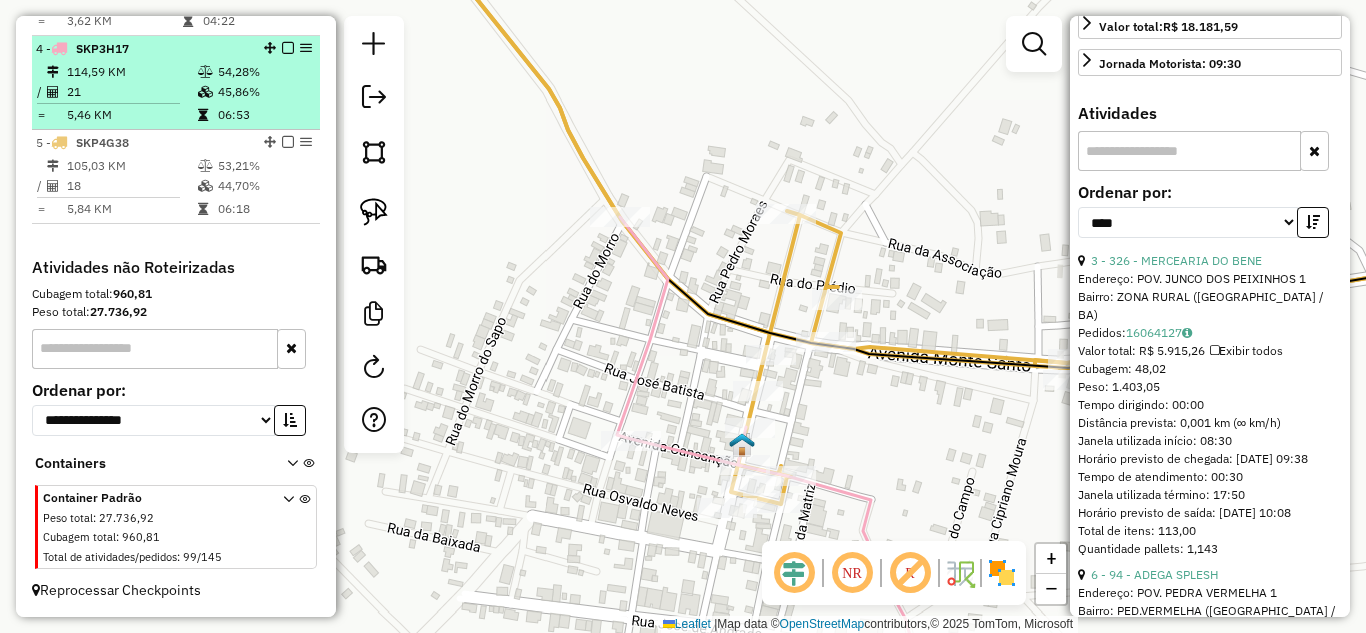click at bounding box center (116, 103) 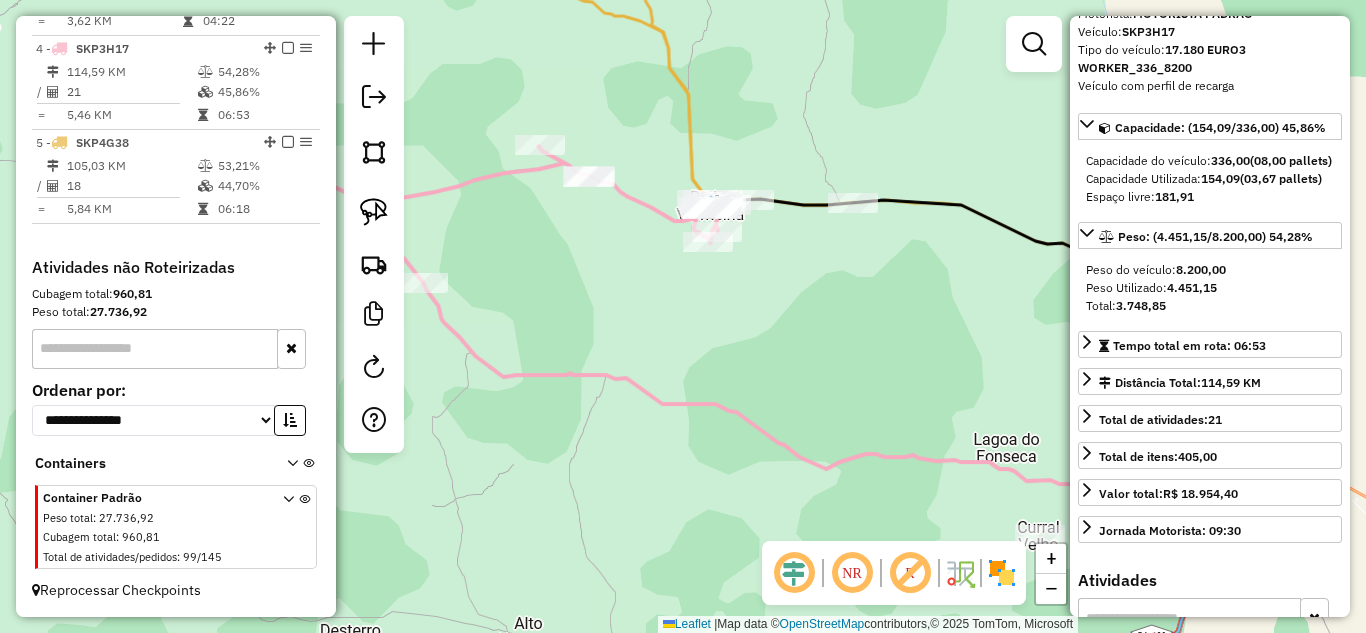 scroll, scrollTop: 39, scrollLeft: 0, axis: vertical 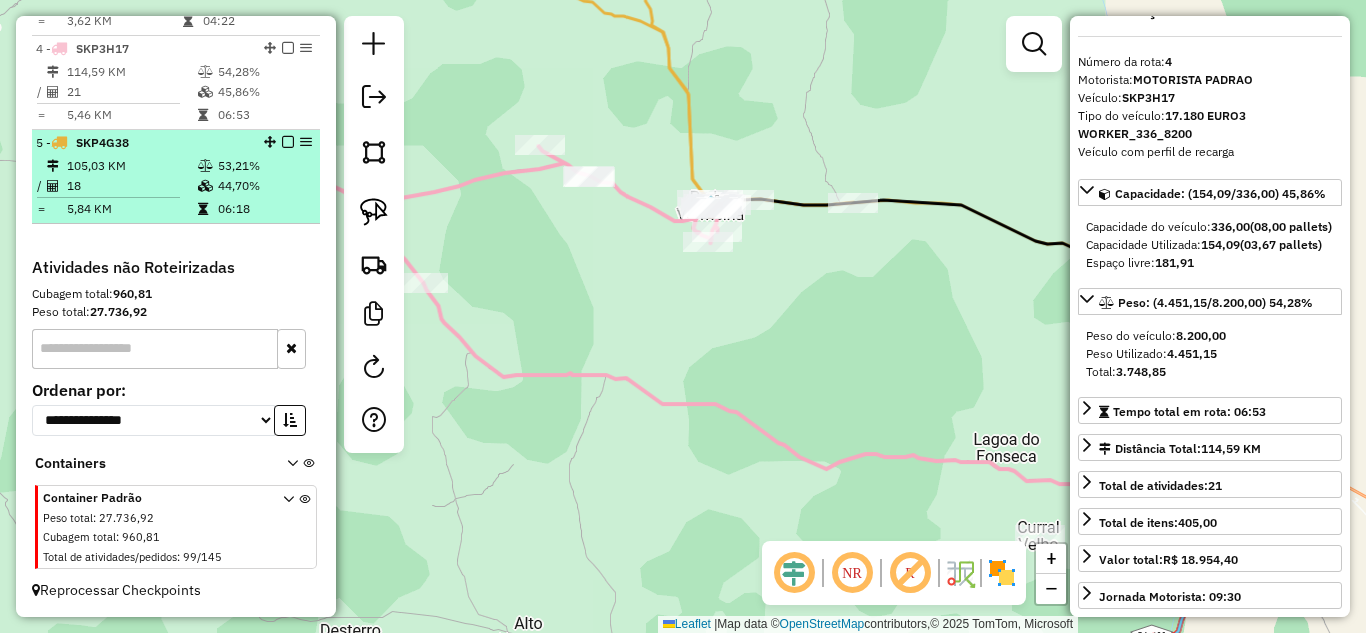 click on "5 -       SKP4G38   105,03 KM   53,21%  /  18   44,70%     =  5,84 KM   06:18" at bounding box center (176, 177) 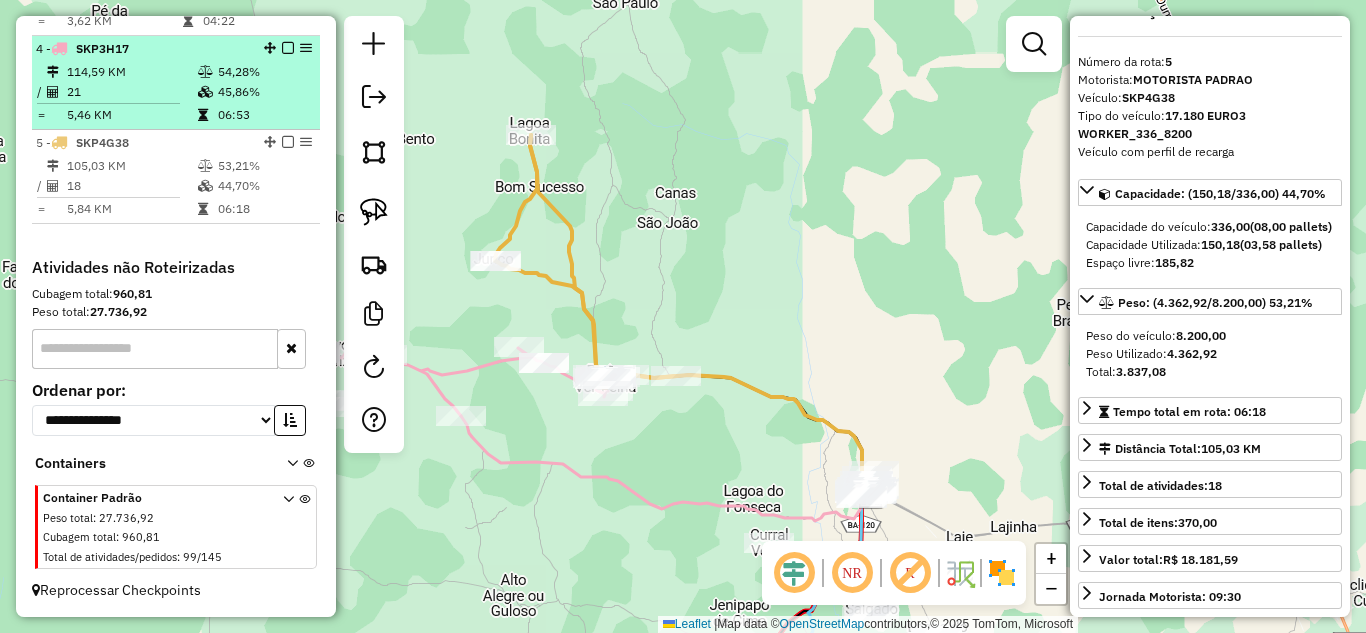click on "114,59 KM" at bounding box center [131, 72] 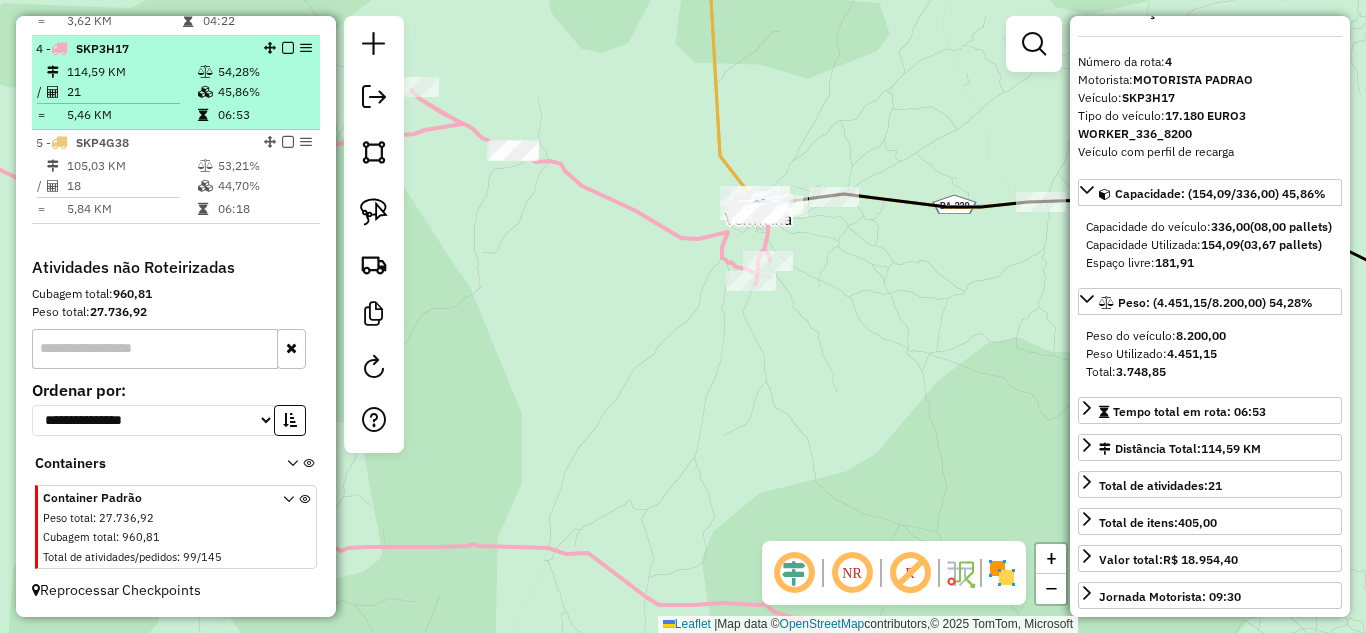 click on "114,59 KM" at bounding box center (131, 72) 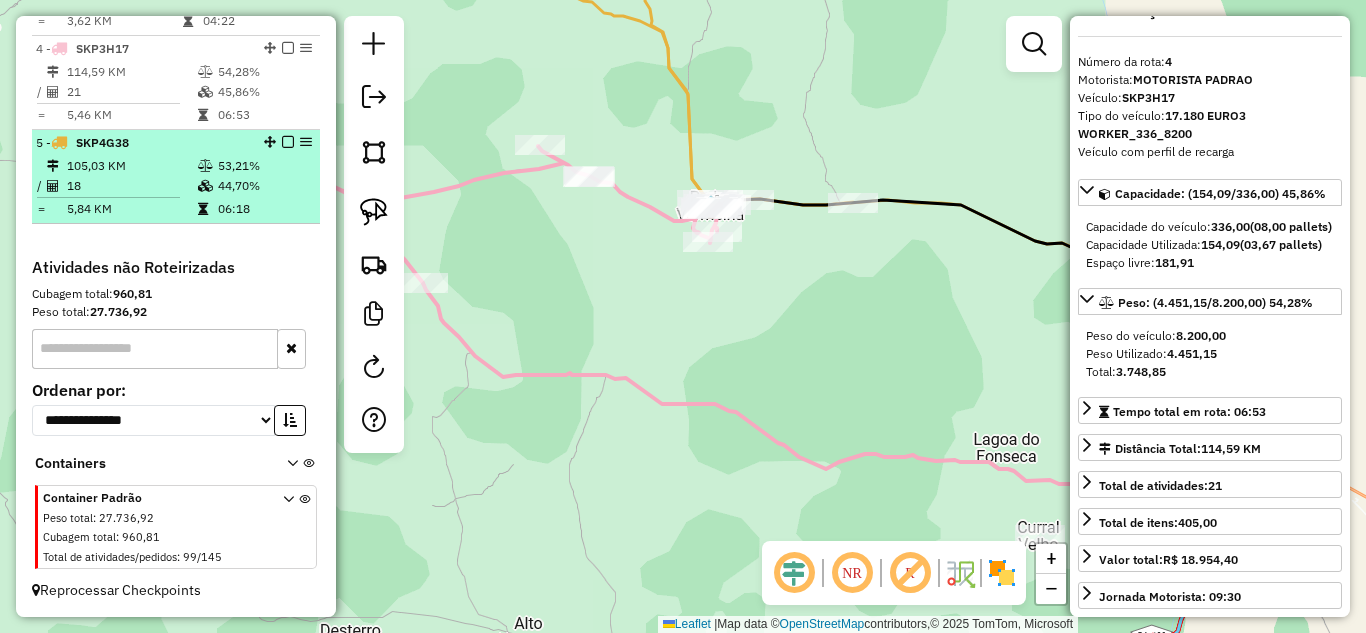 click on "18" at bounding box center (131, 186) 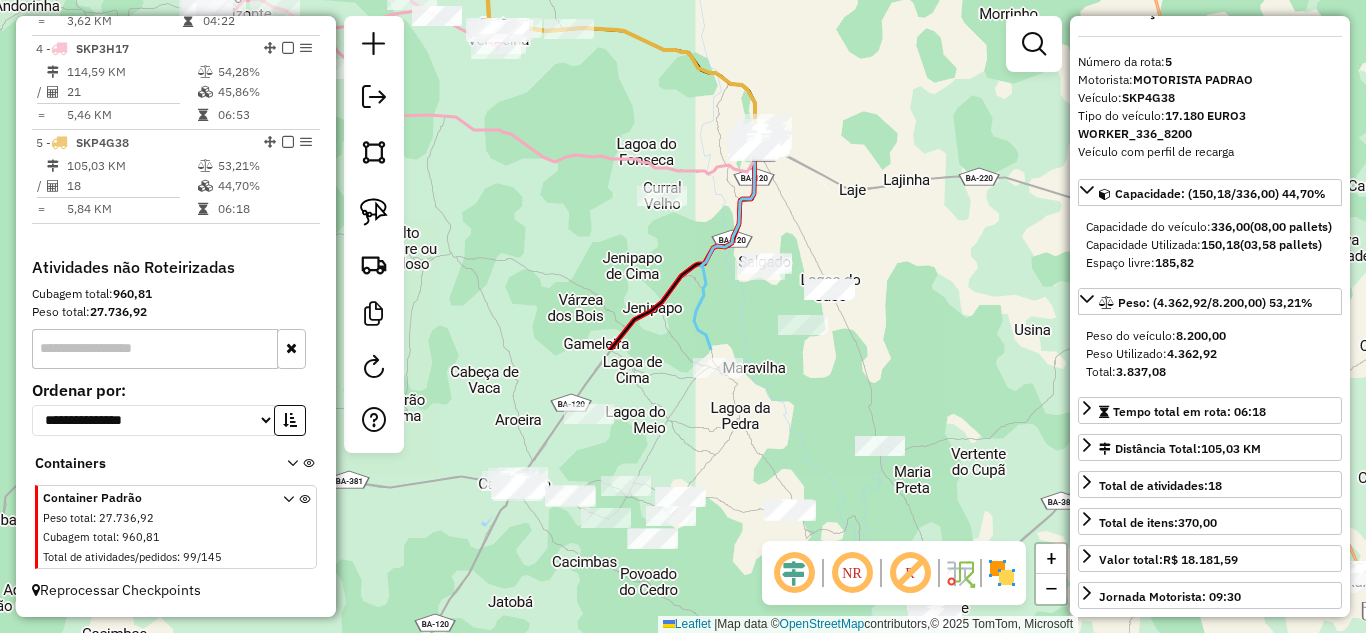 drag, startPoint x: 662, startPoint y: 492, endPoint x: 510, endPoint y: 73, distance: 445.7185 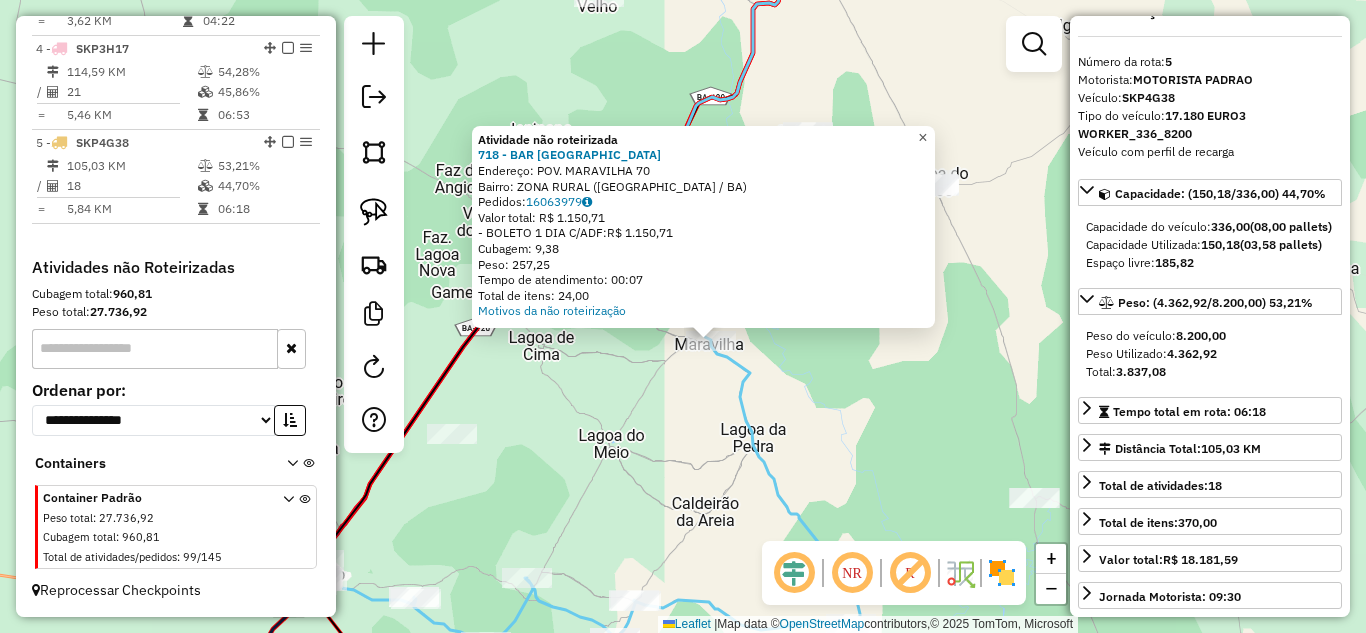 click on "×" 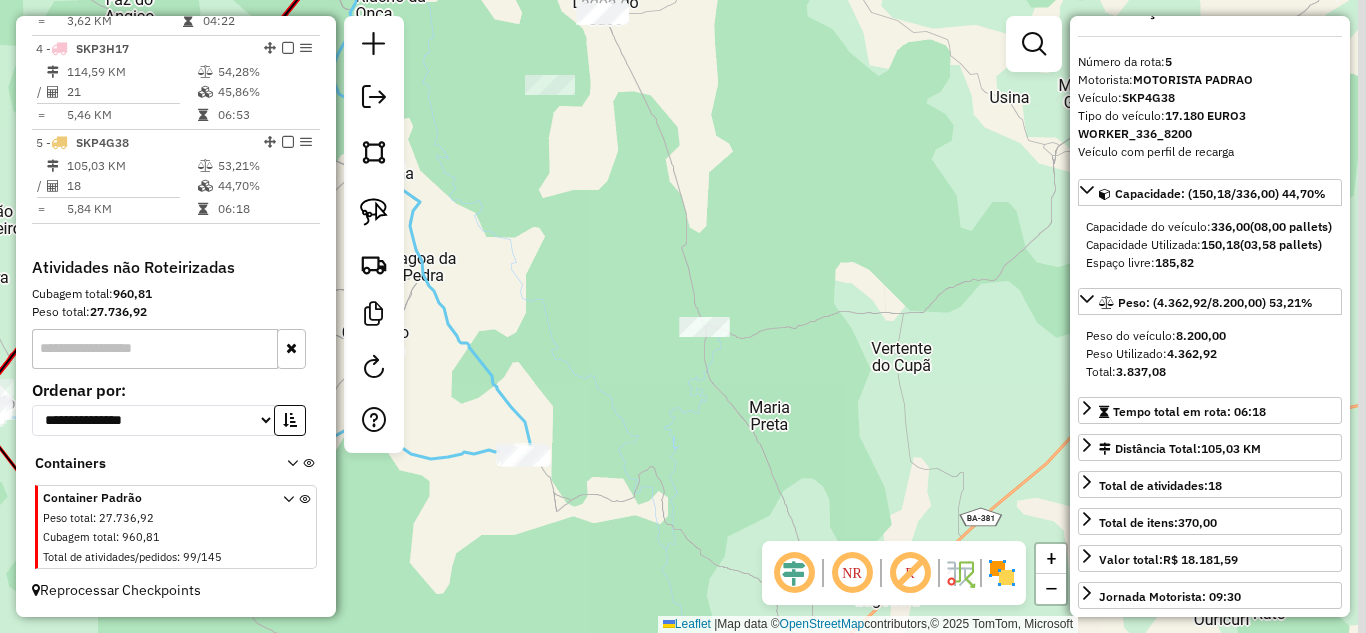 drag, startPoint x: 886, startPoint y: 318, endPoint x: 555, endPoint y: 145, distance: 373.4836 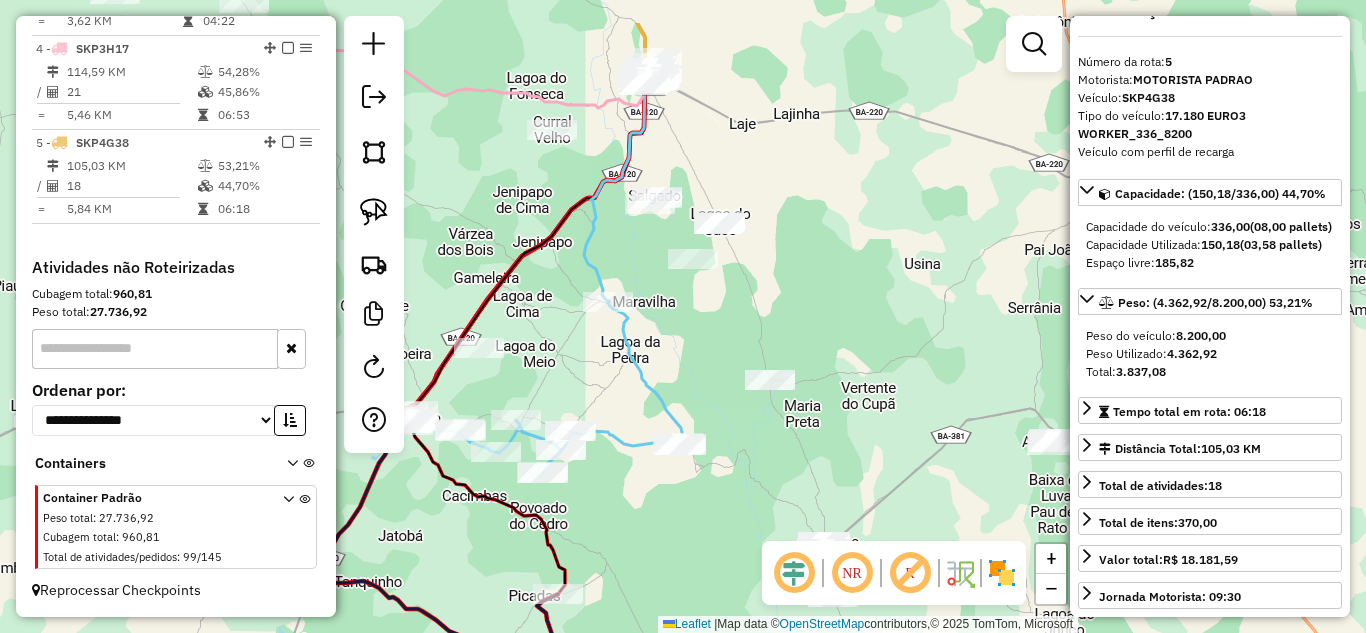drag, startPoint x: 608, startPoint y: 252, endPoint x: 685, endPoint y: 326, distance: 106.7942 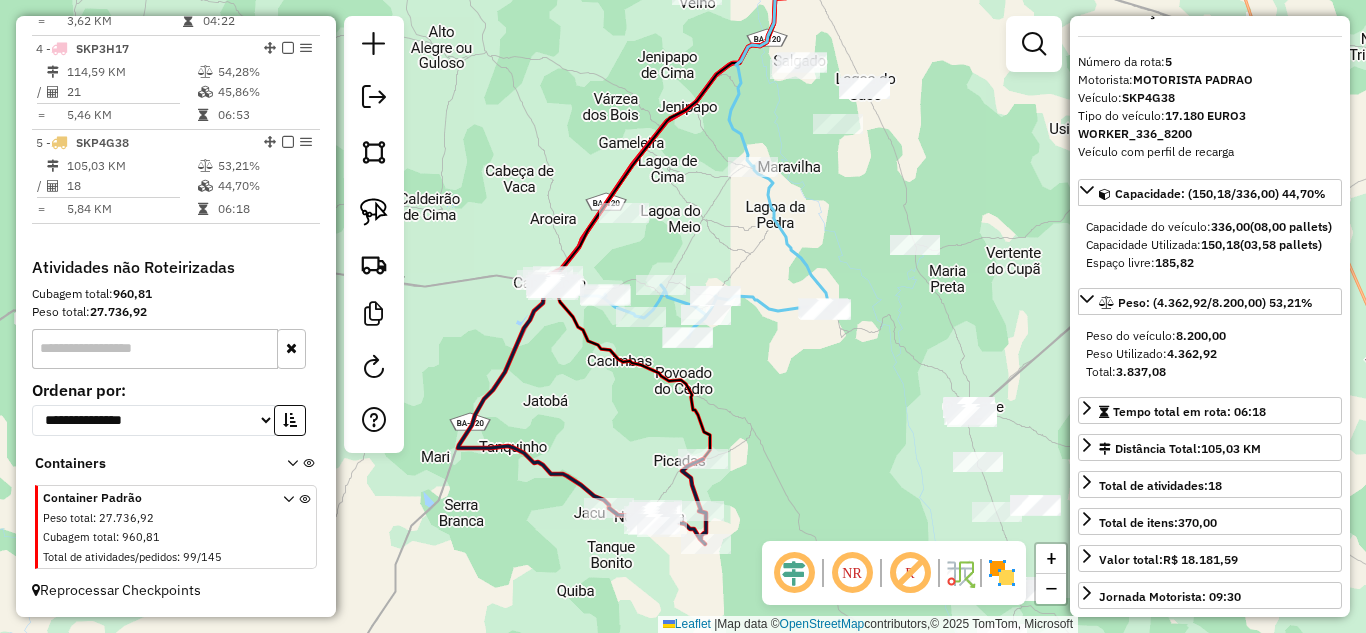 drag, startPoint x: 681, startPoint y: 326, endPoint x: 828, endPoint y: 191, distance: 199.58456 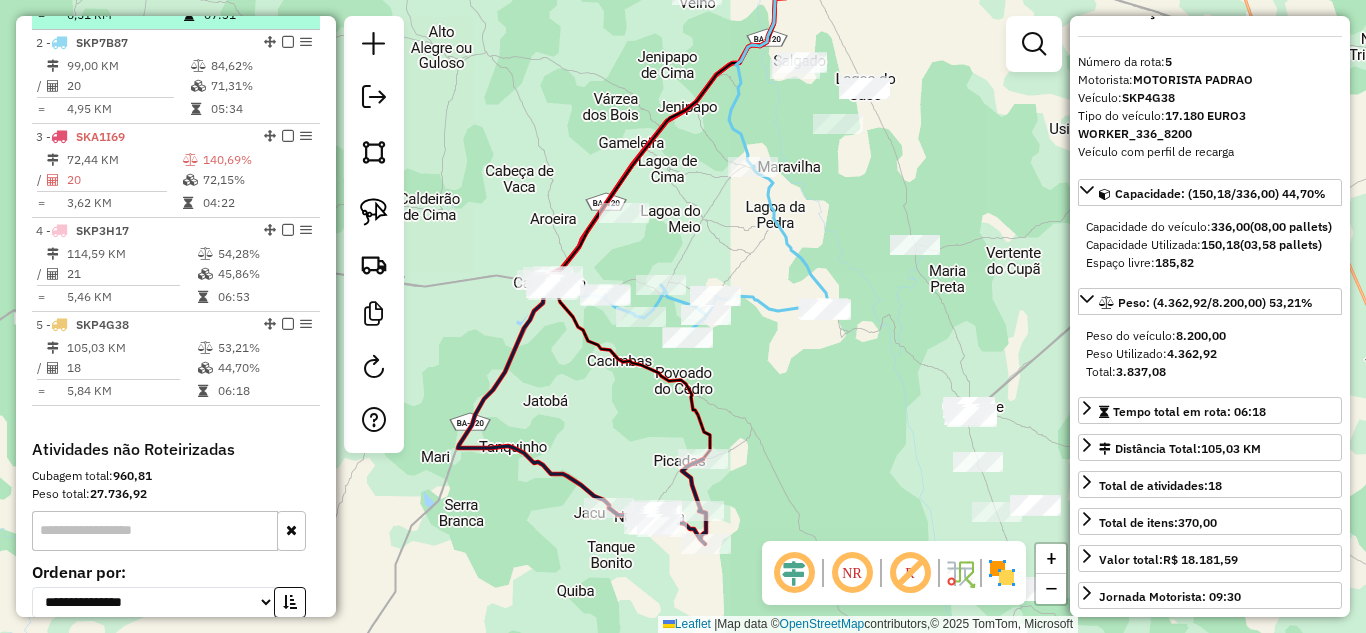 scroll, scrollTop: 679, scrollLeft: 0, axis: vertical 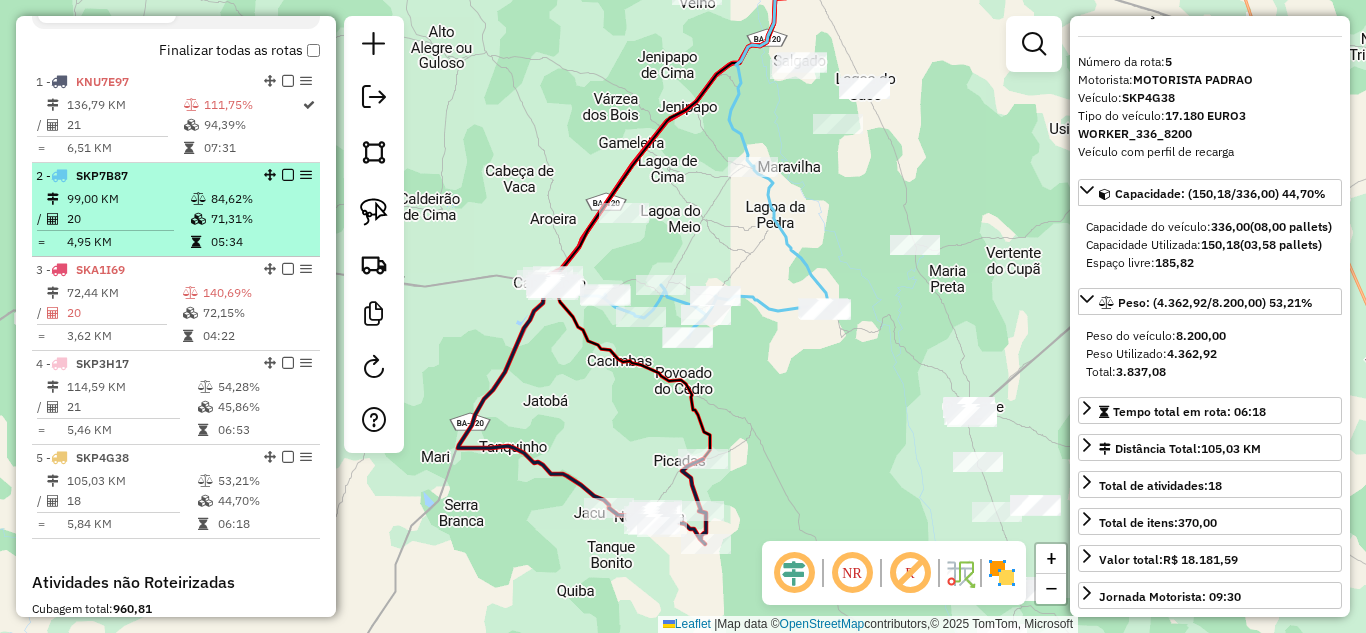 click on "20" at bounding box center (128, 219) 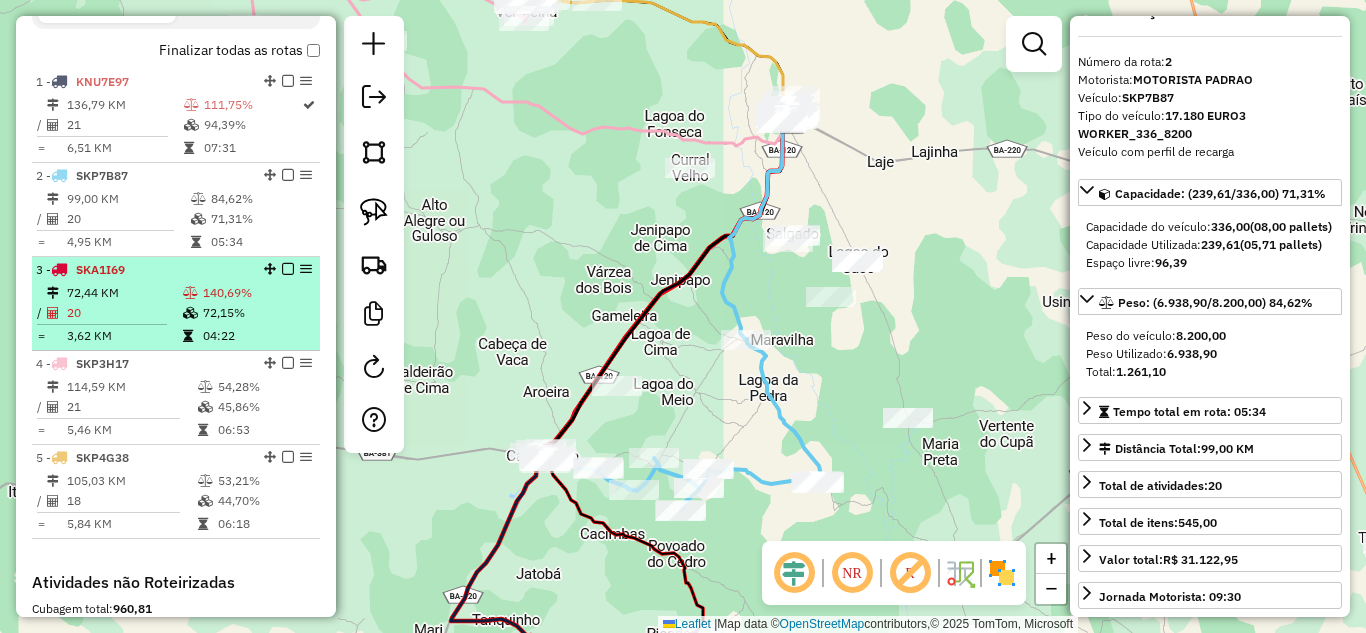 click on "20" at bounding box center [124, 313] 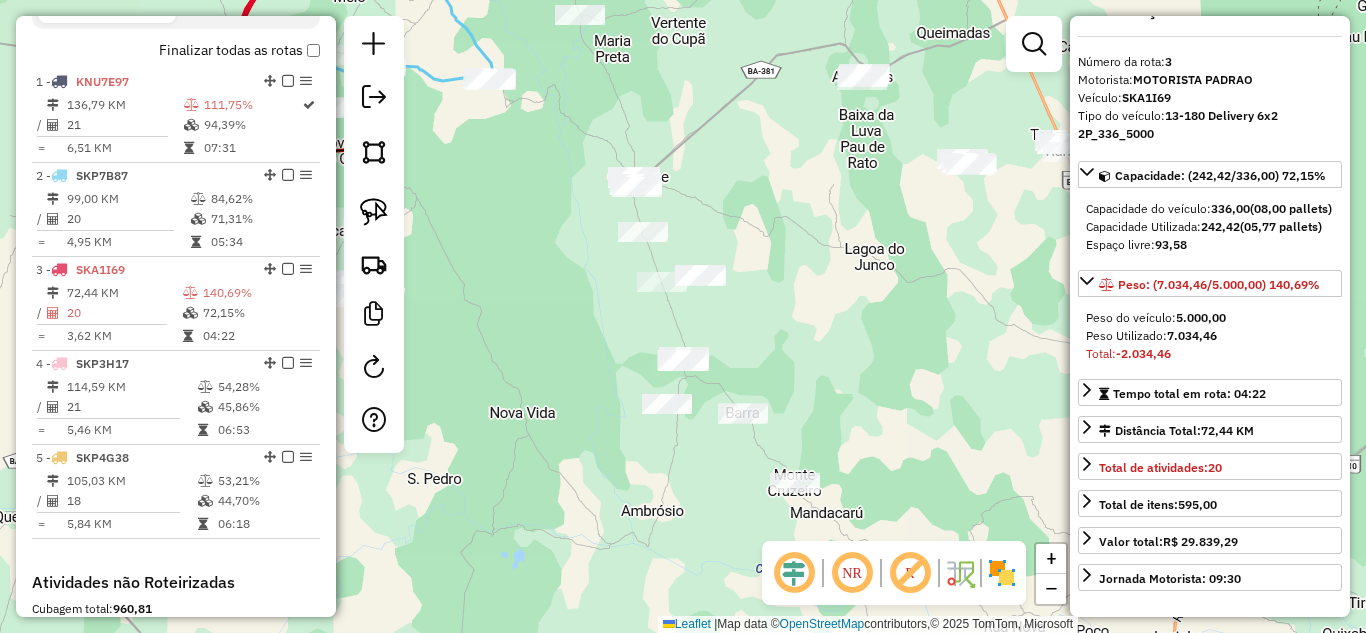 drag, startPoint x: 841, startPoint y: 422, endPoint x: 480, endPoint y: -7, distance: 560.67993 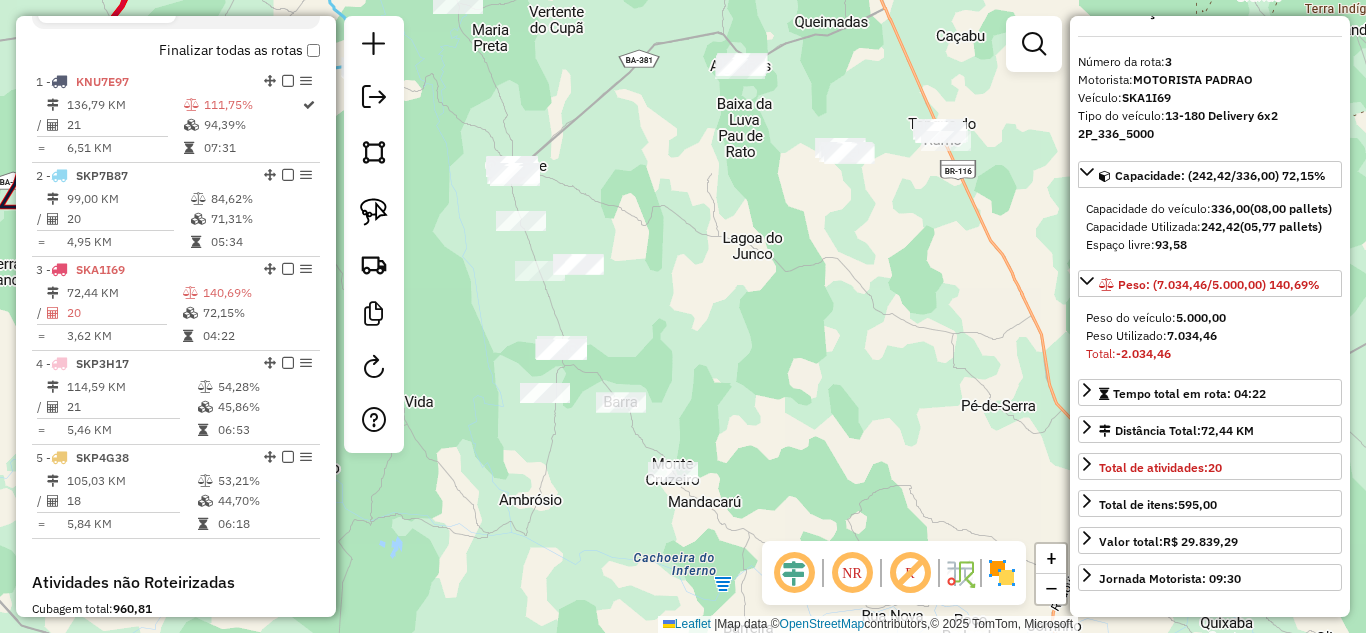 drag, startPoint x: 690, startPoint y: 168, endPoint x: 580, endPoint y: 121, distance: 119.62023 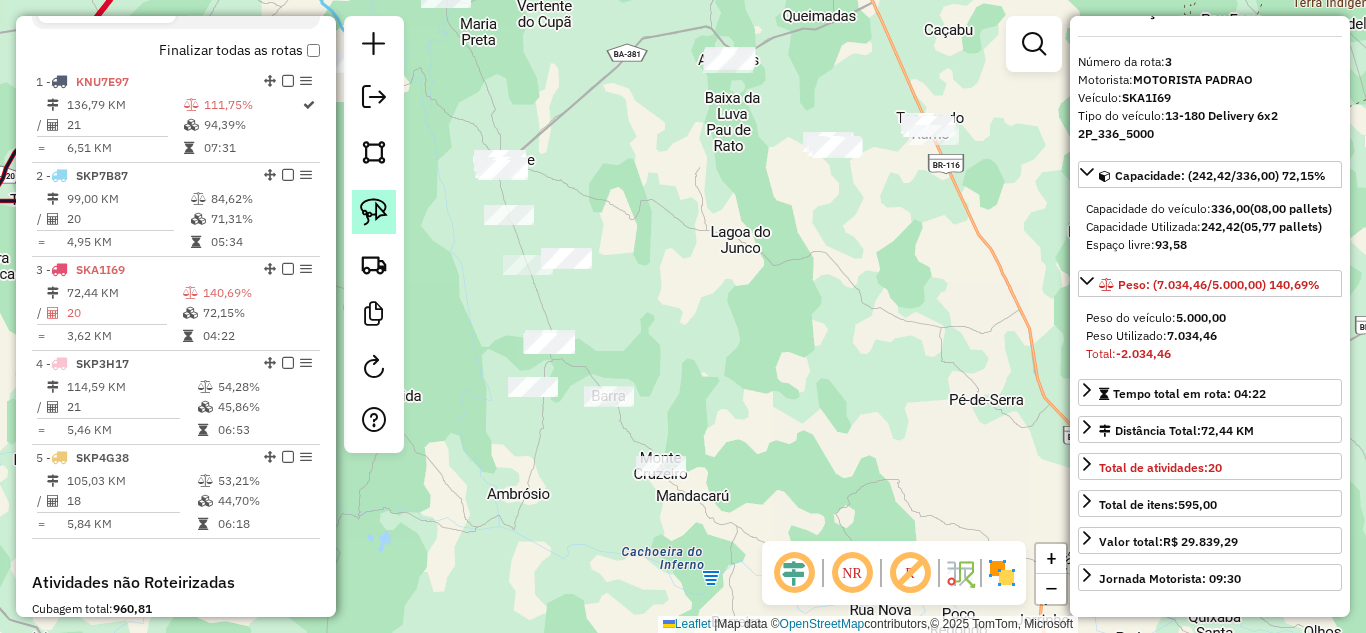 click 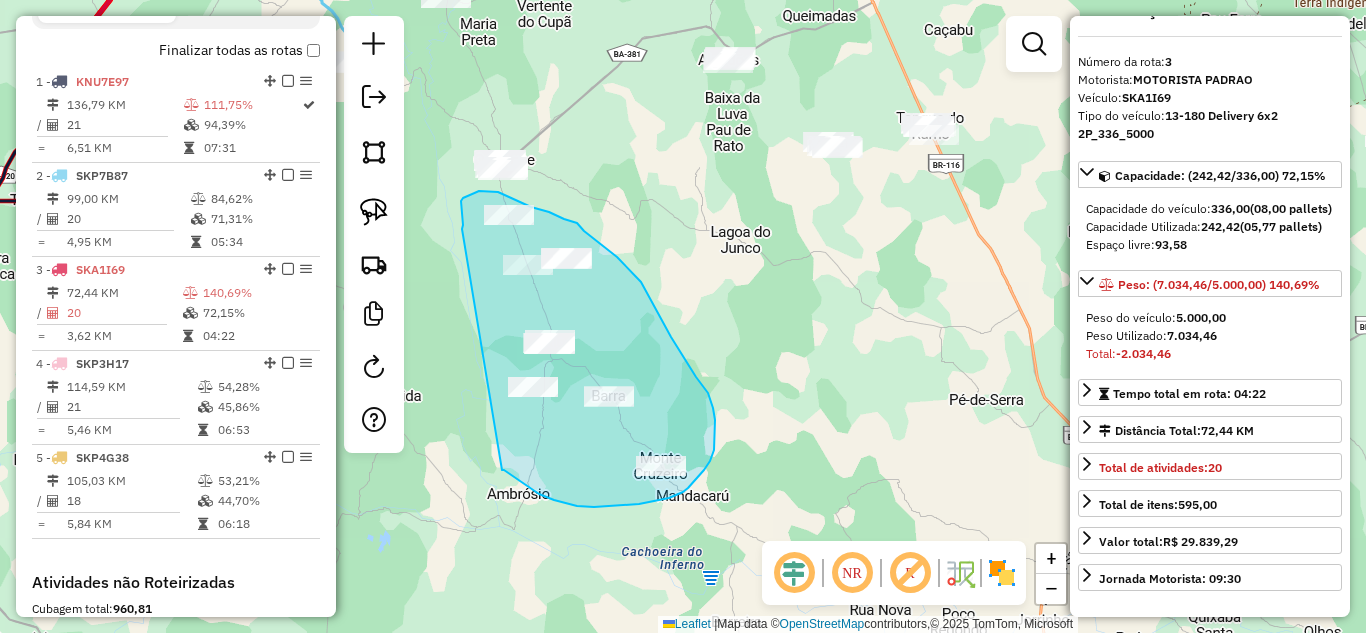 drag, startPoint x: 462, startPoint y: 229, endPoint x: 502, endPoint y: 470, distance: 244.29695 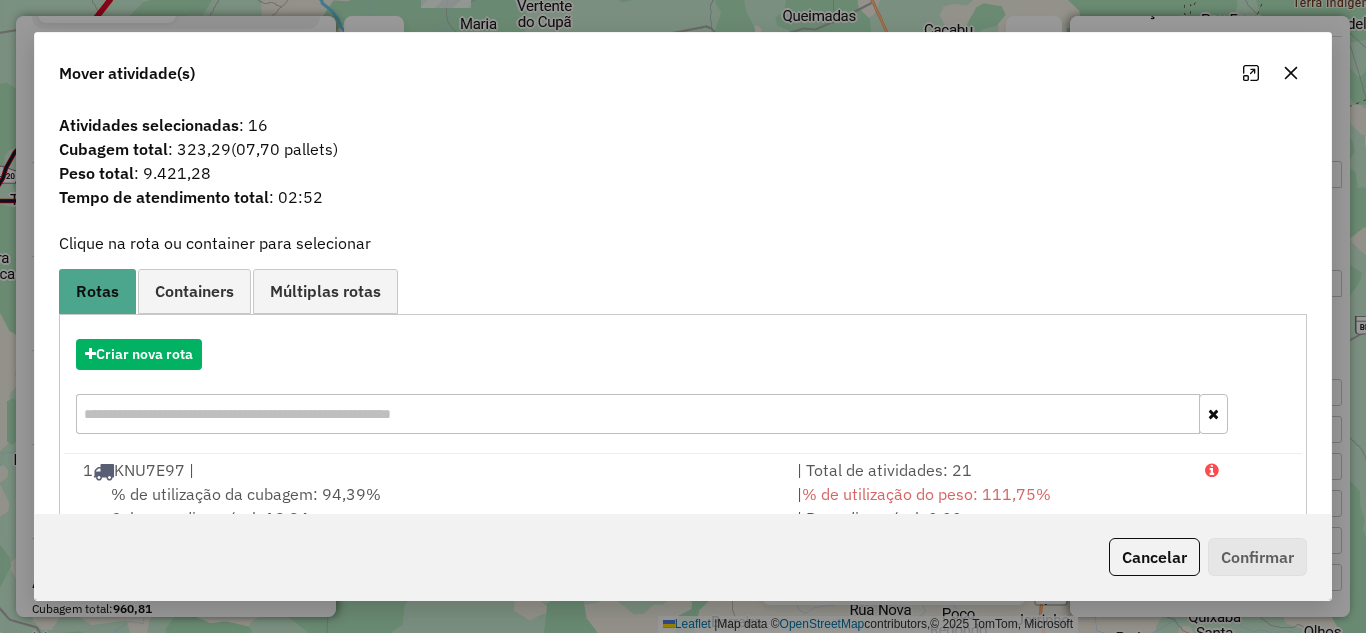 click 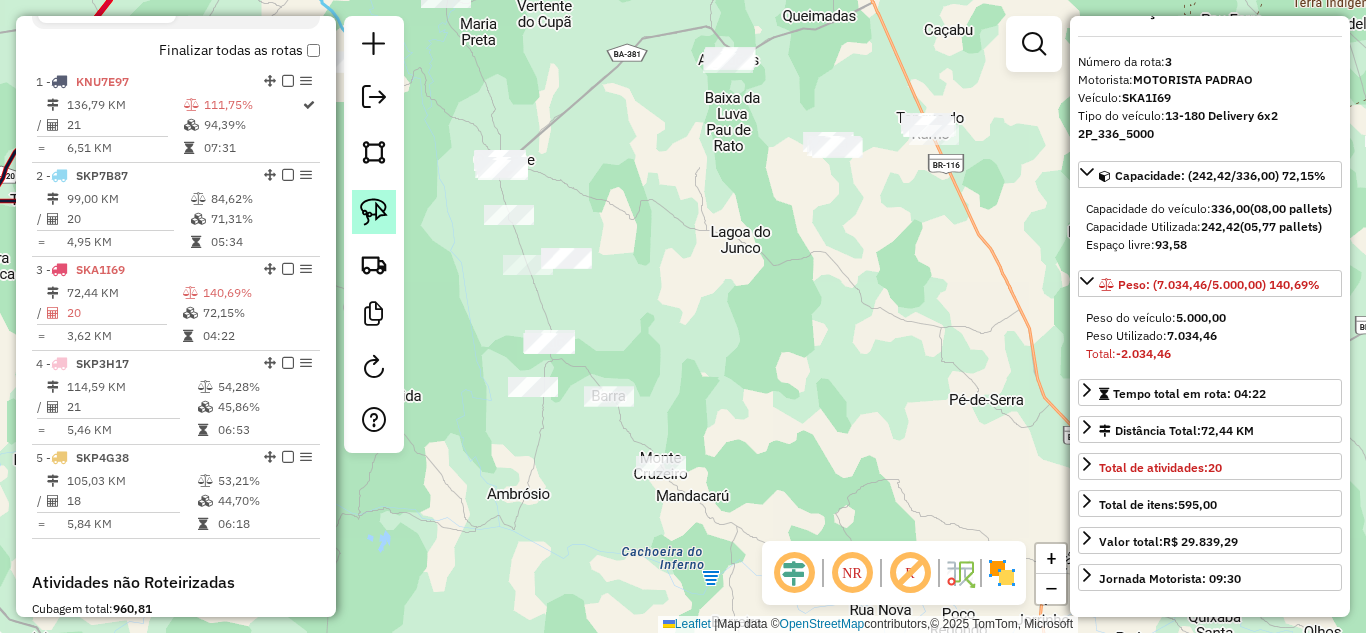 drag, startPoint x: 378, startPoint y: 206, endPoint x: 446, endPoint y: 235, distance: 73.92564 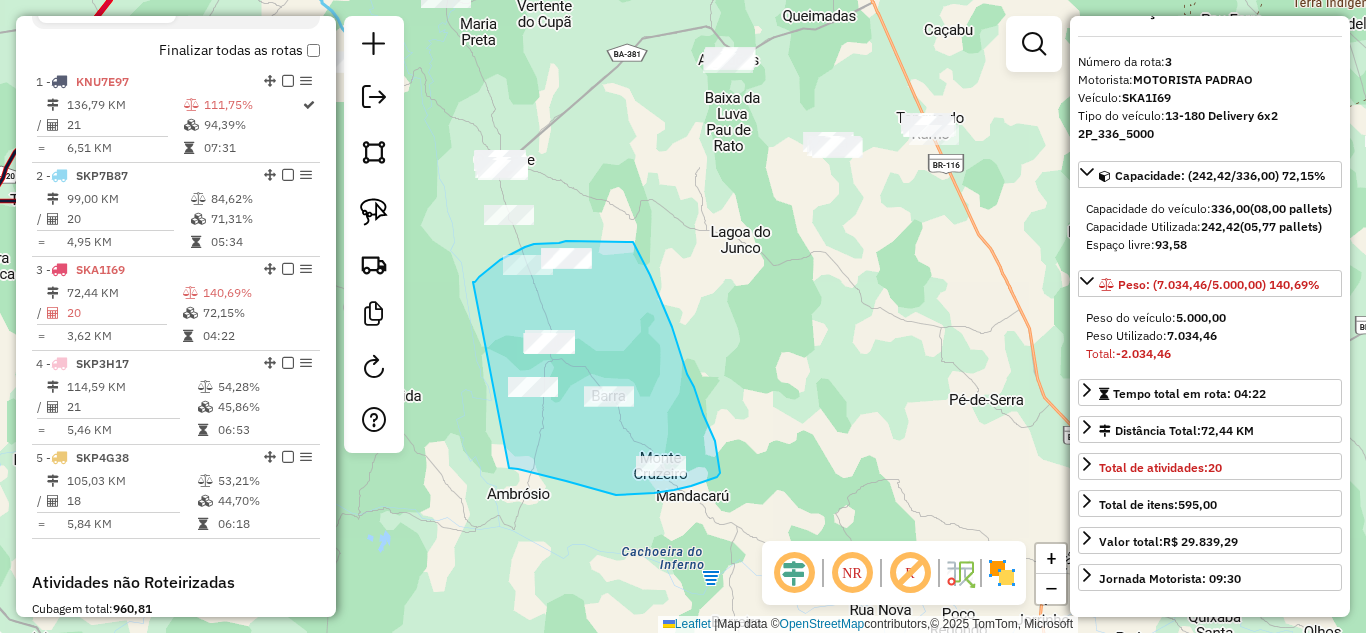 drag, startPoint x: 473, startPoint y: 282, endPoint x: 509, endPoint y: 468, distance: 189.45184 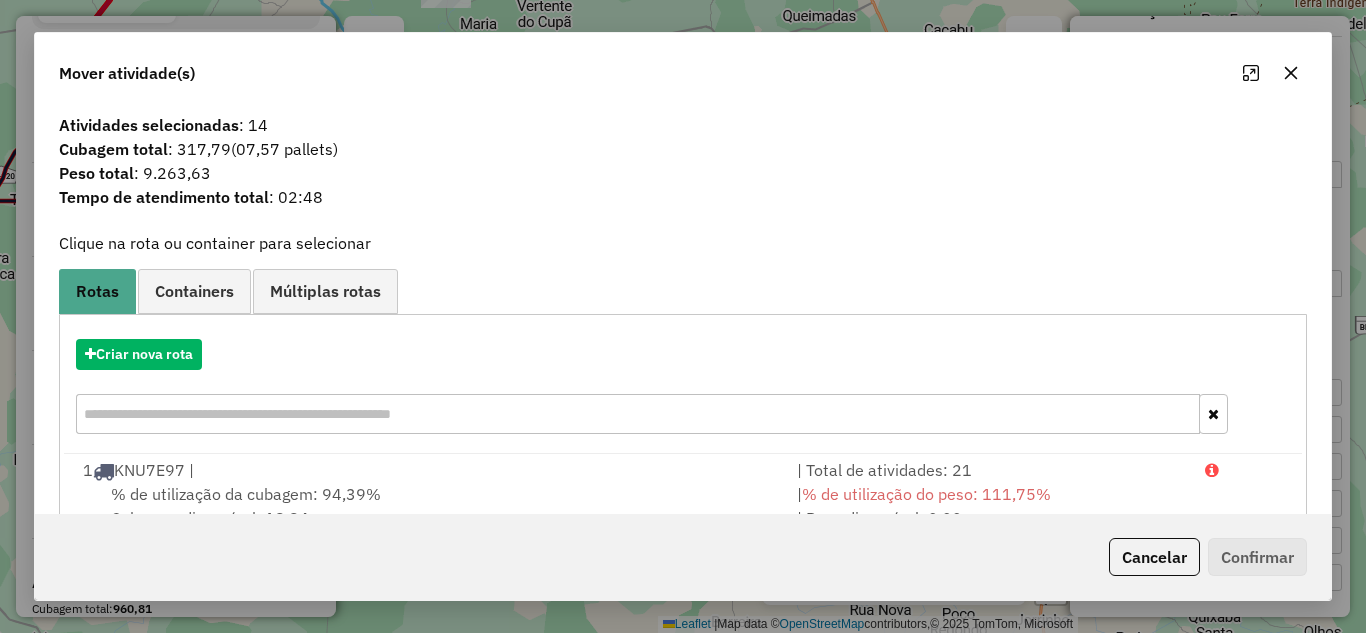 click 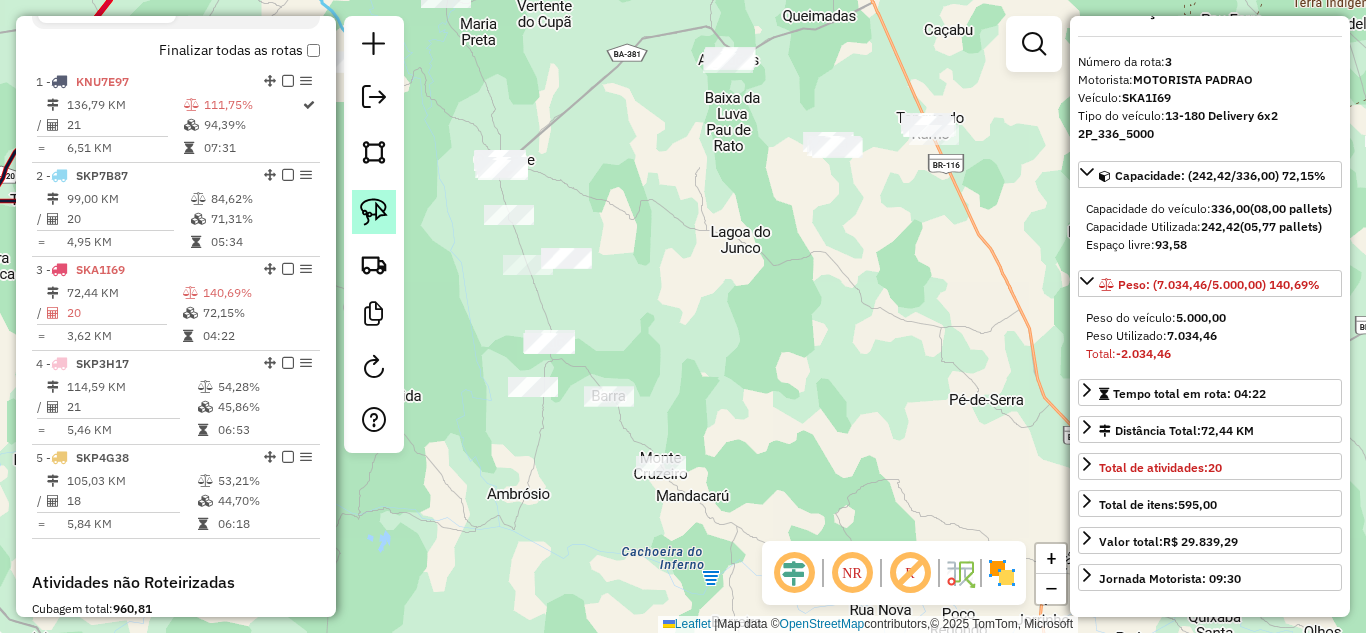 click 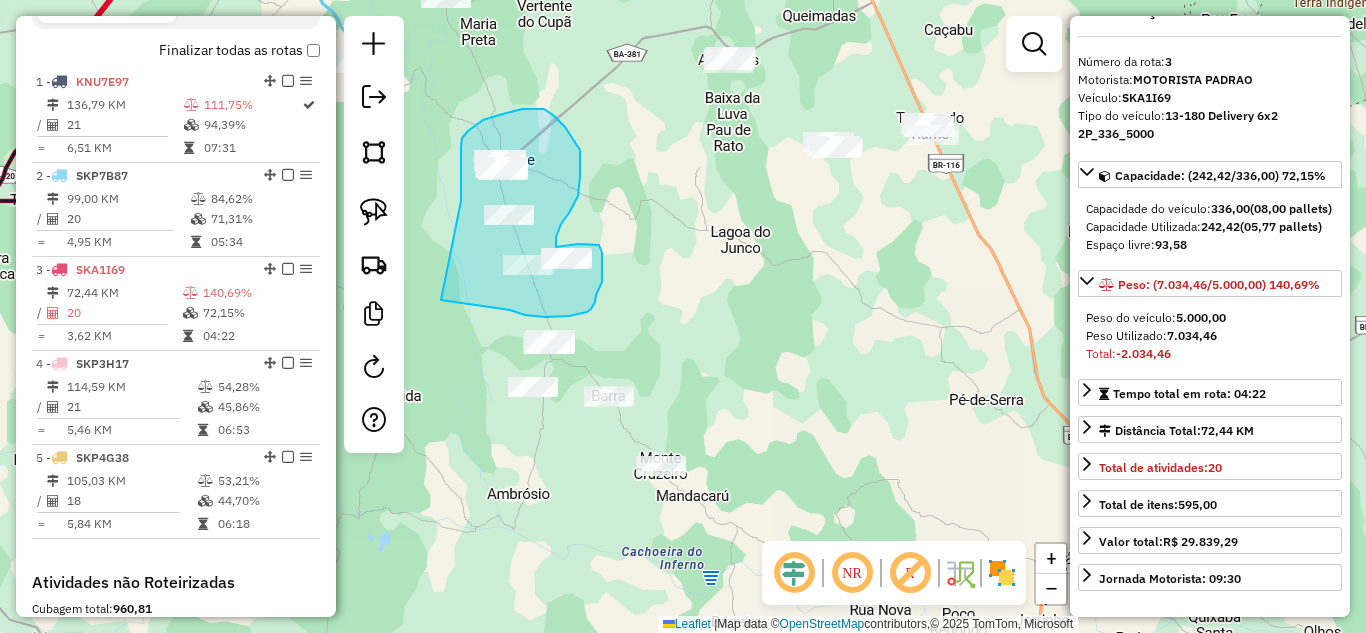 drag, startPoint x: 462, startPoint y: 138, endPoint x: 441, endPoint y: 299, distance: 162.36378 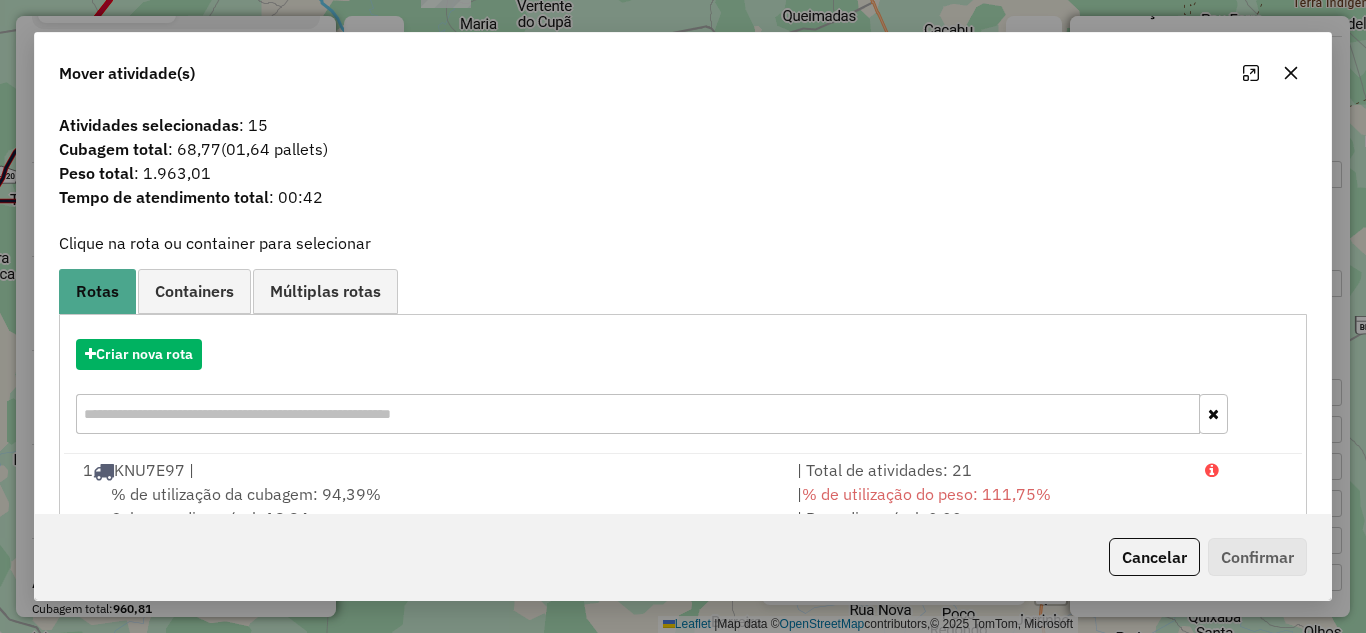 click 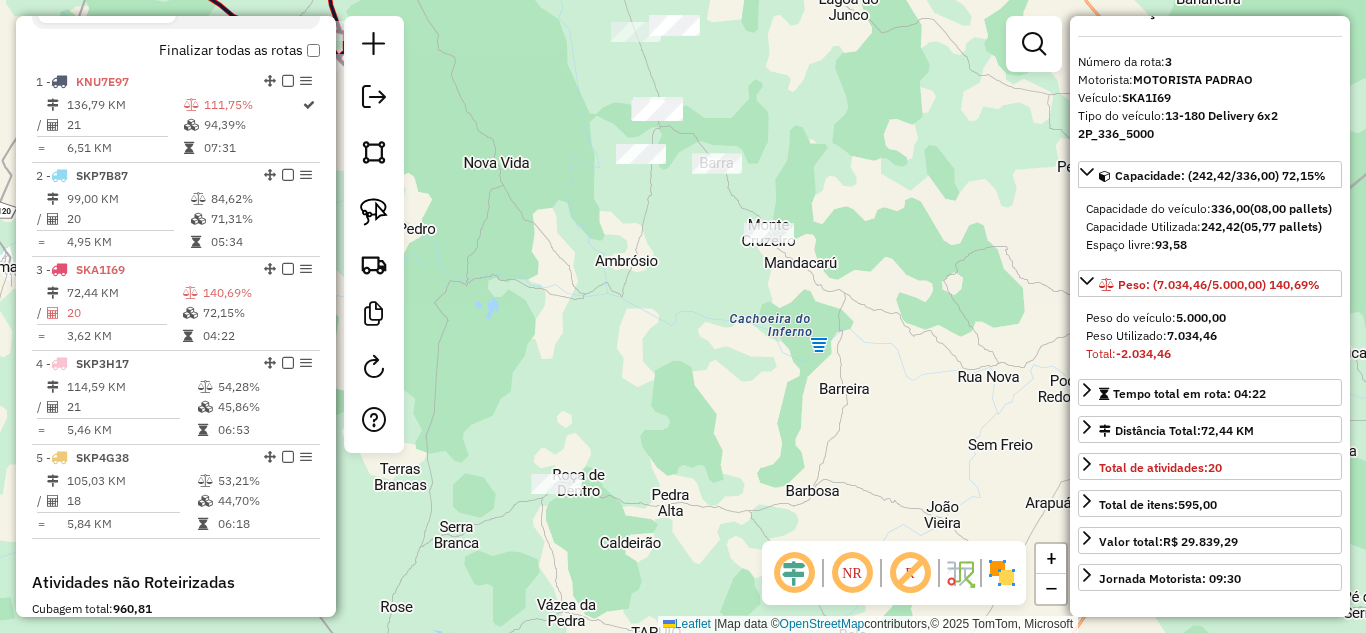 drag, startPoint x: 656, startPoint y: 333, endPoint x: 764, endPoint y: 100, distance: 256.81317 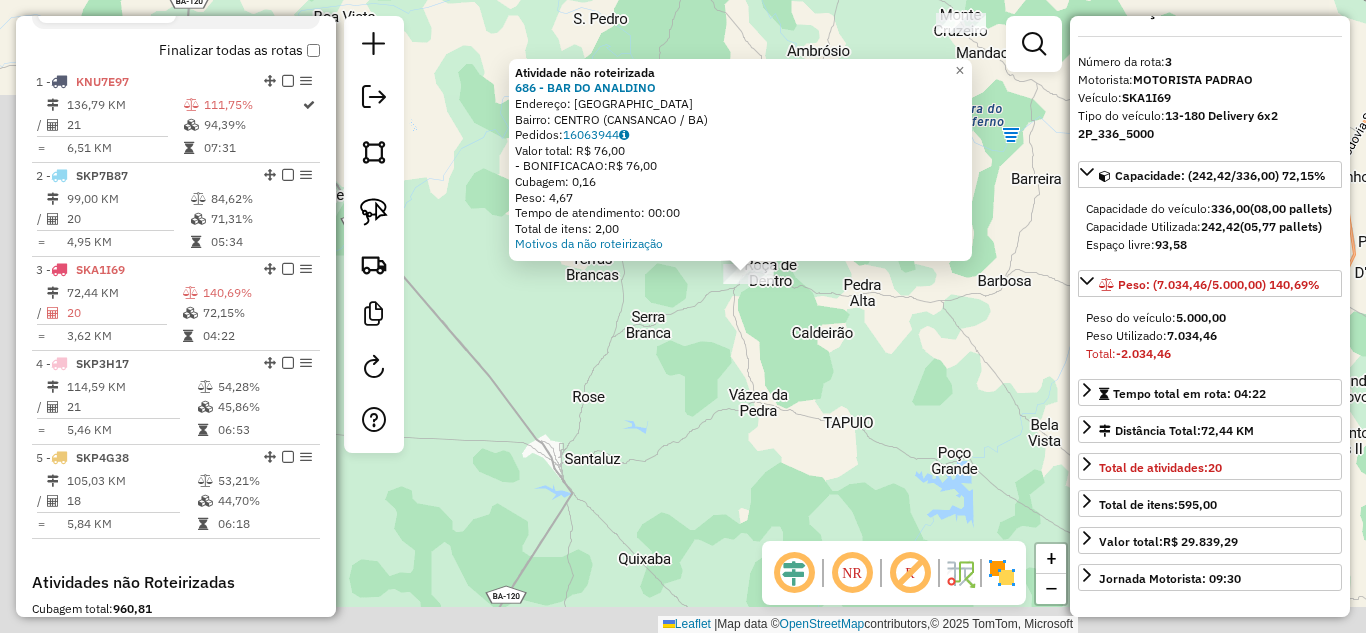 drag, startPoint x: 596, startPoint y: 445, endPoint x: 666, endPoint y: 400, distance: 83.21658 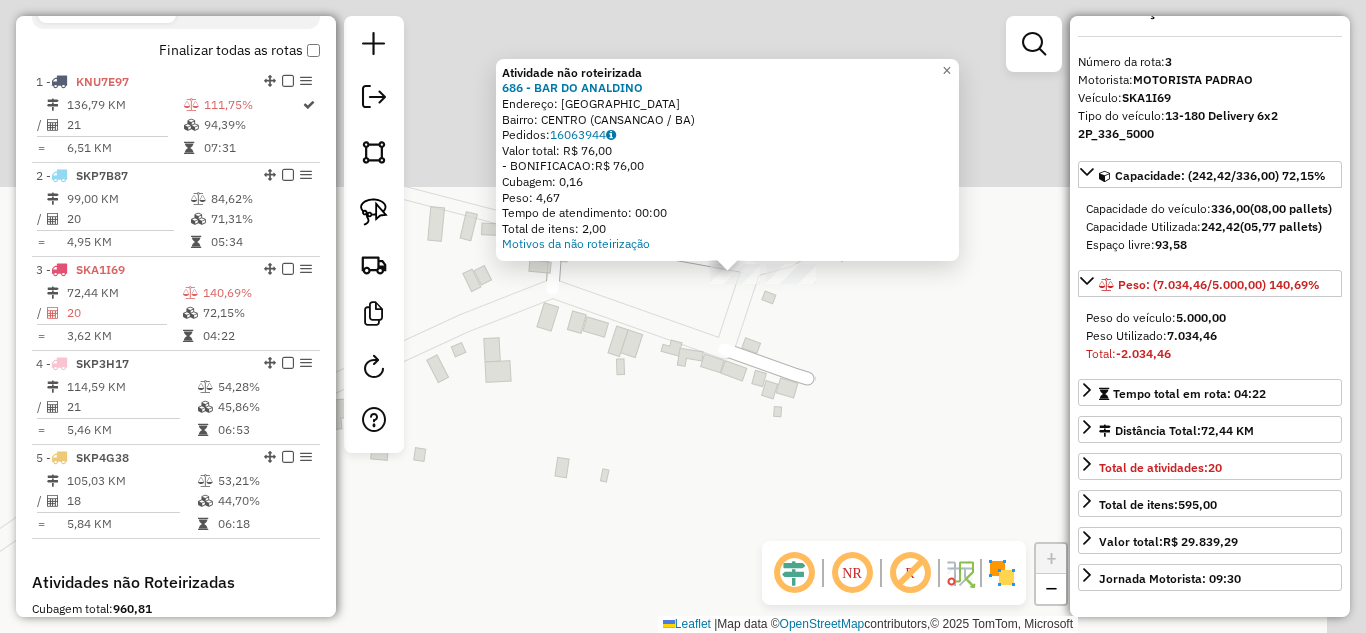 drag, startPoint x: 782, startPoint y: 140, endPoint x: 666, endPoint y: 440, distance: 321.64578 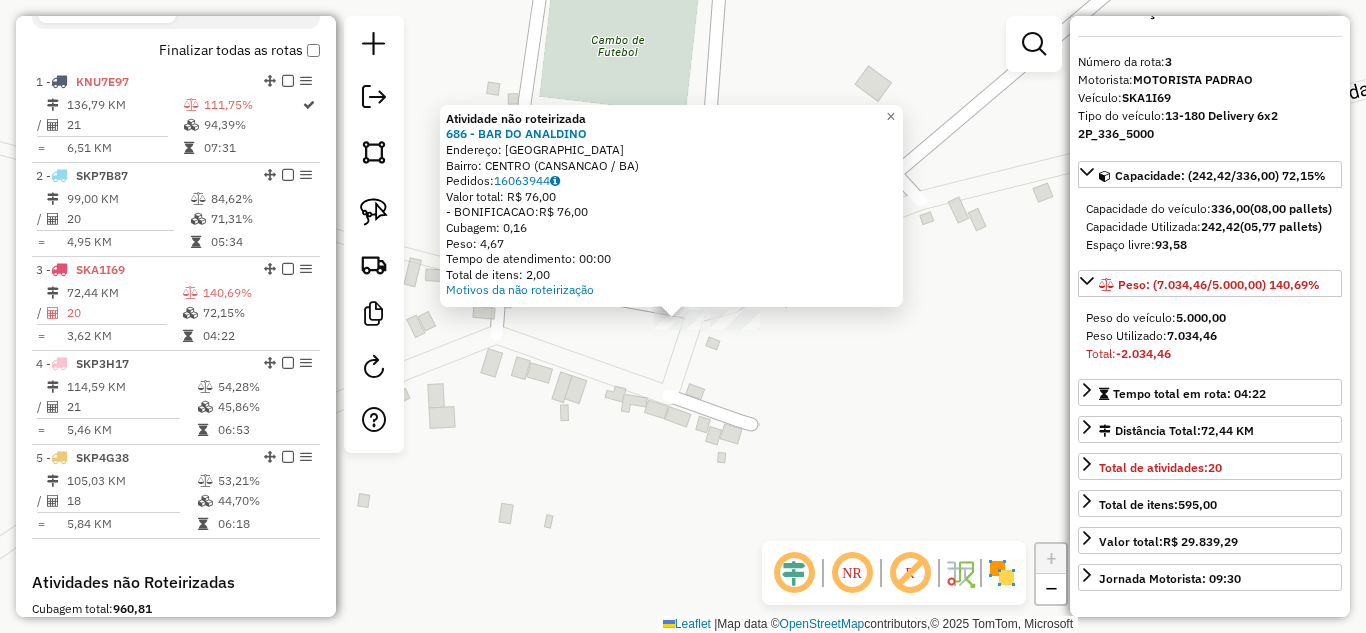 click 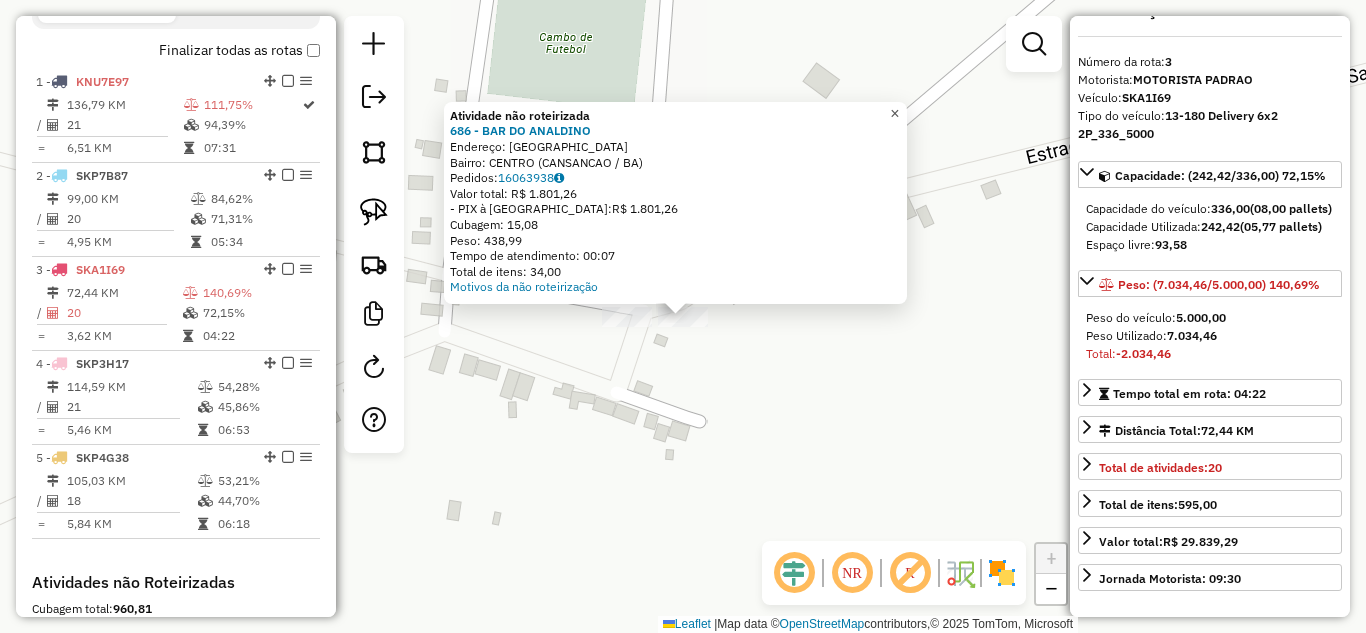 click on "×" 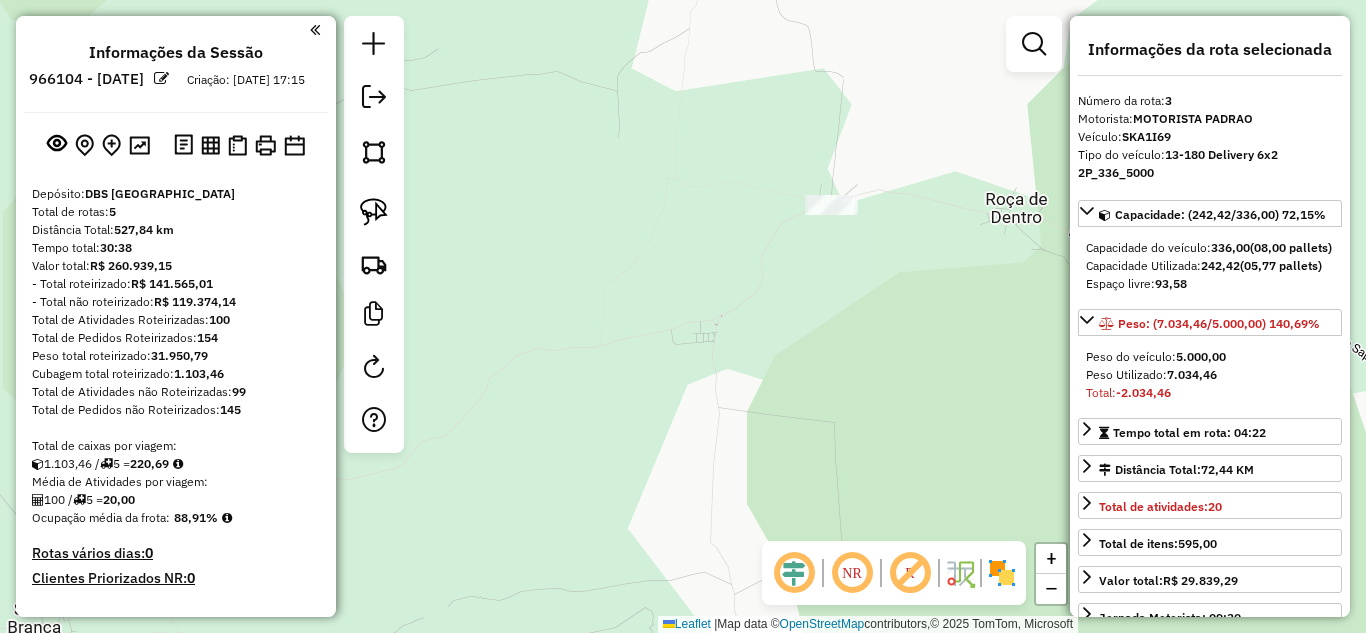 select on "*********" 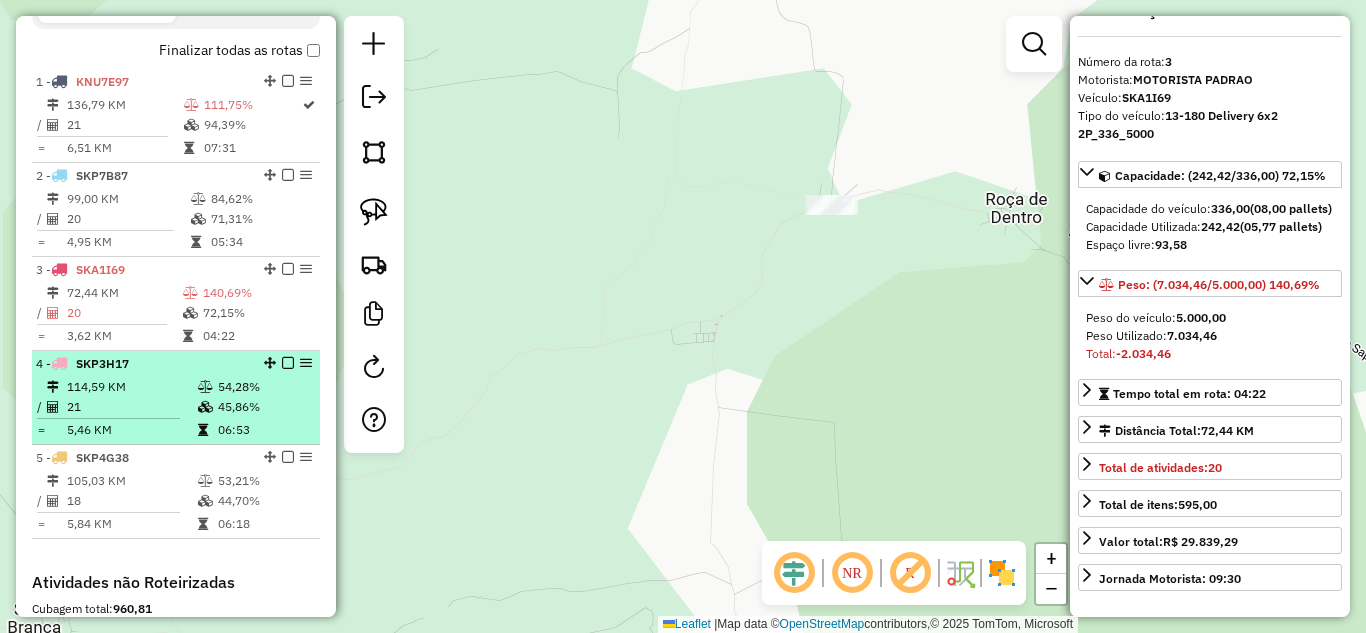 scroll, scrollTop: 545, scrollLeft: 0, axis: vertical 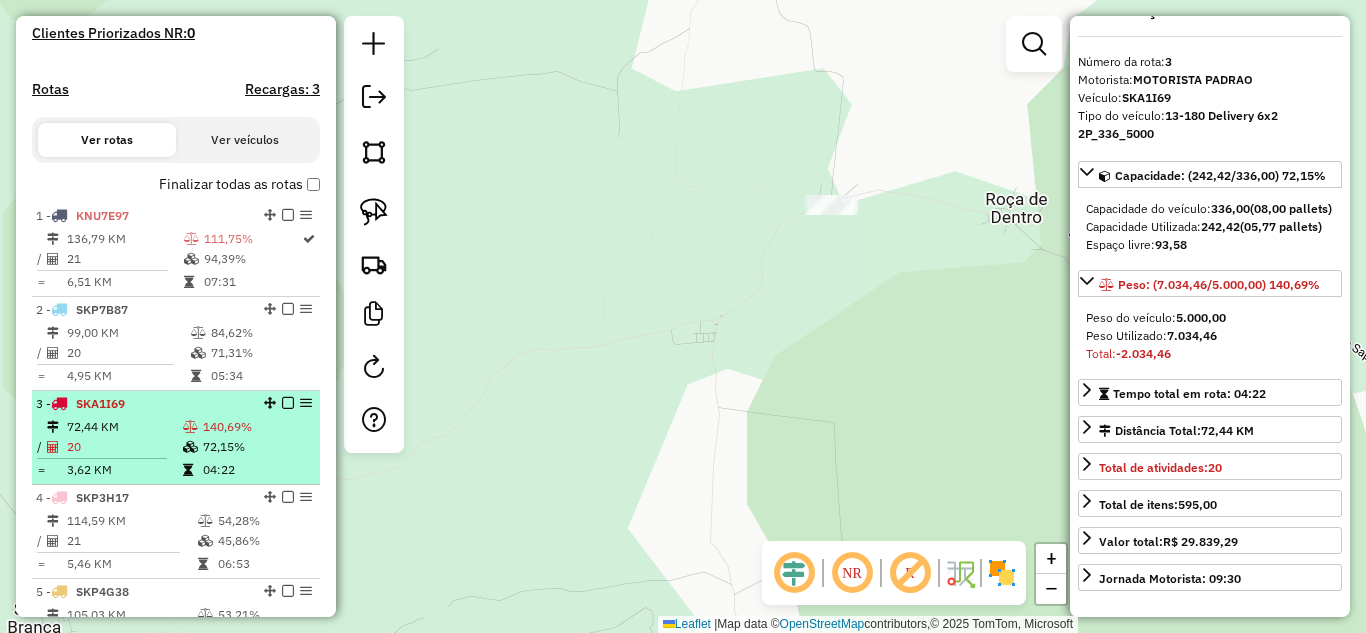 click on "72,44 KM" at bounding box center [124, 427] 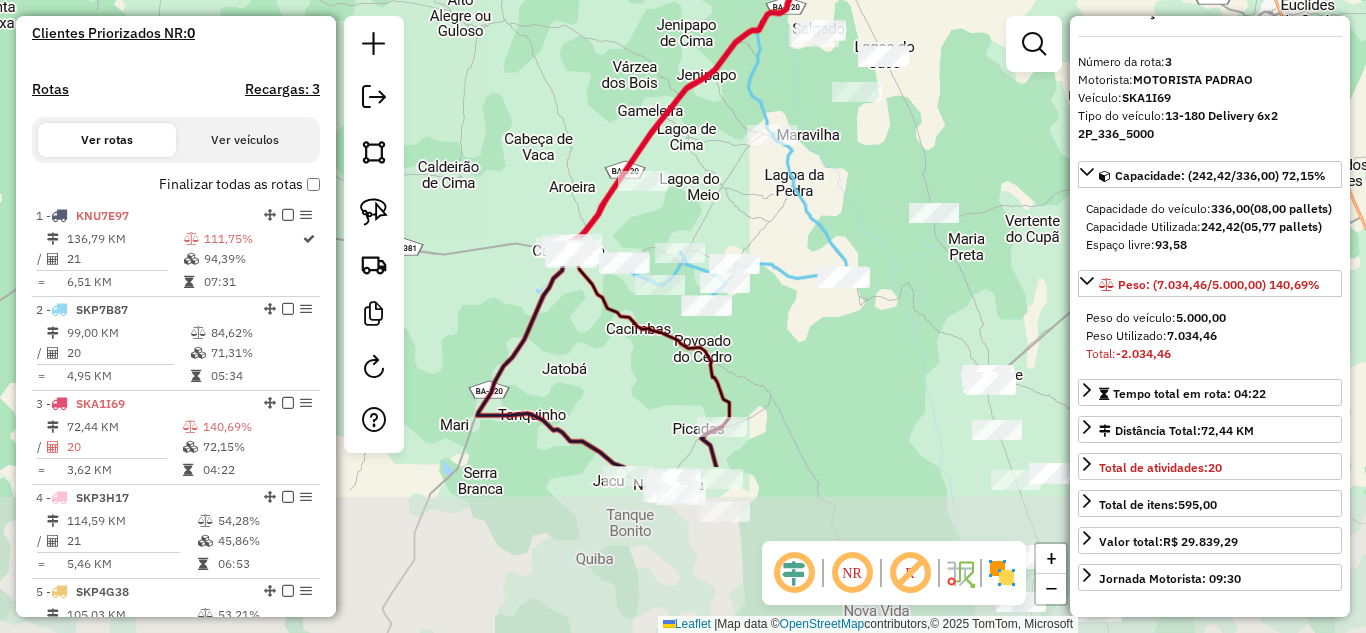 drag, startPoint x: 556, startPoint y: 373, endPoint x: 562, endPoint y: 139, distance: 234.0769 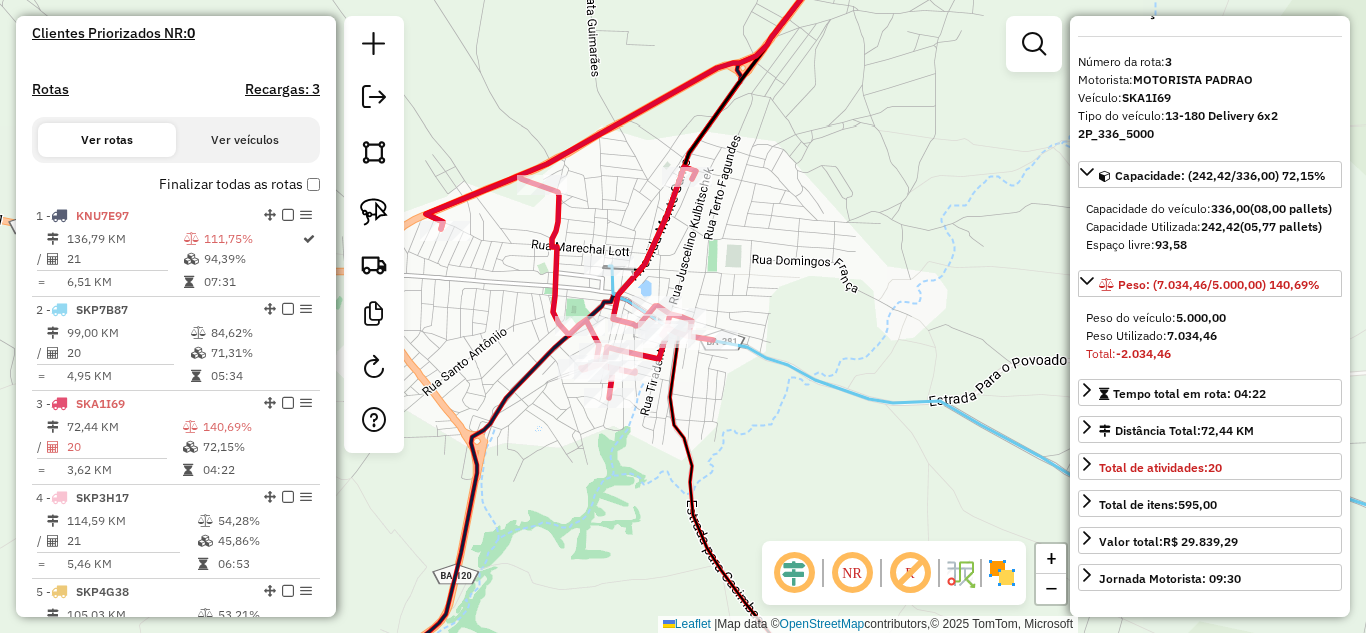 drag, startPoint x: 567, startPoint y: 234, endPoint x: 616, endPoint y: 229, distance: 49.25444 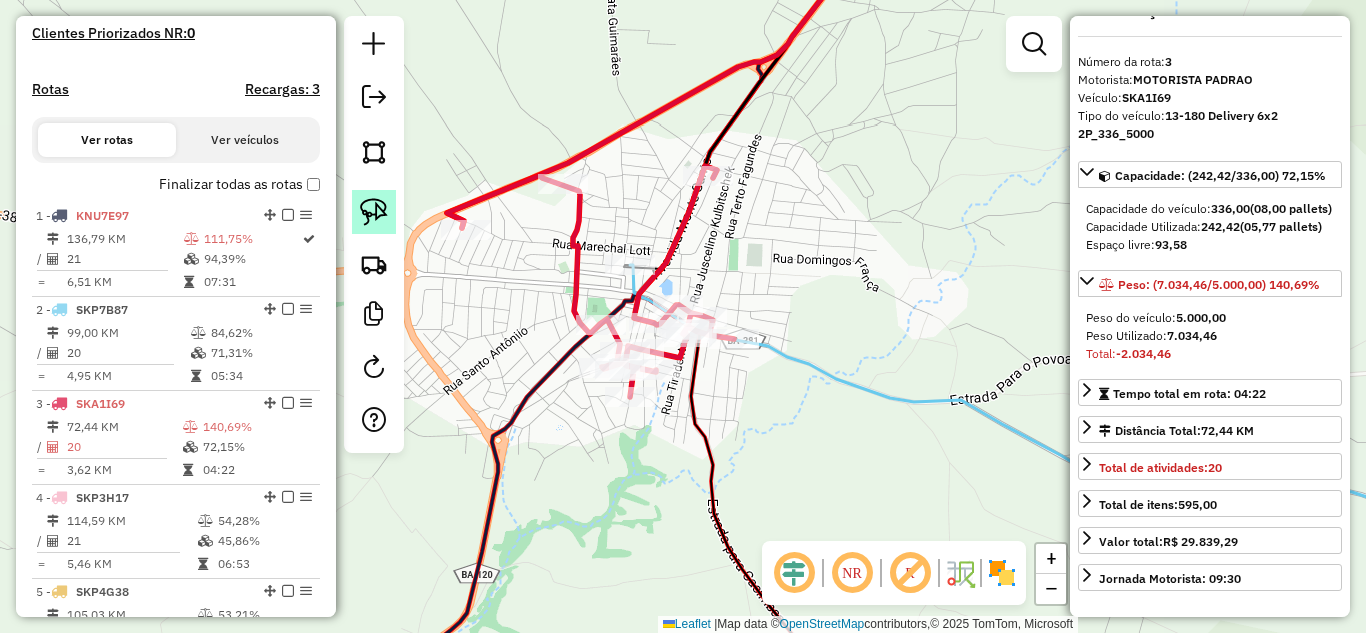 click 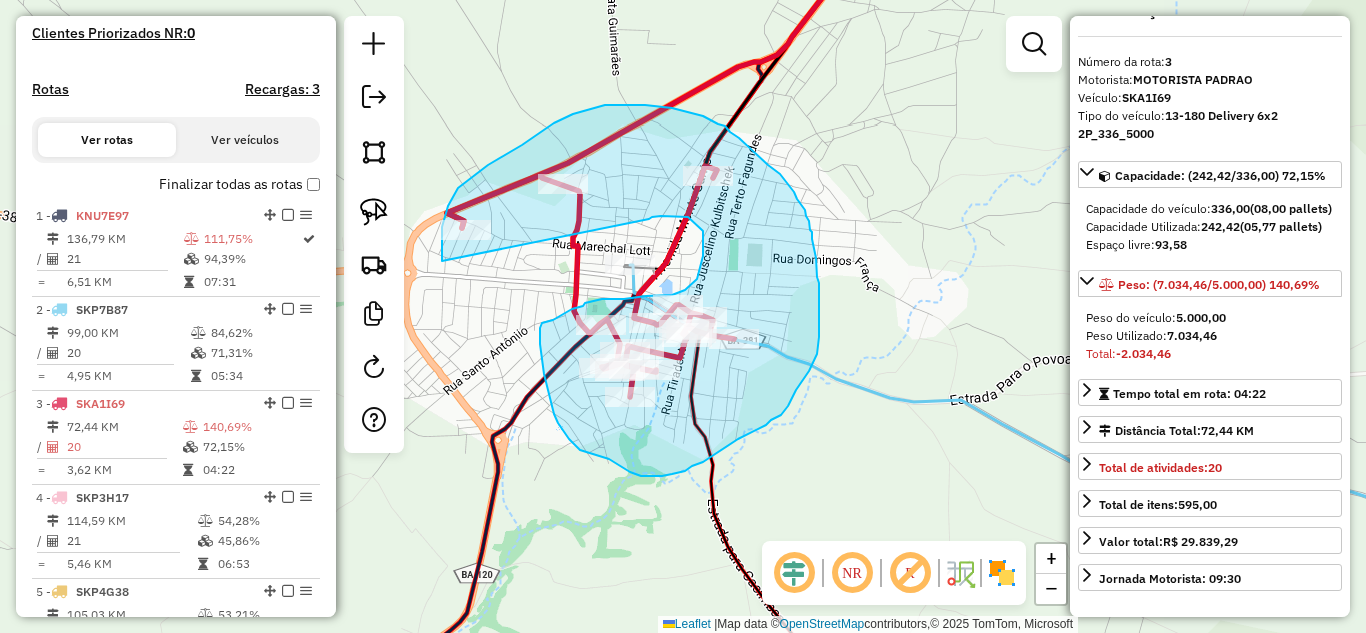 drag, startPoint x: 442, startPoint y: 261, endPoint x: 649, endPoint y: 219, distance: 211.2179 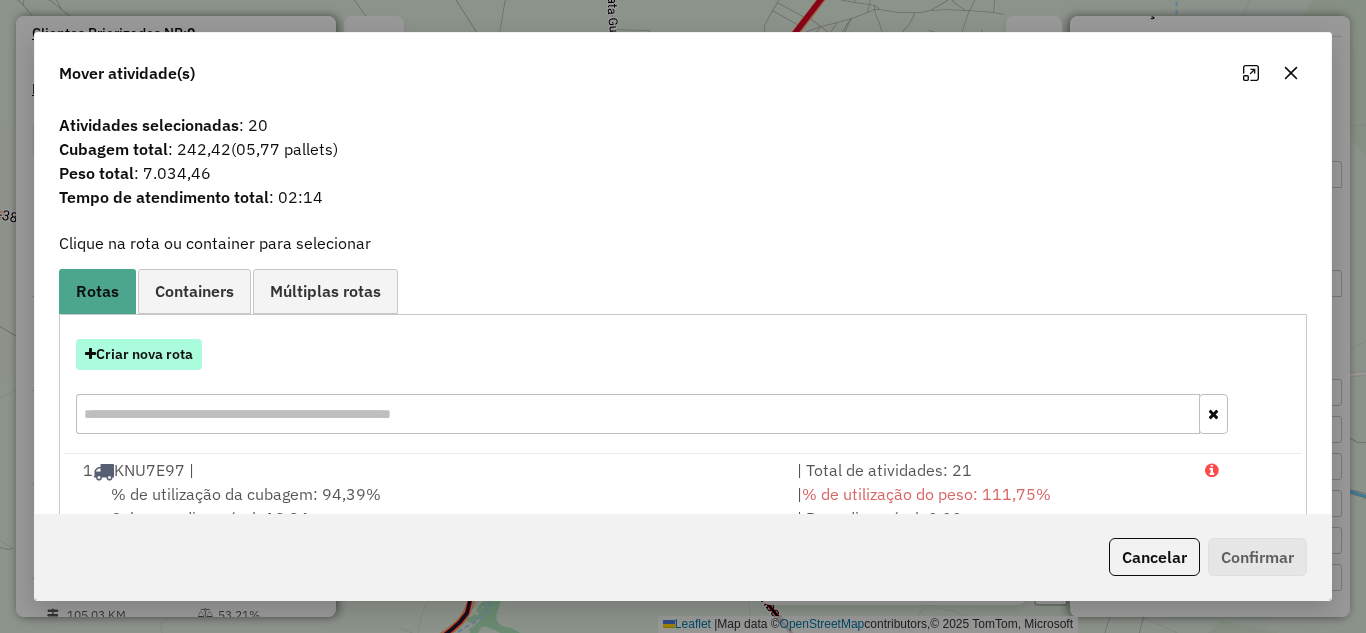 click on "Criar nova rota" at bounding box center [139, 354] 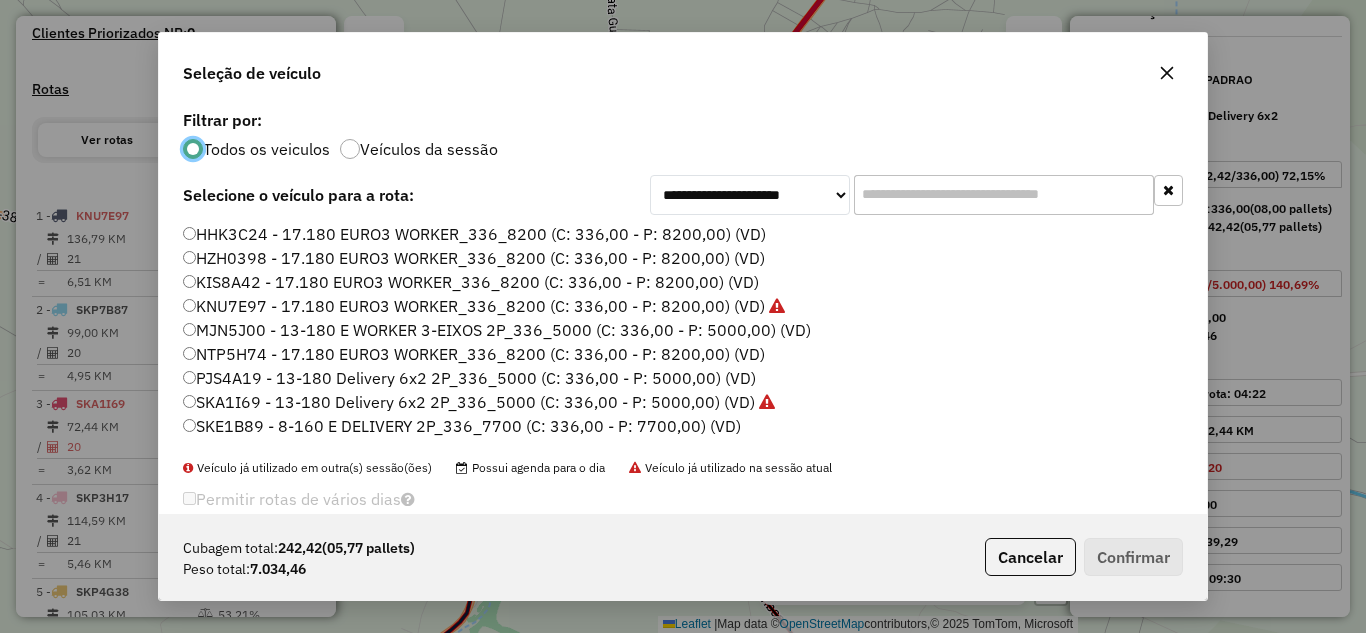scroll, scrollTop: 11, scrollLeft: 6, axis: both 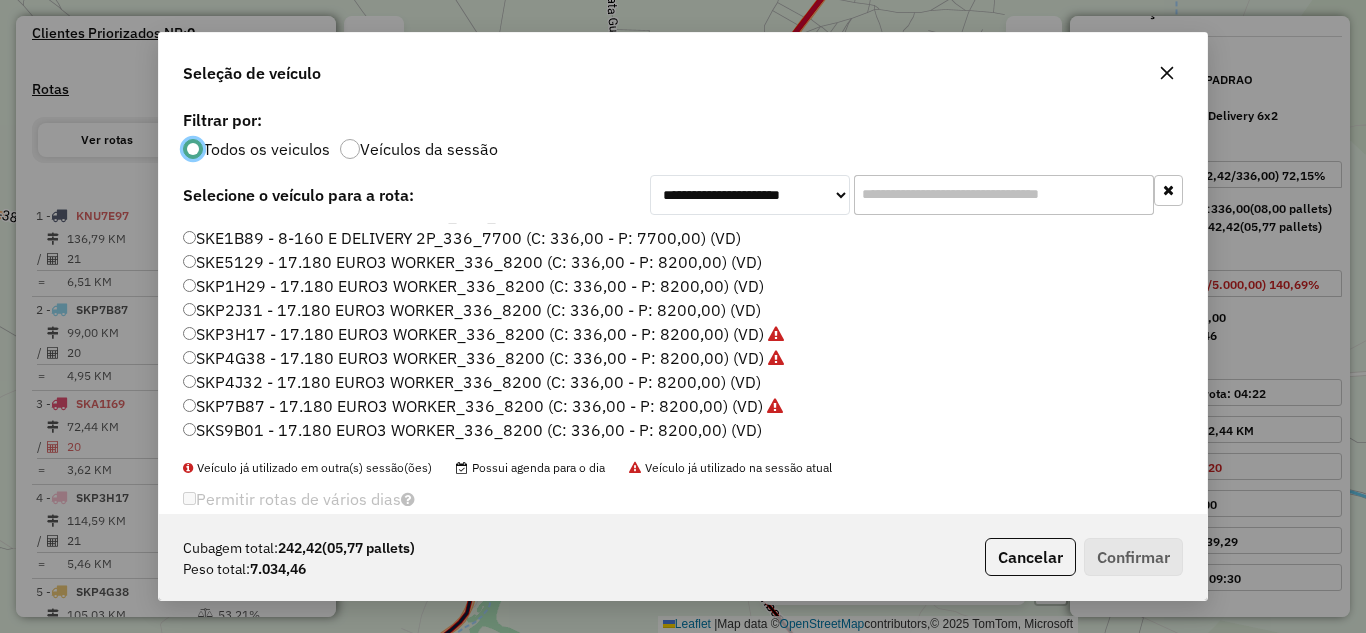 click on "SKP4J32 - 17.180 EURO3 WORKER_336_8200 (C: 336,00 - P: 8200,00) (VD)" 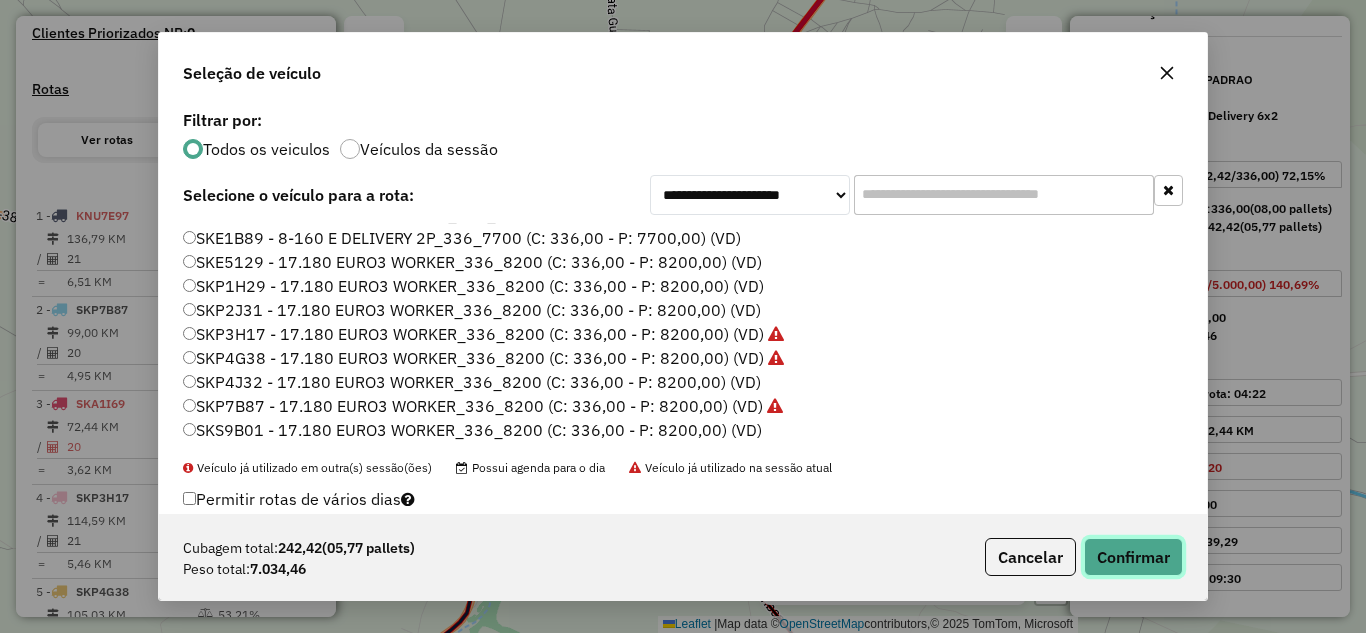 click on "Confirmar" 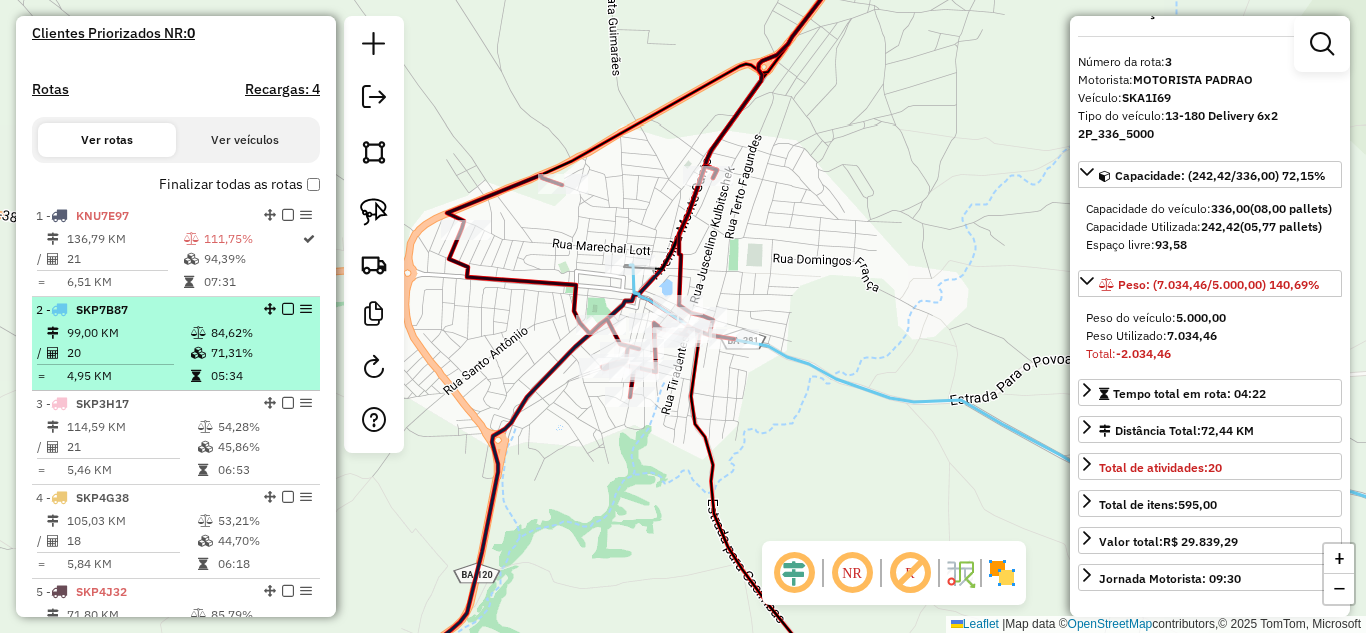 scroll, scrollTop: 745, scrollLeft: 0, axis: vertical 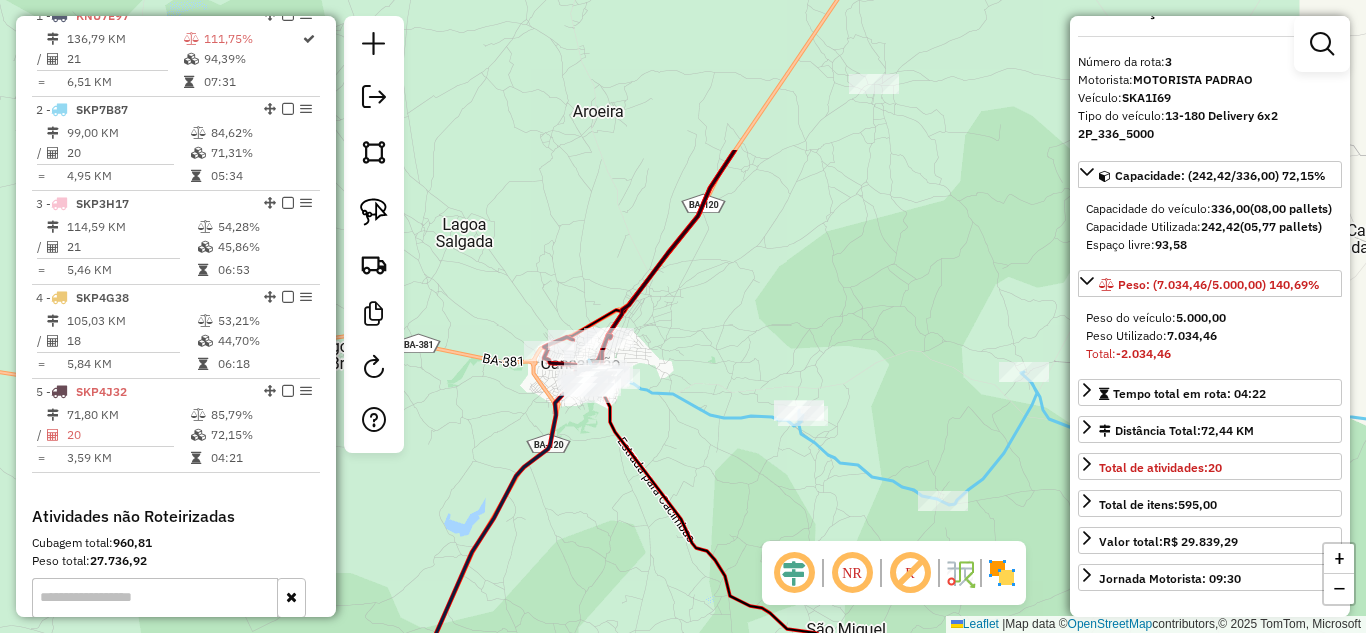 drag, startPoint x: 722, startPoint y: 75, endPoint x: 667, endPoint y: 286, distance: 218.05045 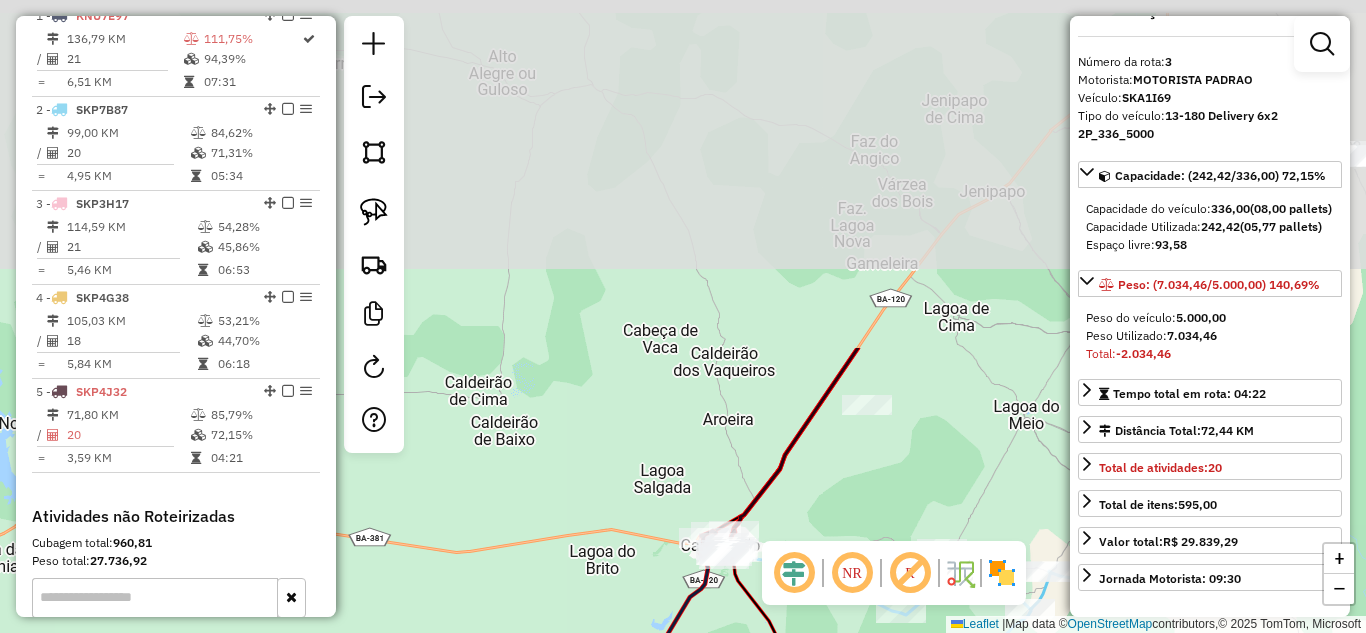 drag, startPoint x: 704, startPoint y: 56, endPoint x: 719, endPoint y: 479, distance: 423.26587 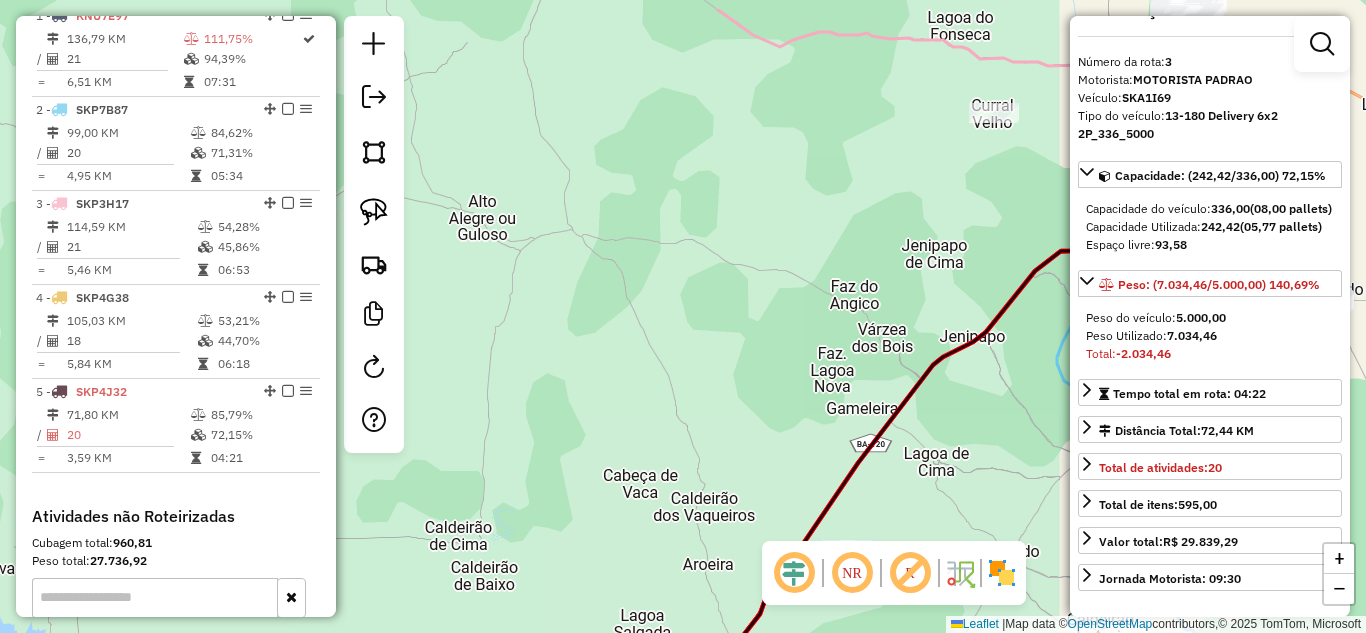drag, startPoint x: 718, startPoint y: 312, endPoint x: 671, endPoint y: 484, distance: 178.30592 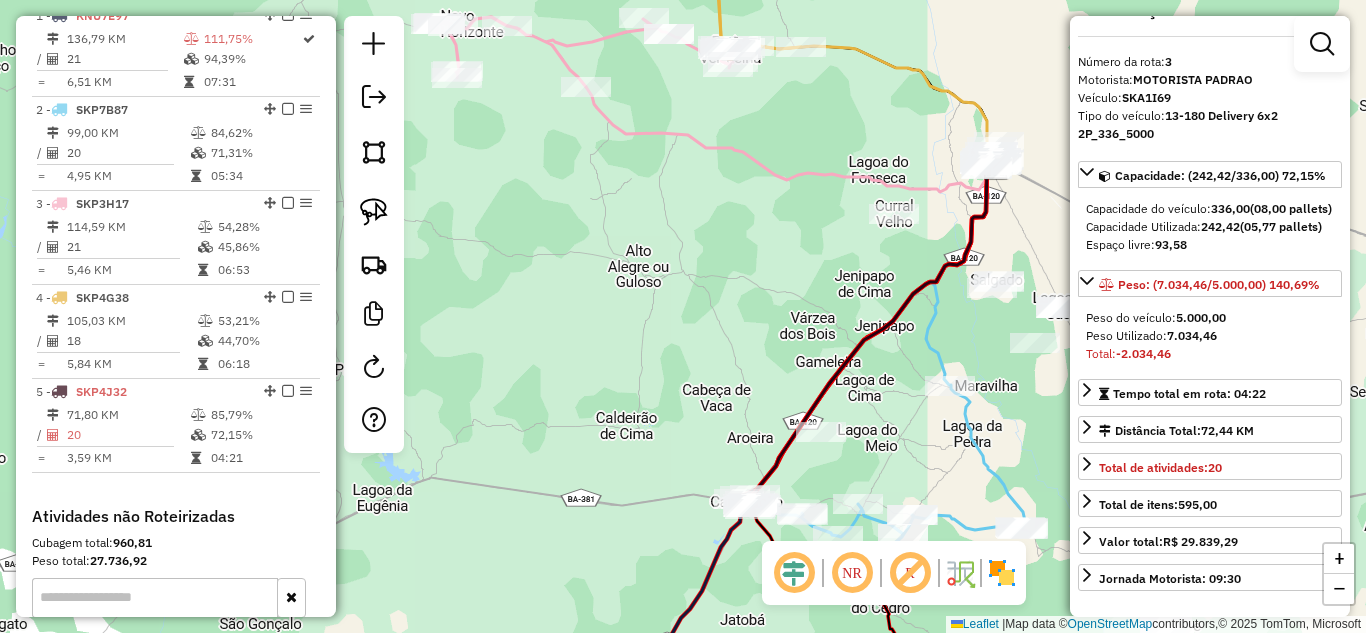 drag, startPoint x: 776, startPoint y: 161, endPoint x: 799, endPoint y: 116, distance: 50.537113 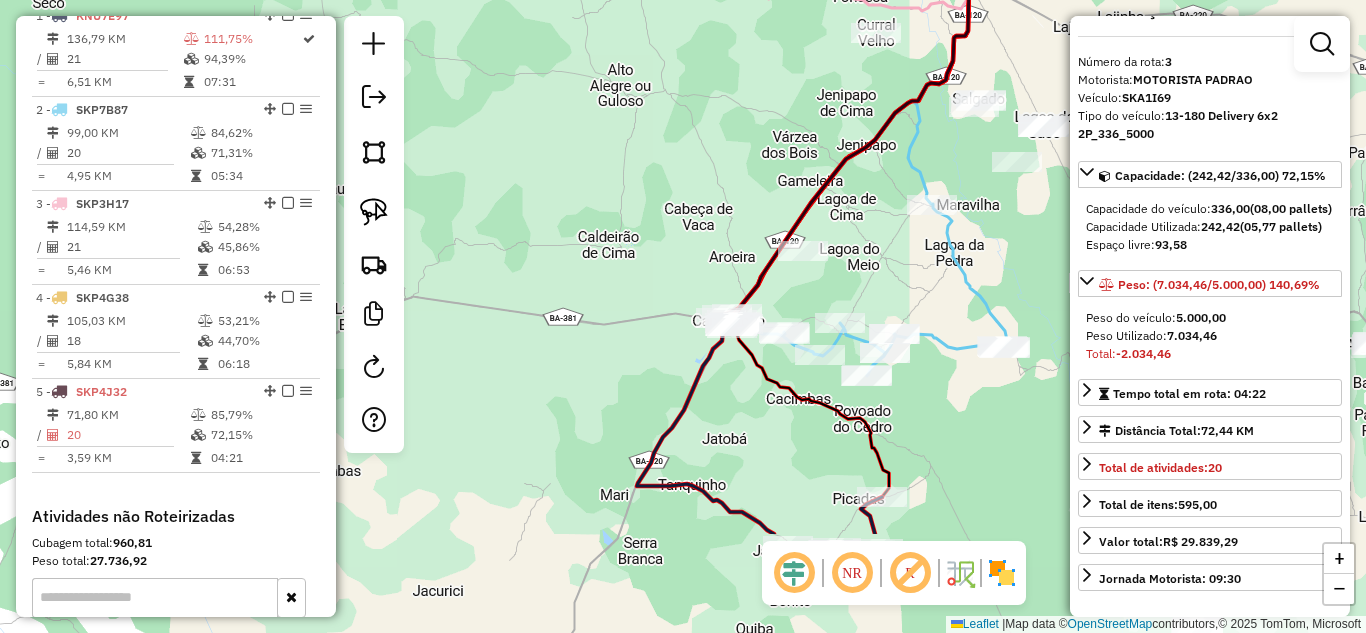drag, startPoint x: 684, startPoint y: 403, endPoint x: 653, endPoint y: 239, distance: 166.90416 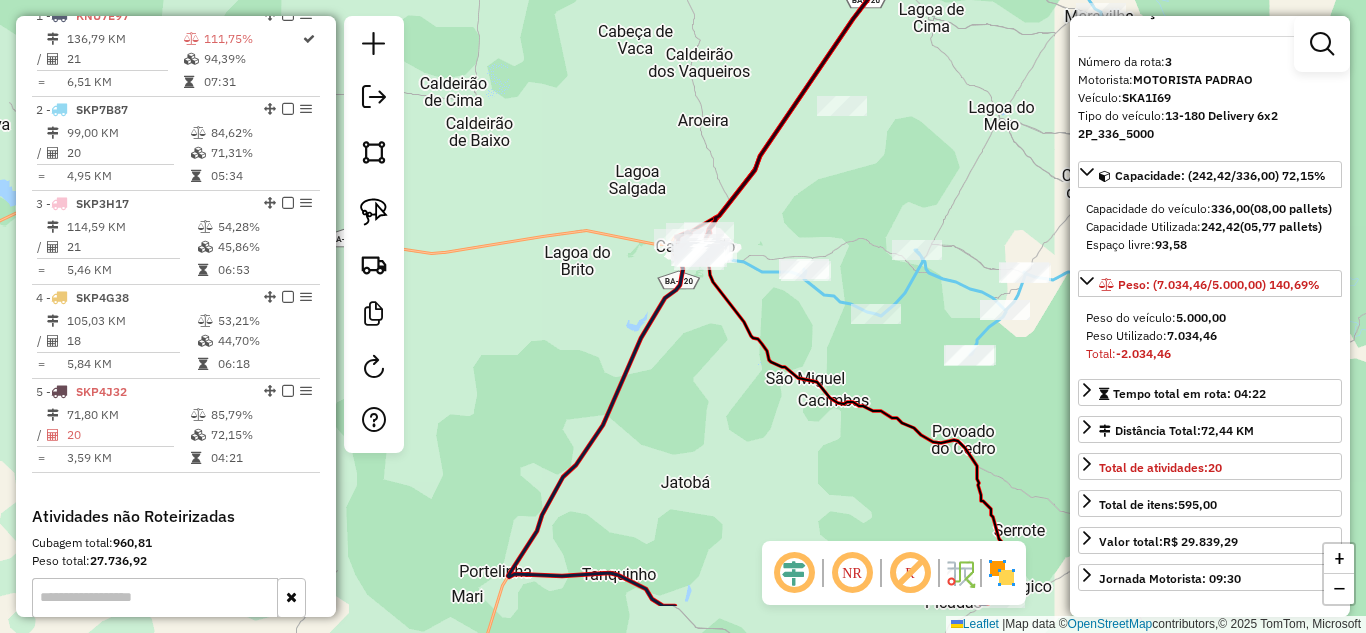 drag, startPoint x: 677, startPoint y: 451, endPoint x: 585, endPoint y: 211, distance: 257.02917 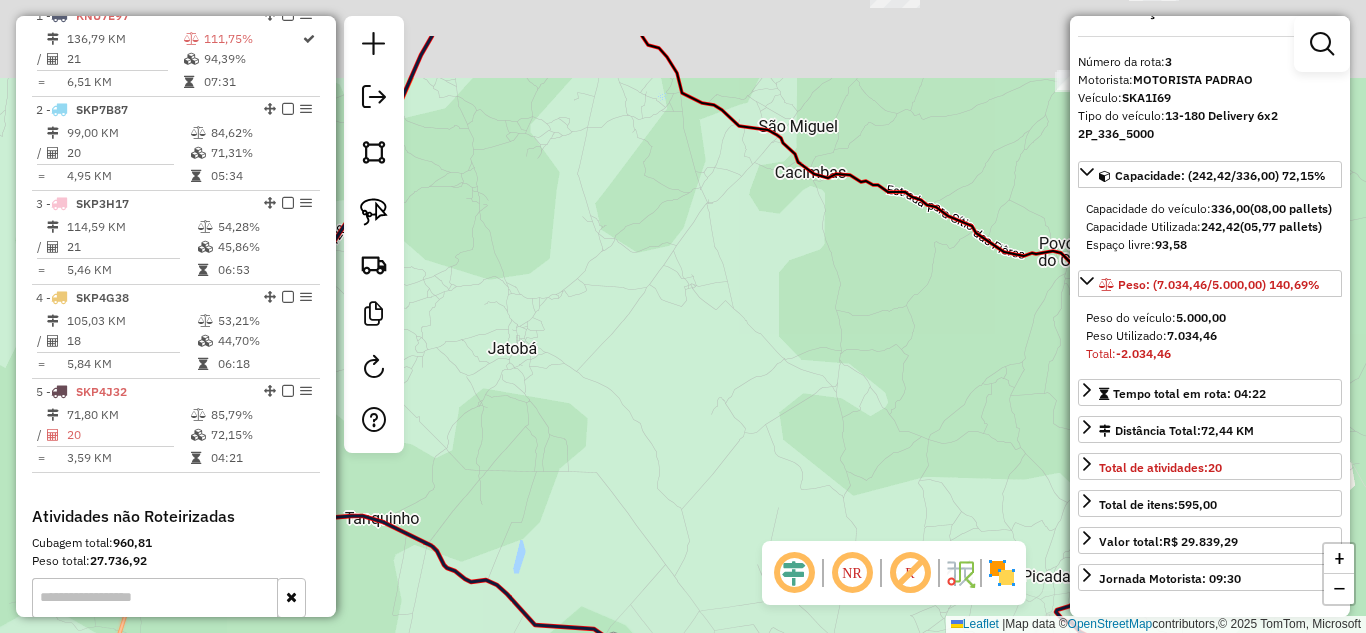 drag, startPoint x: 610, startPoint y: 82, endPoint x: 624, endPoint y: 397, distance: 315.31094 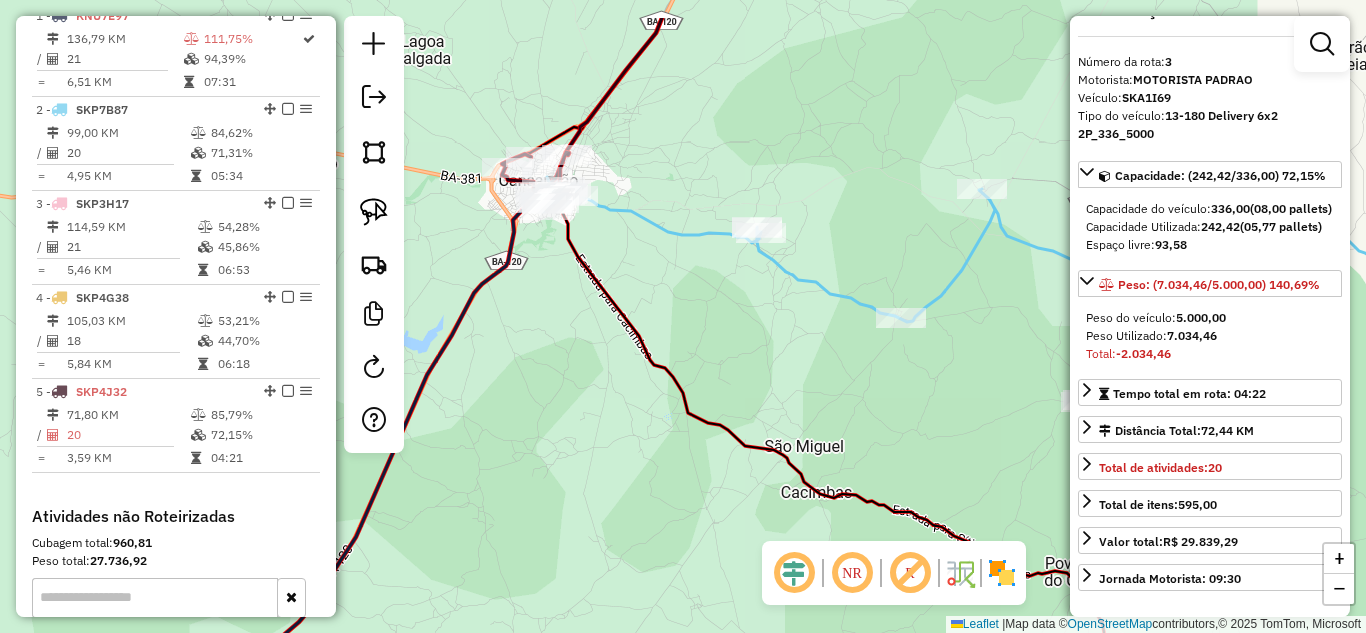 drag, startPoint x: 586, startPoint y: 59, endPoint x: 591, endPoint y: 204, distance: 145.08618 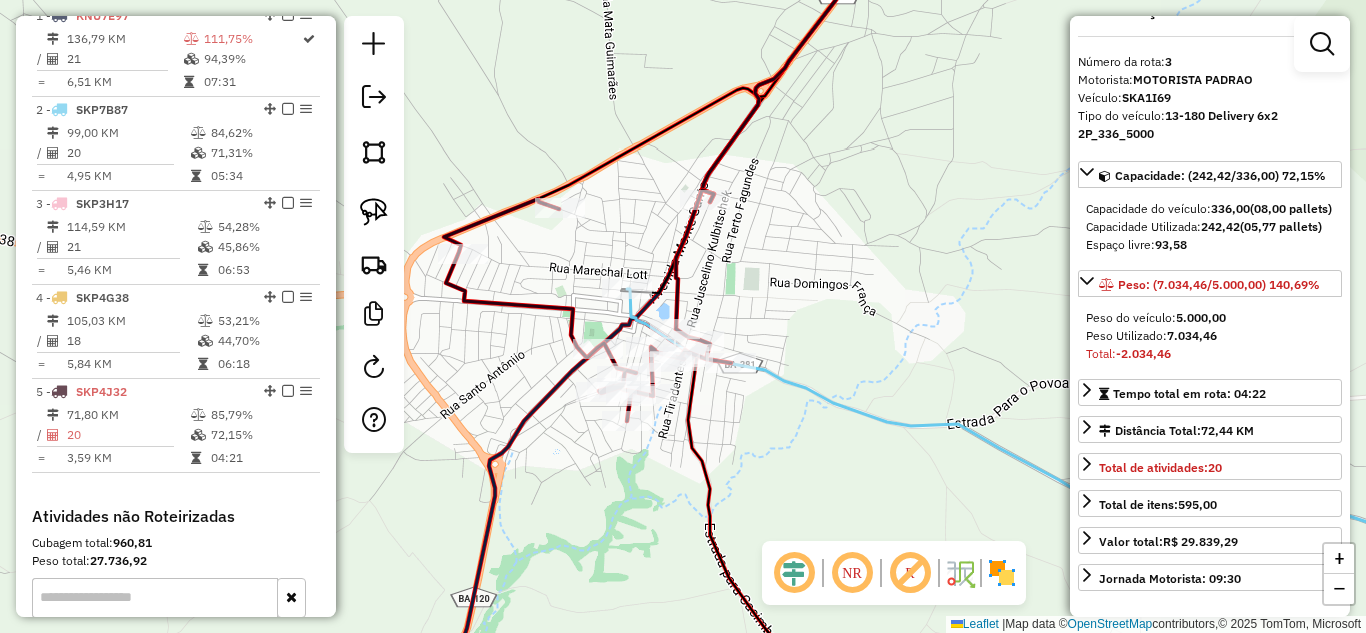 drag, startPoint x: 607, startPoint y: 227, endPoint x: 646, endPoint y: 170, distance: 69.065186 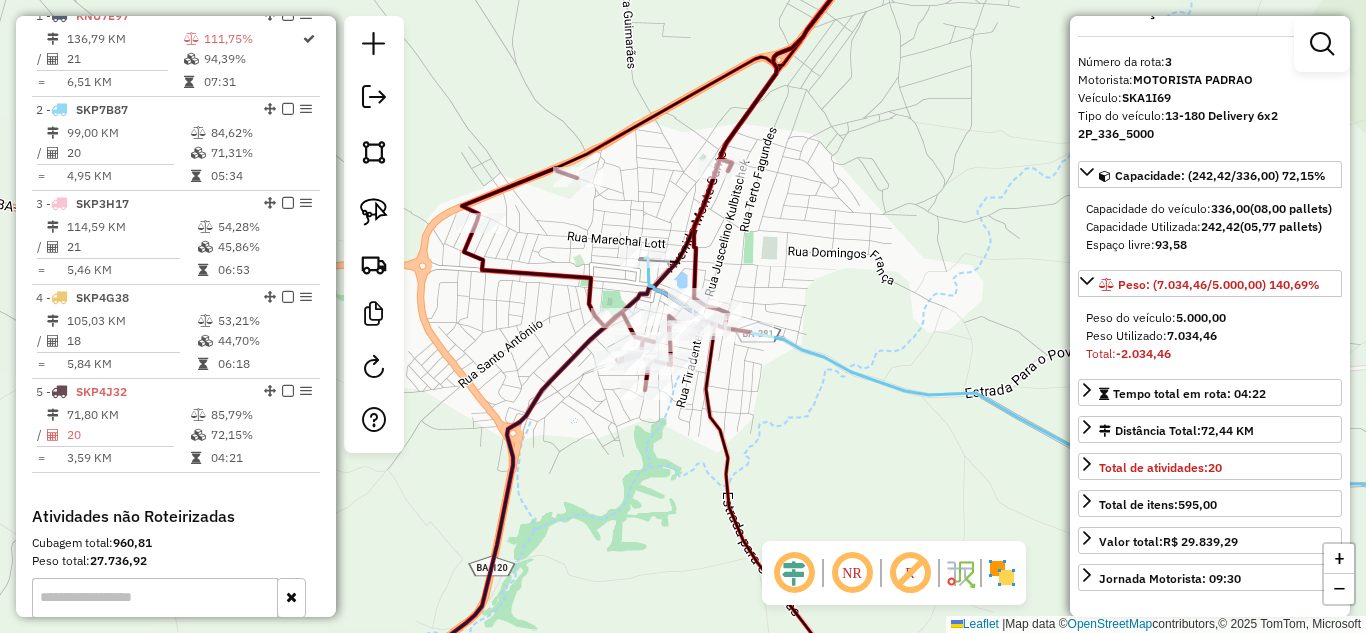 drag, startPoint x: 365, startPoint y: 205, endPoint x: 436, endPoint y: 205, distance: 71 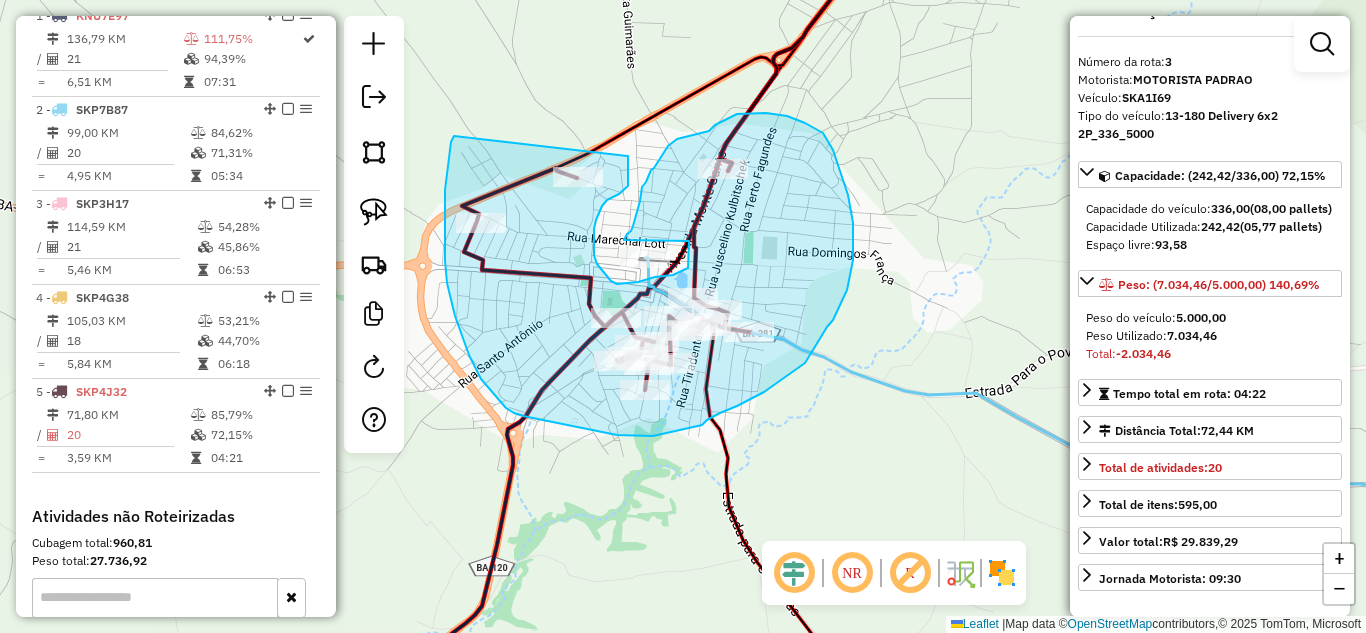 drag, startPoint x: 454, startPoint y: 136, endPoint x: 628, endPoint y: 156, distance: 175.14566 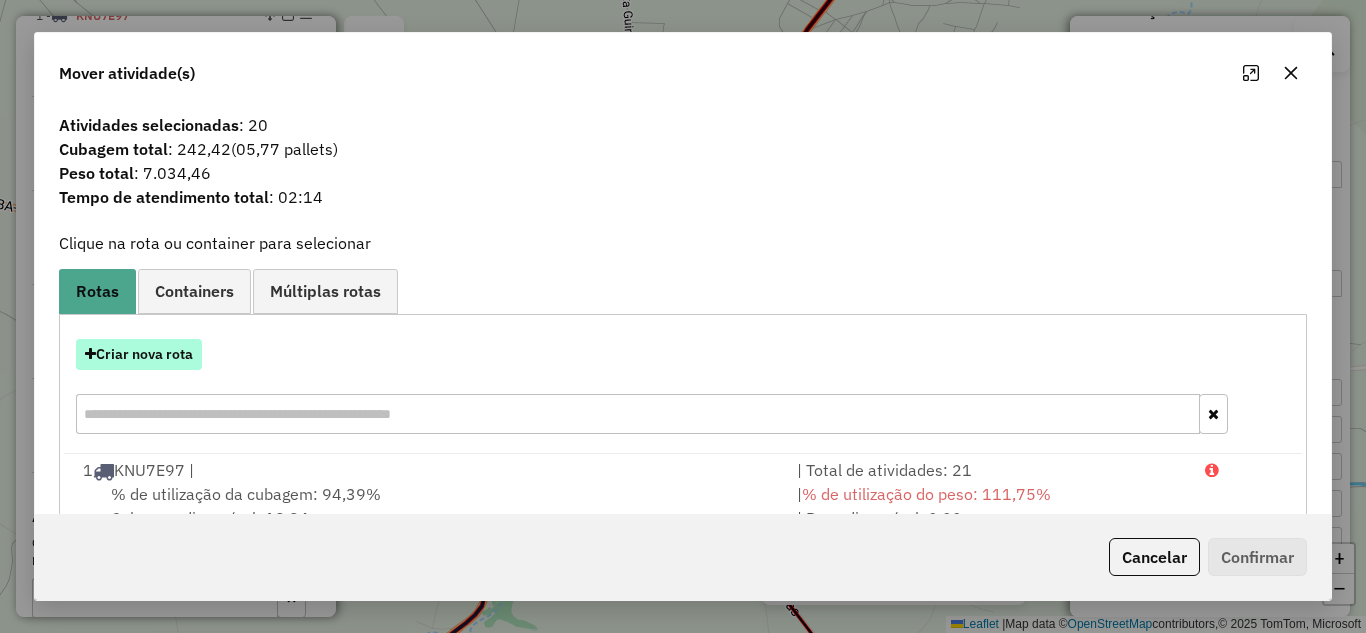 click on "Criar nova rota" at bounding box center [139, 354] 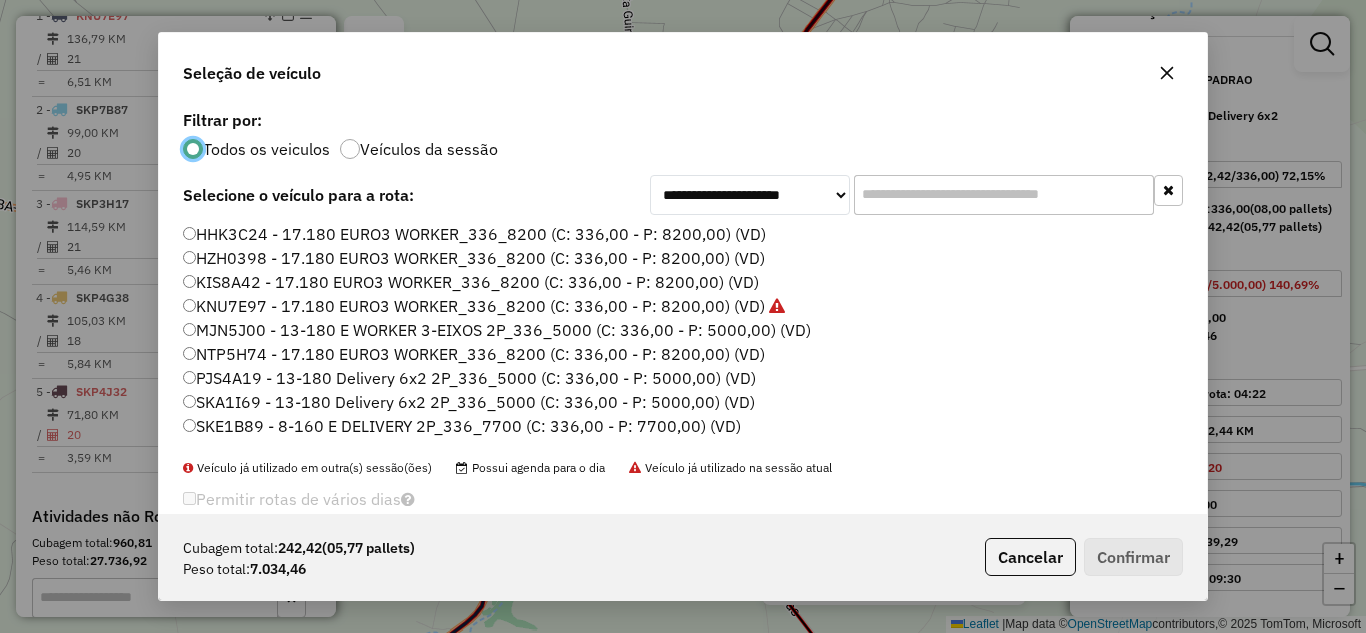 scroll, scrollTop: 11, scrollLeft: 6, axis: both 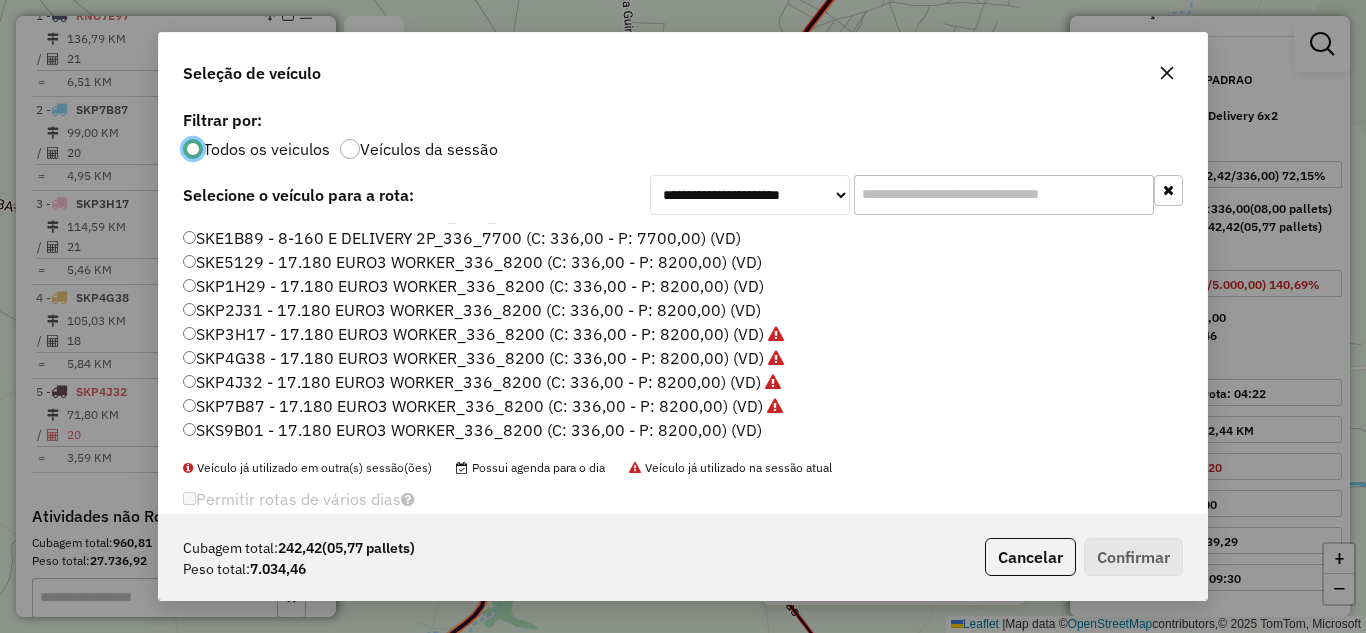 click on "SKP3H17 - 17.180 EURO3 WORKER_336_8200 (C: 336,00 - P: 8200,00) (VD)" 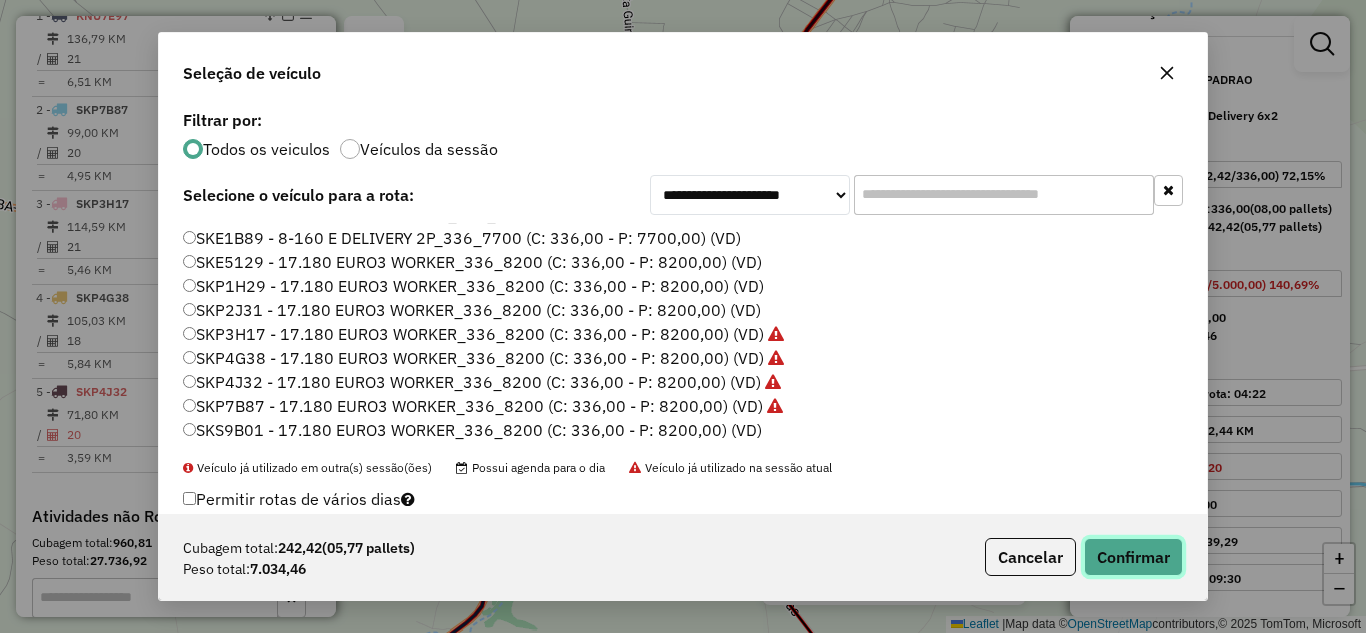 click on "Confirmar" 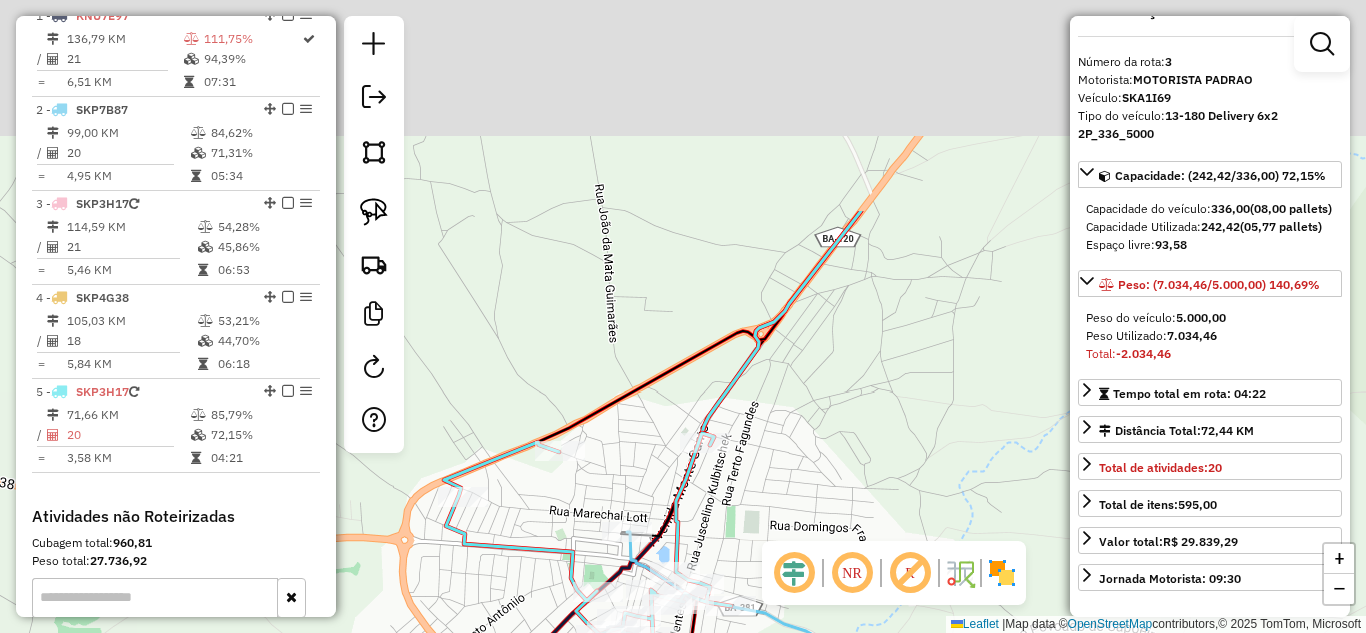 drag, startPoint x: 910, startPoint y: 62, endPoint x: 889, endPoint y: 346, distance: 284.77536 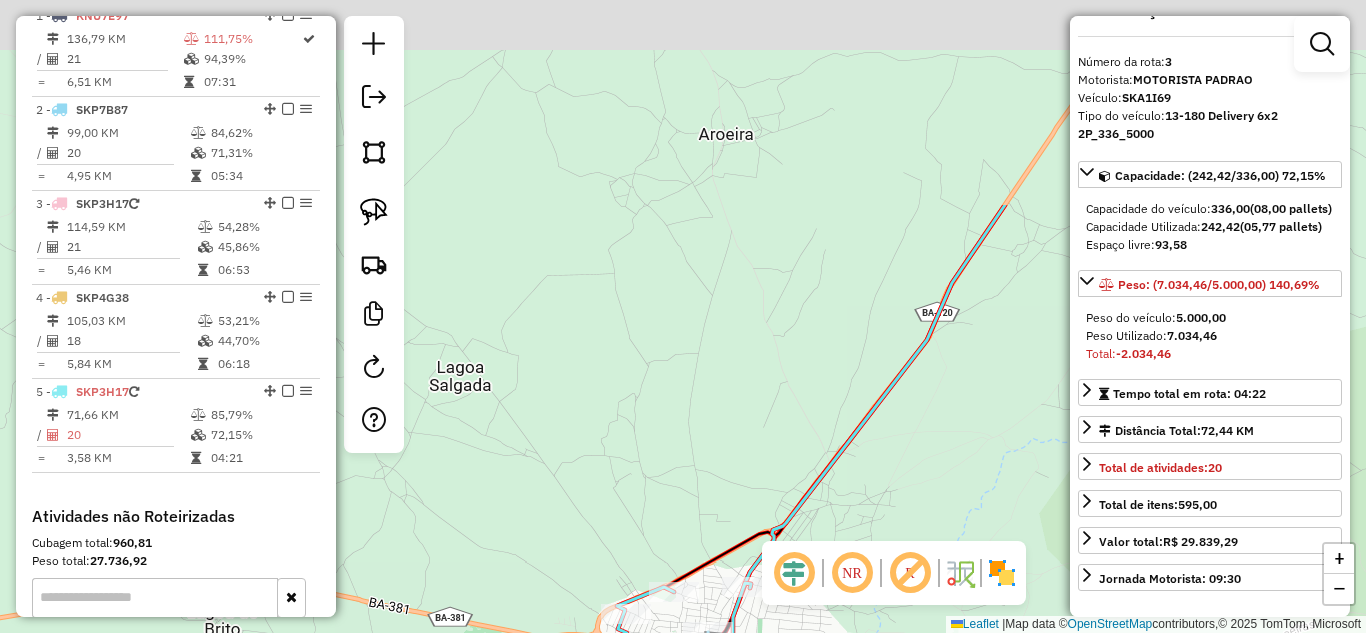 drag, startPoint x: 792, startPoint y: 63, endPoint x: 707, endPoint y: 377, distance: 325.3014 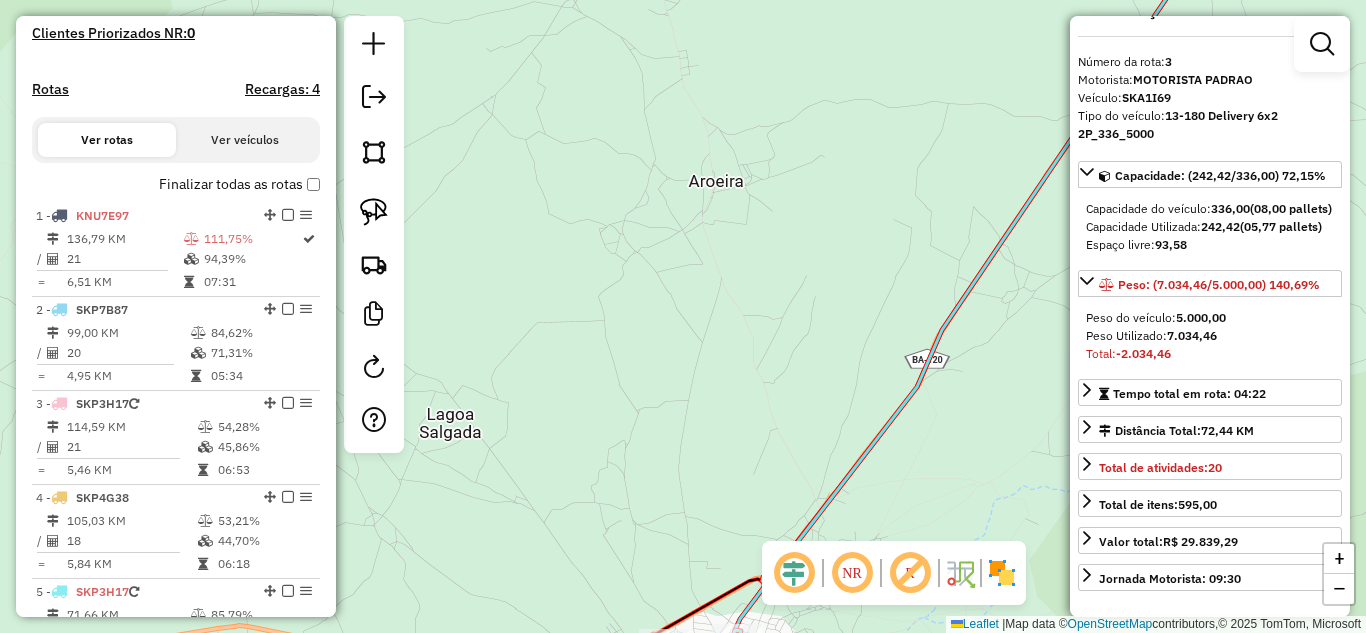scroll, scrollTop: 479, scrollLeft: 0, axis: vertical 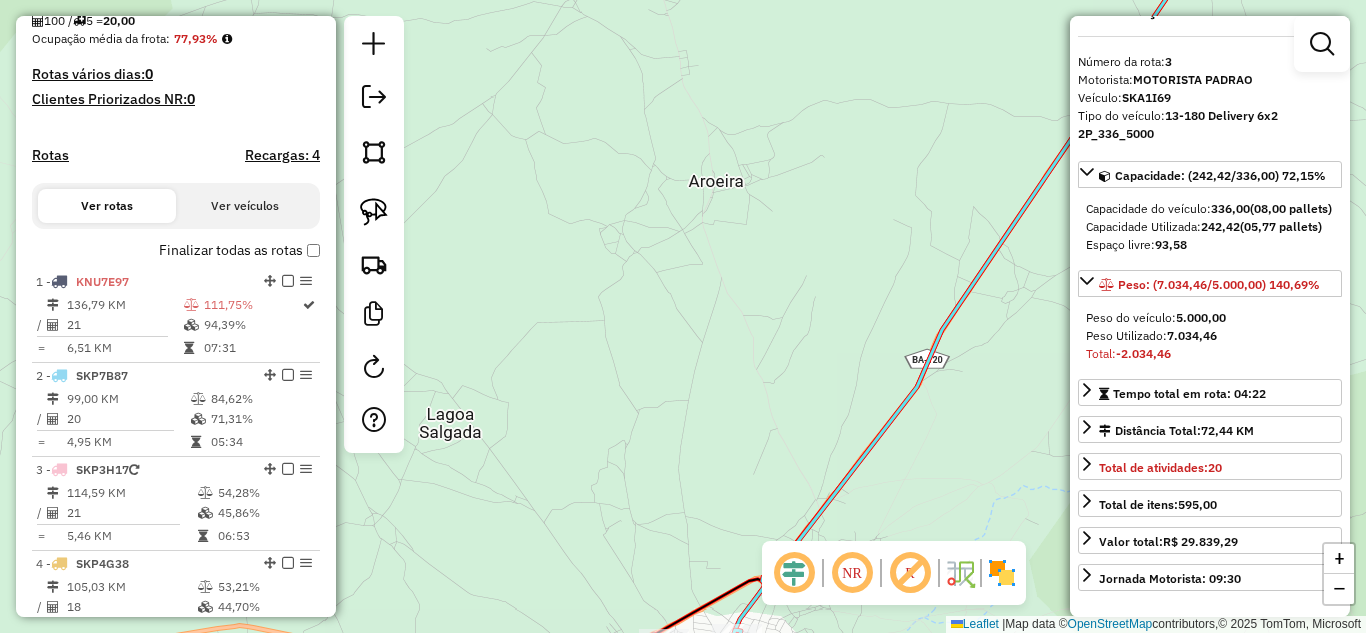 click on "Janela de atendimento Grade de atendimento Capacidade Transportadoras Veículos Cliente Pedidos  Rotas Selecione os dias de semana para filtrar as janelas de atendimento  Seg   Ter   Qua   Qui   Sex   Sáb   Dom  Informe o período da janela de atendimento: De: Até:  Filtrar exatamente a janela do cliente  Considerar janela de atendimento padrão  Selecione os dias de semana para filtrar as grades de atendimento  Seg   Ter   Qua   Qui   Sex   Sáb   Dom   Considerar clientes sem dia de atendimento cadastrado  Clientes fora do dia de atendimento selecionado Filtrar as atividades entre os valores definidos abaixo:  Peso mínimo:   Peso máximo:   Cubagem mínima:   Cubagem máxima:   De:   Até:  Filtrar as atividades entre o tempo de atendimento definido abaixo:  De:   Até:   Considerar capacidade total dos clientes não roteirizados Transportadora: Selecione um ou mais itens Tipo de veículo: Selecione um ou mais itens Veículo: Selecione um ou mais itens Motorista: Selecione um ou mais itens Nome: Rótulo:" 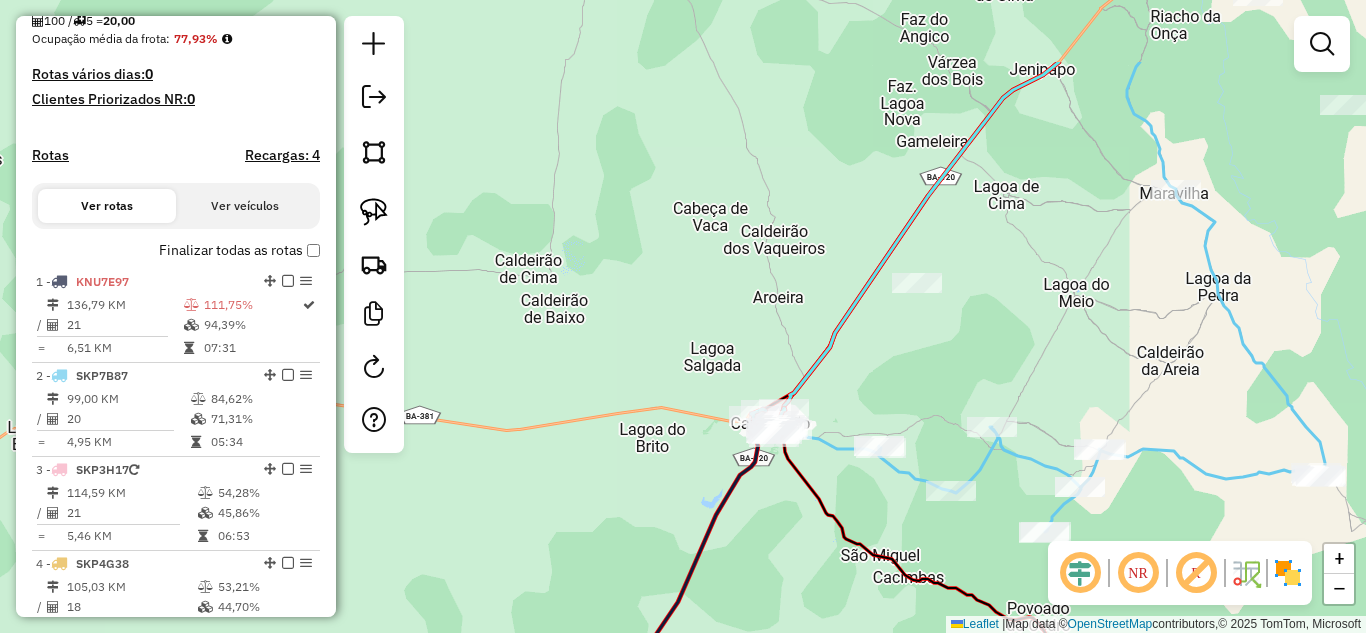 drag, startPoint x: 838, startPoint y: 126, endPoint x: 720, endPoint y: 419, distance: 315.86865 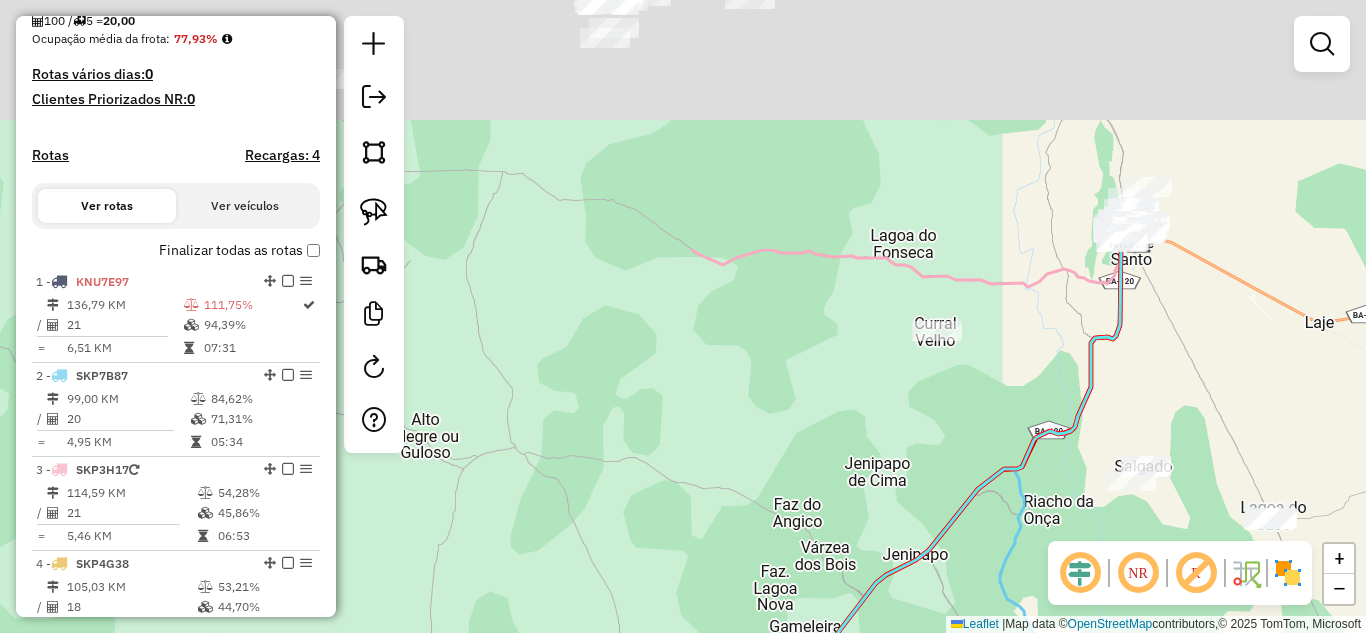 drag, startPoint x: 880, startPoint y: 203, endPoint x: 823, endPoint y: 474, distance: 276.9296 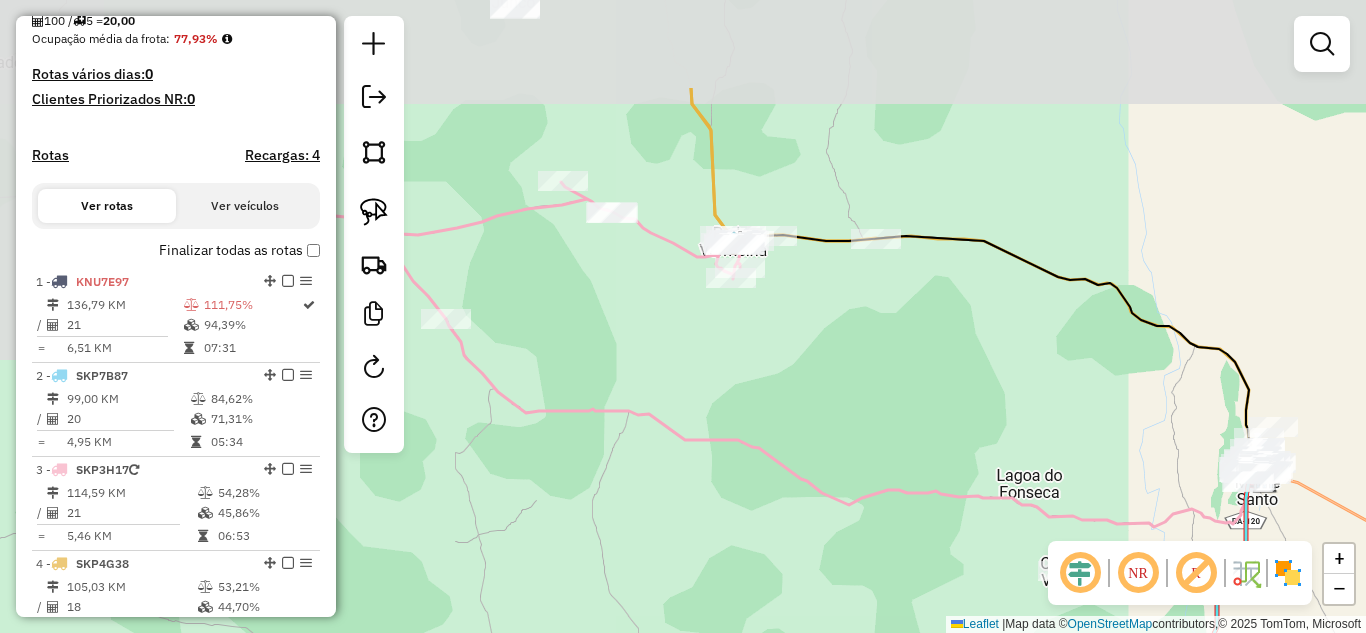 drag, startPoint x: 662, startPoint y: 177, endPoint x: 773, endPoint y: 314, distance: 176.32356 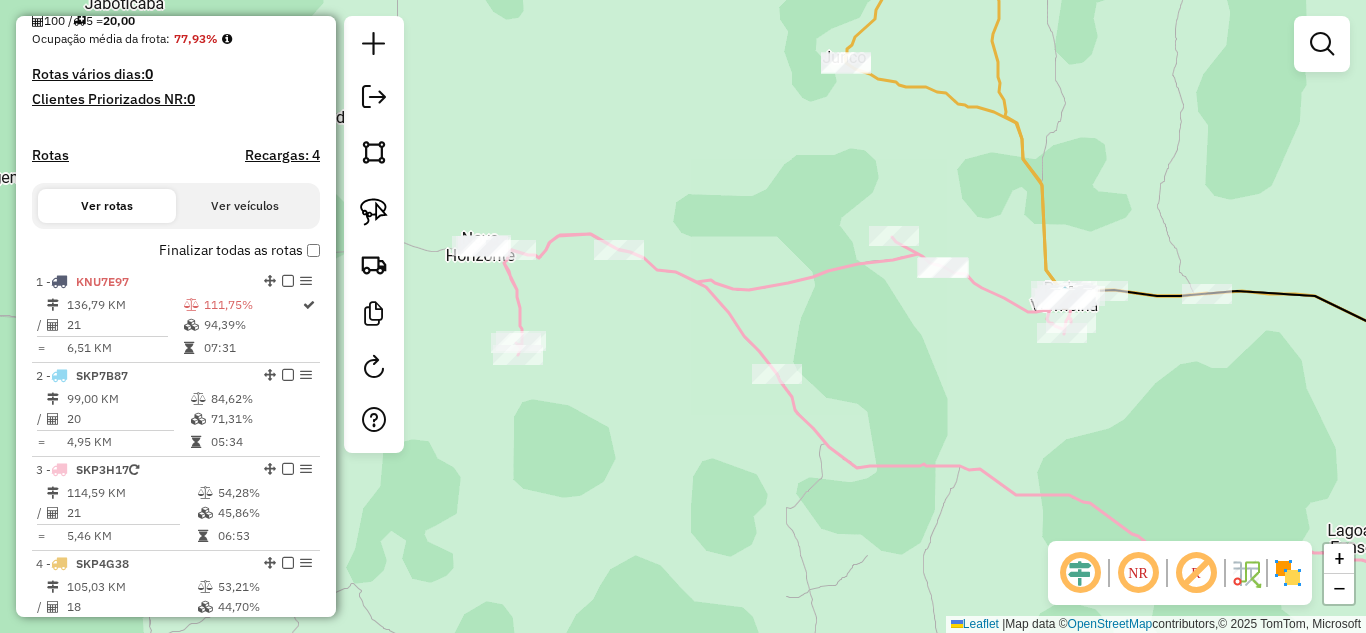 drag, startPoint x: 534, startPoint y: 252, endPoint x: 861, endPoint y: 303, distance: 330.95316 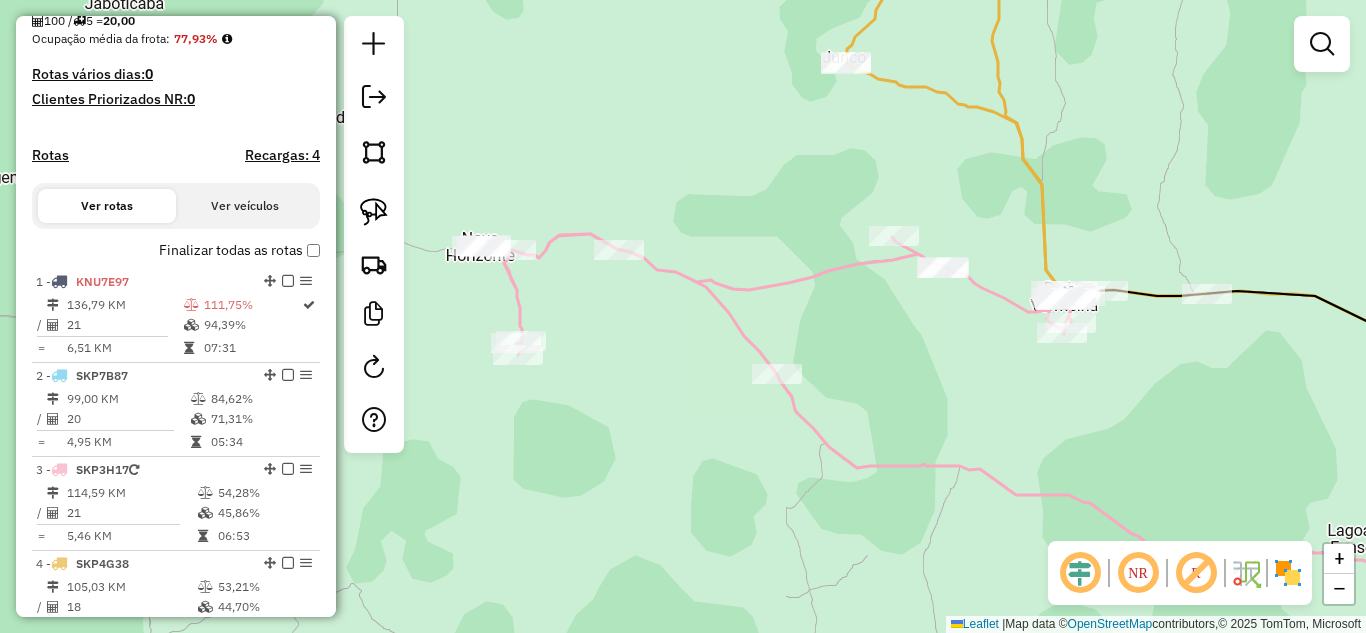 drag, startPoint x: 367, startPoint y: 225, endPoint x: 415, endPoint y: 217, distance: 48.6621 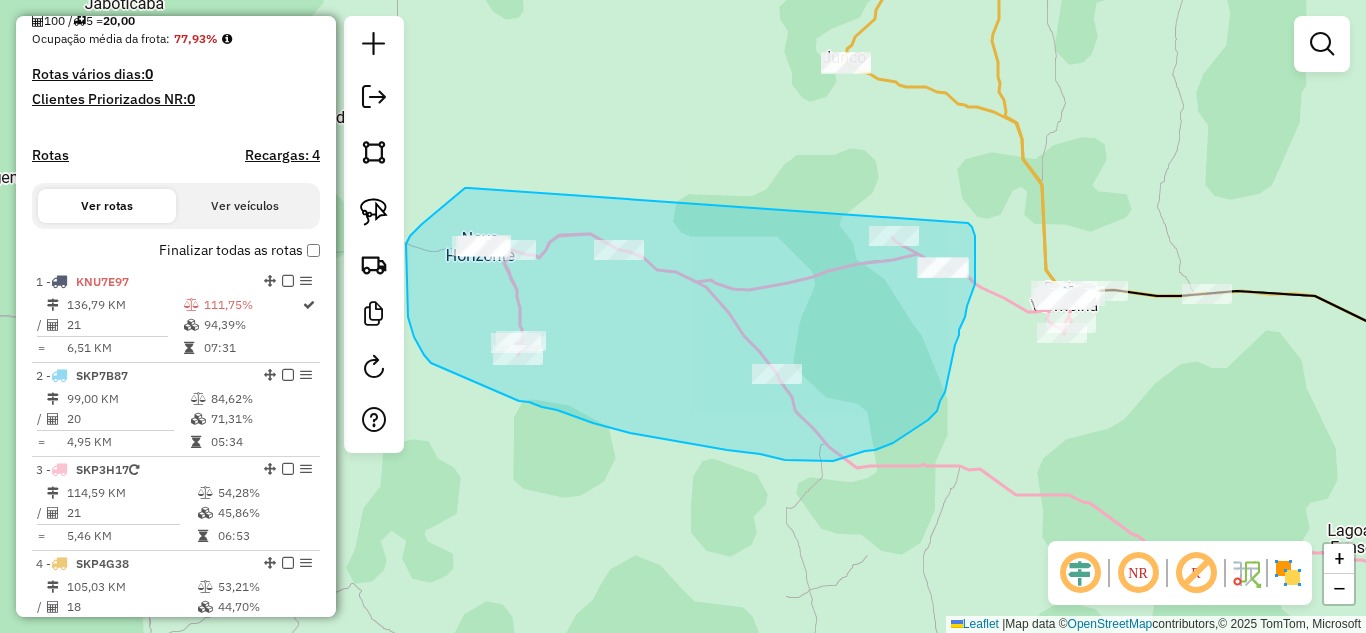 drag, startPoint x: 410, startPoint y: 236, endPoint x: 968, endPoint y: 223, distance: 558.1514 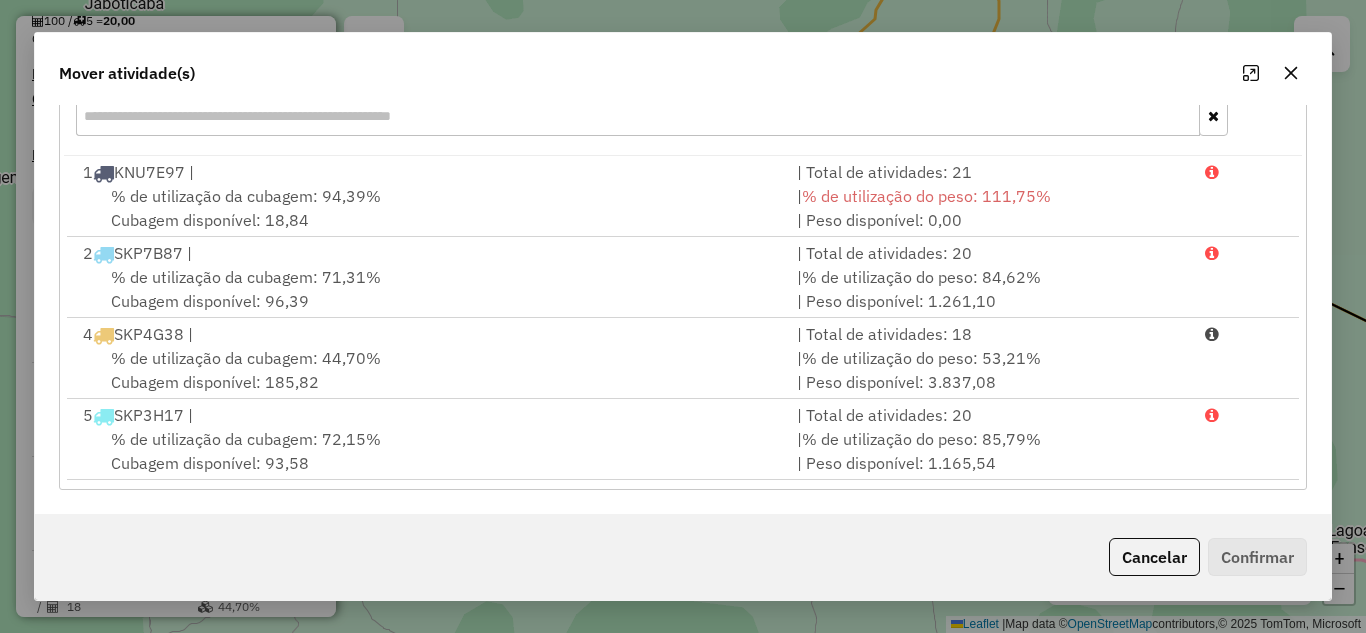 scroll, scrollTop: 31, scrollLeft: 0, axis: vertical 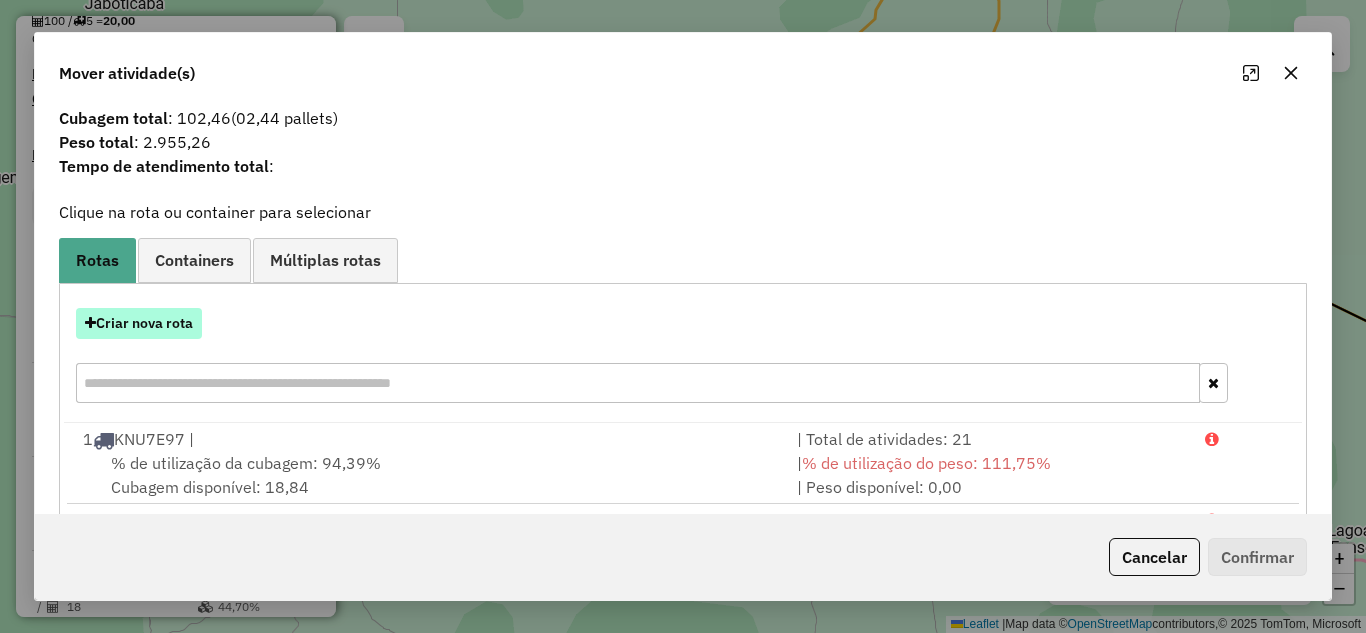 click on "Criar nova rota" at bounding box center [139, 323] 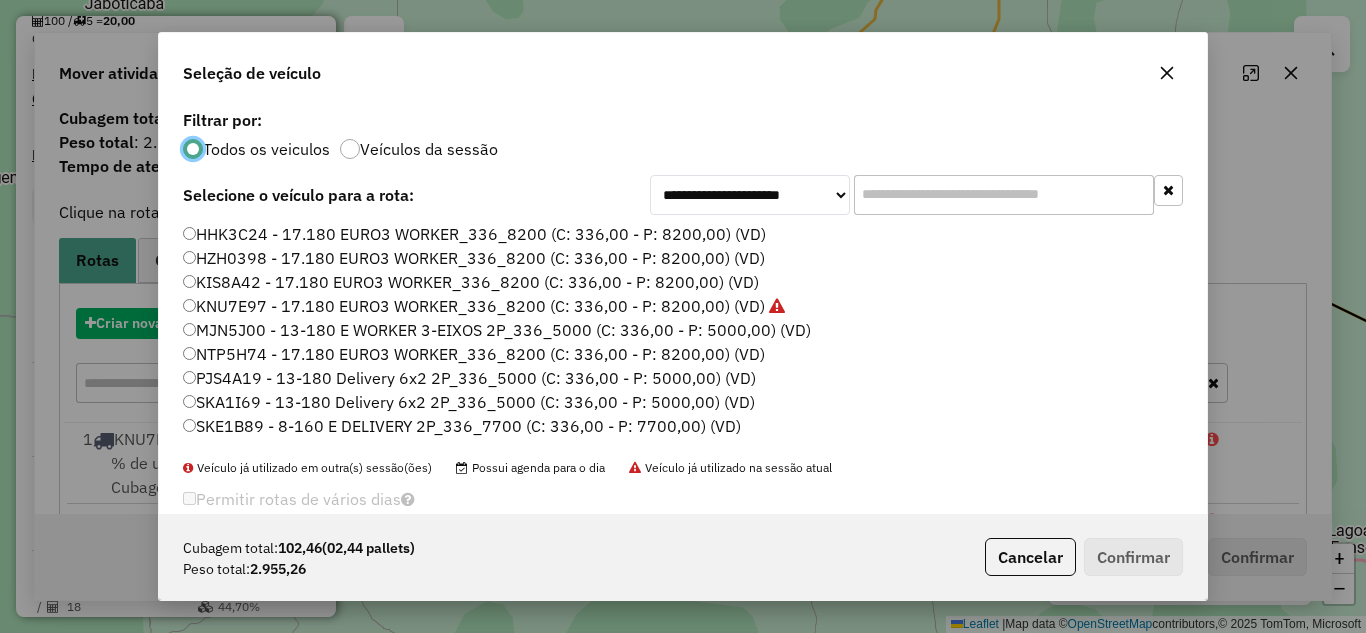 scroll, scrollTop: 11, scrollLeft: 6, axis: both 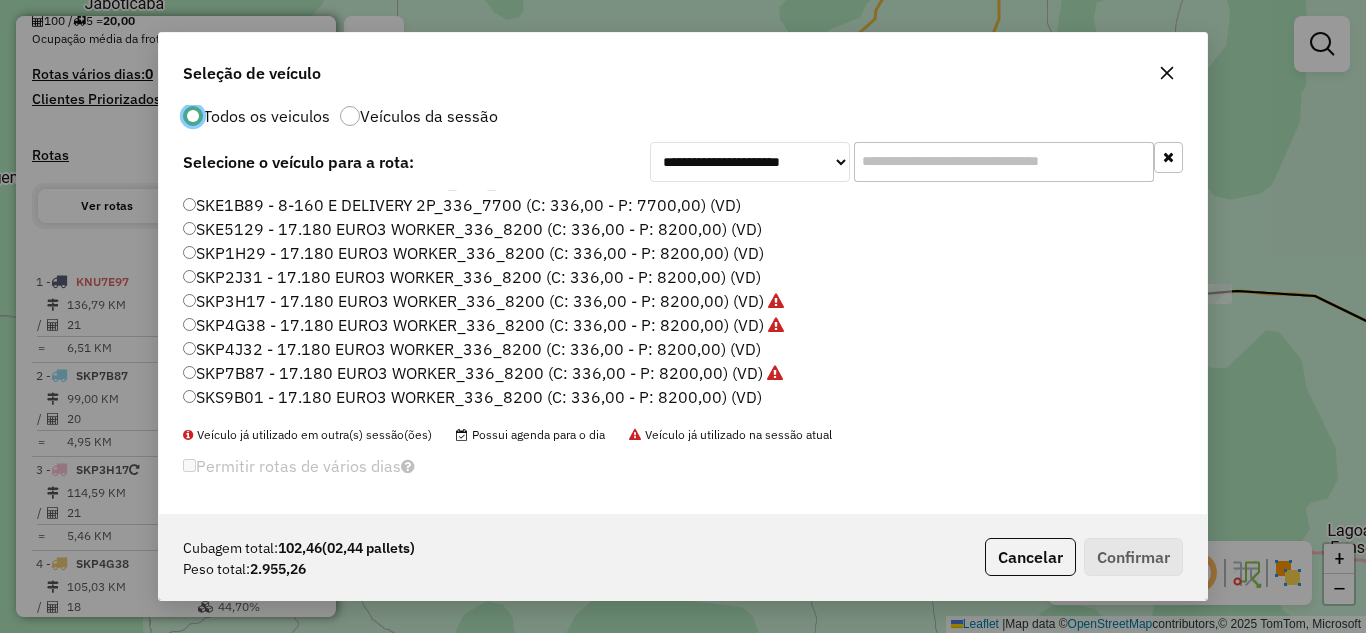 click on "SKP4J32 - 17.180 EURO3 WORKER_336_8200 (C: 336,00 - P: 8200,00) (VD)" 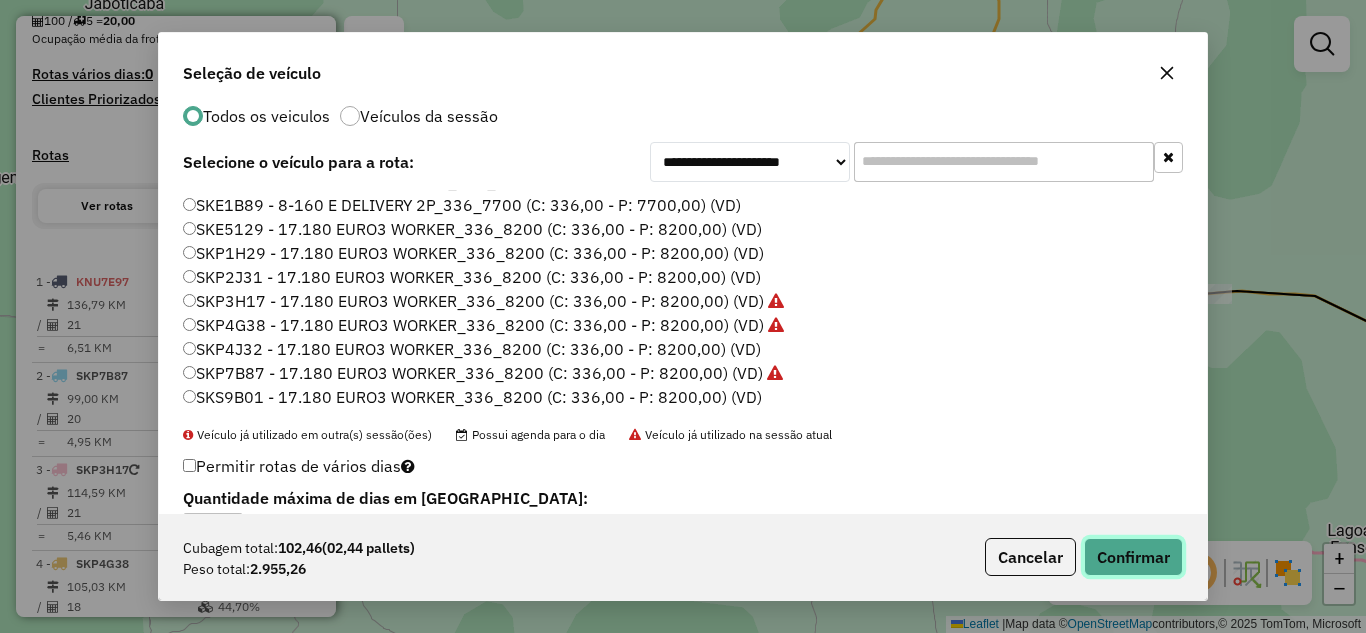 click on "Confirmar" 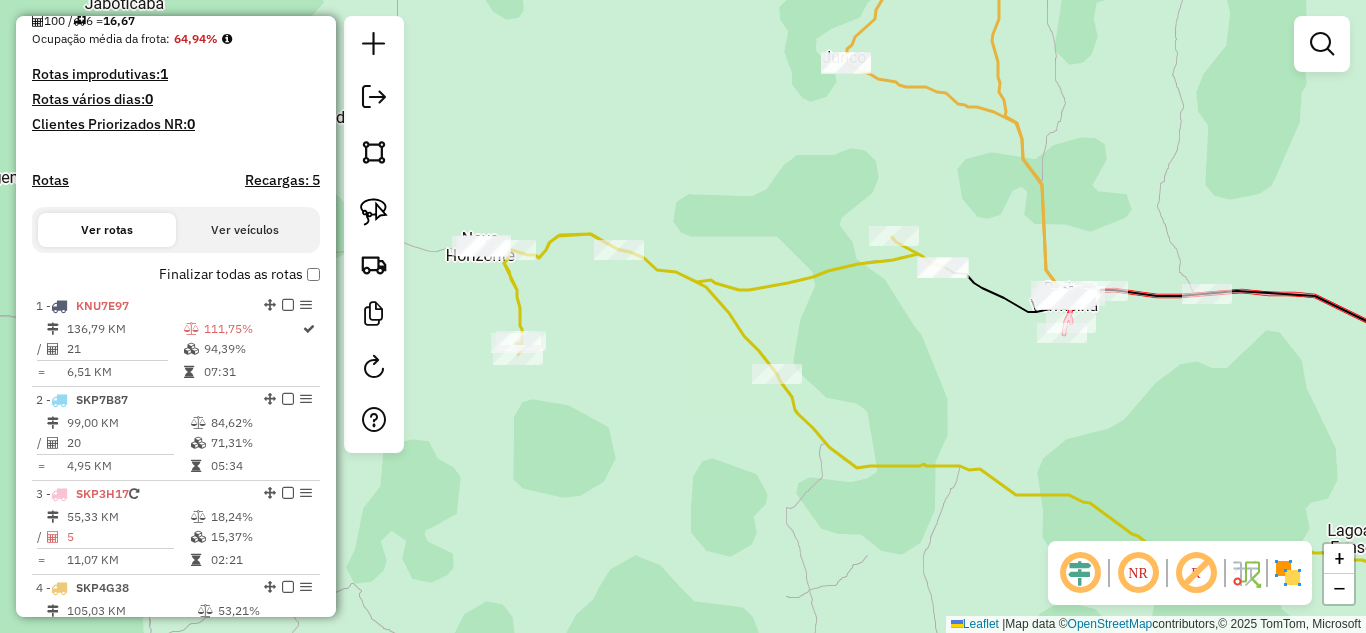 scroll, scrollTop: 0, scrollLeft: 0, axis: both 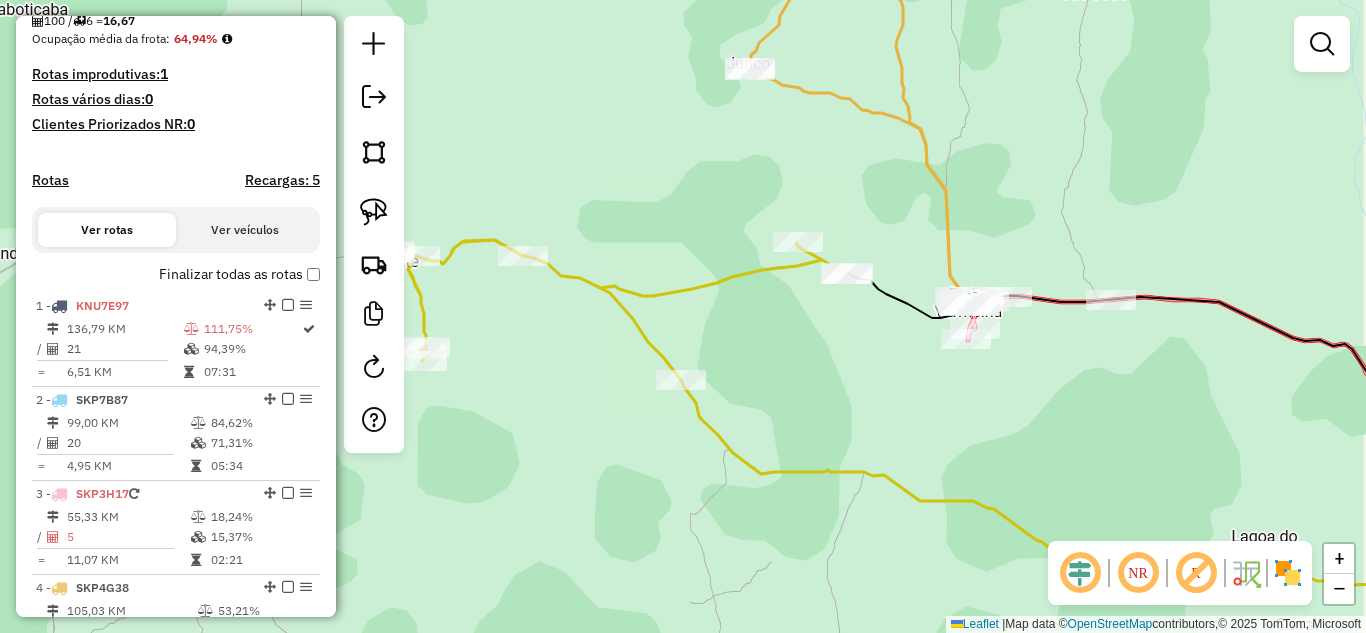 drag, startPoint x: 999, startPoint y: 349, endPoint x: 806, endPoint y: 369, distance: 194.03351 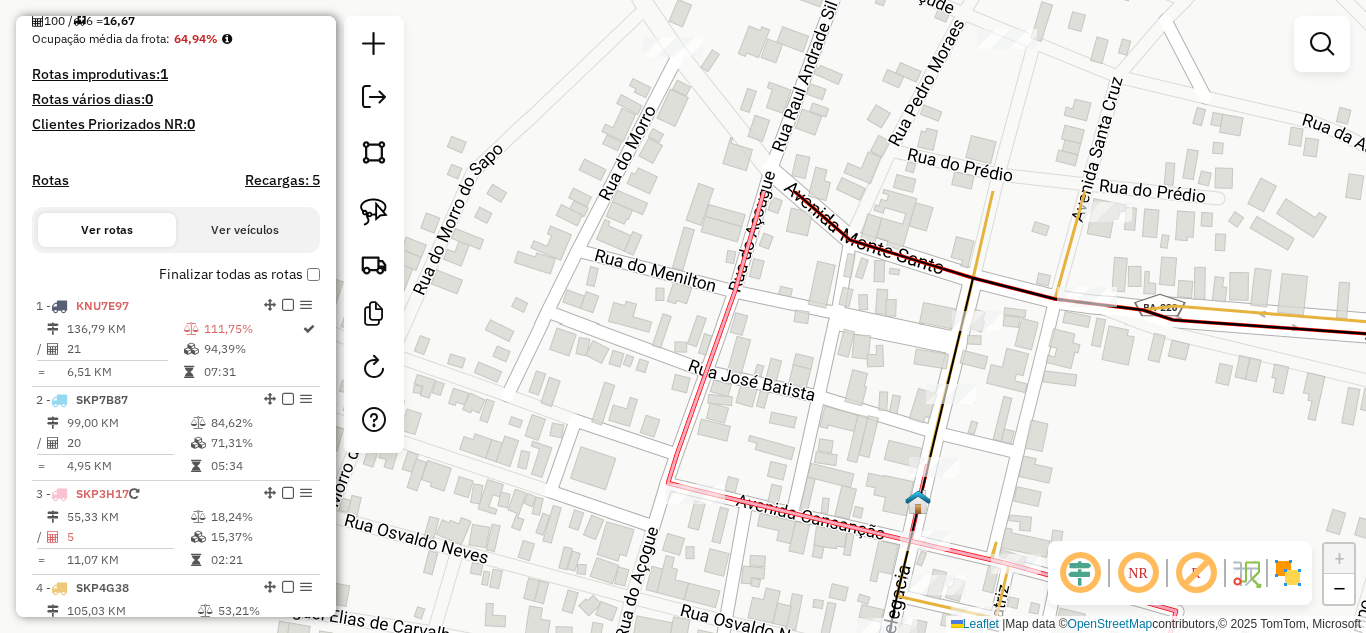 drag, startPoint x: 854, startPoint y: 232, endPoint x: 837, endPoint y: 411, distance: 179.80545 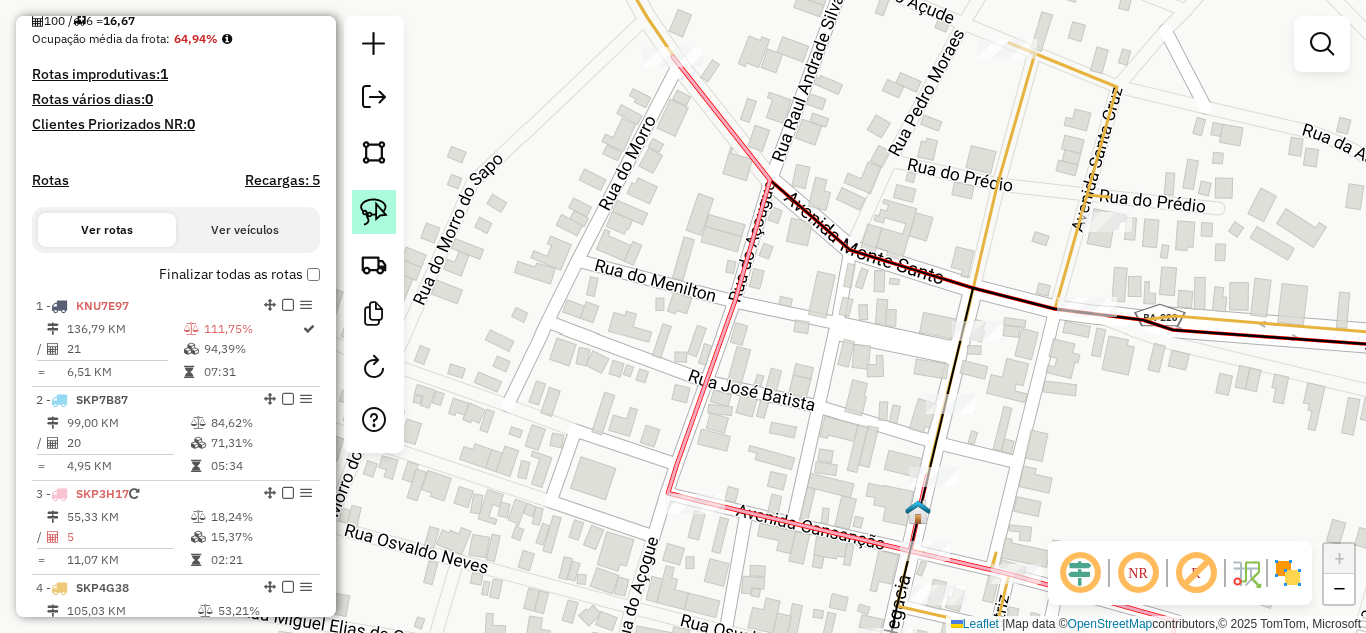 click 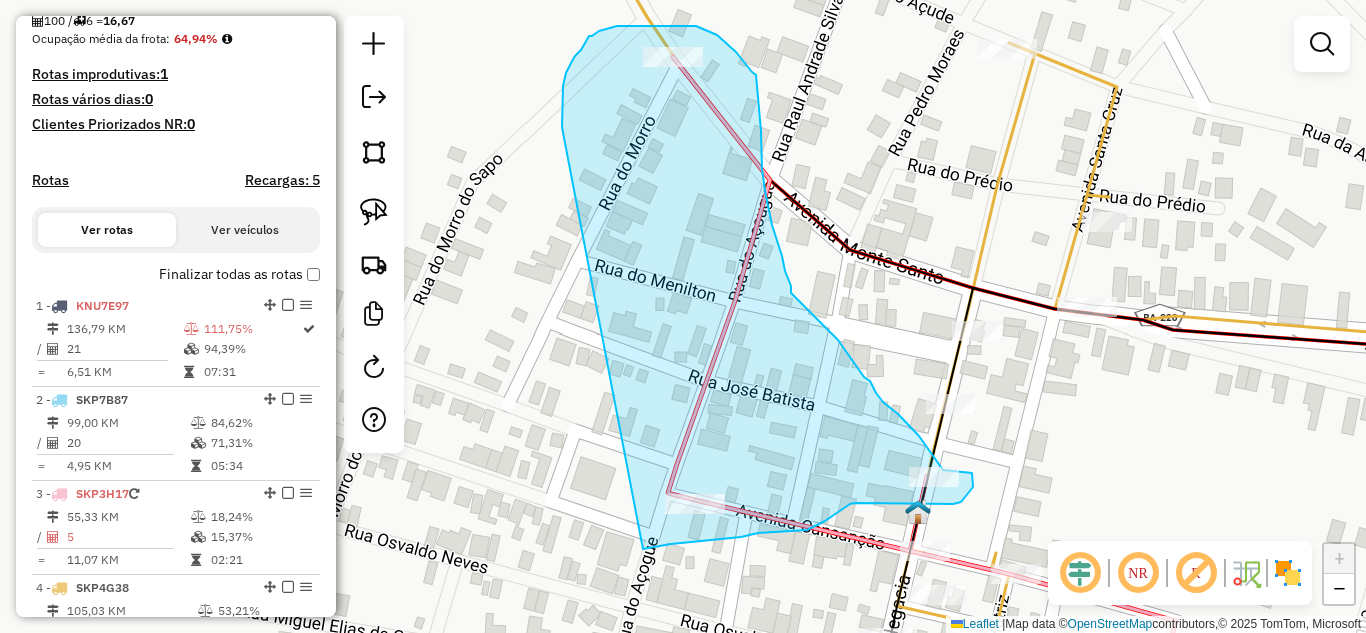 drag, startPoint x: 565, startPoint y: 143, endPoint x: 645, endPoint y: 547, distance: 411.84464 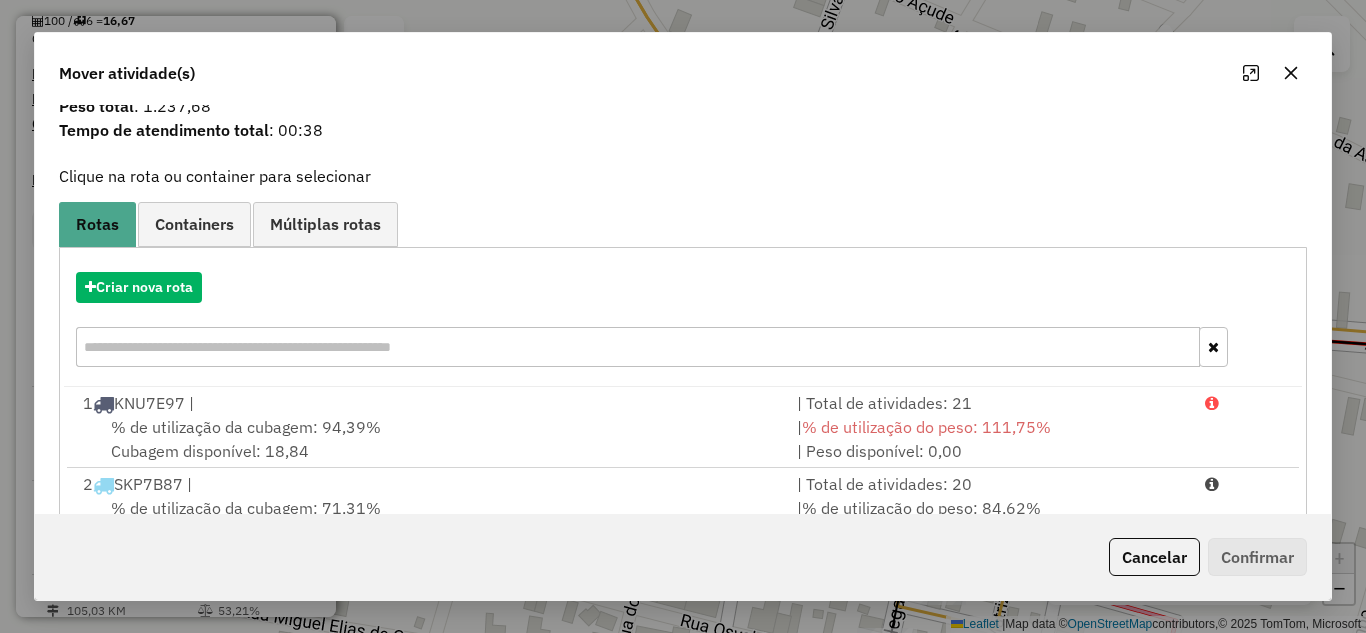 scroll, scrollTop: 374, scrollLeft: 0, axis: vertical 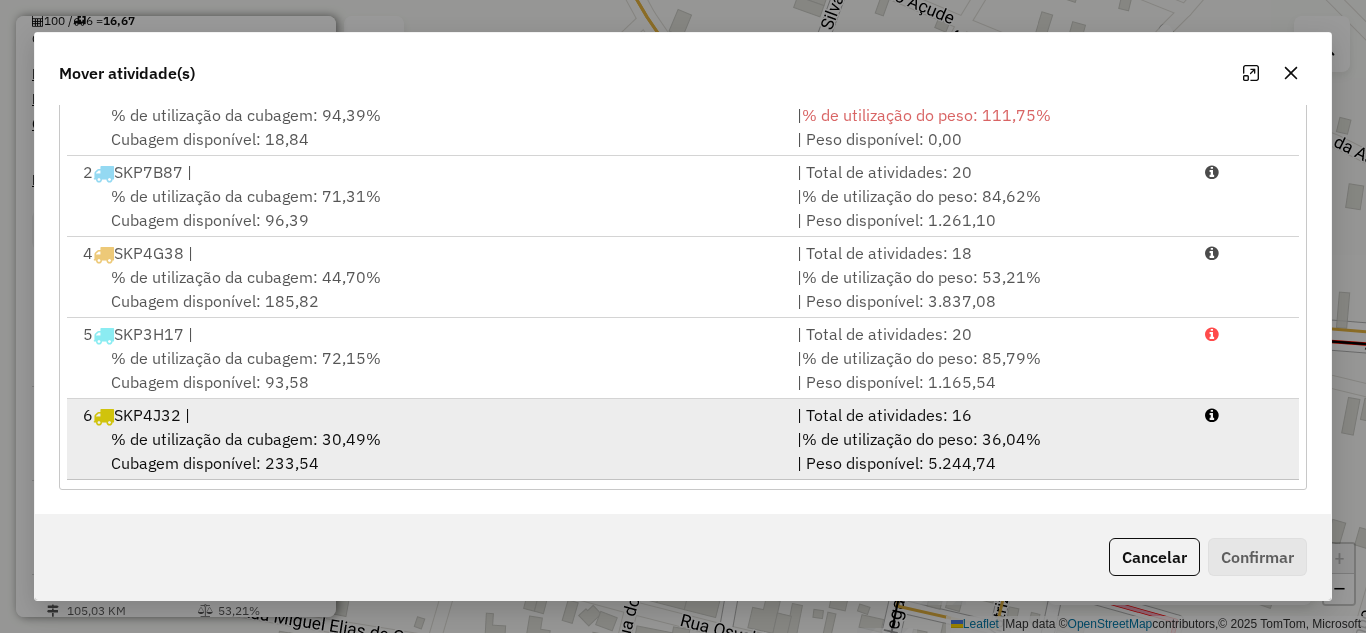 click on "% de utilização da cubagem: 30,49%  Cubagem disponível: 233,54" at bounding box center [428, 451] 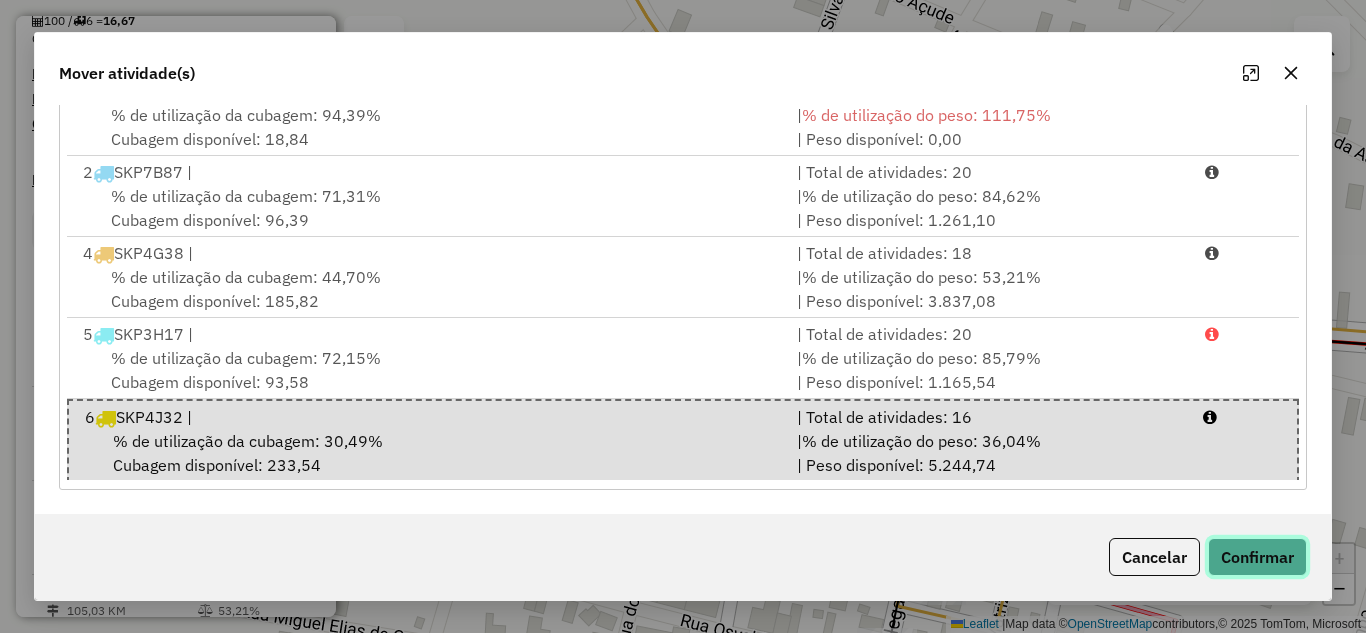 click on "Confirmar" 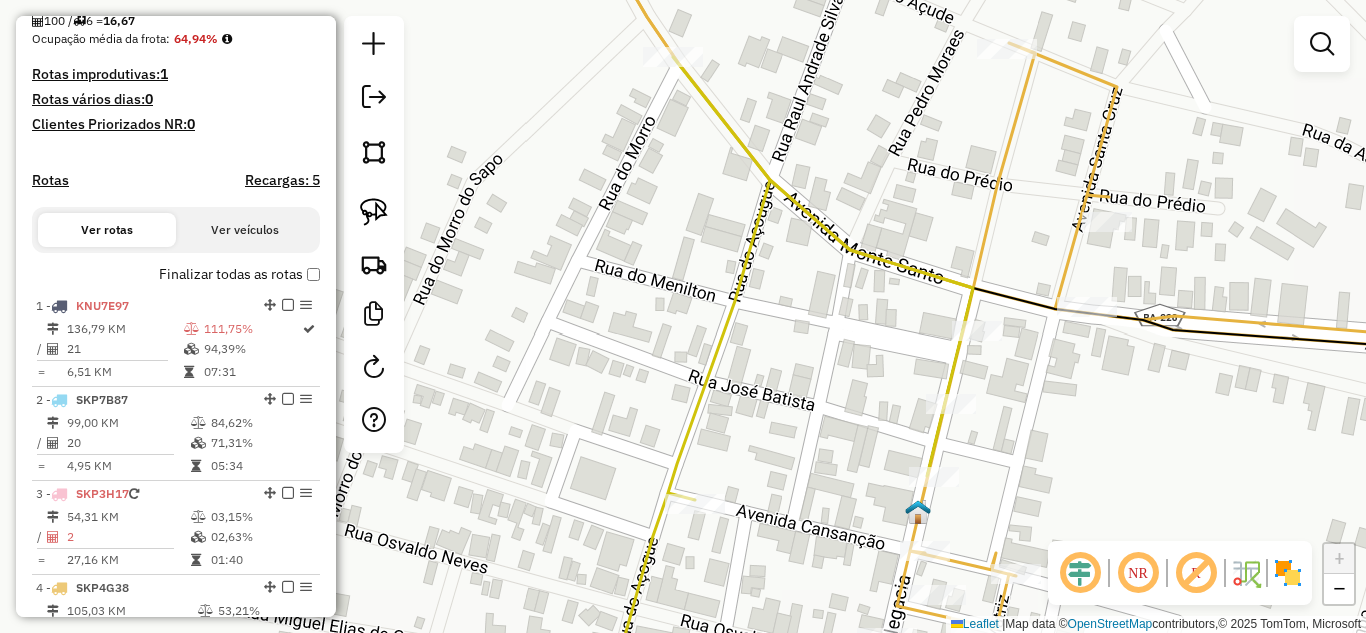 scroll, scrollTop: 0, scrollLeft: 0, axis: both 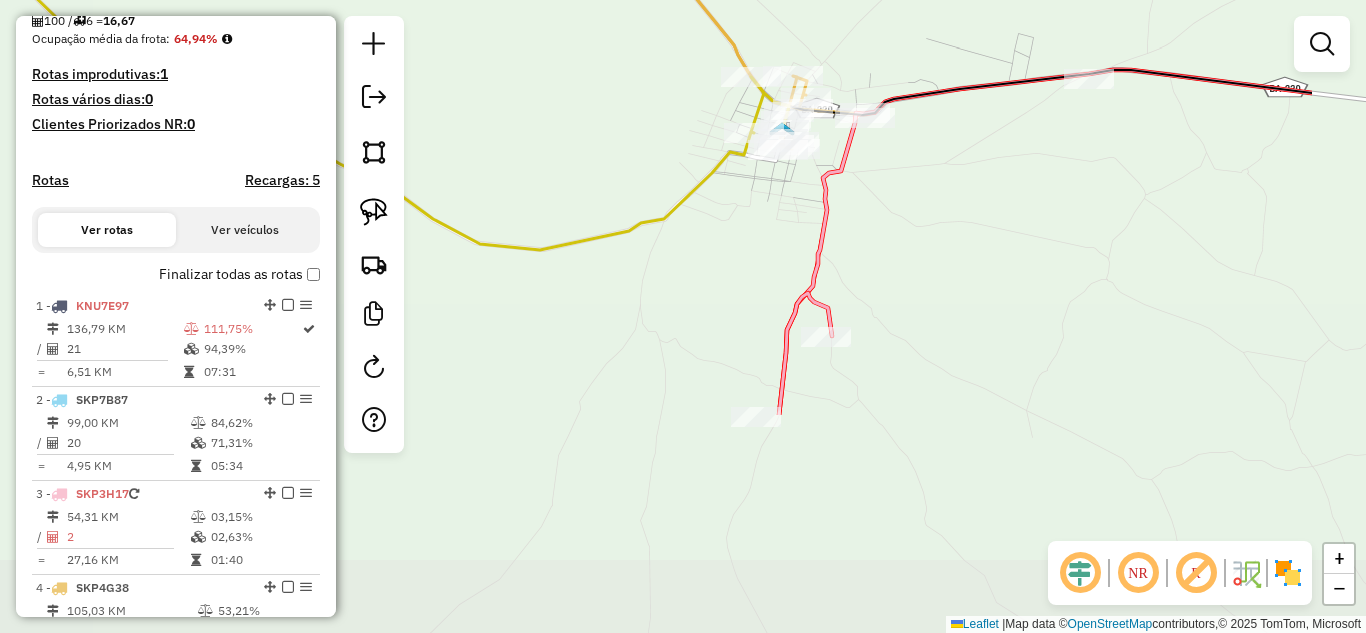 drag, startPoint x: 1014, startPoint y: 466, endPoint x: 817, endPoint y: 180, distance: 347.28232 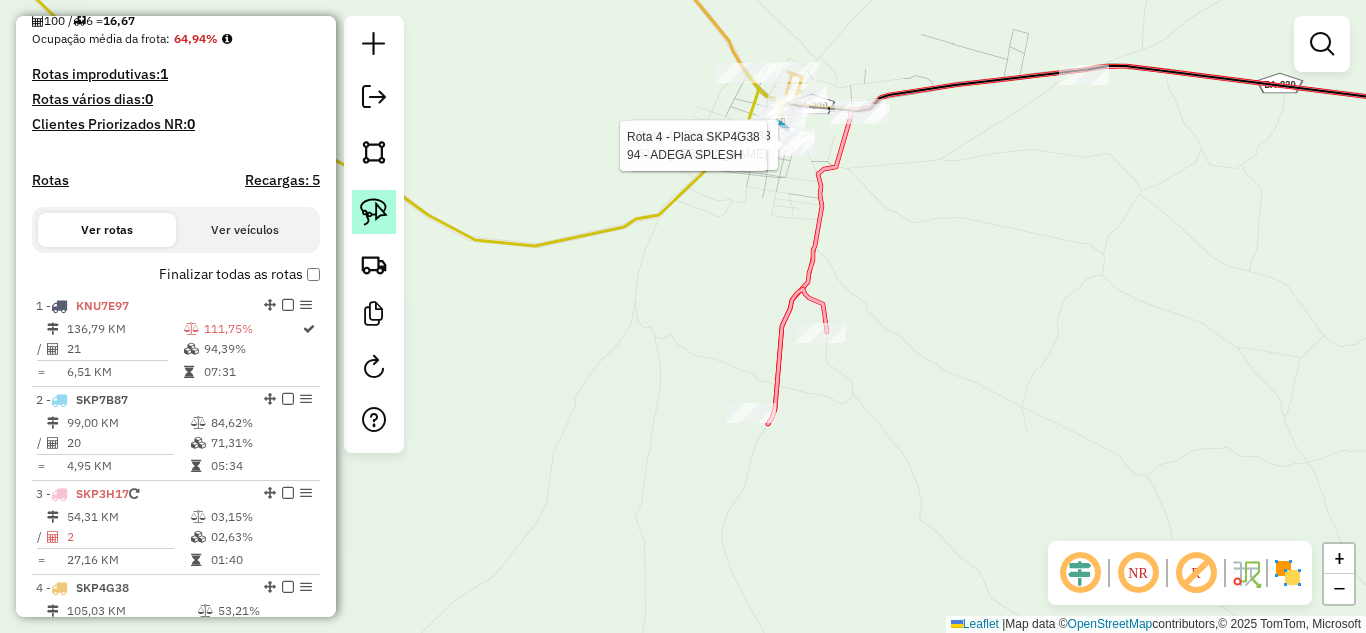 click 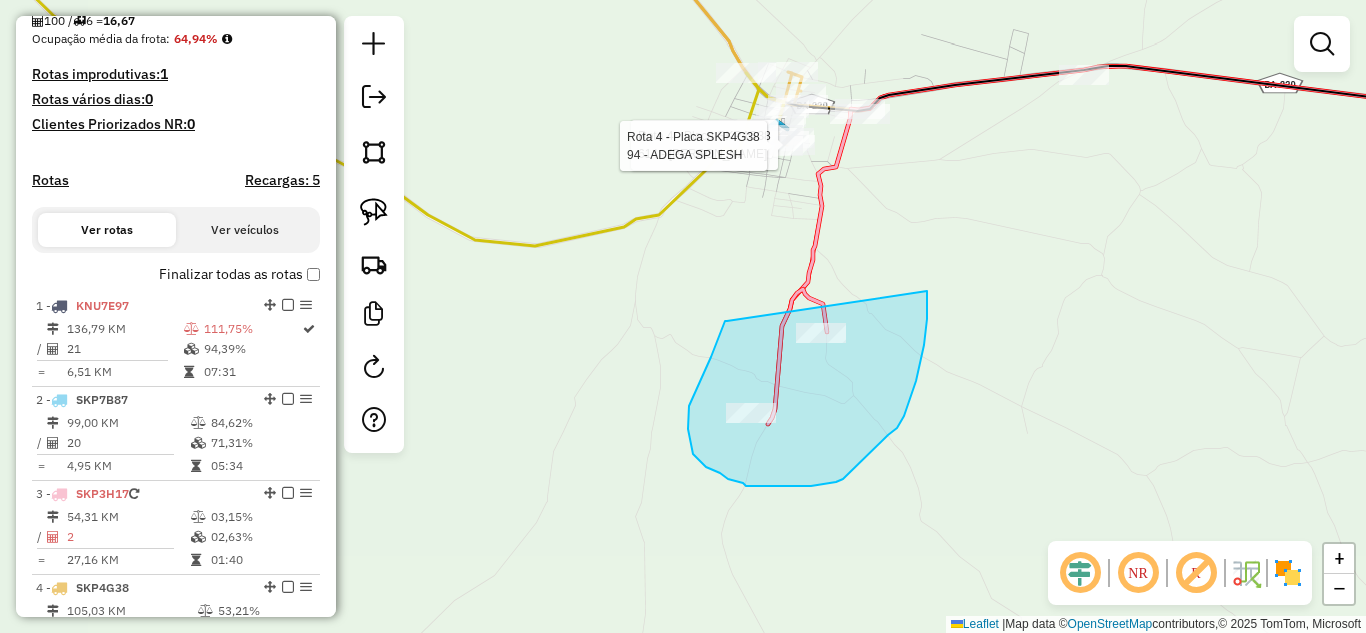 drag, startPoint x: 727, startPoint y: 321, endPoint x: 927, endPoint y: 284, distance: 203.3937 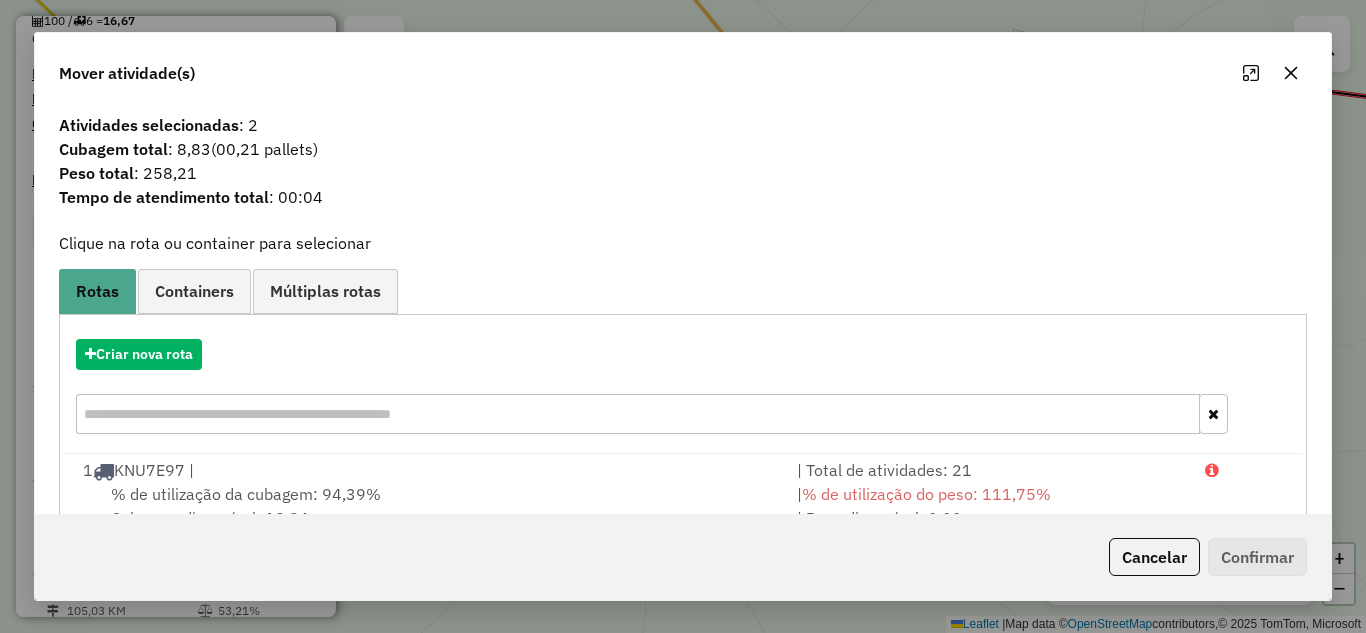 scroll, scrollTop: 333, scrollLeft: 0, axis: vertical 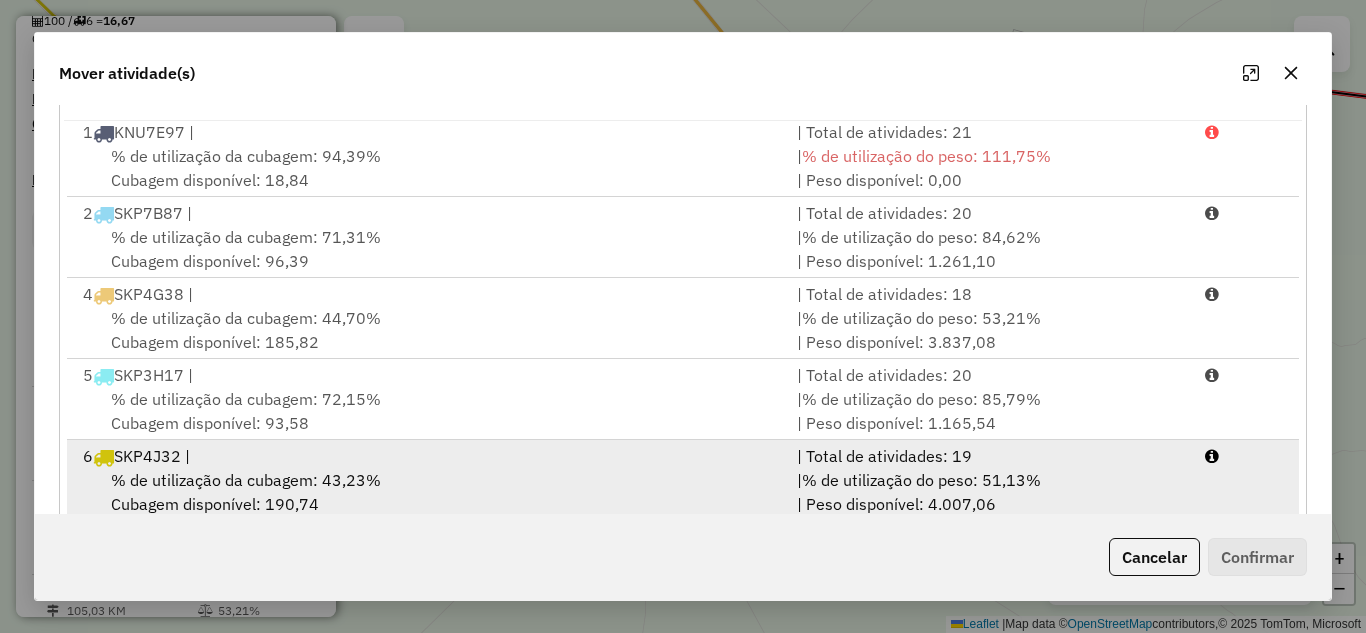 drag, startPoint x: 595, startPoint y: 471, endPoint x: 811, endPoint y: 501, distance: 218.07338 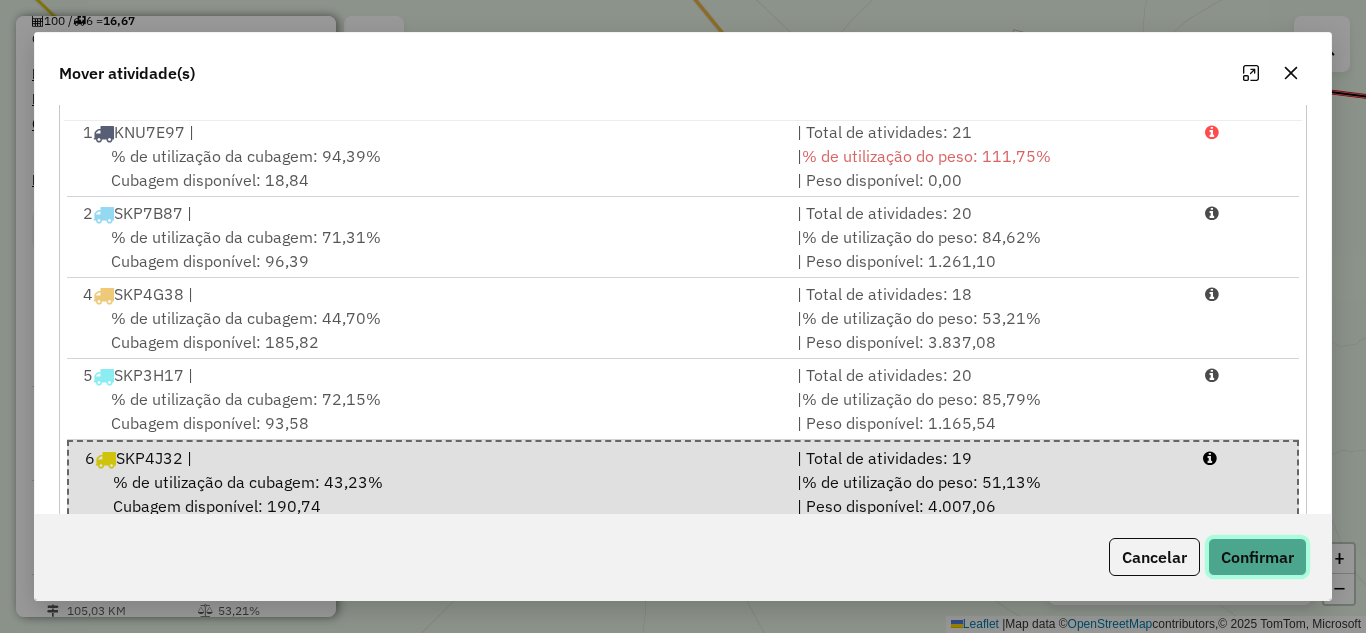 click on "Confirmar" 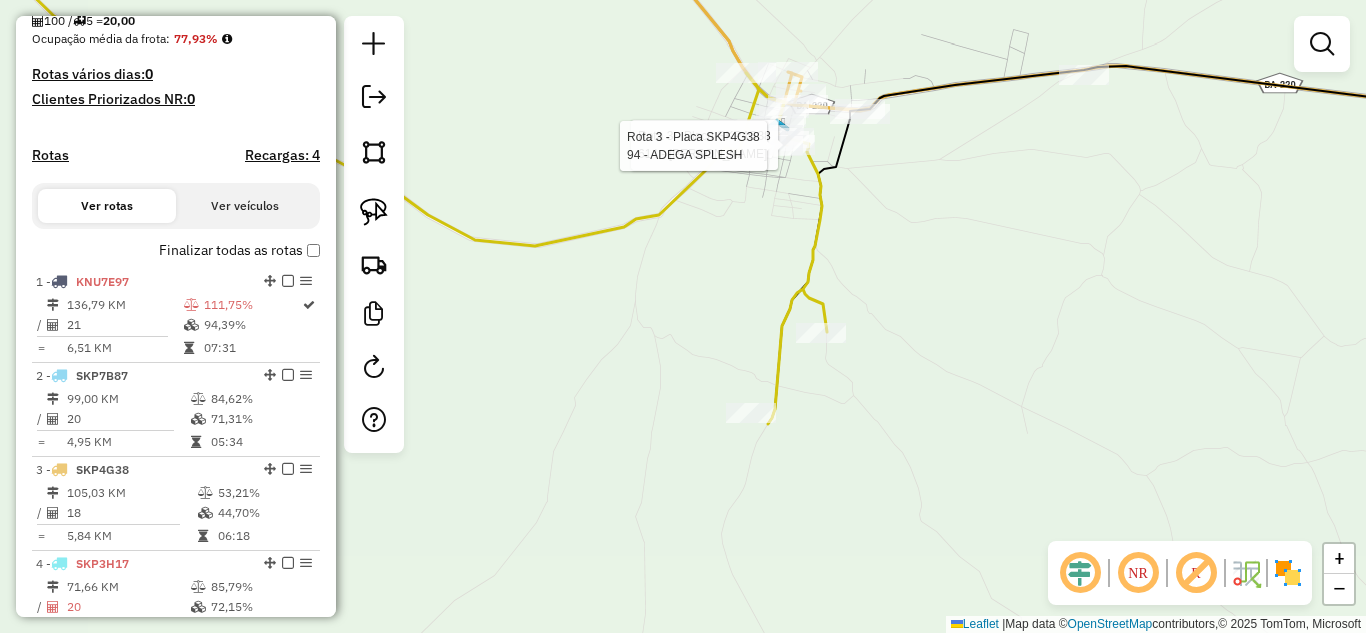 scroll, scrollTop: 0, scrollLeft: 0, axis: both 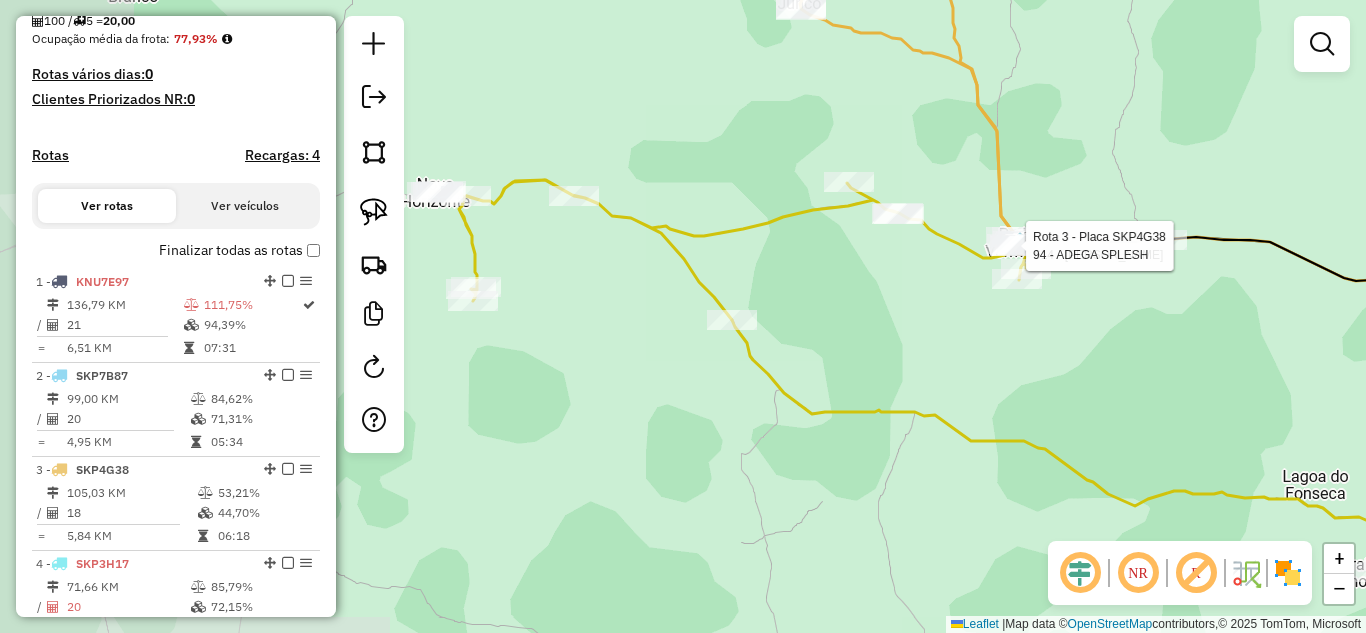 drag, startPoint x: 746, startPoint y: 387, endPoint x: 1167, endPoint y: 390, distance: 421.01068 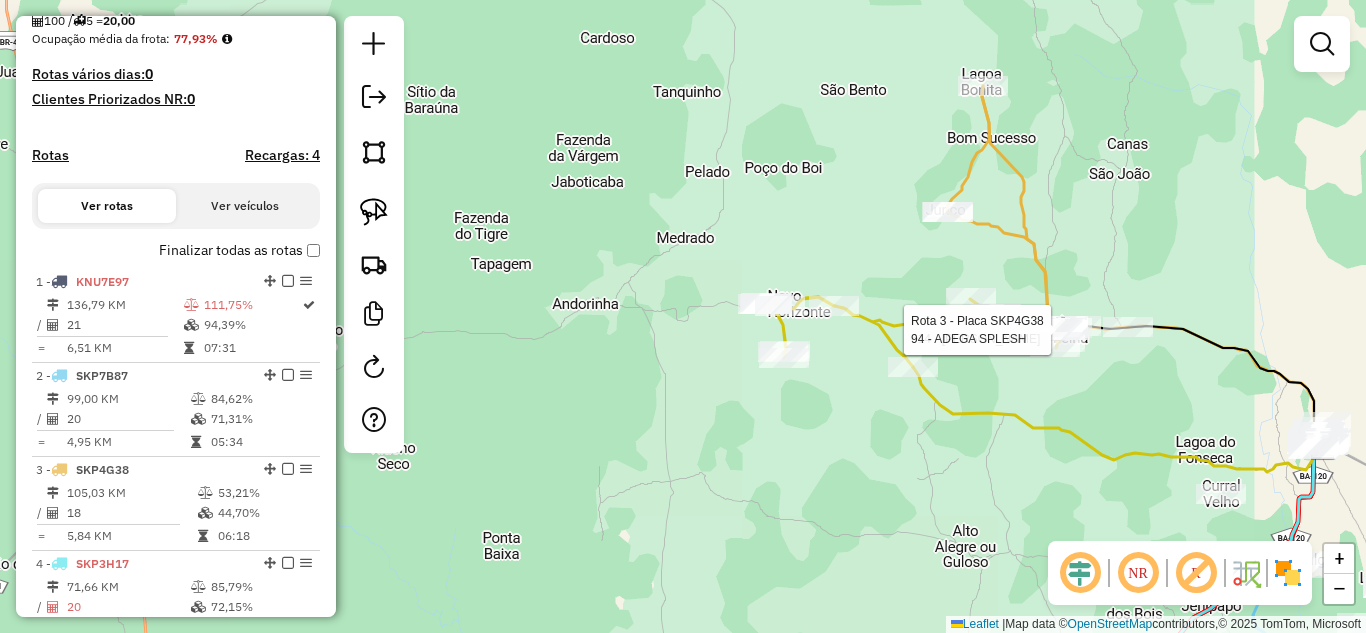drag, startPoint x: 380, startPoint y: 221, endPoint x: 424, endPoint y: 224, distance: 44.102154 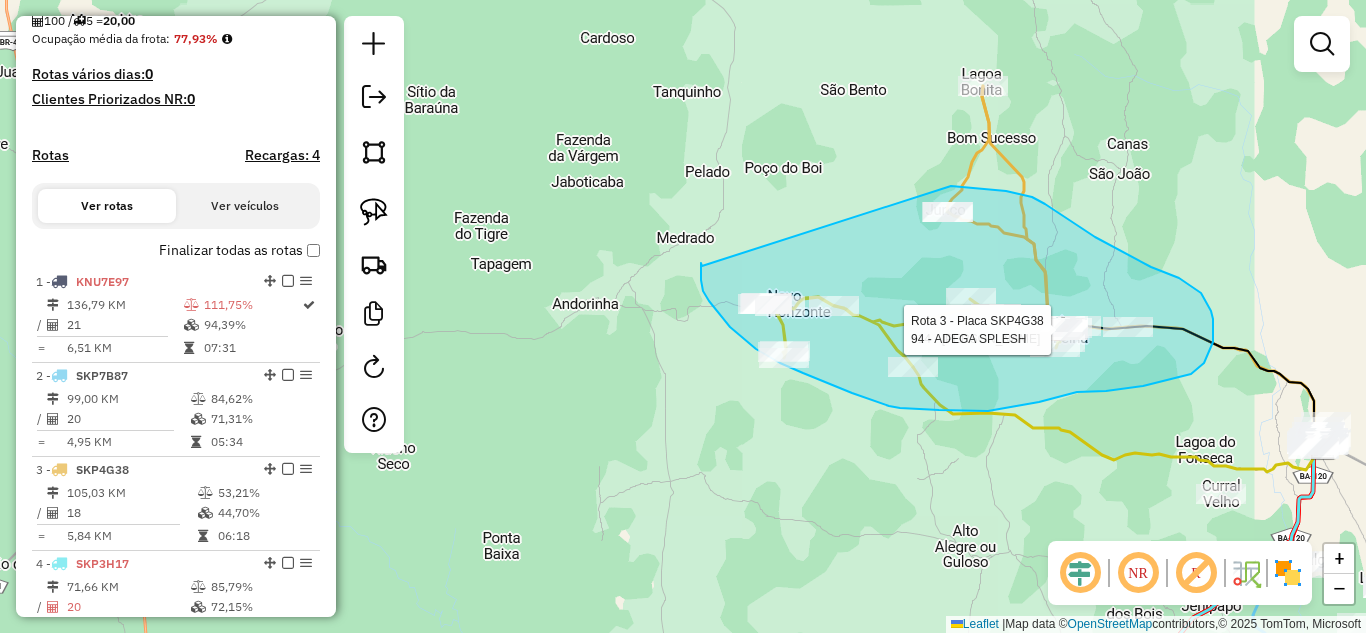 drag, startPoint x: 702, startPoint y: 266, endPoint x: 949, endPoint y: 186, distance: 259.63245 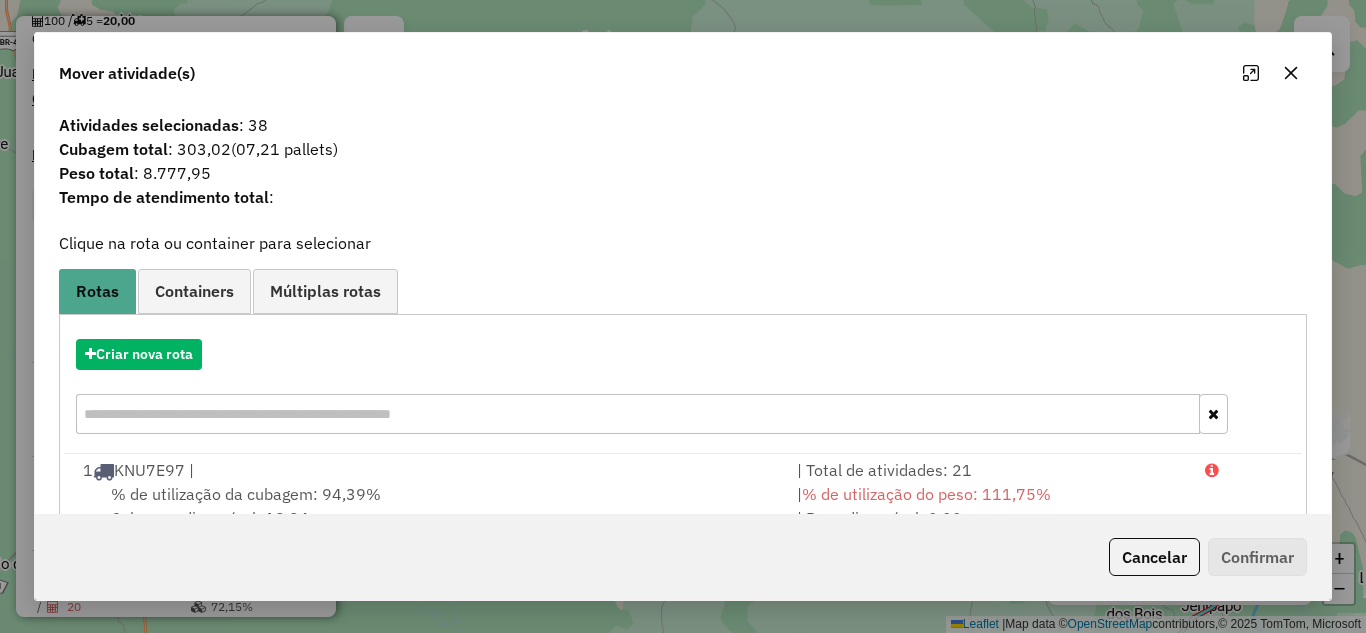 click 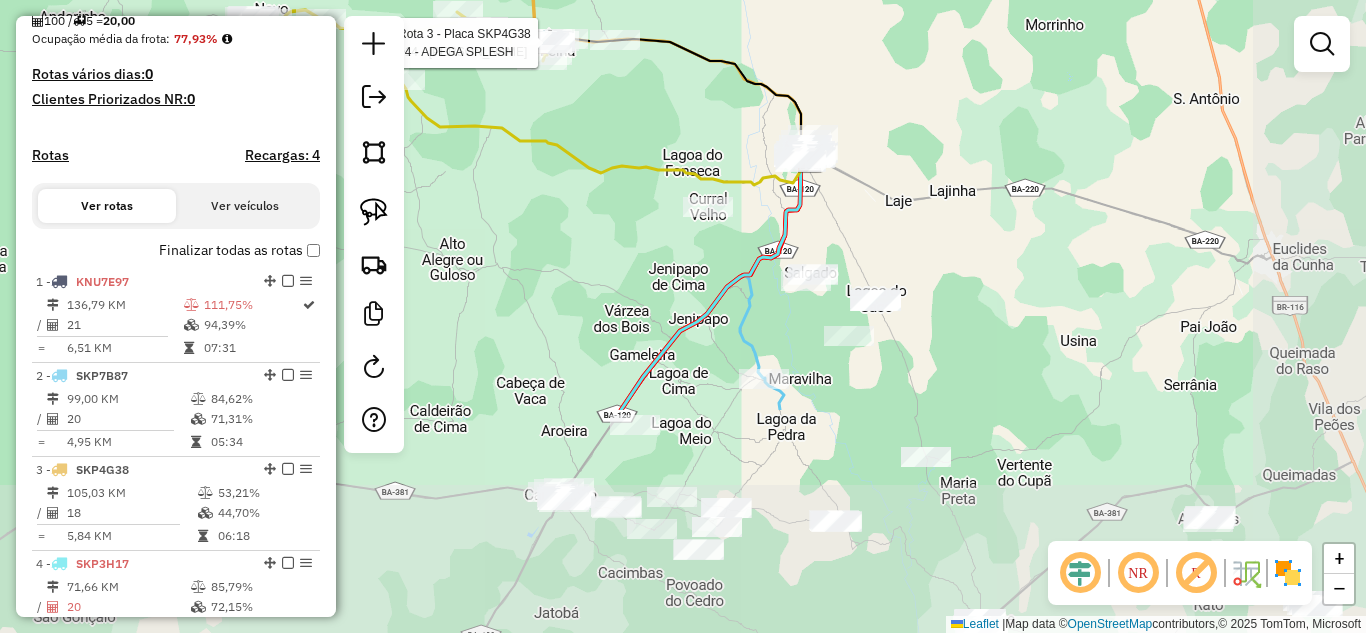 drag, startPoint x: 1206, startPoint y: 428, endPoint x: 672, endPoint y: 173, distance: 591.7609 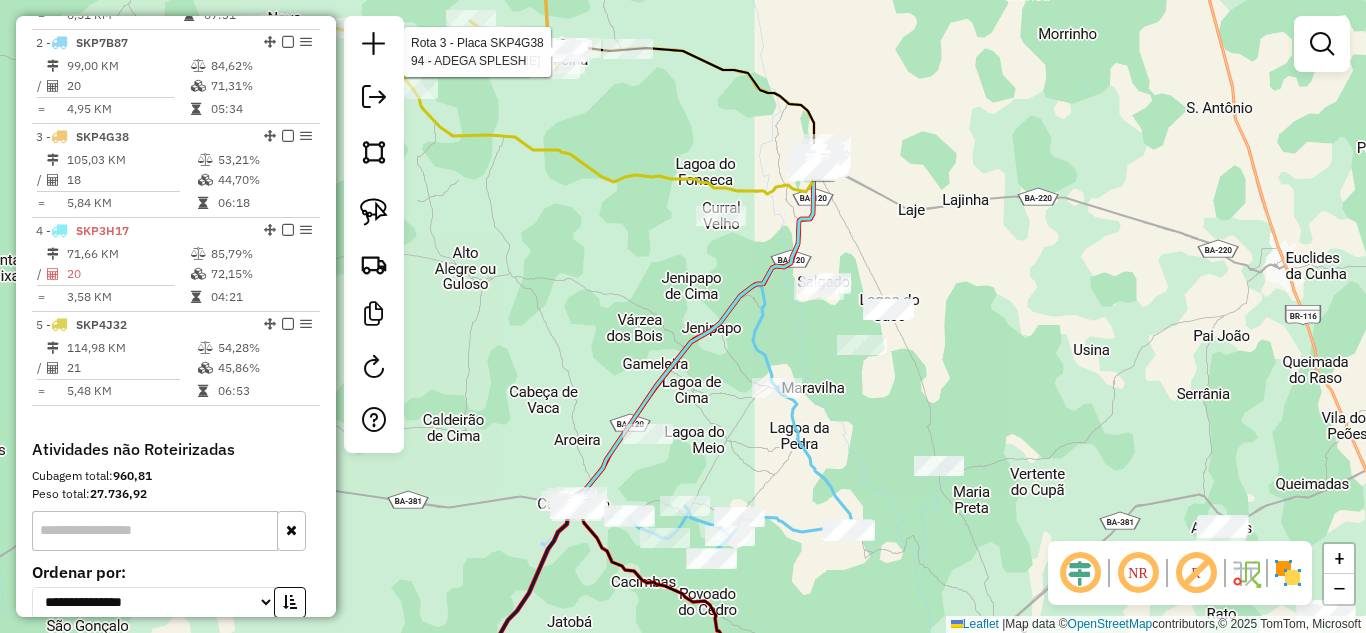 scroll, scrollTop: 879, scrollLeft: 0, axis: vertical 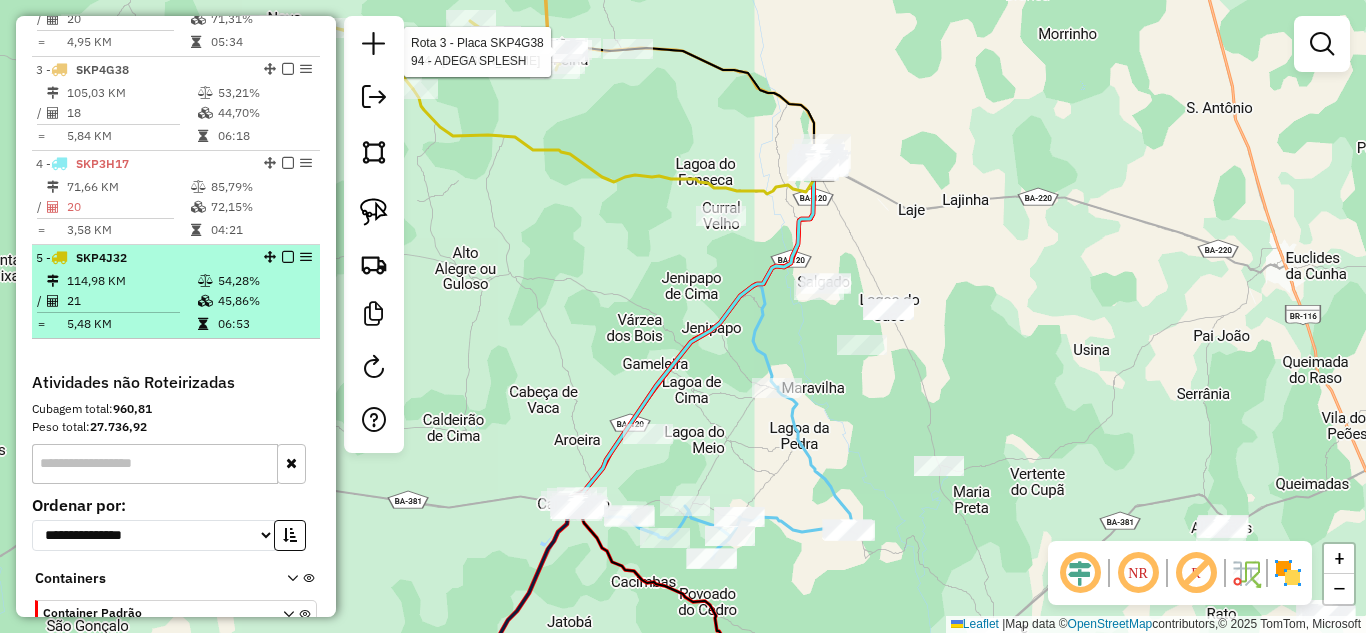 click on "5 -       SKP4J32   114,98 KM   54,28%  /  21   45,86%     =  5,48 KM   06:53" at bounding box center (176, 292) 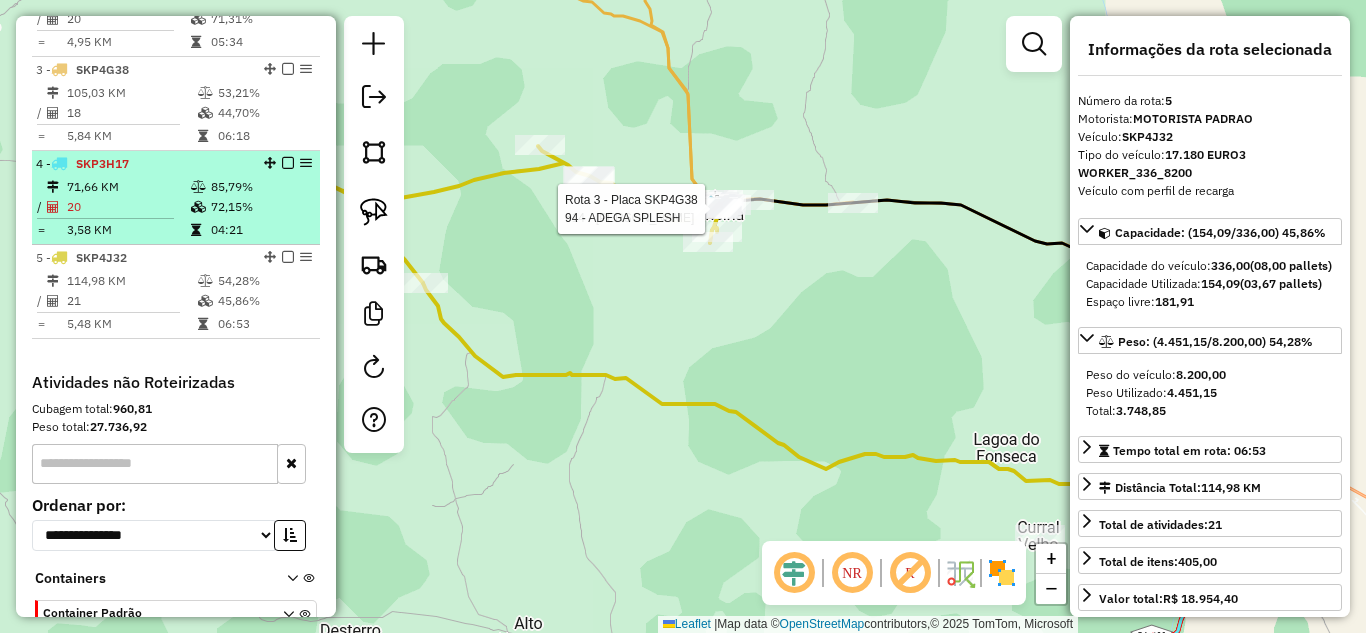 click on "71,66 KM" at bounding box center (128, 187) 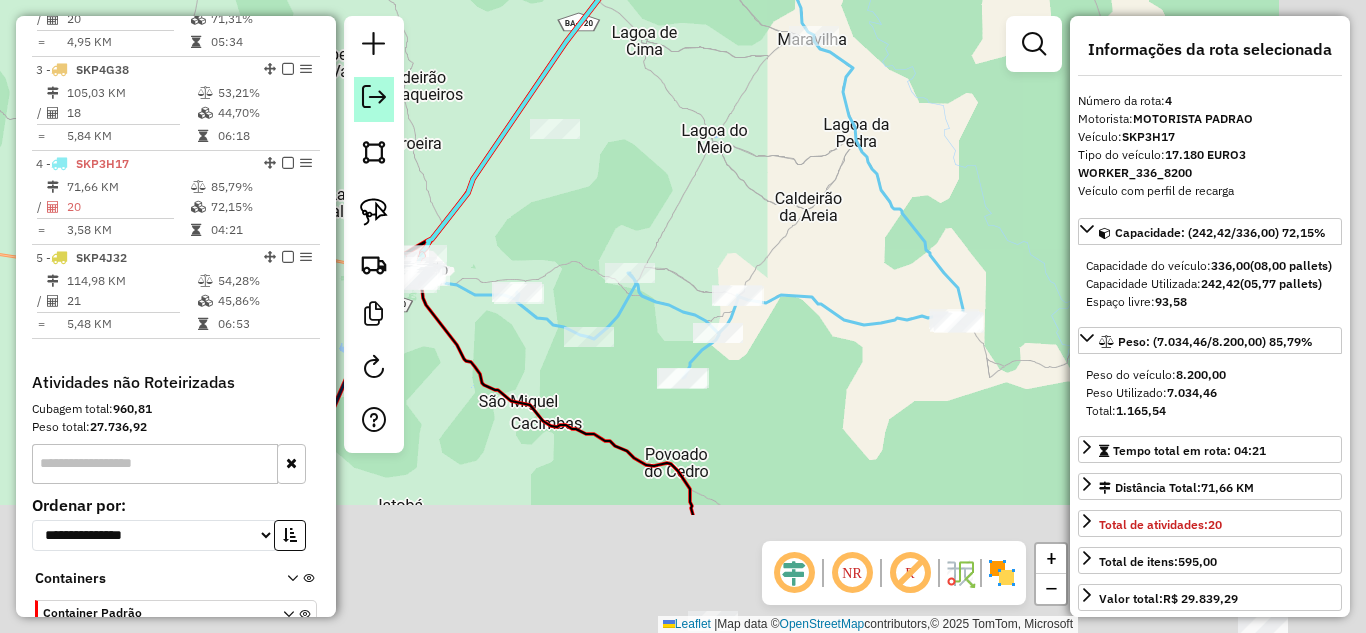 drag, startPoint x: 674, startPoint y: 353, endPoint x: 386, endPoint y: 98, distance: 384.6674 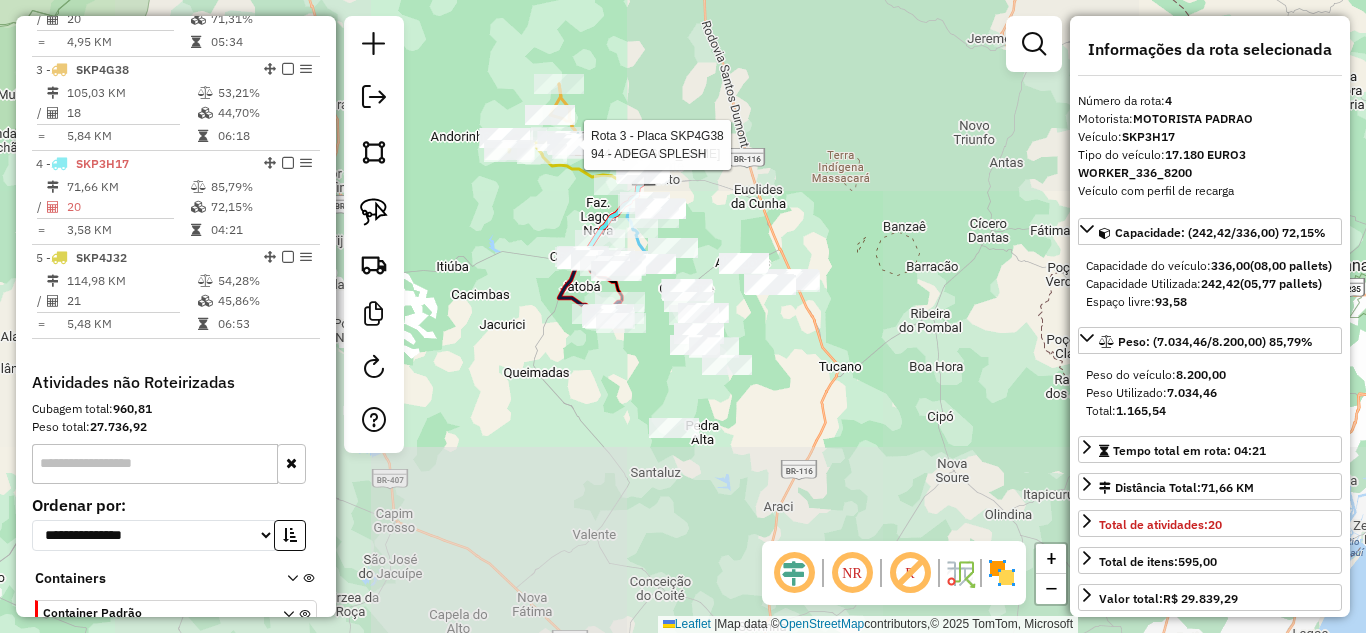 drag, startPoint x: 704, startPoint y: 322, endPoint x: 617, endPoint y: 284, distance: 94.93682 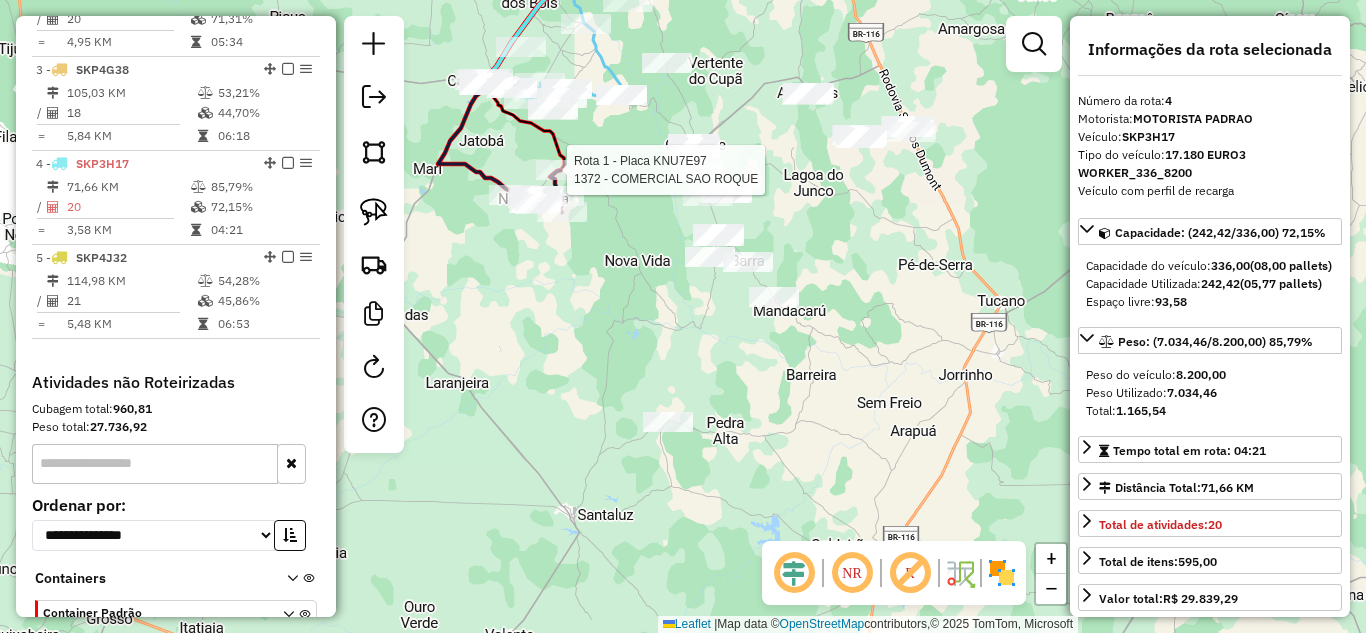 drag, startPoint x: 372, startPoint y: 214, endPoint x: 455, endPoint y: 280, distance: 106.04244 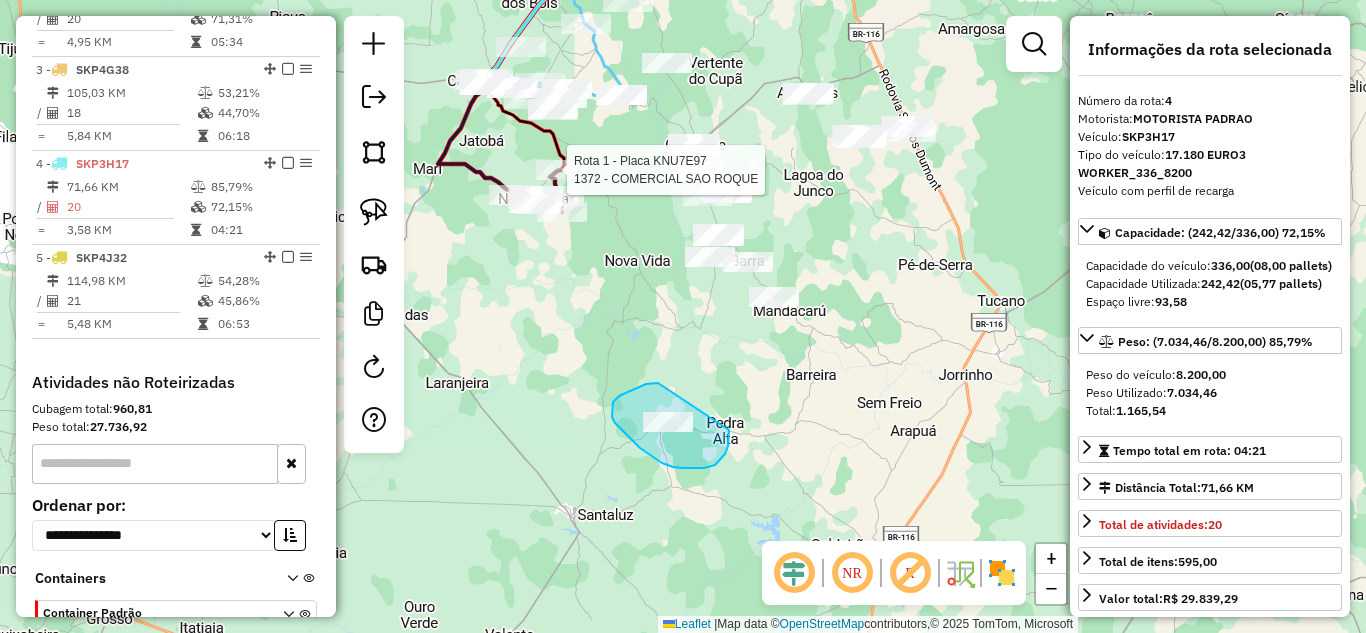drag, startPoint x: 633, startPoint y: 390, endPoint x: 729, endPoint y: 430, distance: 104 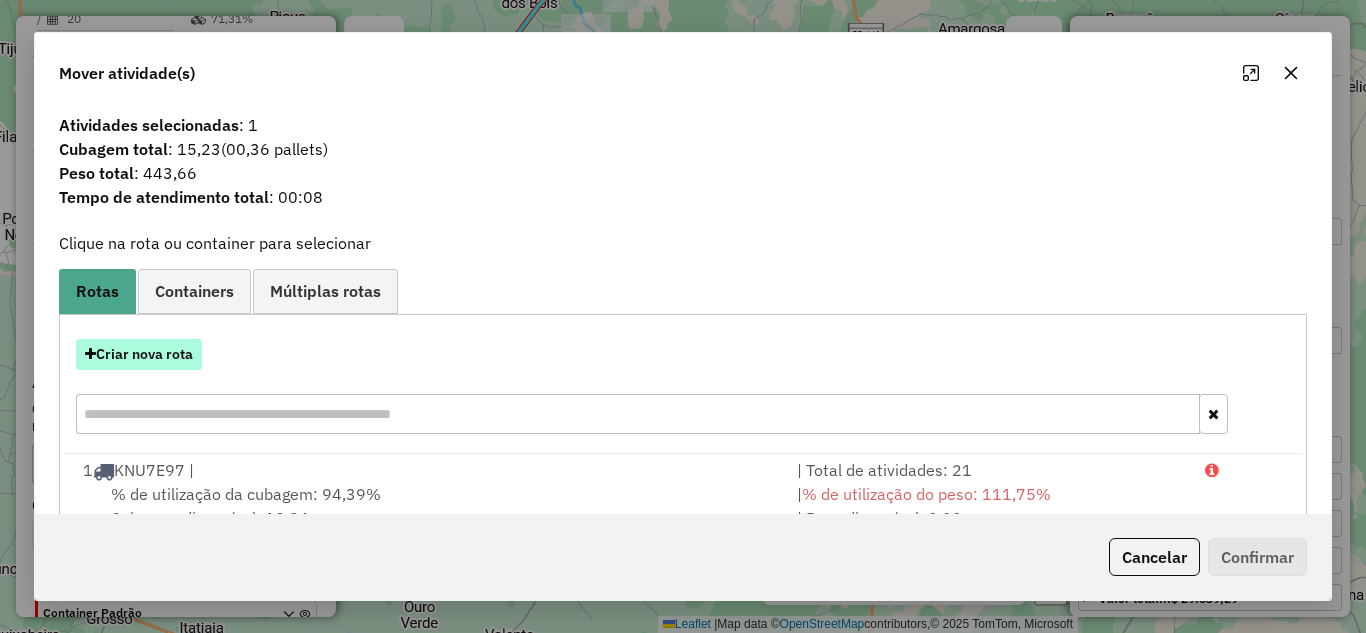 click on "Criar nova rota" at bounding box center [139, 354] 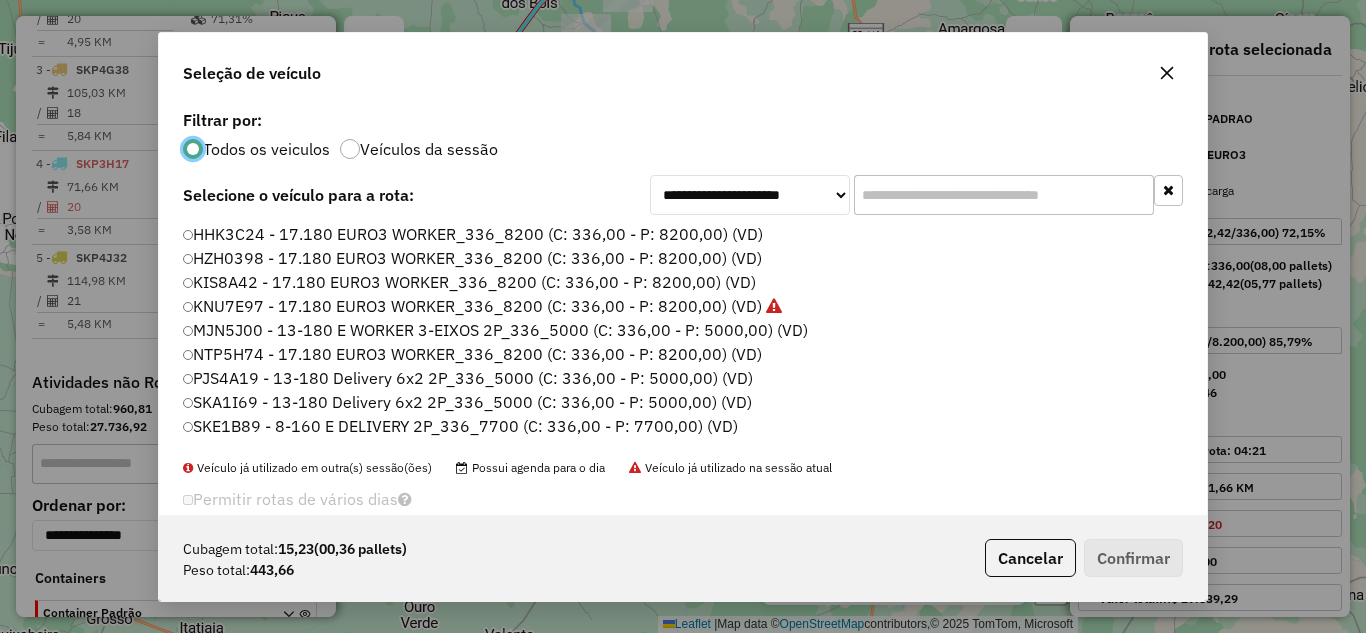 scroll, scrollTop: 11, scrollLeft: 6, axis: both 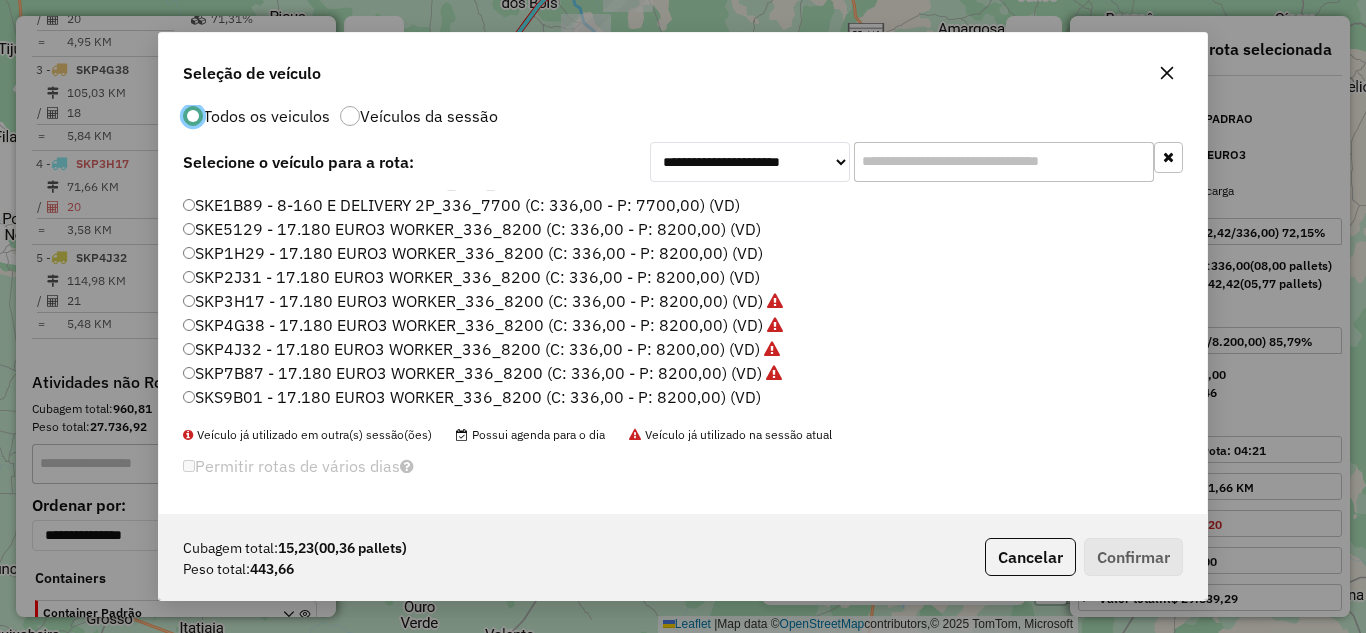 click on "SKP3H17 - 17.180 EURO3 WORKER_336_8200 (C: 336,00 - P: 8200,00) (VD)" 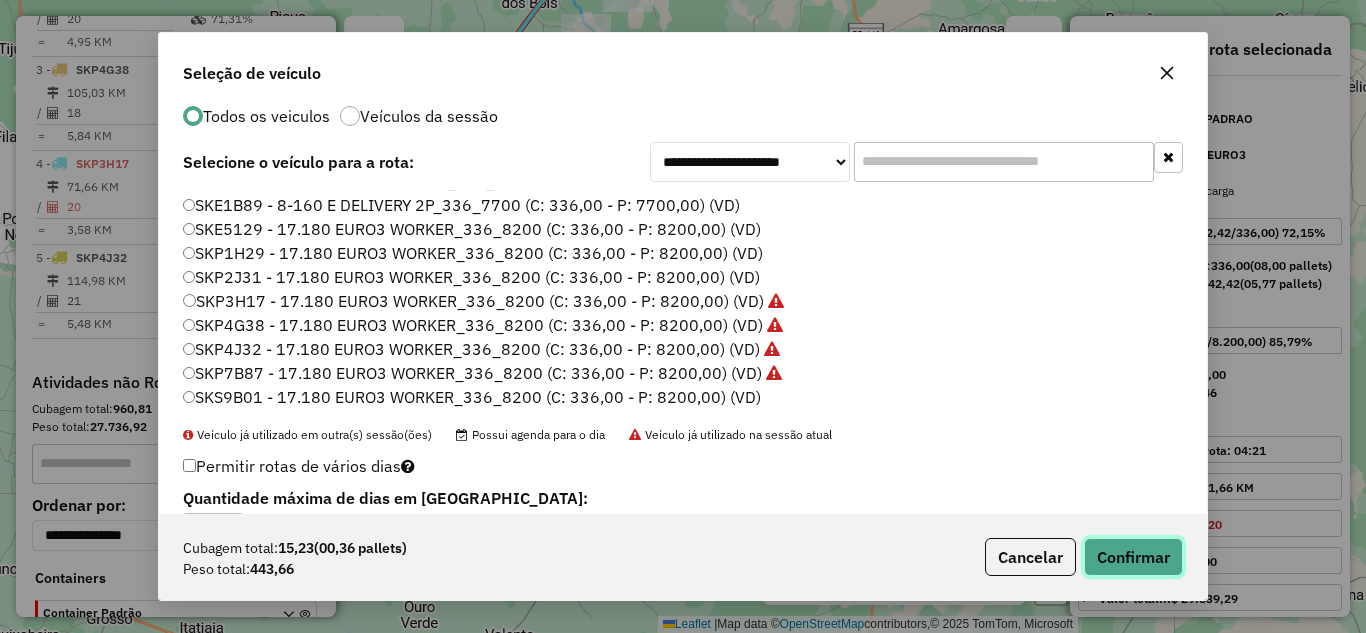 click on "Confirmar" 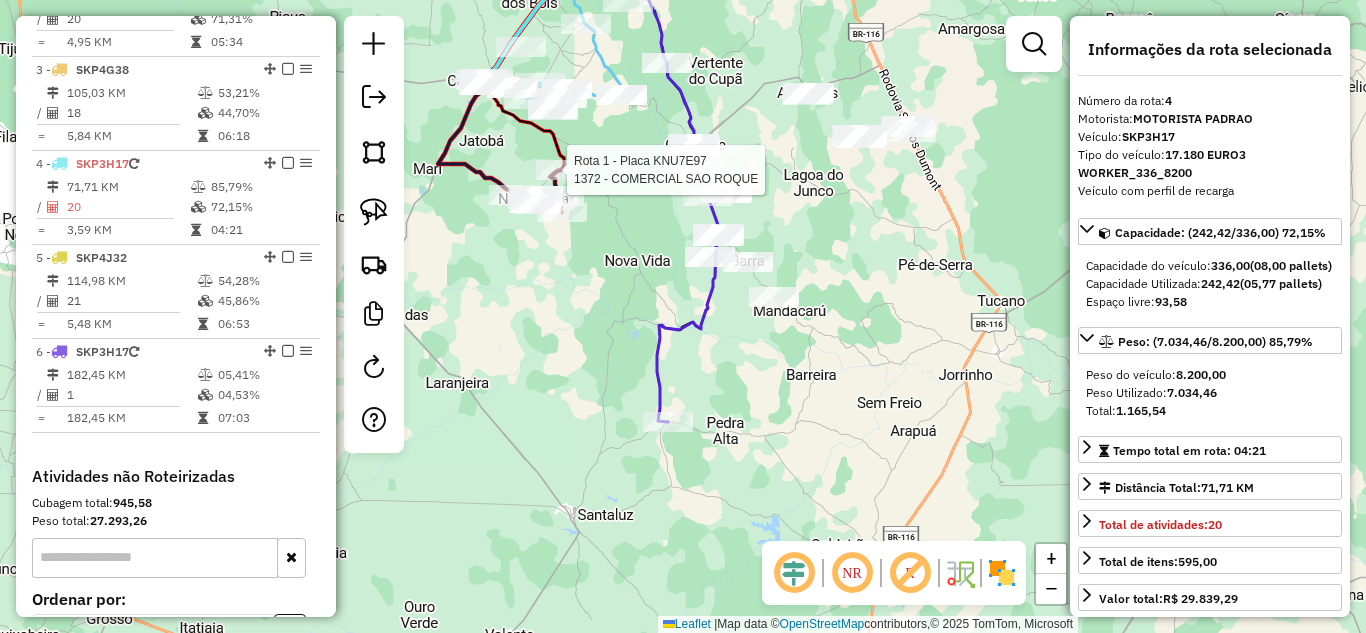 scroll, scrollTop: 0, scrollLeft: 0, axis: both 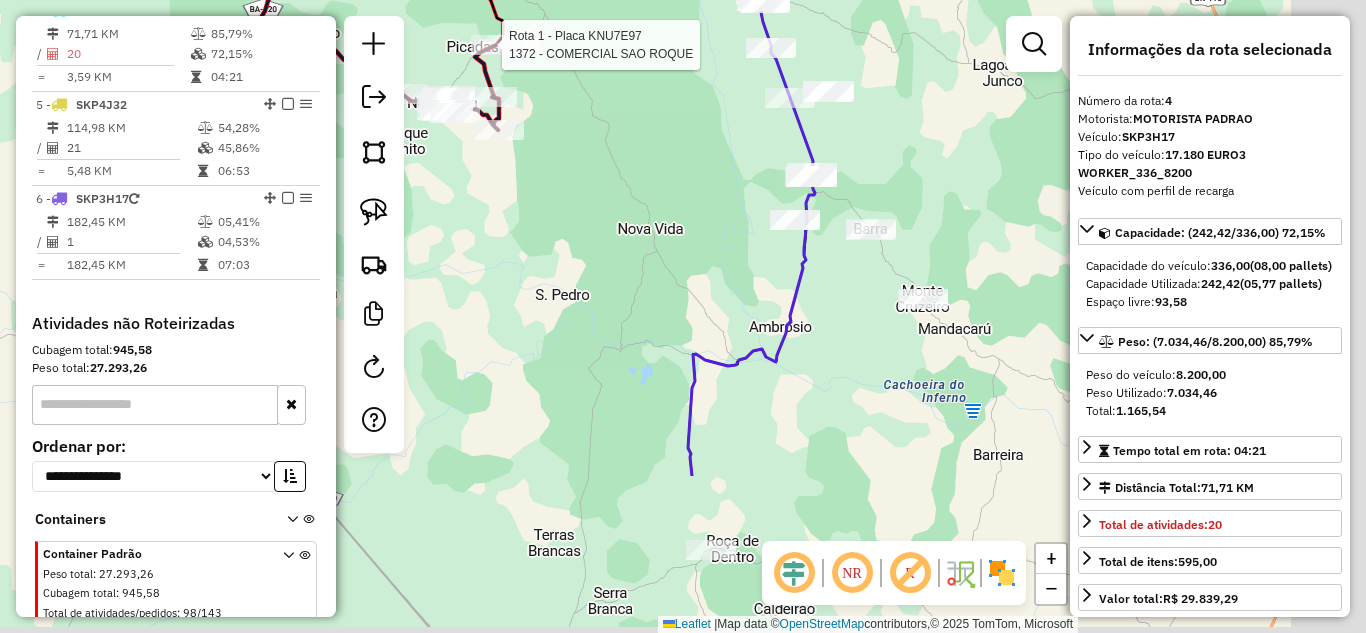 drag, startPoint x: 769, startPoint y: 400, endPoint x: 538, endPoint y: 160, distance: 333.1081 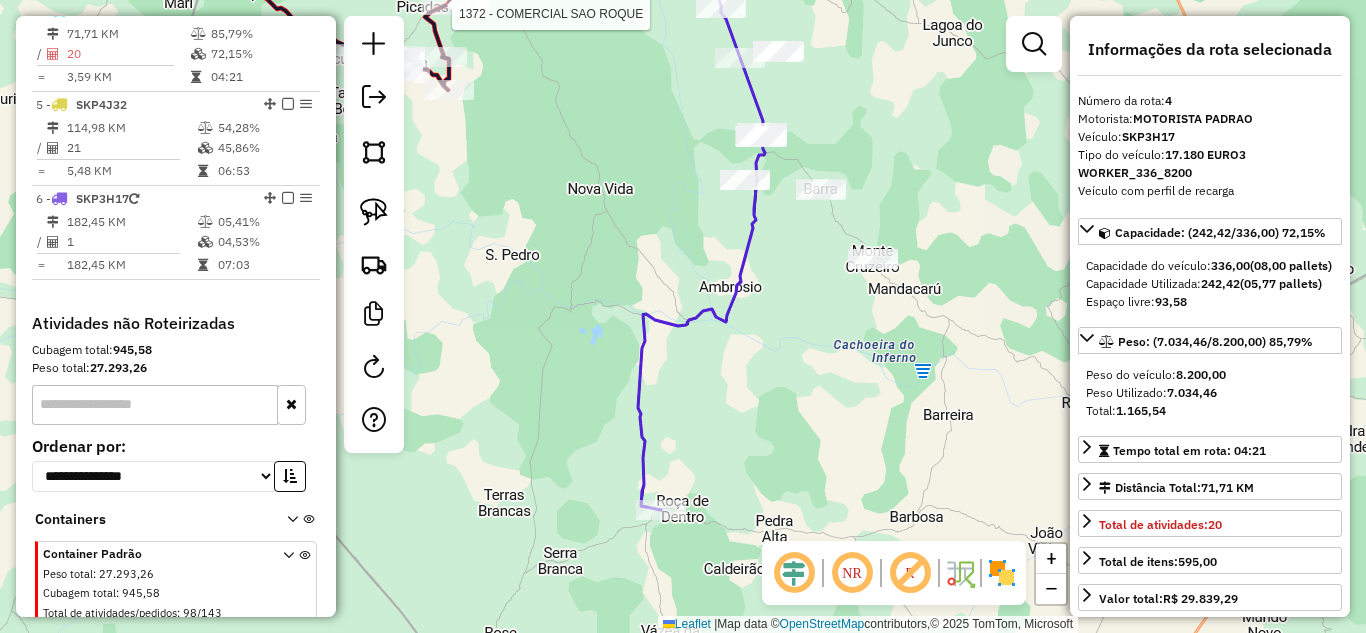 drag, startPoint x: 675, startPoint y: 317, endPoint x: 570, endPoint y: 161, distance: 188.04521 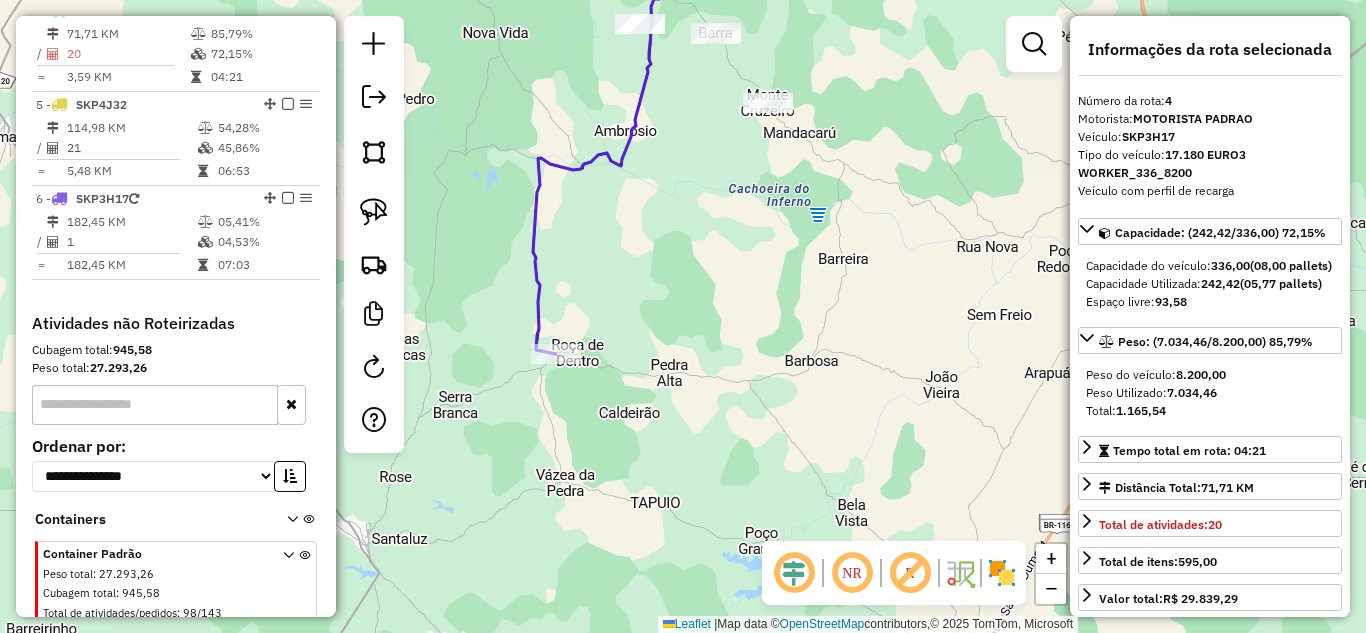 drag, startPoint x: 377, startPoint y: 199, endPoint x: 447, endPoint y: 232, distance: 77.388626 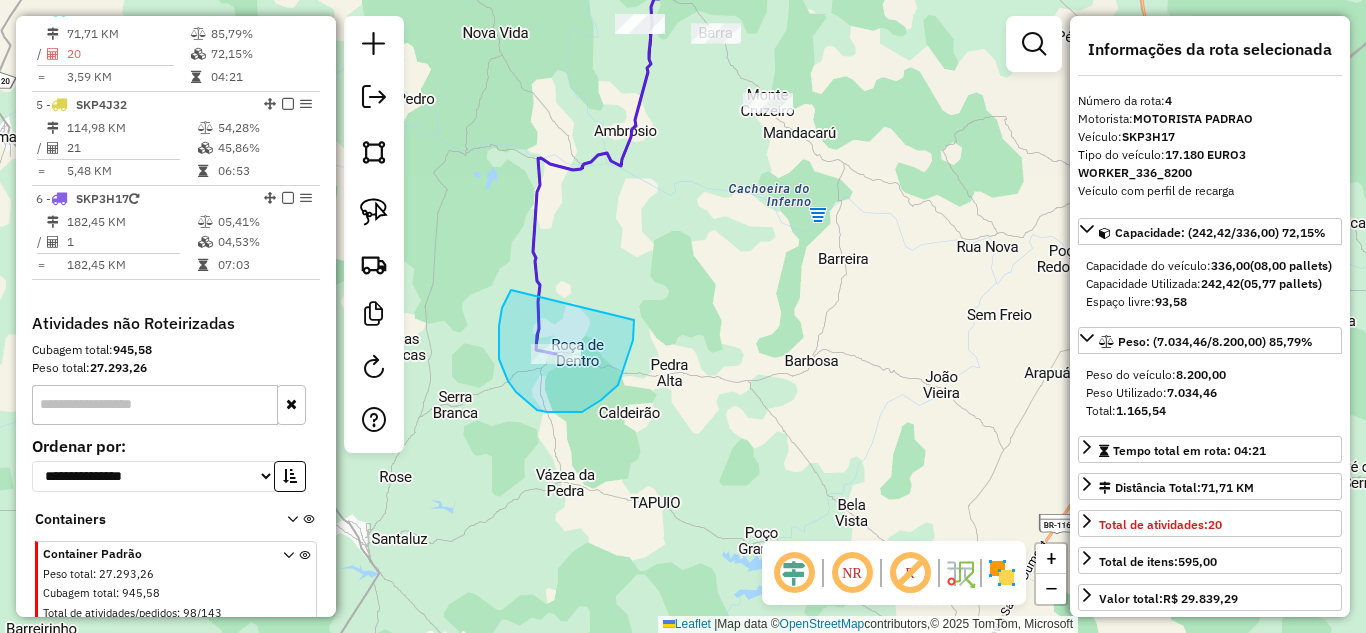 drag, startPoint x: 525, startPoint y: 401, endPoint x: 634, endPoint y: 320, distance: 135.80133 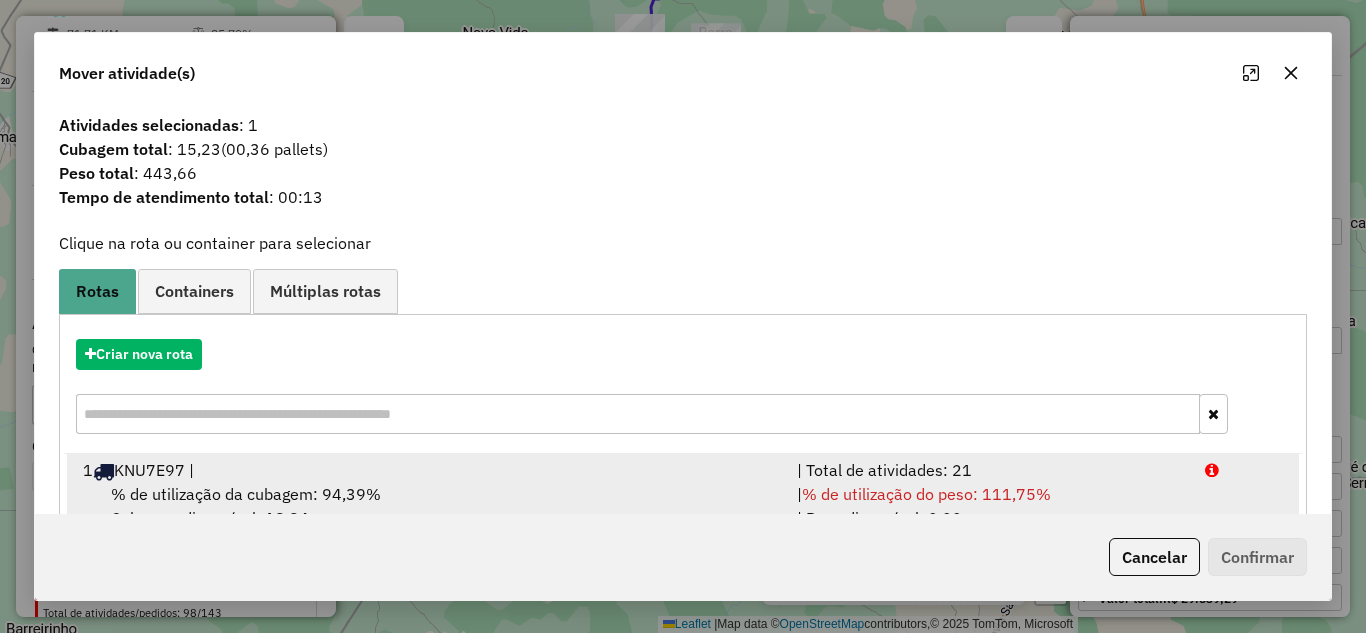 scroll, scrollTop: 133, scrollLeft: 0, axis: vertical 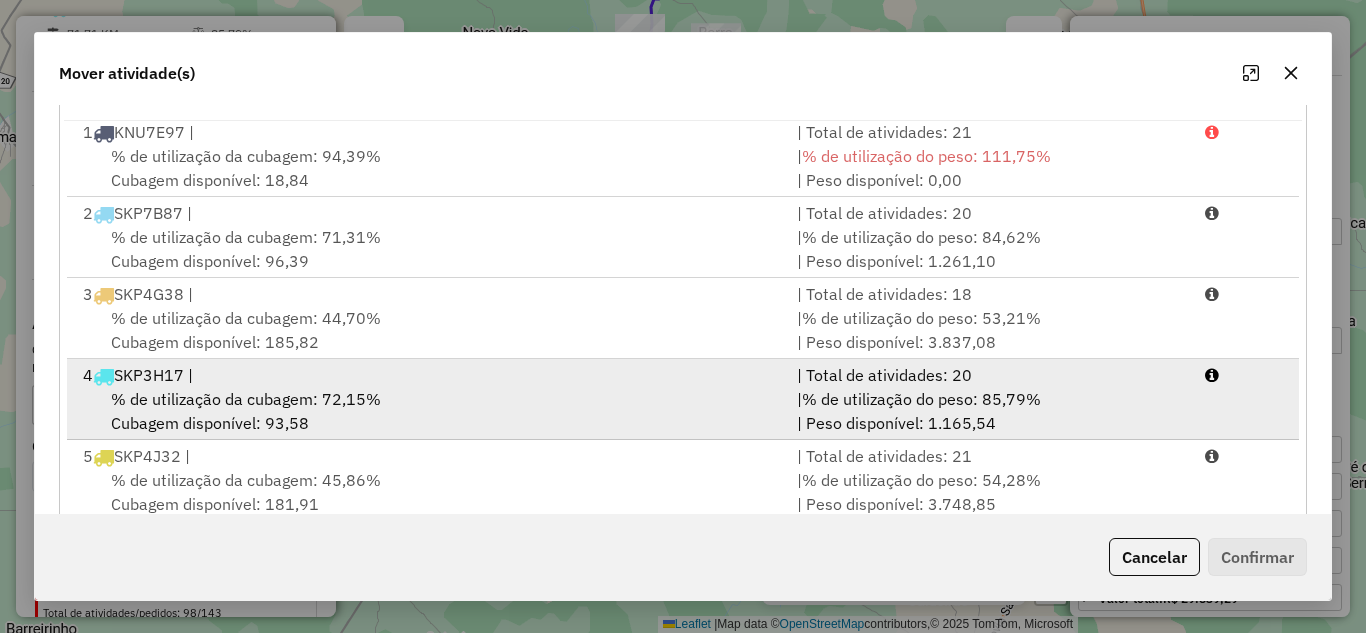 drag, startPoint x: 435, startPoint y: 389, endPoint x: 616, endPoint y: 419, distance: 183.46935 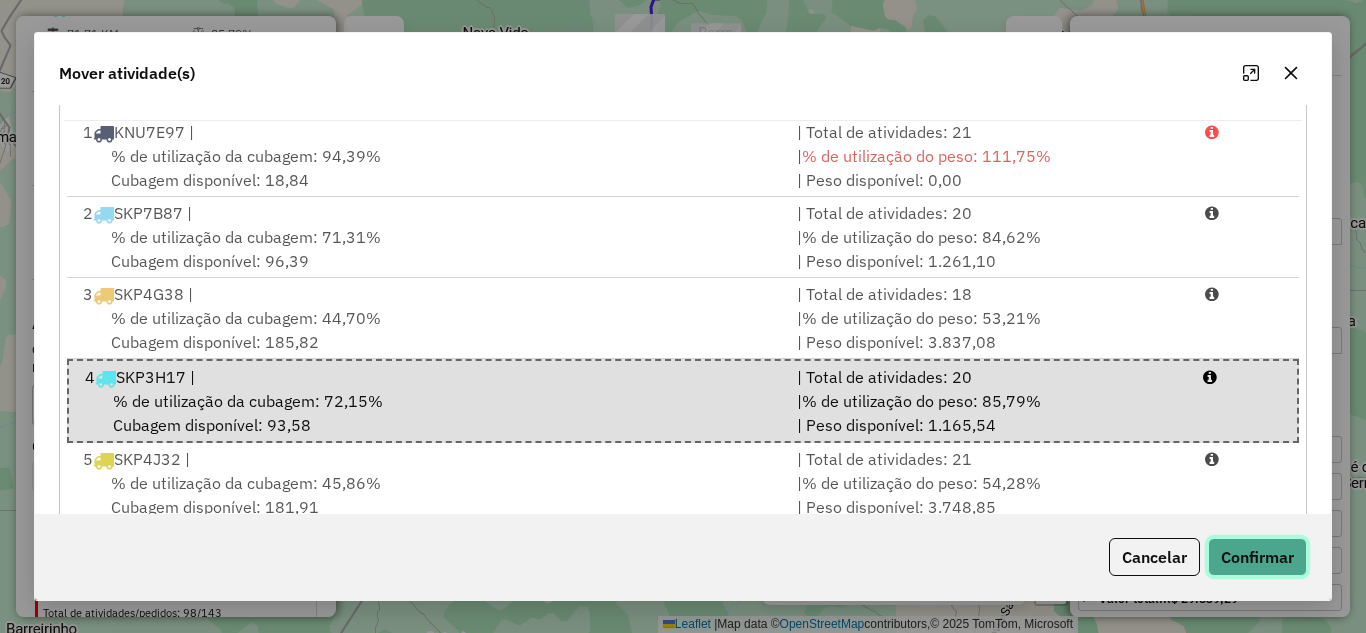 click on "Confirmar" 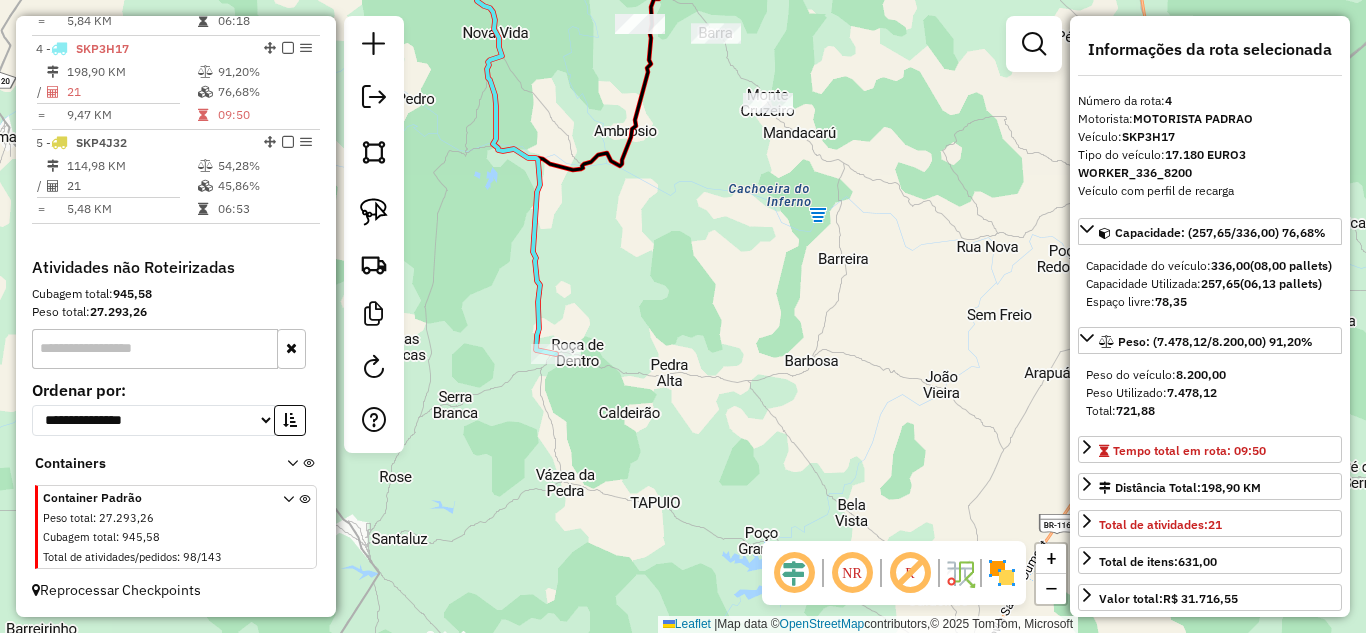 scroll, scrollTop: 983, scrollLeft: 0, axis: vertical 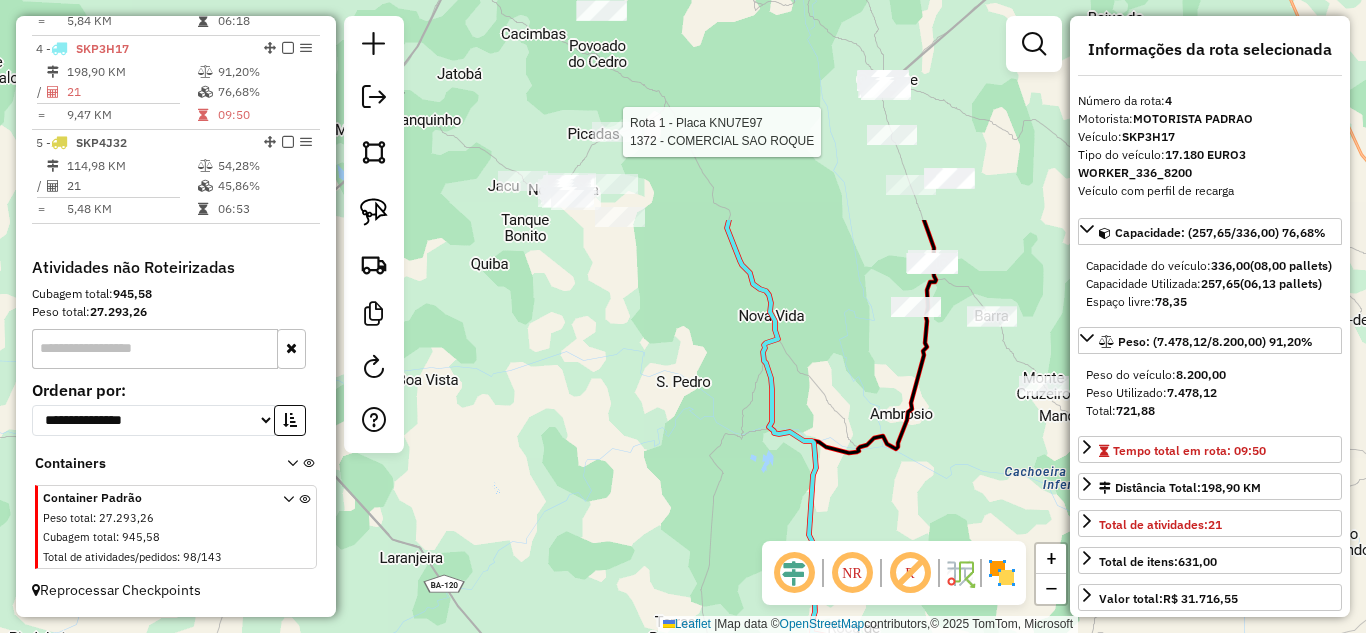 drag, startPoint x: 574, startPoint y: 291, endPoint x: 851, endPoint y: 674, distance: 472.67114 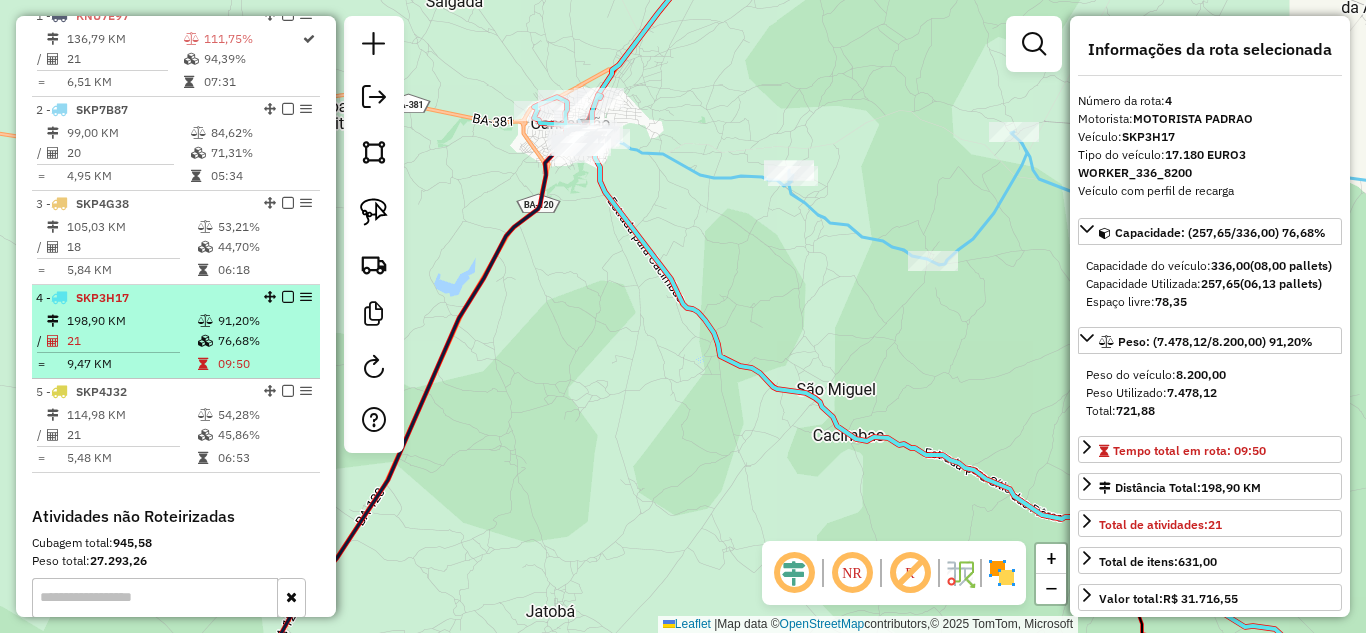 scroll, scrollTop: 678, scrollLeft: 0, axis: vertical 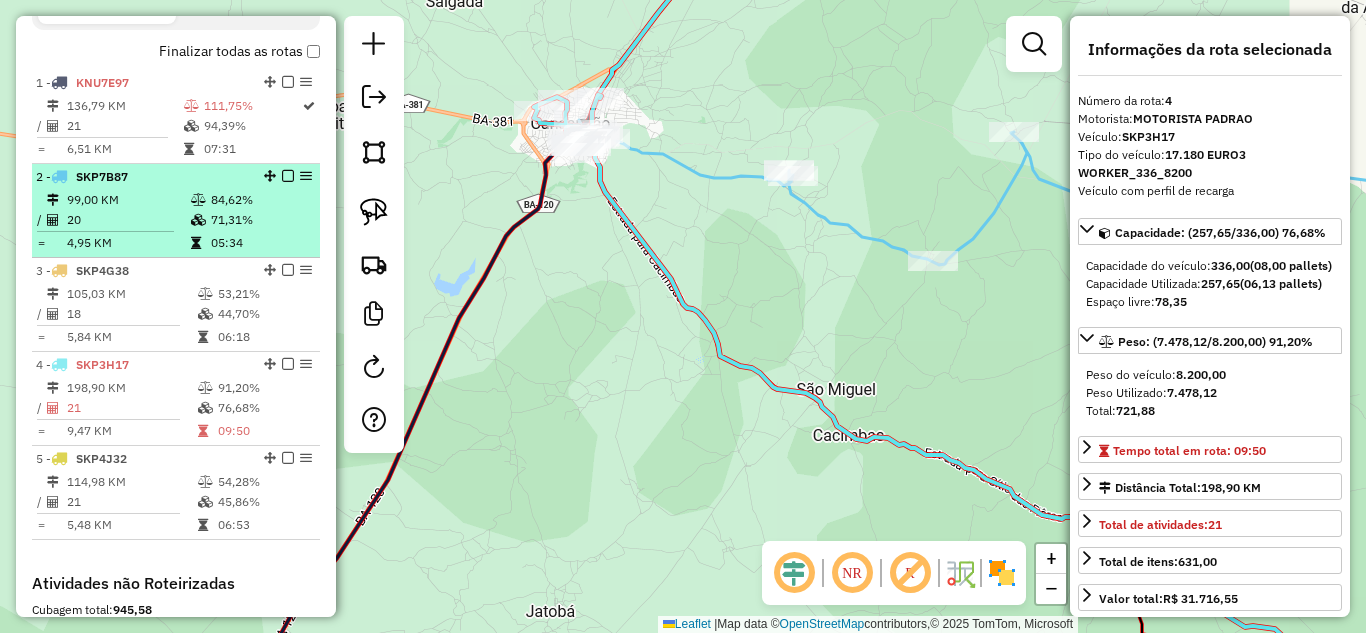 click on "20" at bounding box center [128, 220] 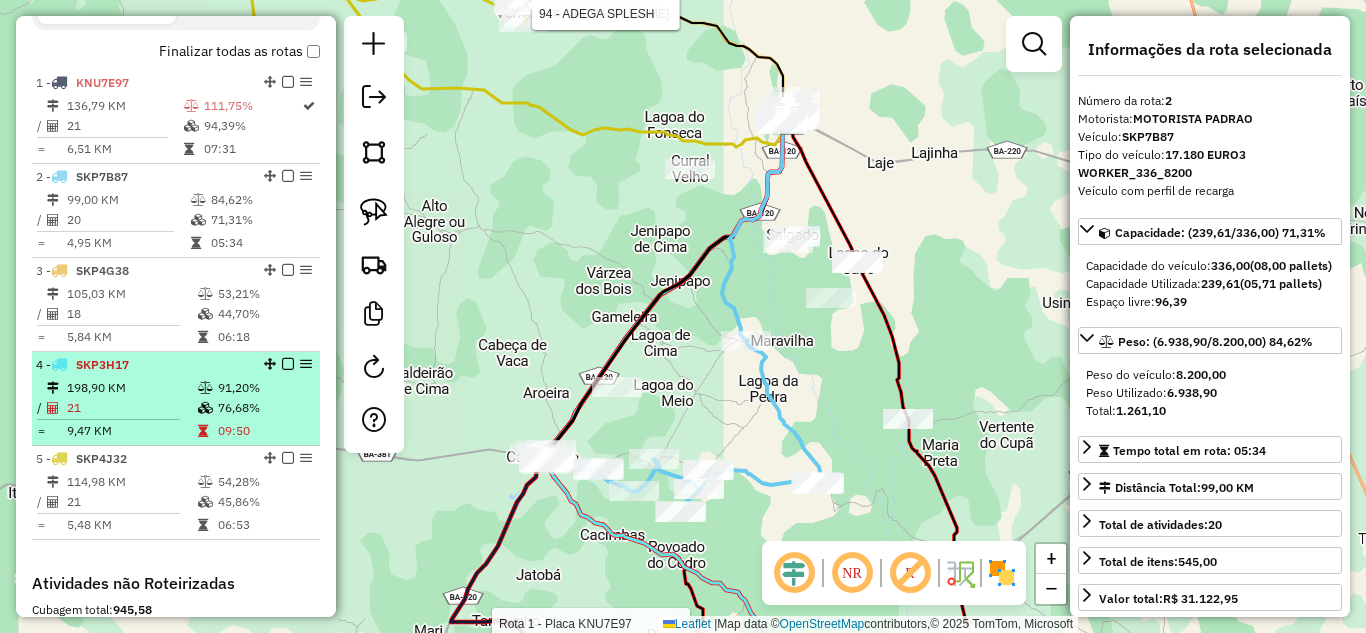 click on "21" at bounding box center [131, 408] 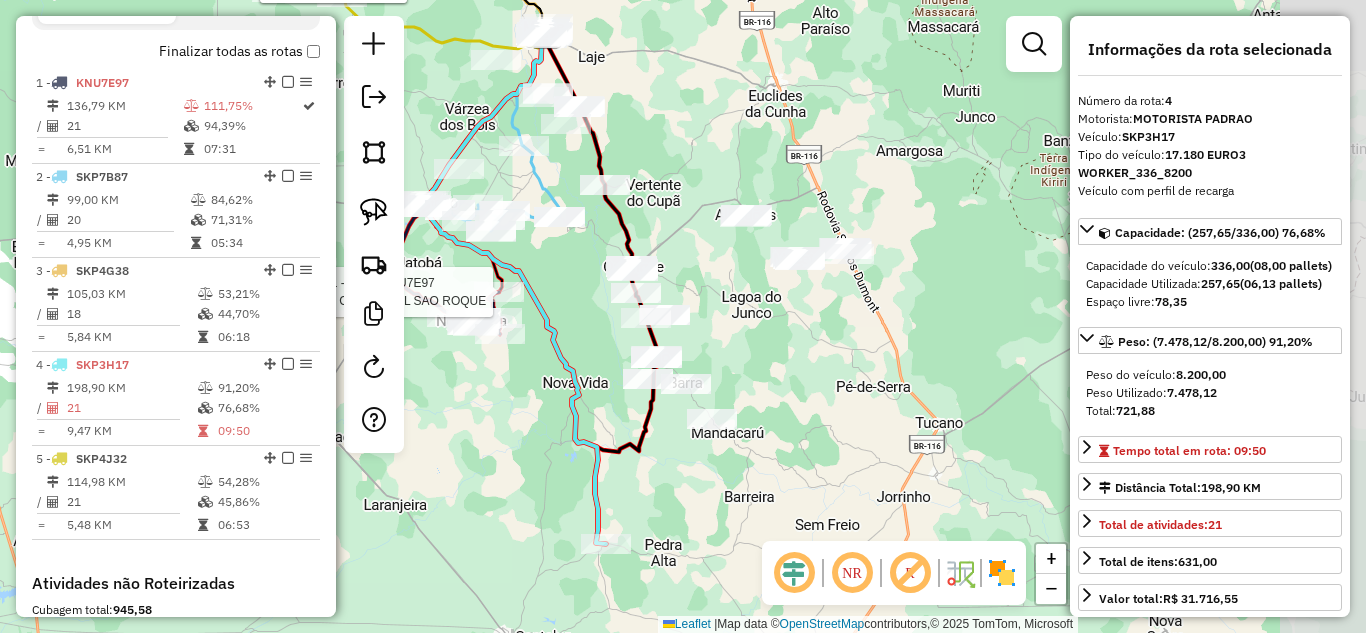 drag, startPoint x: 848, startPoint y: 169, endPoint x: 488, endPoint y: 182, distance: 360.23465 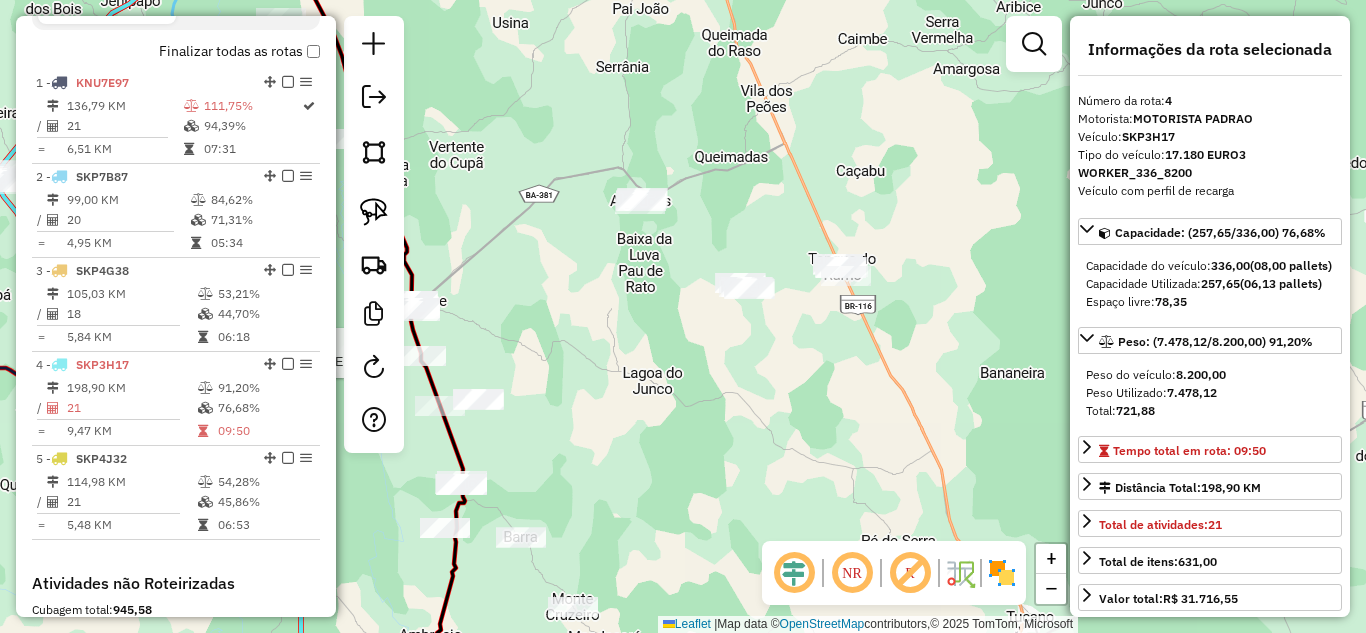 drag, startPoint x: 691, startPoint y: 253, endPoint x: 614, endPoint y: 275, distance: 80.08121 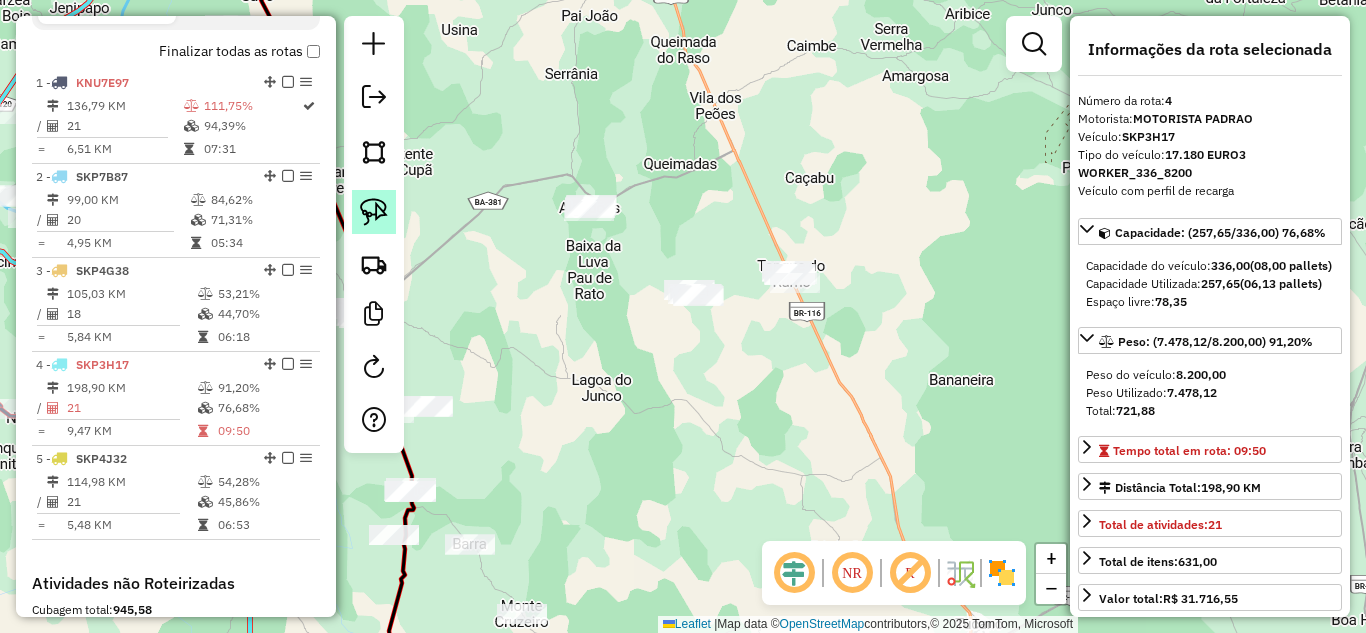 click 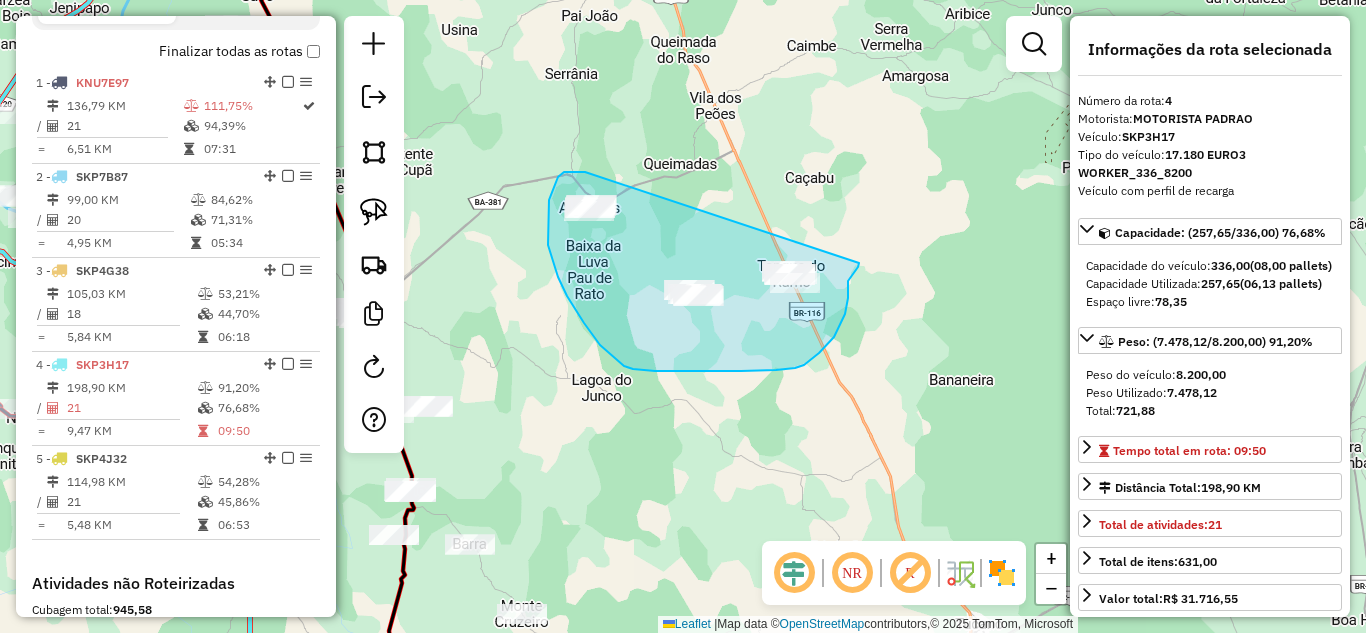 drag, startPoint x: 585, startPoint y: 172, endPoint x: 859, endPoint y: 263, distance: 288.71613 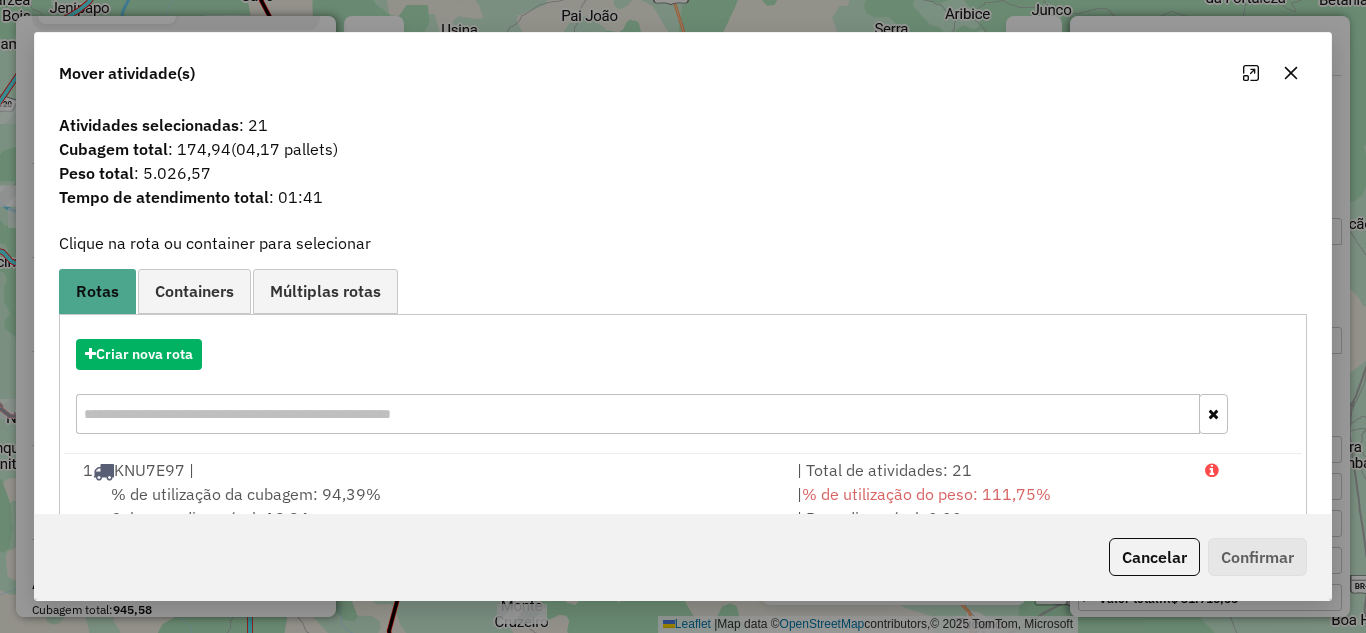 click 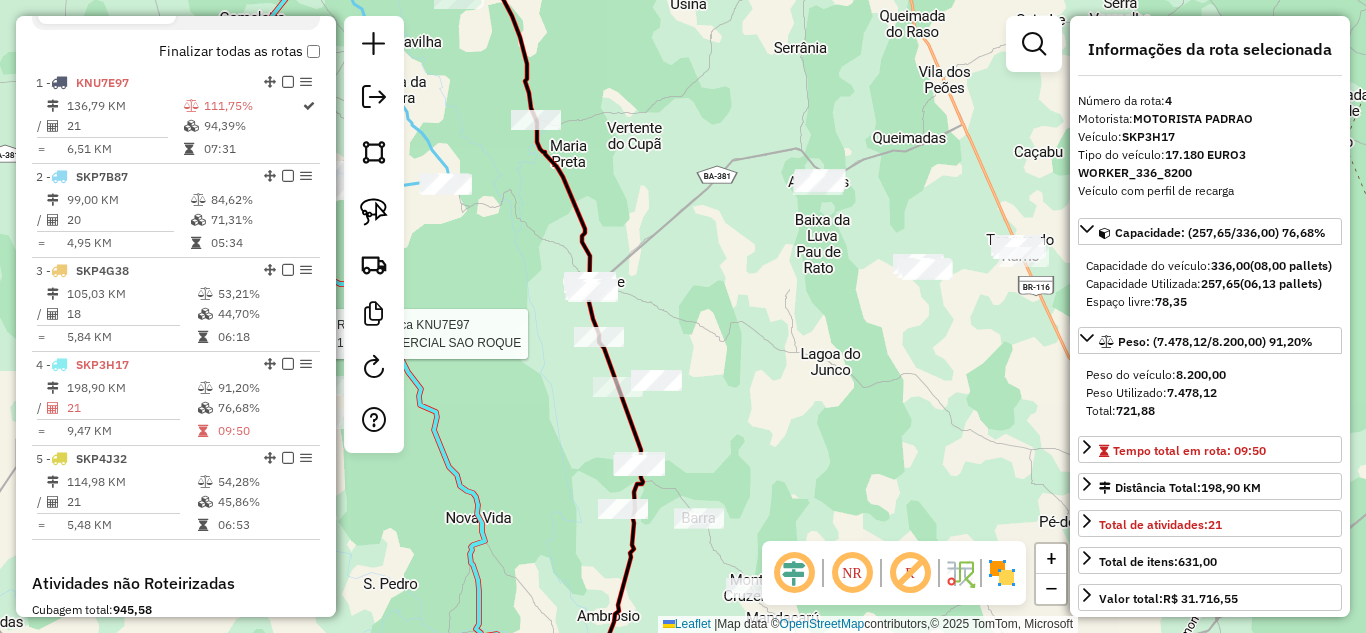 drag, startPoint x: 596, startPoint y: 362, endPoint x: 805, endPoint y: 339, distance: 210.26175 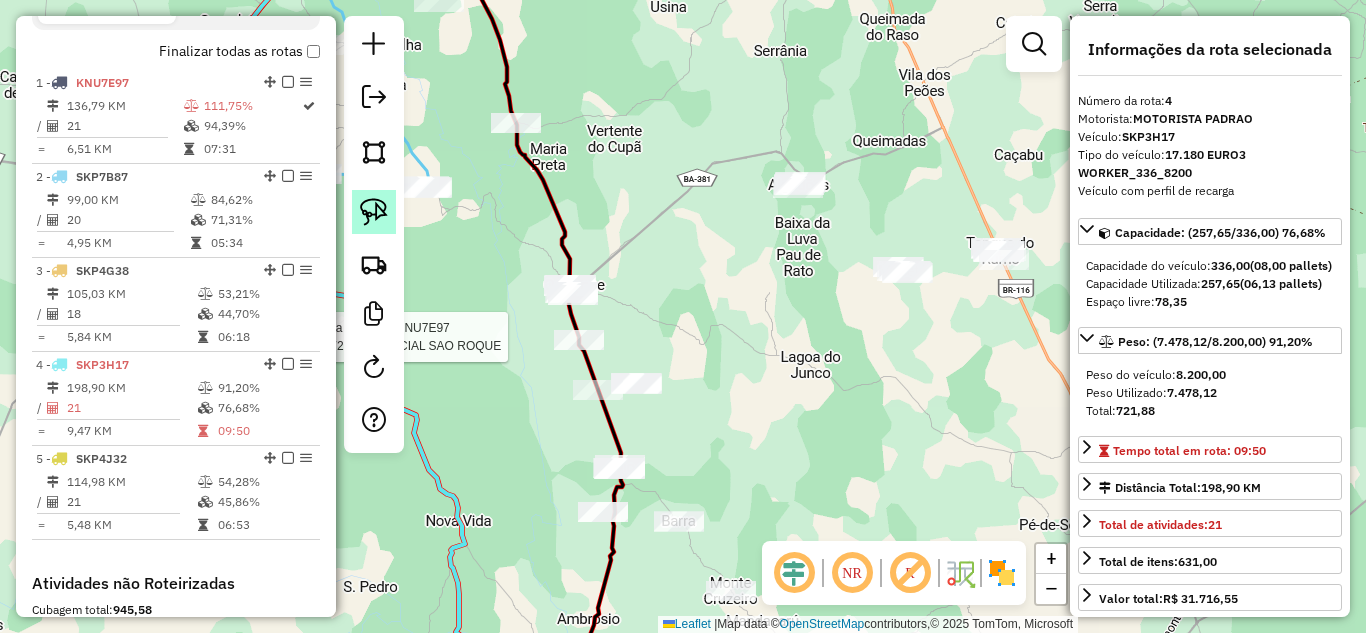 click 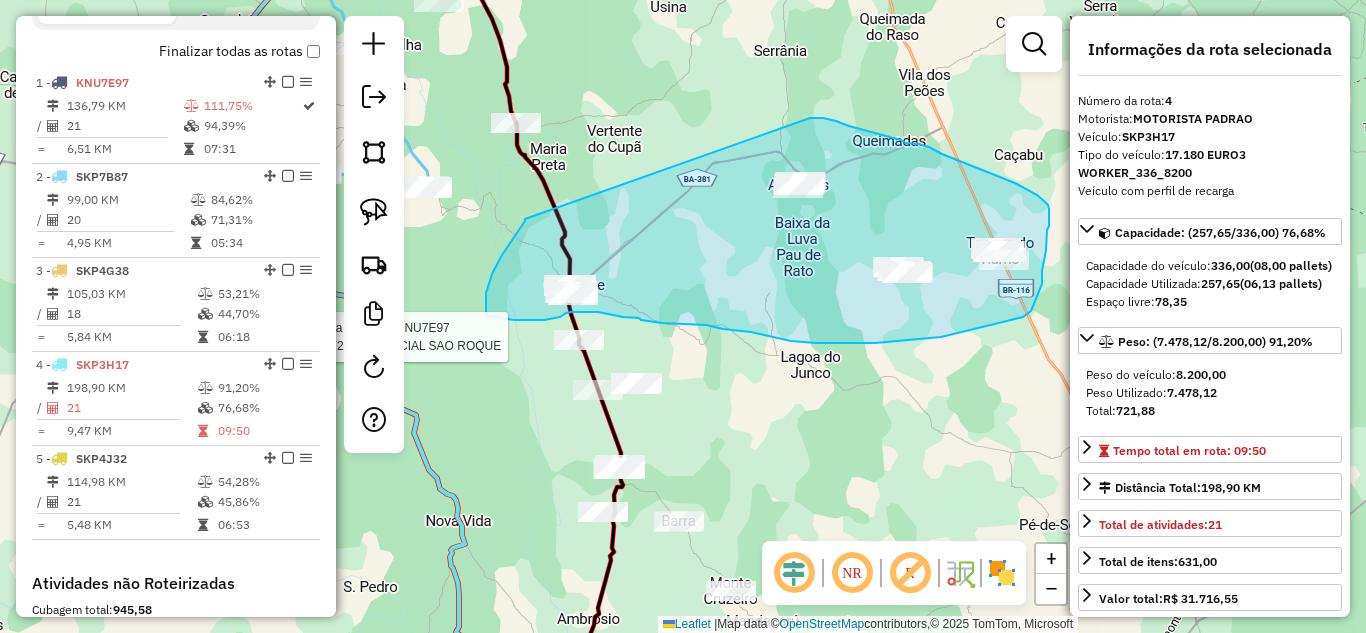 drag, startPoint x: 525, startPoint y: 219, endPoint x: 810, endPoint y: 118, distance: 302.36734 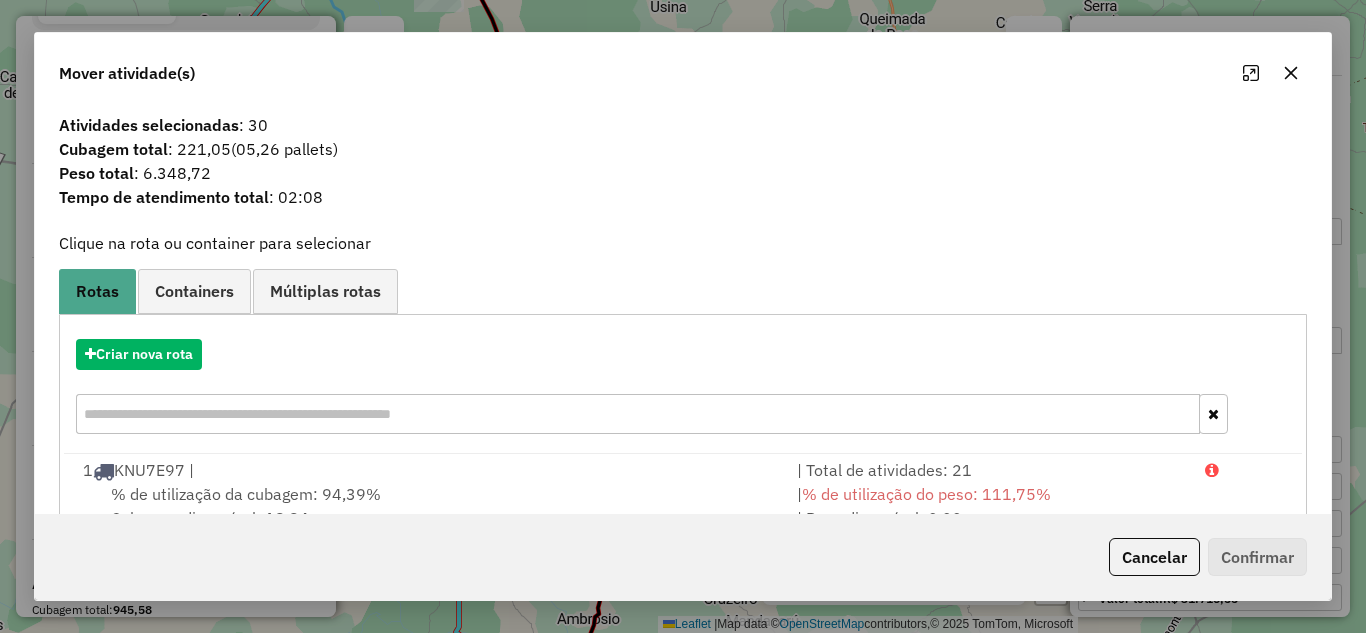 click 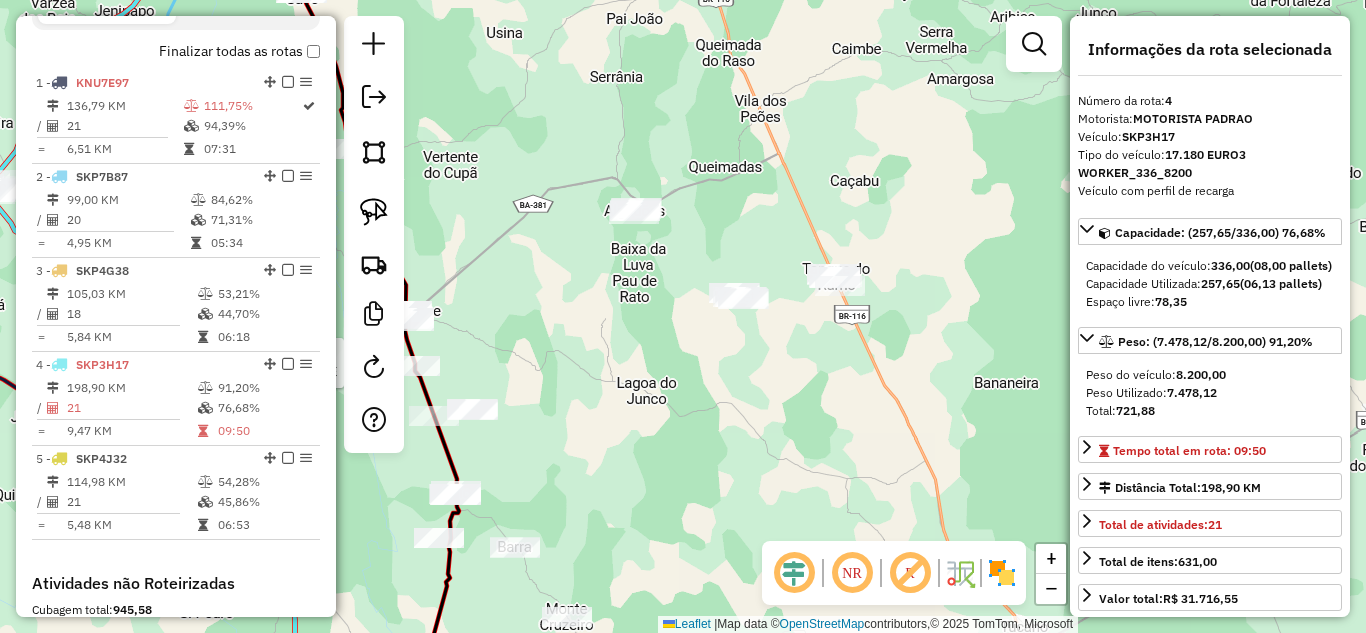 drag, startPoint x: 680, startPoint y: 299, endPoint x: 498, endPoint y: 298, distance: 182.00275 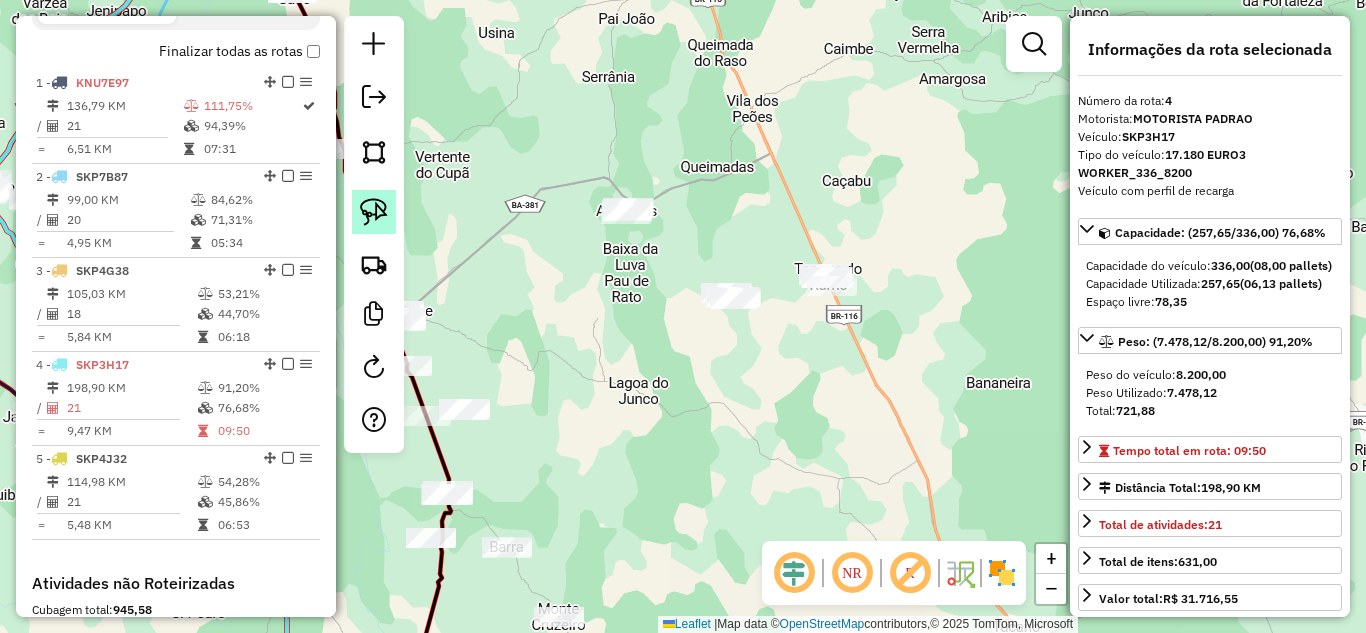drag, startPoint x: 374, startPoint y: 214, endPoint x: 493, endPoint y: 202, distance: 119.60351 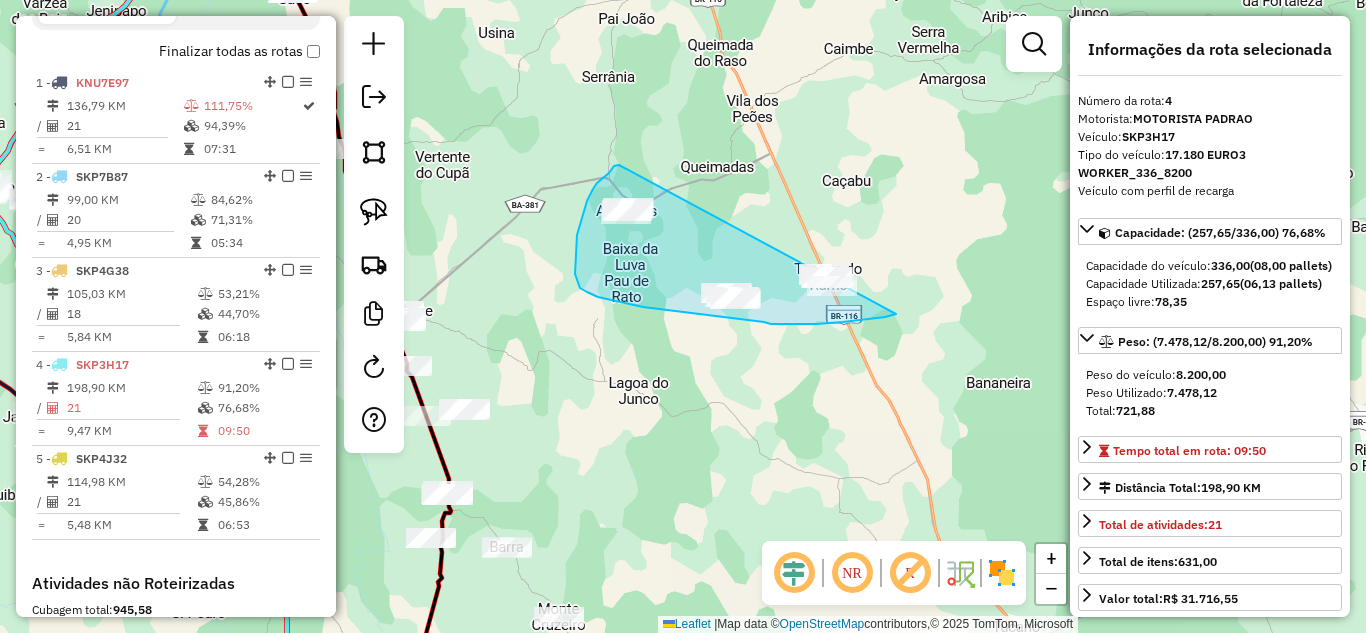 drag, startPoint x: 609, startPoint y: 173, endPoint x: 931, endPoint y: 274, distance: 337.4685 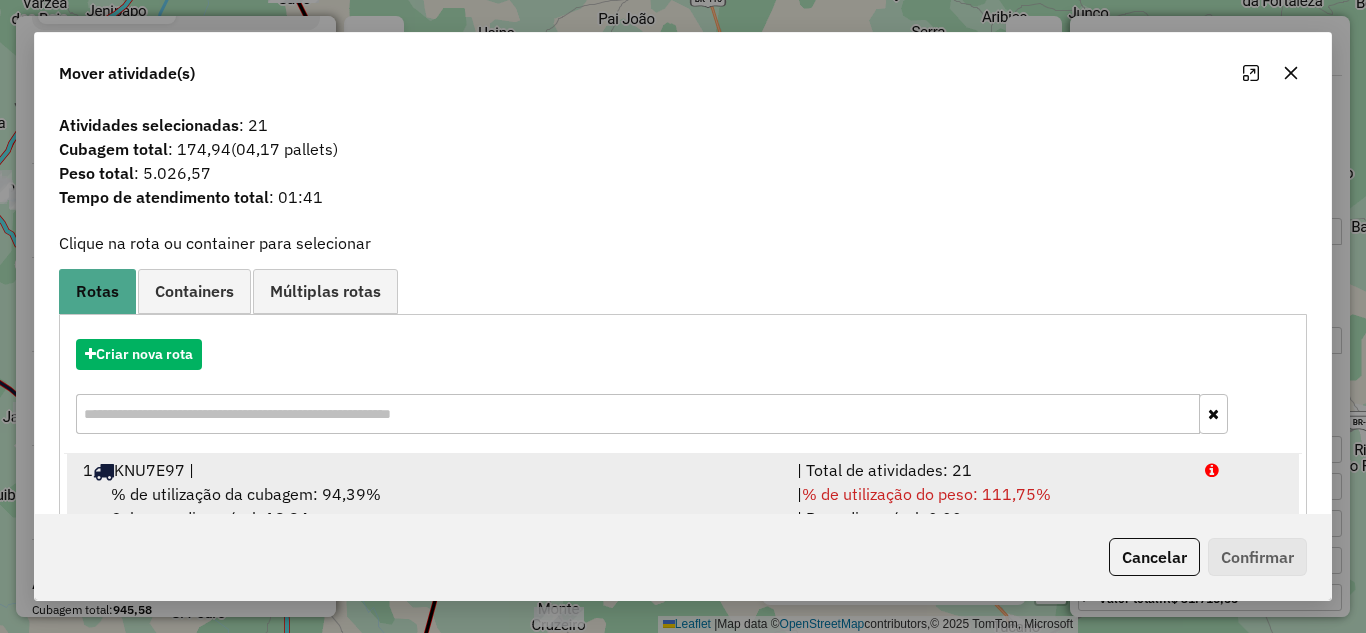 scroll, scrollTop: 67, scrollLeft: 0, axis: vertical 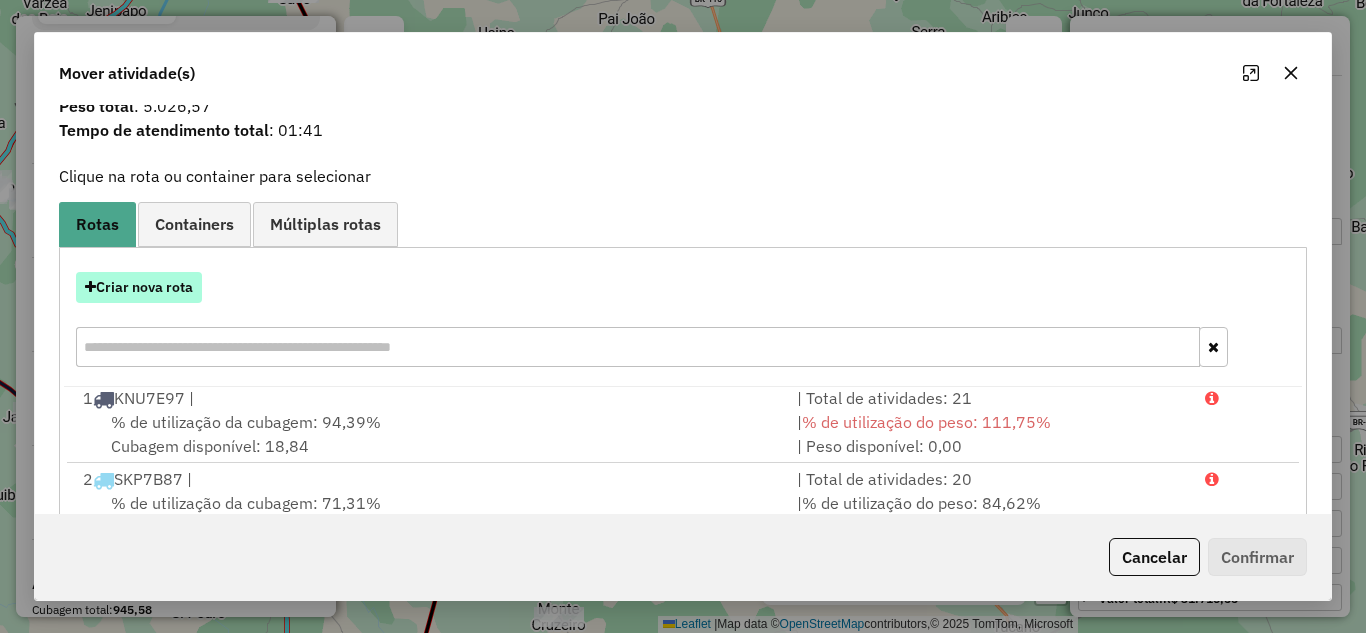 click on "Criar nova rota" at bounding box center (139, 287) 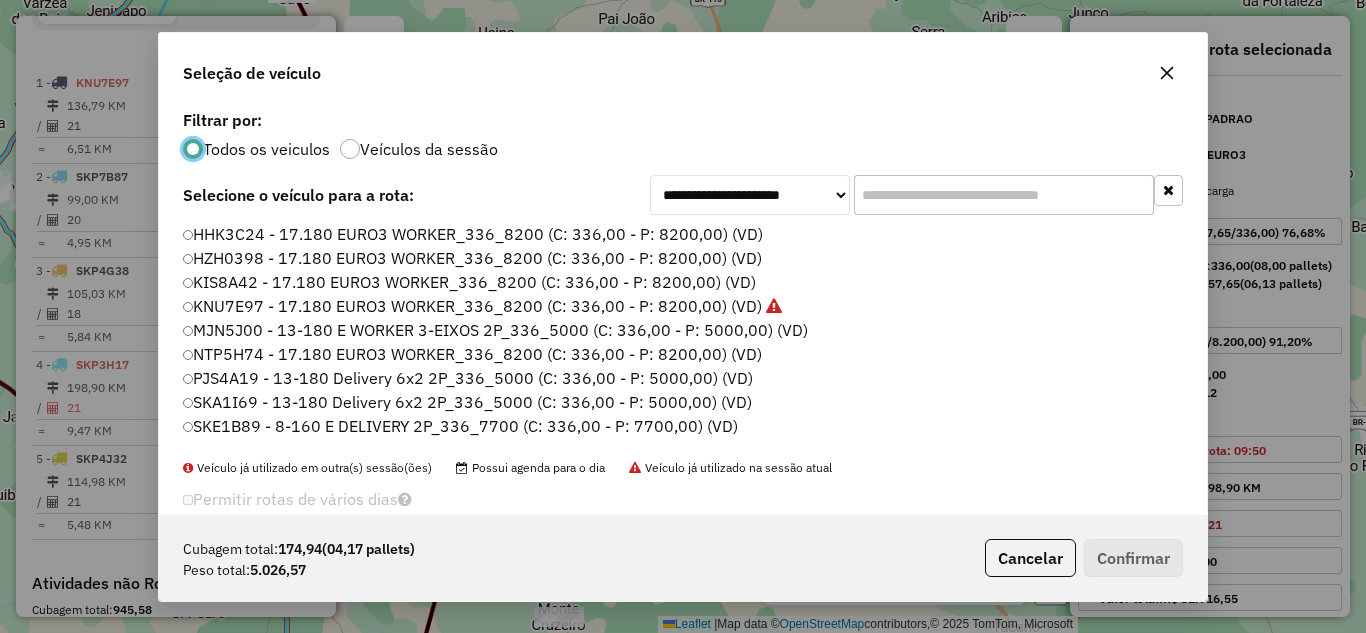 scroll, scrollTop: 11, scrollLeft: 6, axis: both 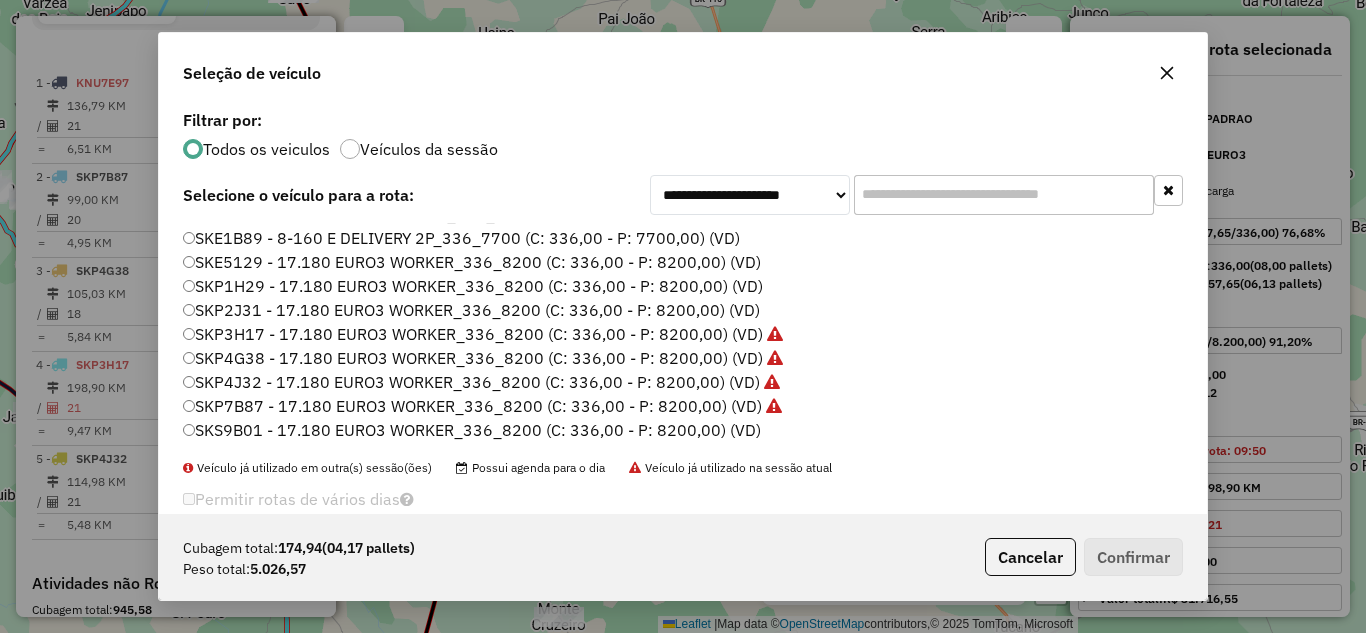 click on "SKP1H29 - 17.180 EURO3 WORKER_336_8200 (C: 336,00 - P: 8200,00) (VD)" 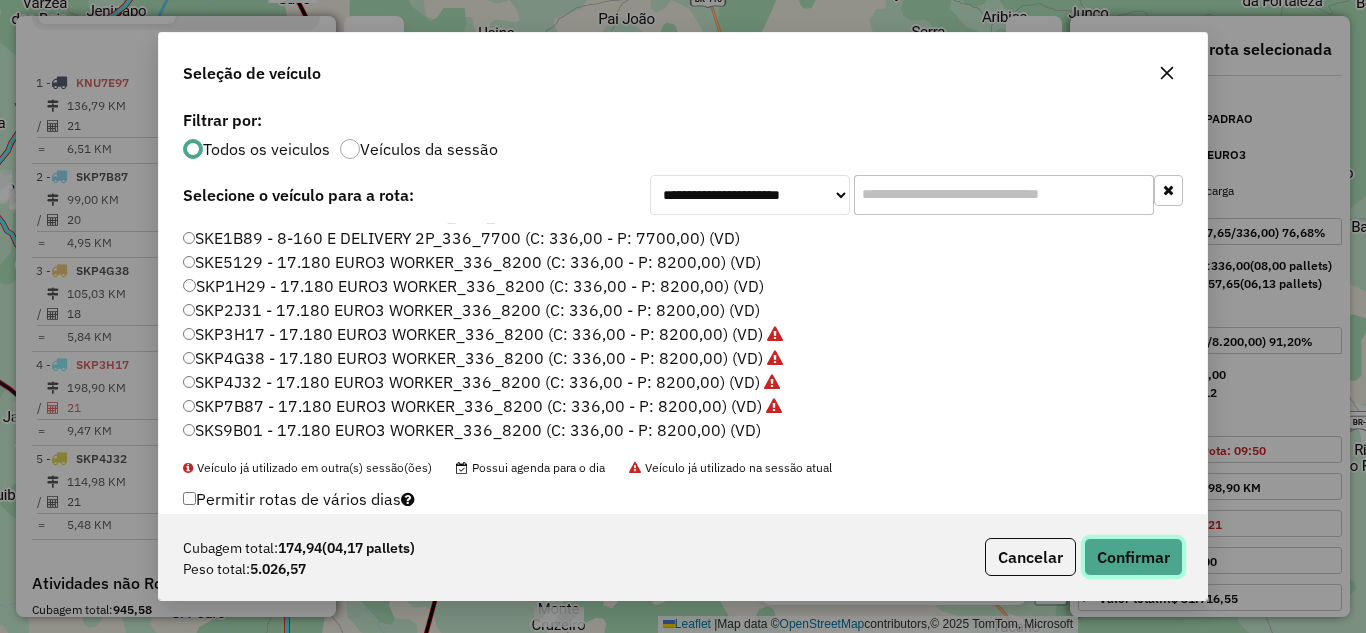 click on "Confirmar" 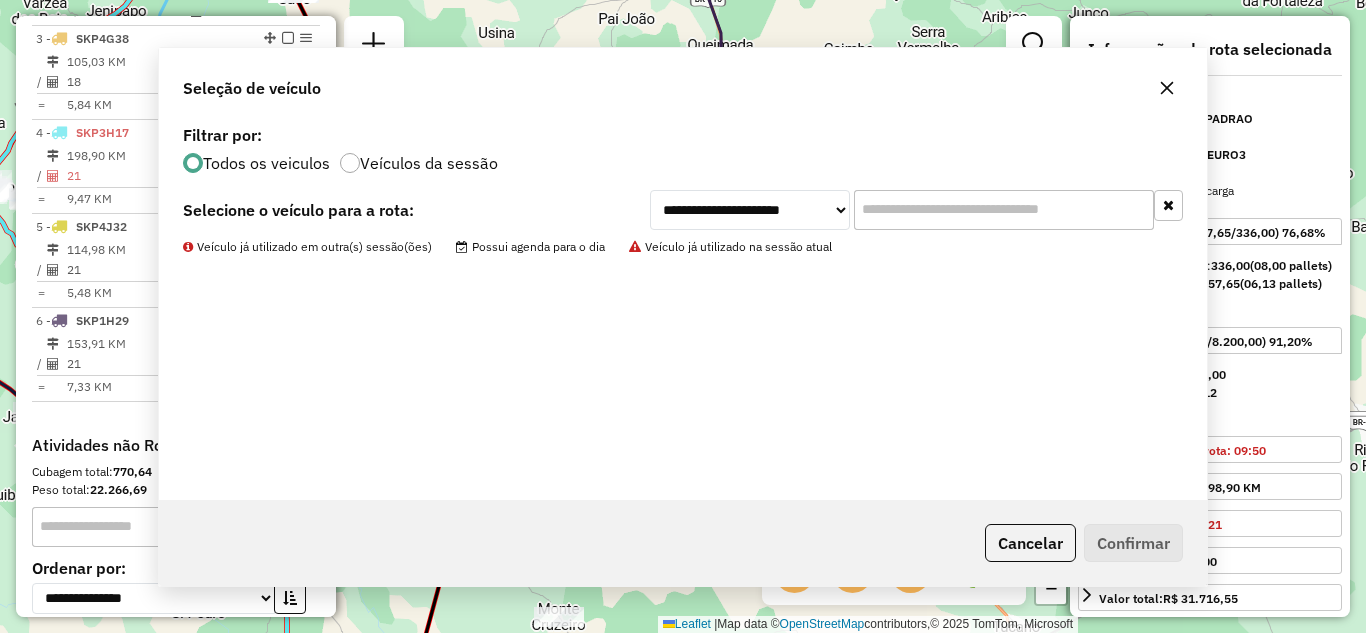 scroll, scrollTop: 1032, scrollLeft: 0, axis: vertical 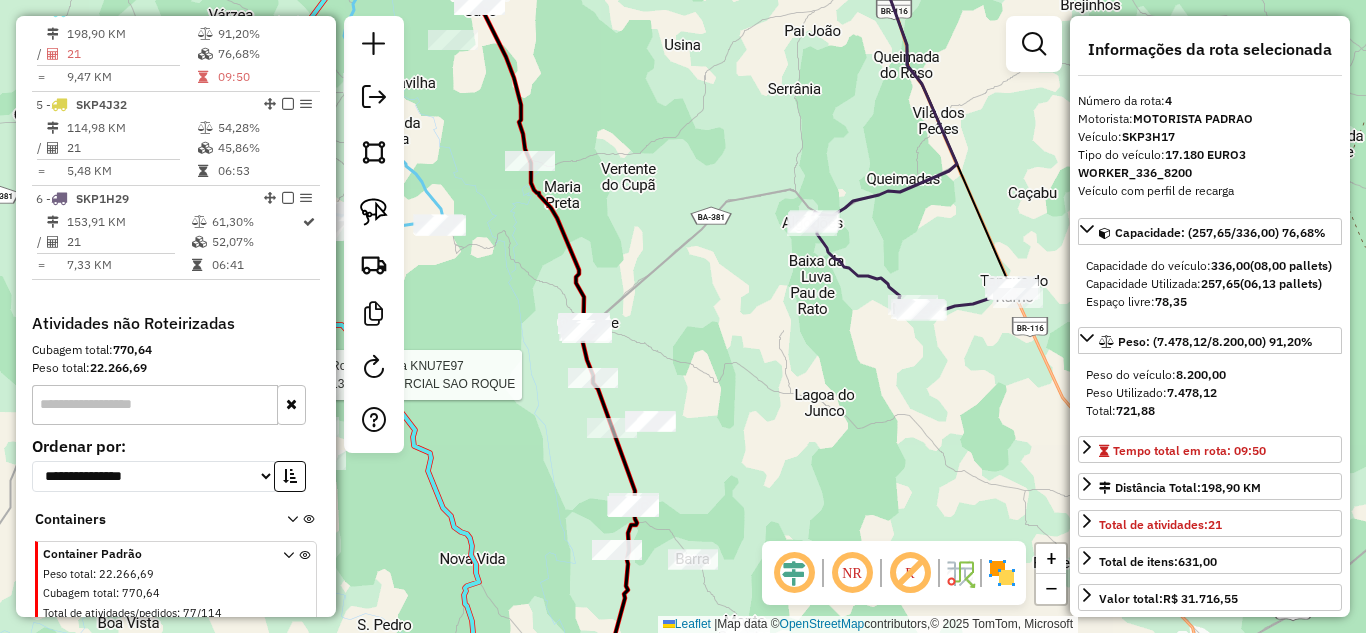 drag, startPoint x: 591, startPoint y: 352, endPoint x: 774, endPoint y: 362, distance: 183.27303 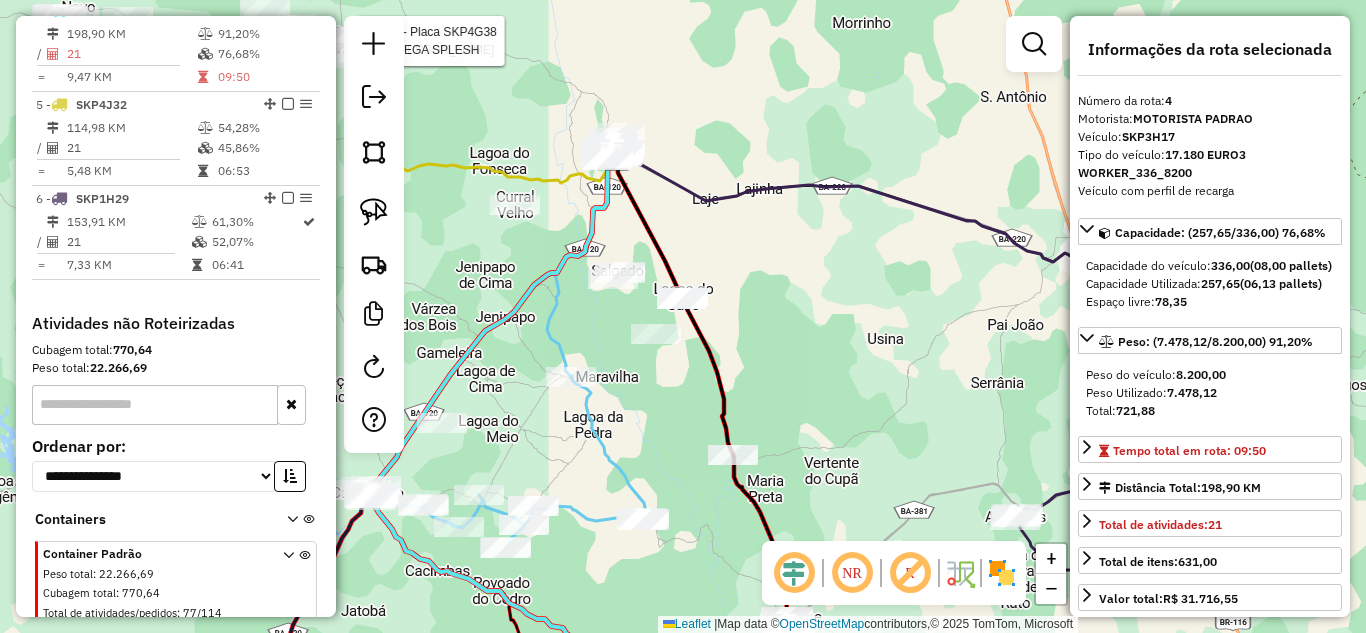 drag, startPoint x: 575, startPoint y: 135, endPoint x: 571, endPoint y: 340, distance: 205.03902 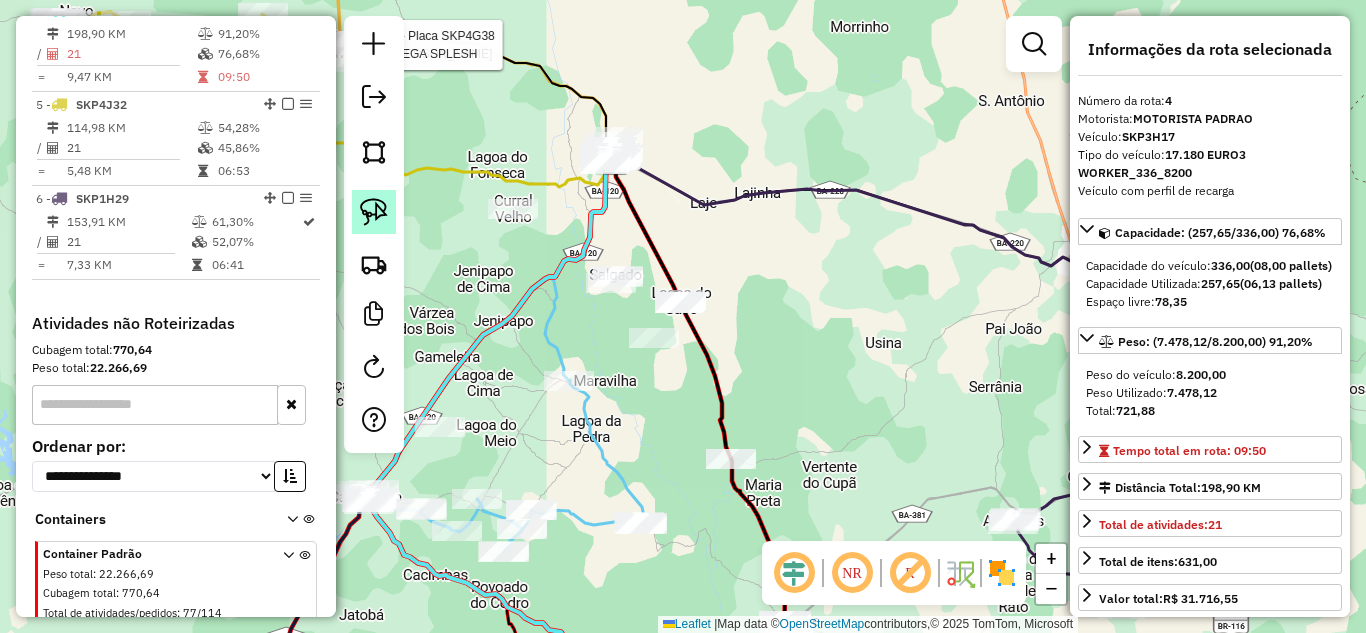 click 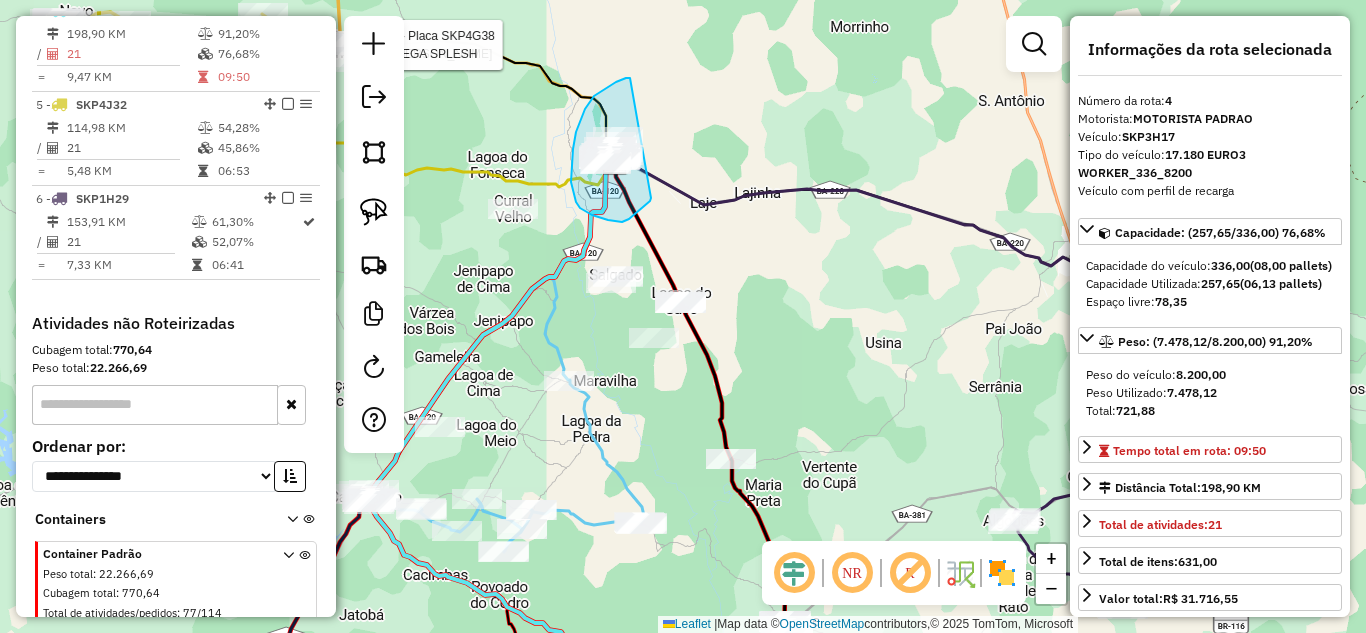 drag, startPoint x: 594, startPoint y: 96, endPoint x: 651, endPoint y: 198, distance: 116.846054 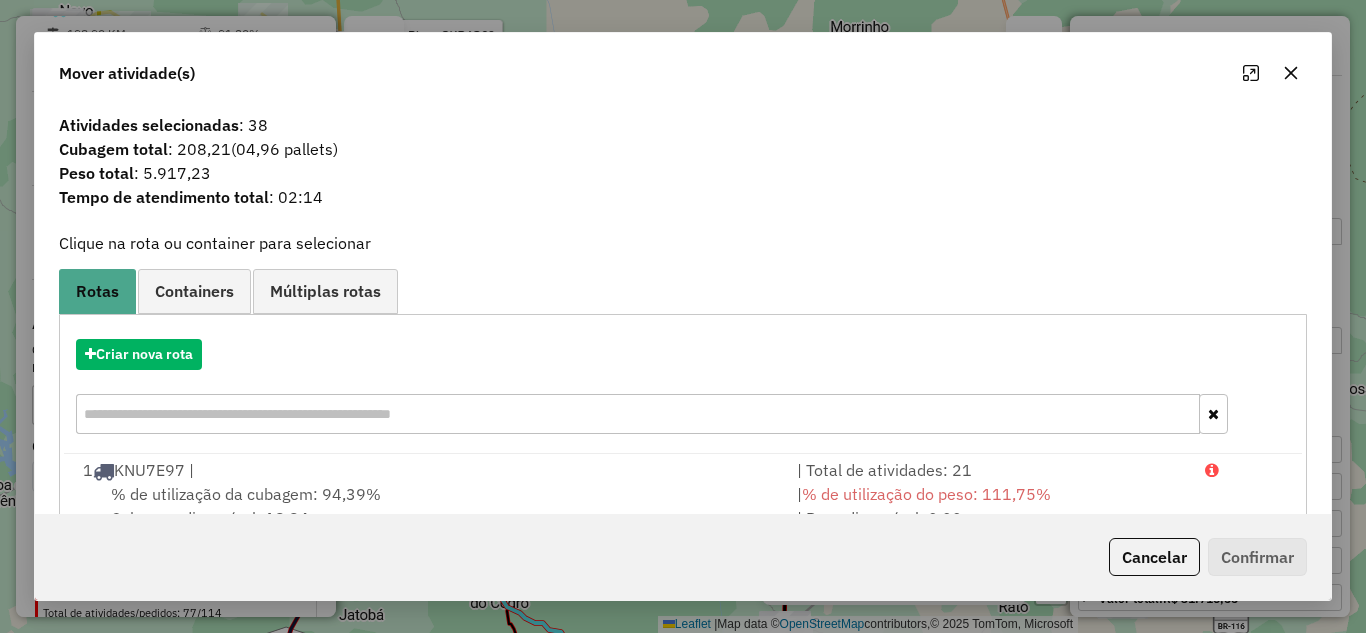 click 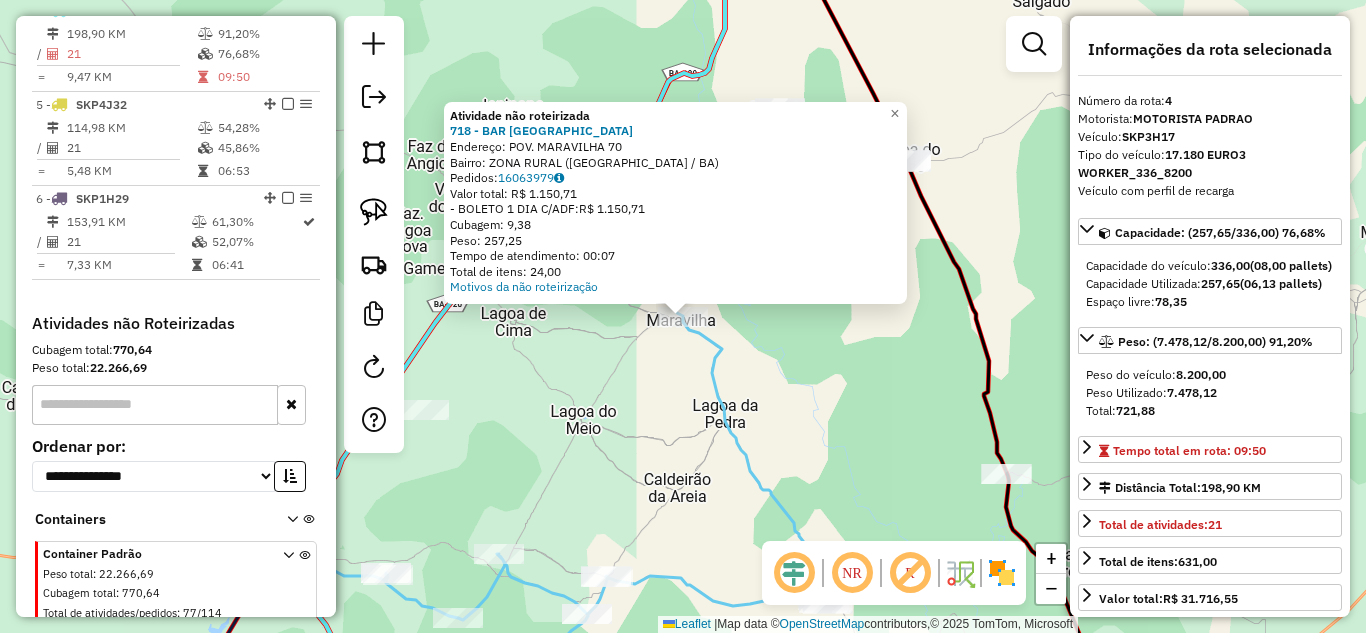 click on "Atividade não roteirizada 718 - BAR DO PAULO  Endereço:  POV. MARAVILHA 70   Bairro: ZONA RURAL (MONTE SANTO / BA)   Pedidos:  16063979   Valor total: R$ 1.150,71   - BOLETO 1 DIA C/ADF:  R$ 1.150,71   Cubagem: 9,38   Peso: 257,25   Tempo de atendimento: 00:07   Total de itens: 24,00  Motivos da não roteirização × Janela de atendimento Grade de atendimento Capacidade Transportadoras Veículos Cliente Pedidos  Rotas Selecione os dias de semana para filtrar as janelas de atendimento  Seg   Ter   Qua   Qui   Sex   Sáb   Dom  Informe o período da janela de atendimento: De: Até:  Filtrar exatamente a janela do cliente  Considerar janela de atendimento padrão  Selecione os dias de semana para filtrar as grades de atendimento  Seg   Ter   Qua   Qui   Sex   Sáb   Dom   Considerar clientes sem dia de atendimento cadastrado  Clientes fora do dia de atendimento selecionado Filtrar as atividades entre os valores definidos abaixo:  Peso mínimo:   Peso máximo:   Cubagem mínima:   Cubagem máxima:   De:   De:" 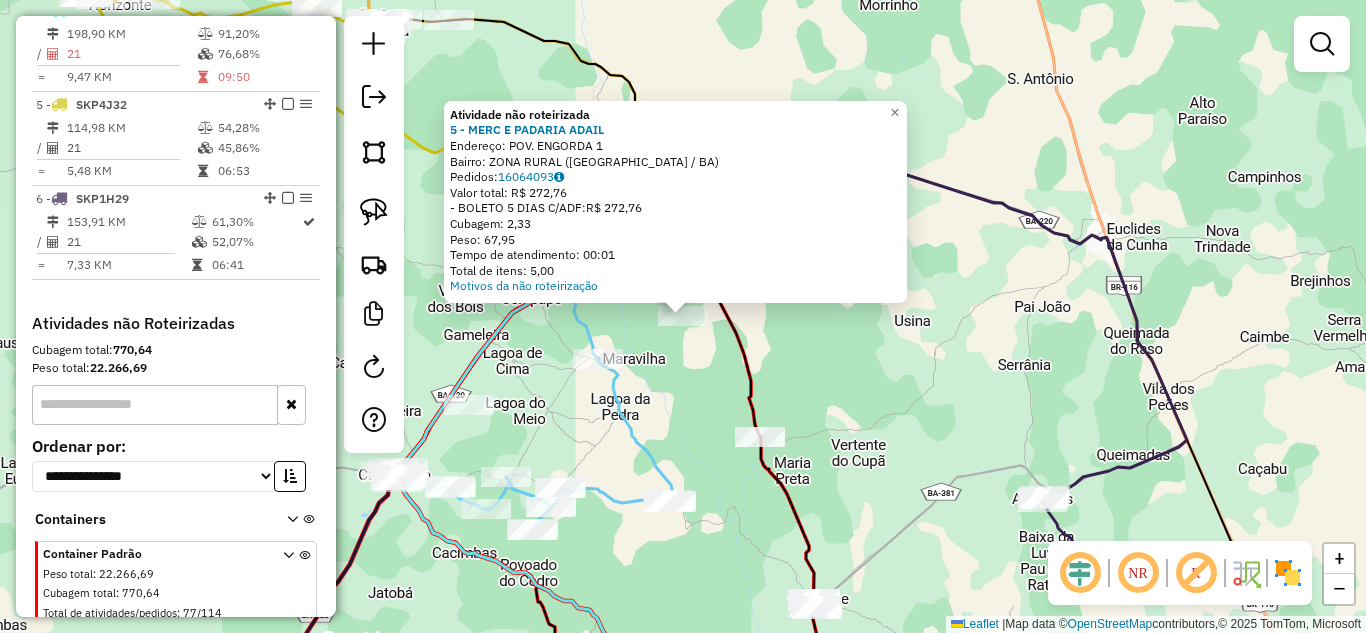 click on "Atividade não roteirizada 5 - MERC E PADARIA ADAIL  Endereço:  POV. ENGORDA 1   Bairro: ZONA RURAL (MONTE SANTO / BA)   Pedidos:  16064093   Valor total: R$ 272,76   - BOLETO 5 DIAS C/ADF:  R$ 272,76   Cubagem: 2,33   Peso: 67,95   Tempo de atendimento: 00:01   Total de itens: 5,00  Motivos da não roteirização × Janela de atendimento Grade de atendimento Capacidade Transportadoras Veículos Cliente Pedidos  Rotas Selecione os dias de semana para filtrar as janelas de atendimento  Seg   Ter   Qua   Qui   Sex   Sáb   Dom  Informe o período da janela de atendimento: De: Até:  Filtrar exatamente a janela do cliente  Considerar janela de atendimento padrão  Selecione os dias de semana para filtrar as grades de atendimento  Seg   Ter   Qua   Qui   Sex   Sáb   Dom   Considerar clientes sem dia de atendimento cadastrado  Clientes fora do dia de atendimento selecionado Filtrar as atividades entre os valores definidos abaixo:  Peso mínimo:   Peso máximo:   Cubagem mínima:   Cubagem máxima:   De:   Até:" 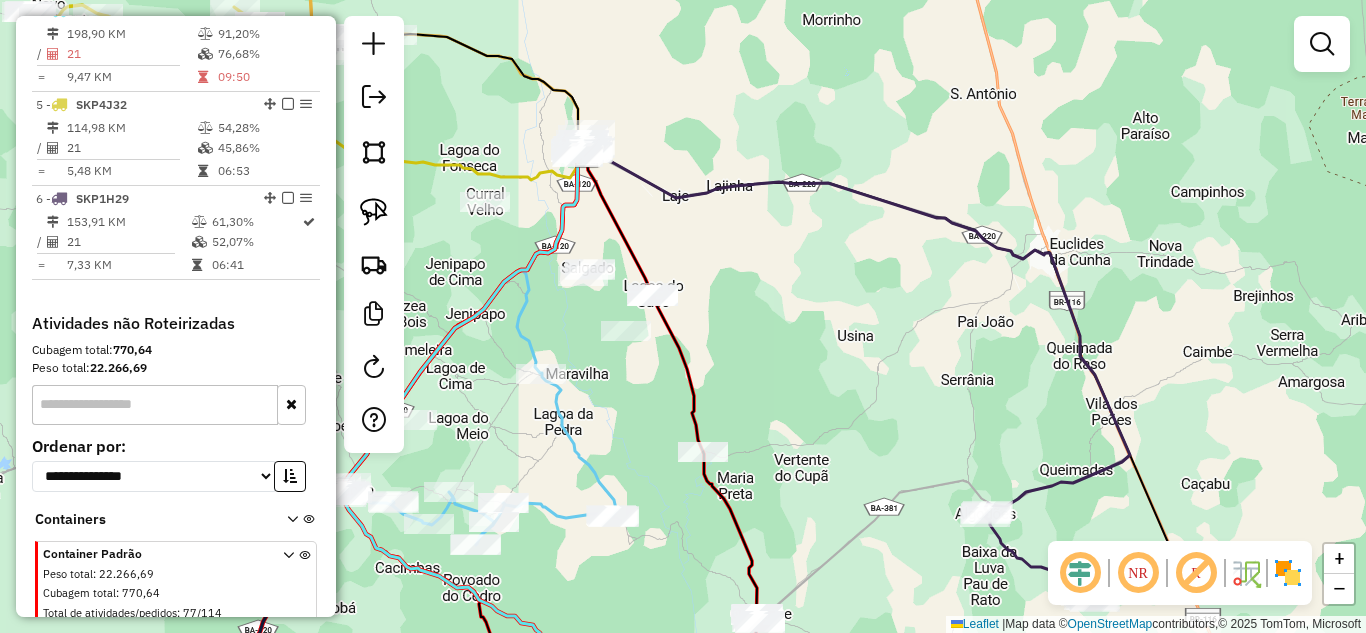click 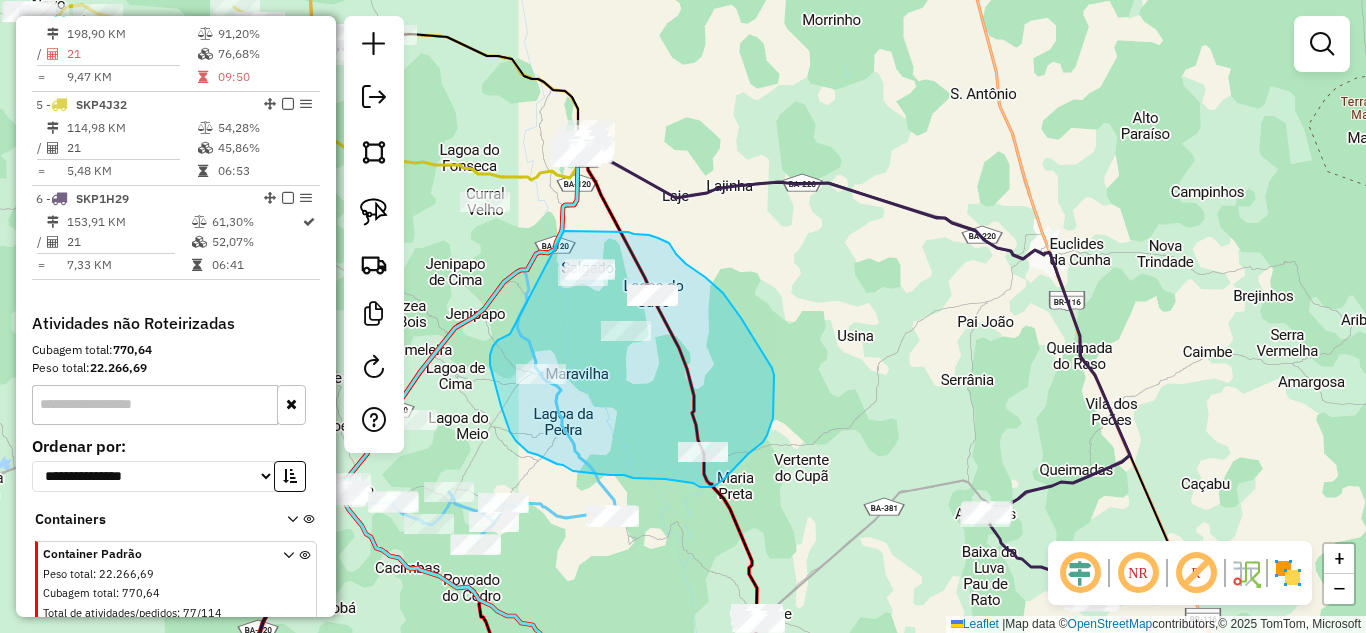 drag, startPoint x: 502, startPoint y: 337, endPoint x: 564, endPoint y: 231, distance: 122.80065 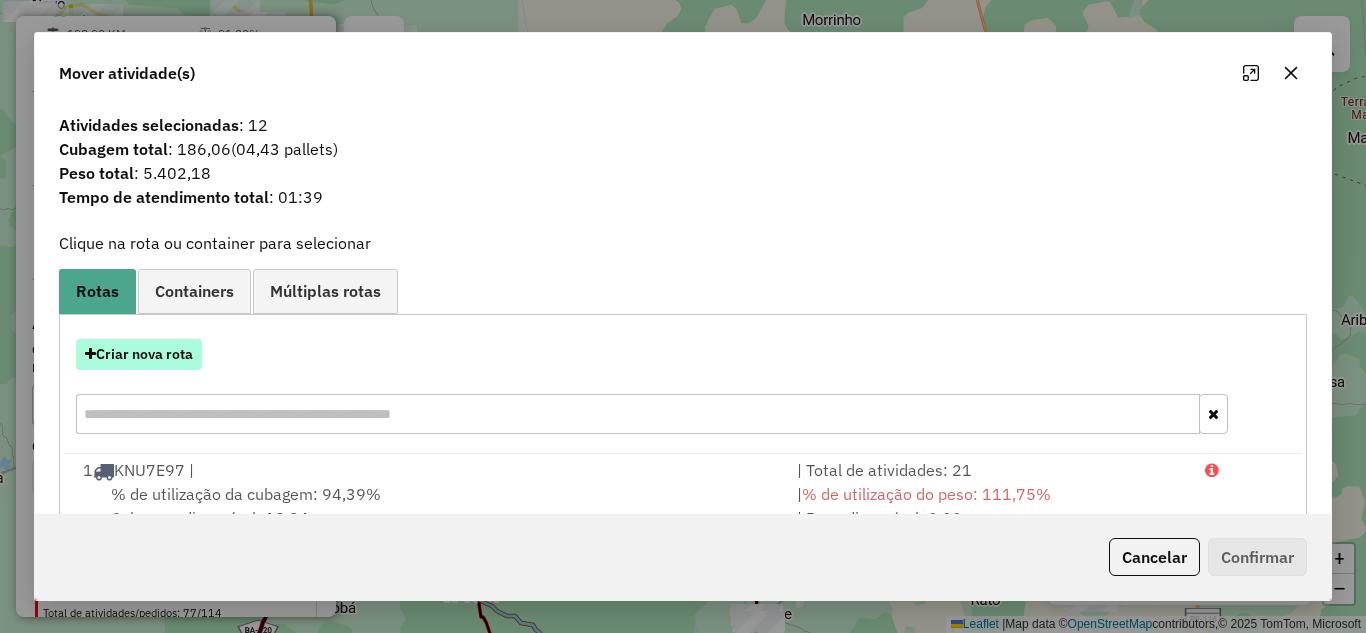 click on "Criar nova rota" at bounding box center (139, 354) 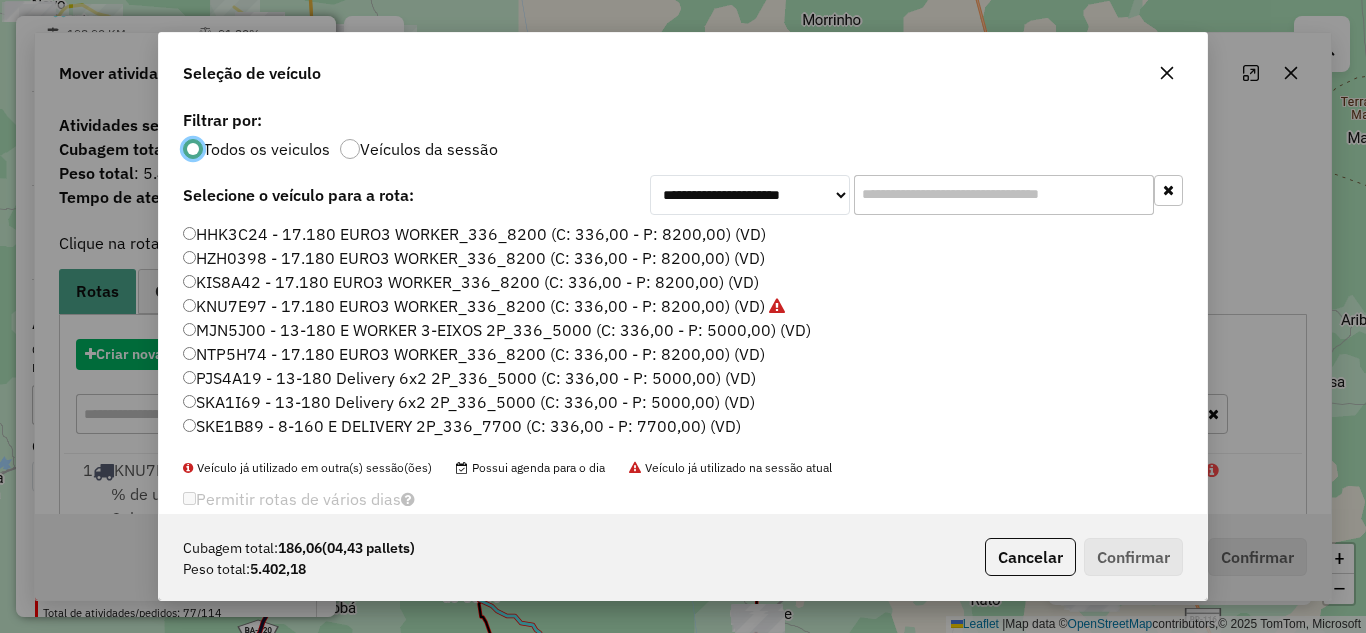 scroll, scrollTop: 11, scrollLeft: 6, axis: both 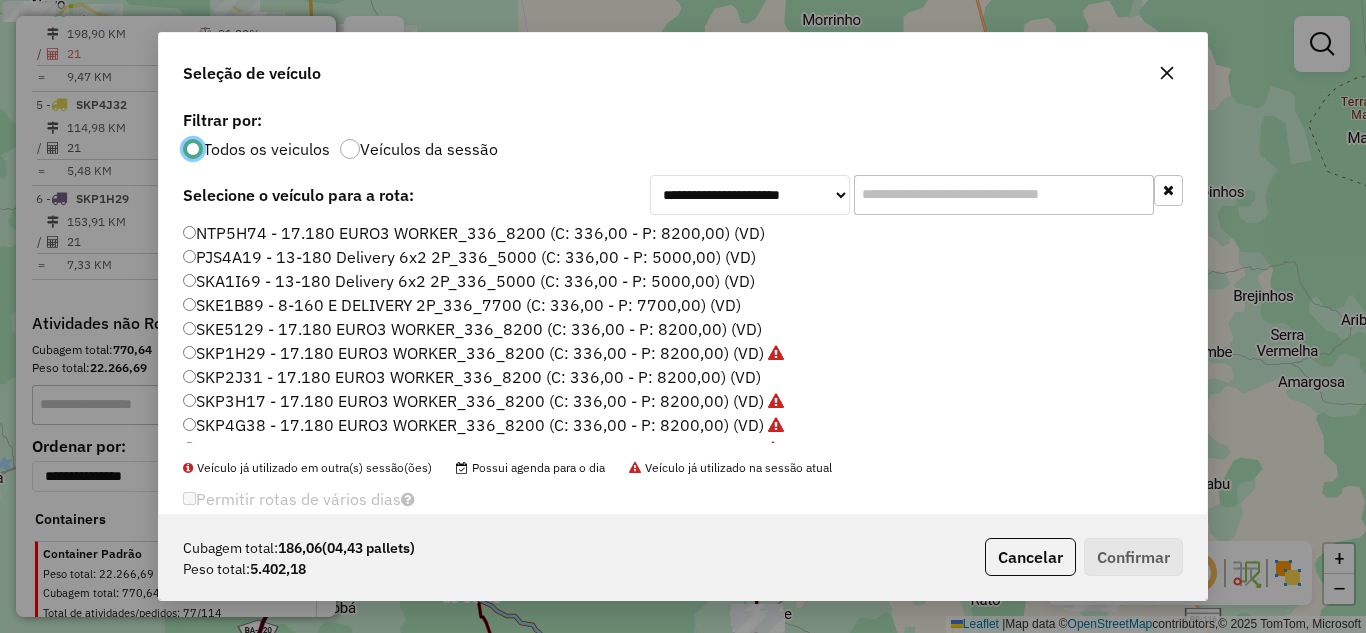 click 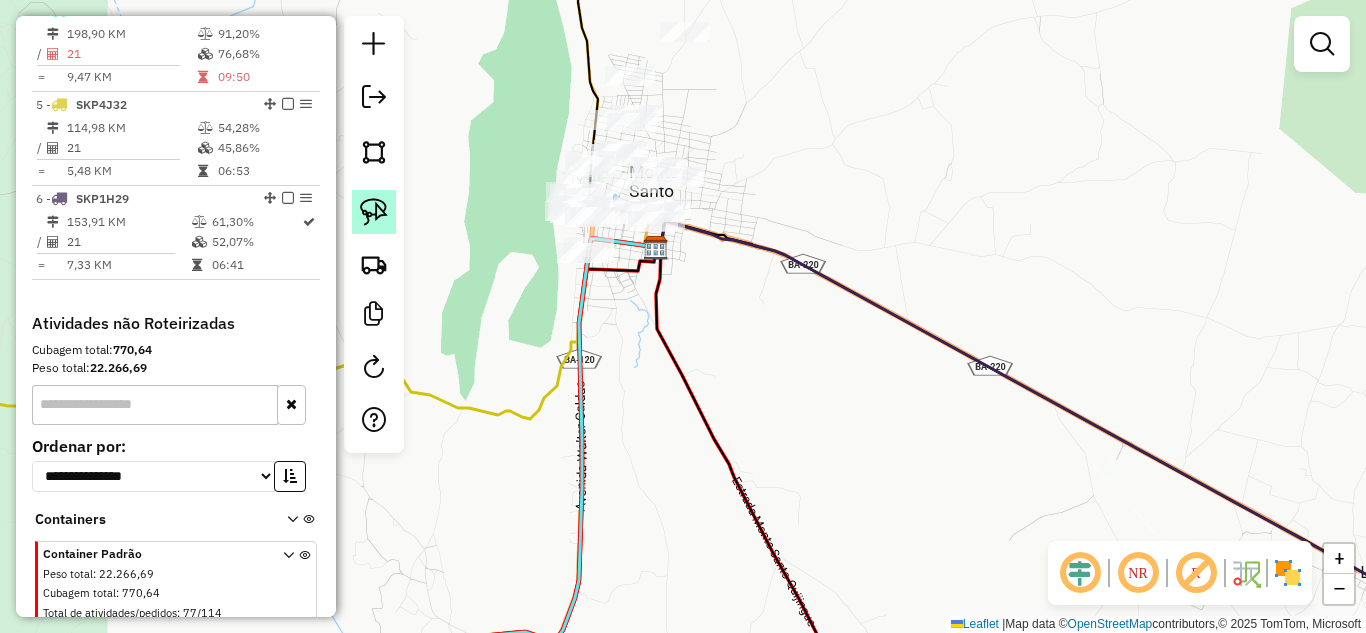 click 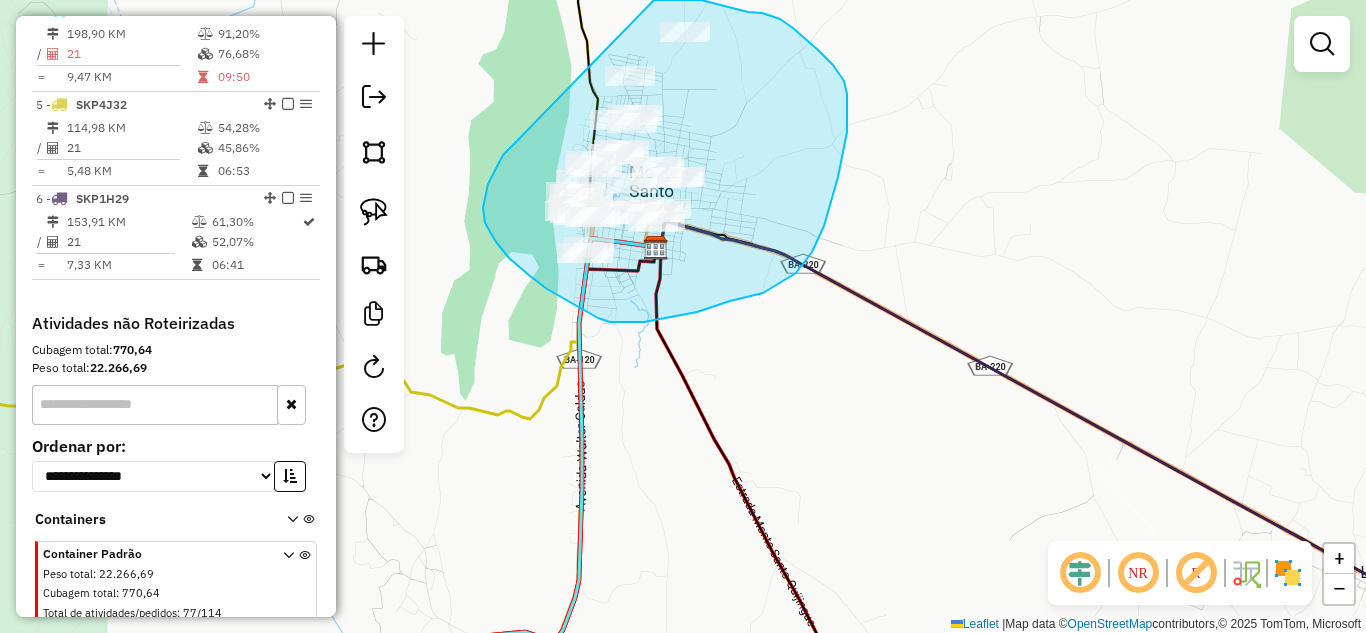 drag, startPoint x: 509, startPoint y: 258, endPoint x: 639, endPoint y: 0, distance: 288.90137 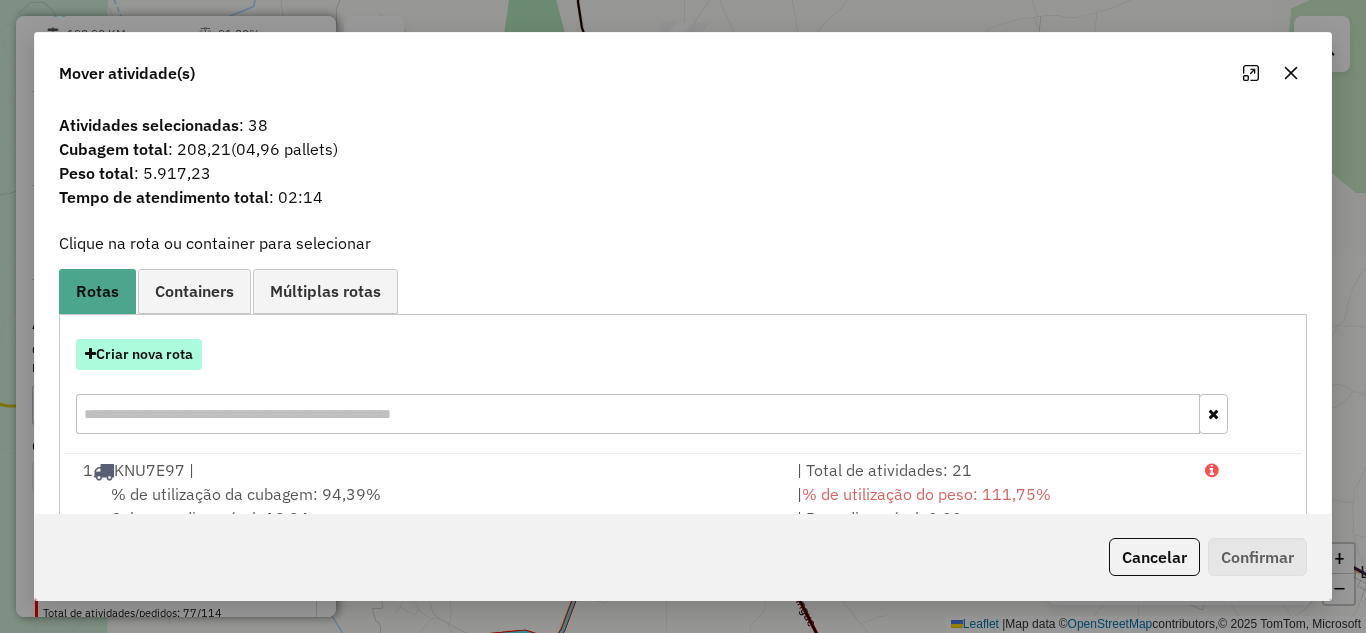 click on "Criar nova rota" at bounding box center [139, 354] 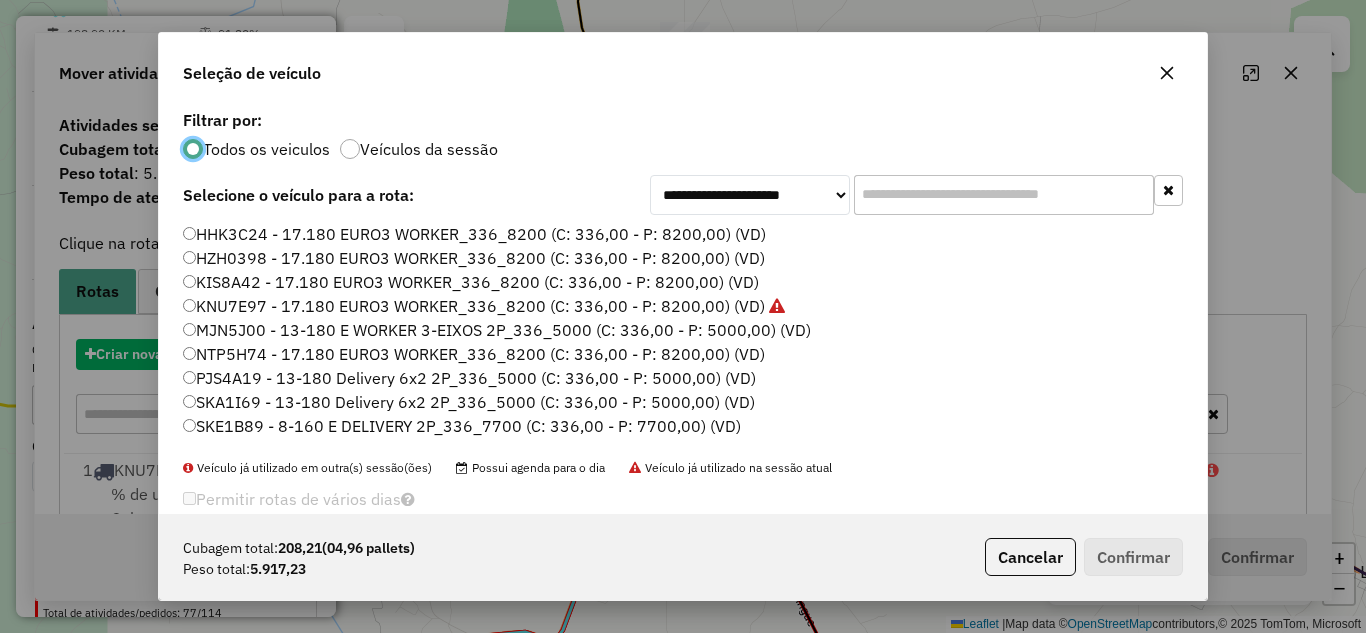 scroll, scrollTop: 11, scrollLeft: 6, axis: both 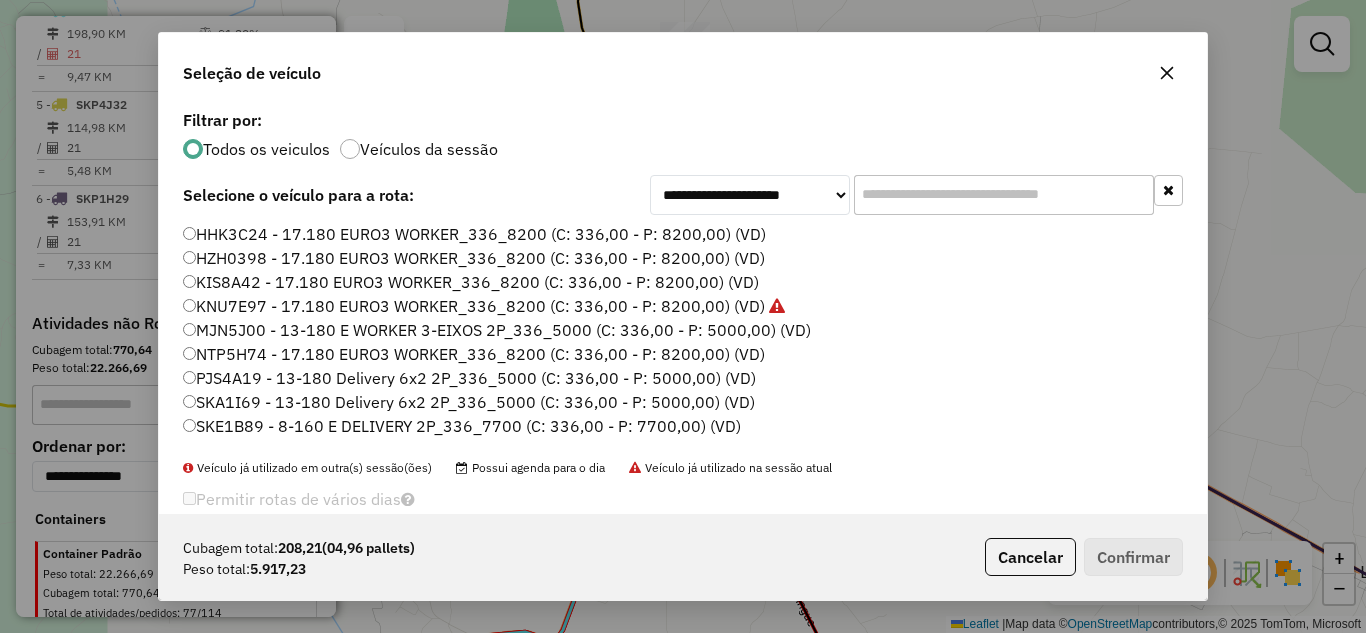 click on "SKA1I69 - 13-180 Delivery 6x2 2P_336_5000 (C: 336,00 - P: 5000,00) (VD)" 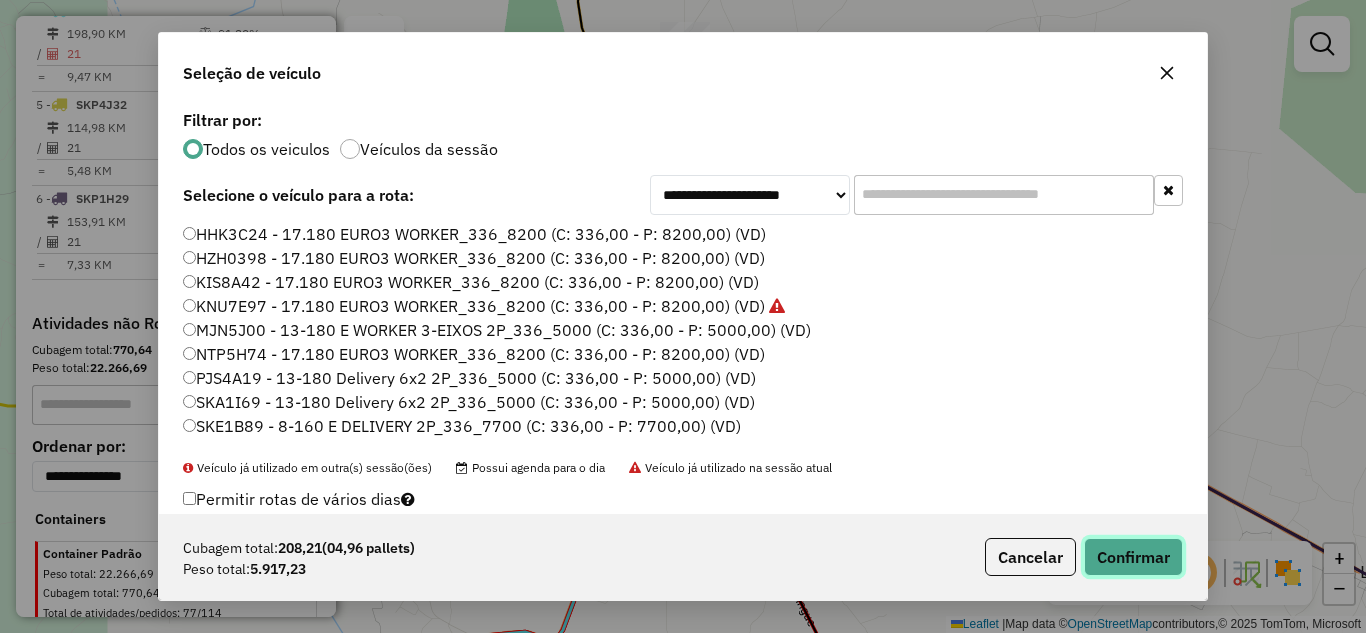 click on "Confirmar" 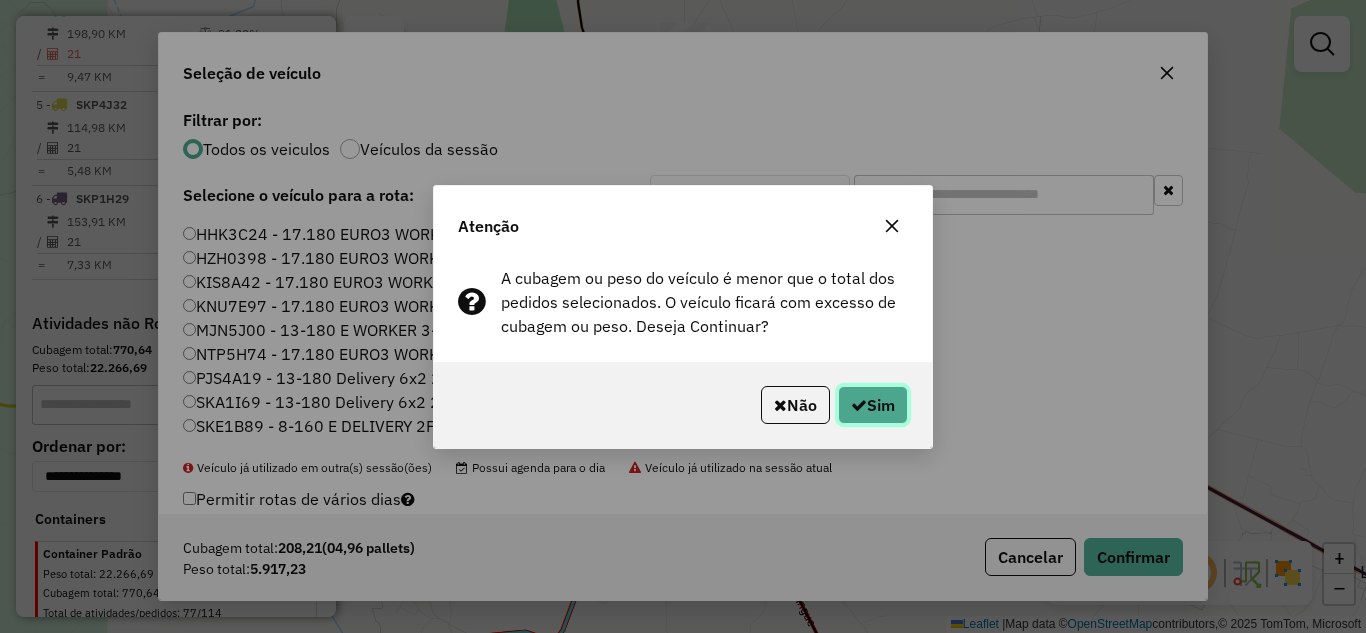 click 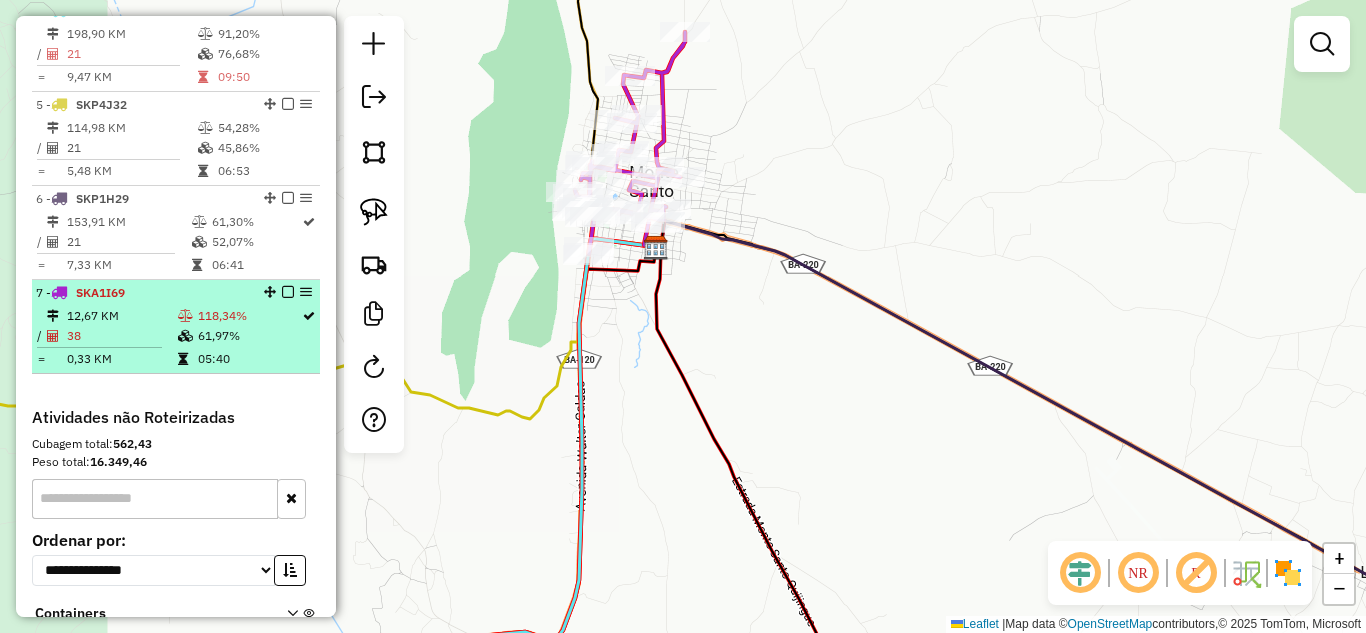 click on "38" at bounding box center [121, 336] 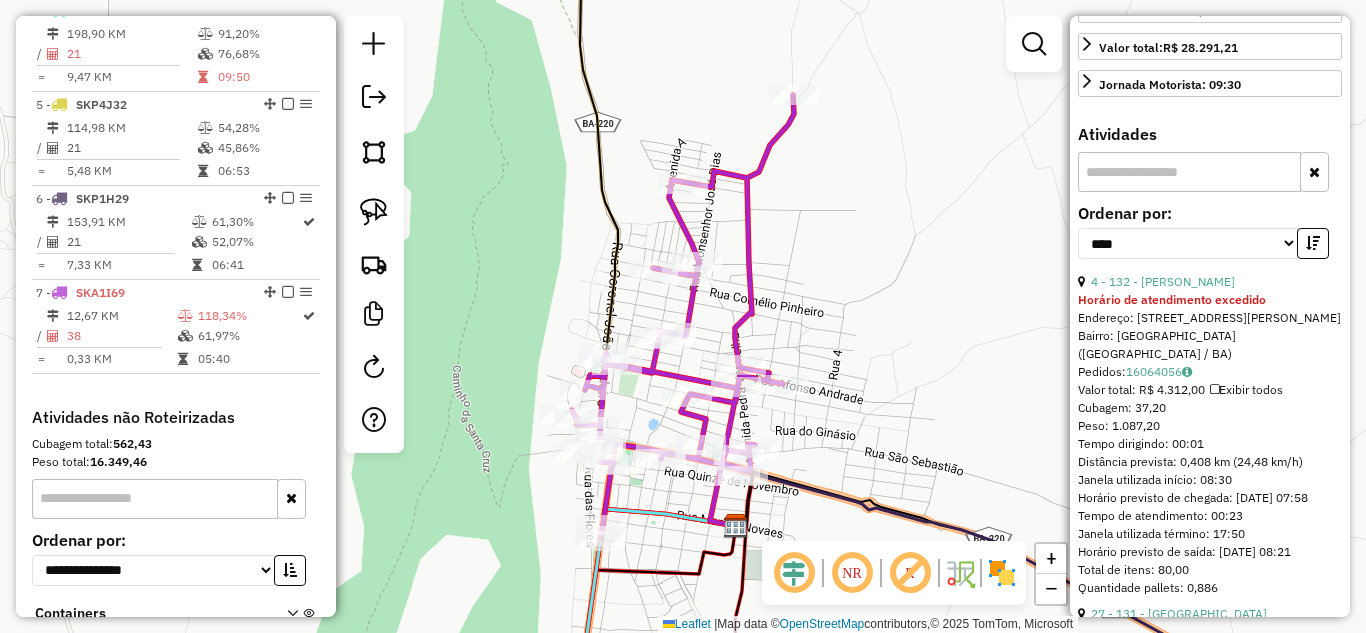 scroll, scrollTop: 600, scrollLeft: 0, axis: vertical 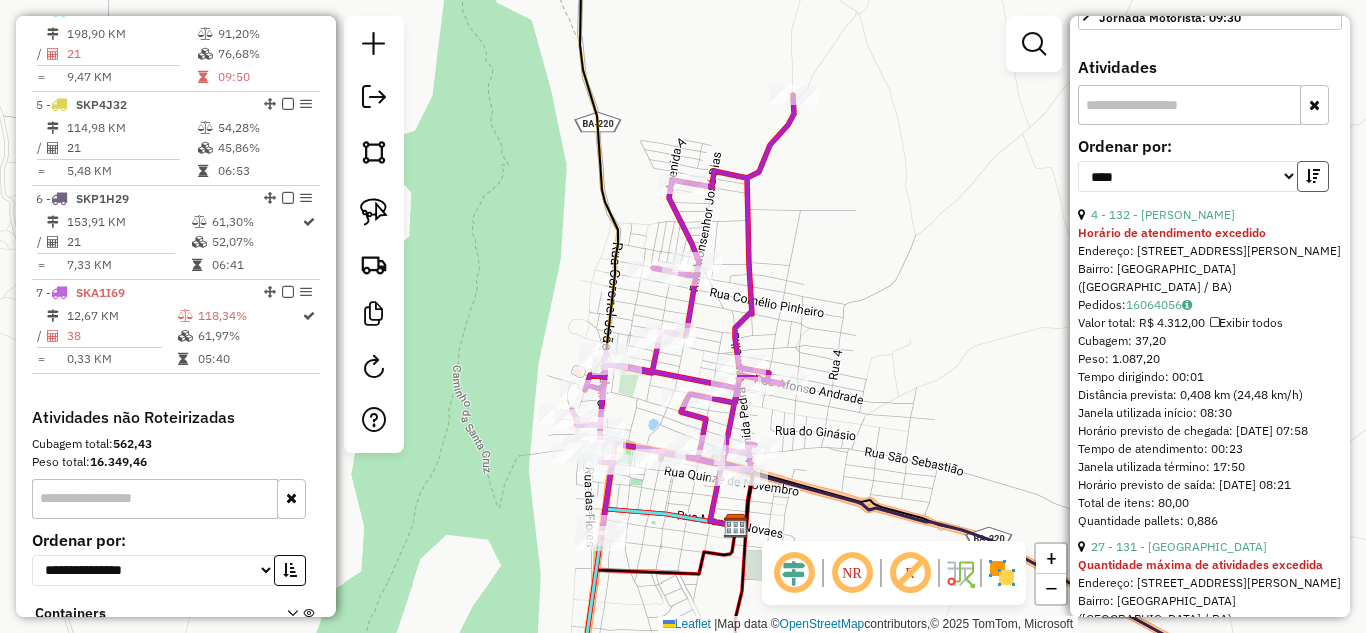click at bounding box center [1313, 176] 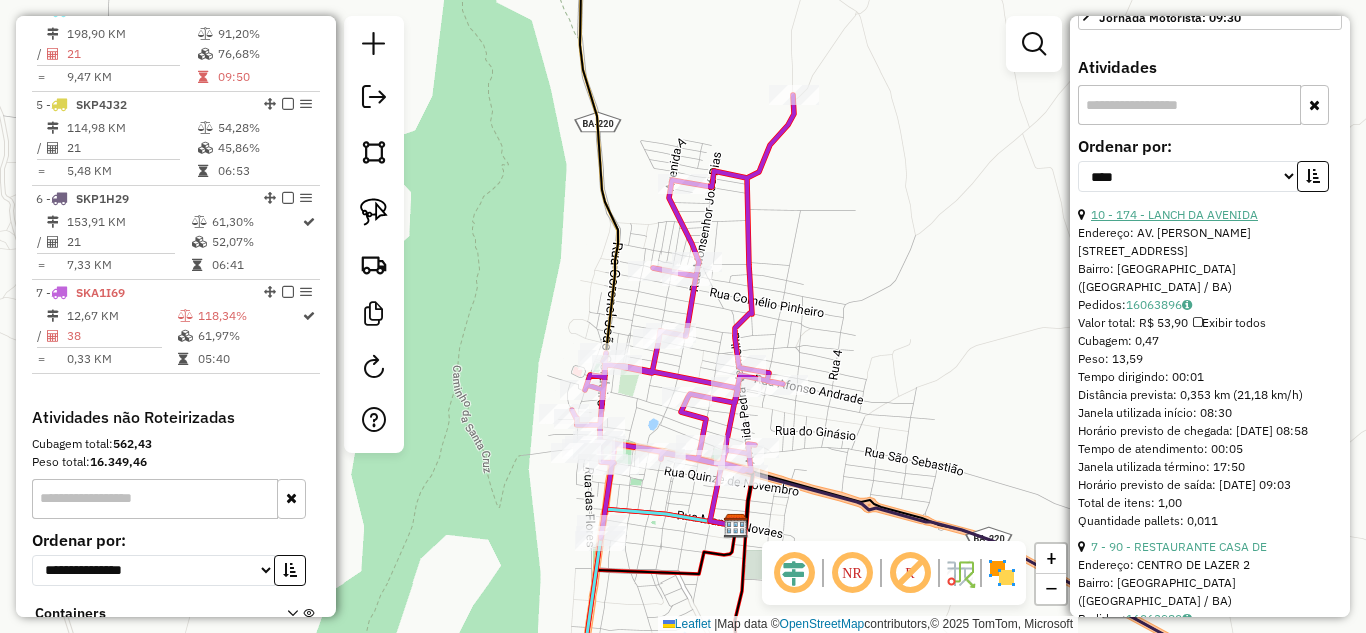 click on "10 - 174 - LANCH DA AVENIDA" at bounding box center [1174, 214] 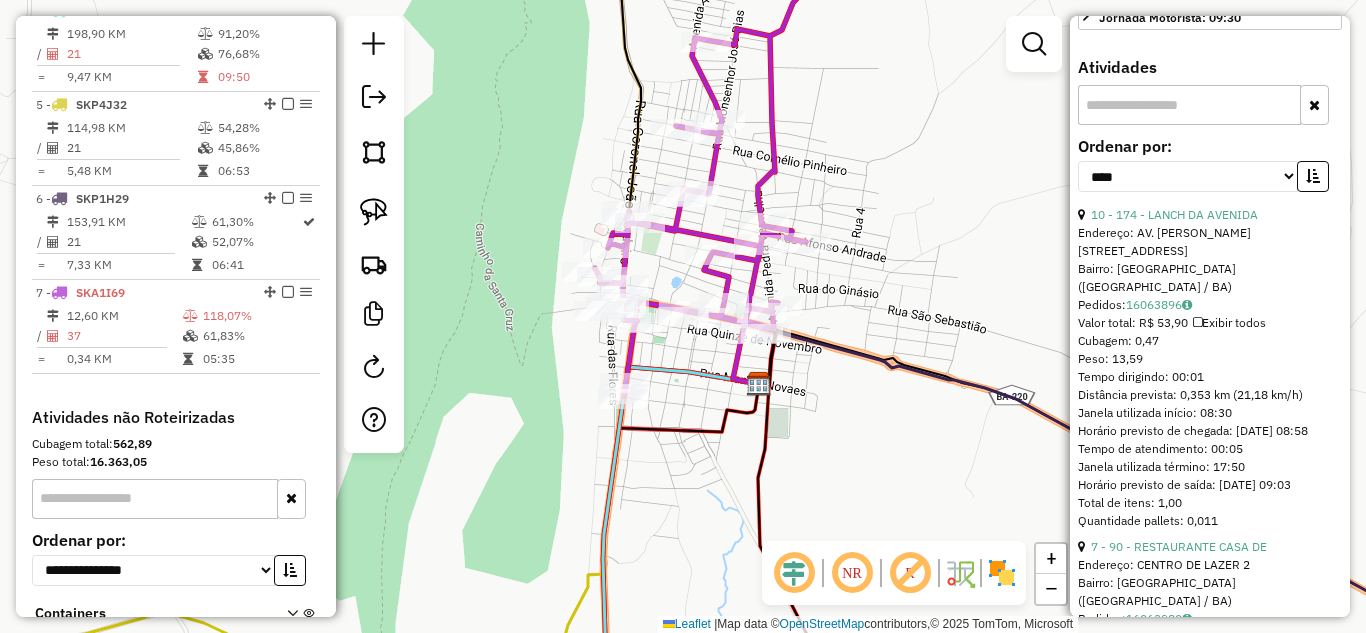 scroll, scrollTop: 1200, scrollLeft: 0, axis: vertical 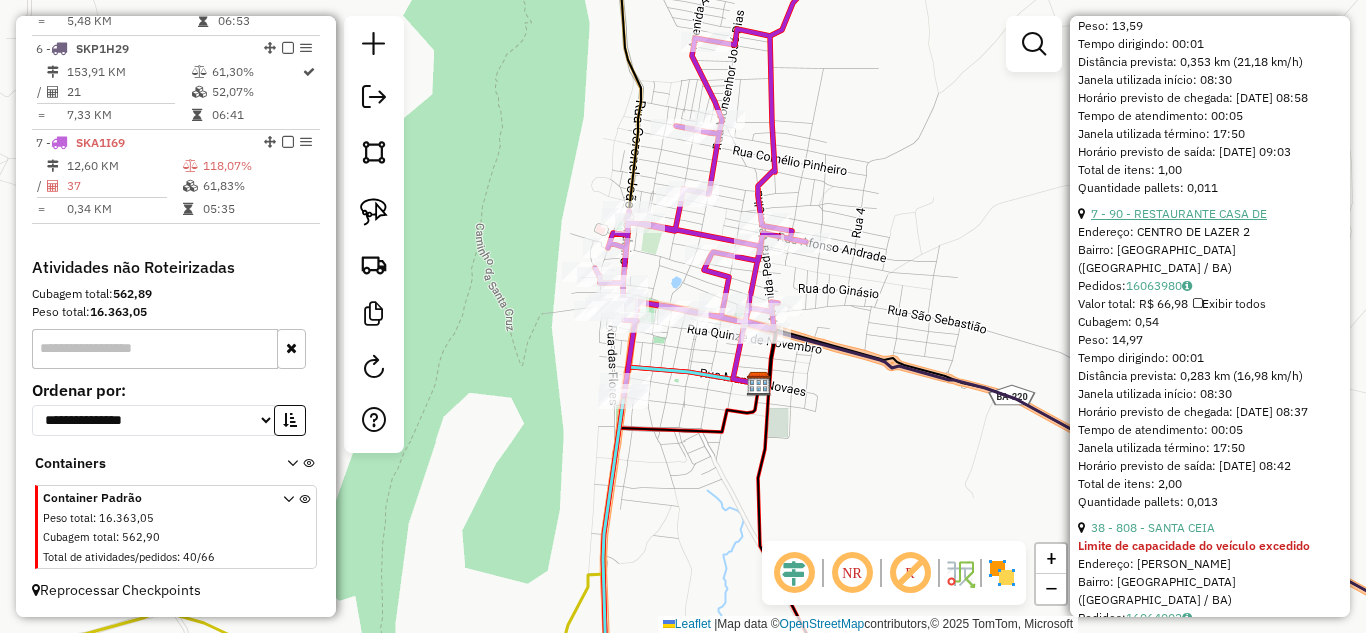 click on "7 - 90 - RESTAURANTE CASA DE" at bounding box center (1179, 213) 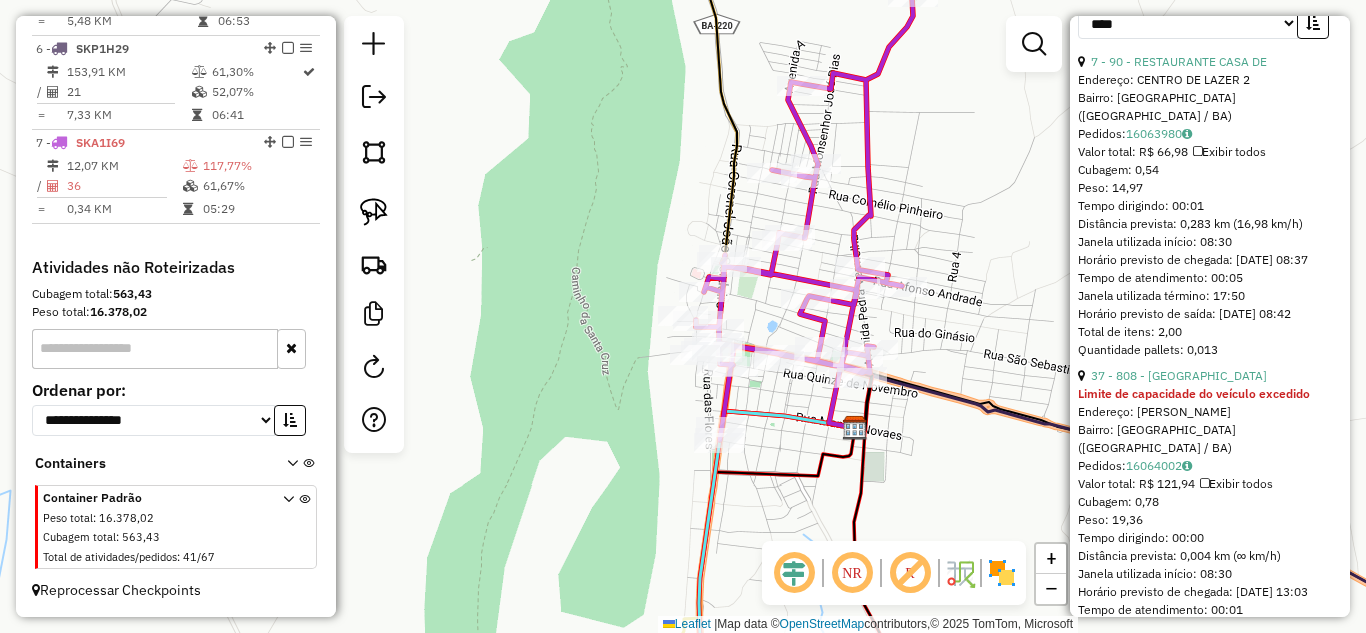scroll, scrollTop: 819, scrollLeft: 0, axis: vertical 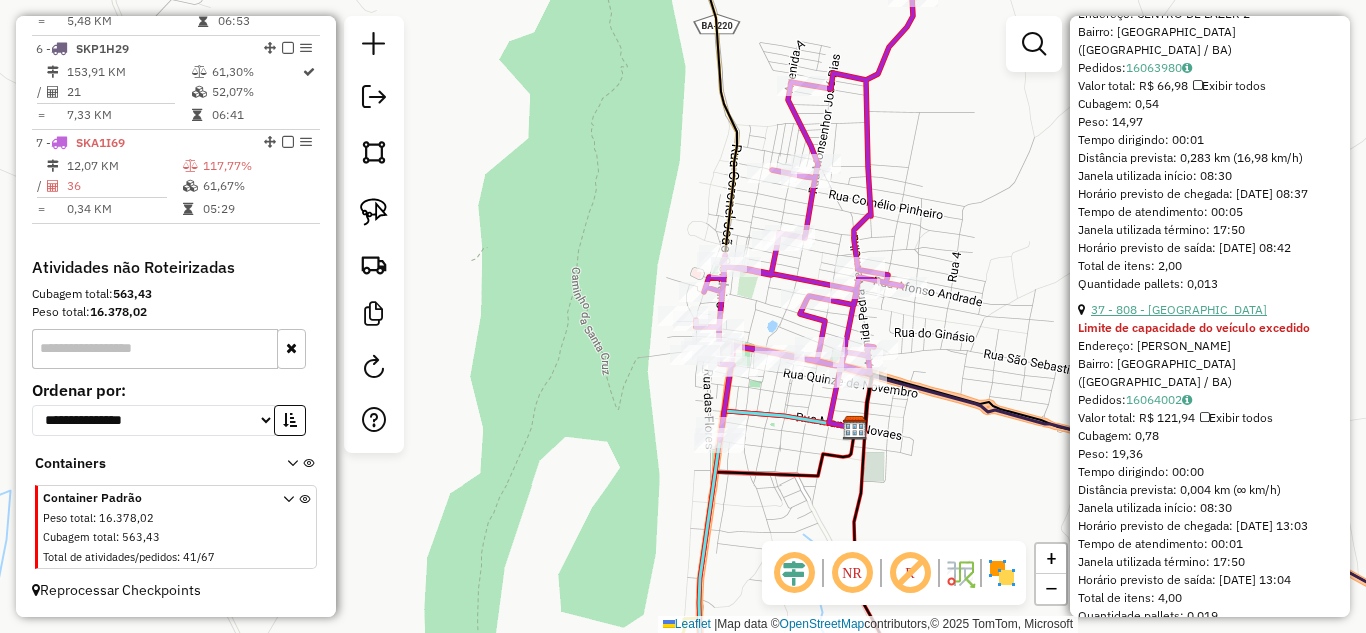 click on "37 - 808 - SANTA CEIA" at bounding box center (1179, 309) 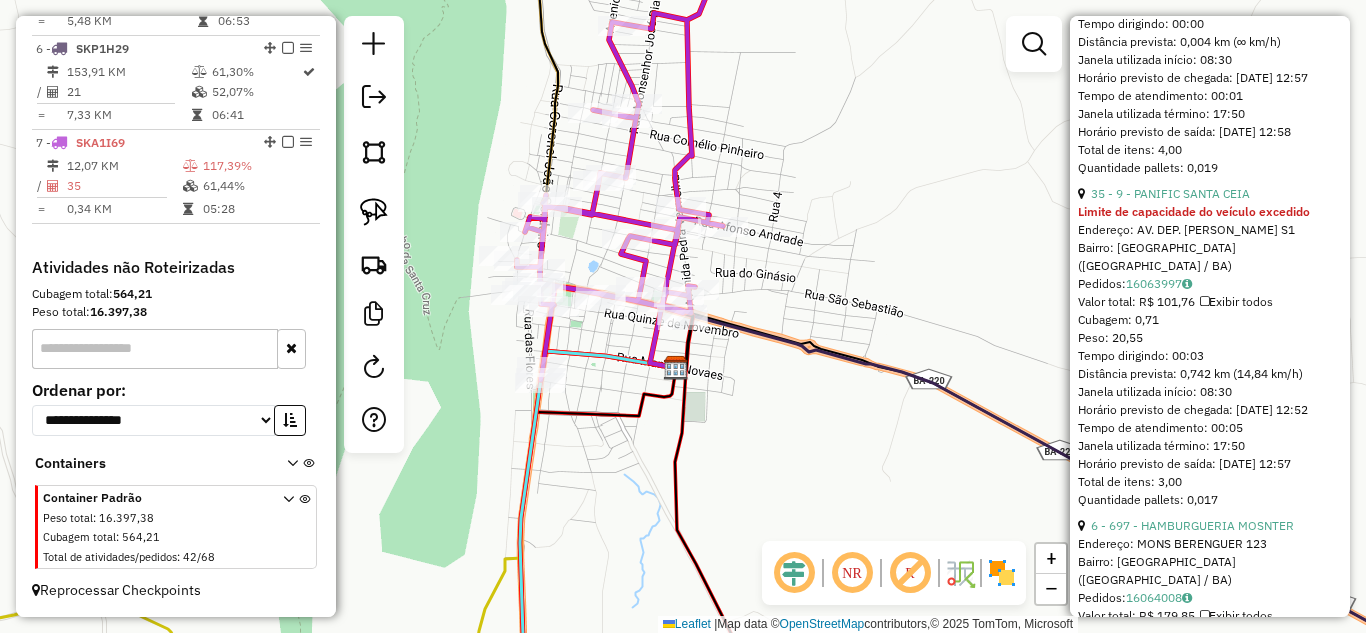scroll, scrollTop: 1019, scrollLeft: 0, axis: vertical 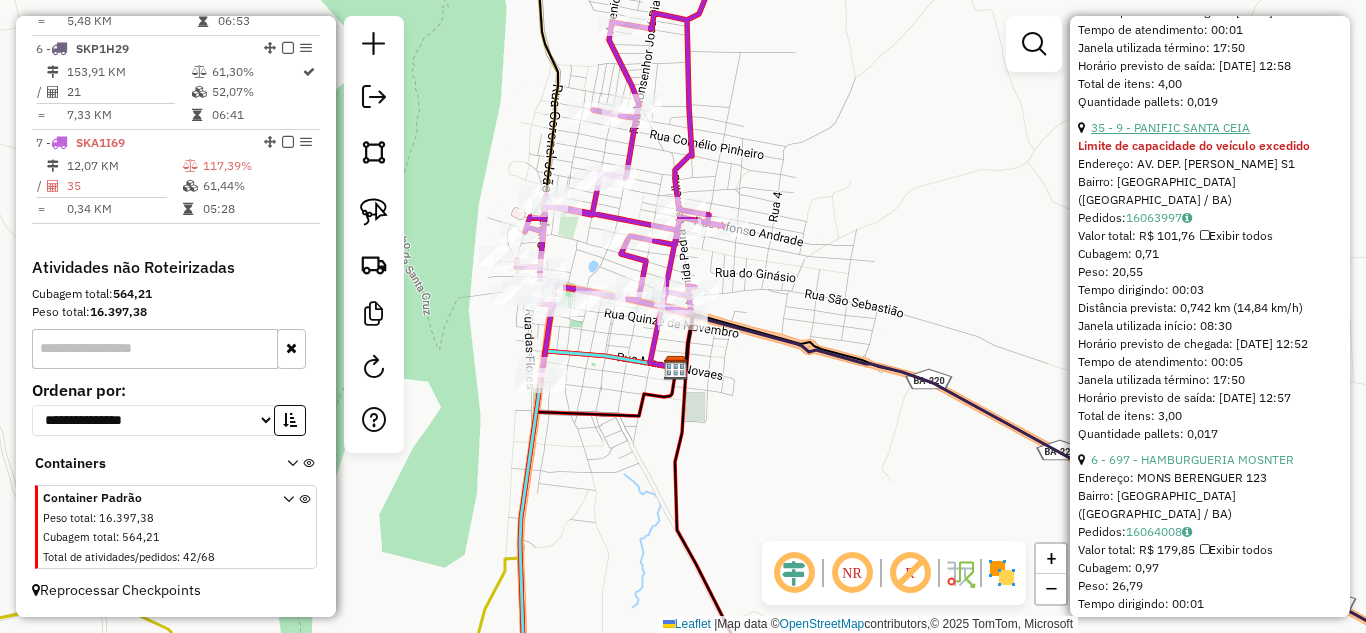 click on "35 - 9 - PANIFIC SANTA CEIA" at bounding box center (1170, 127) 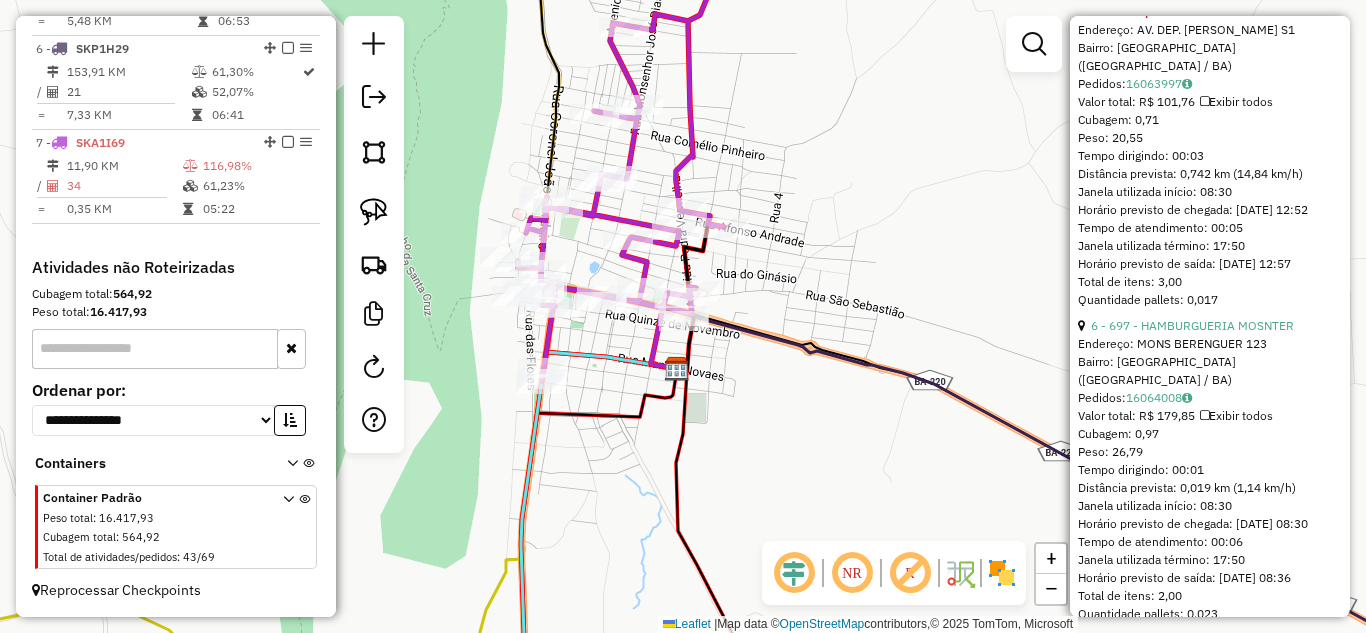 scroll, scrollTop: 887, scrollLeft: 0, axis: vertical 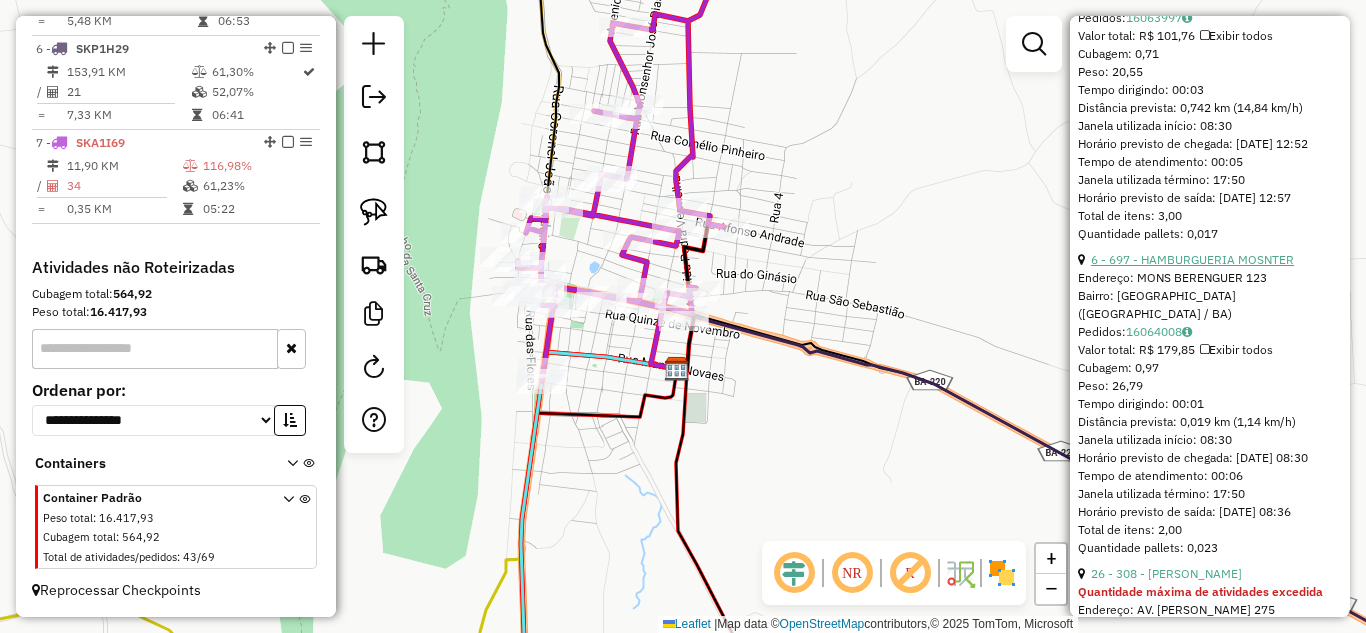 click on "6 - 697 - HAMBURGUERIA MOSNTER" at bounding box center [1192, 259] 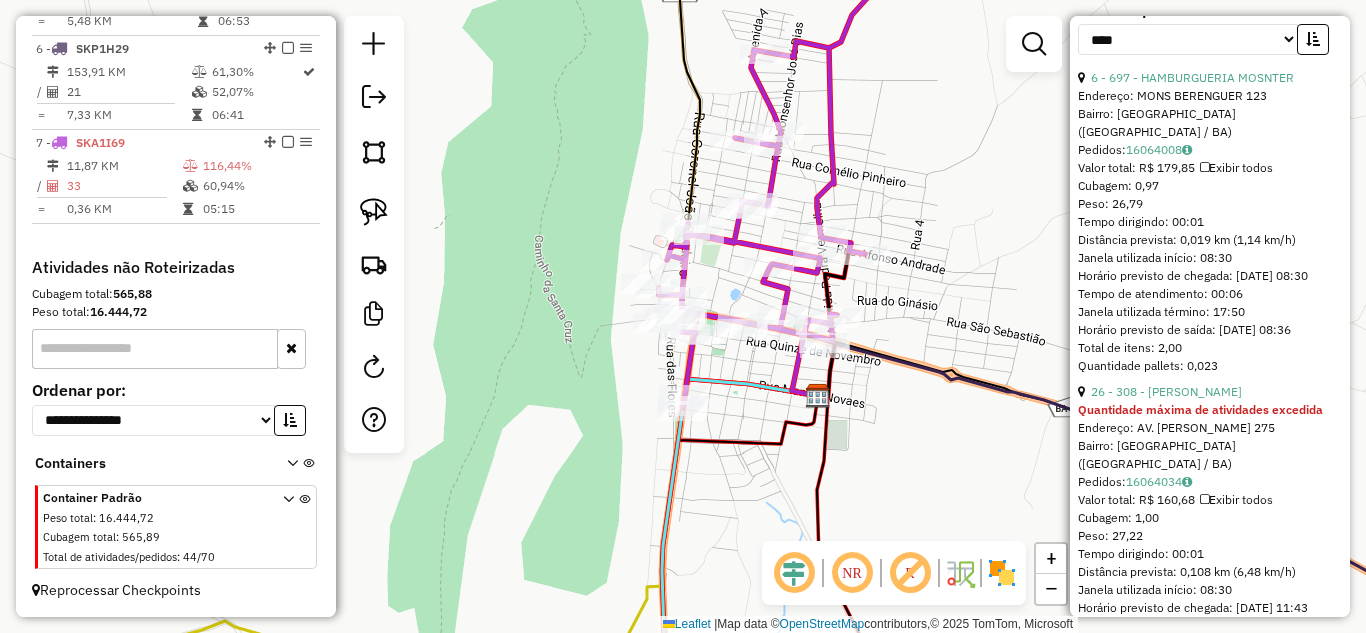 scroll, scrollTop: 804, scrollLeft: 0, axis: vertical 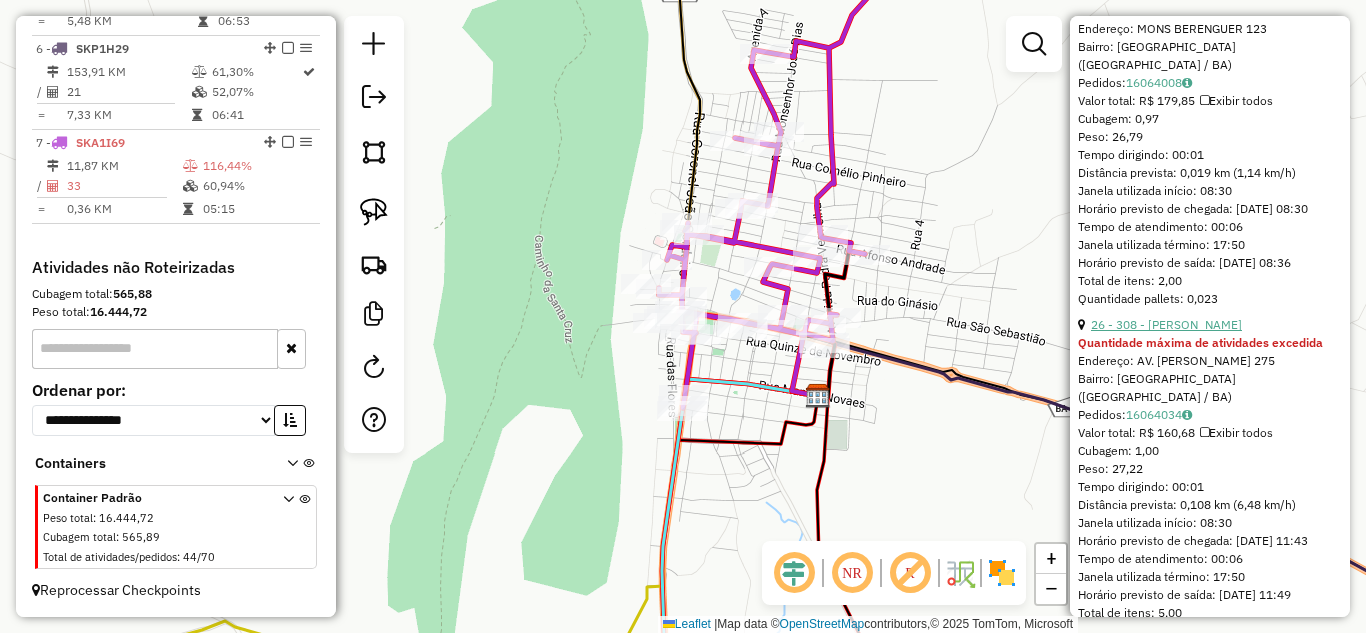 click on "26 - 308 - MARY LANCHES" at bounding box center (1166, 324) 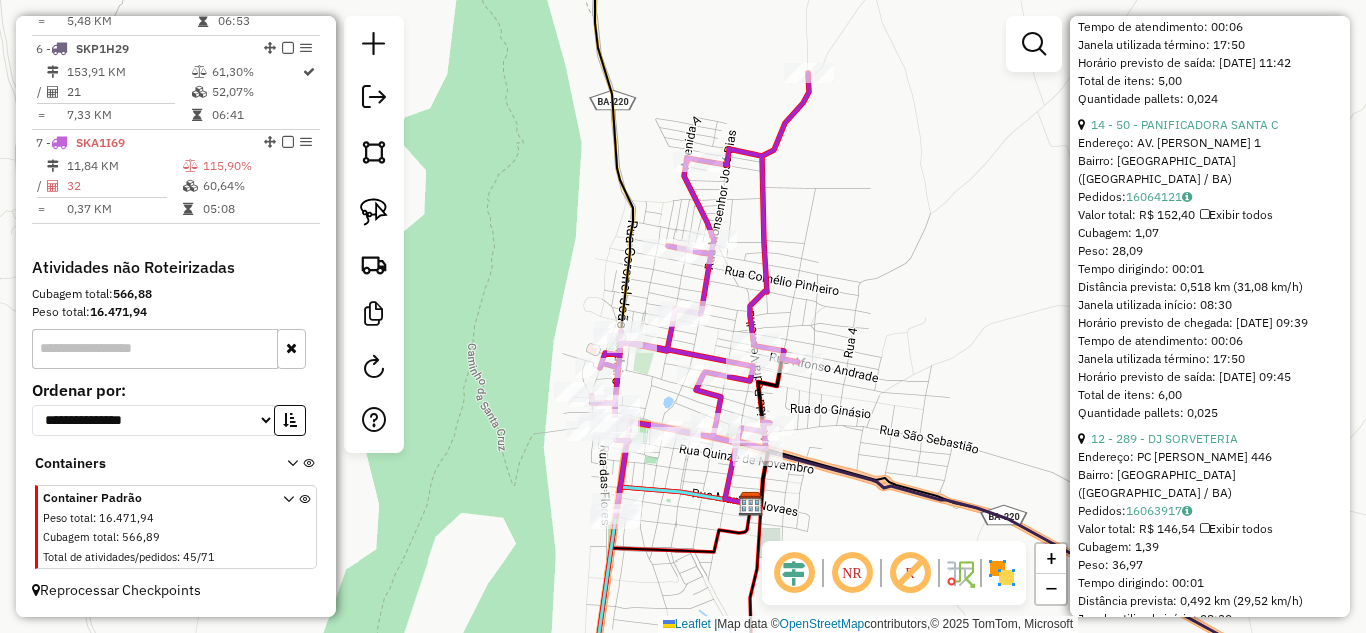 scroll, scrollTop: 1071, scrollLeft: 0, axis: vertical 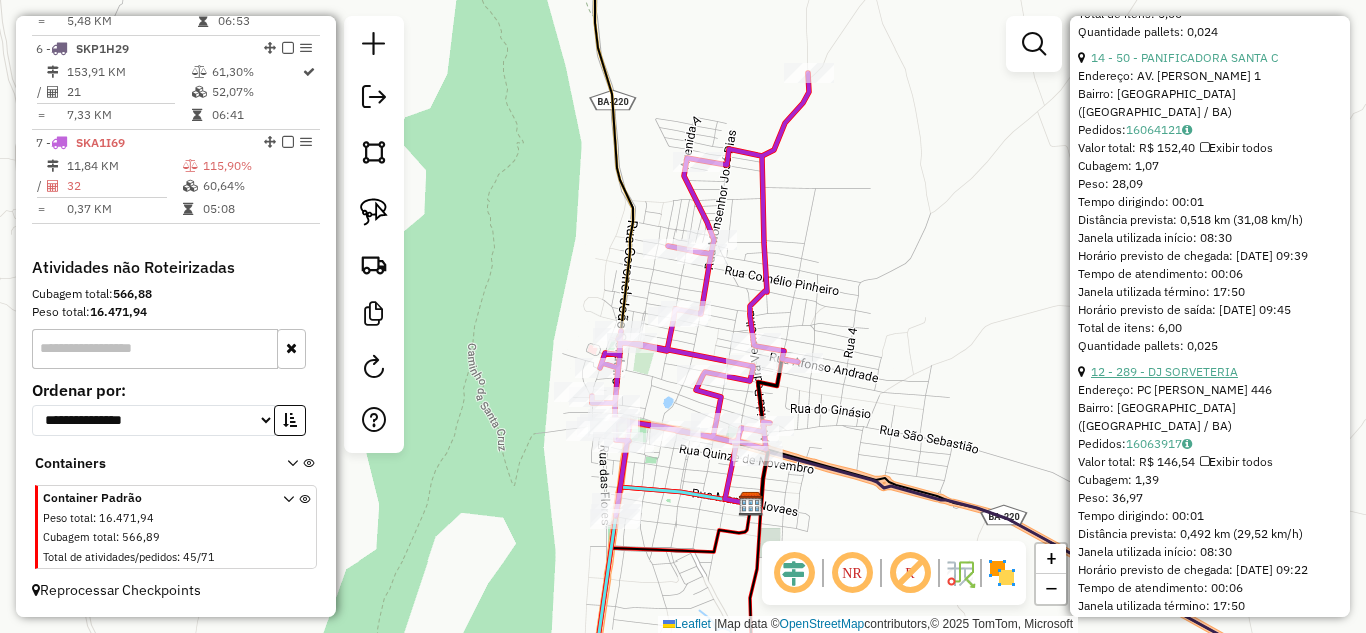 click on "12 - 289 - DJ SORVETERIA" at bounding box center (1164, 371) 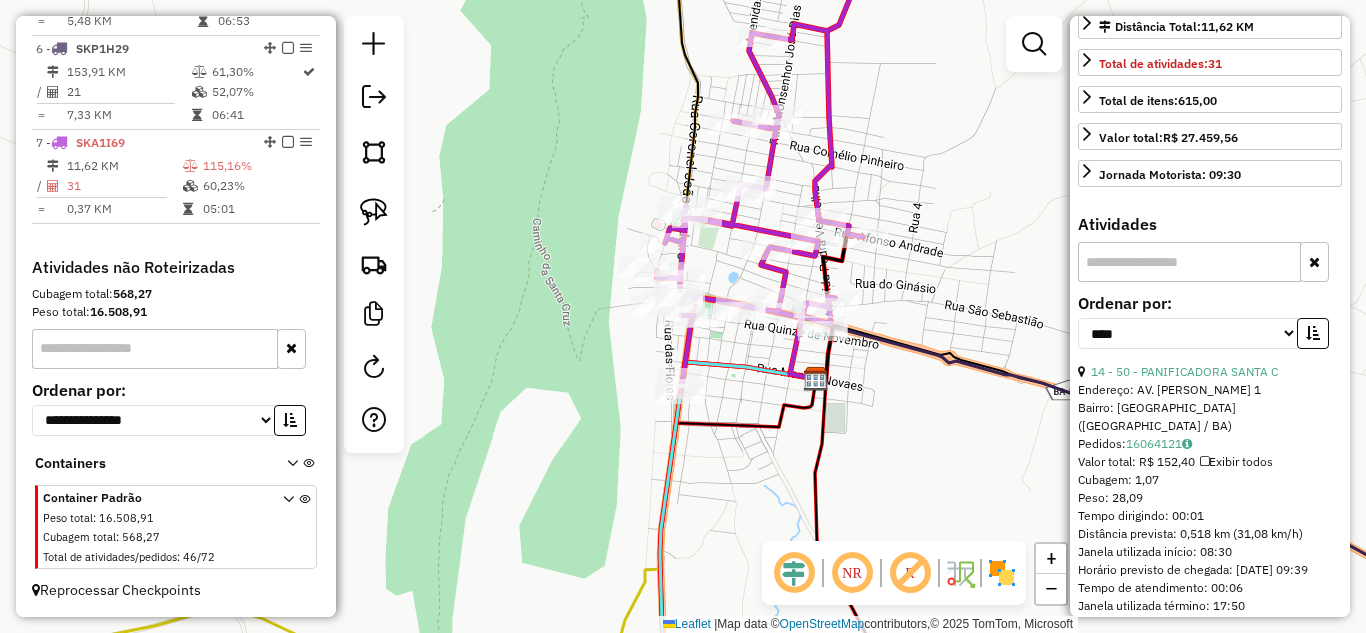 scroll, scrollTop: 643, scrollLeft: 0, axis: vertical 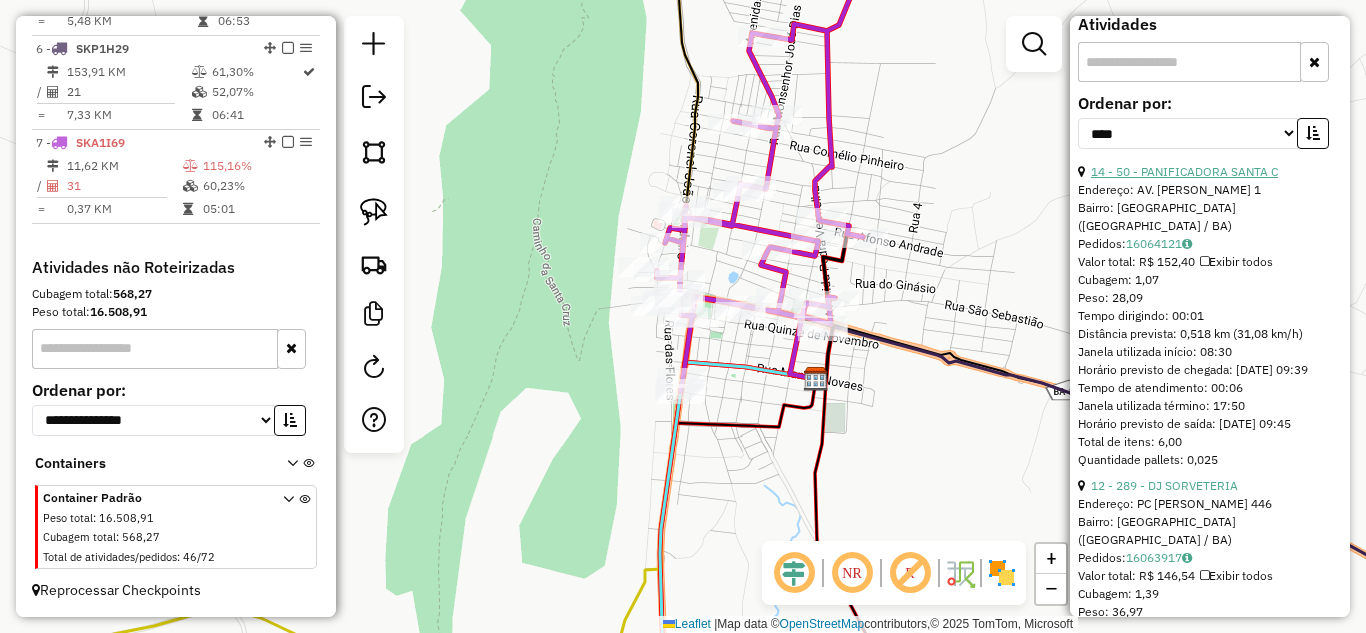 click on "14 - 50 - PANIFICADORA SANTA C" at bounding box center (1184, 171) 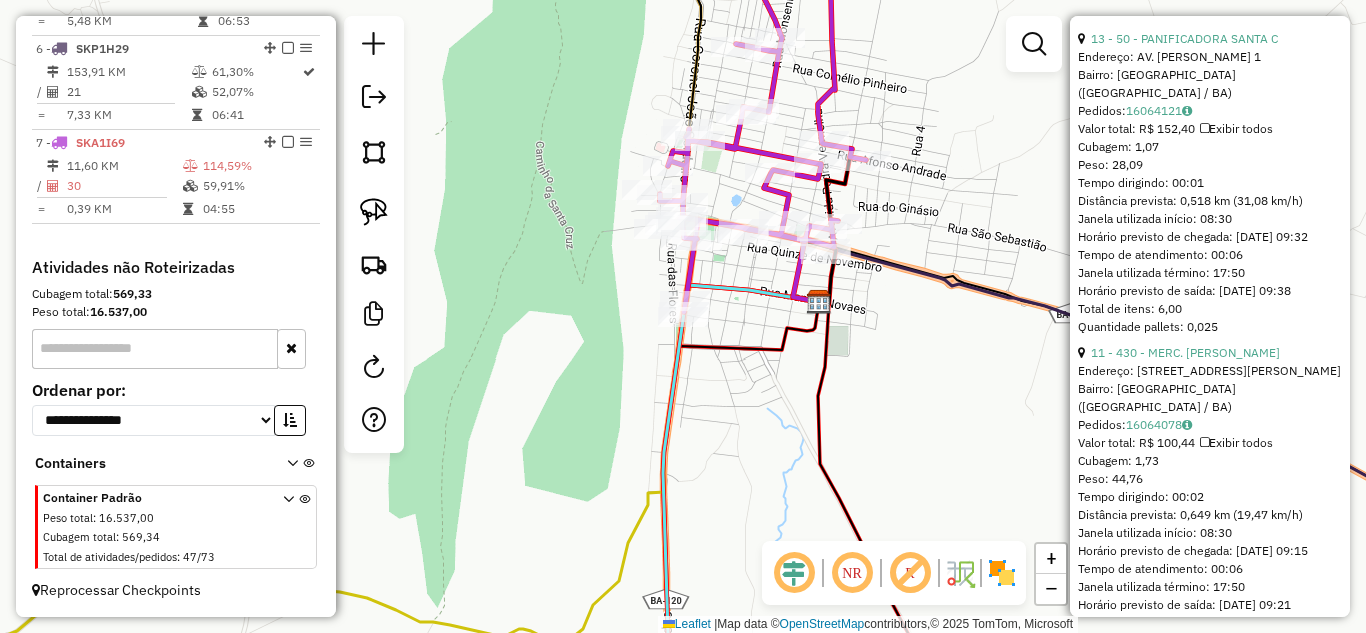 scroll, scrollTop: 909, scrollLeft: 0, axis: vertical 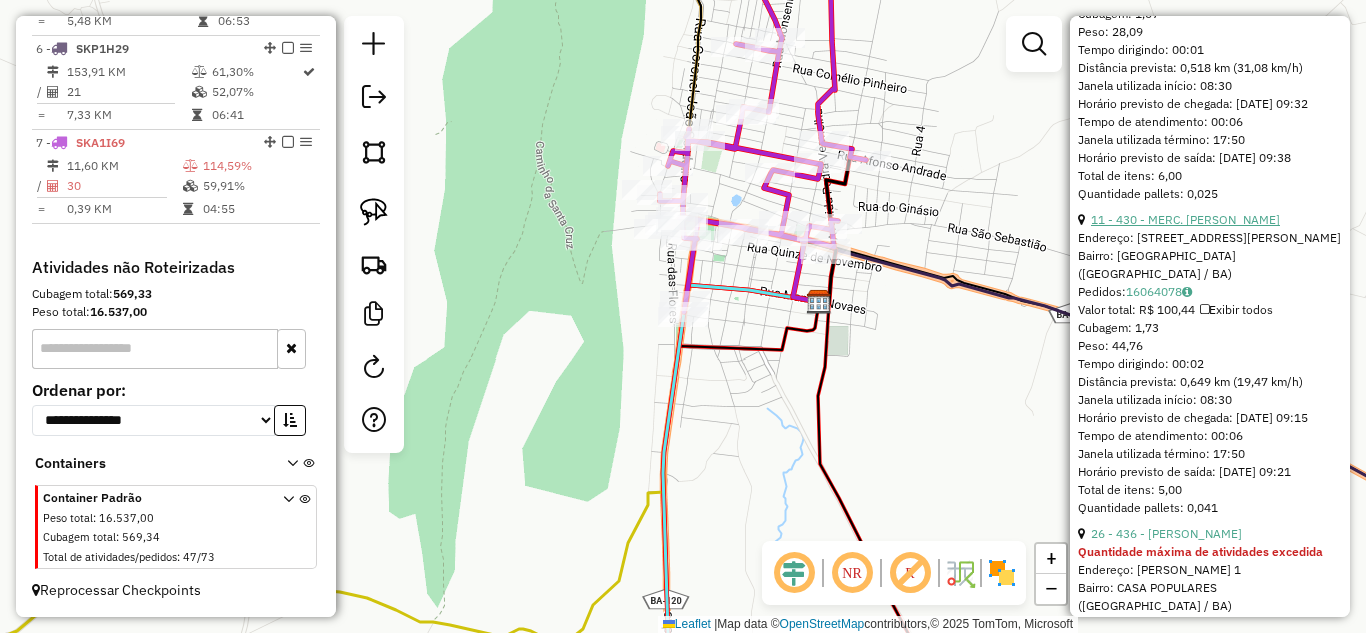 click on "11 - 430 - MERC. MOREIRA DIAS" at bounding box center (1185, 219) 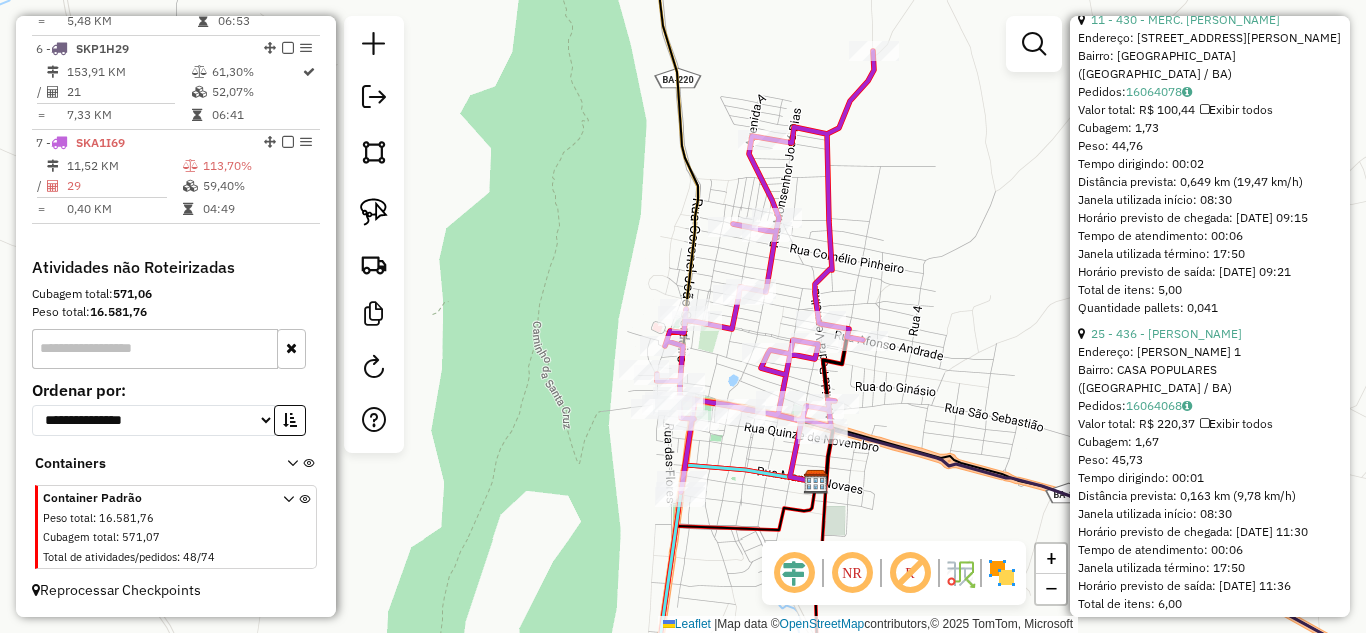 scroll, scrollTop: 862, scrollLeft: 0, axis: vertical 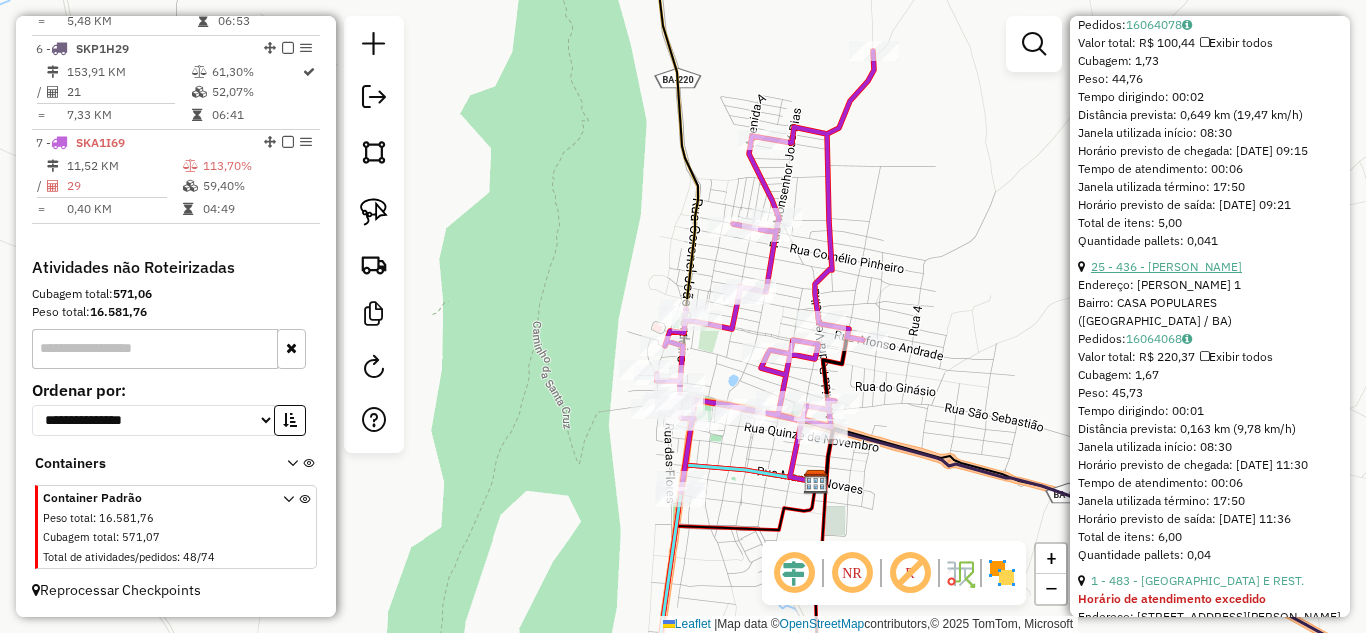 click on "25 - 436 - MERCADINHO MARIANO" at bounding box center (1166, 266) 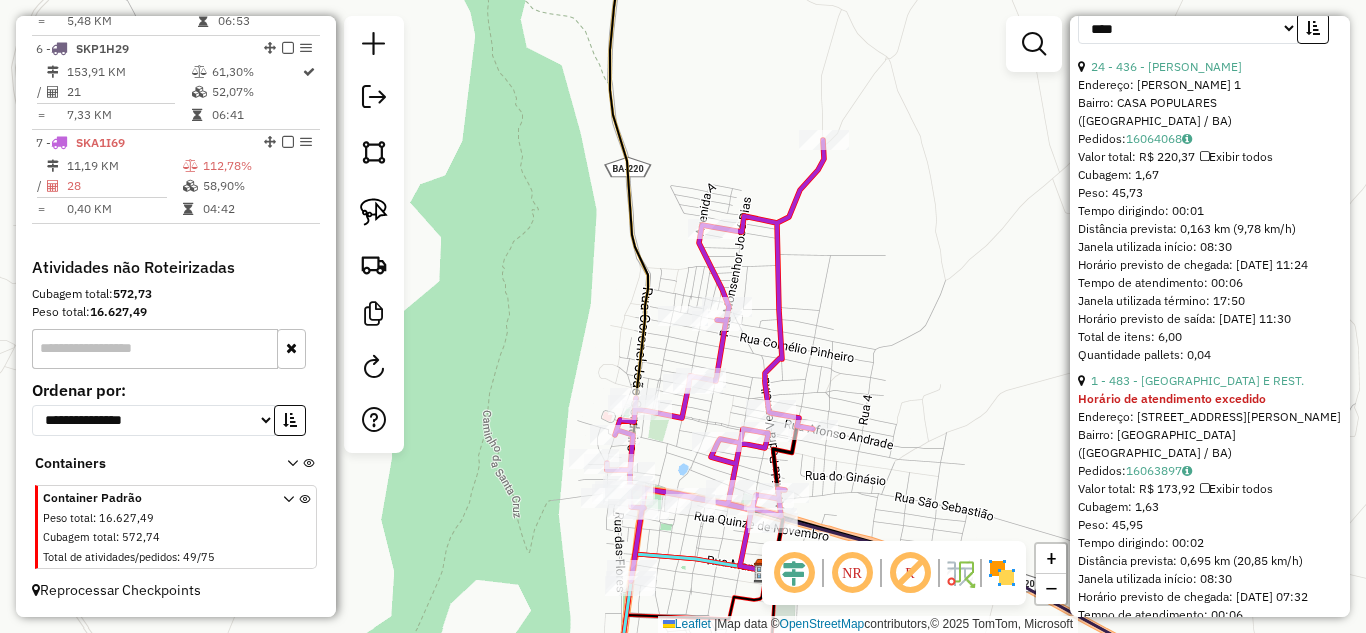 scroll, scrollTop: 815, scrollLeft: 0, axis: vertical 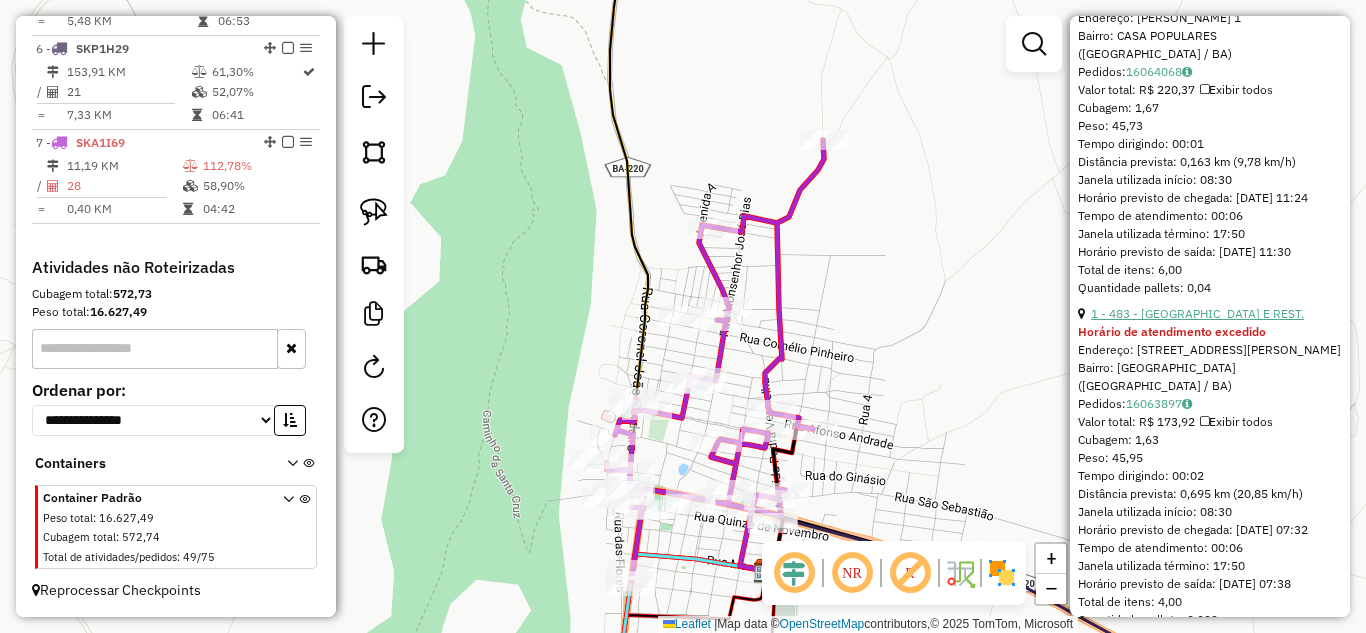 click on "1 - 483 - CHURRASCARIA E REST." at bounding box center [1197, 313] 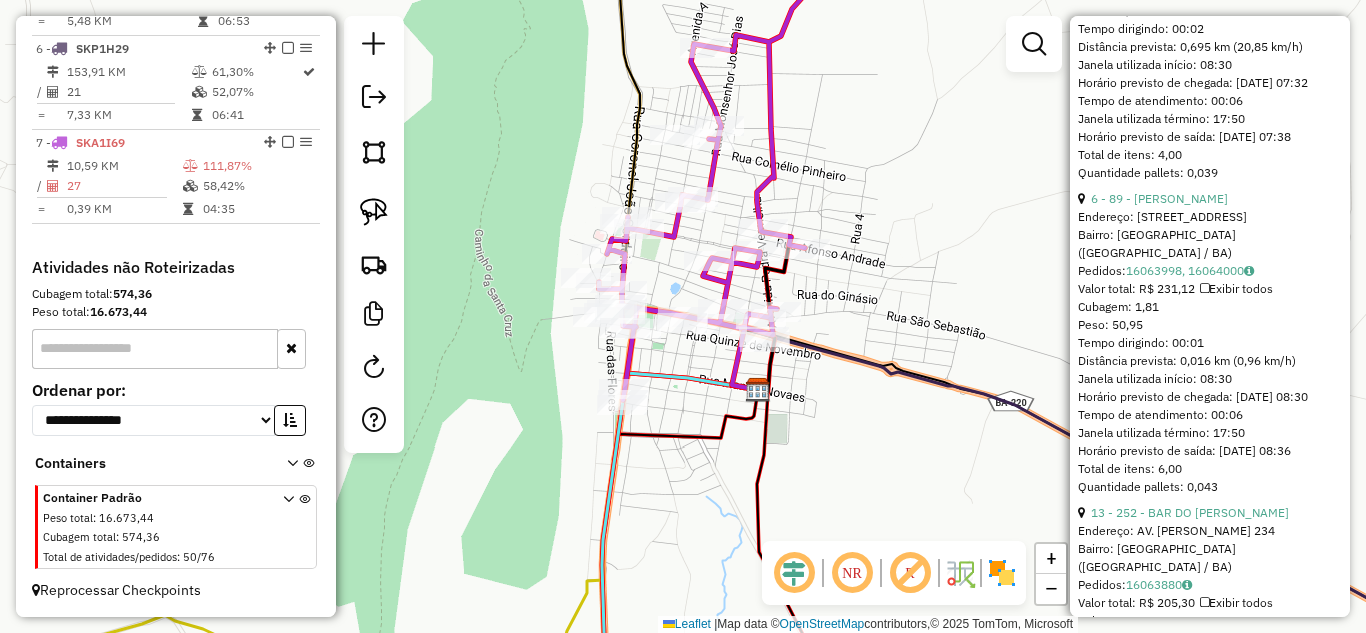 scroll, scrollTop: 1081, scrollLeft: 0, axis: vertical 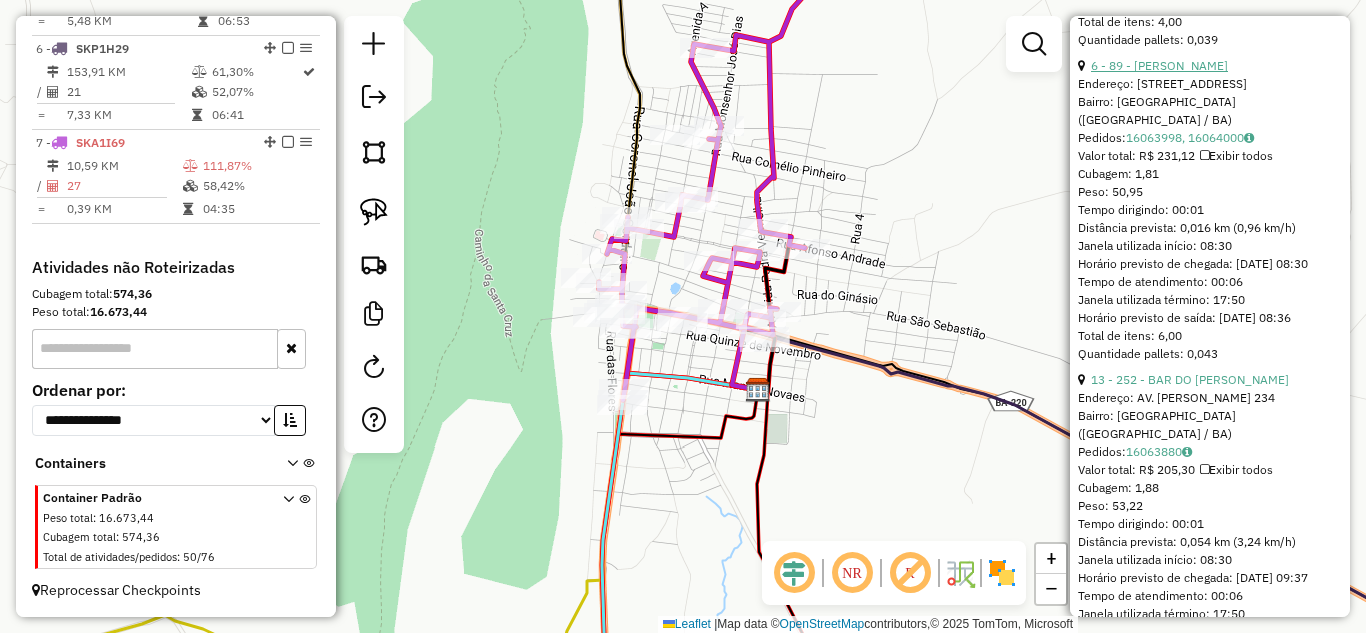 click on "6 - 89 - SORVET BAMBY" at bounding box center [1159, 65] 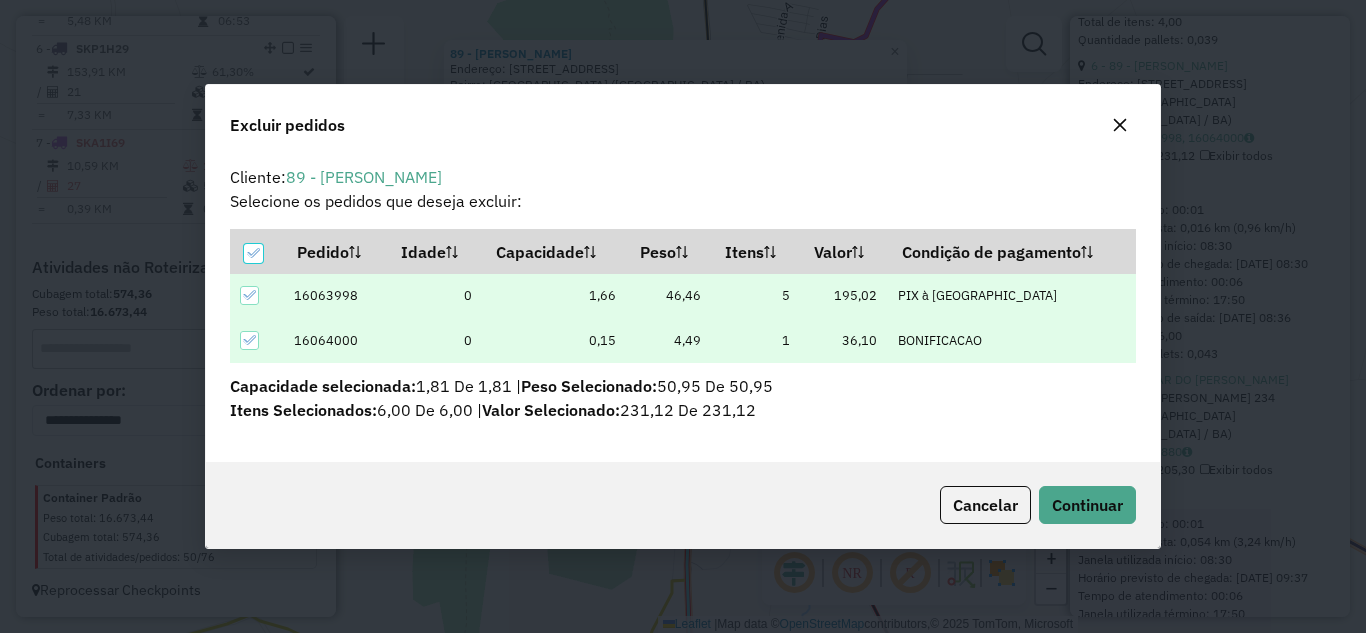 scroll, scrollTop: 12, scrollLeft: 6, axis: both 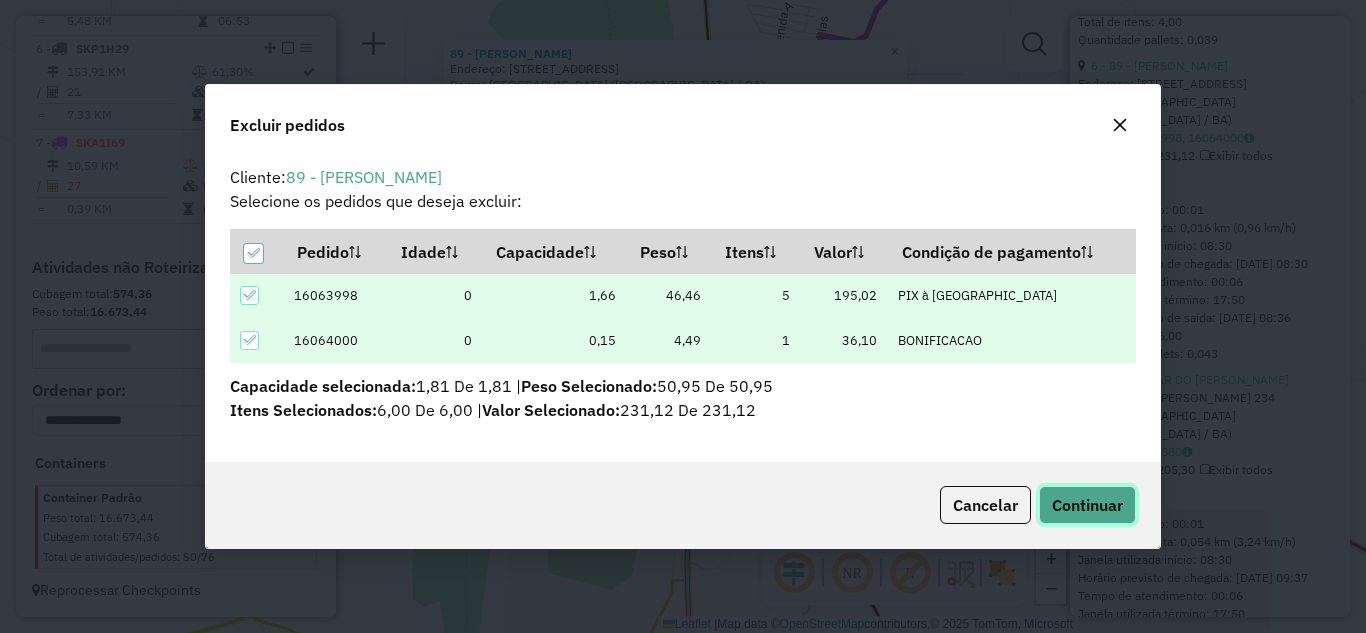 click on "Continuar" 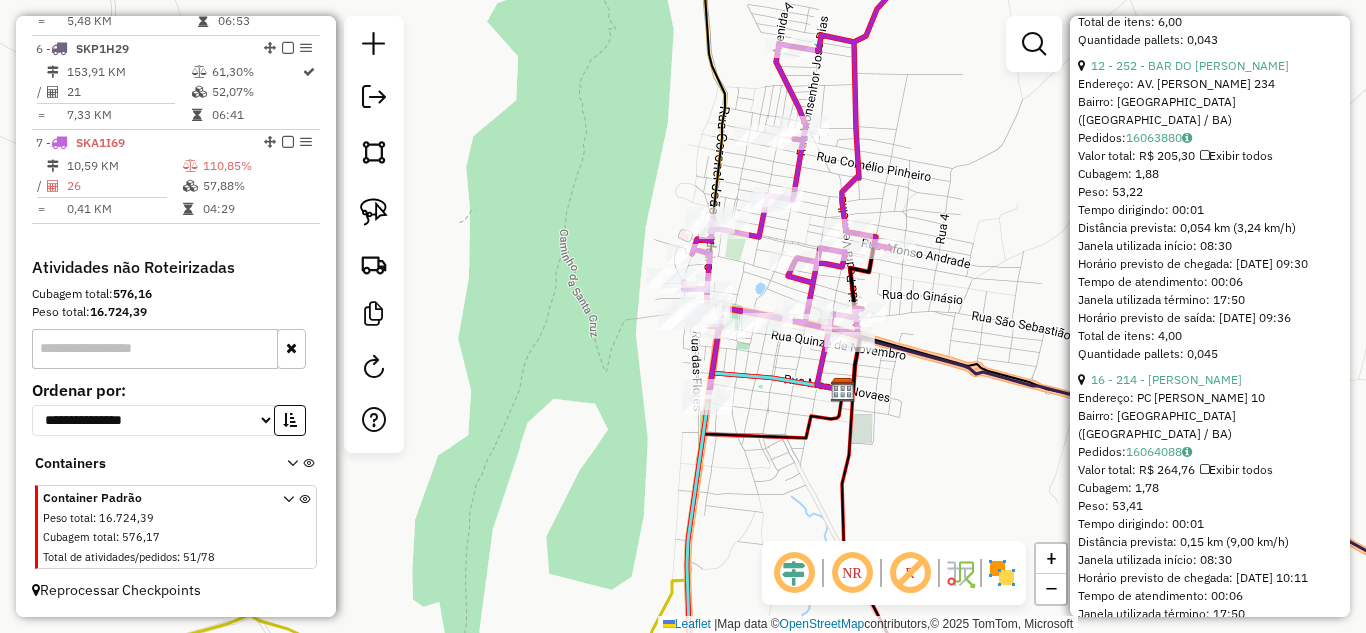 scroll, scrollTop: 731, scrollLeft: 0, axis: vertical 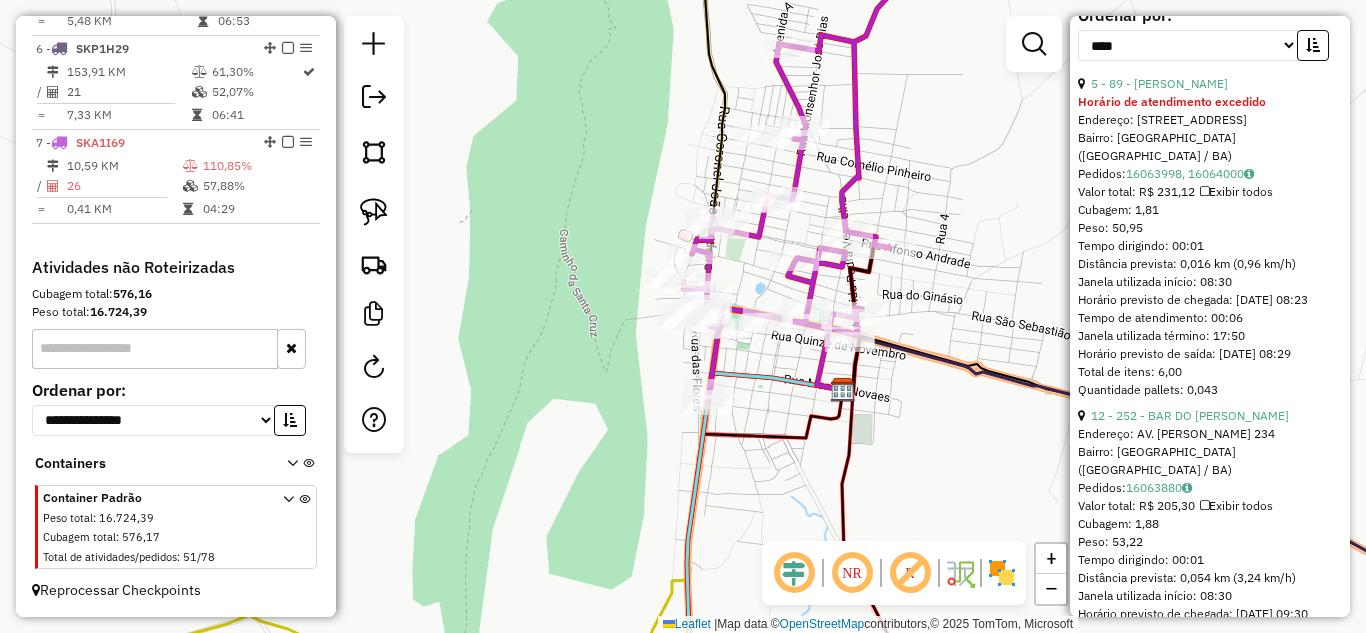 click on "12 - 252 - BAR DO LUCAS" at bounding box center (1210, 416) 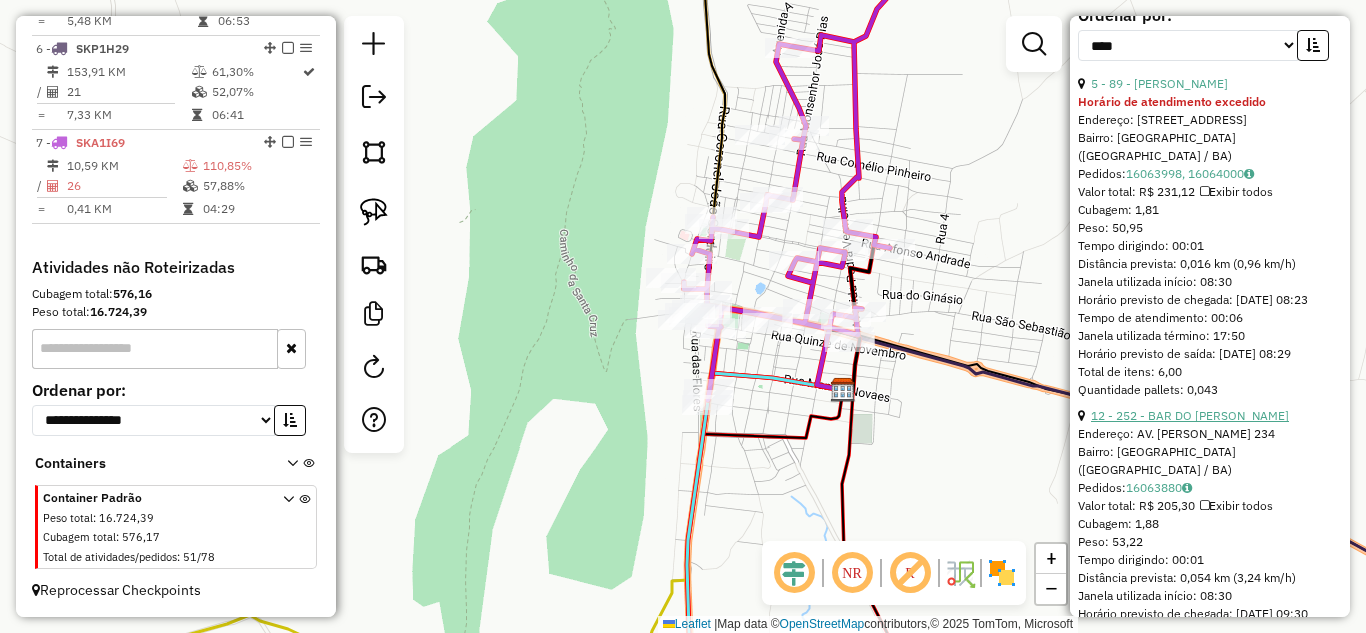 click on "12 - 252 - BAR DO LUCAS" at bounding box center [1190, 415] 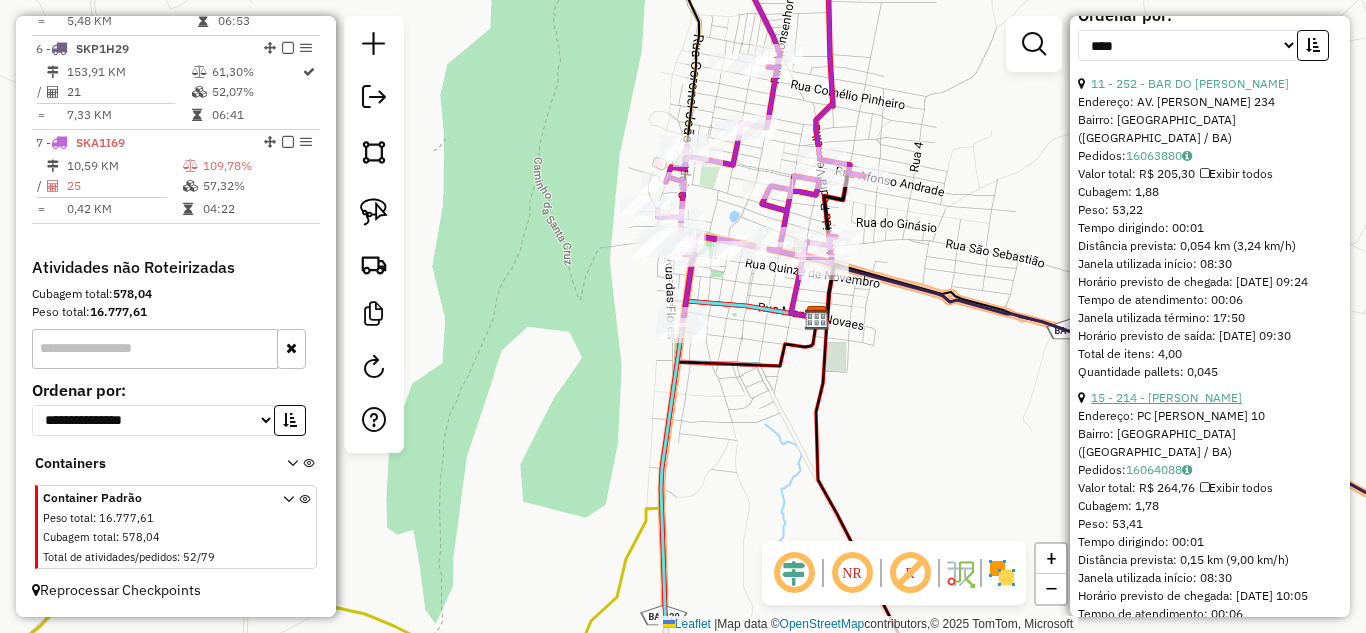 click on "15 - 214 - MERC OLIVEIRA" at bounding box center (1166, 397) 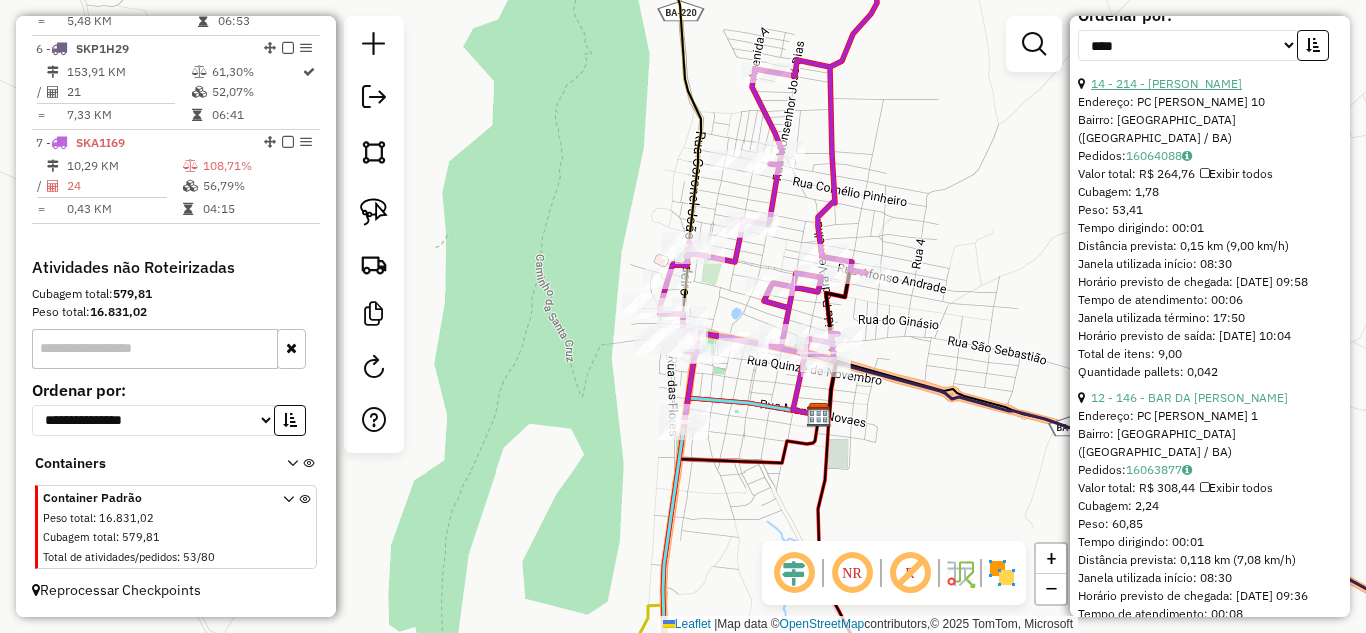 click on "14 - 214 - MERC OLIVEIRA" at bounding box center [1166, 83] 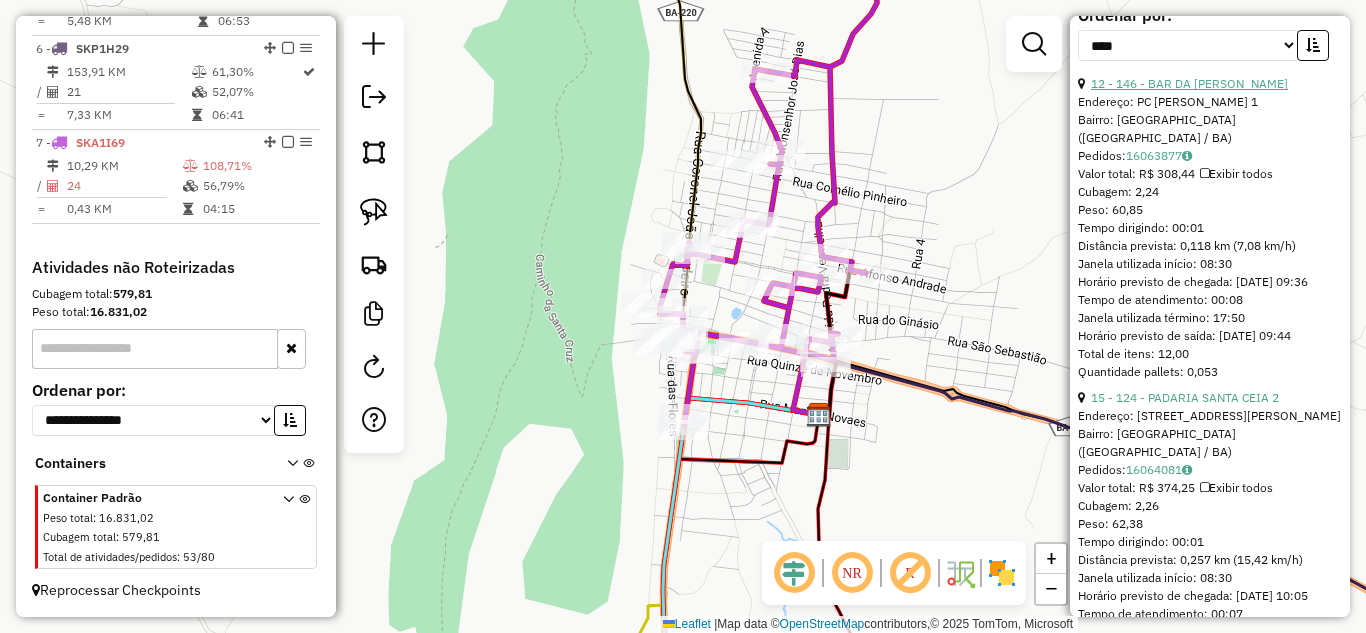 click on "12 - 146 - BAR DA ANA" at bounding box center (1189, 83) 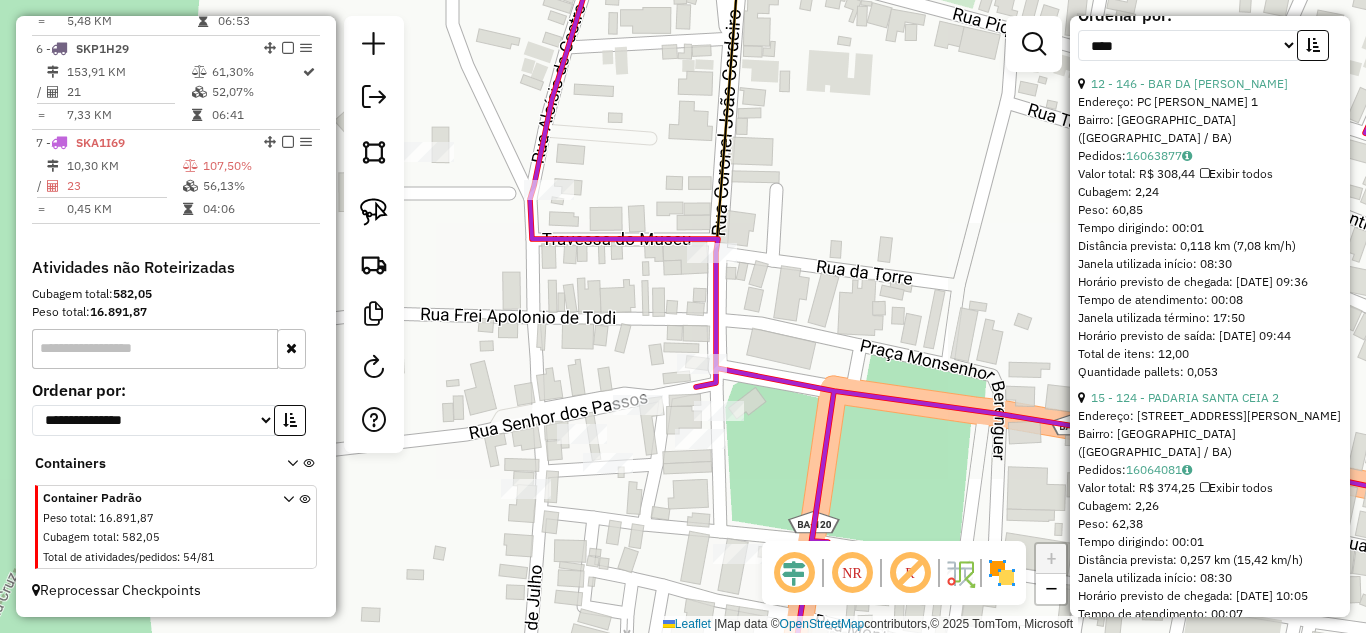 drag, startPoint x: 369, startPoint y: 219, endPoint x: 432, endPoint y: 204, distance: 64.7611 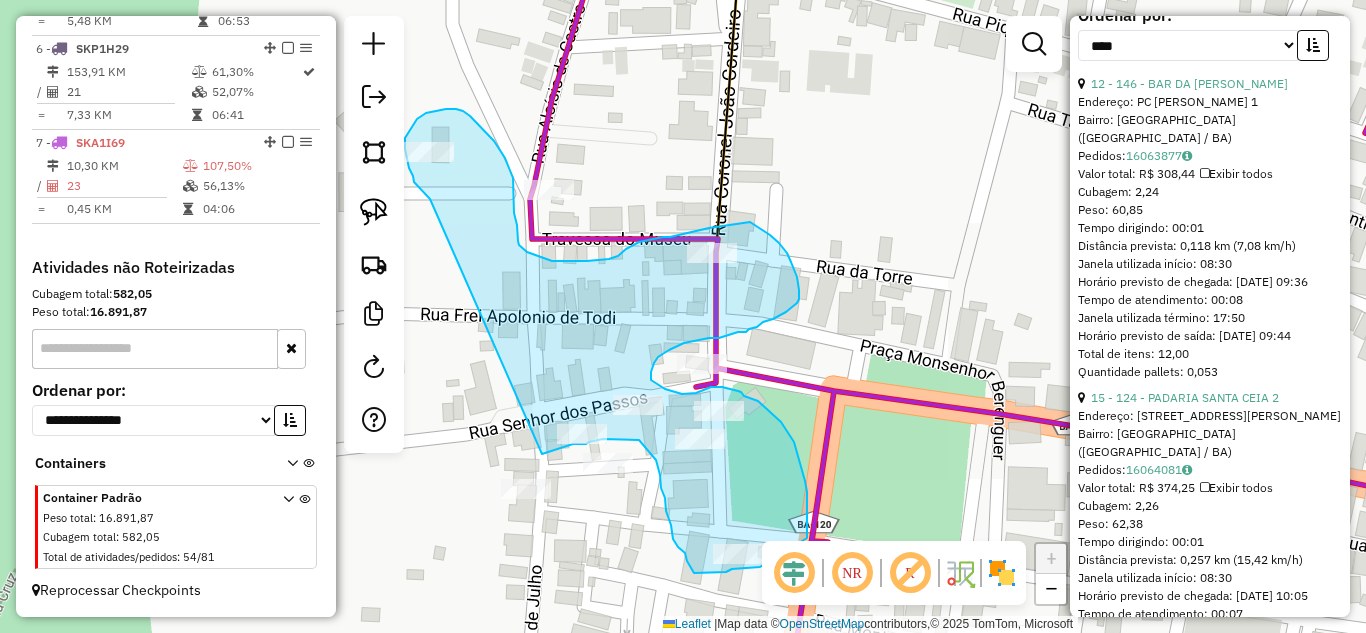 drag, startPoint x: 430, startPoint y: 199, endPoint x: 542, endPoint y: 454, distance: 278.51212 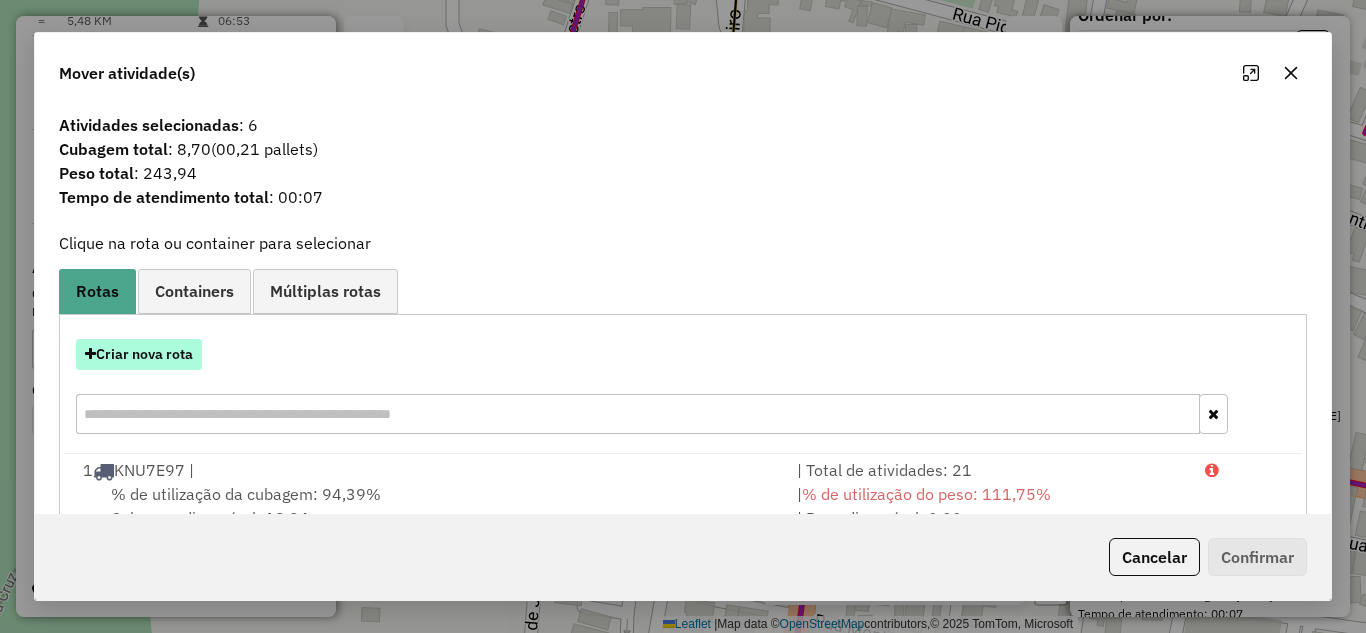 click on "Criar nova rota" at bounding box center (139, 354) 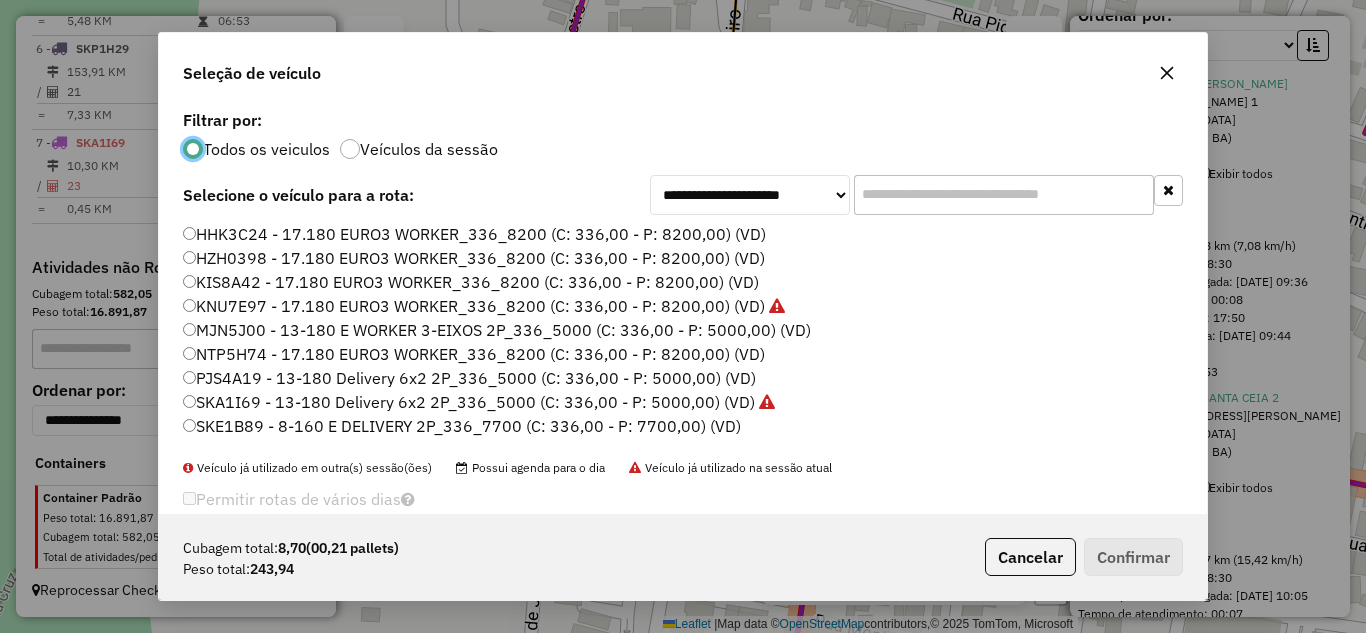 scroll, scrollTop: 11, scrollLeft: 6, axis: both 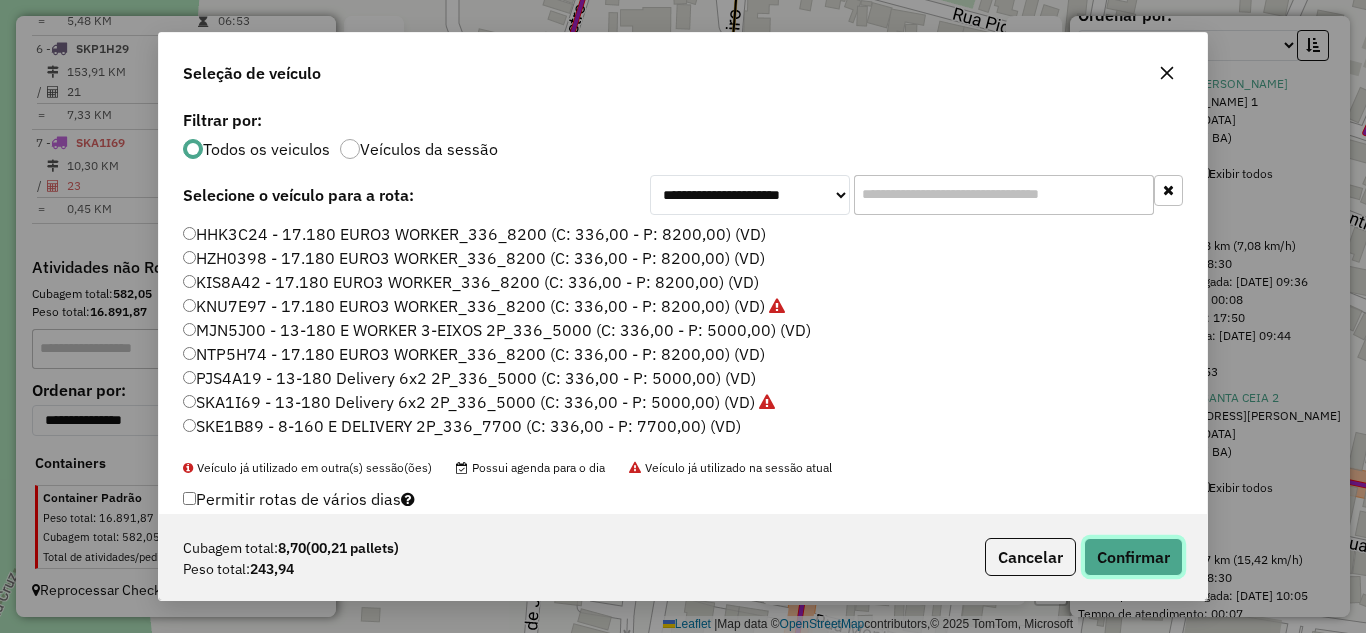 click on "Confirmar" 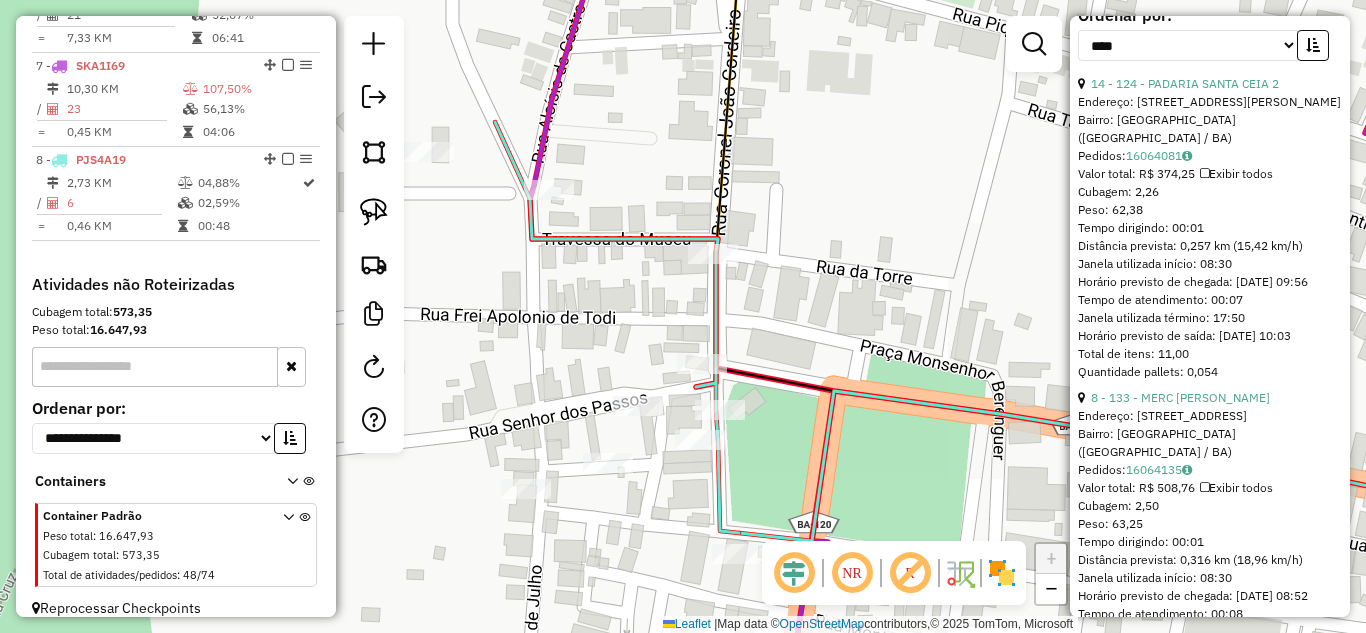 scroll, scrollTop: 1314, scrollLeft: 0, axis: vertical 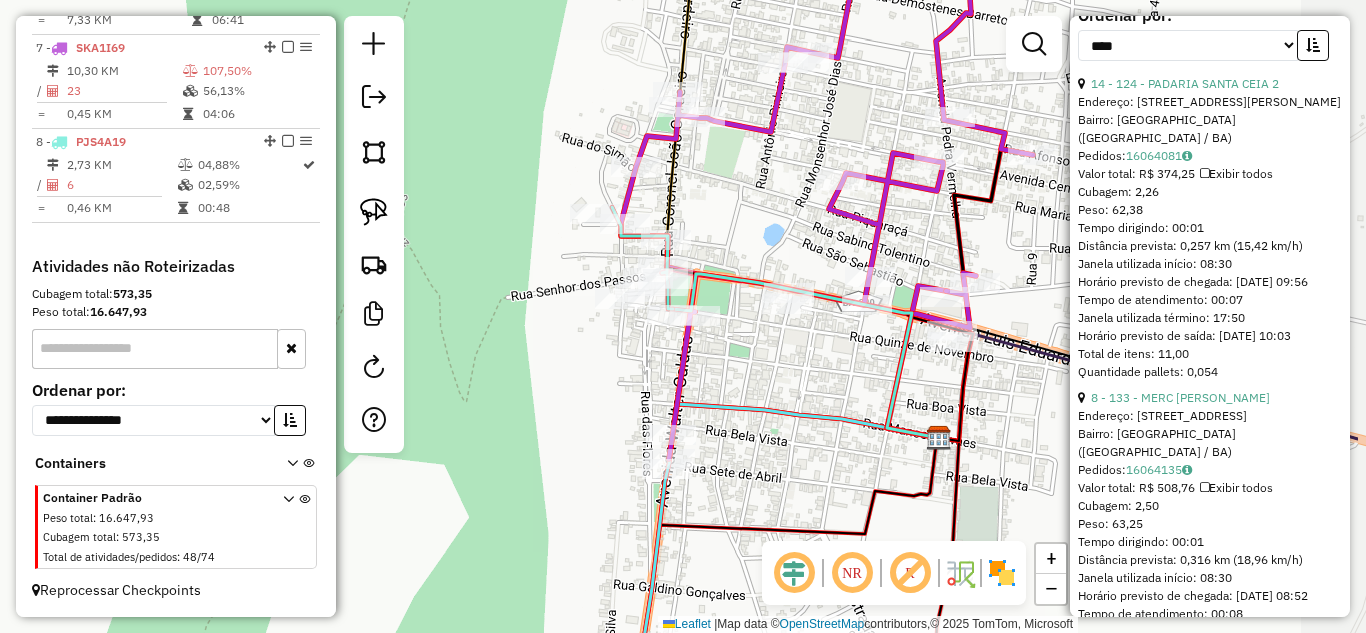 drag, startPoint x: 887, startPoint y: 229, endPoint x: 694, endPoint y: 209, distance: 194.03351 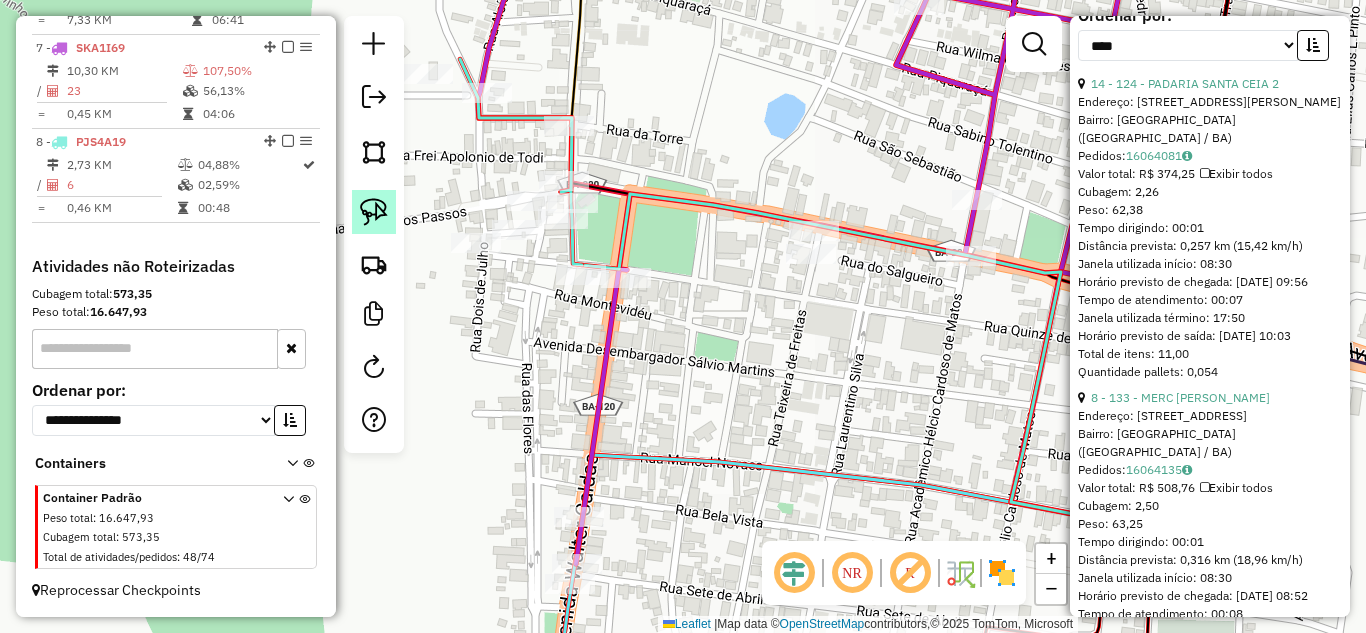 drag, startPoint x: 376, startPoint y: 214, endPoint x: 392, endPoint y: 247, distance: 36.67424 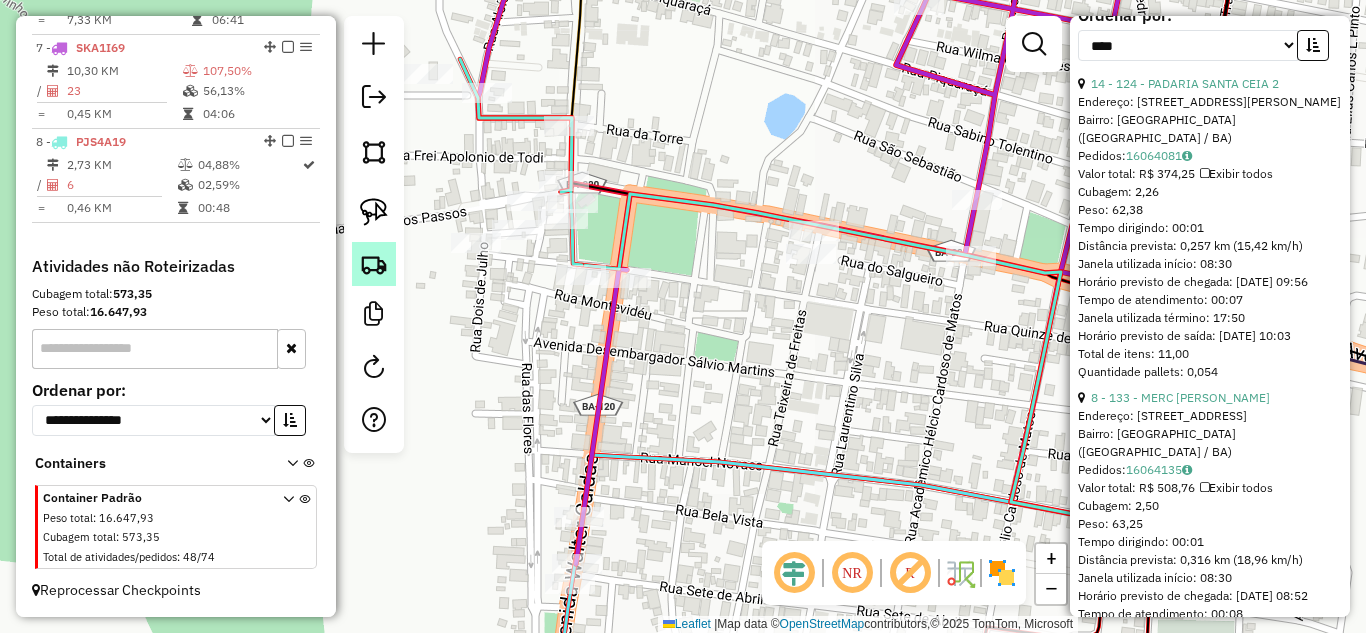 click 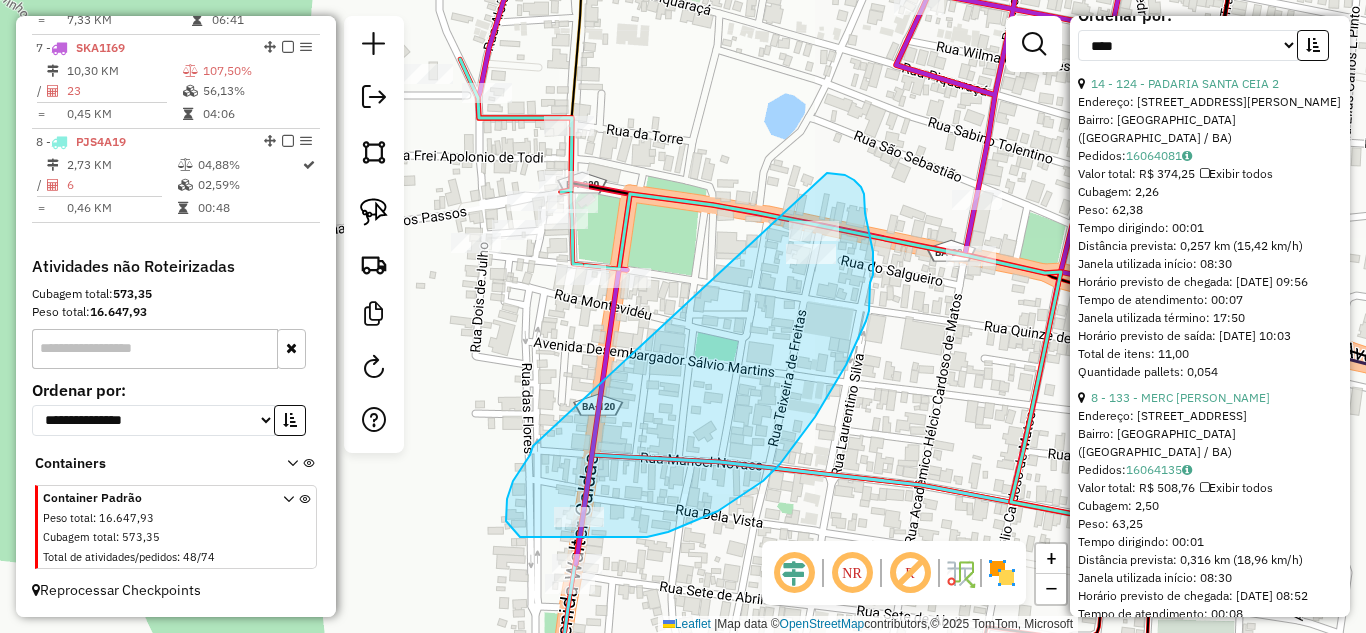 drag, startPoint x: 533, startPoint y: 446, endPoint x: 825, endPoint y: 173, distance: 399.74118 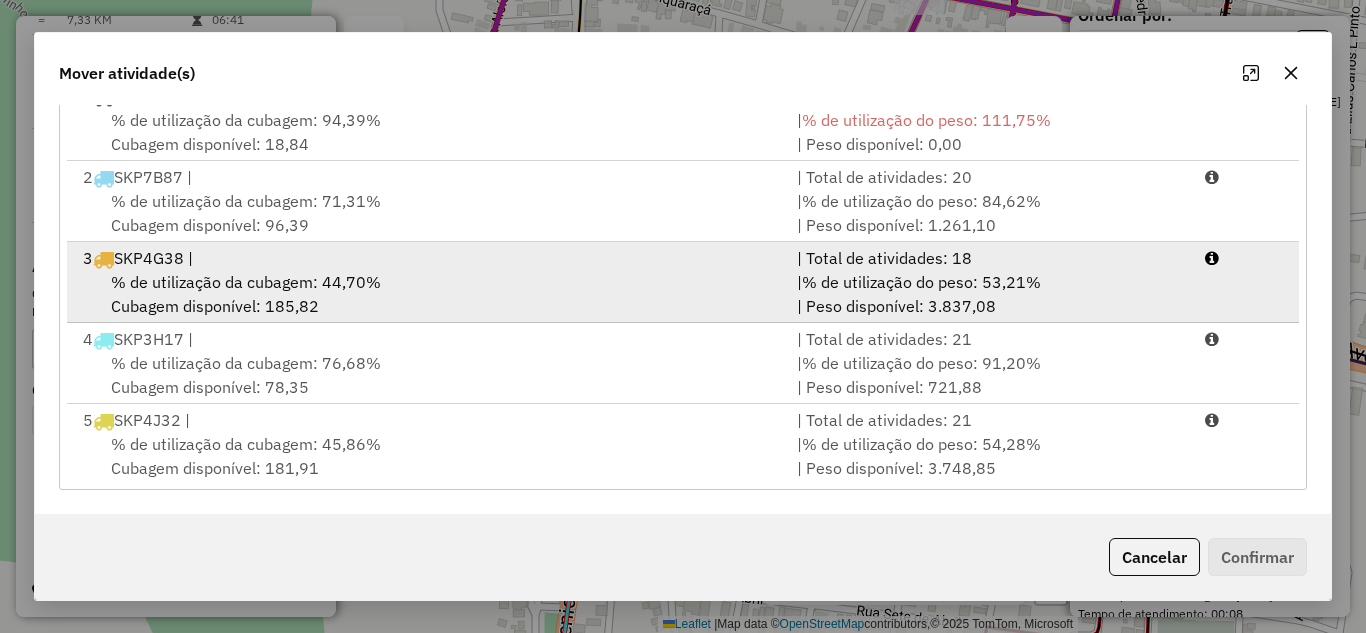 scroll, scrollTop: 107, scrollLeft: 0, axis: vertical 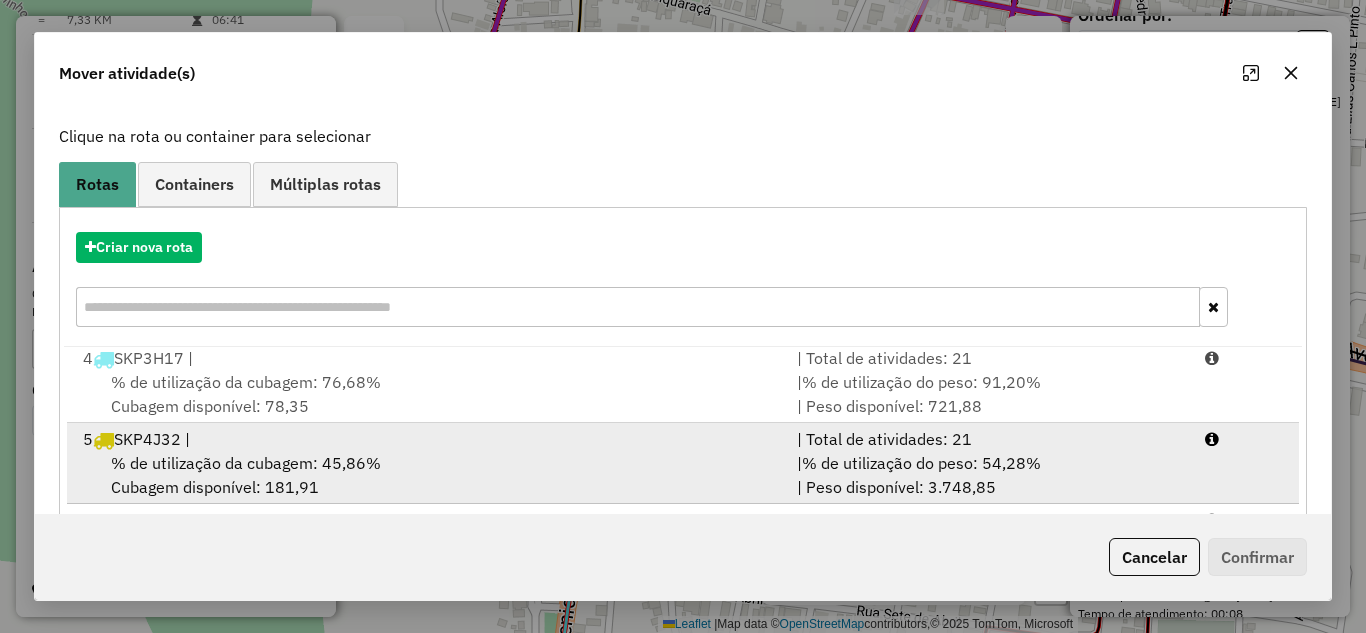 click on "5  SKP4J32 |" at bounding box center [428, 439] 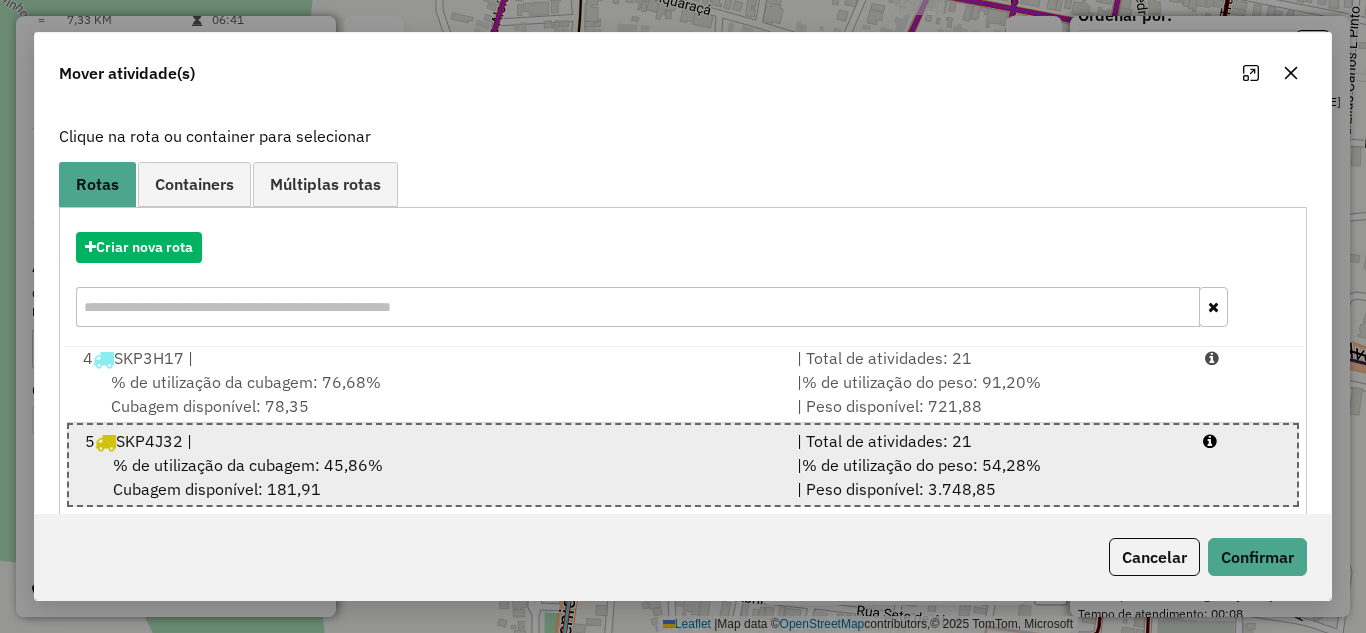 click on "5  SKP4J32 |" at bounding box center [428, 441] 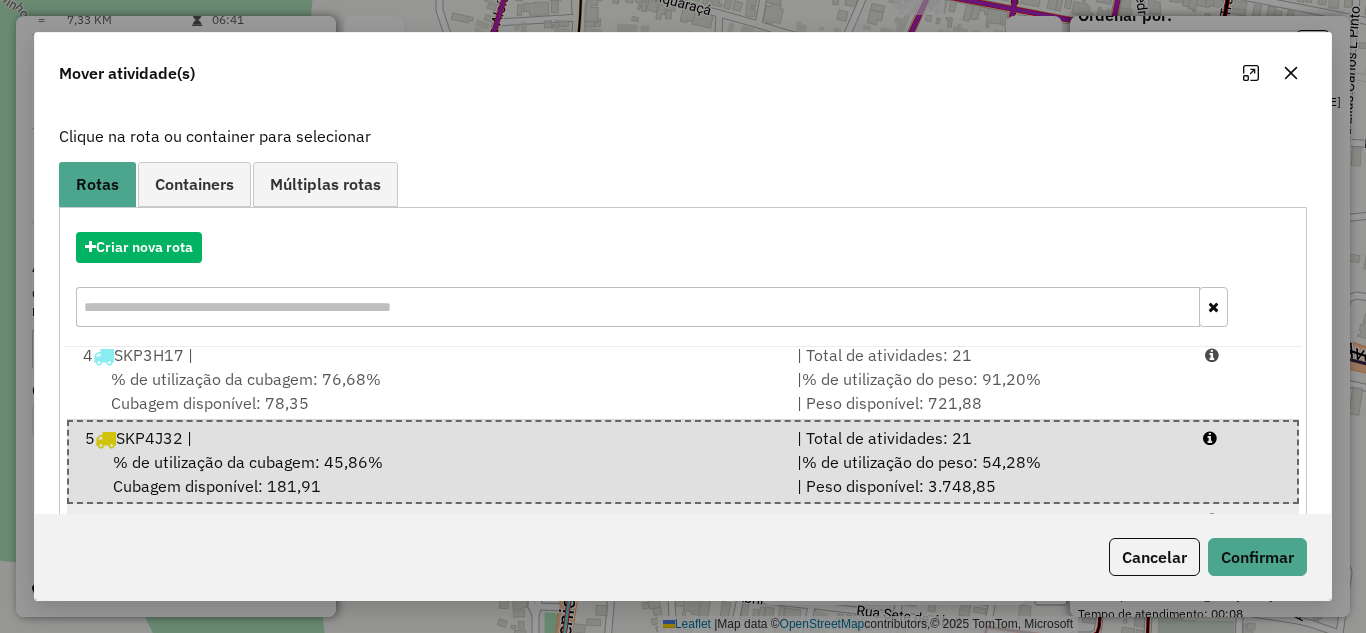 scroll, scrollTop: 174, scrollLeft: 0, axis: vertical 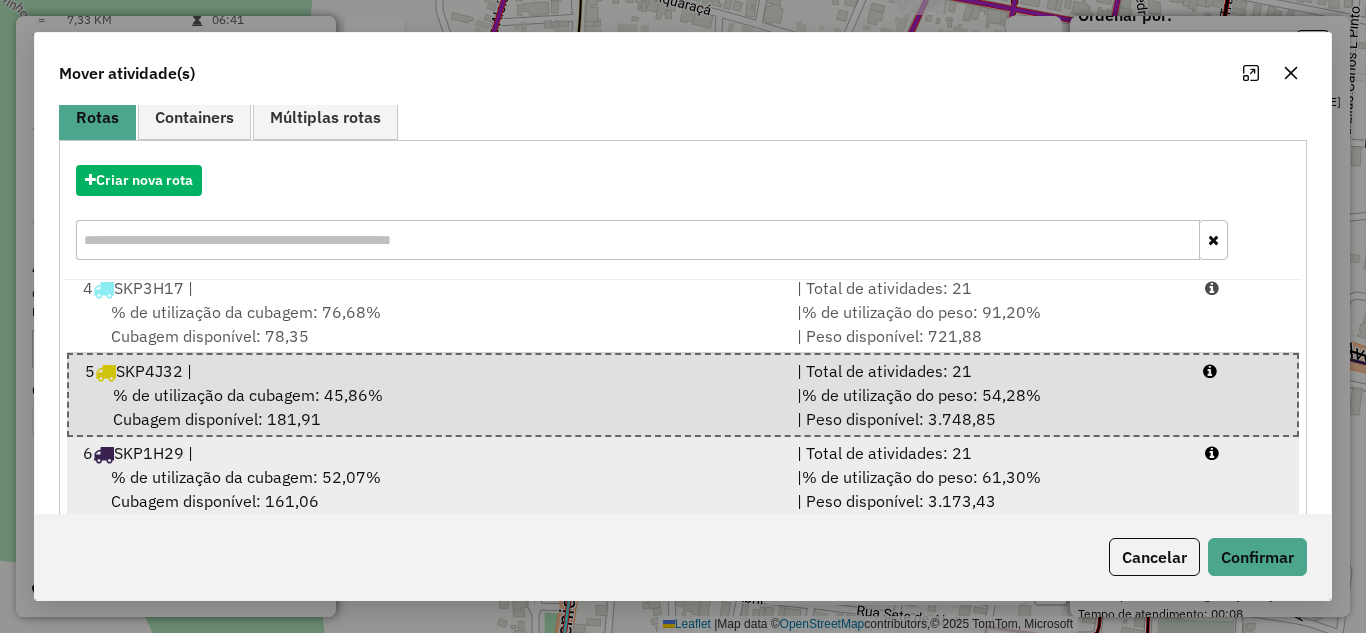 click on "6  SKP1H29 |" at bounding box center [428, 453] 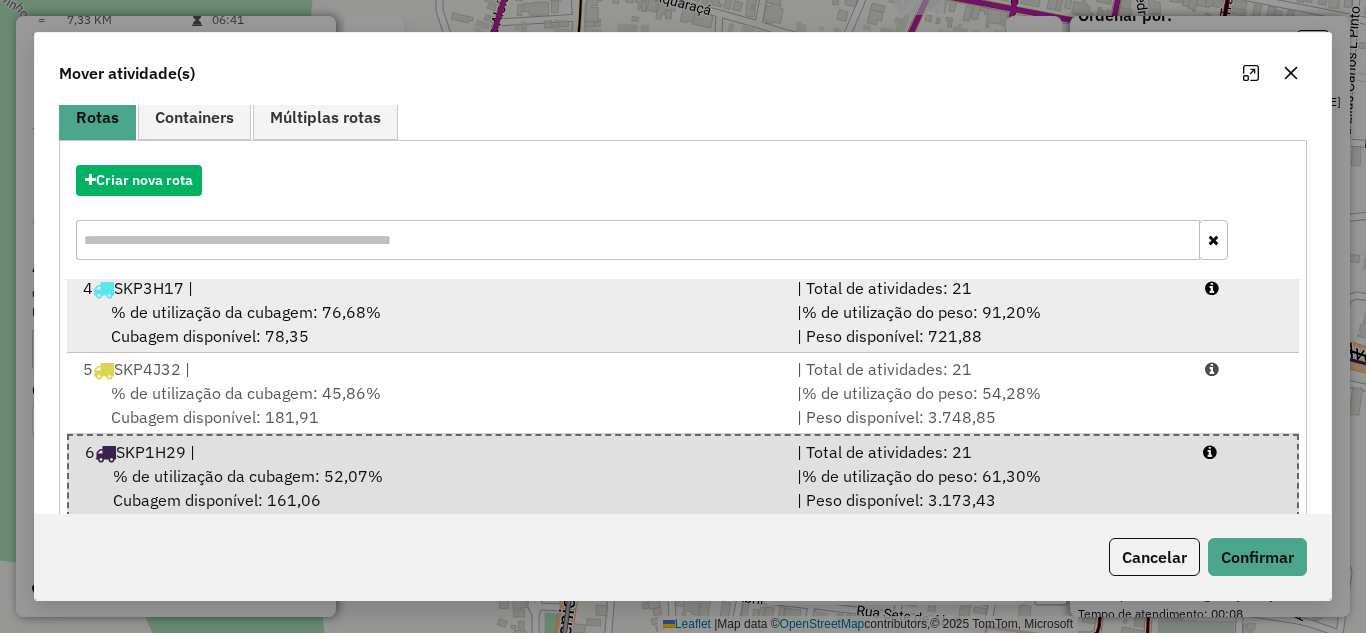 scroll, scrollTop: 374, scrollLeft: 0, axis: vertical 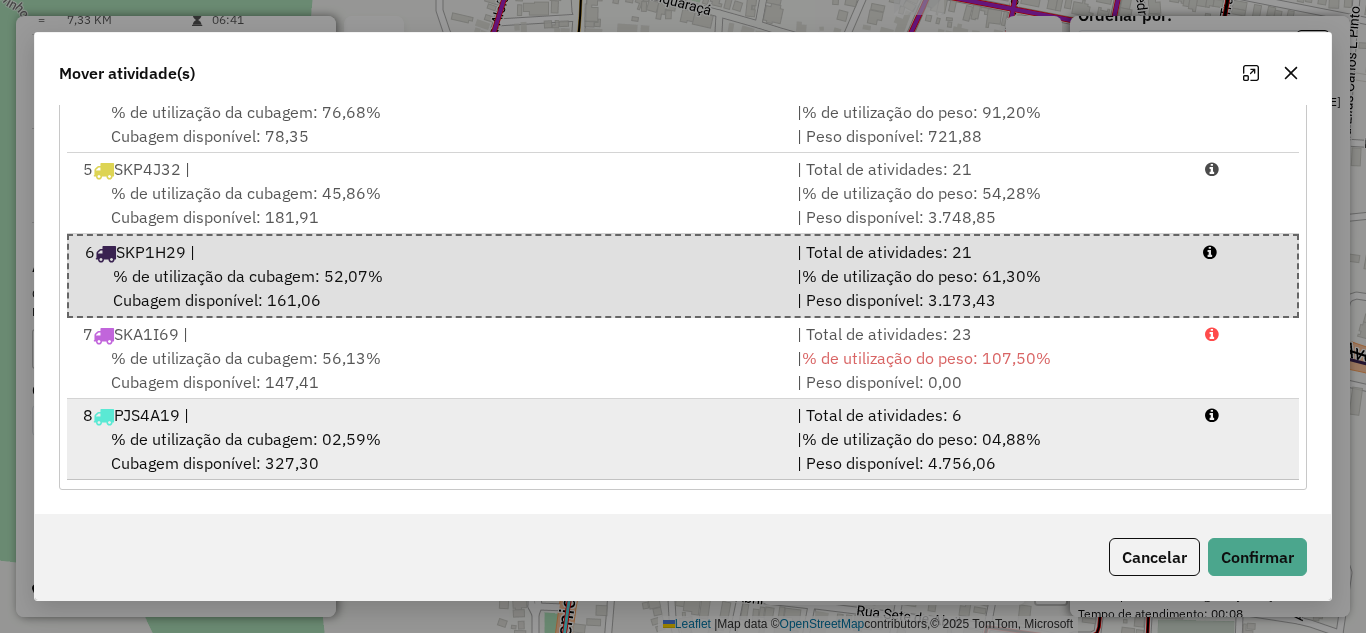 click on "% de utilização da cubagem: 02,59%  Cubagem disponível: 327,30" at bounding box center [428, 451] 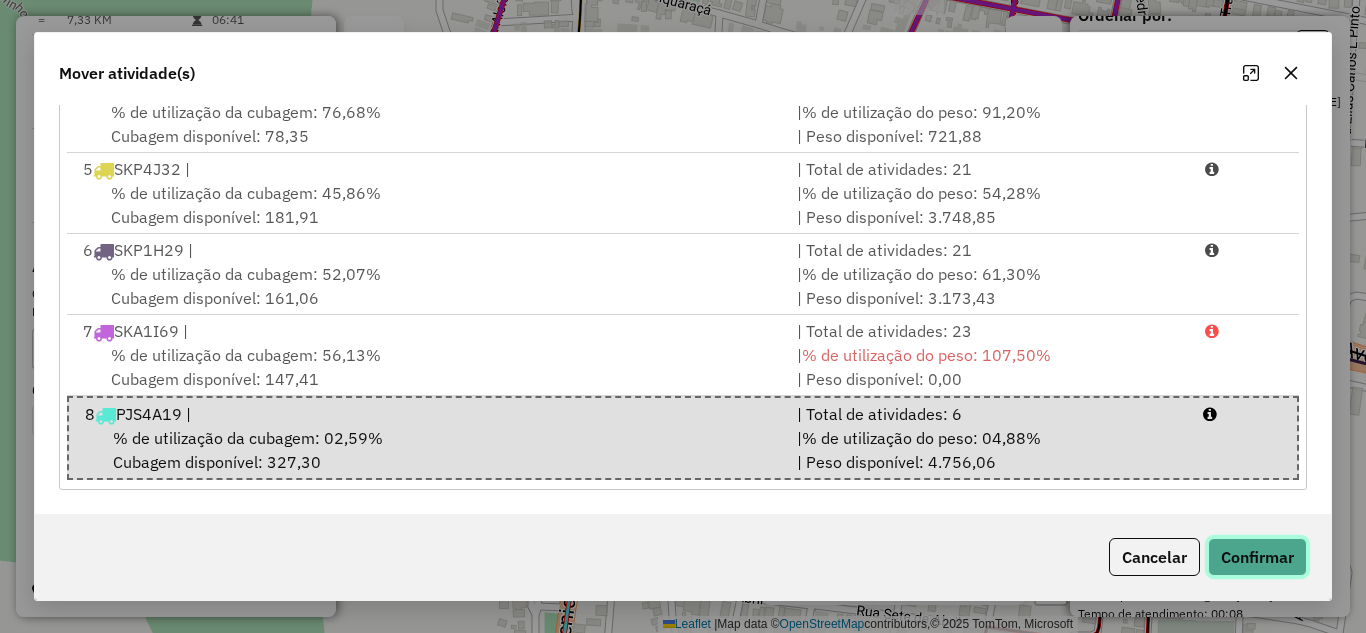 click on "Confirmar" 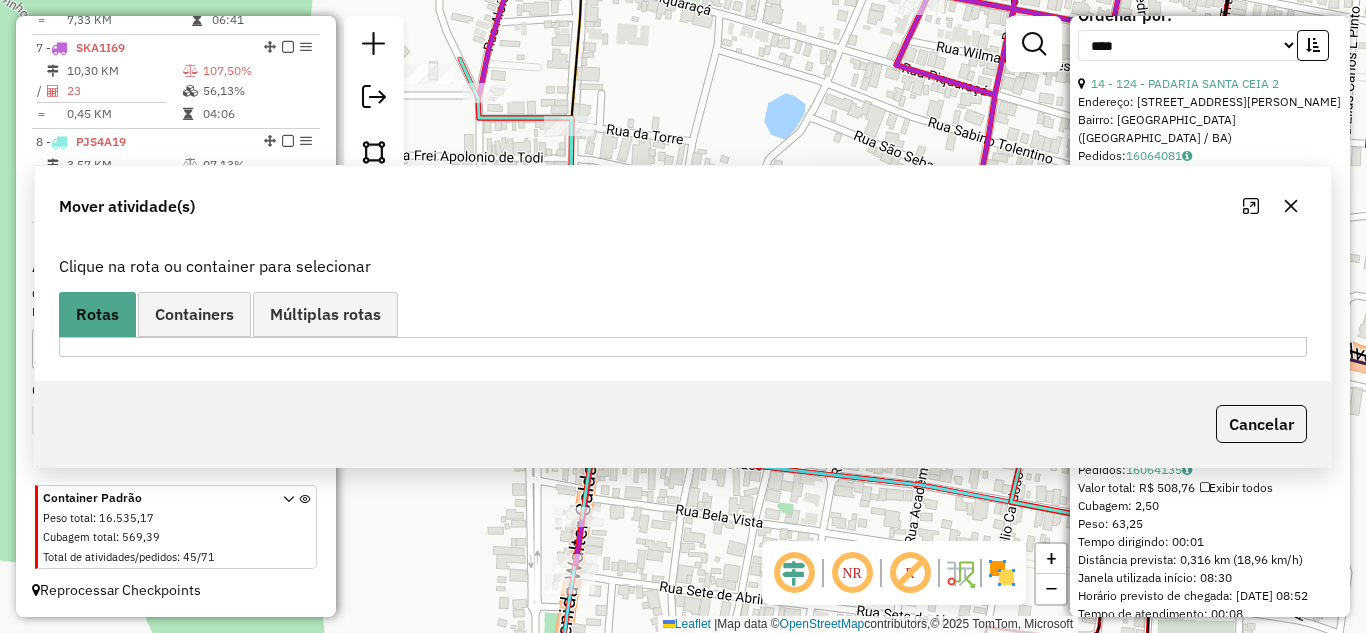 scroll, scrollTop: 0, scrollLeft: 0, axis: both 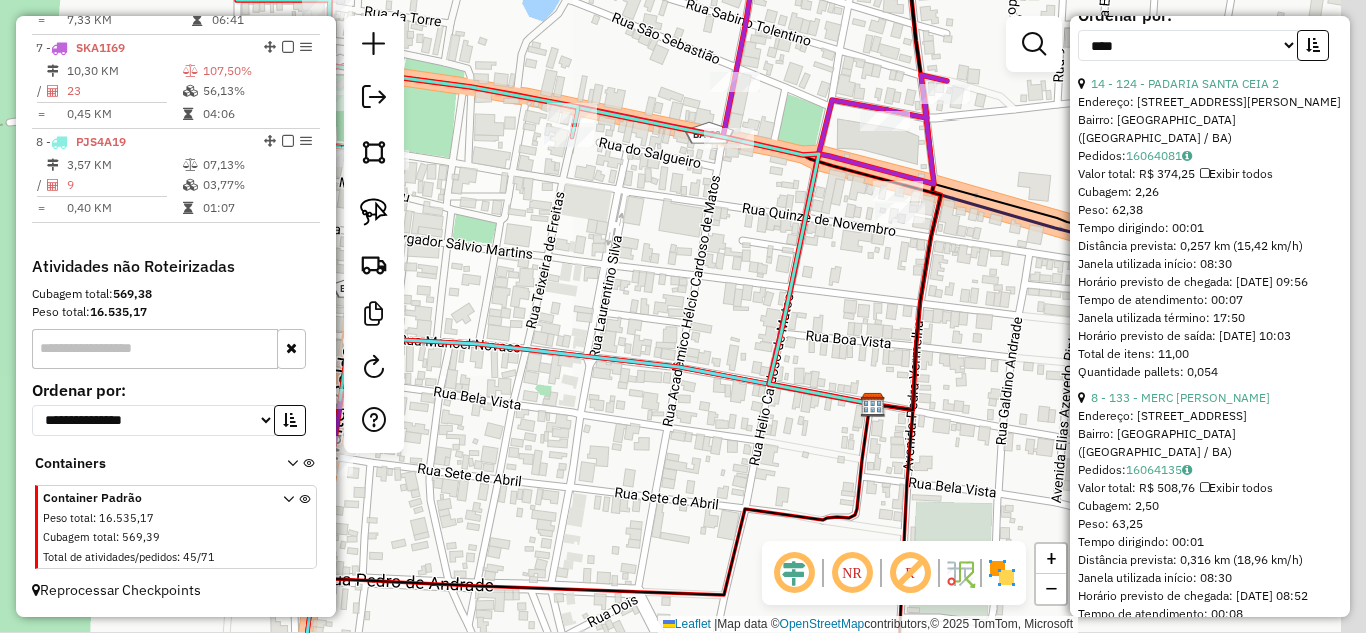 drag, startPoint x: 885, startPoint y: 372, endPoint x: 606, endPoint y: 334, distance: 281.57593 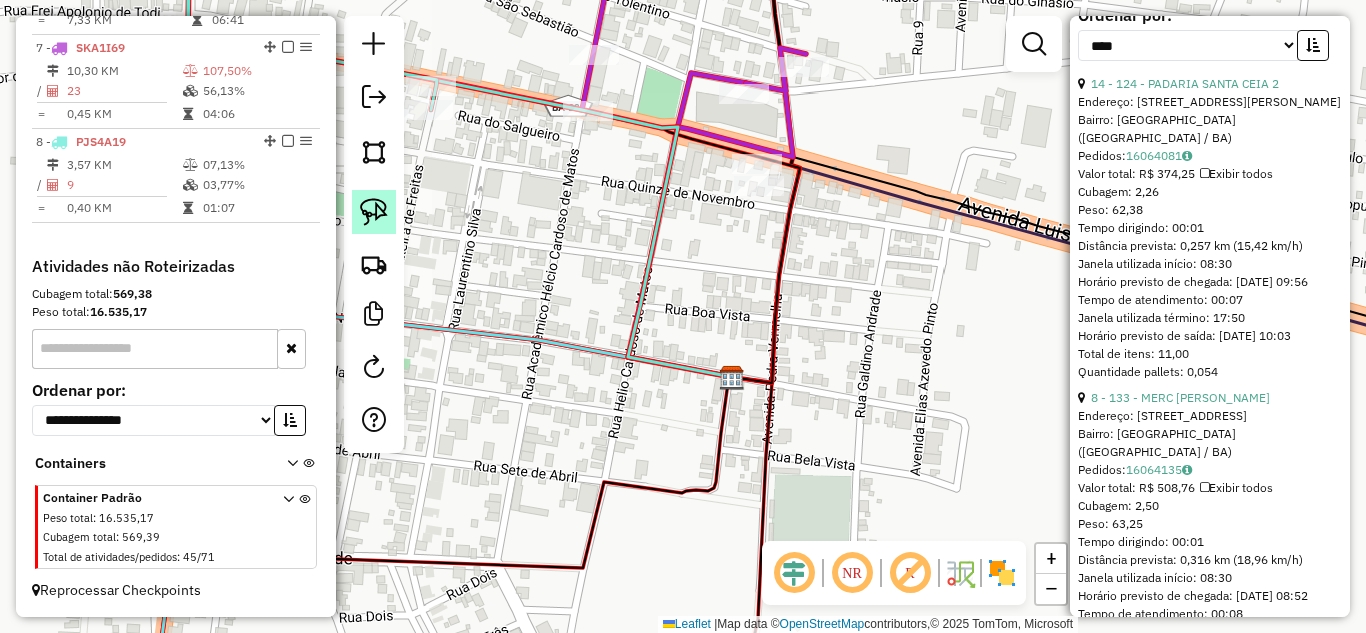 click 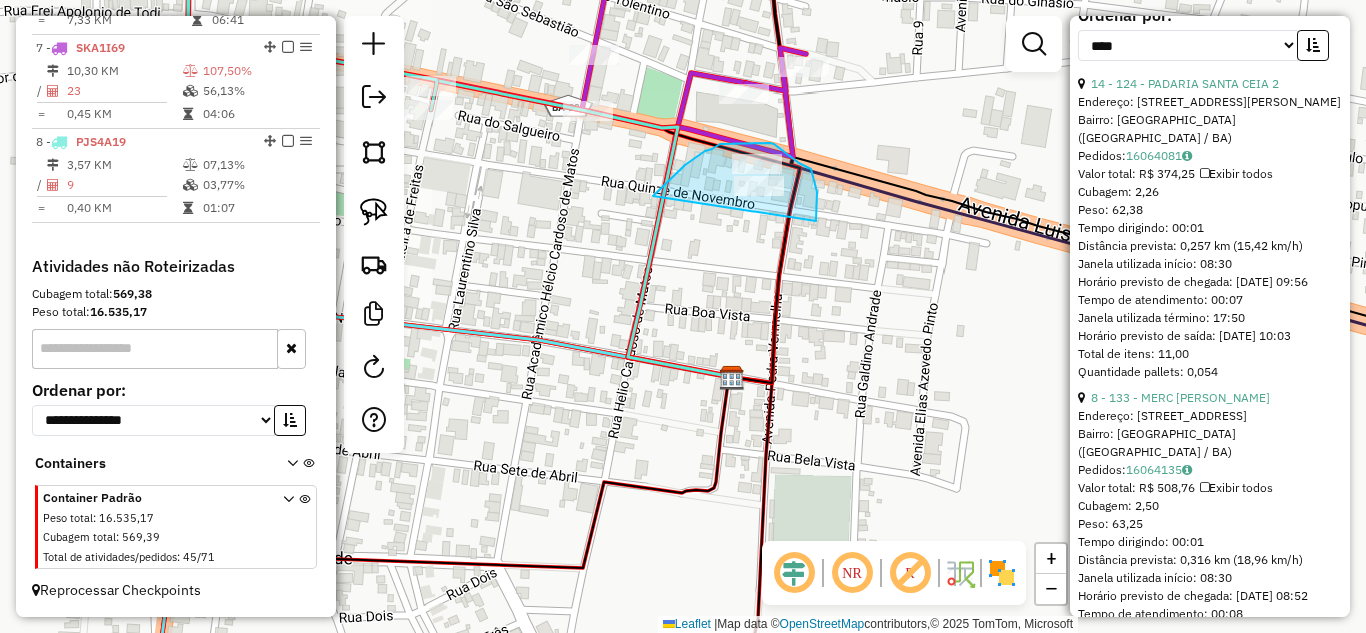 drag, startPoint x: 653, startPoint y: 196, endPoint x: 814, endPoint y: 224, distance: 163.41664 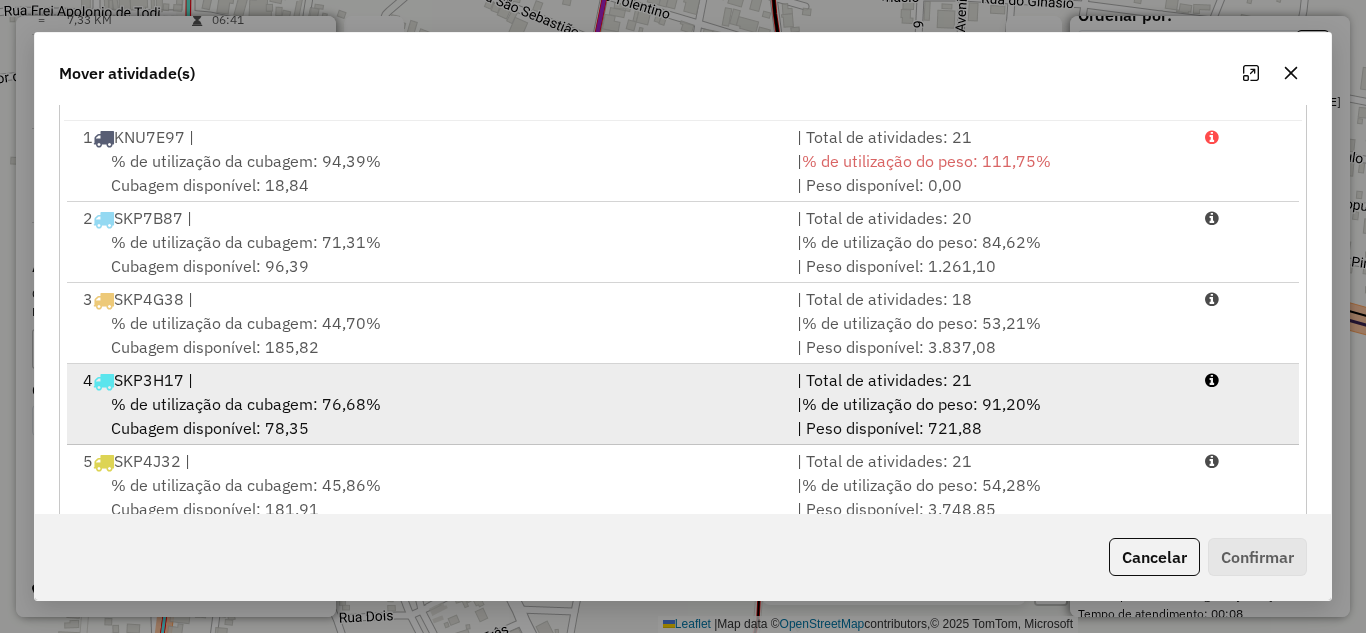 scroll, scrollTop: 374, scrollLeft: 0, axis: vertical 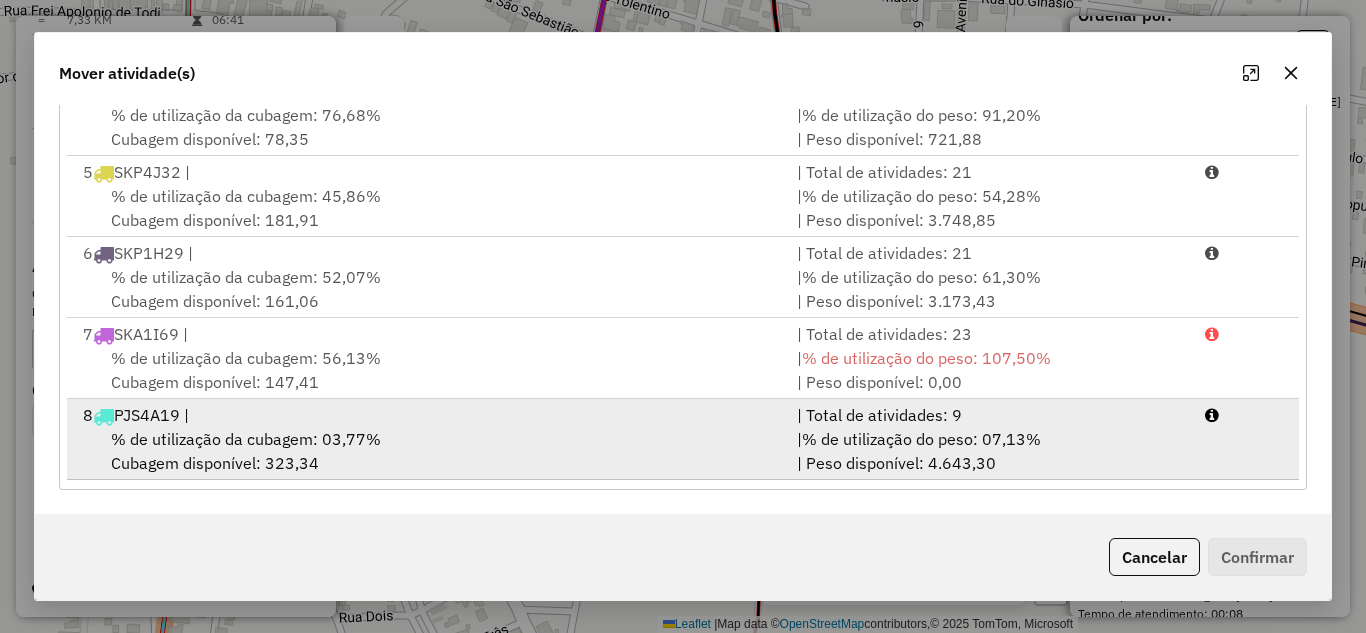 click on "% de utilização da cubagem: 03,77%  Cubagem disponível: 323,34" at bounding box center [428, 451] 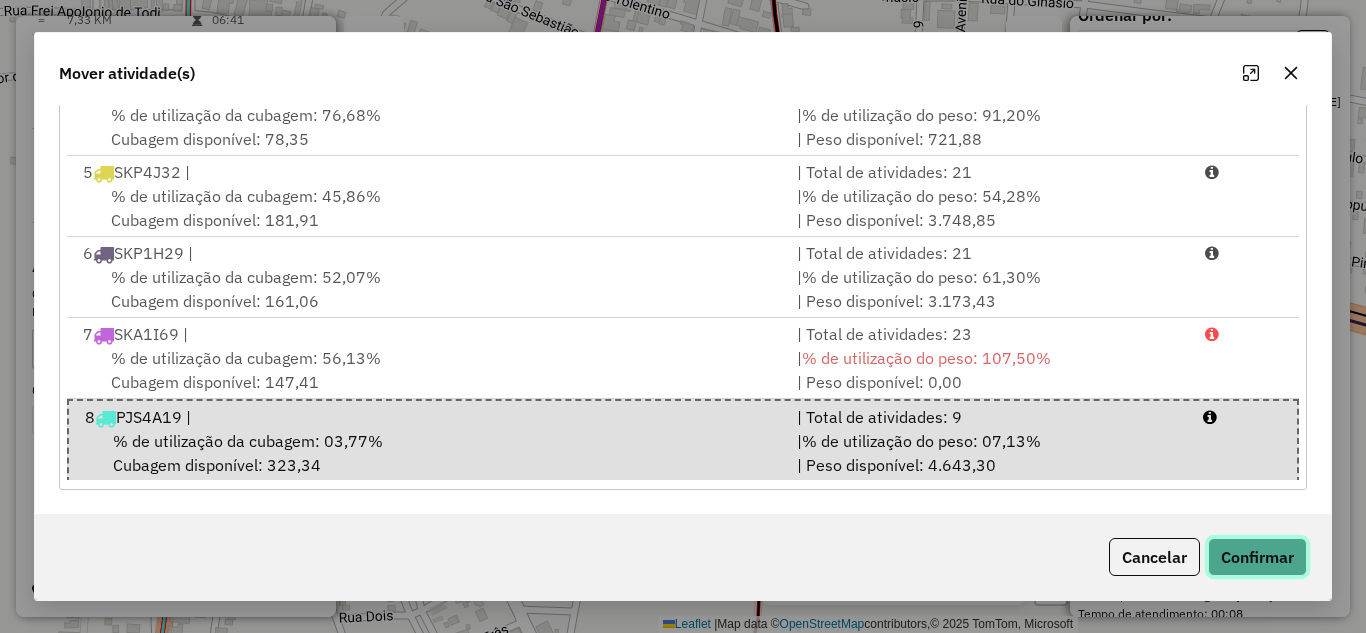 click on "Confirmar" 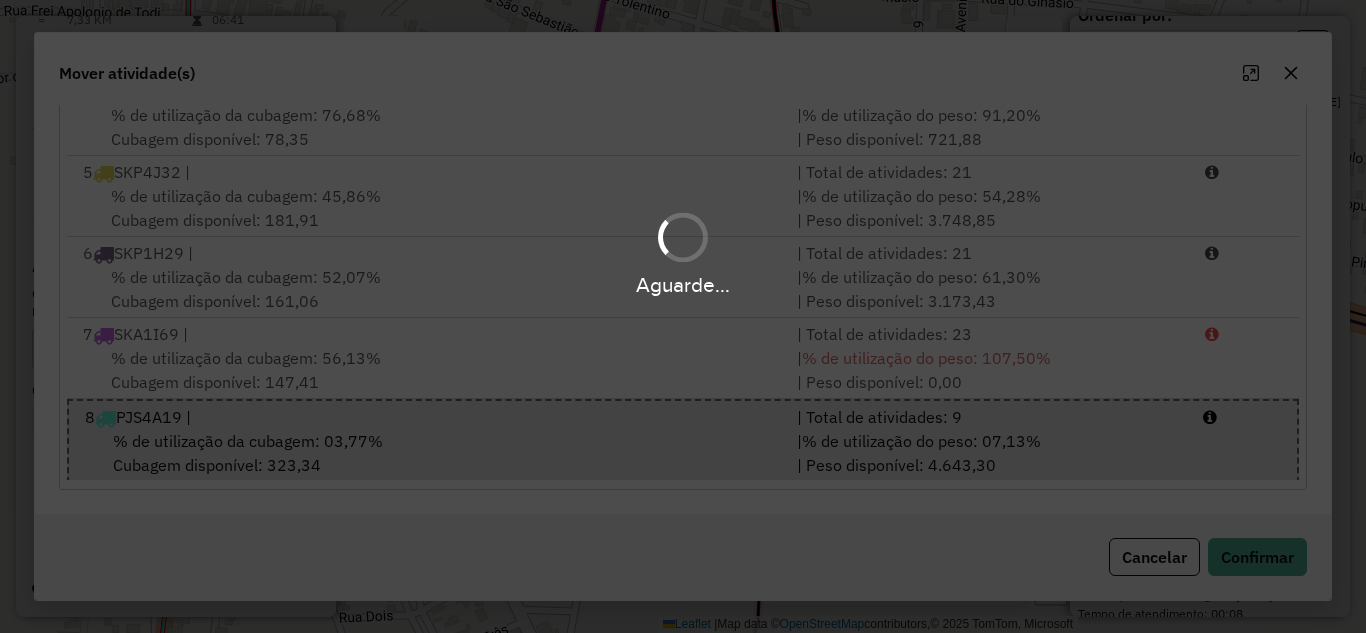 scroll, scrollTop: 0, scrollLeft: 0, axis: both 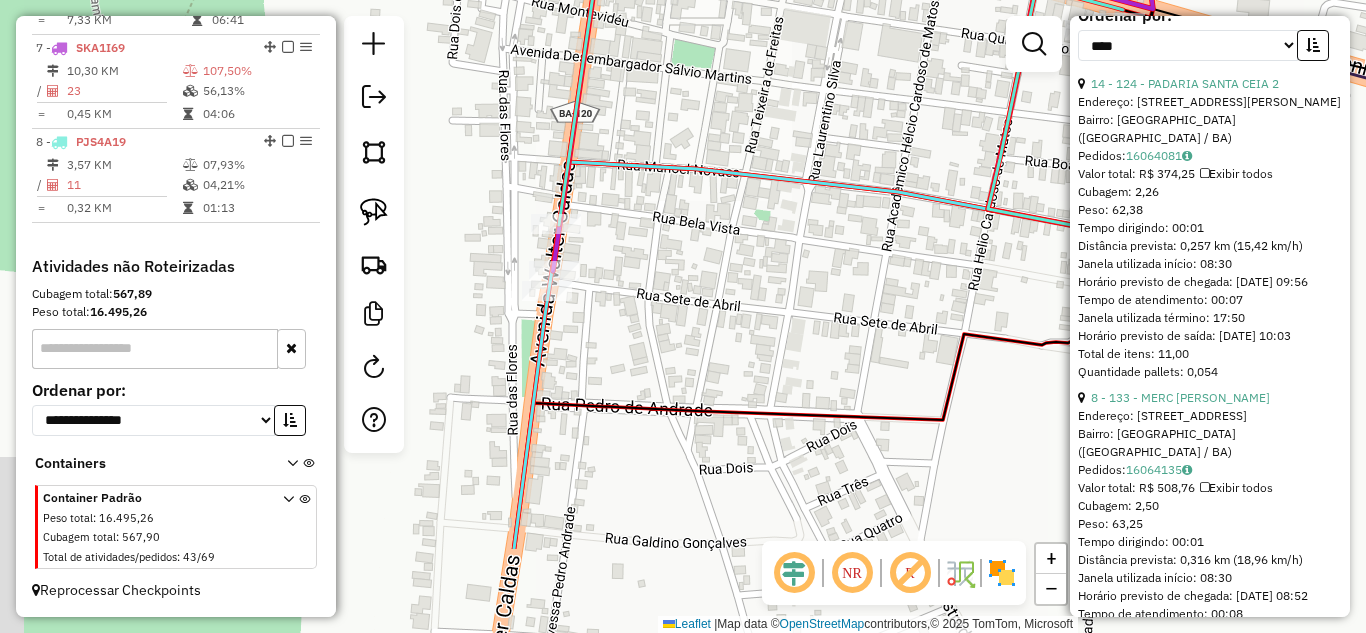 drag, startPoint x: 581, startPoint y: 331, endPoint x: 943, endPoint y: 172, distance: 395.37958 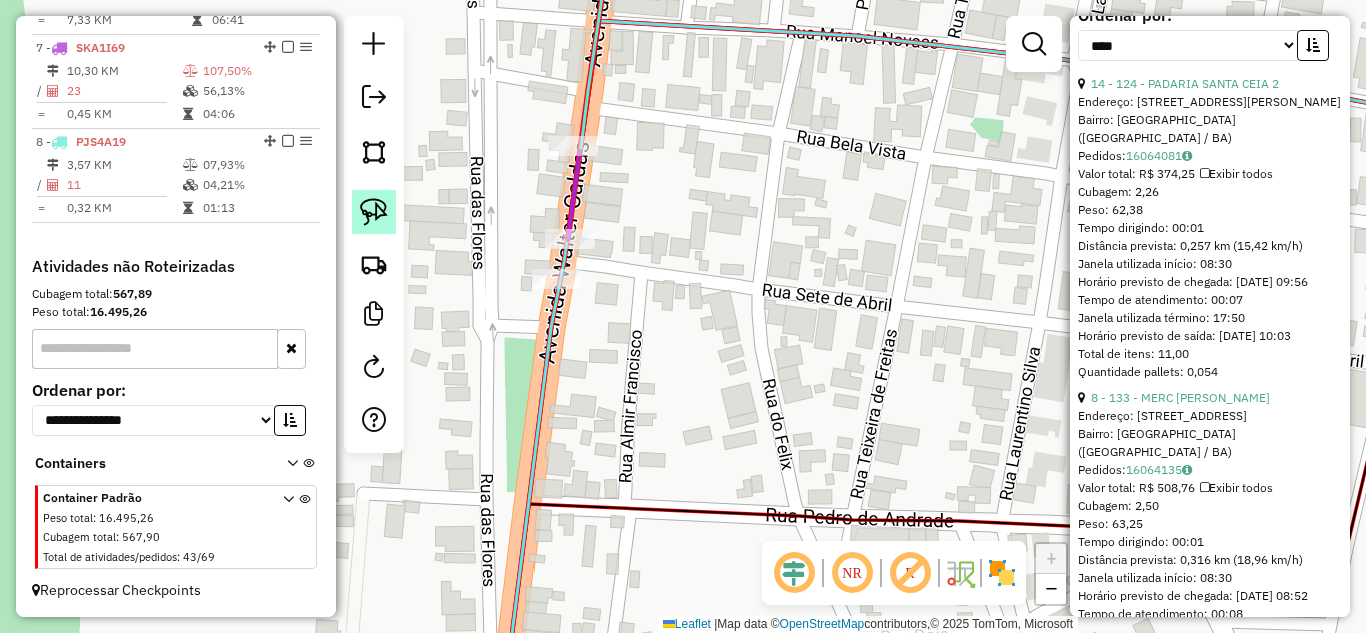 click 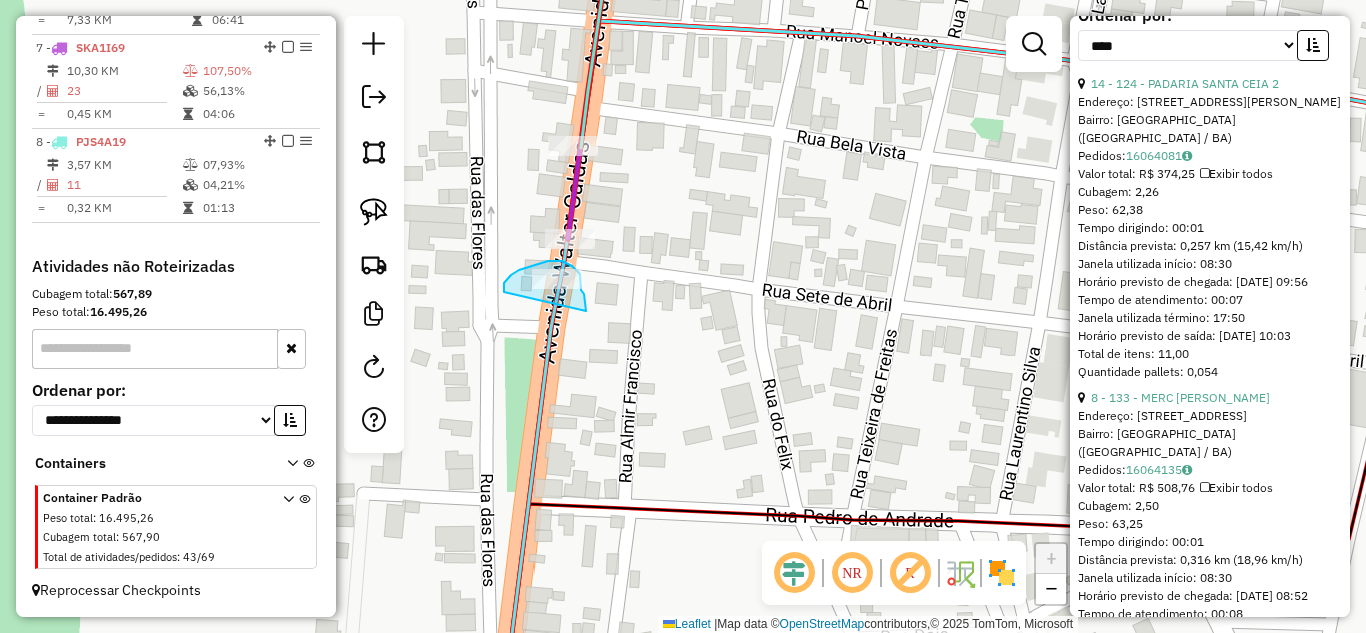 drag, startPoint x: 504, startPoint y: 292, endPoint x: 586, endPoint y: 311, distance: 84.17244 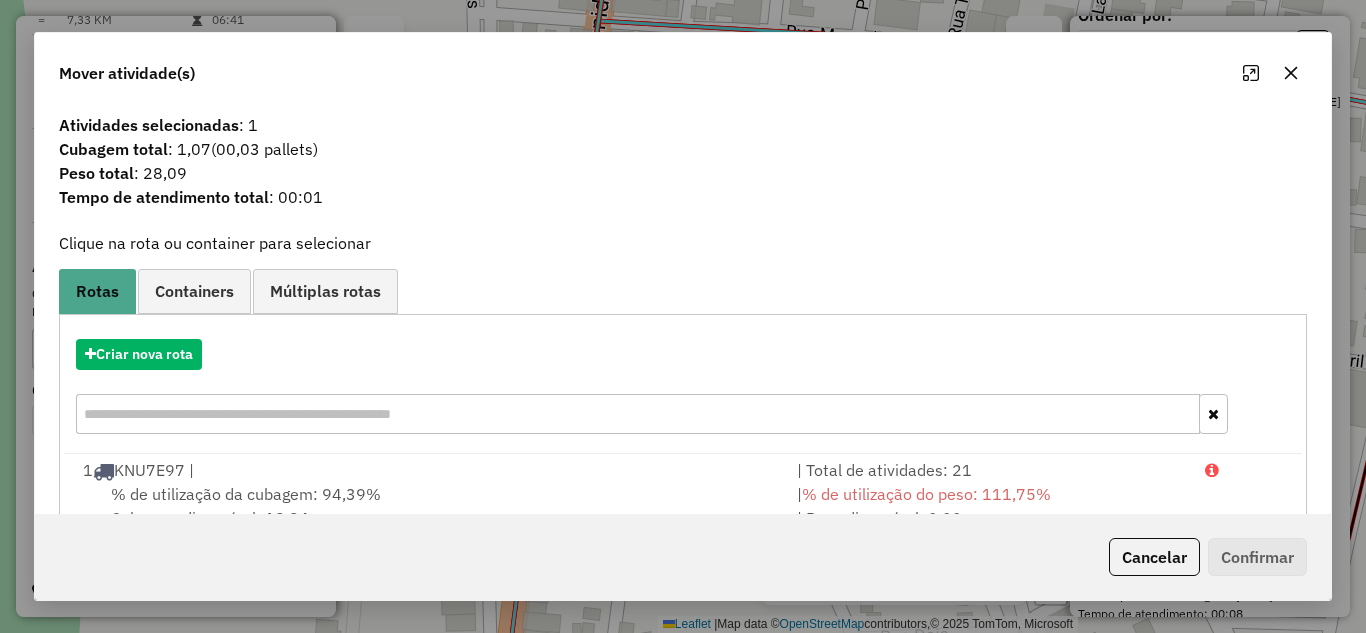 scroll, scrollTop: 333, scrollLeft: 0, axis: vertical 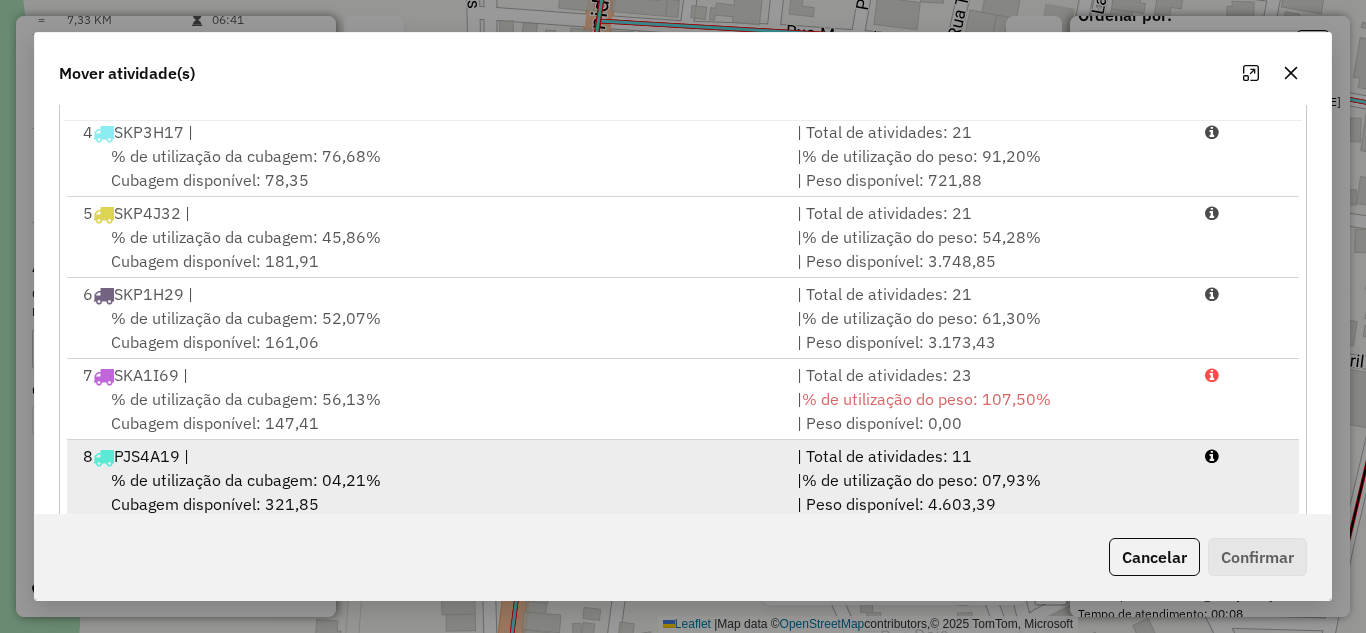 click on "8  PJS4A19 |" at bounding box center [428, 456] 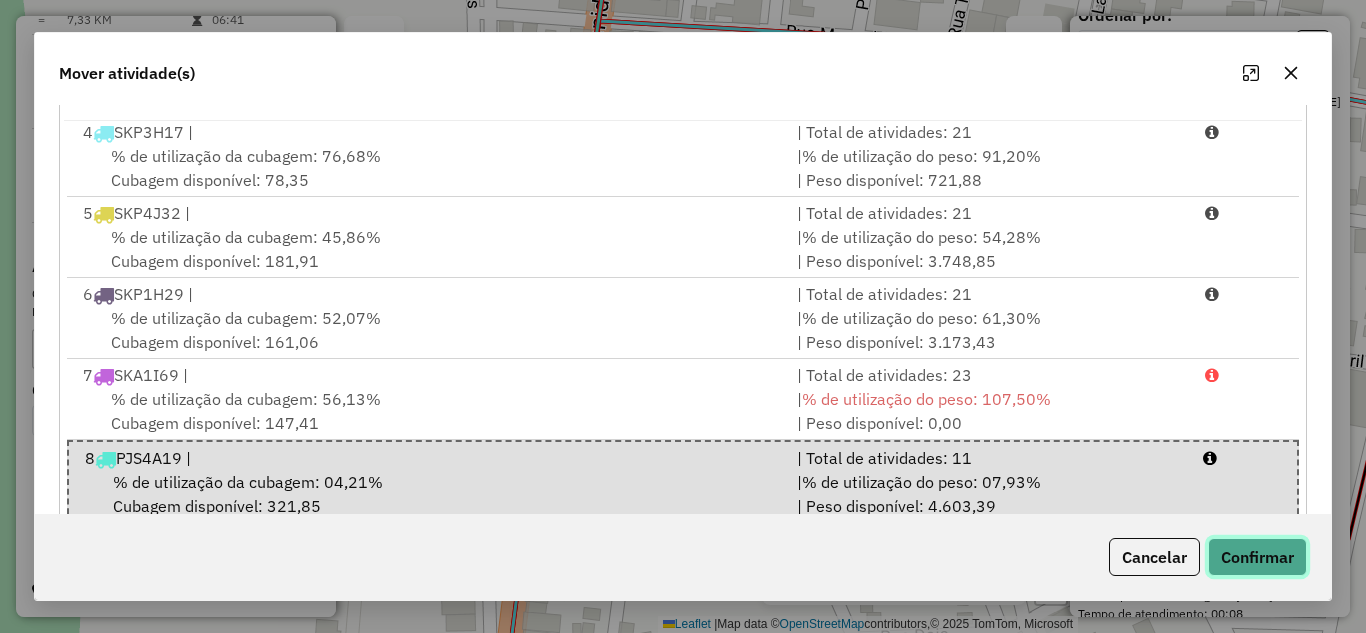 click on "Confirmar" 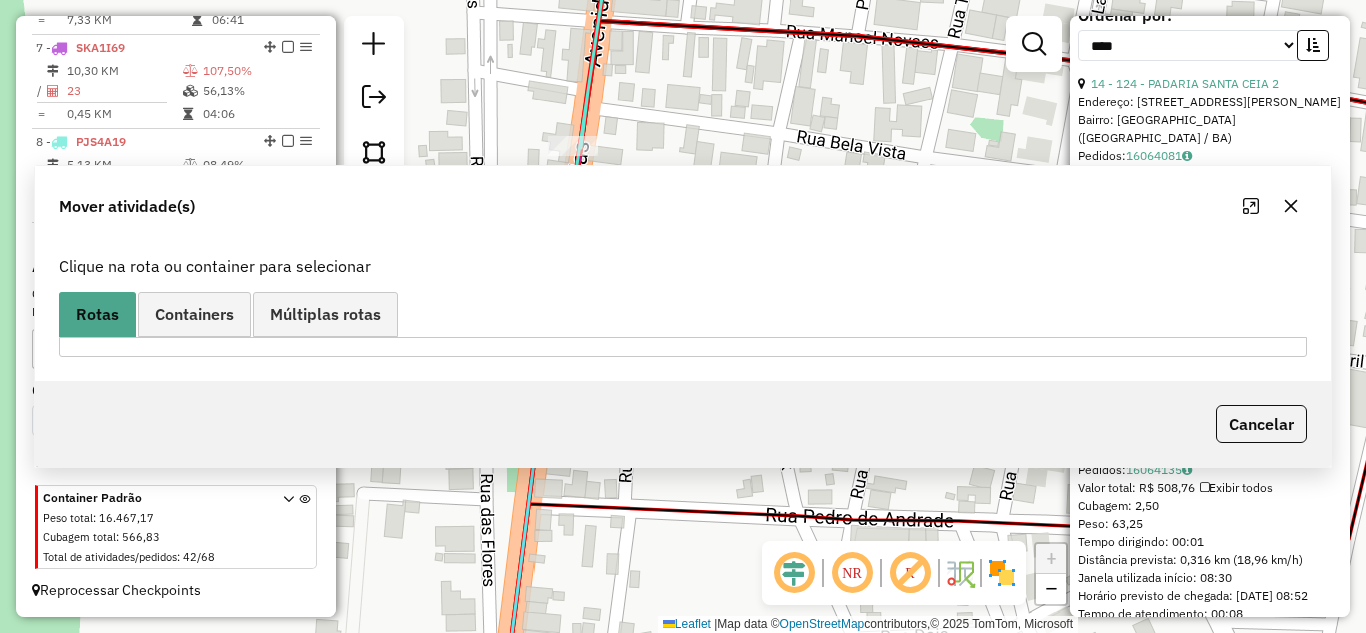 scroll, scrollTop: 0, scrollLeft: 0, axis: both 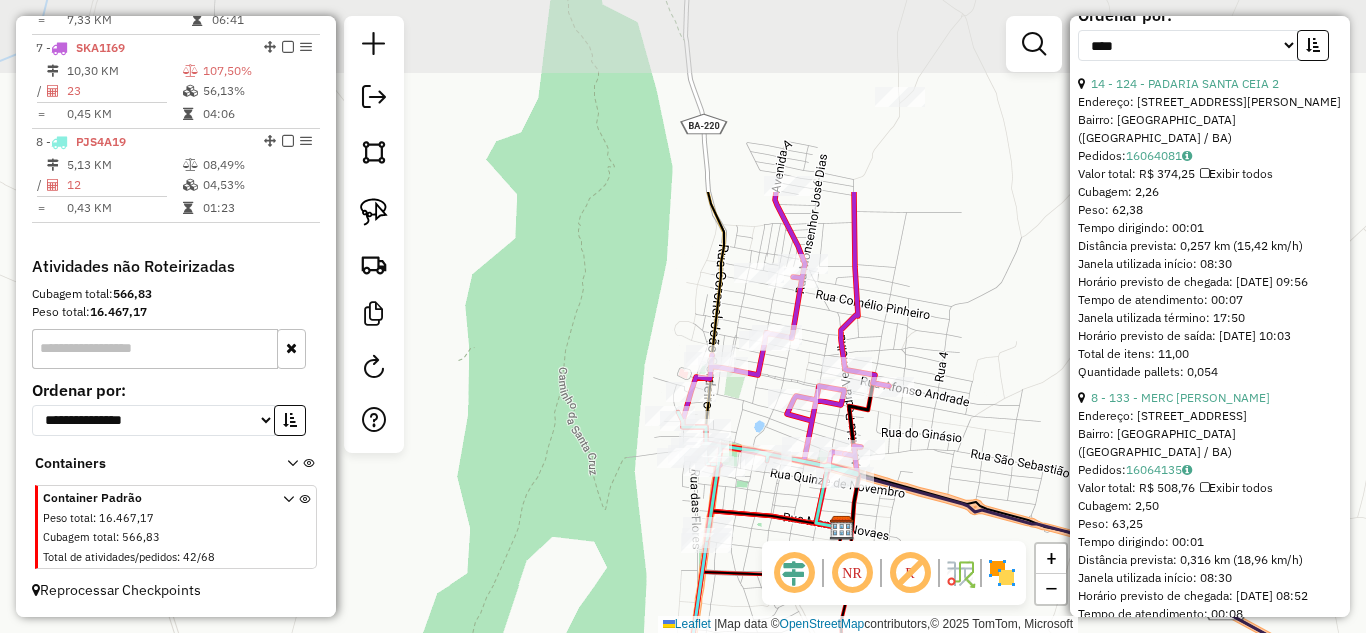 drag, startPoint x: 820, startPoint y: 280, endPoint x: 752, endPoint y: 477, distance: 208.40585 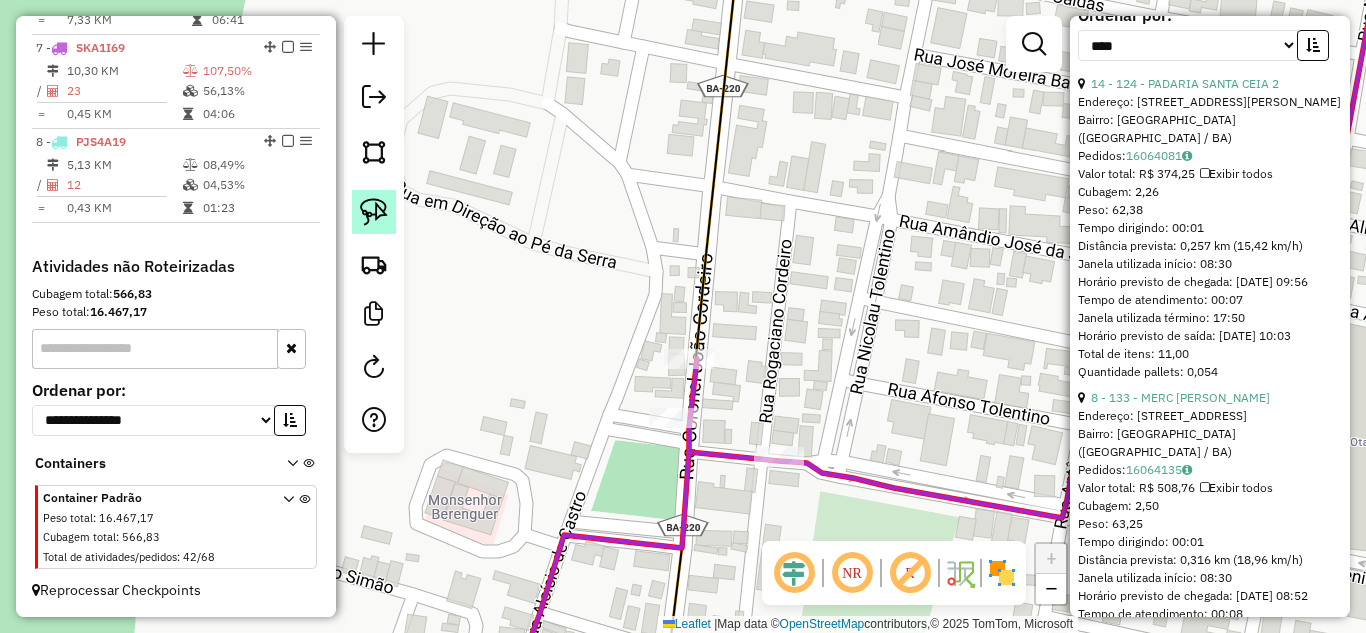 click 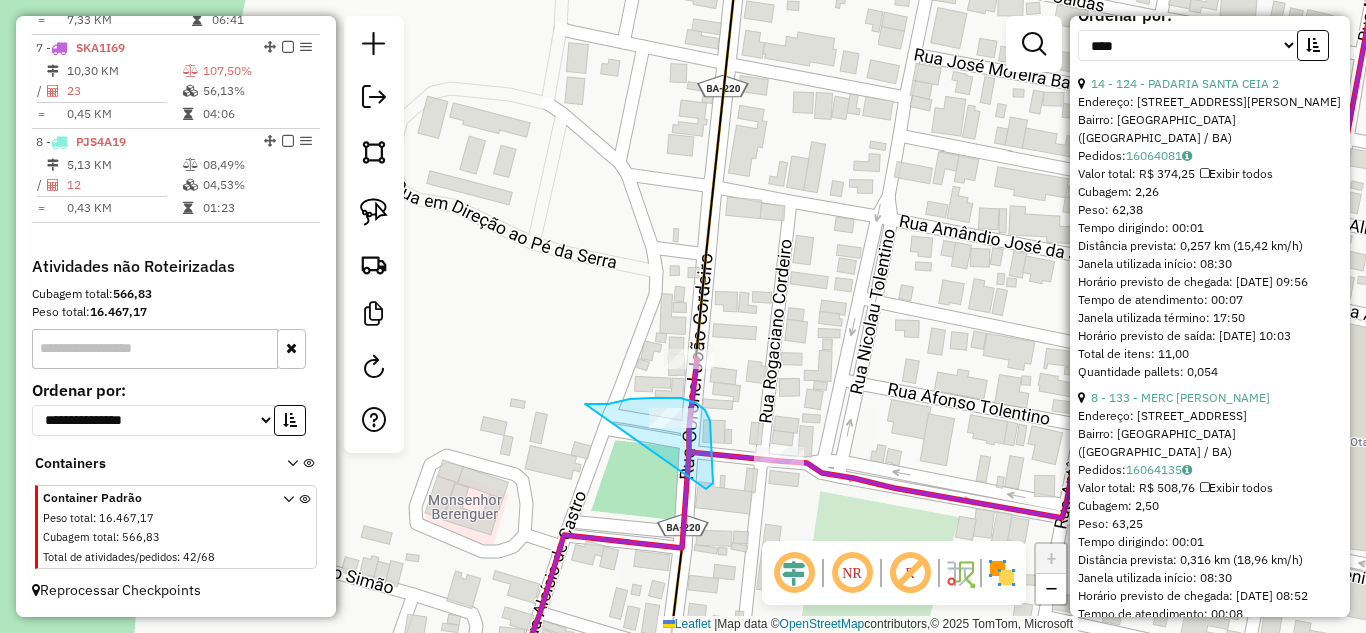 drag, startPoint x: 585, startPoint y: 404, endPoint x: 703, endPoint y: 489, distance: 145.42696 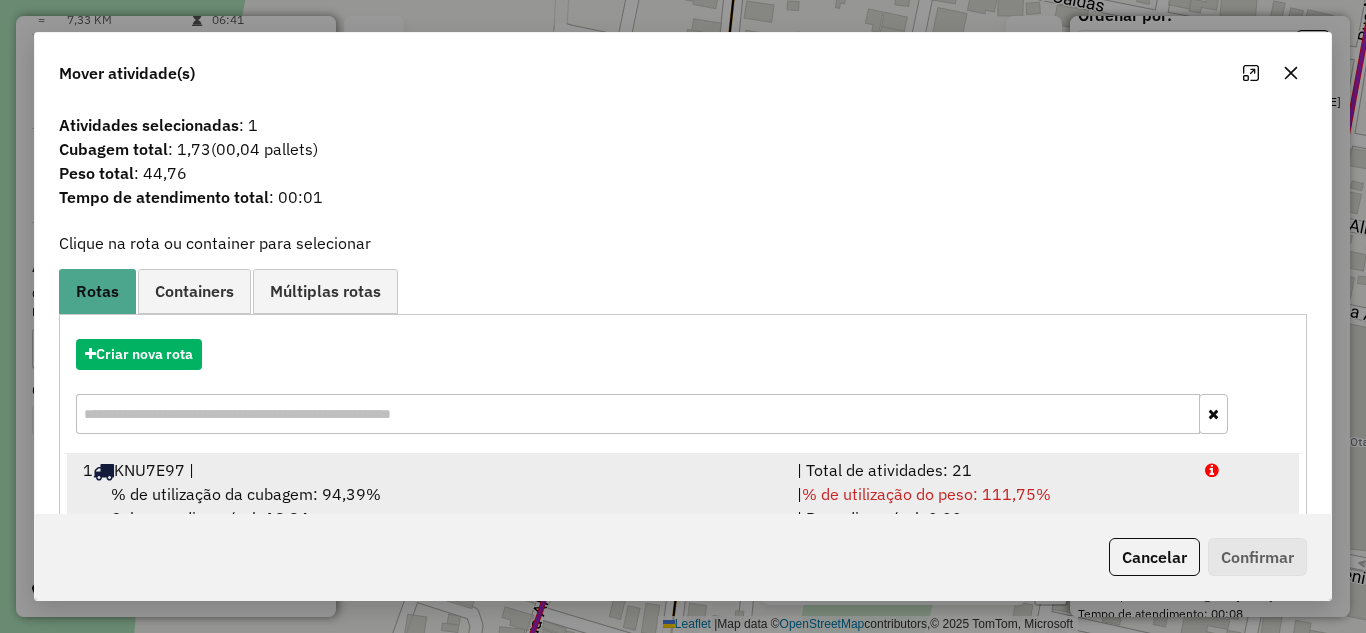 scroll, scrollTop: 333, scrollLeft: 0, axis: vertical 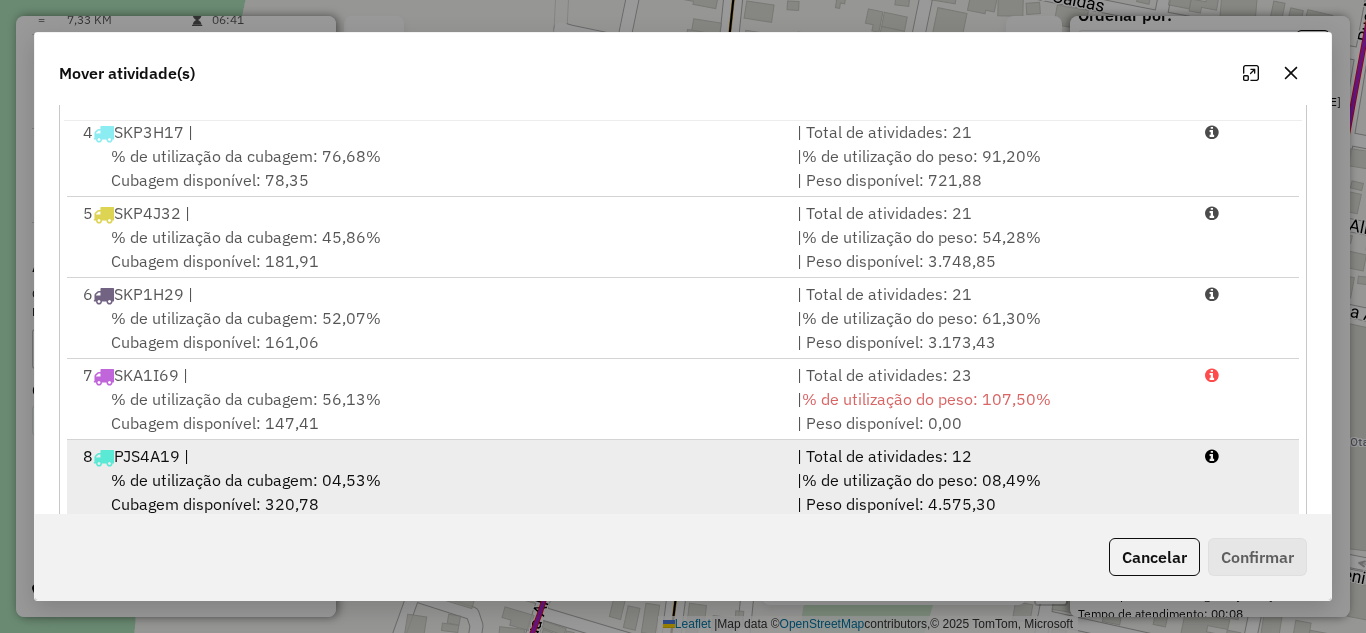 click on "% de utilização da cubagem: 04,53%  Cubagem disponível: 320,78" at bounding box center (428, 492) 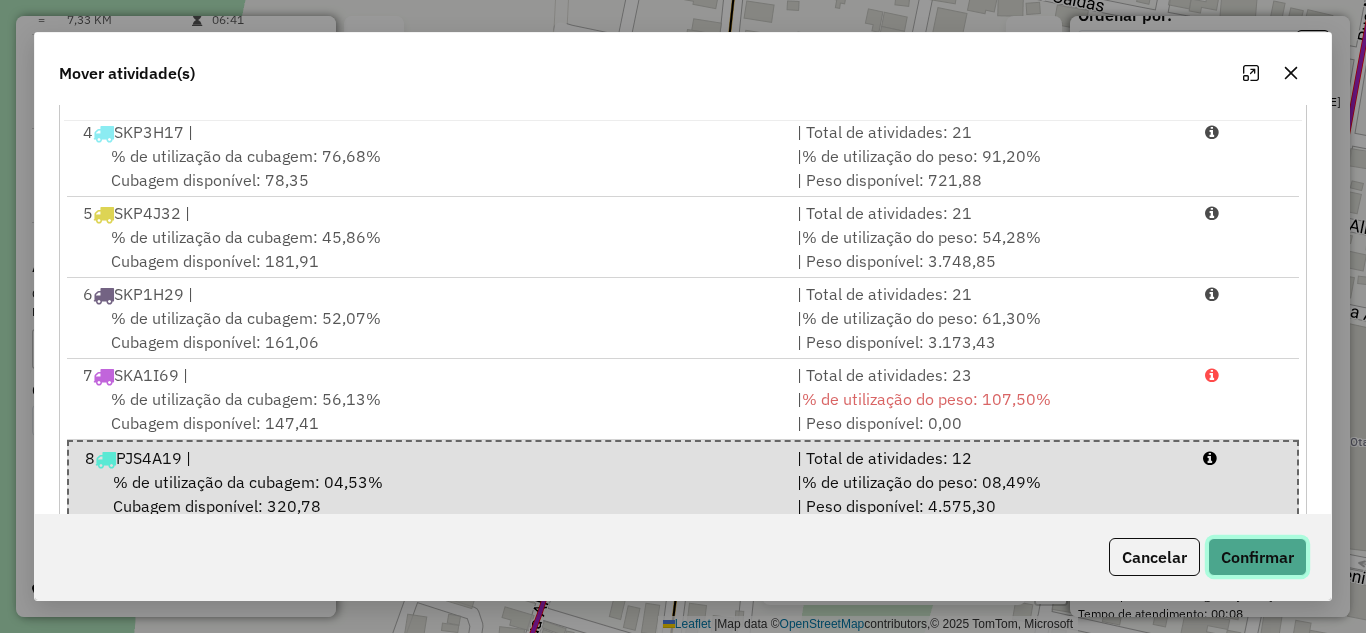 click on "Confirmar" 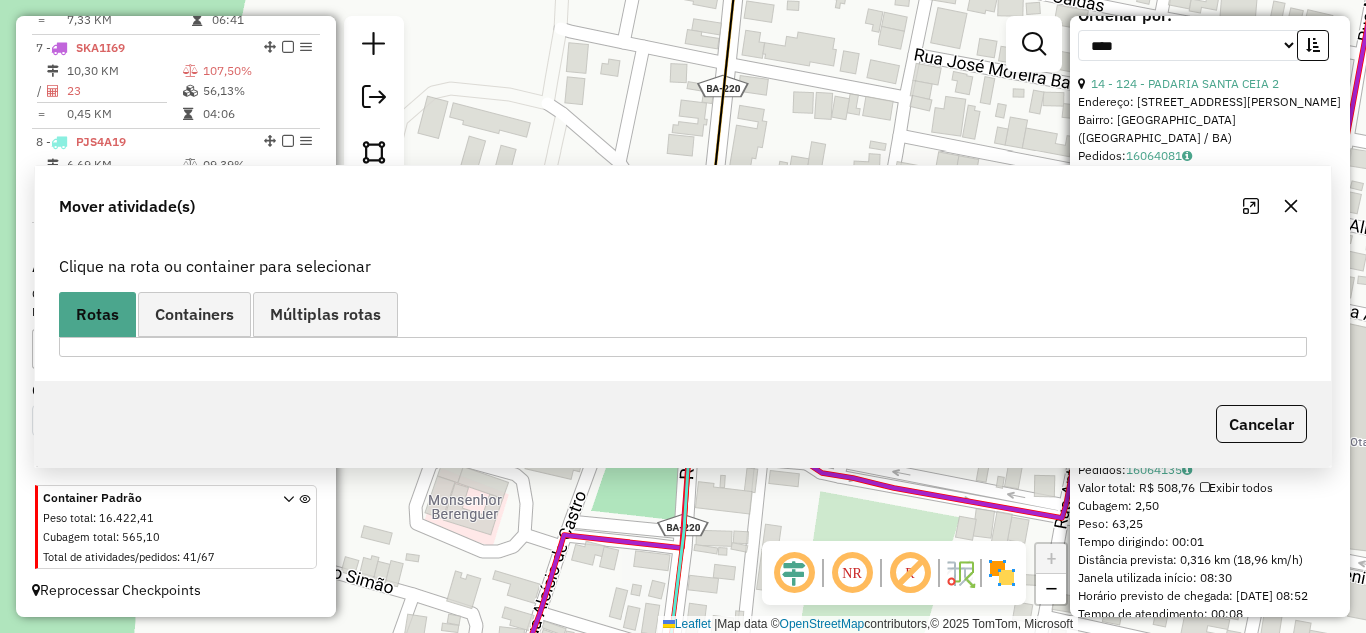 scroll, scrollTop: 0, scrollLeft: 0, axis: both 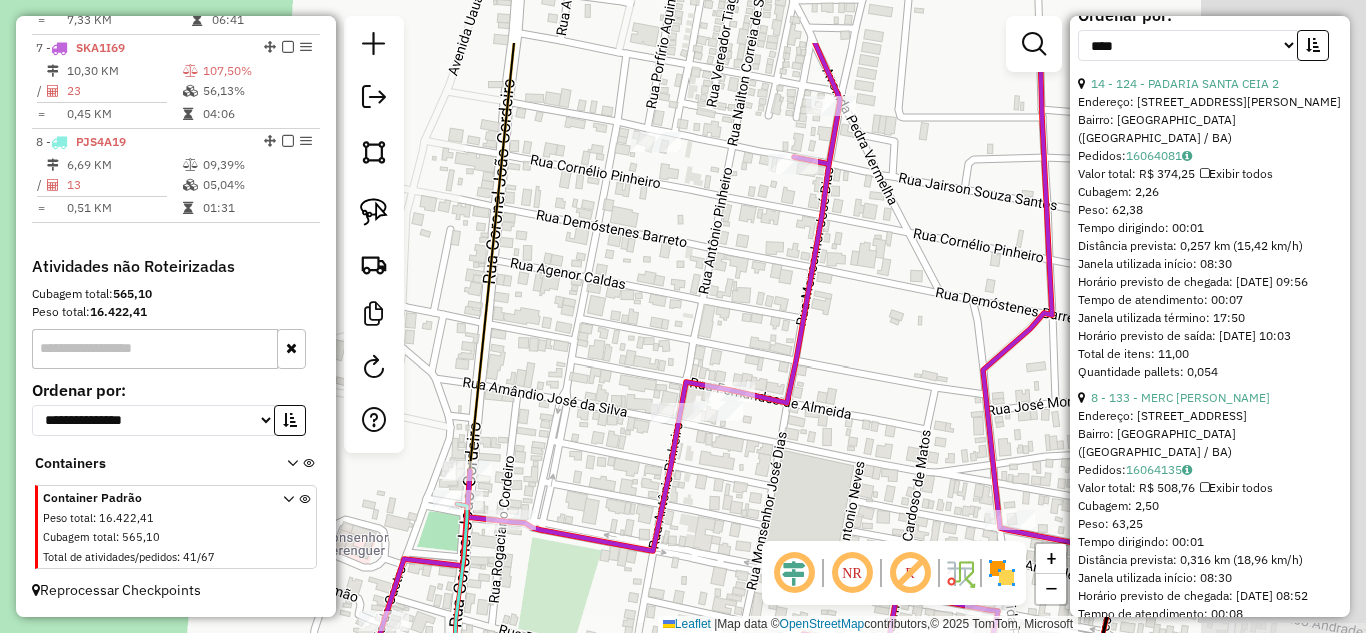 drag, startPoint x: 861, startPoint y: 351, endPoint x: 572, endPoint y: 412, distance: 295.36755 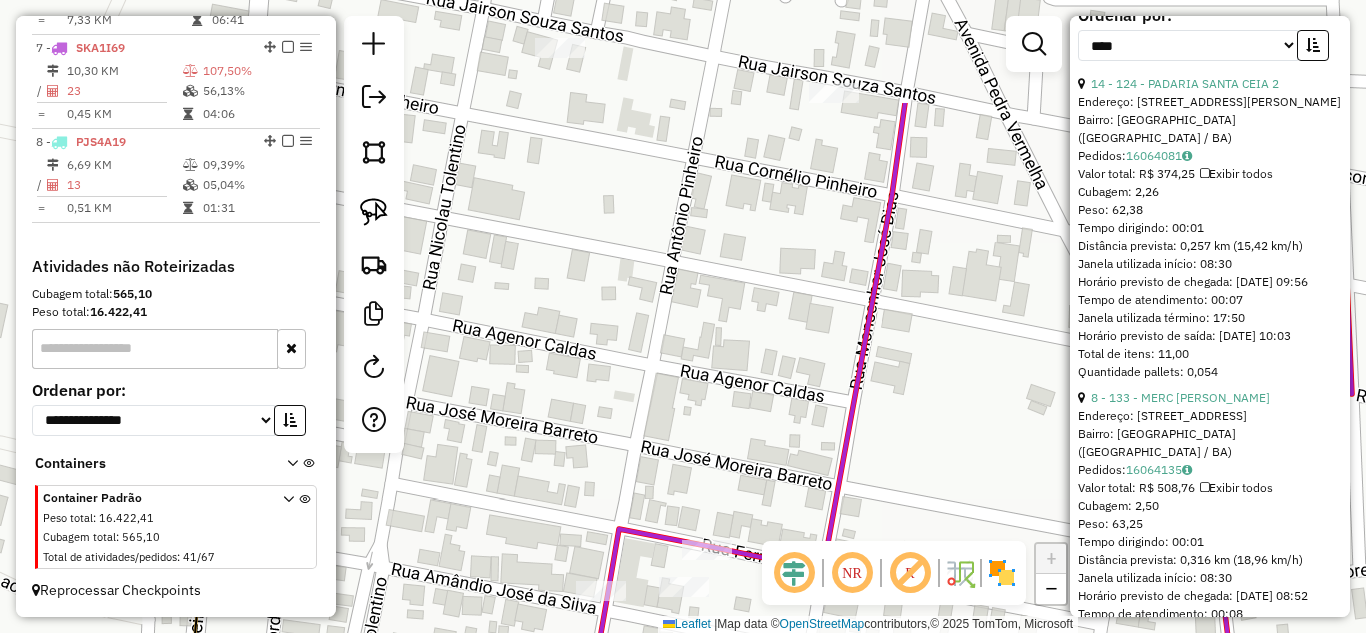 drag, startPoint x: 679, startPoint y: 283, endPoint x: 663, endPoint y: 447, distance: 164.77864 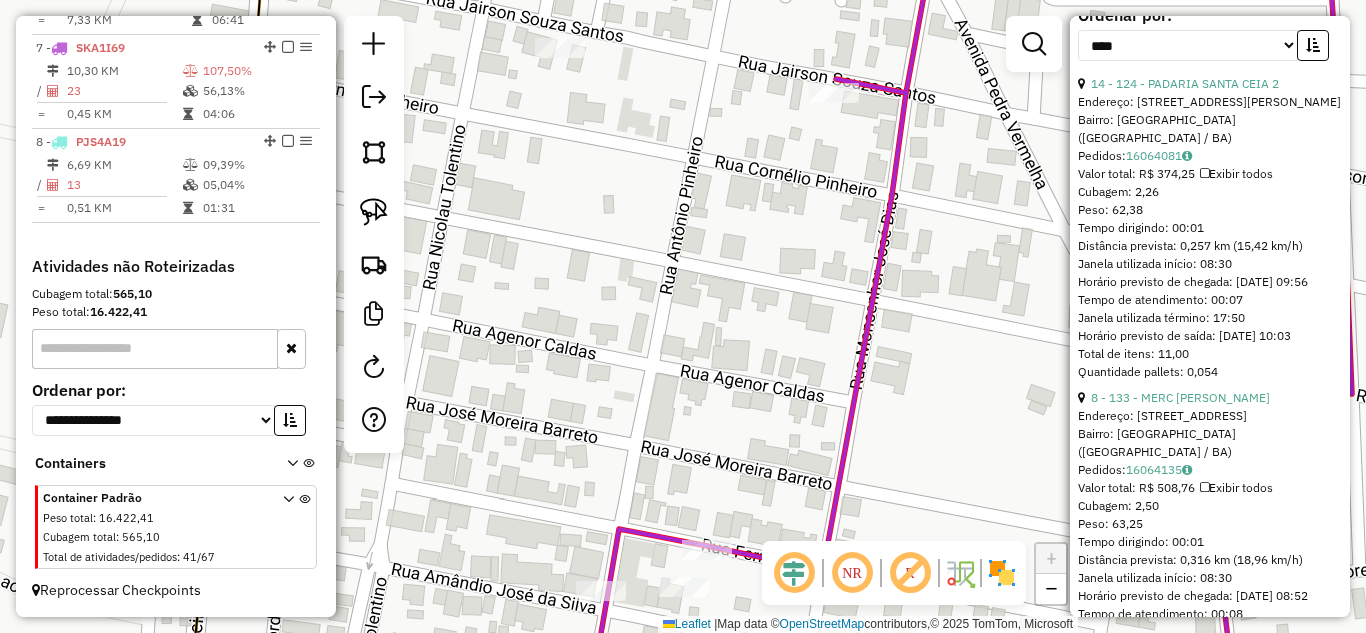 drag, startPoint x: 372, startPoint y: 220, endPoint x: 521, endPoint y: 393, distance: 228.31995 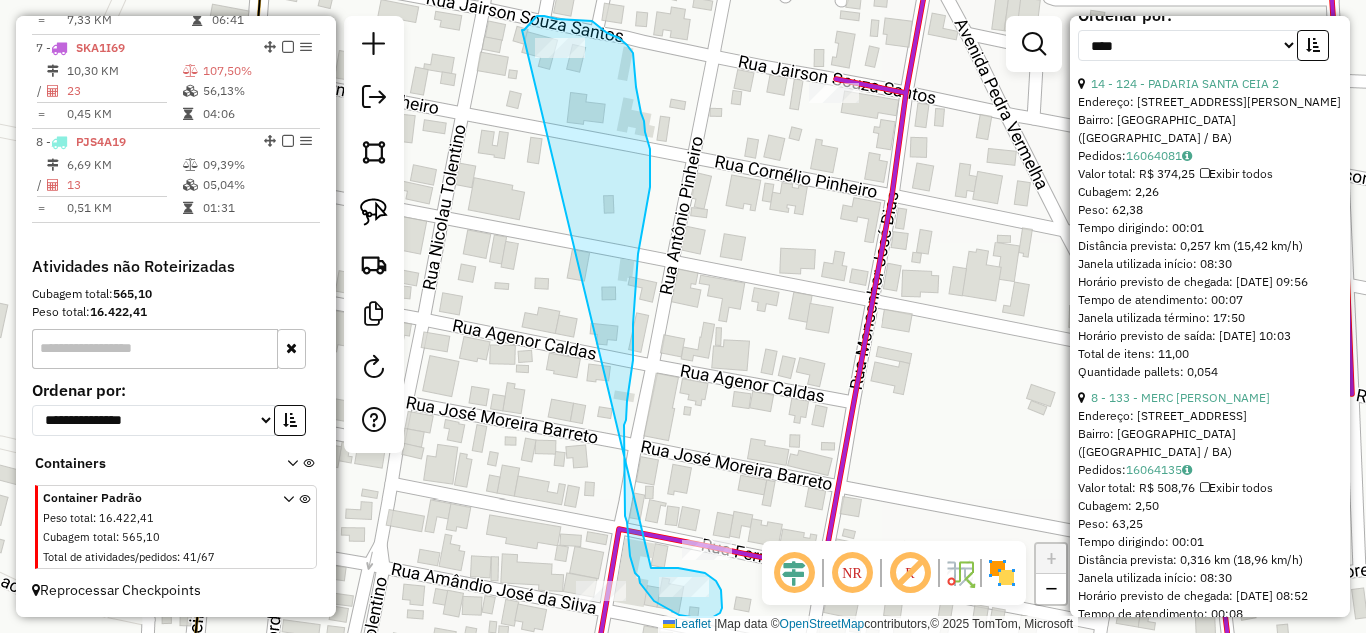drag, startPoint x: 651, startPoint y: 568, endPoint x: 522, endPoint y: 30, distance: 553.2495 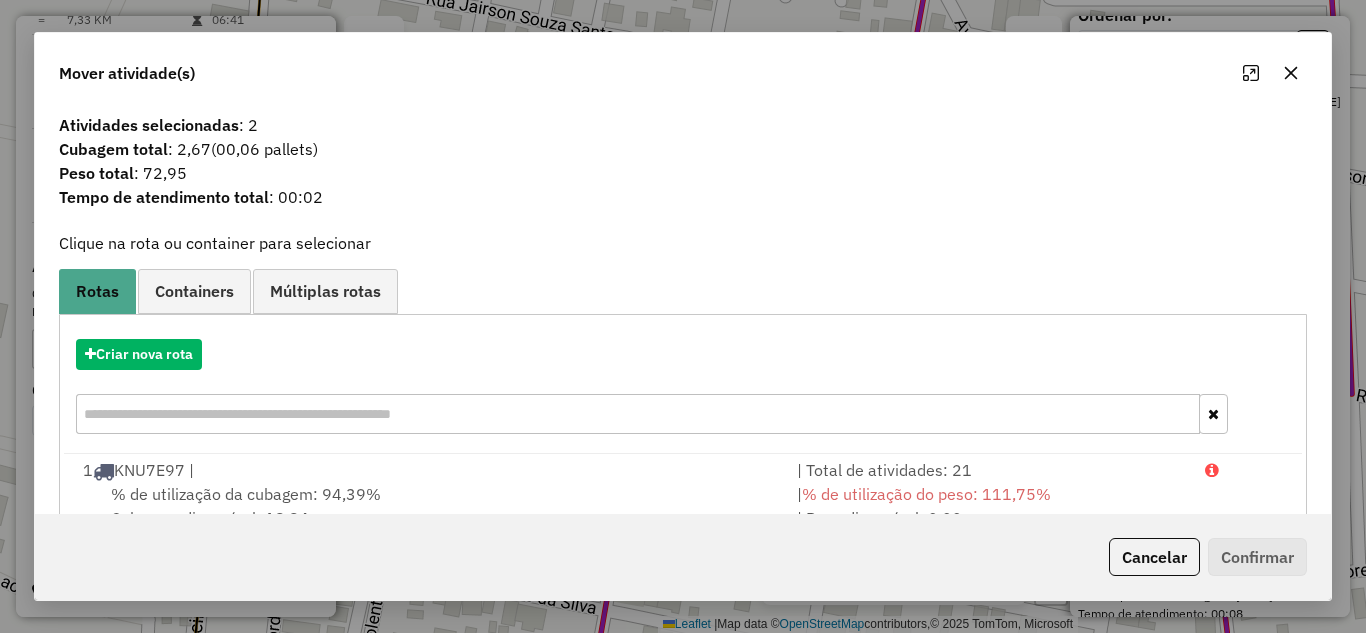 scroll, scrollTop: 267, scrollLeft: 0, axis: vertical 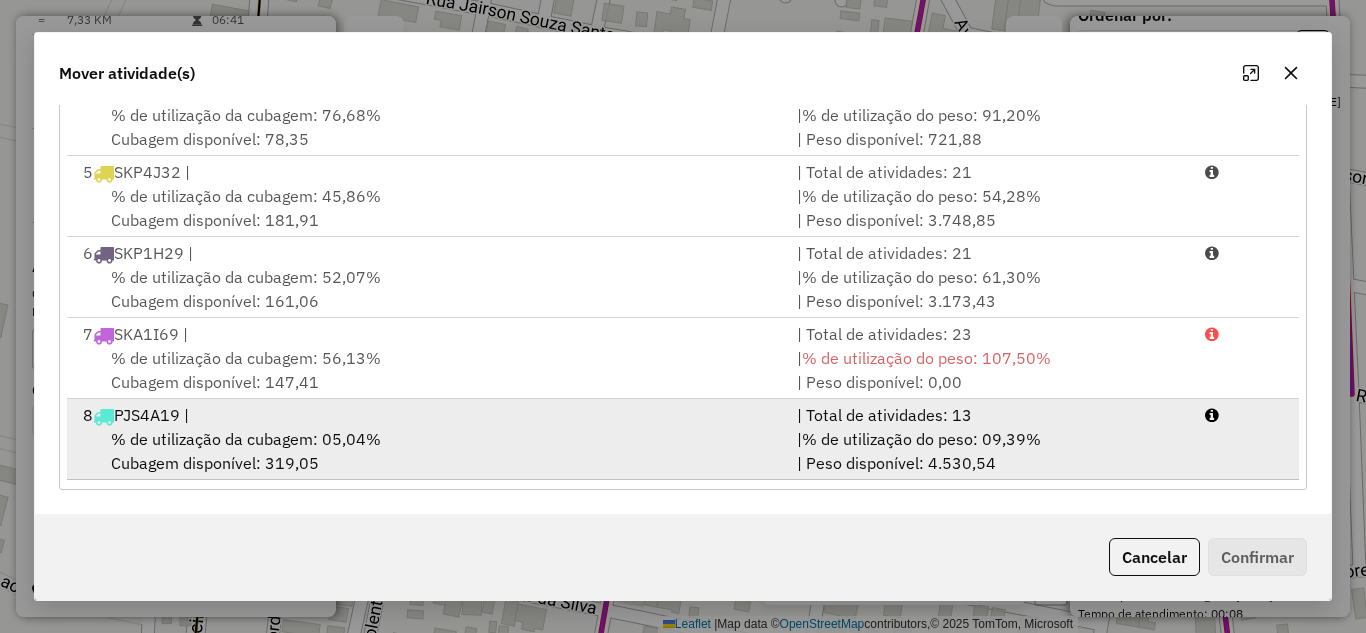click on "% de utilização da cubagem: 05,04%  Cubagem disponível: 319,05" at bounding box center (428, 451) 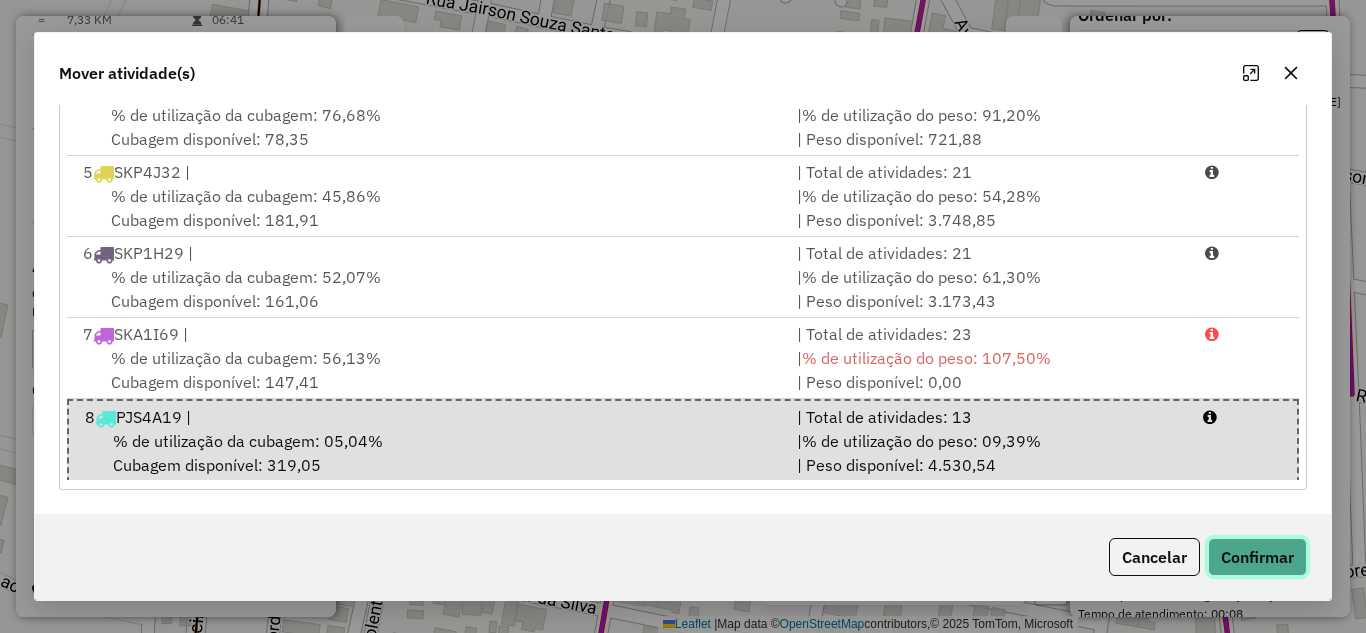 click on "Confirmar" 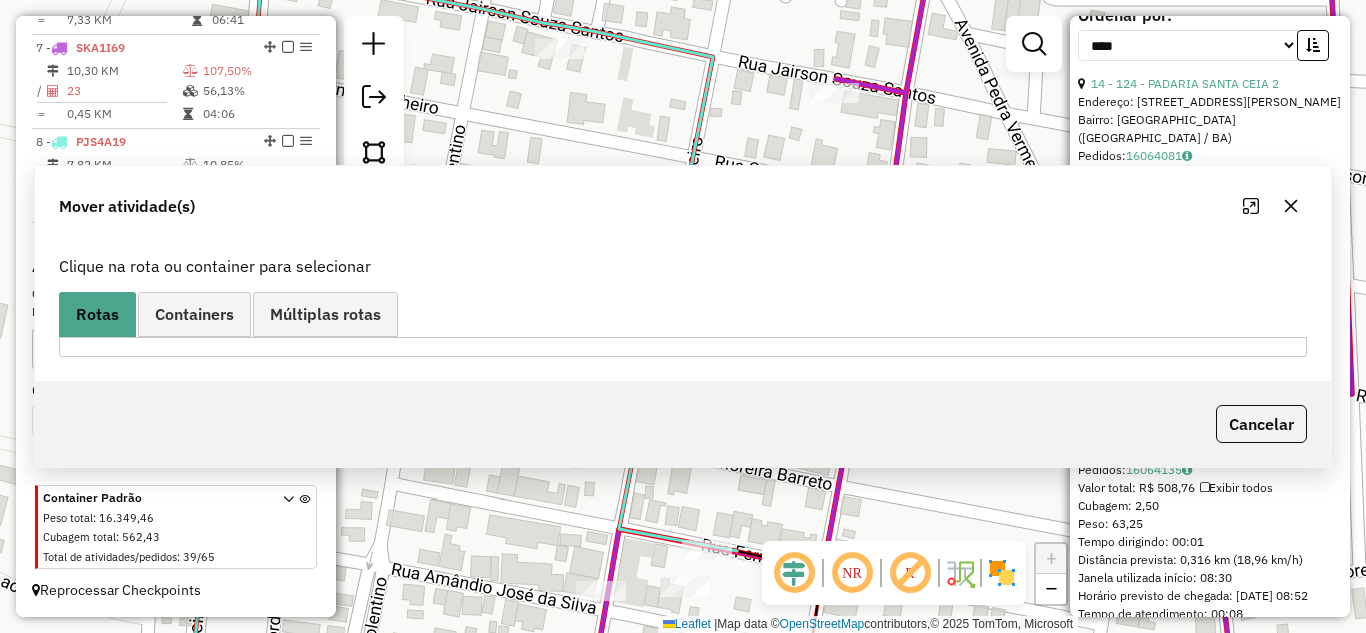 scroll, scrollTop: 0, scrollLeft: 0, axis: both 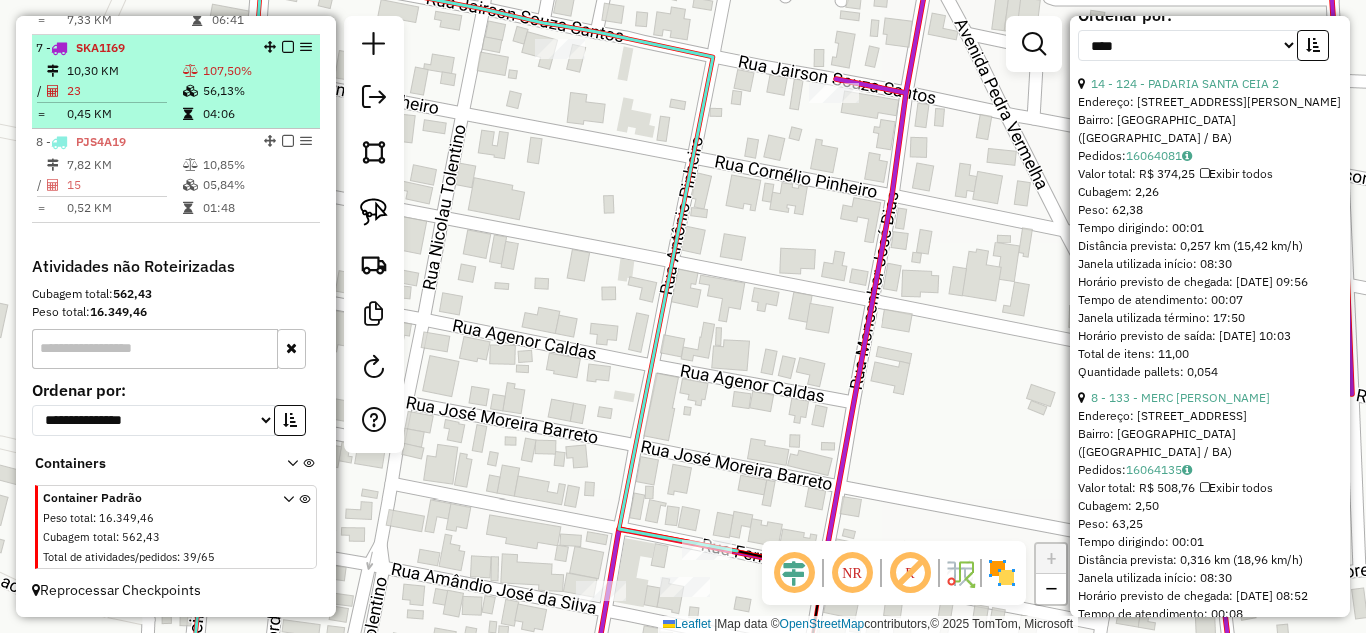 click on "23" at bounding box center (124, 91) 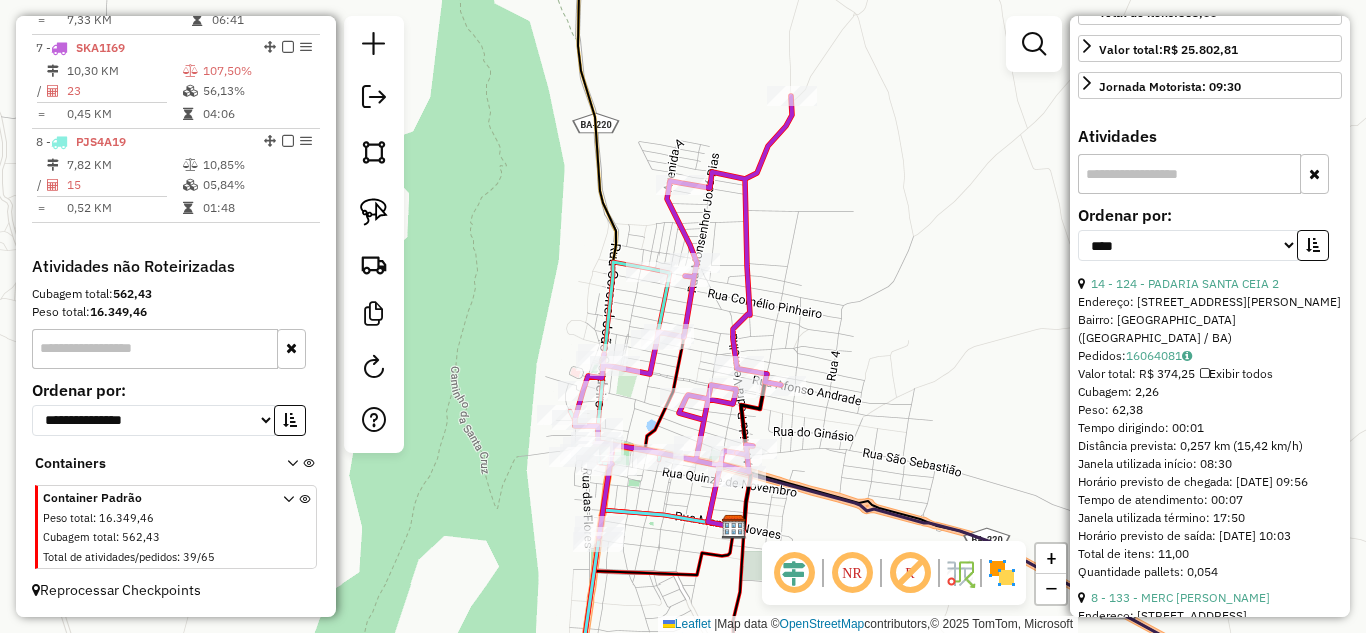 scroll, scrollTop: 598, scrollLeft: 0, axis: vertical 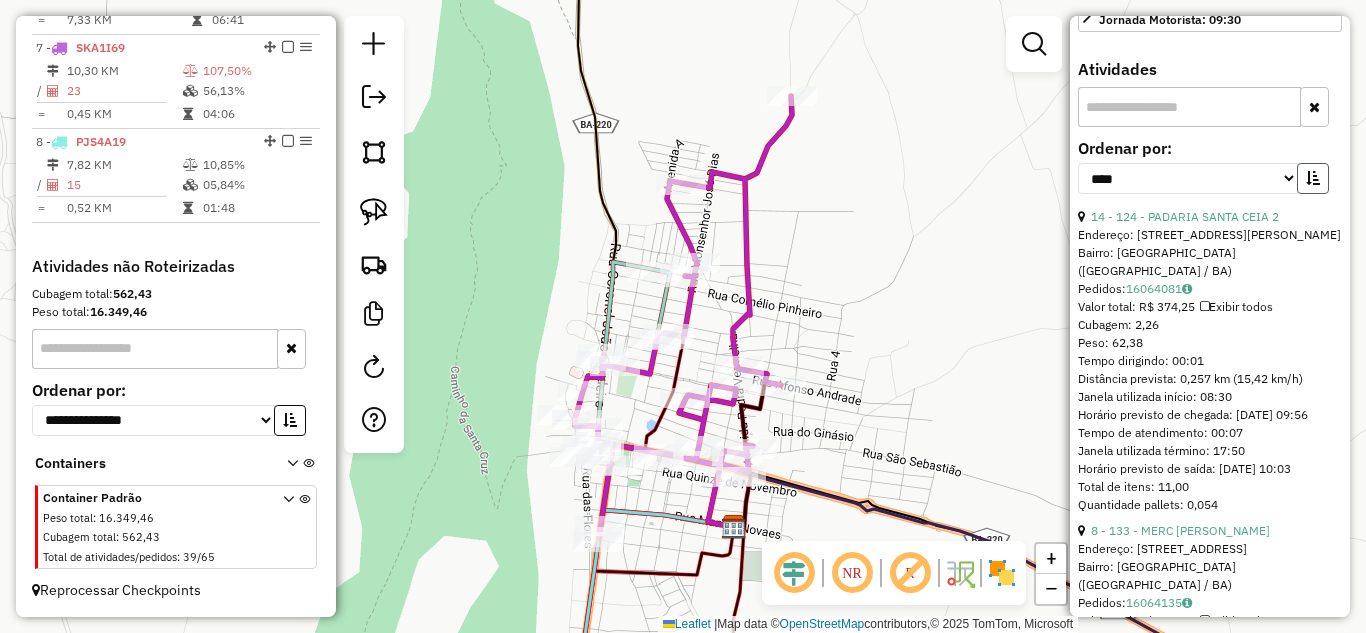 click at bounding box center (1313, 178) 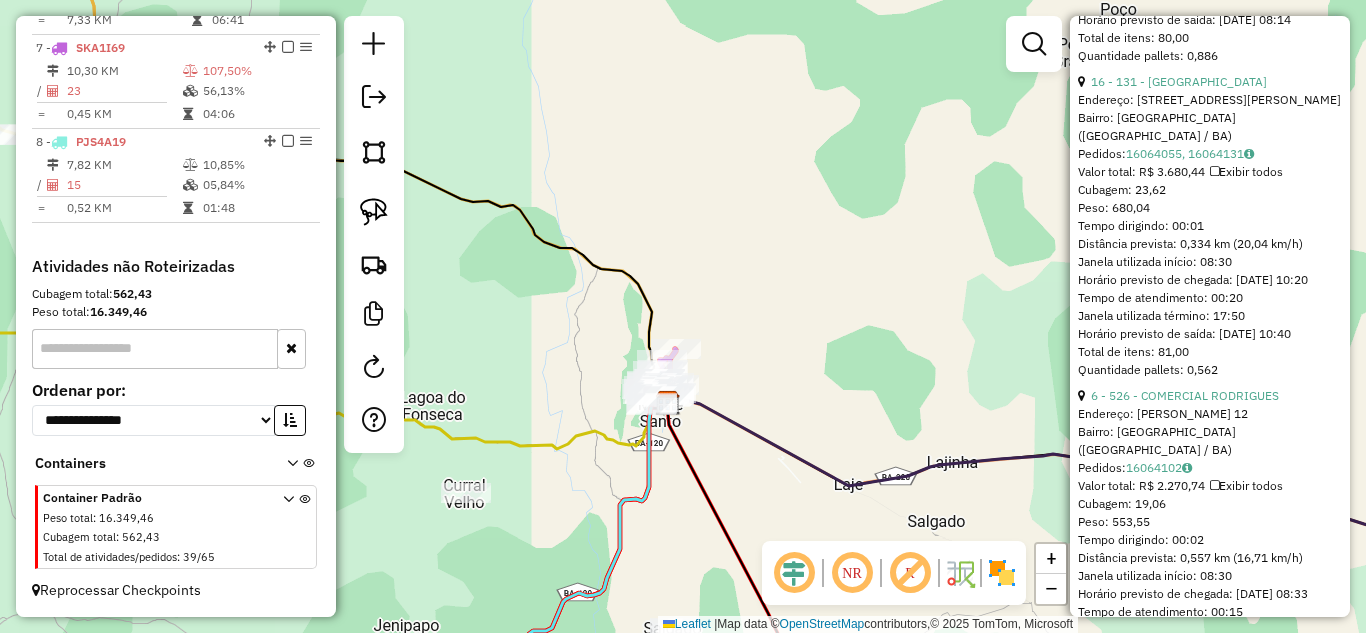 scroll, scrollTop: 1131, scrollLeft: 0, axis: vertical 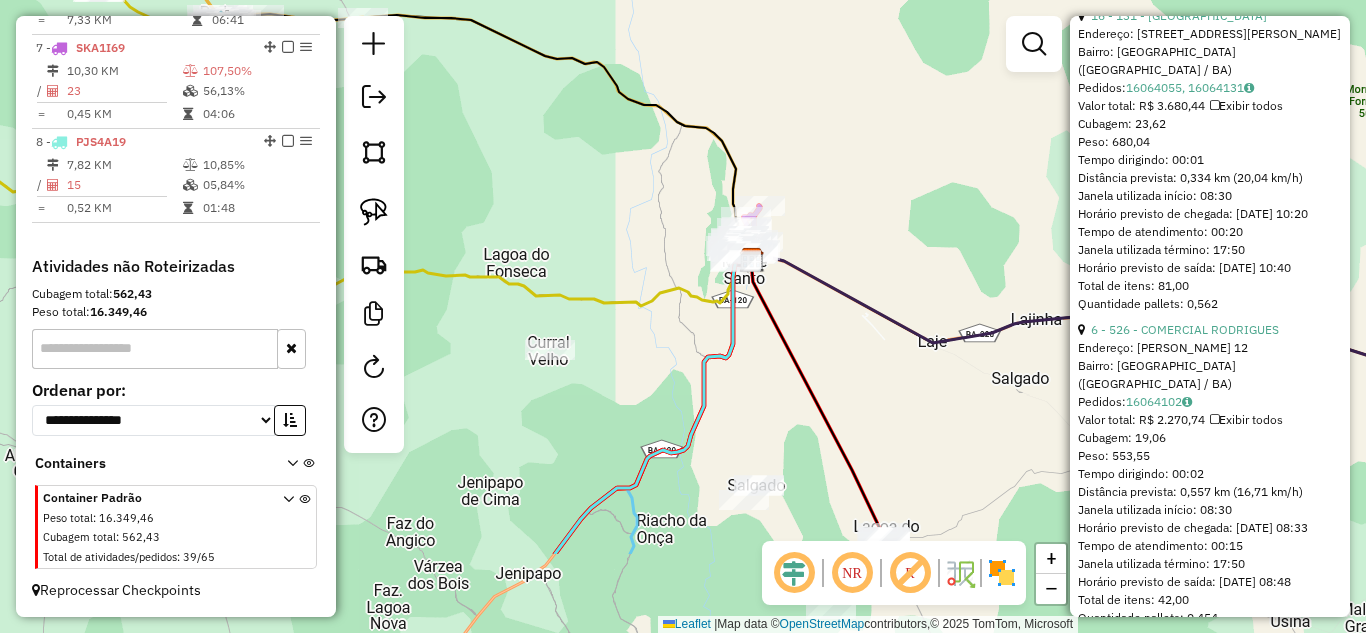 drag, startPoint x: 816, startPoint y: 398, endPoint x: 907, endPoint y: 243, distance: 179.7387 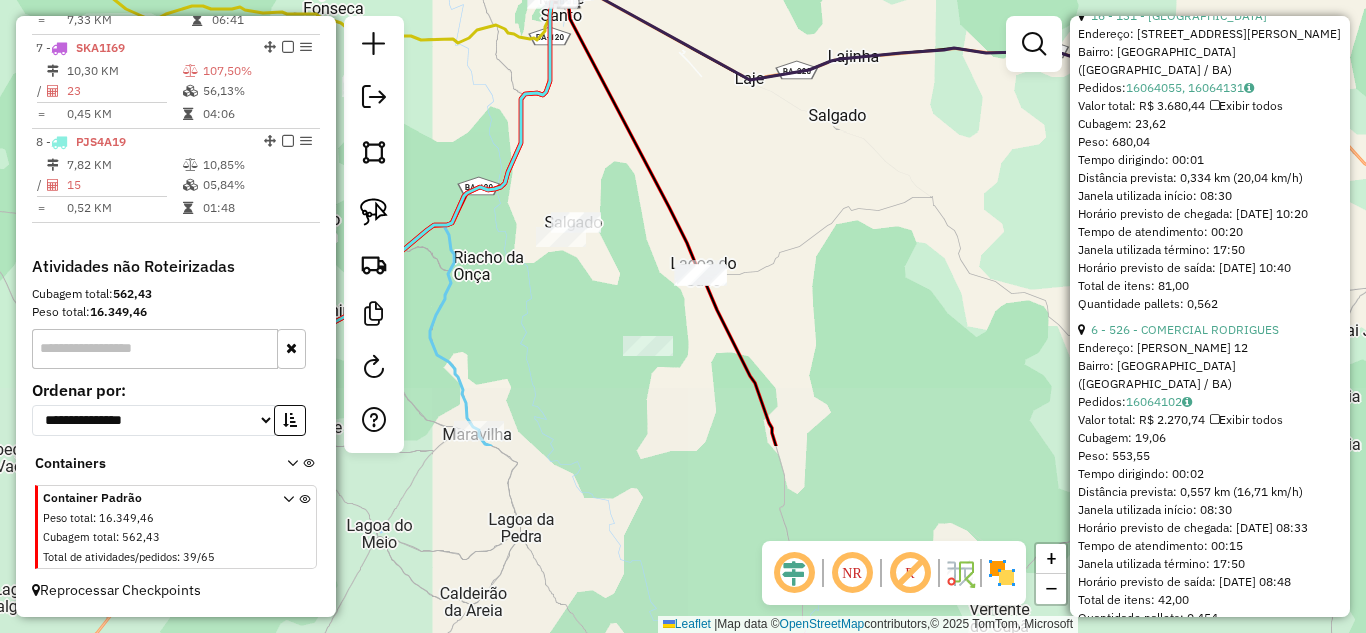 drag, startPoint x: 700, startPoint y: 270, endPoint x: 609, endPoint y: 161, distance: 141.99295 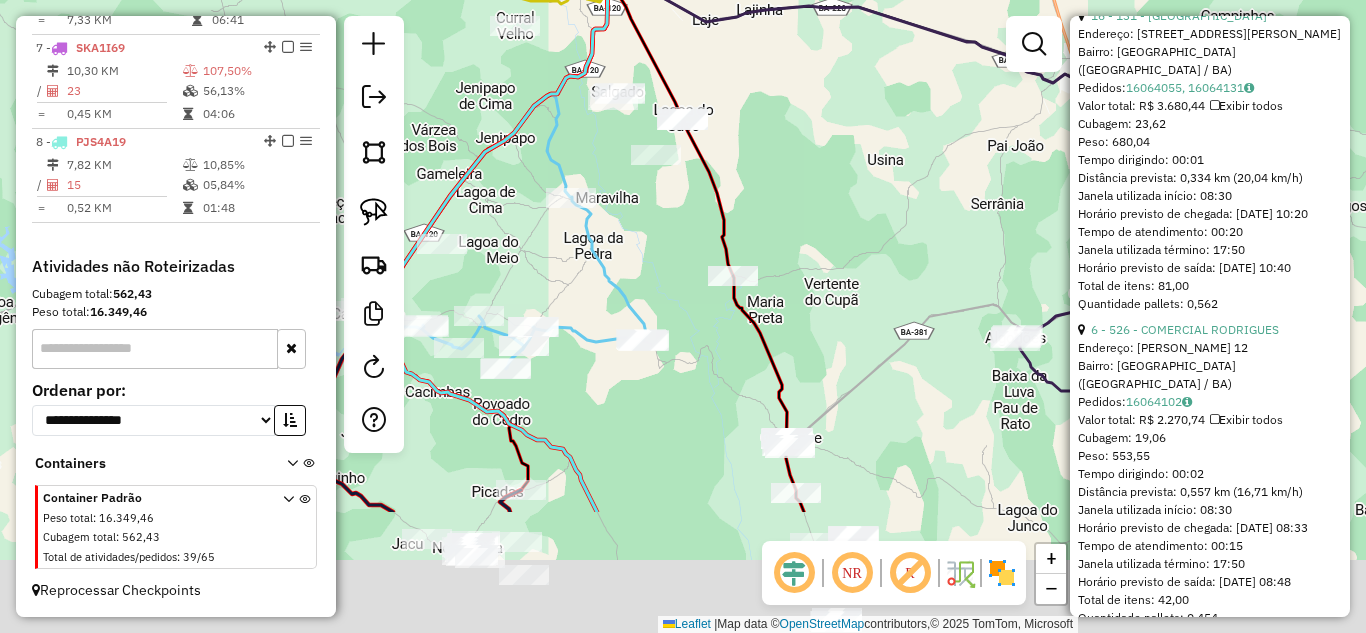 drag, startPoint x: 560, startPoint y: 347, endPoint x: 513, endPoint y: 62, distance: 288.84946 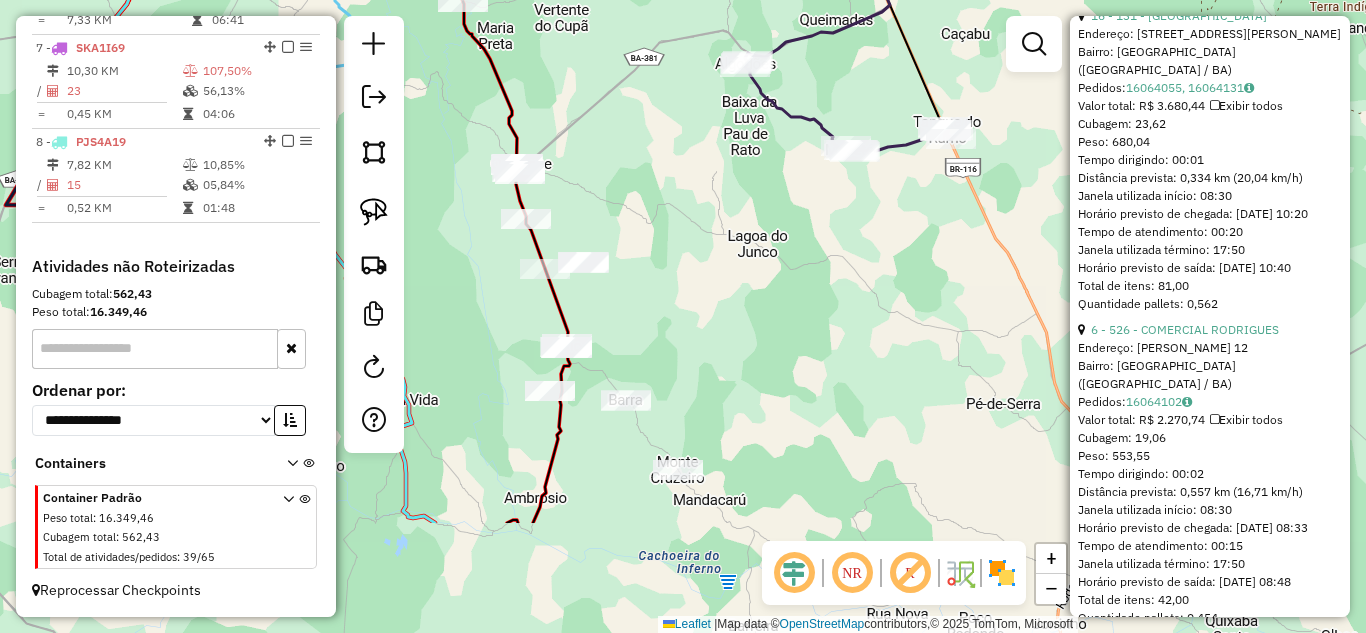 drag, startPoint x: 753, startPoint y: 247, endPoint x: 569, endPoint y: 62, distance: 260.92337 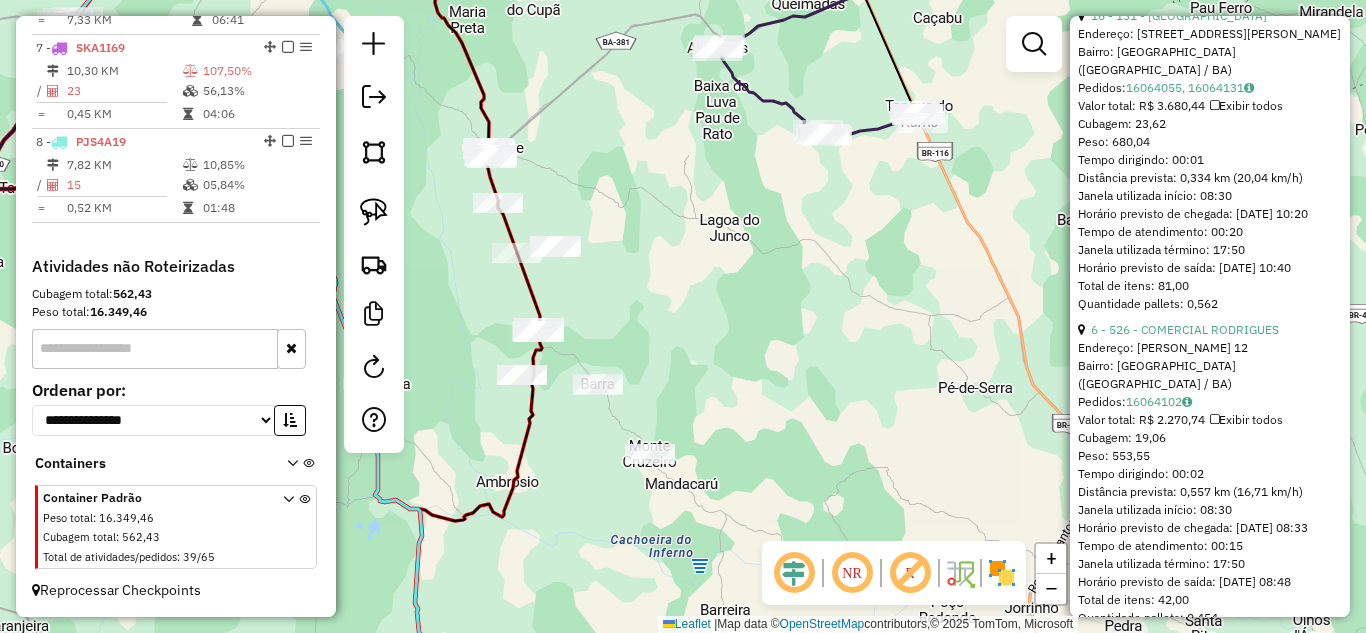drag, startPoint x: 631, startPoint y: 171, endPoint x: 597, endPoint y: 206, distance: 48.79549 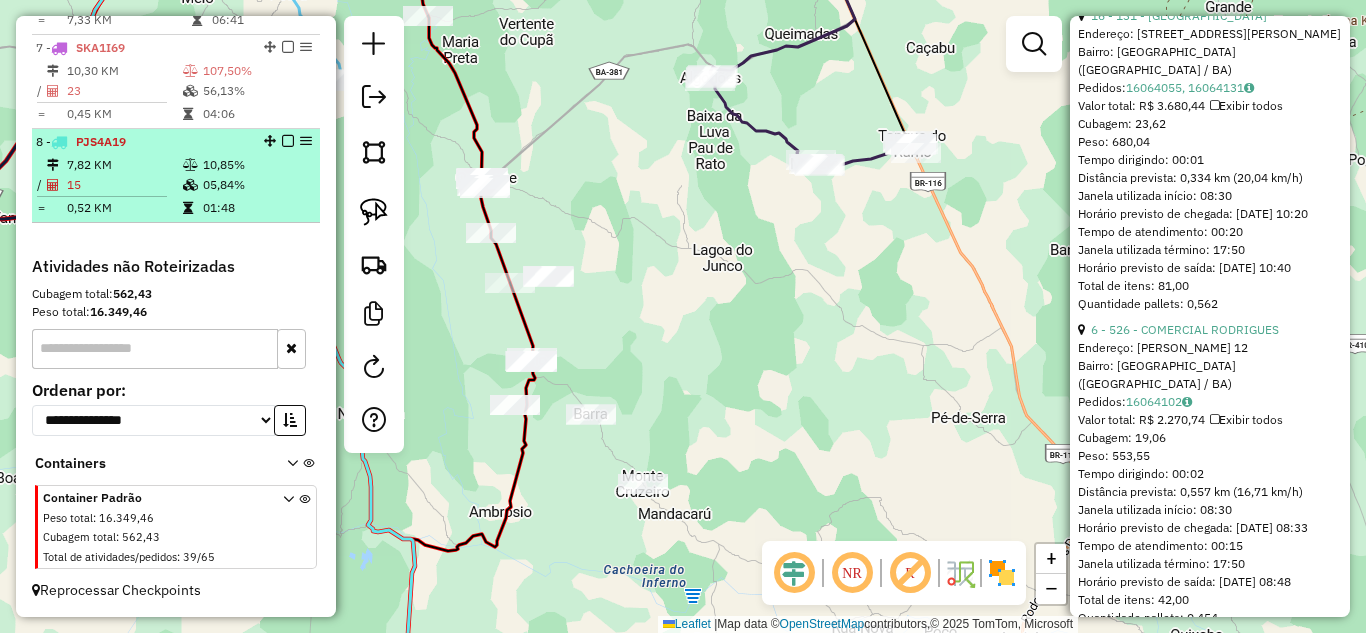 click on "7,82 KM" at bounding box center (124, 165) 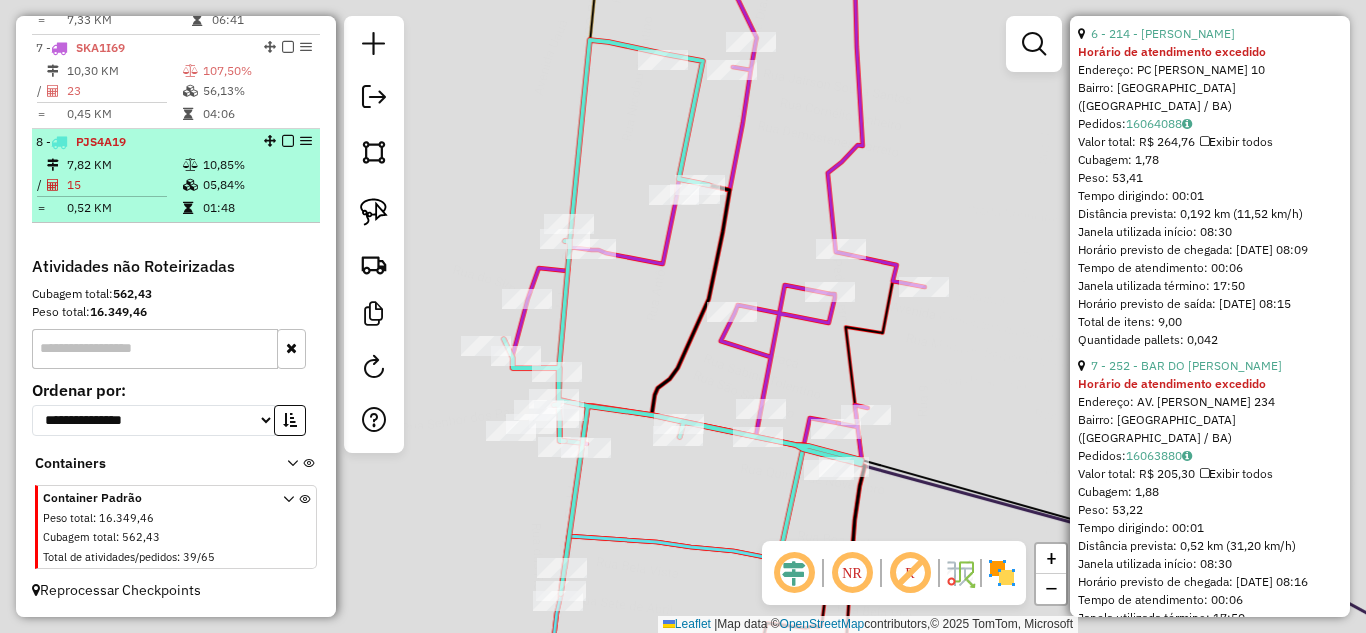 scroll, scrollTop: 1113, scrollLeft: 0, axis: vertical 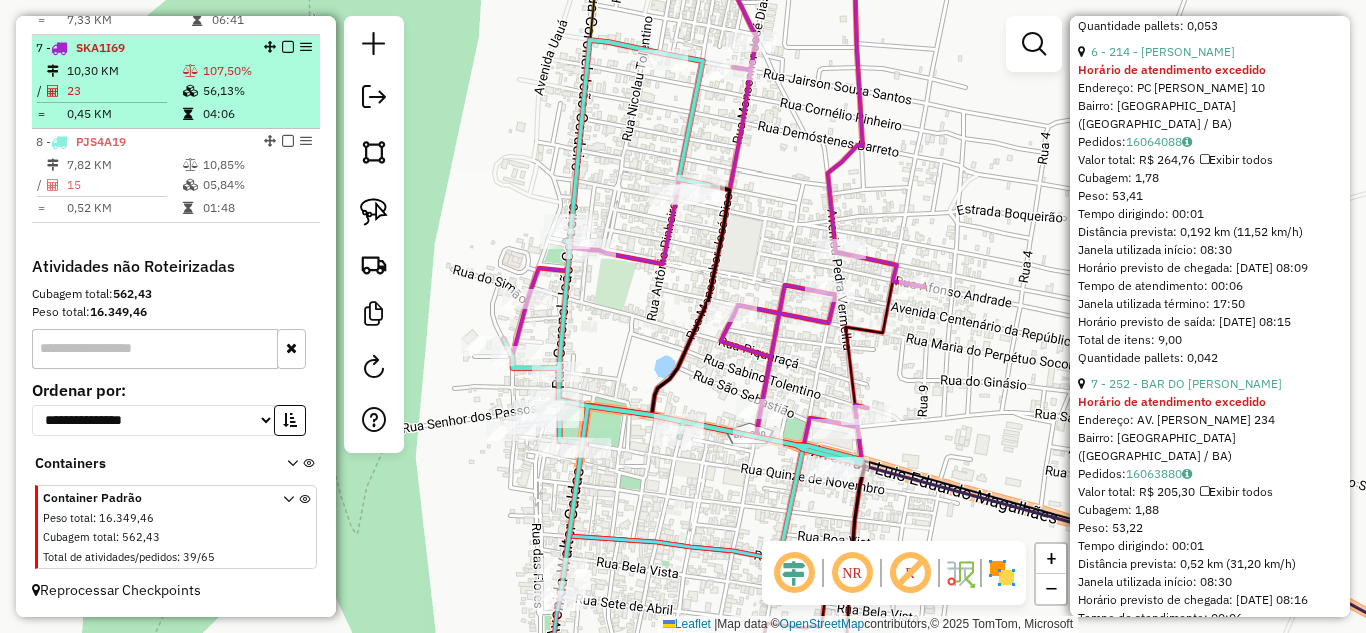 click on "23" at bounding box center [124, 91] 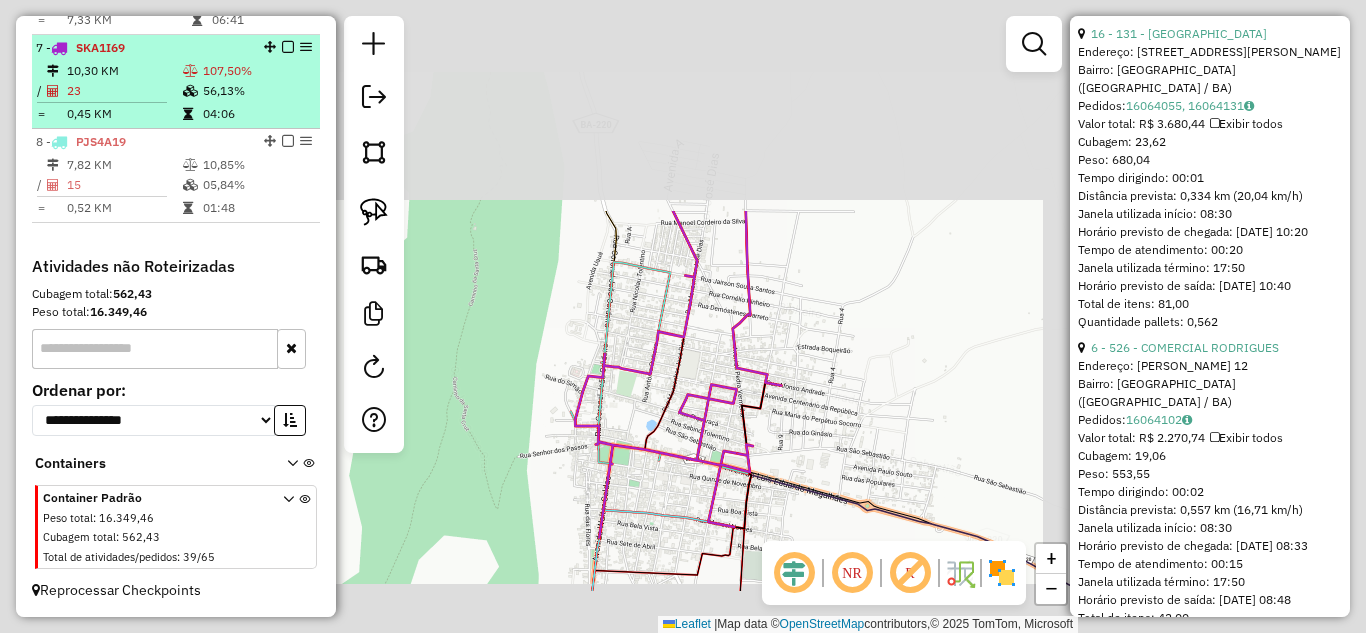 scroll, scrollTop: 1131, scrollLeft: 0, axis: vertical 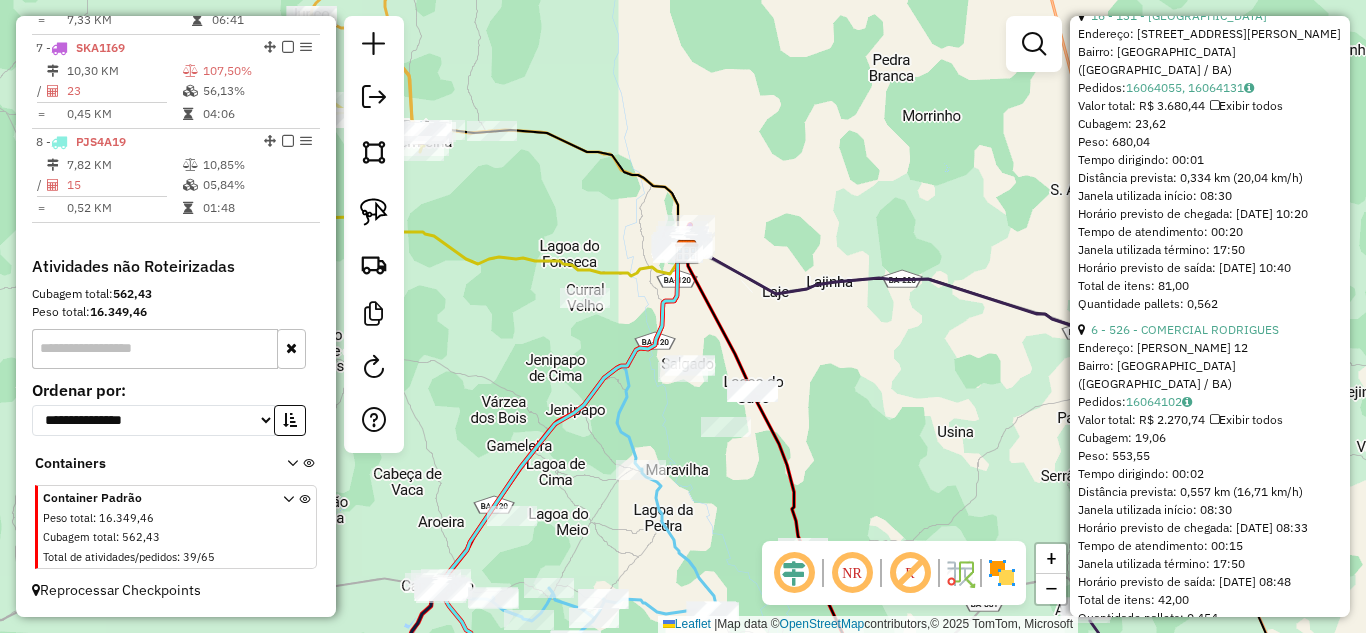drag, startPoint x: 888, startPoint y: 367, endPoint x: 583, endPoint y: 207, distance: 344.4198 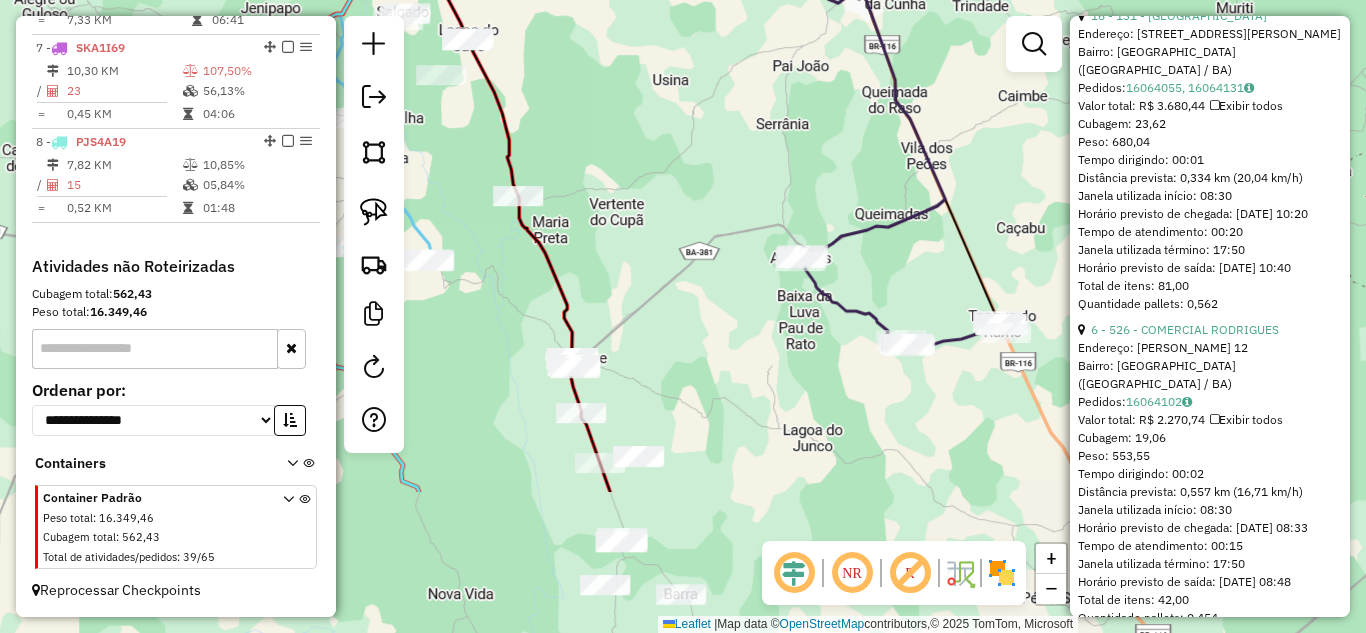drag, startPoint x: 724, startPoint y: 318, endPoint x: 685, endPoint y: 237, distance: 89.89995 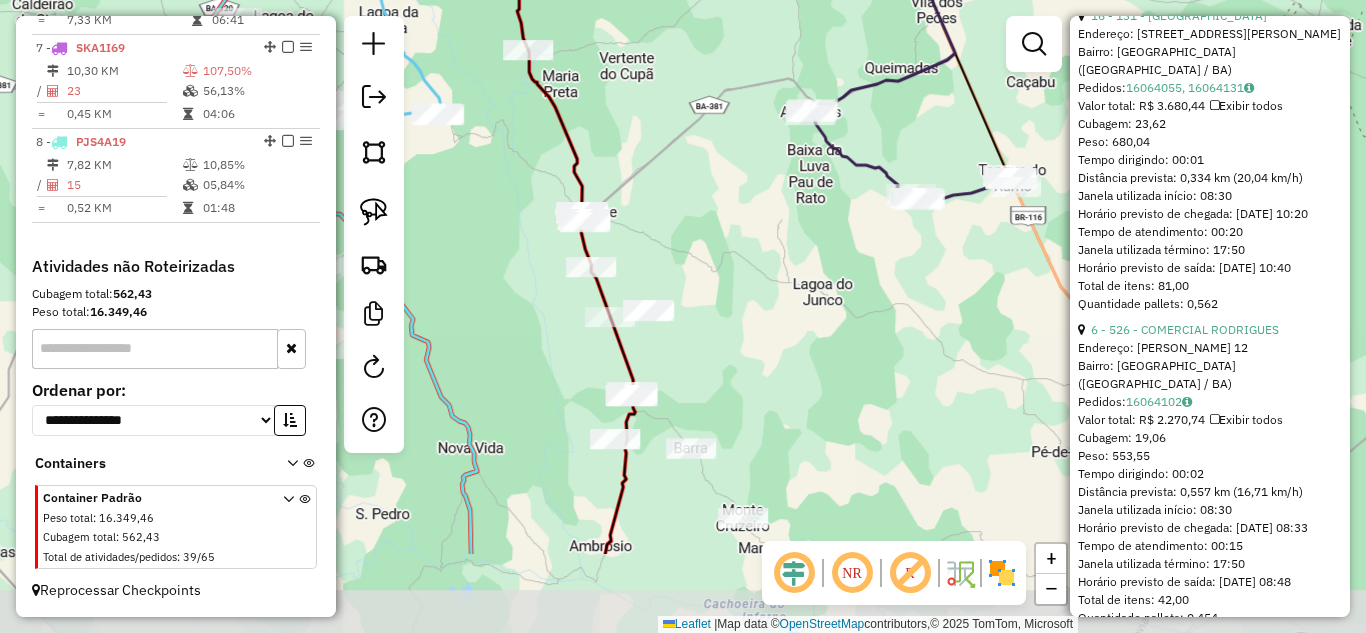 drag, startPoint x: 662, startPoint y: 336, endPoint x: 689, endPoint y: 233, distance: 106.48004 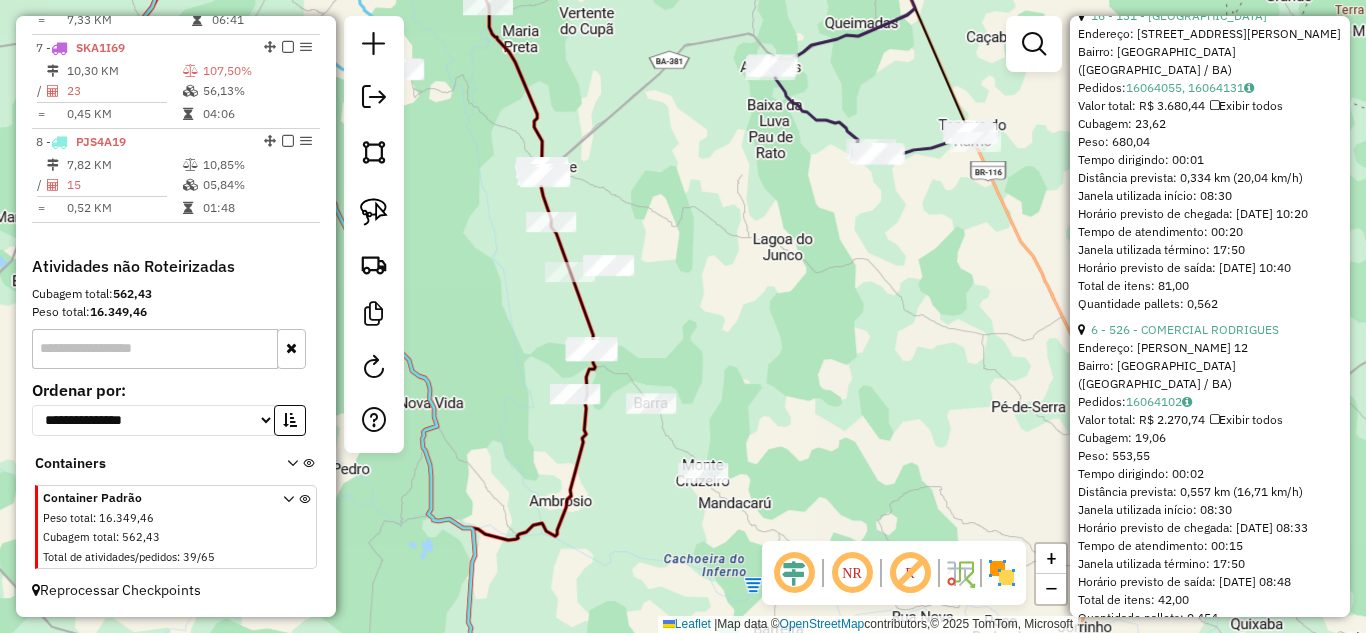 drag, startPoint x: 749, startPoint y: 302, endPoint x: 689, endPoint y: 254, distance: 76.837494 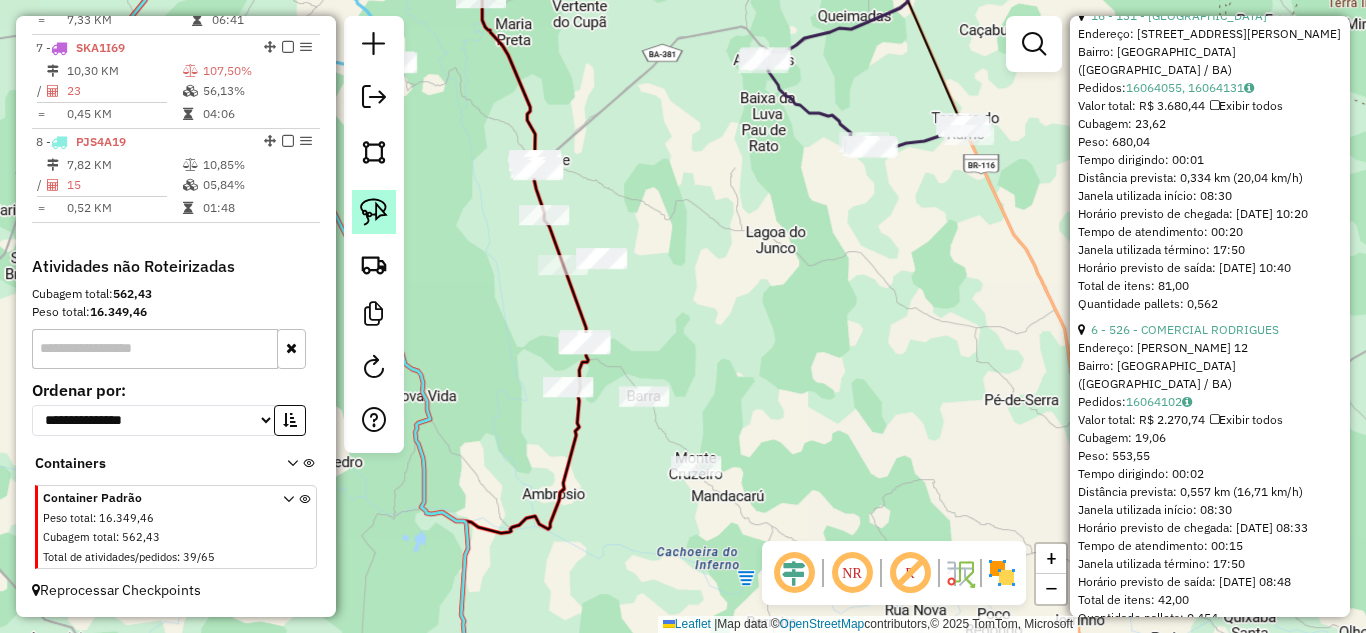 click 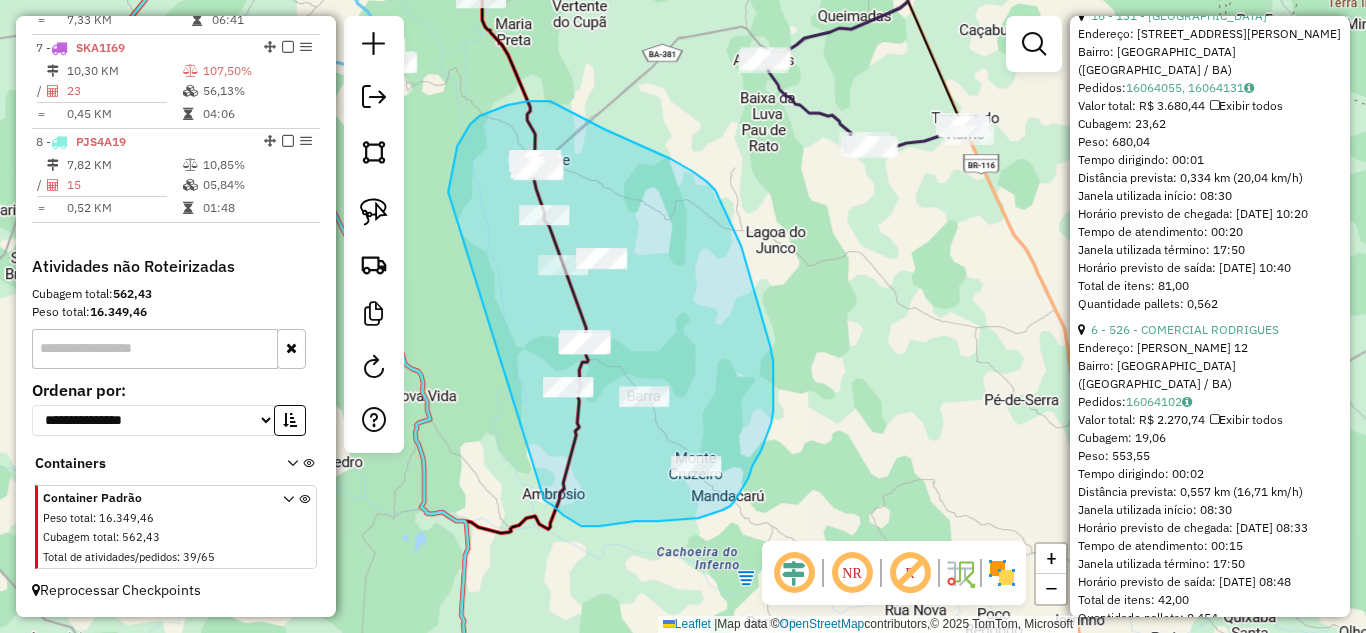 drag, startPoint x: 448, startPoint y: 192, endPoint x: 544, endPoint y: 499, distance: 321.65976 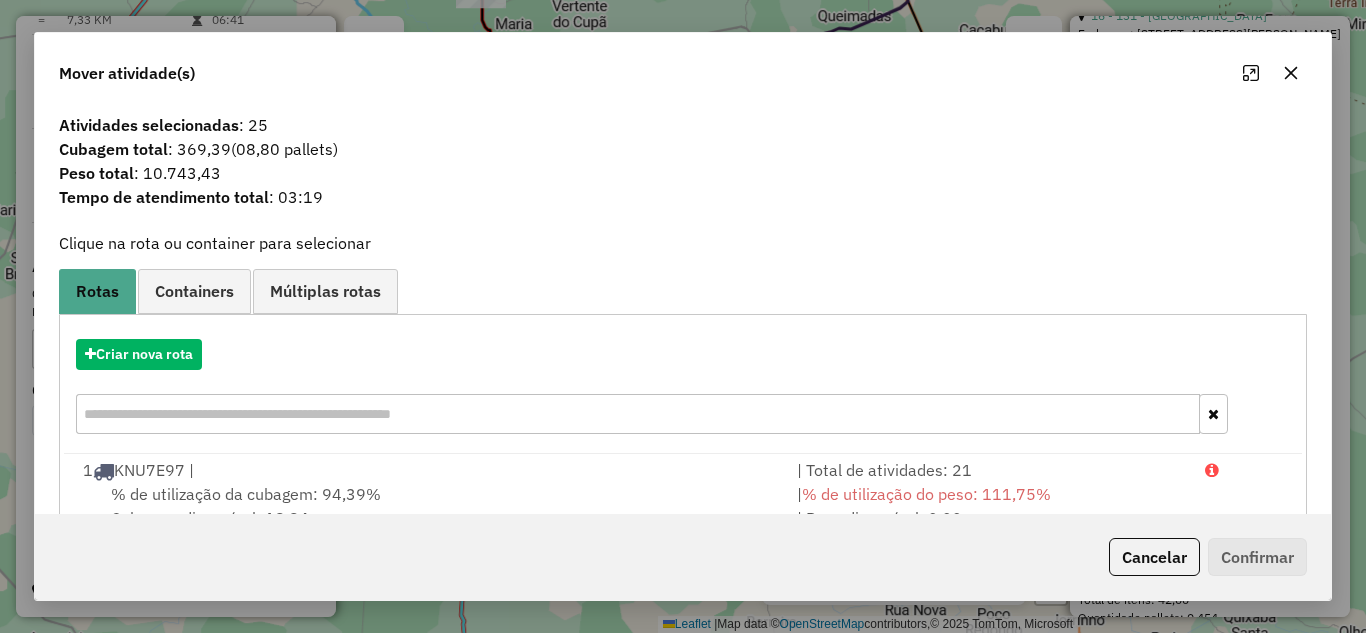 click 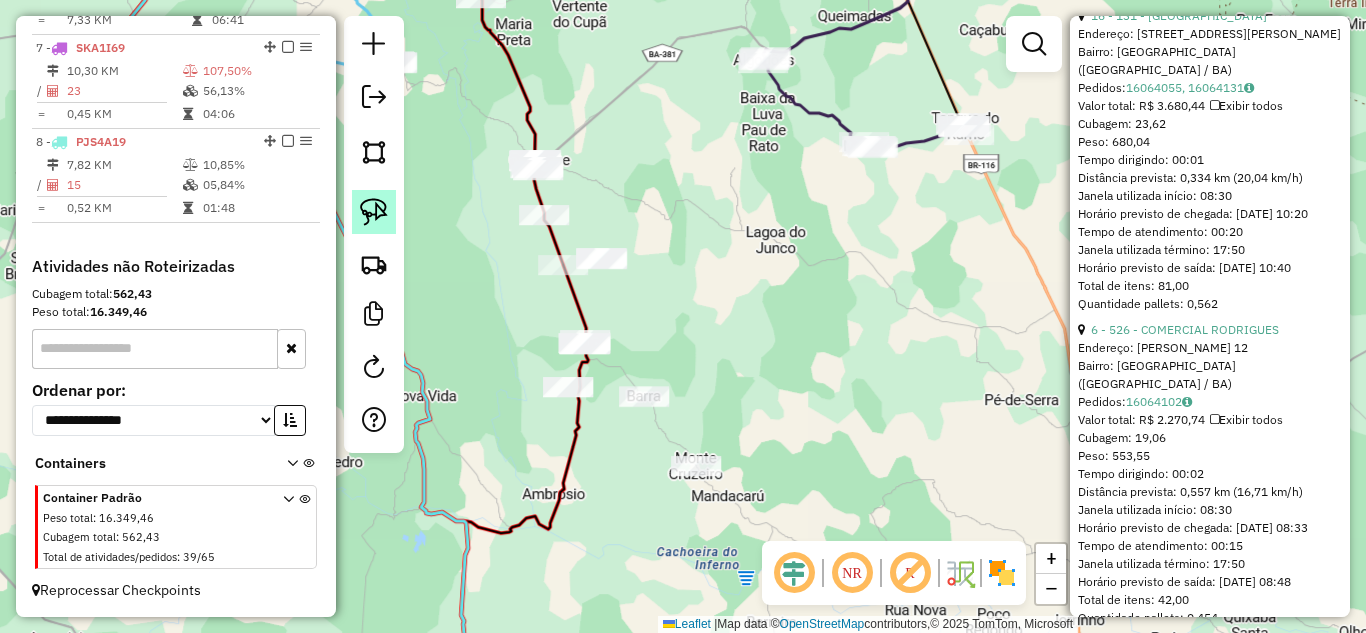 click 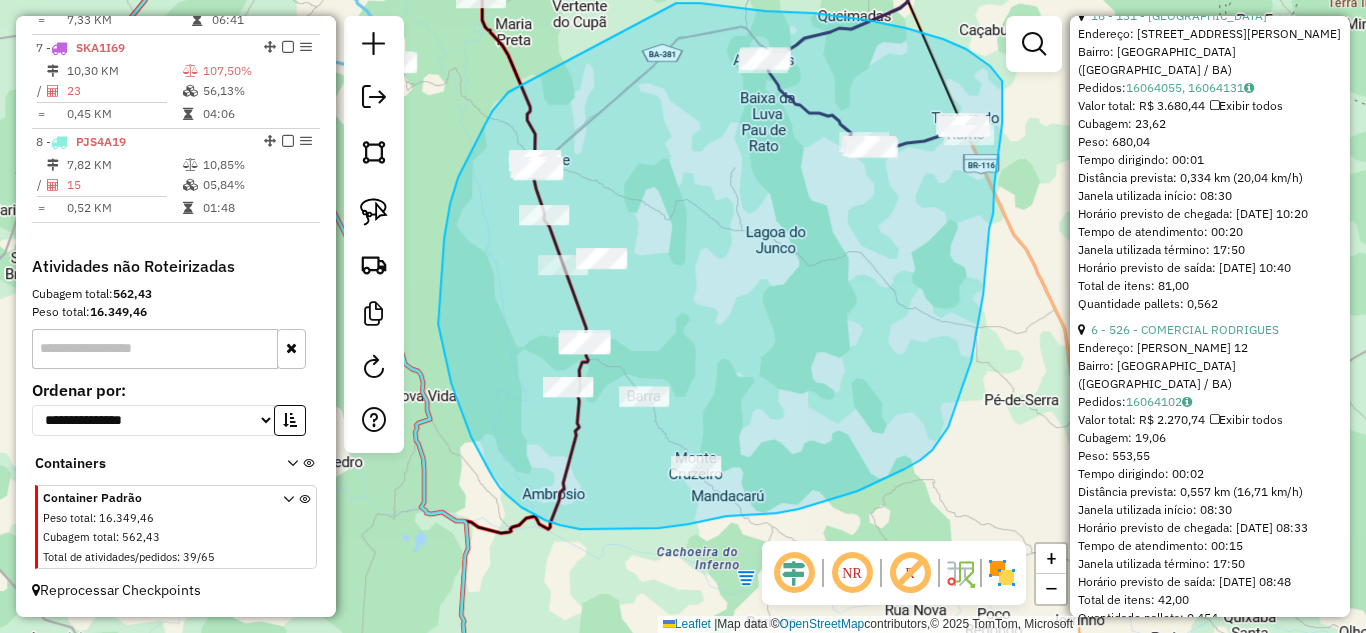 drag, startPoint x: 492, startPoint y: 111, endPoint x: 676, endPoint y: 3, distance: 213.35417 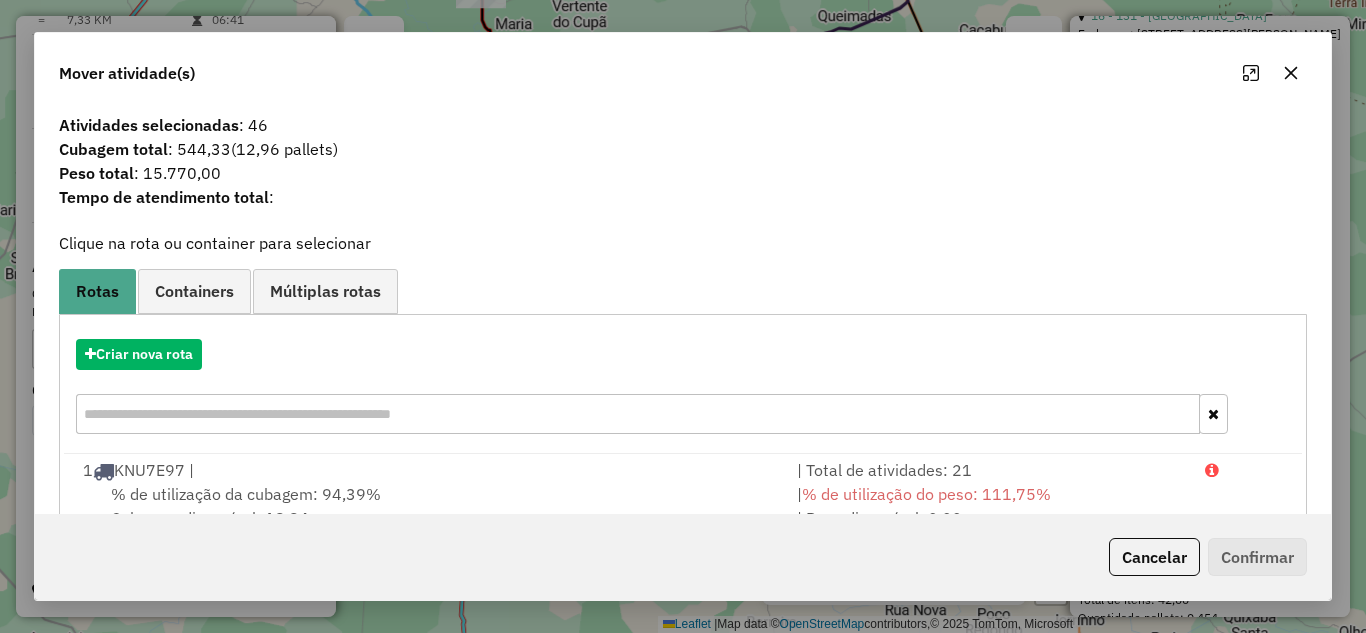 click 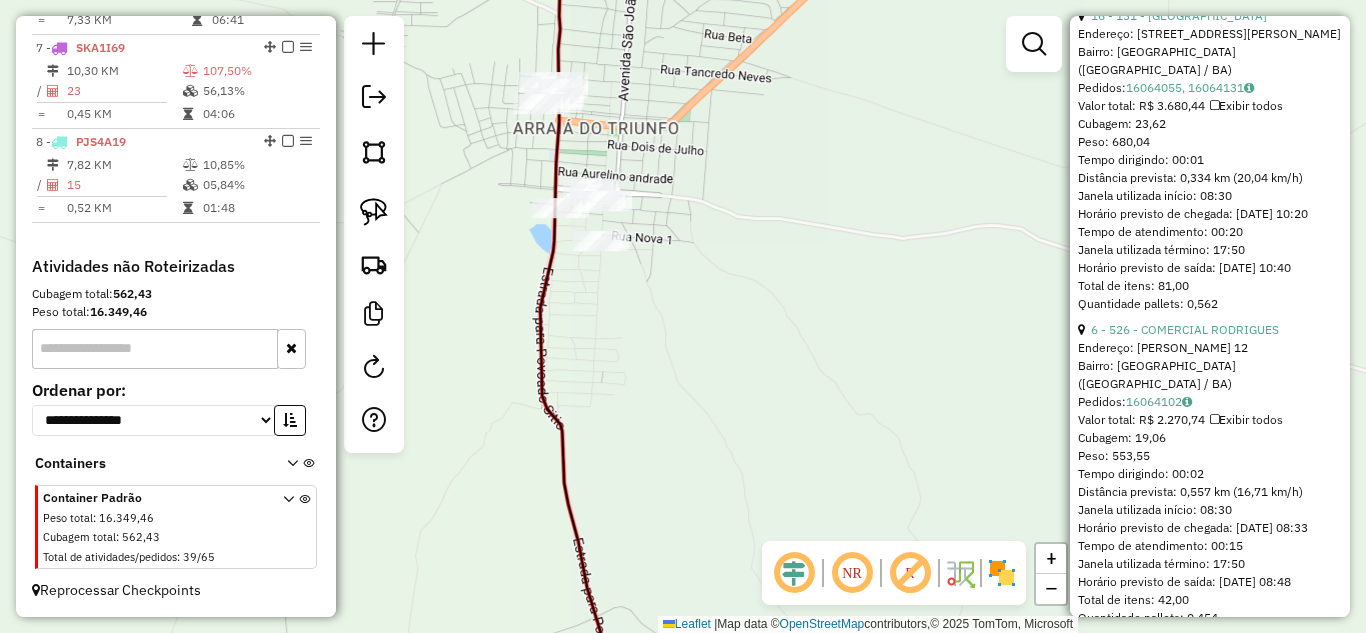 drag, startPoint x: 377, startPoint y: 198, endPoint x: 453, endPoint y: 158, distance: 85.883644 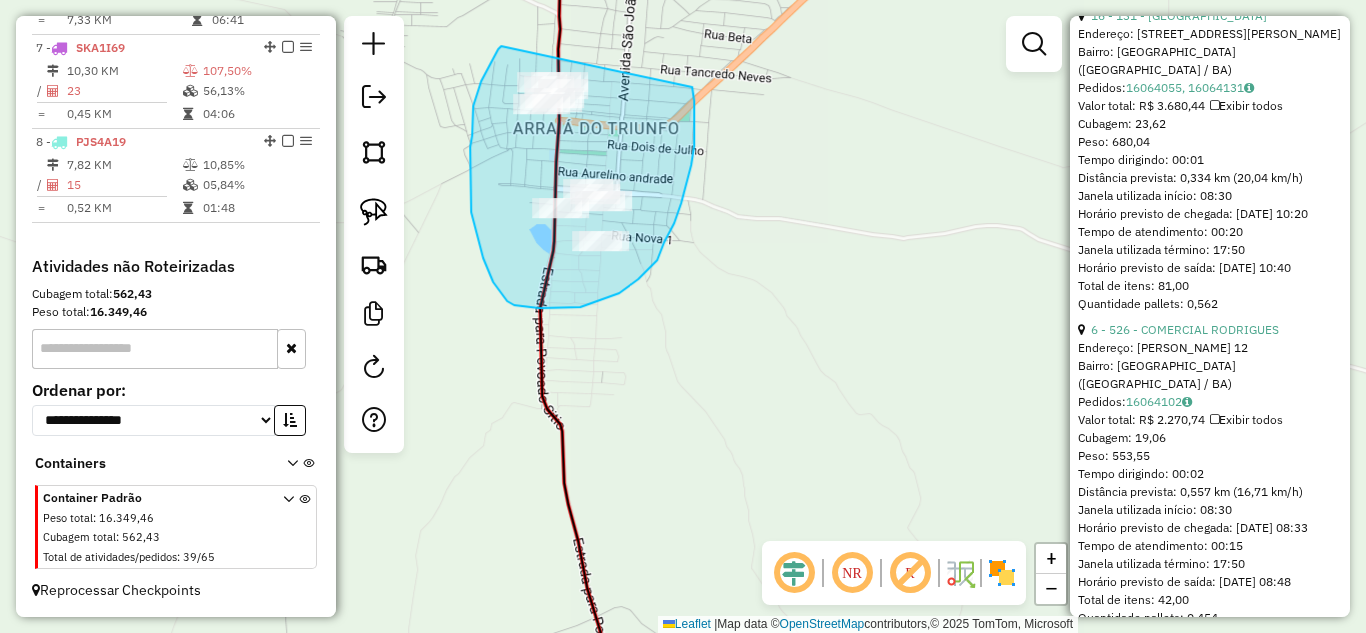 drag, startPoint x: 501, startPoint y: 46, endPoint x: 691, endPoint y: 86, distance: 194.16487 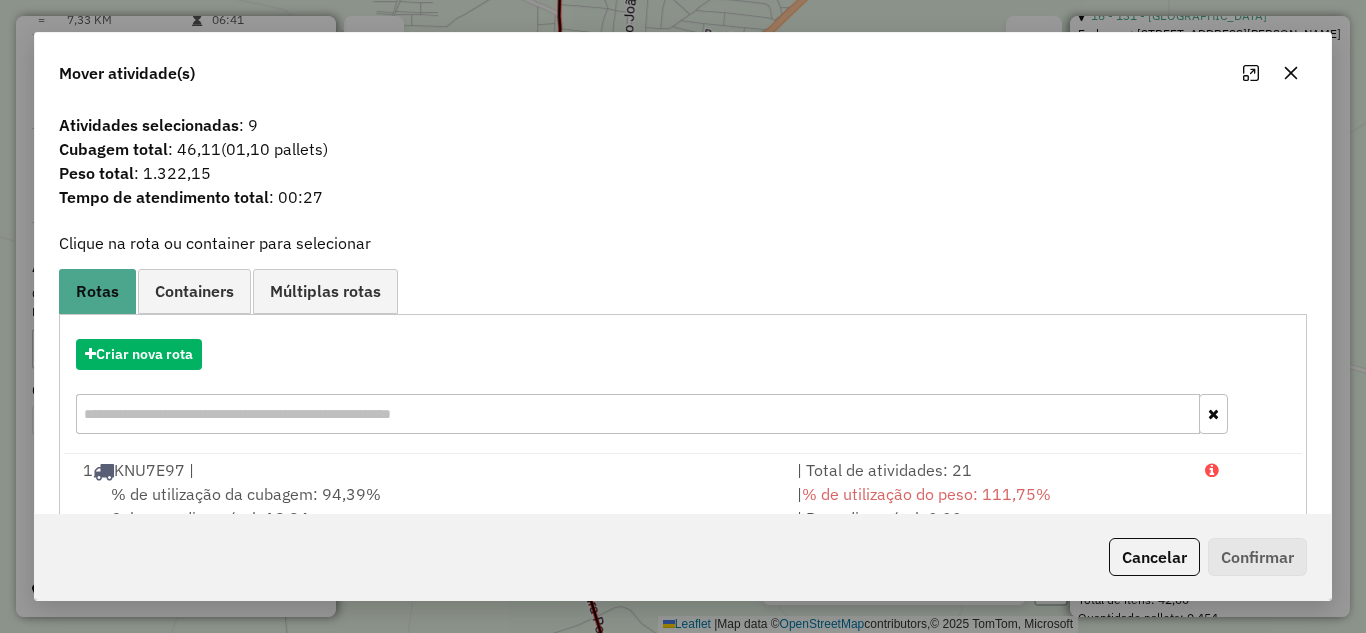 click 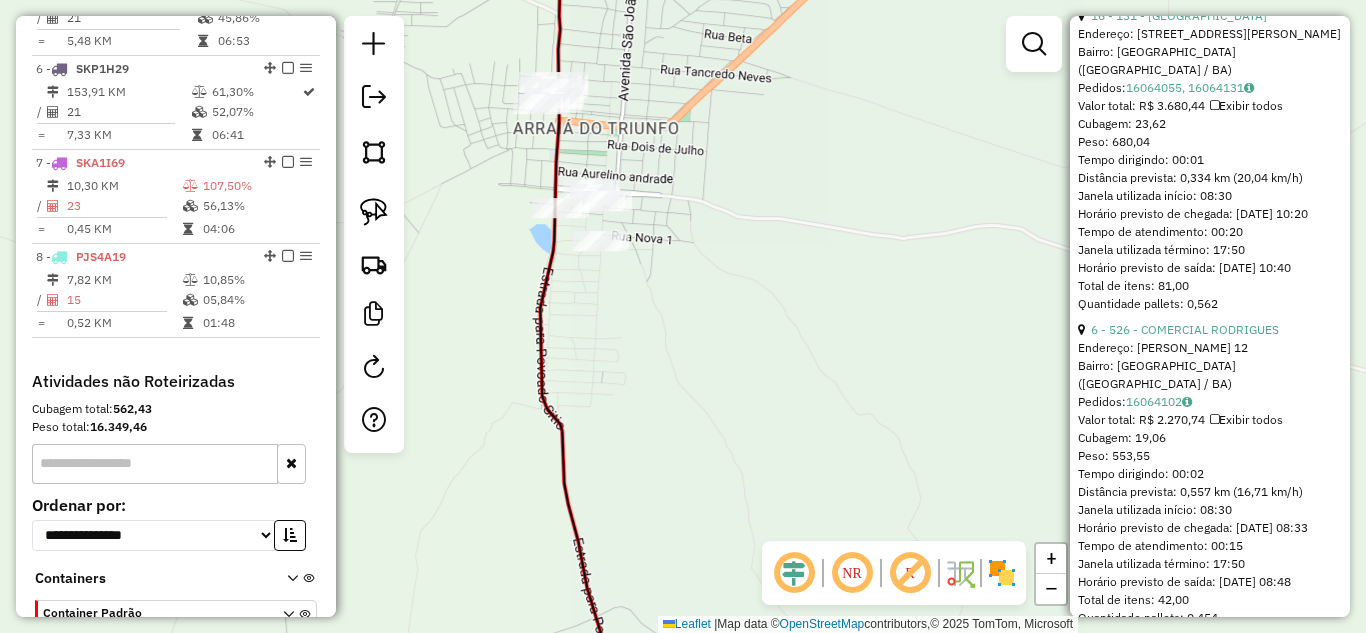 scroll, scrollTop: 1119, scrollLeft: 0, axis: vertical 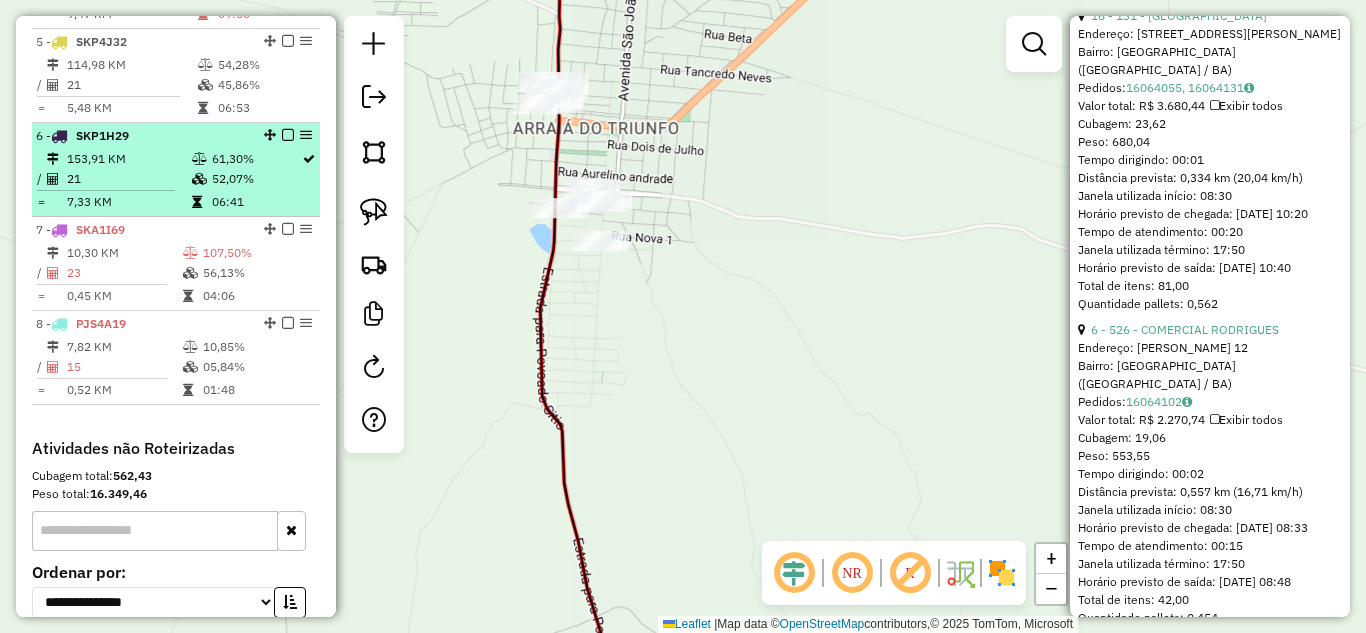 click on "7,33 KM" at bounding box center [128, 202] 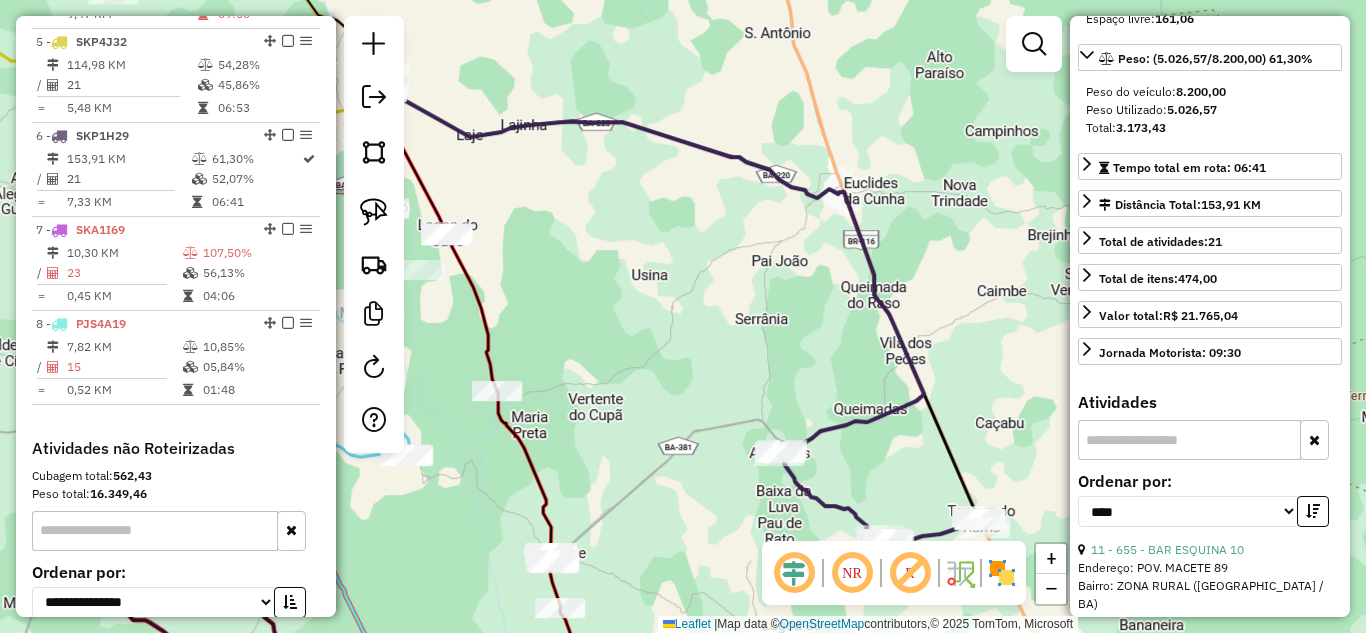scroll, scrollTop: 416, scrollLeft: 0, axis: vertical 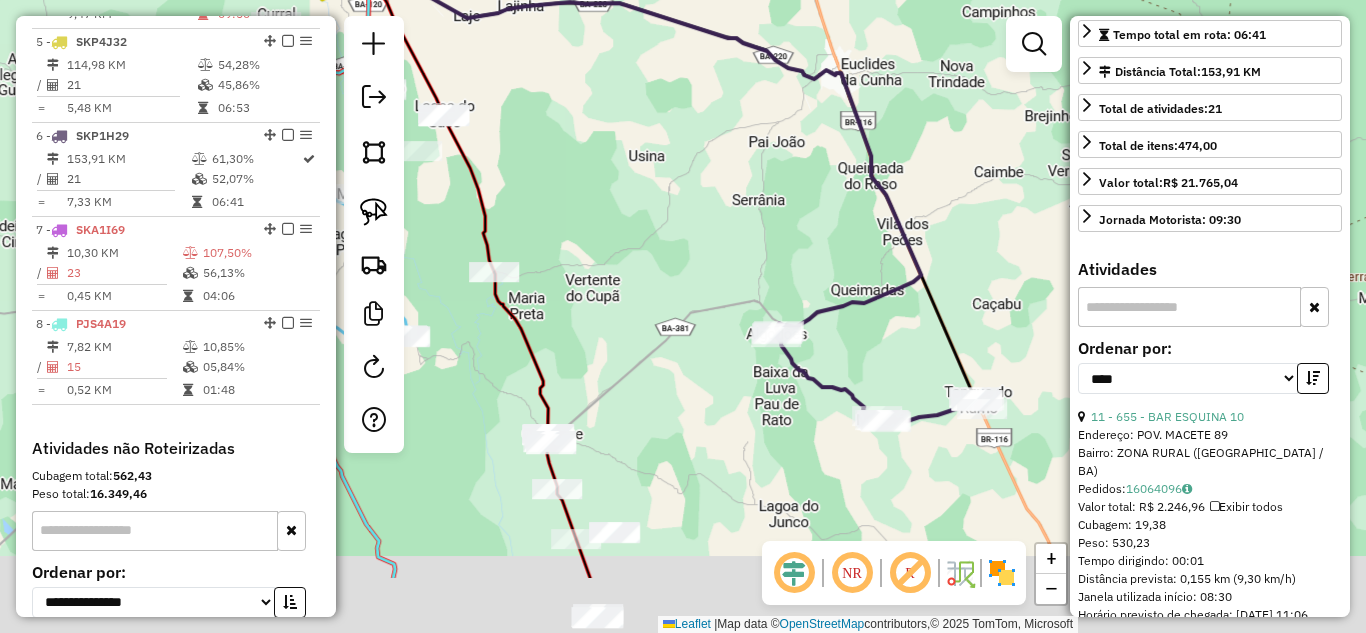 drag, startPoint x: 612, startPoint y: 502, endPoint x: 600, endPoint y: 257, distance: 245.2937 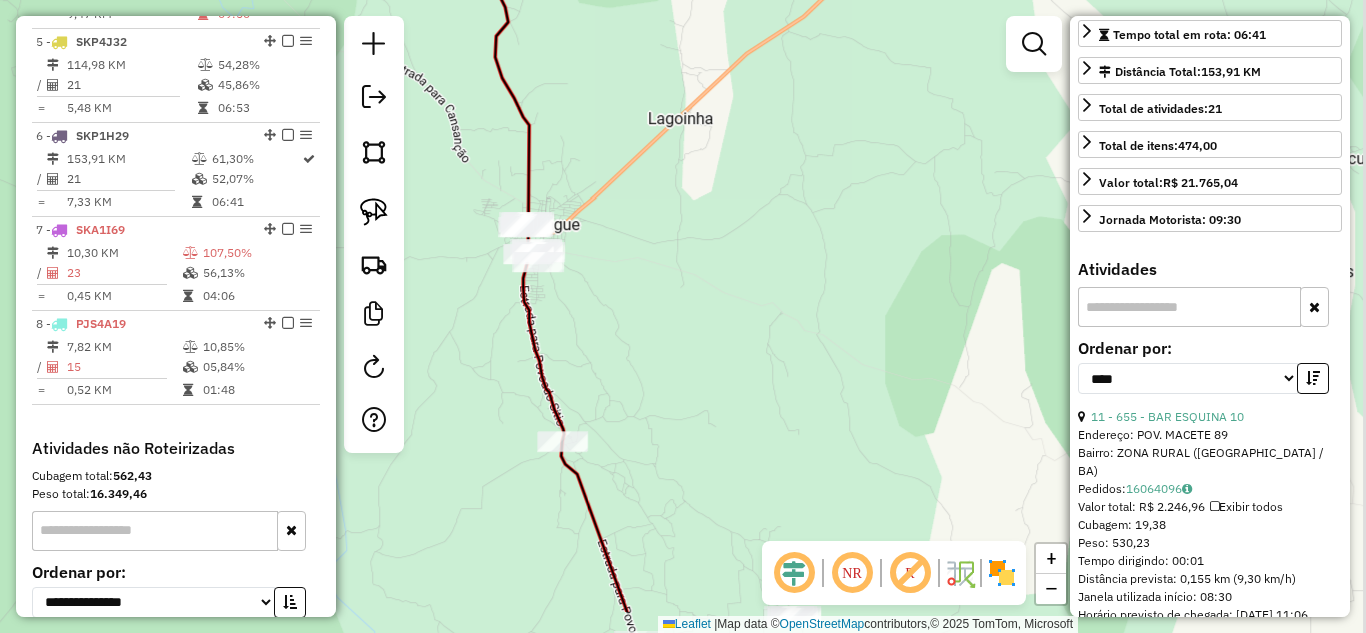 drag, startPoint x: 697, startPoint y: 417, endPoint x: 556, endPoint y: 257, distance: 213.26276 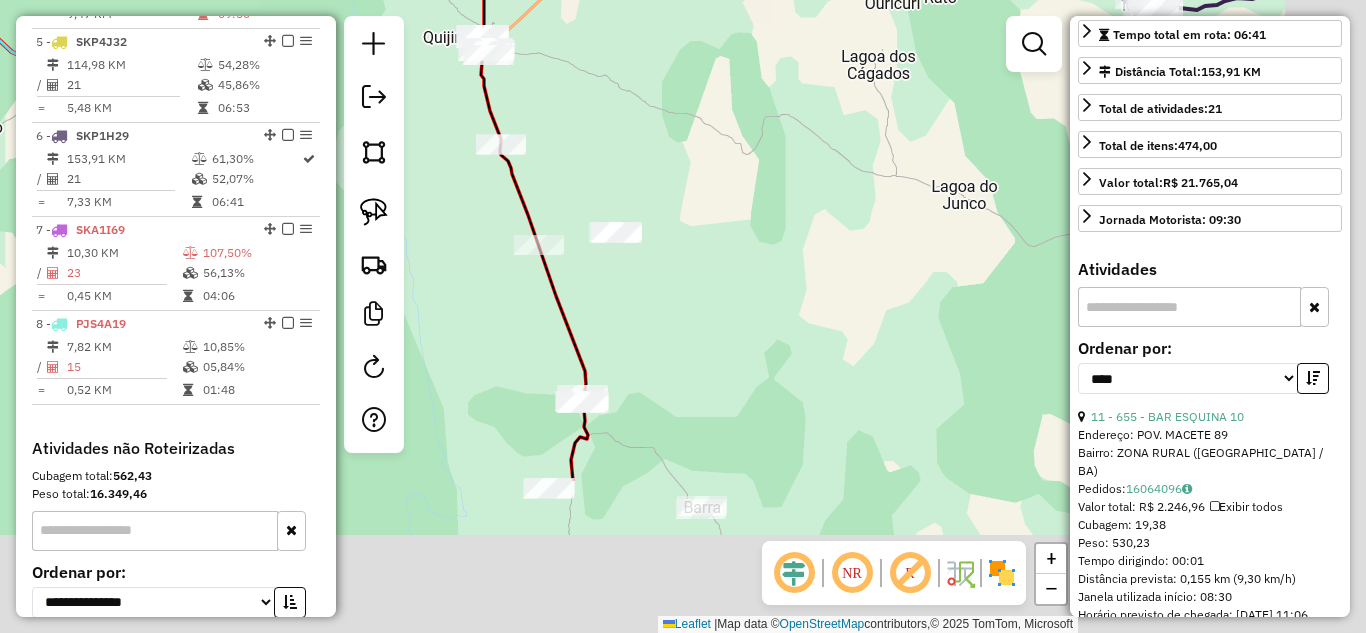 drag, startPoint x: 624, startPoint y: 342, endPoint x: 603, endPoint y: 265, distance: 79.81228 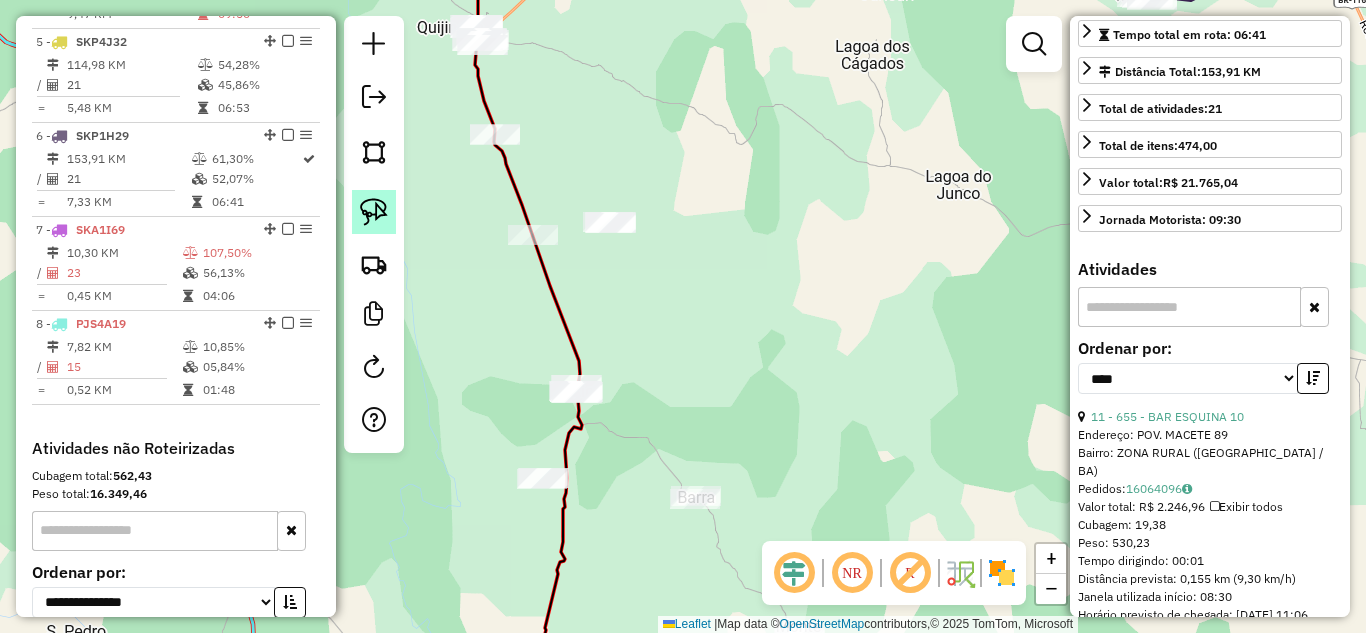 drag, startPoint x: 374, startPoint y: 210, endPoint x: 578, endPoint y: 241, distance: 206.34195 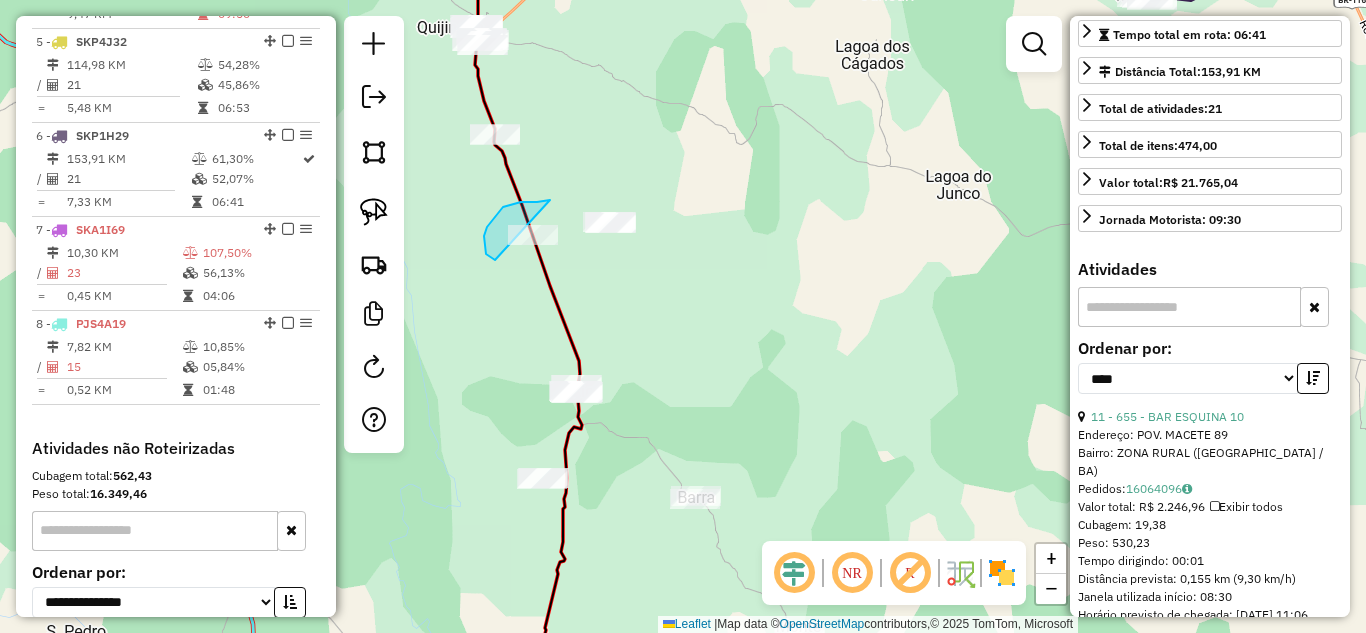 drag, startPoint x: 550, startPoint y: 200, endPoint x: 564, endPoint y: 254, distance: 55.7853 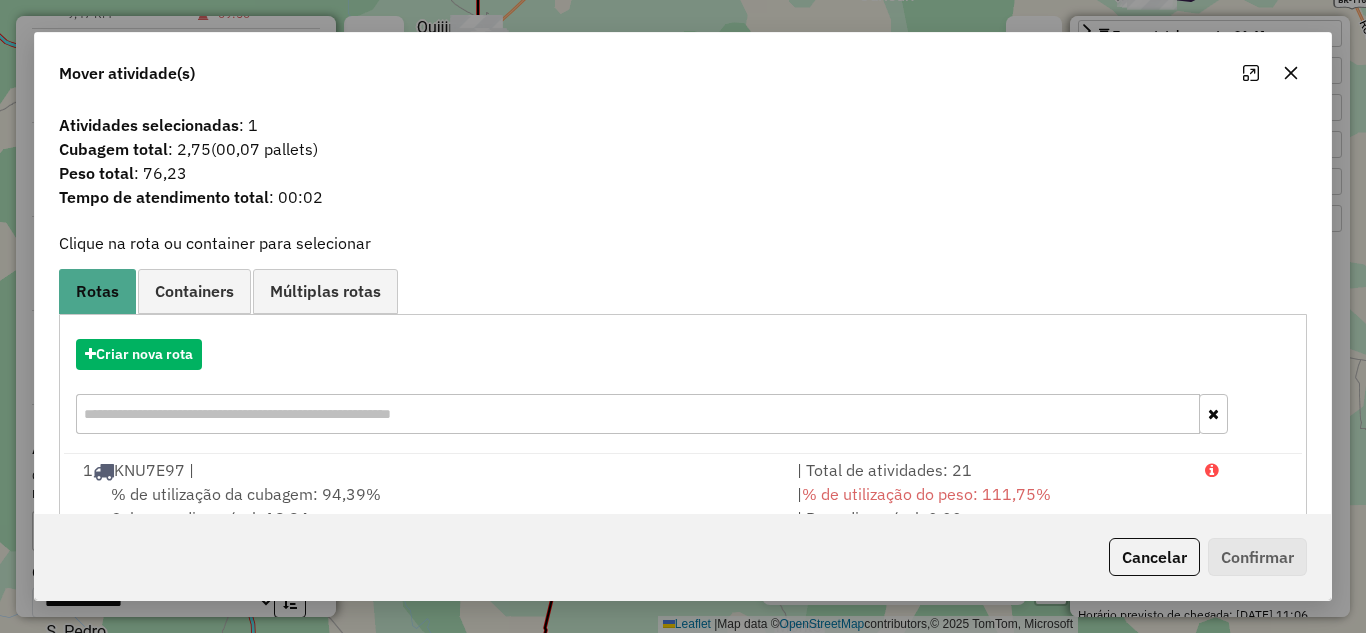 click 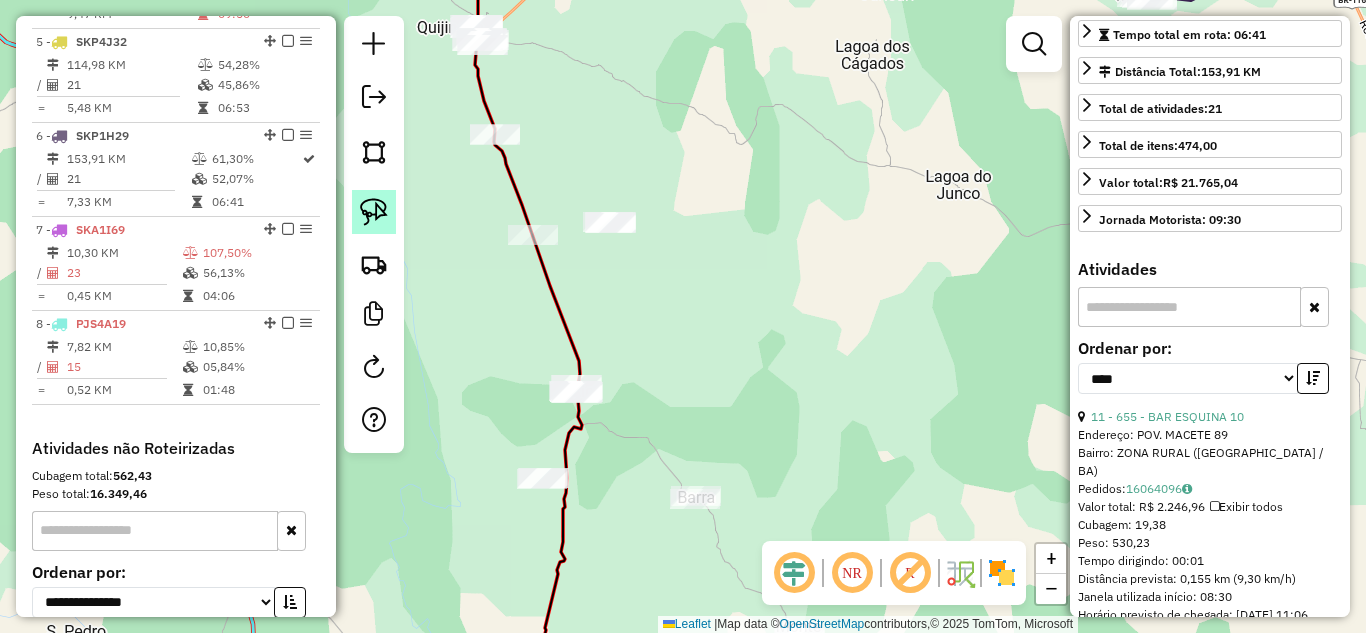 click 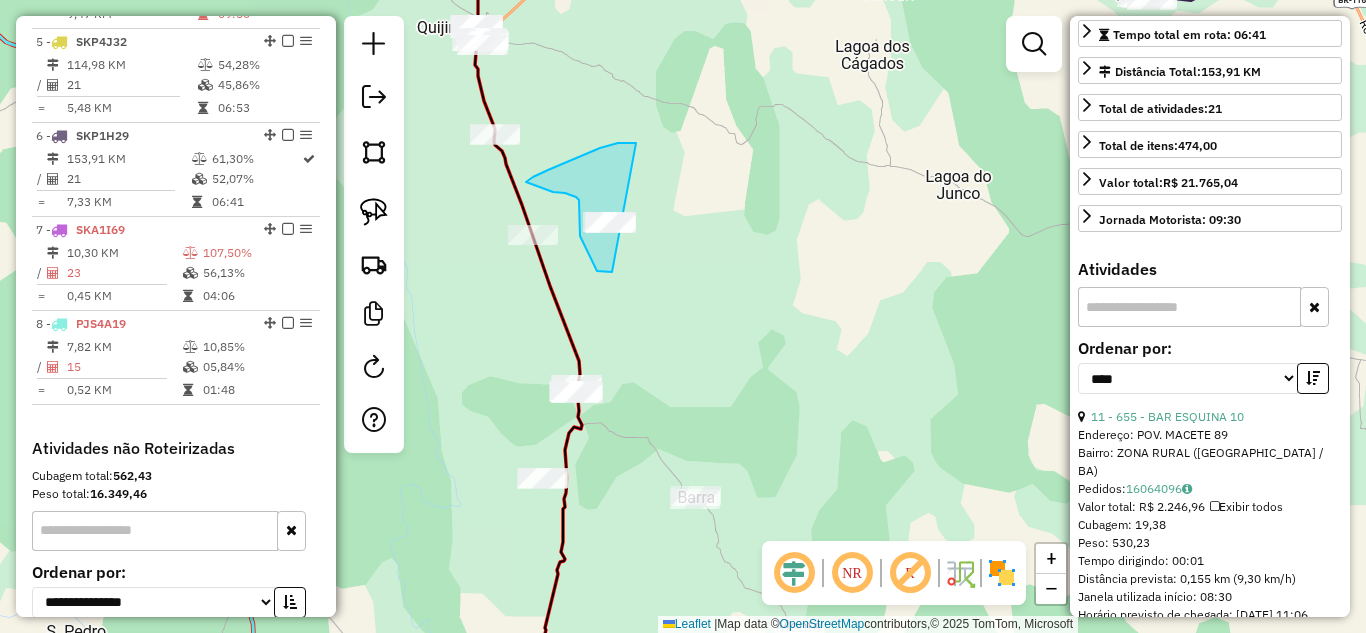drag, startPoint x: 574, startPoint y: 160, endPoint x: 612, endPoint y: 272, distance: 118.270874 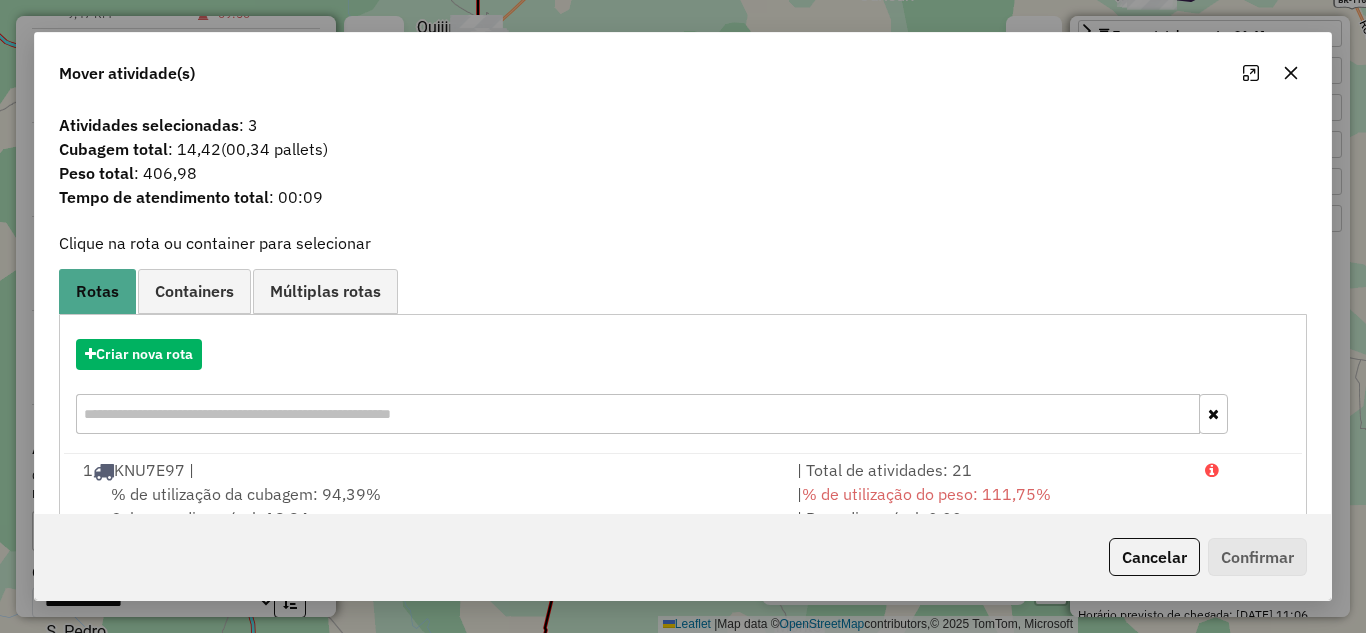click 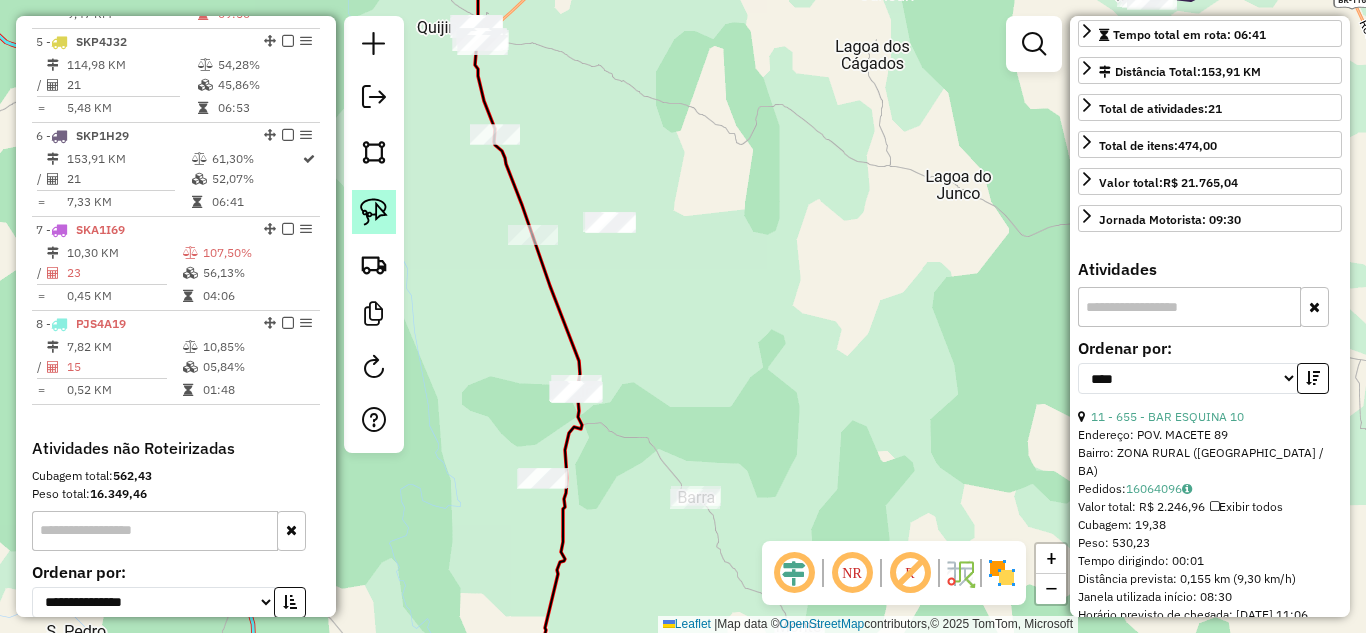 click 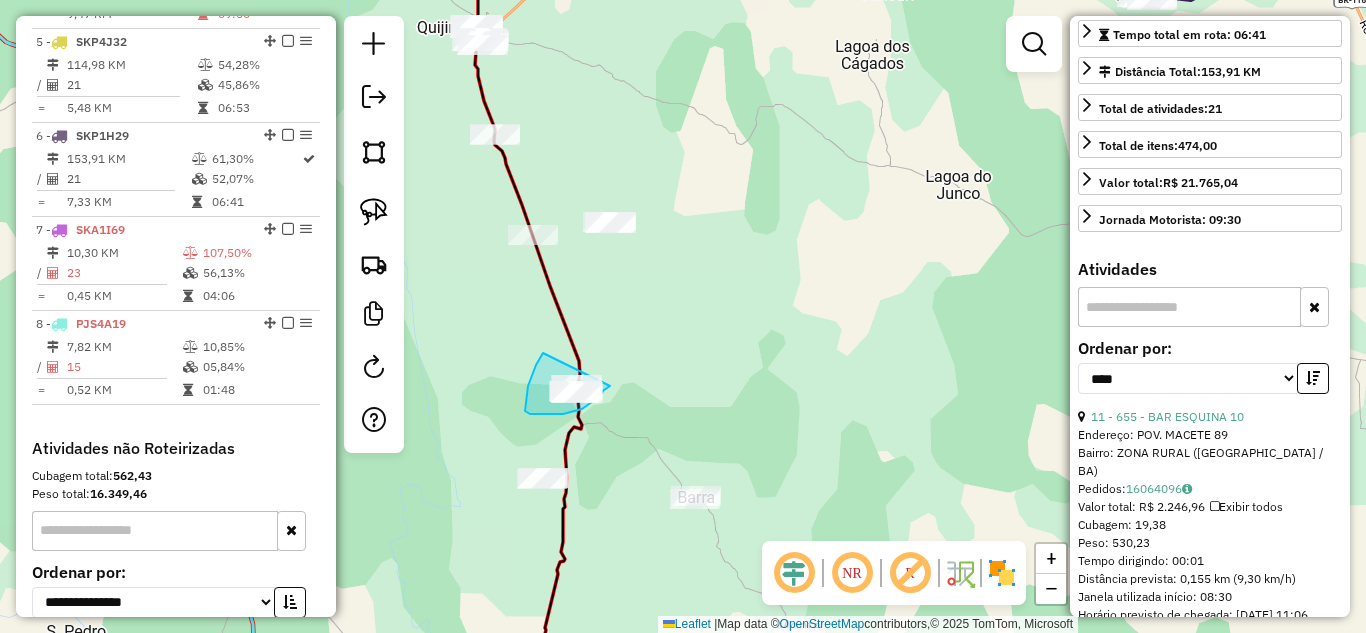drag, startPoint x: 525, startPoint y: 409, endPoint x: 619, endPoint y: 368, distance: 102.55243 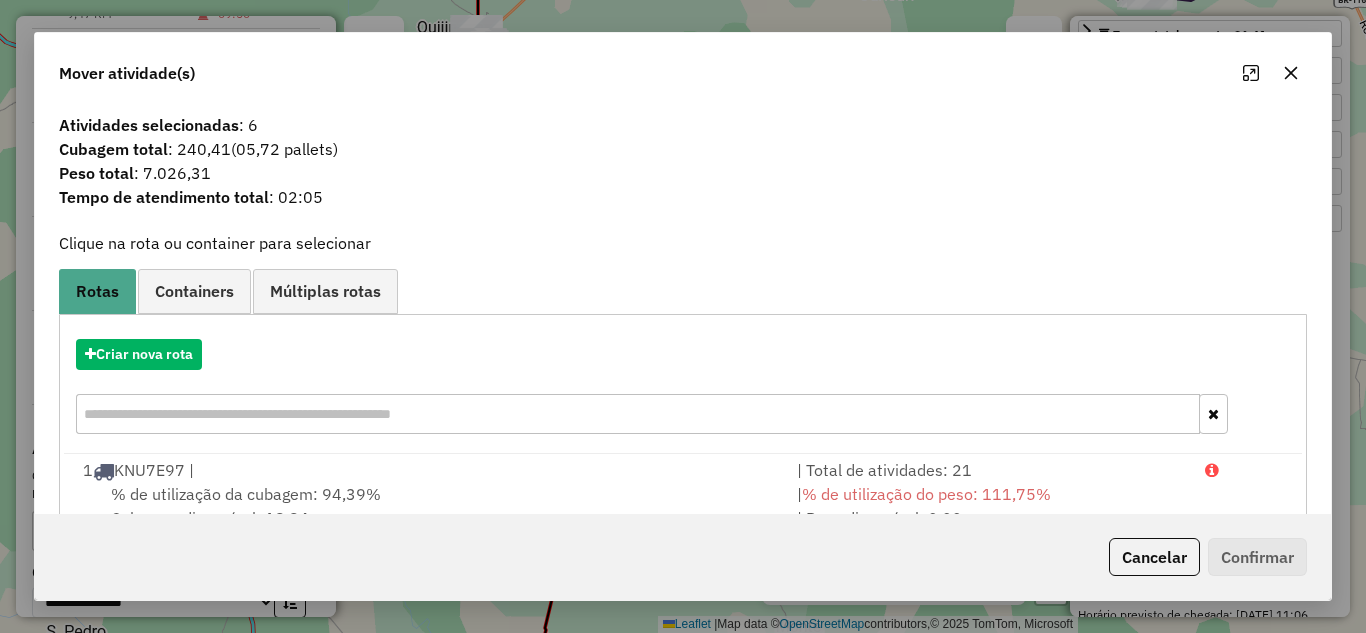 click 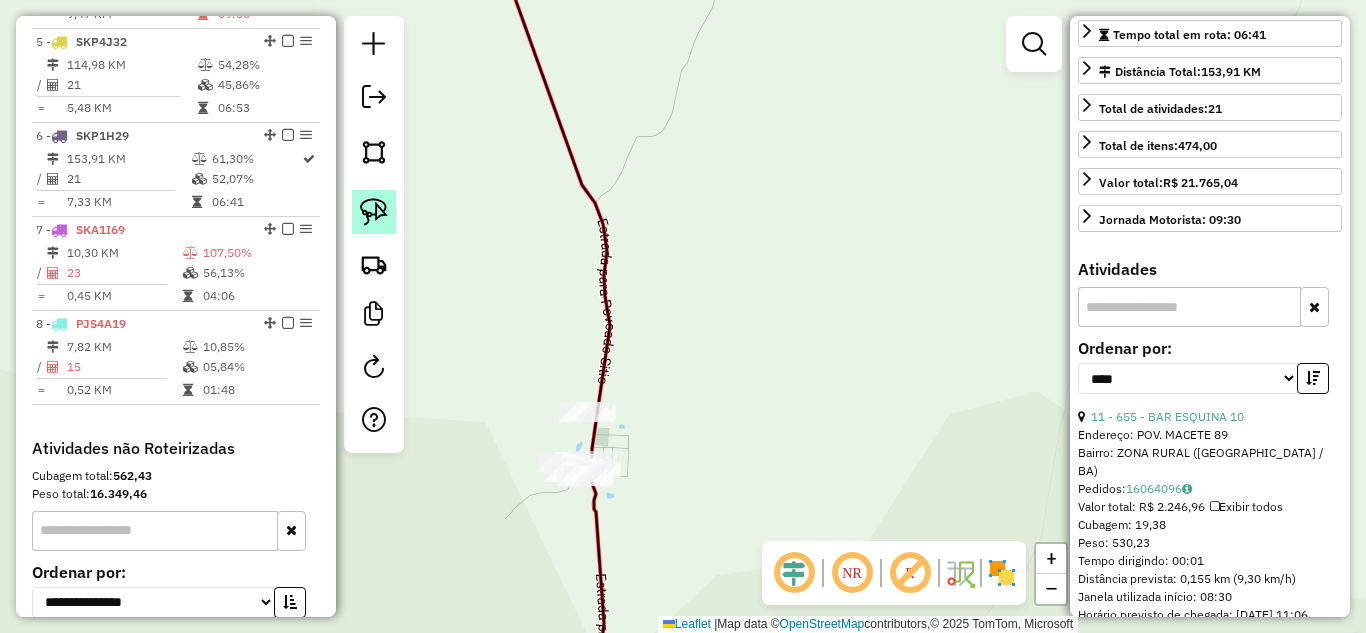 click 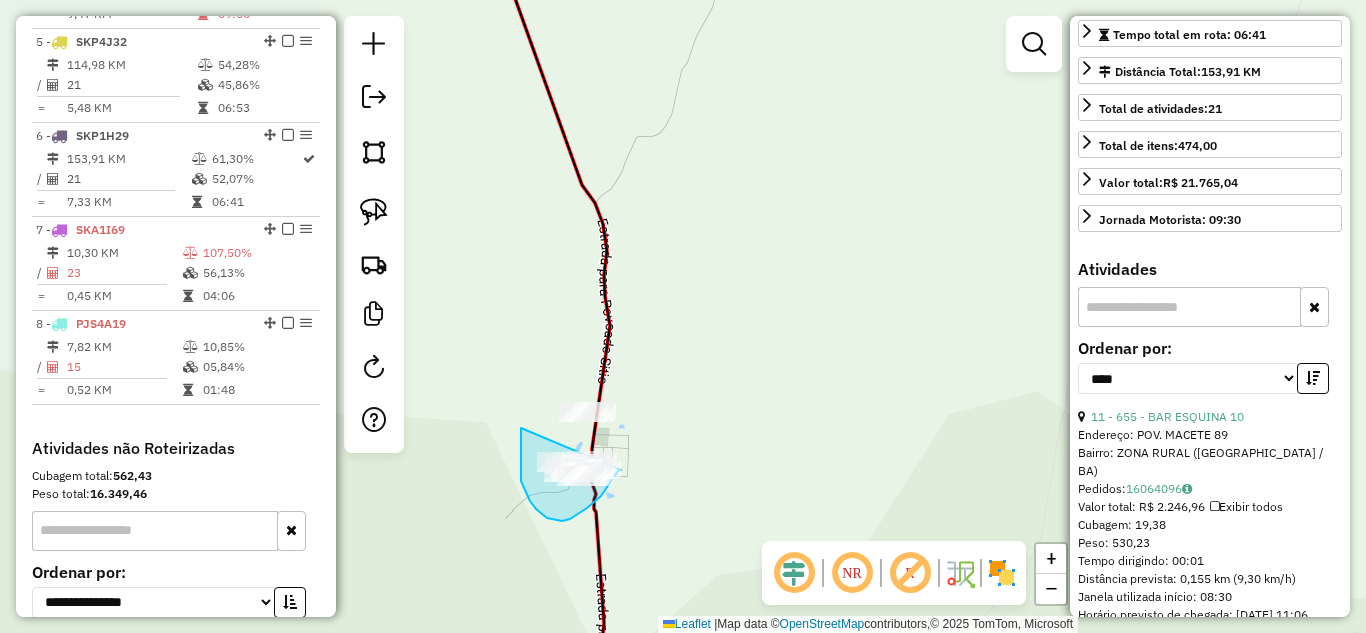 drag, startPoint x: 521, startPoint y: 428, endPoint x: 632, endPoint y: 466, distance: 117.32433 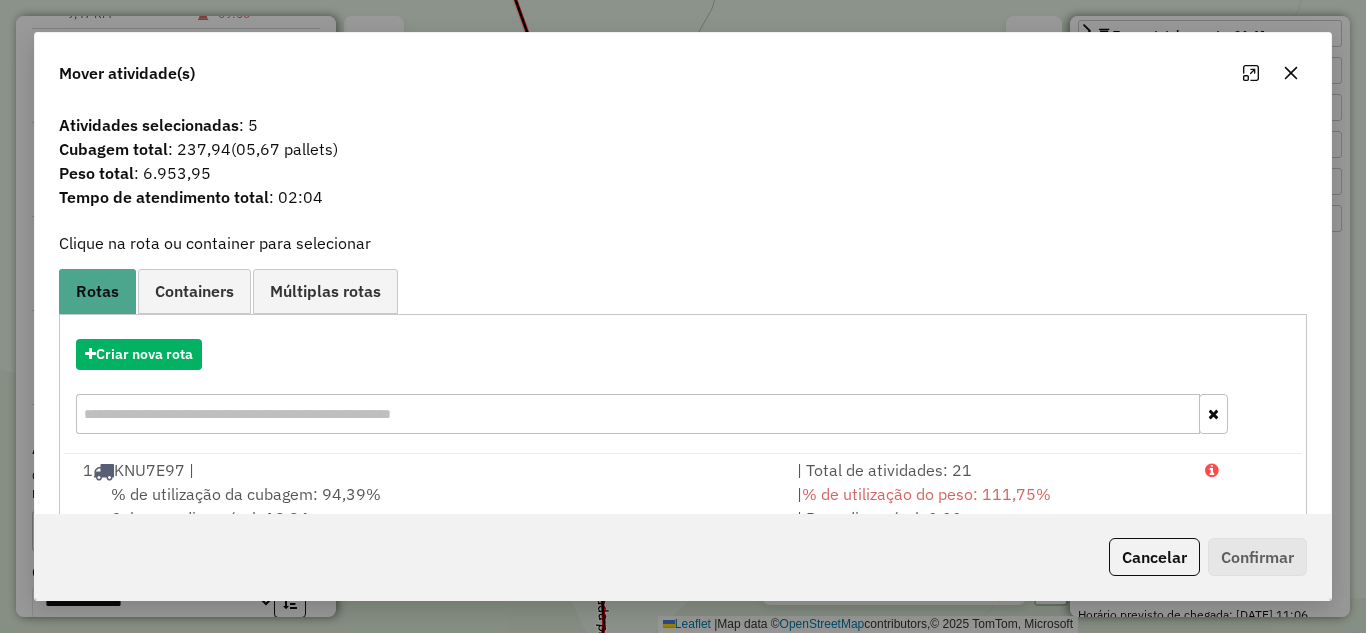 click 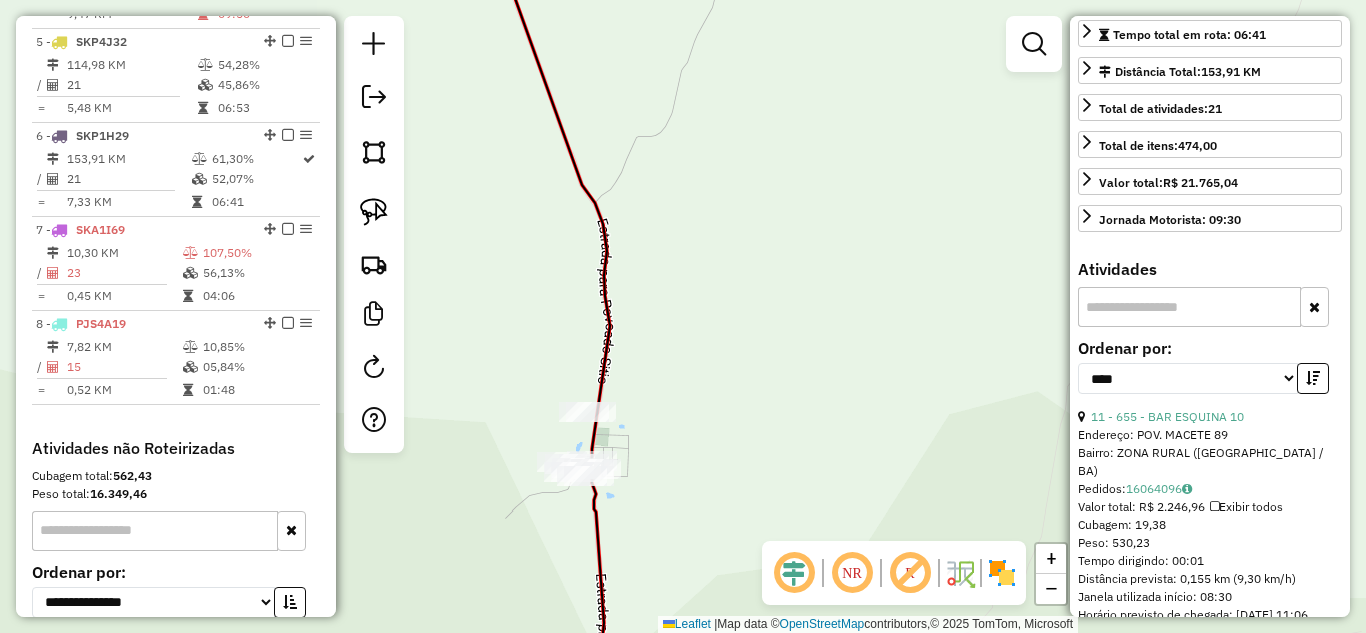 click on "Janela de atendimento Grade de atendimento Capacidade Transportadoras Veículos Cliente Pedidos  Rotas Selecione os dias de semana para filtrar as janelas de atendimento  Seg   Ter   Qua   Qui   Sex   Sáb   Dom  Informe o período da janela de atendimento: De: Até:  Filtrar exatamente a janela do cliente  Considerar janela de atendimento padrão  Selecione os dias de semana para filtrar as grades de atendimento  Seg   Ter   Qua   Qui   Sex   Sáb   Dom   Considerar clientes sem dia de atendimento cadastrado  Clientes fora do dia de atendimento selecionado Filtrar as atividades entre os valores definidos abaixo:  Peso mínimo:   Peso máximo:   Cubagem mínima:   Cubagem máxima:   De:   Até:  Filtrar as atividades entre o tempo de atendimento definido abaixo:  De:   Até:   Considerar capacidade total dos clientes não roteirizados Transportadora: Selecione um ou mais itens Tipo de veículo: Selecione um ou mais itens Veículo: Selecione um ou mais itens Motorista: Selecione um ou mais itens Nome: Rótulo:" 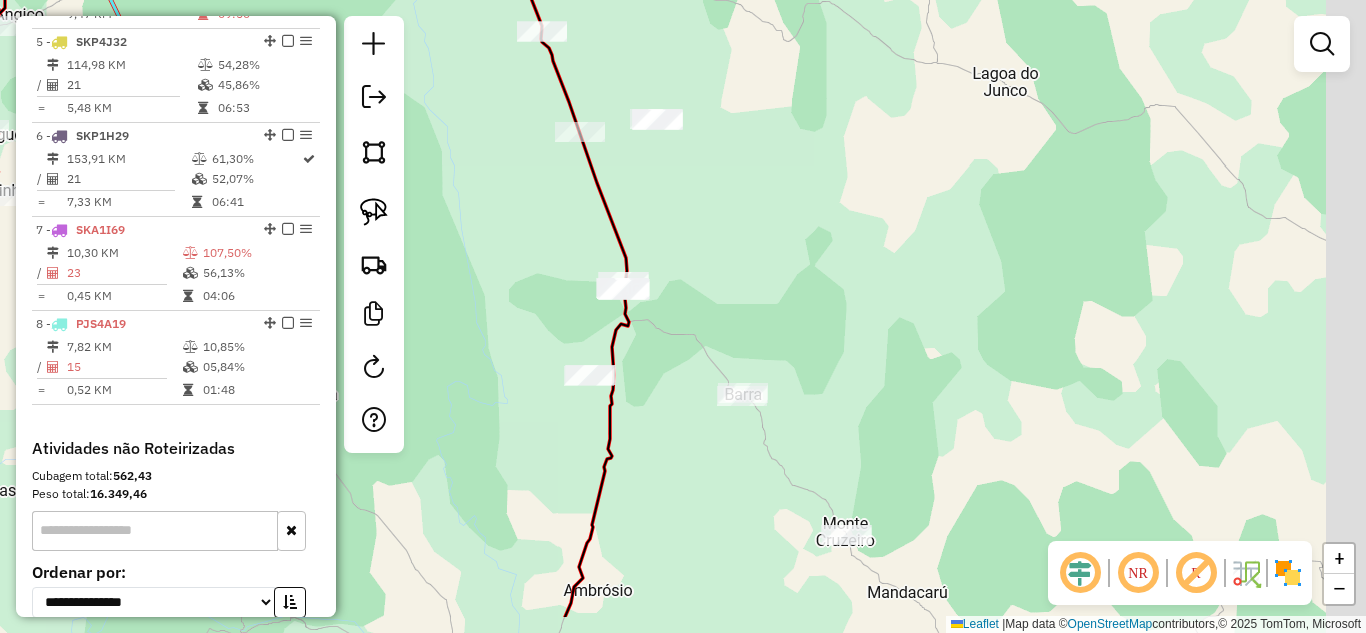 drag, startPoint x: 790, startPoint y: 362, endPoint x: 636, endPoint y: 247, distance: 192.20041 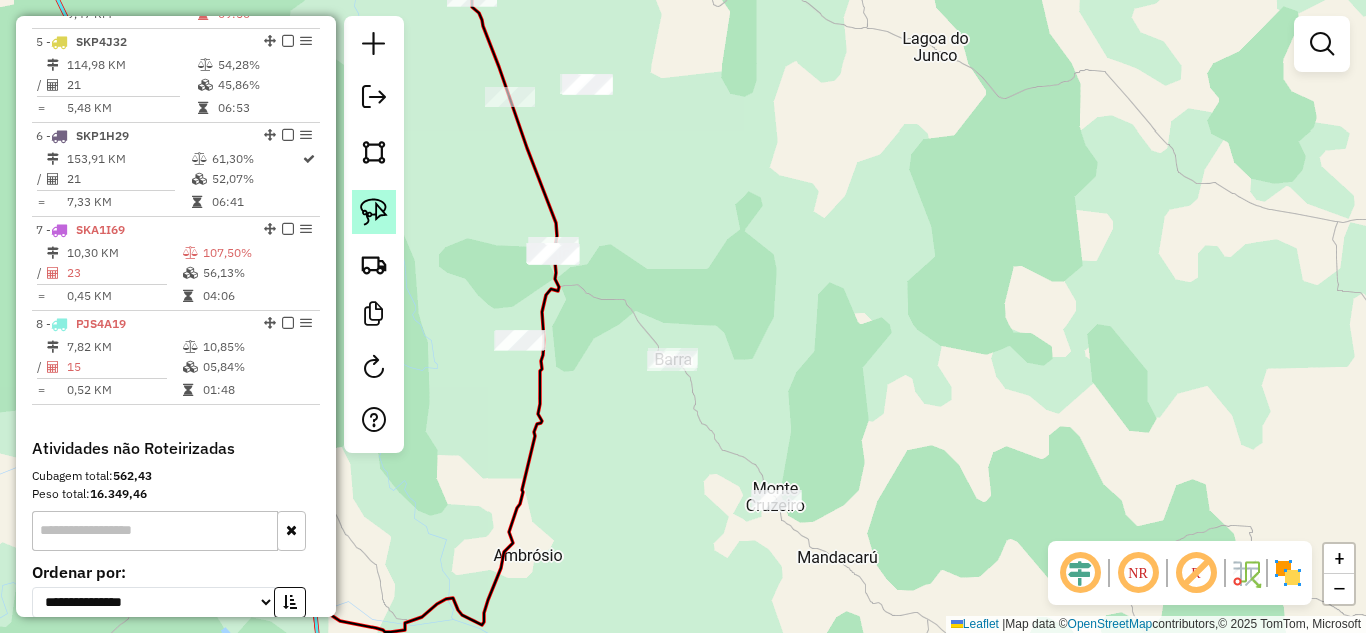 click 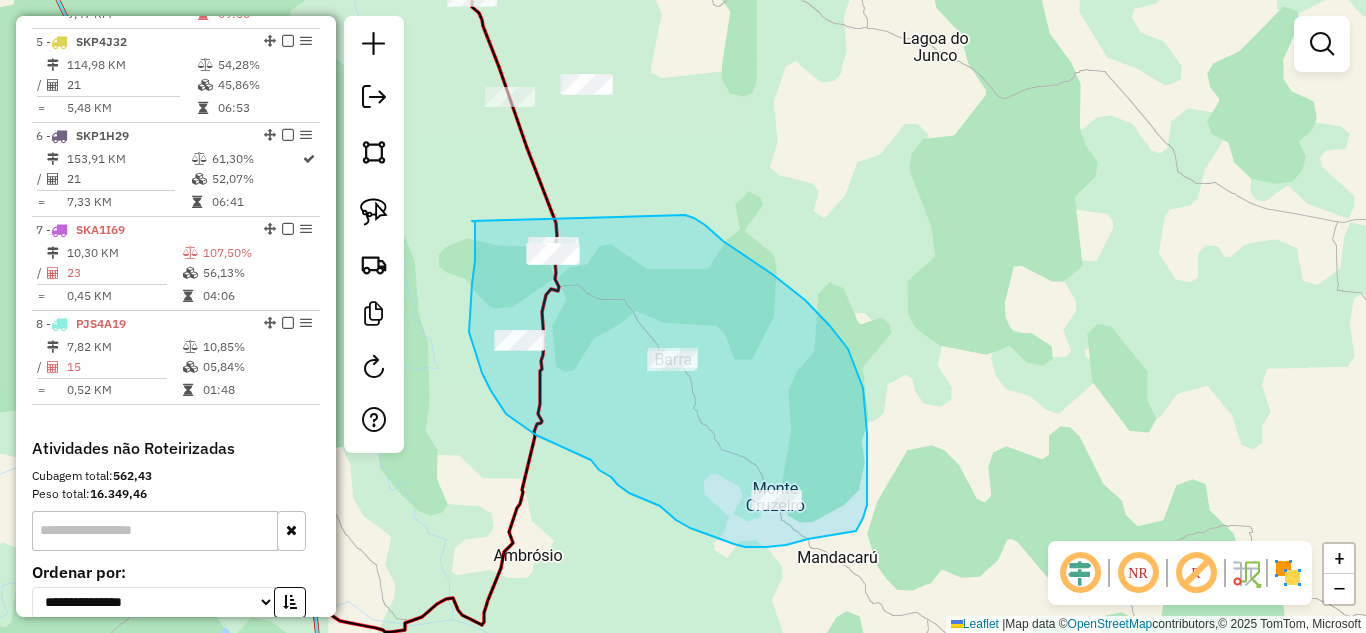 drag, startPoint x: 472, startPoint y: 221, endPoint x: 645, endPoint y: 203, distance: 173.9339 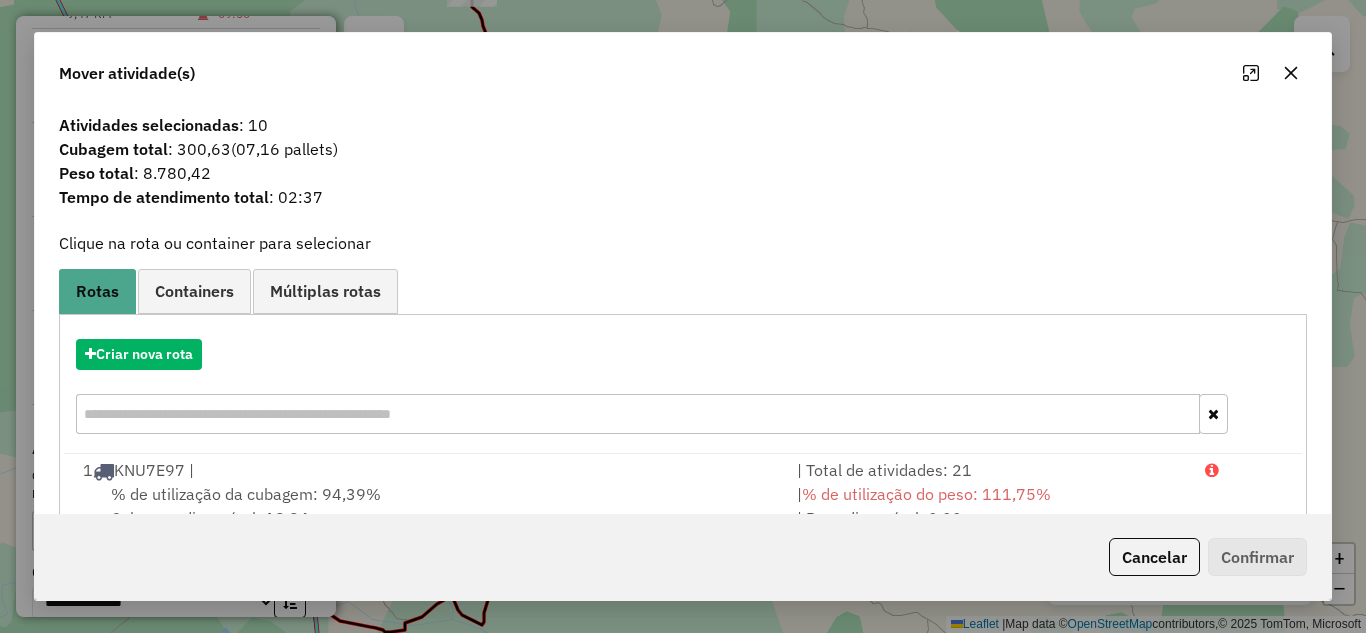 click 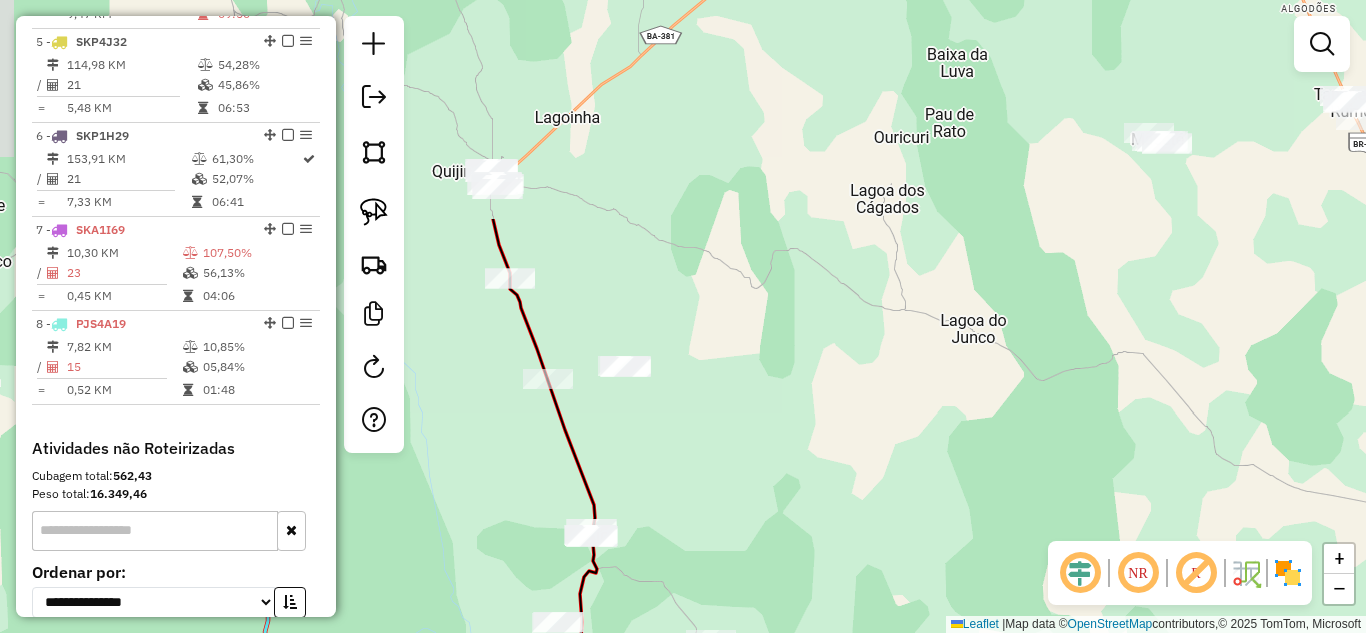 drag, startPoint x: 579, startPoint y: 184, endPoint x: 598, endPoint y: 442, distance: 258.69867 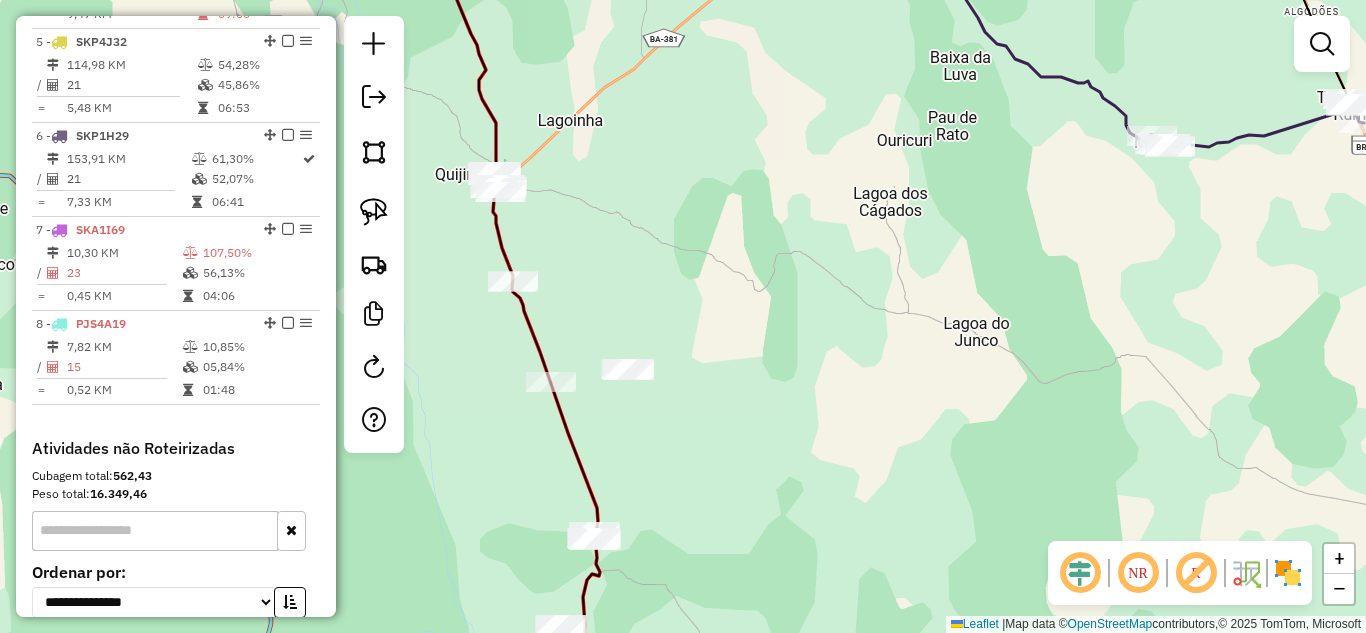 drag, startPoint x: 376, startPoint y: 211, endPoint x: 410, endPoint y: 193, distance: 38.470768 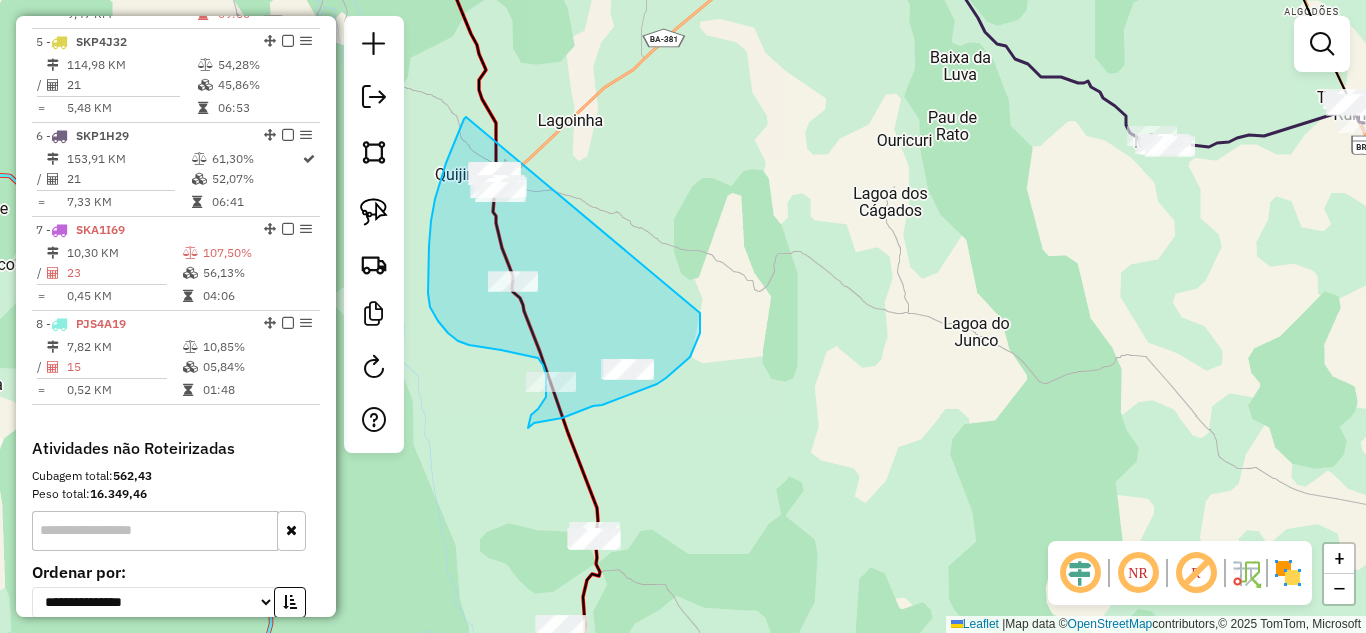 drag, startPoint x: 466, startPoint y: 117, endPoint x: 700, endPoint y: 313, distance: 305.24088 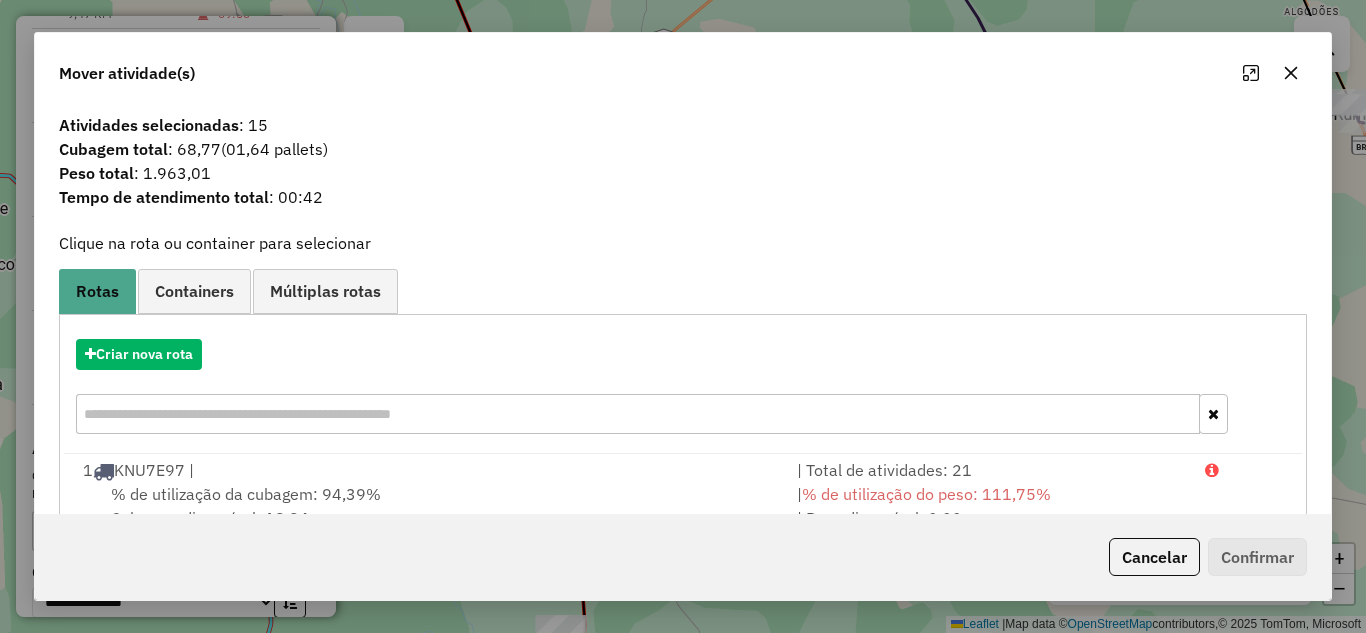 click 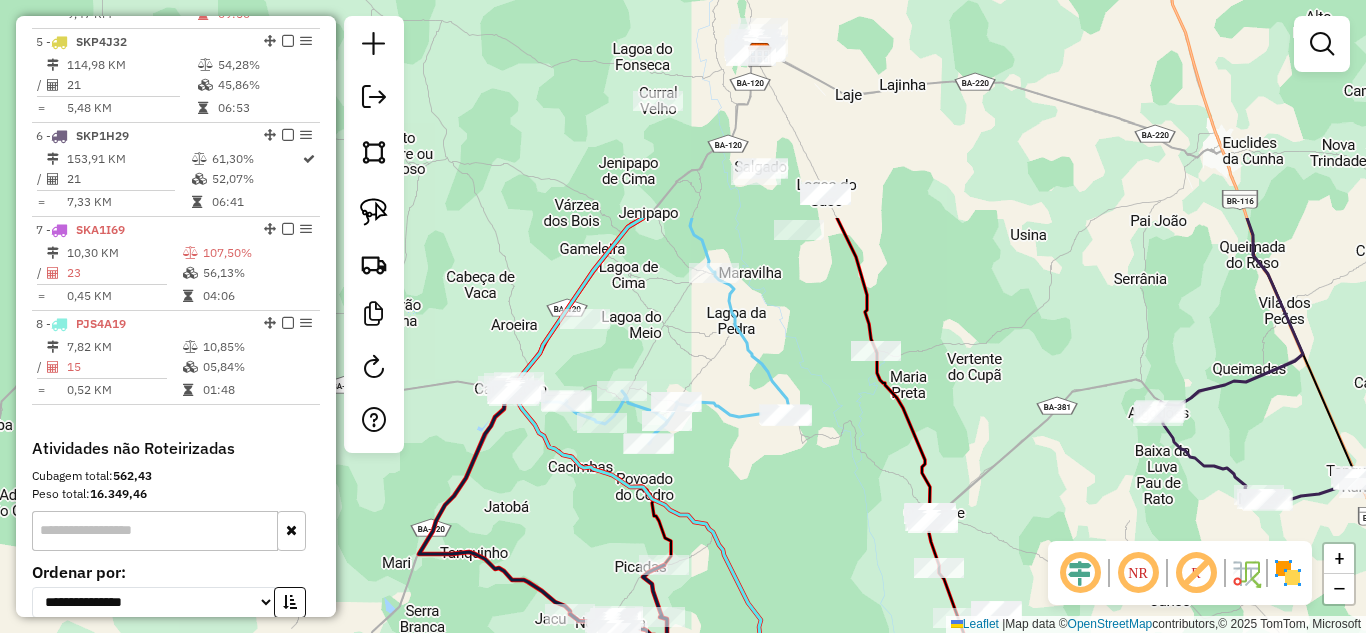 drag, startPoint x: 653, startPoint y: 234, endPoint x: 945, endPoint y: 454, distance: 365.60086 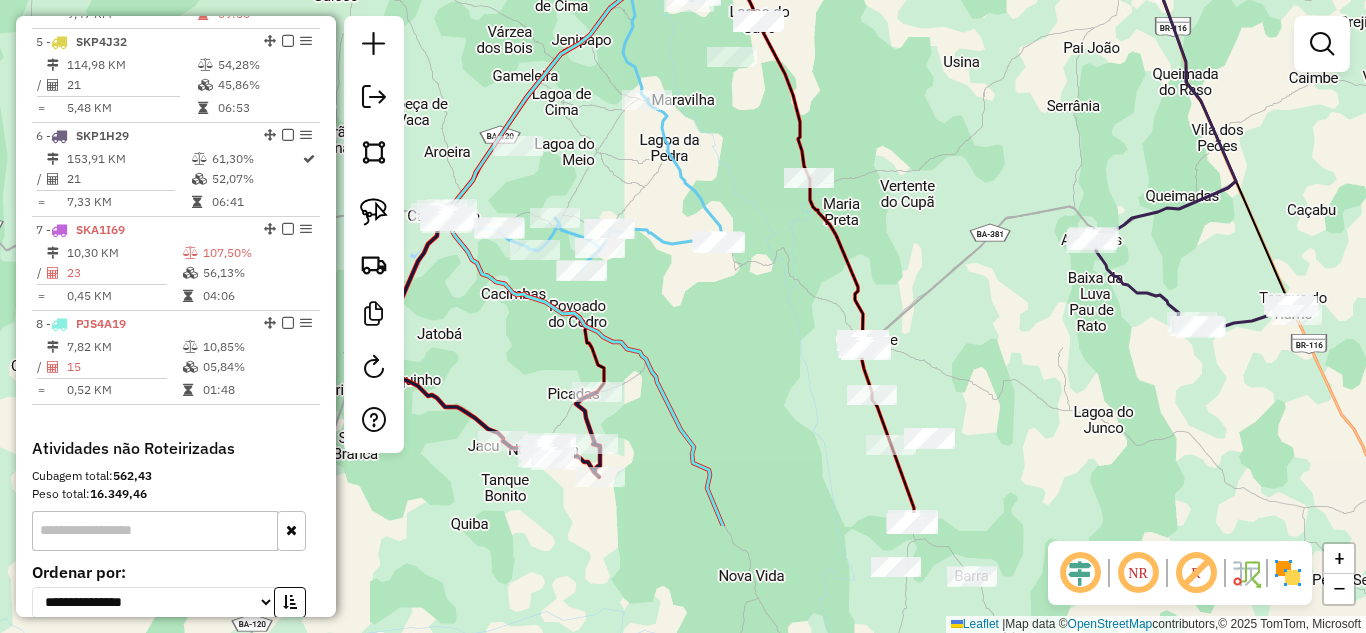 drag, startPoint x: 527, startPoint y: 168, endPoint x: 459, endPoint y: -5, distance: 185.88437 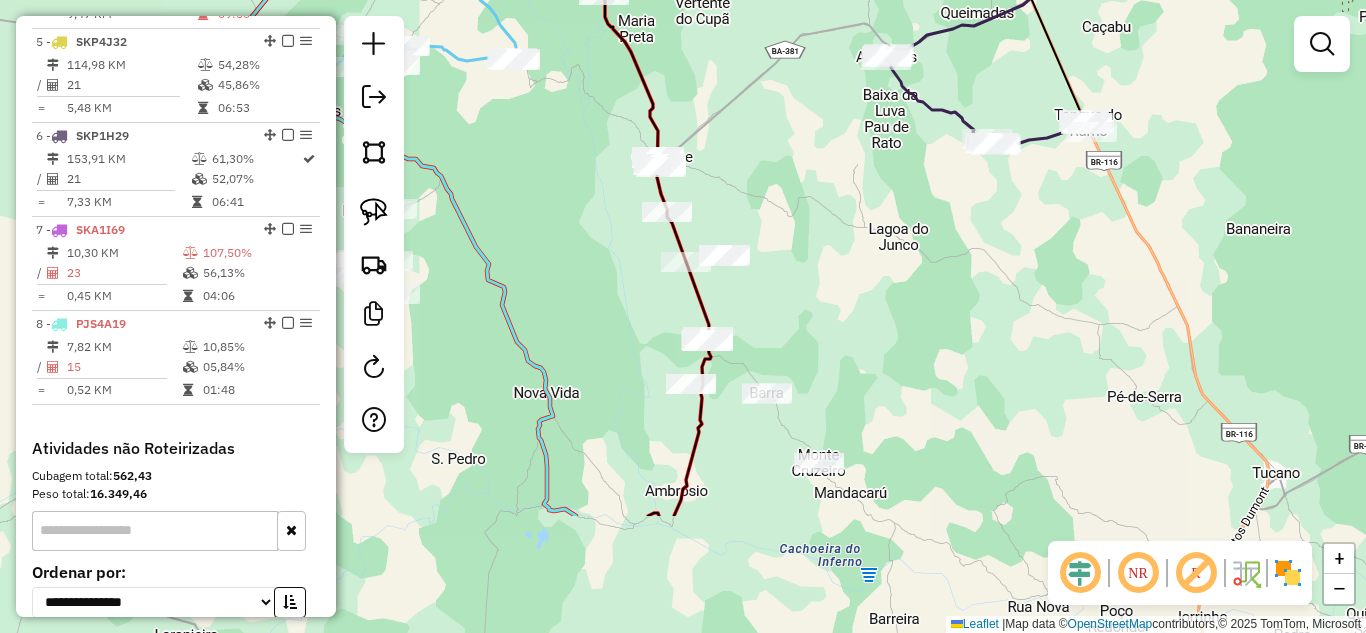 drag, startPoint x: 687, startPoint y: 359, endPoint x: 483, endPoint y: 178, distance: 272.72147 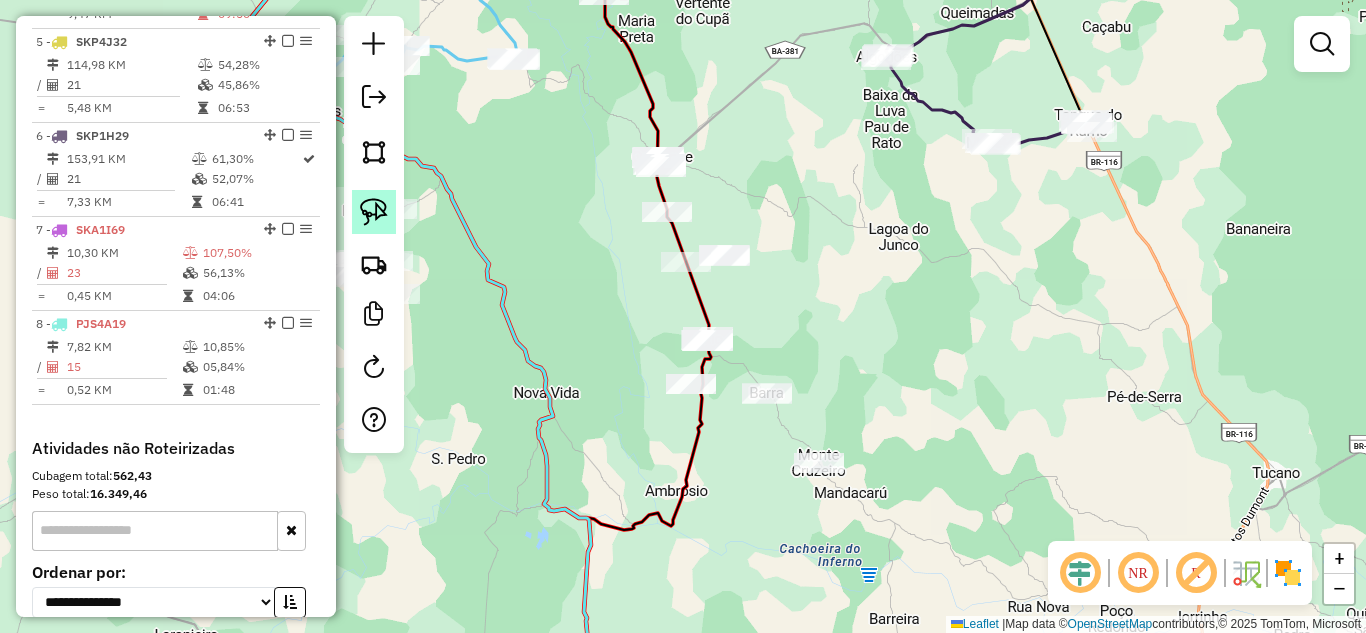 click 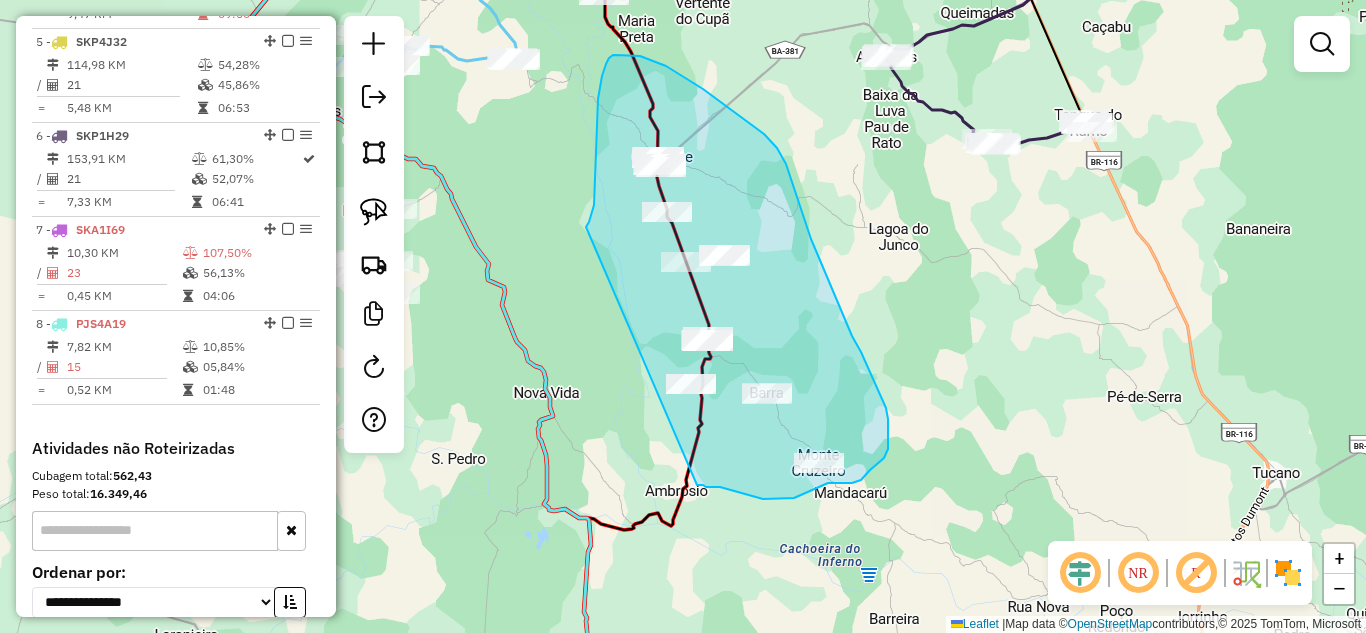 drag, startPoint x: 586, startPoint y: 227, endPoint x: 697, endPoint y: 485, distance: 280.86475 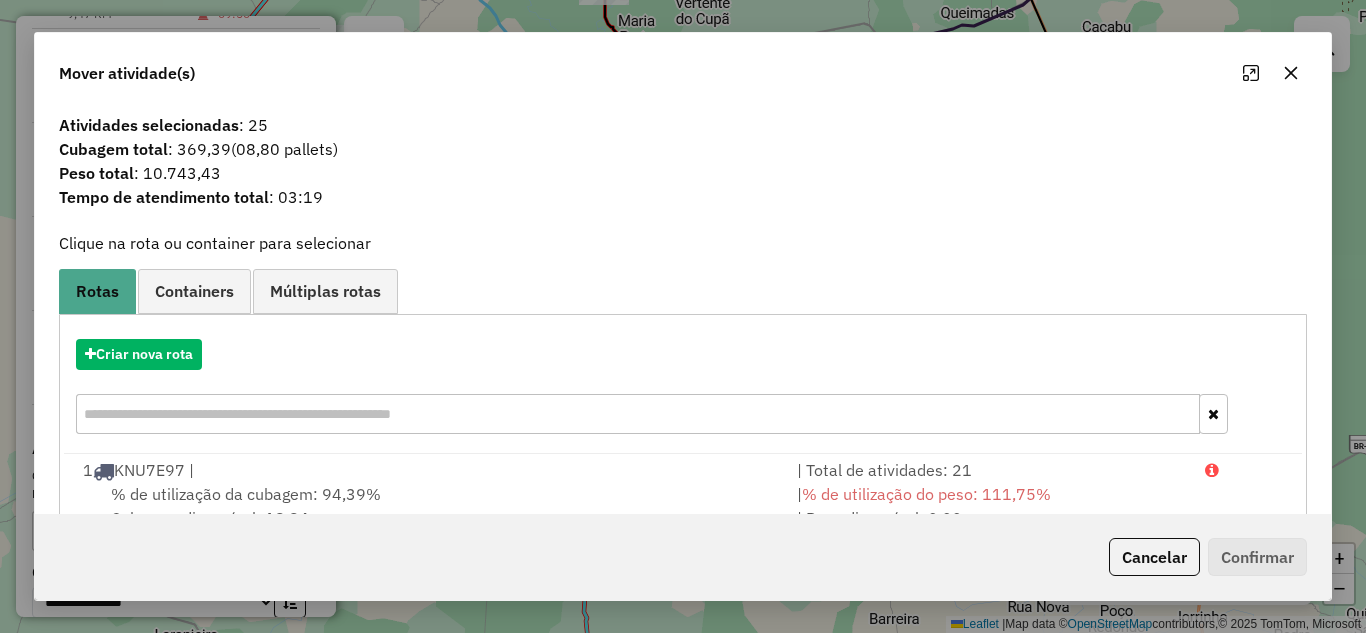 click 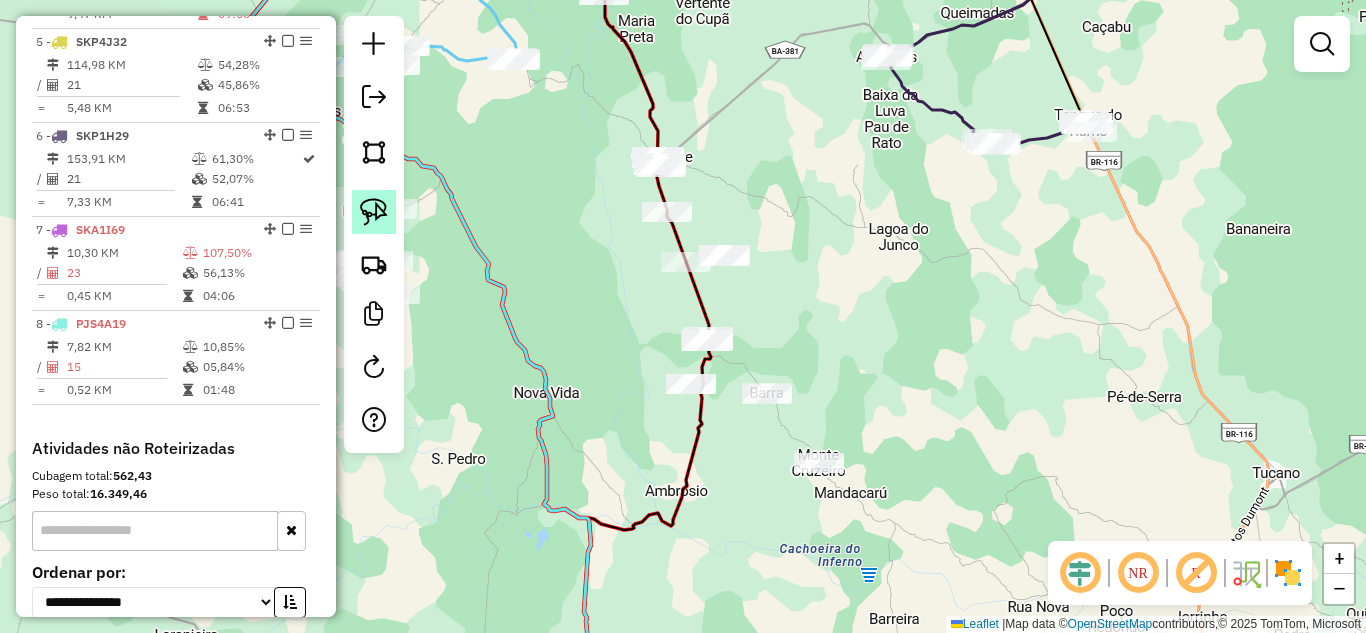 click 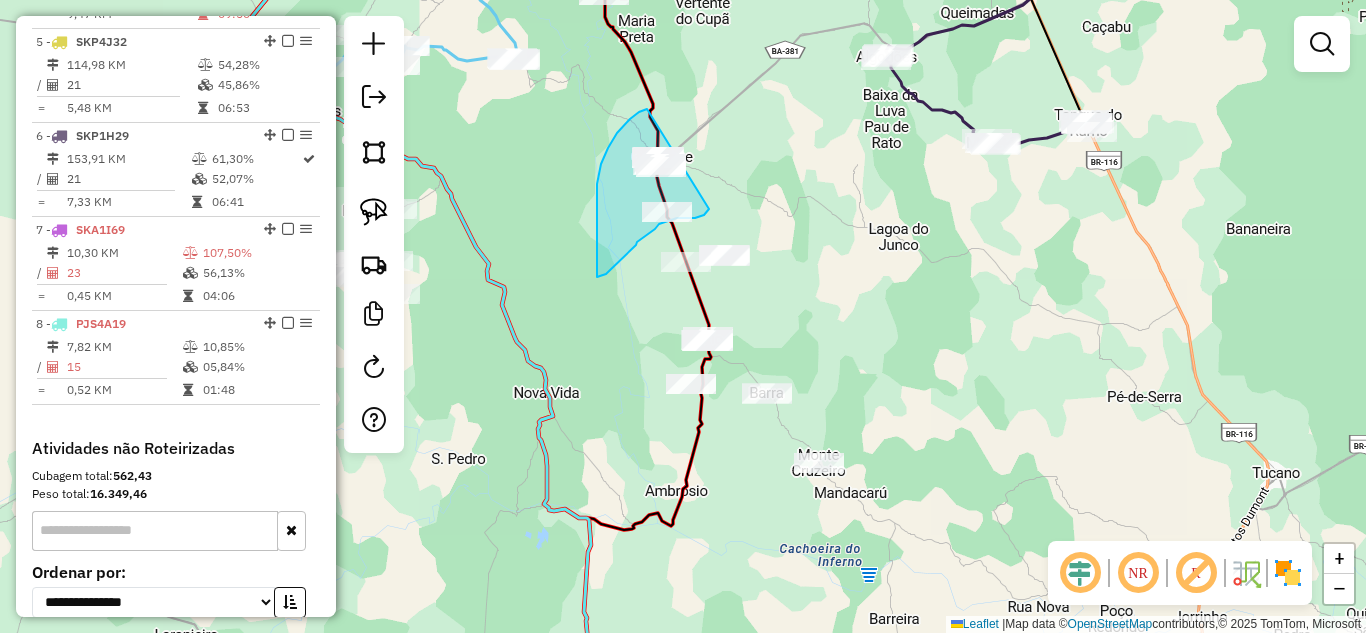 drag, startPoint x: 647, startPoint y: 109, endPoint x: 709, endPoint y: 209, distance: 117.66053 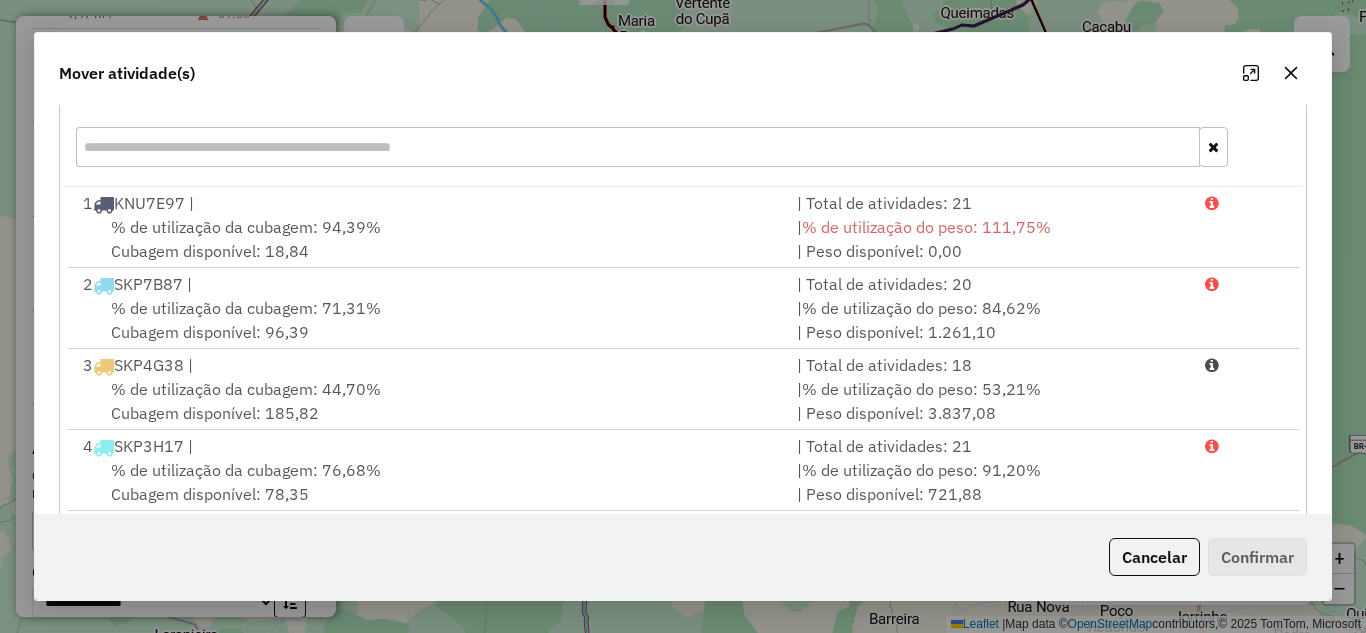 scroll, scrollTop: 374, scrollLeft: 0, axis: vertical 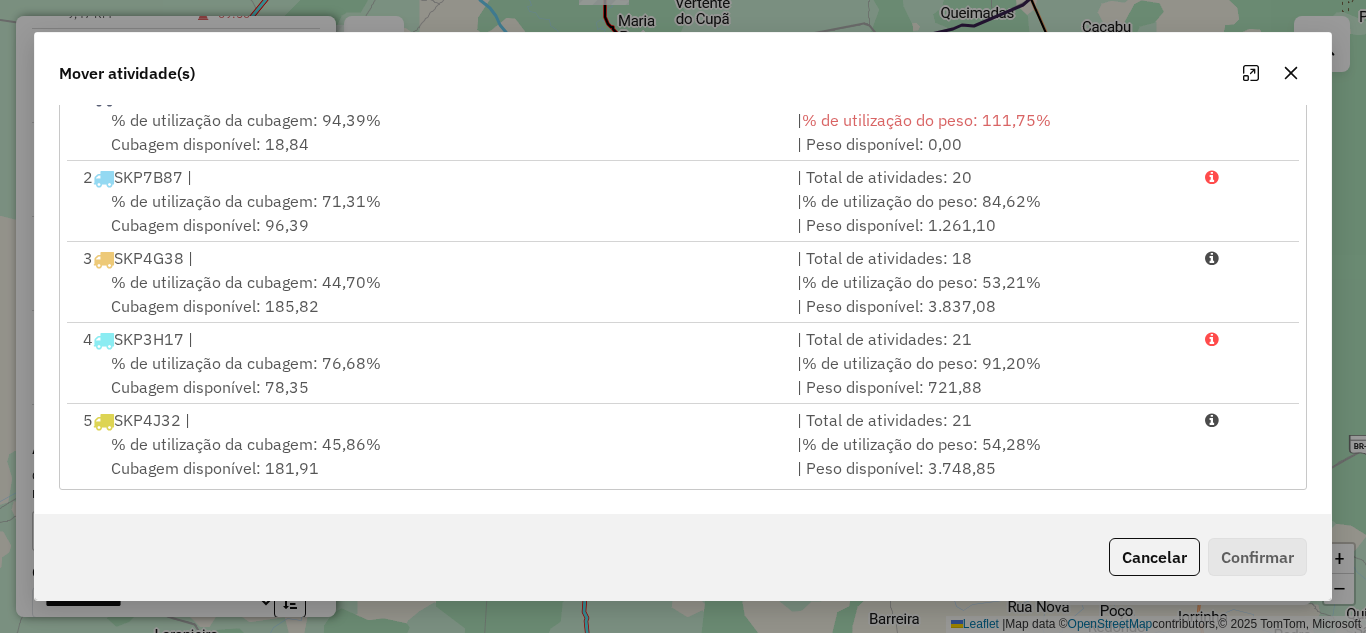 click 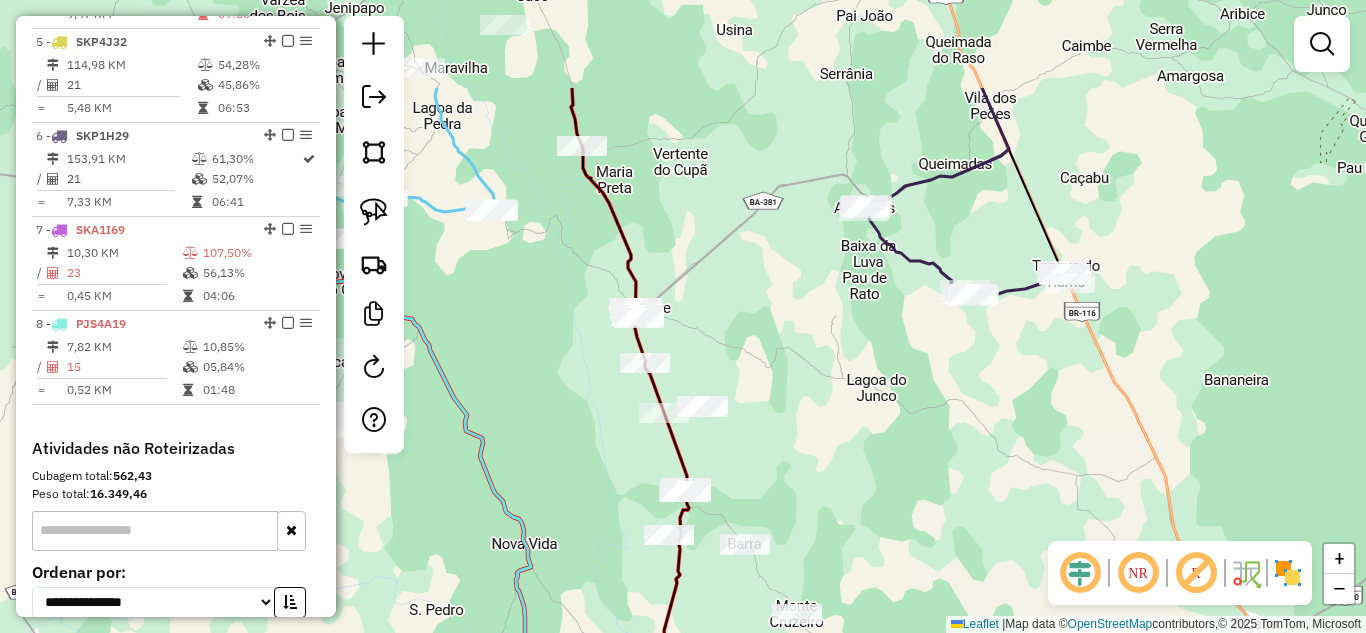 drag, startPoint x: 834, startPoint y: 210, endPoint x: 800, endPoint y: 361, distance: 154.78049 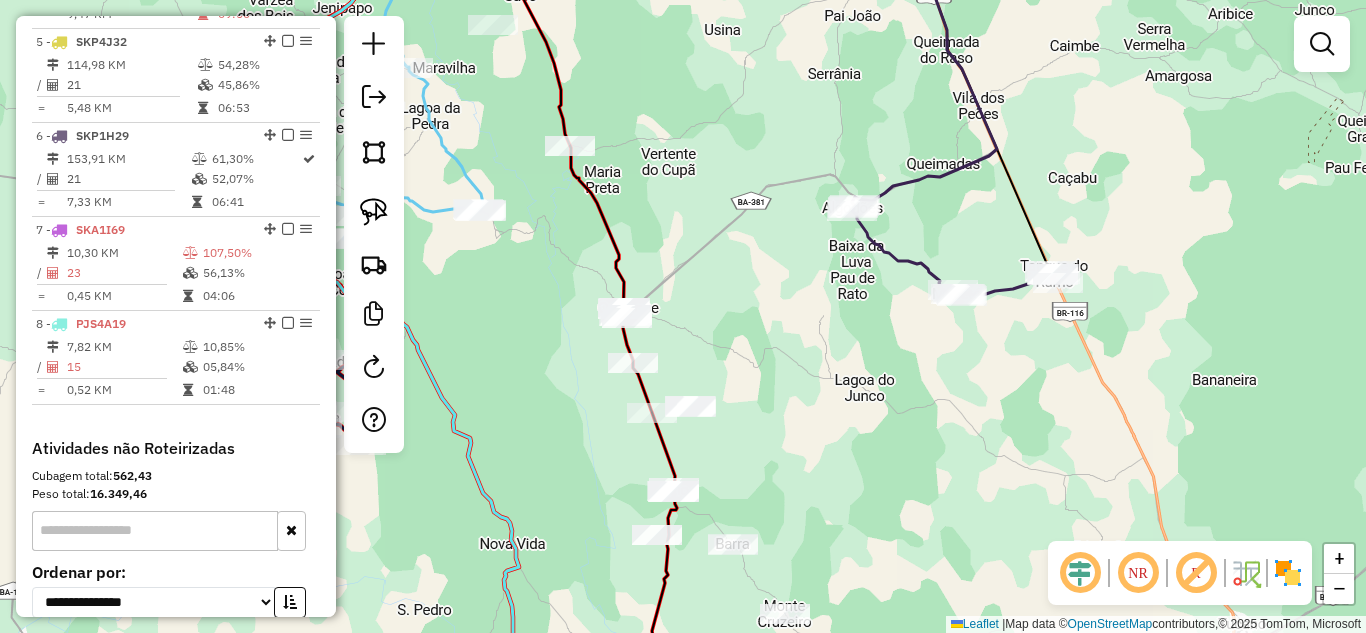 drag, startPoint x: 367, startPoint y: 209, endPoint x: 550, endPoint y: 249, distance: 187.32059 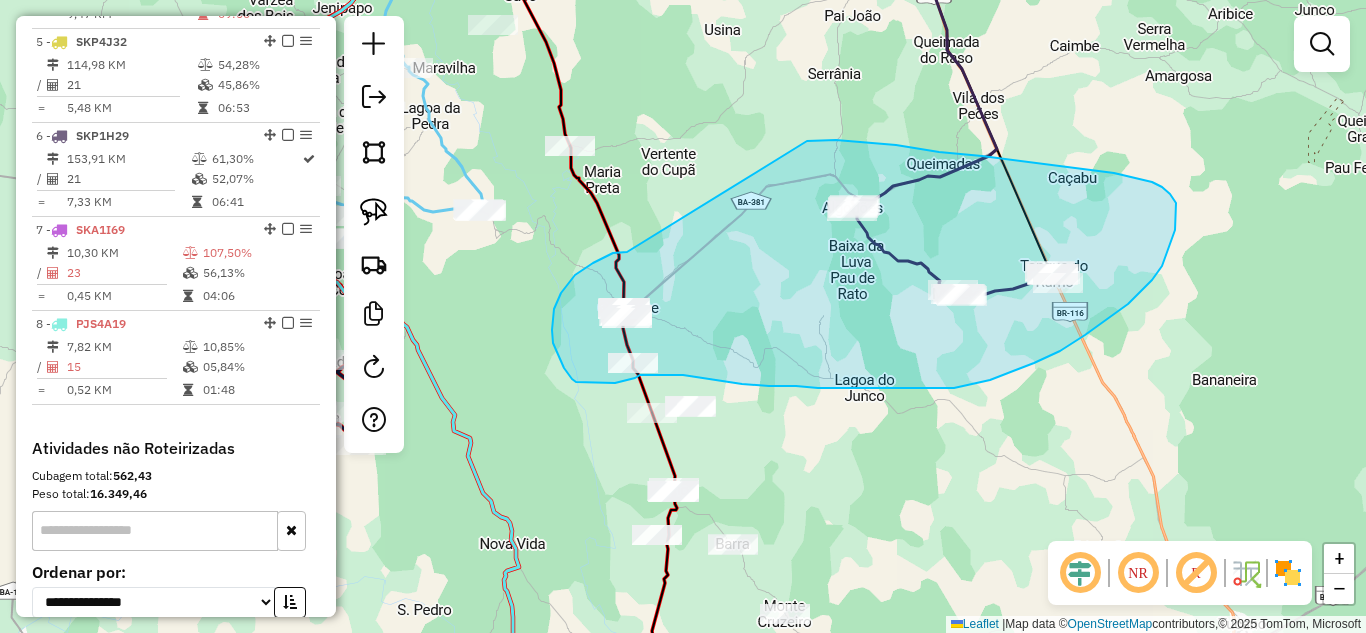 drag, startPoint x: 584, startPoint y: 269, endPoint x: 807, endPoint y: 141, distance: 257.12448 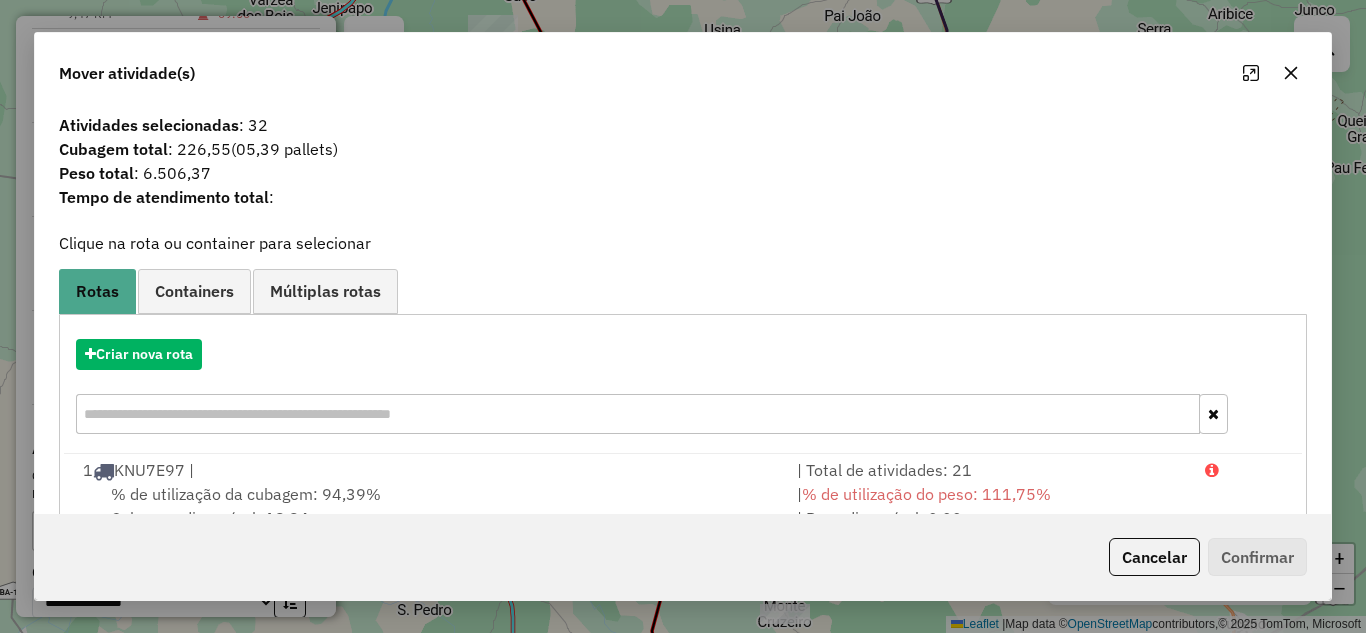 click 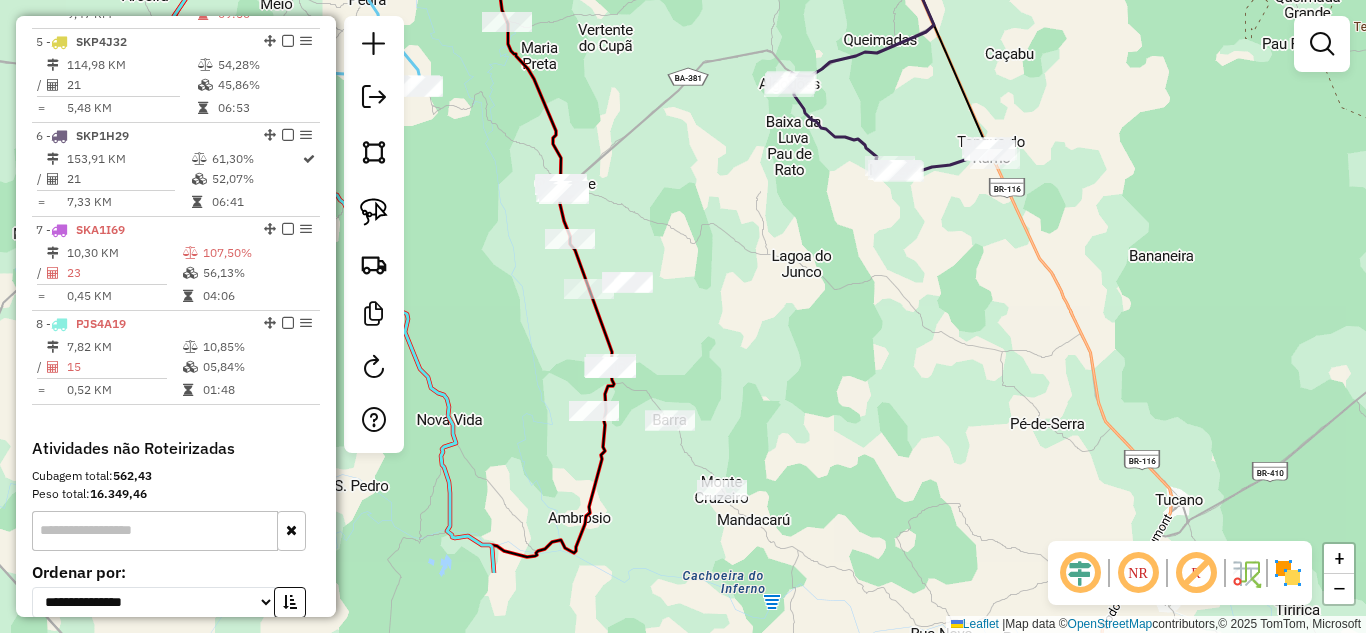drag, startPoint x: 810, startPoint y: 474, endPoint x: 722, endPoint y: 258, distance: 233.23808 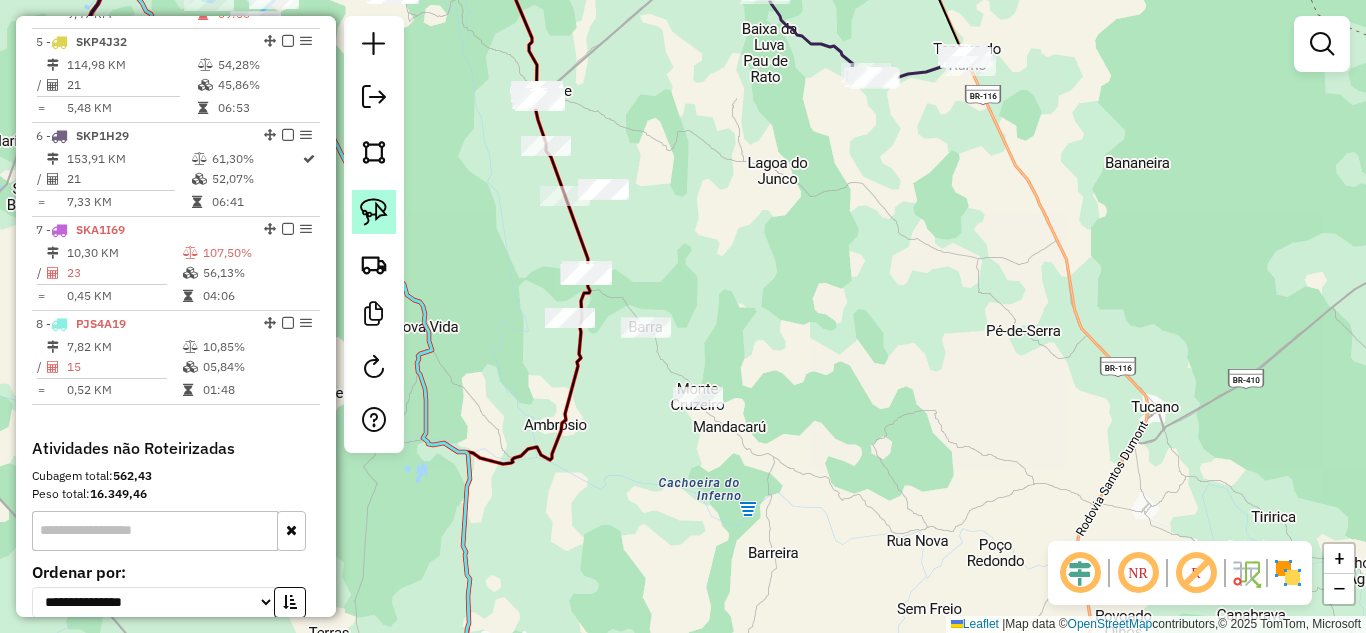click 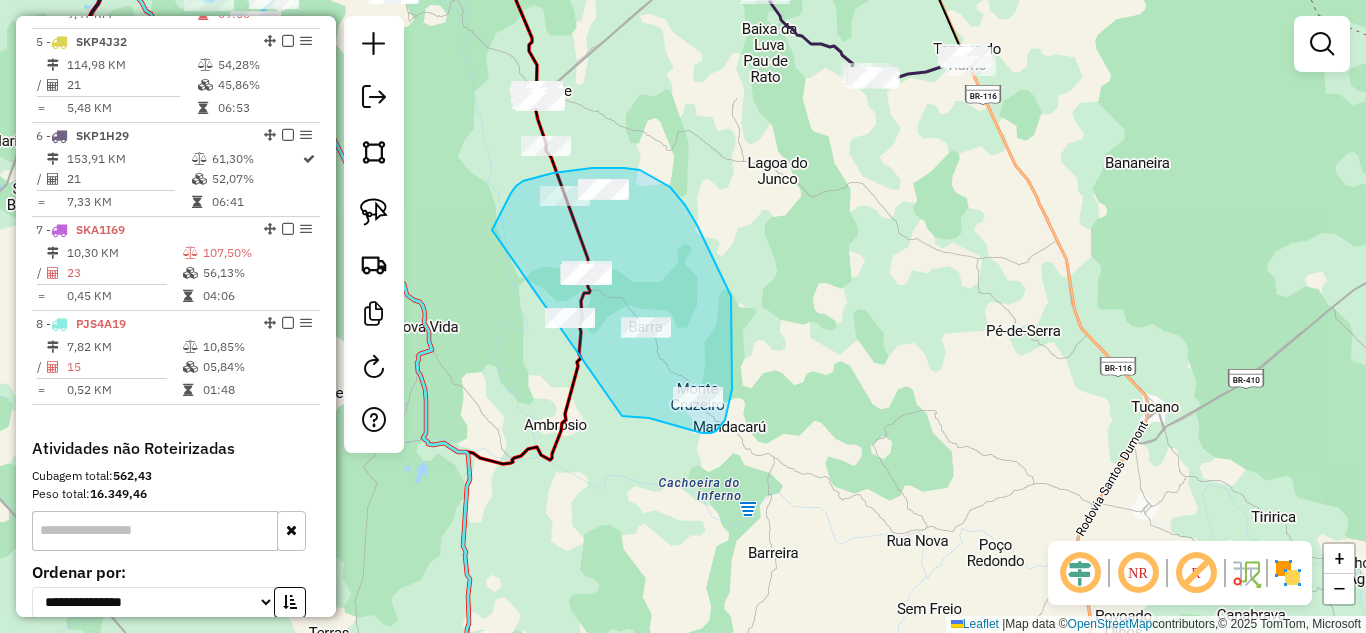 drag, startPoint x: 492, startPoint y: 230, endPoint x: 574, endPoint y: 418, distance: 205.10486 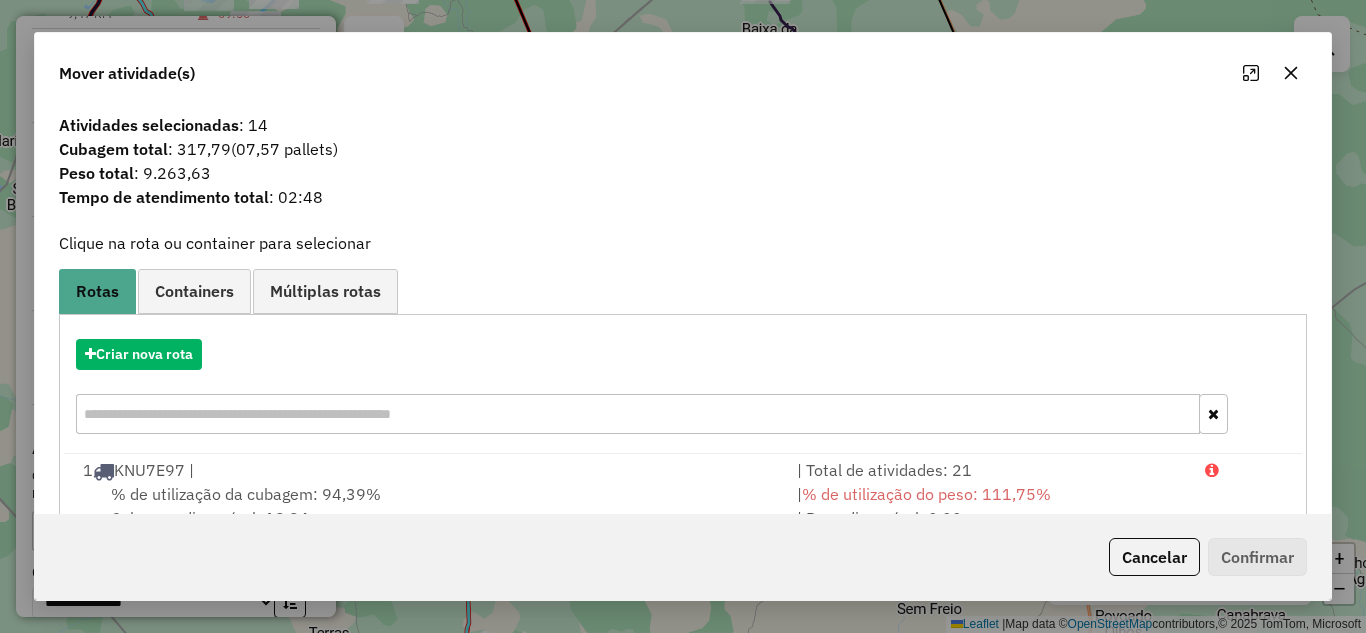 click 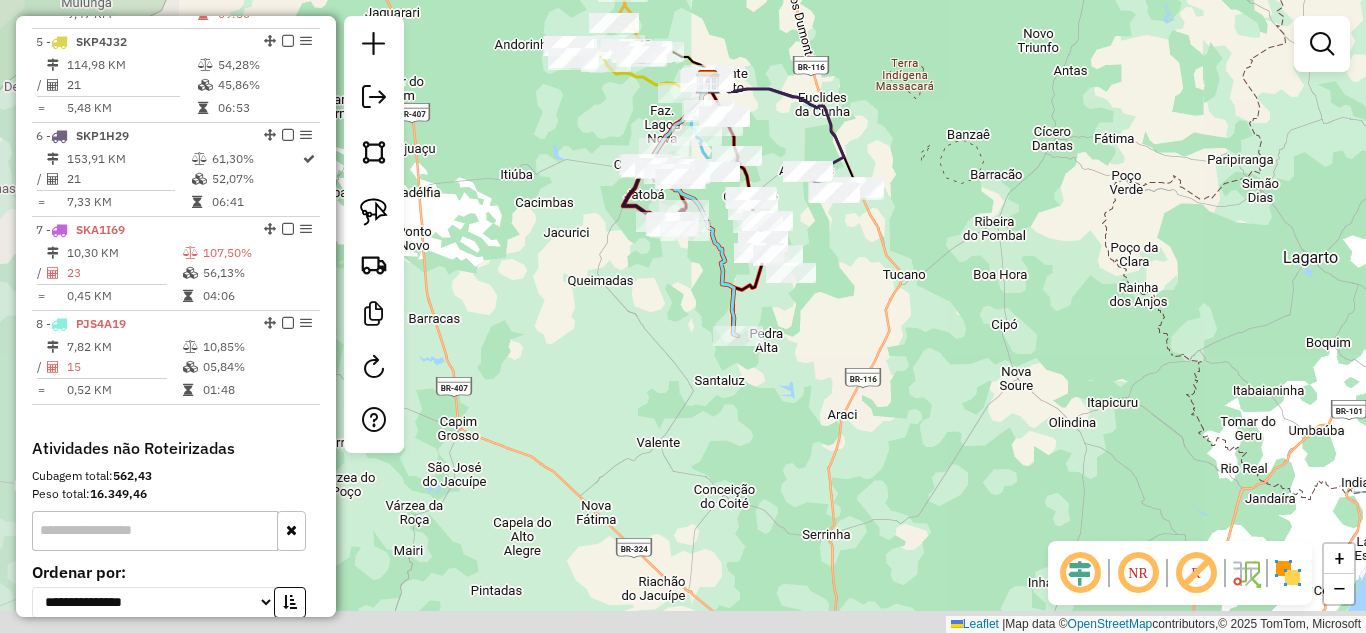 drag, startPoint x: 453, startPoint y: 334, endPoint x: 721, endPoint y: 260, distance: 278.02878 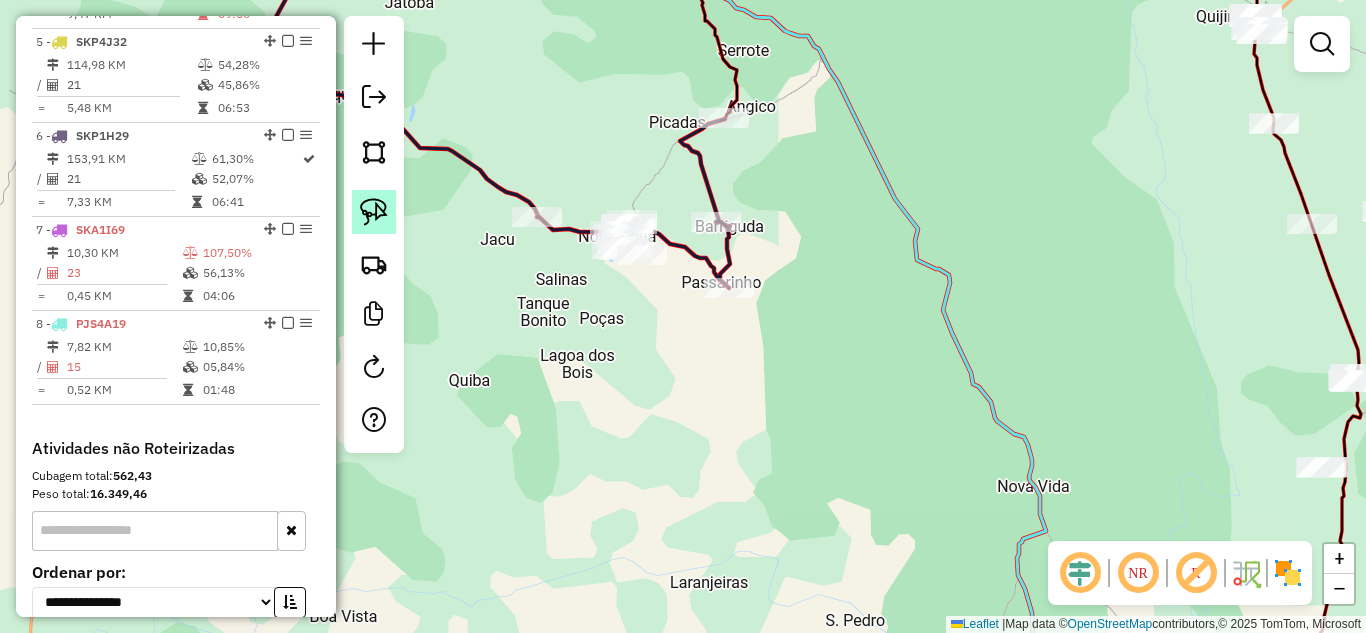 click 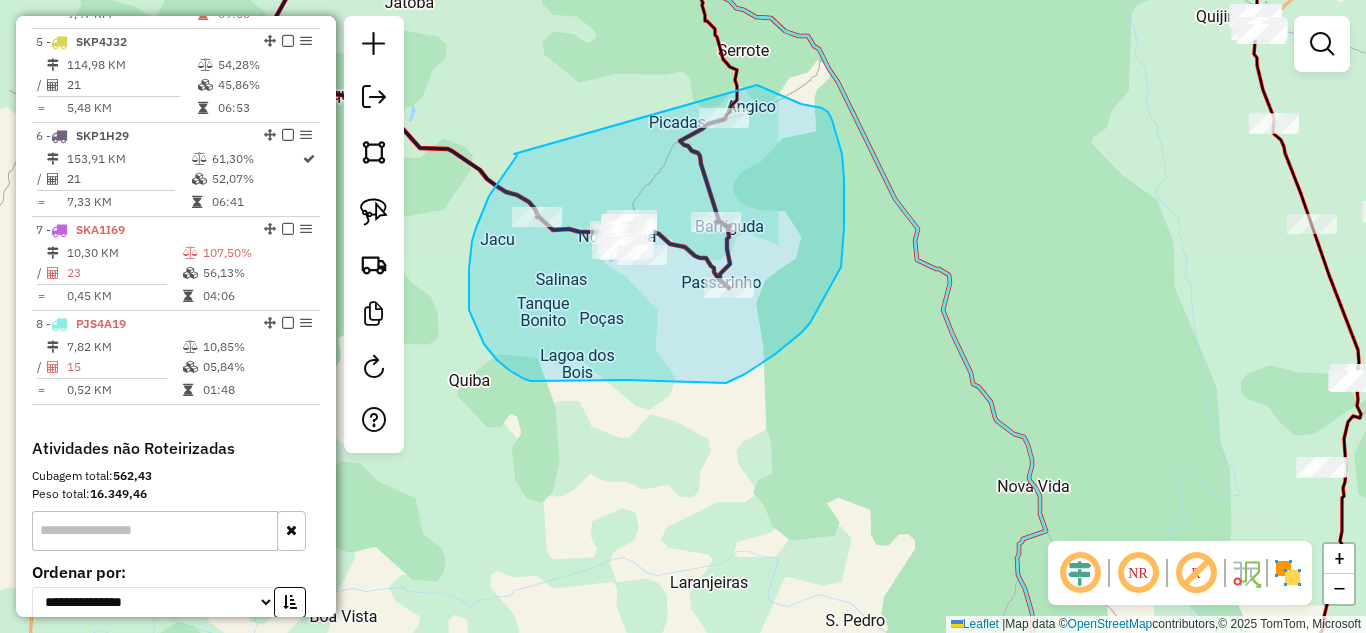 drag, startPoint x: 514, startPoint y: 154, endPoint x: 735, endPoint y: 77, distance: 234.0299 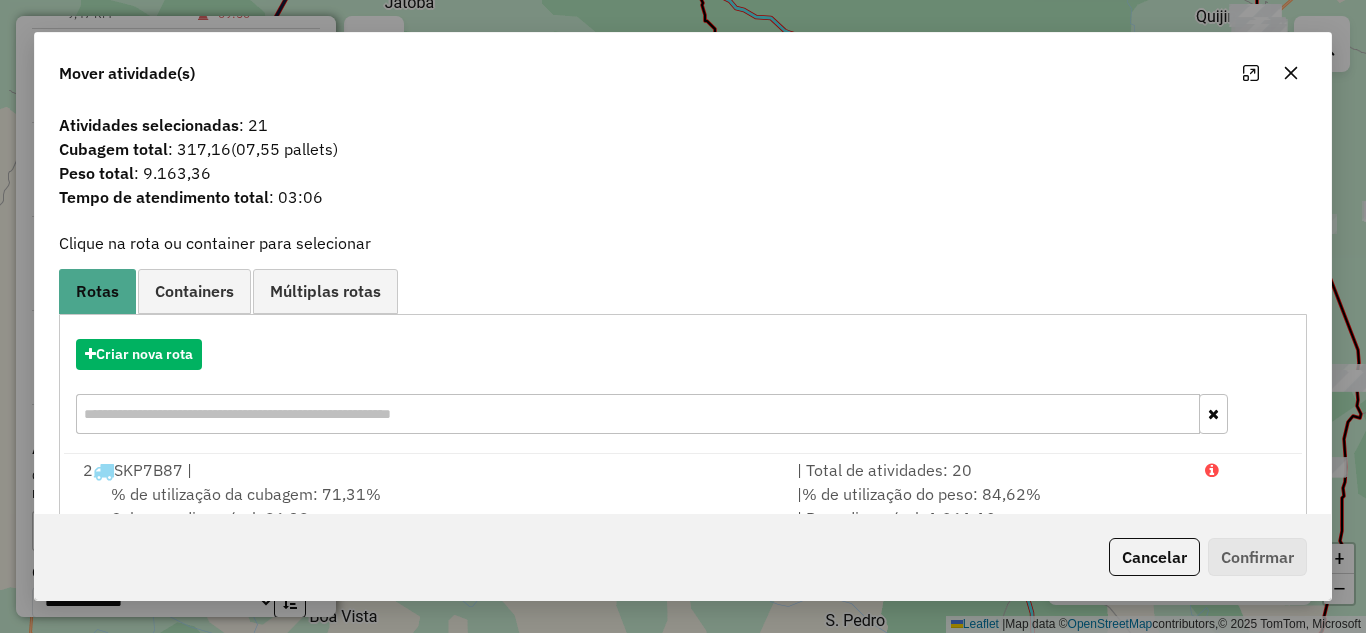 click 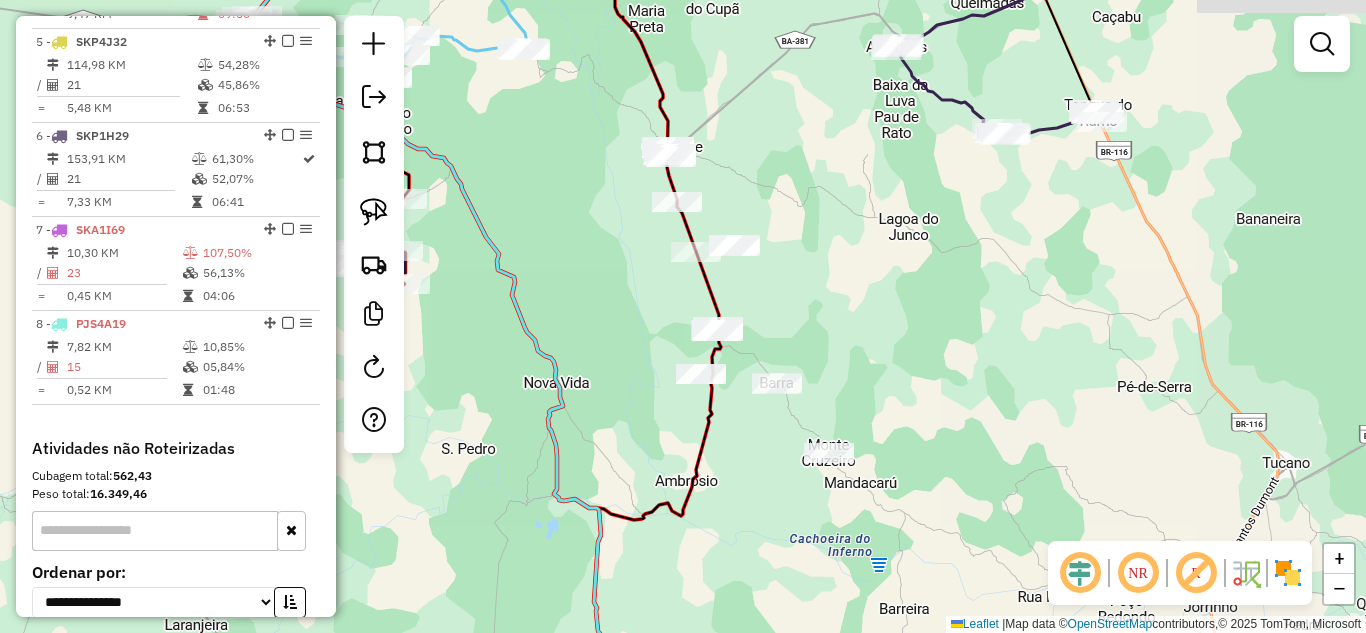 drag, startPoint x: 957, startPoint y: 312, endPoint x: 557, endPoint y: 351, distance: 401.89676 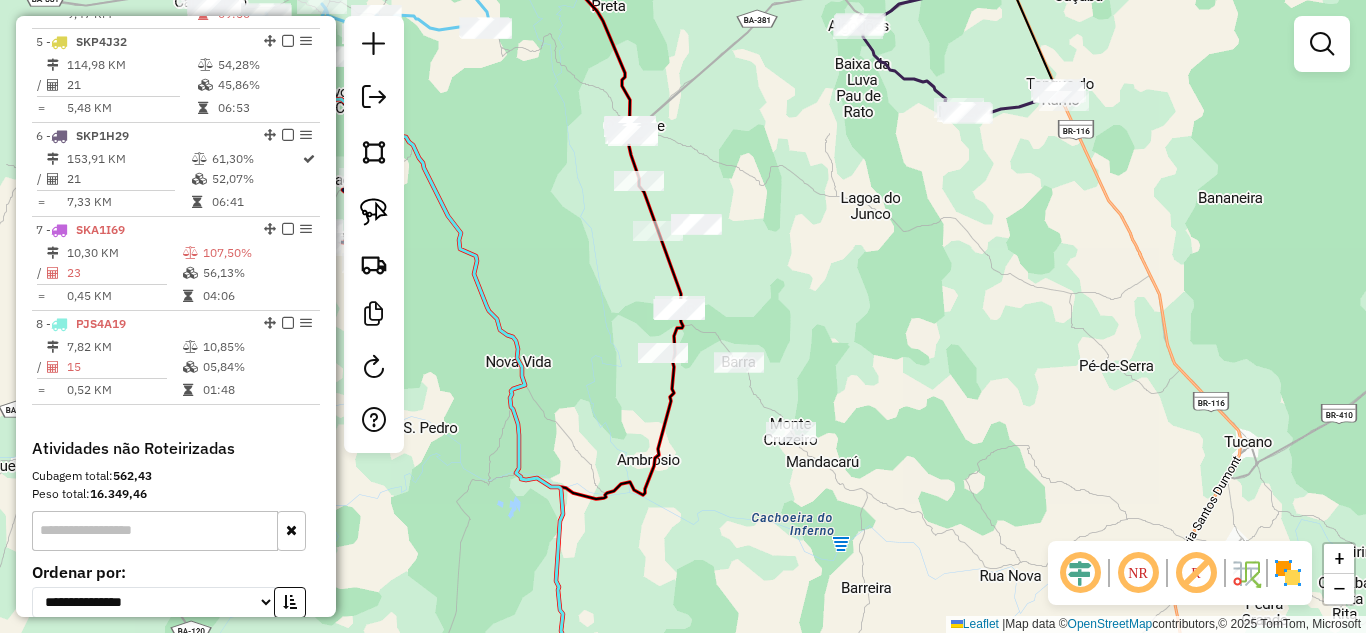 drag, startPoint x: 545, startPoint y: 346, endPoint x: 496, endPoint y: 267, distance: 92.96236 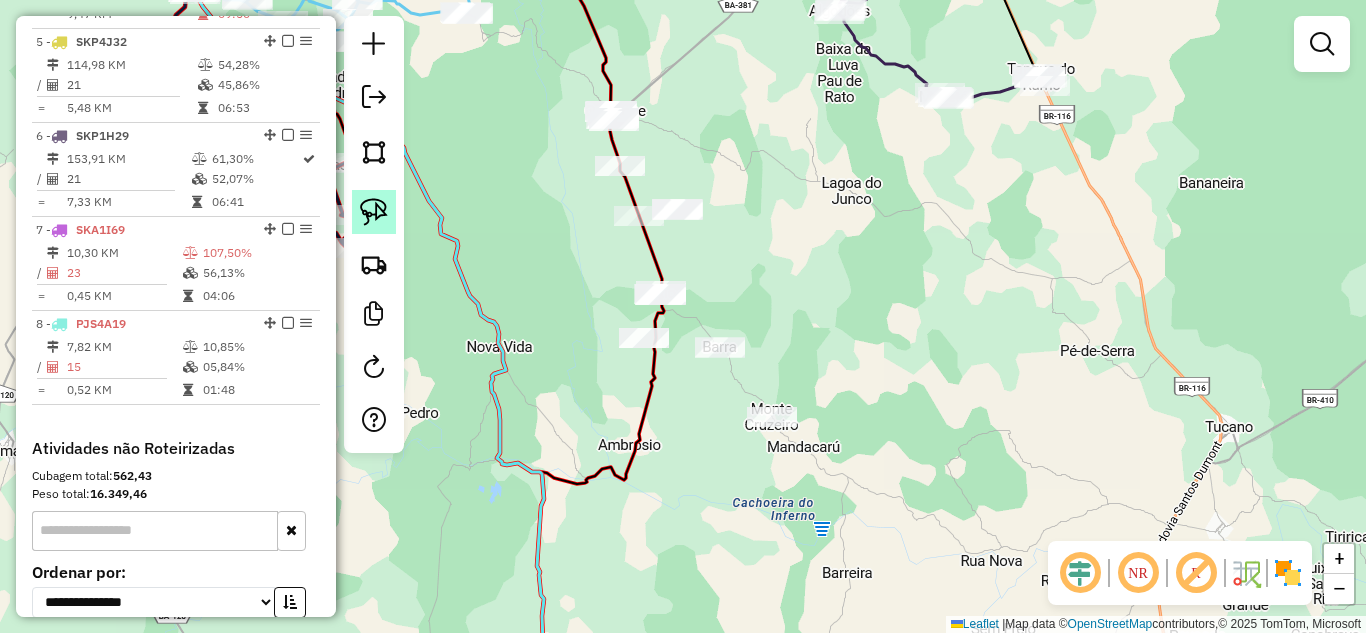 click 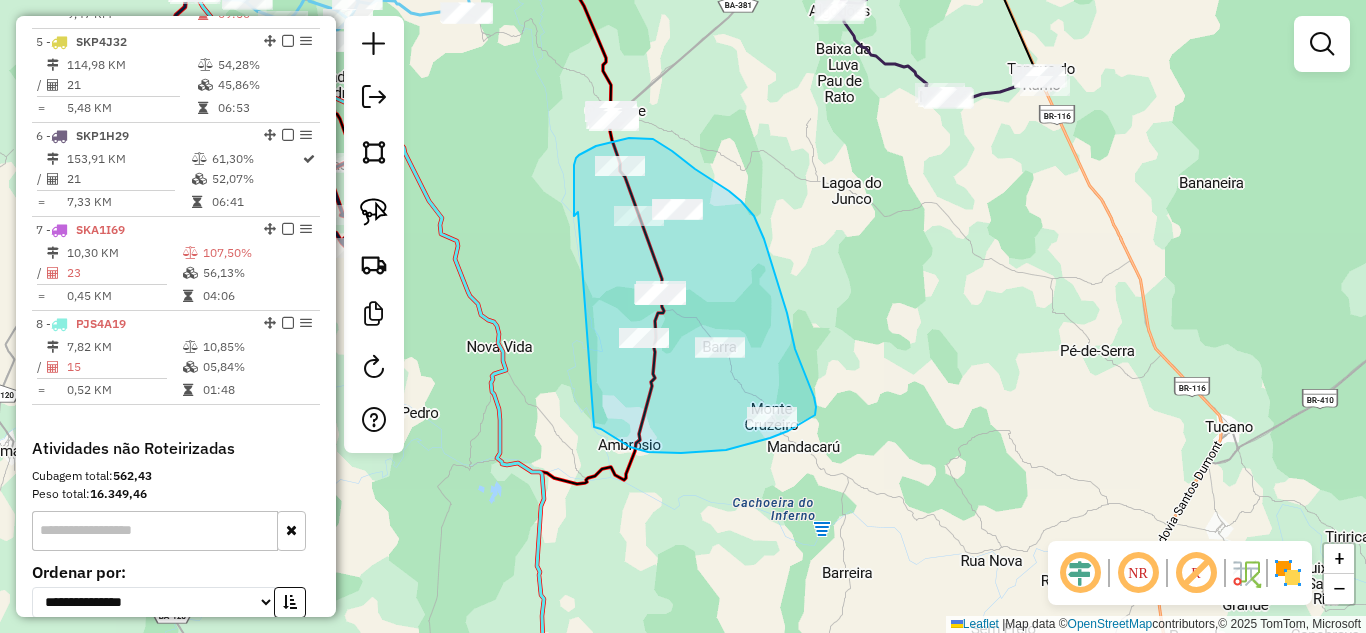 drag, startPoint x: 578, startPoint y: 212, endPoint x: 594, endPoint y: 427, distance: 215.59453 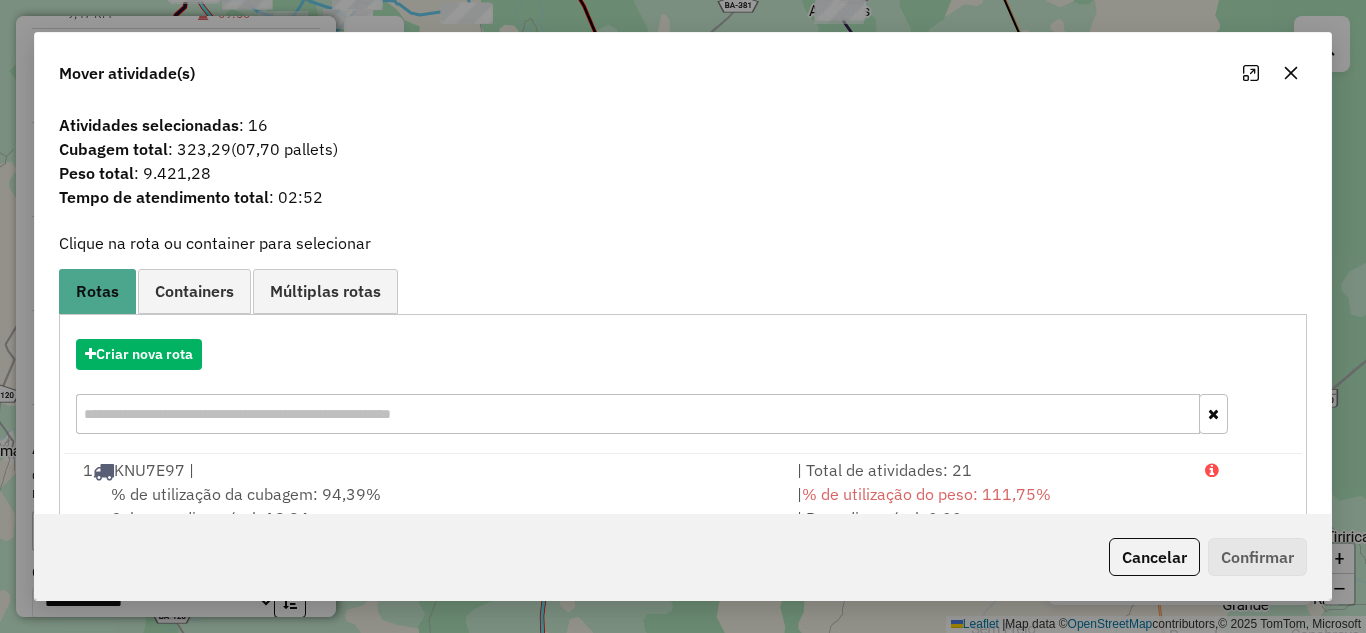 click 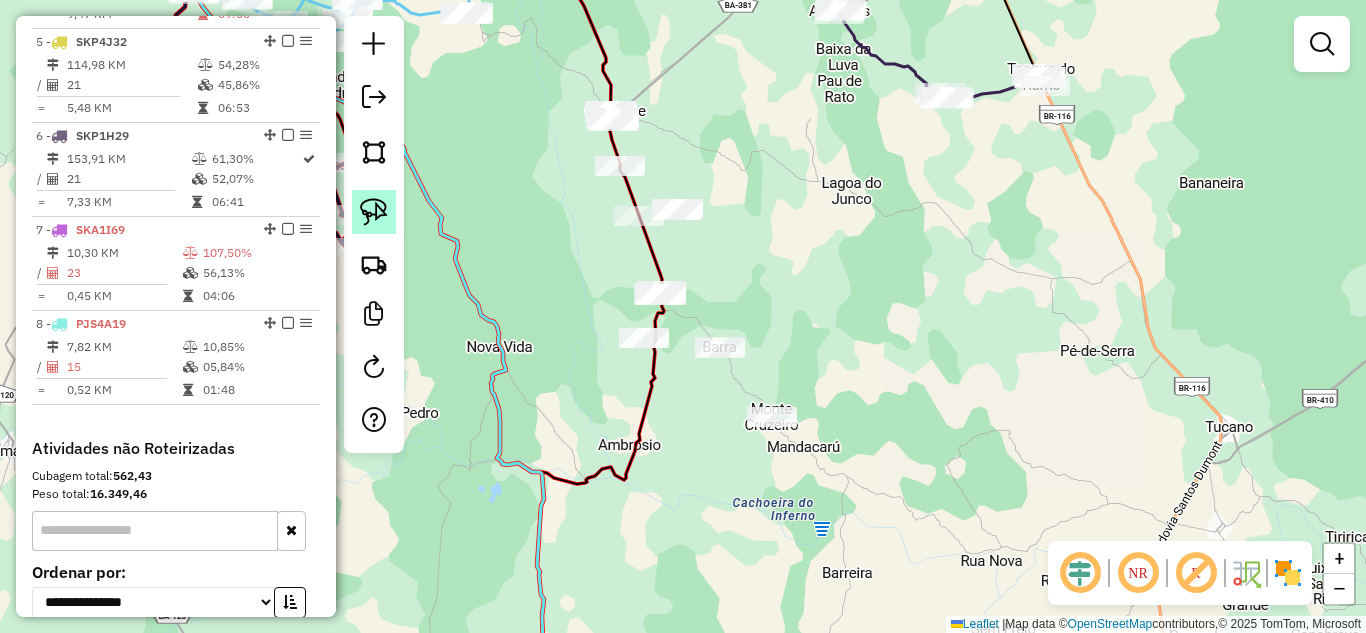 drag, startPoint x: 378, startPoint y: 205, endPoint x: 462, endPoint y: 167, distance: 92.19544 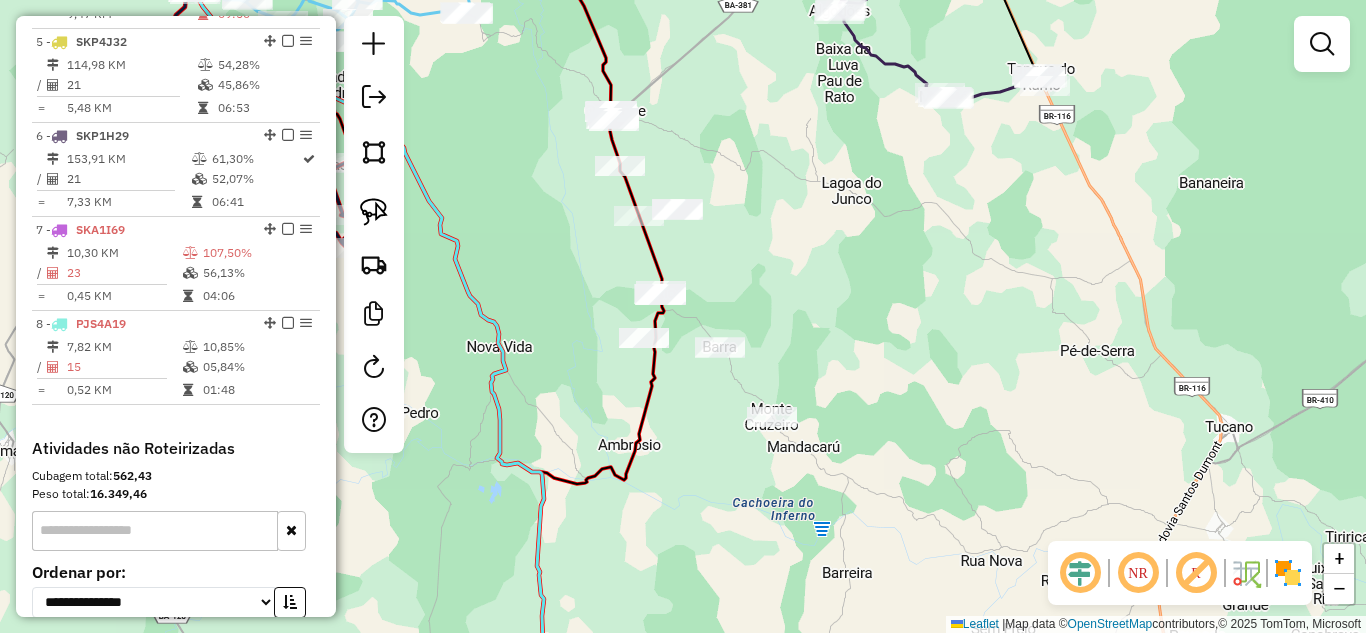 click 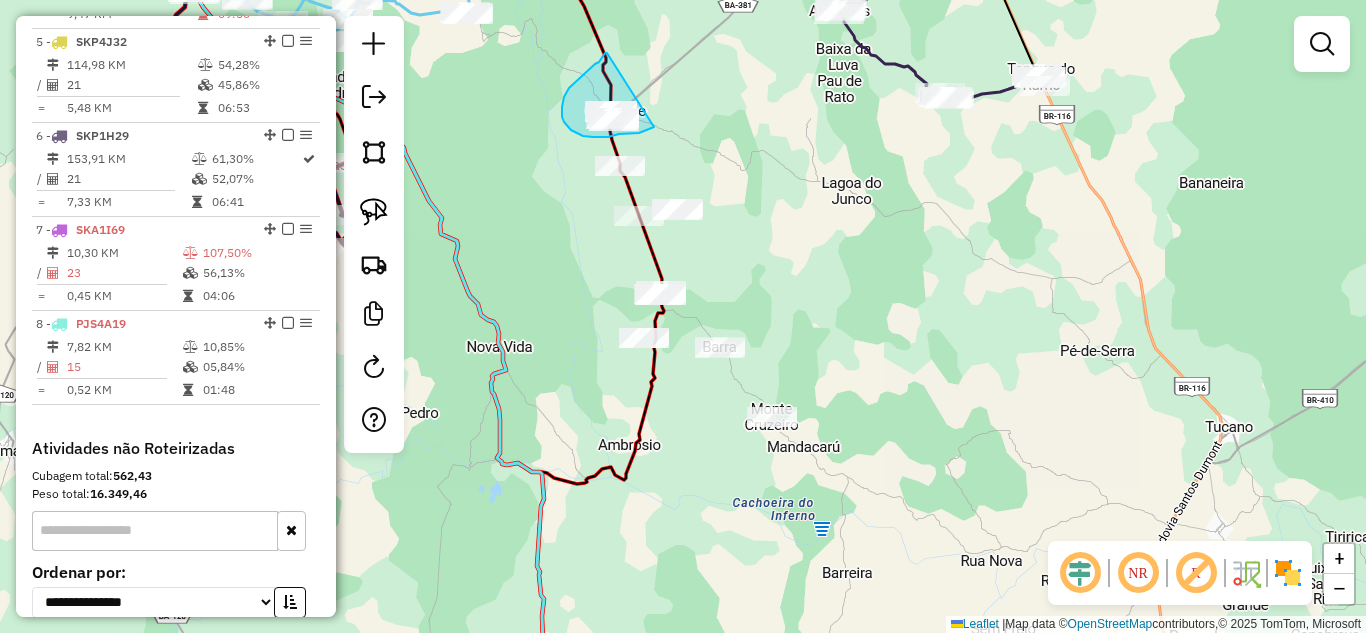 drag, startPoint x: 604, startPoint y: 55, endPoint x: 654, endPoint y: 127, distance: 87.658424 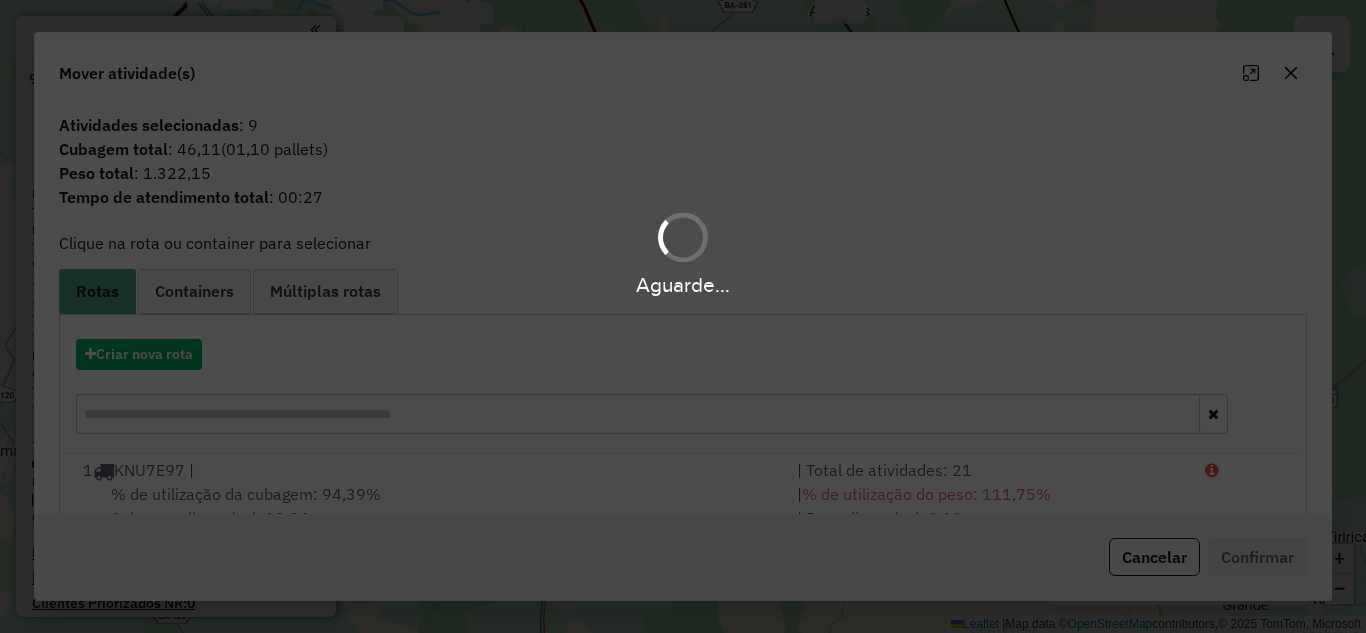 scroll, scrollTop: 0, scrollLeft: 0, axis: both 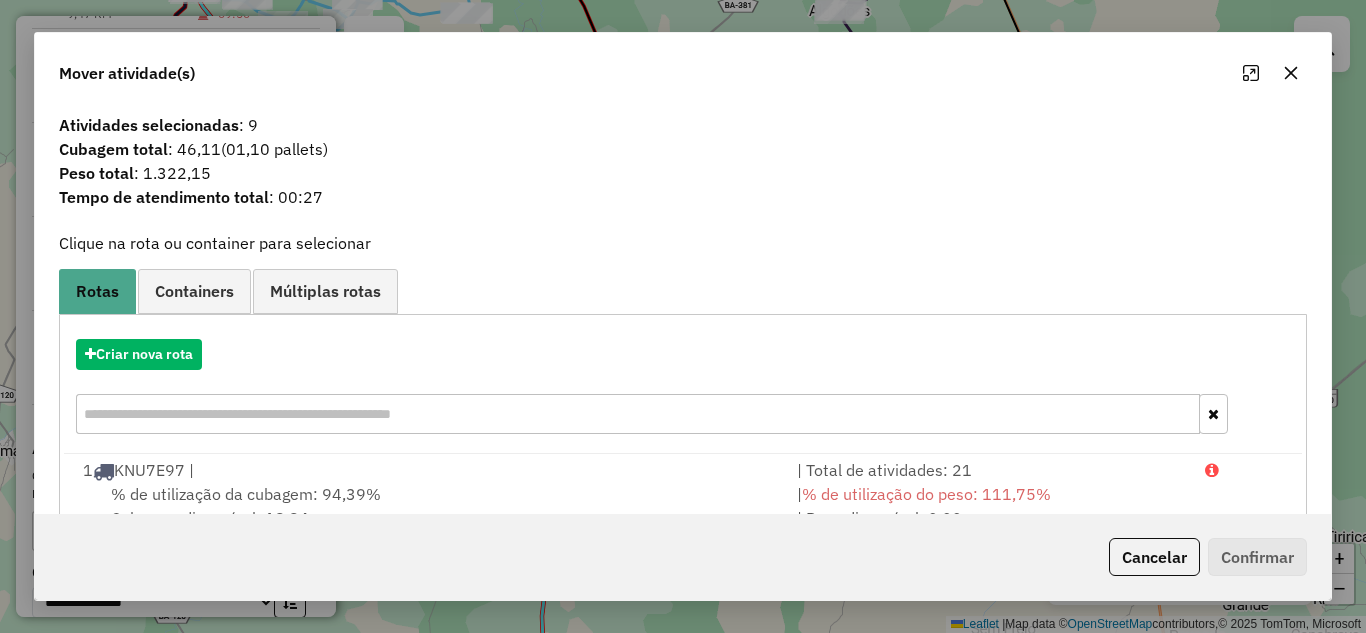 click 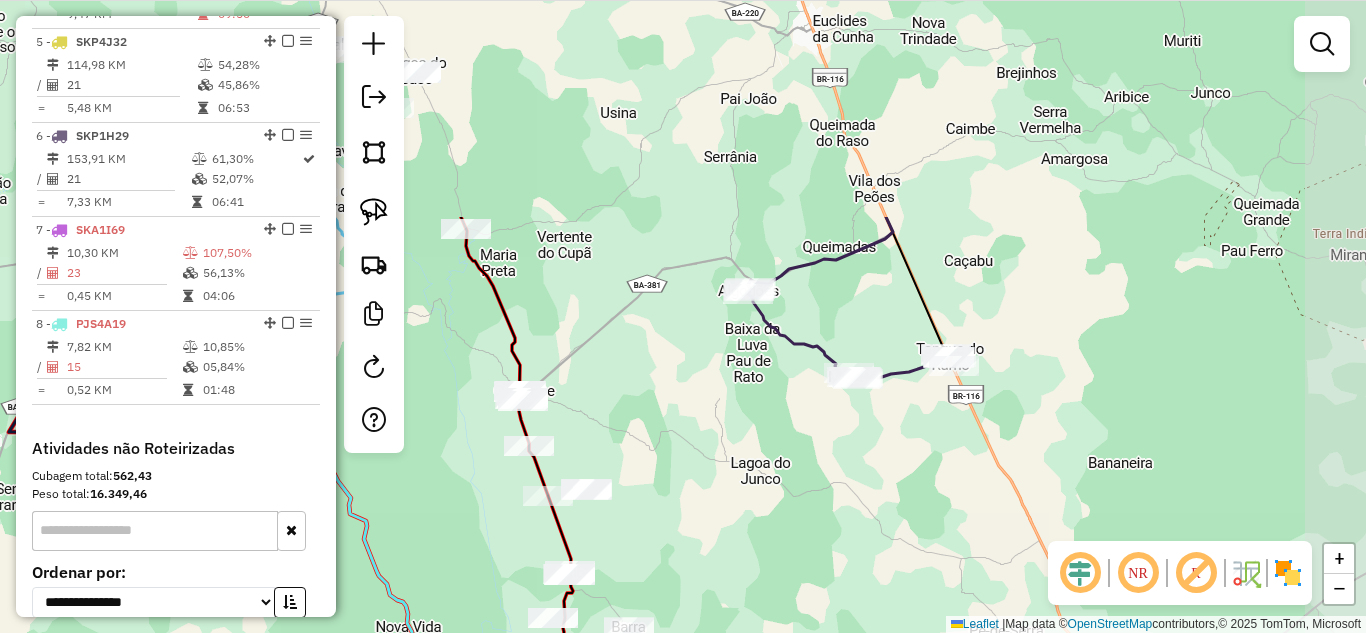 drag, startPoint x: 841, startPoint y: 227, endPoint x: 754, endPoint y: 457, distance: 245.90445 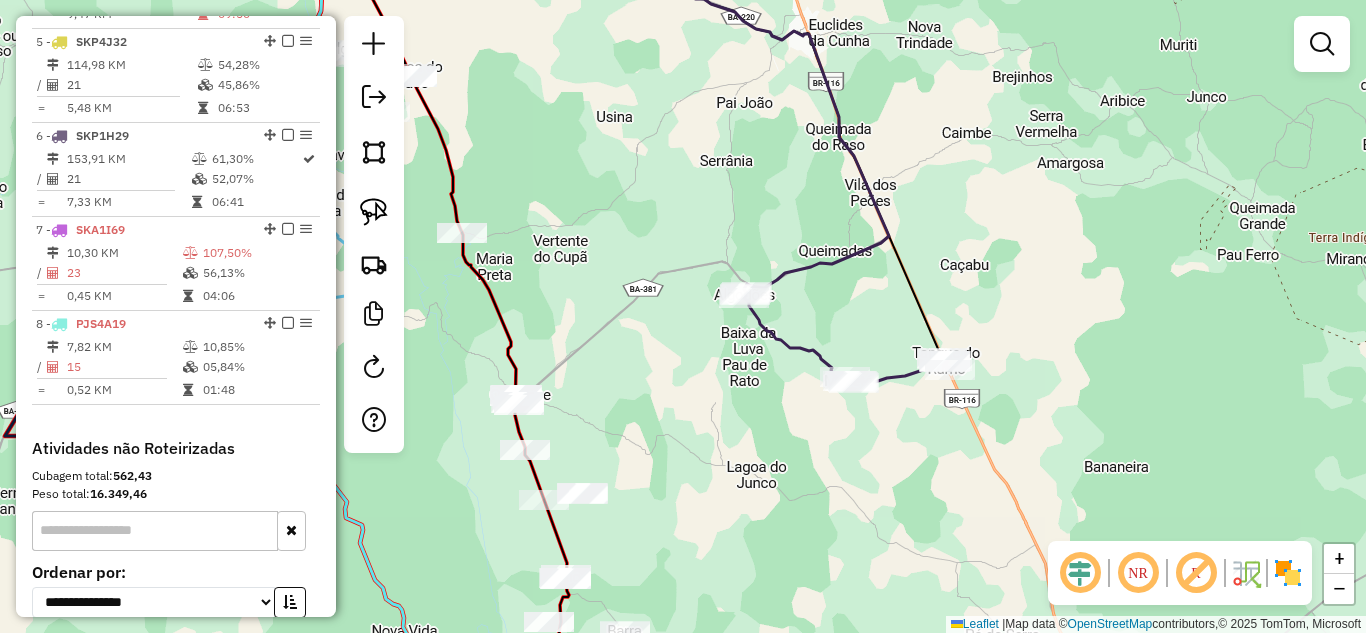 drag, startPoint x: 385, startPoint y: 206, endPoint x: 570, endPoint y: 263, distance: 193.58203 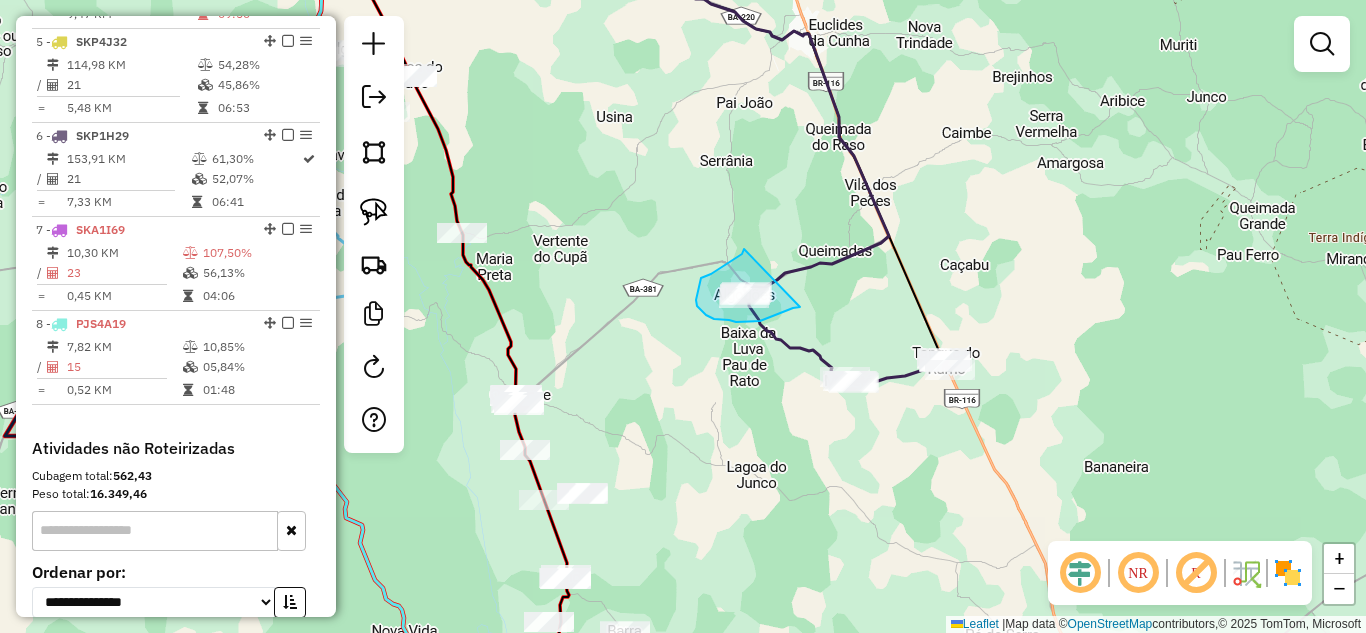 drag, startPoint x: 744, startPoint y: 249, endPoint x: 800, endPoint y: 307, distance: 80.622574 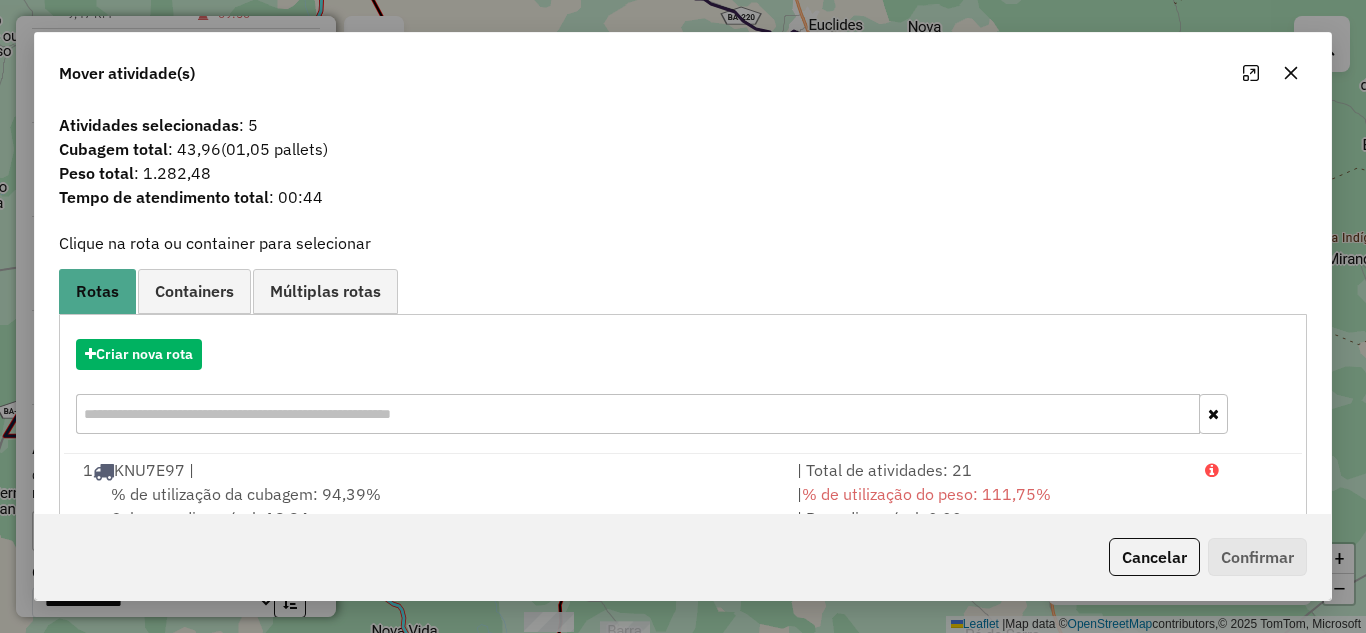 click 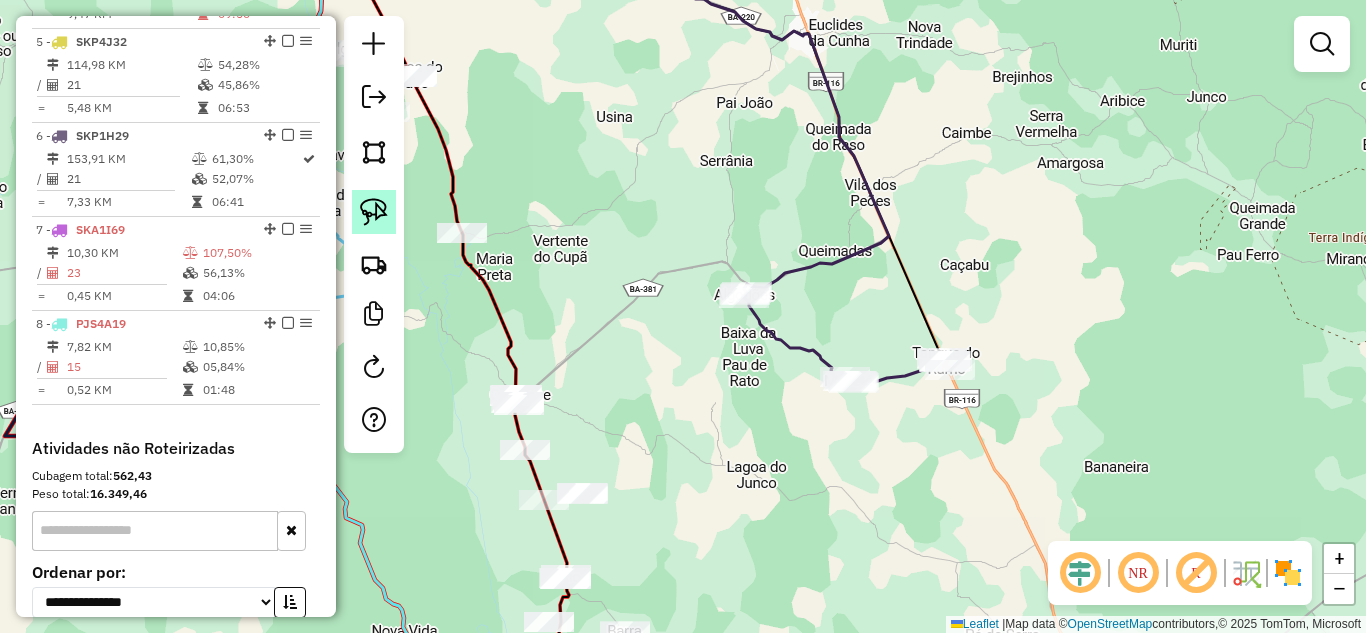 click 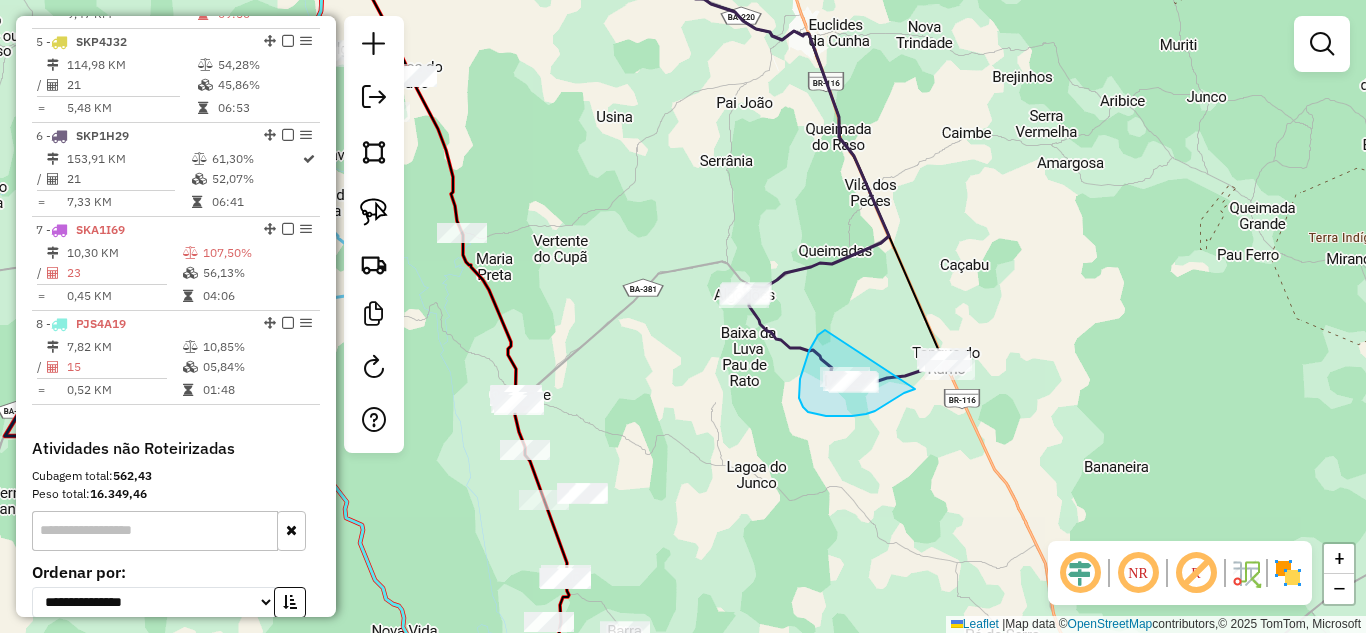 drag, startPoint x: 825, startPoint y: 330, endPoint x: 915, endPoint y: 389, distance: 107.61505 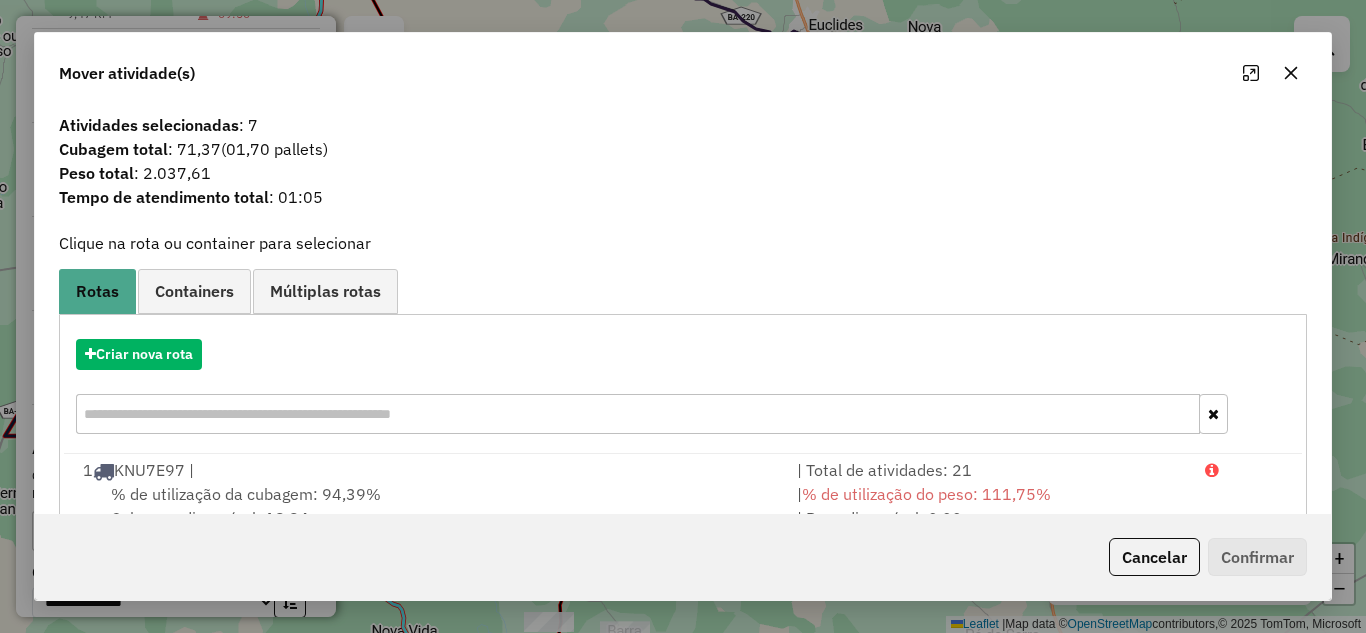 drag, startPoint x: 1290, startPoint y: 66, endPoint x: 986, endPoint y: 203, distance: 333.44415 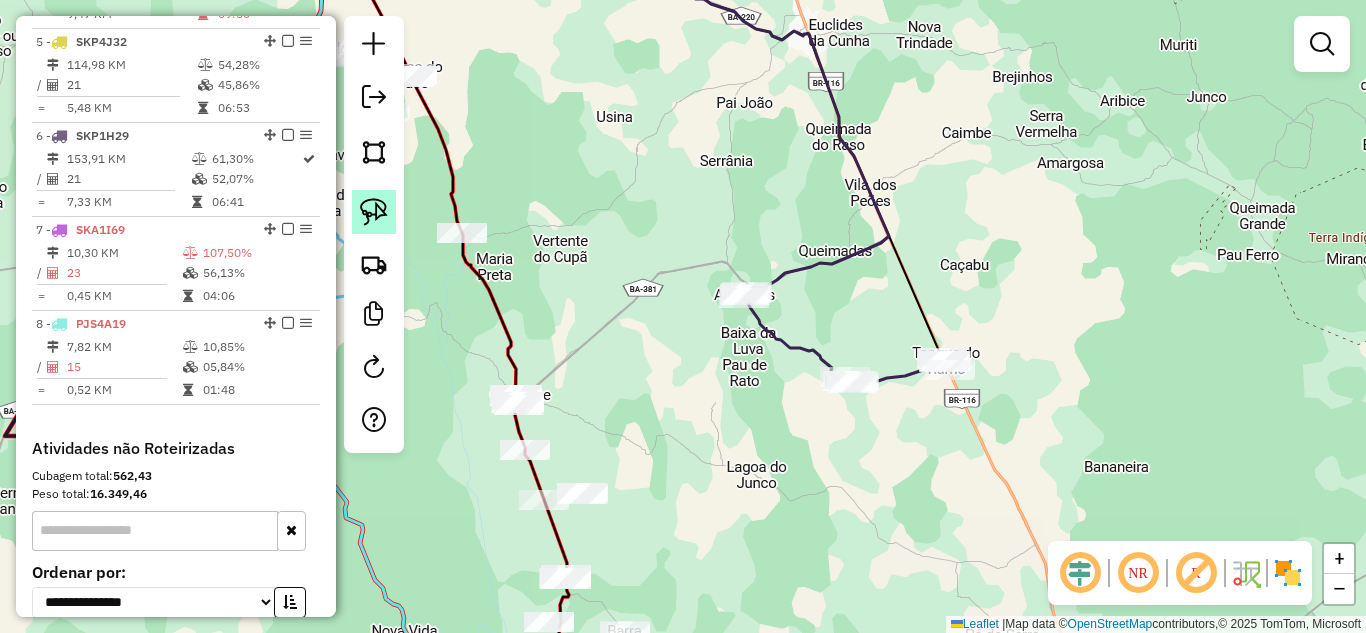click 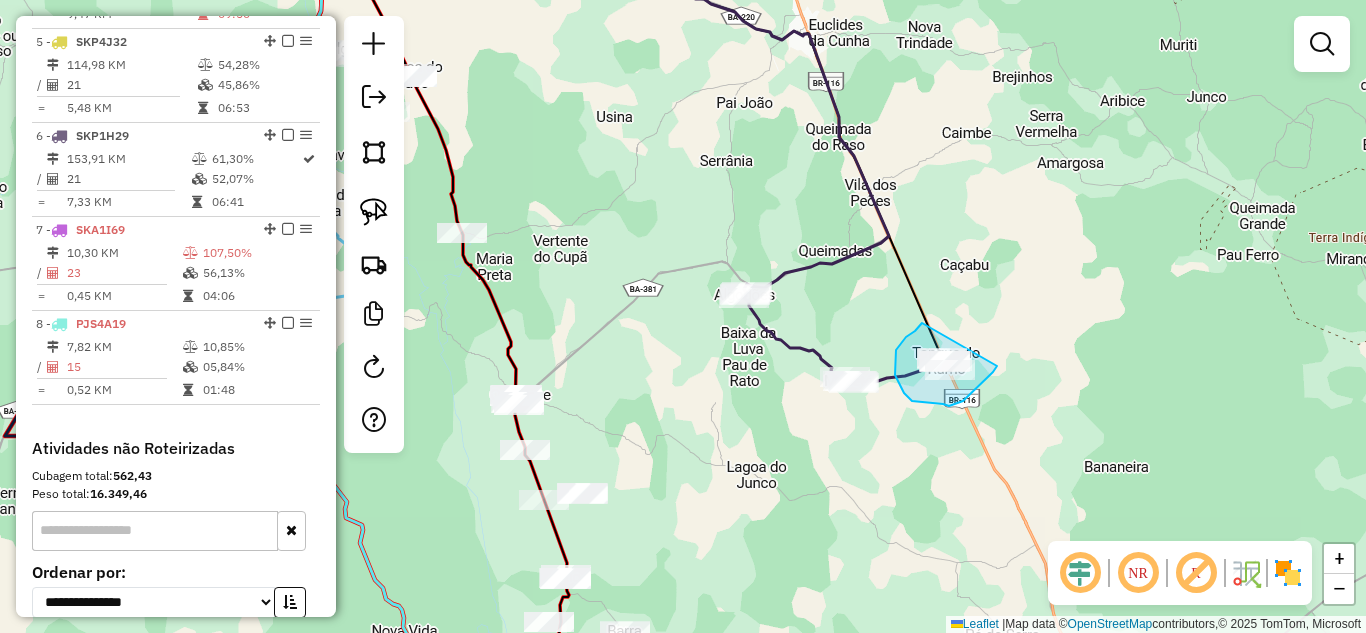 drag, startPoint x: 922, startPoint y: 323, endPoint x: 999, endPoint y: 363, distance: 86.76981 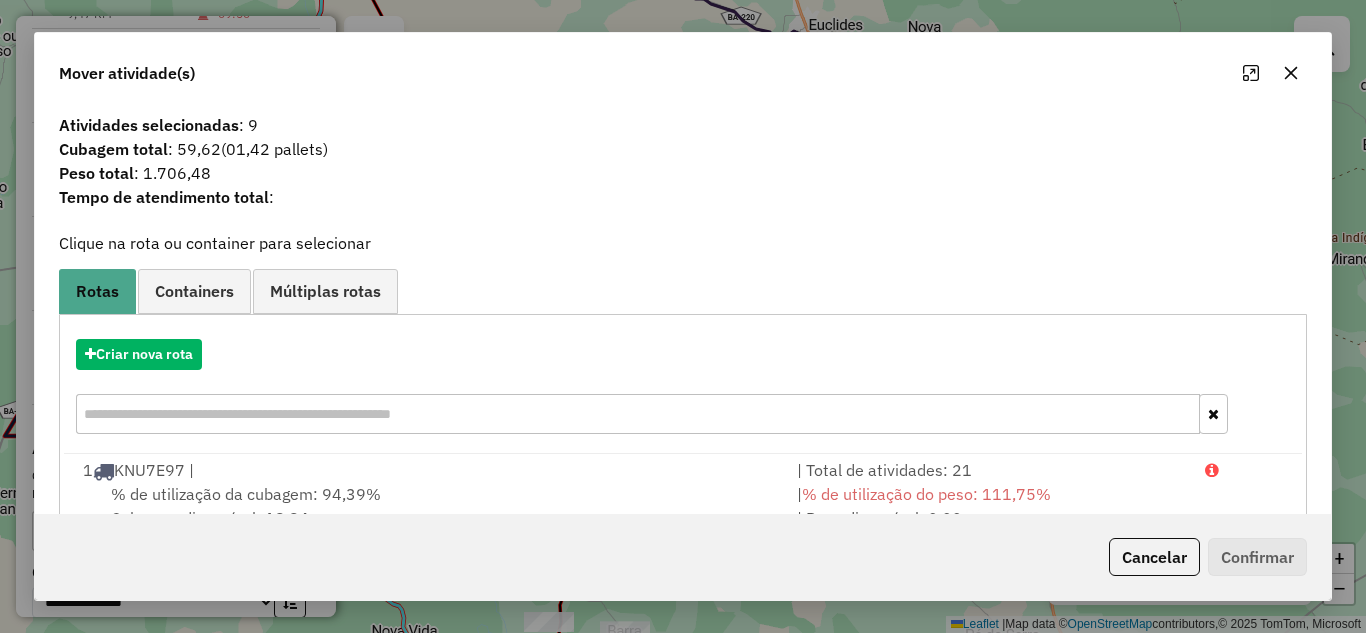 click 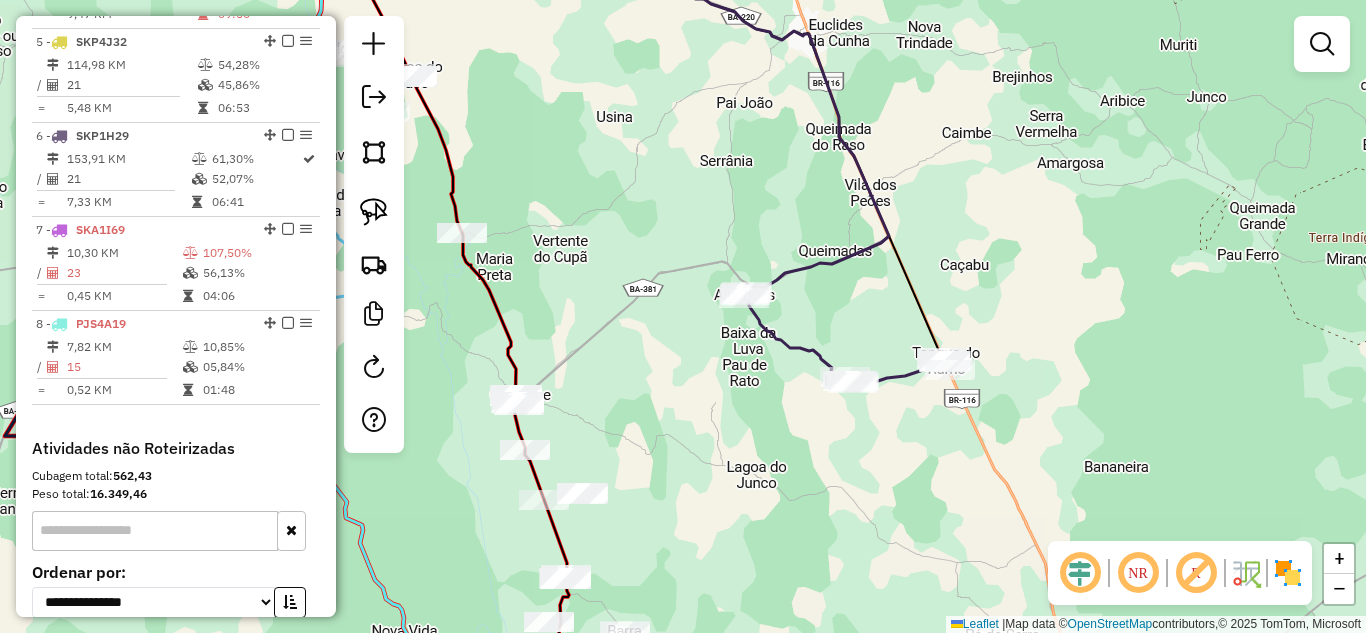 drag, startPoint x: 656, startPoint y: 399, endPoint x: 798, endPoint y: 348, distance: 150.88075 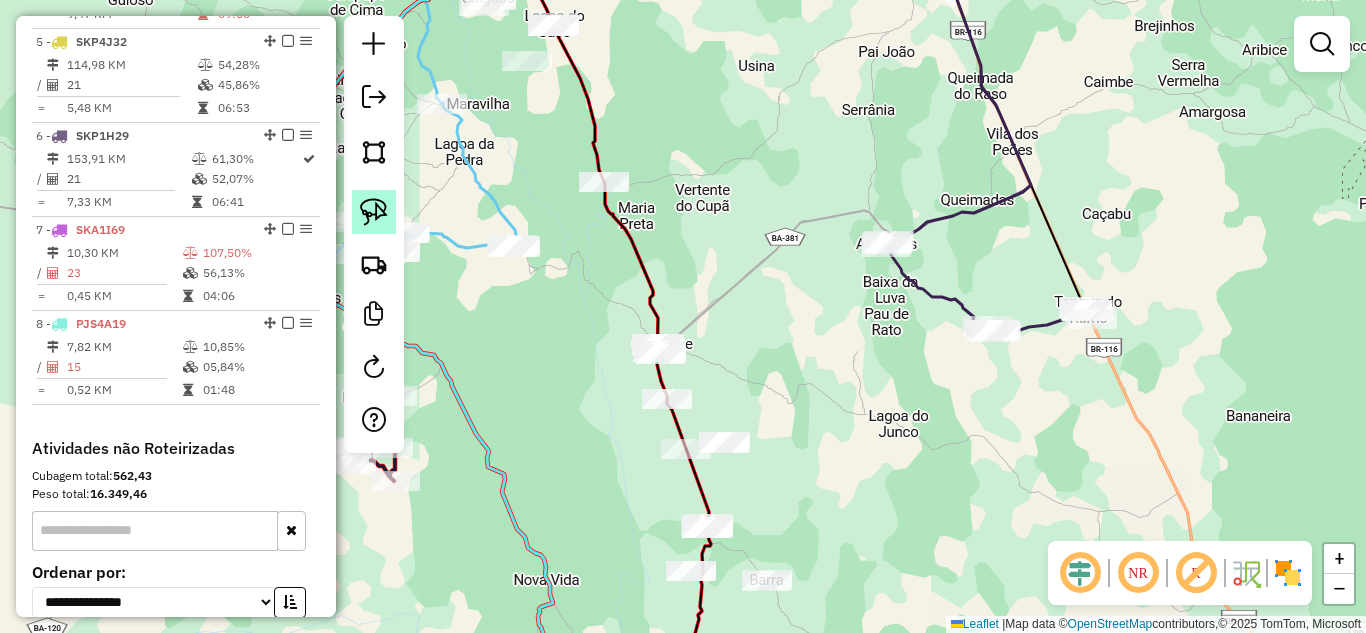 drag, startPoint x: 359, startPoint y: 211, endPoint x: 384, endPoint y: 211, distance: 25 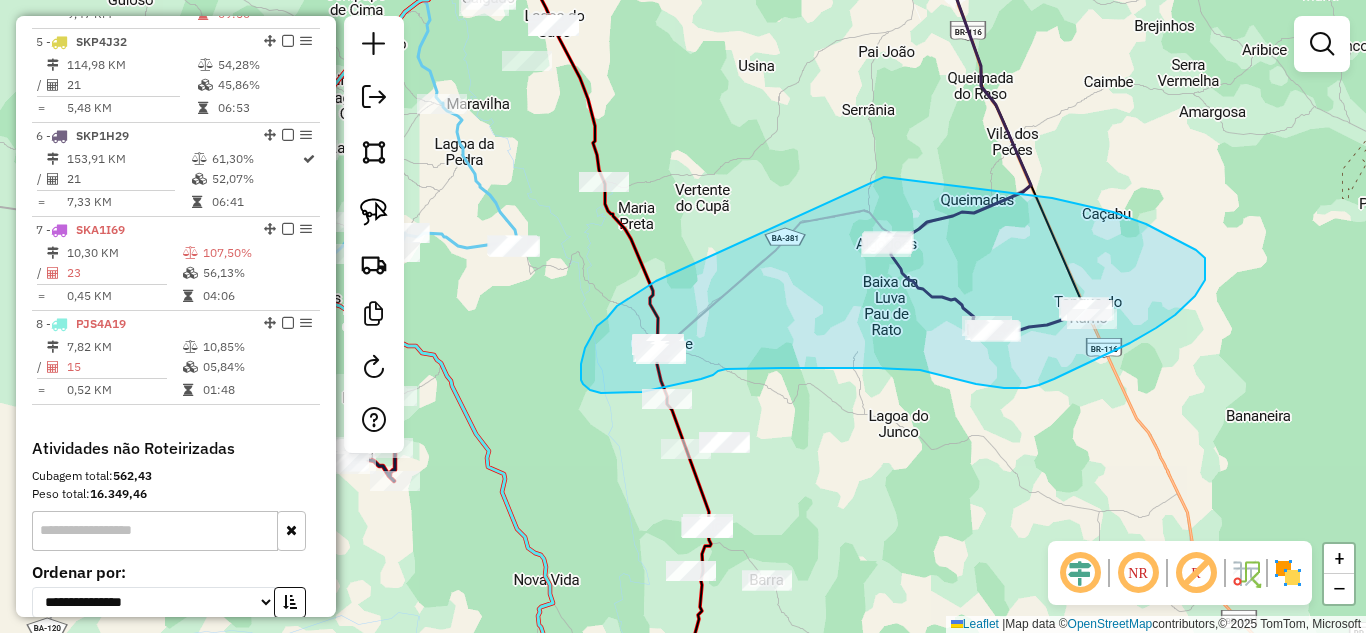 drag, startPoint x: 656, startPoint y: 281, endPoint x: 866, endPoint y: 177, distance: 234.34163 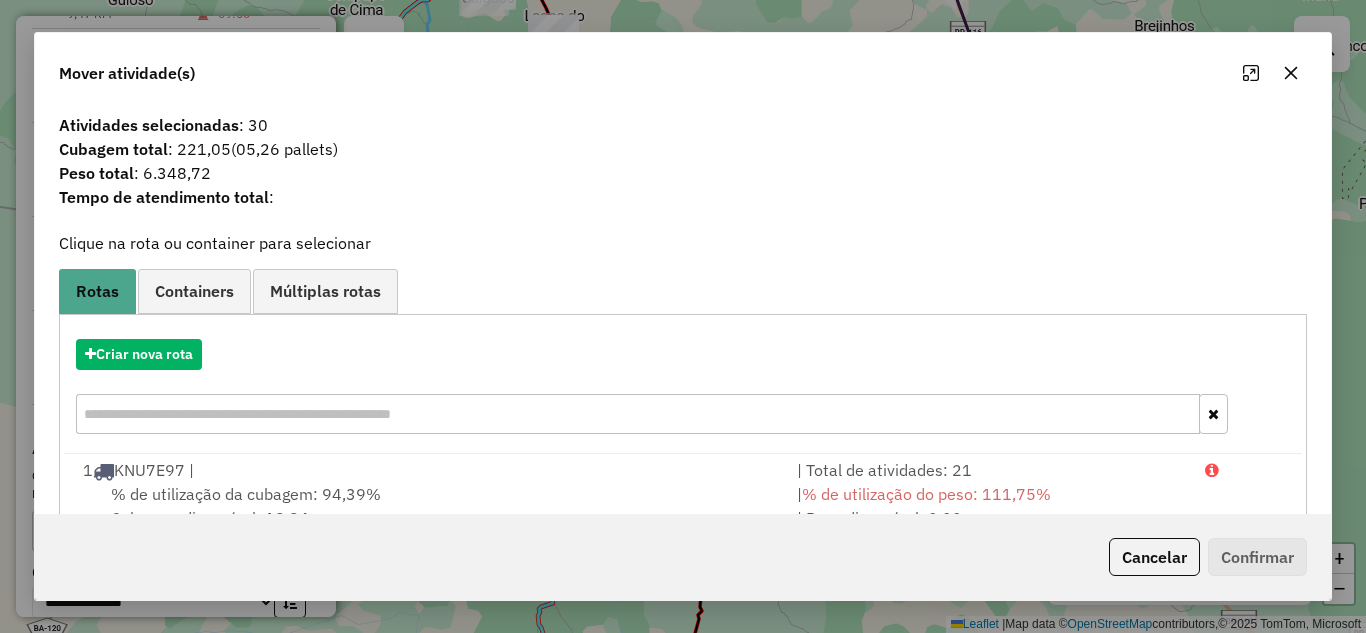click 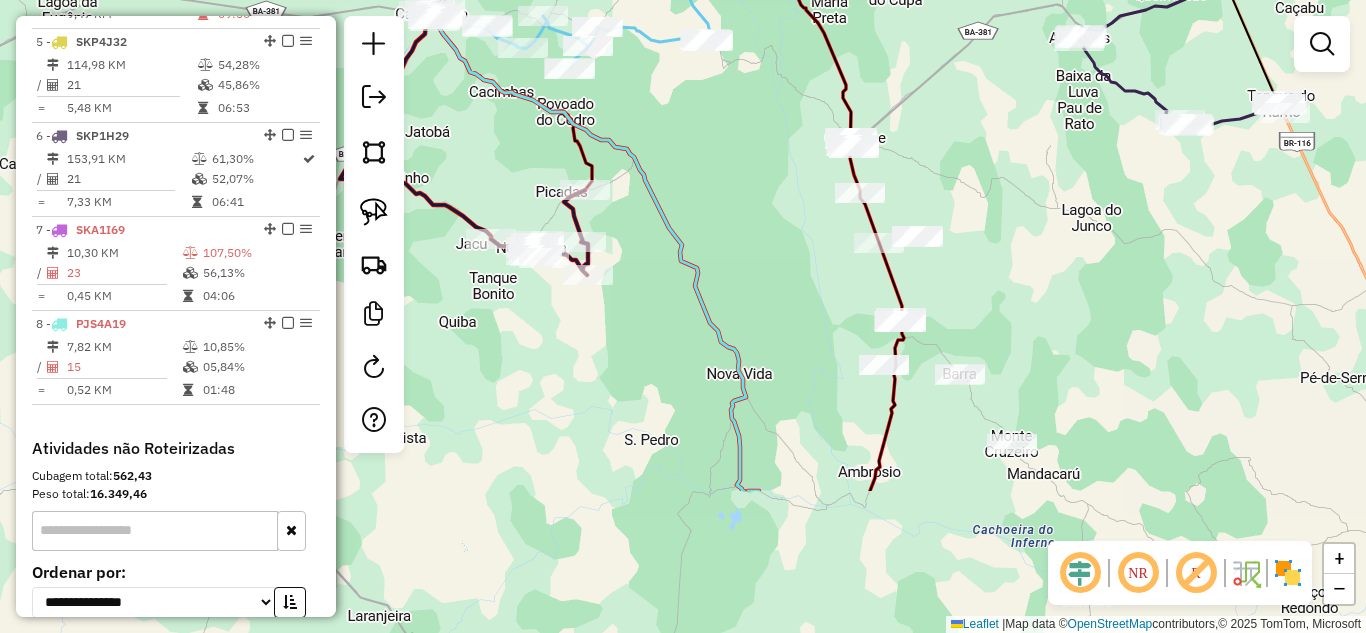 drag, startPoint x: 953, startPoint y: 423, endPoint x: 1156, endPoint y: 254, distance: 264.1401 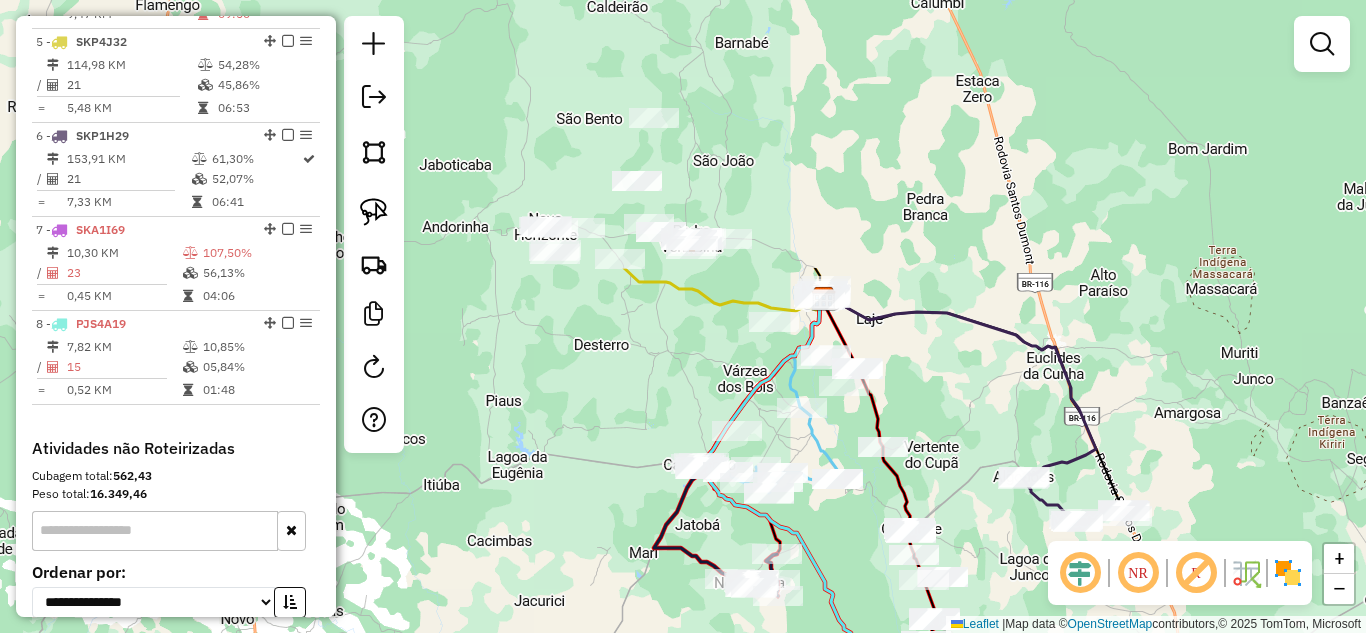 drag, startPoint x: 903, startPoint y: 146, endPoint x: 963, endPoint y: 409, distance: 269.7573 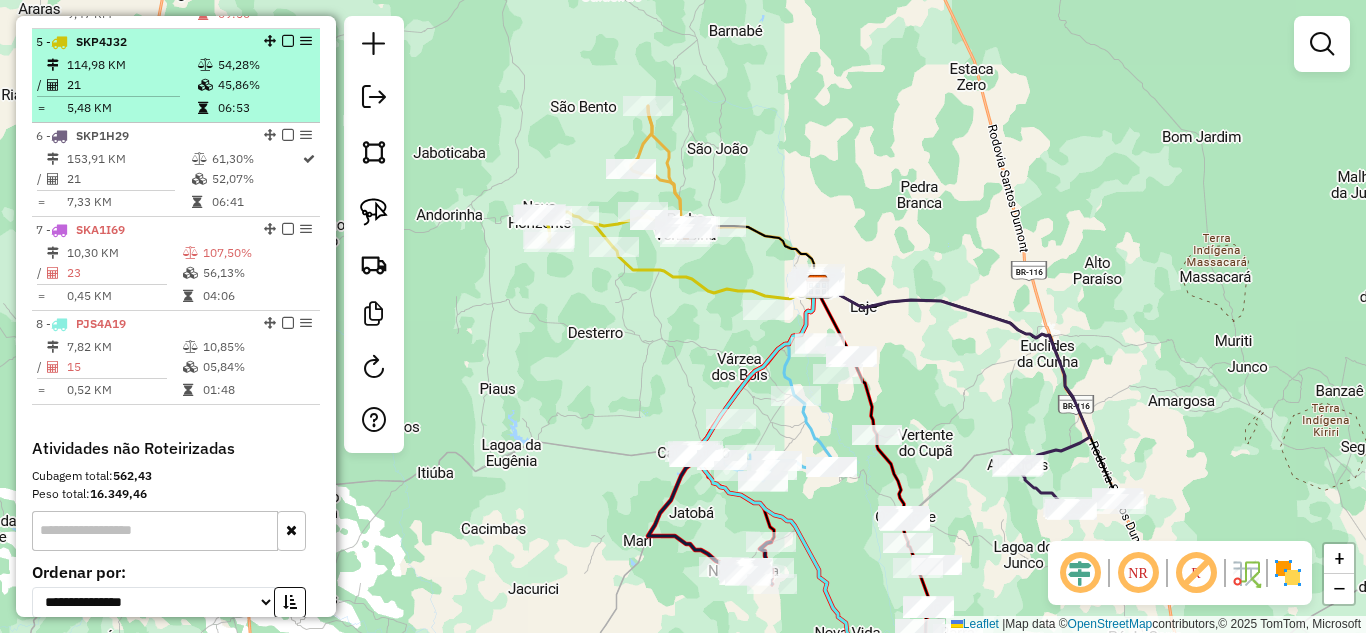 click on "5 -       SKP4J32" at bounding box center (142, 42) 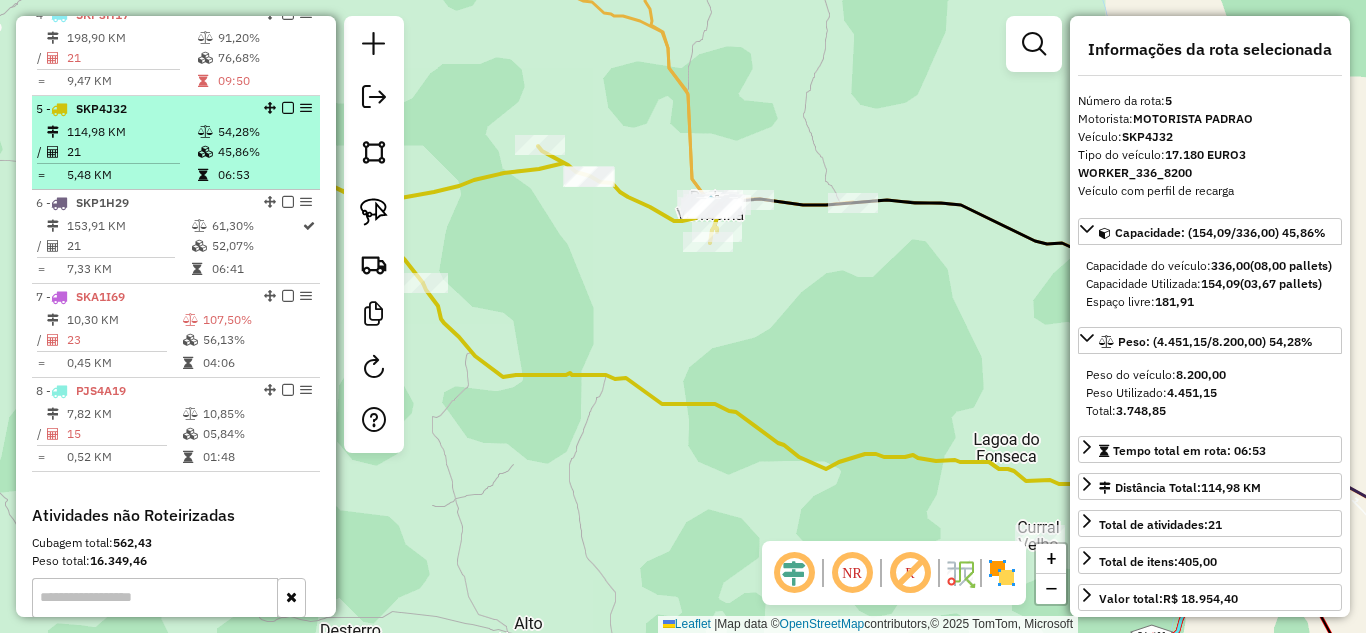 scroll, scrollTop: 919, scrollLeft: 0, axis: vertical 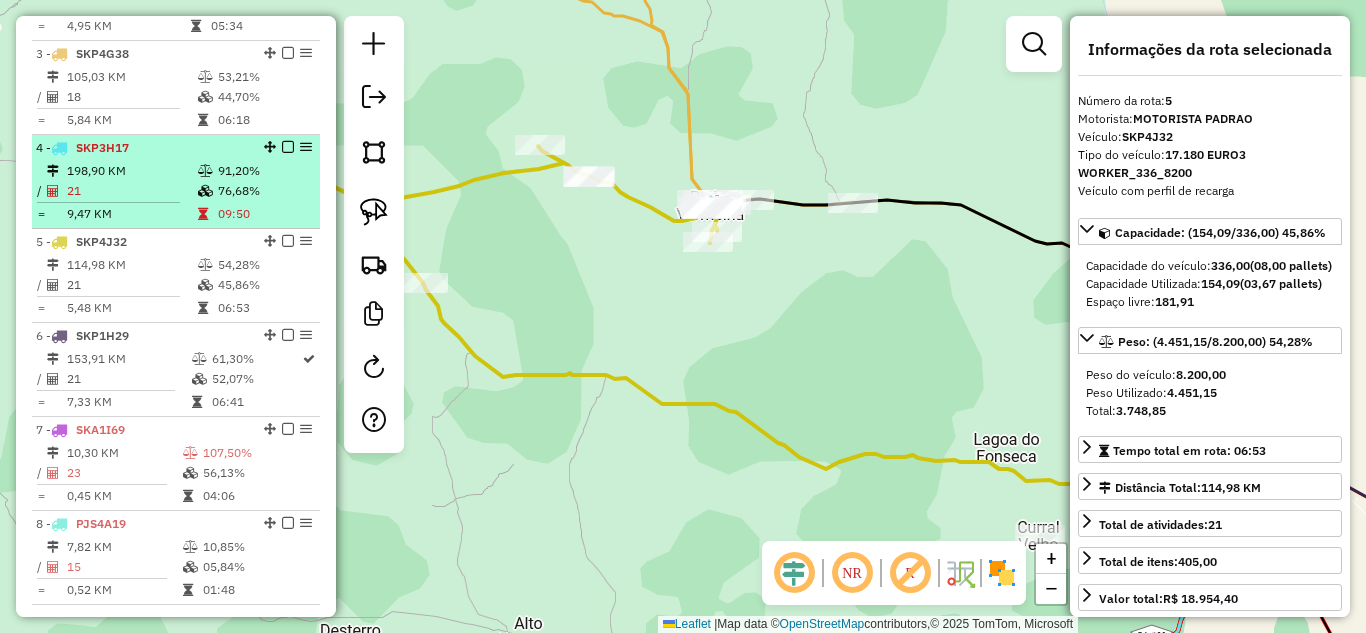 click on "198,90 KM" at bounding box center (131, 171) 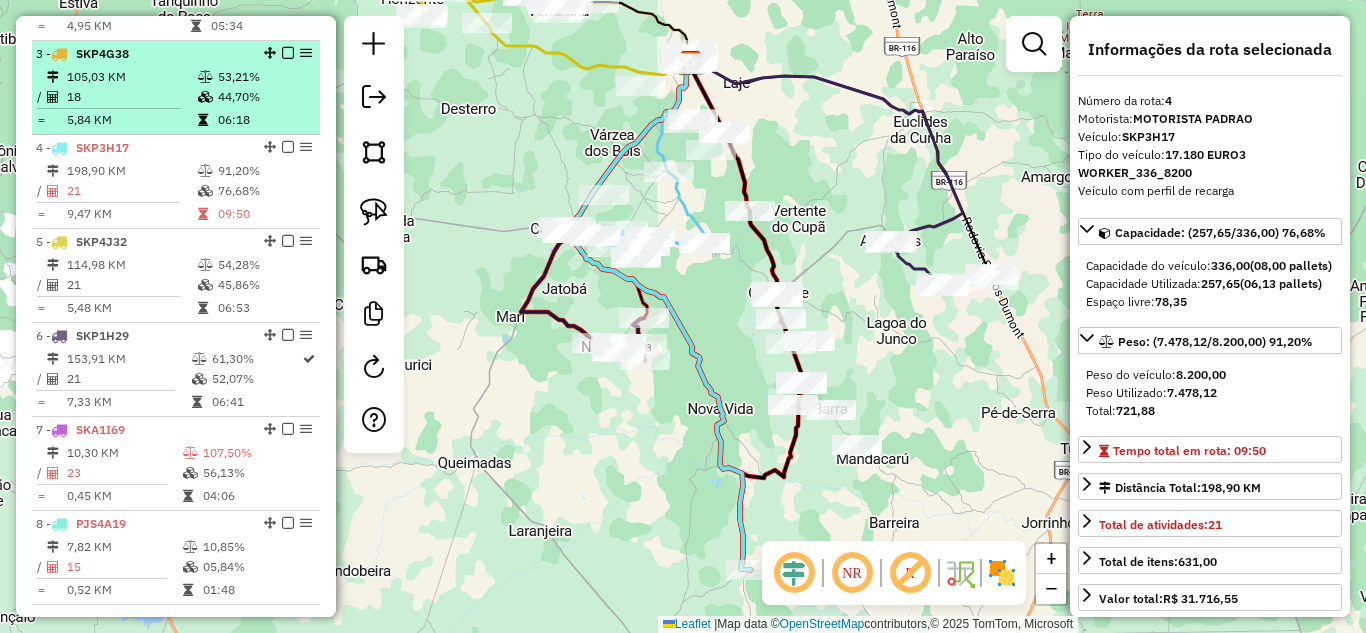 click on "18" at bounding box center [131, 97] 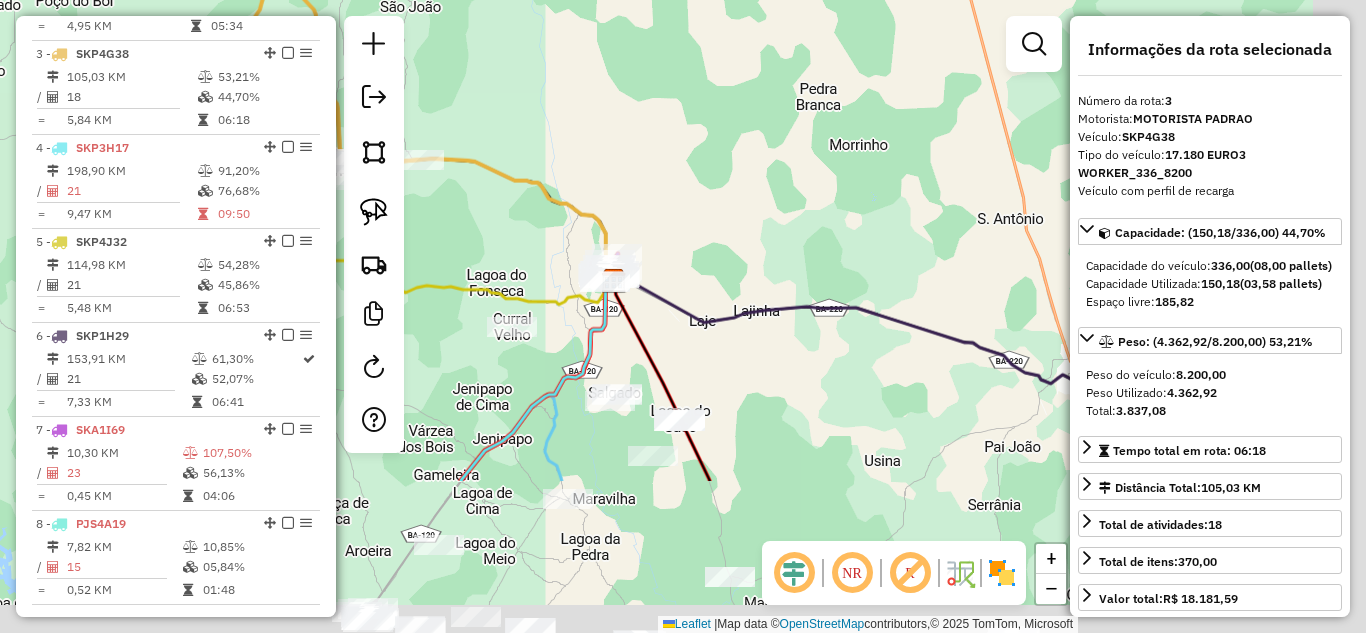 drag, startPoint x: 890, startPoint y: 280, endPoint x: 599, endPoint y: -9, distance: 410.12436 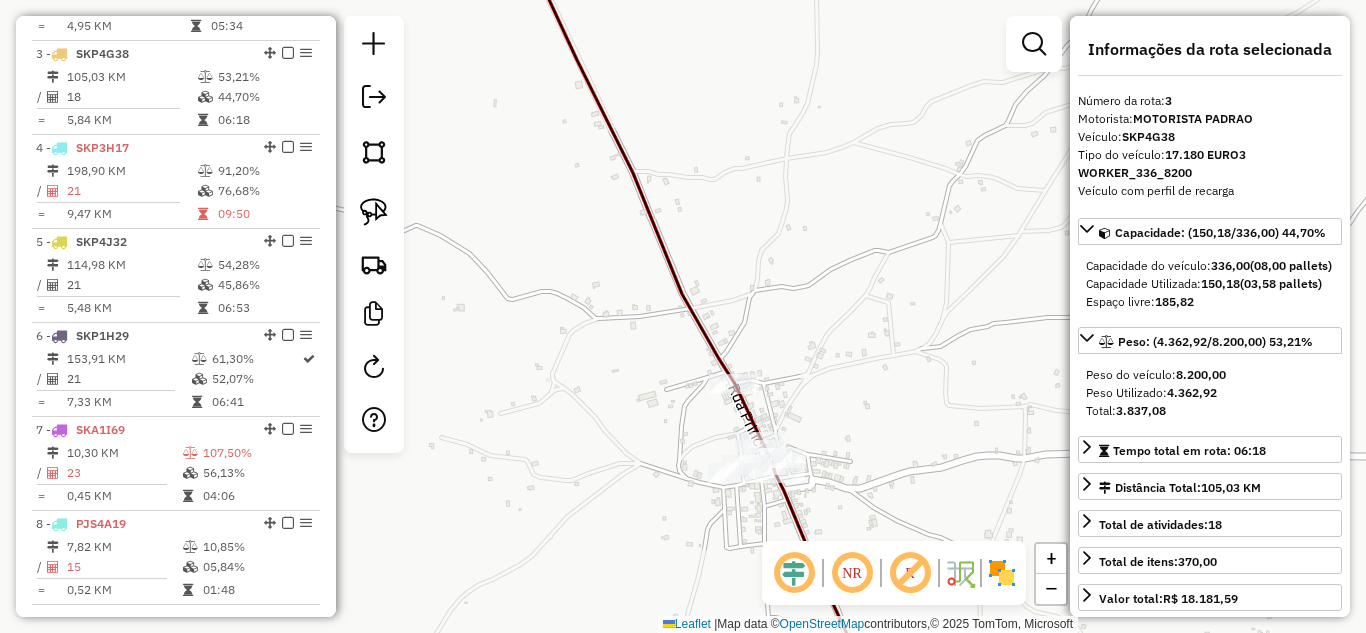 click 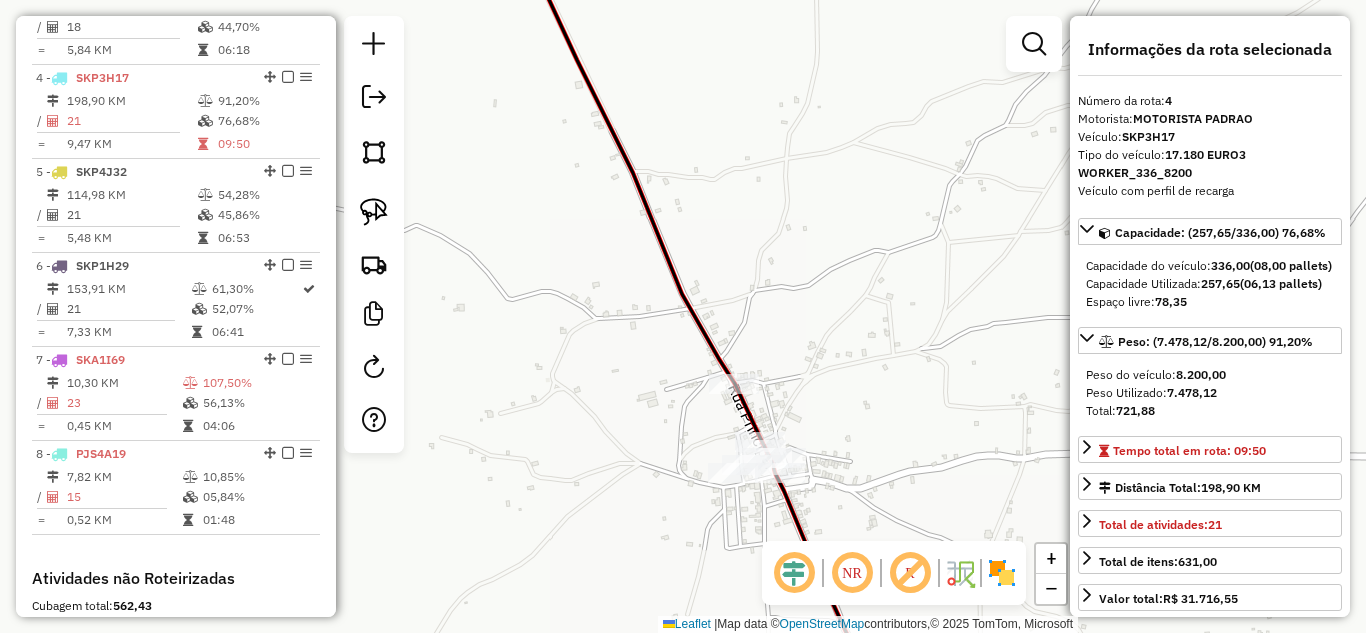 scroll, scrollTop: 1056, scrollLeft: 0, axis: vertical 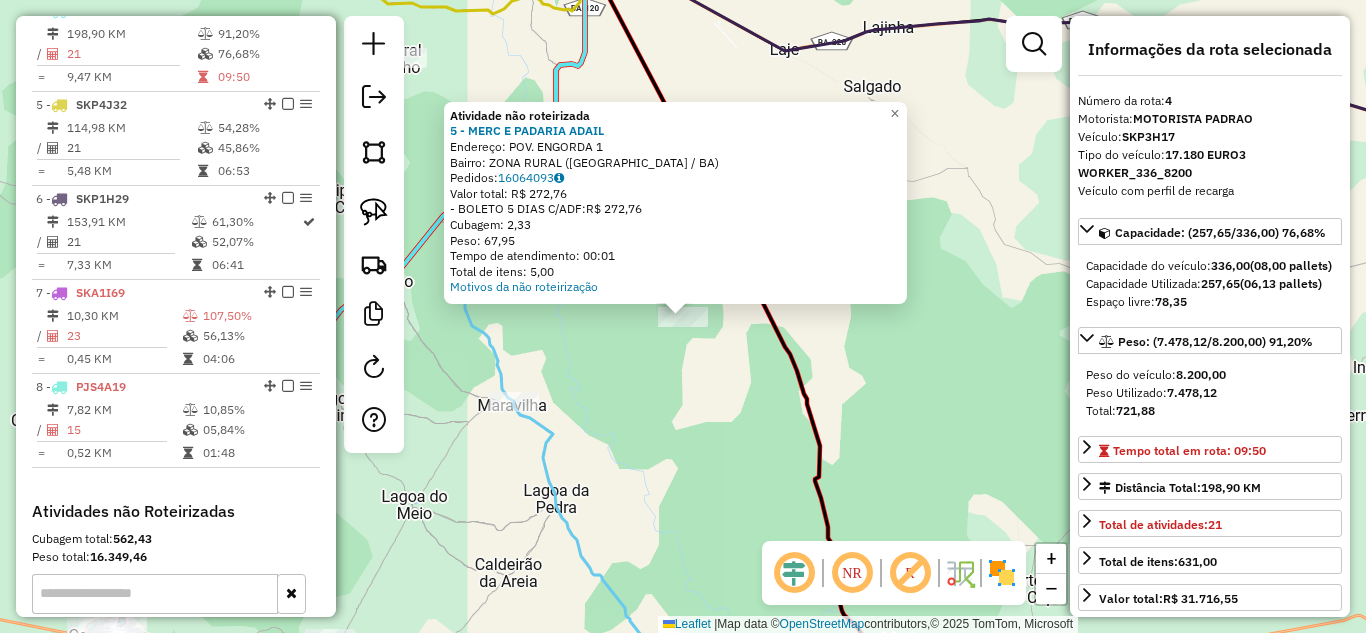 click on "Atividade não roteirizada 5 - MERC E PADARIA ADAIL  Endereço:  POV. ENGORDA 1   Bairro: ZONA RURAL (MONTE SANTO / BA)   Pedidos:  16064093   Valor total: R$ 272,76   - BOLETO 5 DIAS C/ADF:  R$ 272,76   Cubagem: 2,33   Peso: 67,95   Tempo de atendimento: 00:01   Total de itens: 5,00  Motivos da não roteirização × Janela de atendimento Grade de atendimento Capacidade Transportadoras Veículos Cliente Pedidos  Rotas Selecione os dias de semana para filtrar as janelas de atendimento  Seg   Ter   Qua   Qui   Sex   Sáb   Dom  Informe o período da janela de atendimento: De: Até:  Filtrar exatamente a janela do cliente  Considerar janela de atendimento padrão  Selecione os dias de semana para filtrar as grades de atendimento  Seg   Ter   Qua   Qui   Sex   Sáb   Dom   Considerar clientes sem dia de atendimento cadastrado  Clientes fora do dia de atendimento selecionado Filtrar as atividades entre os valores definidos abaixo:  Peso mínimo:   Peso máximo:   Cubagem mínima:   Cubagem máxima:   De:   Até:" 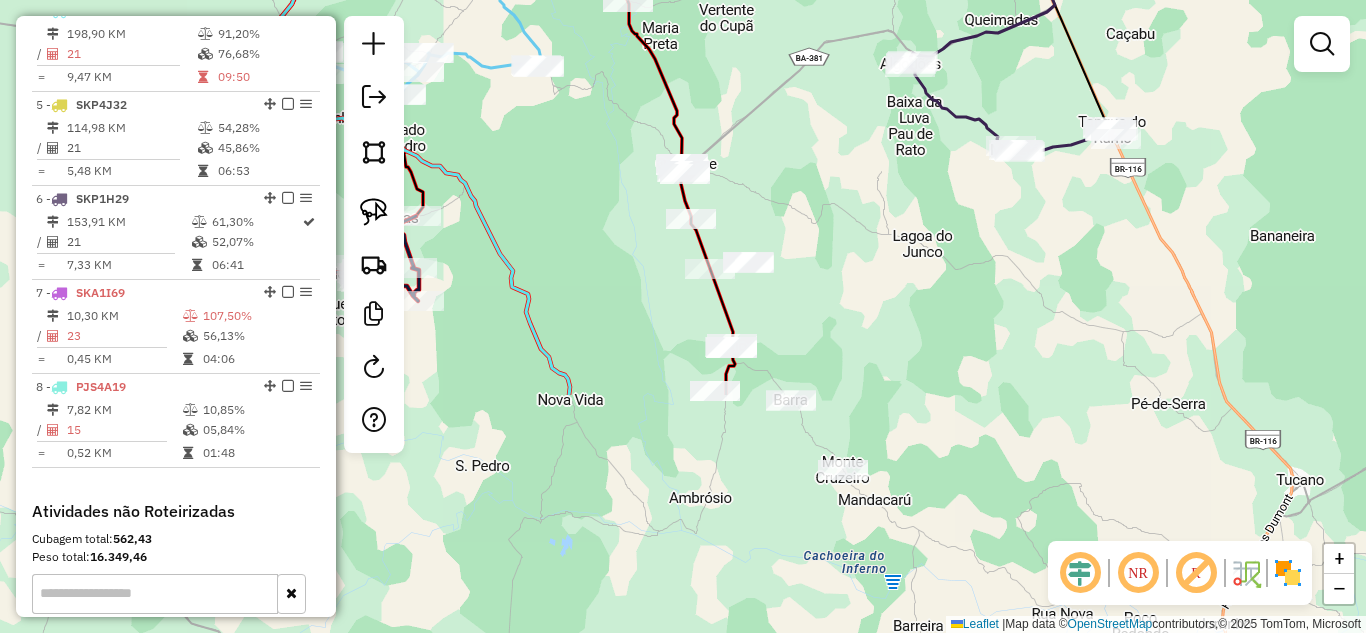 drag, startPoint x: 804, startPoint y: 442, endPoint x: 536, endPoint y: 140, distance: 403.76727 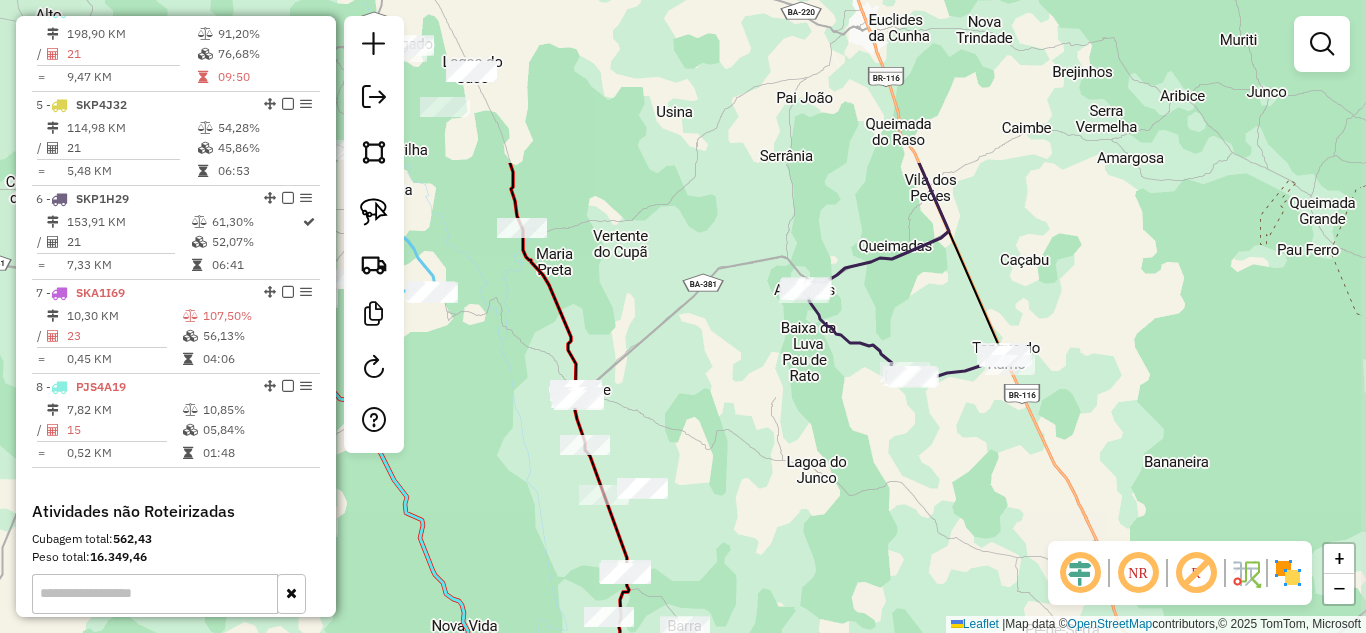 drag, startPoint x: 637, startPoint y: 124, endPoint x: 561, endPoint y: 301, distance: 192.62659 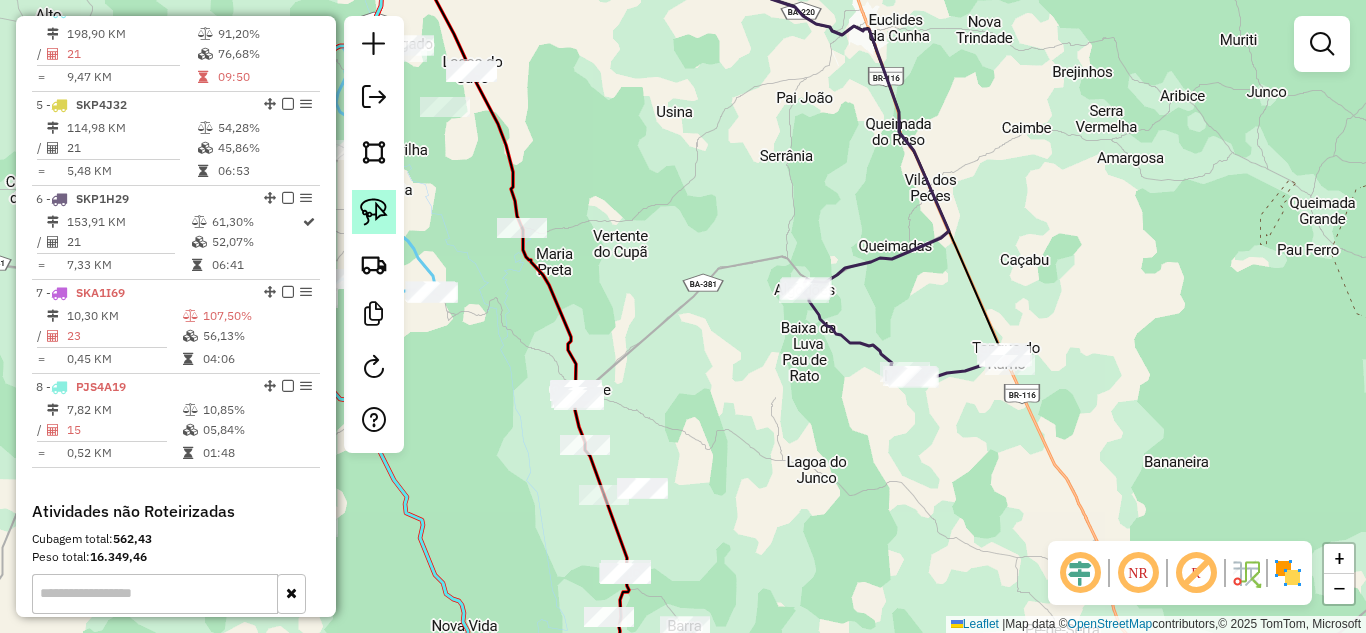 click 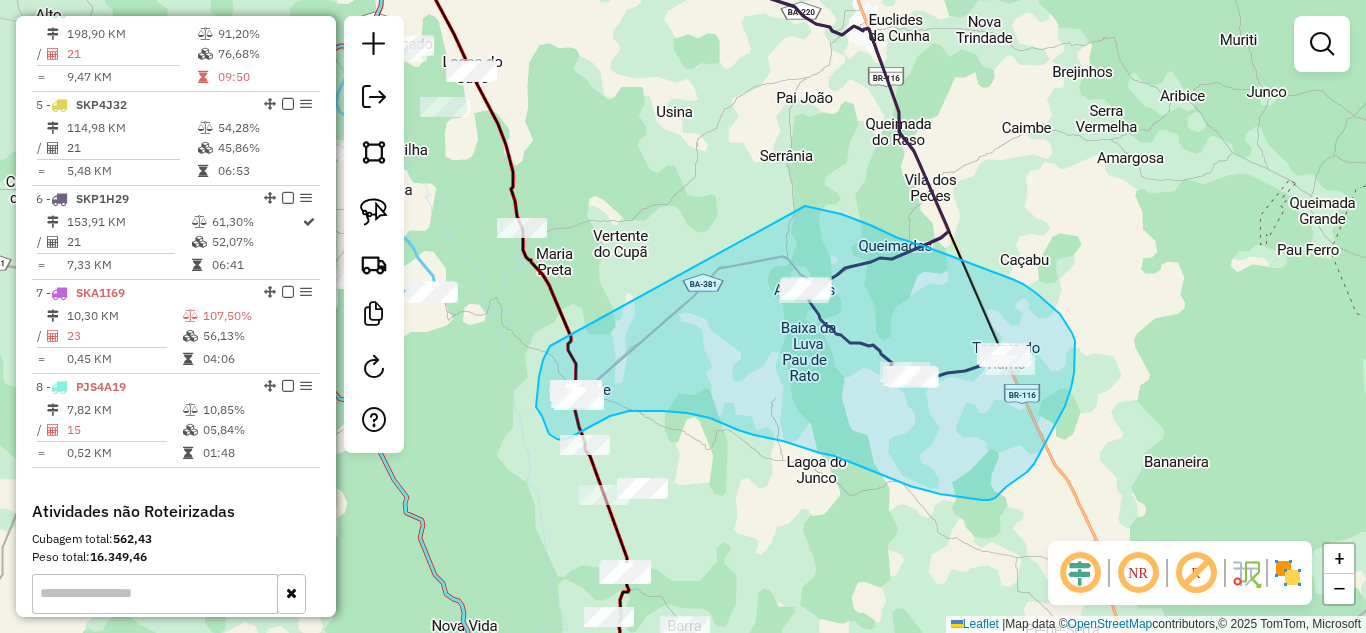 drag, startPoint x: 550, startPoint y: 346, endPoint x: 805, endPoint y: 206, distance: 290.90378 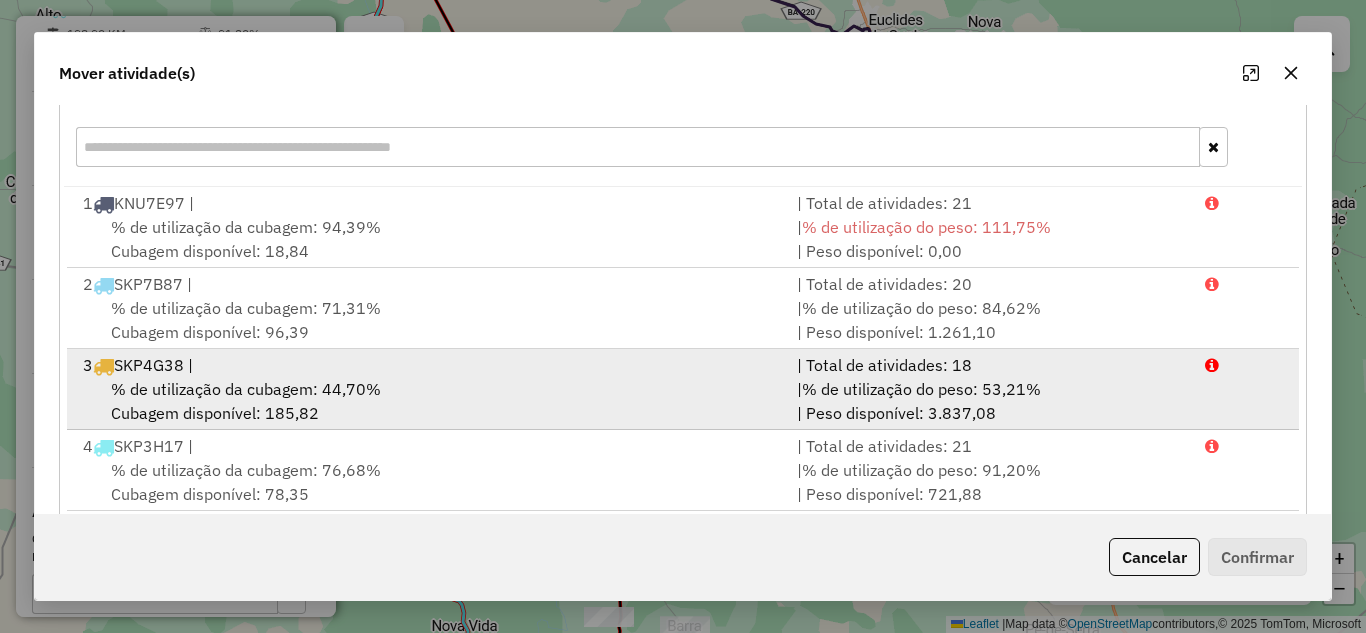 scroll, scrollTop: 333, scrollLeft: 0, axis: vertical 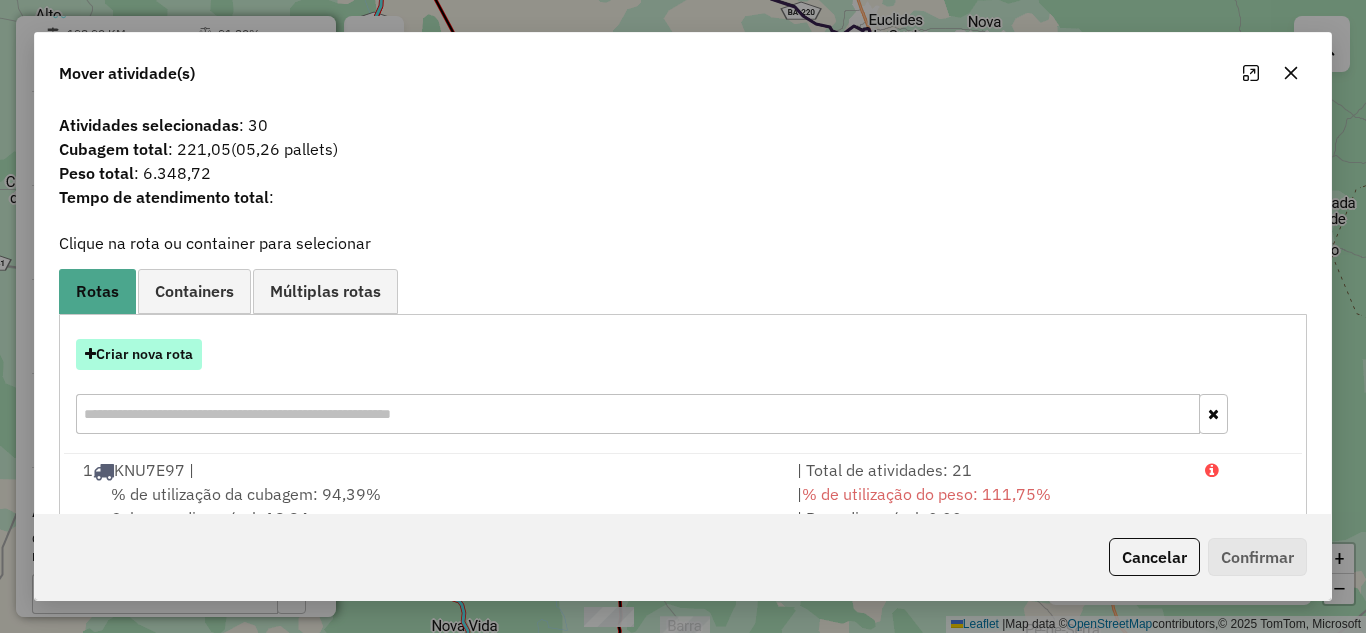 click on "Criar nova rota" at bounding box center [139, 354] 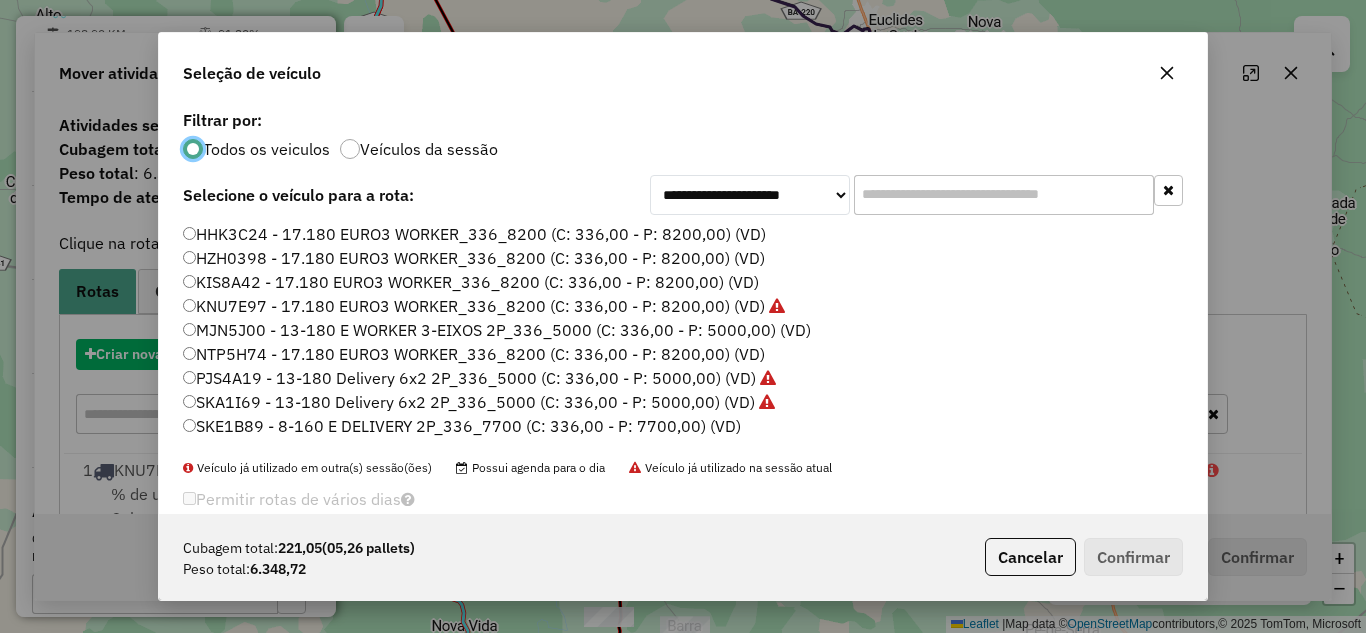 scroll, scrollTop: 11, scrollLeft: 6, axis: both 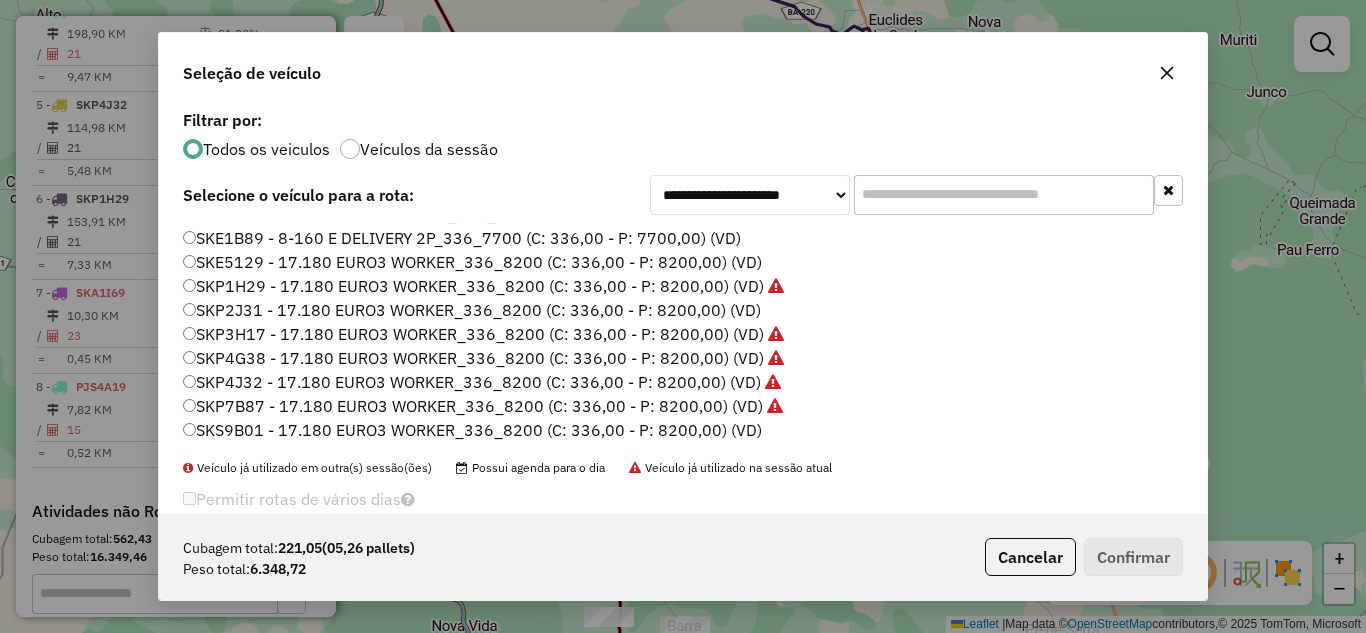 click on "SKP2J31 - 17.180 EURO3 WORKER_336_8200 (C: 336,00 - P: 8200,00) (VD)" 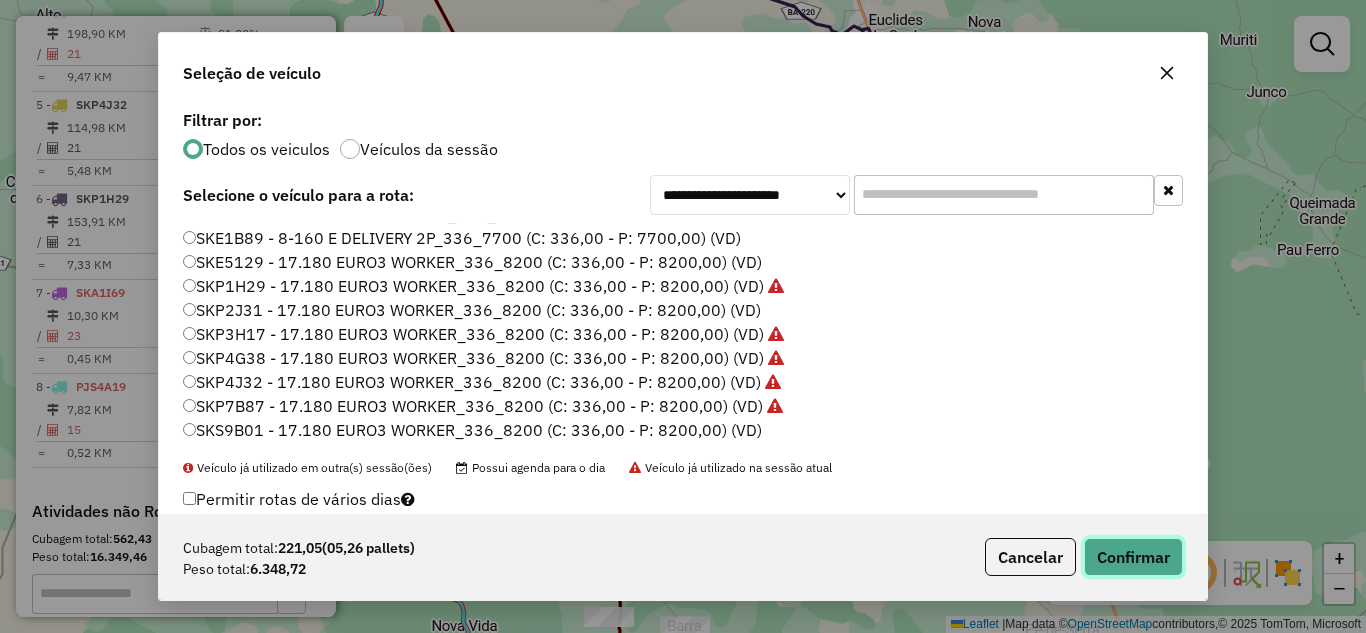 click on "Confirmar" 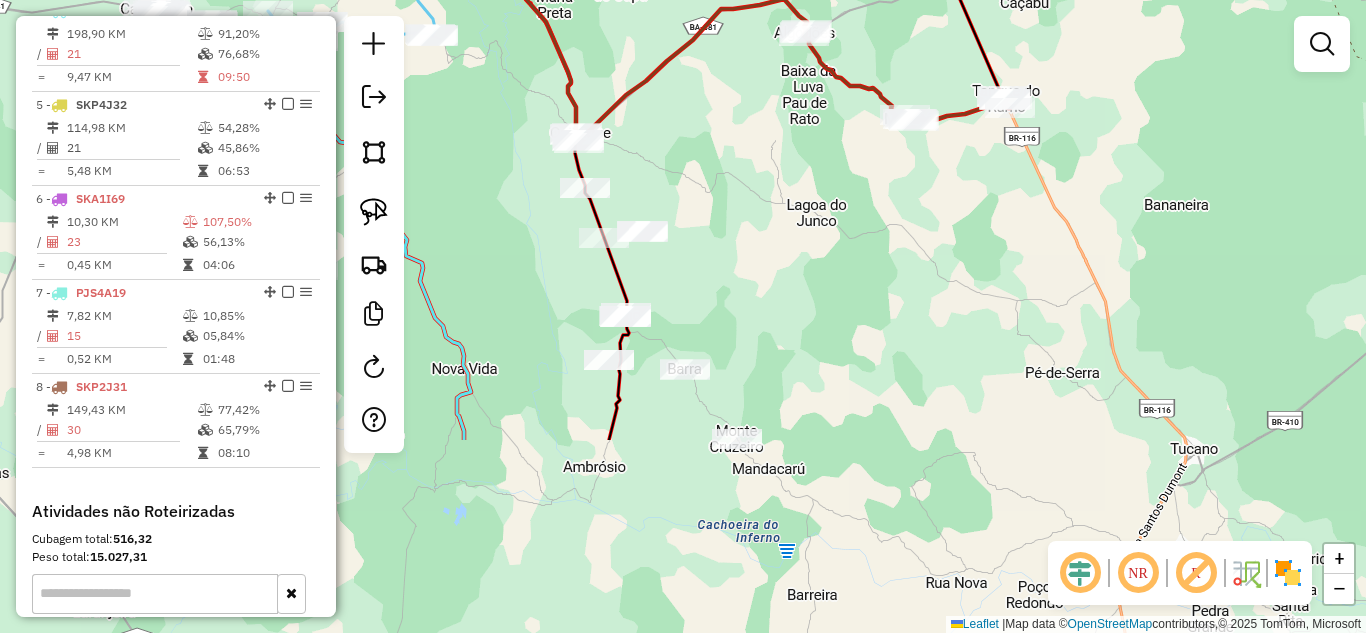 drag, startPoint x: 708, startPoint y: 427, endPoint x: 721, endPoint y: 274, distance: 153.5513 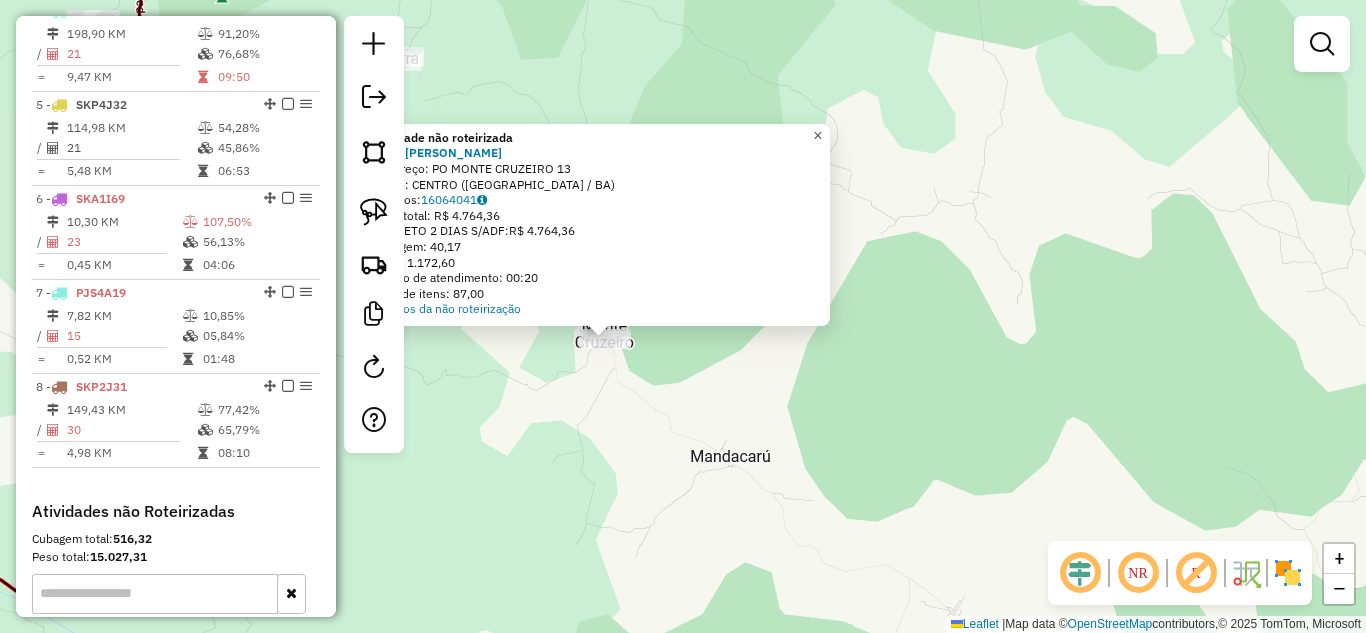 click on "×" 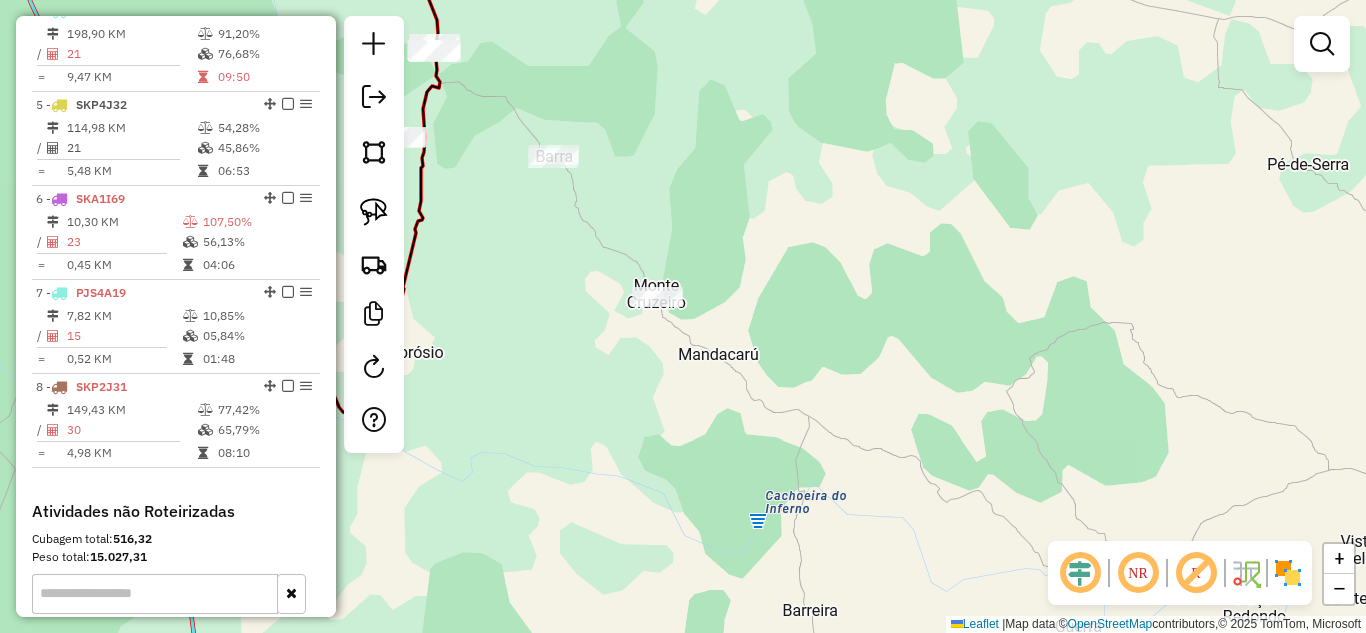 drag, startPoint x: 641, startPoint y: 214, endPoint x: 806, endPoint y: 294, distance: 183.37122 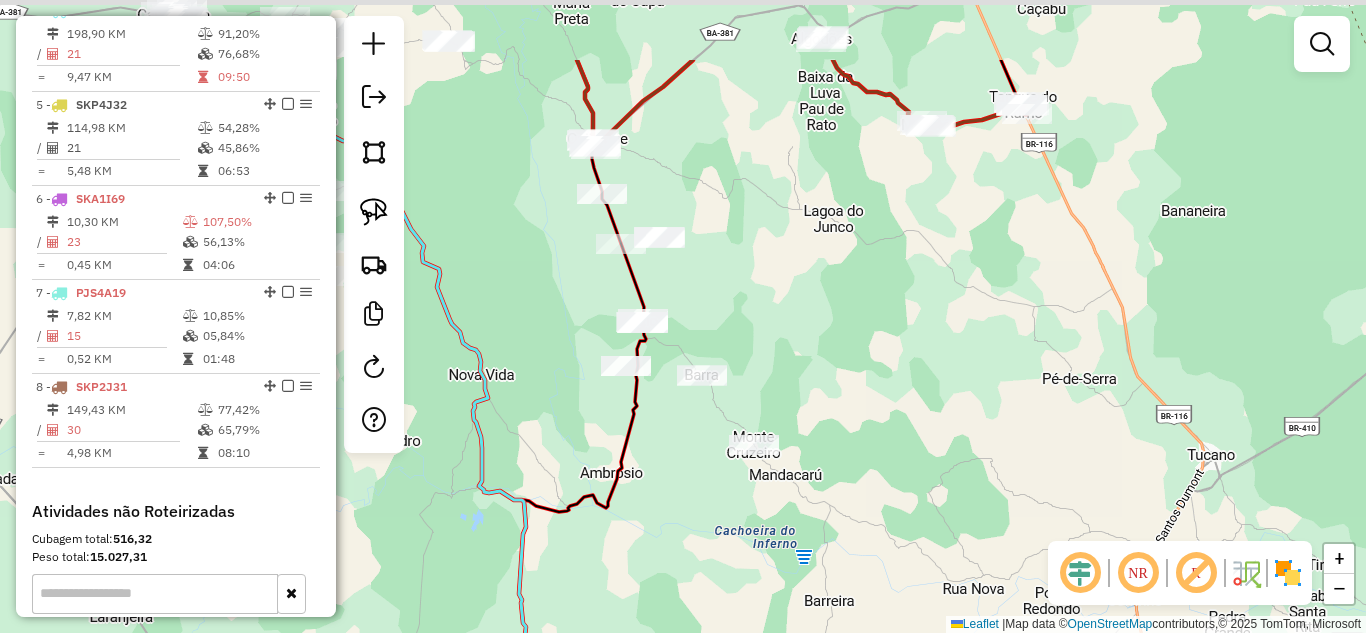 drag, startPoint x: 746, startPoint y: 199, endPoint x: 700, endPoint y: 270, distance: 84.59905 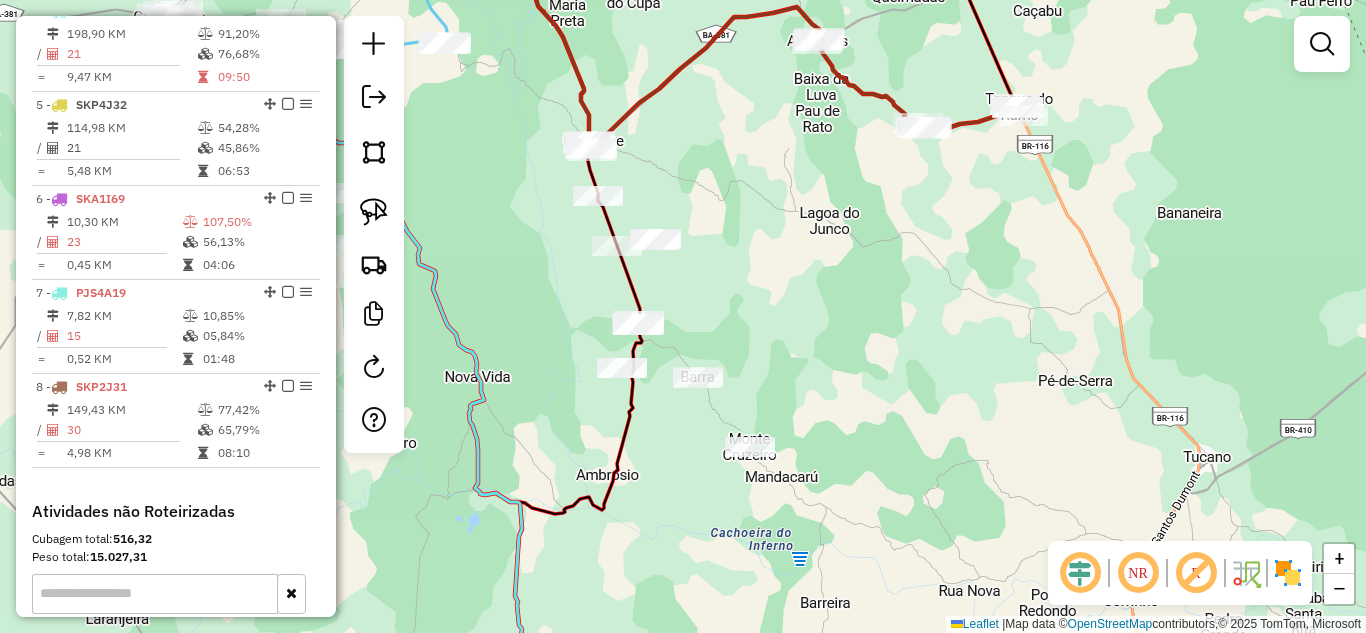 drag, startPoint x: 357, startPoint y: 215, endPoint x: 409, endPoint y: 214, distance: 52.009613 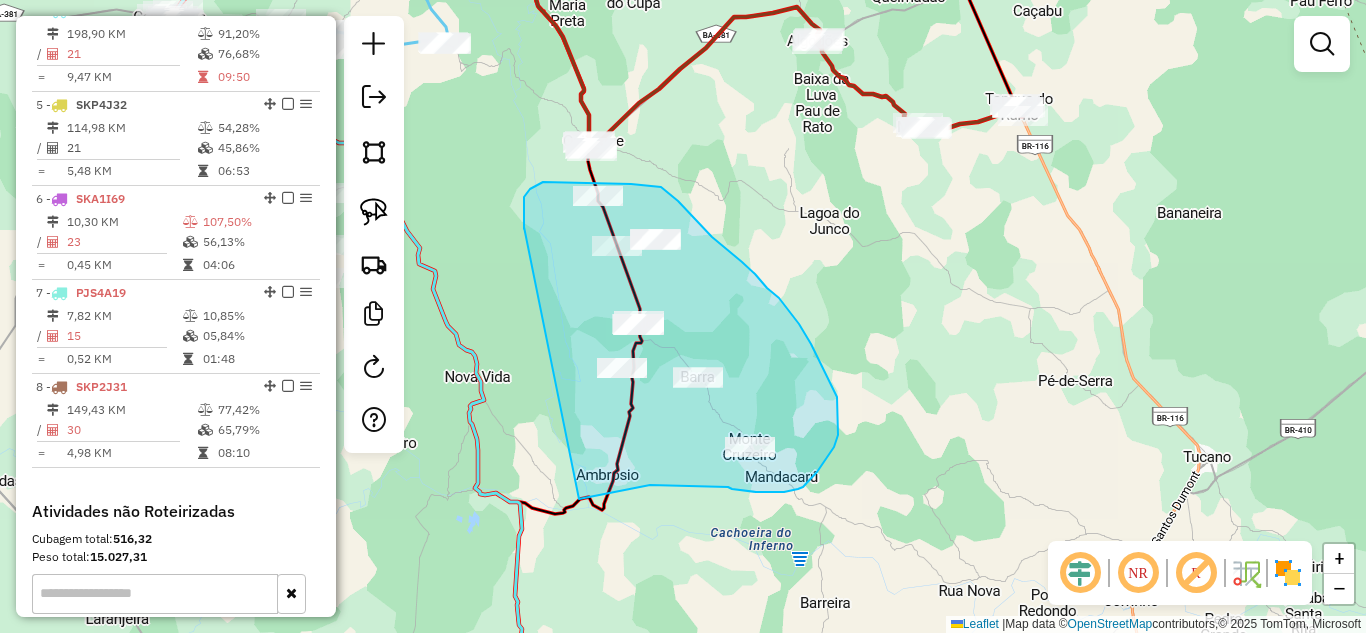 drag, startPoint x: 524, startPoint y: 197, endPoint x: 579, endPoint y: 499, distance: 306.96744 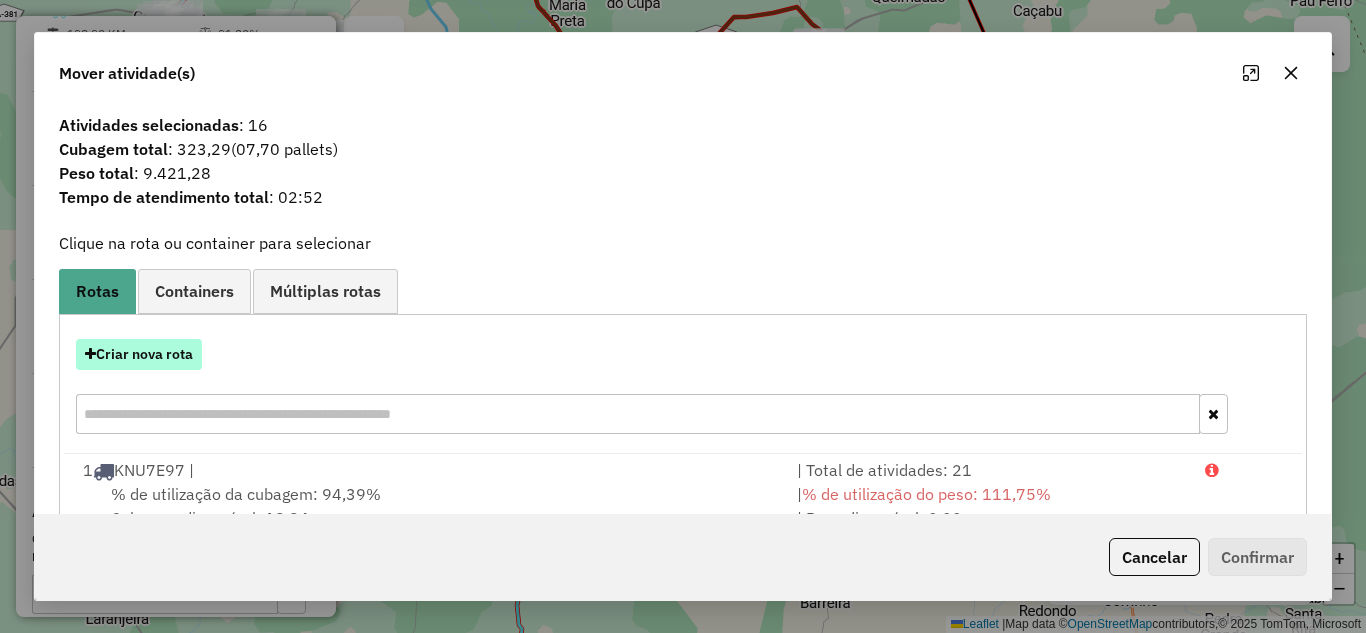 click on "Criar nova rota" at bounding box center (139, 354) 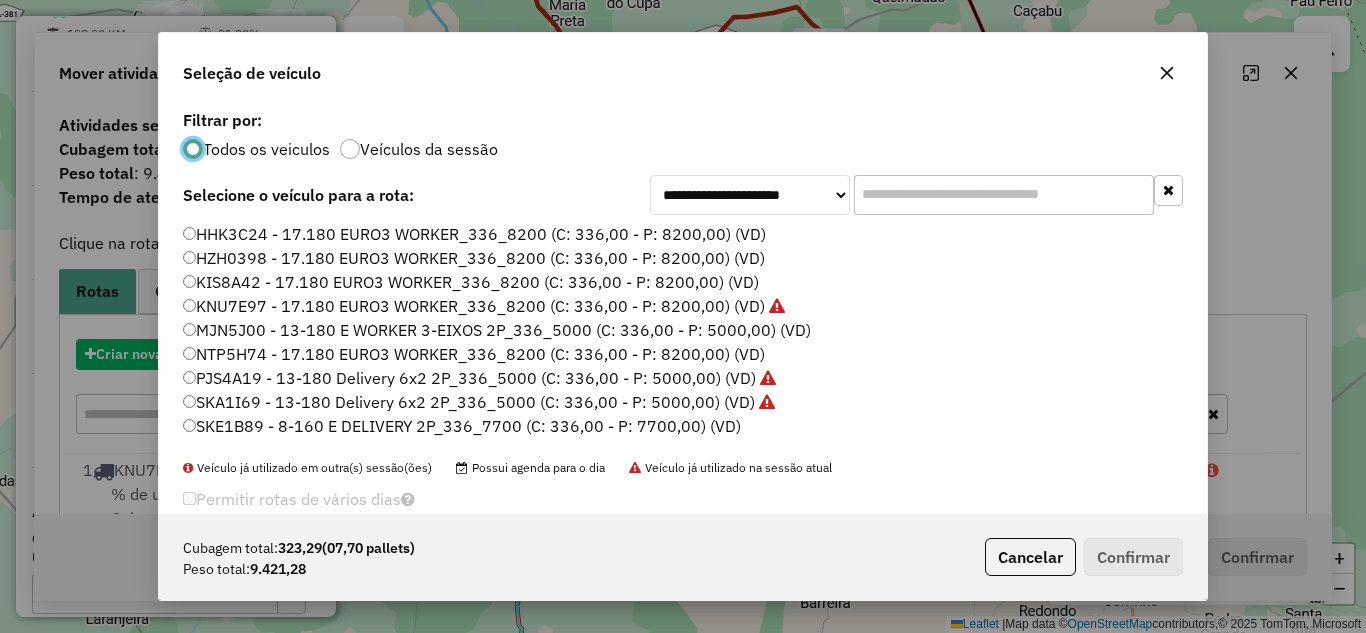 scroll, scrollTop: 11, scrollLeft: 6, axis: both 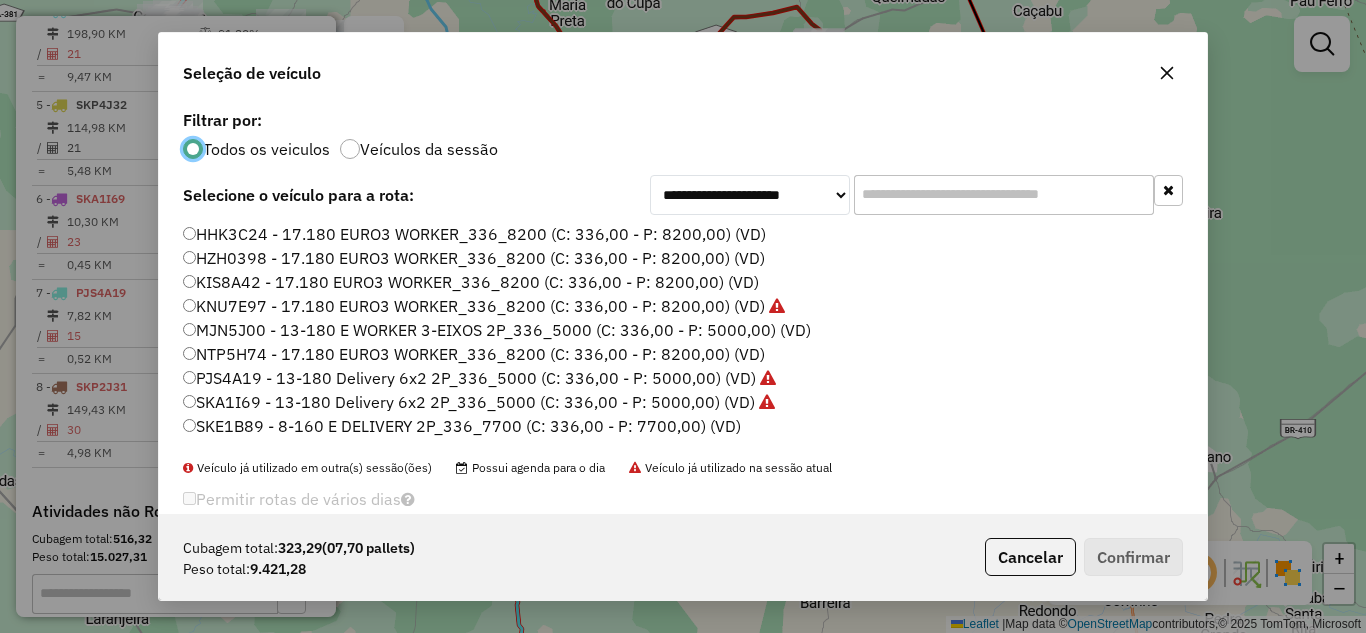 click on "NTP5H74 - 17.180 EURO3 WORKER_336_8200 (C: 336,00 - P: 8200,00) (VD)" 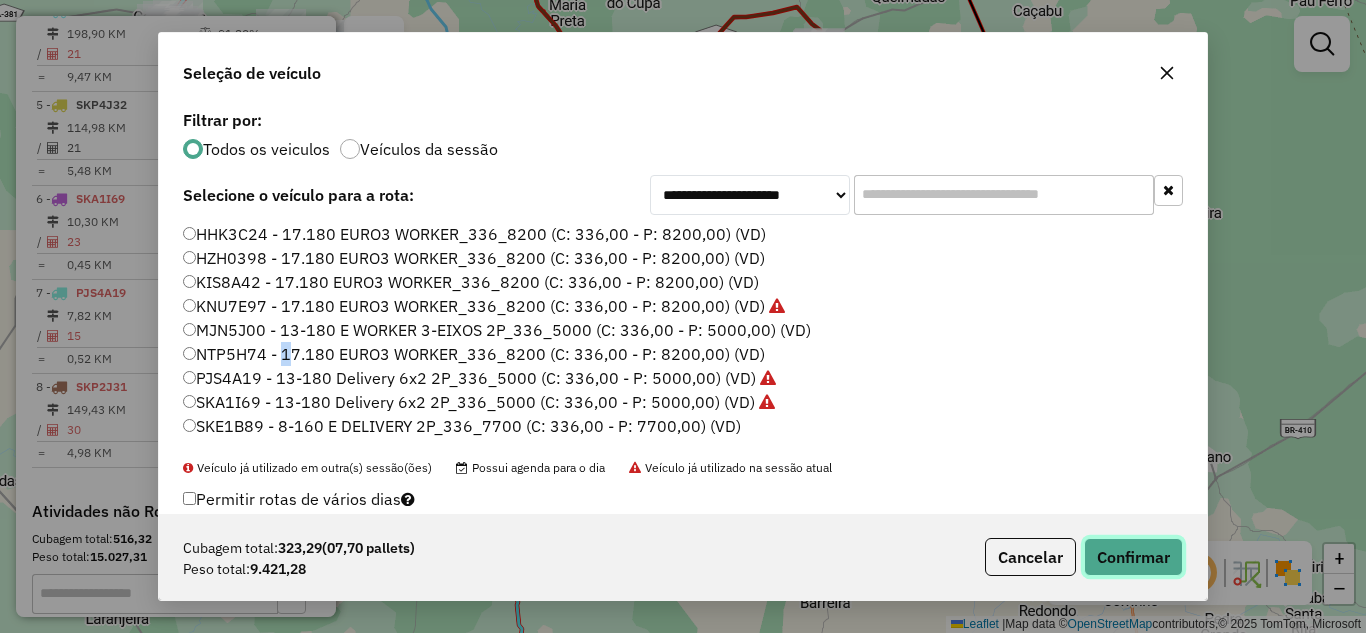 click on "Confirmar" 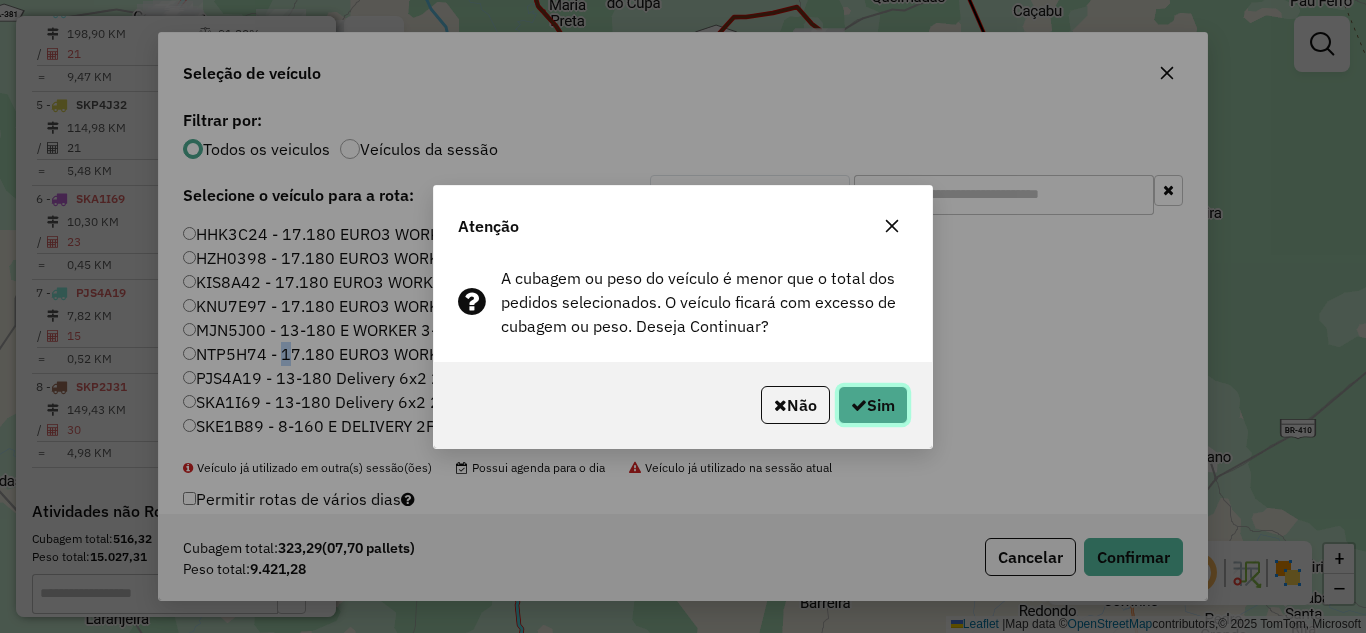 click on "Sim" 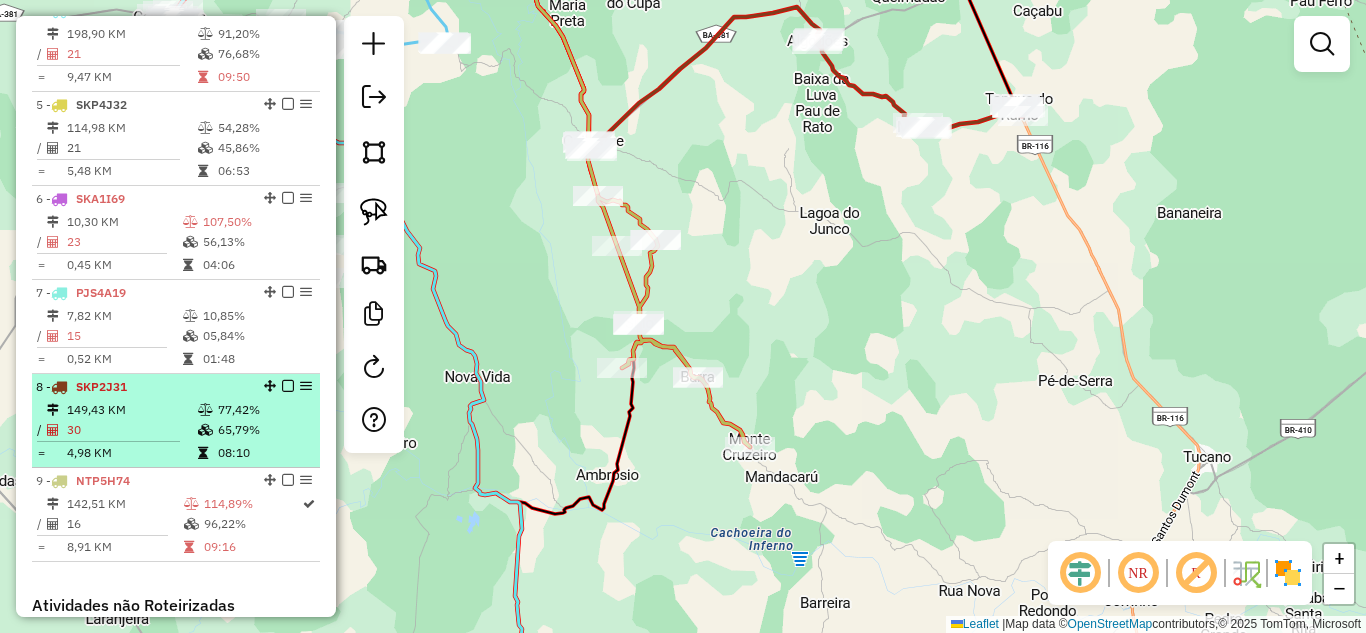 scroll, scrollTop: 1323, scrollLeft: 0, axis: vertical 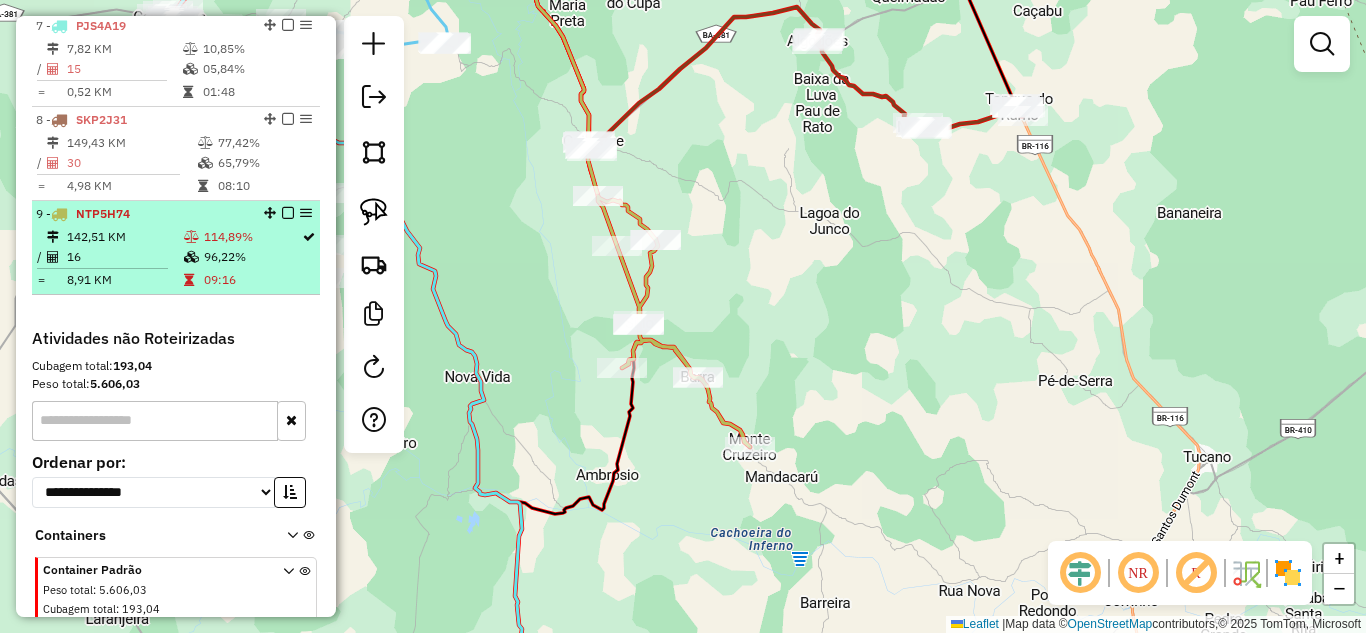 click on "142,51 KM" at bounding box center [124, 237] 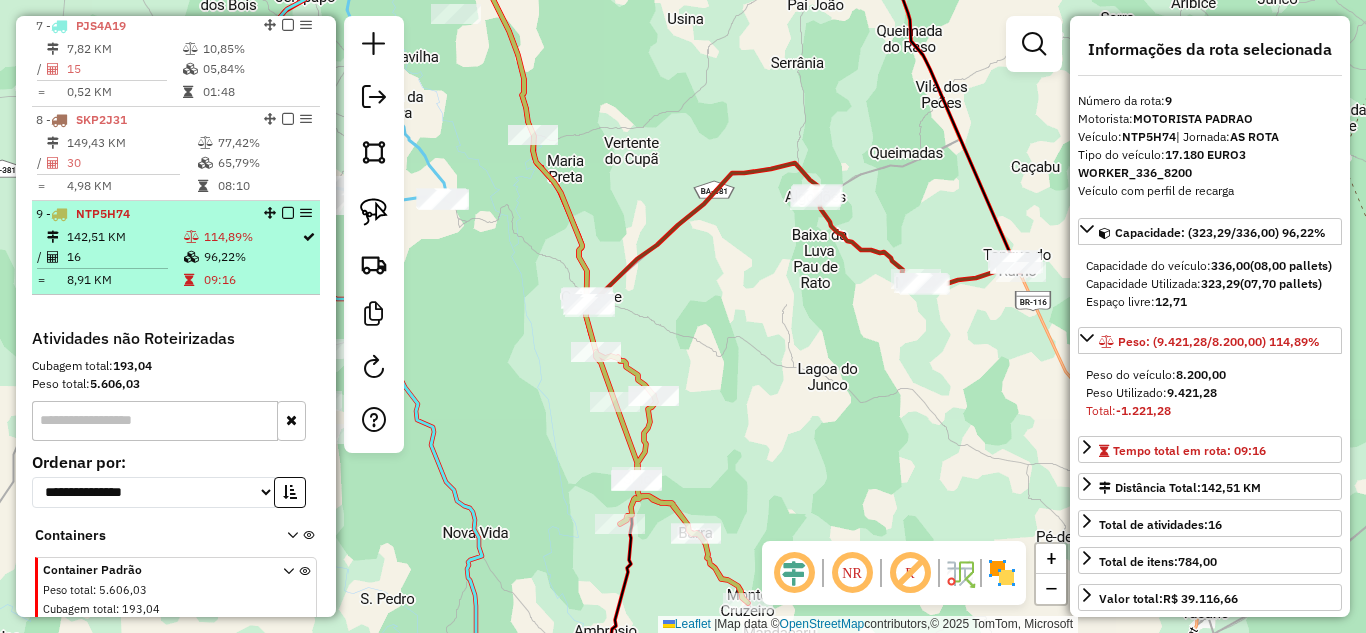 click on "142,51 KM" at bounding box center [124, 237] 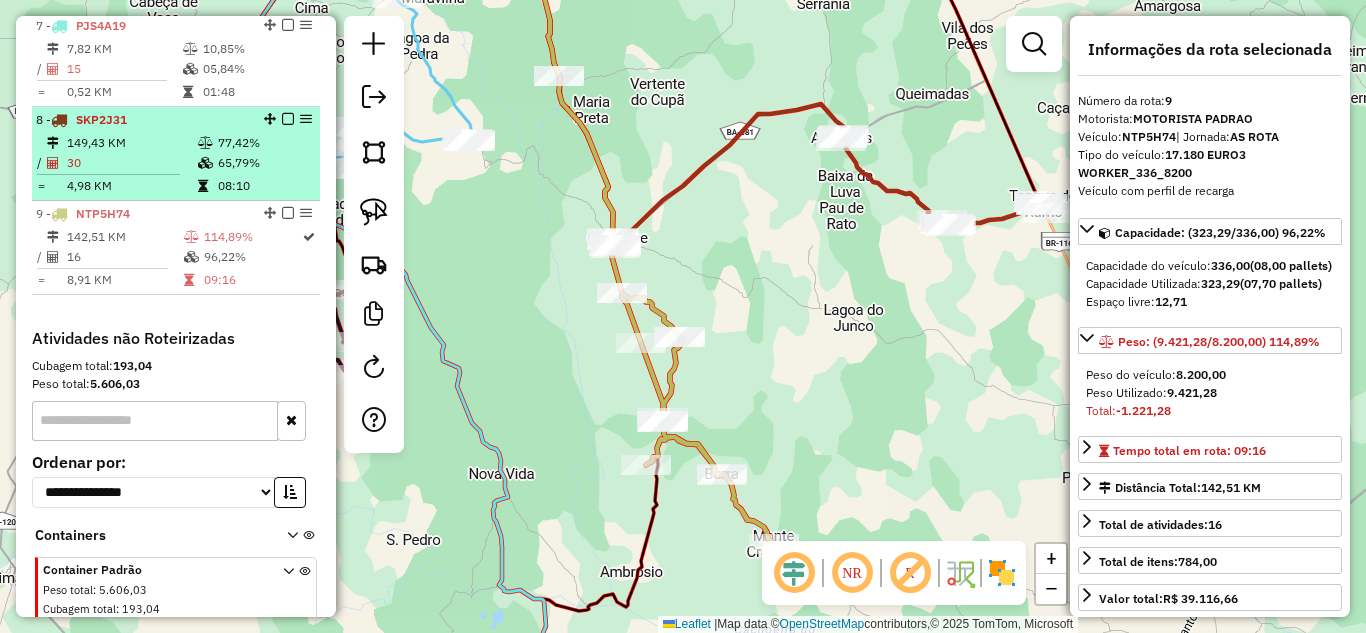 click on "8 -       SKP2J31   149,43 KM   77,42%  /  30   65,79%     =  4,98 KM   08:10" at bounding box center (176, 154) 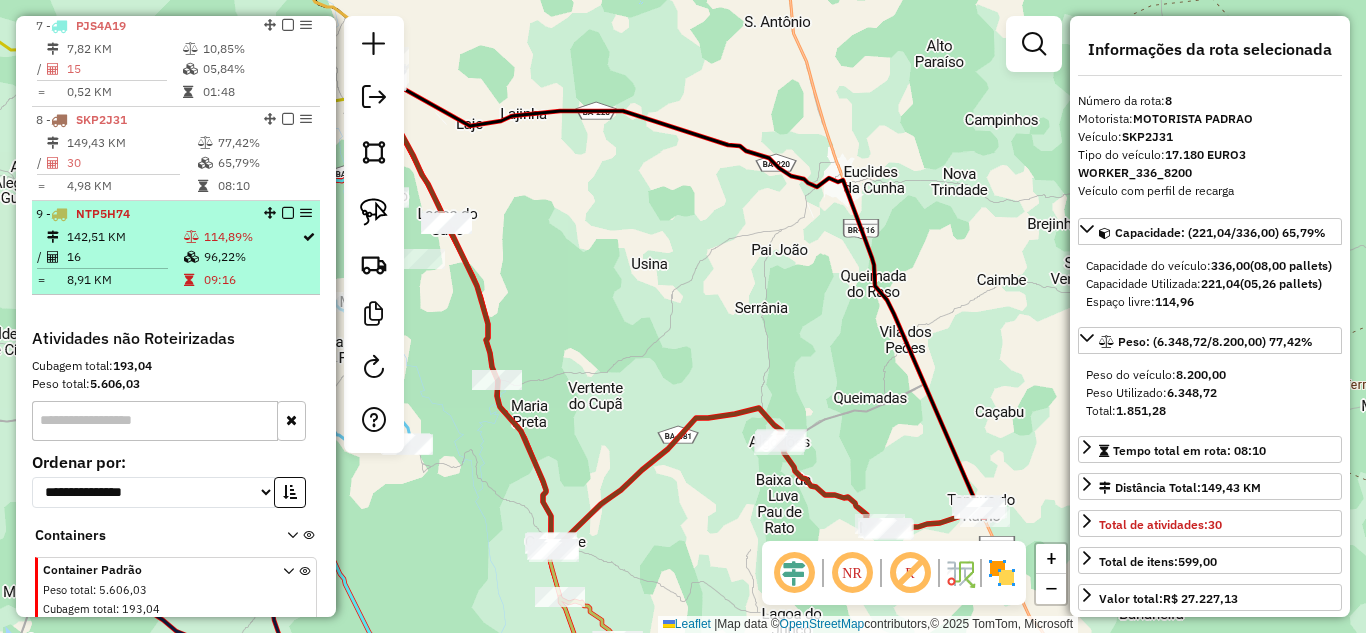 click on "142,51 KM" at bounding box center (124, 237) 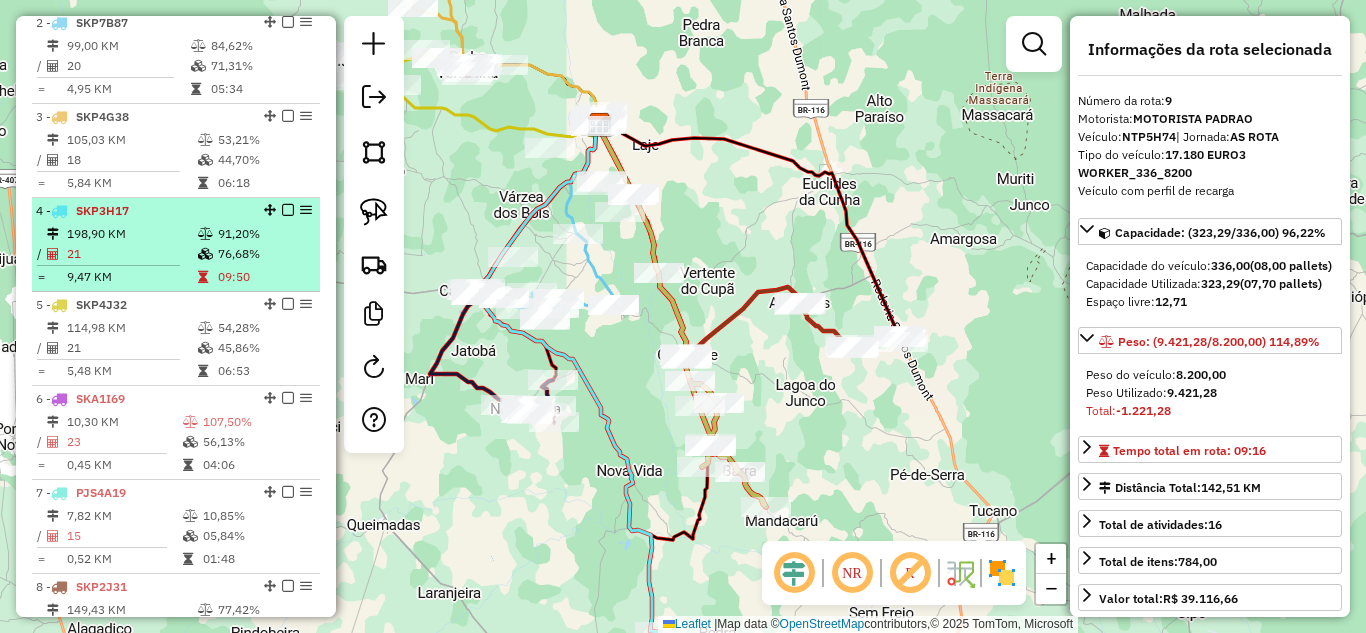 scroll, scrollTop: 656, scrollLeft: 0, axis: vertical 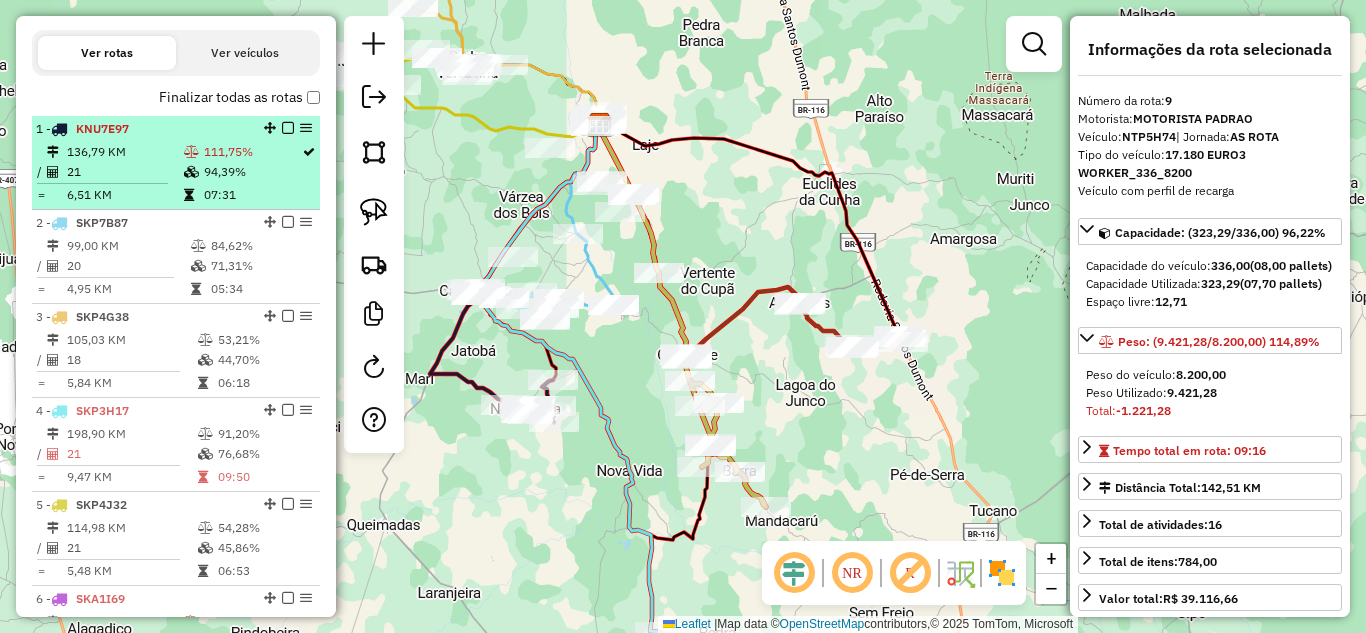 click on "136,79 KM" at bounding box center [124, 152] 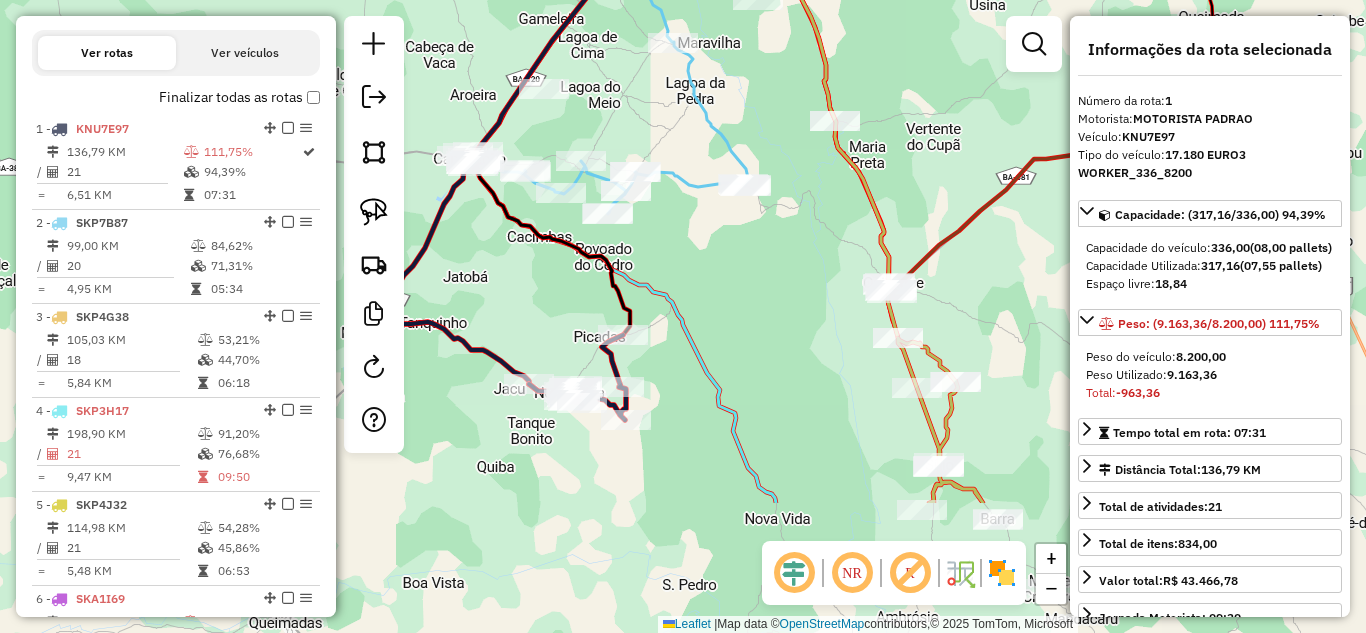 drag, startPoint x: 689, startPoint y: 501, endPoint x: 554, endPoint y: 307, distance: 236.34932 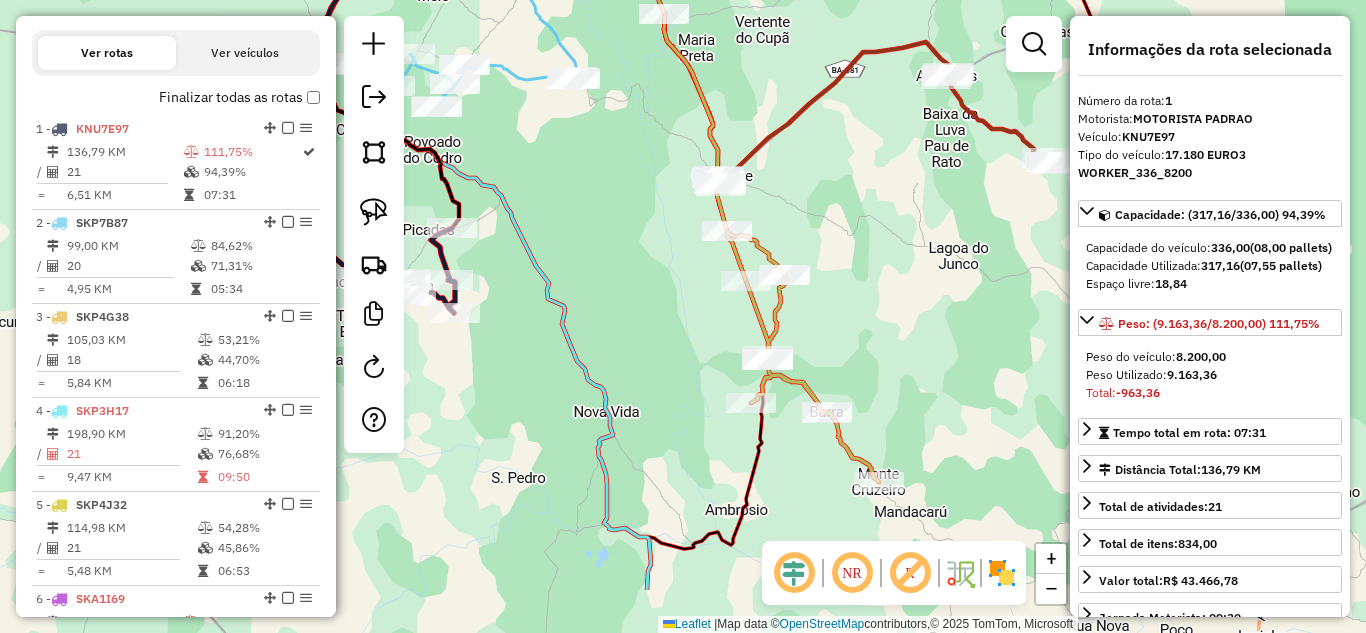 drag, startPoint x: 990, startPoint y: 326, endPoint x: 806, endPoint y: 213, distance: 215.92822 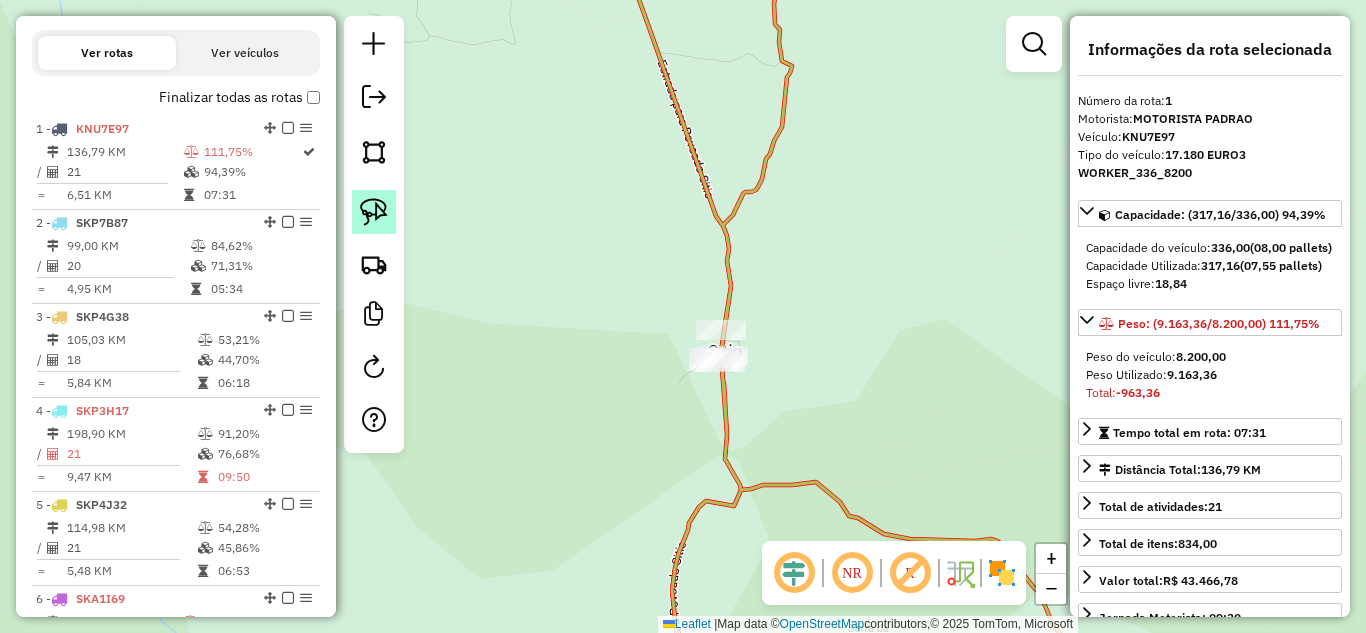 click 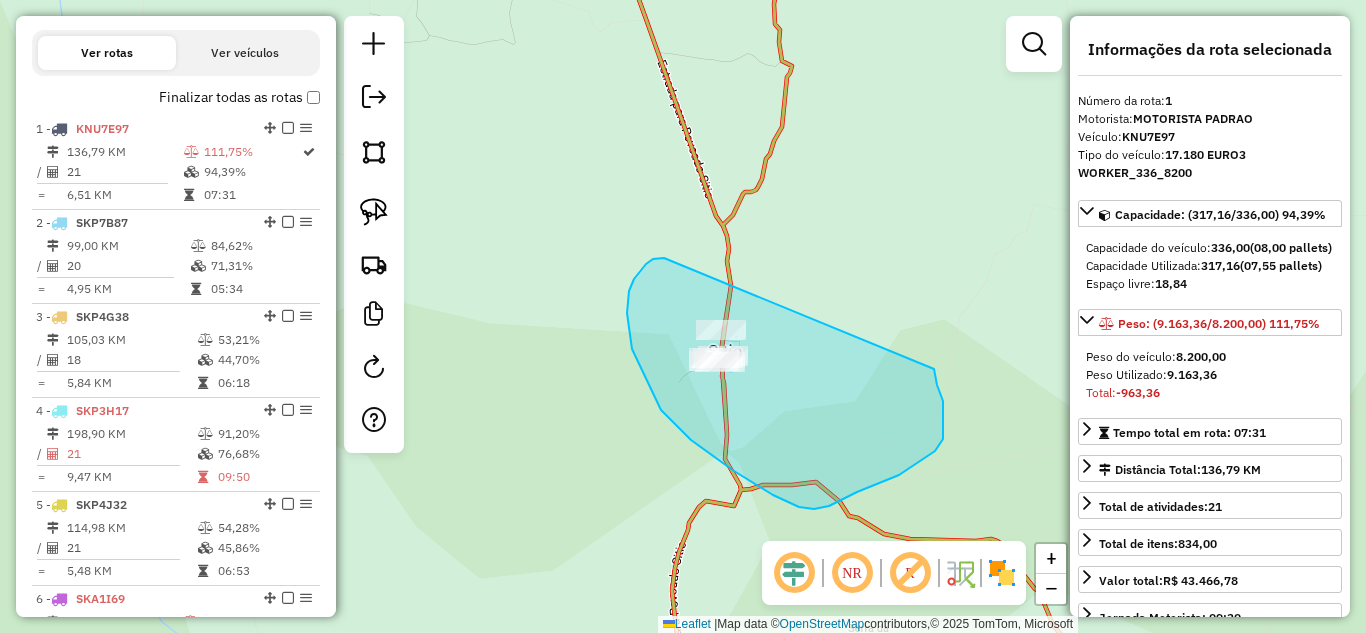 drag, startPoint x: 664, startPoint y: 258, endPoint x: 934, endPoint y: 369, distance: 291.92636 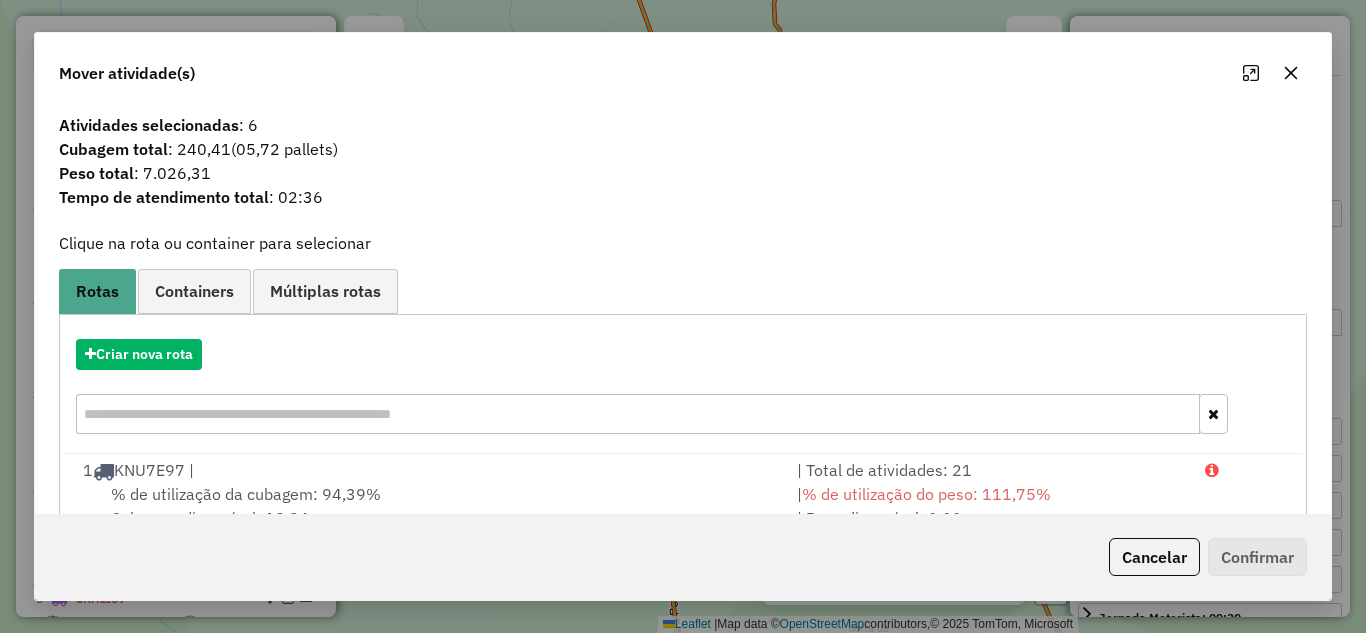click 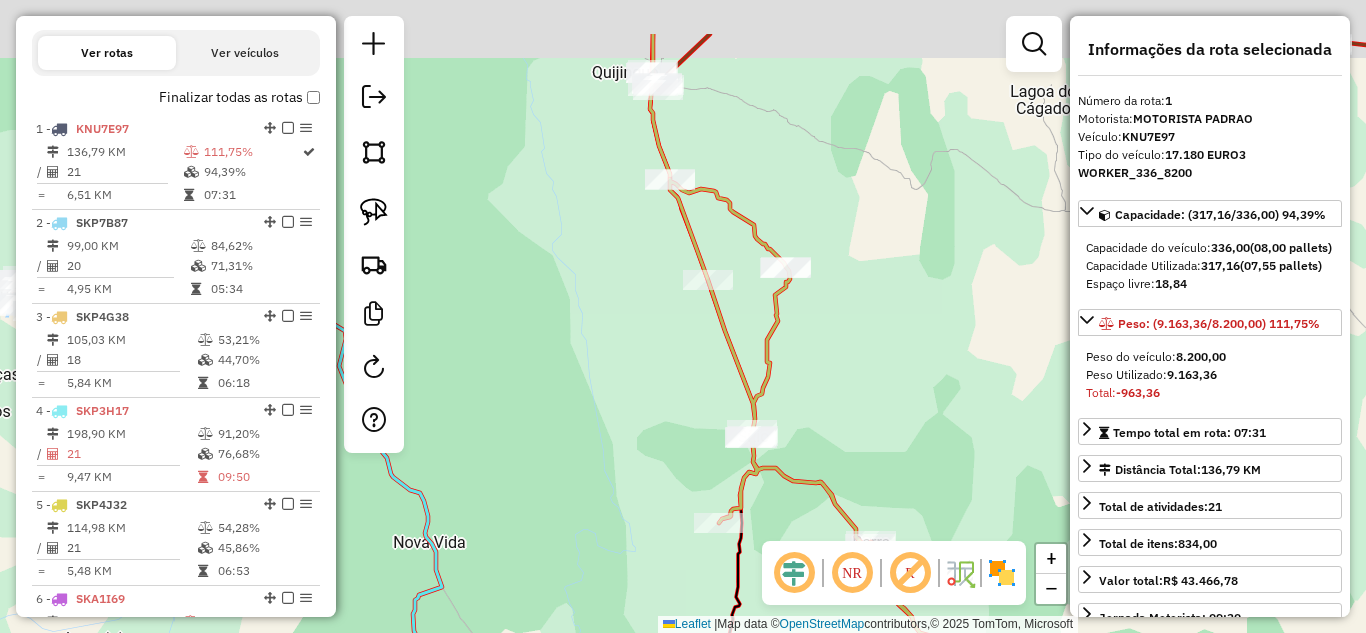 drag, startPoint x: 747, startPoint y: 219, endPoint x: 661, endPoint y: 272, distance: 101.0198 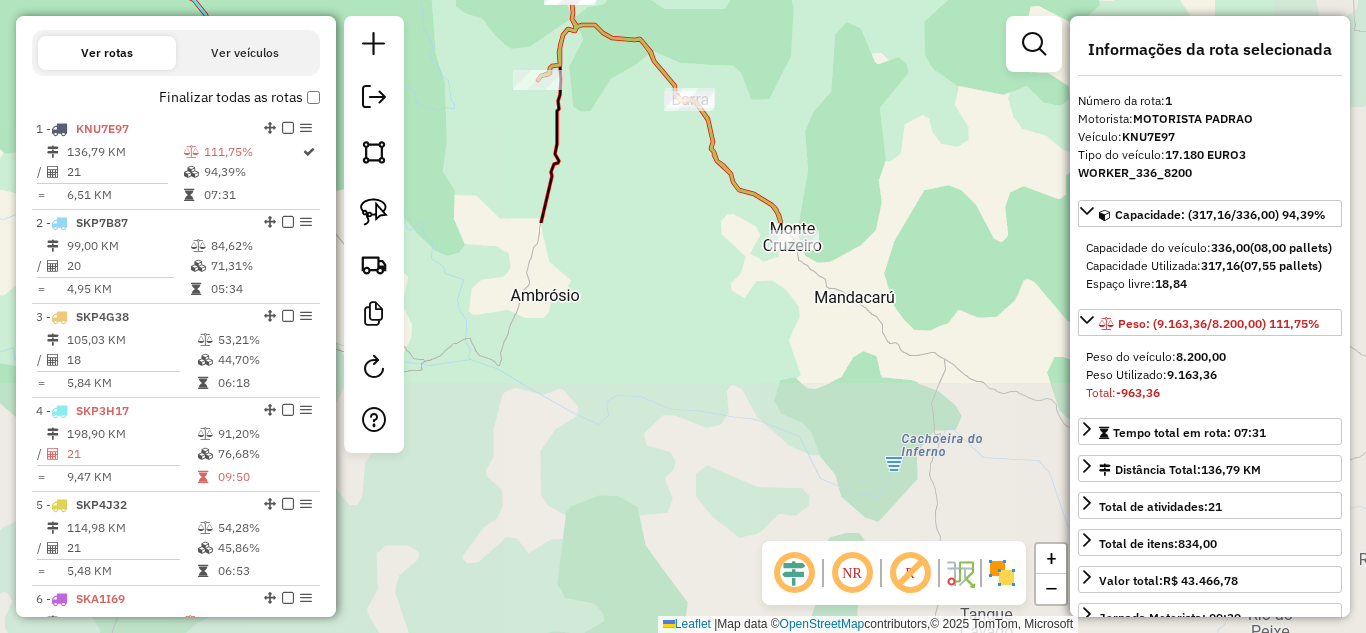 drag, startPoint x: 795, startPoint y: 461, endPoint x: 644, endPoint y: -31, distance: 514.6504 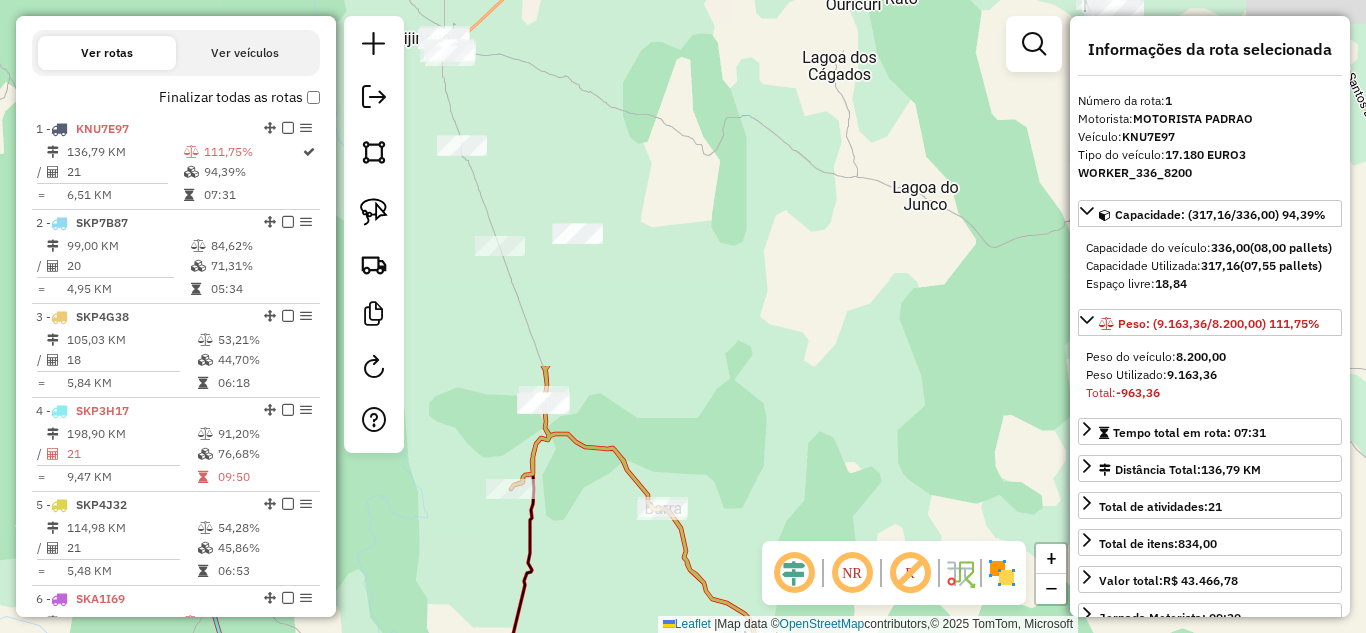 drag, startPoint x: 773, startPoint y: 171, endPoint x: 749, endPoint y: 669, distance: 498.57797 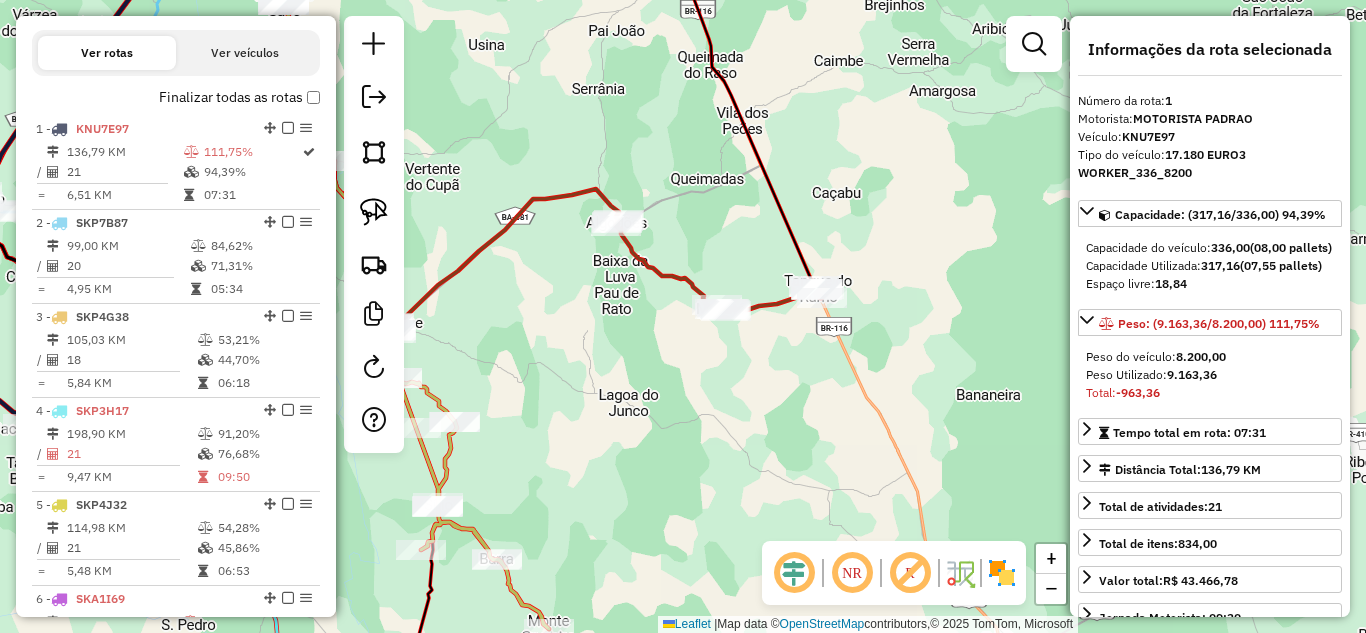 drag, startPoint x: 679, startPoint y: 304, endPoint x: 532, endPoint y: 331, distance: 149.45903 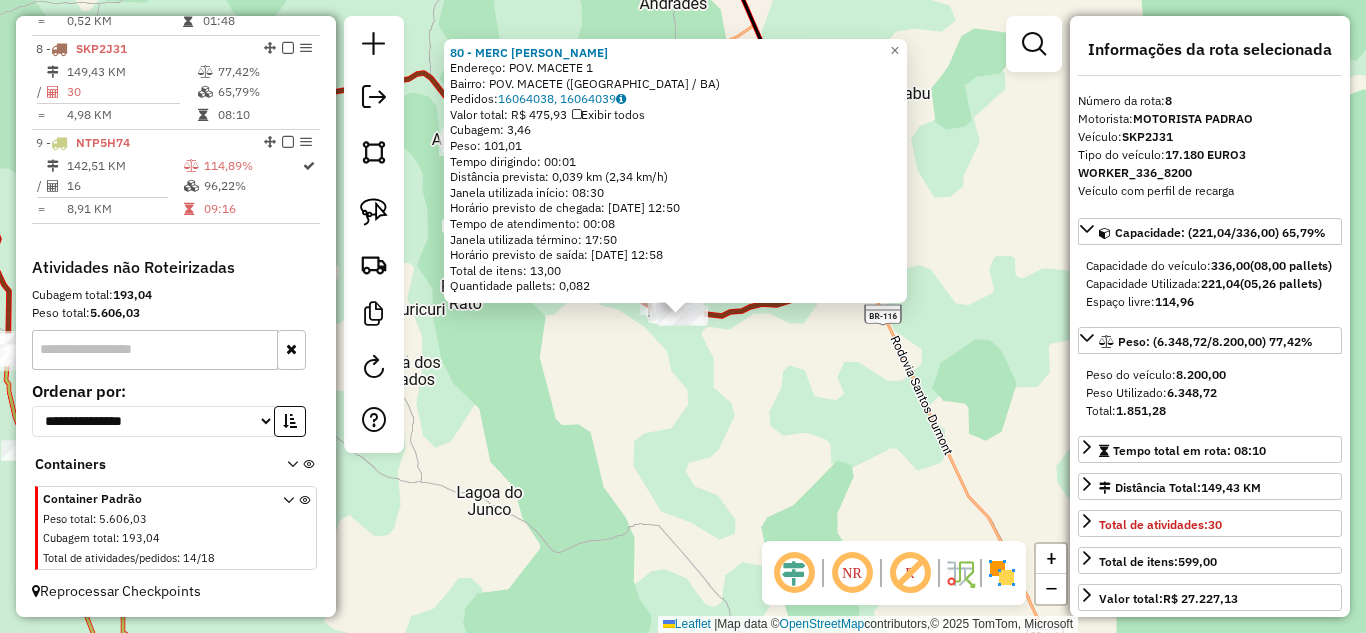 scroll, scrollTop: 1413, scrollLeft: 0, axis: vertical 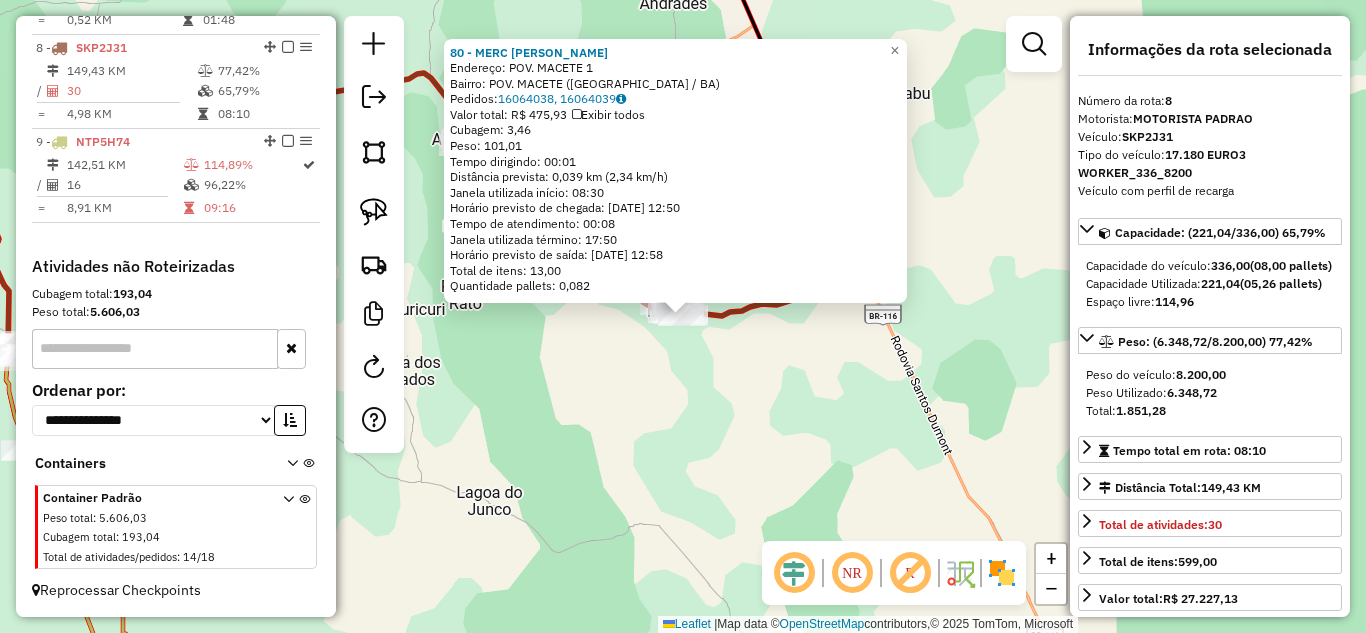 click on "80 - MERC RICARDO  Endereço:  POV. MACETE 1   Bairro: POV. MACETE (QUIJINGUE / BA)   Pedidos:  16064038, 16064039   Valor total: R$ 475,93   Exibir todos   Cubagem: 3,46  Peso: 101,01  Tempo dirigindo: 00:01   Distância prevista: 0,039 km (2,34 km/h)   Janela utilizada início: 08:30   Horário previsto de chegada: 17/07/2025 12:50   Tempo de atendimento: 00:08   Janela utilizada término: 17:50   Horário previsto de saída: 17/07/2025 12:58   Total de itens: 13,00   Quantidade pallets: 0,082  × Janela de atendimento Grade de atendimento Capacidade Transportadoras Veículos Cliente Pedidos  Rotas Selecione os dias de semana para filtrar as janelas de atendimento  Seg   Ter   Qua   Qui   Sex   Sáb   Dom  Informe o período da janela de atendimento: De: Até:  Filtrar exatamente a janela do cliente  Considerar janela de atendimento padrão  Selecione os dias de semana para filtrar as grades de atendimento  Seg   Ter   Qua   Qui   Sex   Sáb   Dom   Considerar clientes sem dia de atendimento cadastrado De:" 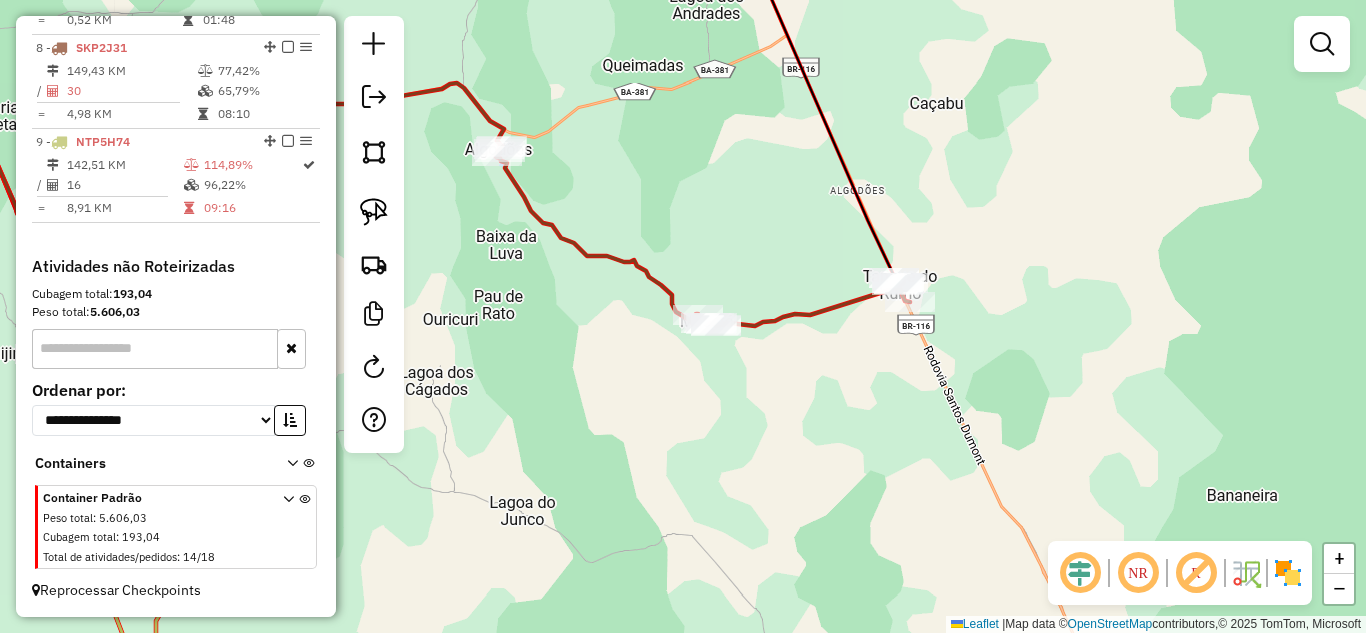 drag, startPoint x: 568, startPoint y: 323, endPoint x: 814, endPoint y: 447, distance: 275.48502 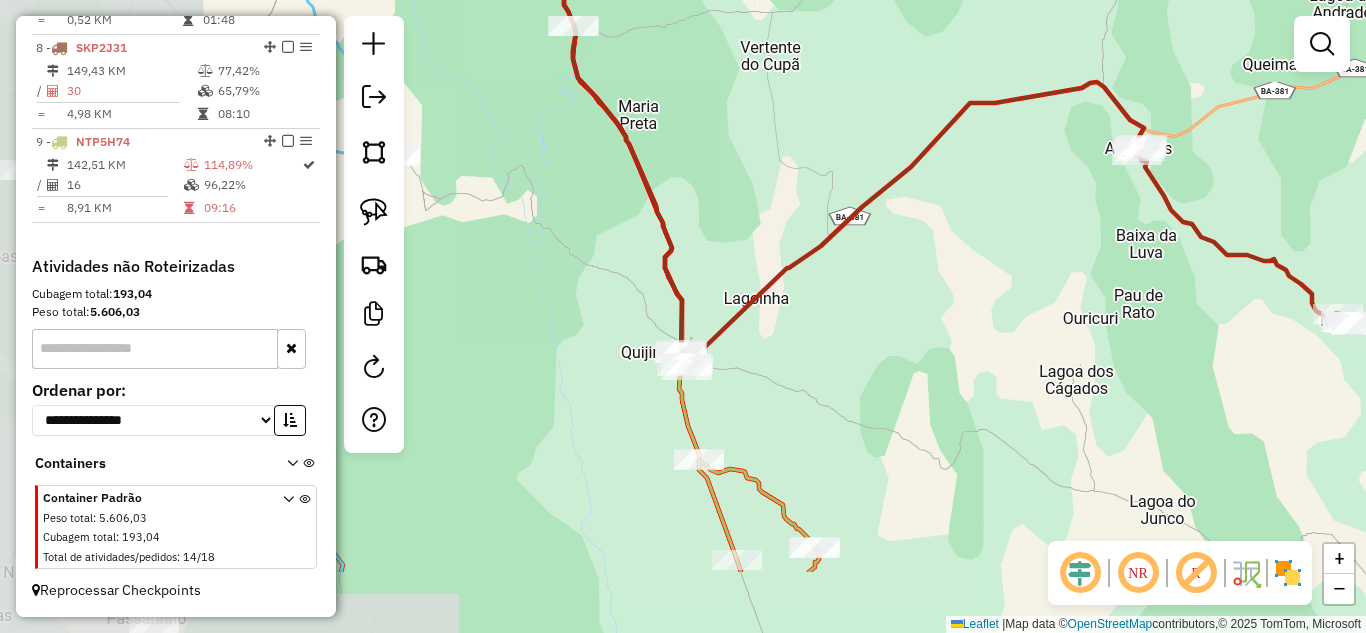 drag, startPoint x: 666, startPoint y: 418, endPoint x: 907, endPoint y: 344, distance: 252.10513 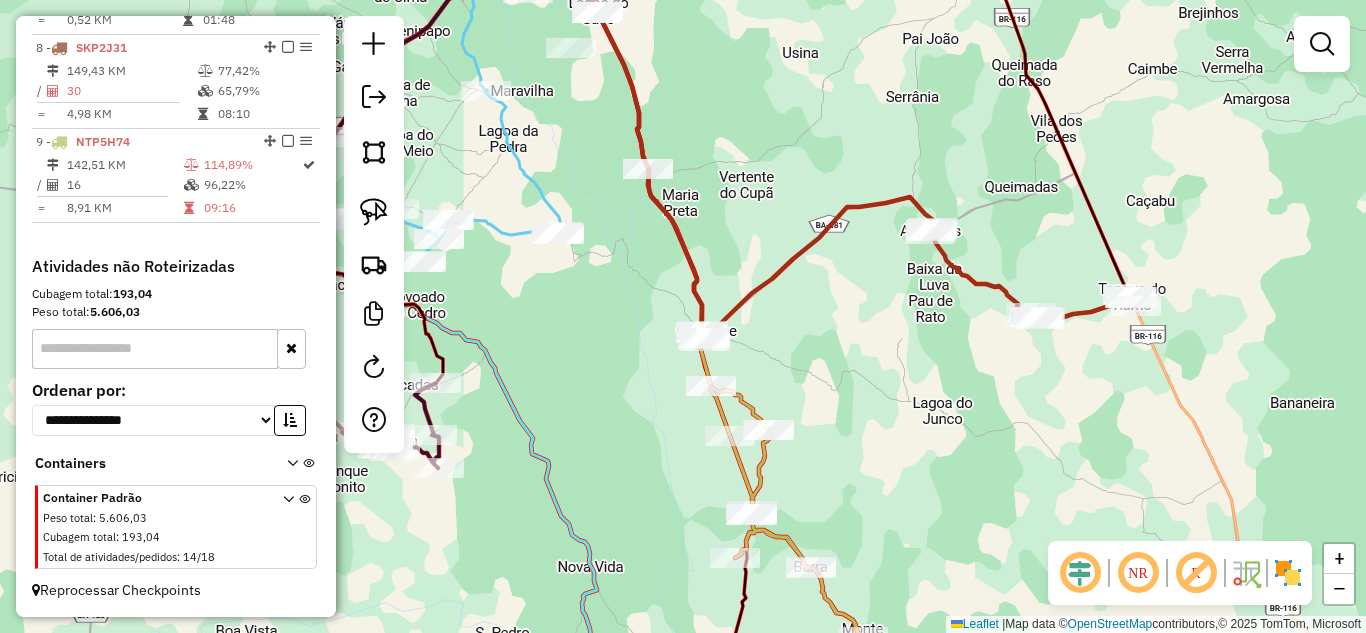 drag, startPoint x: 852, startPoint y: 315, endPoint x: 502, endPoint y: 292, distance: 350.7549 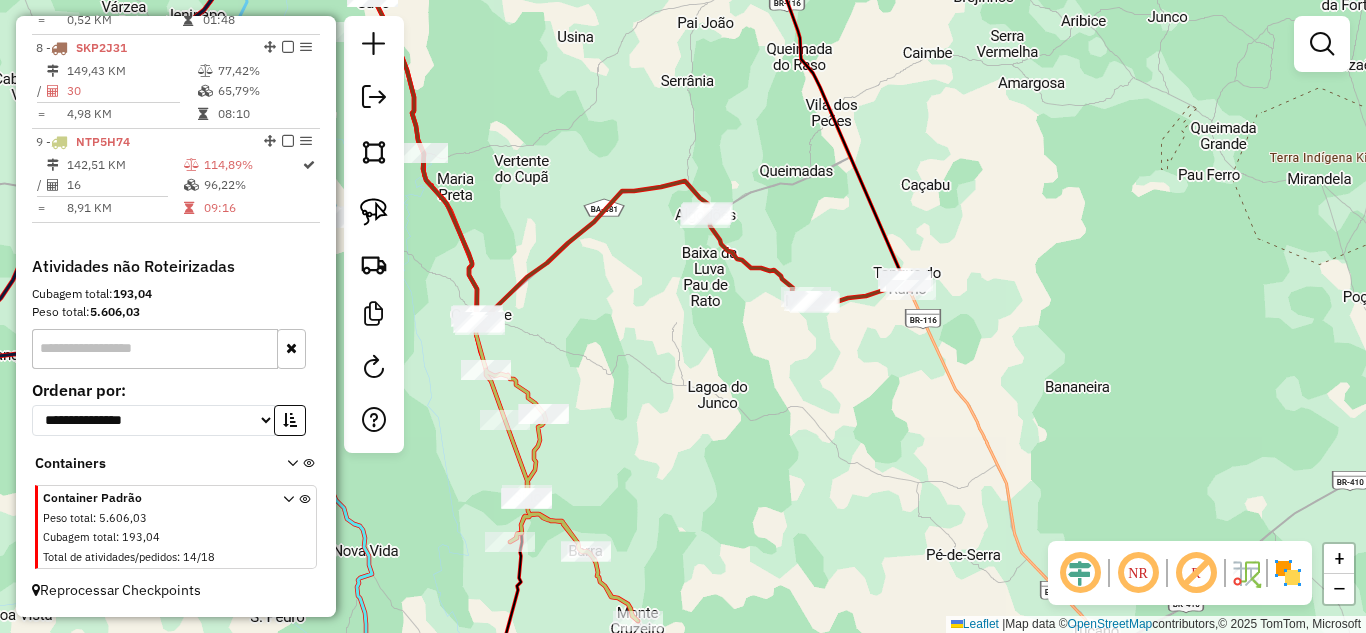 drag, startPoint x: 373, startPoint y: 209, endPoint x: 544, endPoint y: 247, distance: 175.17134 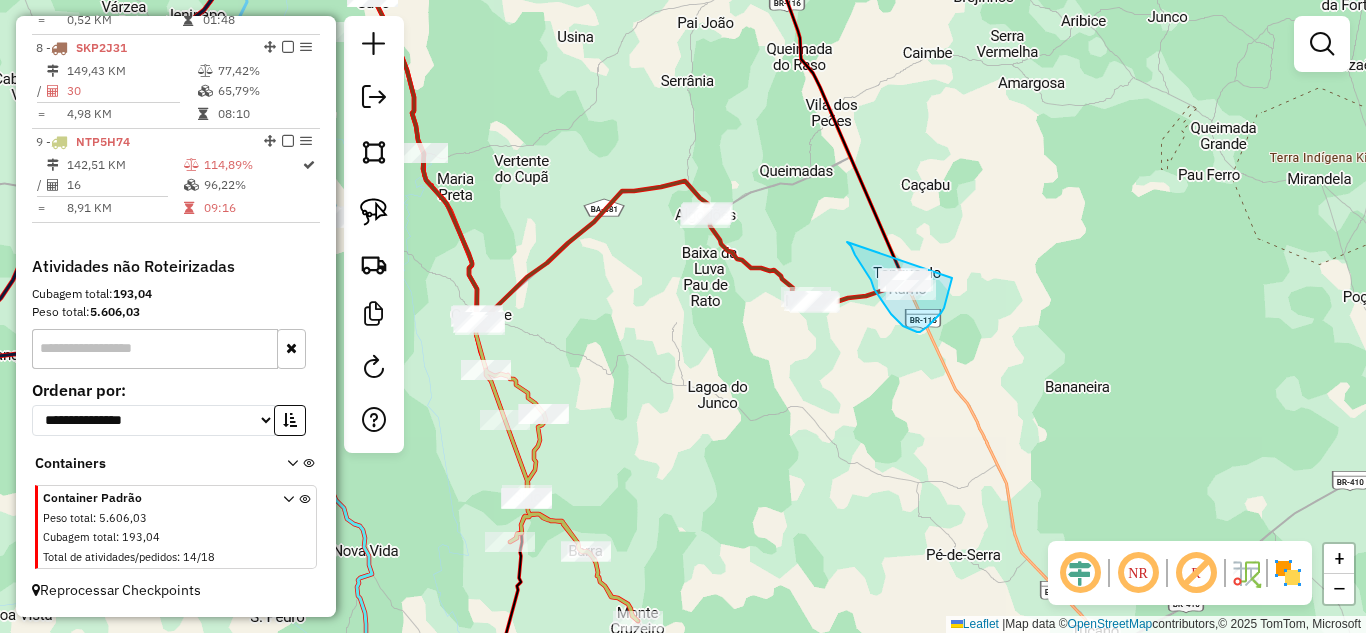 drag, startPoint x: 847, startPoint y: 242, endPoint x: 954, endPoint y: 270, distance: 110.60289 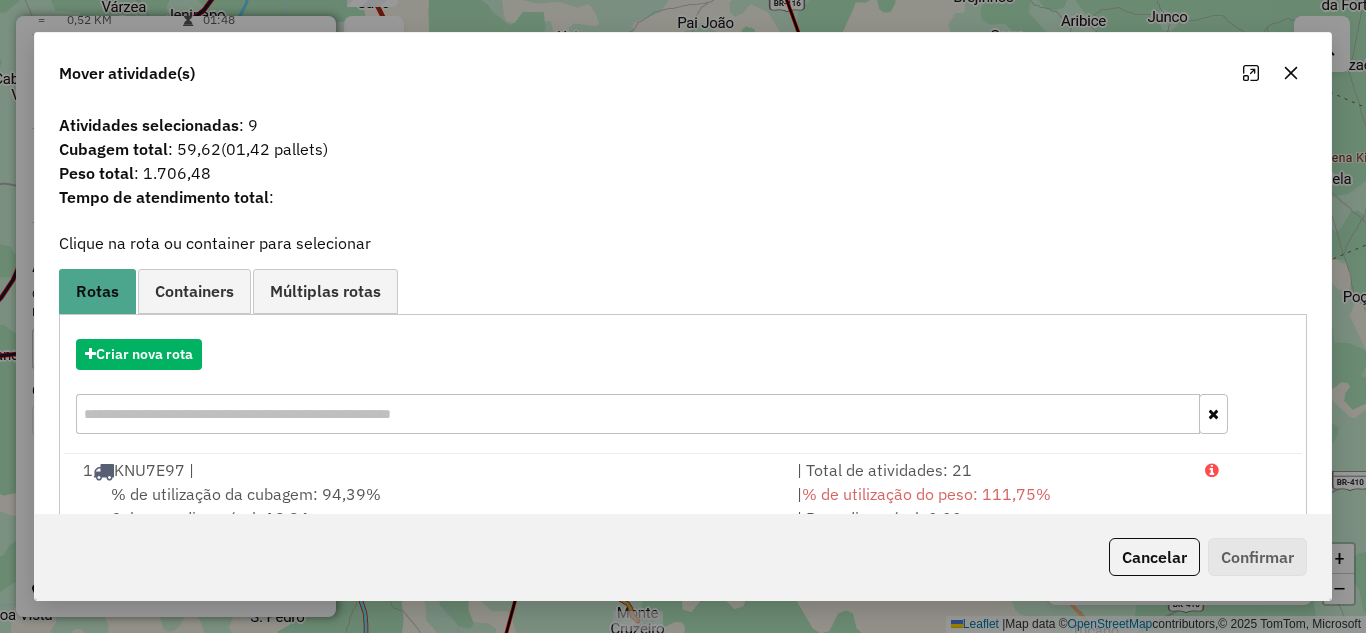 click 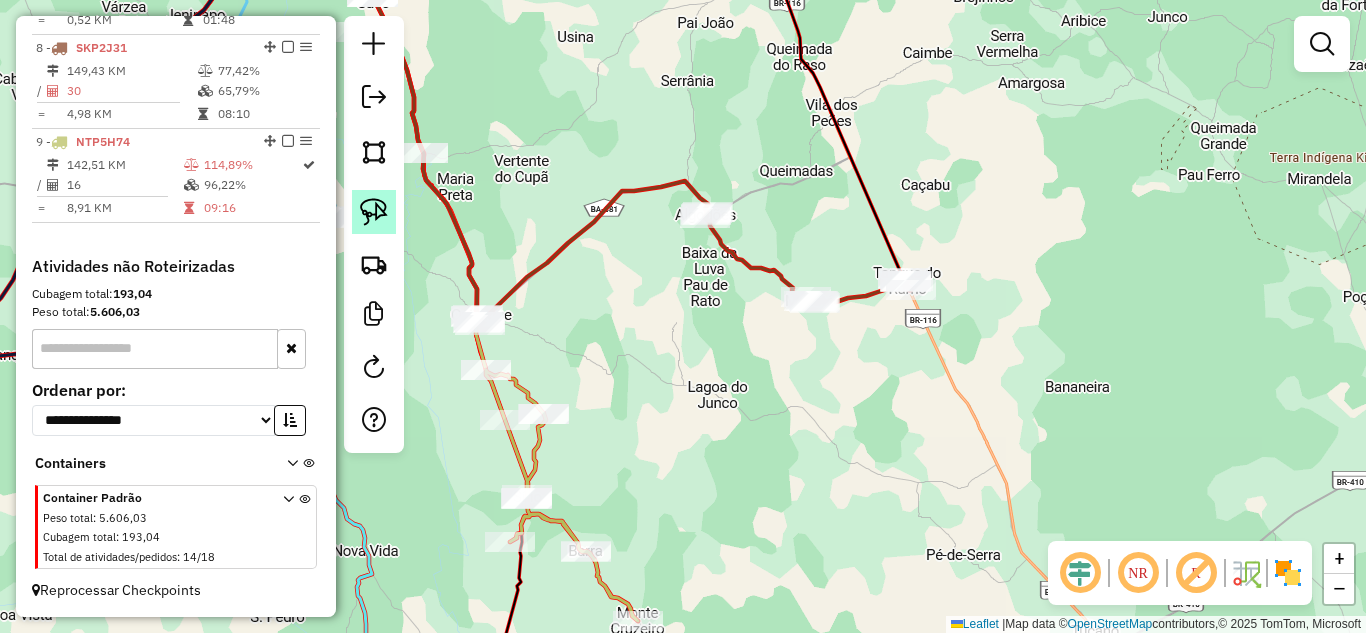 drag, startPoint x: 372, startPoint y: 224, endPoint x: 418, endPoint y: 226, distance: 46.043457 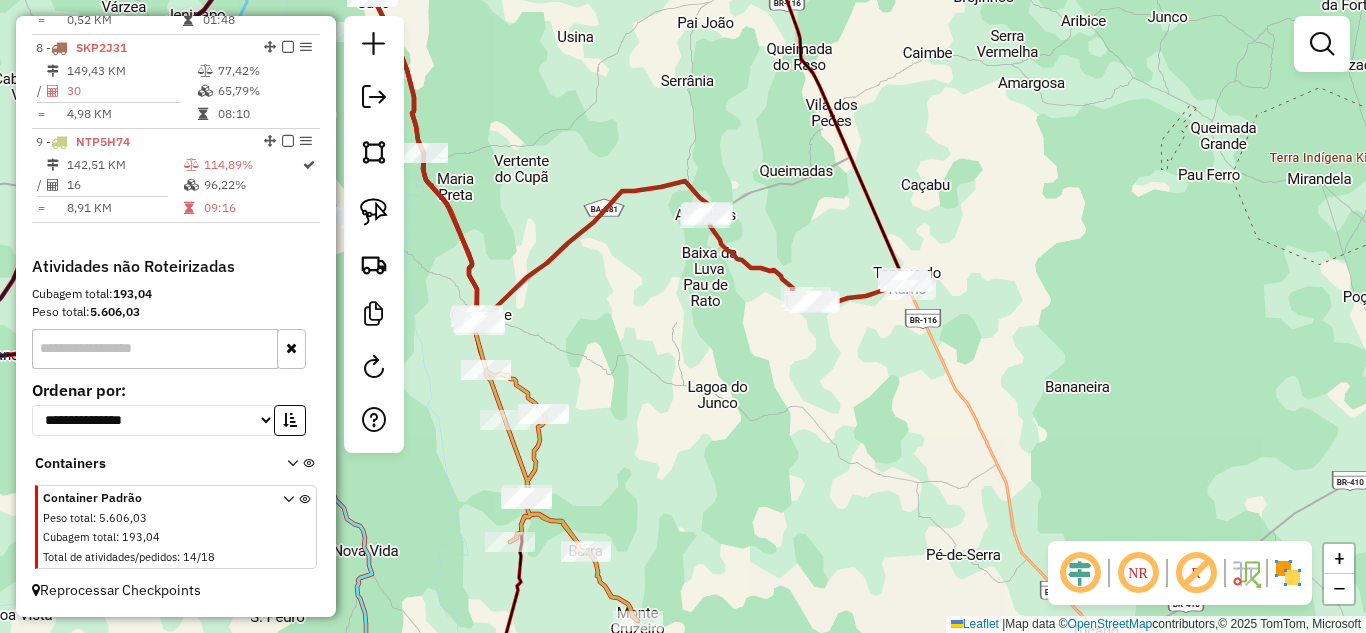 click 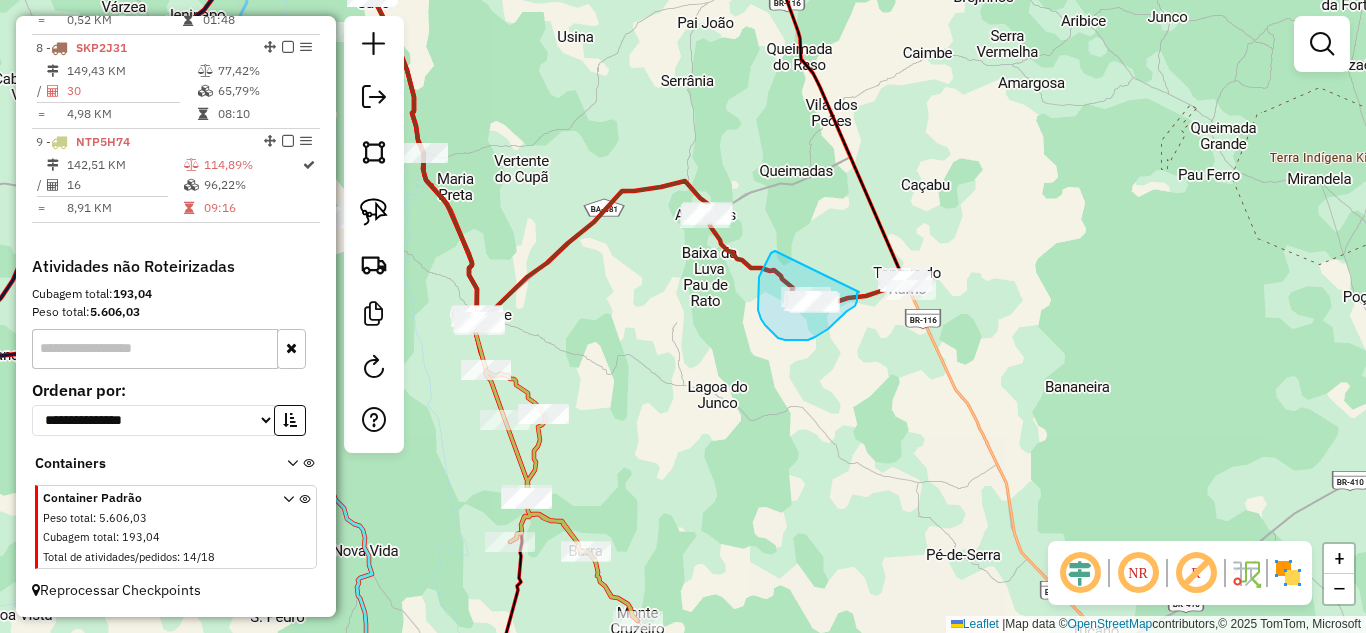 drag, startPoint x: 769, startPoint y: 257, endPoint x: 859, endPoint y: 292, distance: 96.56604 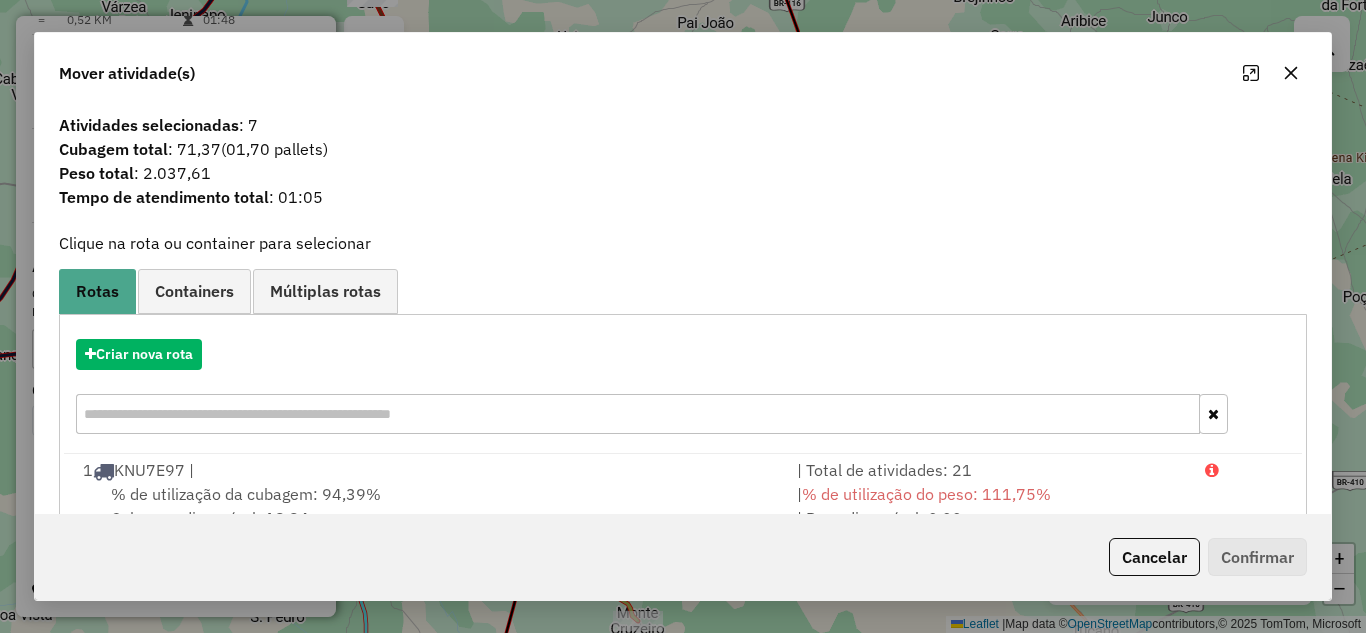 click 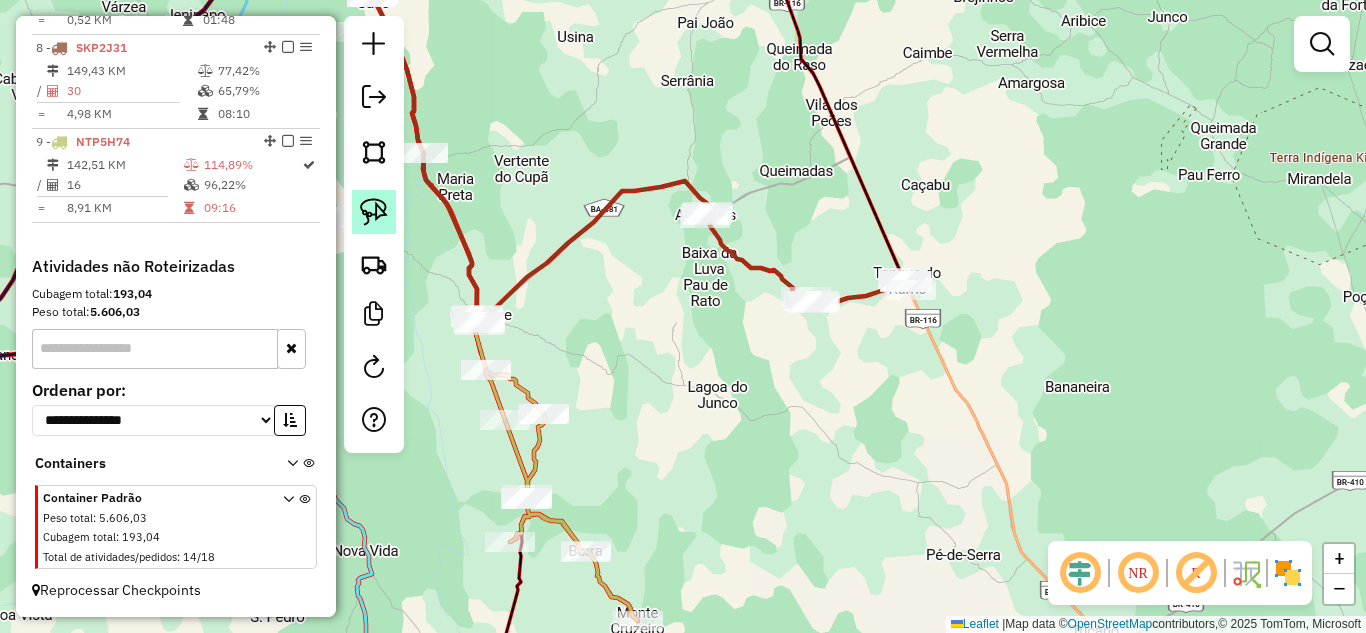 click 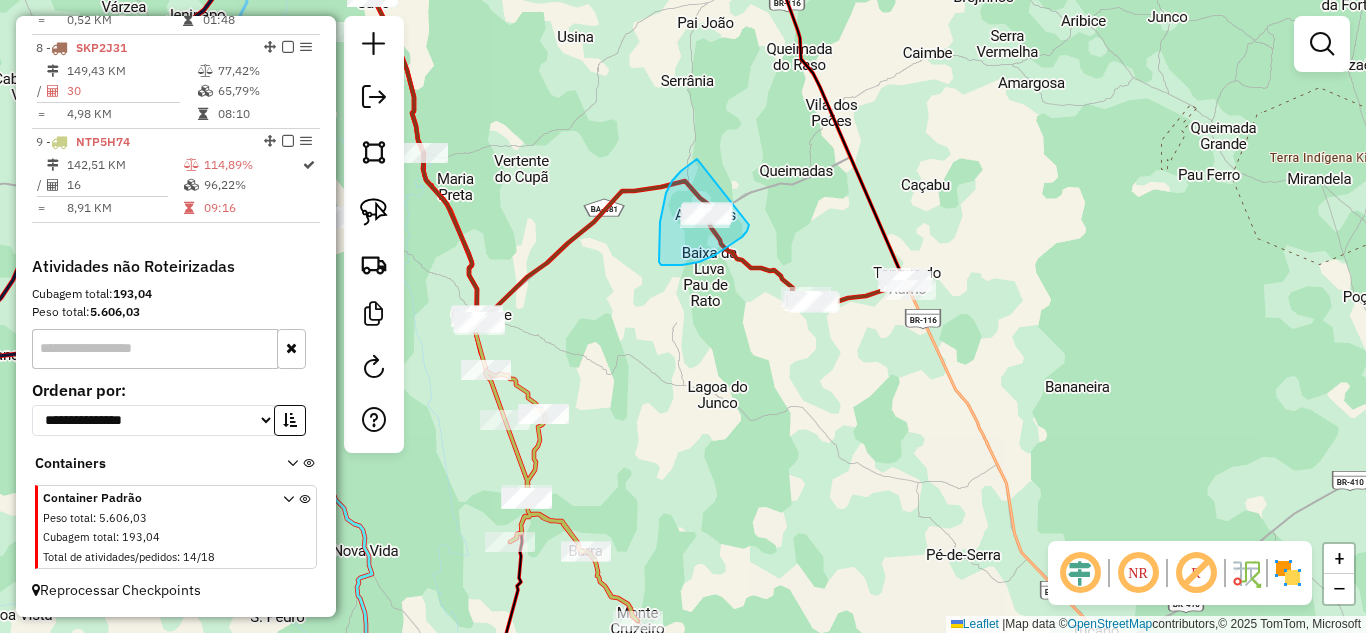 drag, startPoint x: 697, startPoint y: 159, endPoint x: 750, endPoint y: 224, distance: 83.86894 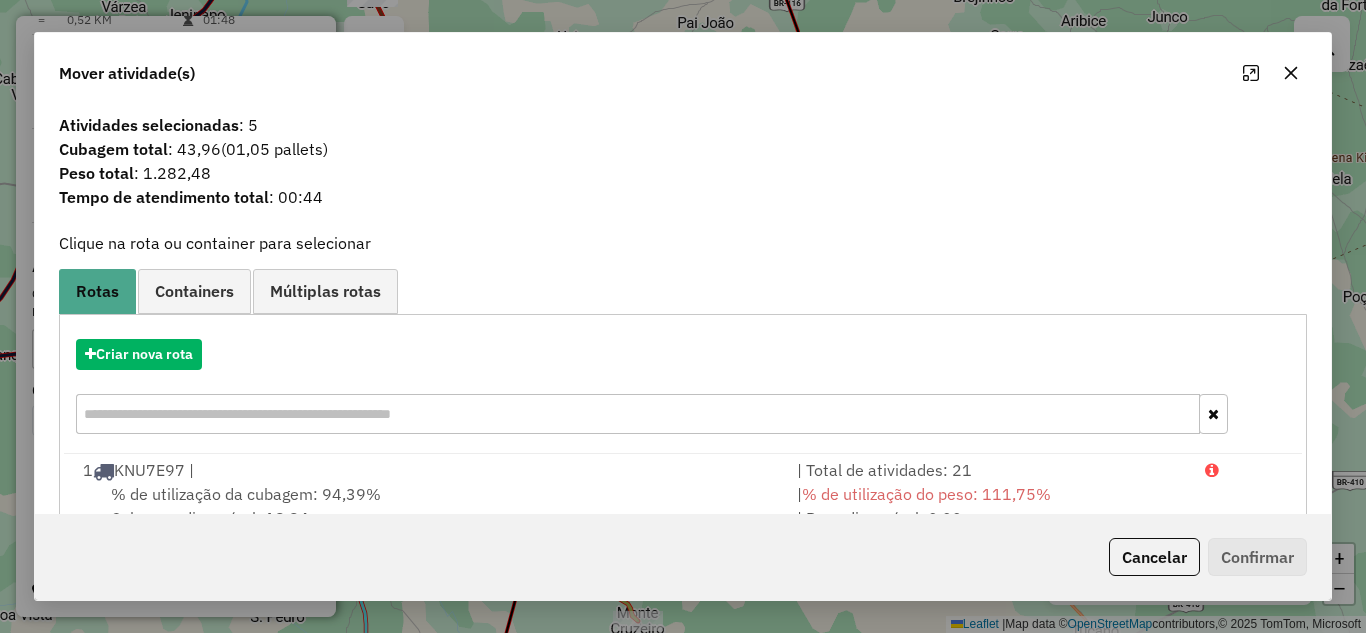 drag, startPoint x: 1292, startPoint y: 74, endPoint x: 1235, endPoint y: 113, distance: 69.065186 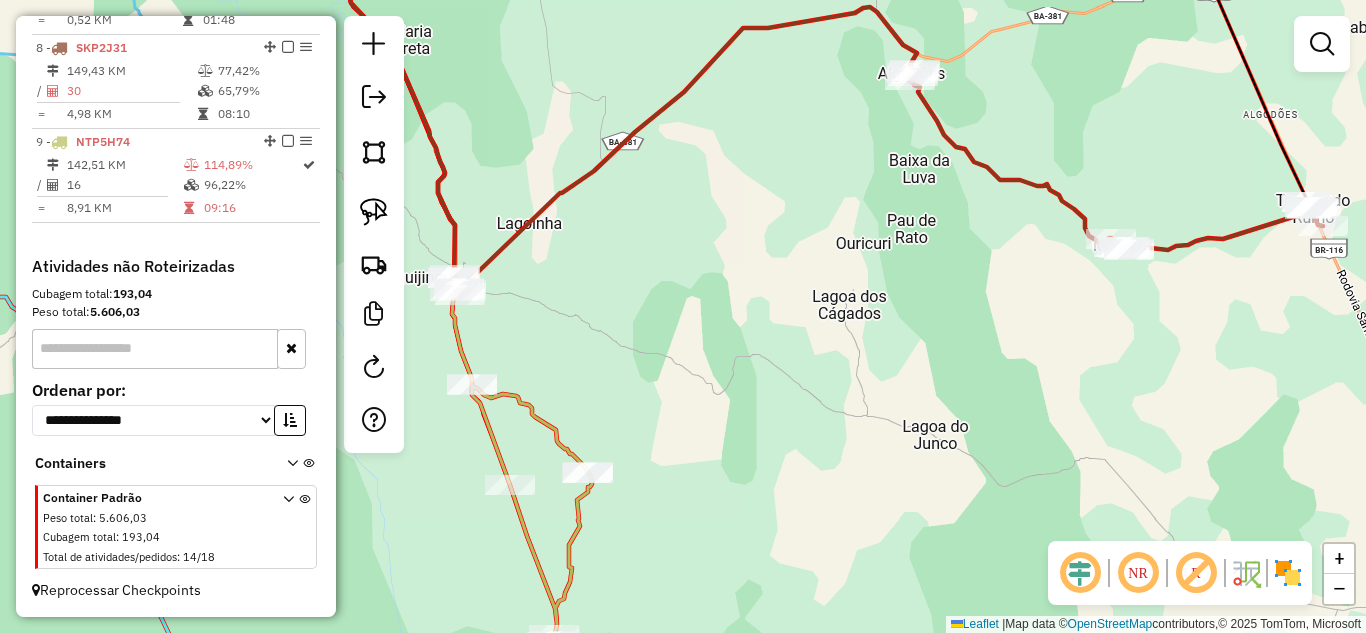 drag, startPoint x: 377, startPoint y: 206, endPoint x: 407, endPoint y: 213, distance: 30.805843 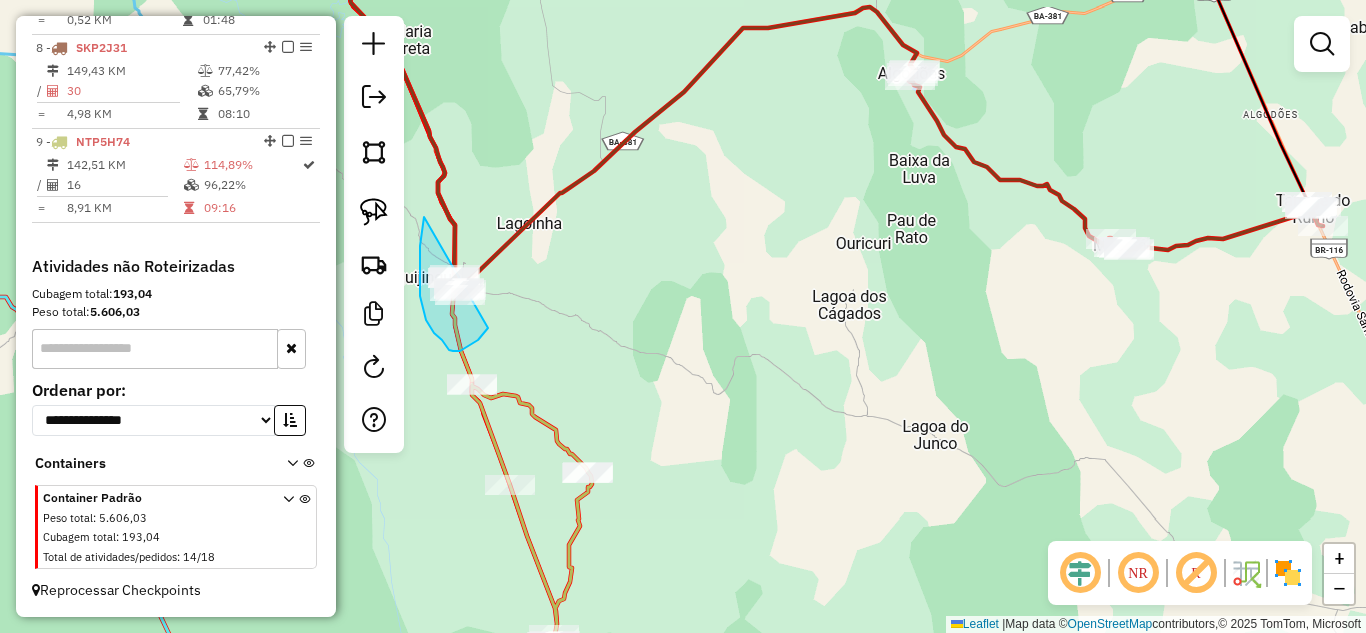 drag, startPoint x: 424, startPoint y: 217, endPoint x: 498, endPoint y: 303, distance: 113.454834 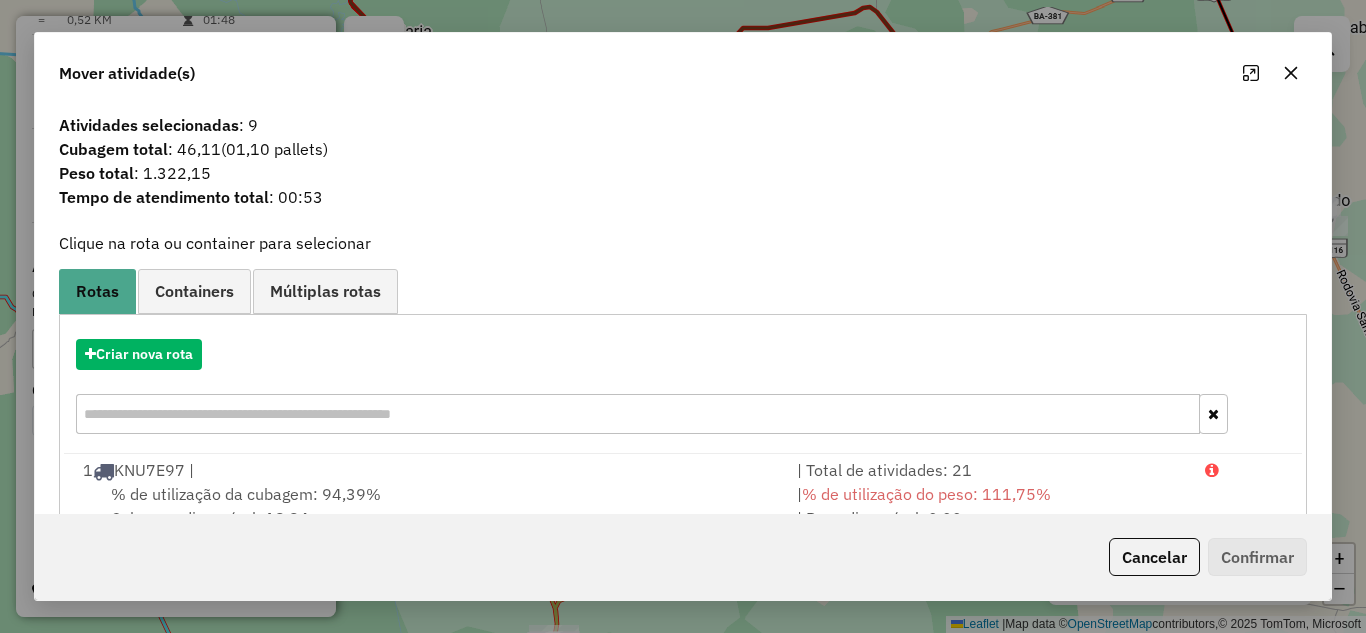 click 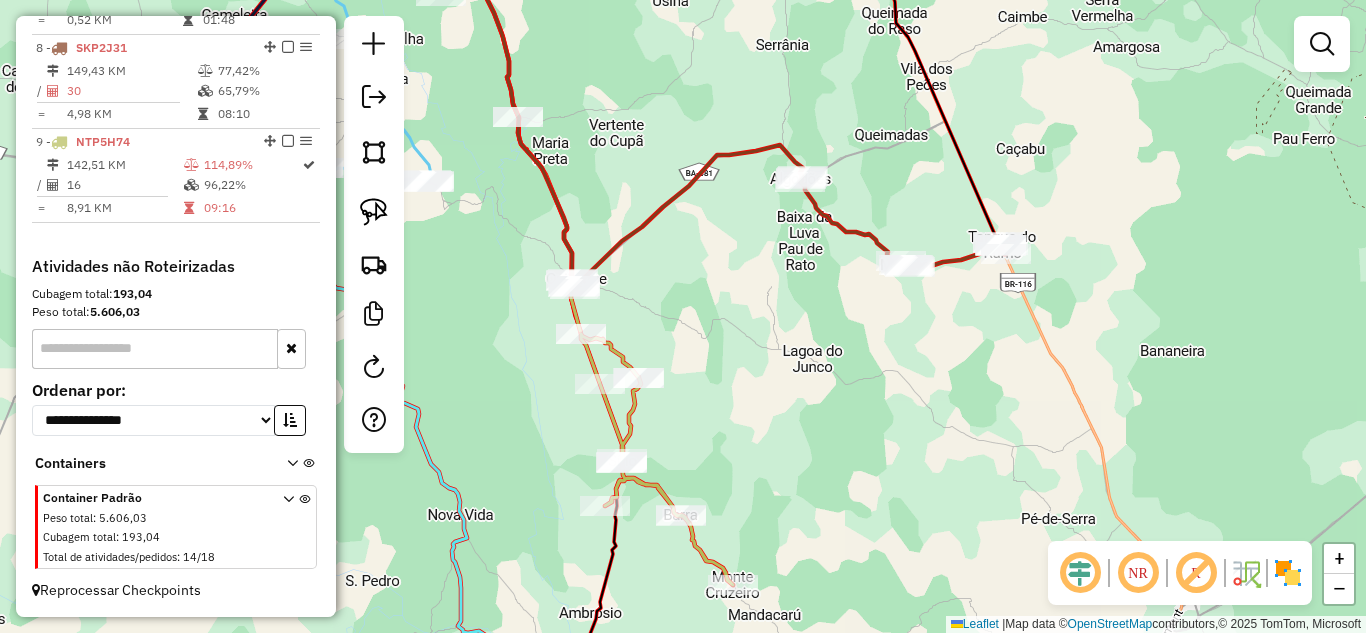drag, startPoint x: 737, startPoint y: 385, endPoint x: 728, endPoint y: 287, distance: 98.4124 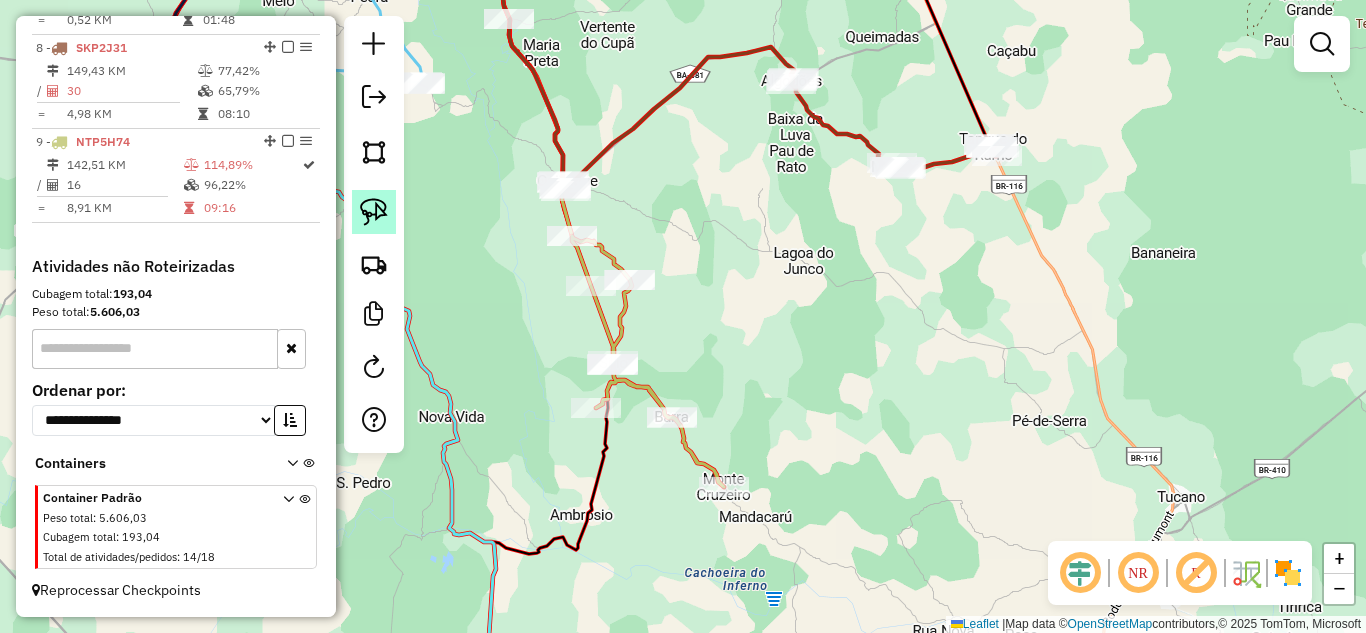 click 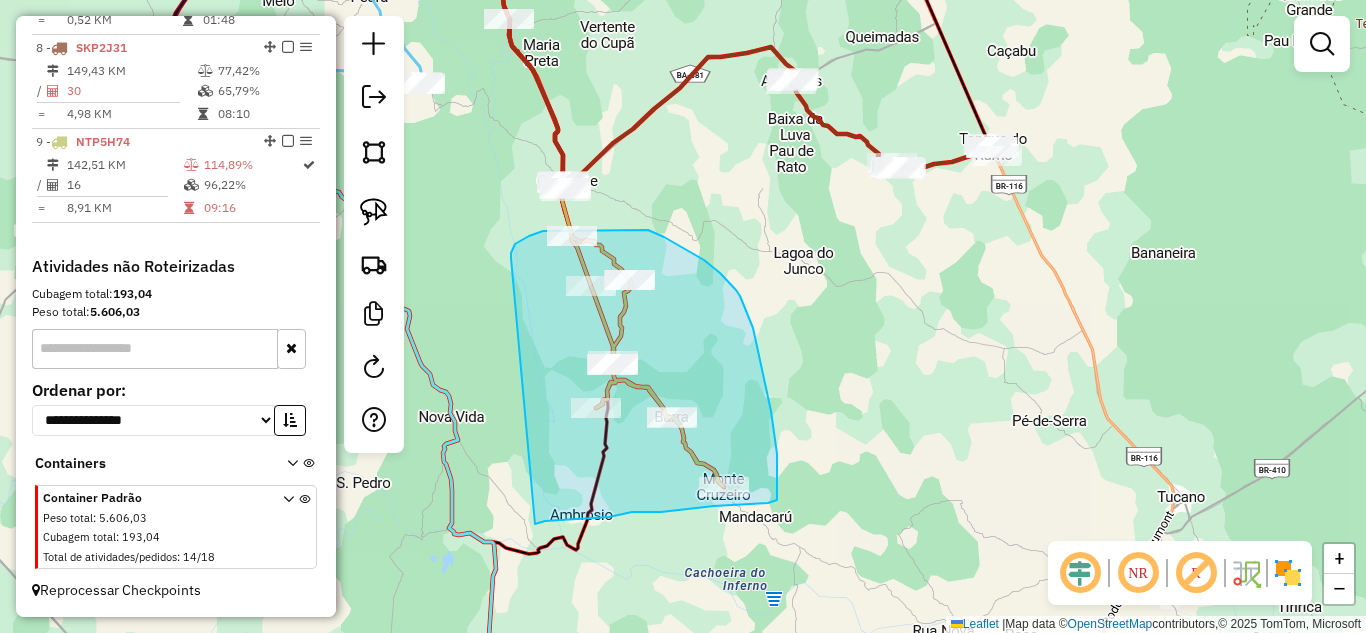 drag, startPoint x: 511, startPoint y: 258, endPoint x: 534, endPoint y: 524, distance: 266.99252 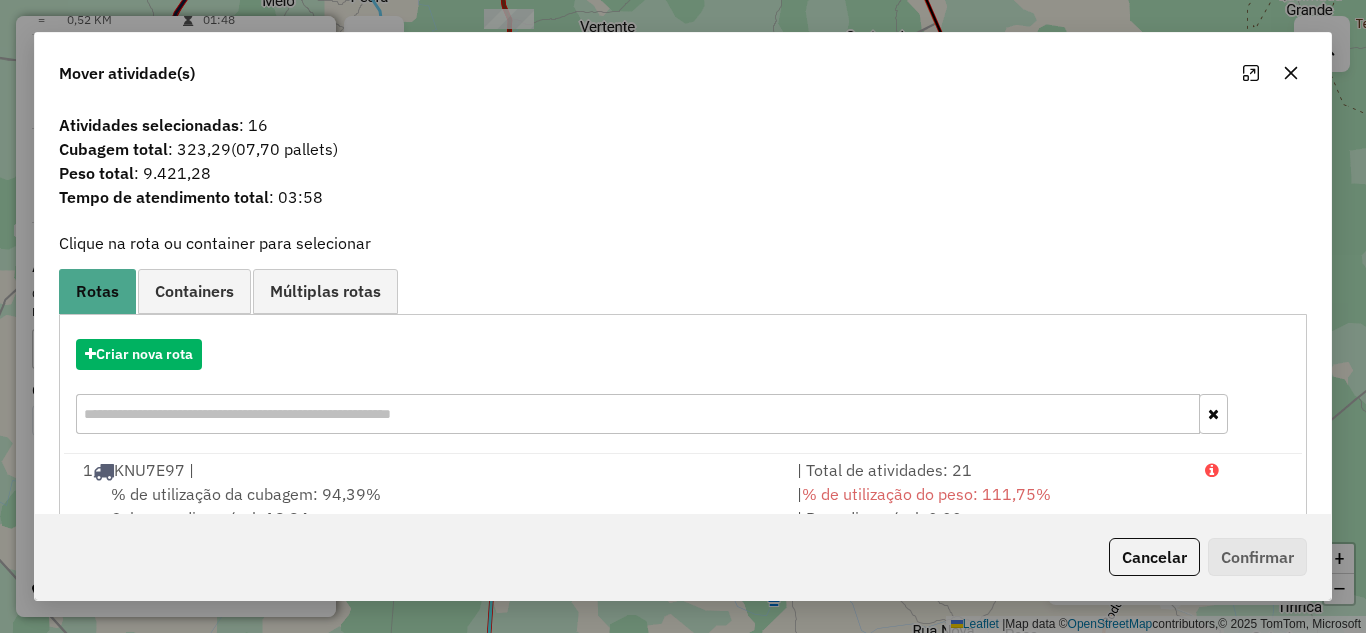 drag, startPoint x: 240, startPoint y: 152, endPoint x: 351, endPoint y: 159, distance: 111.220505 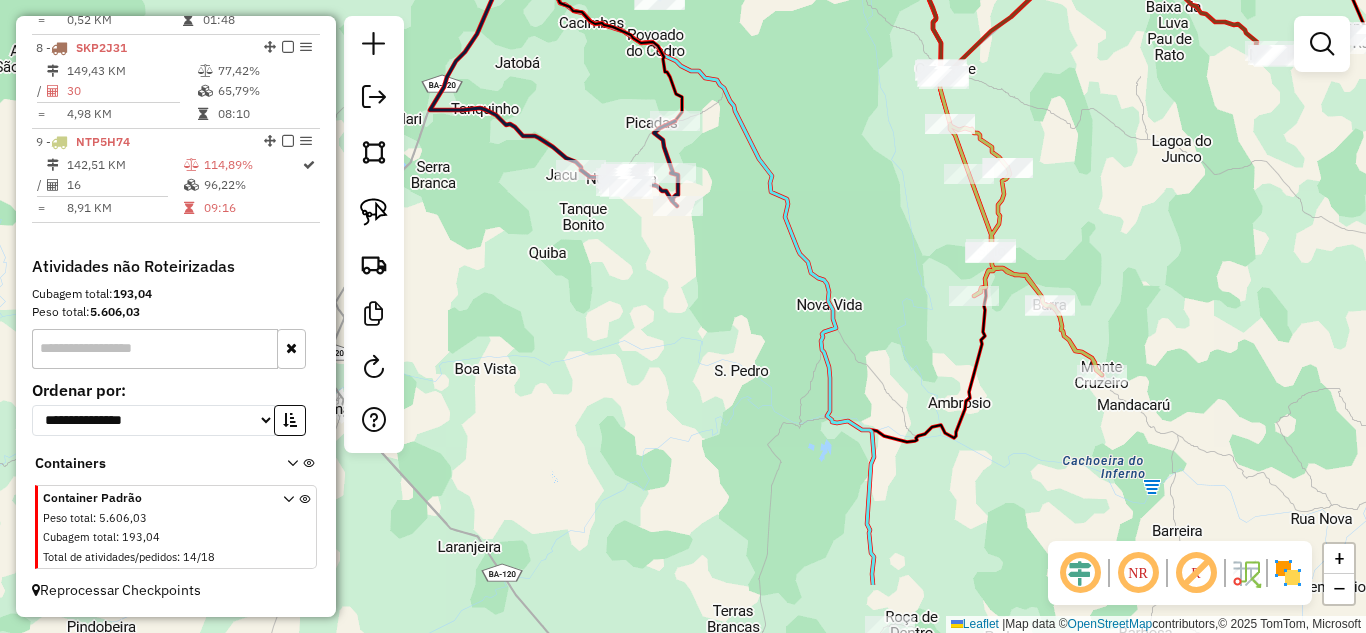 drag, startPoint x: 967, startPoint y: 277, endPoint x: 1087, endPoint y: 220, distance: 132.84953 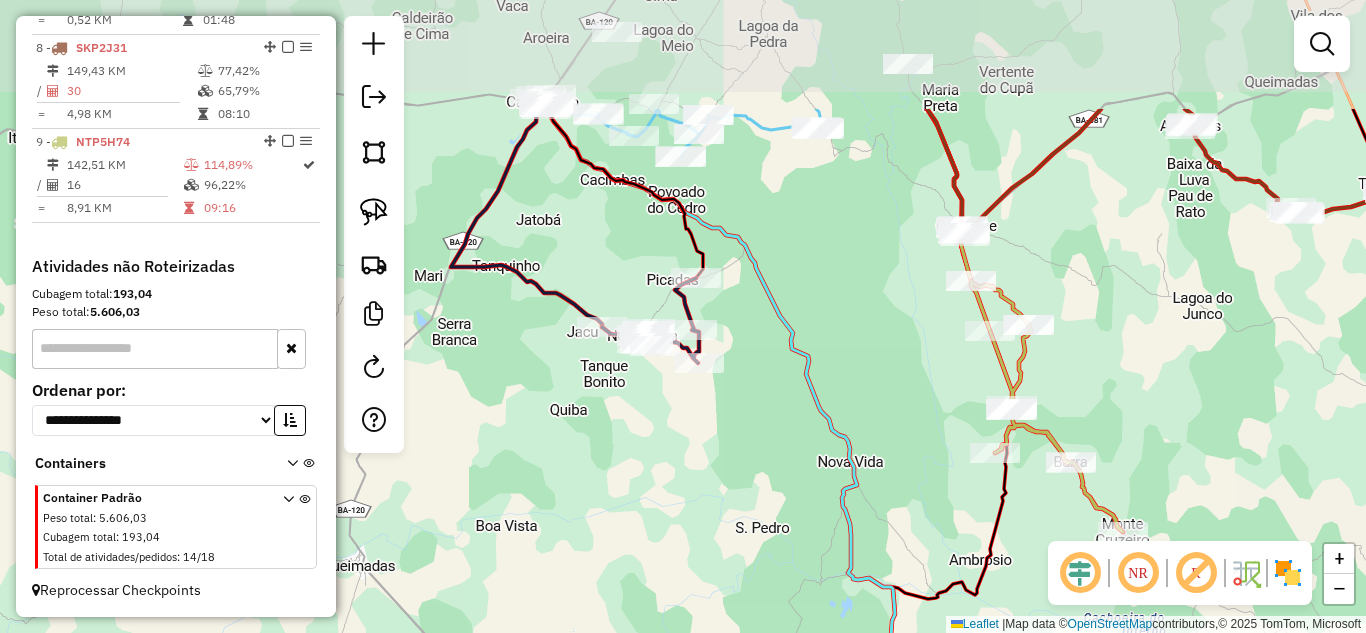 drag, startPoint x: 620, startPoint y: 116, endPoint x: 636, endPoint y: 289, distance: 173.73831 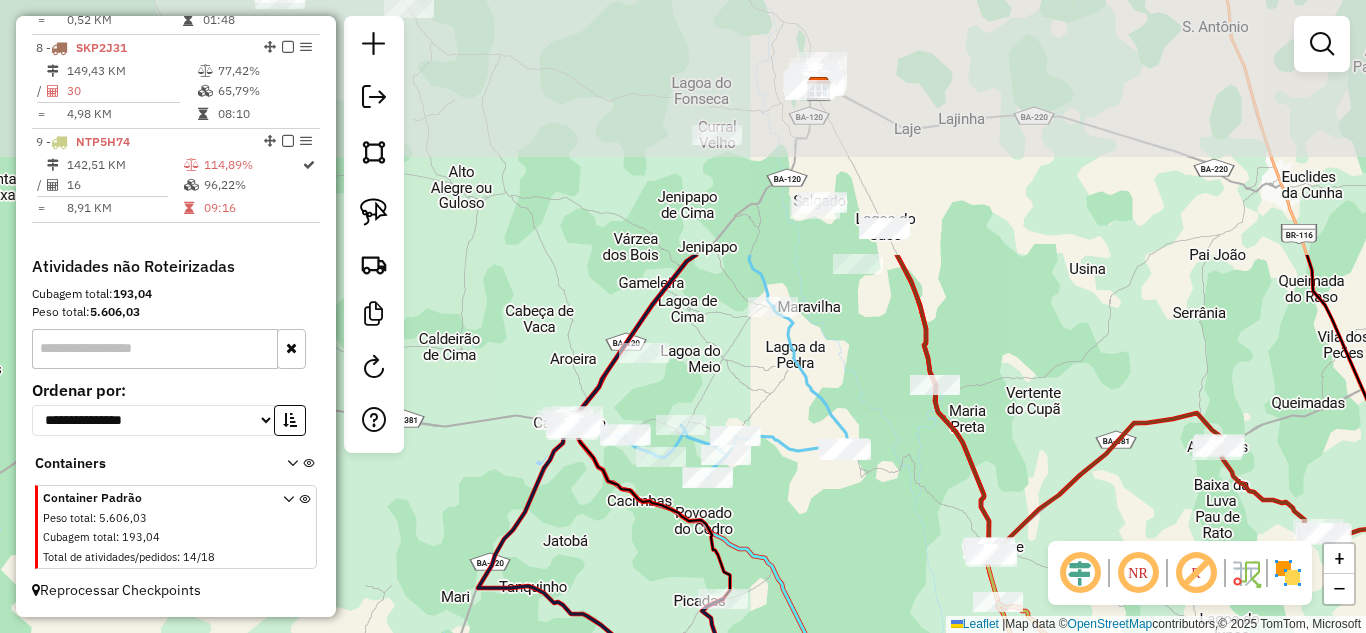 drag, startPoint x: 782, startPoint y: 156, endPoint x: 783, endPoint y: 523, distance: 367.00137 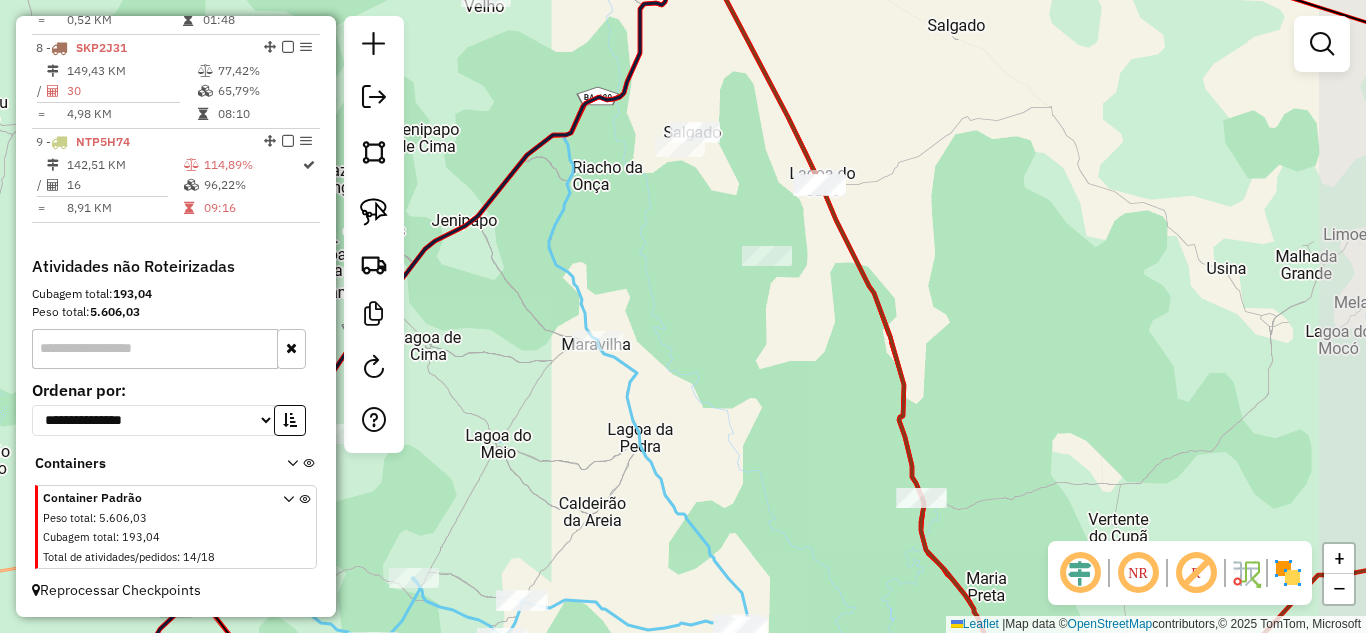 drag, startPoint x: 840, startPoint y: 351, endPoint x: 743, endPoint y: 354, distance: 97.04638 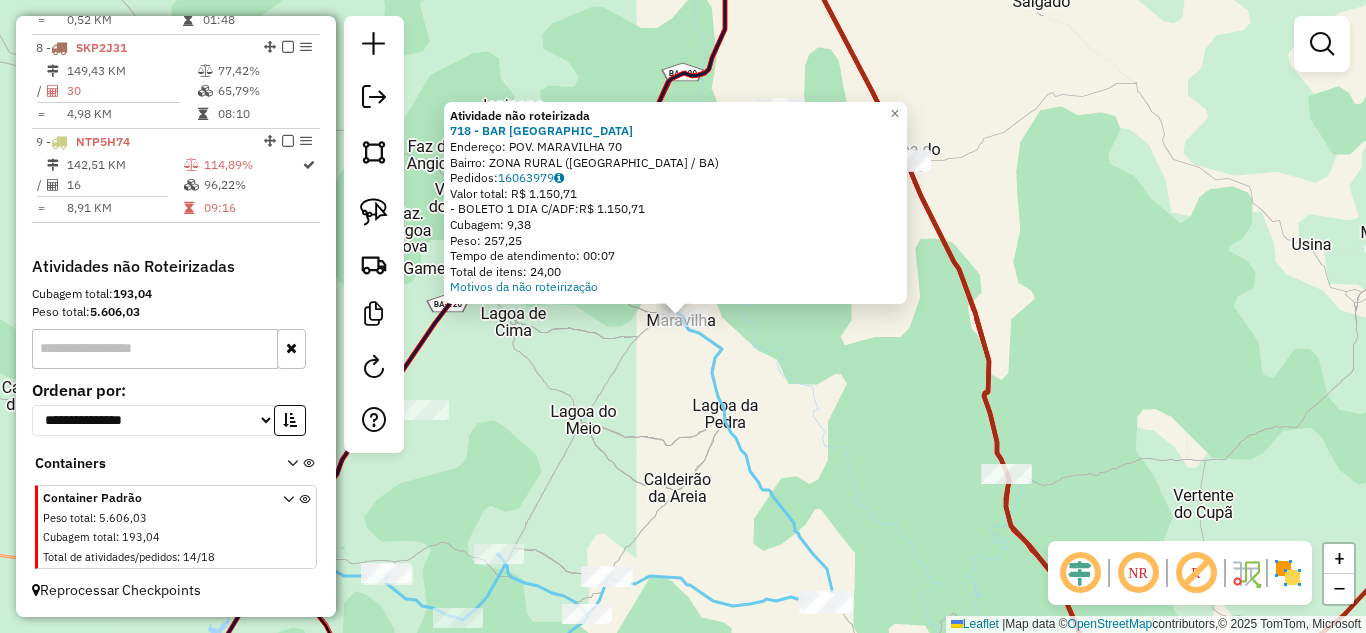 click on "Atividade não roteirizada 718 - BAR DO PAULO  Endereço:  POV. MARAVILHA 70   Bairro: ZONA RURAL (MONTE SANTO / BA)   Pedidos:  16063979   Valor total: R$ 1.150,71   - BOLETO 1 DIA C/ADF:  R$ 1.150,71   Cubagem: 9,38   Peso: 257,25   Tempo de atendimento: 00:07   Total de itens: 24,00  Motivos da não roteirização × Janela de atendimento Grade de atendimento Capacidade Transportadoras Veículos Cliente Pedidos  Rotas Selecione os dias de semana para filtrar as janelas de atendimento  Seg   Ter   Qua   Qui   Sex   Sáb   Dom  Informe o período da janela de atendimento: De: Até:  Filtrar exatamente a janela do cliente  Considerar janela de atendimento padrão  Selecione os dias de semana para filtrar as grades de atendimento  Seg   Ter   Qua   Qui   Sex   Sáb   Dom   Considerar clientes sem dia de atendimento cadastrado  Clientes fora do dia de atendimento selecionado Filtrar as atividades entre os valores definidos abaixo:  Peso mínimo:   Peso máximo:   Cubagem mínima:   Cubagem máxima:   De:   De:" 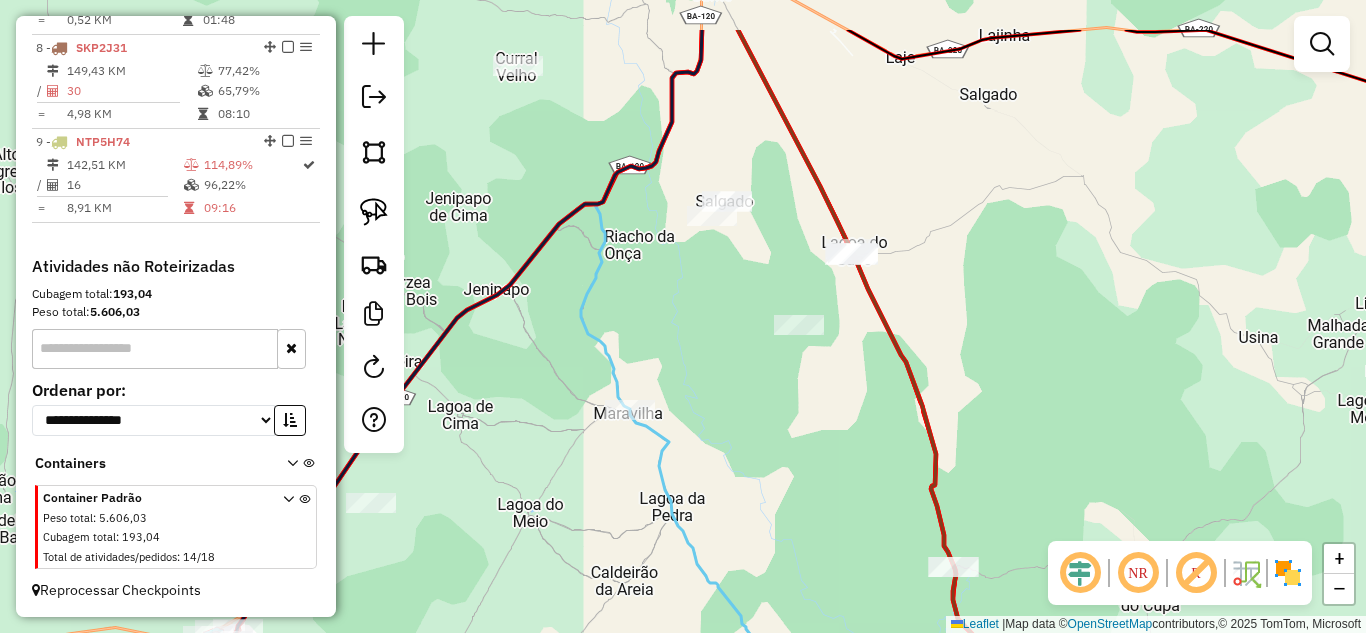 drag, startPoint x: 810, startPoint y: 326, endPoint x: 750, endPoint y: 381, distance: 81.394104 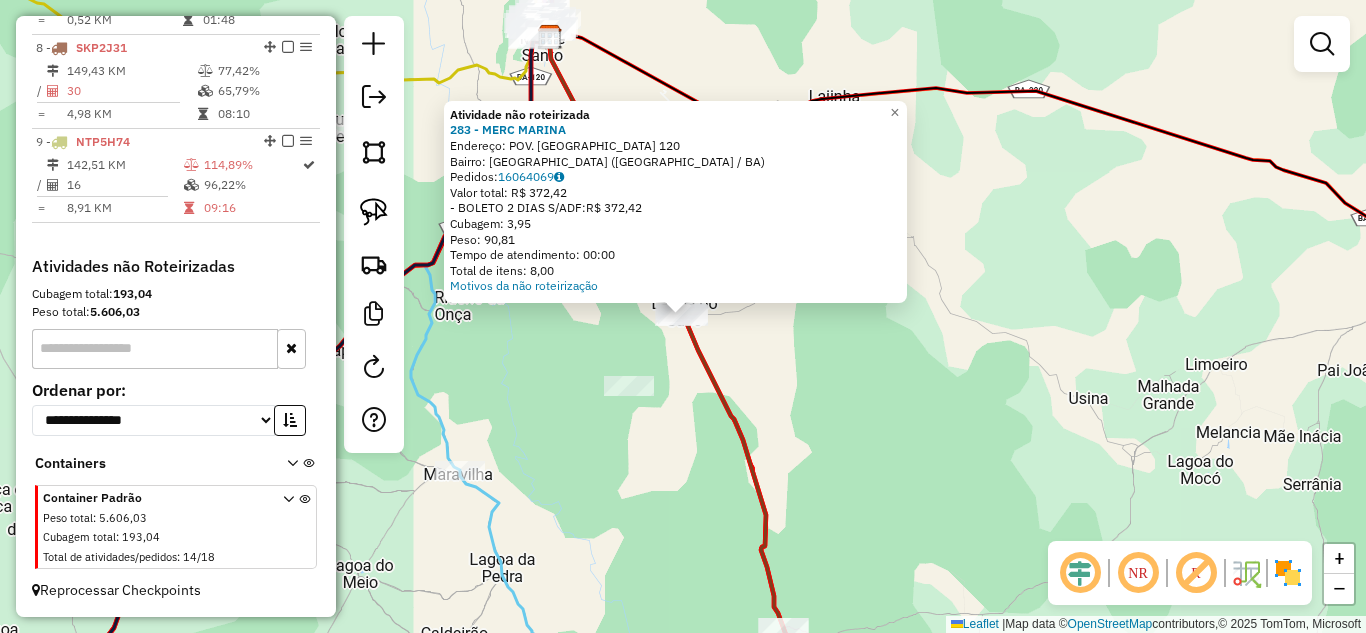 click on "Atividade não roteirizada 283 - MERC MARINA  Endereço:  POV. LAGOA DO SACO 120   Bairro: CENTRO (MONTE SANTO / BA)   Pedidos:  16064069   Valor total: R$ 372,42   - BOLETO 2 DIAS S/ADF:  R$ 372,42   Cubagem: 3,95   Peso: 90,81   Tempo de atendimento: 00:00   Total de itens: 8,00  Motivos da não roteirização × Janela de atendimento Grade de atendimento Capacidade Transportadoras Veículos Cliente Pedidos  Rotas Selecione os dias de semana para filtrar as janelas de atendimento  Seg   Ter   Qua   Qui   Sex   Sáb   Dom  Informe o período da janela de atendimento: De: Até:  Filtrar exatamente a janela do cliente  Considerar janela de atendimento padrão  Selecione os dias de semana para filtrar as grades de atendimento  Seg   Ter   Qua   Qui   Sex   Sáb   Dom   Considerar clientes sem dia de atendimento cadastrado  Clientes fora do dia de atendimento selecionado Filtrar as atividades entre os valores definidos abaixo:  Peso mínimo:   Peso máximo:   Cubagem mínima:   Cubagem máxima:   De:   Até:  +" 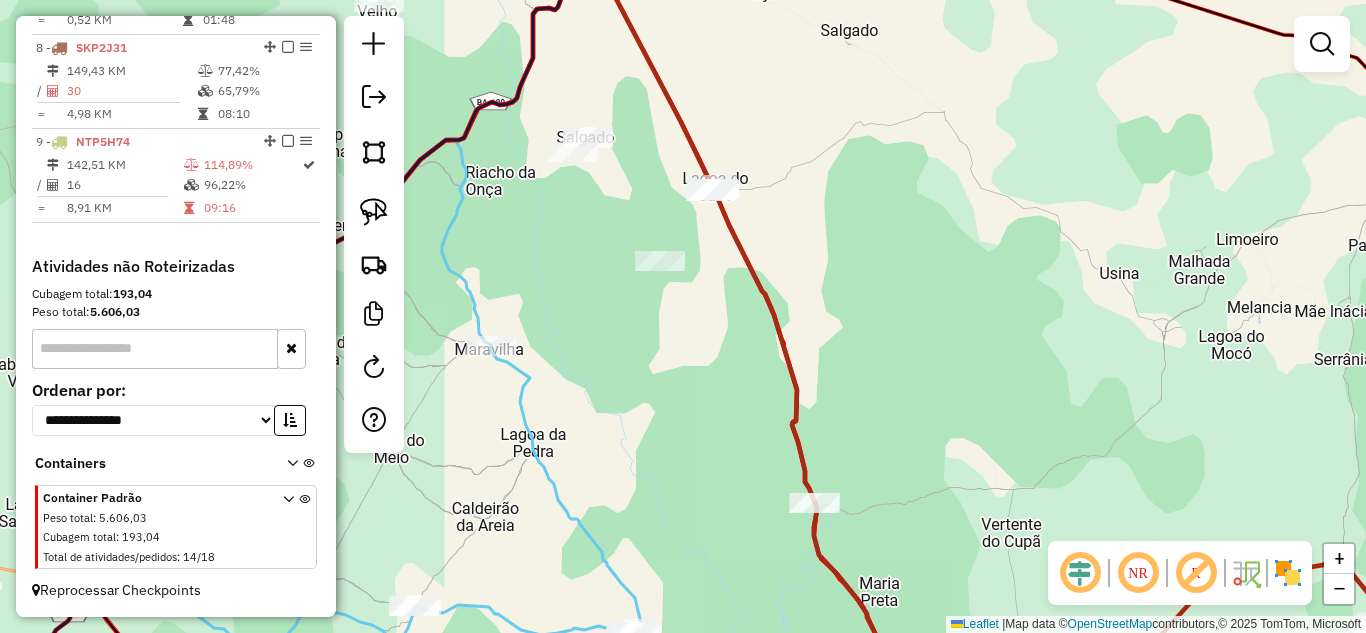 drag, startPoint x: 574, startPoint y: 430, endPoint x: 599, endPoint y: 368, distance: 66.85058 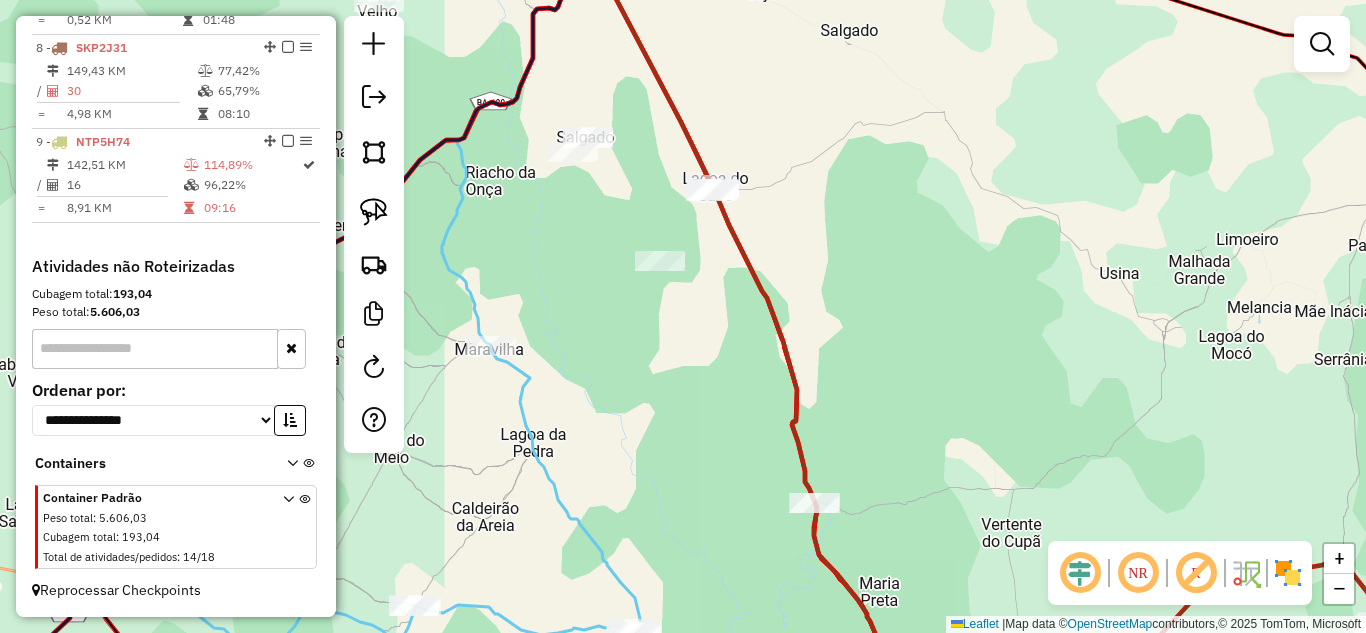 drag, startPoint x: 375, startPoint y: 209, endPoint x: 427, endPoint y: 241, distance: 61.05735 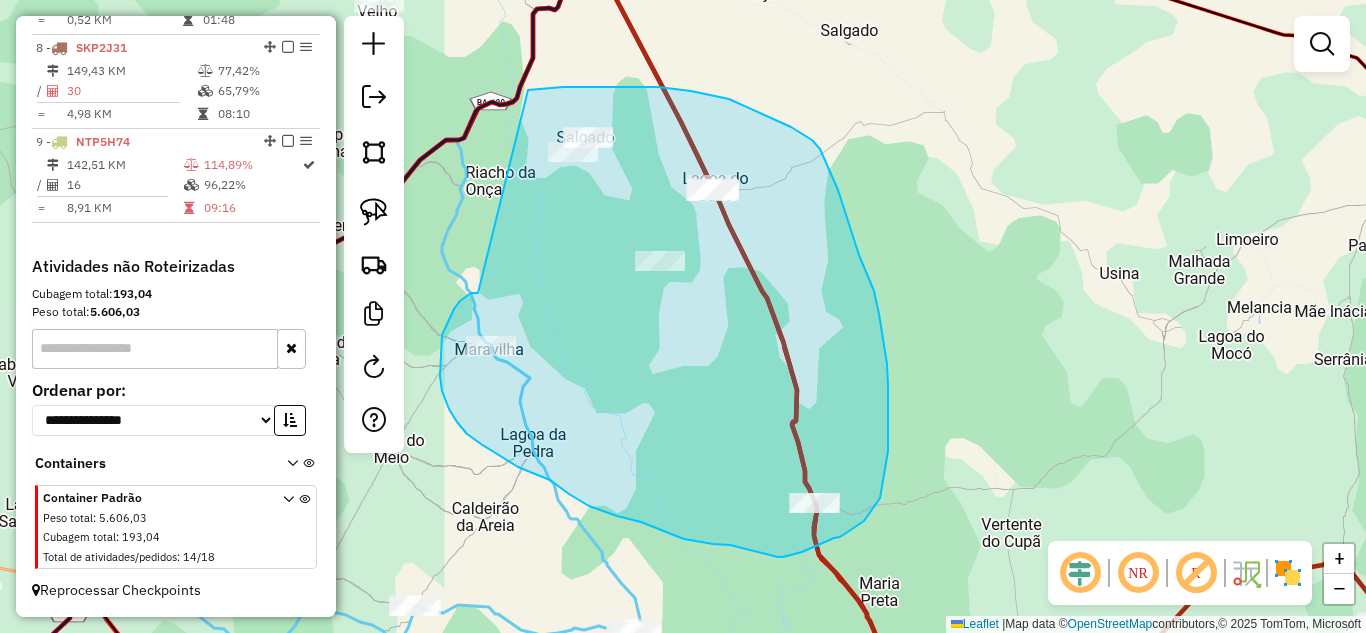 drag, startPoint x: 478, startPoint y: 293, endPoint x: 528, endPoint y: 90, distance: 209.06697 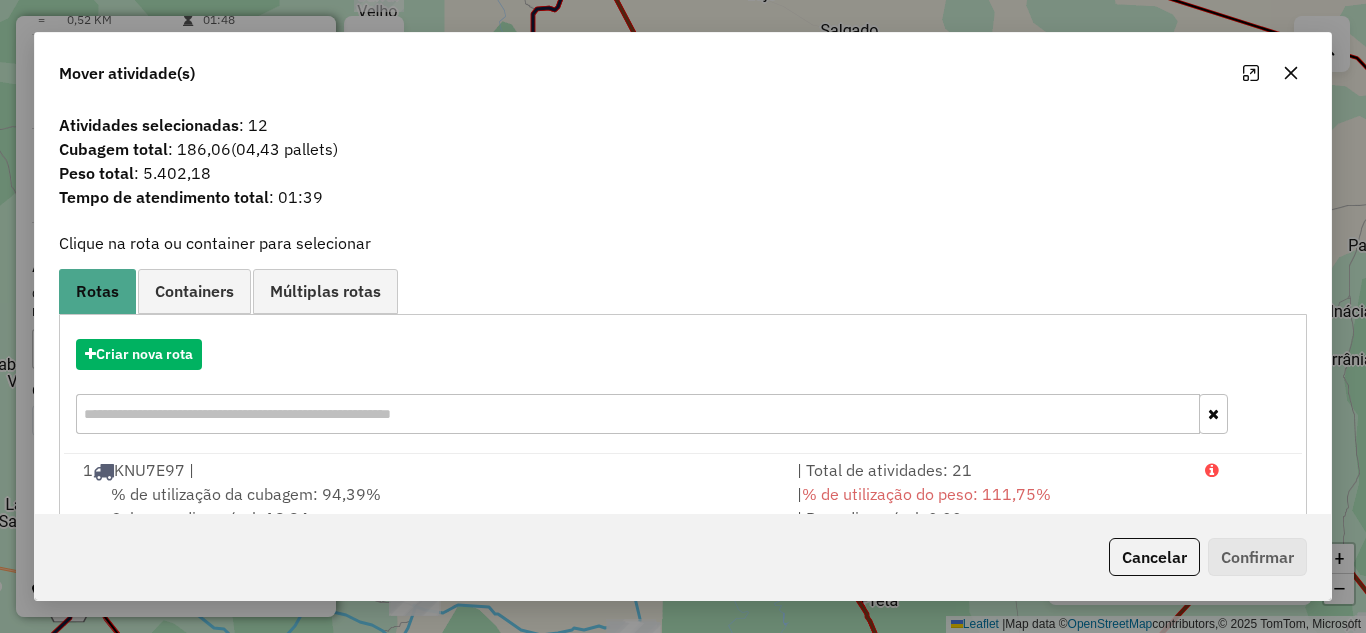 click 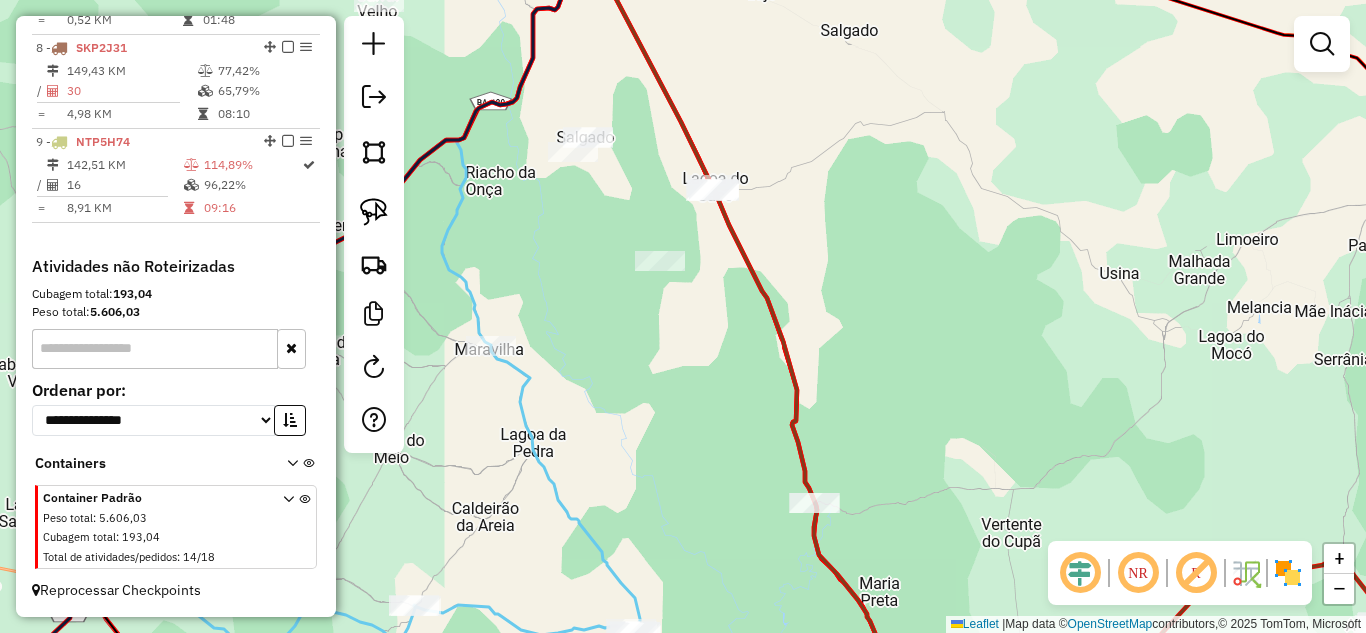 drag, startPoint x: 852, startPoint y: 377, endPoint x: 766, endPoint y: 288, distance: 123.76187 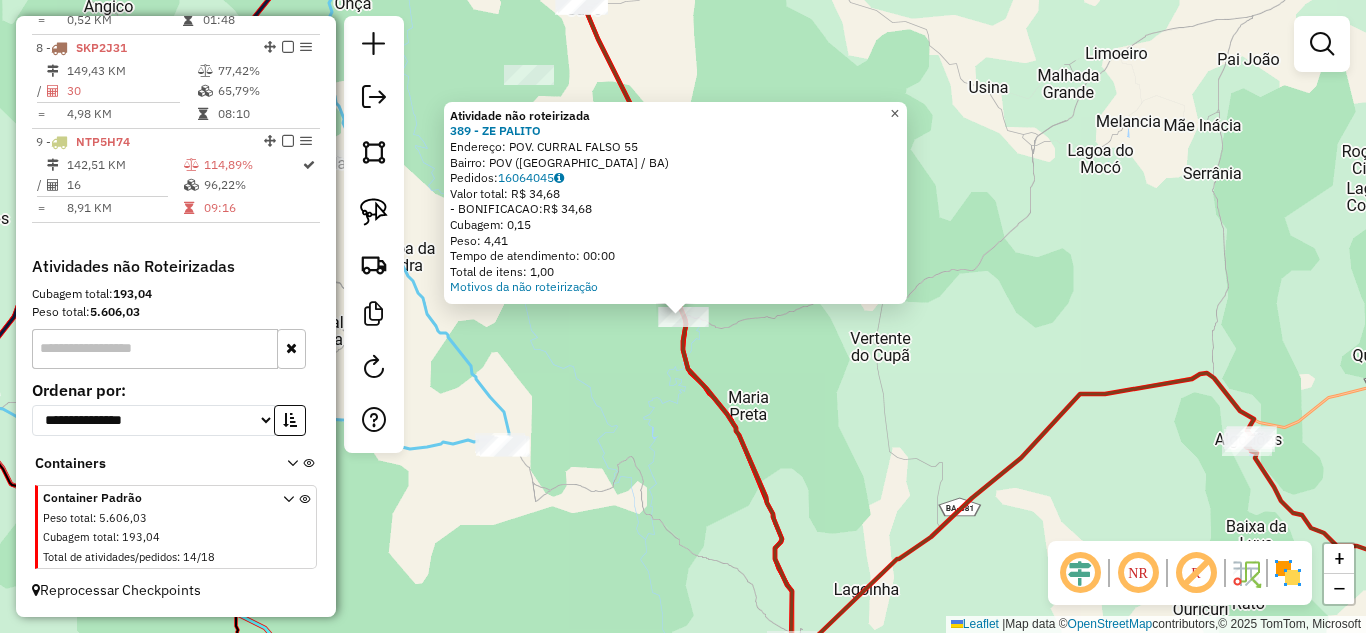 click on "×" 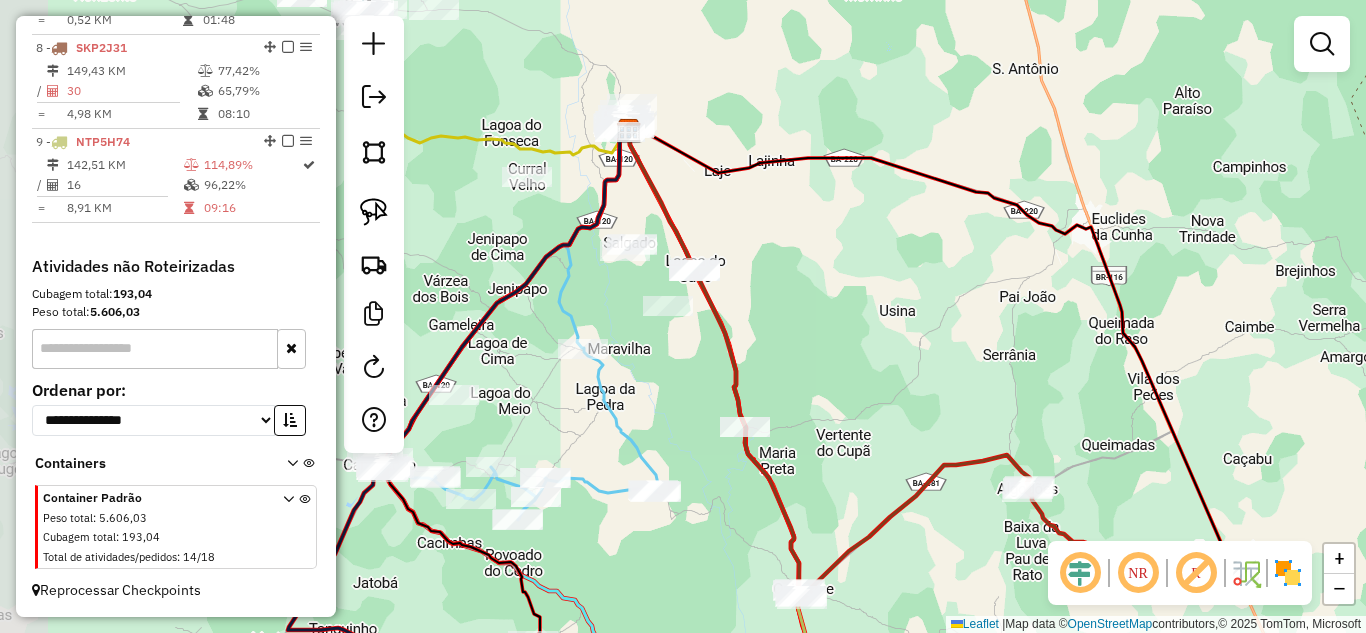 drag, startPoint x: 689, startPoint y: 160, endPoint x: 742, endPoint y: 341, distance: 188.60011 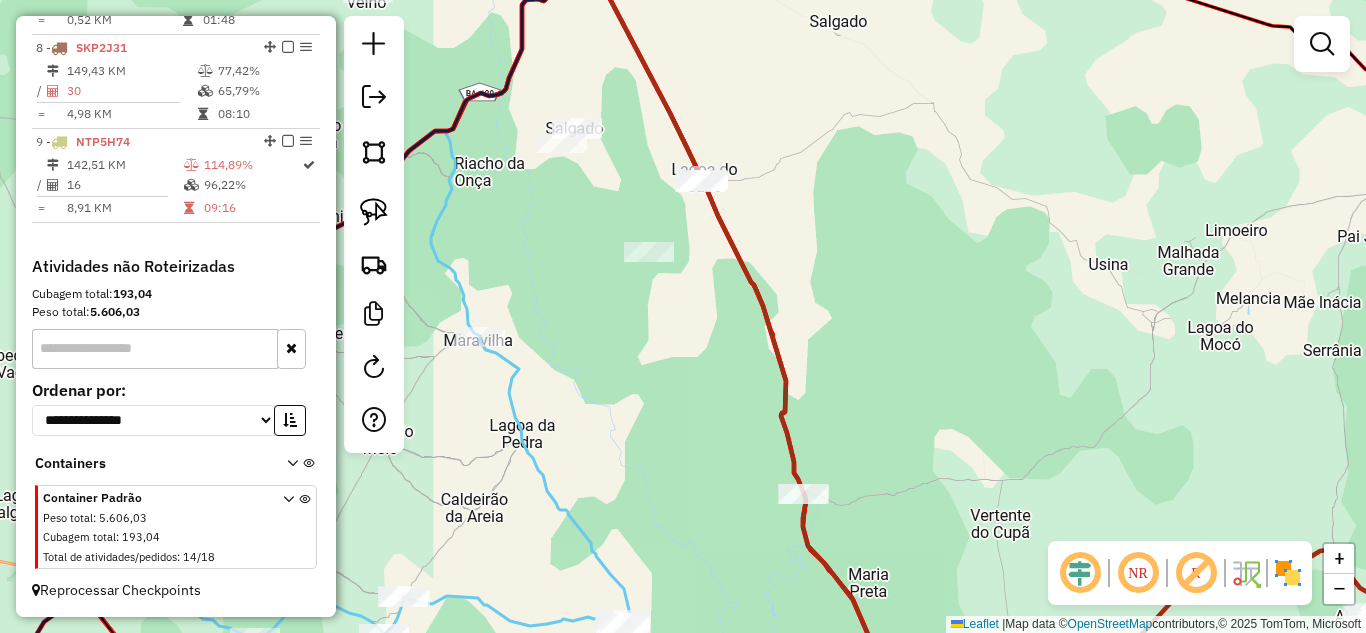 drag, startPoint x: 691, startPoint y: 395, endPoint x: 706, endPoint y: 363, distance: 35.341194 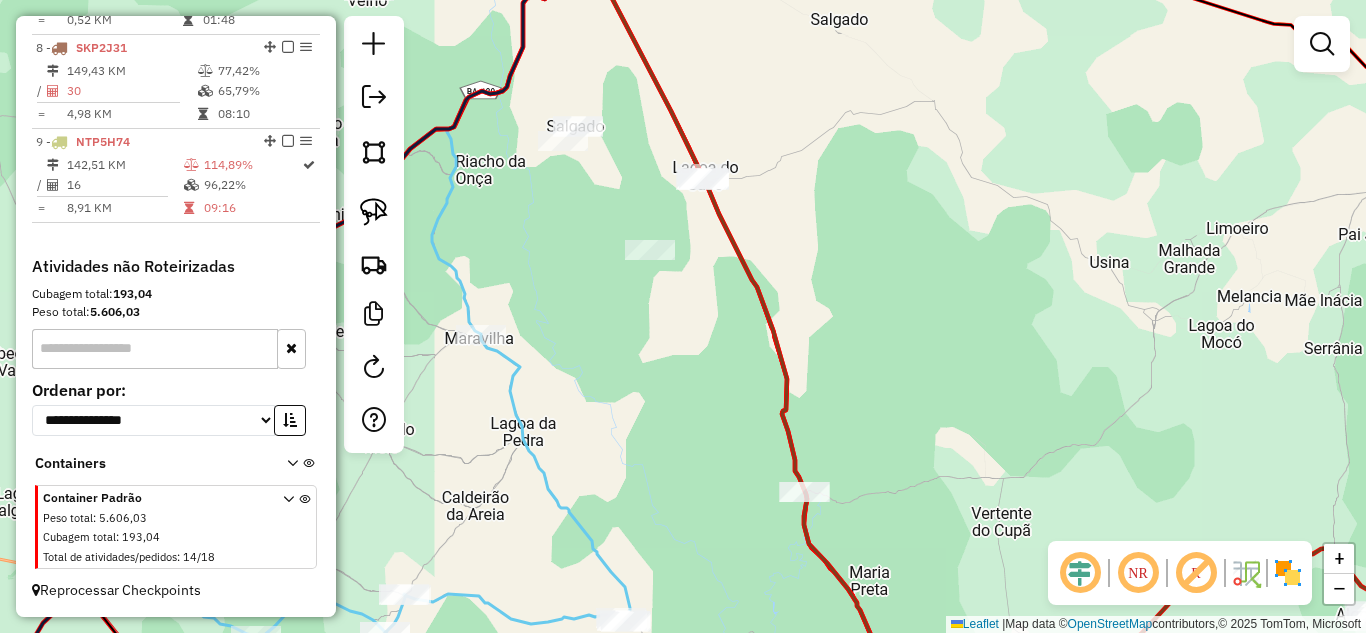 drag, startPoint x: 378, startPoint y: 213, endPoint x: 402, endPoint y: 213, distance: 24 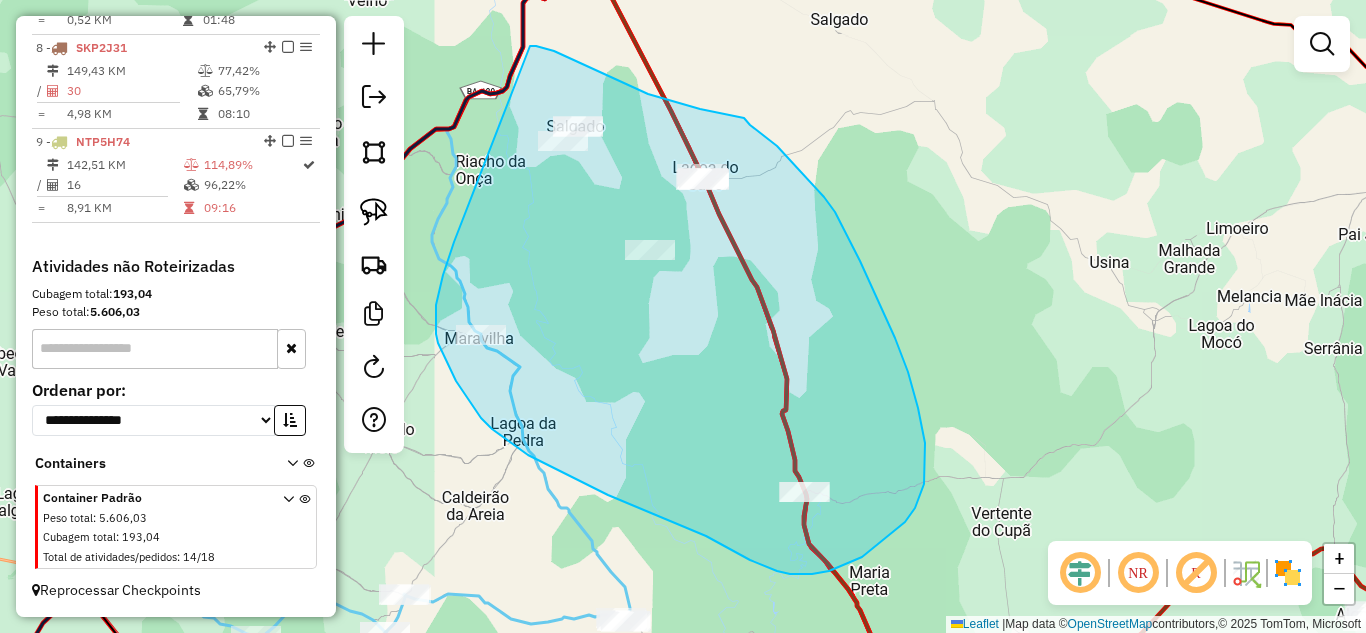 drag, startPoint x: 454, startPoint y: 242, endPoint x: 469, endPoint y: 55, distance: 187.60065 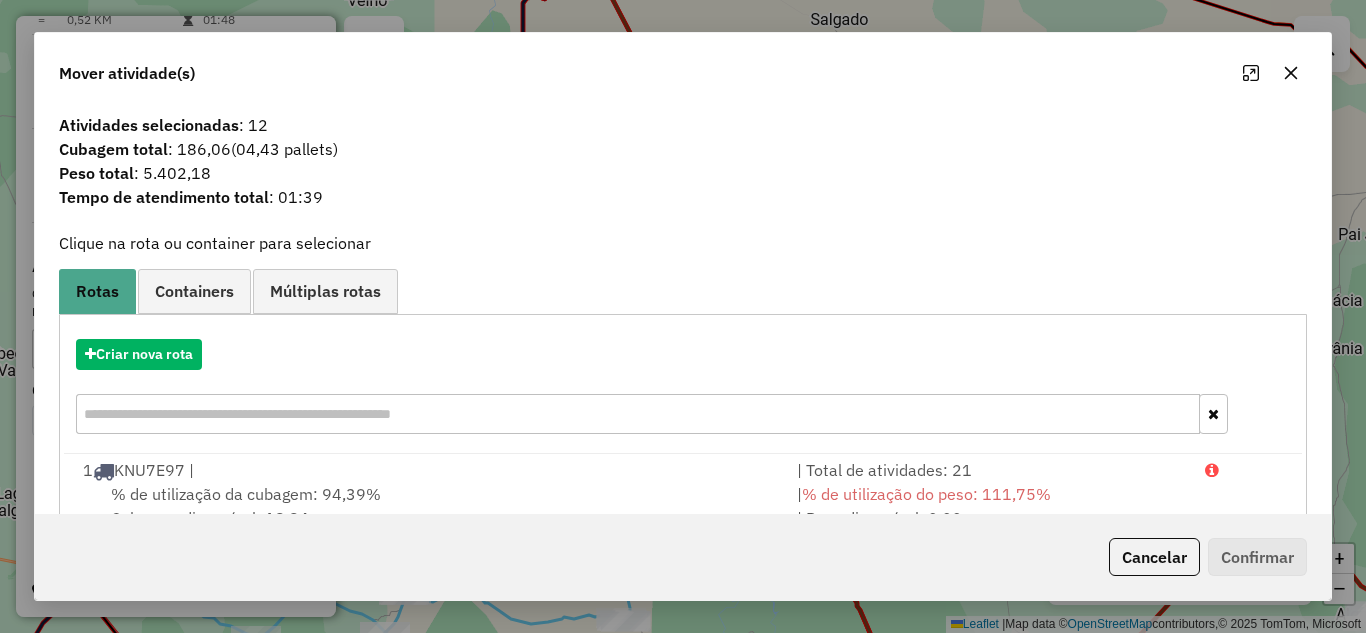 click 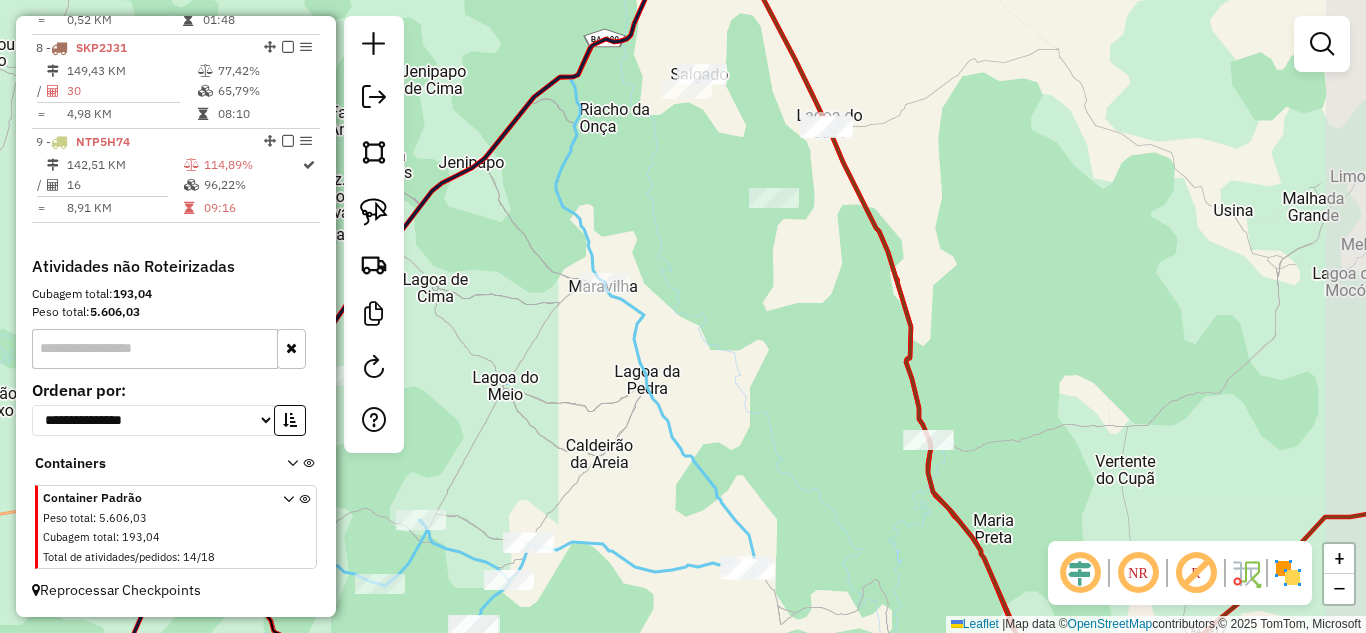 drag, startPoint x: 925, startPoint y: 288, endPoint x: 885, endPoint y: 256, distance: 51.224995 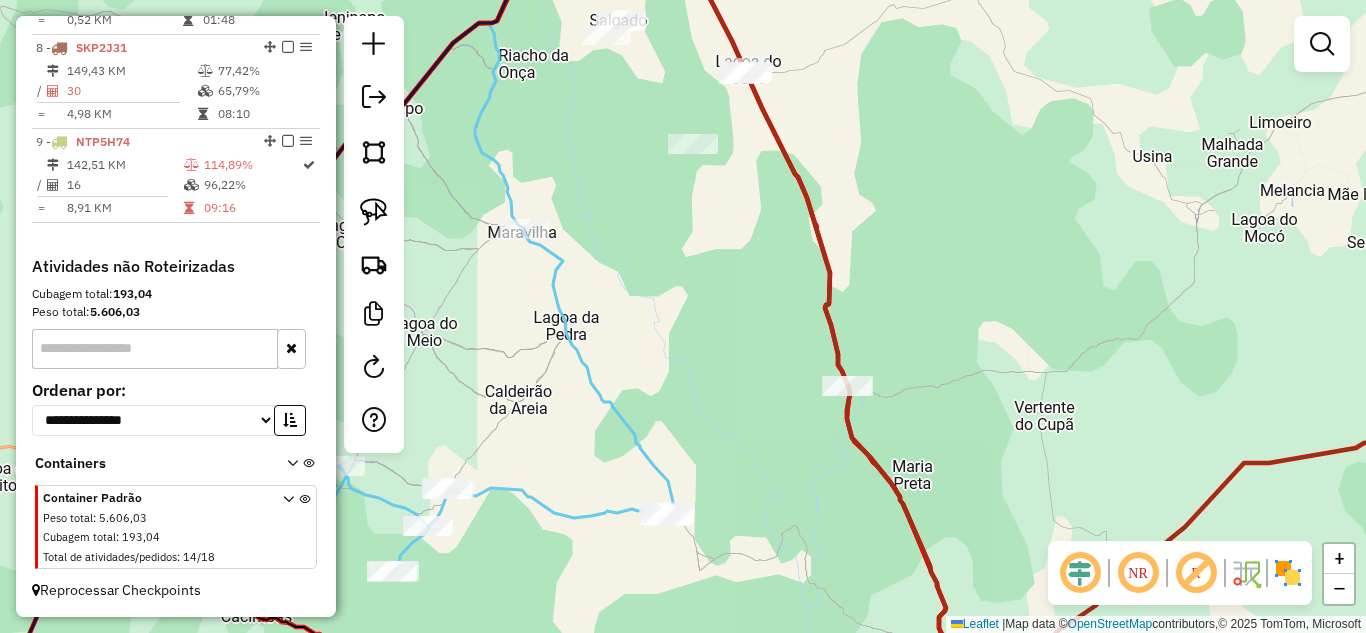 drag, startPoint x: 1022, startPoint y: 345, endPoint x: 941, endPoint y: 291, distance: 97.349884 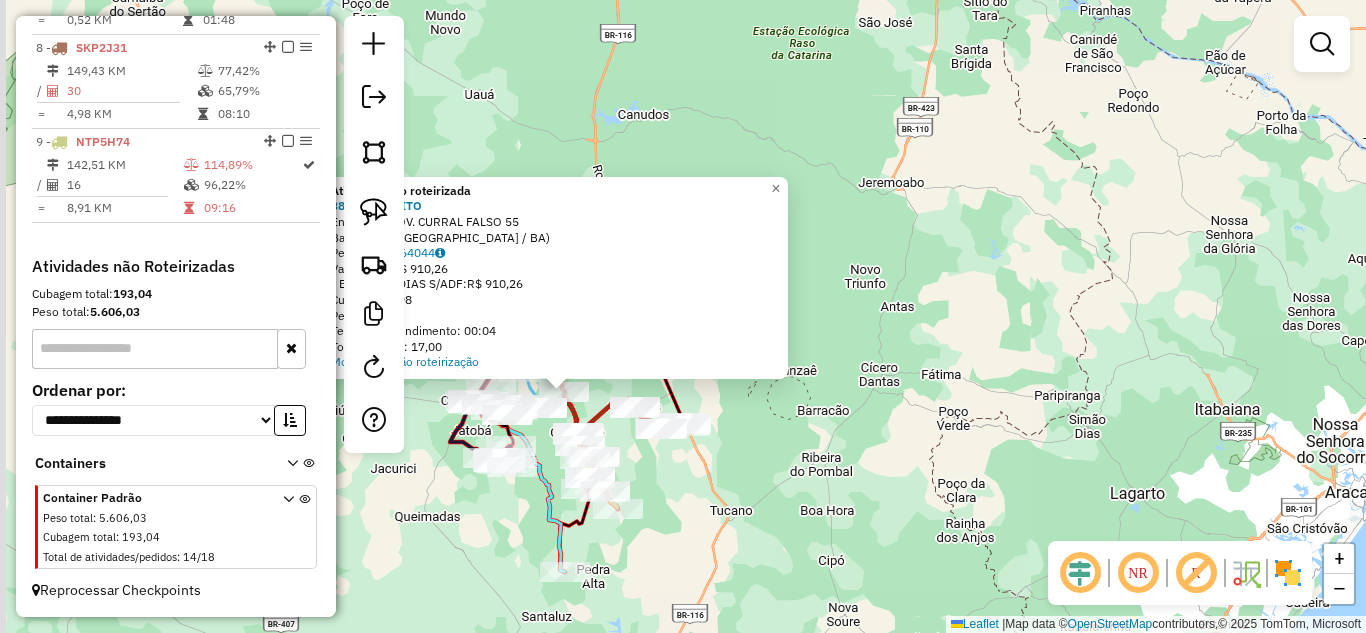 drag, startPoint x: 565, startPoint y: 405, endPoint x: 609, endPoint y: 390, distance: 46.486557 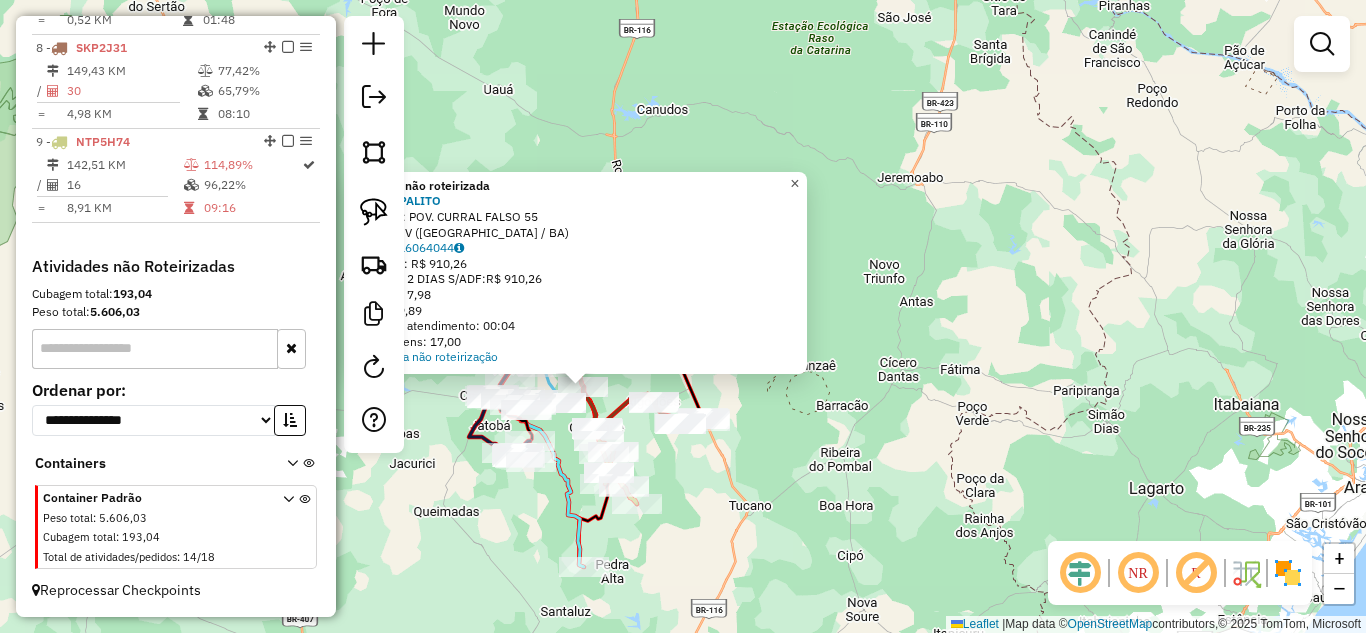 click on "×" 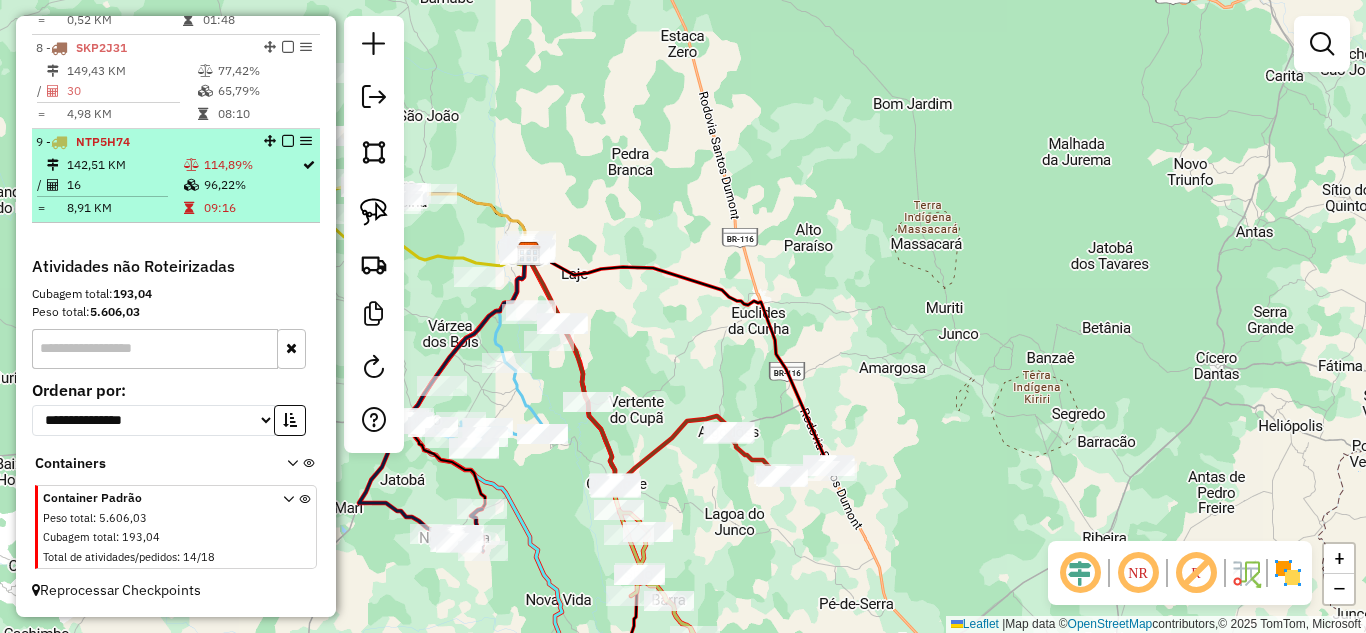 scroll, scrollTop: 1280, scrollLeft: 0, axis: vertical 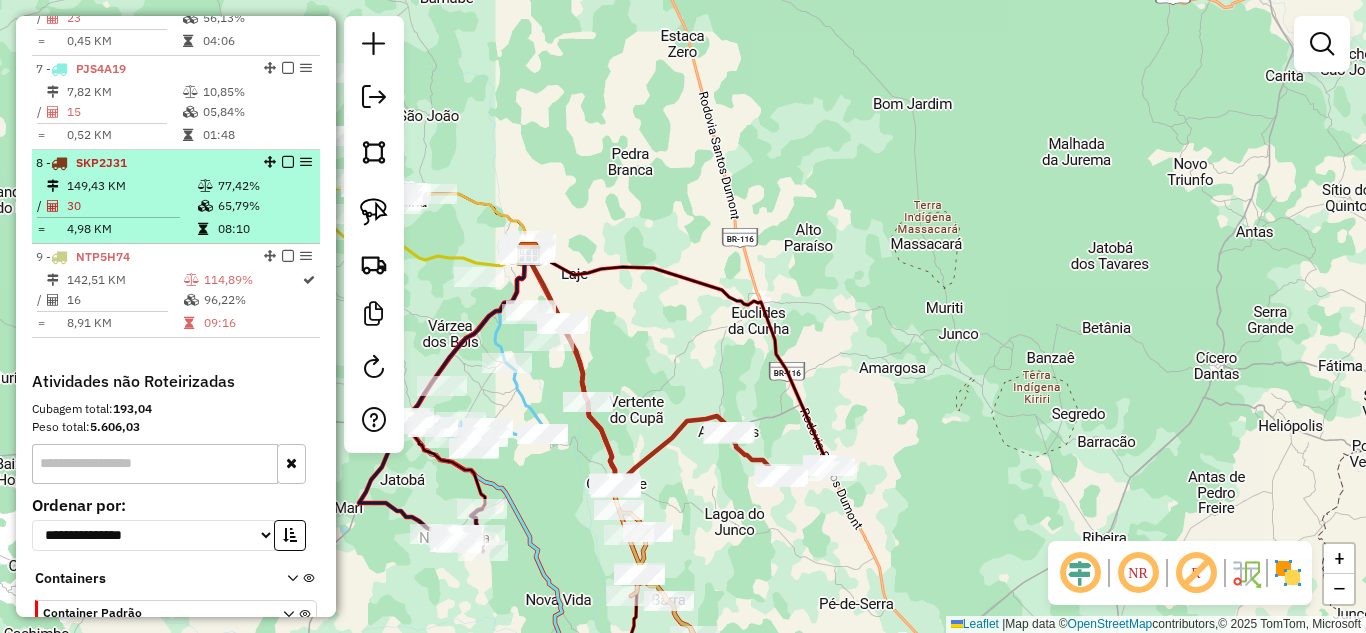 click on "30" at bounding box center (131, 206) 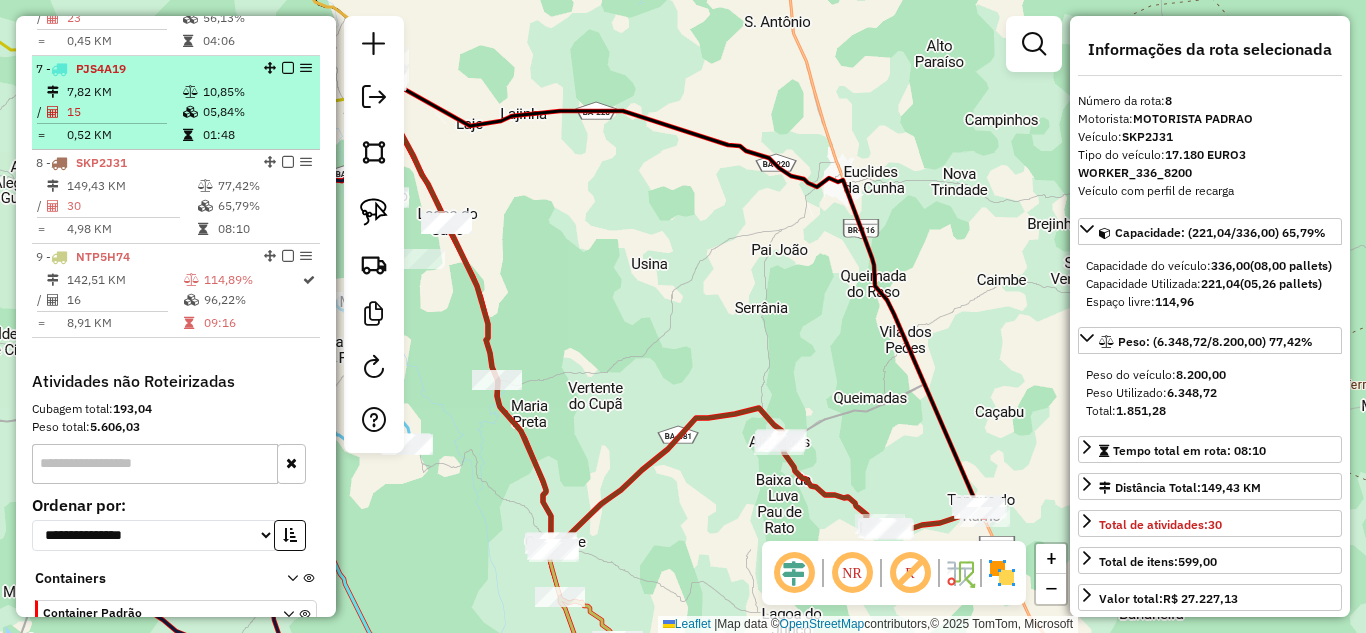click on "15" at bounding box center (124, 112) 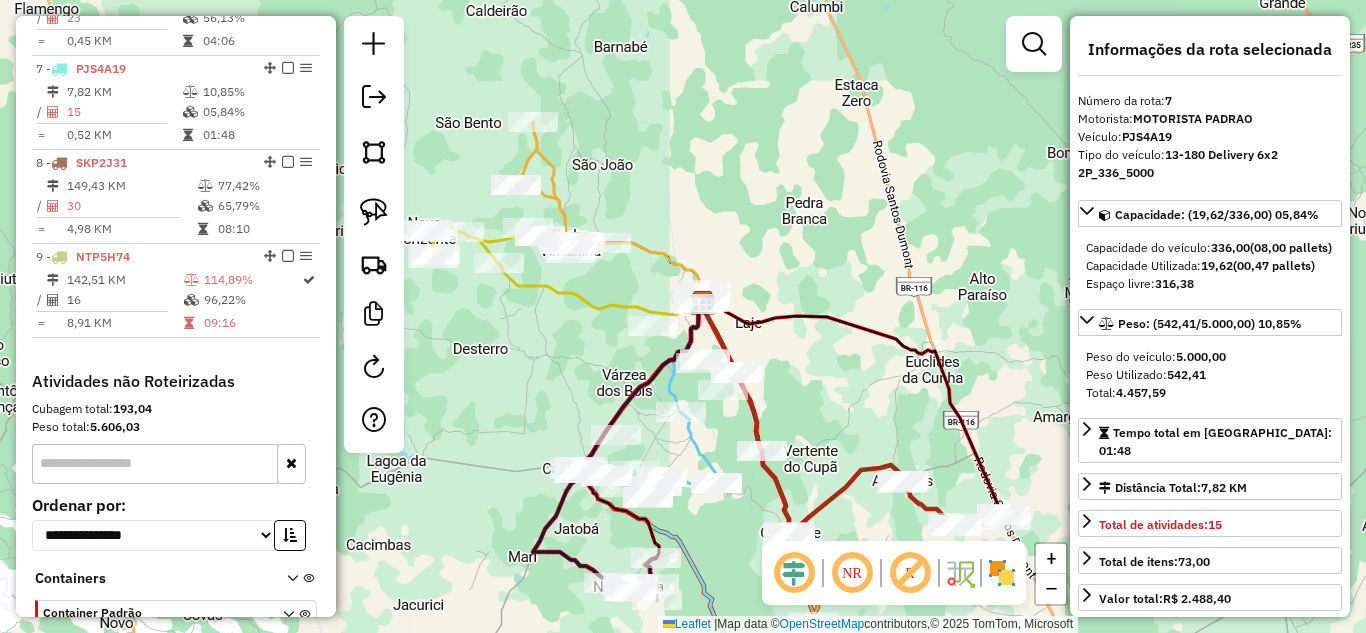 drag, startPoint x: 656, startPoint y: 391, endPoint x: 590, endPoint y: 346, distance: 79.881165 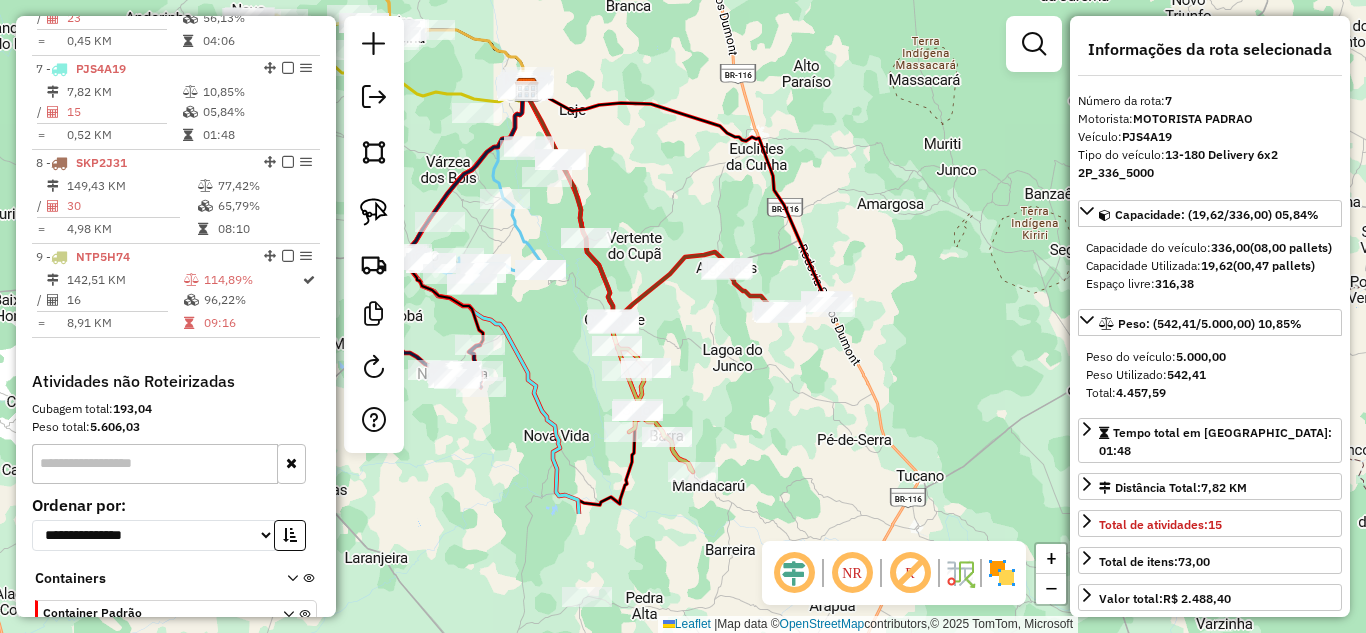 drag, startPoint x: 683, startPoint y: 386, endPoint x: 528, endPoint y: 187, distance: 252.24194 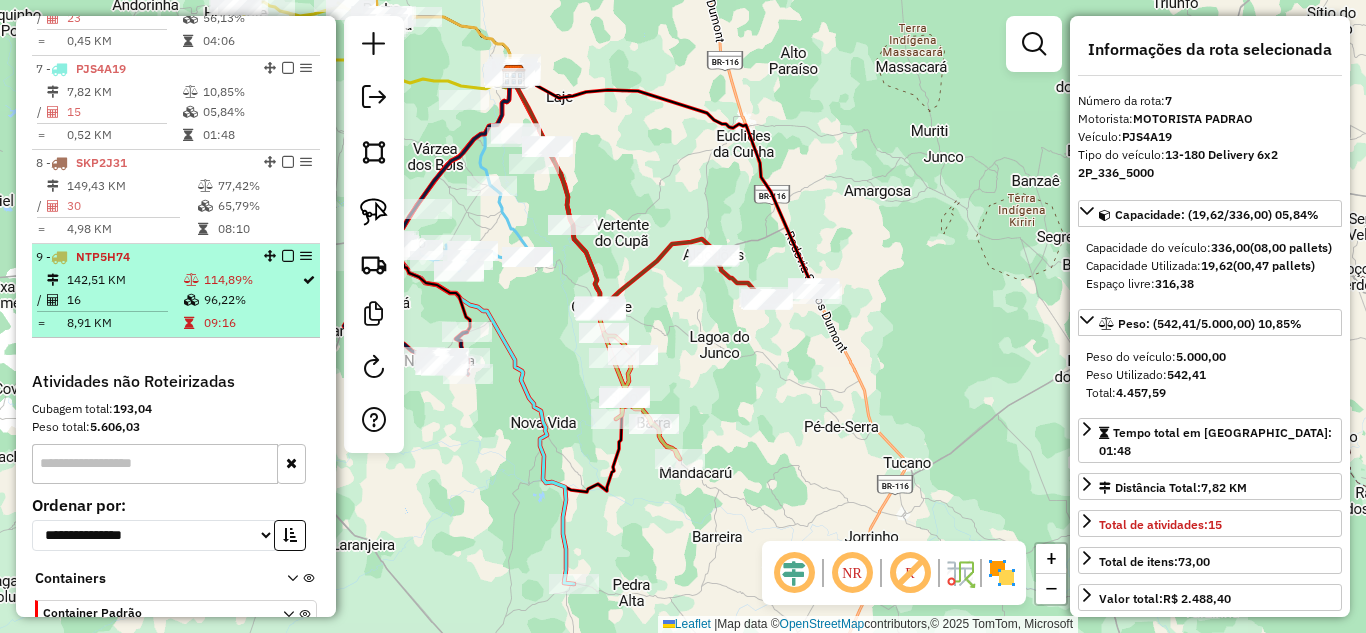 click on "142,51 KM" at bounding box center [124, 280] 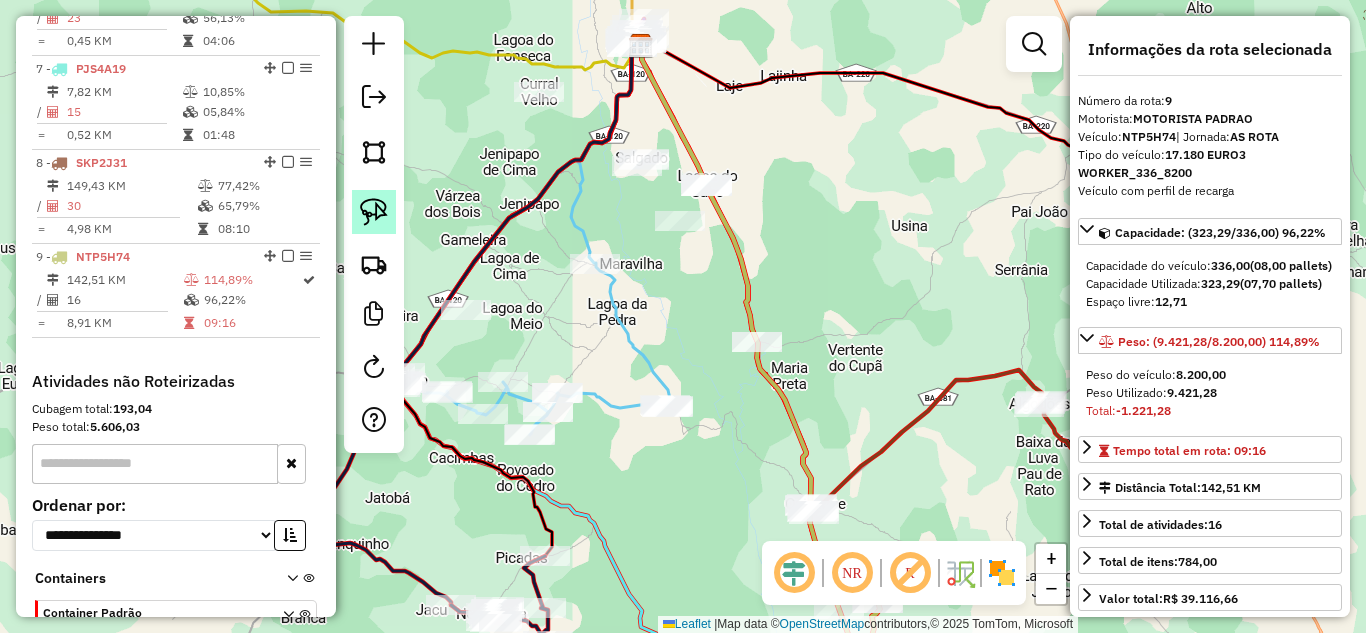 drag, startPoint x: 366, startPoint y: 207, endPoint x: 380, endPoint y: 206, distance: 14.035668 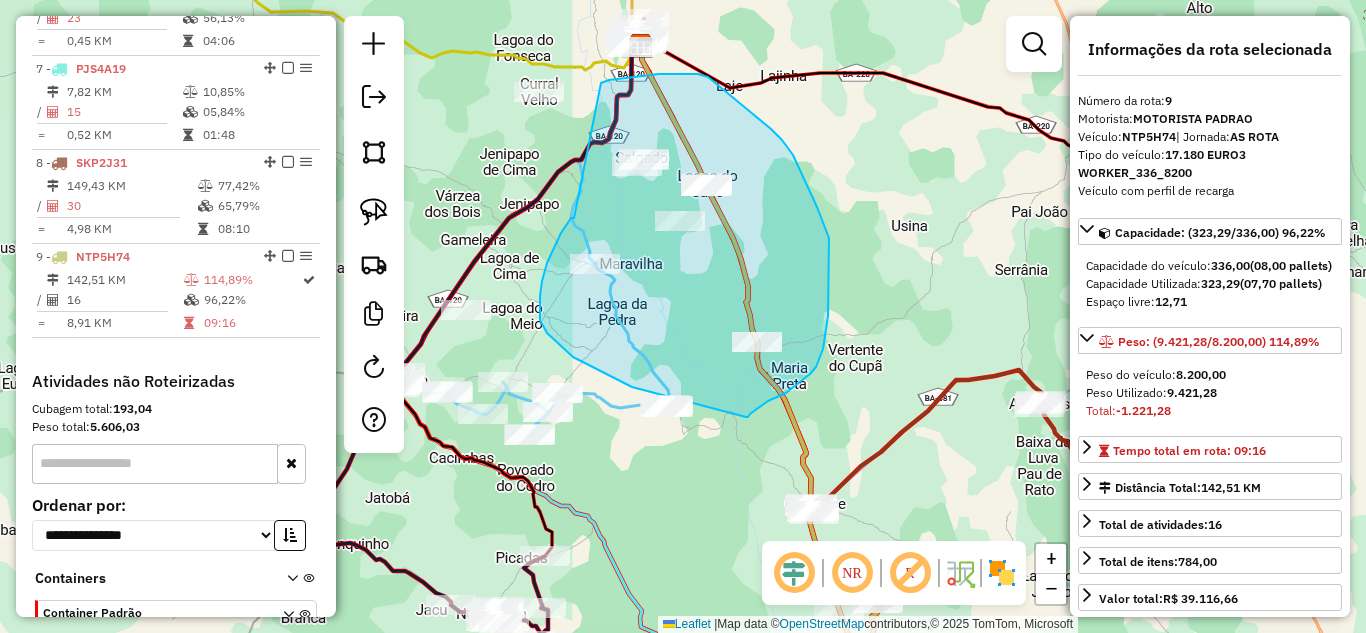 drag, startPoint x: 574, startPoint y: 218, endPoint x: 601, endPoint y: 83, distance: 137.67352 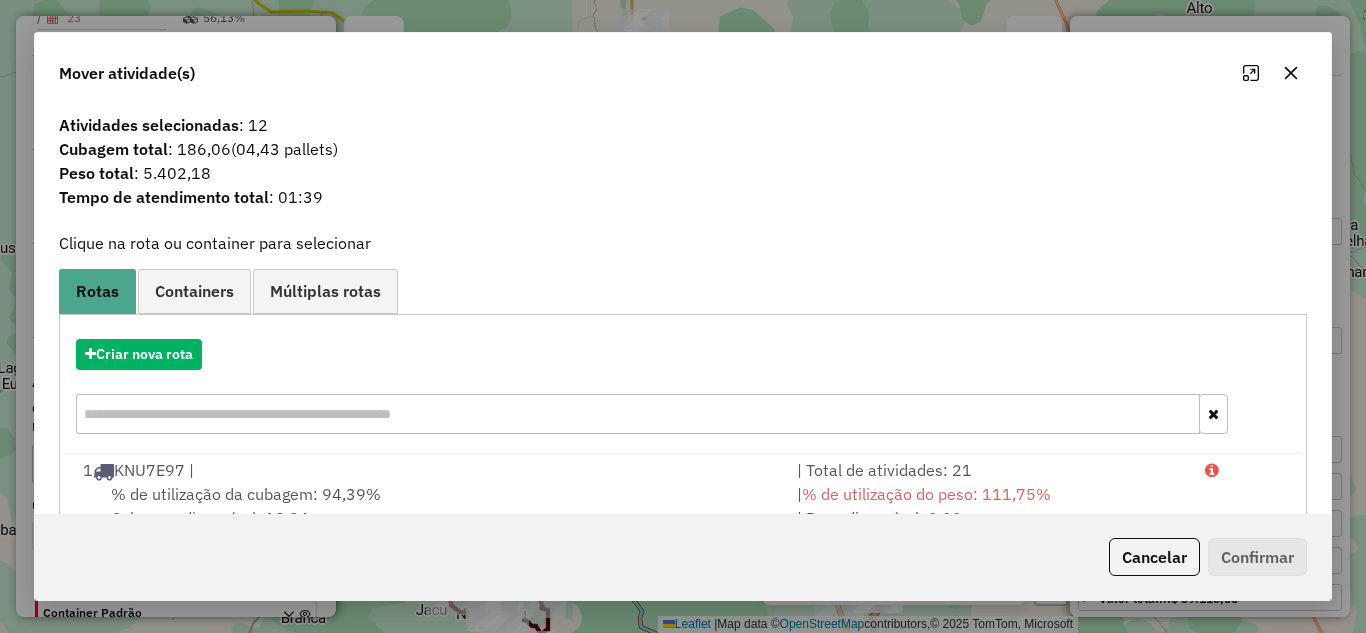 click 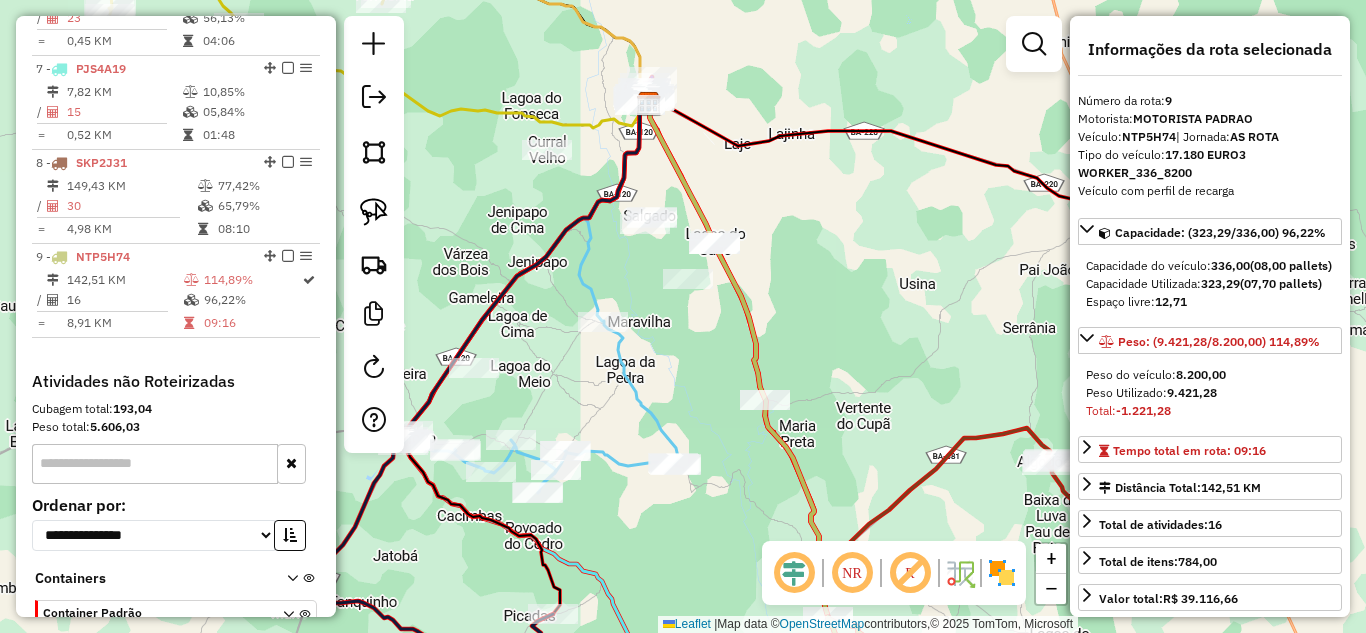 drag, startPoint x: 679, startPoint y: 297, endPoint x: 687, endPoint y: 355, distance: 58.549126 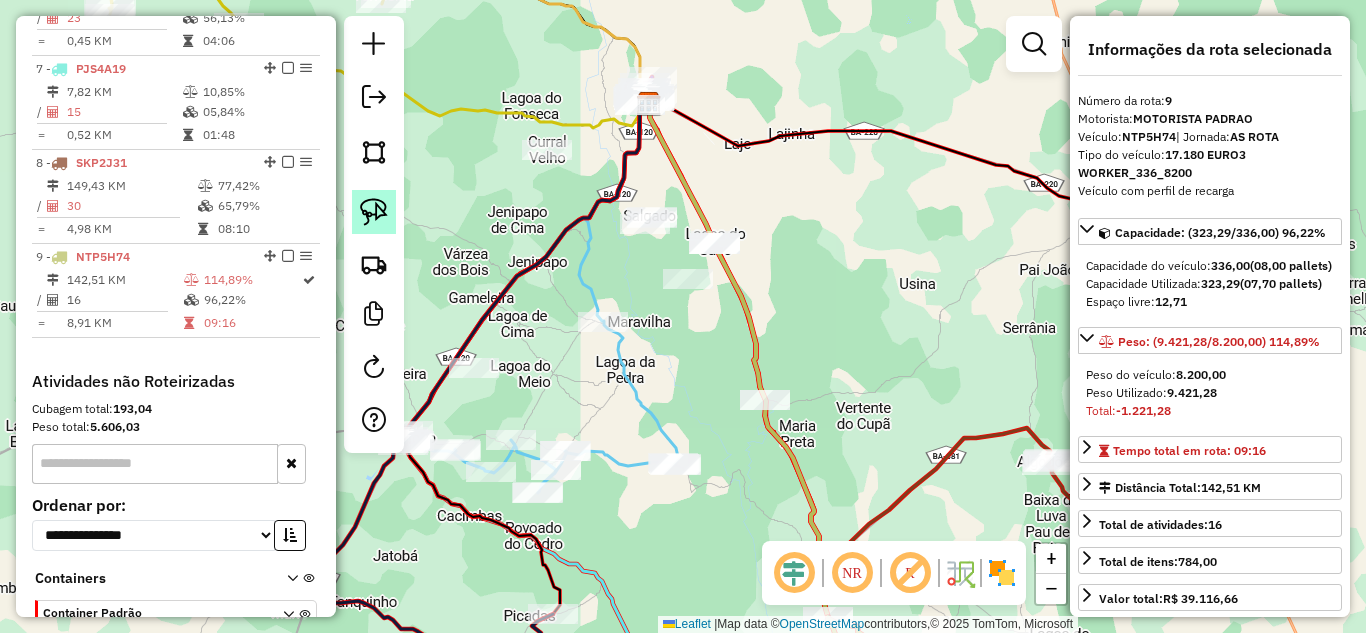 click 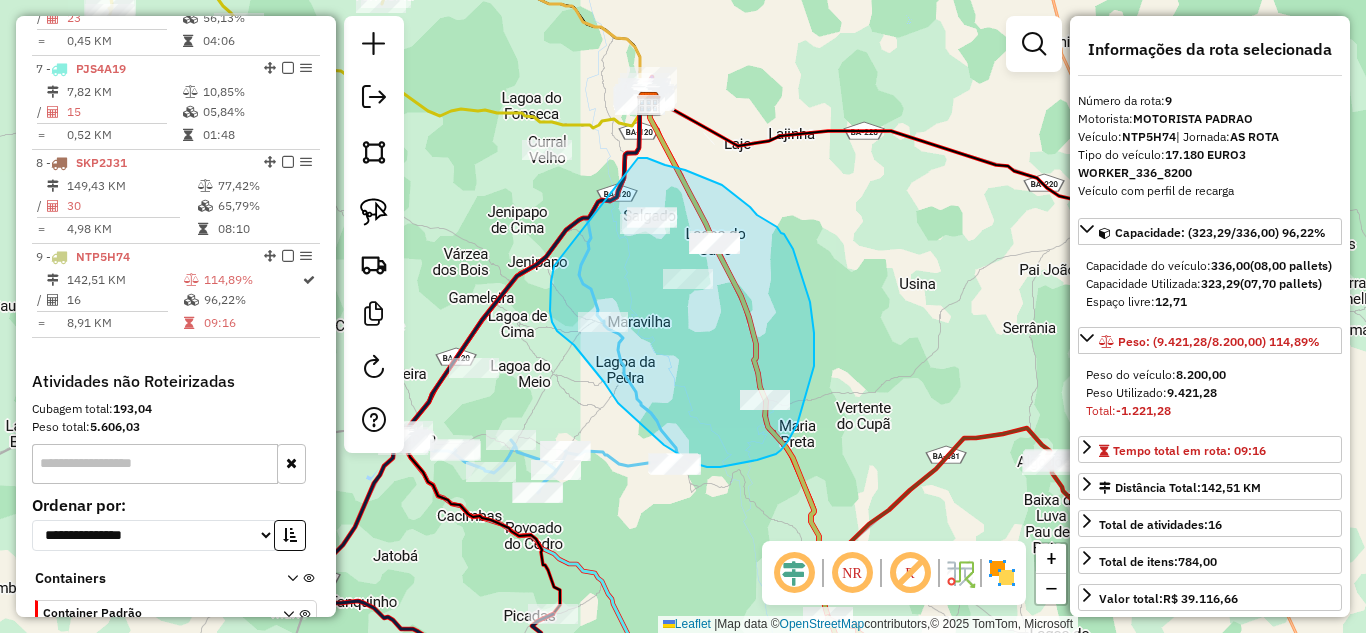 drag, startPoint x: 554, startPoint y: 266, endPoint x: 638, endPoint y: 158, distance: 136.82104 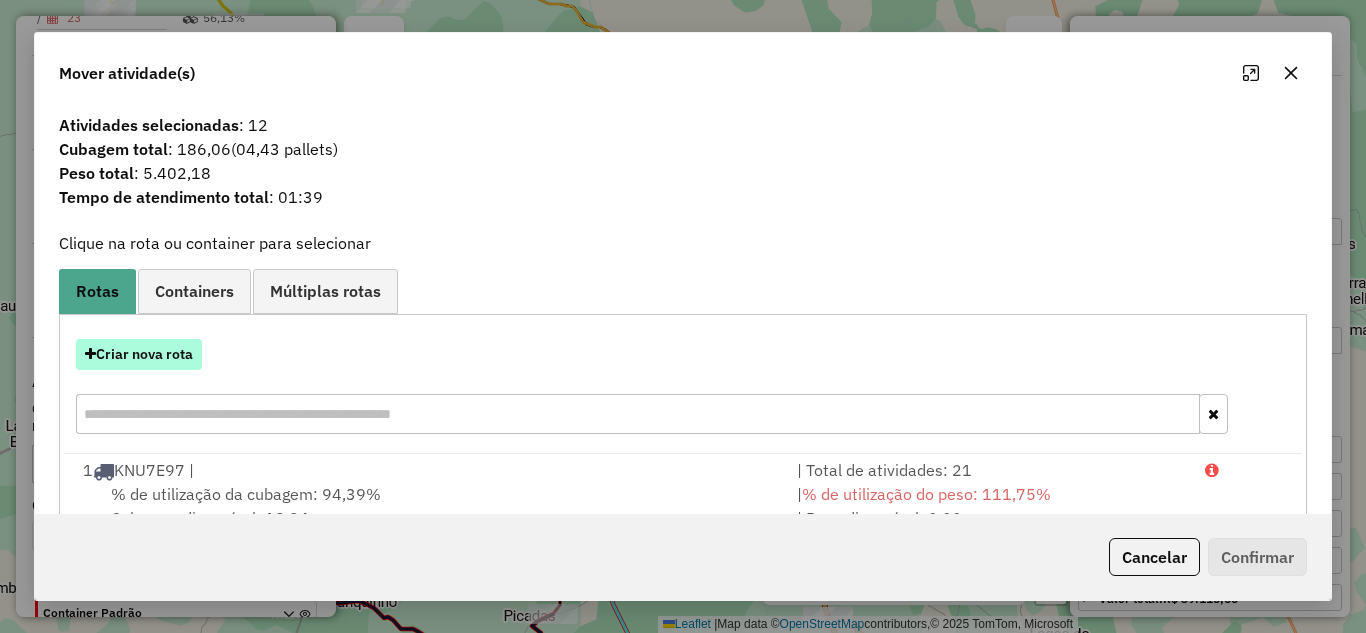 click on "Criar nova rota" at bounding box center (139, 354) 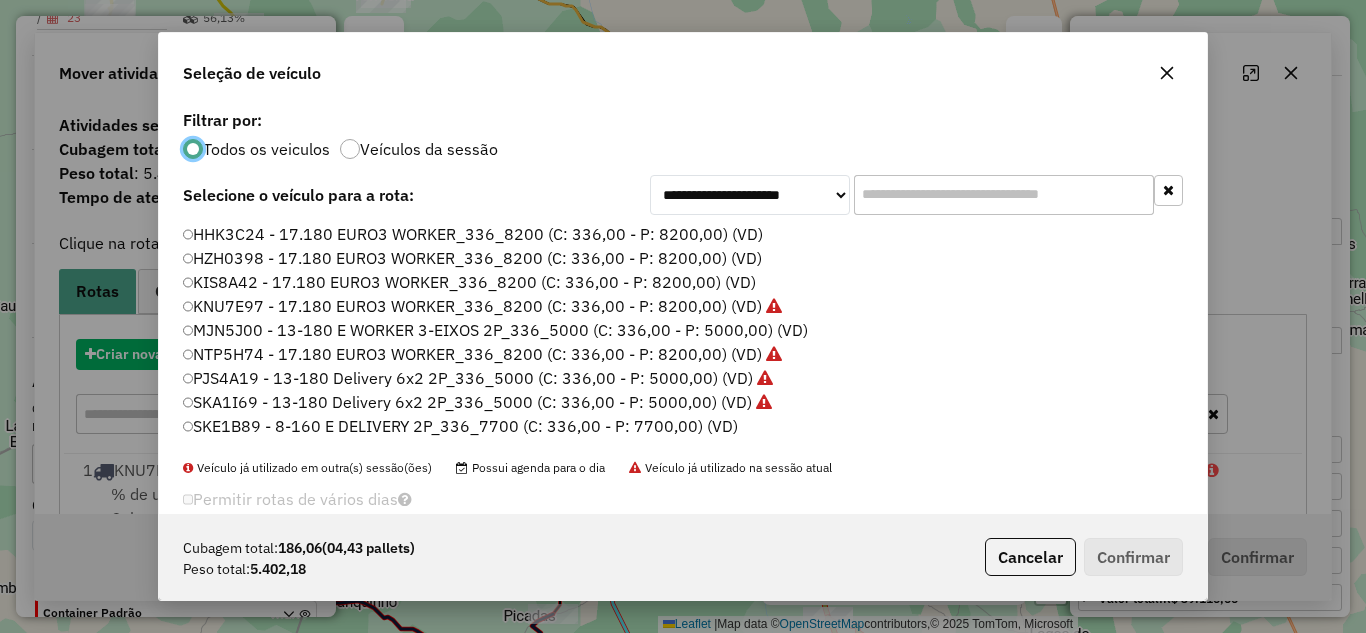 scroll, scrollTop: 11, scrollLeft: 6, axis: both 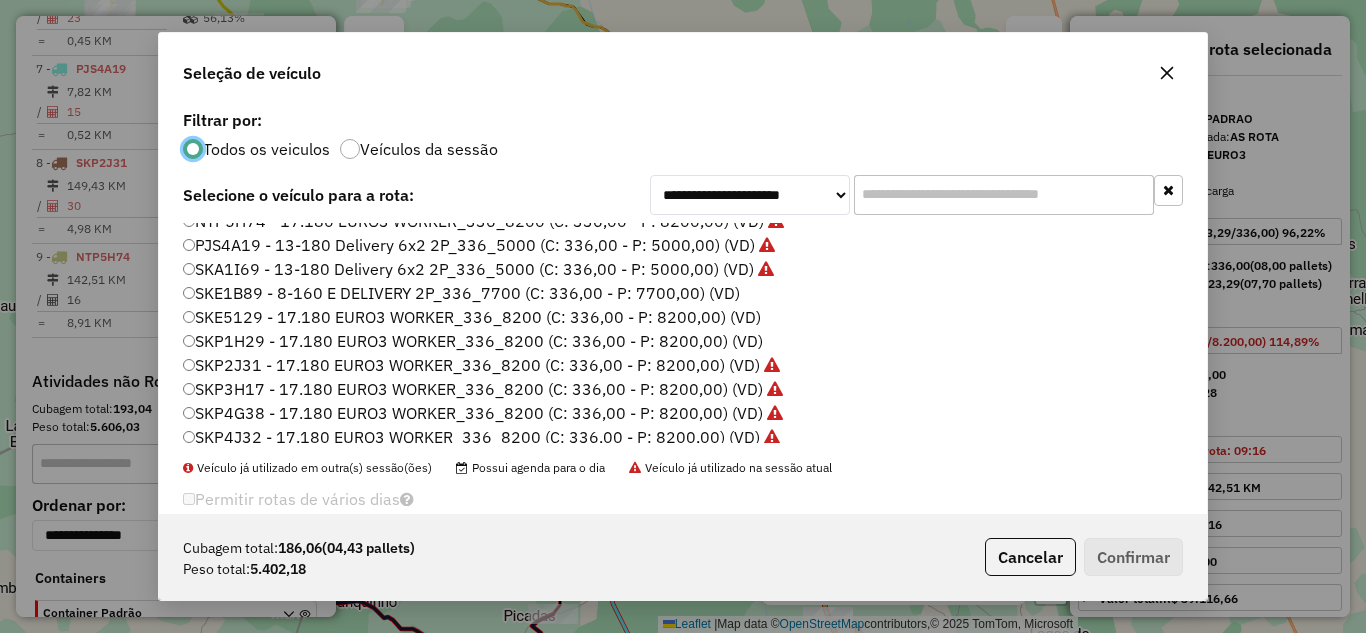 click on "SKP1H29 - 17.180 EURO3 WORKER_336_8200 (C: 336,00 - P: 8200,00) (VD)" 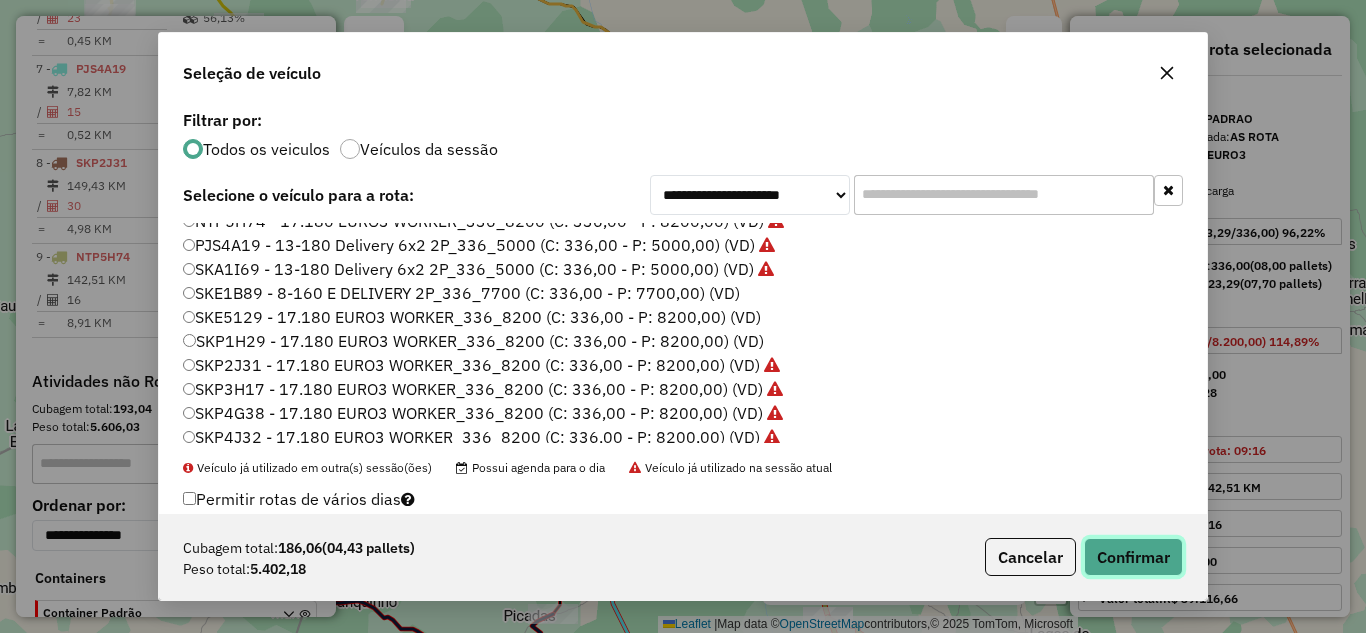 click on "Confirmar" 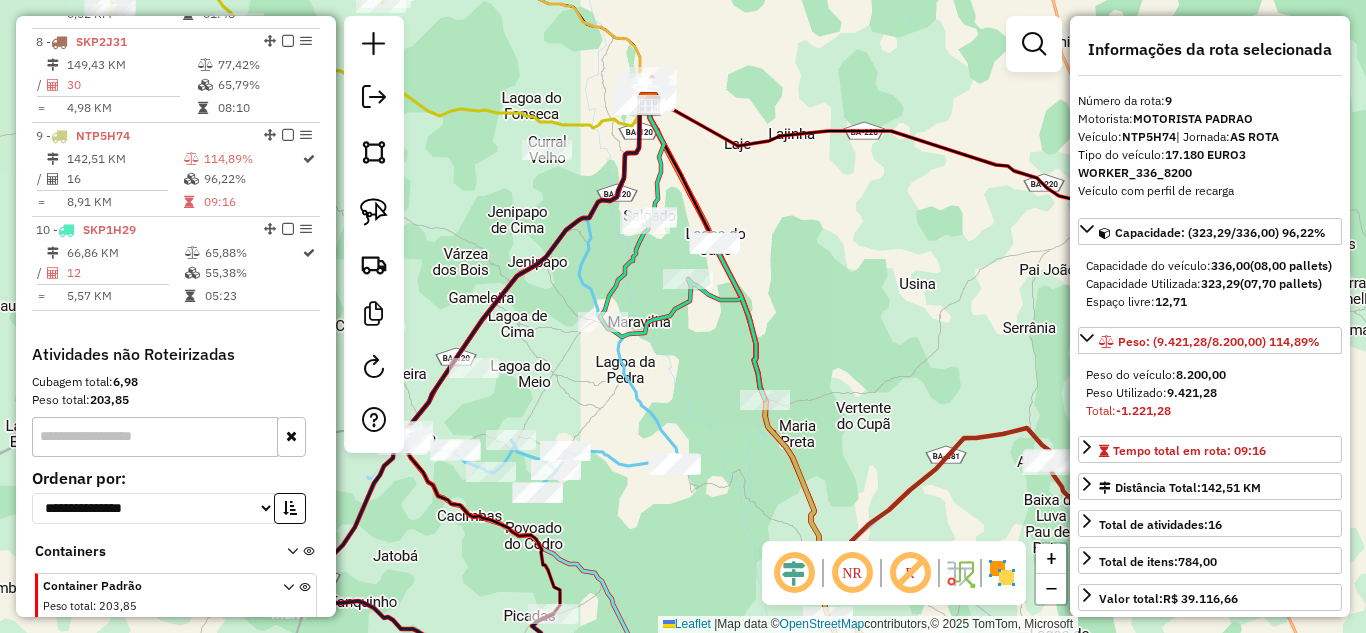 scroll, scrollTop: 1507, scrollLeft: 0, axis: vertical 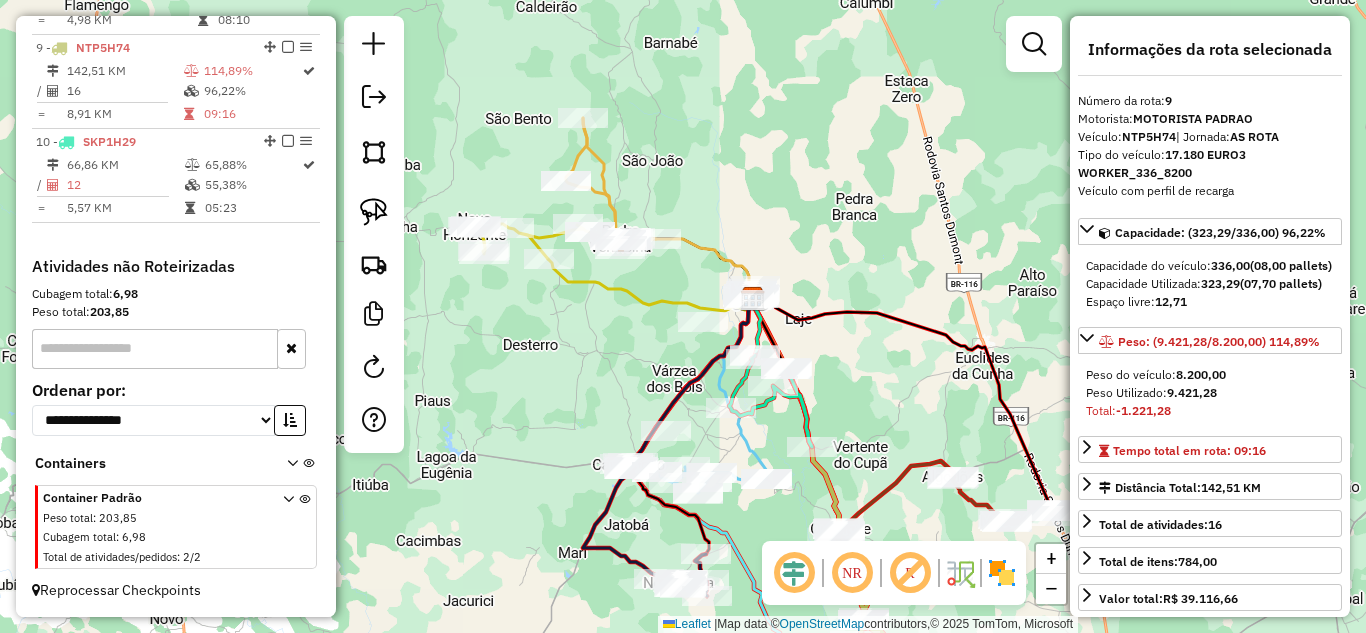 drag, startPoint x: 819, startPoint y: 330, endPoint x: 870, endPoint y: 412, distance: 96.56604 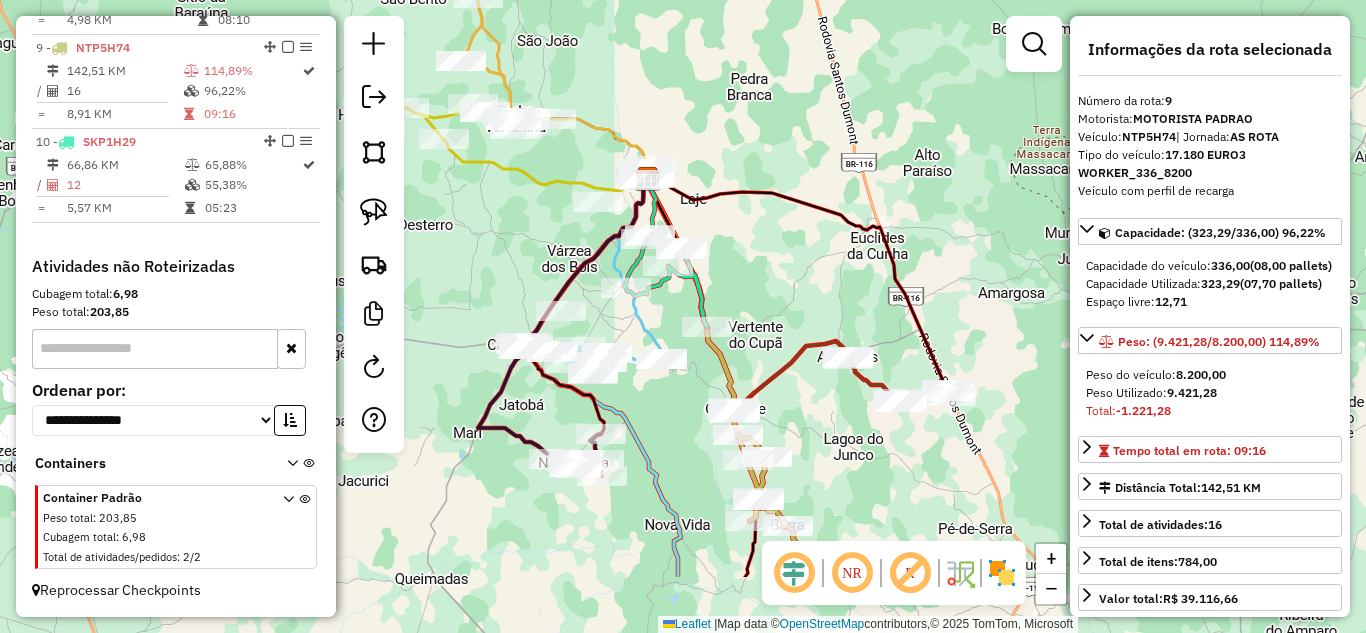 drag, startPoint x: 881, startPoint y: 406, endPoint x: 753, endPoint y: 281, distance: 178.9106 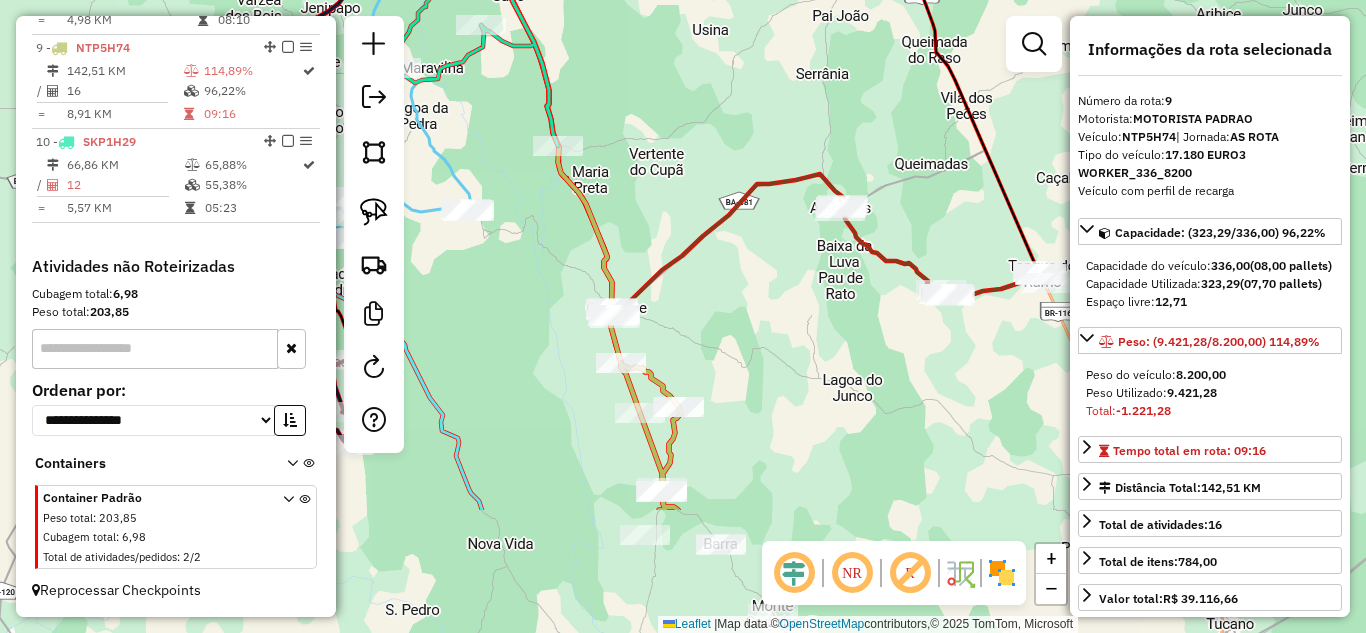 drag, startPoint x: 752, startPoint y: 253, endPoint x: 667, endPoint y: 58, distance: 212.72047 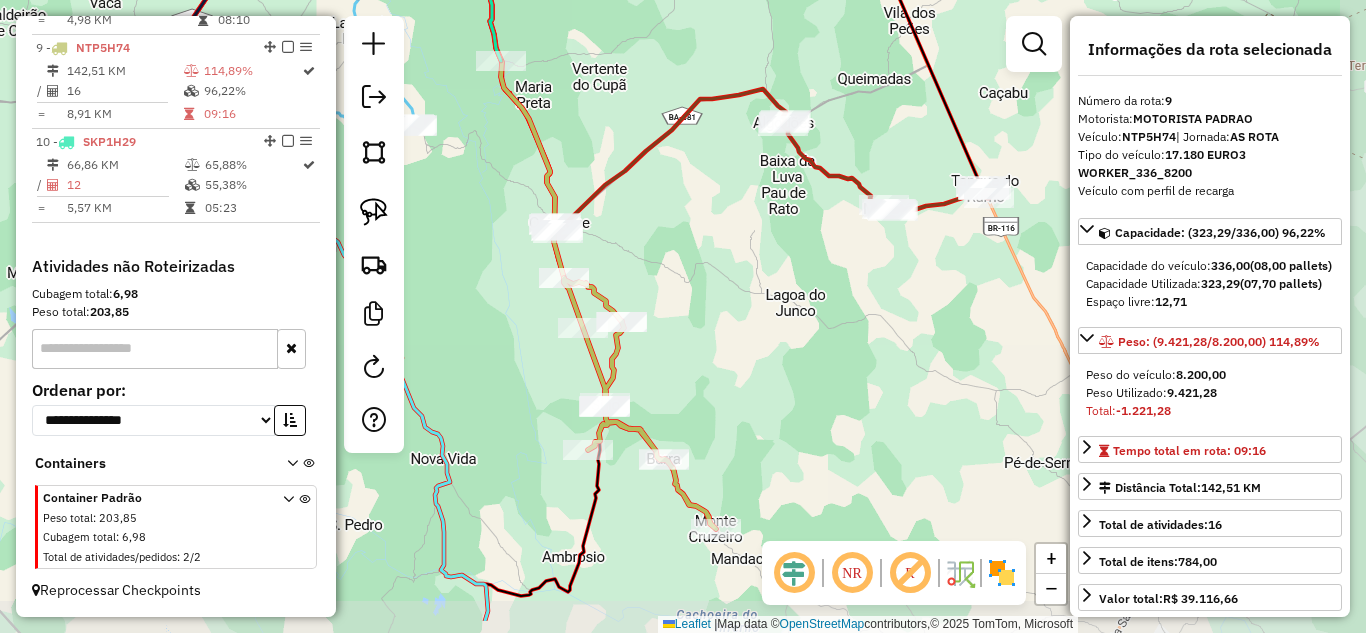 drag, startPoint x: 815, startPoint y: 452, endPoint x: 765, endPoint y: 211, distance: 246.13208 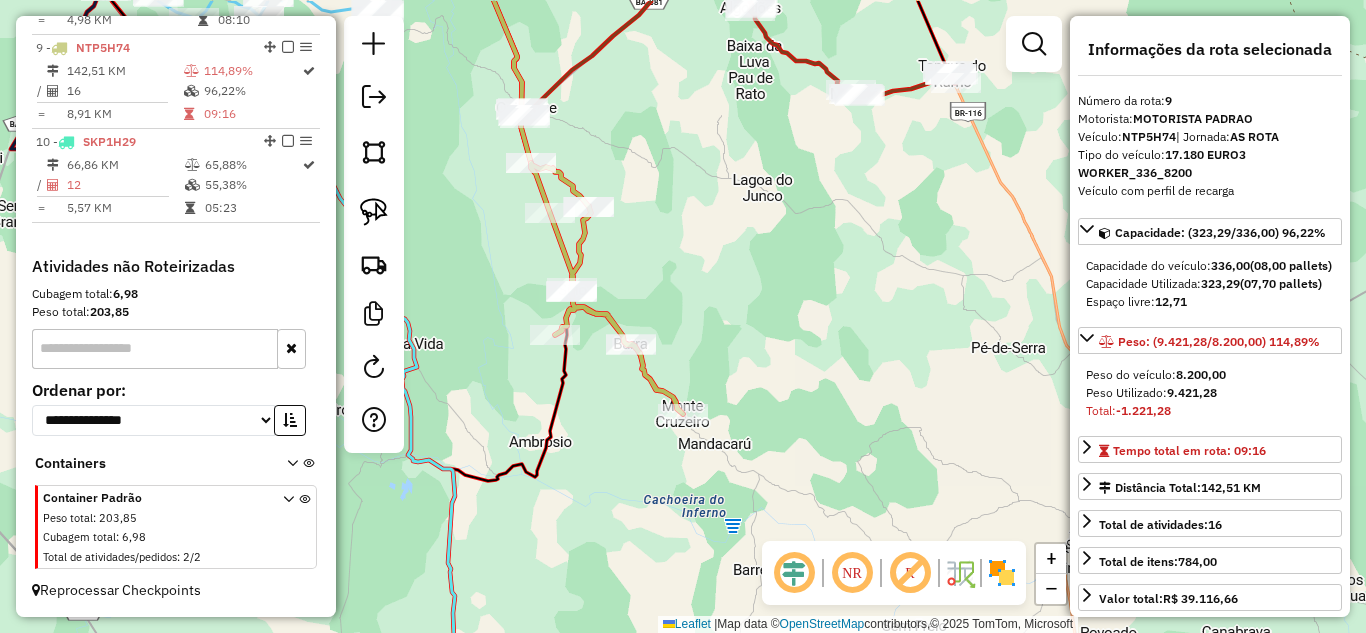 drag, startPoint x: 786, startPoint y: 202, endPoint x: 732, endPoint y: 288, distance: 101.54802 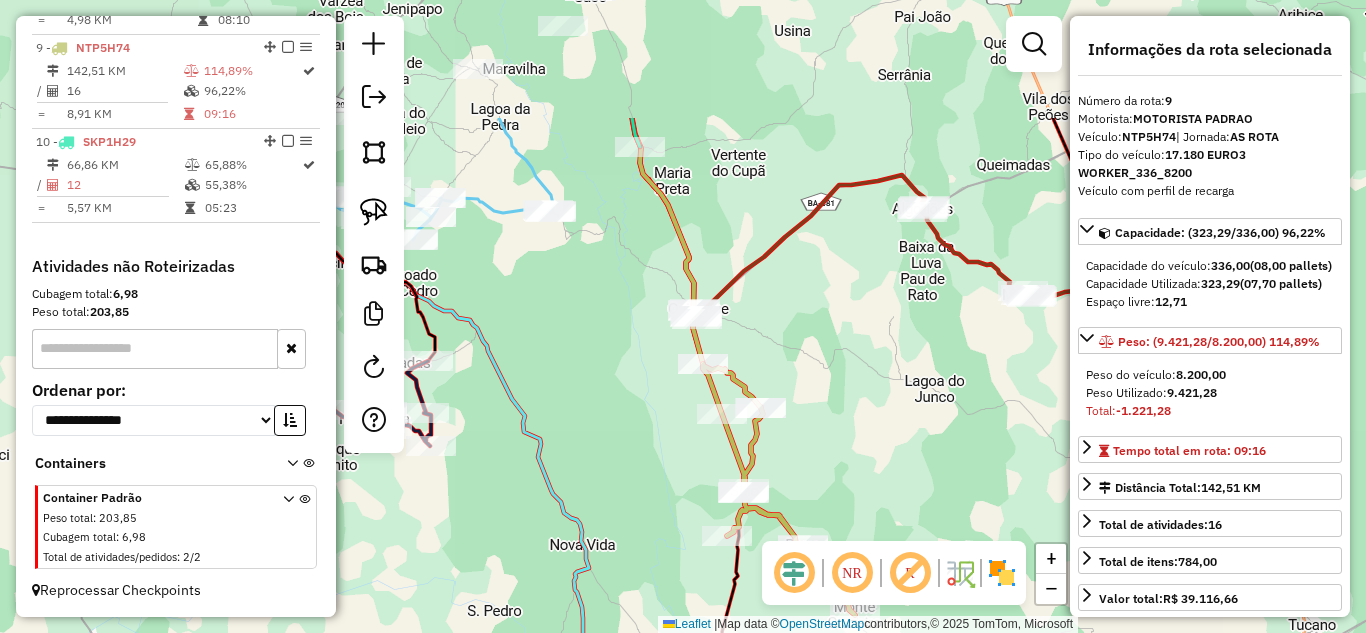 drag, startPoint x: 465, startPoint y: 280, endPoint x: 649, endPoint y: 461, distance: 258.1027 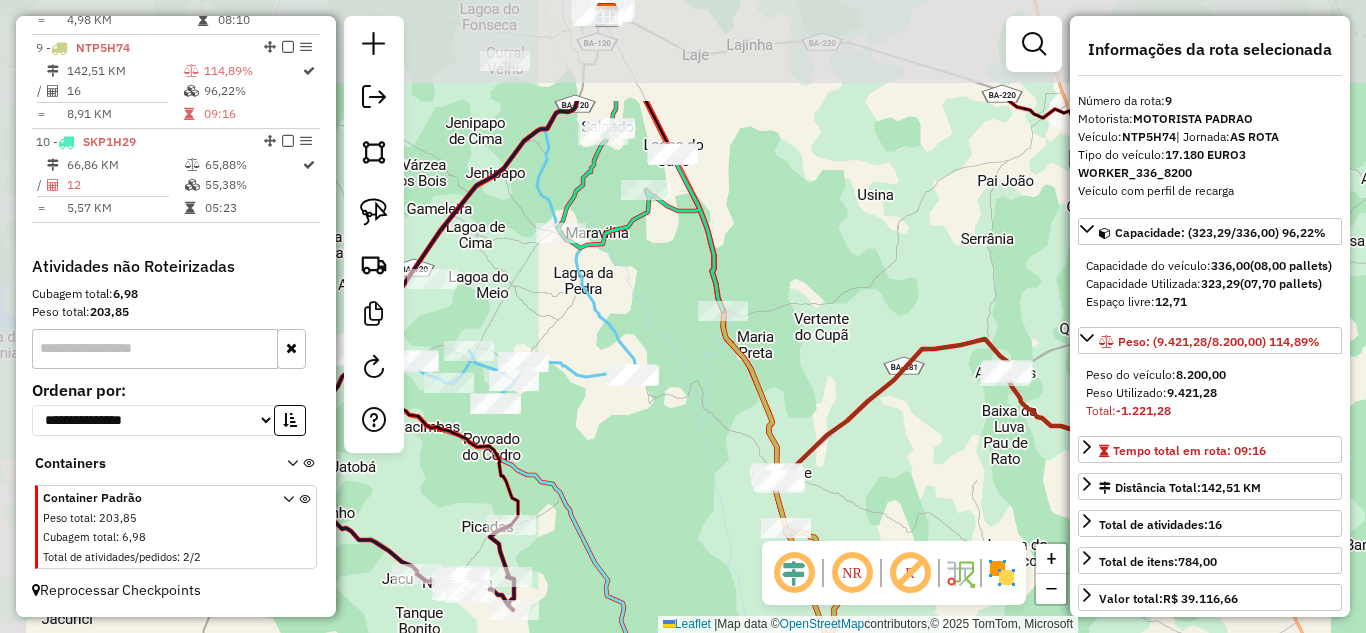 drag, startPoint x: 601, startPoint y: 343, endPoint x: 677, endPoint y: 507, distance: 180.75398 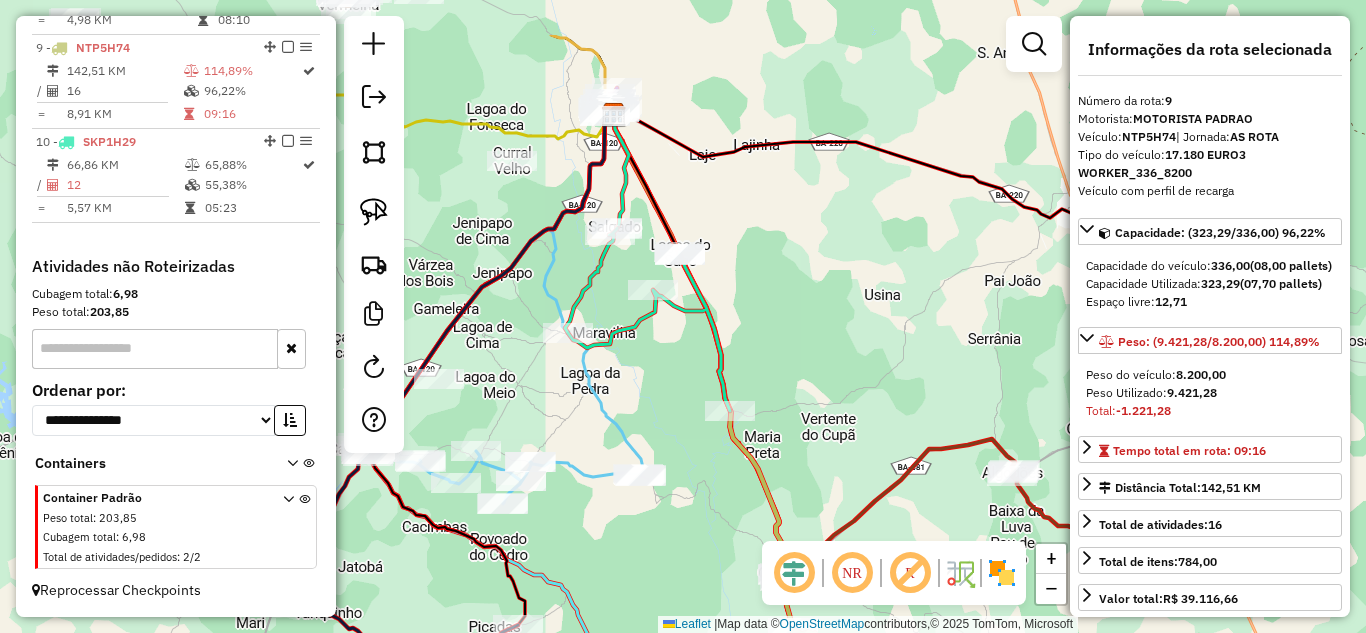 drag, startPoint x: 630, startPoint y: 288, endPoint x: 637, endPoint y: 387, distance: 99.24717 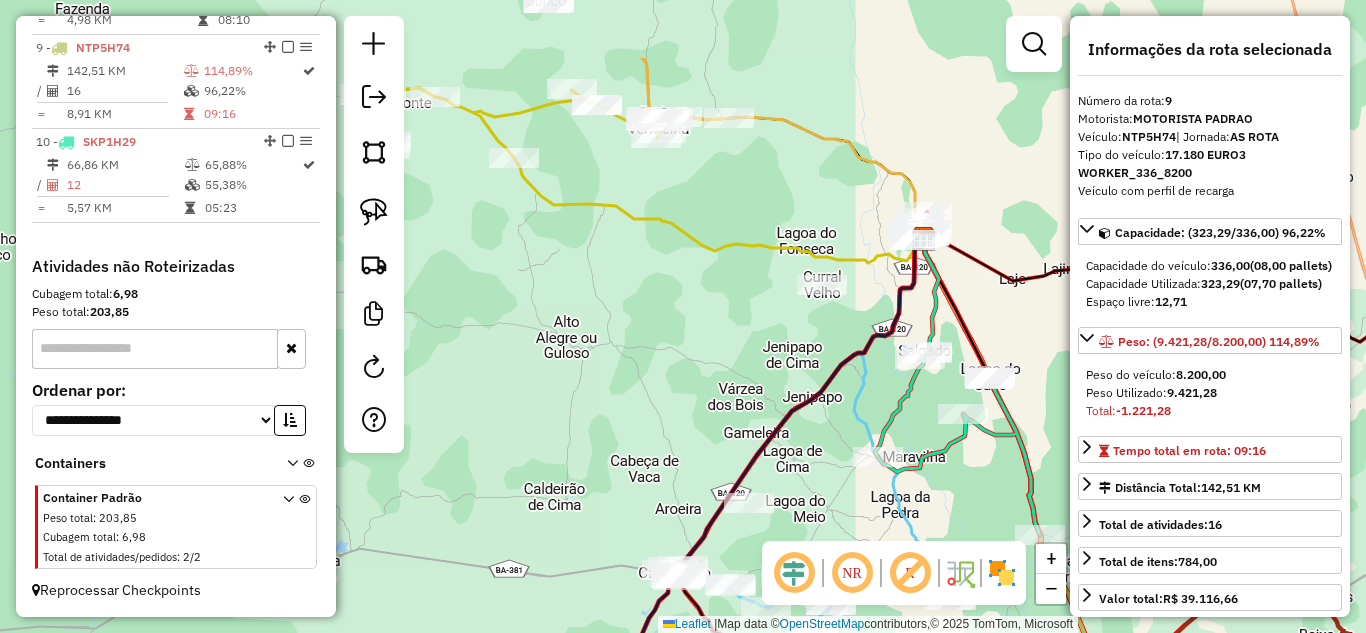 drag, startPoint x: 564, startPoint y: 99, endPoint x: 874, endPoint y: 220, distance: 332.7777 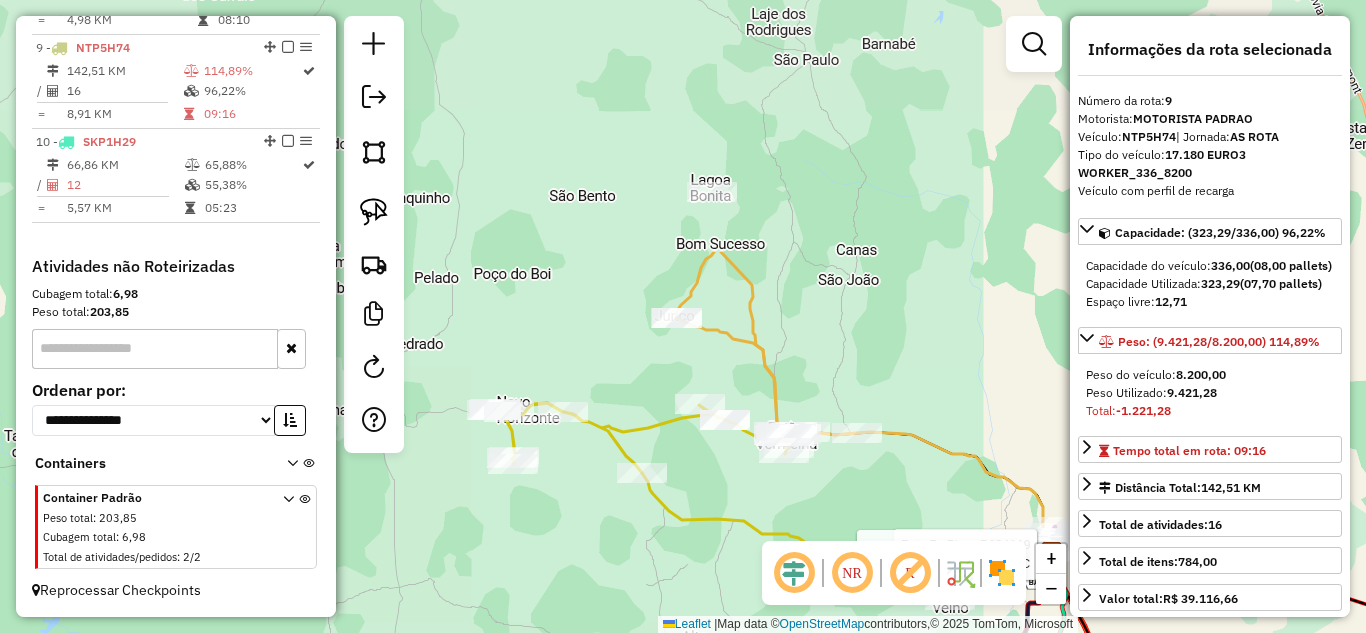 drag, startPoint x: 703, startPoint y: 205, endPoint x: 864, endPoint y: 436, distance: 281.5706 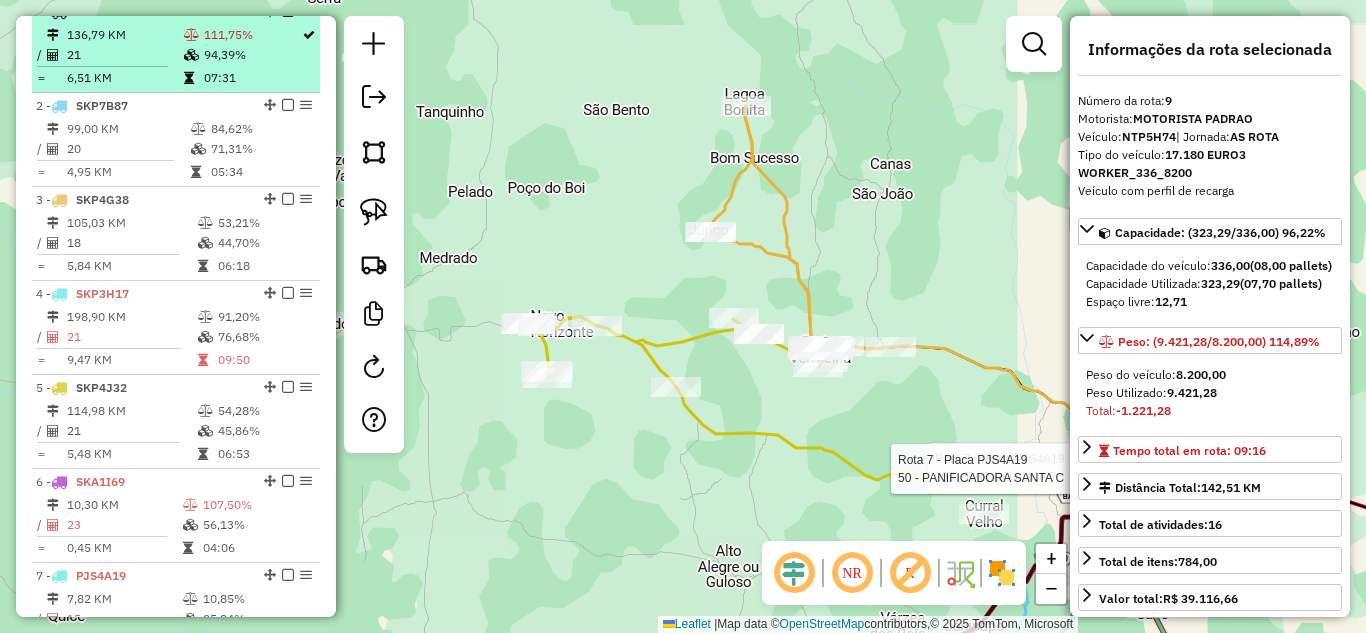scroll, scrollTop: 707, scrollLeft: 0, axis: vertical 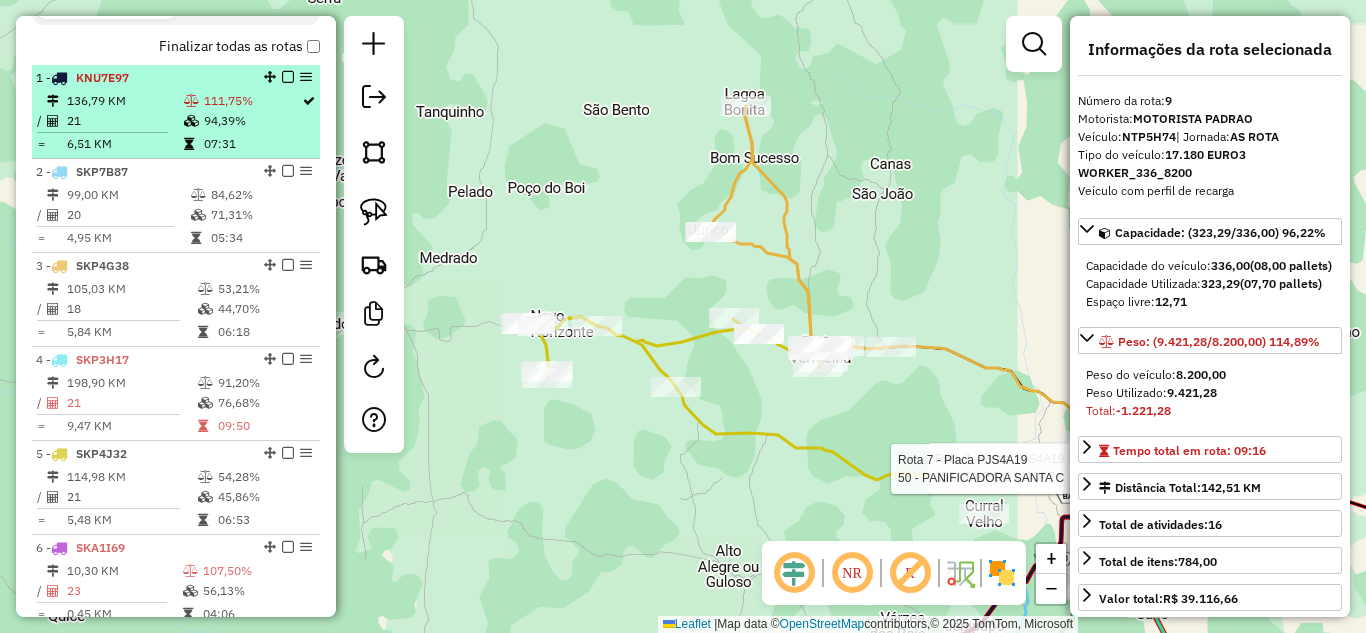 click on "1 -       KNU7E97" at bounding box center [142, 78] 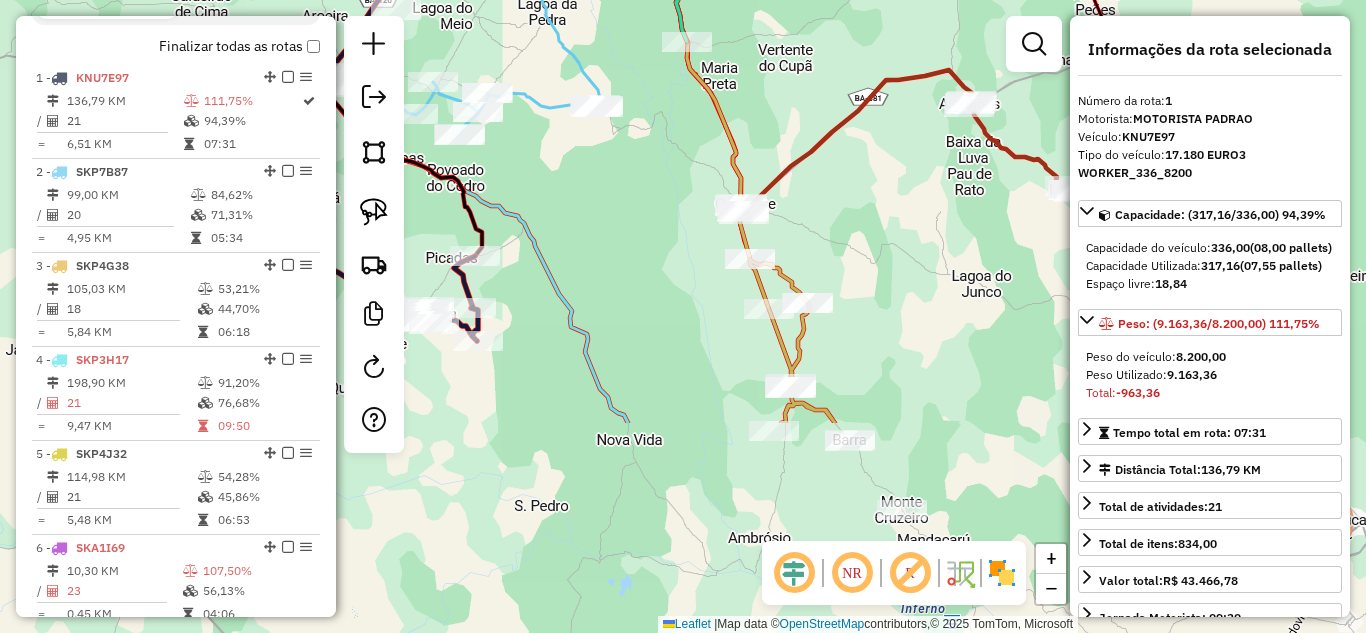 drag, startPoint x: 950, startPoint y: 507, endPoint x: 679, endPoint y: 238, distance: 381.84027 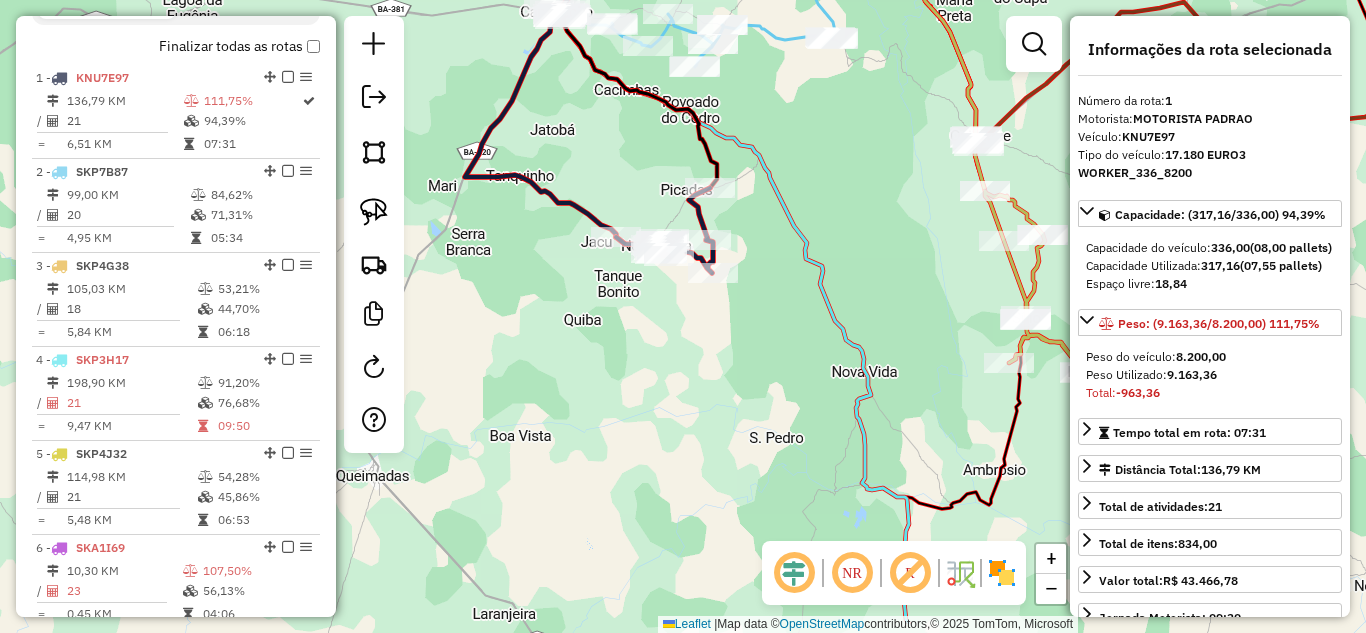 drag, startPoint x: 656, startPoint y: 258, endPoint x: 863, endPoint y: 192, distance: 217.26712 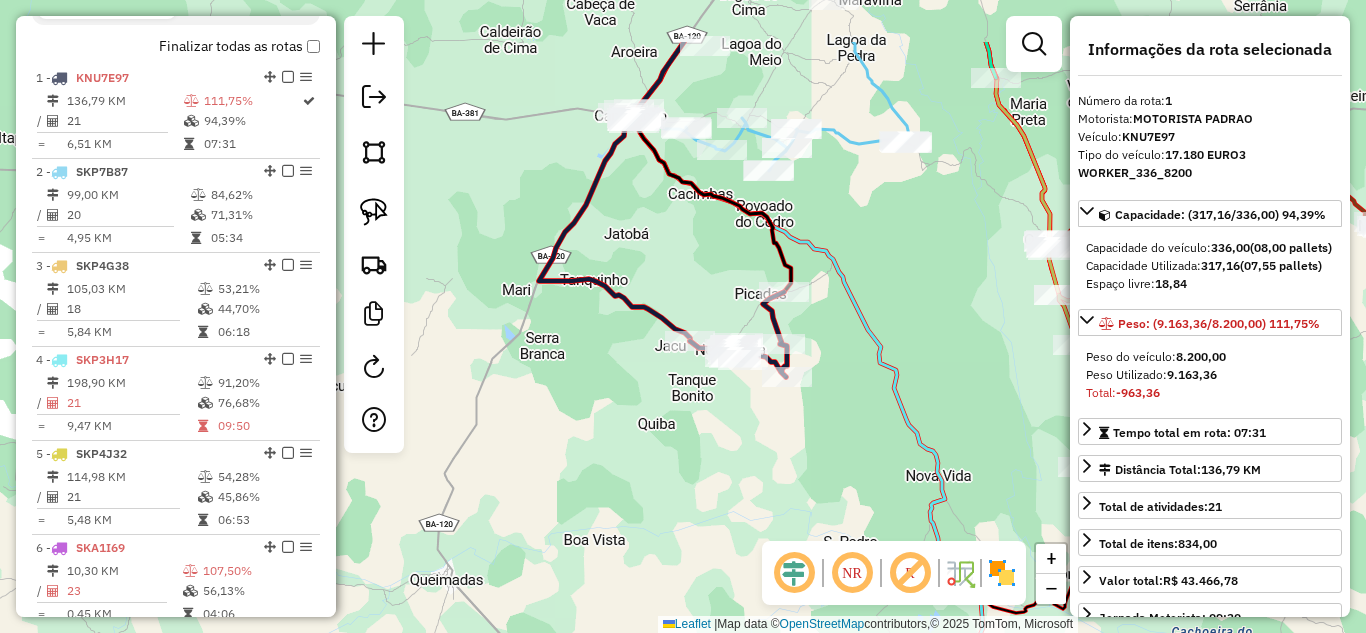 drag, startPoint x: 665, startPoint y: 171, endPoint x: 720, endPoint y: 251, distance: 97.082436 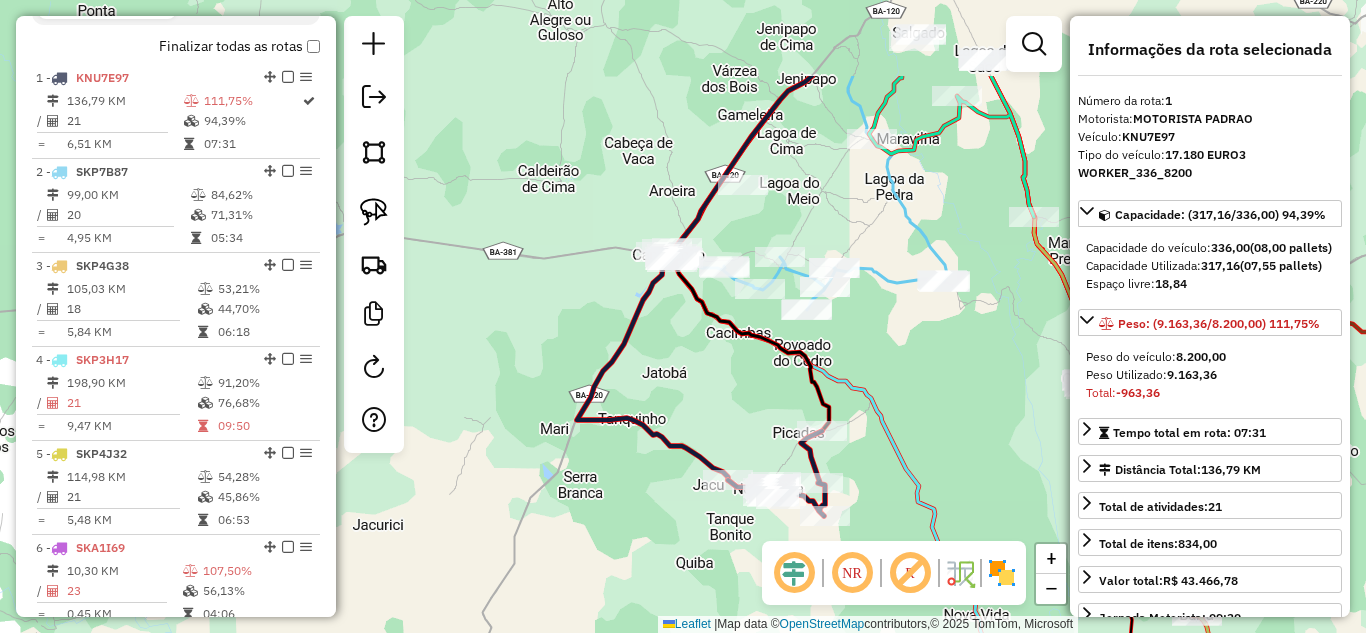 drag, startPoint x: 657, startPoint y: 201, endPoint x: 703, endPoint y: 384, distance: 188.69287 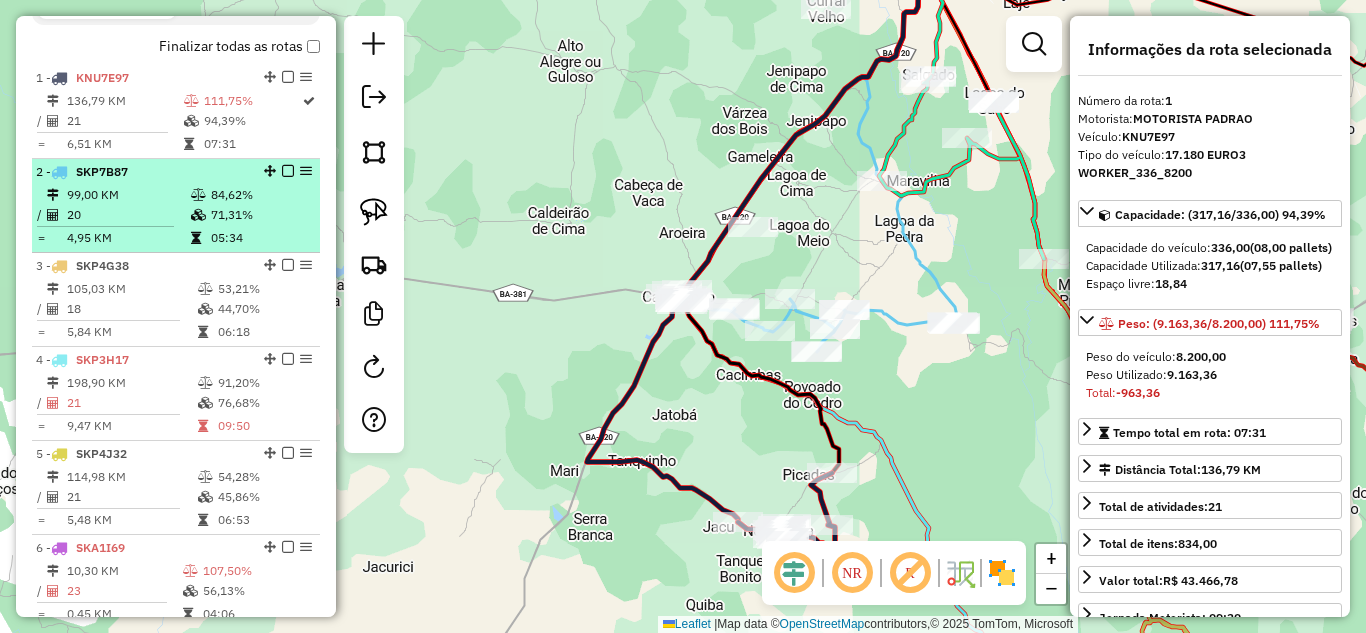 click at bounding box center [56, 195] 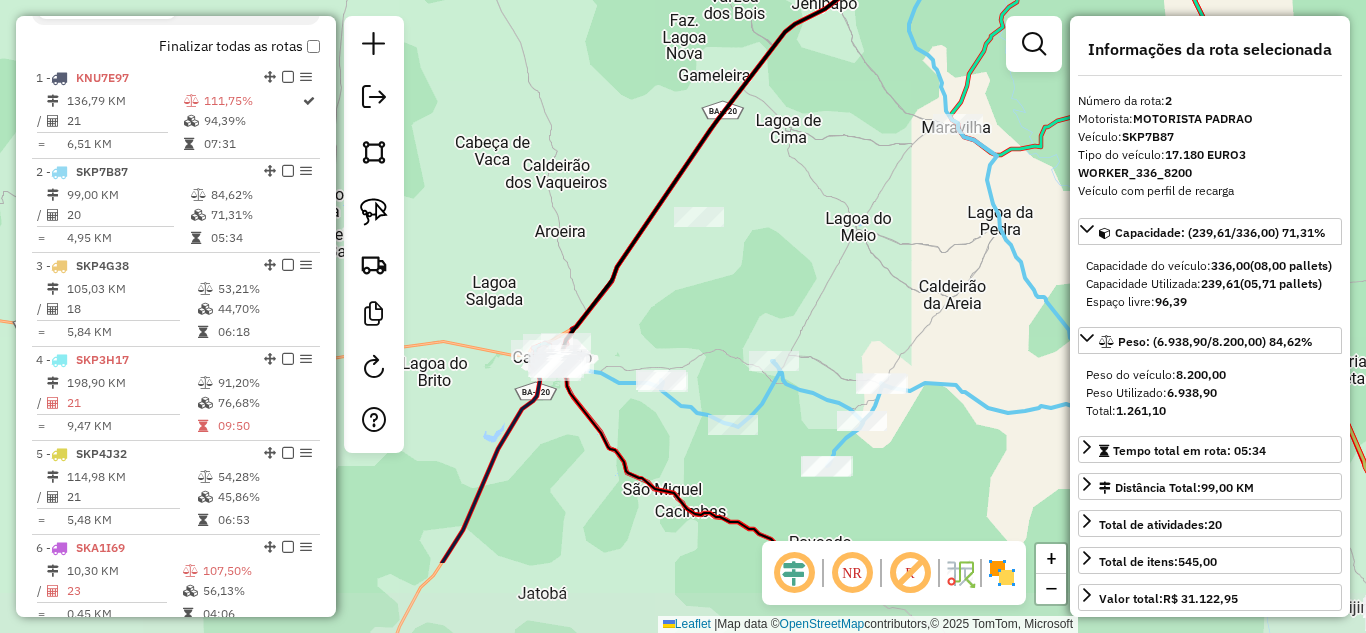 drag, startPoint x: 728, startPoint y: 437, endPoint x: 839, endPoint y: 303, distance: 174.00287 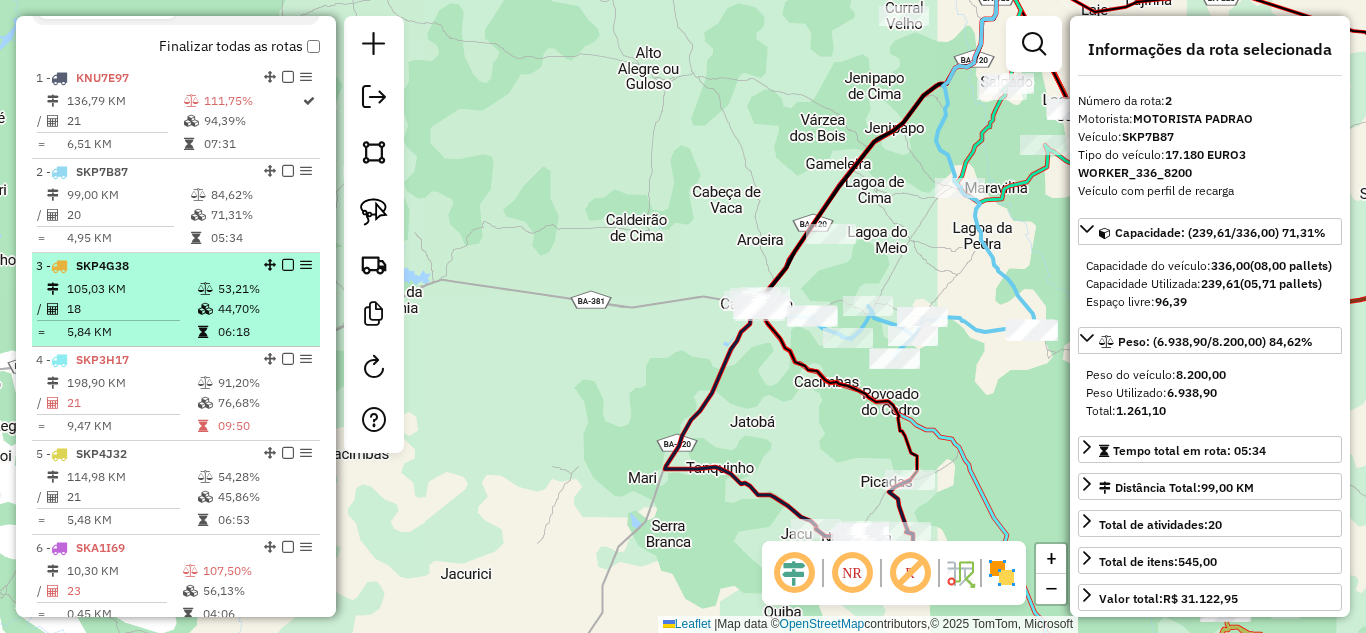 click on "3 -       SKP4G38   105,03 KM   53,21%  /  18   44,70%     =  5,84 KM   06:18" at bounding box center (176, 300) 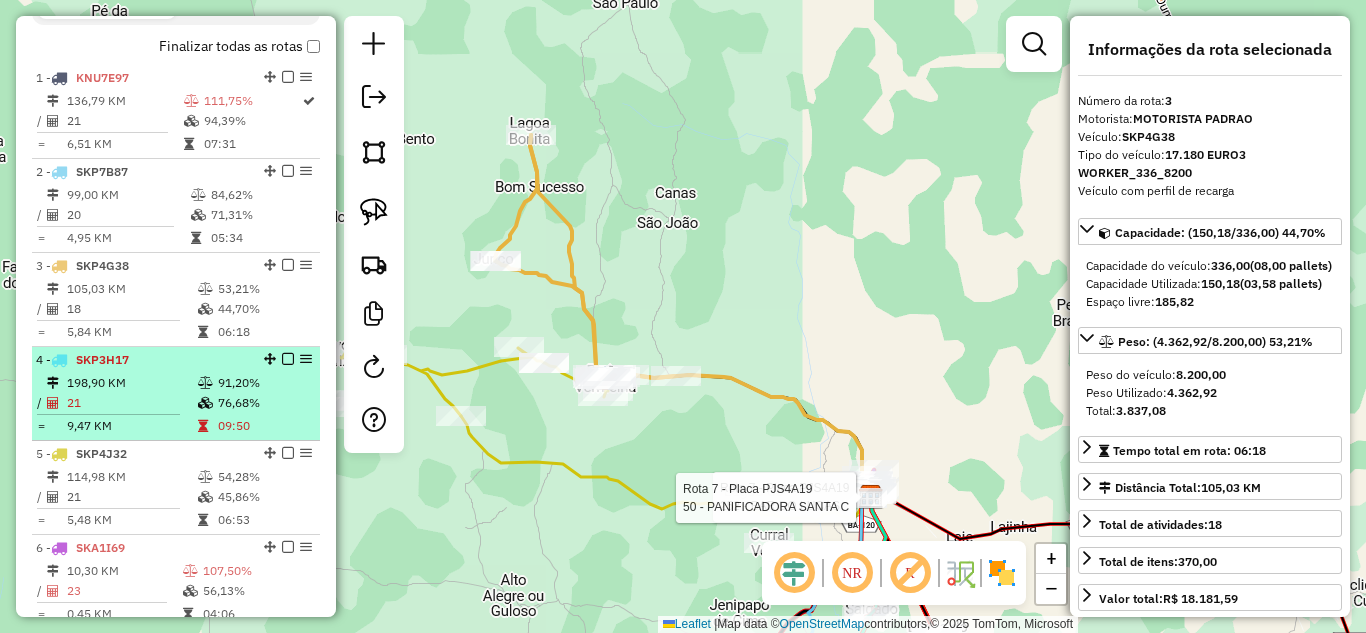 click on "21" at bounding box center [131, 403] 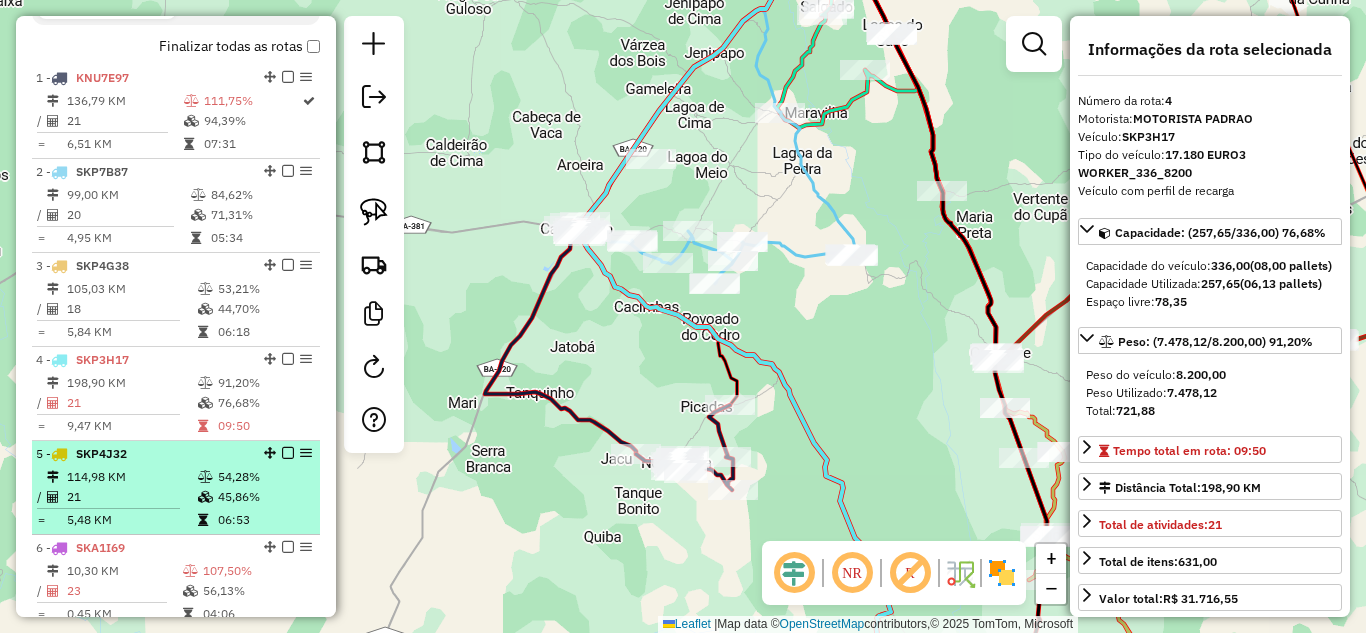 click on "114,98 KM" at bounding box center [131, 477] 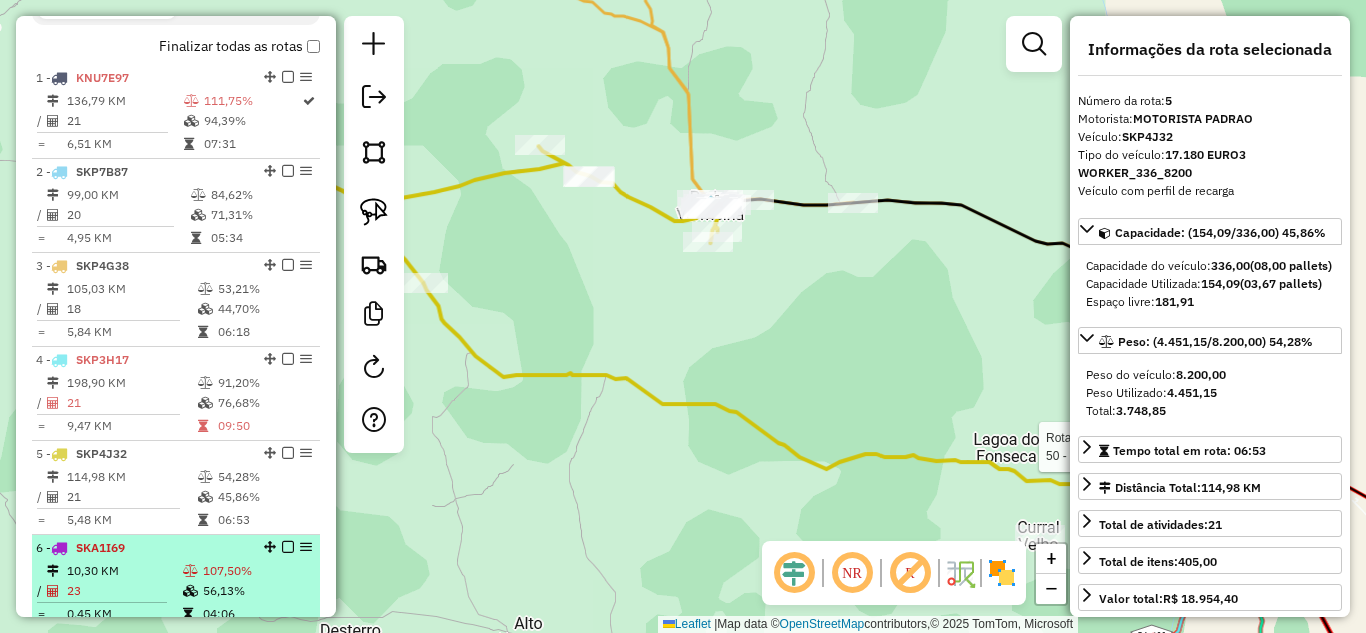 scroll, scrollTop: 773, scrollLeft: 0, axis: vertical 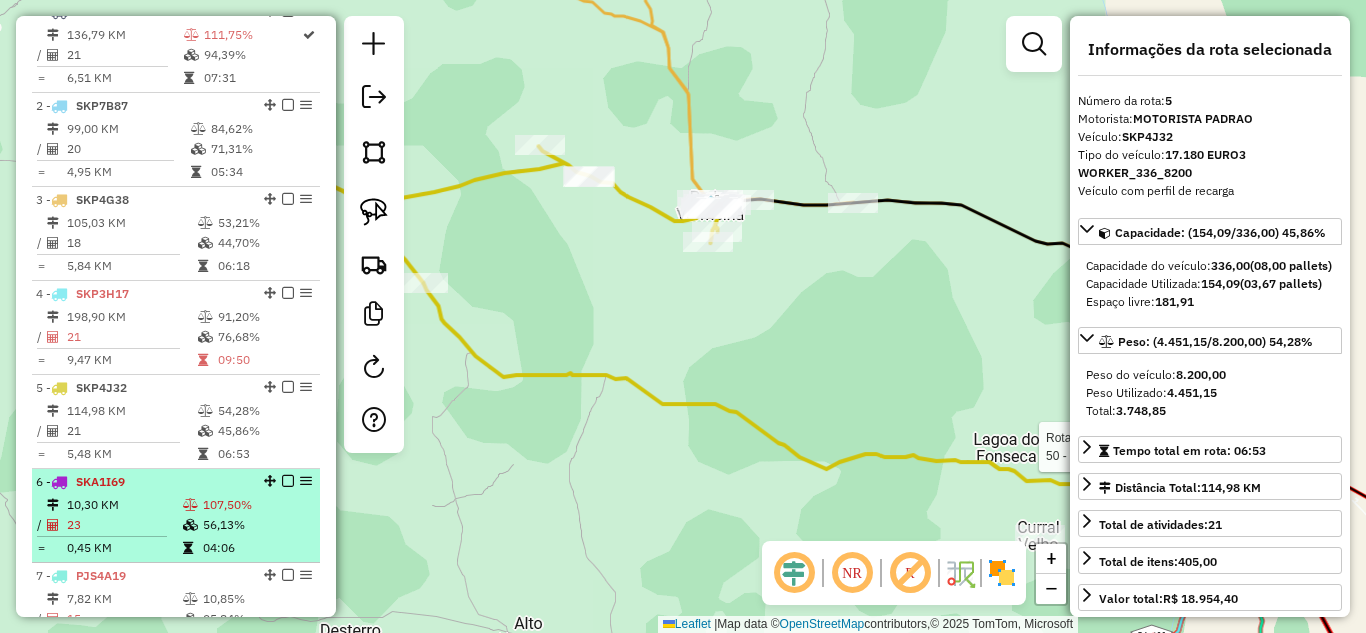 click on "10,30 KM" at bounding box center [124, 505] 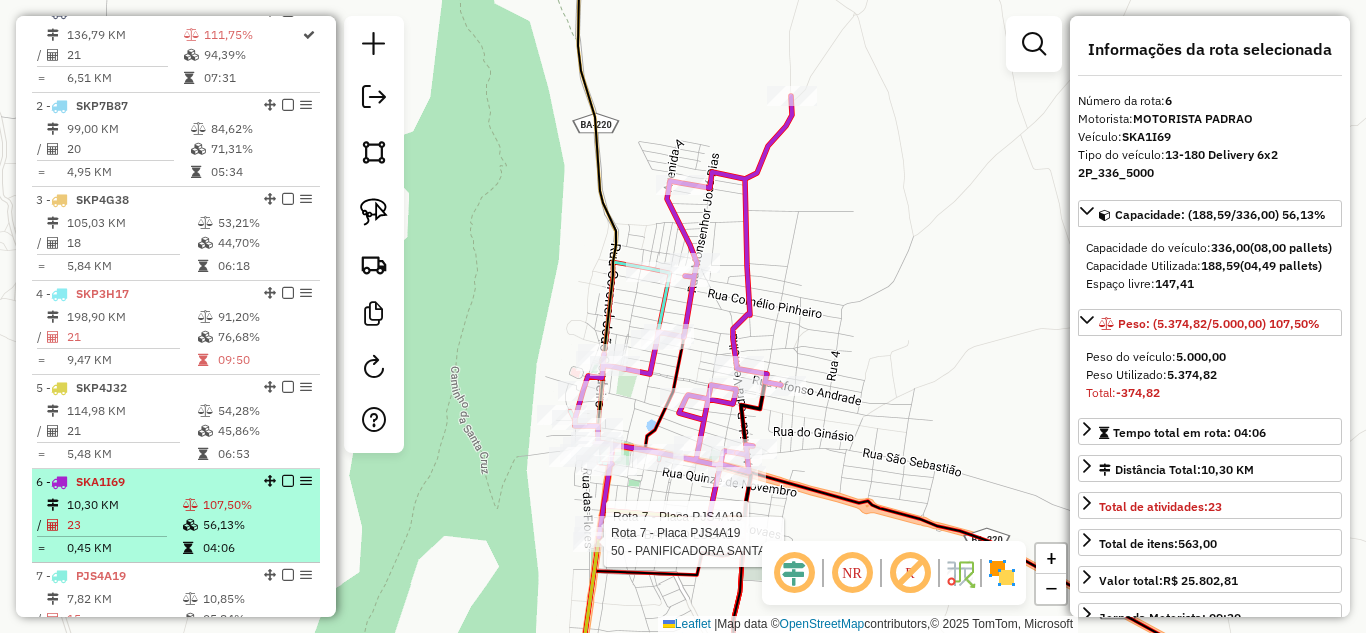 scroll, scrollTop: 840, scrollLeft: 0, axis: vertical 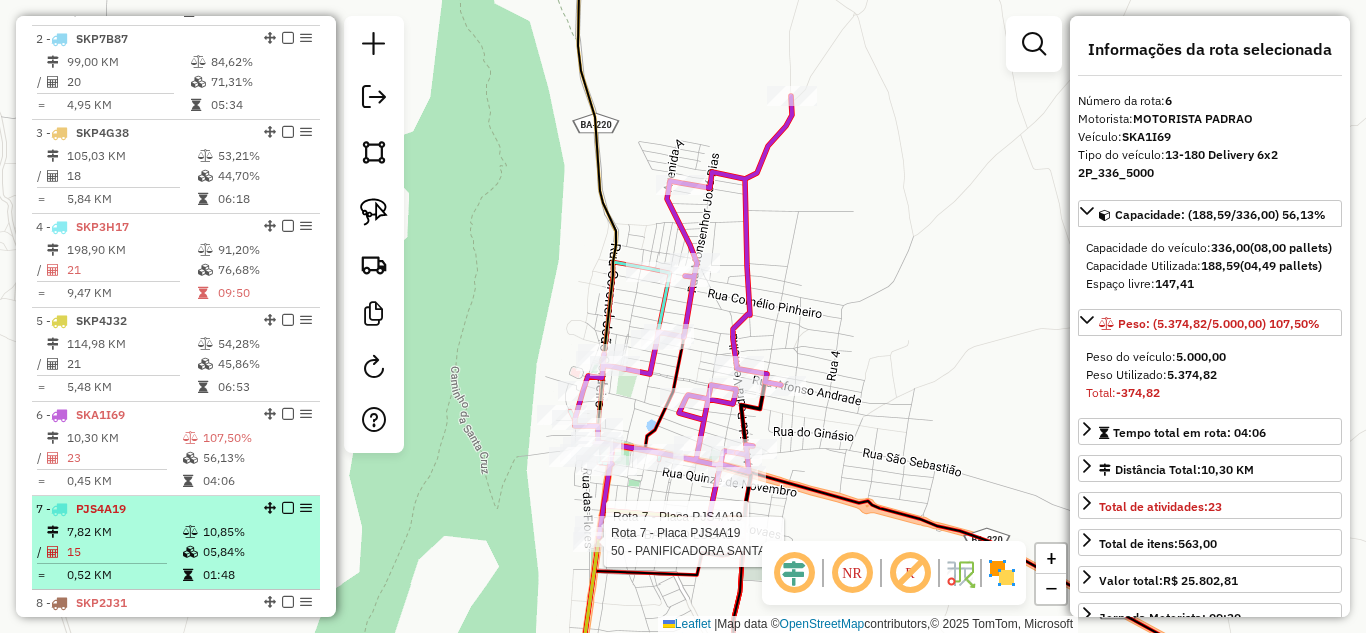 click on "7,82 KM" at bounding box center [124, 532] 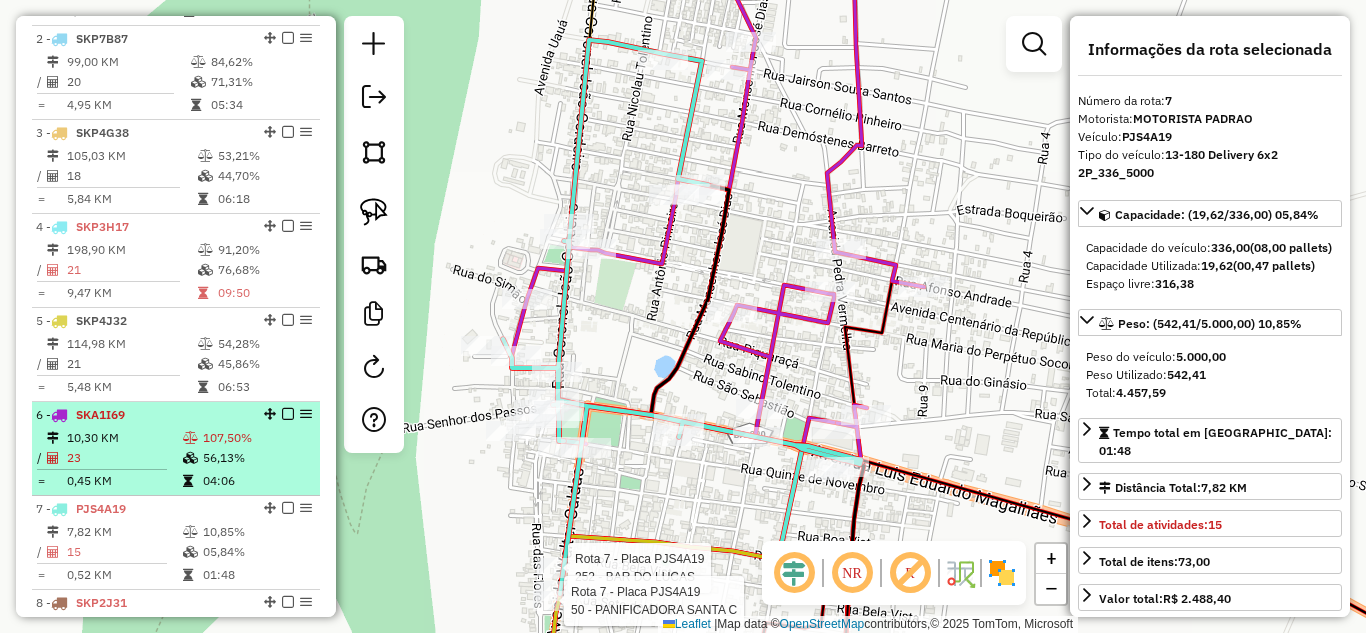 click on "23" at bounding box center (124, 458) 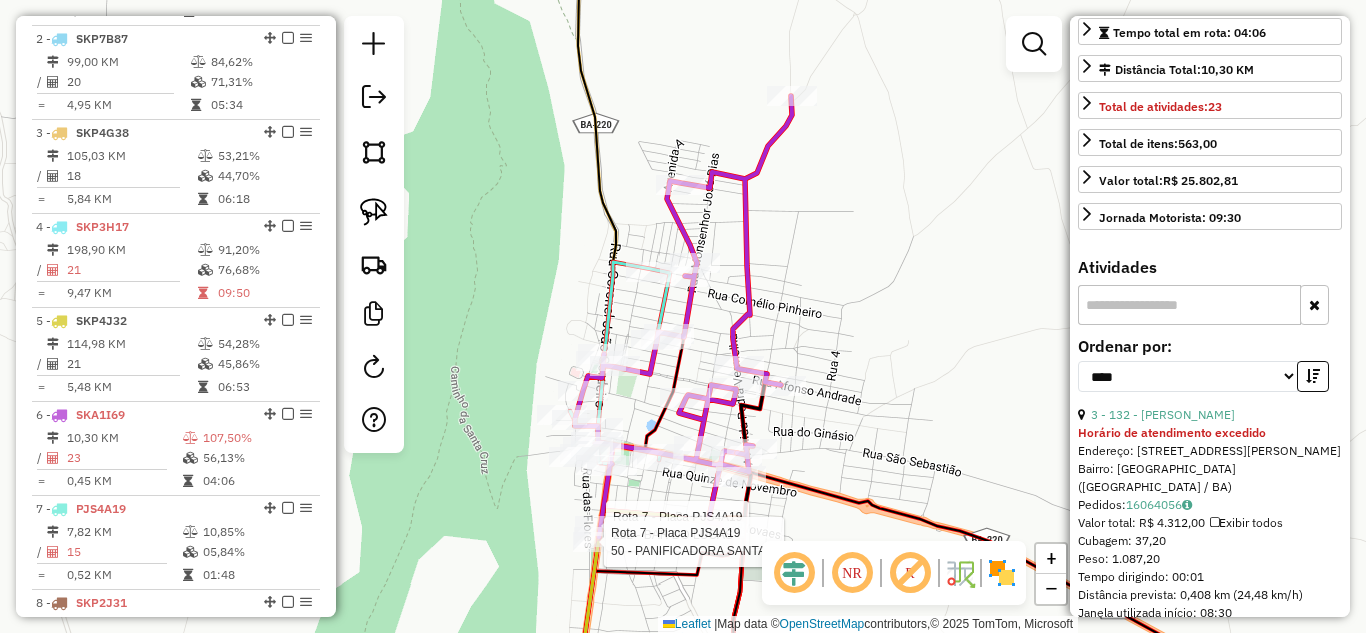 scroll, scrollTop: 533, scrollLeft: 0, axis: vertical 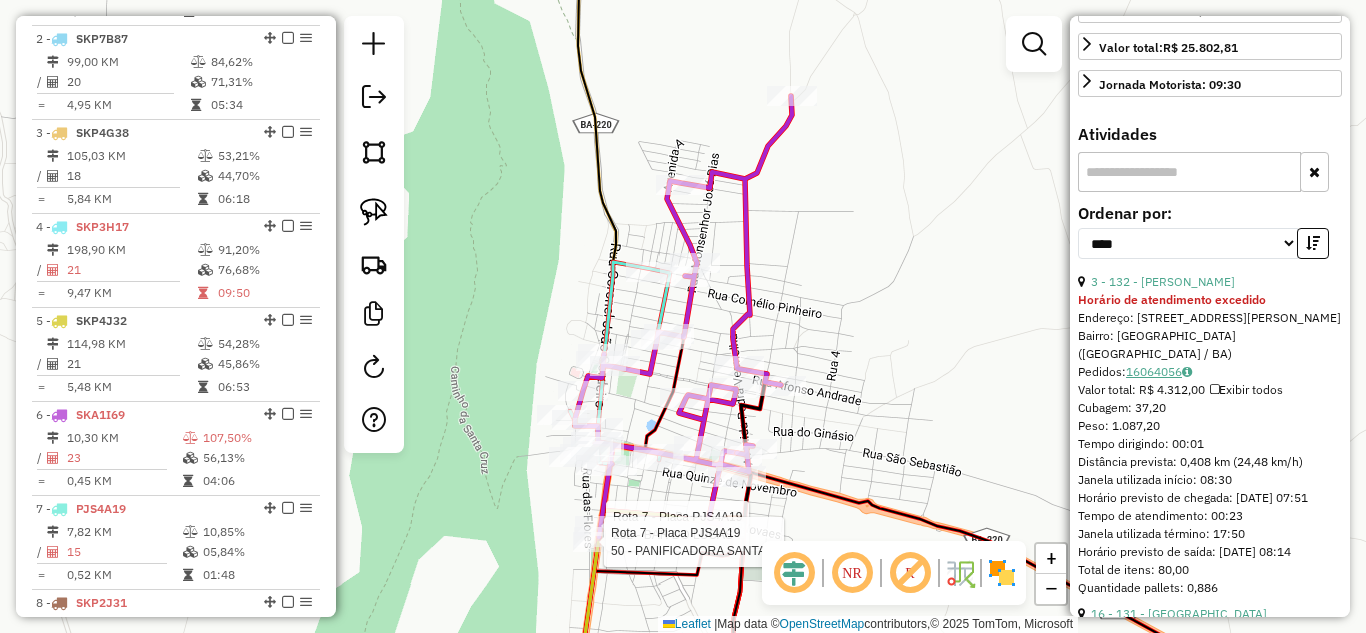 click on "16064056" at bounding box center [1159, 371] 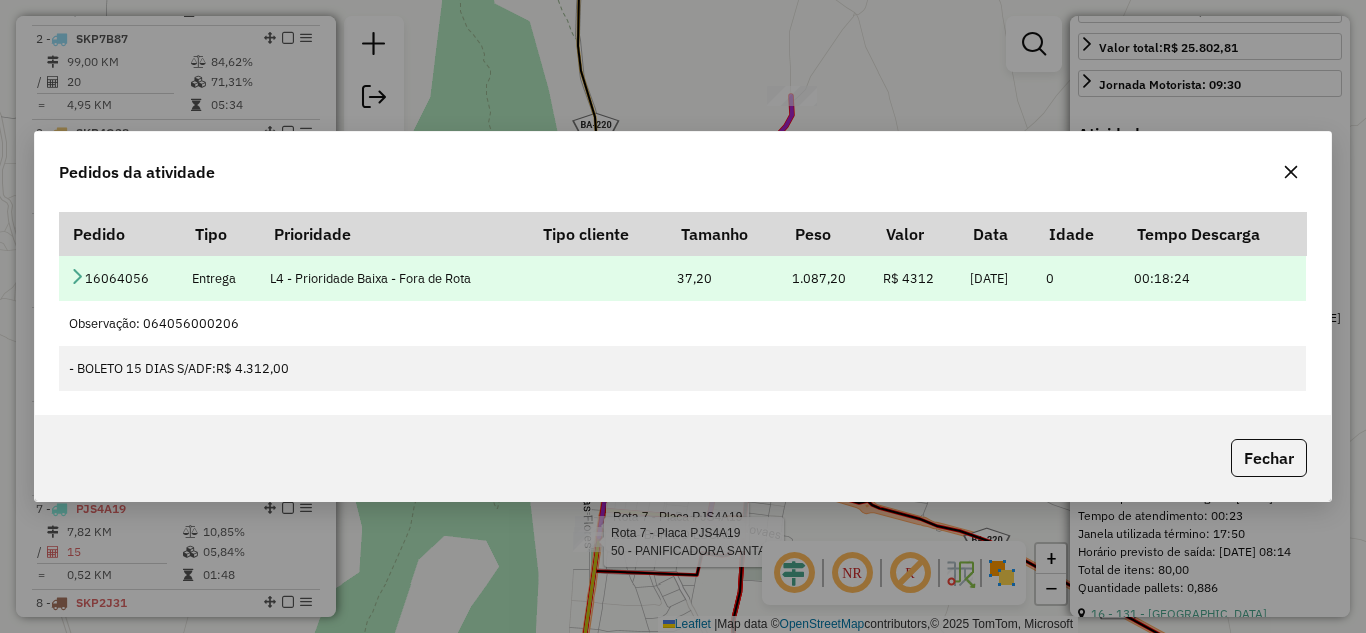 click on "16064056" at bounding box center (120, 278) 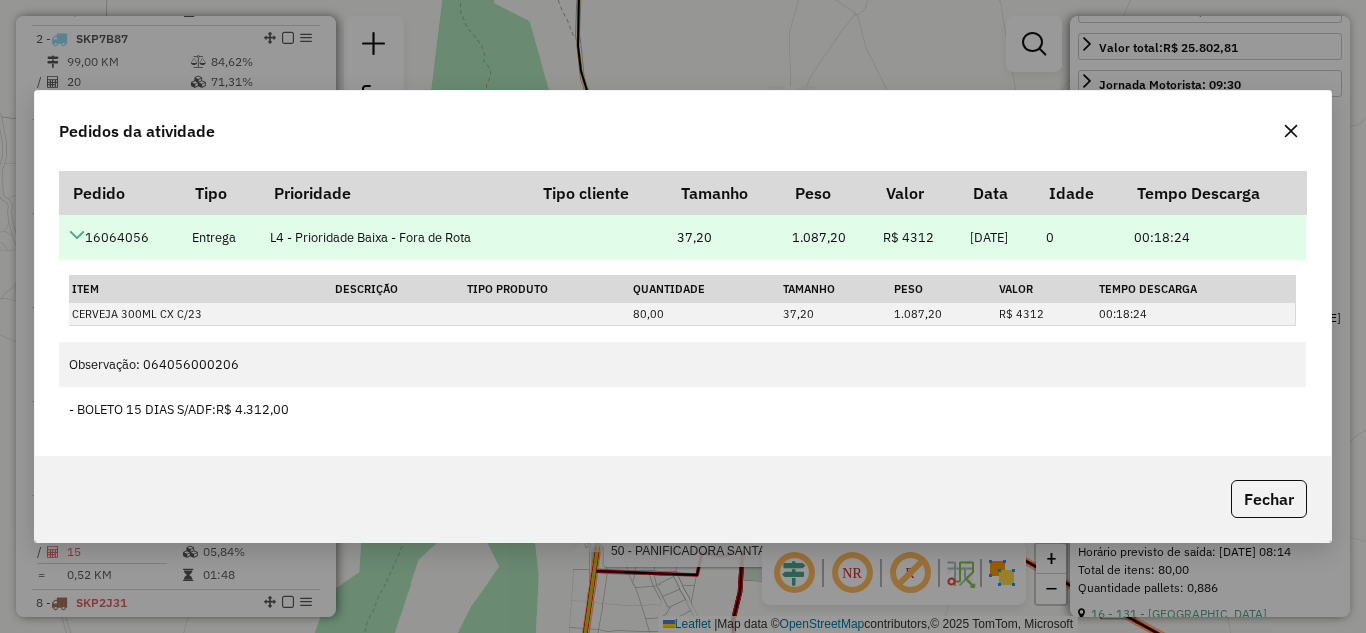 click at bounding box center (77, 235) 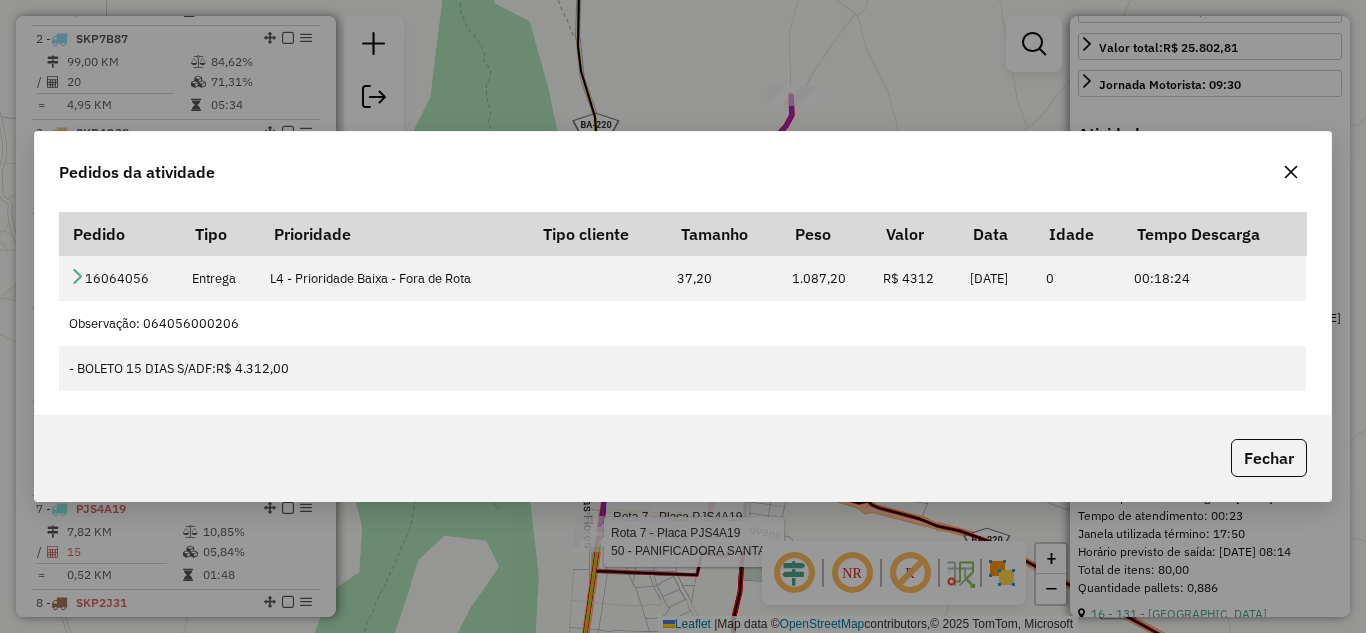 click 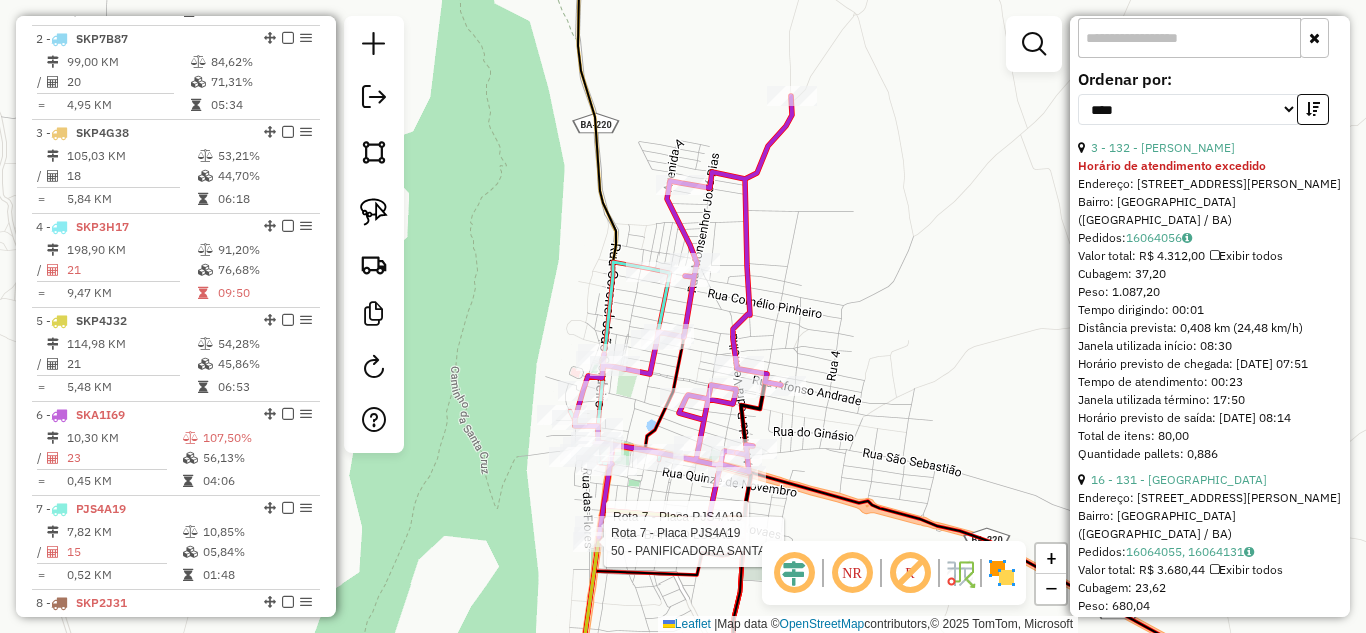 scroll, scrollTop: 733, scrollLeft: 0, axis: vertical 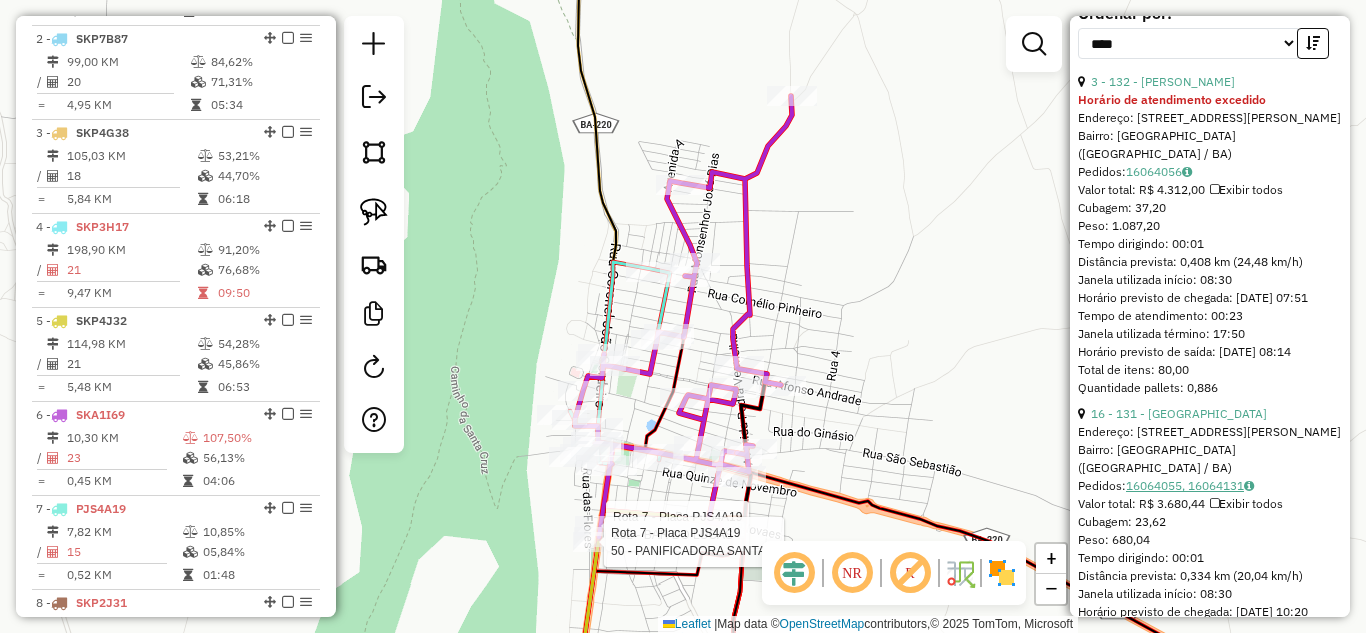 click on "16064055, 16064131" at bounding box center [1190, 485] 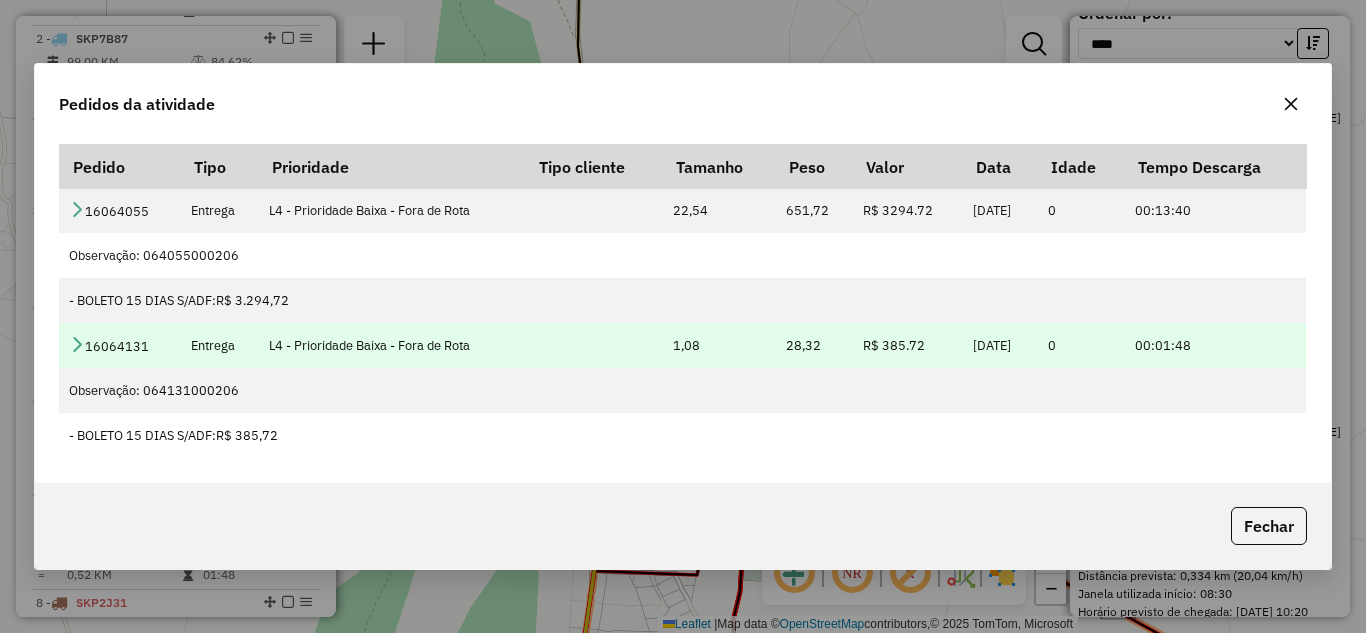 click at bounding box center [77, 344] 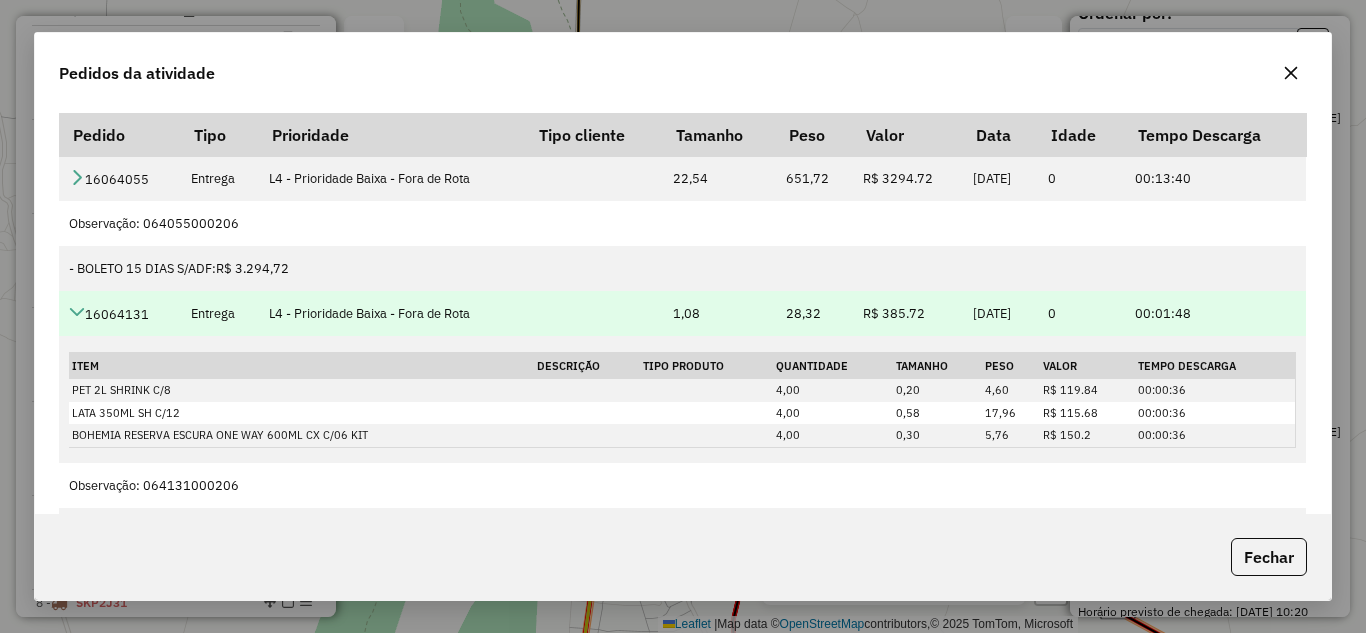 click on "16064131" at bounding box center [119, 313] 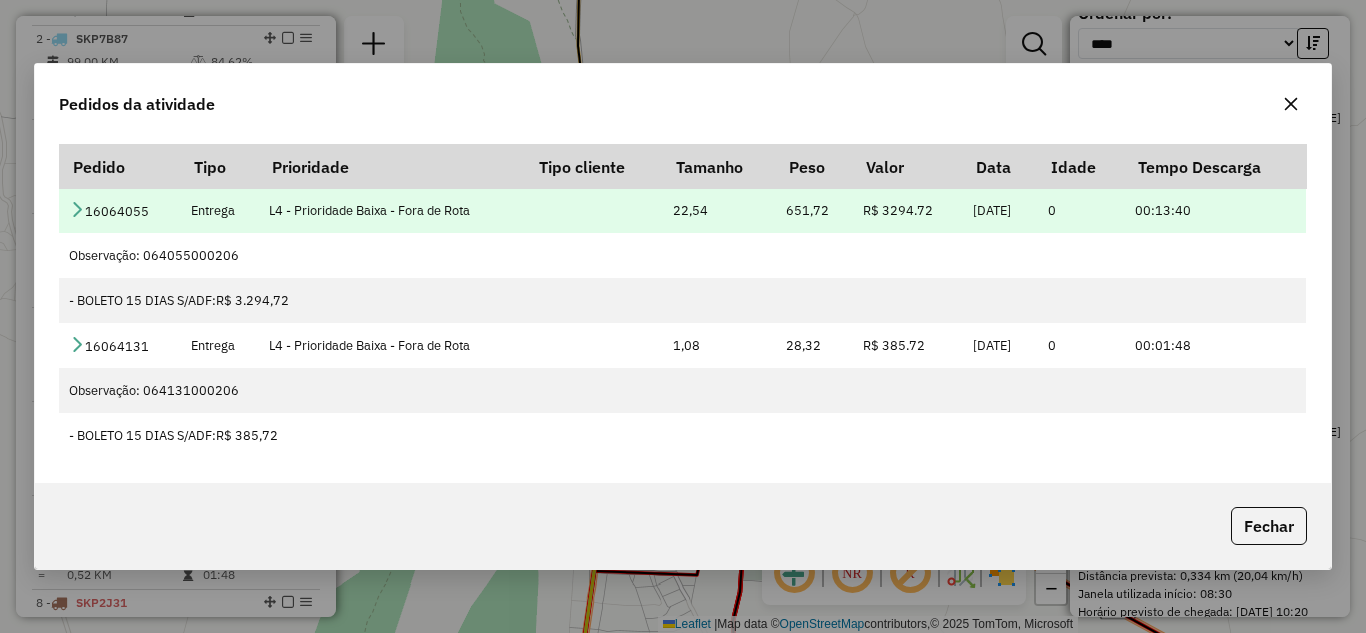 click on "16064055" at bounding box center [119, 210] 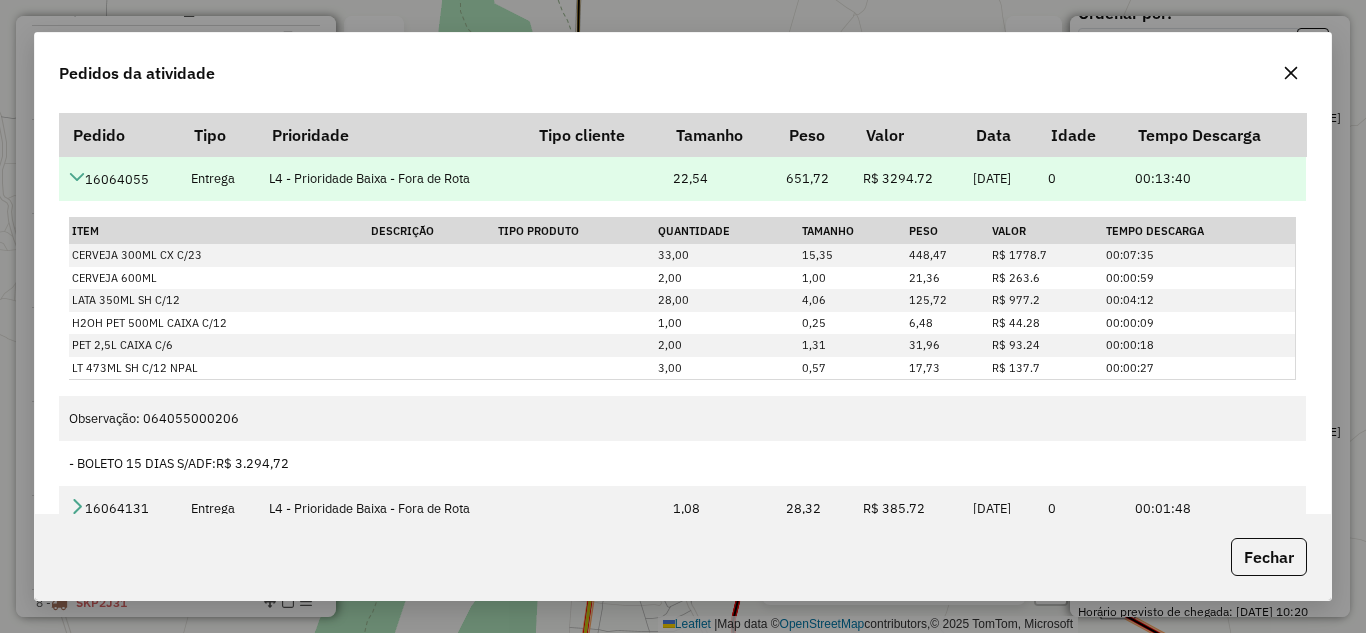 click at bounding box center [77, 177] 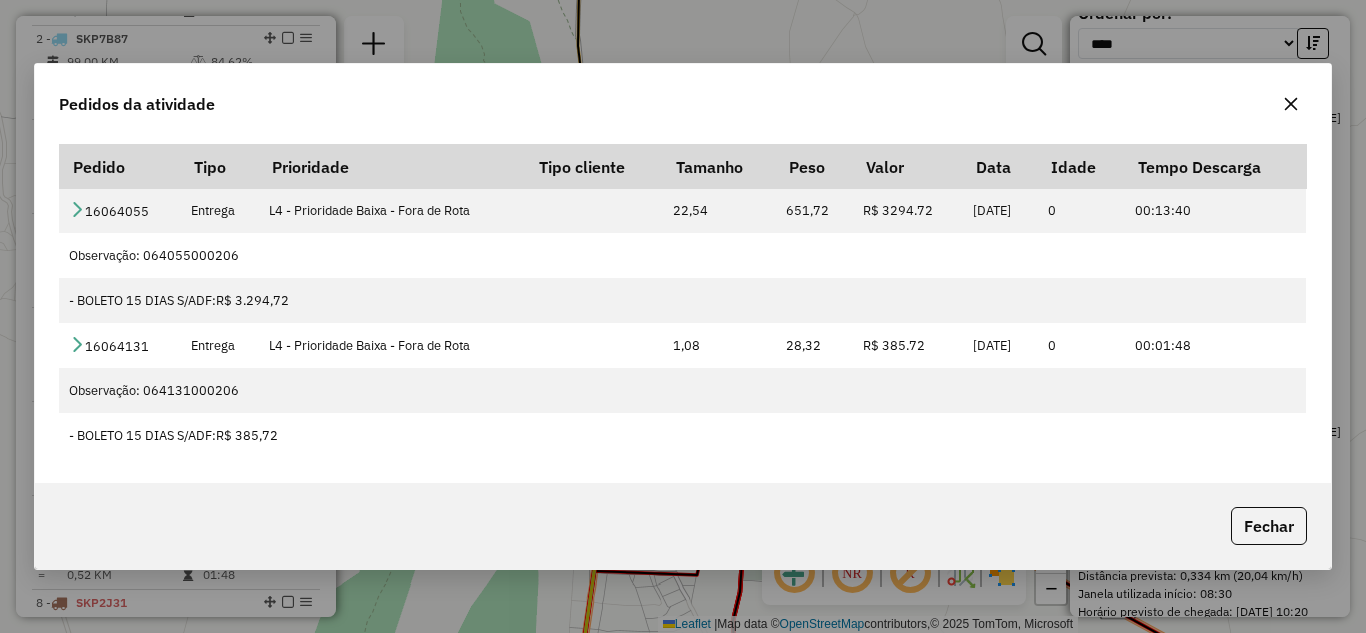 click 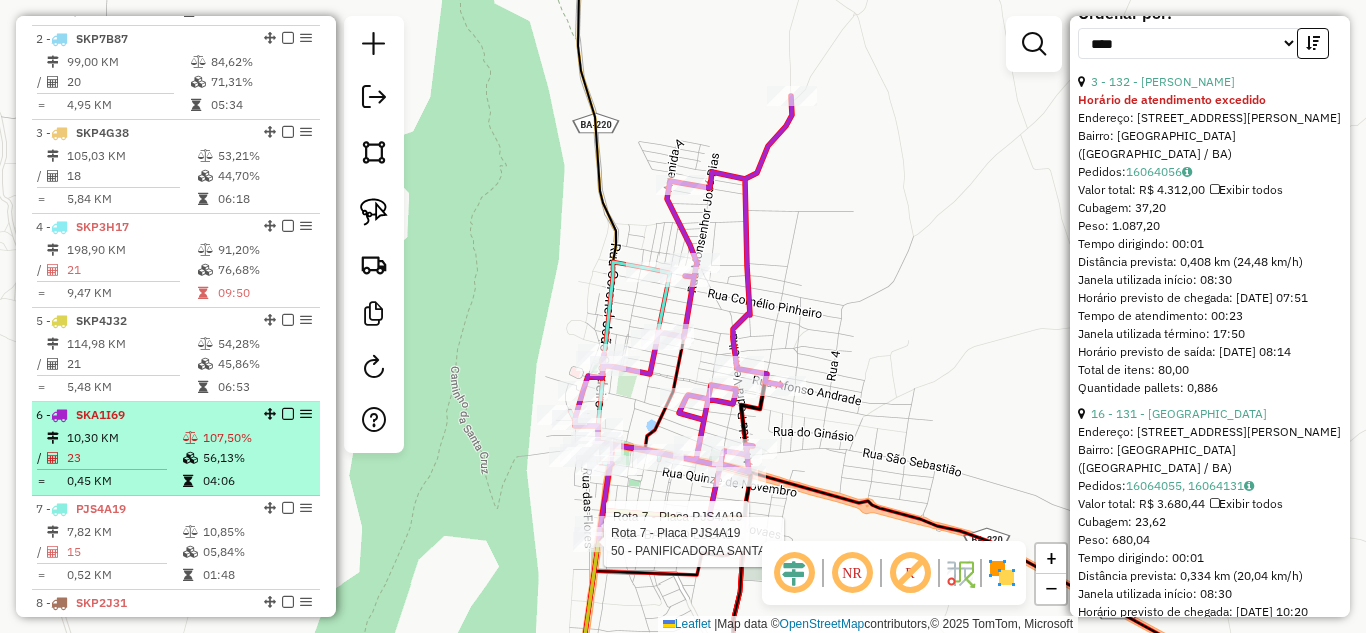 scroll, scrollTop: 973, scrollLeft: 0, axis: vertical 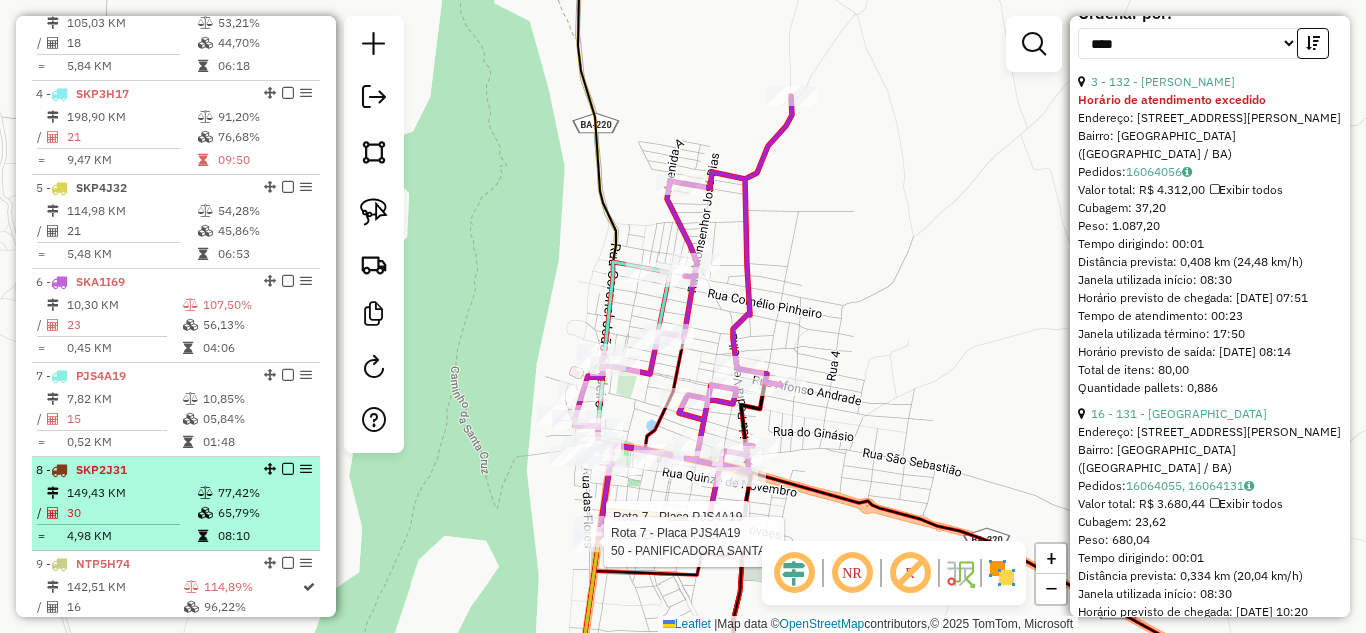 click on "8 -       SKP2J31" at bounding box center [142, 470] 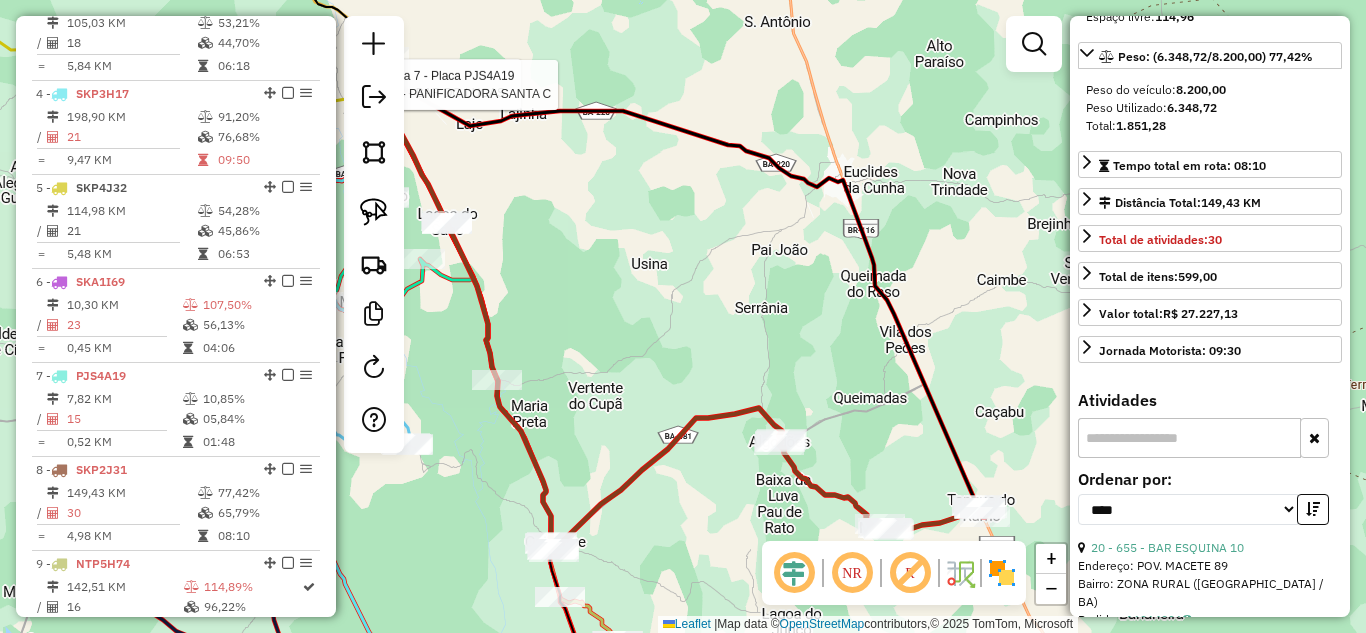 scroll, scrollTop: 85, scrollLeft: 0, axis: vertical 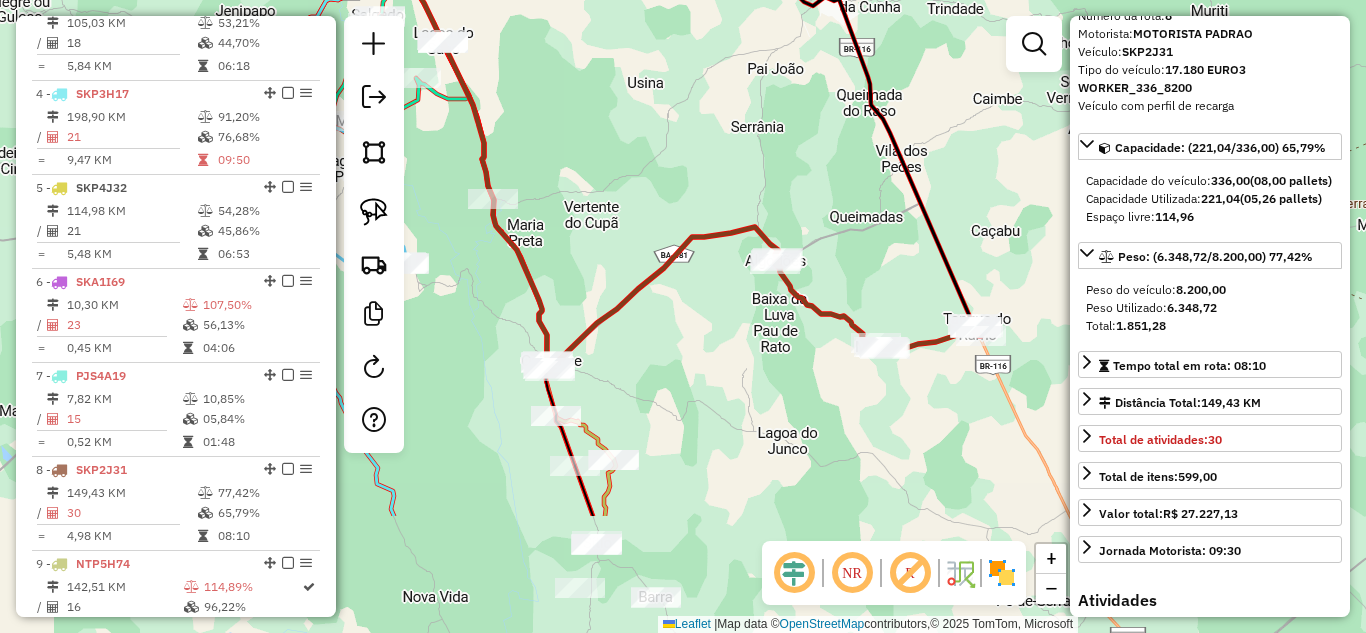 drag, startPoint x: 760, startPoint y: 506, endPoint x: 756, endPoint y: 325, distance: 181.04419 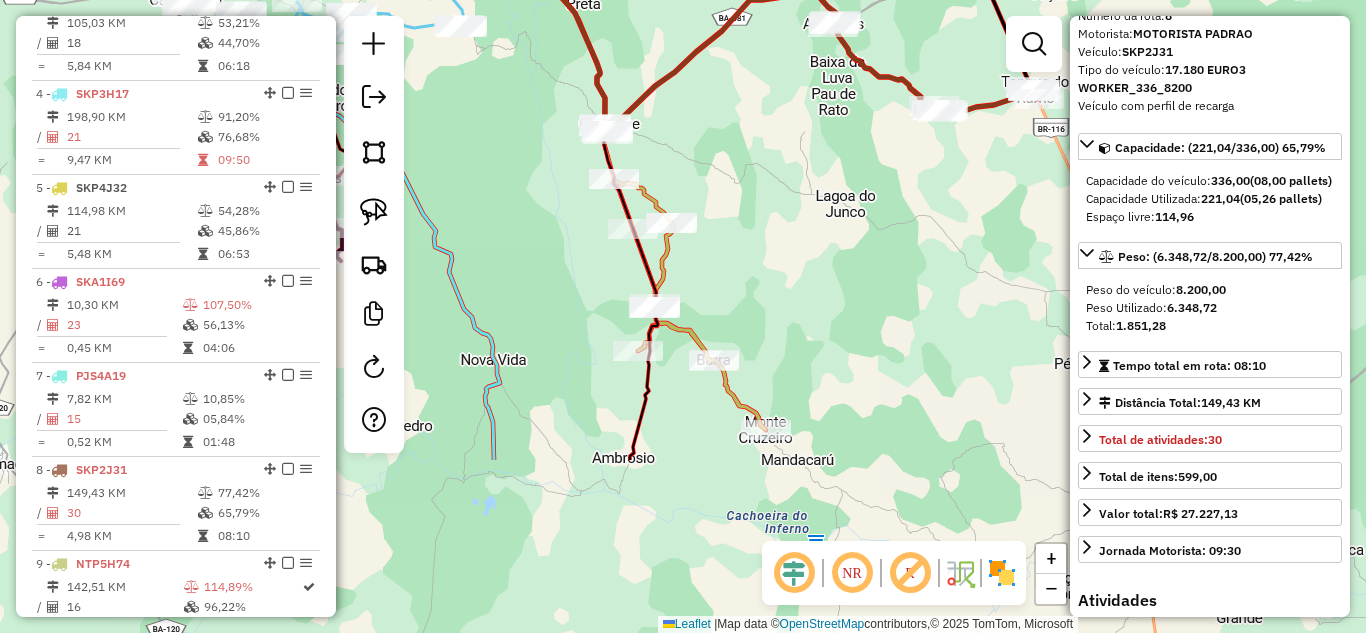 drag, startPoint x: 712, startPoint y: 521, endPoint x: 770, endPoint y: 284, distance: 243.99385 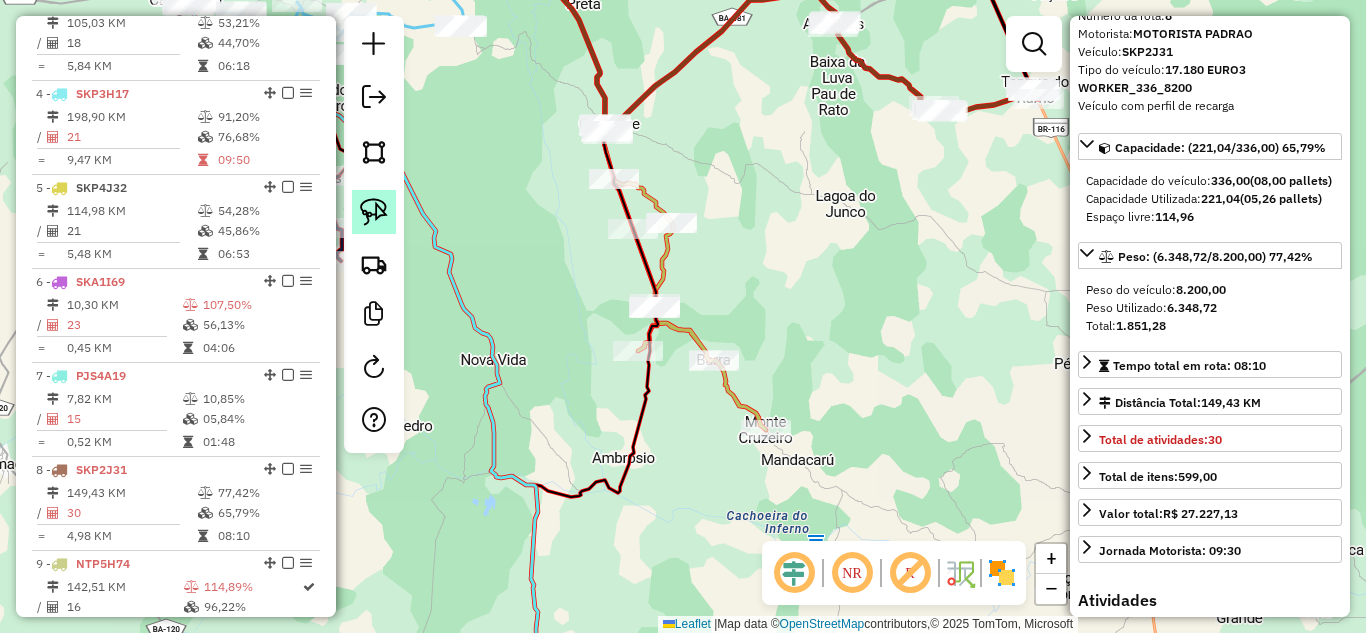 drag, startPoint x: 358, startPoint y: 217, endPoint x: 611, endPoint y: 213, distance: 253.03162 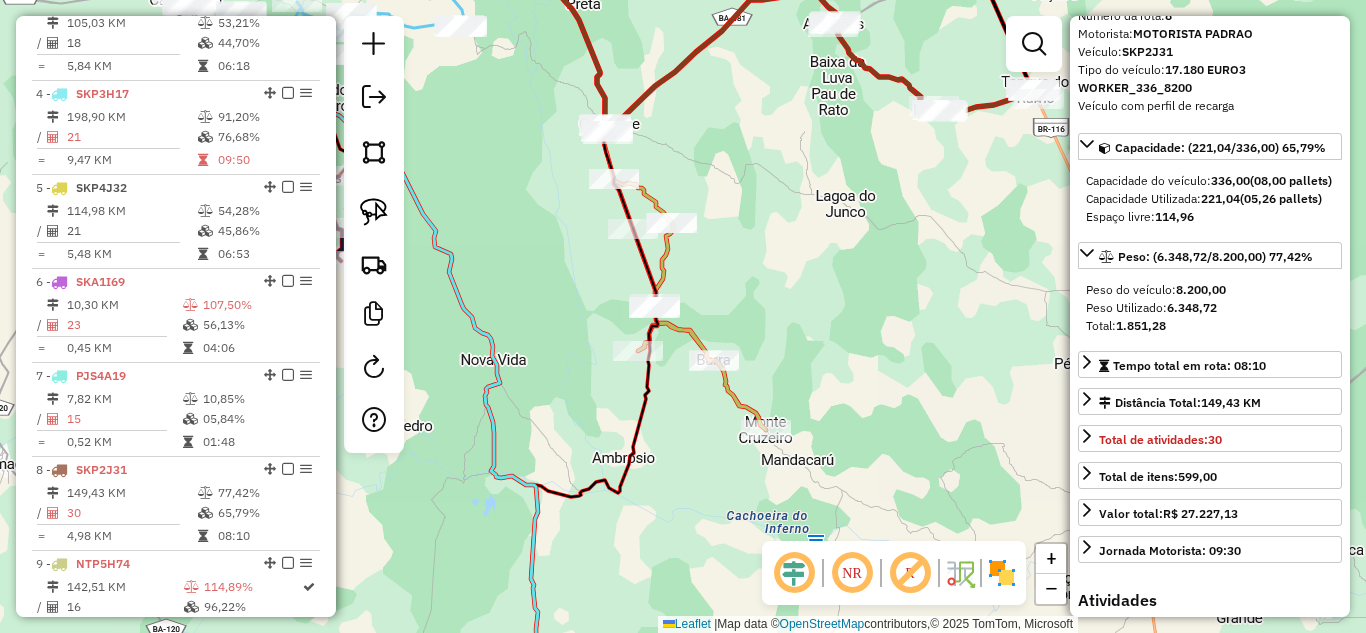 click 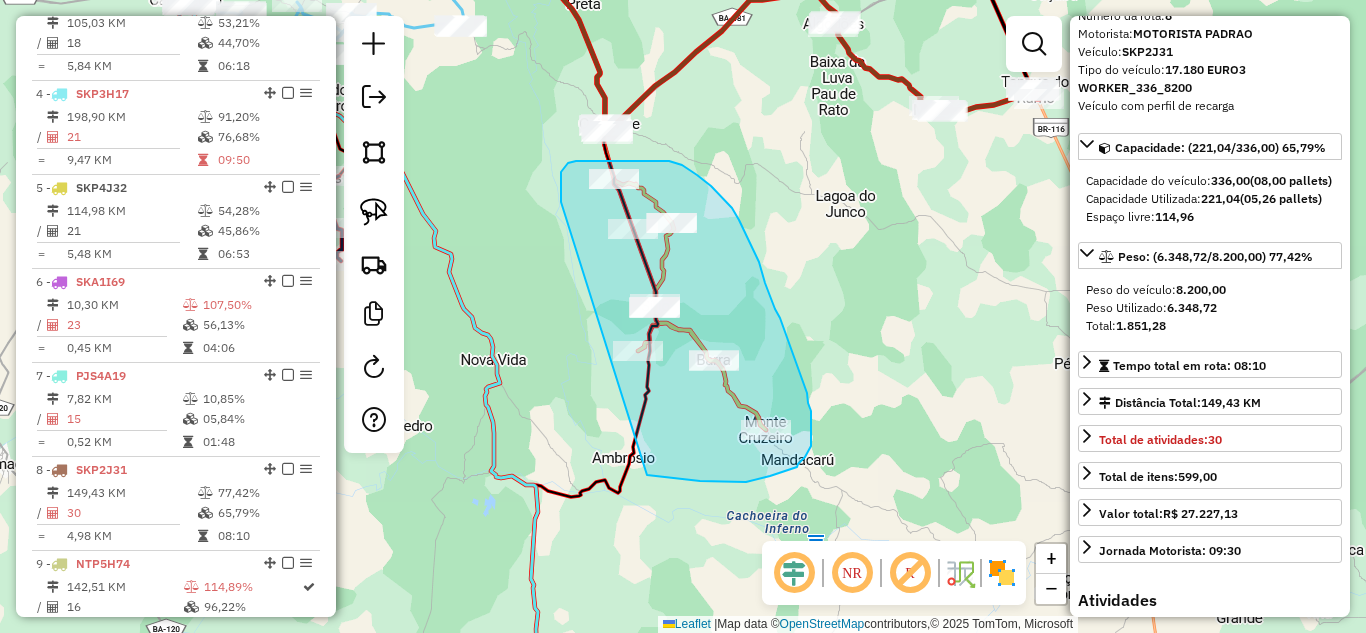 drag, startPoint x: 561, startPoint y: 185, endPoint x: 647, endPoint y: 475, distance: 302.48306 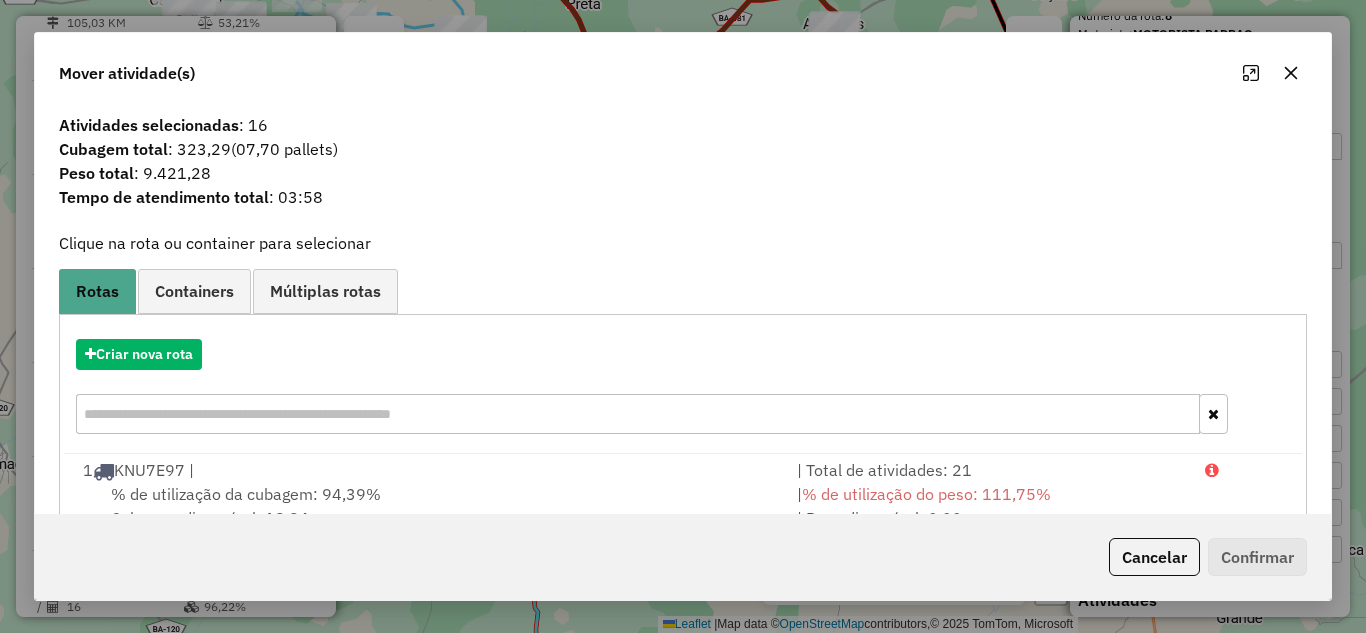 click 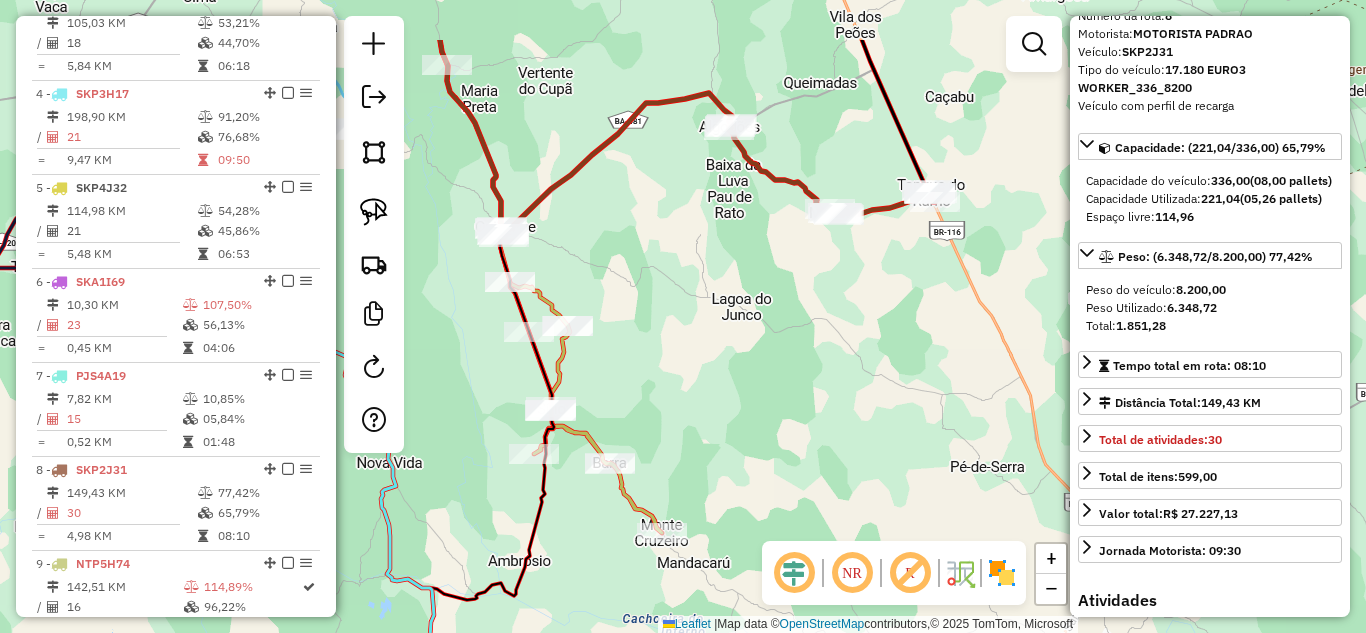 drag, startPoint x: 862, startPoint y: 210, endPoint x: 758, endPoint y: 313, distance: 146.37282 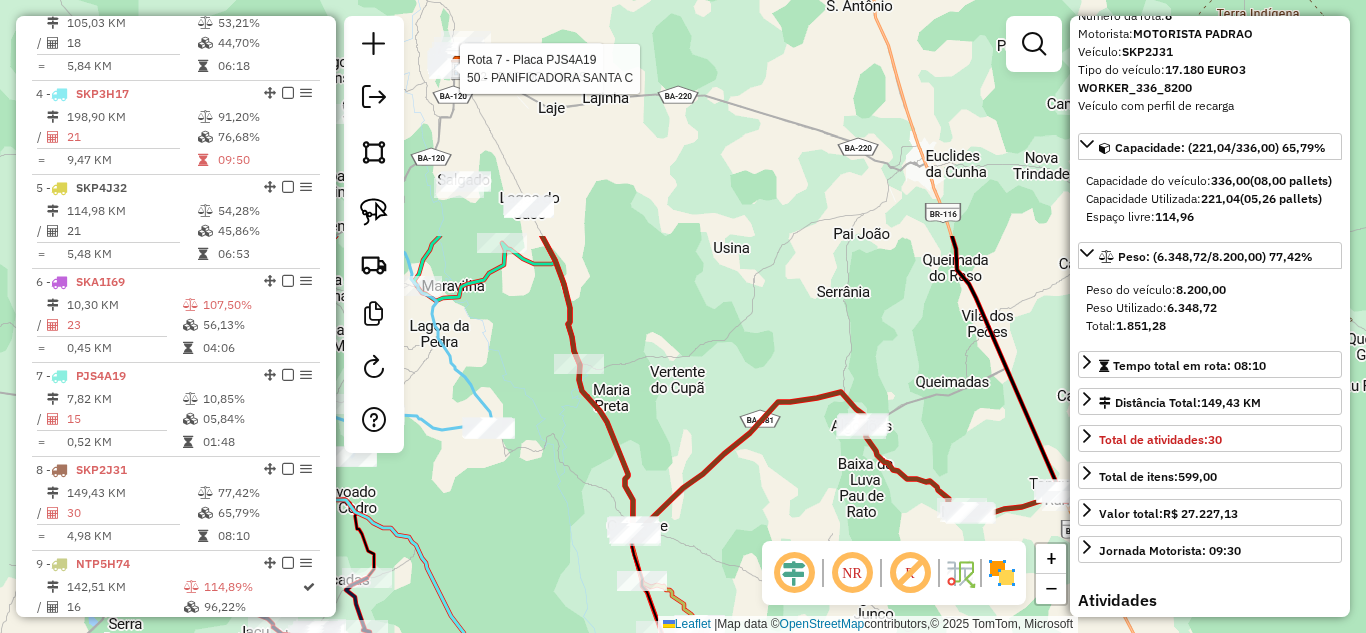drag, startPoint x: 723, startPoint y: 221, endPoint x: 843, endPoint y: 487, distance: 291.815 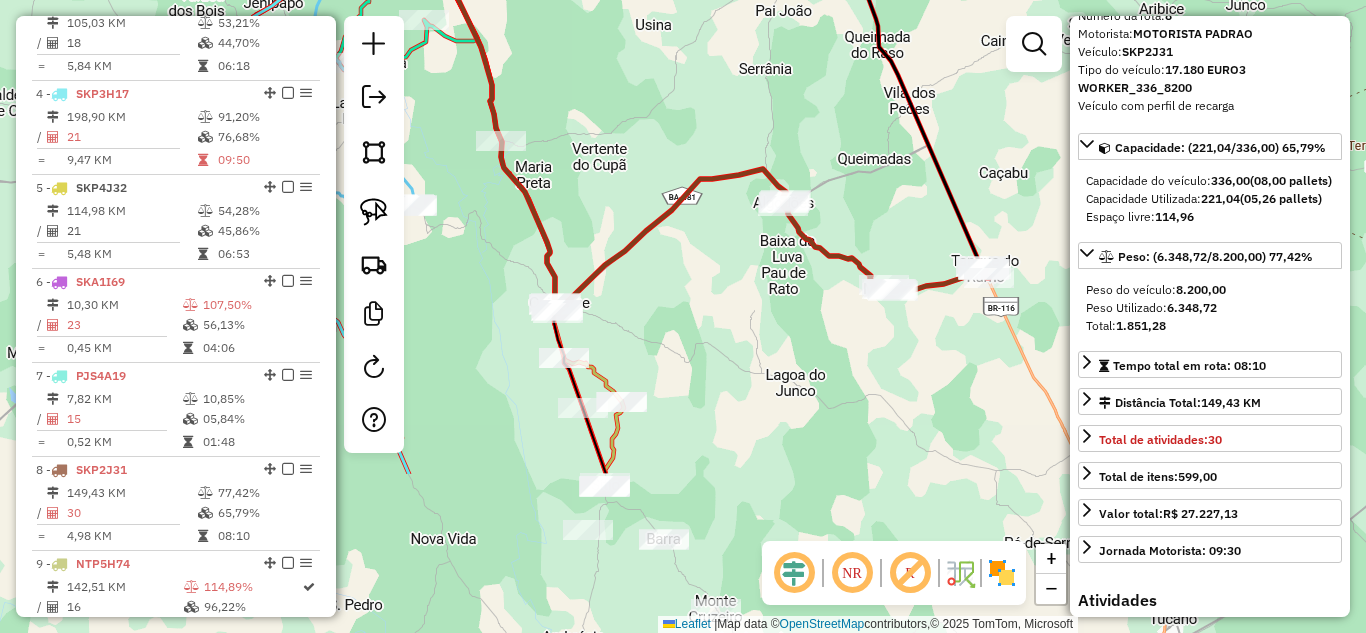 drag, startPoint x: 733, startPoint y: 464, endPoint x: 677, endPoint y: 299, distance: 174.24408 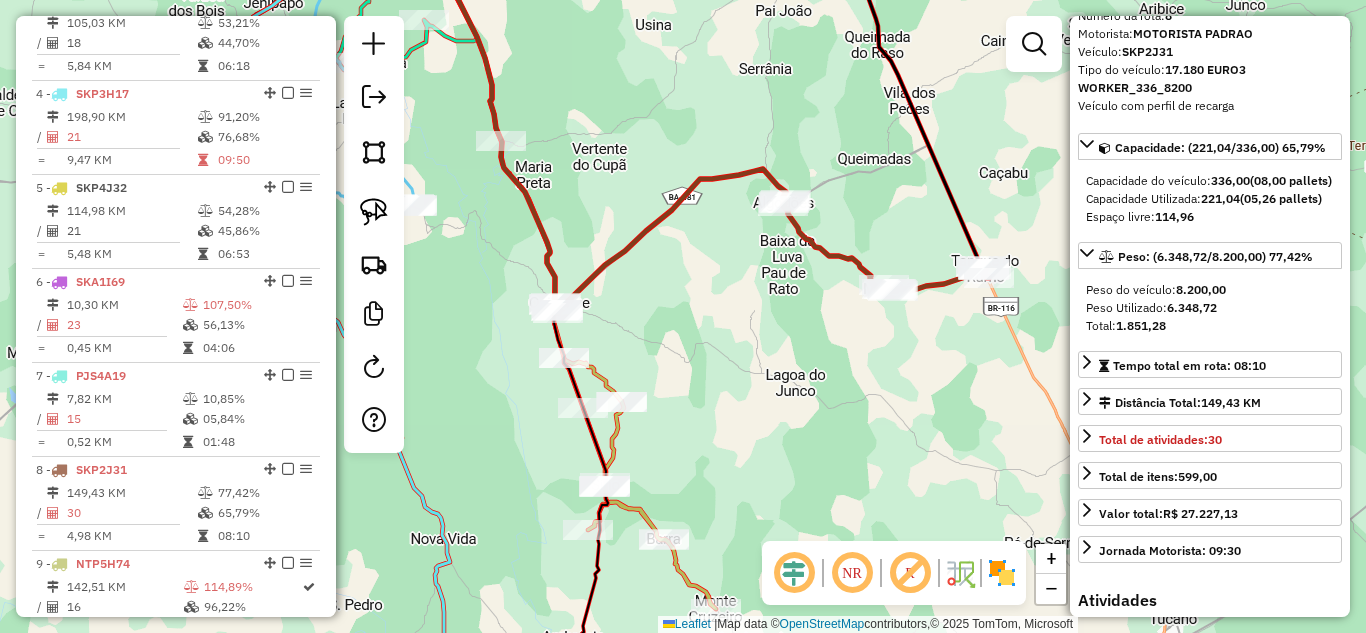 drag, startPoint x: 358, startPoint y: 205, endPoint x: 638, endPoint y: 221, distance: 280.45676 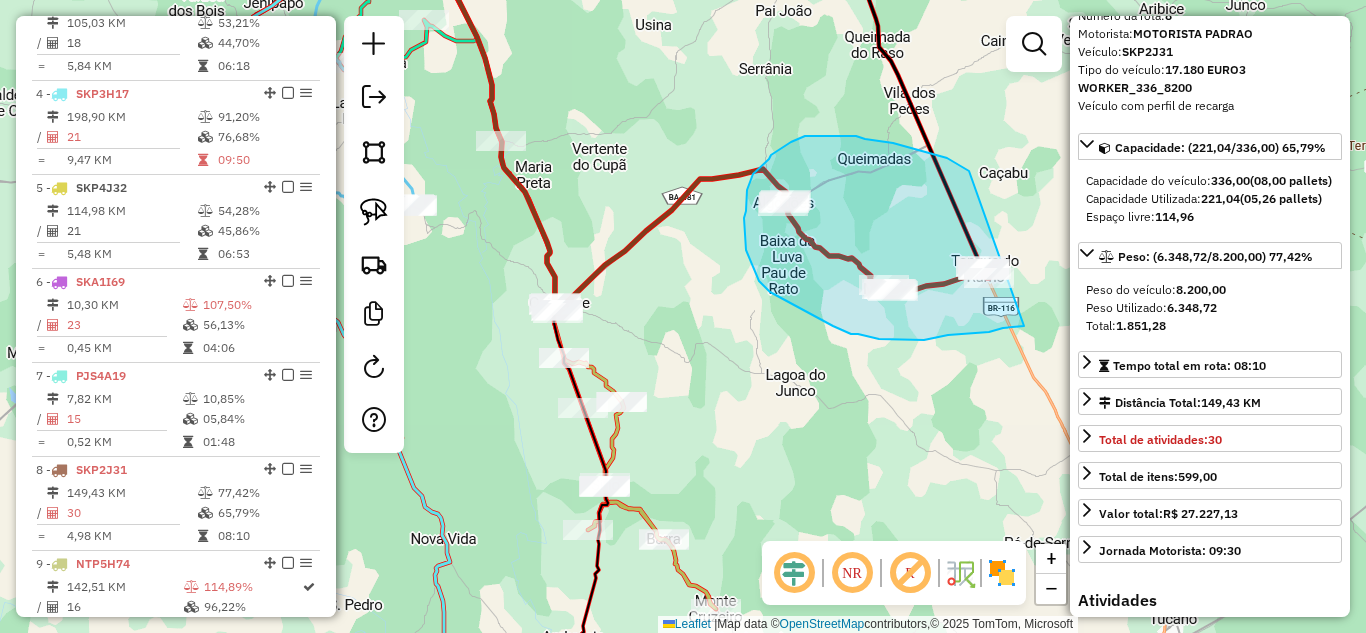 drag, startPoint x: 929, startPoint y: 153, endPoint x: 1024, endPoint y: 326, distance: 197.36768 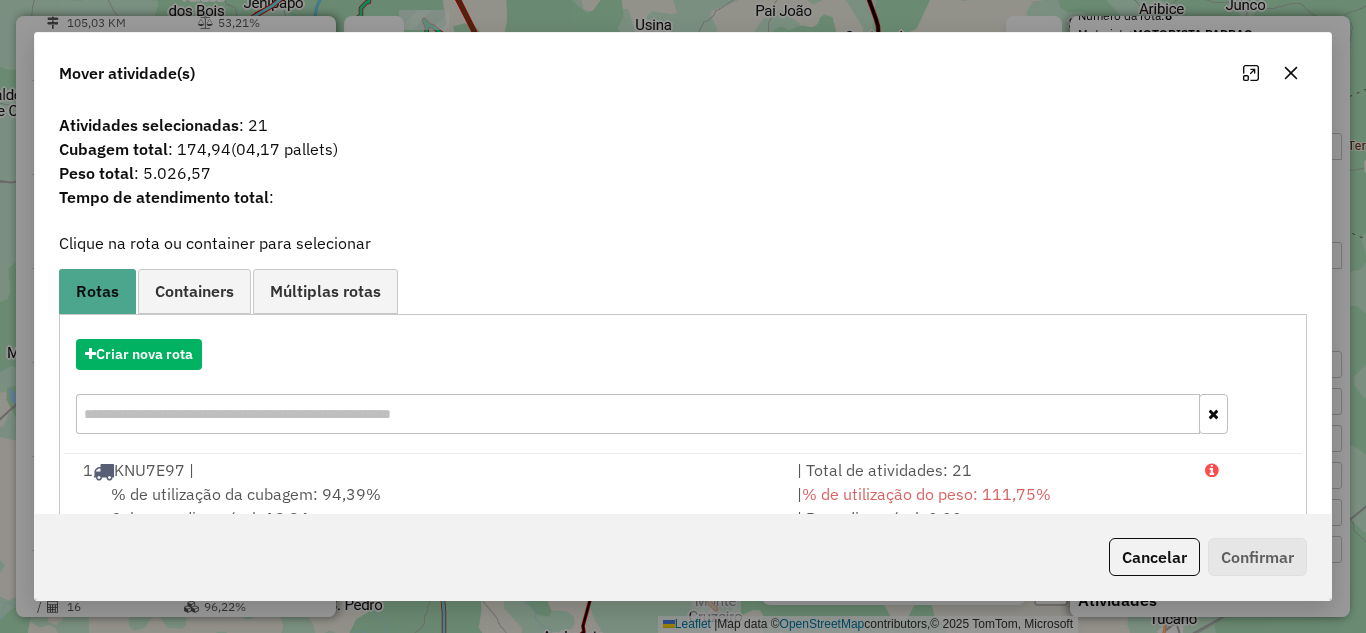 click 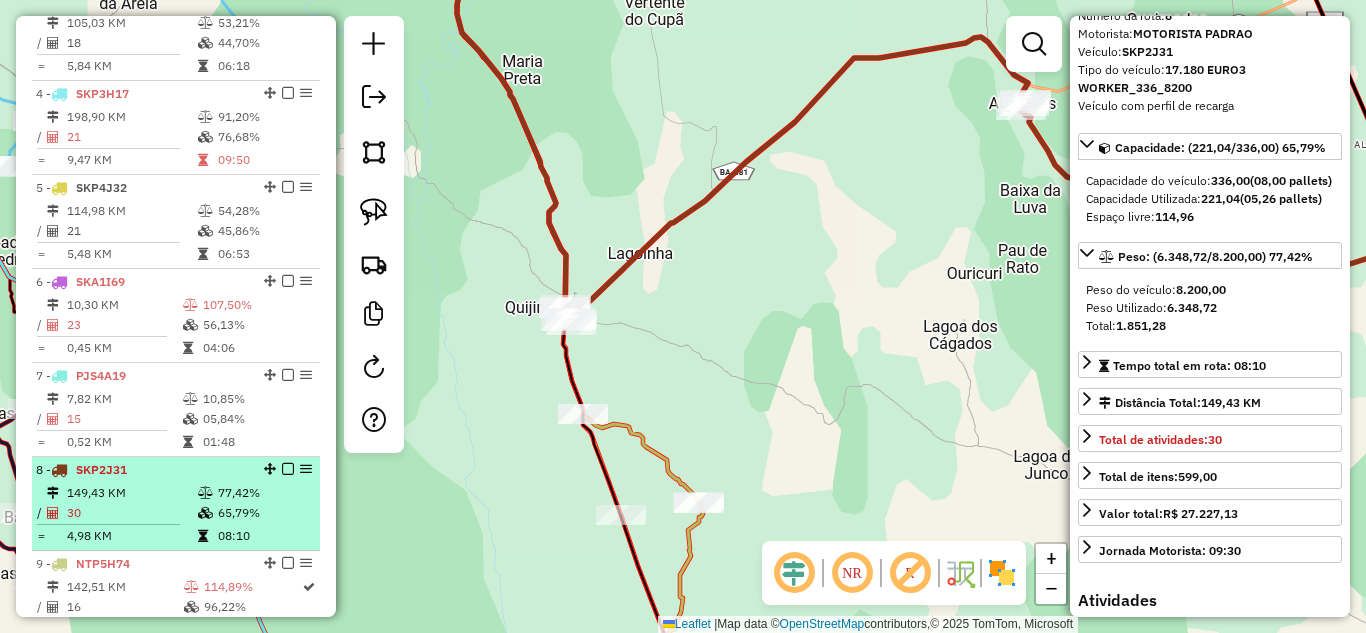 click on "SKP2J31" at bounding box center [97, 469] 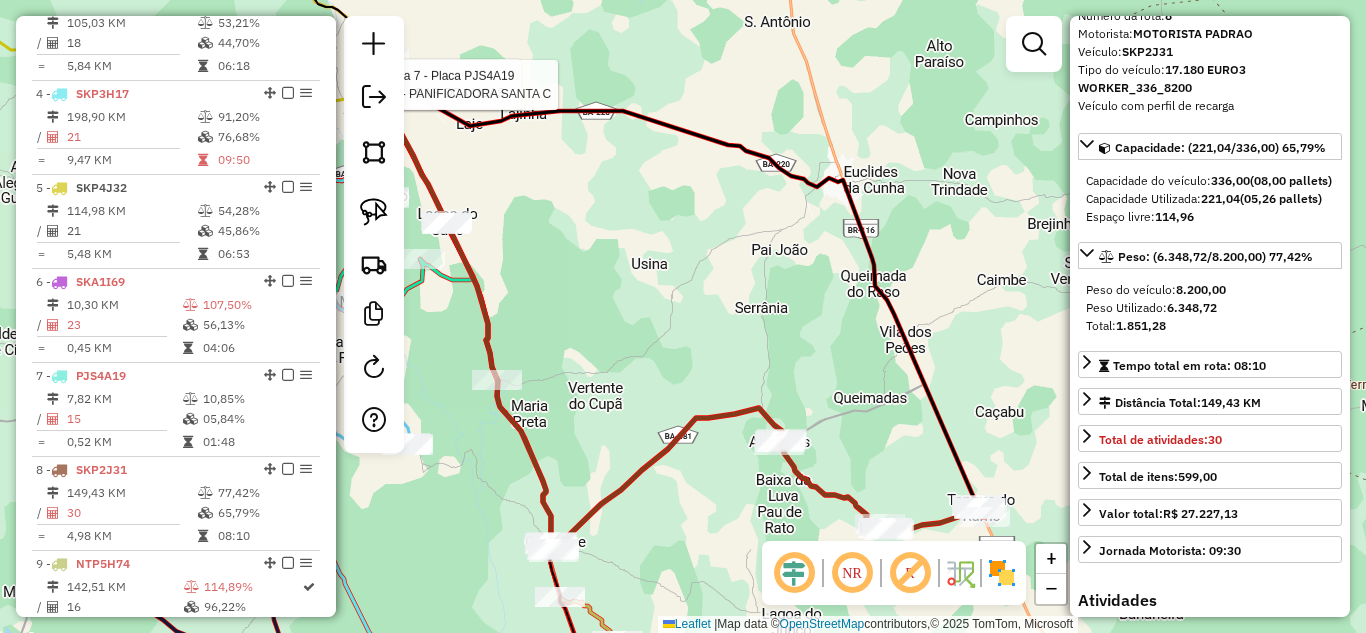 scroll, scrollTop: 1107, scrollLeft: 0, axis: vertical 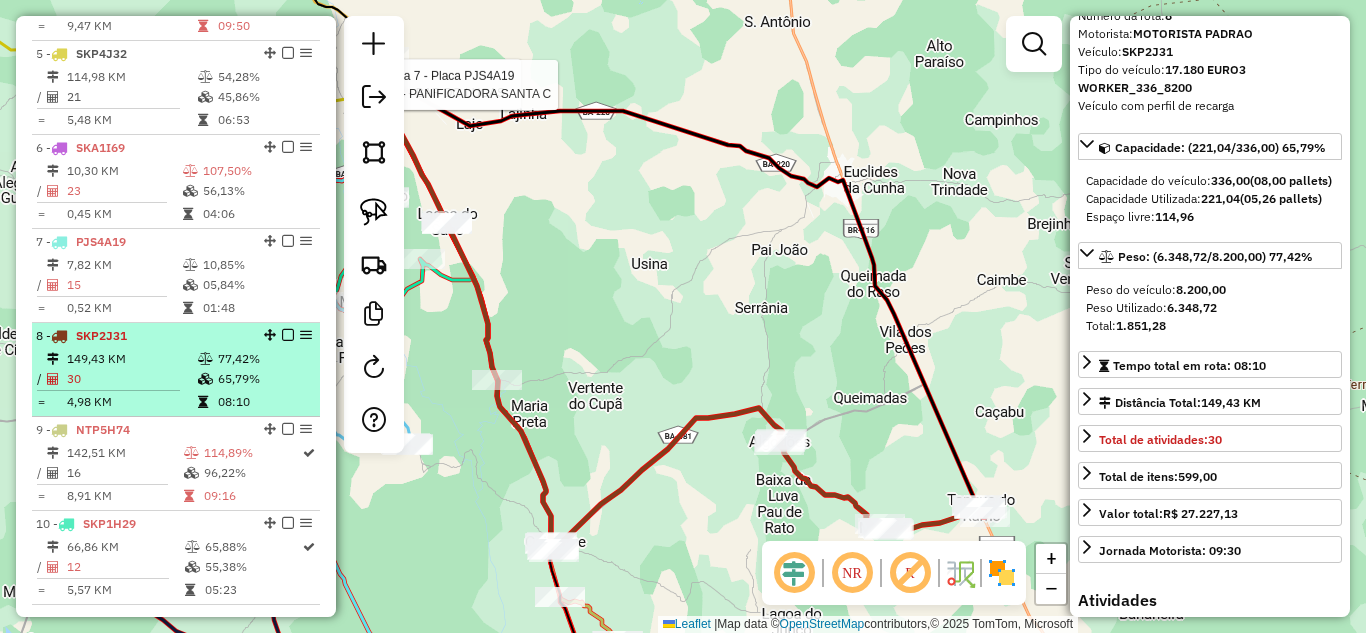 click on "149,43 KM" at bounding box center (131, 359) 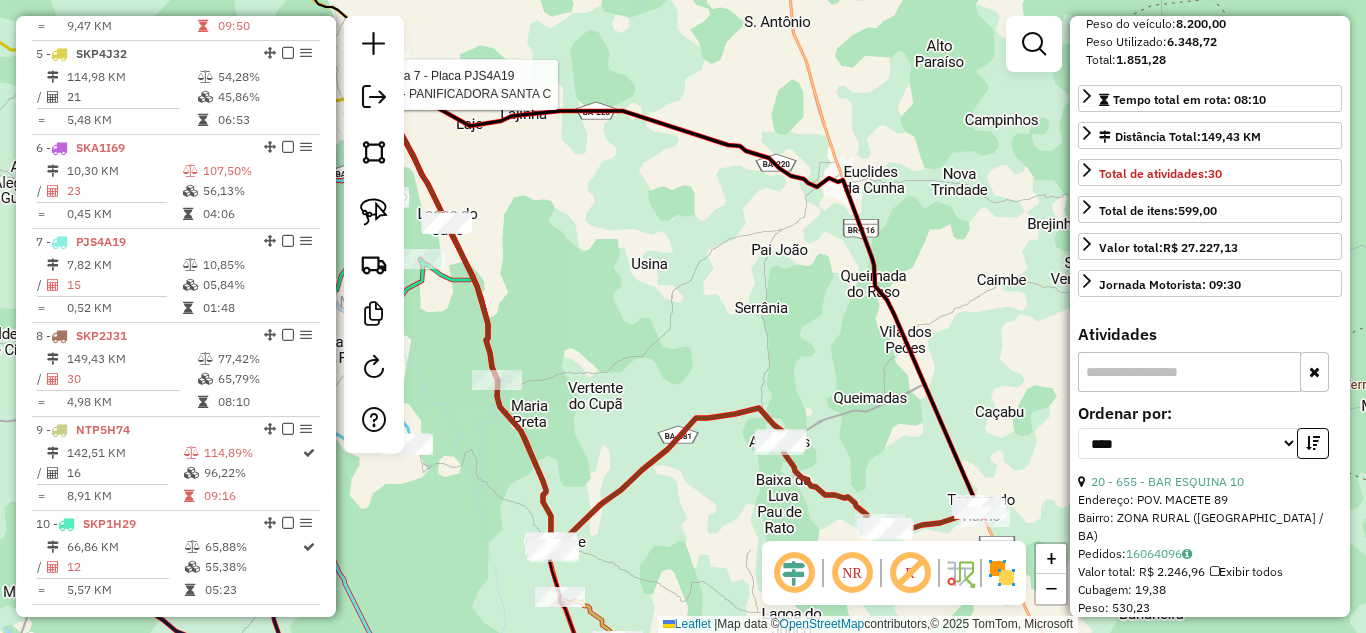 scroll, scrollTop: 418, scrollLeft: 0, axis: vertical 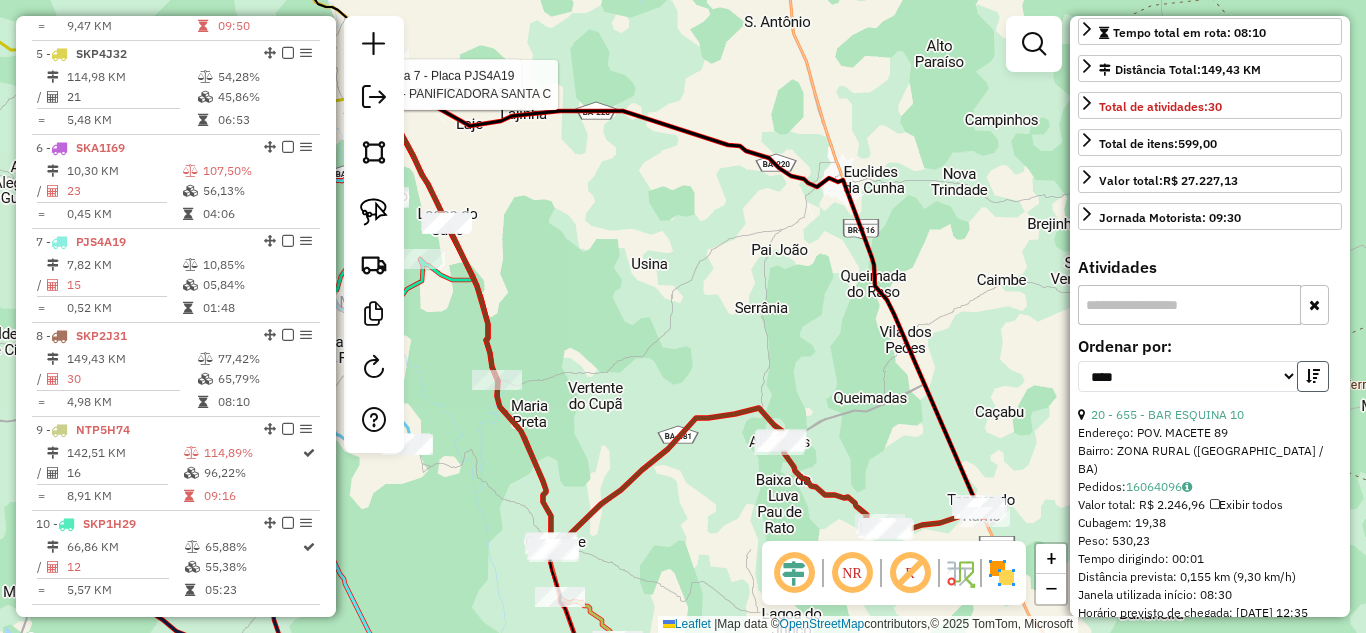 click at bounding box center (1313, 376) 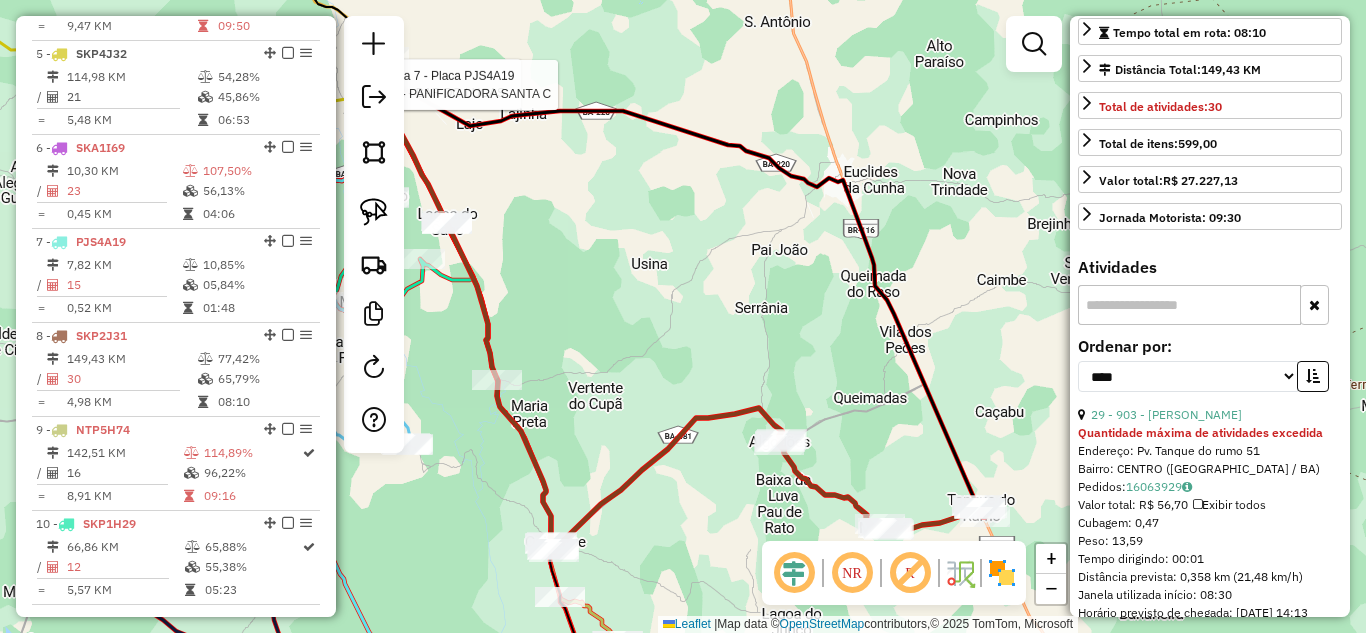 scroll, scrollTop: 485, scrollLeft: 0, axis: vertical 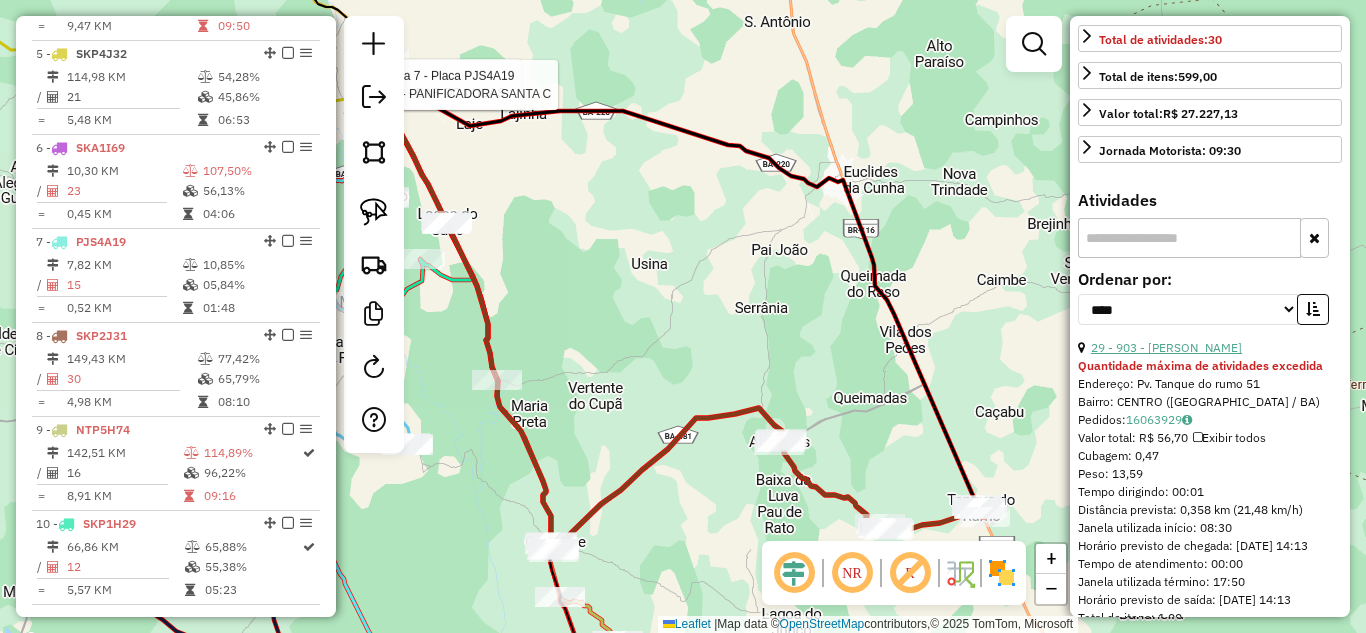 click on "29 - 903 - LAVA JATO" at bounding box center [1166, 347] 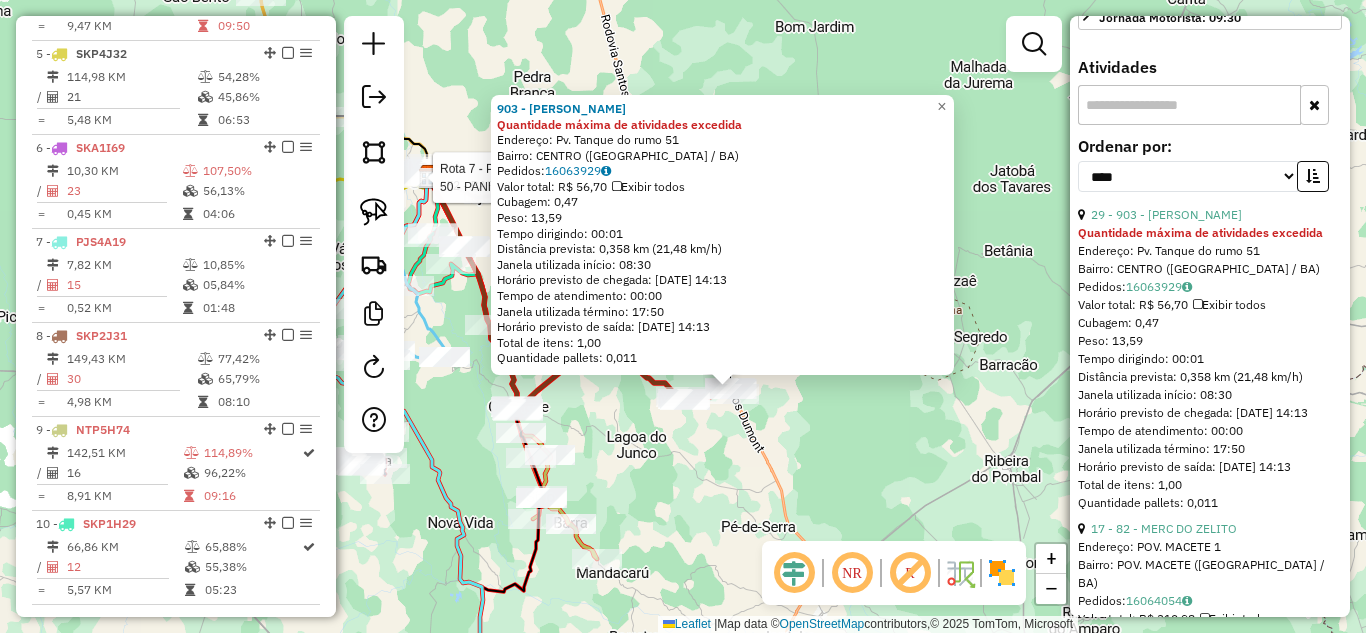 scroll, scrollTop: 685, scrollLeft: 0, axis: vertical 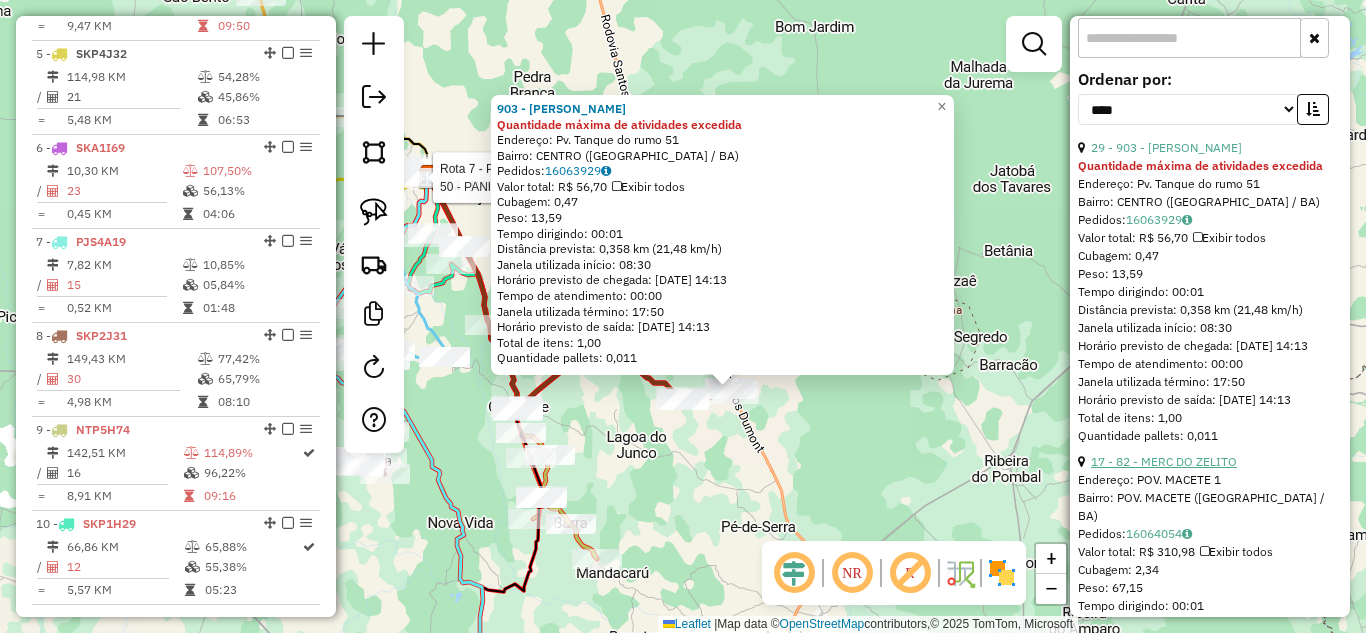 click on "17 - 82 - MERC DO ZELITO" at bounding box center [1164, 461] 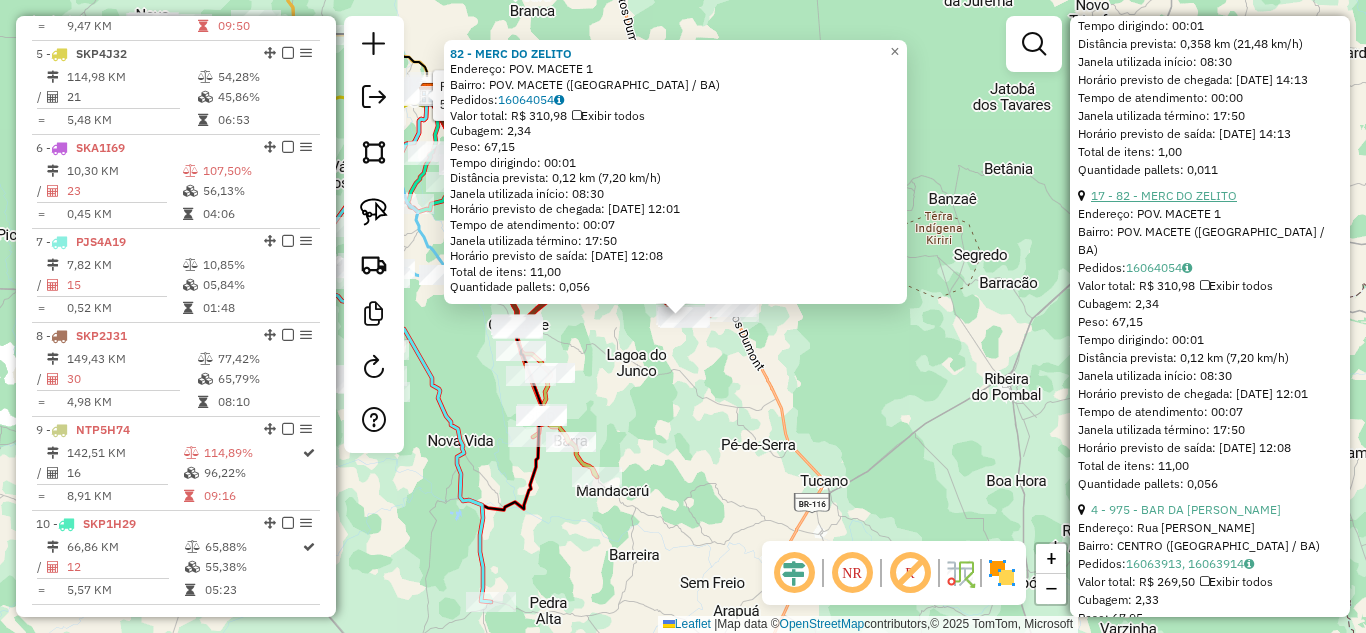 scroll, scrollTop: 1018, scrollLeft: 0, axis: vertical 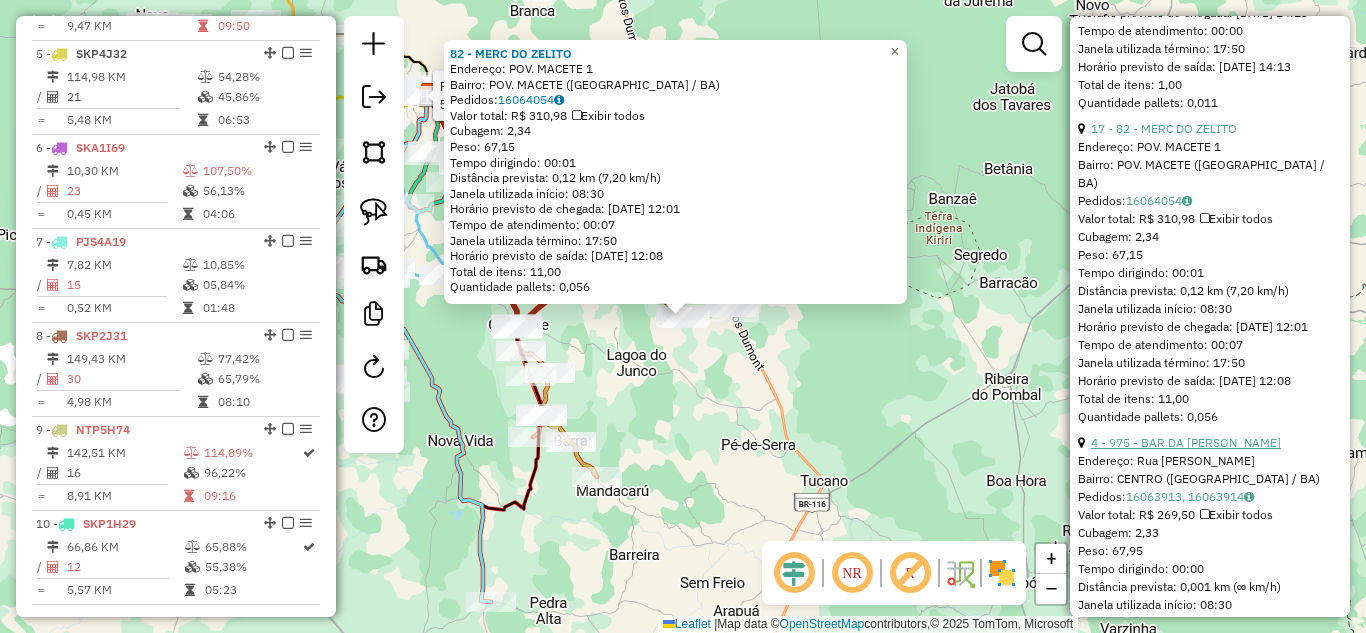 click on "4 - 975 - BAR DA JEANE" at bounding box center [1186, 442] 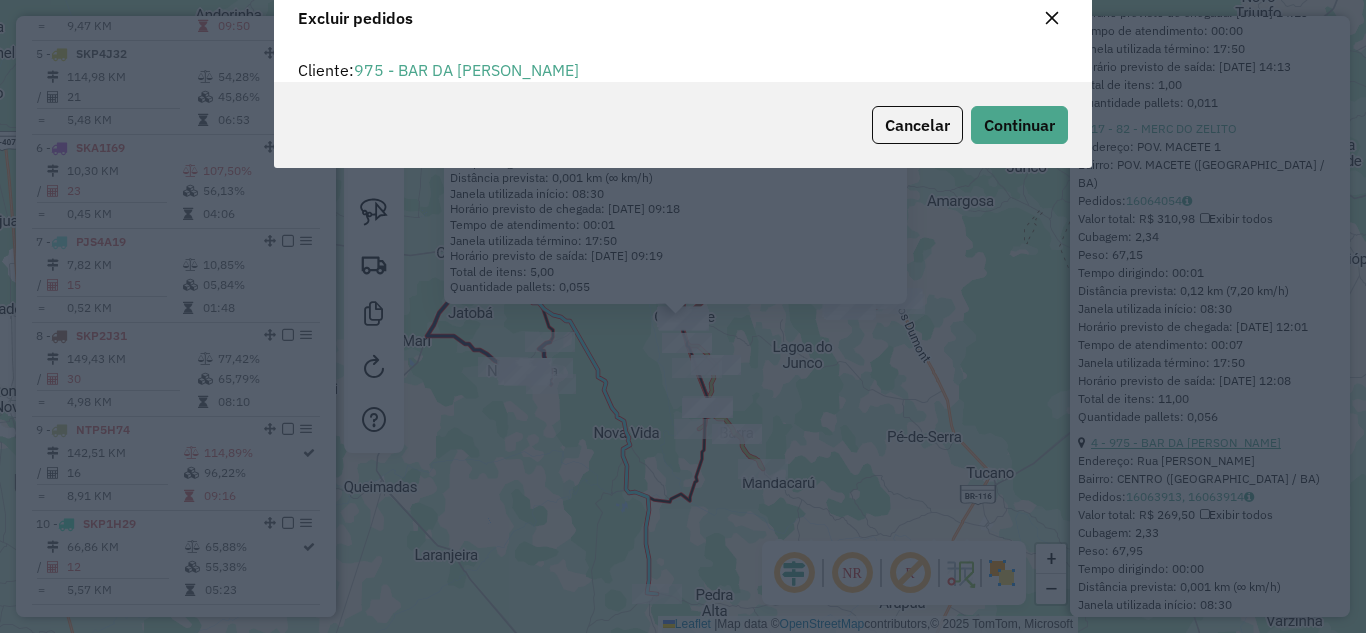 scroll, scrollTop: 0, scrollLeft: 0, axis: both 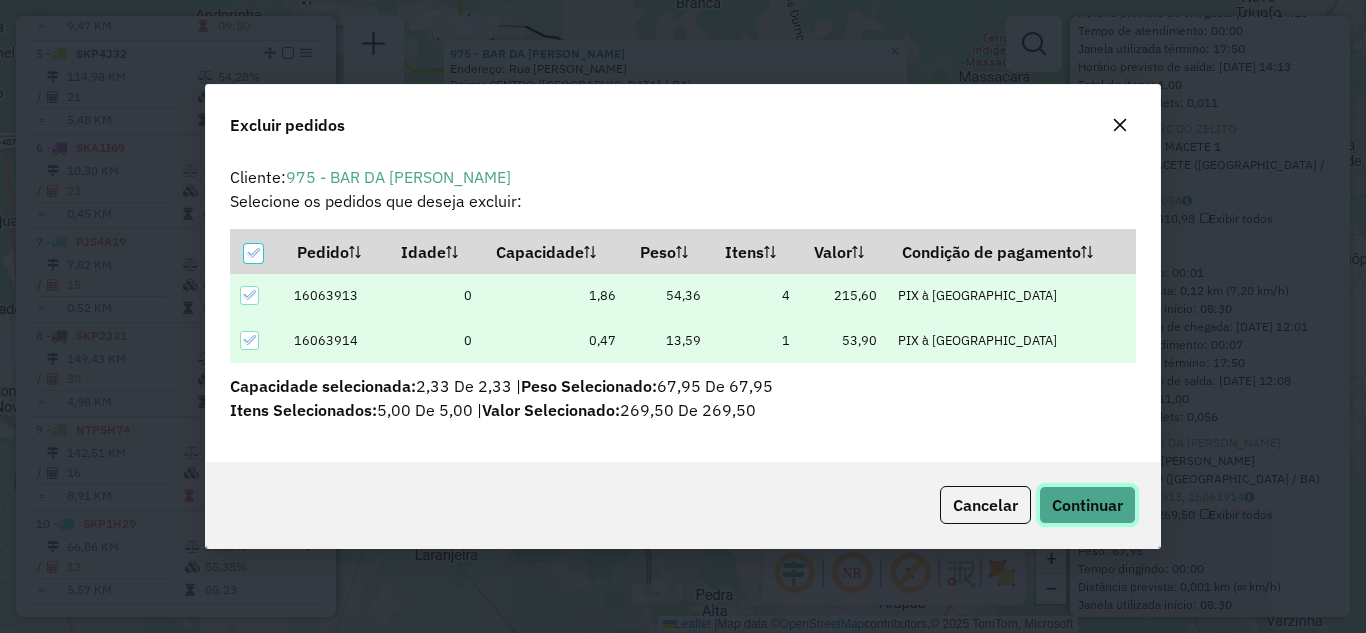 click on "Continuar" 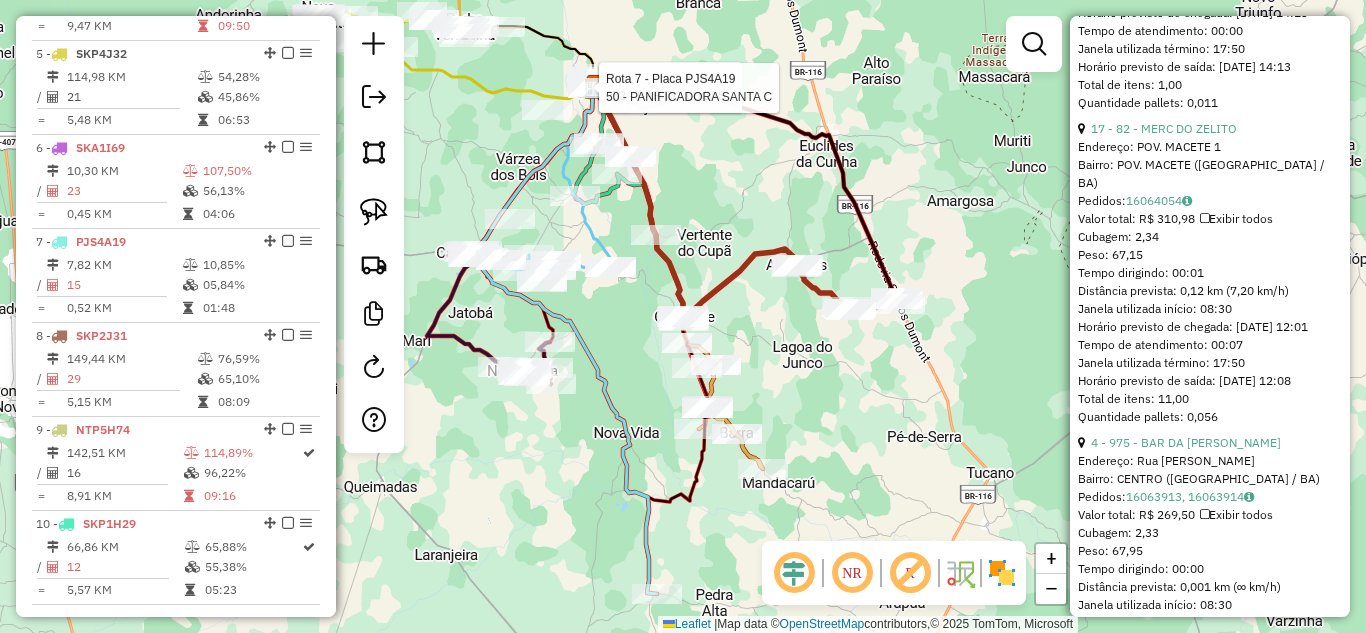 scroll, scrollTop: 372, scrollLeft: 0, axis: vertical 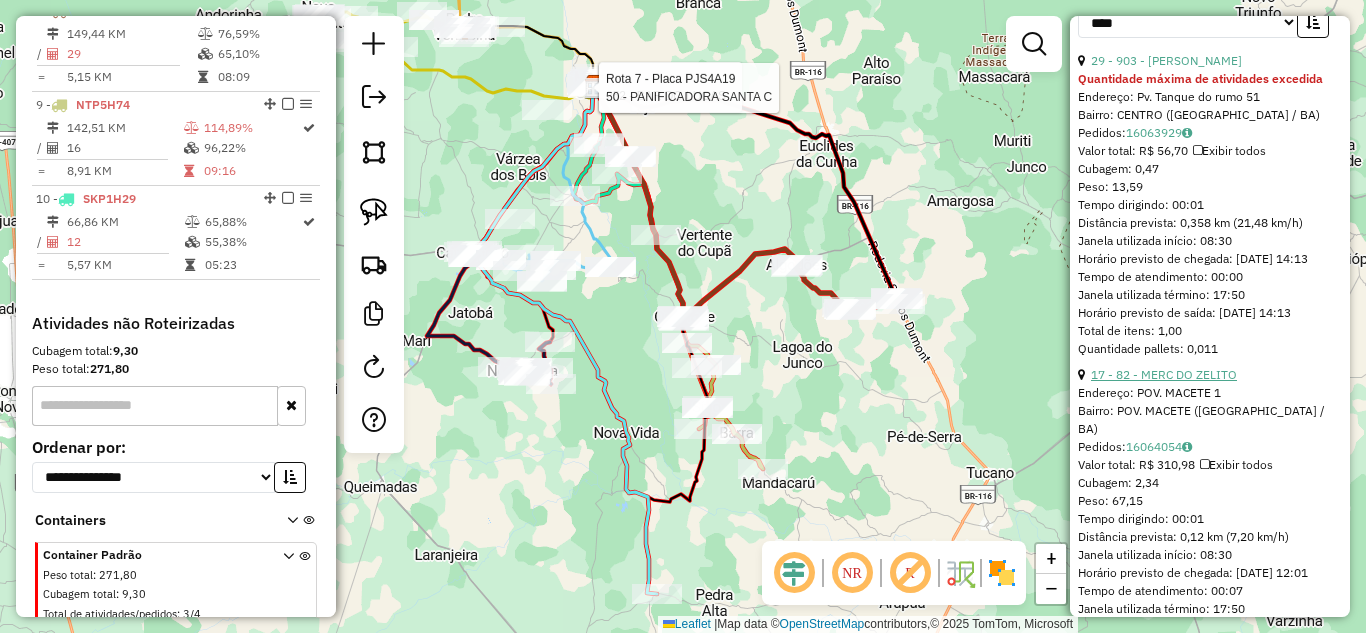 click on "17 - 82 - MERC DO ZELITO" at bounding box center [1164, 374] 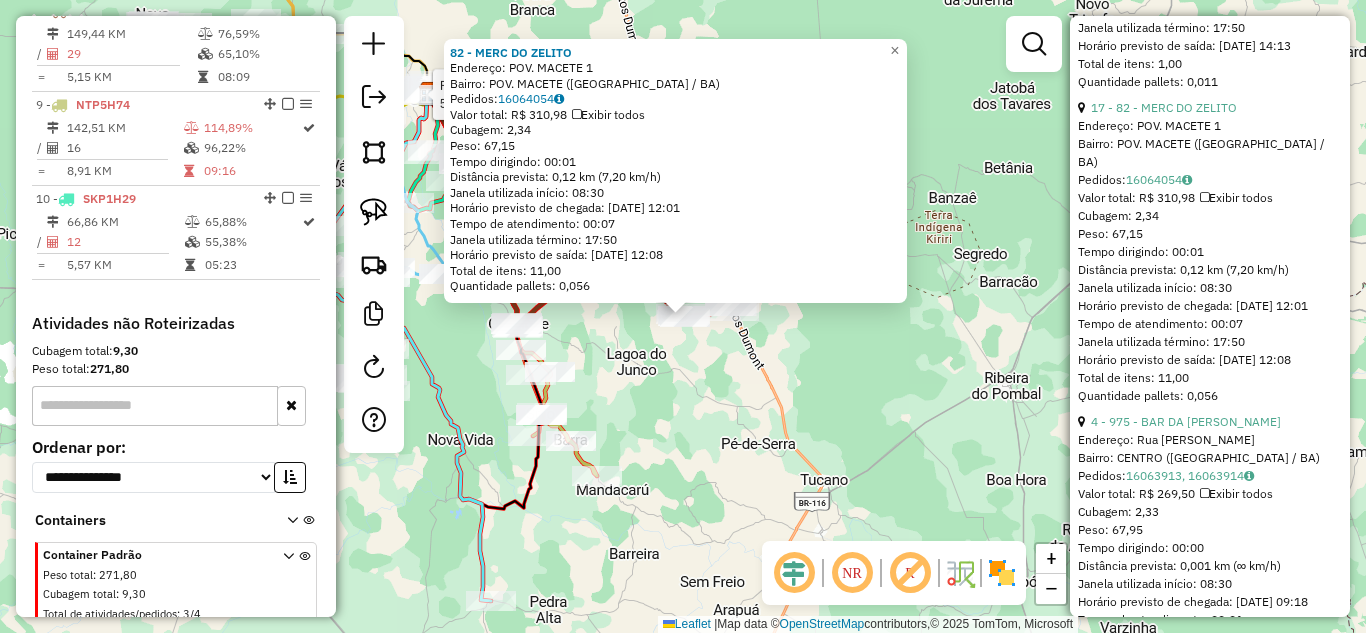 scroll, scrollTop: 1105, scrollLeft: 0, axis: vertical 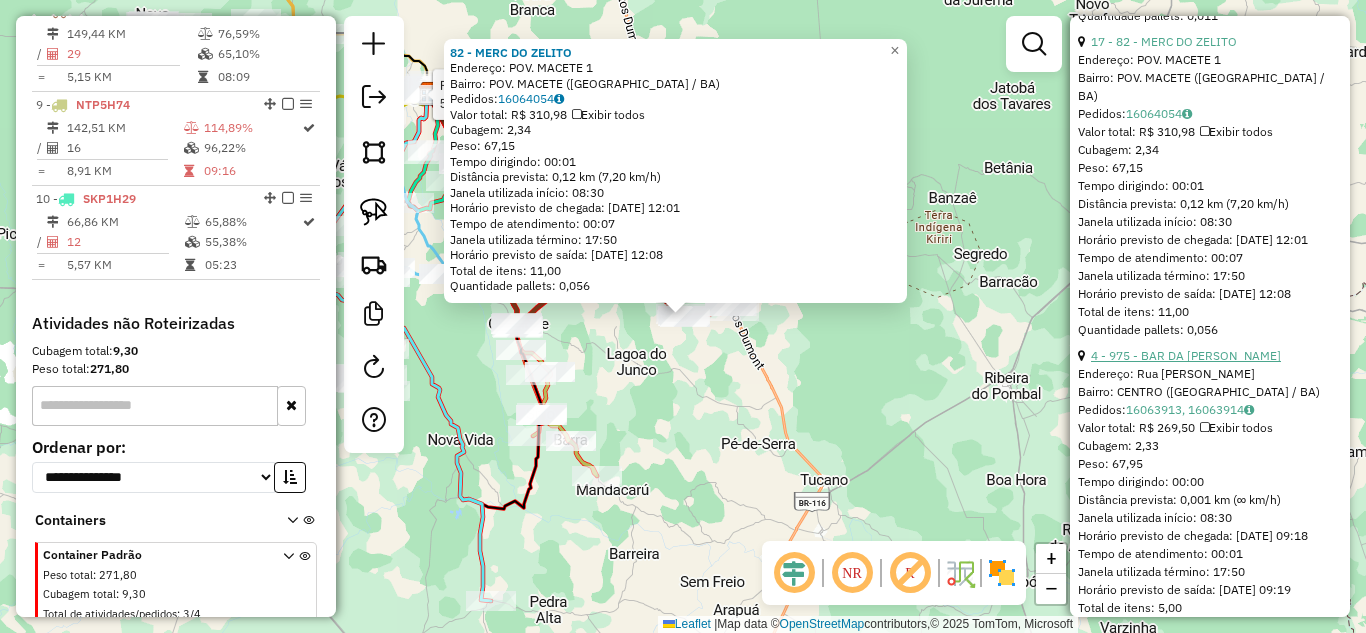 click on "4 - 975 - BAR DA JEANE" at bounding box center [1186, 355] 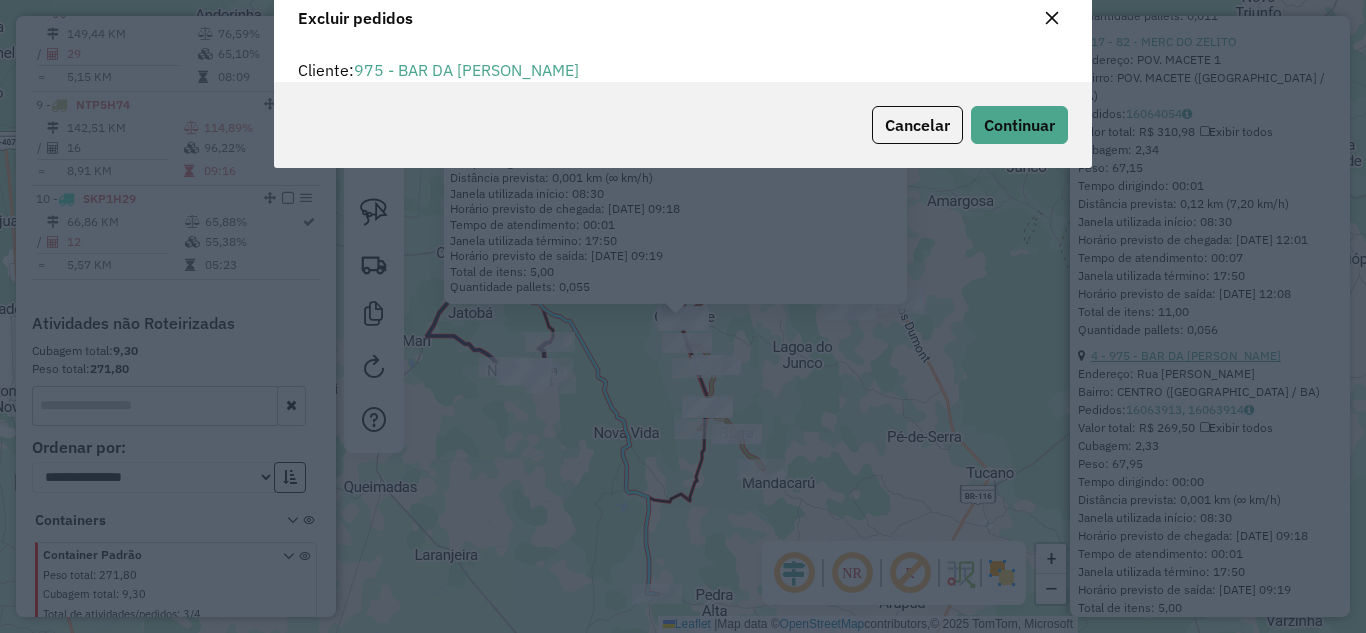 scroll, scrollTop: 0, scrollLeft: 0, axis: both 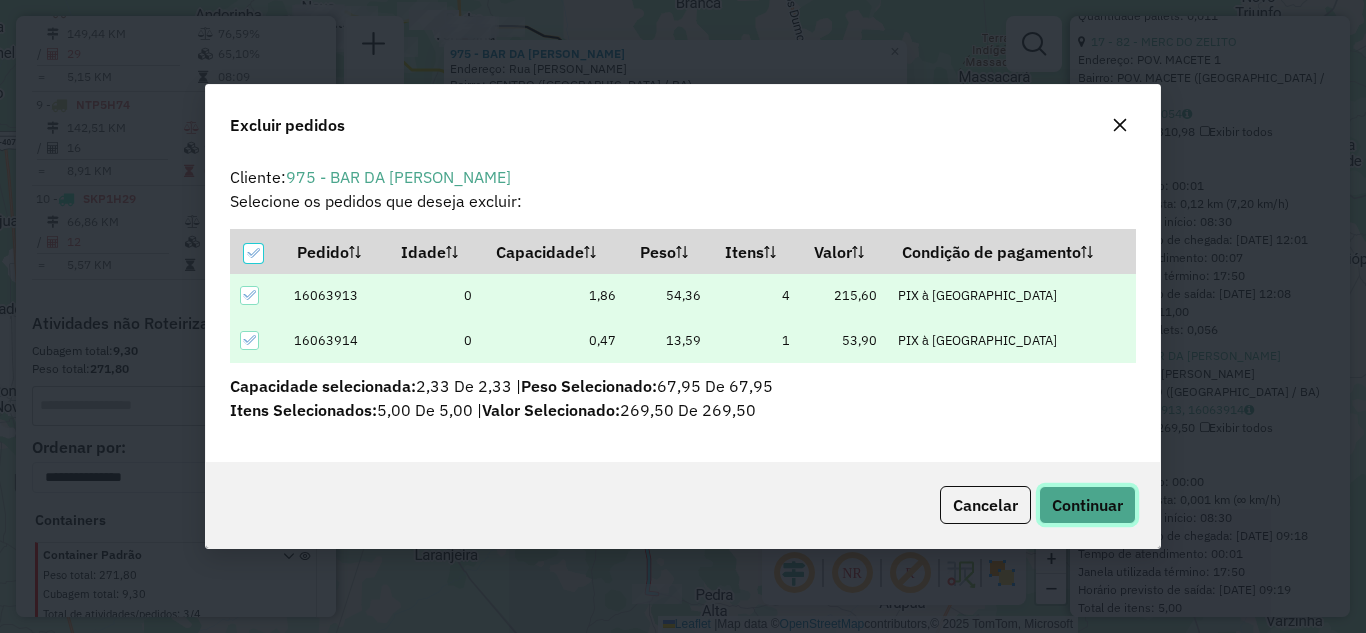 click on "Continuar" 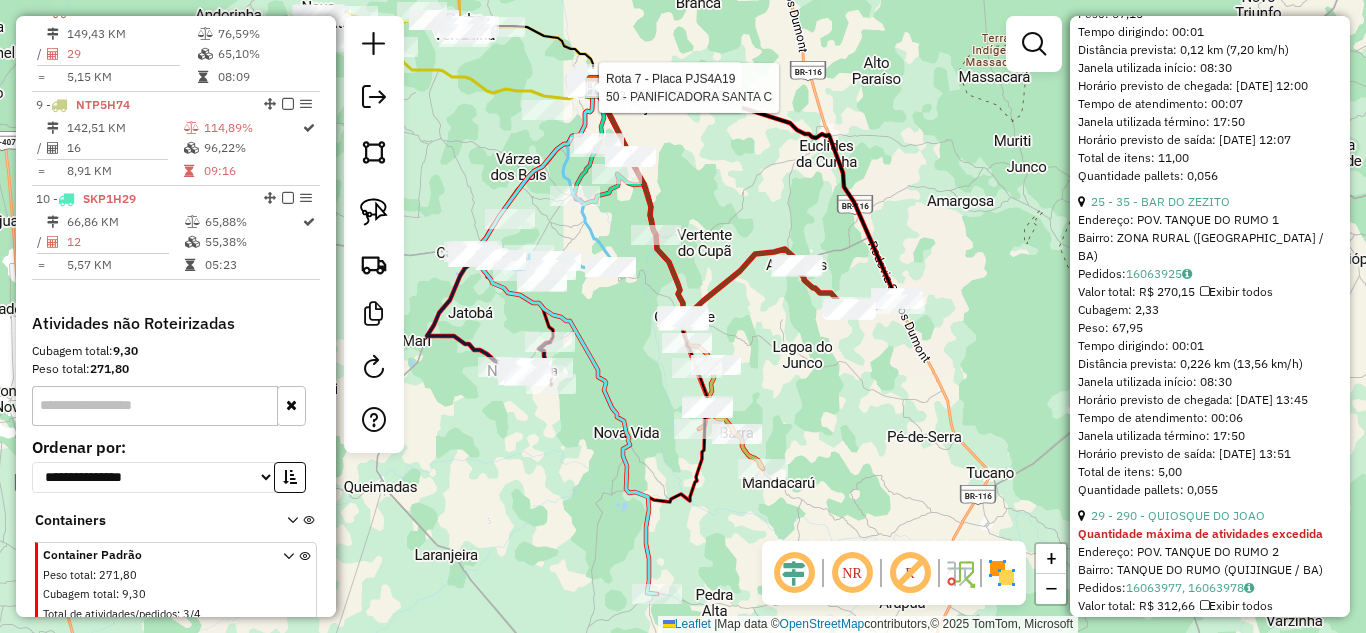 scroll, scrollTop: 1393, scrollLeft: 0, axis: vertical 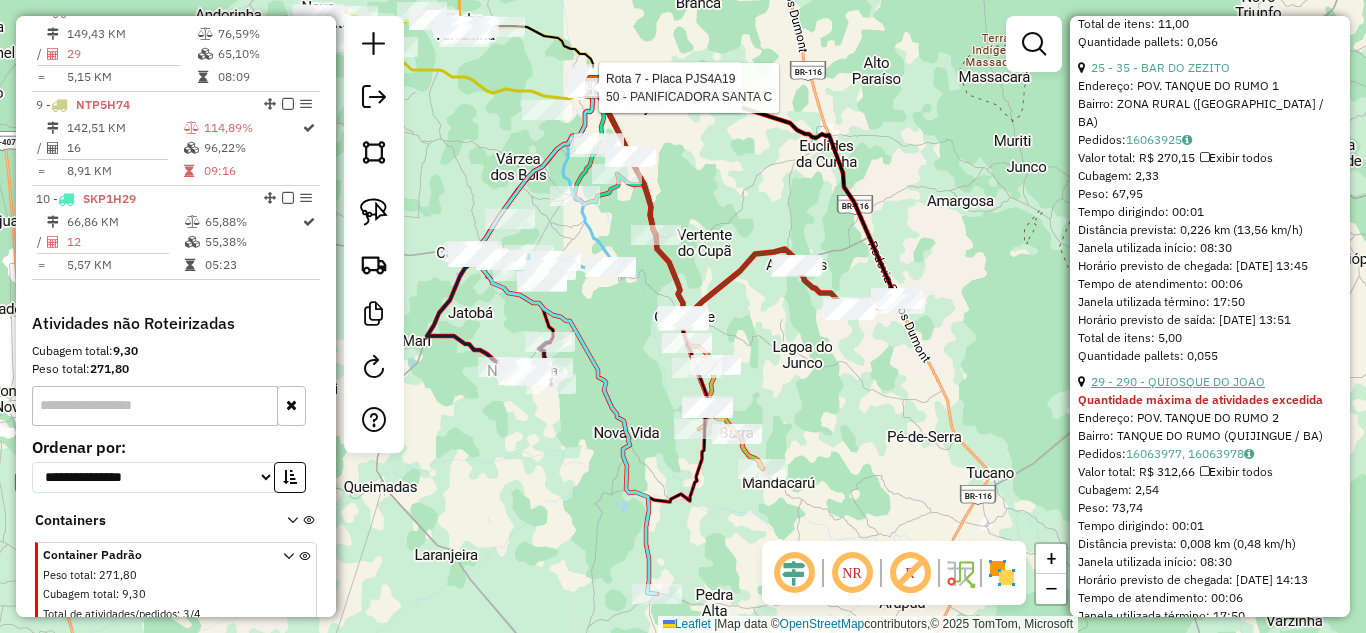 click on "29 - 290 - QUIOSQUE DO JOAO" at bounding box center [1178, 381] 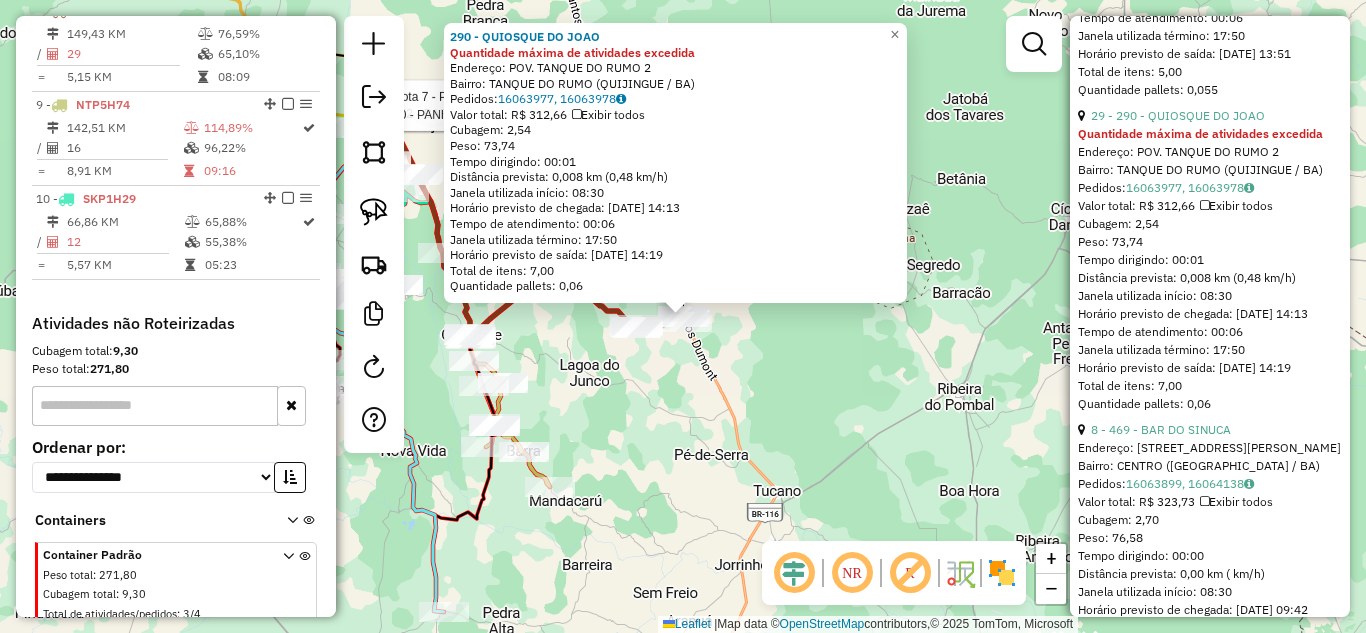 scroll, scrollTop: 1793, scrollLeft: 0, axis: vertical 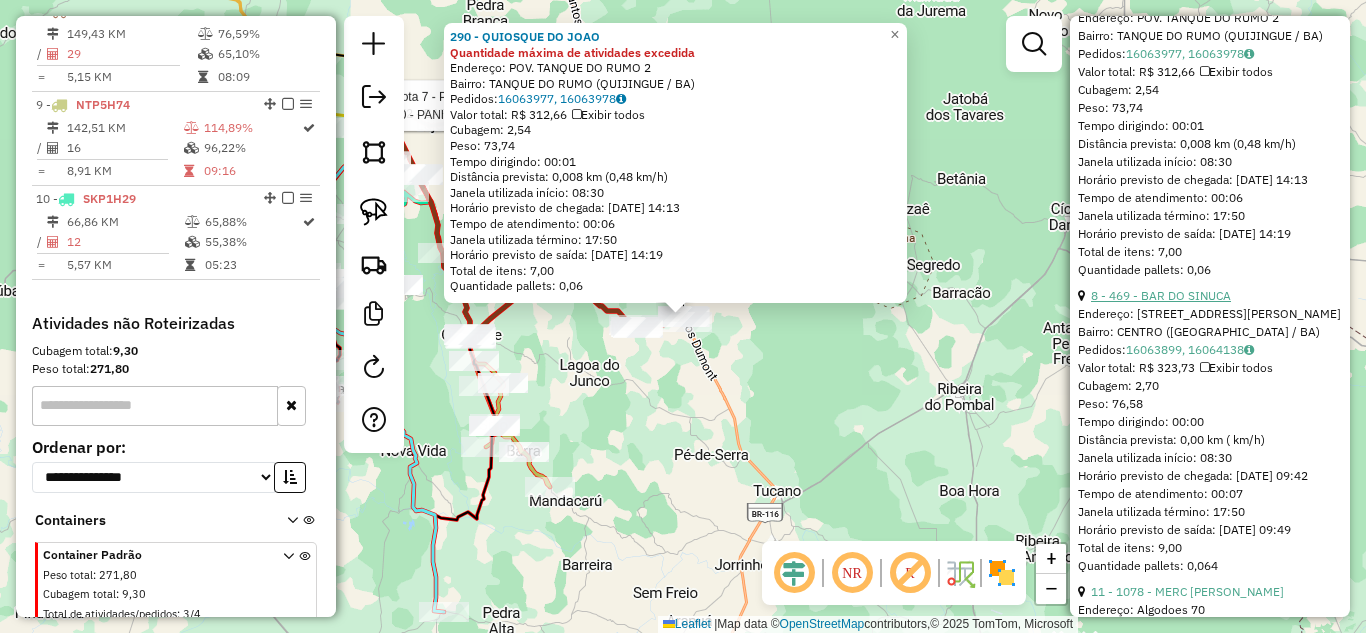 click on "8 - 469 - BAR DO SINUCA" at bounding box center [1161, 295] 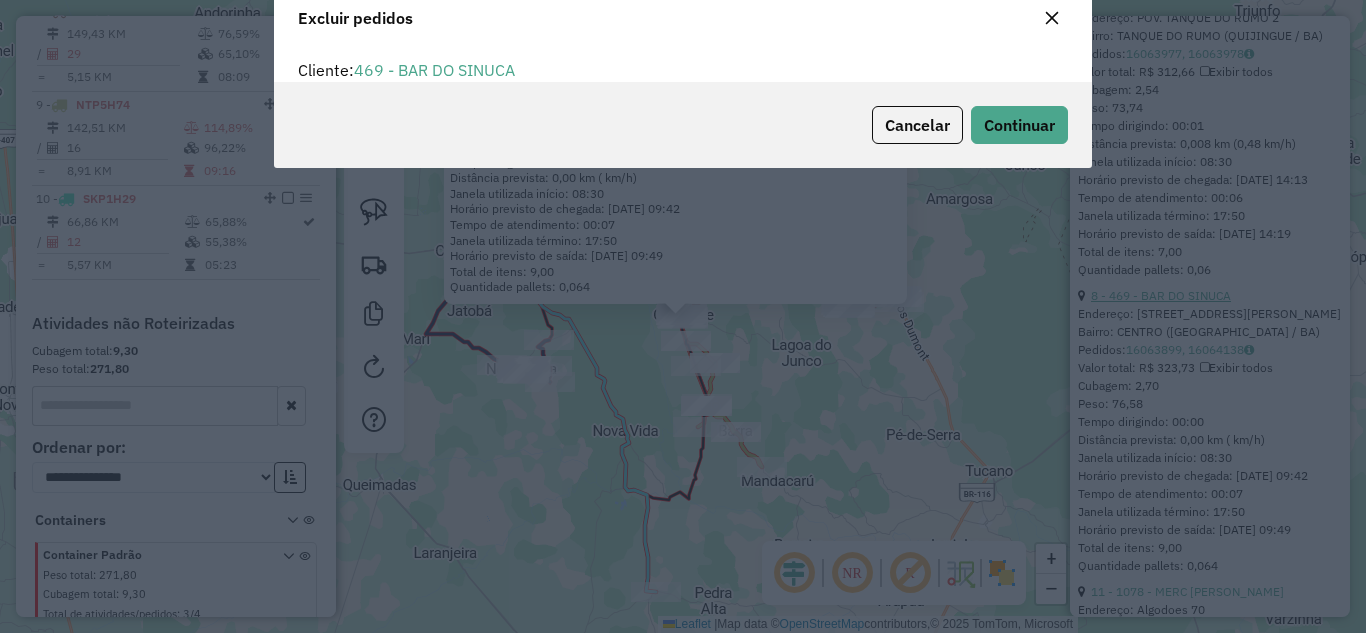 scroll, scrollTop: 12, scrollLeft: 6, axis: both 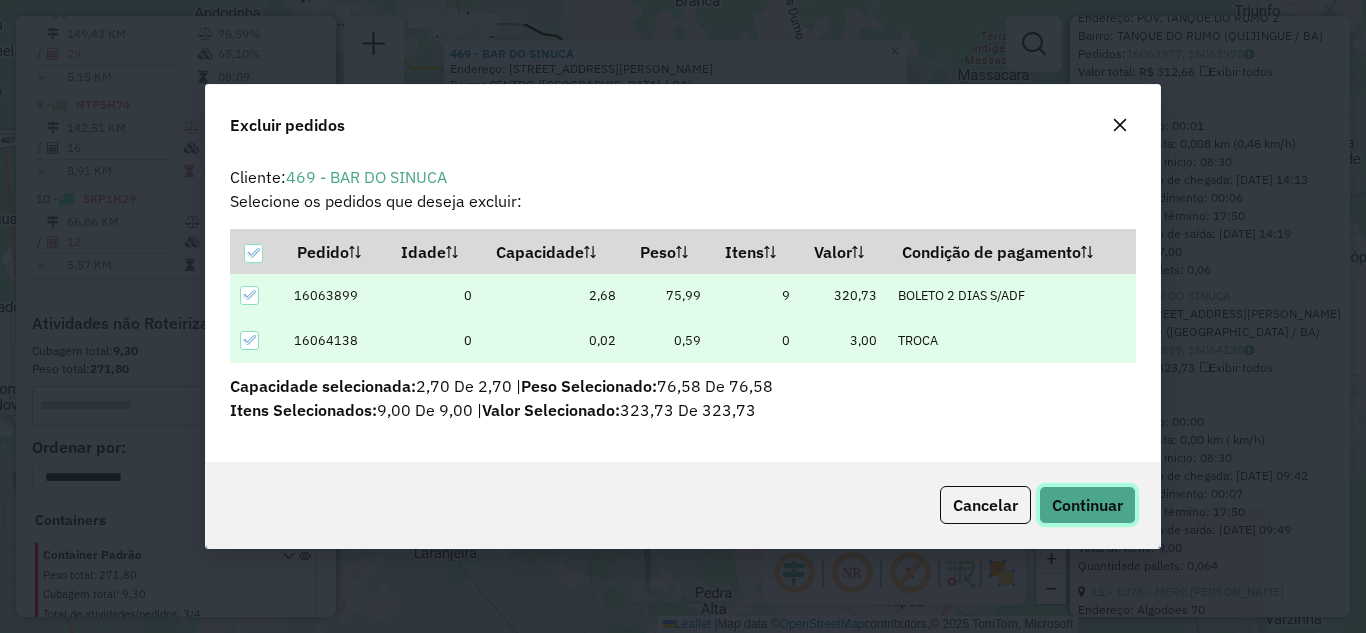 click on "Continuar" 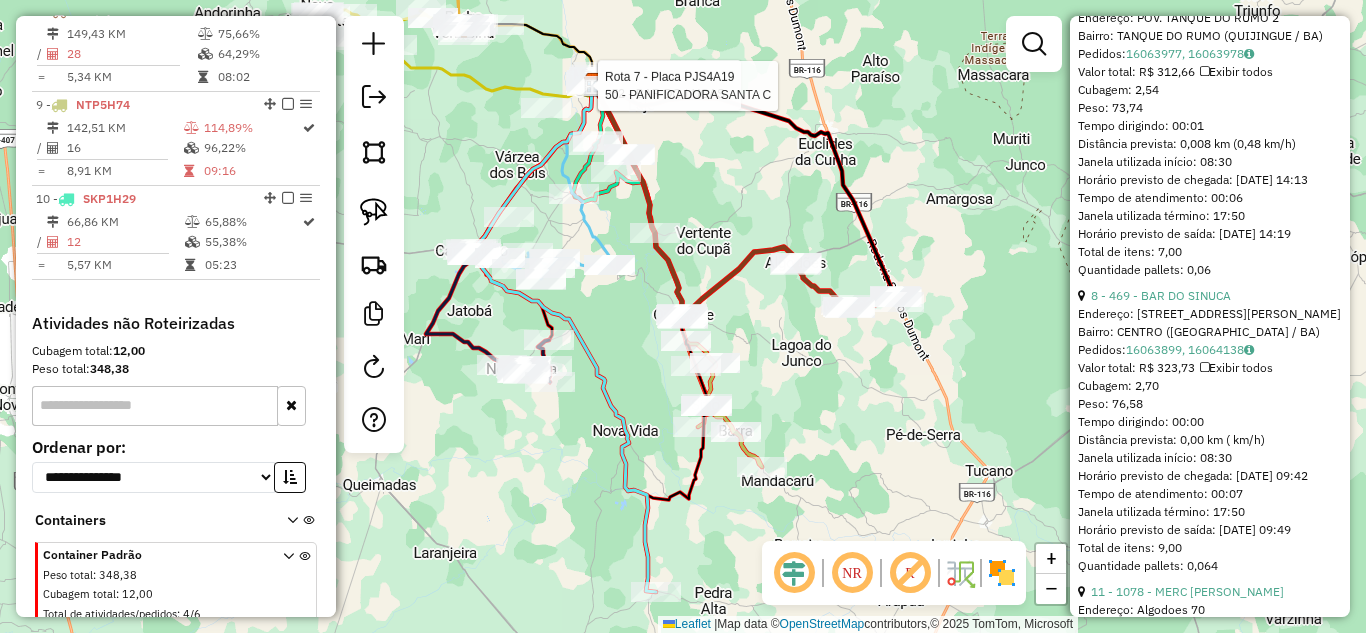 scroll, scrollTop: 501, scrollLeft: 0, axis: vertical 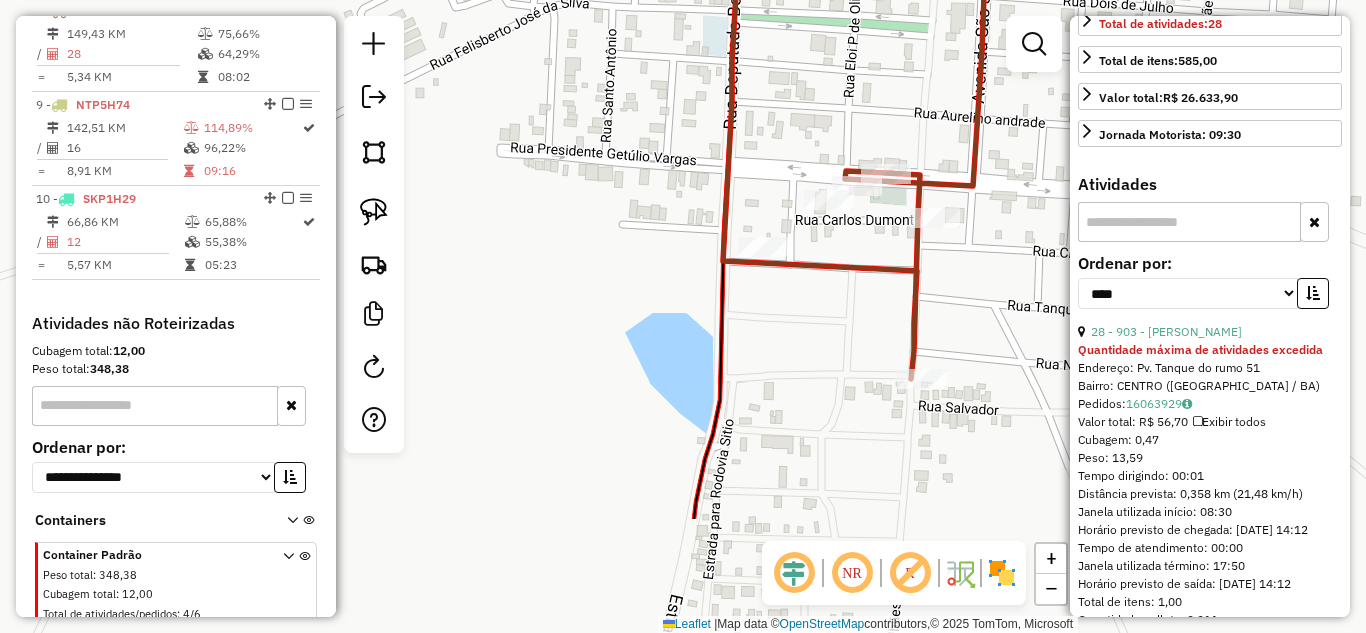 drag, startPoint x: 853, startPoint y: 302, endPoint x: 839, endPoint y: 124, distance: 178.54971 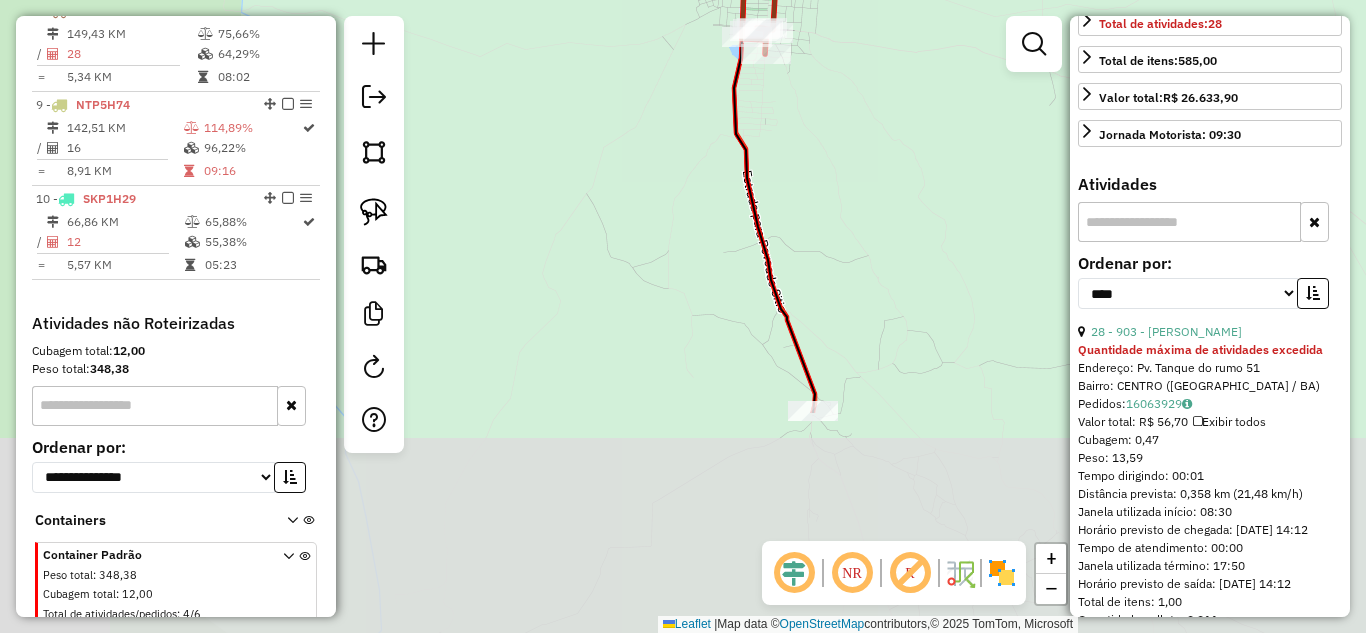drag, startPoint x: 878, startPoint y: 462, endPoint x: 784, endPoint y: 178, distance: 299.15213 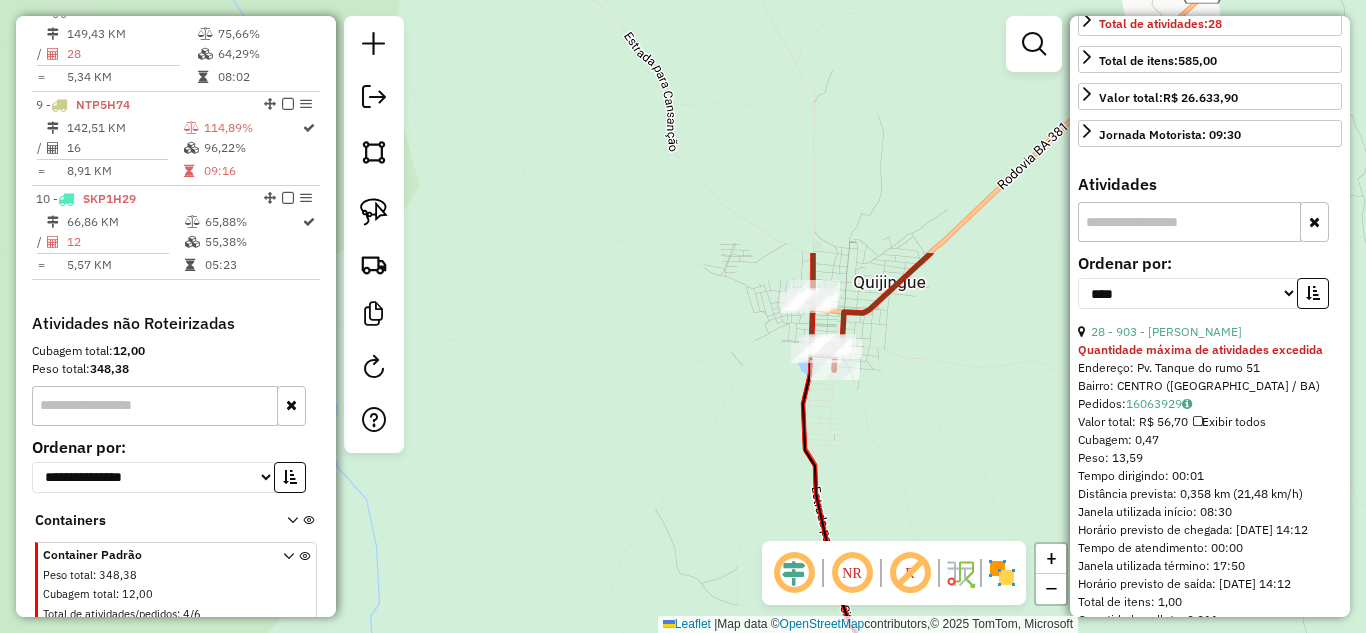 drag, startPoint x: 801, startPoint y: 138, endPoint x: 855, endPoint y: 392, distance: 259.67673 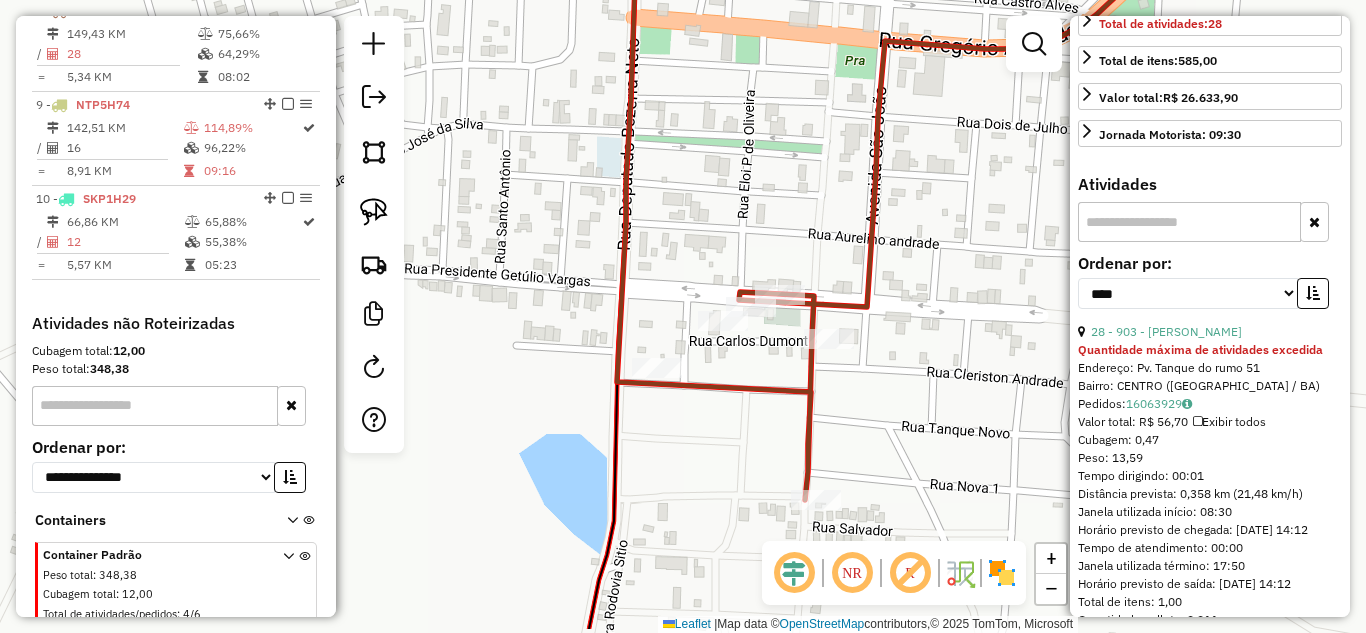drag, startPoint x: 759, startPoint y: 313, endPoint x: 803, endPoint y: 165, distance: 154.40207 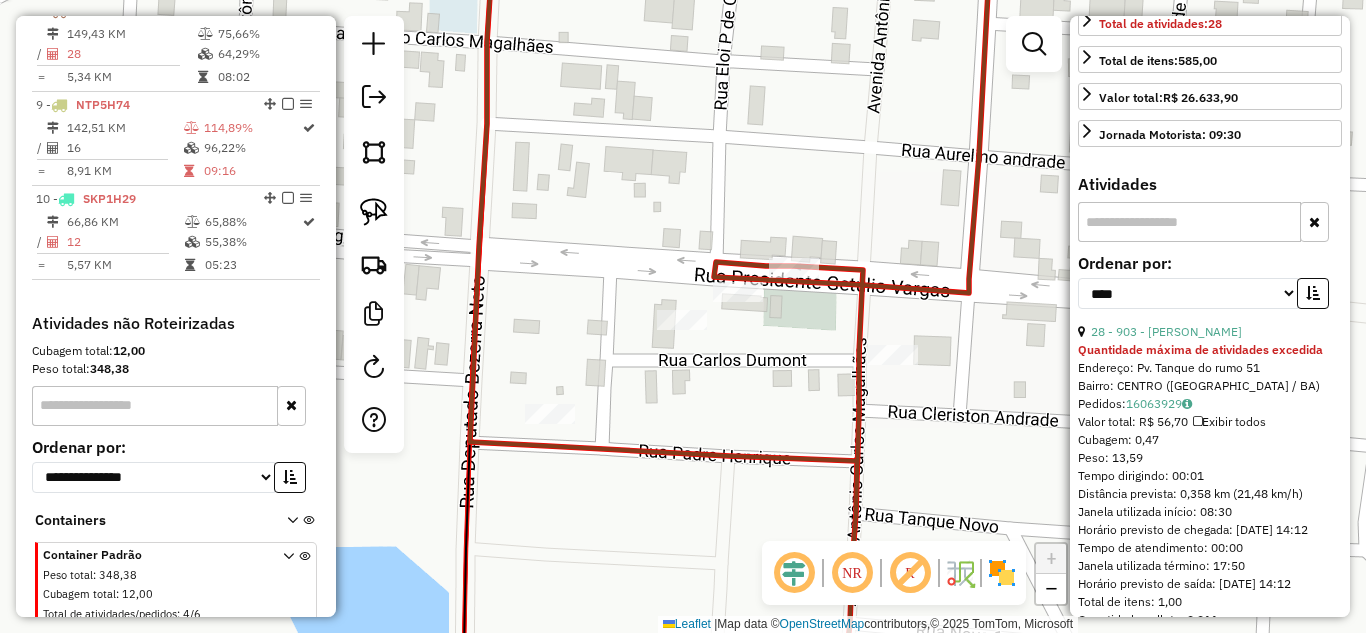 drag, startPoint x: 730, startPoint y: 197, endPoint x: 770, endPoint y: 154, distance: 58.728188 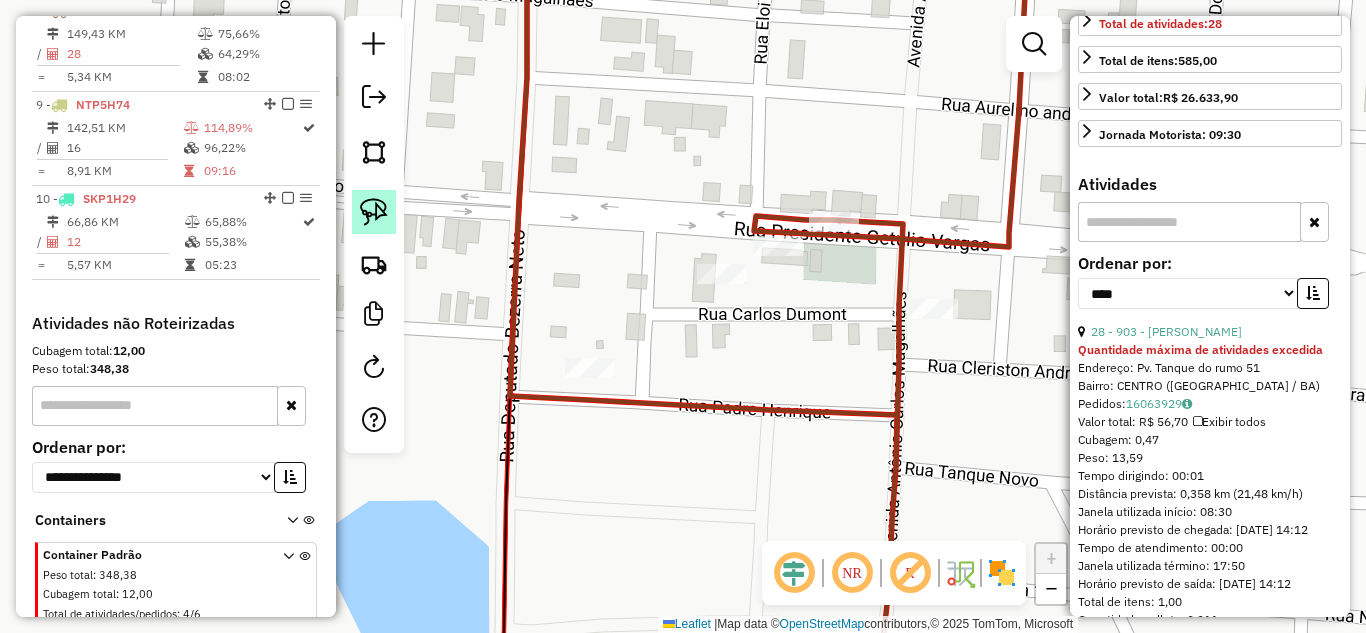 click 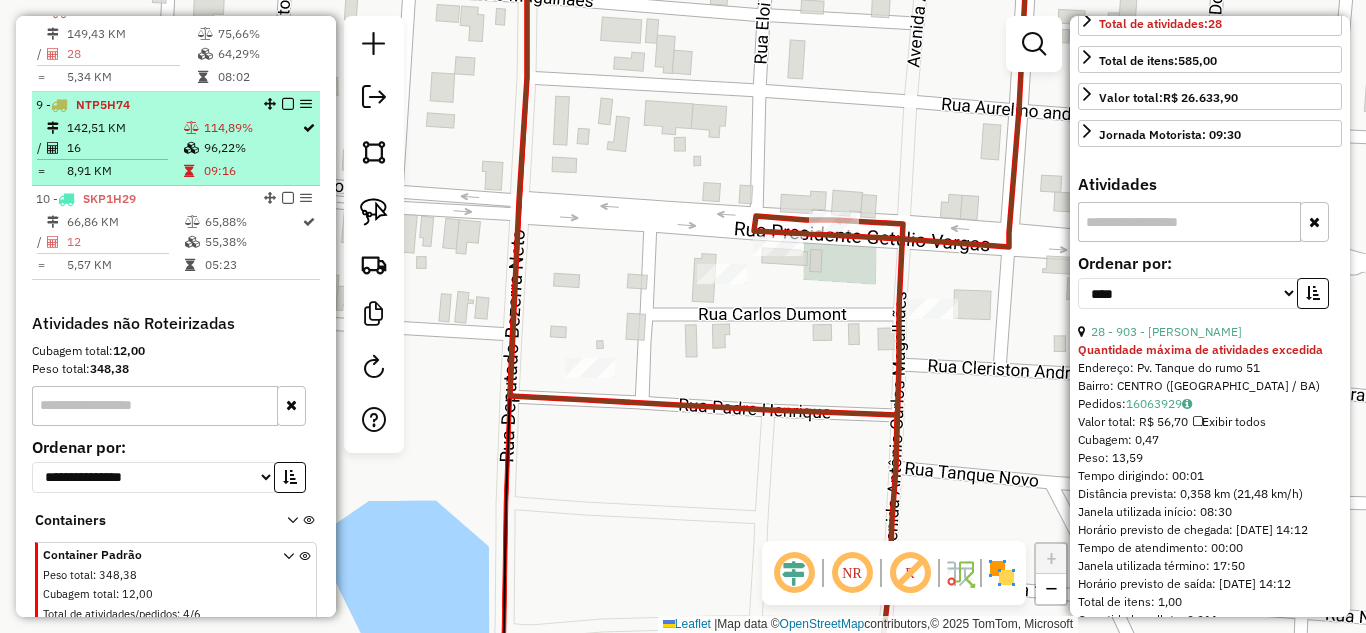 click on "9 -       NTP5H74" at bounding box center (142, 105) 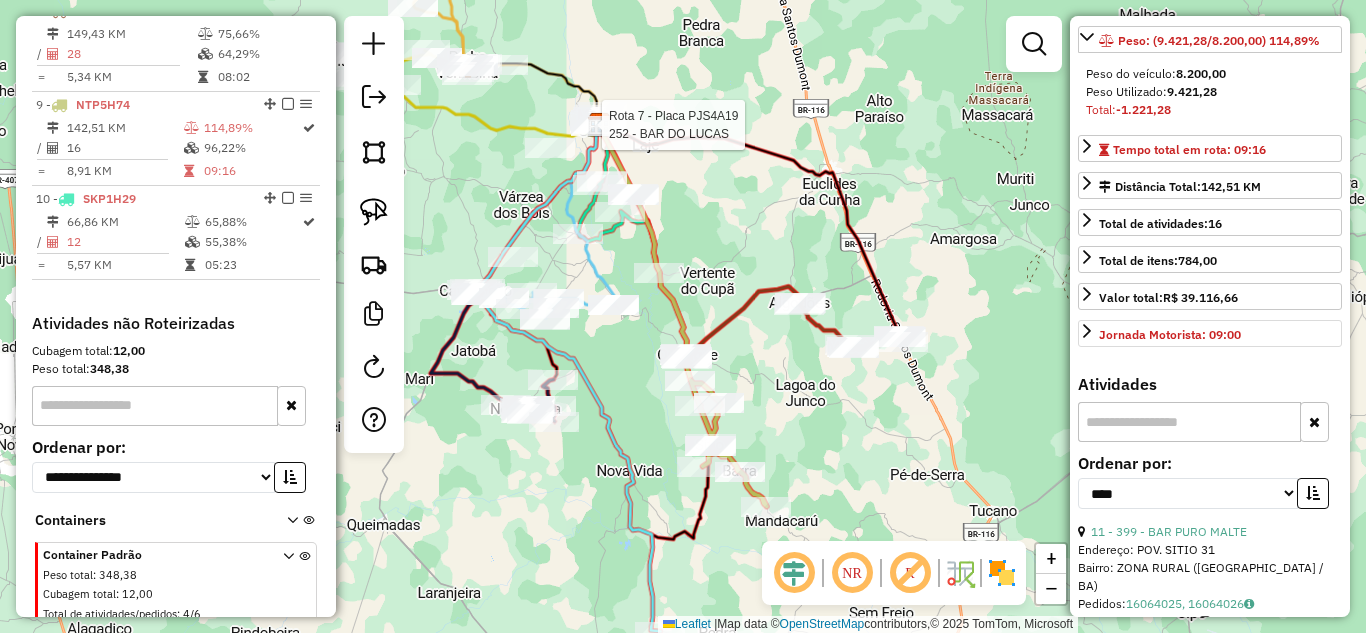 scroll, scrollTop: 234, scrollLeft: 0, axis: vertical 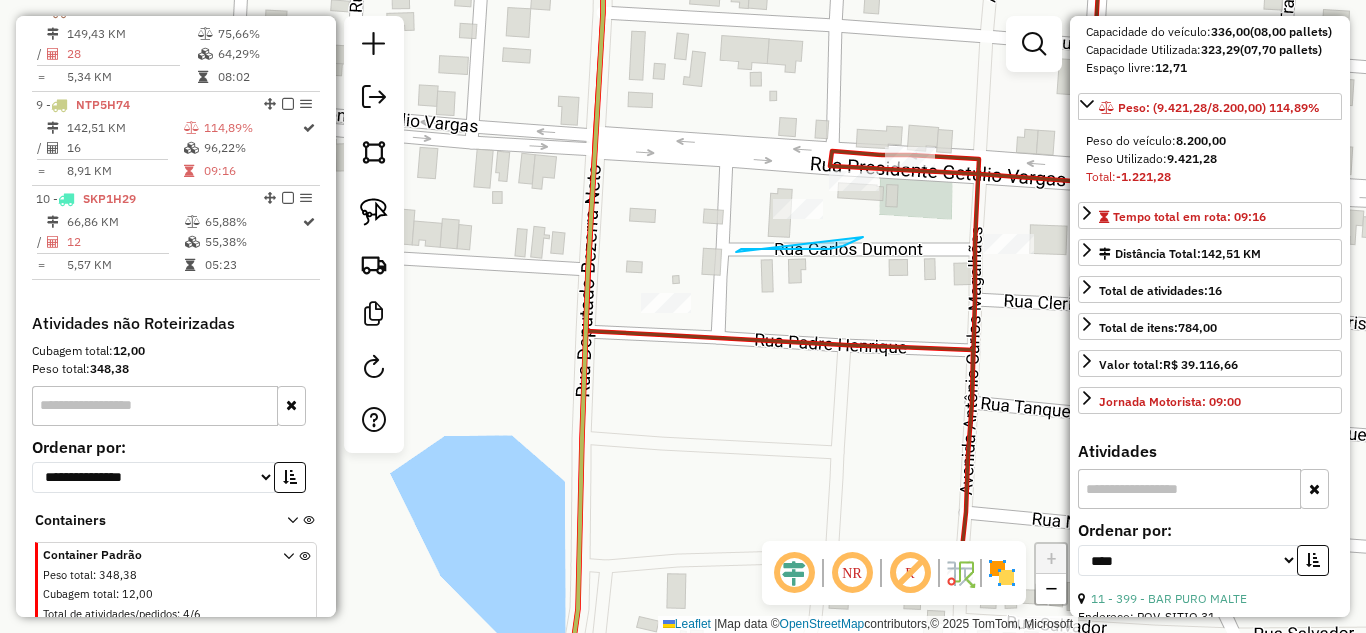 drag, startPoint x: 863, startPoint y: 237, endPoint x: 731, endPoint y: 253, distance: 132.96616 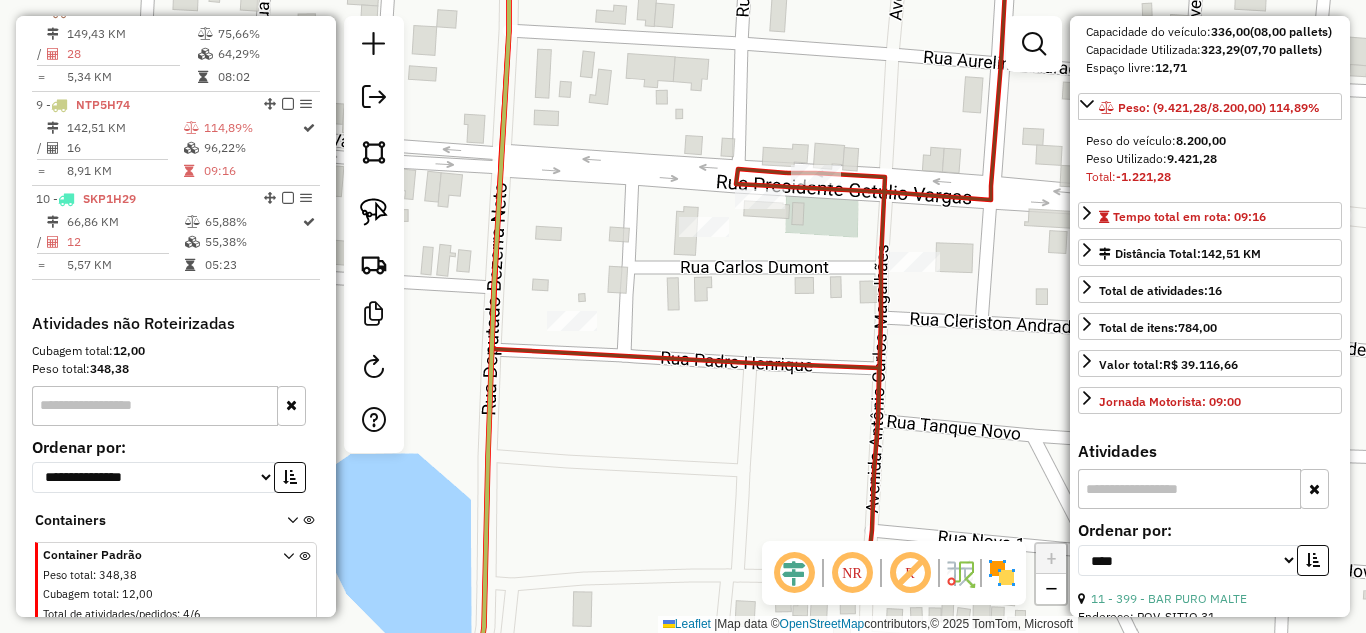 drag, startPoint x: 708, startPoint y: 237, endPoint x: 622, endPoint y: 310, distance: 112.805145 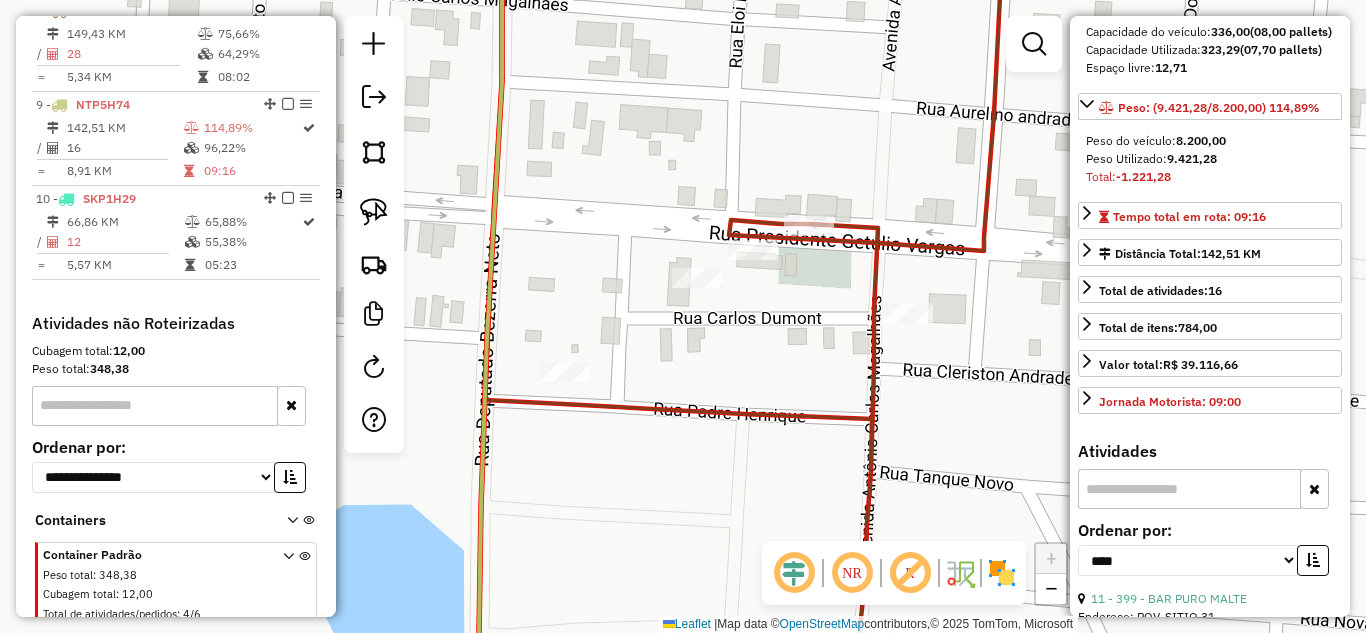 drag, startPoint x: 372, startPoint y: 207, endPoint x: 531, endPoint y: 209, distance: 159.01257 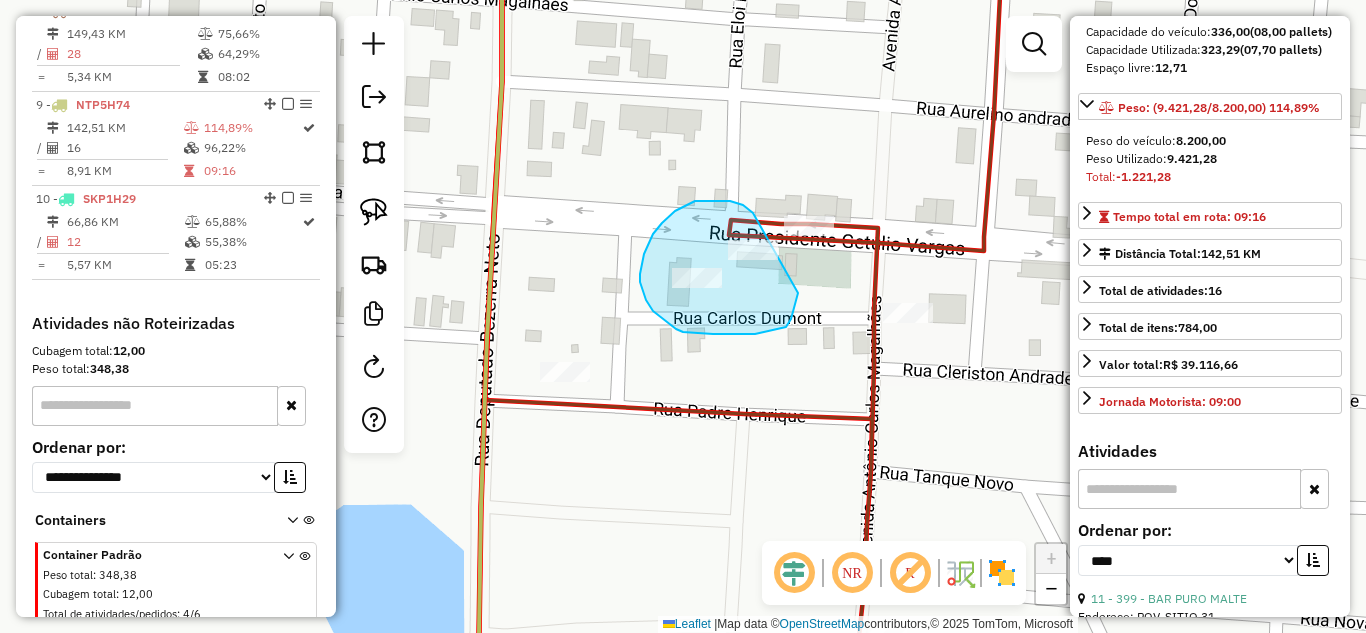 drag, startPoint x: 738, startPoint y: 203, endPoint x: 798, endPoint y: 293, distance: 108.16654 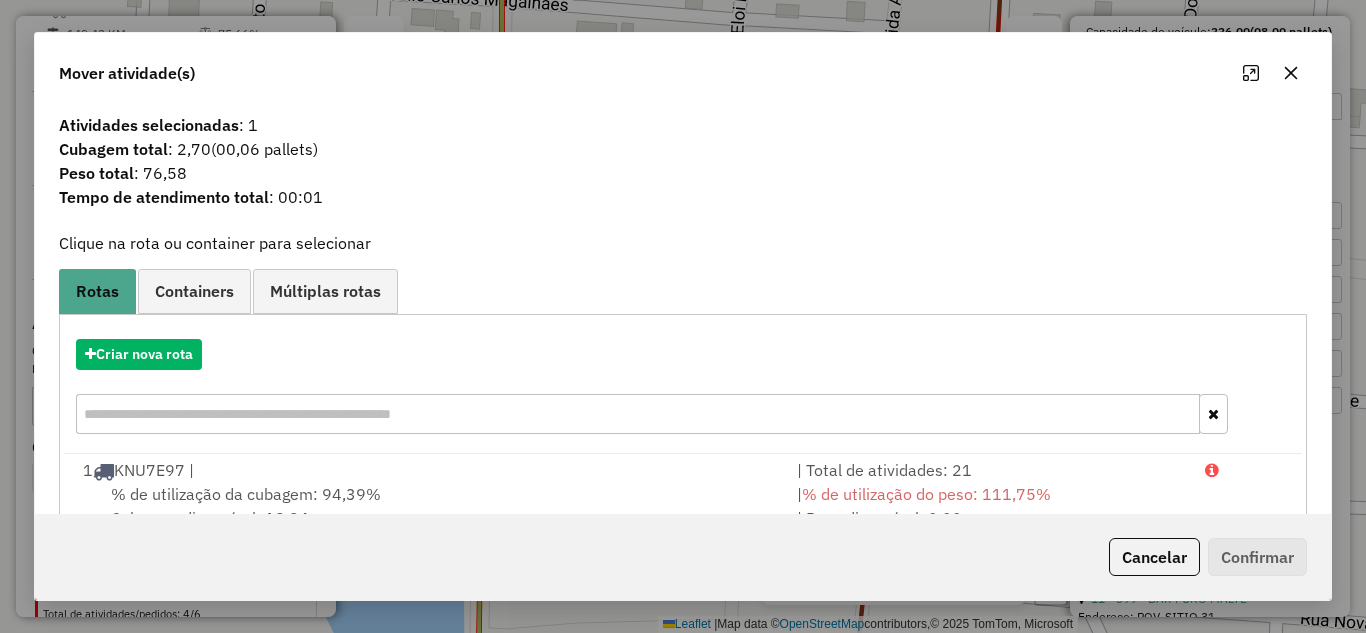 scroll, scrollTop: 410, scrollLeft: 0, axis: vertical 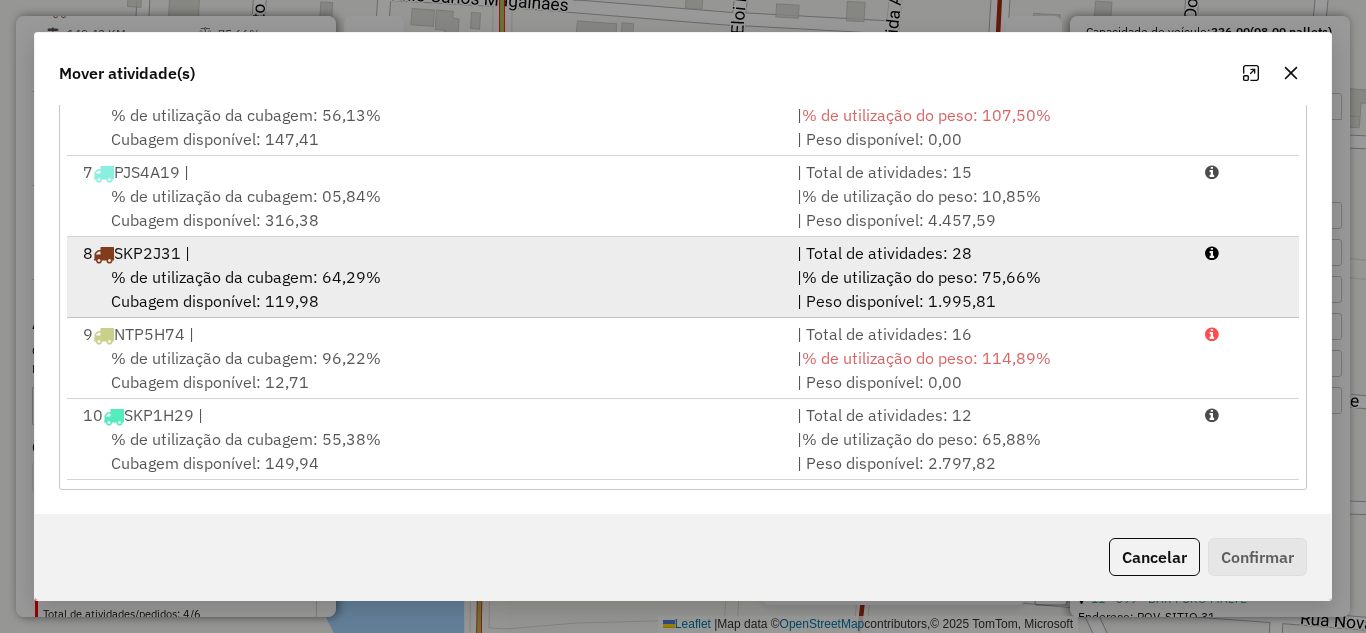 click on "% de utilização da cubagem: 64,29%  Cubagem disponível: 119,98" at bounding box center (428, 289) 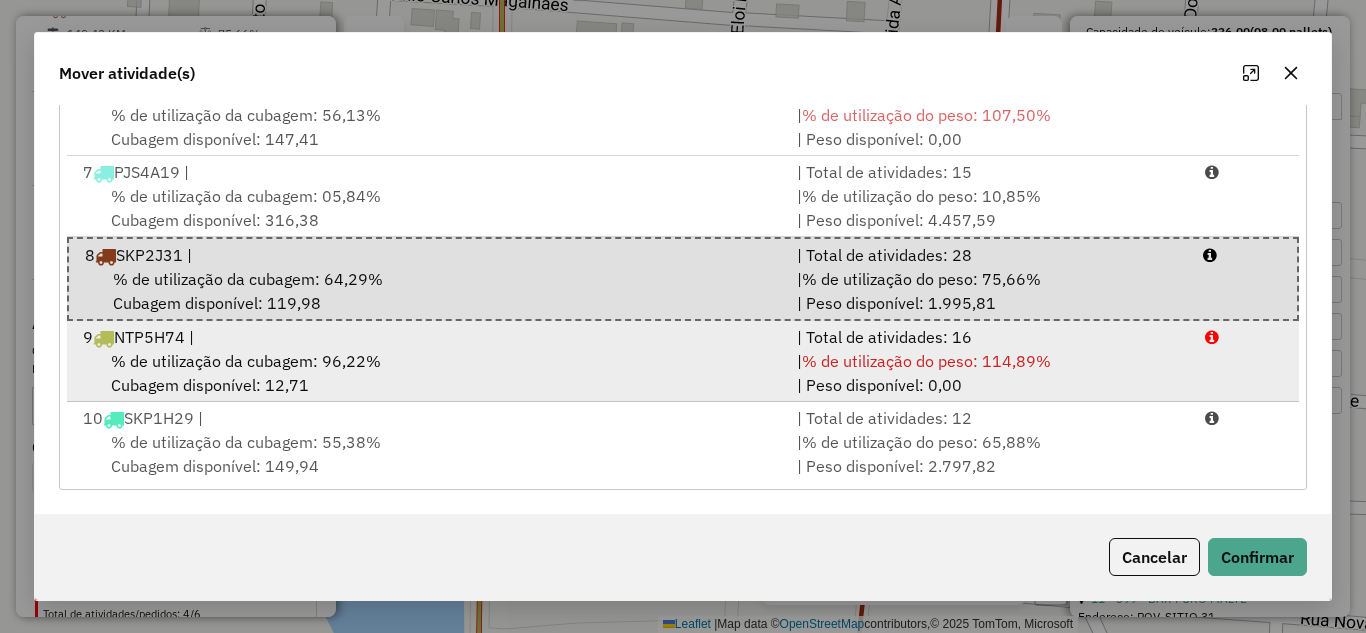 click on "% de utilização da cubagem: 96,22%  Cubagem disponível: 12,71" at bounding box center (428, 373) 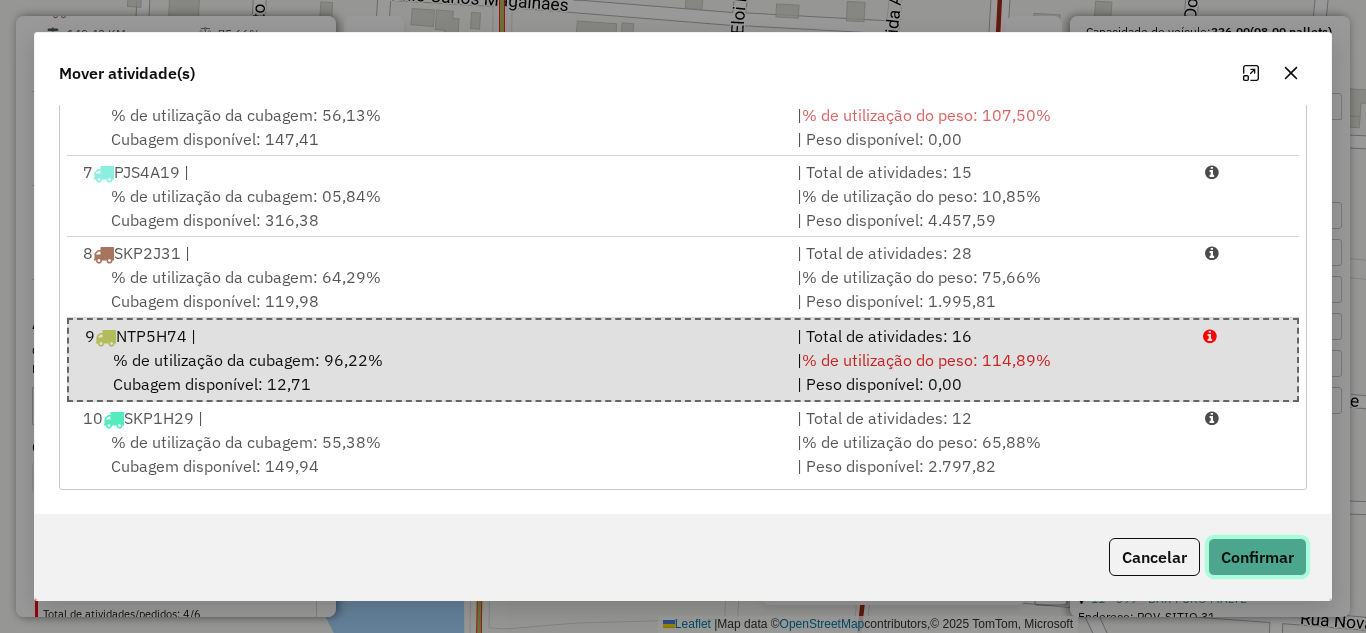 click on "Confirmar" 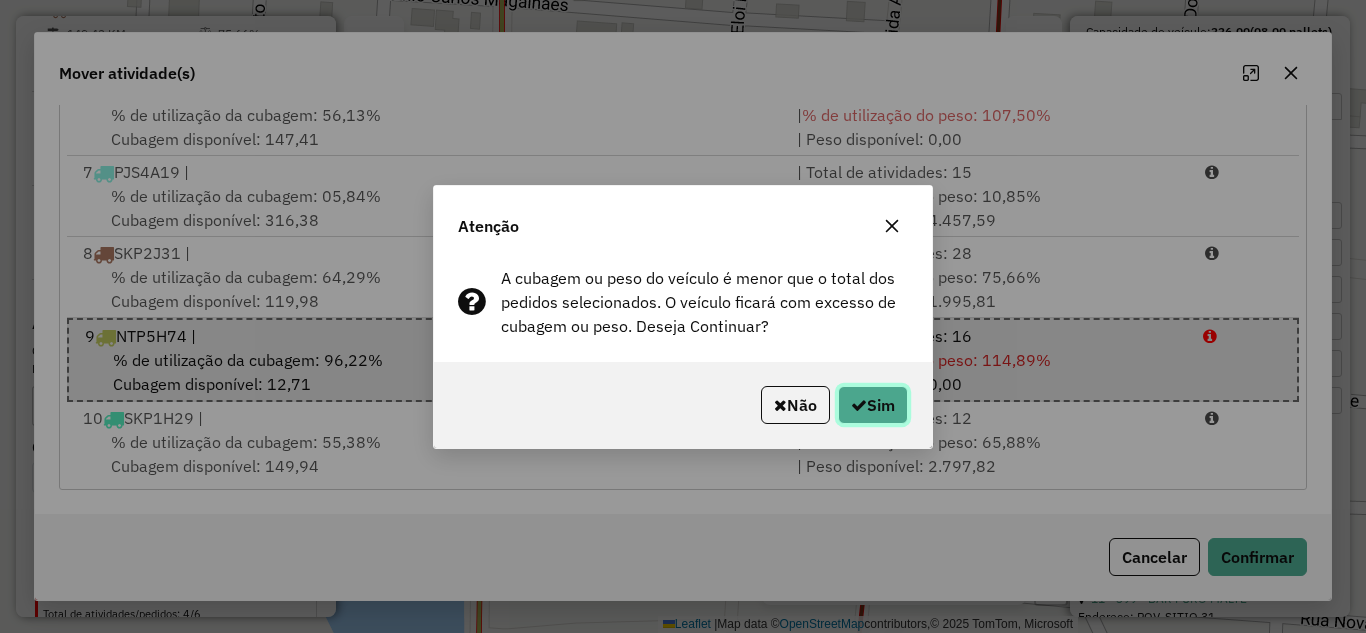 click on "Sim" 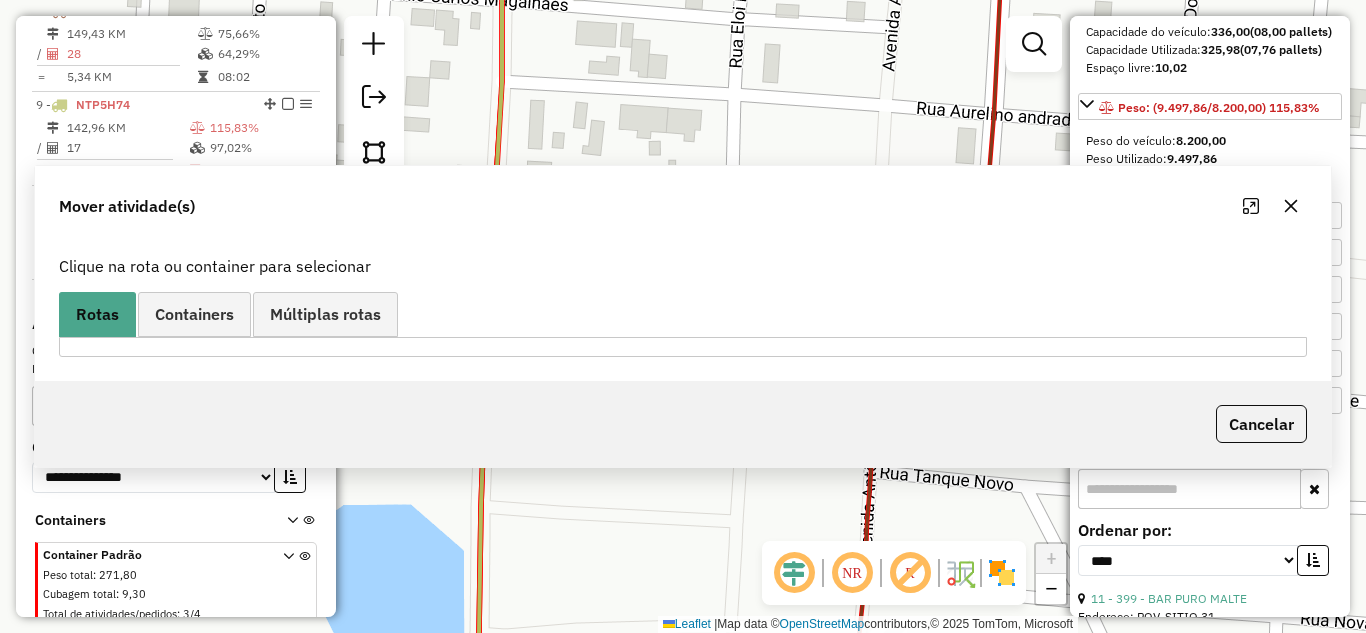 scroll, scrollTop: 0, scrollLeft: 0, axis: both 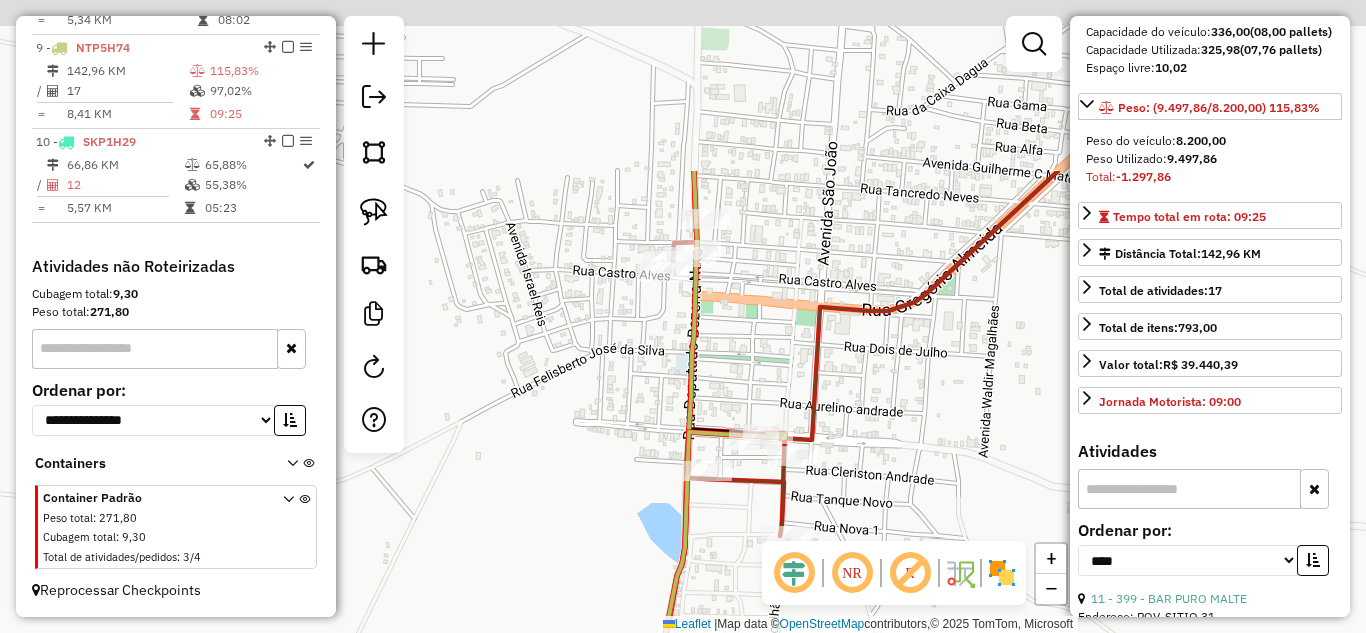 drag, startPoint x: 705, startPoint y: 75, endPoint x: 745, endPoint y: 349, distance: 276.90433 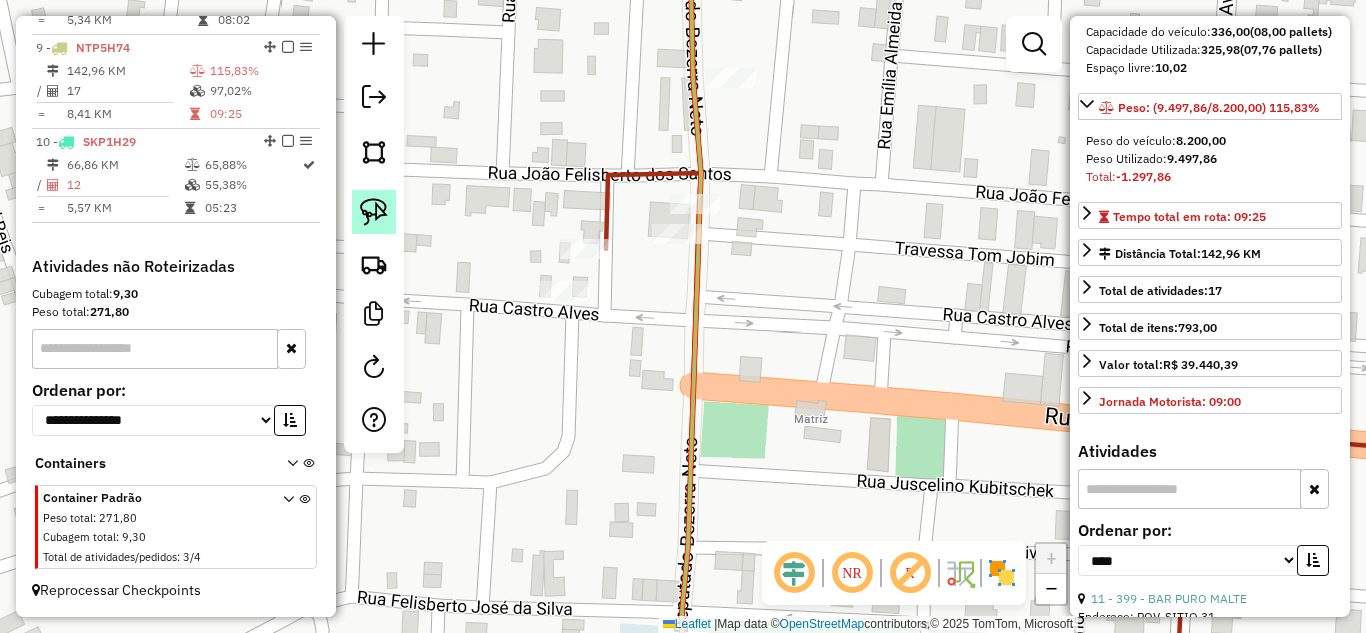click 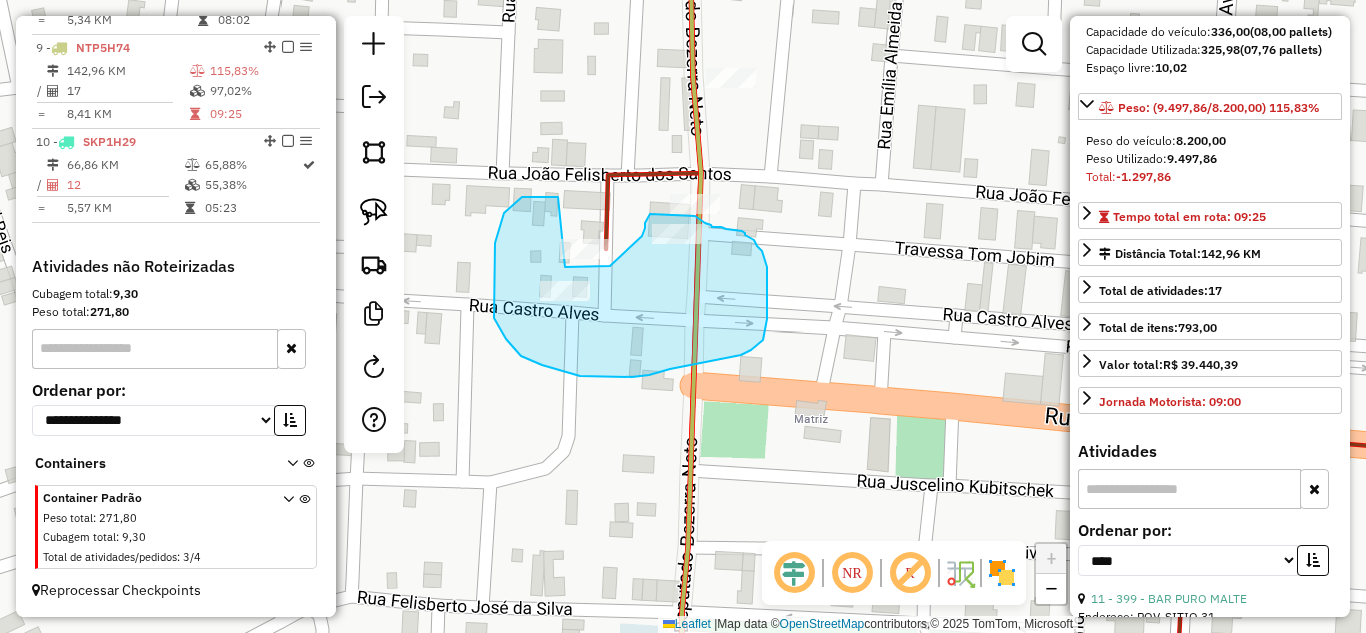drag, startPoint x: 533, startPoint y: 197, endPoint x: 565, endPoint y: 267, distance: 76.96753 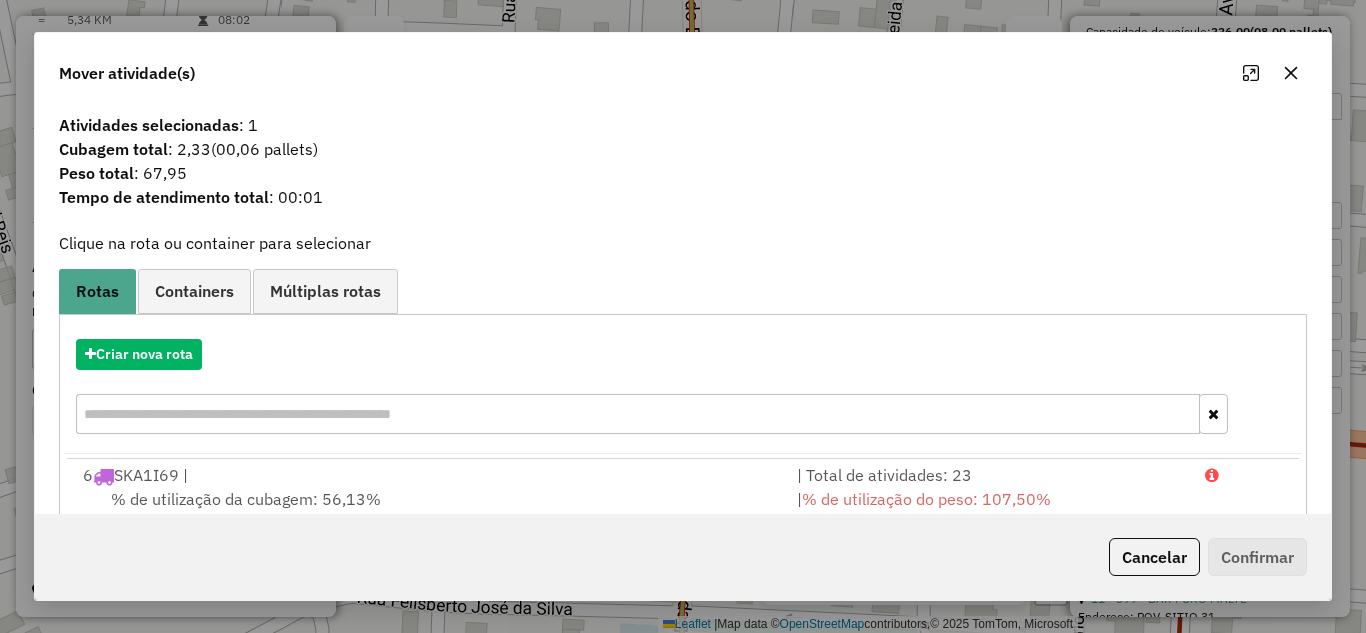 scroll, scrollTop: 410, scrollLeft: 0, axis: vertical 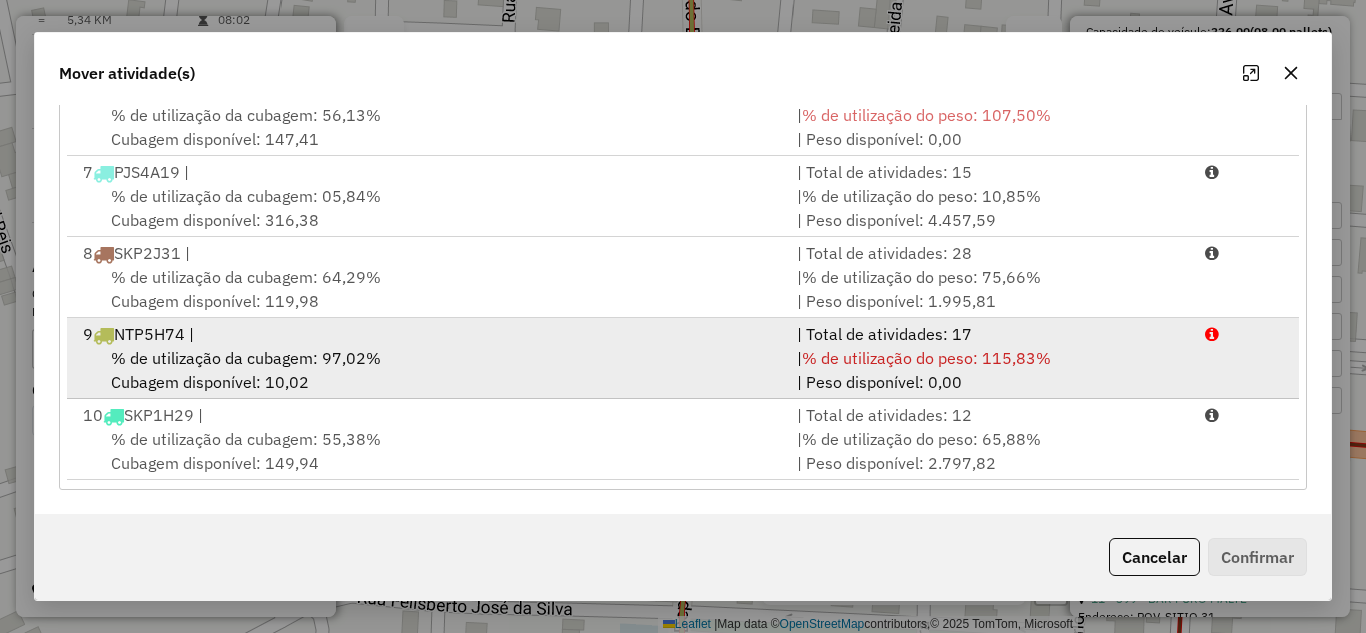 click on "% de utilização da cubagem: 97,02%  Cubagem disponível: 10,02" at bounding box center (428, 370) 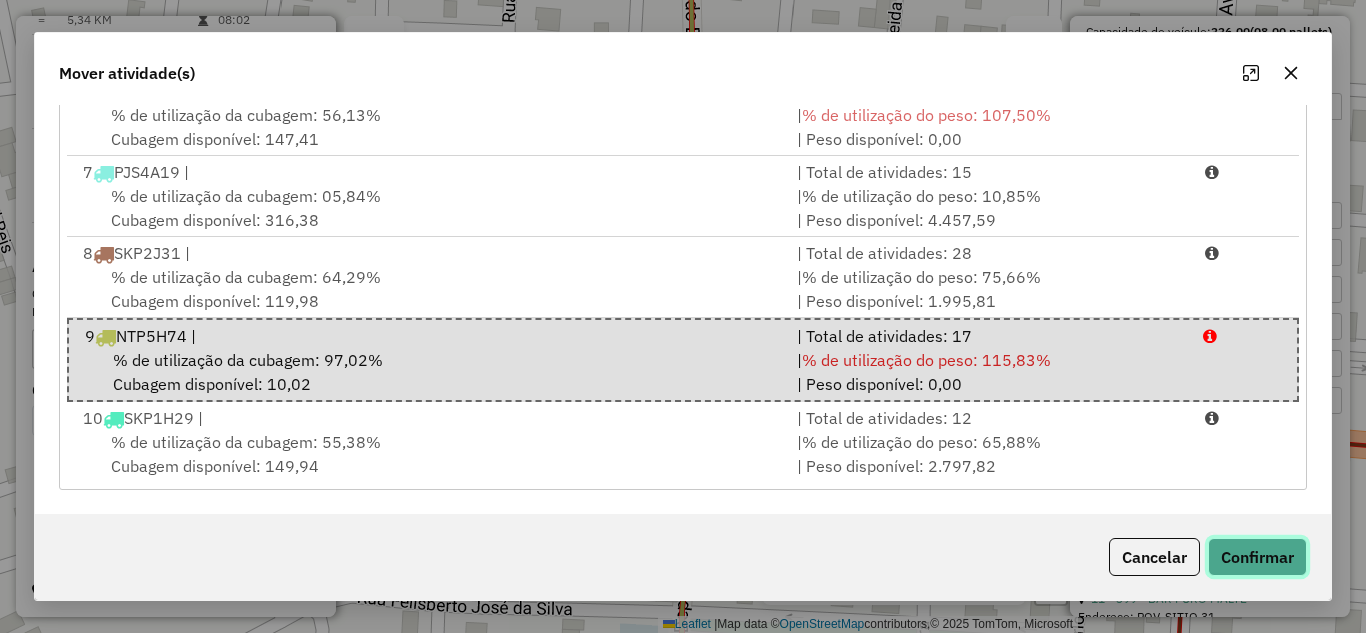 click on "Confirmar" 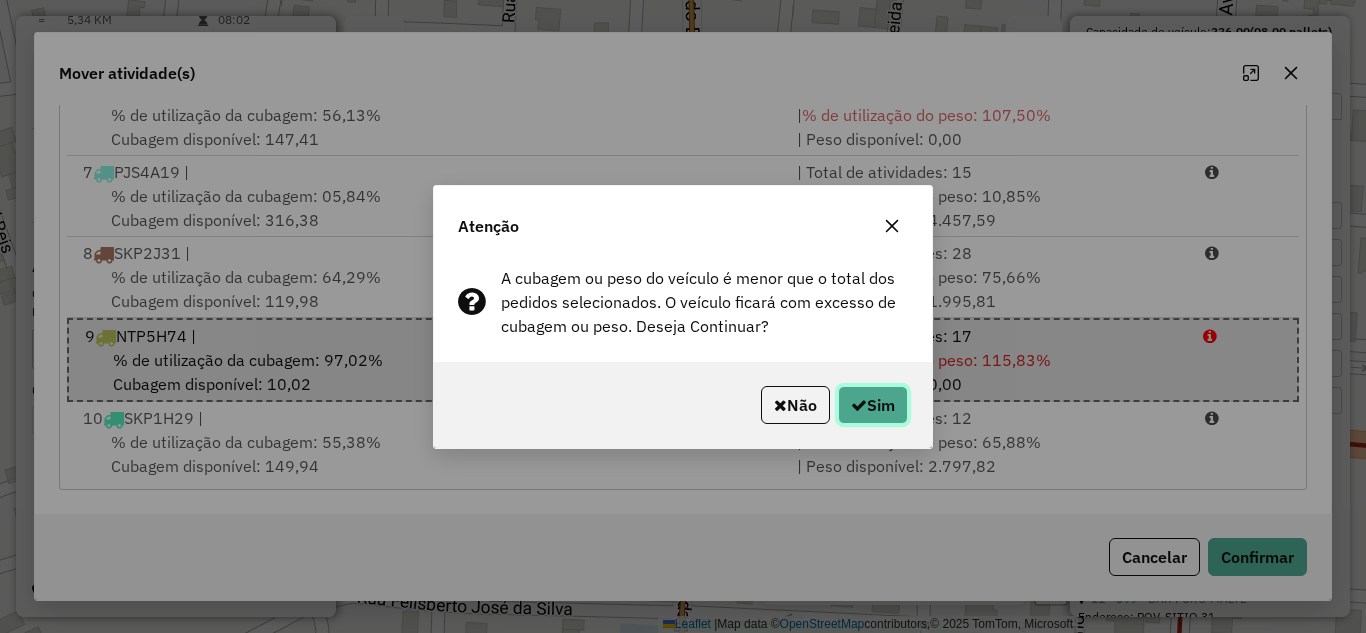 click on "Sim" 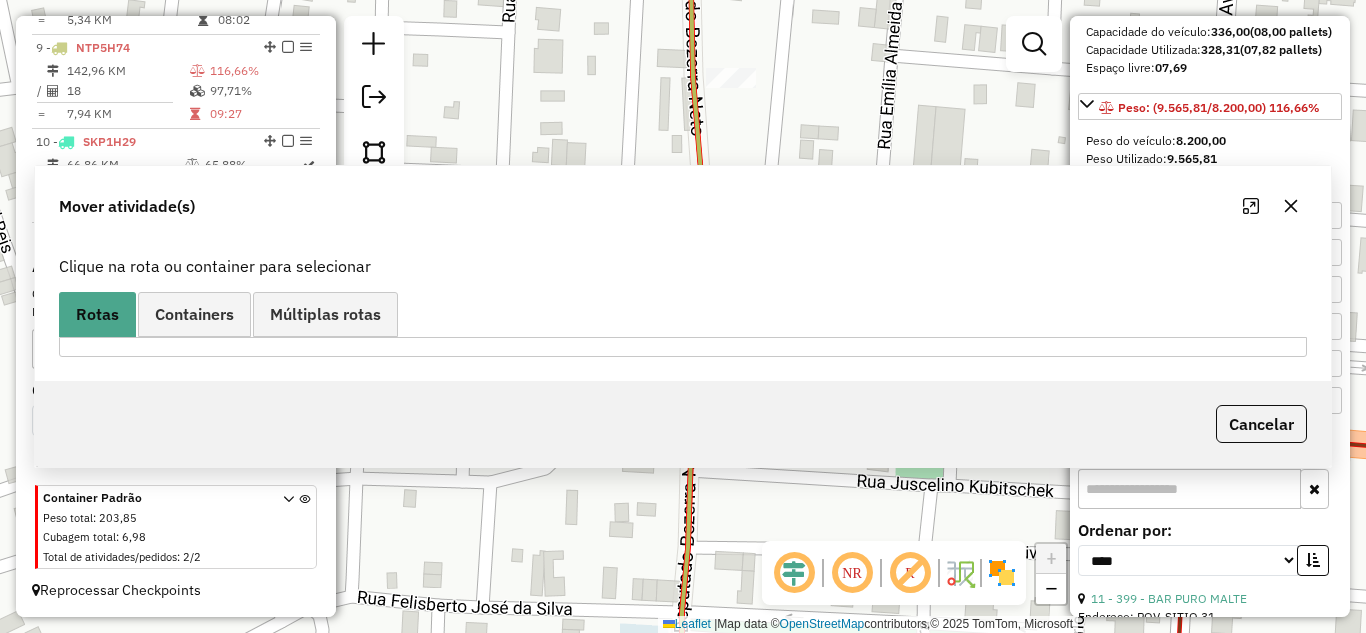 scroll, scrollTop: 0, scrollLeft: 0, axis: both 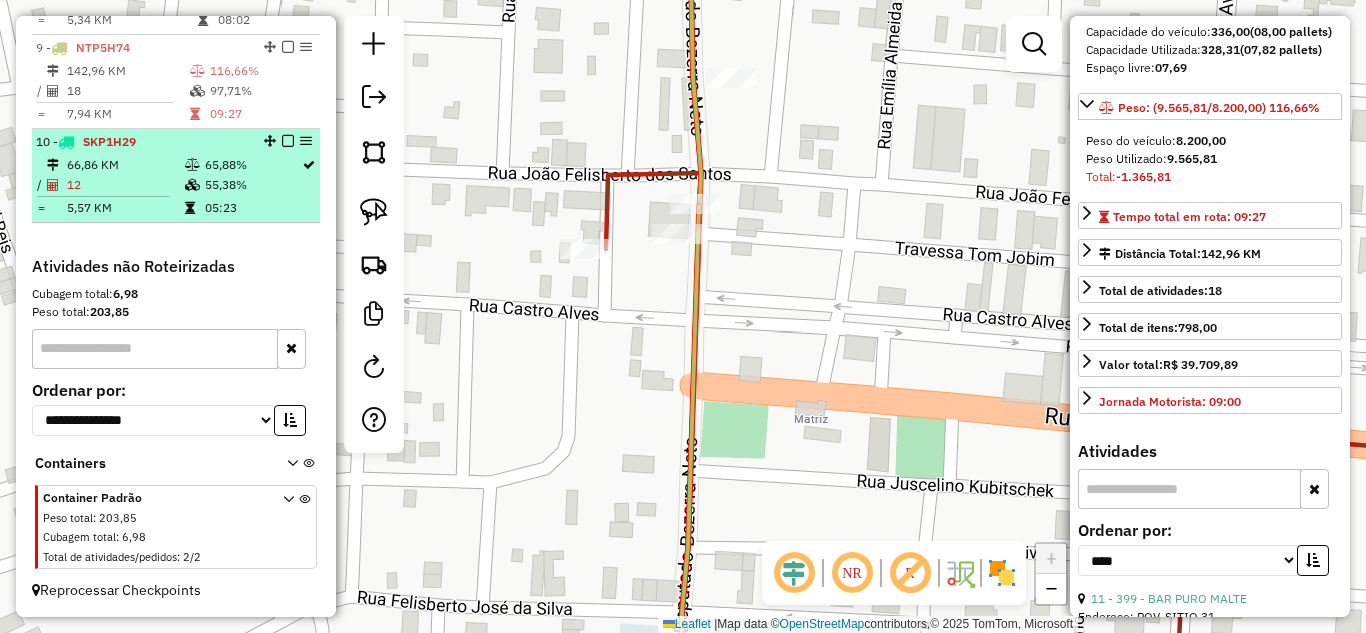 click on "66,86 KM" at bounding box center (125, 165) 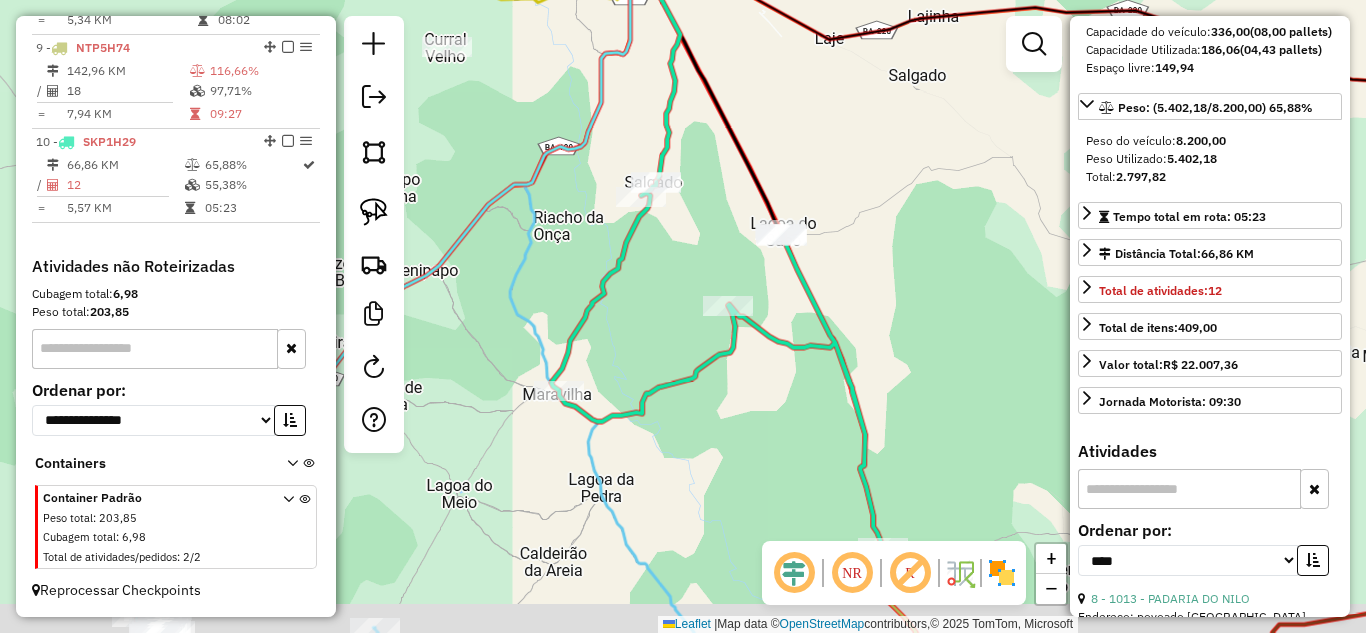 drag, startPoint x: 656, startPoint y: 331, endPoint x: 716, endPoint y: 235, distance: 113.20777 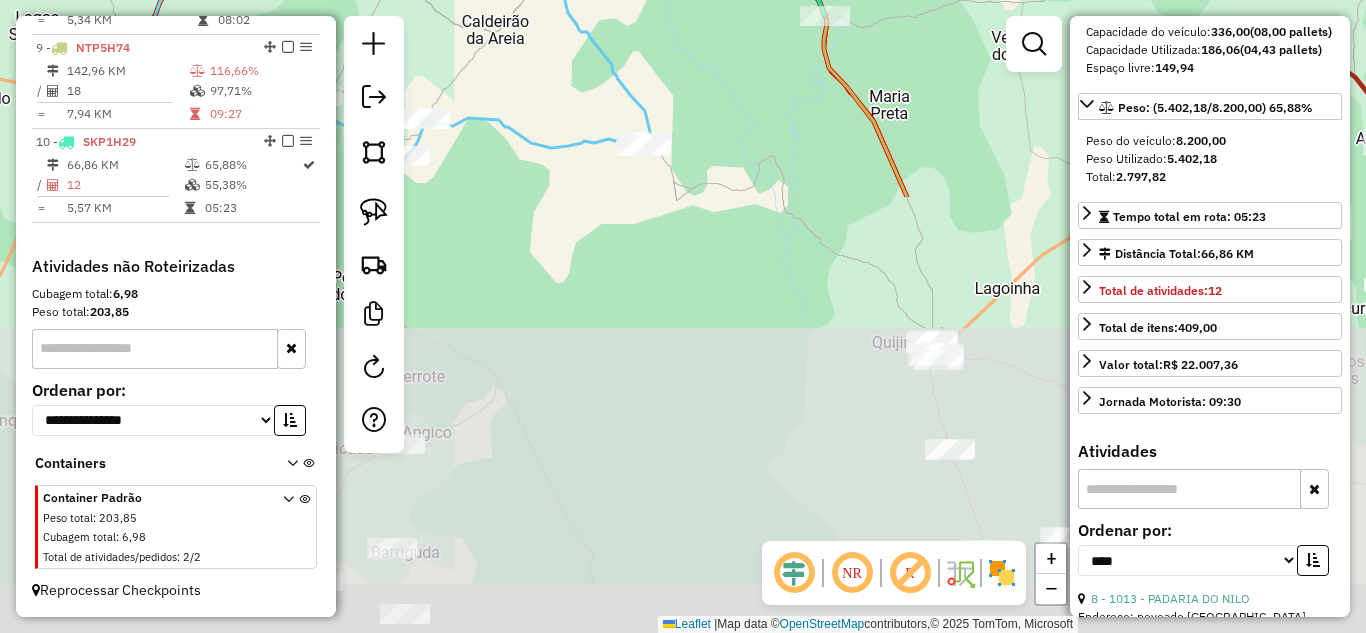 drag, startPoint x: 853, startPoint y: 464, endPoint x: 761, endPoint y: -87, distance: 558.6278 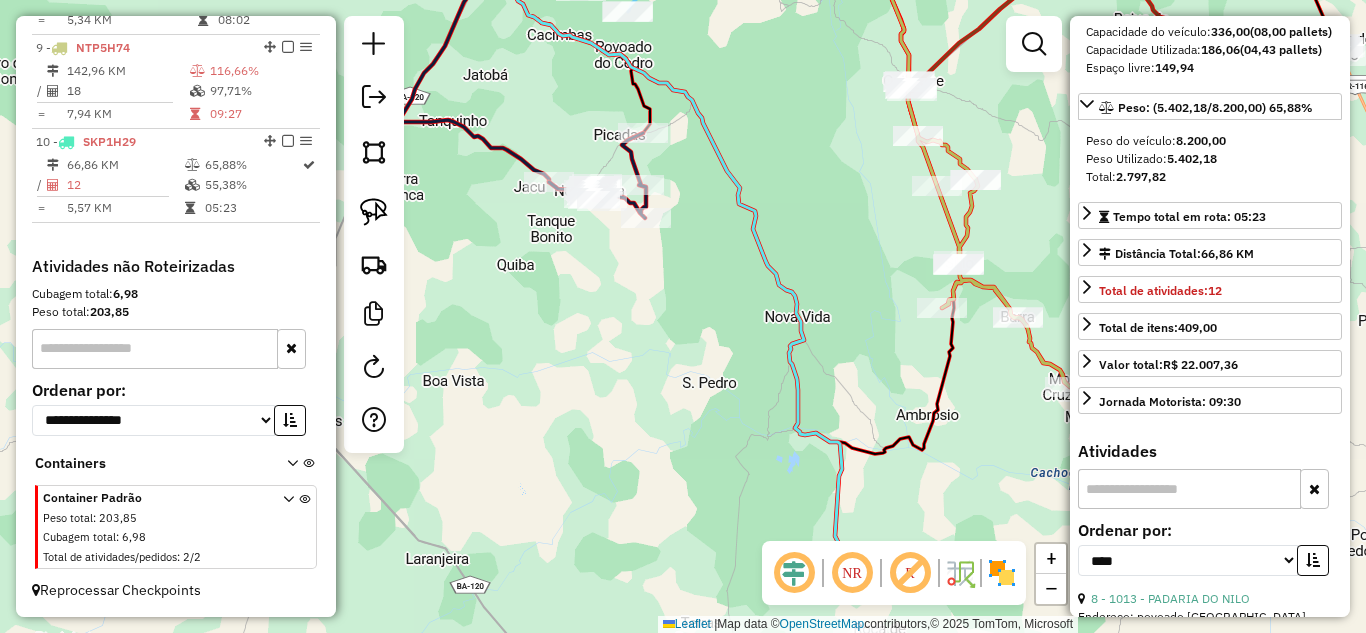 drag, startPoint x: 832, startPoint y: 402, endPoint x: 765, endPoint y: 97, distance: 312.2723 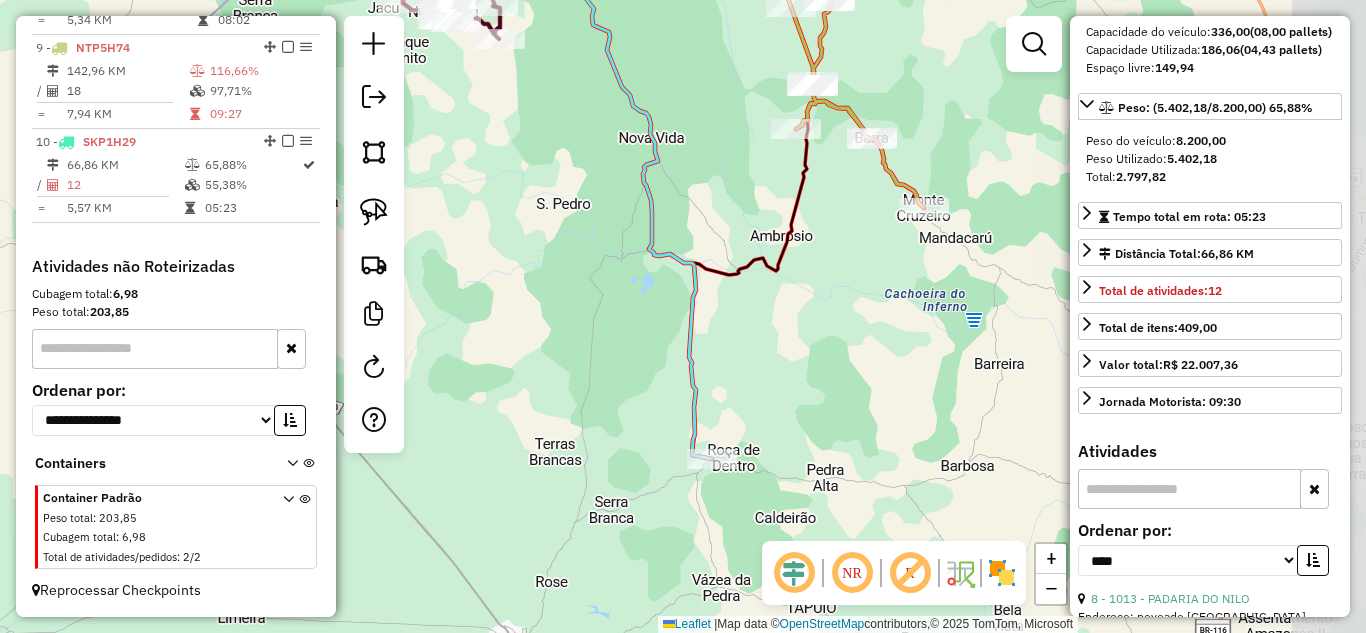 click on "Rota 7 - Placa PJS4A19  252 - BAR DO LUCAS Janela de atendimento Grade de atendimento Capacidade Transportadoras Veículos Cliente Pedidos  Rotas Selecione os dias de semana para filtrar as janelas de atendimento  Seg   Ter   Qua   Qui   Sex   Sáb   Dom  Informe o período da janela de atendimento: De: Até:  Filtrar exatamente a janela do cliente  Considerar janela de atendimento padrão  Selecione os dias de semana para filtrar as grades de atendimento  Seg   Ter   Qua   Qui   Sex   Sáb   Dom   Considerar clientes sem dia de atendimento cadastrado  Clientes fora do dia de atendimento selecionado Filtrar as atividades entre os valores definidos abaixo:  Peso mínimo:   Peso máximo:   Cubagem mínima:   Cubagem máxima:   De:   Até:  Filtrar as atividades entre o tempo de atendimento definido abaixo:  De:   Até:   Considerar capacidade total dos clientes não roteirizados Transportadora: Selecione um ou mais itens Tipo de veículo: Selecione um ou mais itens Veículo: Selecione um ou mais itens Nome: De:" 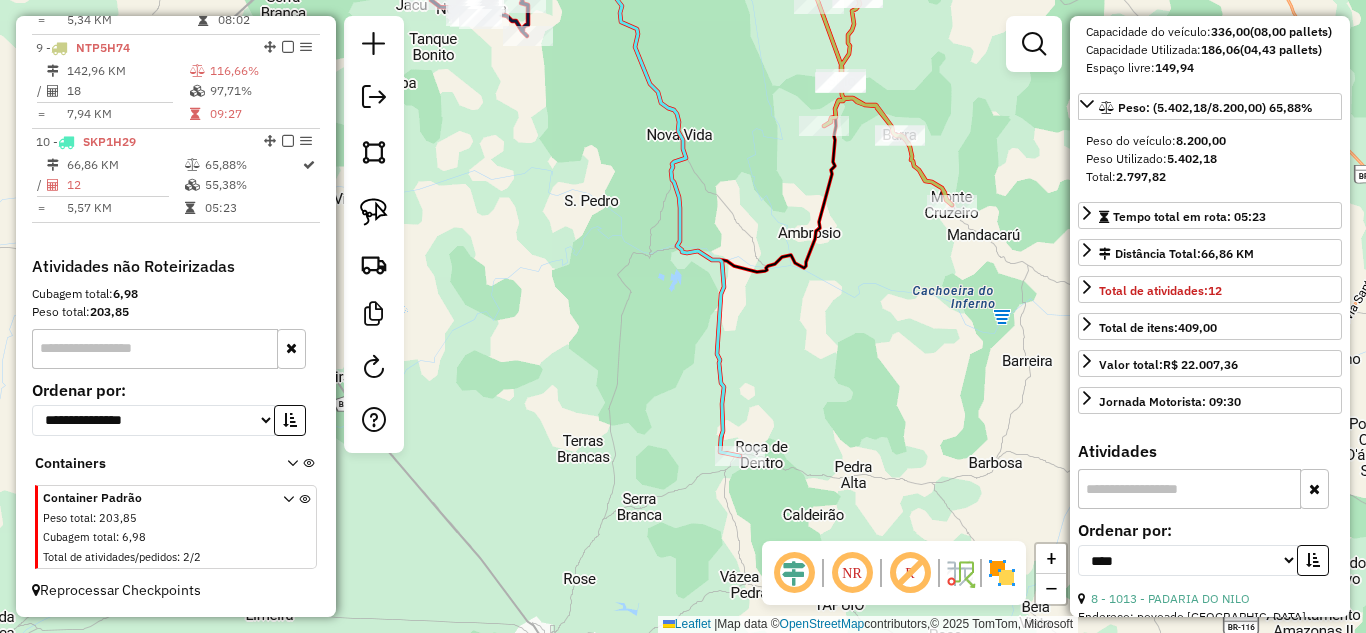 drag, startPoint x: 836, startPoint y: 423, endPoint x: 865, endPoint y: 226, distance: 199.12308 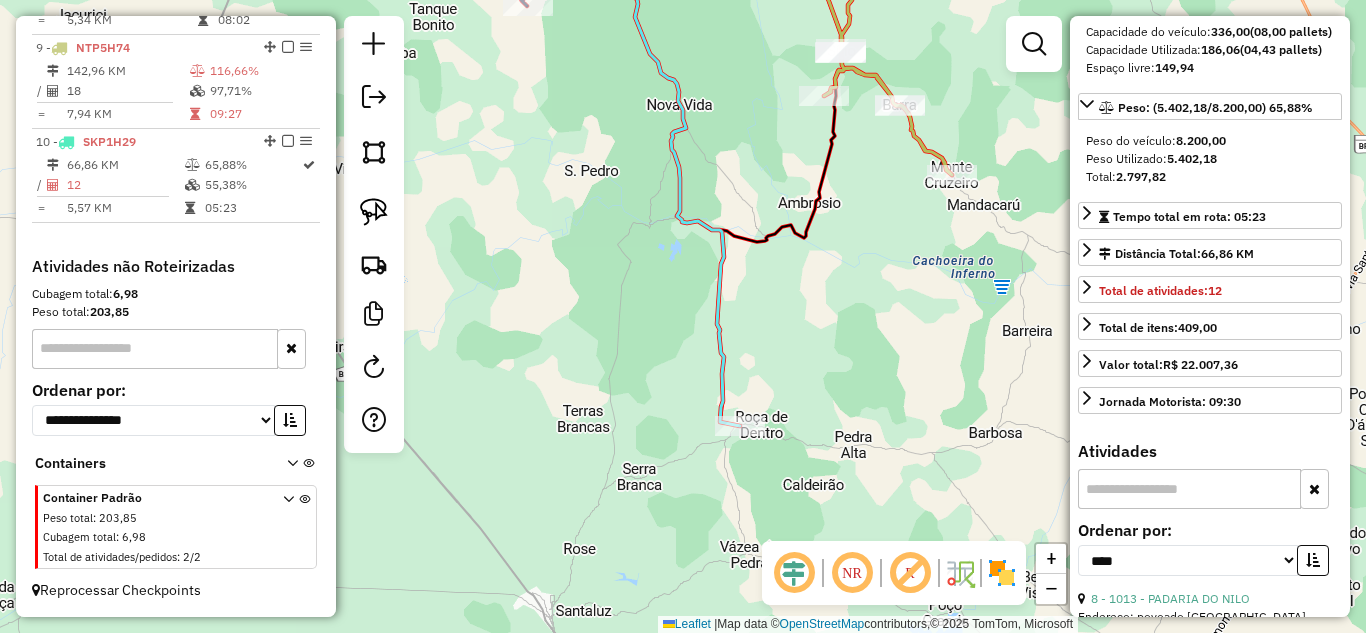 click on "Rota 7 - Placa PJS4A19  252 - BAR DO LUCAS Janela de atendimento Grade de atendimento Capacidade Transportadoras Veículos Cliente Pedidos  Rotas Selecione os dias de semana para filtrar as janelas de atendimento  Seg   Ter   Qua   Qui   Sex   Sáb   Dom  Informe o período da janela de atendimento: De: Até:  Filtrar exatamente a janela do cliente  Considerar janela de atendimento padrão  Selecione os dias de semana para filtrar as grades de atendimento  Seg   Ter   Qua   Qui   Sex   Sáb   Dom   Considerar clientes sem dia de atendimento cadastrado  Clientes fora do dia de atendimento selecionado Filtrar as atividades entre os valores definidos abaixo:  Peso mínimo:   Peso máximo:   Cubagem mínima:   Cubagem máxima:   De:   Até:  Filtrar as atividades entre o tempo de atendimento definido abaixo:  De:   Até:   Considerar capacidade total dos clientes não roteirizados Transportadora: Selecione um ou mais itens Tipo de veículo: Selecione um ou mais itens Veículo: Selecione um ou mais itens Nome: De:" 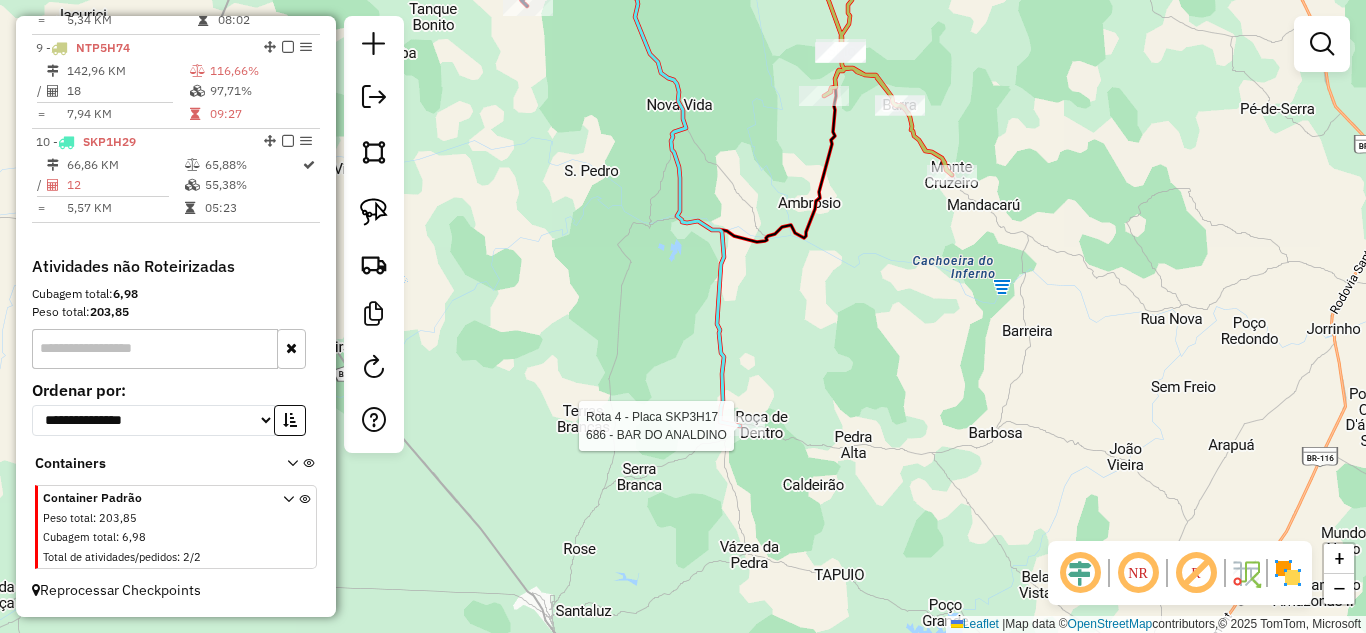 select on "*********" 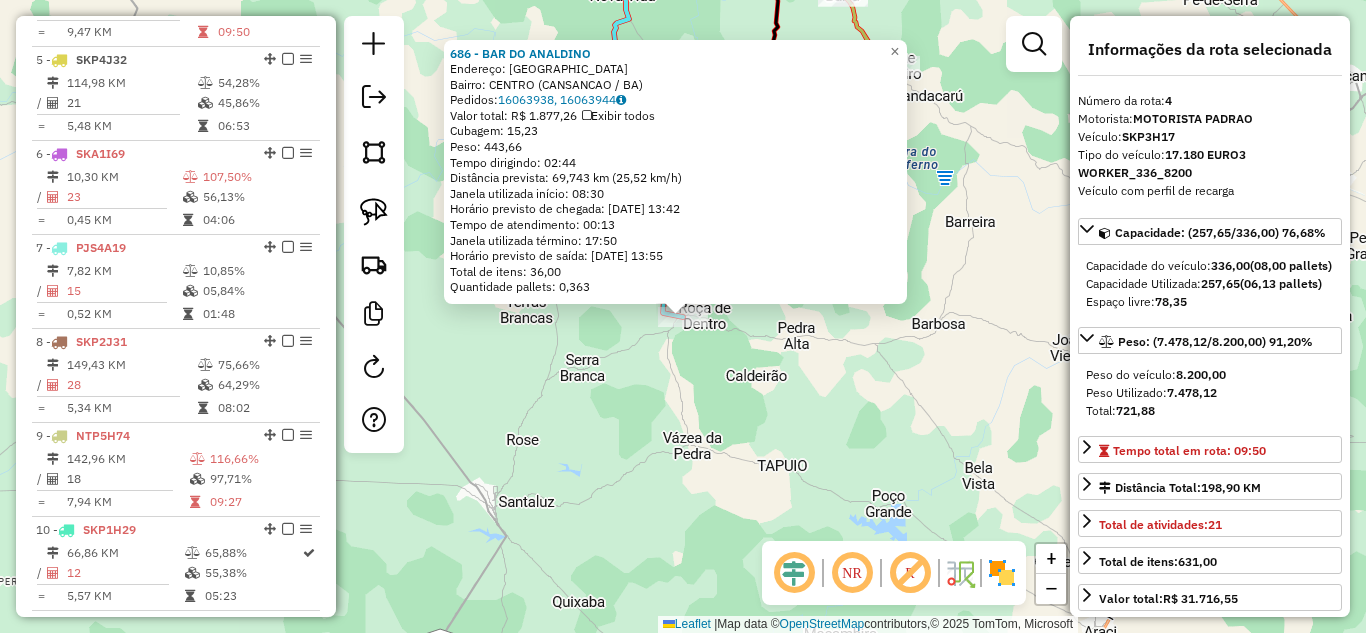scroll, scrollTop: 1056, scrollLeft: 0, axis: vertical 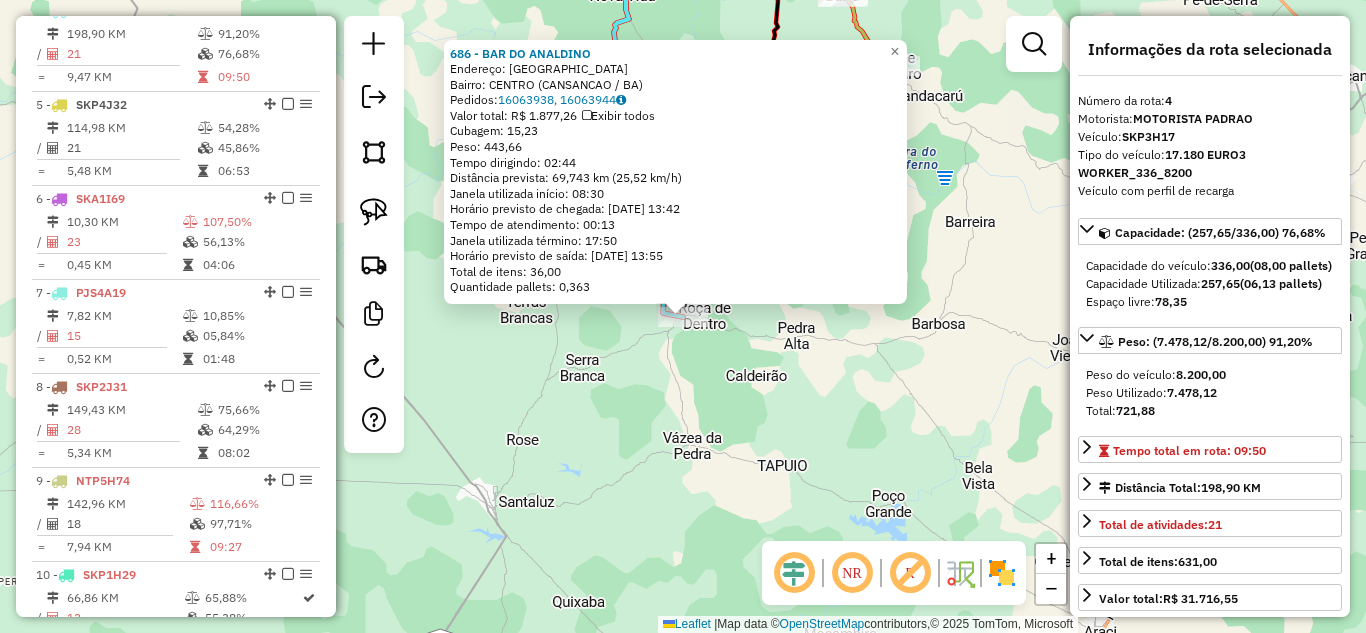 click on "686 - BAR DO ANALDINO  Endereço: AVENIDA MONTE SANTO   Bairro: CENTRO (CANSANCAO / BA)   Pedidos:  16063938, 16063944   Valor total: R$ 1.877,26   Exibir todos   Cubagem: 15,23  Peso: 443,66  Tempo dirigindo: 02:44   Distância prevista: 69,743 km (25,52 km/h)   Janela utilizada início: 08:30   Horário previsto de chegada: 17/07/2025 13:42   Tempo de atendimento: 00:13   Janela utilizada término: 17:50   Horário previsto de saída: 17/07/2025 13:55   Total de itens: 36,00   Quantidade pallets: 0,363  × Janela de atendimento Grade de atendimento Capacidade Transportadoras Veículos Cliente Pedidos  Rotas Selecione os dias de semana para filtrar as janelas de atendimento  Seg   Ter   Qua   Qui   Sex   Sáb   Dom  Informe o período da janela de atendimento: De: Até:  Filtrar exatamente a janela do cliente  Considerar janela de atendimento padrão  Selecione os dias de semana para filtrar as grades de atendimento  Seg   Ter   Qua   Qui   Sex   Sáb   Dom   Clientes fora do dia de atendimento selecionado +" 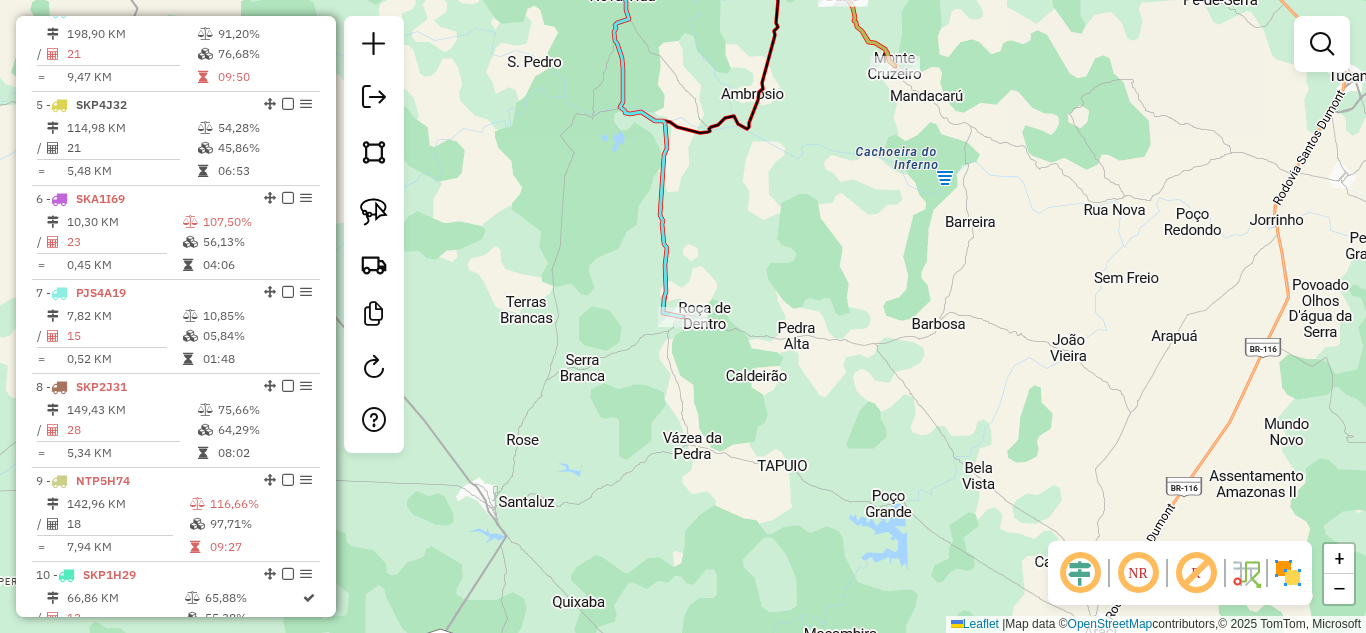 drag, startPoint x: 784, startPoint y: 200, endPoint x: 926, endPoint y: 514, distance: 344.61572 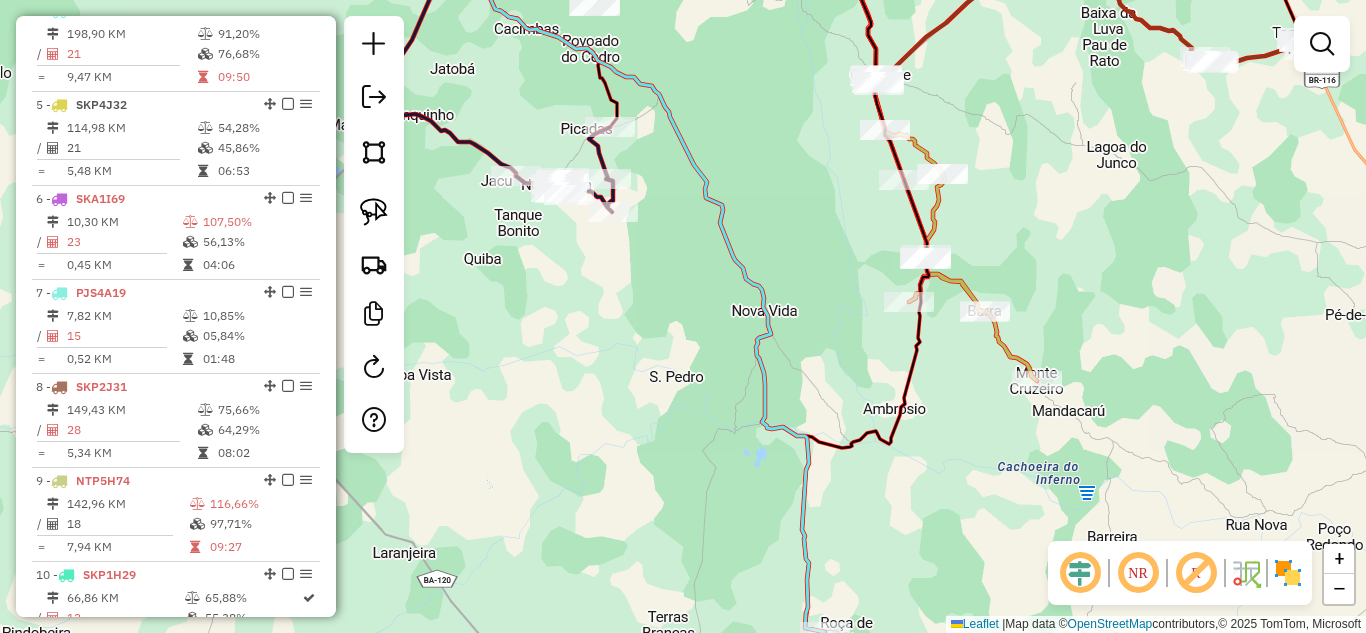 drag, startPoint x: 797, startPoint y: 293, endPoint x: 880, endPoint y: 448, distance: 175.82378 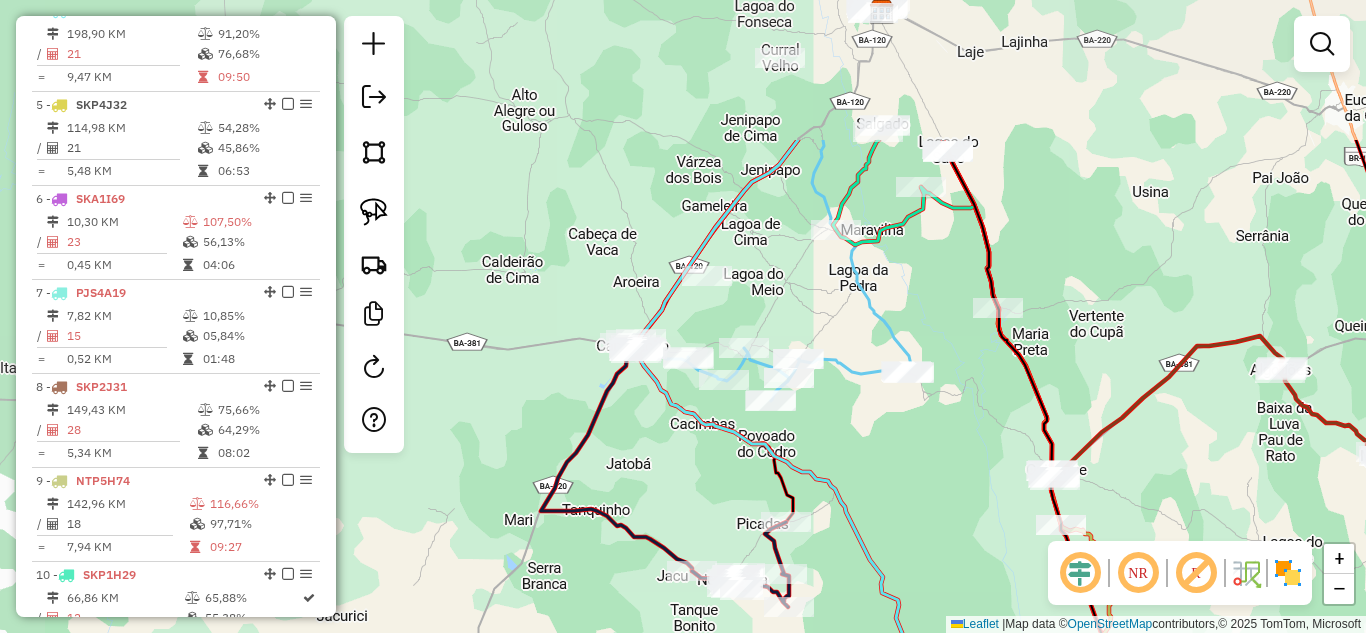 drag, startPoint x: 858, startPoint y: 248, endPoint x: 927, endPoint y: 451, distance: 214.40616 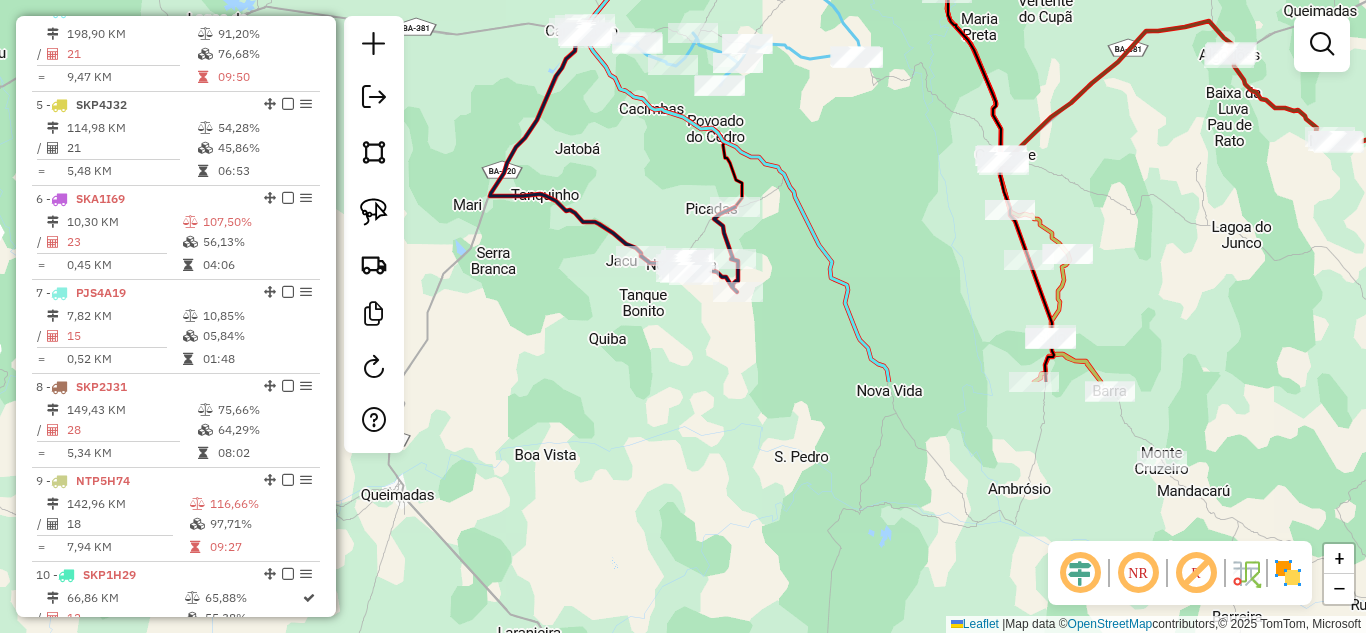 drag, startPoint x: 1137, startPoint y: 404, endPoint x: 1086, endPoint y: 89, distance: 319.10187 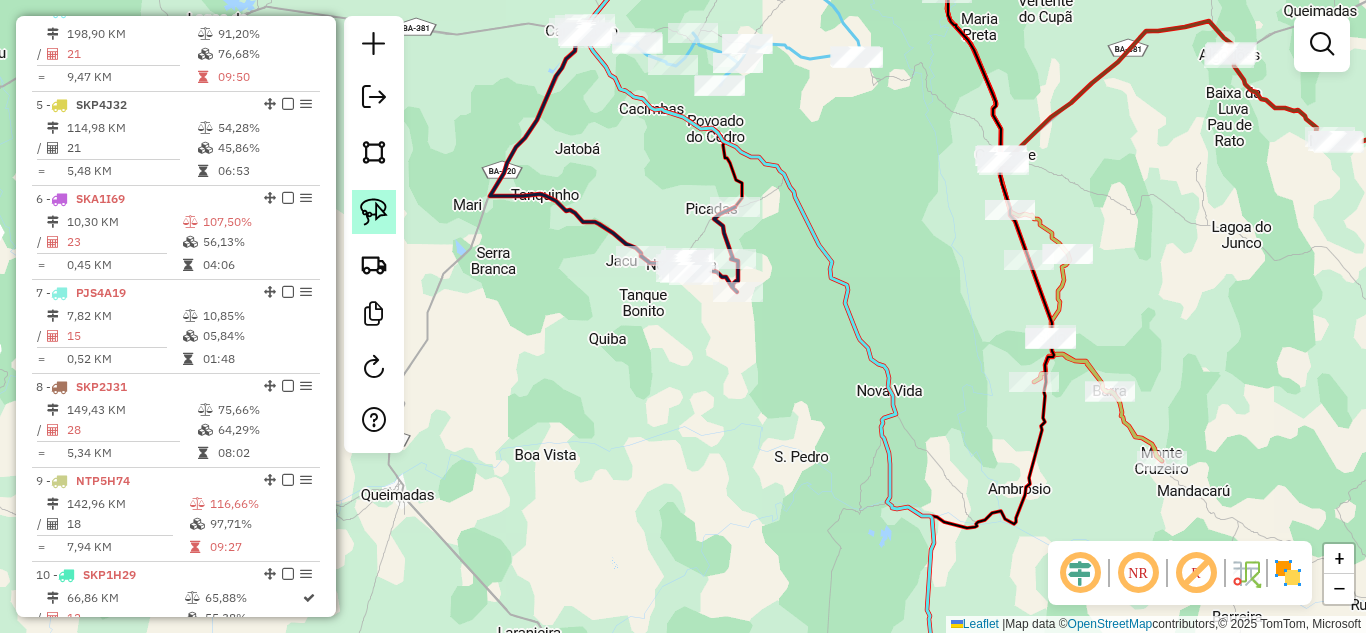 click 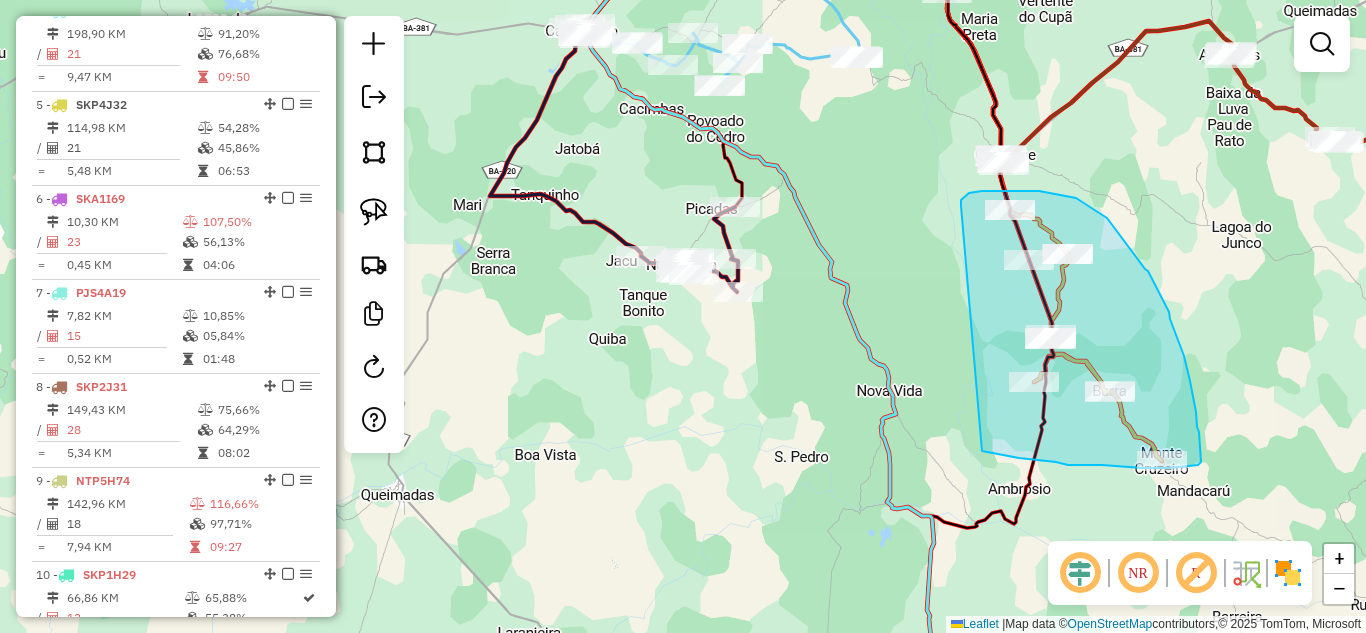 drag, startPoint x: 961, startPoint y: 206, endPoint x: 982, endPoint y: 450, distance: 244.90202 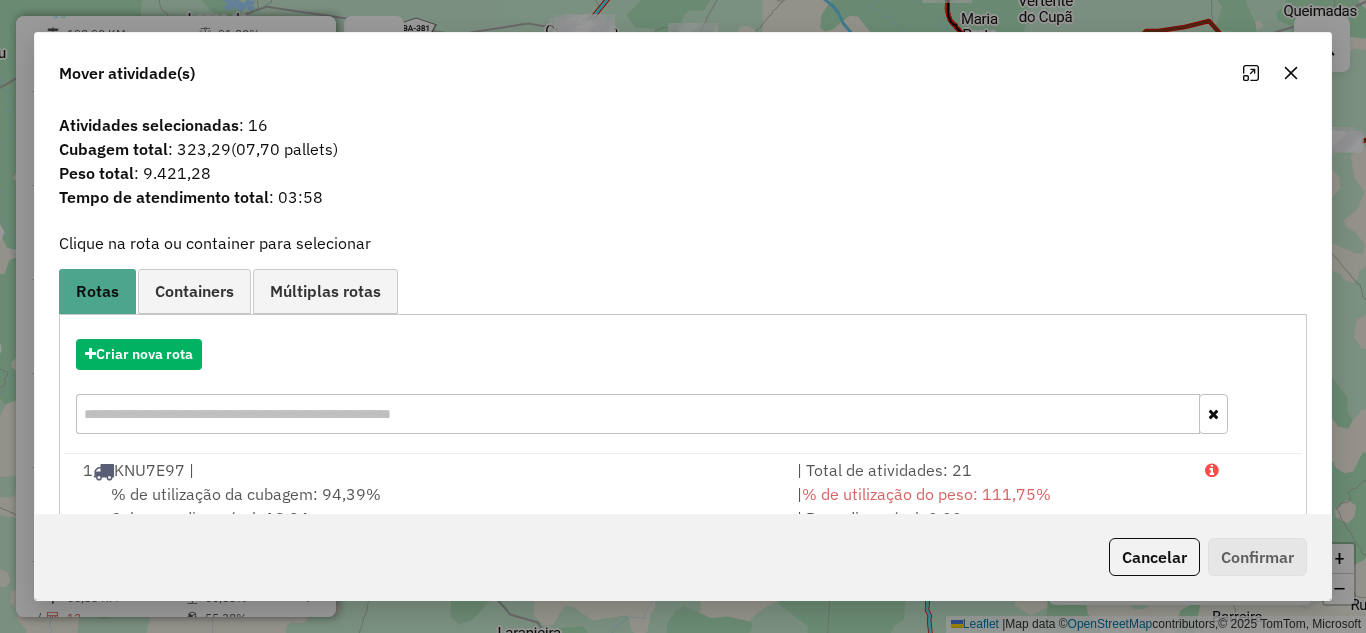 scroll, scrollTop: 374, scrollLeft: 0, axis: vertical 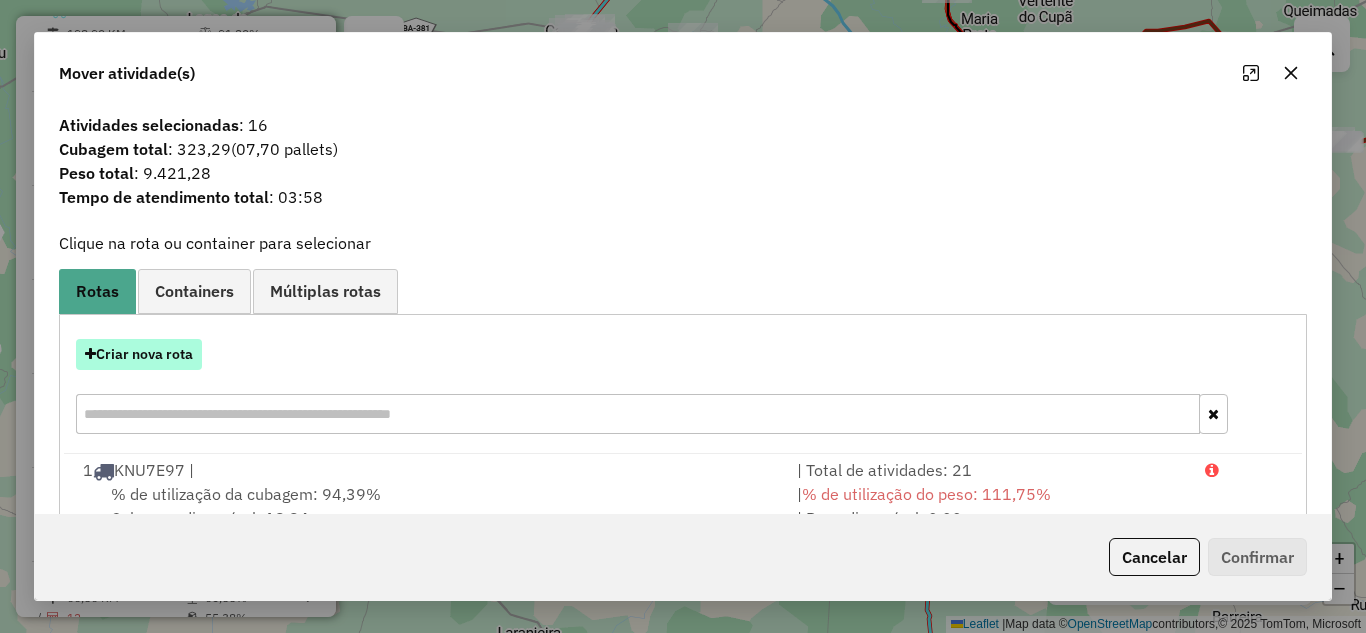 click on "Criar nova rota" at bounding box center [139, 354] 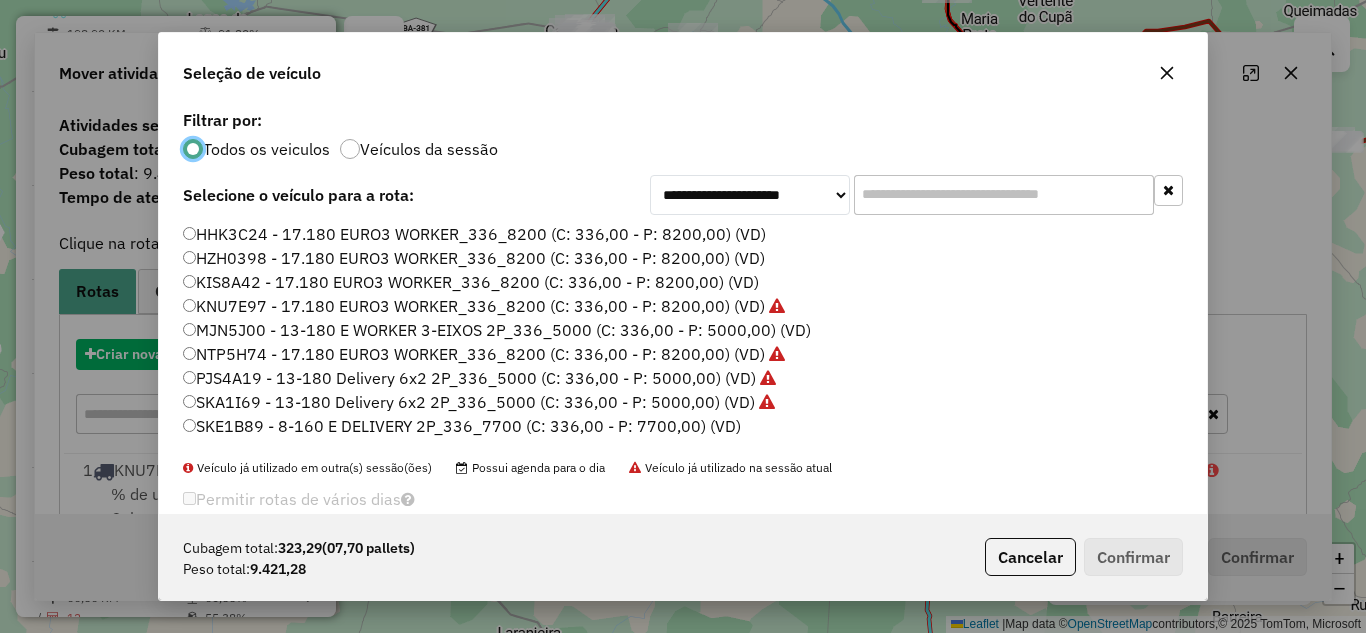 scroll, scrollTop: 11, scrollLeft: 6, axis: both 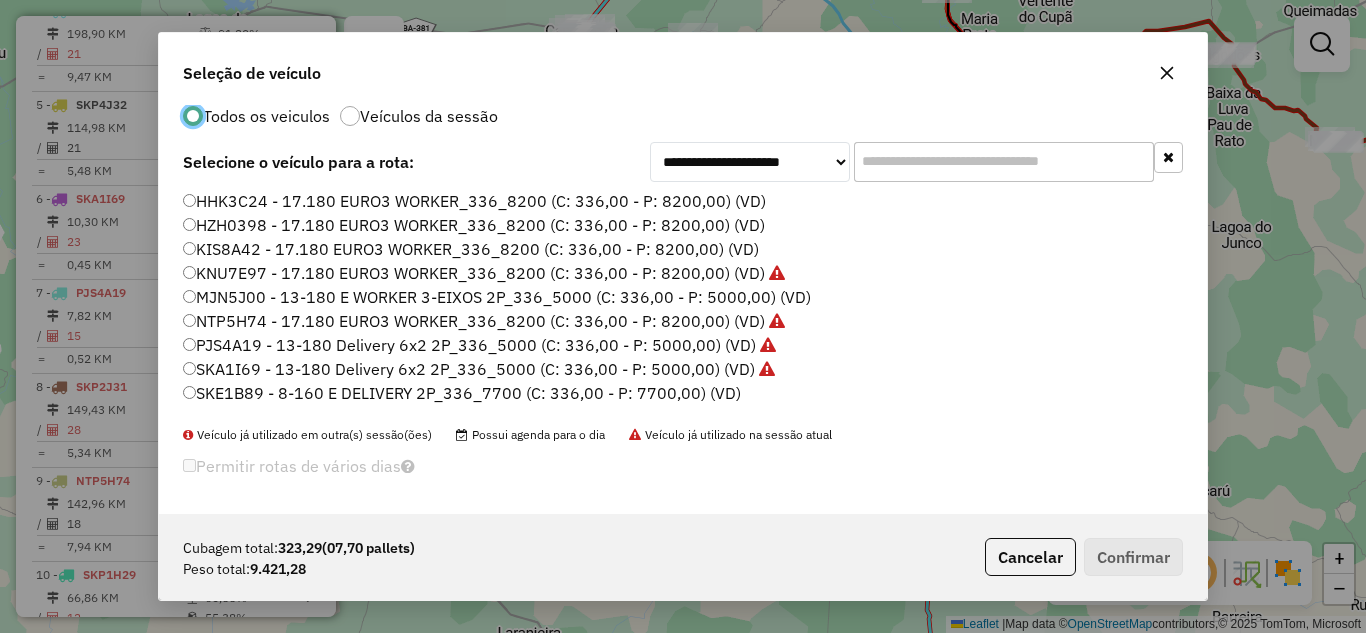 click on "KIS8A42 - 17.180 EURO3 WORKER_336_8200 (C: 336,00 - P: 8200,00) (VD)" 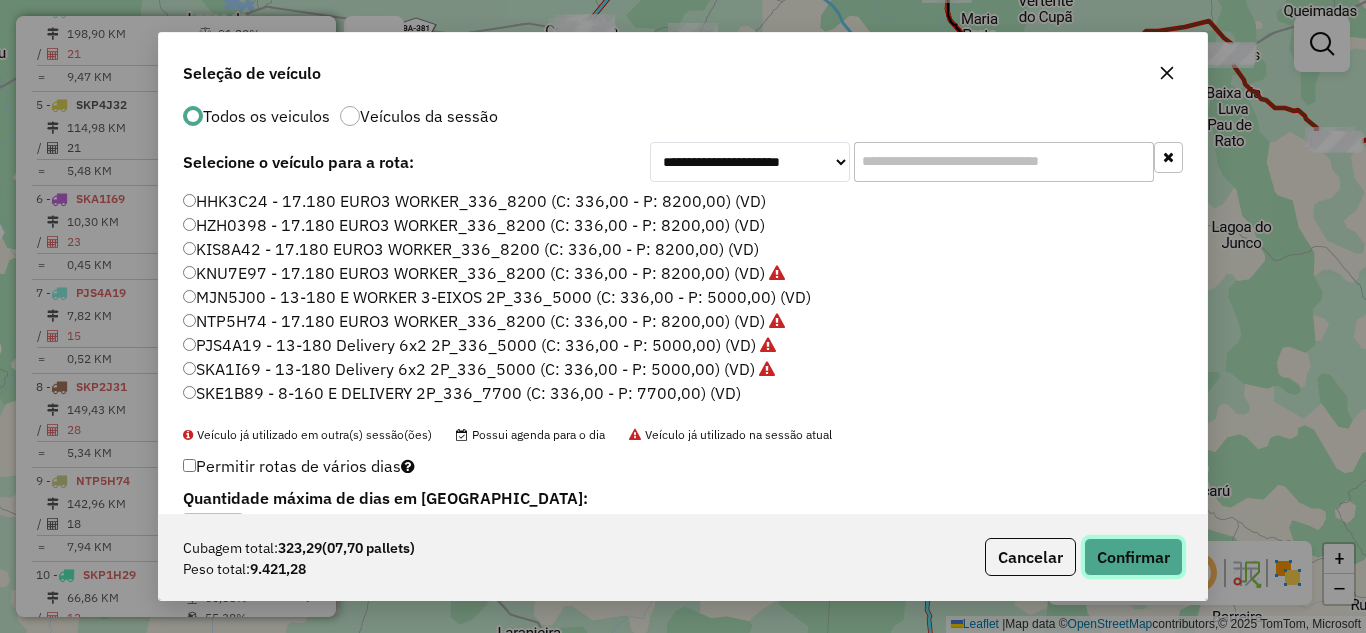 click on "Confirmar" 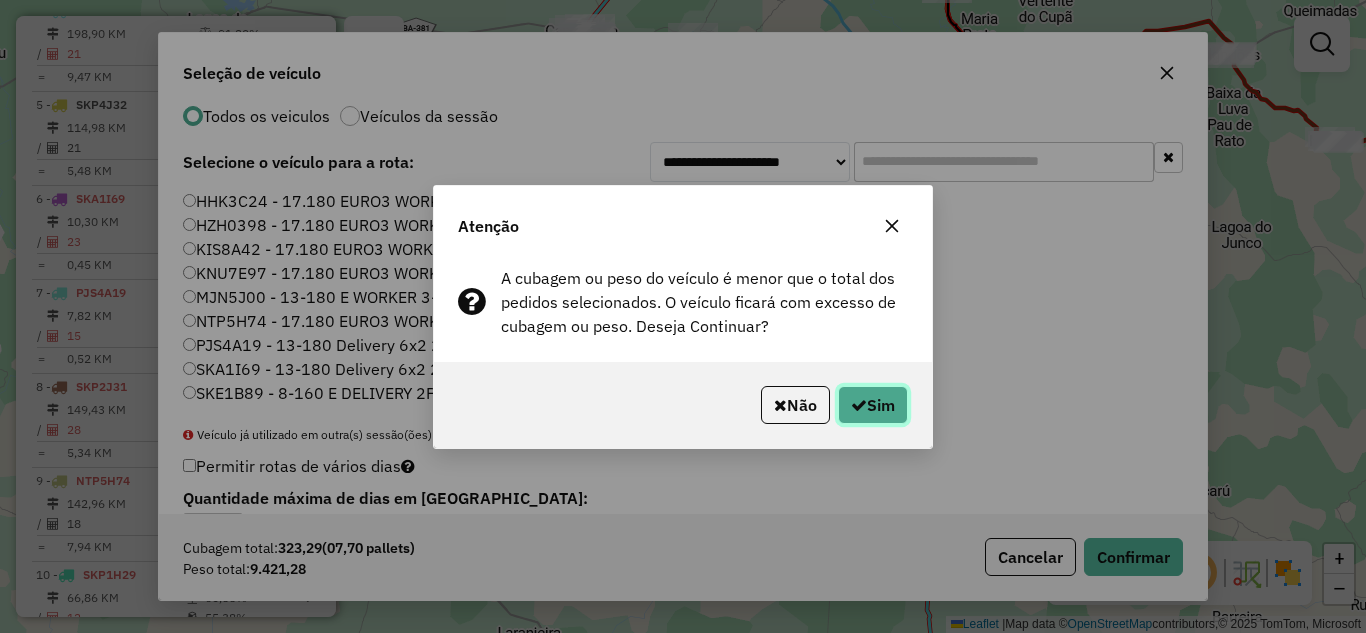 click on "Sim" 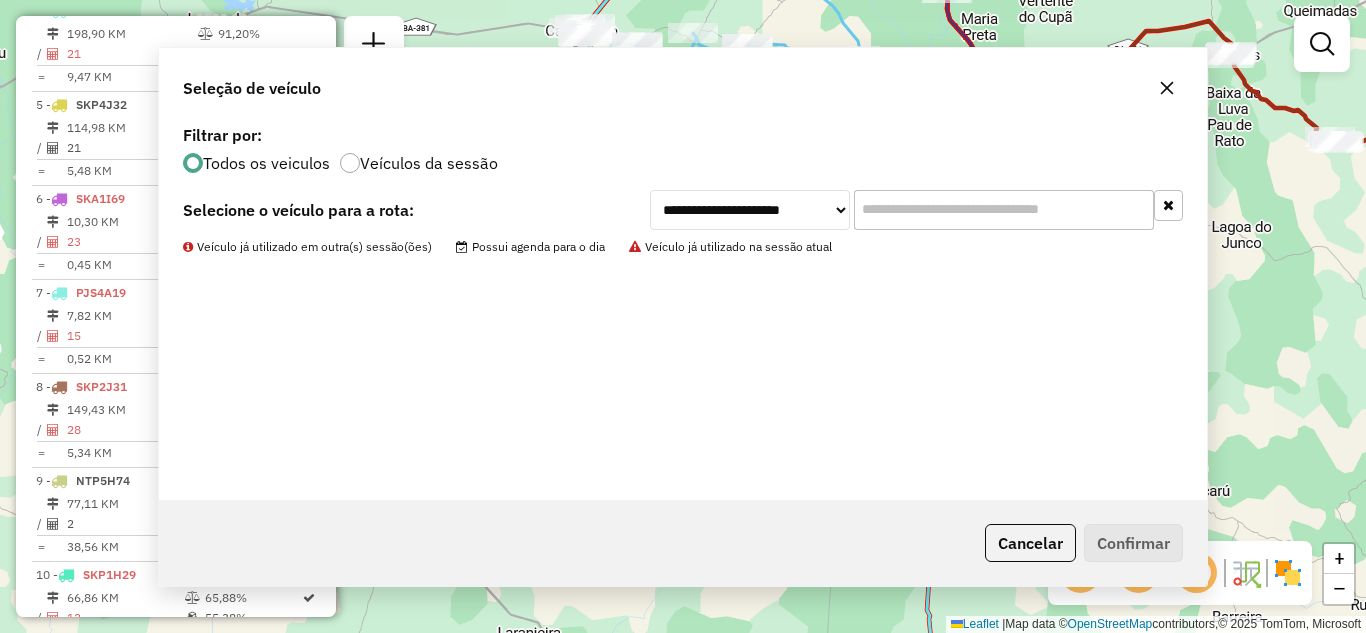 scroll, scrollTop: 0, scrollLeft: 0, axis: both 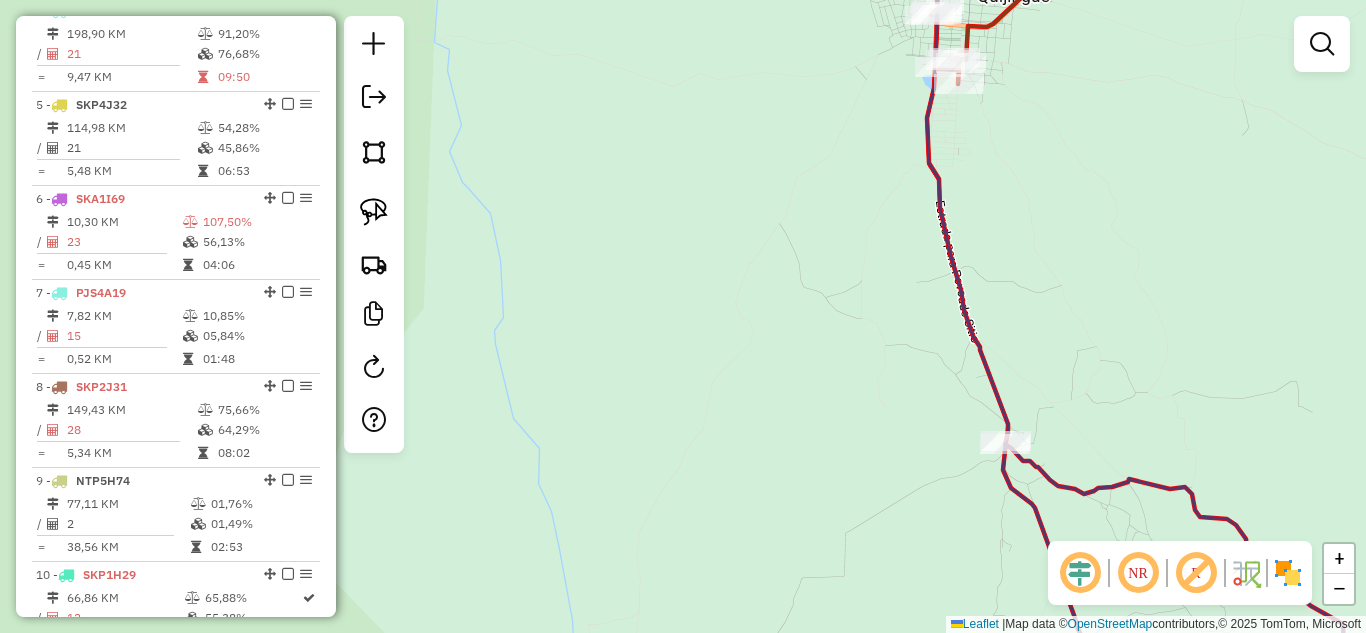 drag, startPoint x: 977, startPoint y: 126, endPoint x: 990, endPoint y: 415, distance: 289.29224 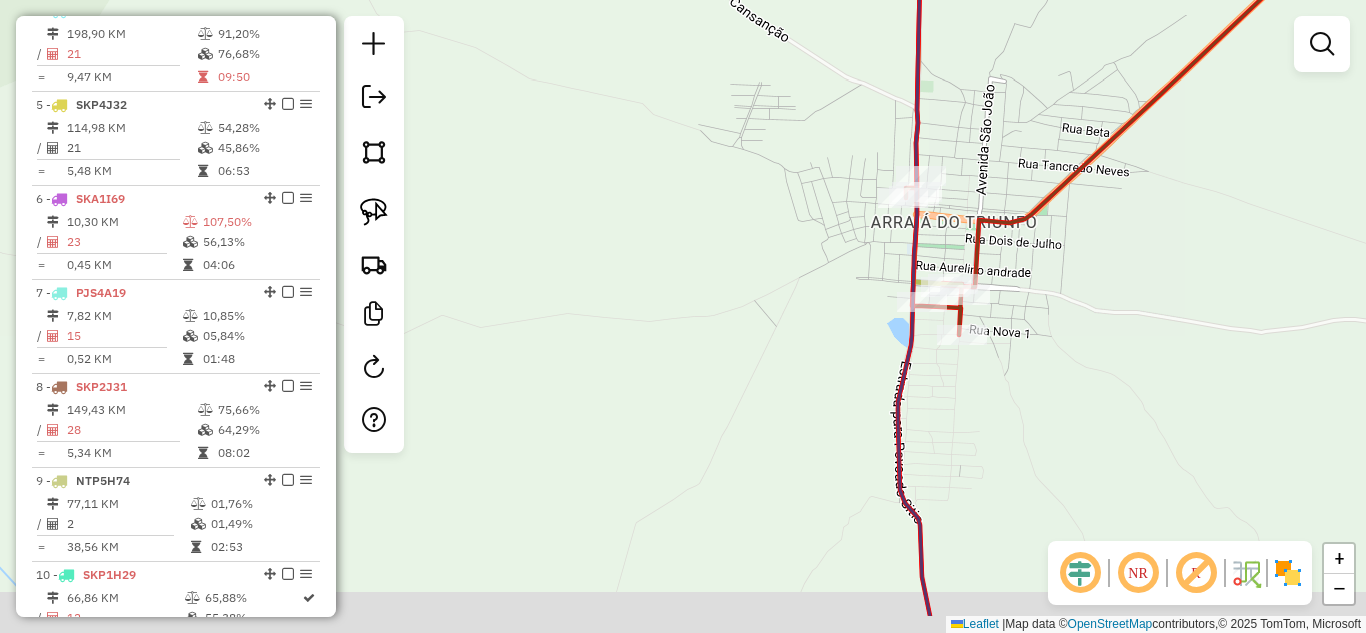 drag, startPoint x: 911, startPoint y: 327, endPoint x: 953, endPoint y: 233, distance: 102.9563 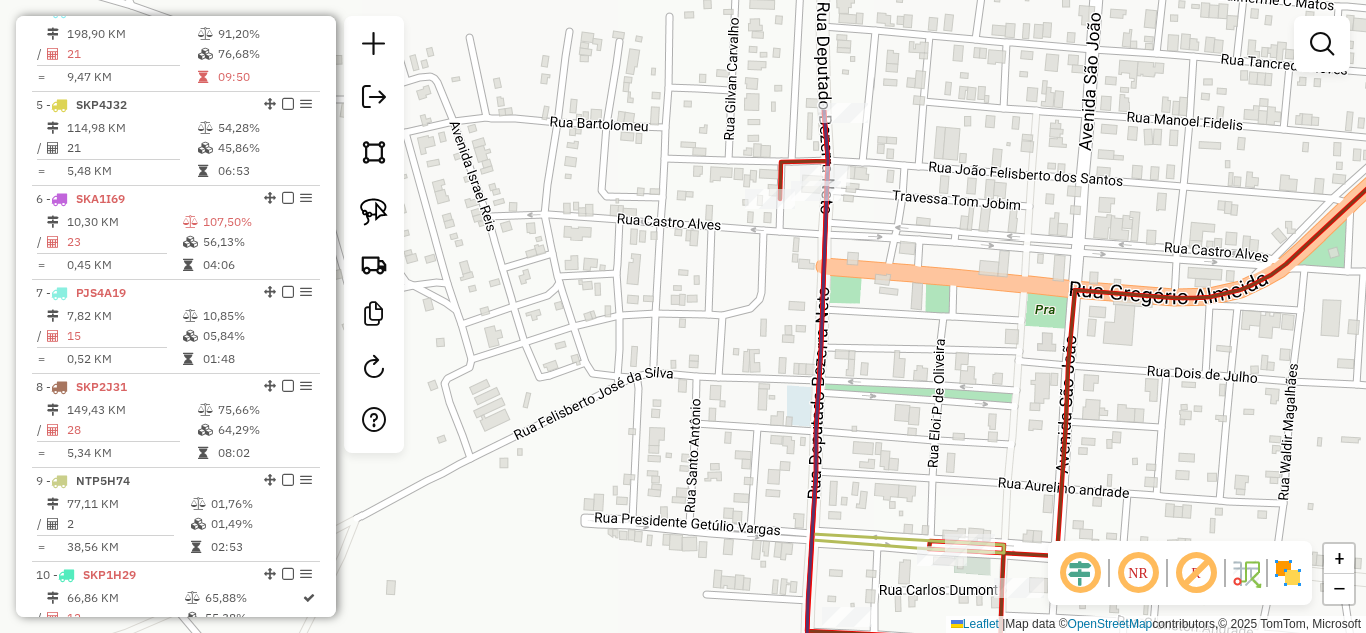 drag, startPoint x: 975, startPoint y: 237, endPoint x: 1022, endPoint y: 410, distance: 179.27075 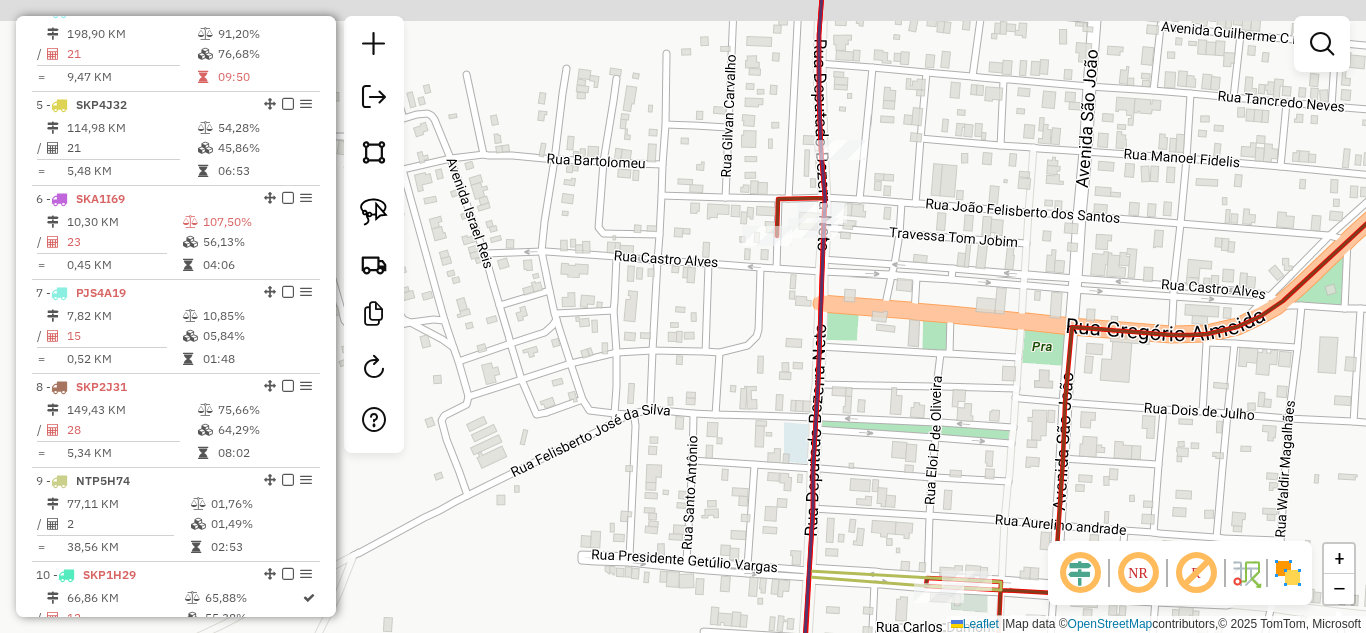 drag, startPoint x: 975, startPoint y: 291, endPoint x: 980, endPoint y: 461, distance: 170.07352 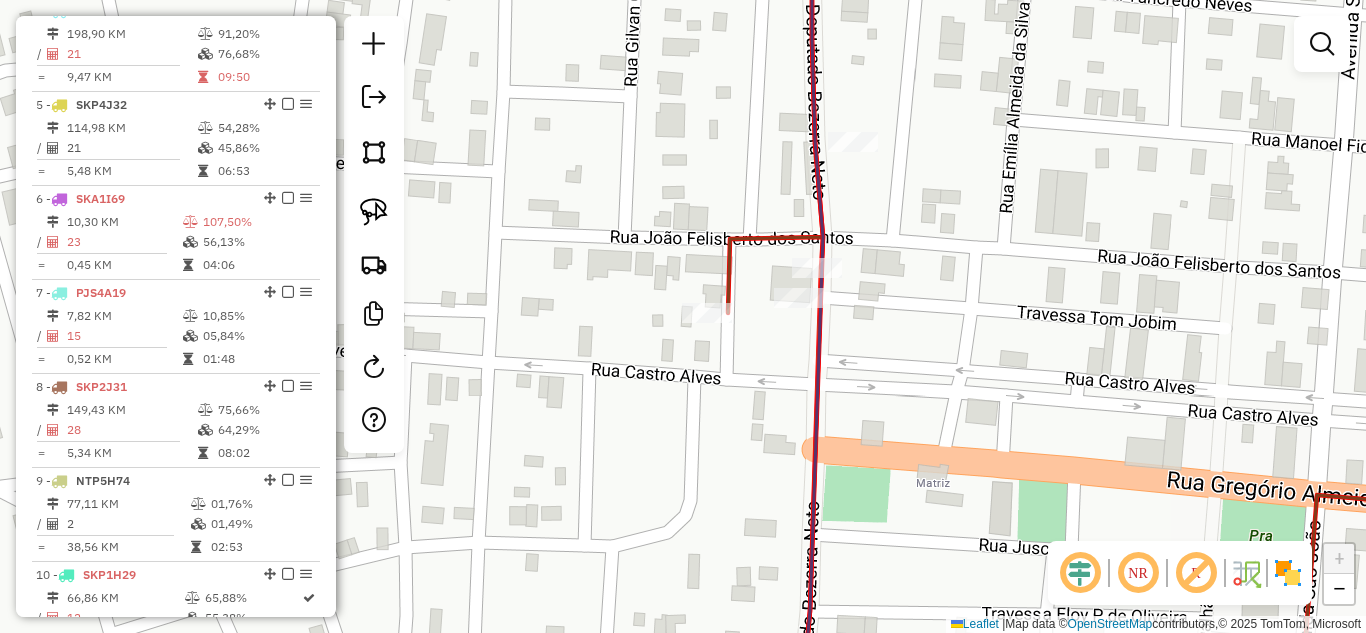 drag, startPoint x: 377, startPoint y: 191, endPoint x: 514, endPoint y: 222, distance: 140.46352 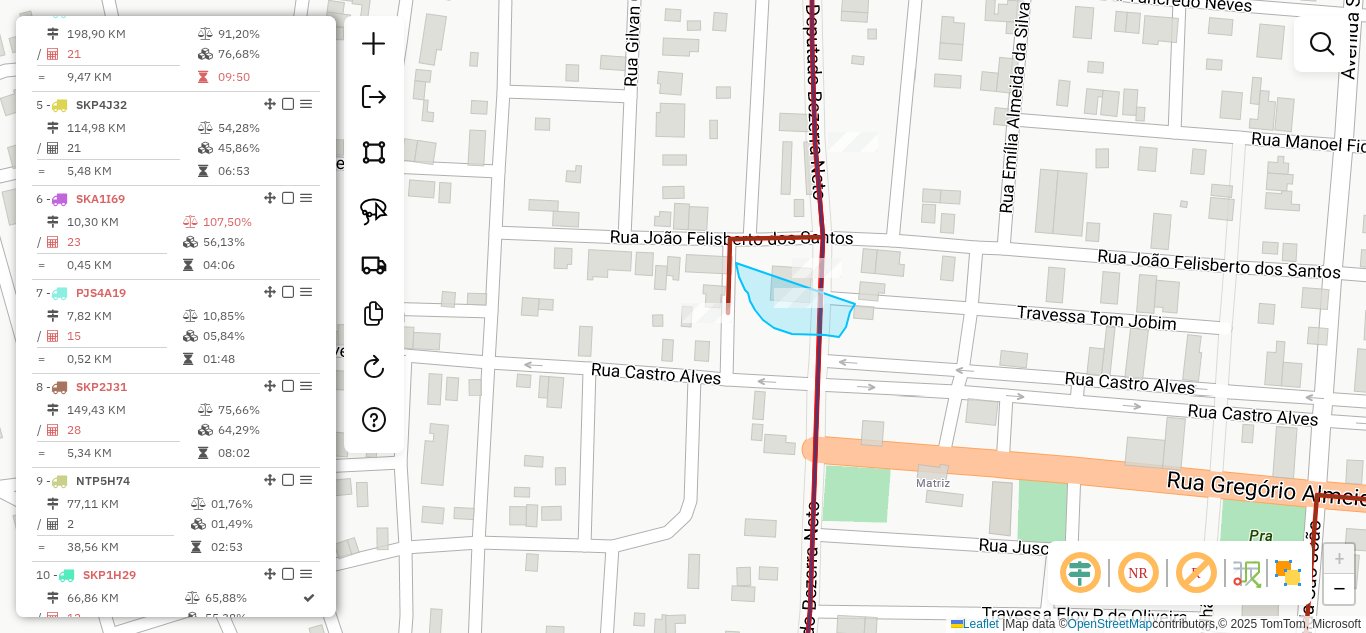 drag, startPoint x: 750, startPoint y: 301, endPoint x: 855, endPoint y: 304, distance: 105.04285 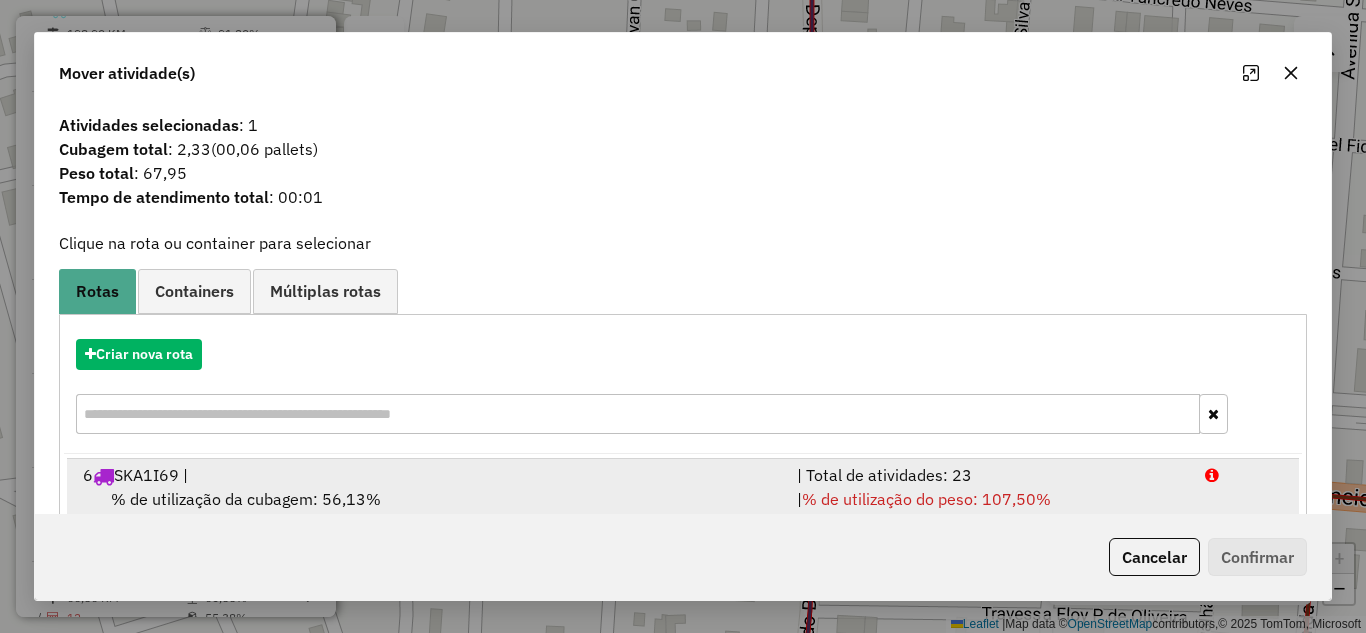 scroll, scrollTop: 410, scrollLeft: 0, axis: vertical 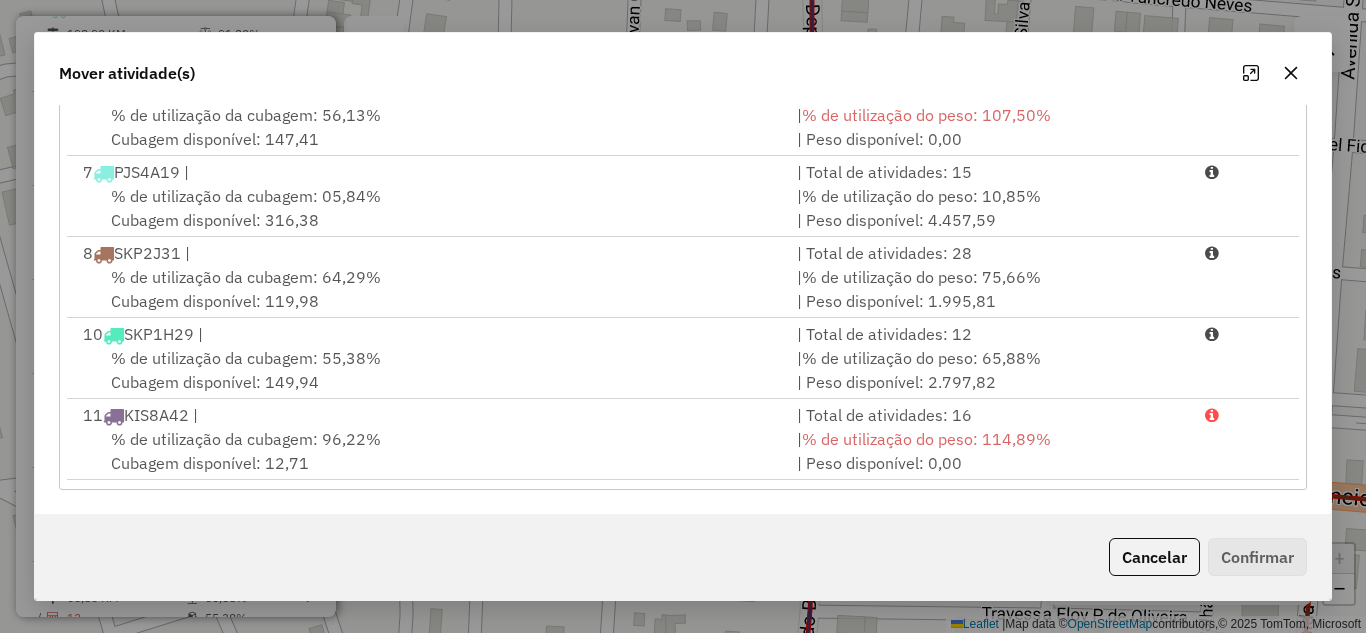 click on "% de utilização da cubagem: 96,22%  Cubagem disponível: 12,71" at bounding box center (428, 451) 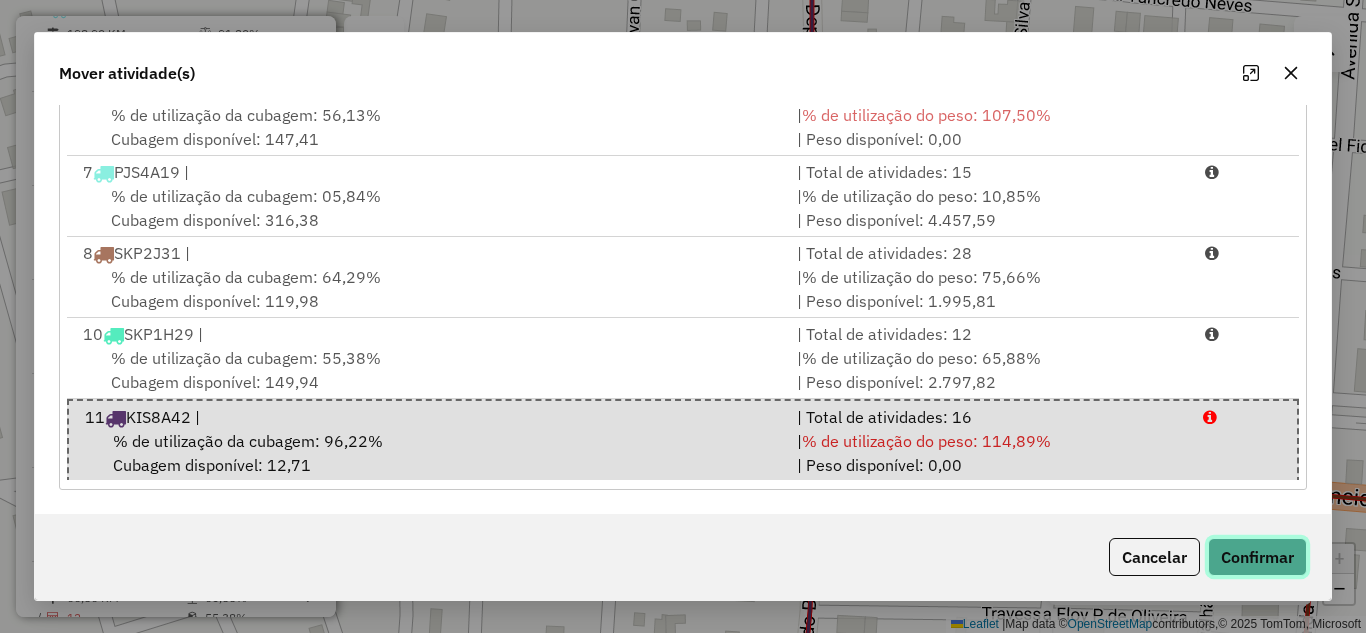 click on "Confirmar" 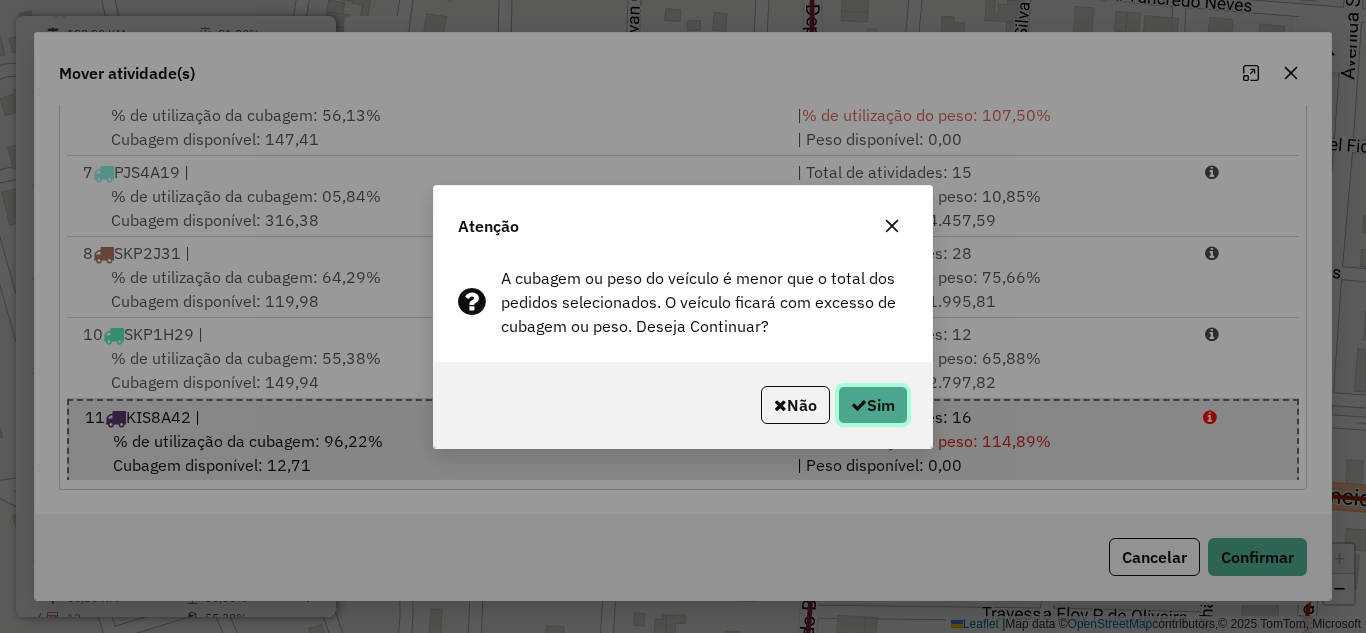click on "Sim" 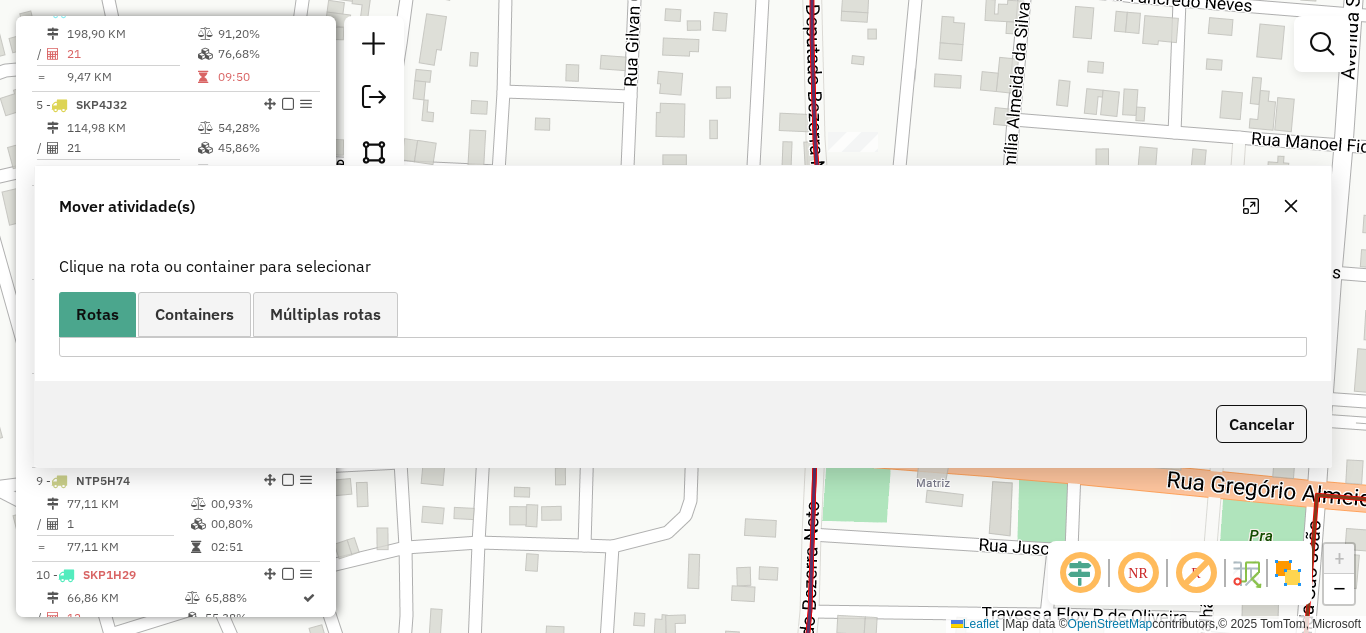scroll, scrollTop: 0, scrollLeft: 0, axis: both 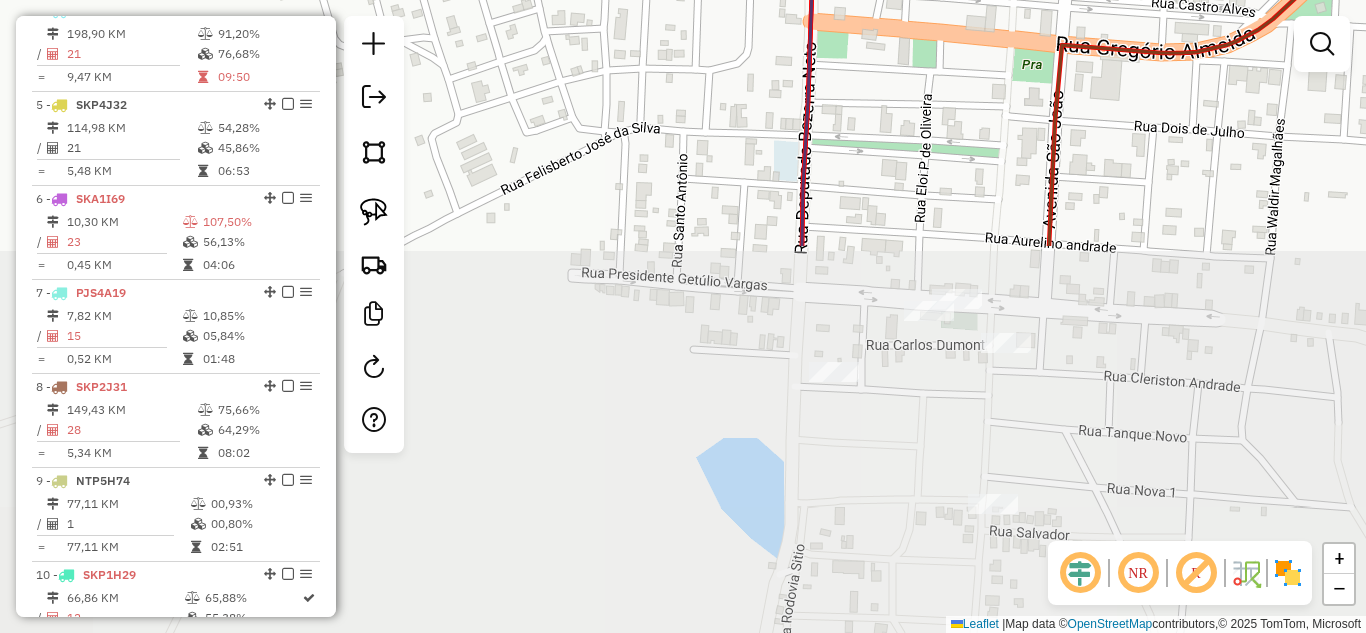 drag, startPoint x: 956, startPoint y: 528, endPoint x: 923, endPoint y: 103, distance: 426.27927 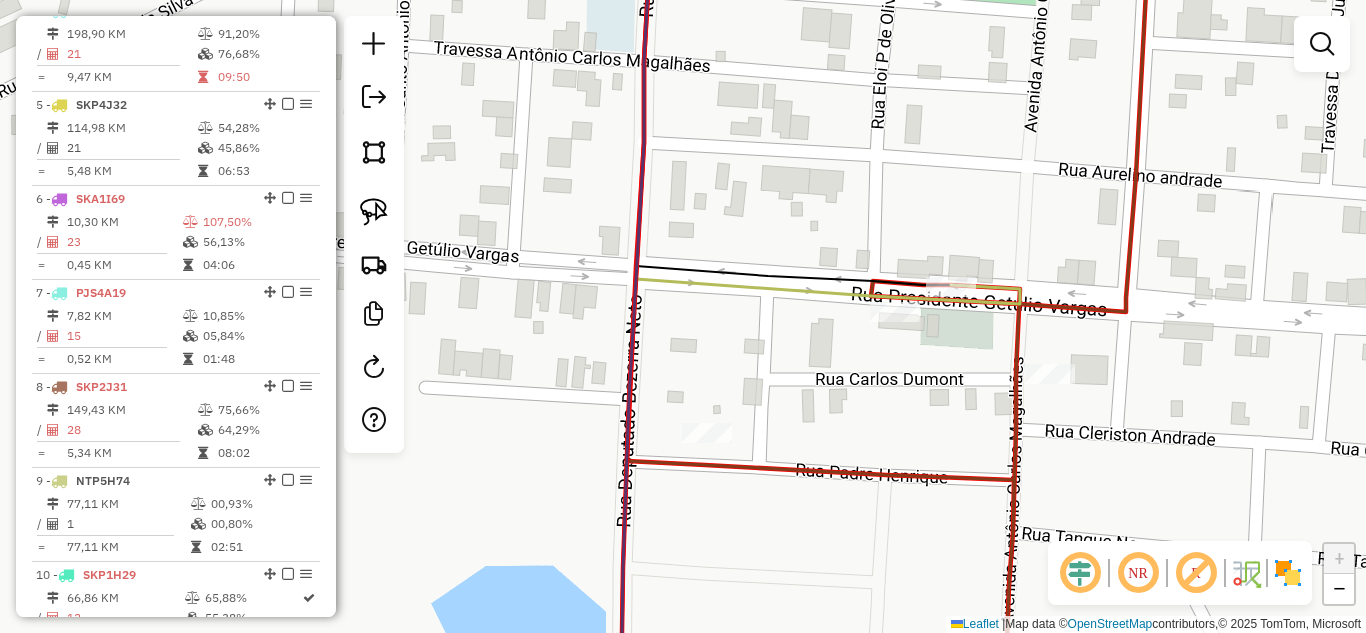 drag, startPoint x: 378, startPoint y: 206, endPoint x: 509, endPoint y: 218, distance: 131.54848 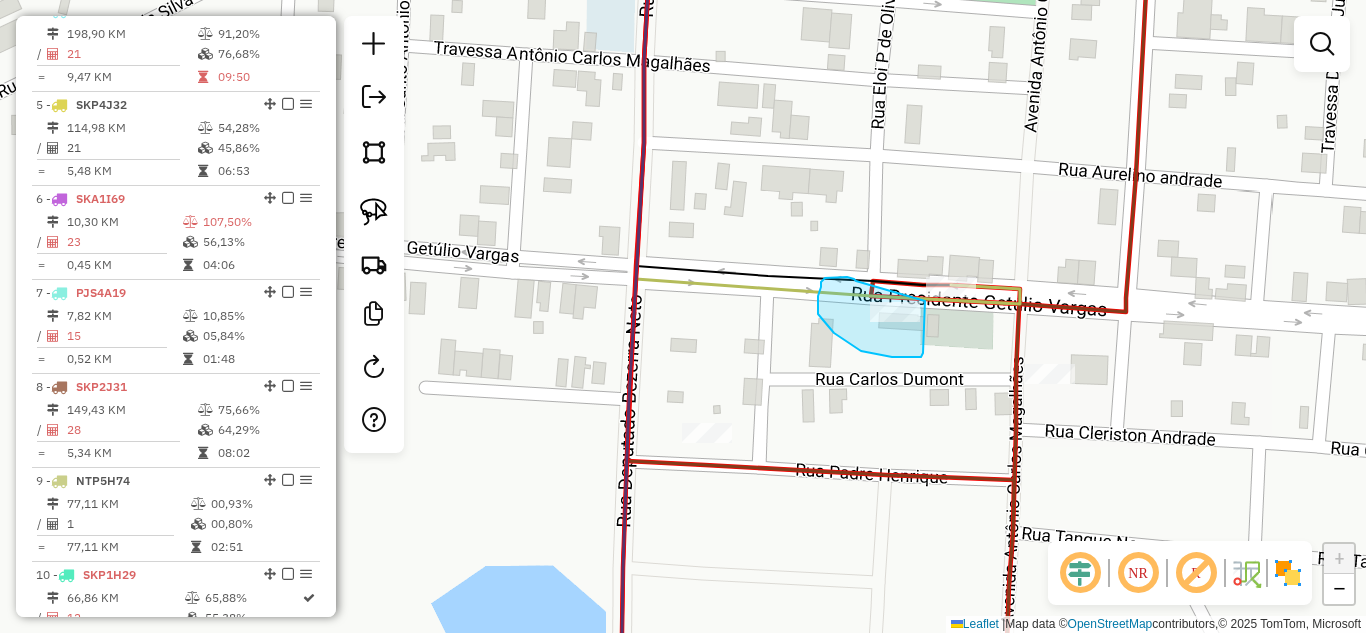 drag, startPoint x: 856, startPoint y: 281, endPoint x: 922, endPoint y: 284, distance: 66.068146 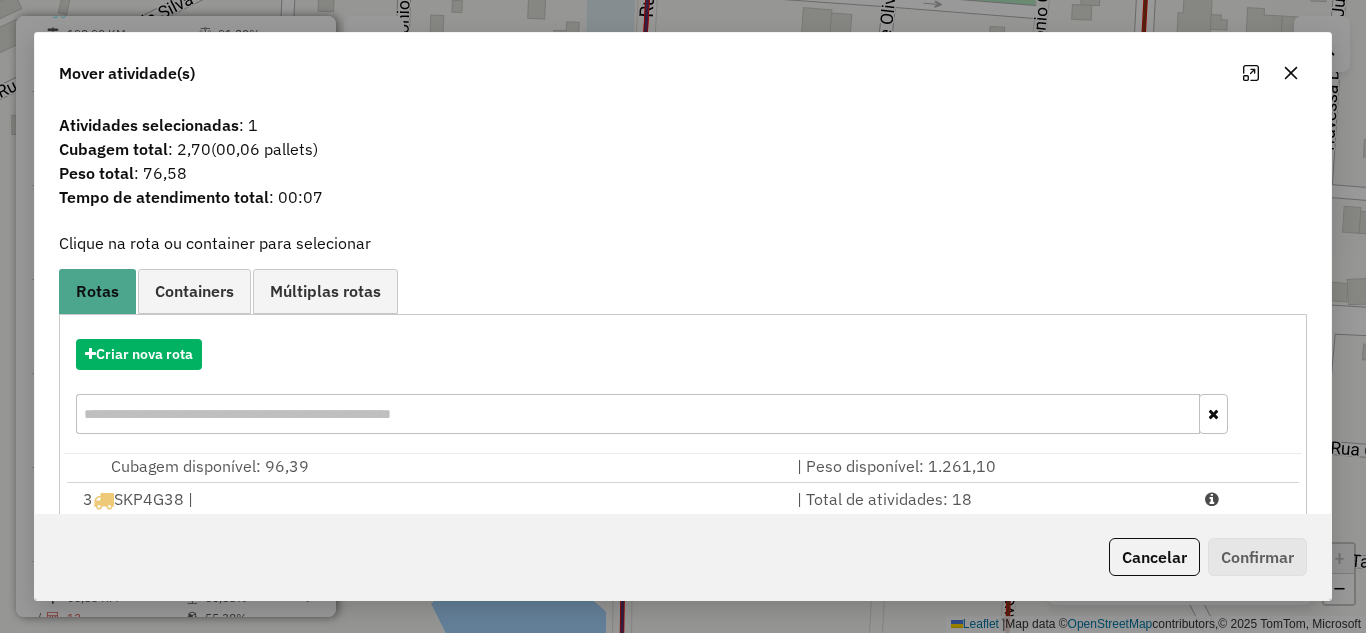 scroll, scrollTop: 410, scrollLeft: 0, axis: vertical 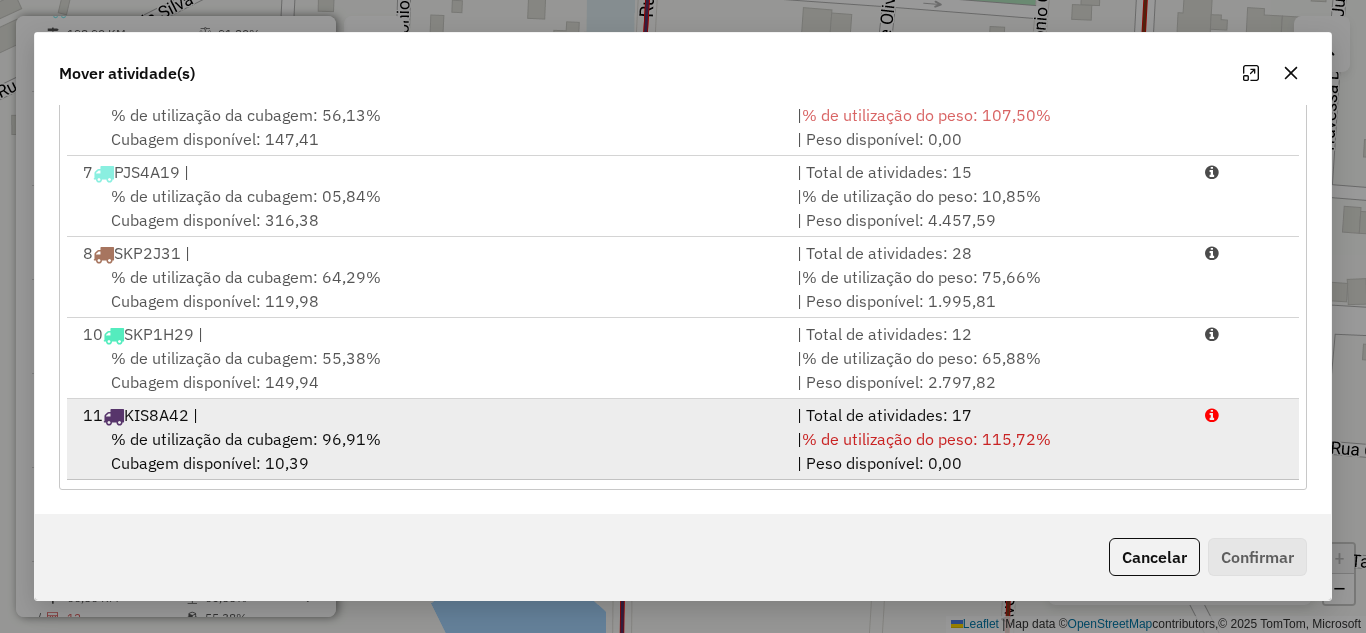 click on "% de utilização da cubagem: 96,91%  Cubagem disponível: 10,39" at bounding box center (428, 451) 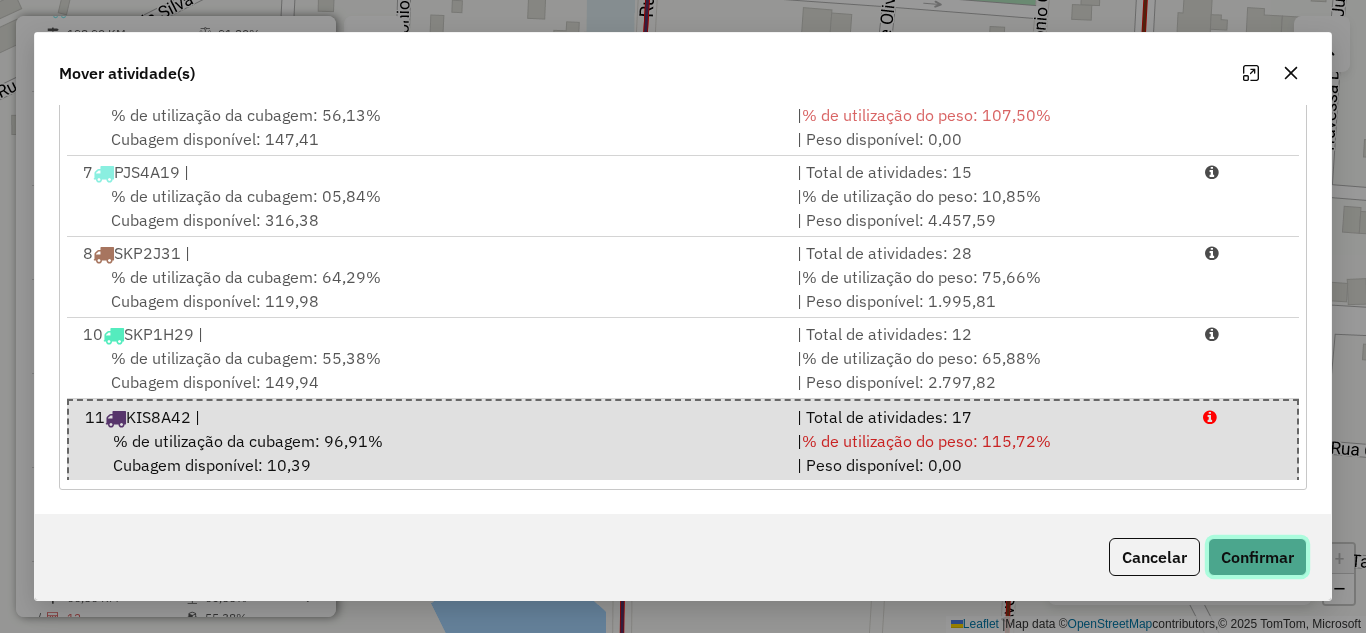 click on "Confirmar" 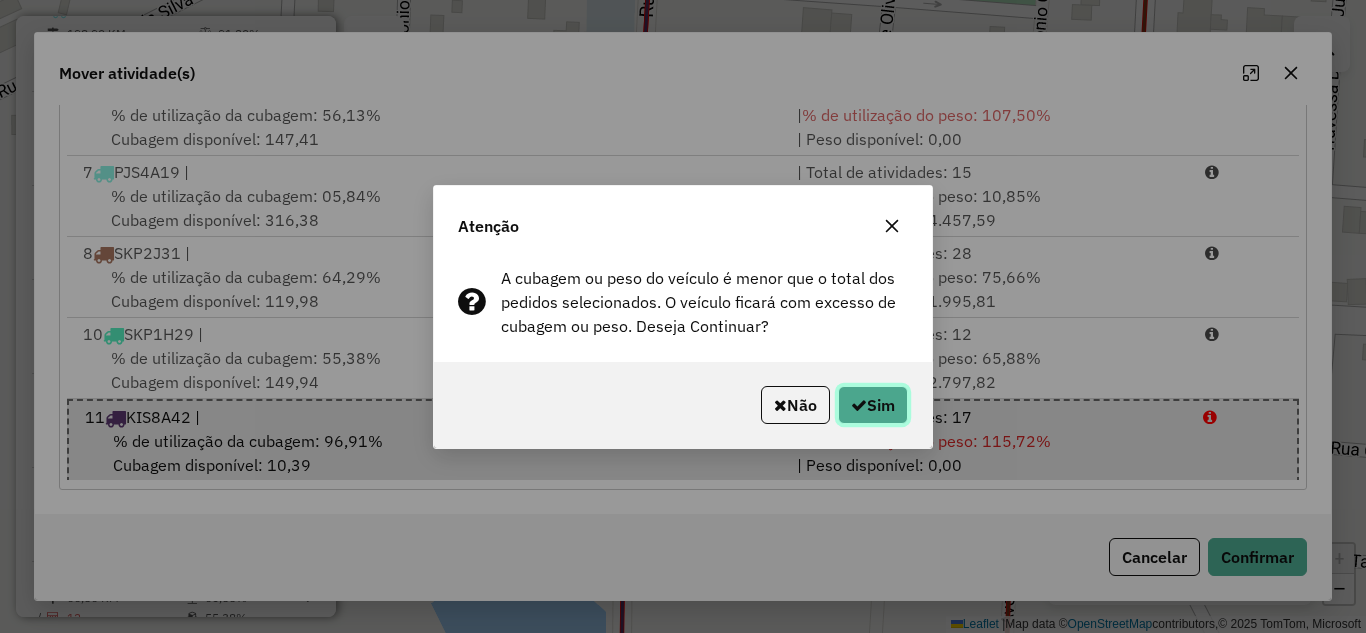 click on "Sim" 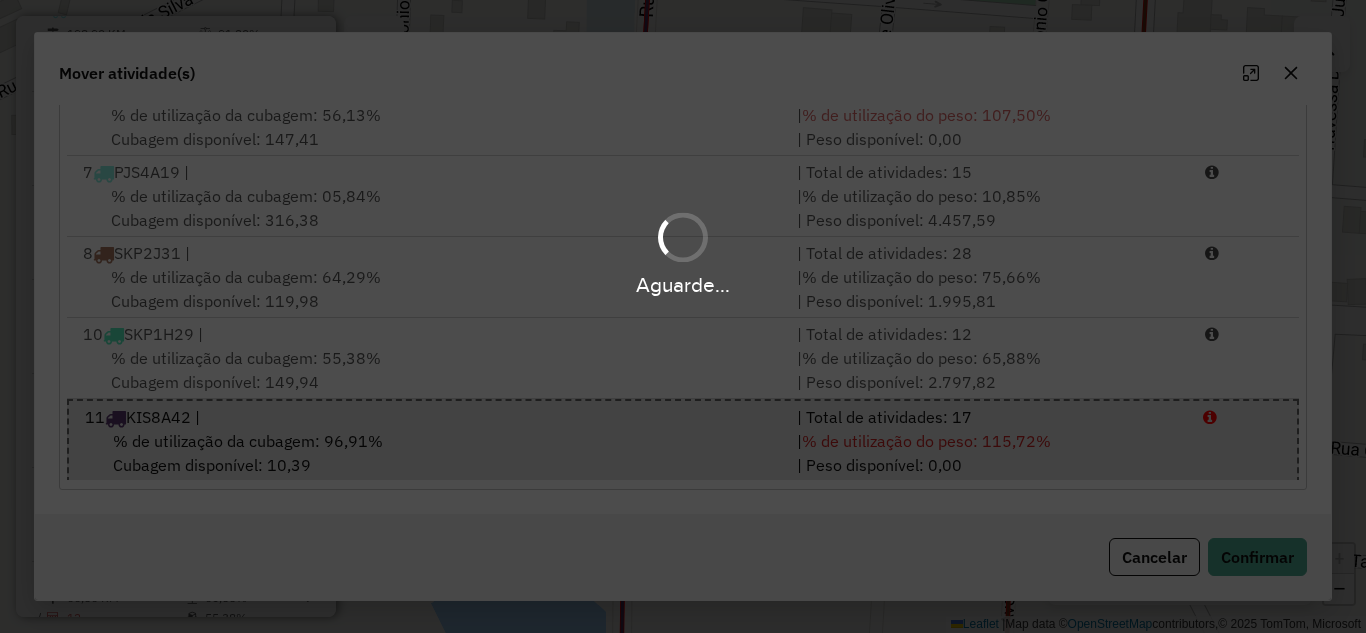 scroll, scrollTop: 0, scrollLeft: 0, axis: both 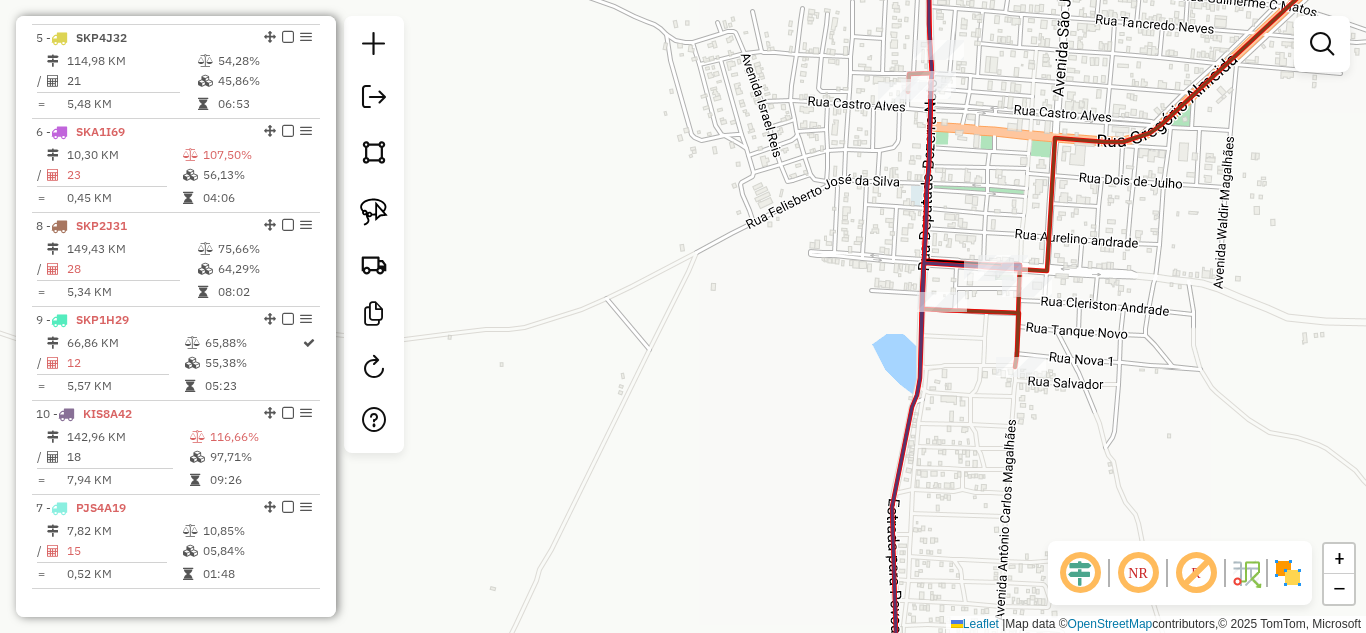 drag, startPoint x: 263, startPoint y: 242, endPoint x: 244, endPoint y: 583, distance: 341.5289 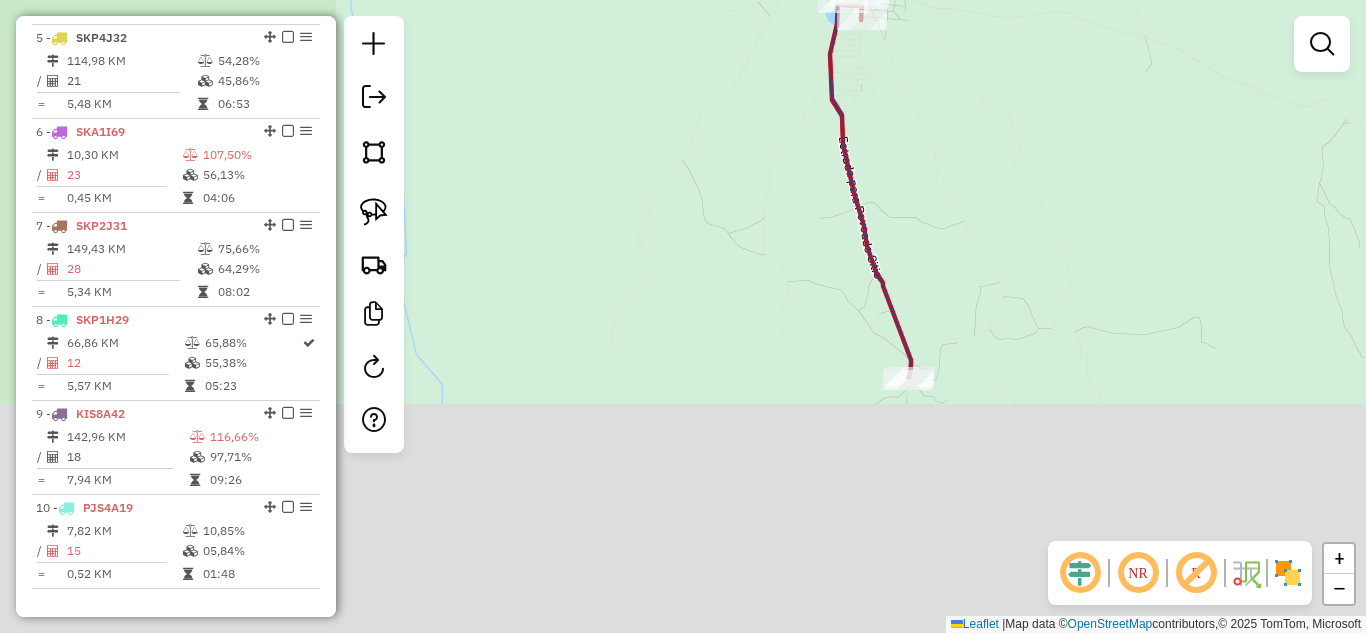 drag, startPoint x: 1031, startPoint y: 416, endPoint x: 1017, endPoint y: 98, distance: 318.308 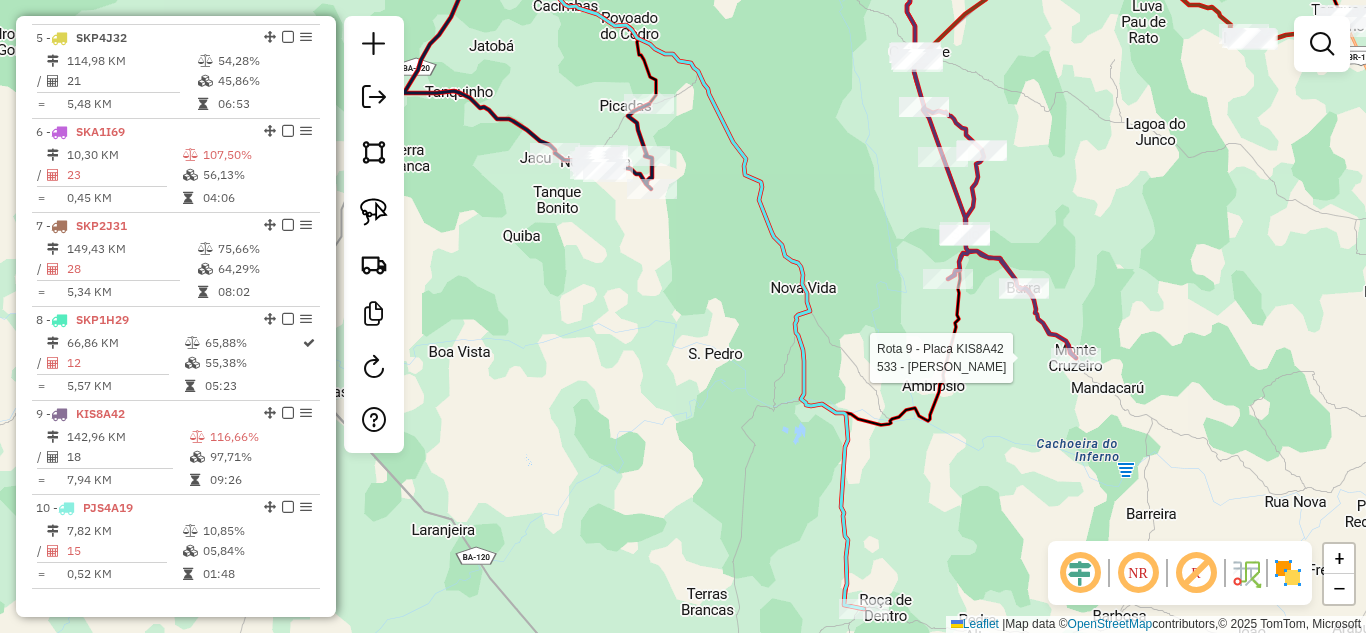 select on "*********" 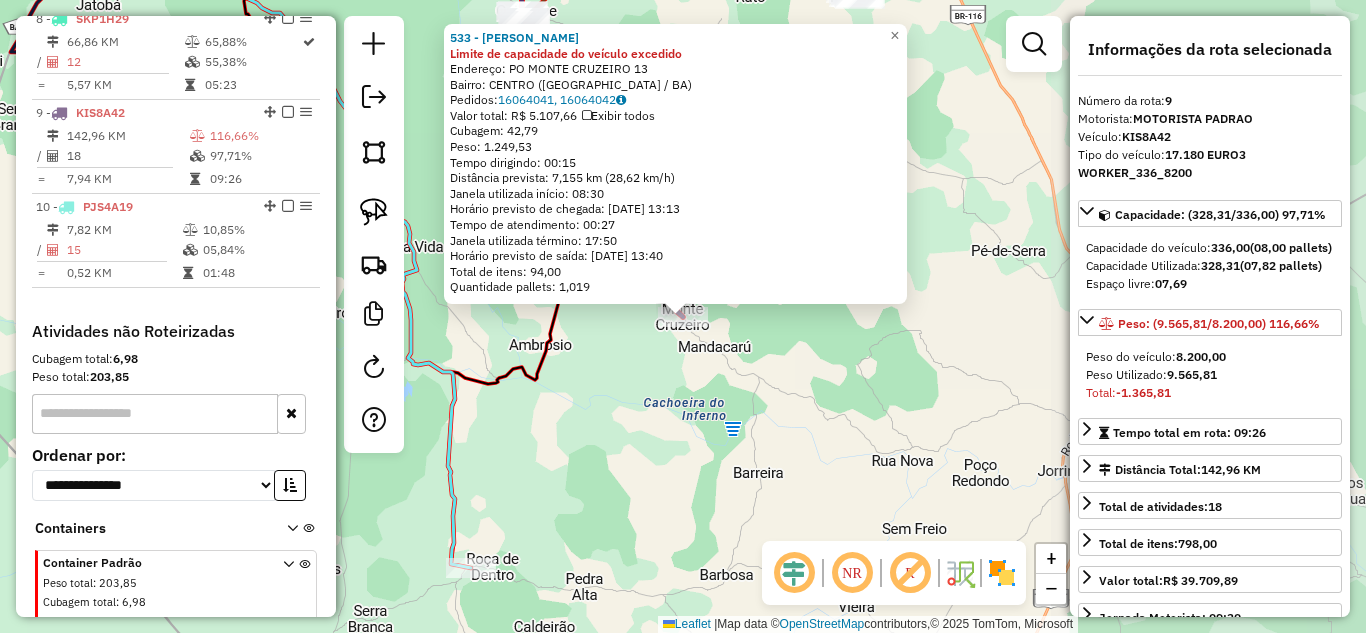 scroll, scrollTop: 1507, scrollLeft: 0, axis: vertical 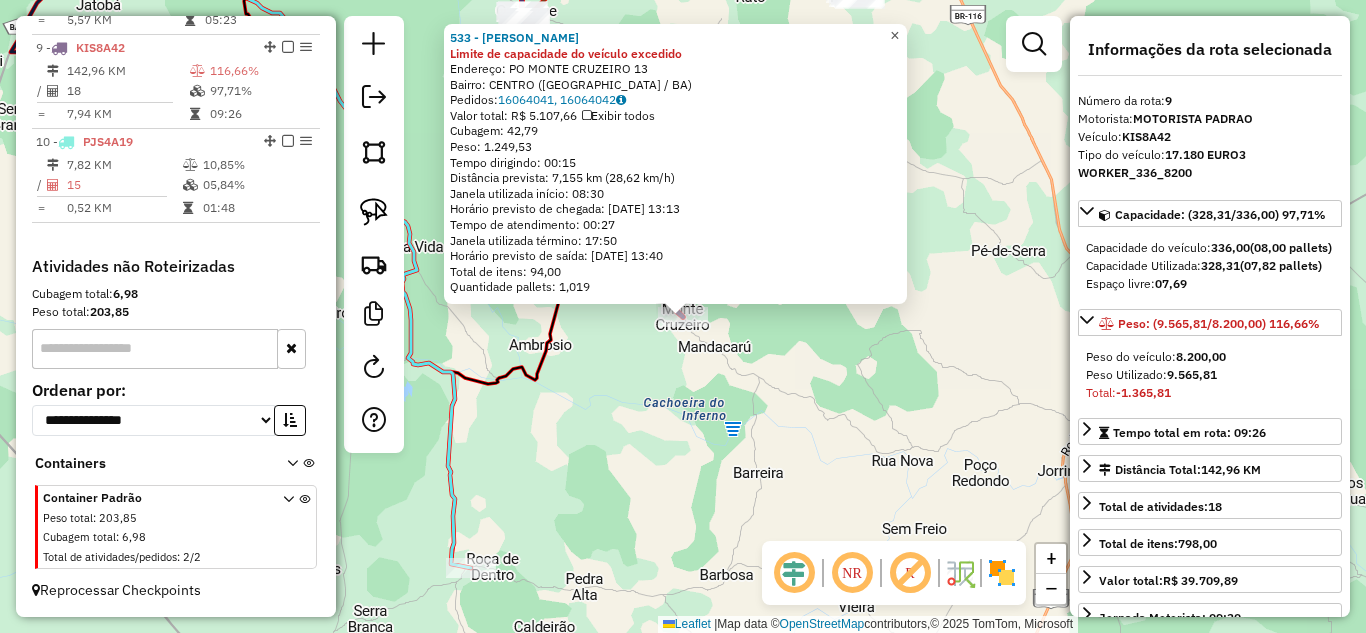 click on "×" 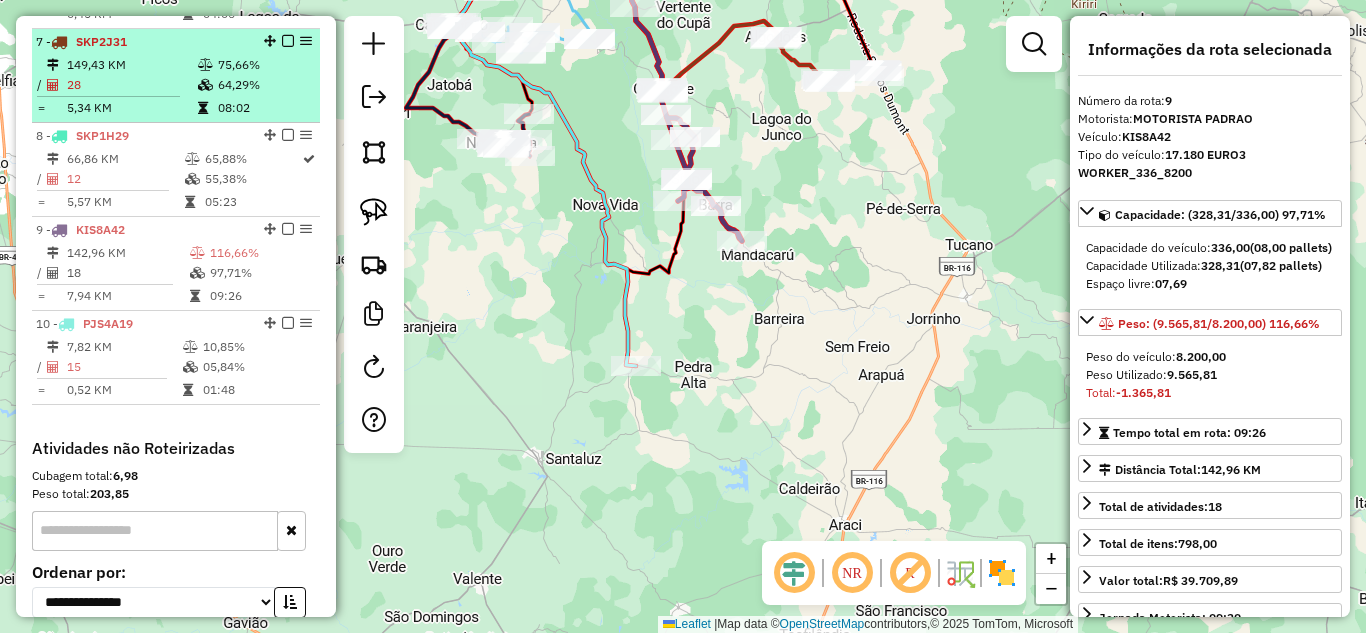 scroll, scrollTop: 1107, scrollLeft: 0, axis: vertical 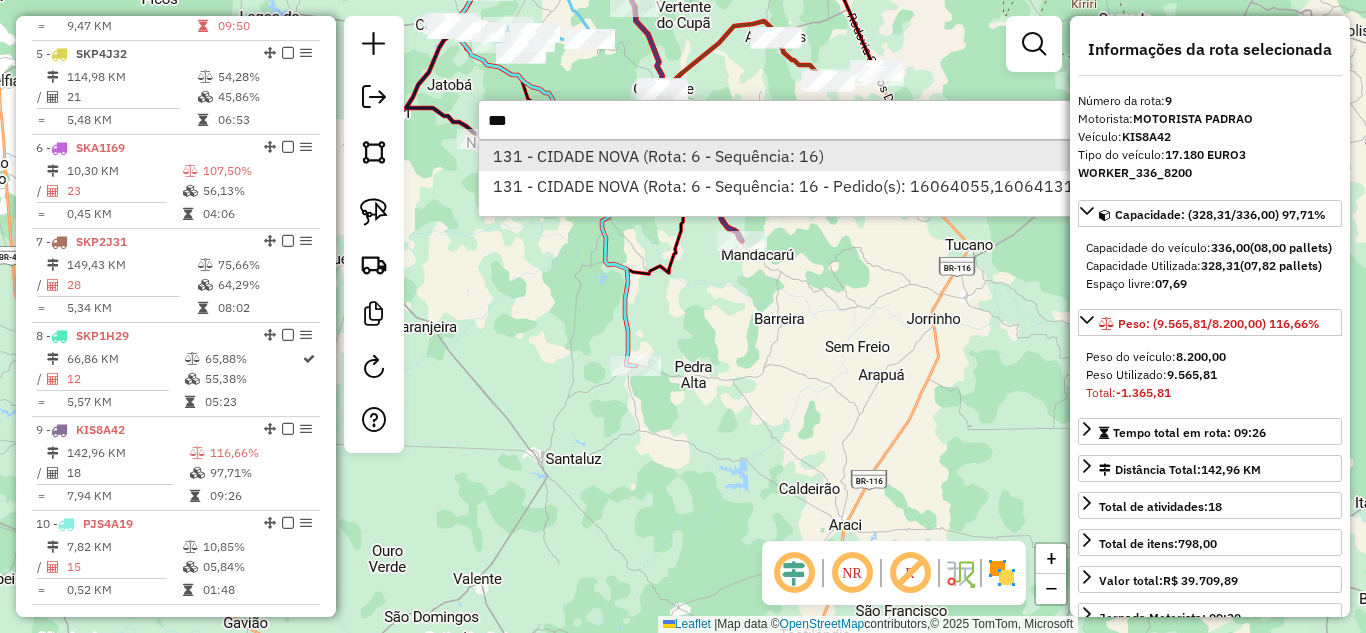 type on "***" 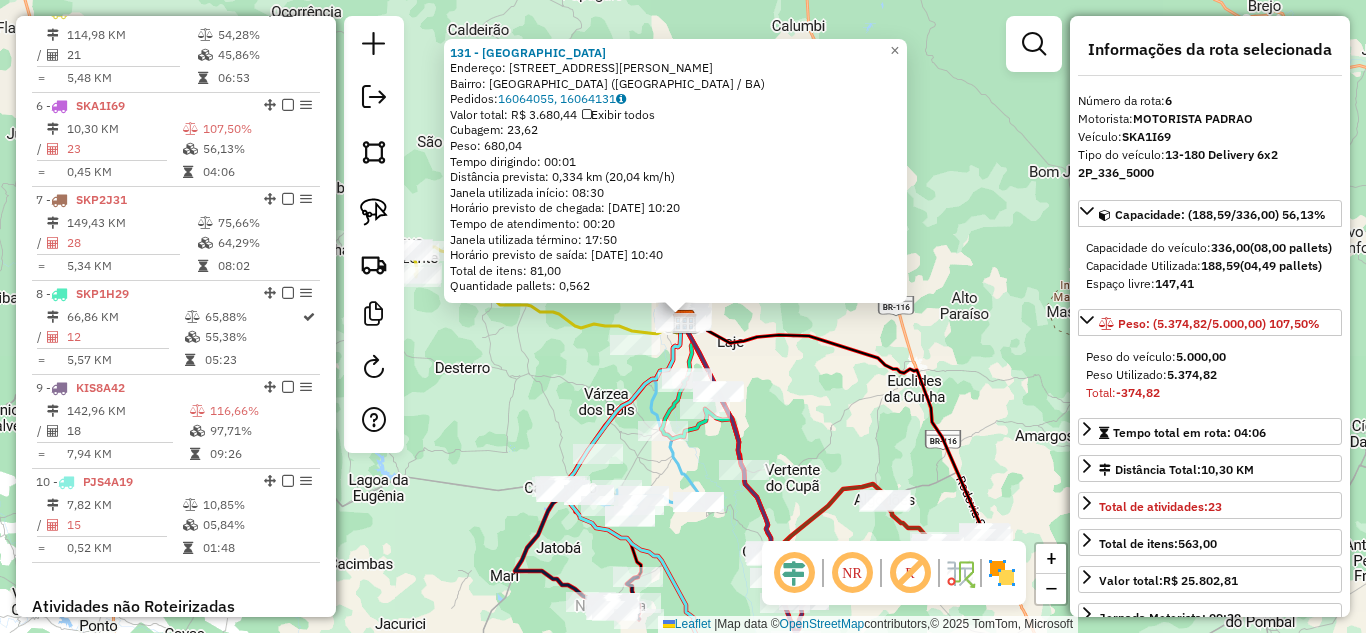 scroll, scrollTop: 1244, scrollLeft: 0, axis: vertical 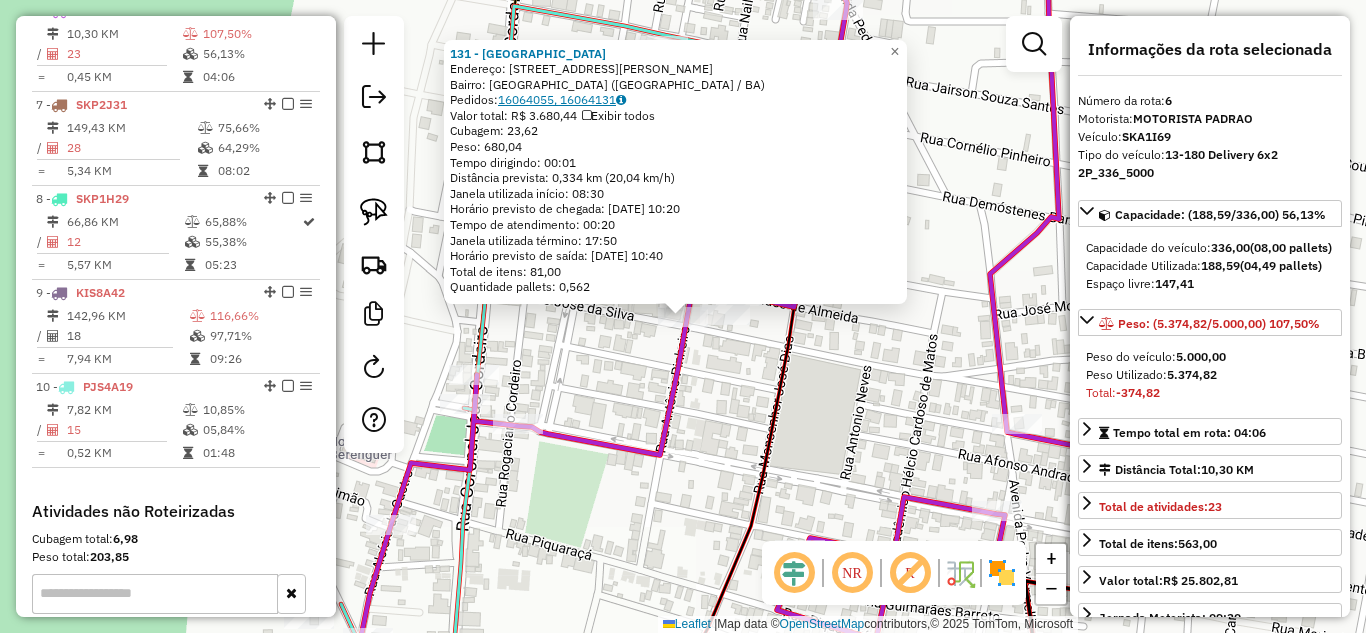 click on "16064055, 16064131" 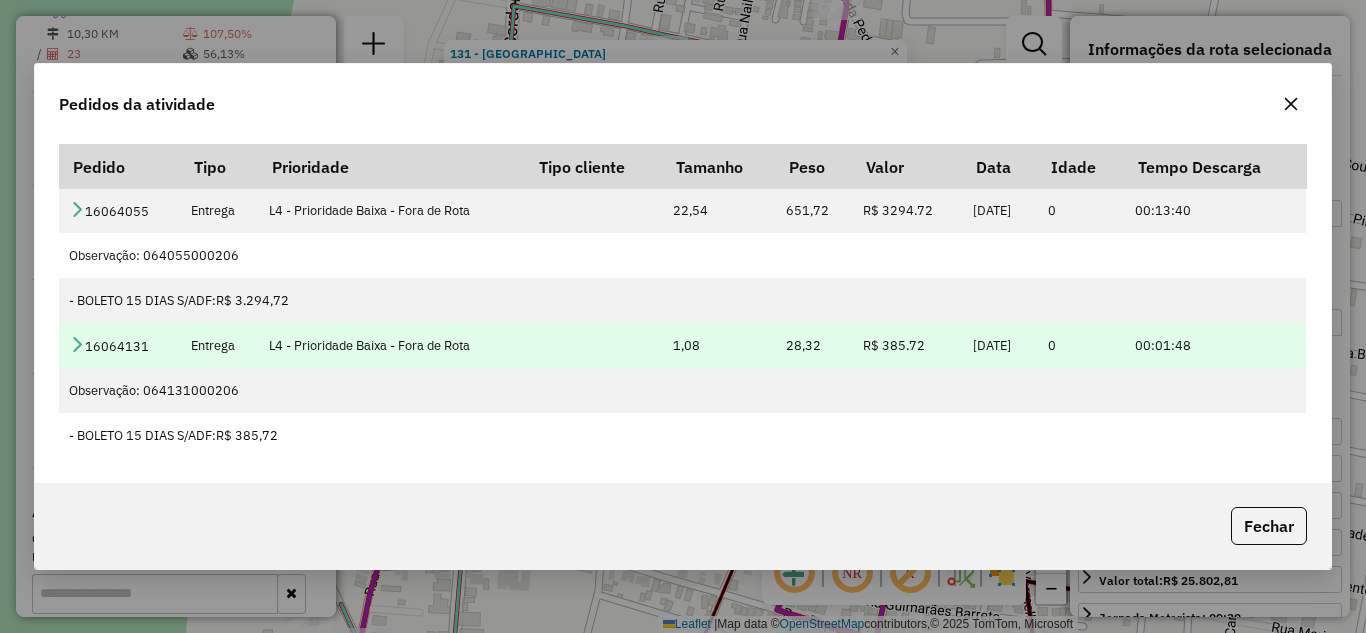 click at bounding box center [77, 344] 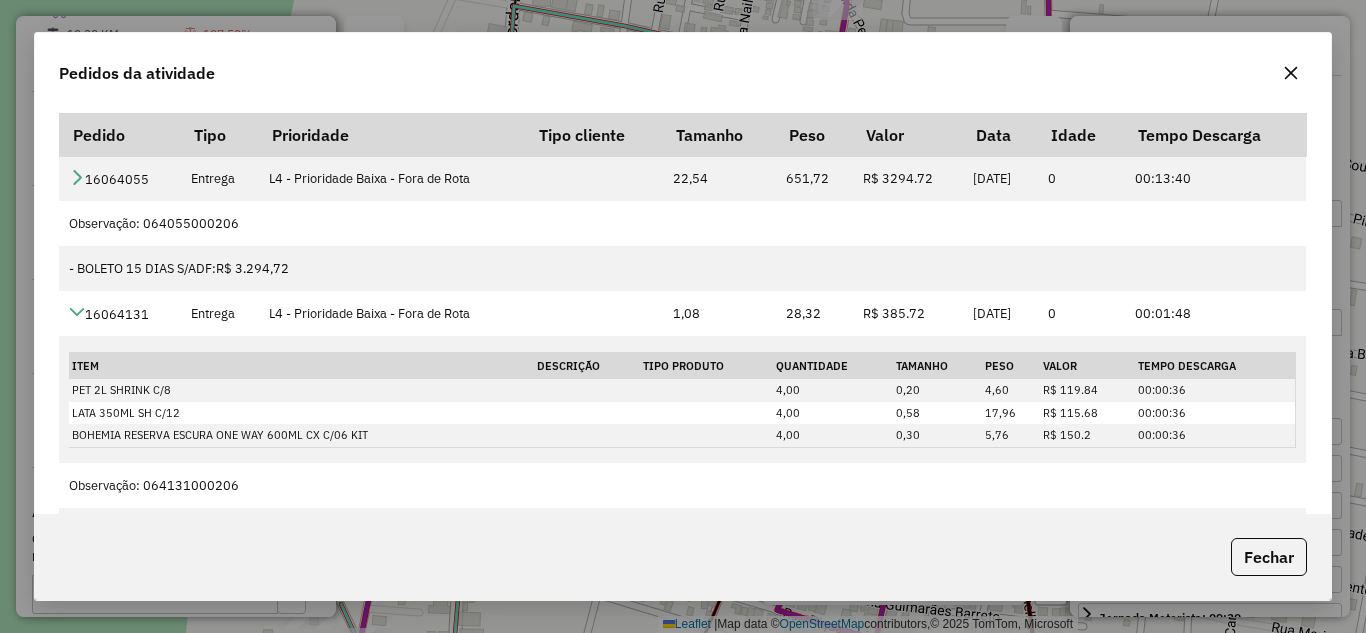 click 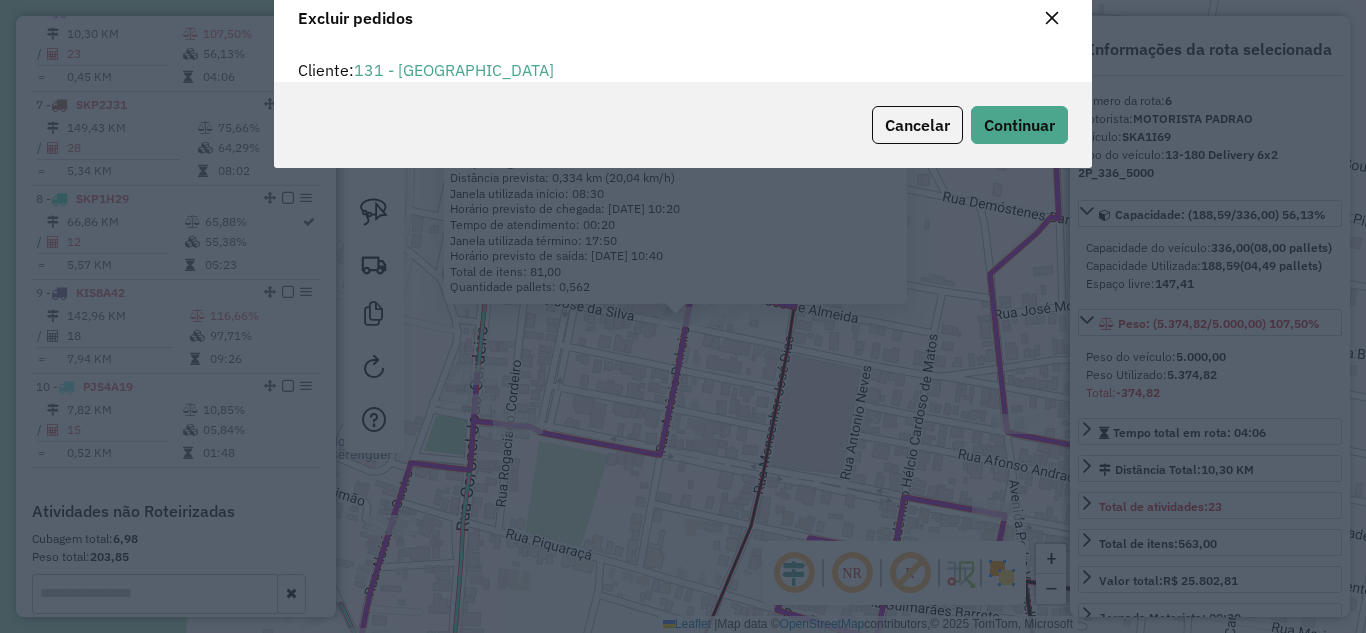 scroll, scrollTop: 0, scrollLeft: 0, axis: both 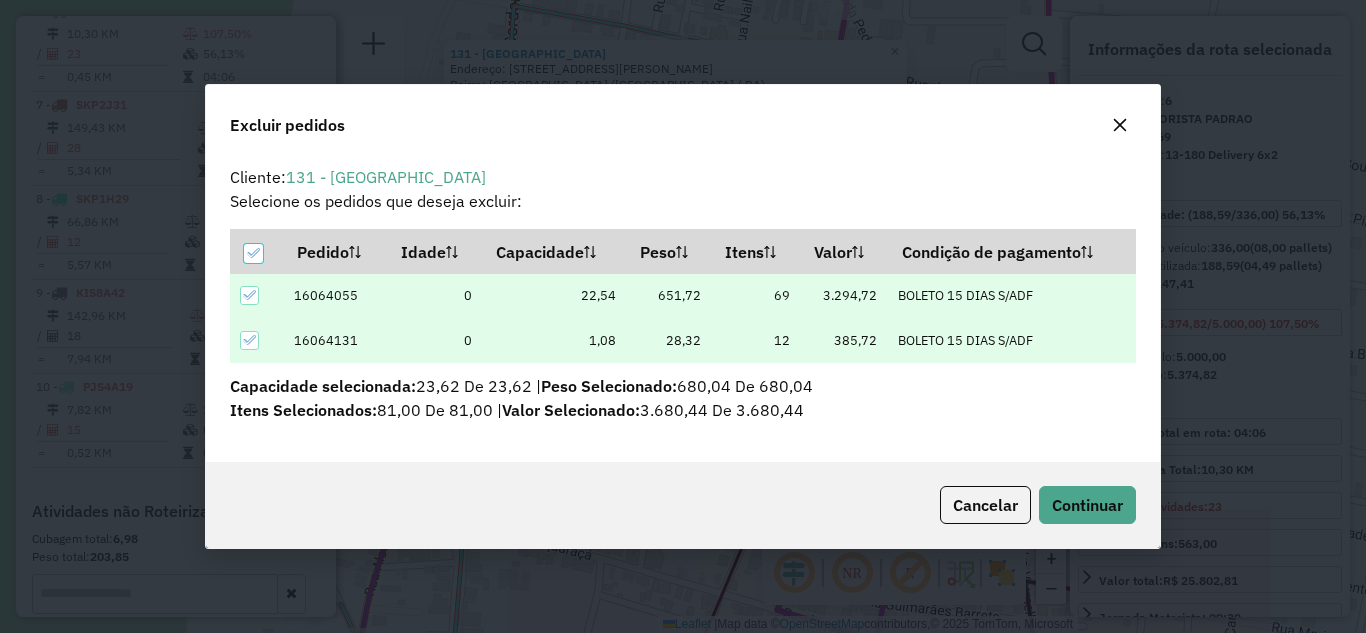 click at bounding box center (249, 295) 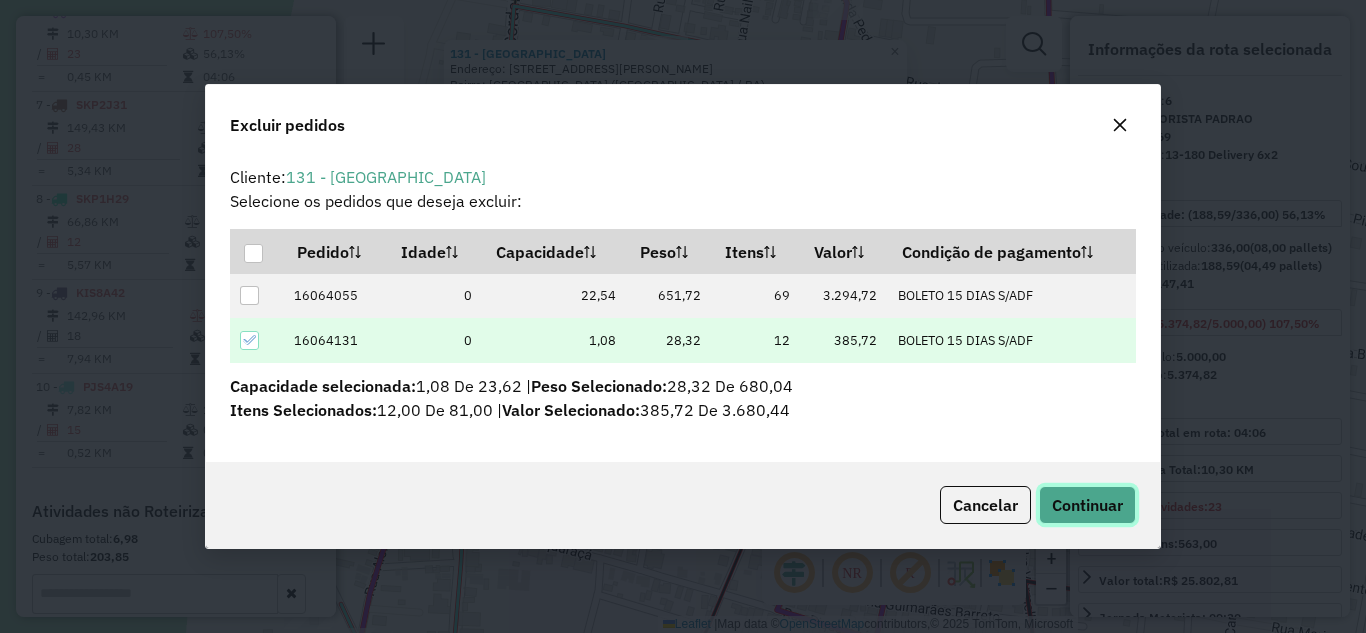 click on "Continuar" 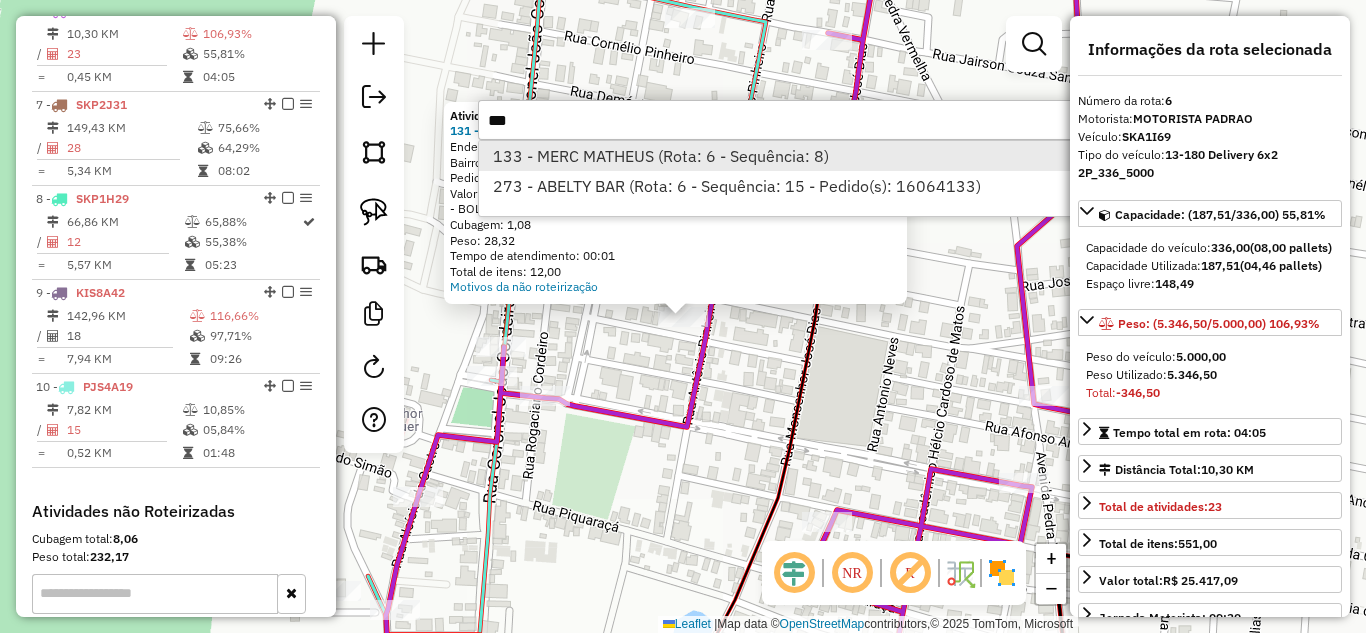 type on "***" 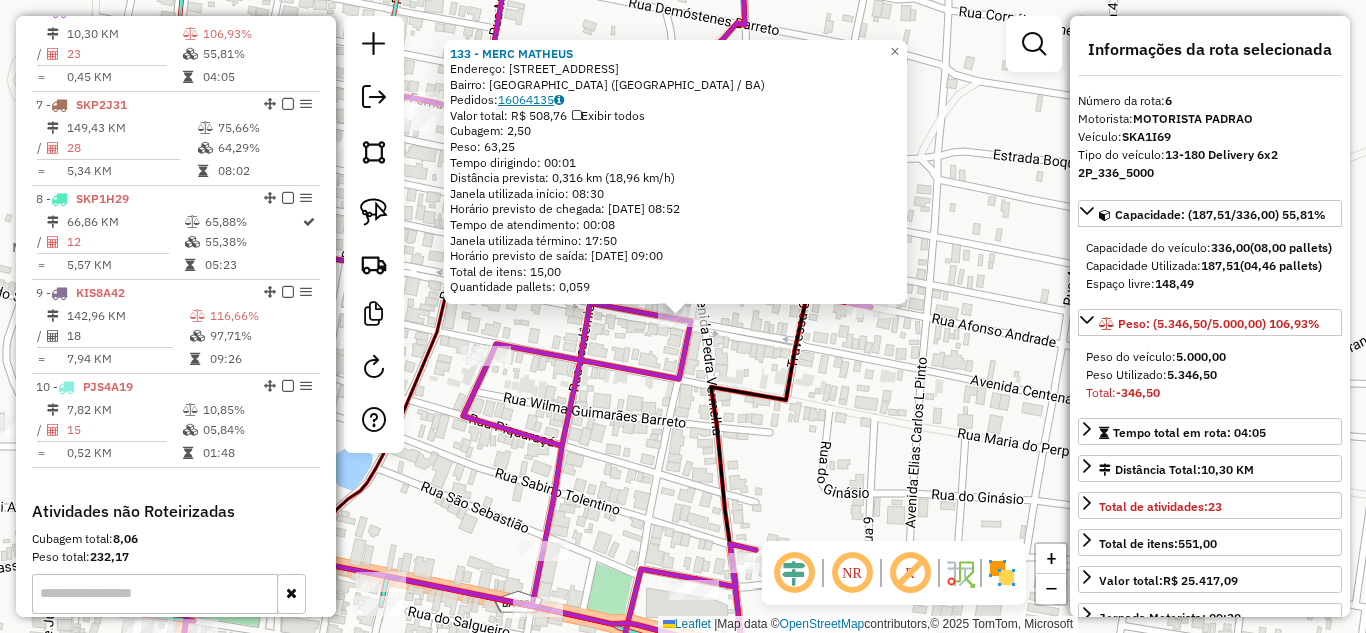 click 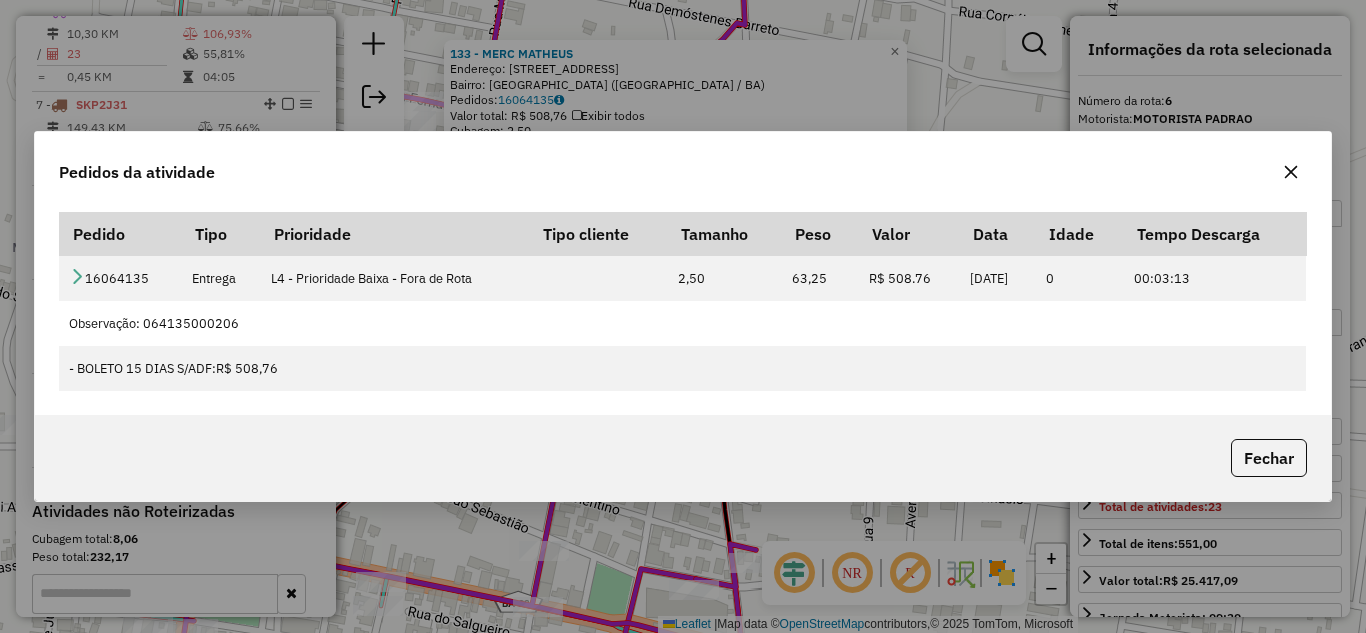 click 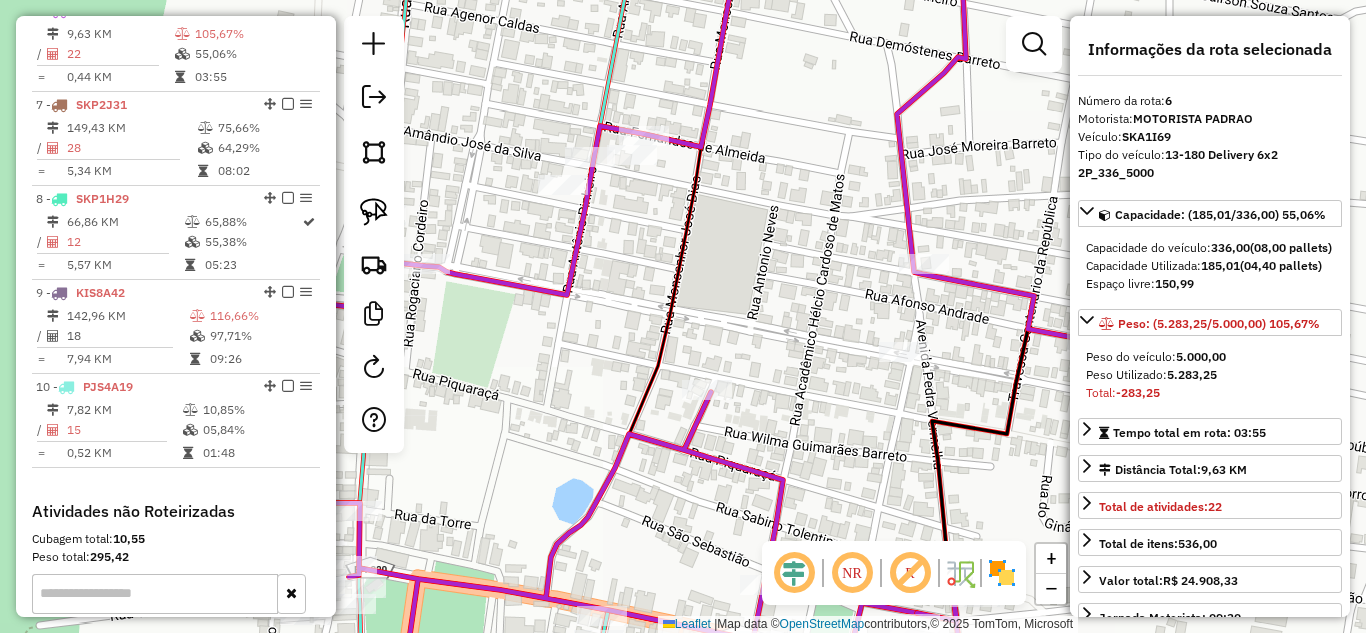 drag, startPoint x: 662, startPoint y: 307, endPoint x: 798, endPoint y: 336, distance: 139.05754 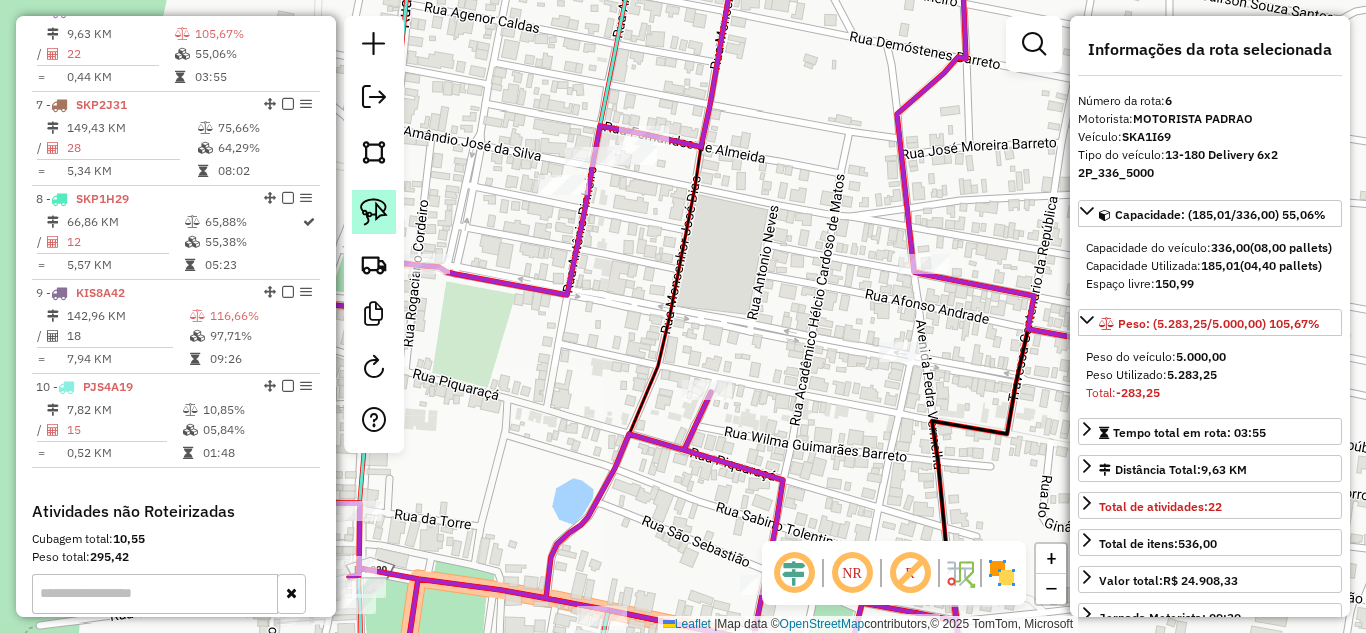 click 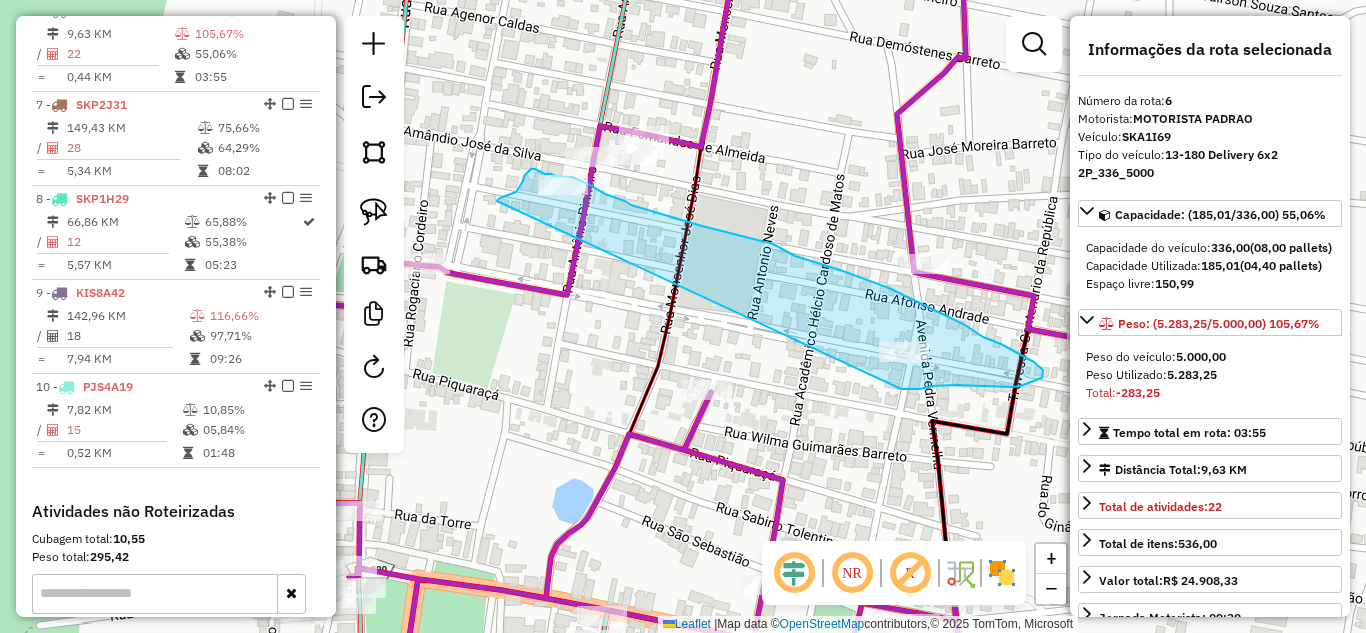 drag, startPoint x: 505, startPoint y: 196, endPoint x: 901, endPoint y: 389, distance: 440.5281 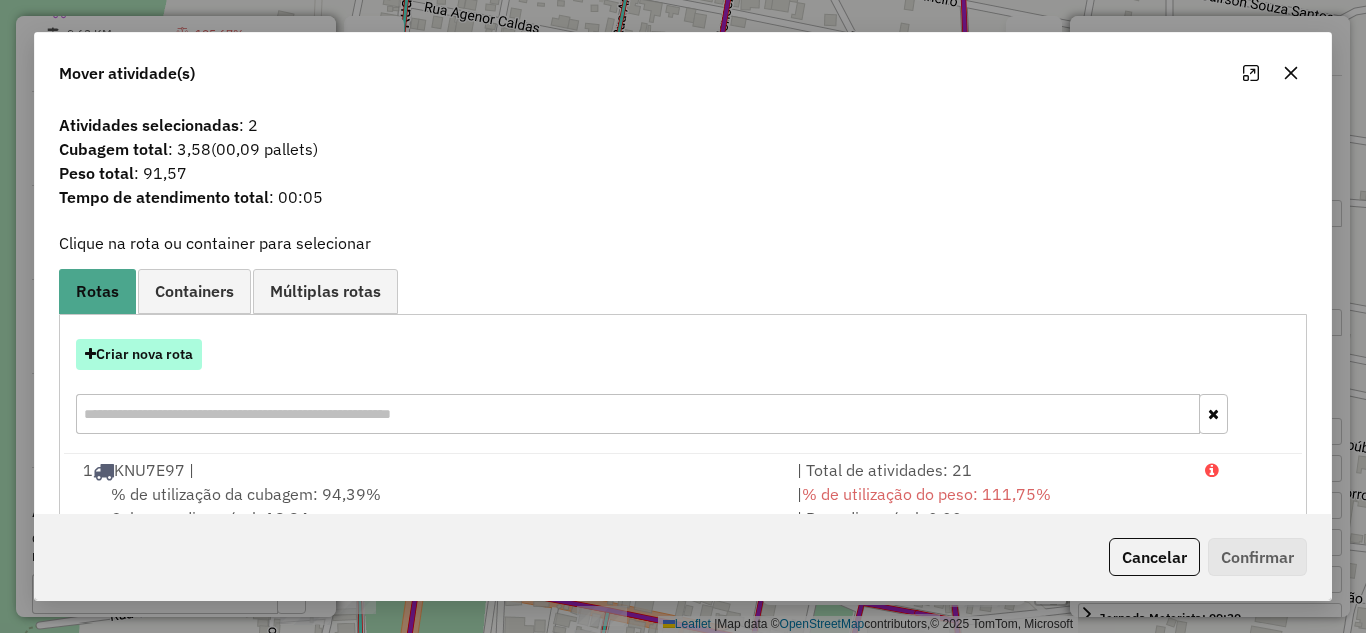 click on "Criar nova rota" at bounding box center [139, 354] 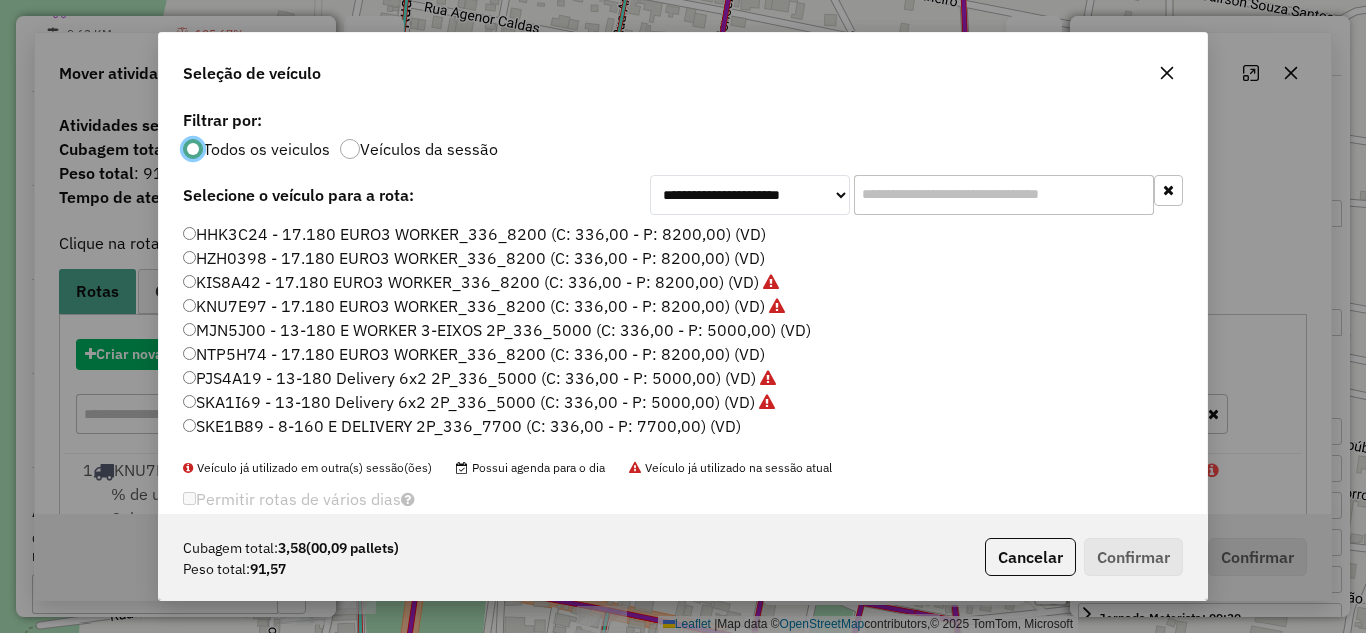 scroll, scrollTop: 11, scrollLeft: 6, axis: both 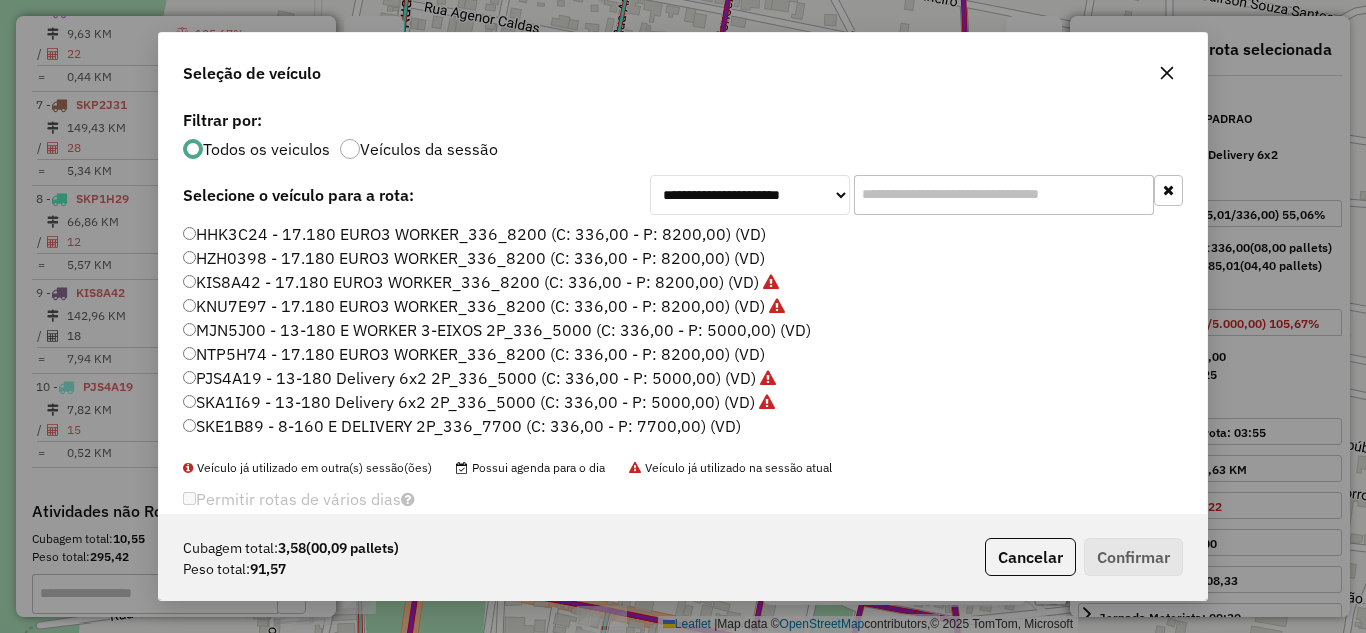 drag, startPoint x: 308, startPoint y: 335, endPoint x: 369, endPoint y: 347, distance: 62.169125 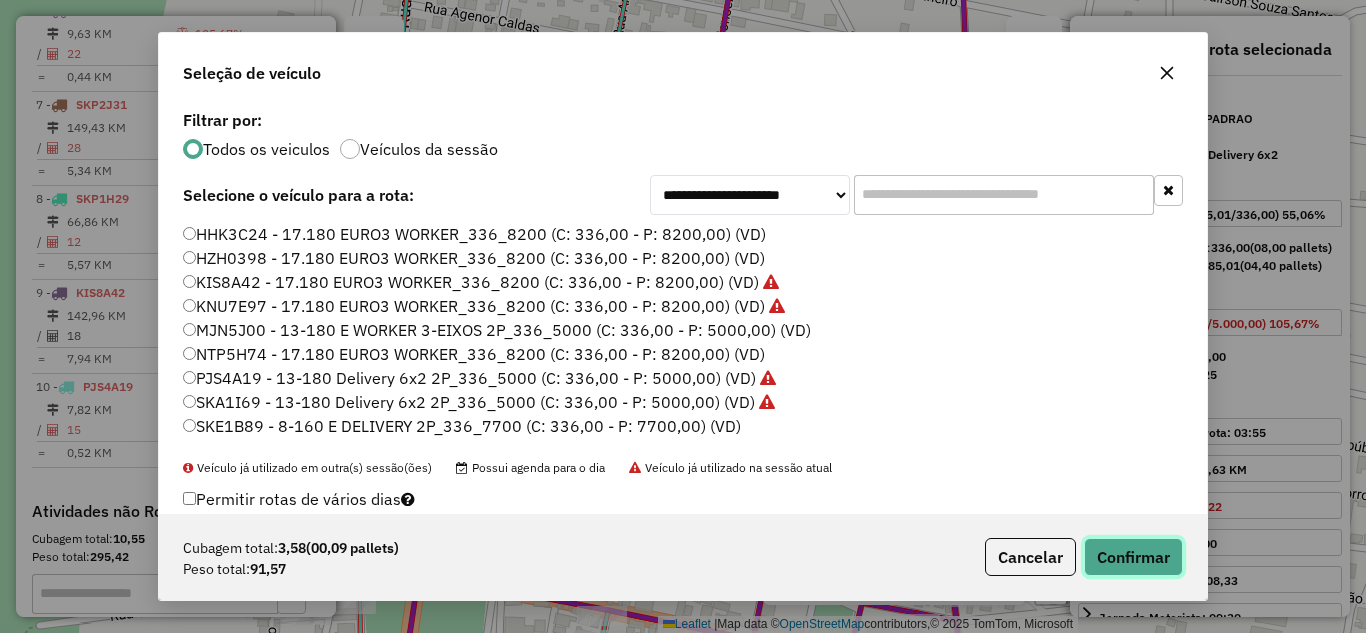 click on "Confirmar" 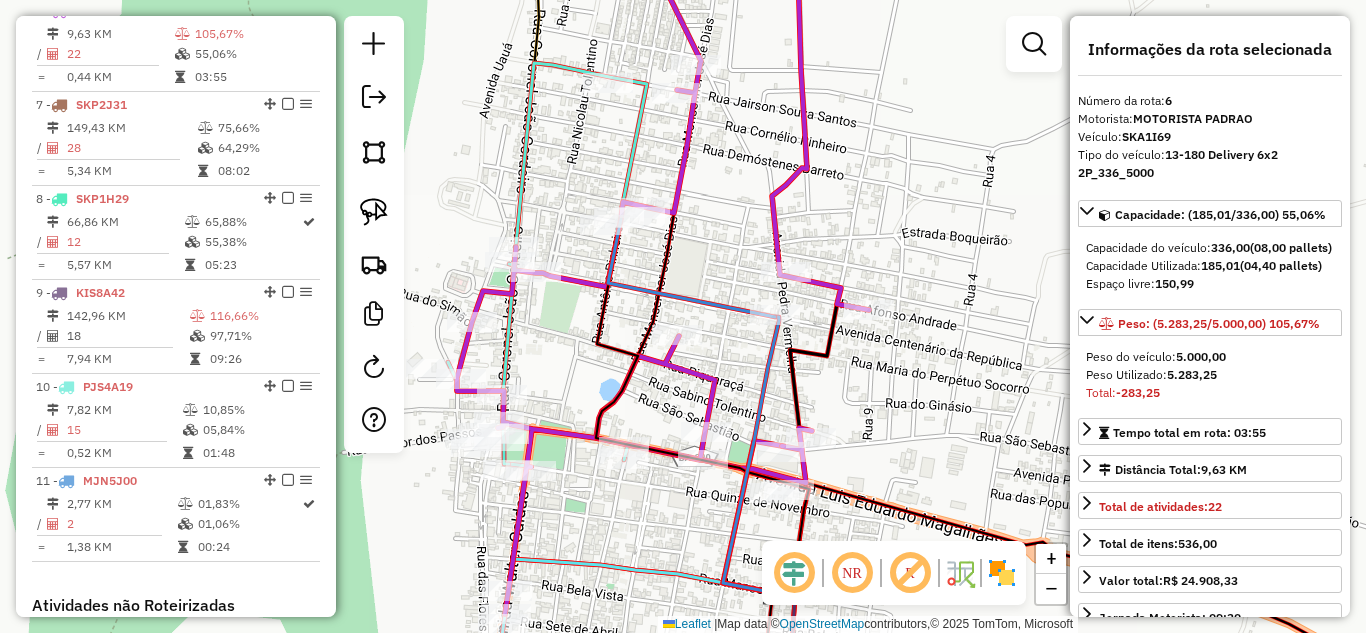 drag, startPoint x: 736, startPoint y: 289, endPoint x: 656, endPoint y: 261, distance: 84.758484 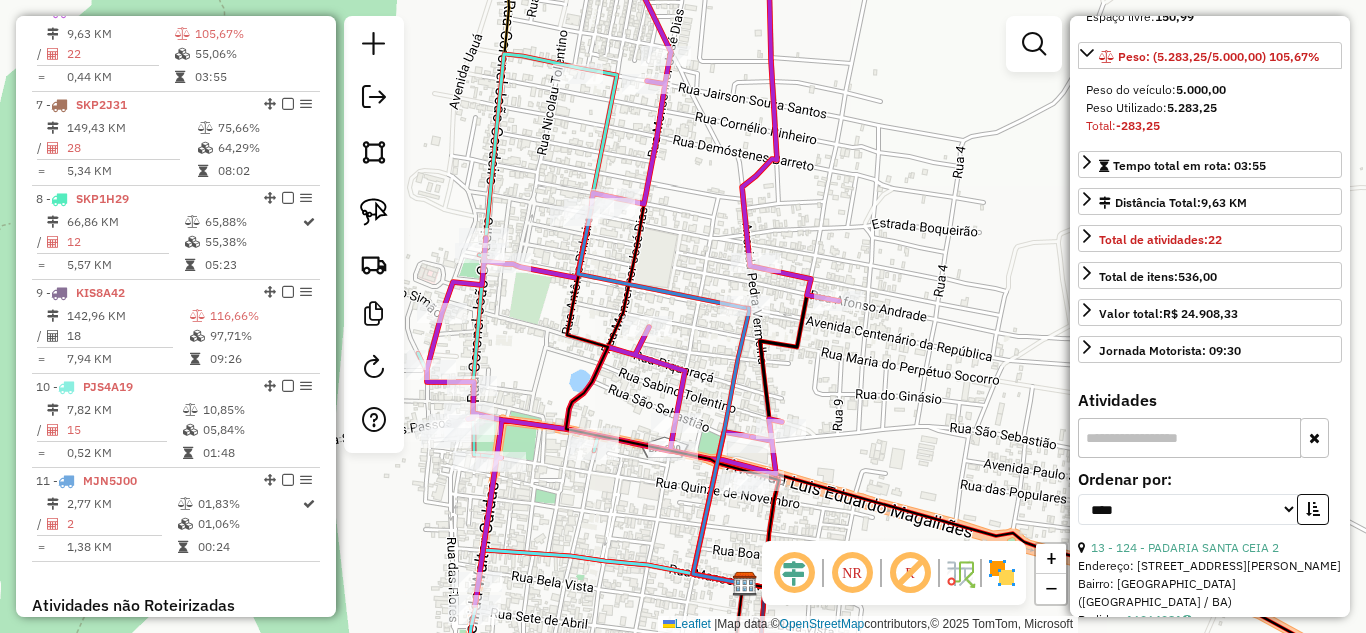 scroll, scrollTop: 400, scrollLeft: 0, axis: vertical 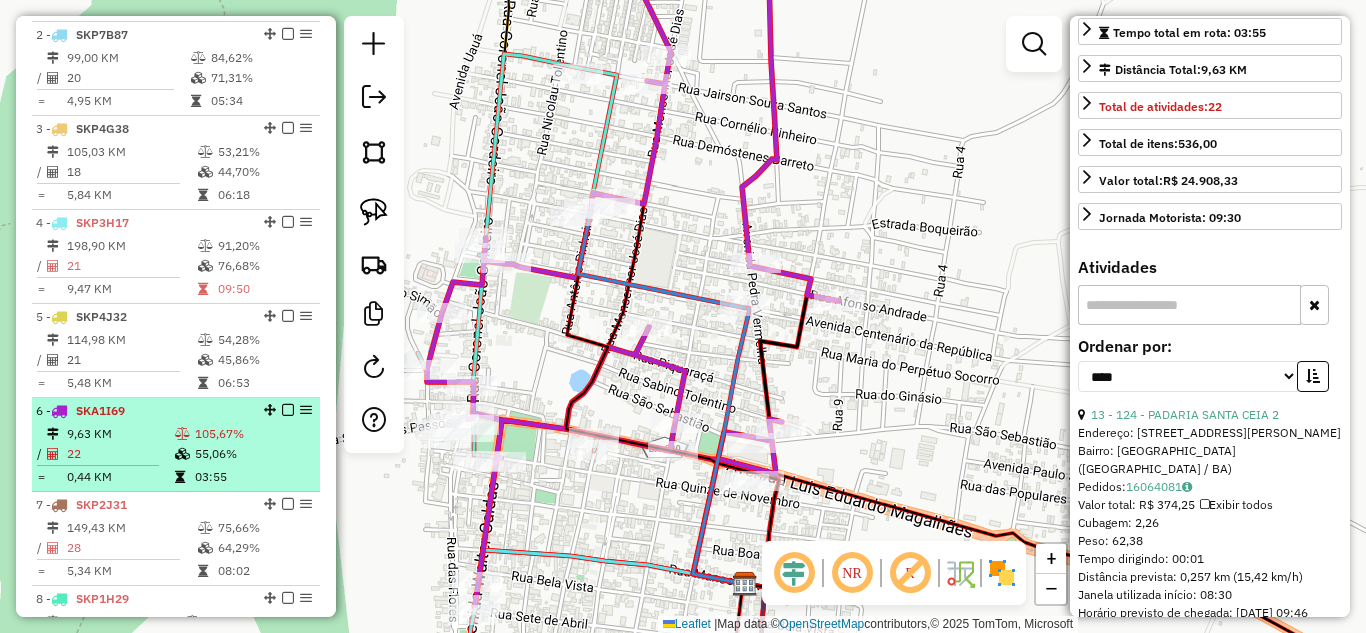 click on "9,63 KM" at bounding box center (120, 434) 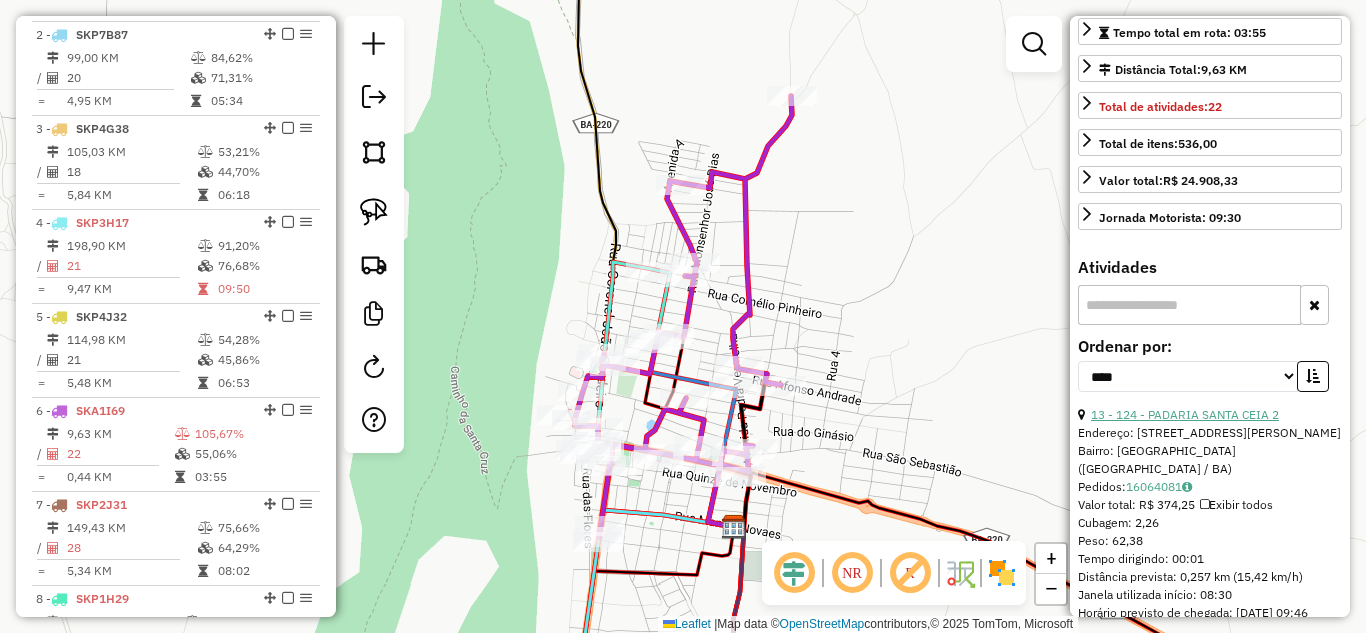 scroll, scrollTop: 600, scrollLeft: 0, axis: vertical 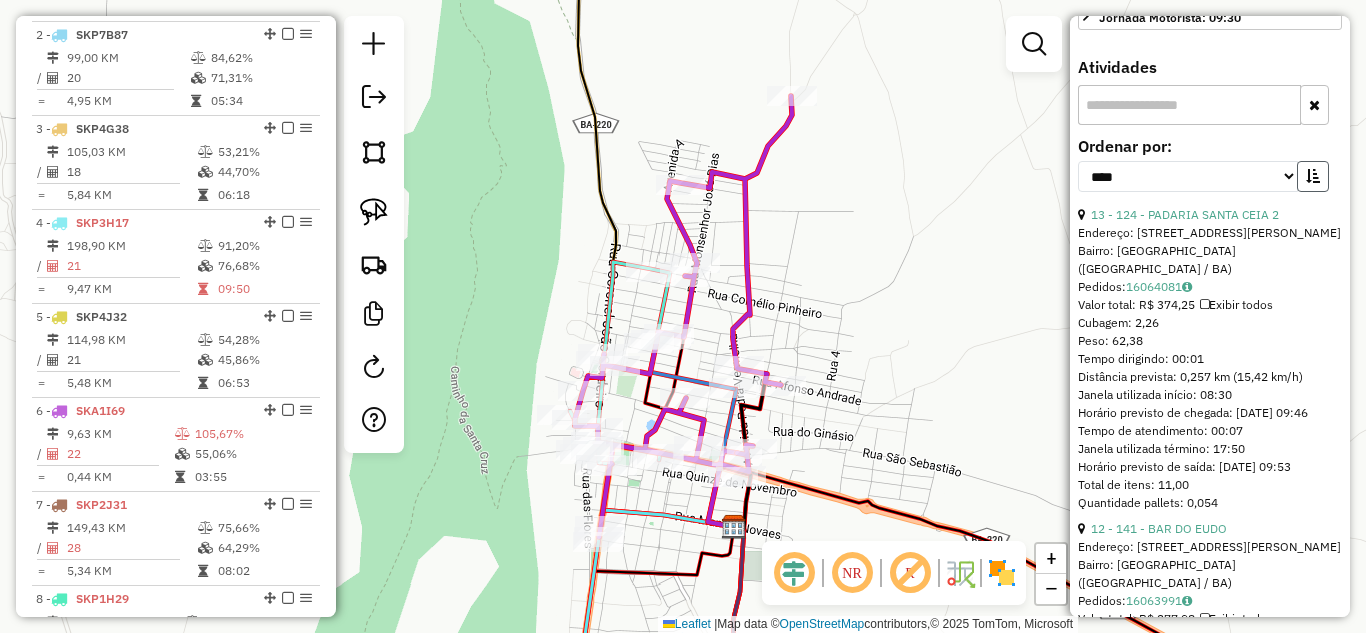 click at bounding box center (1313, 176) 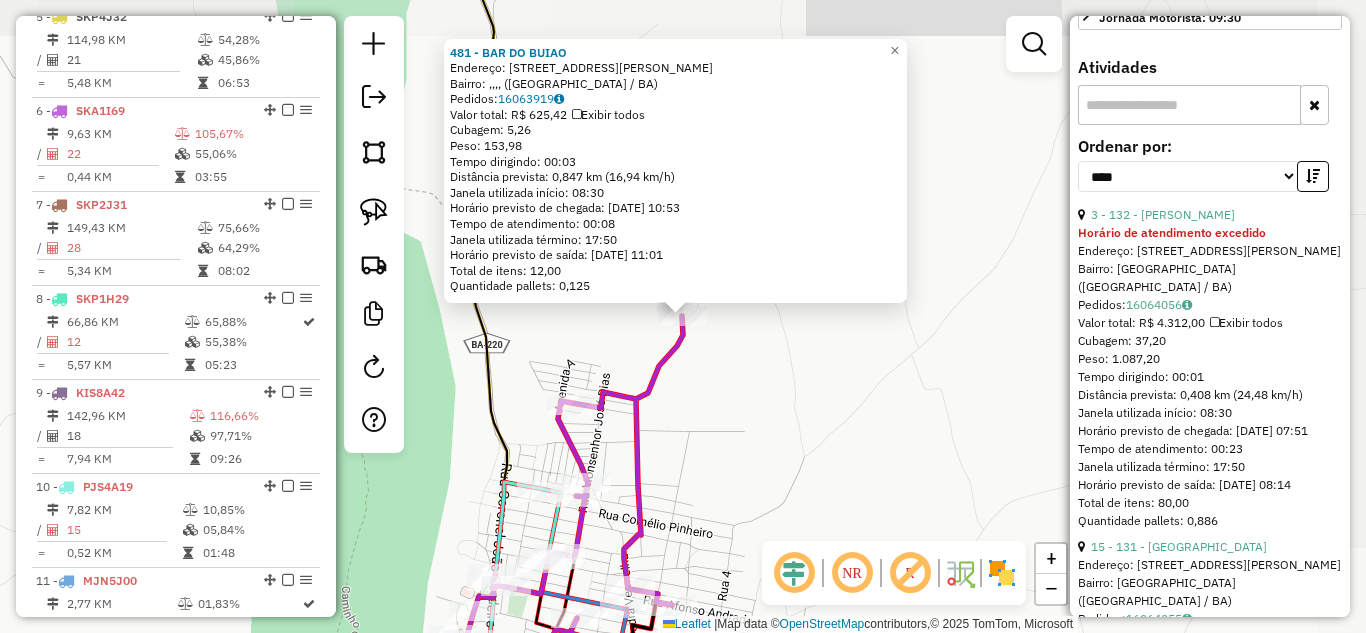 scroll, scrollTop: 1244, scrollLeft: 0, axis: vertical 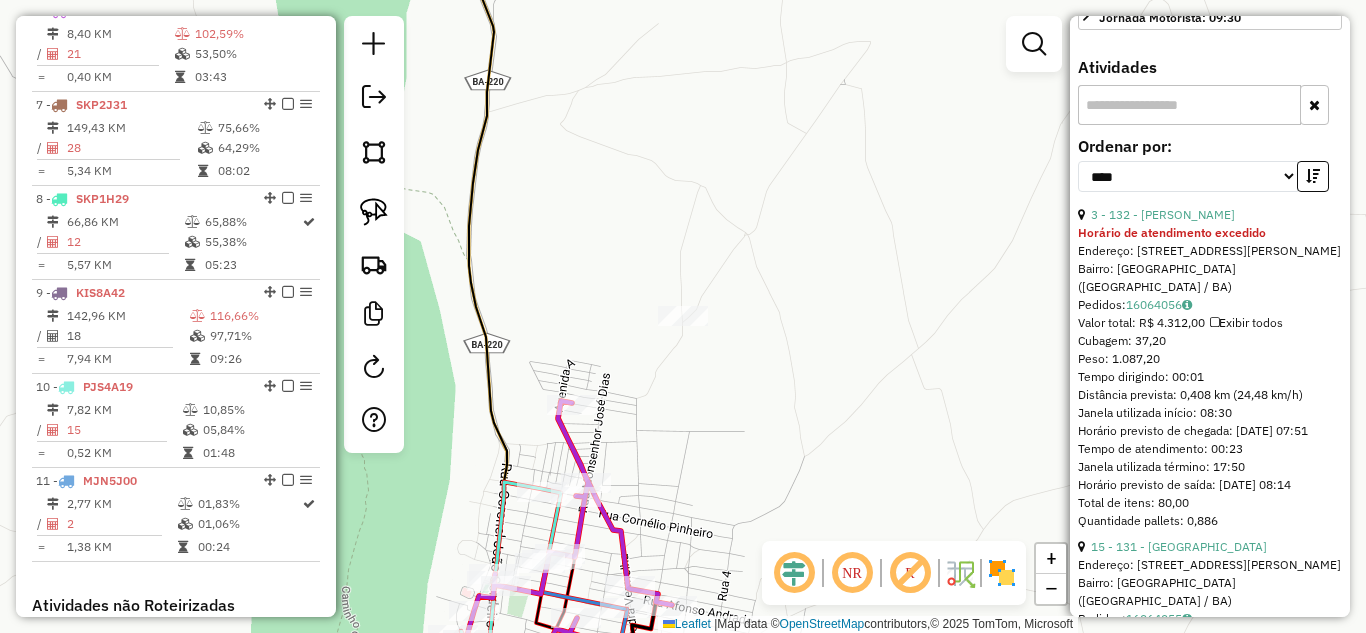 drag, startPoint x: 370, startPoint y: 232, endPoint x: 400, endPoint y: 234, distance: 30.066593 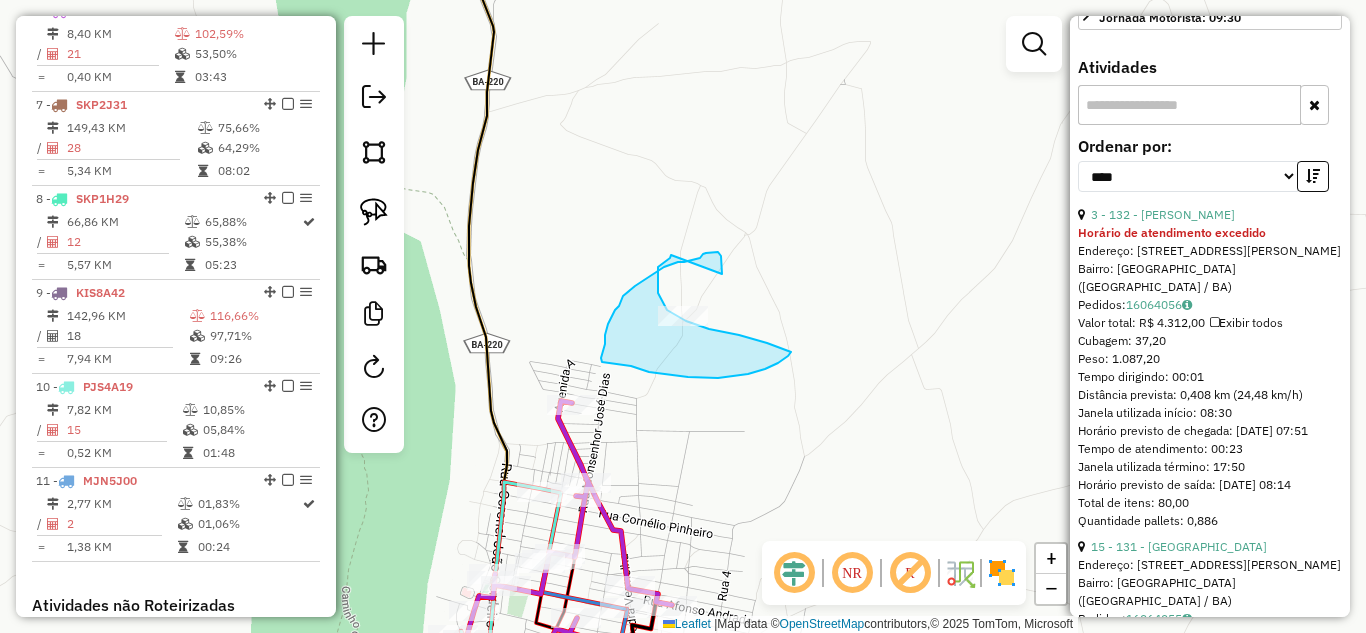 drag, startPoint x: 671, startPoint y: 255, endPoint x: 722, endPoint y: 274, distance: 54.42426 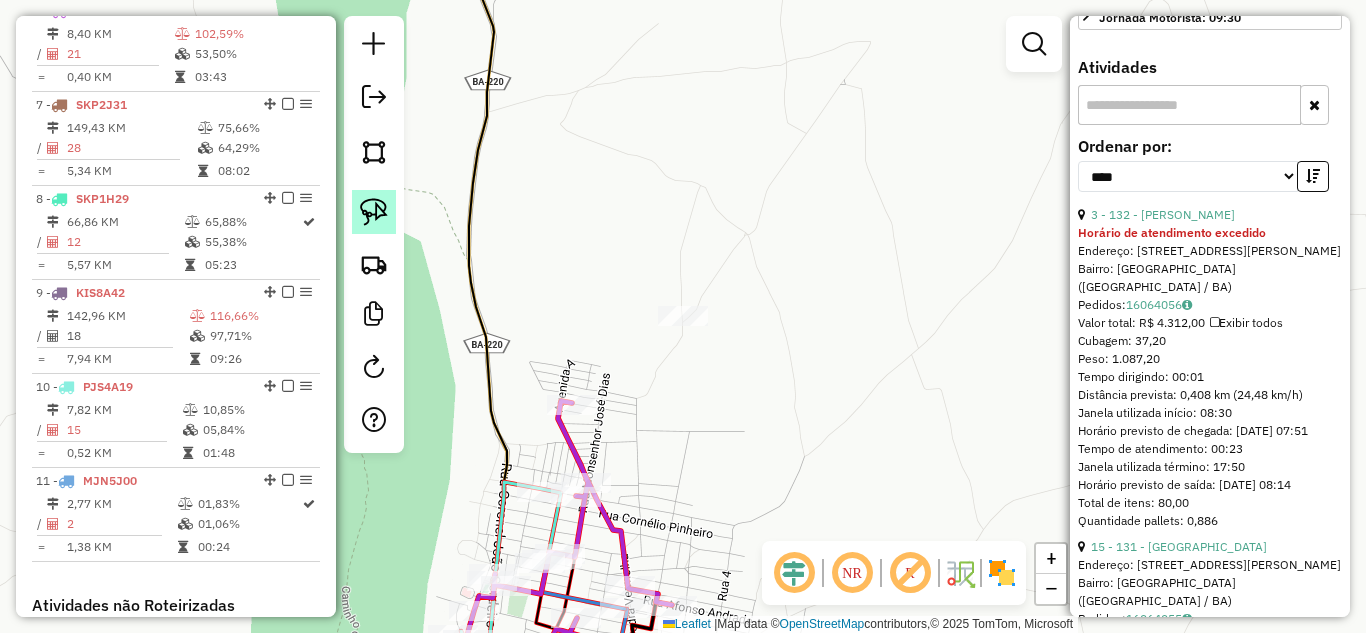 drag, startPoint x: 362, startPoint y: 205, endPoint x: 384, endPoint y: 208, distance: 22.203604 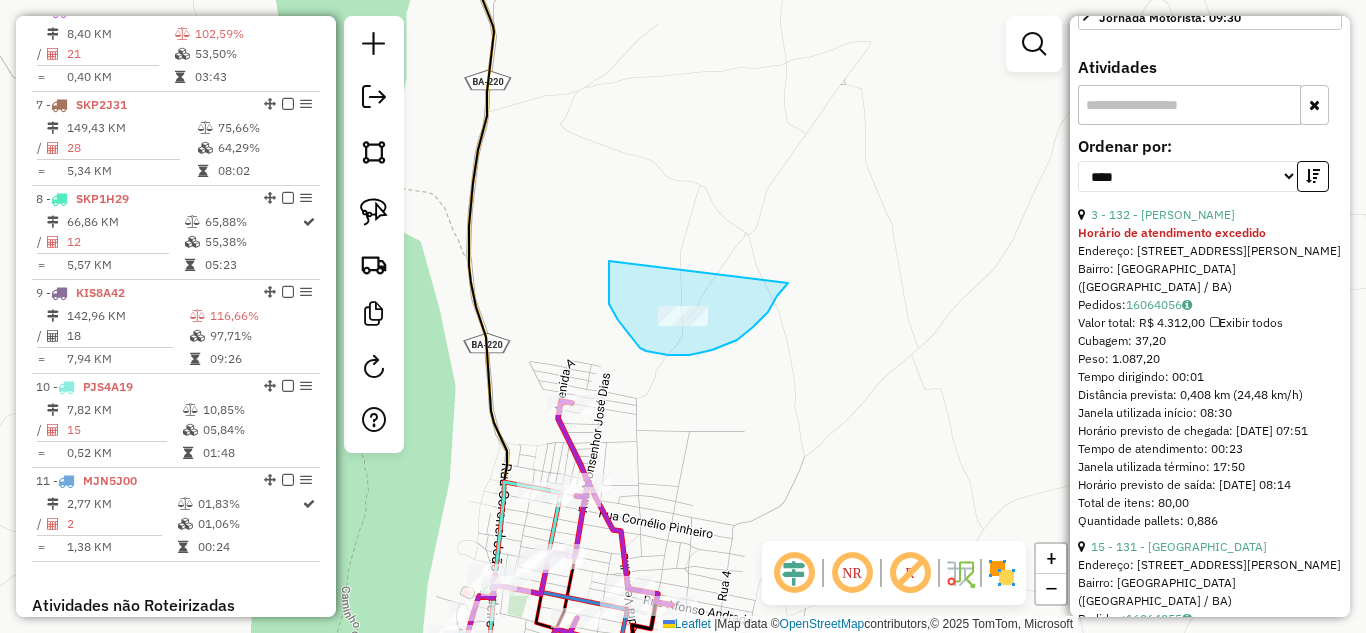 drag, startPoint x: 609, startPoint y: 261, endPoint x: 787, endPoint y: 283, distance: 179.3544 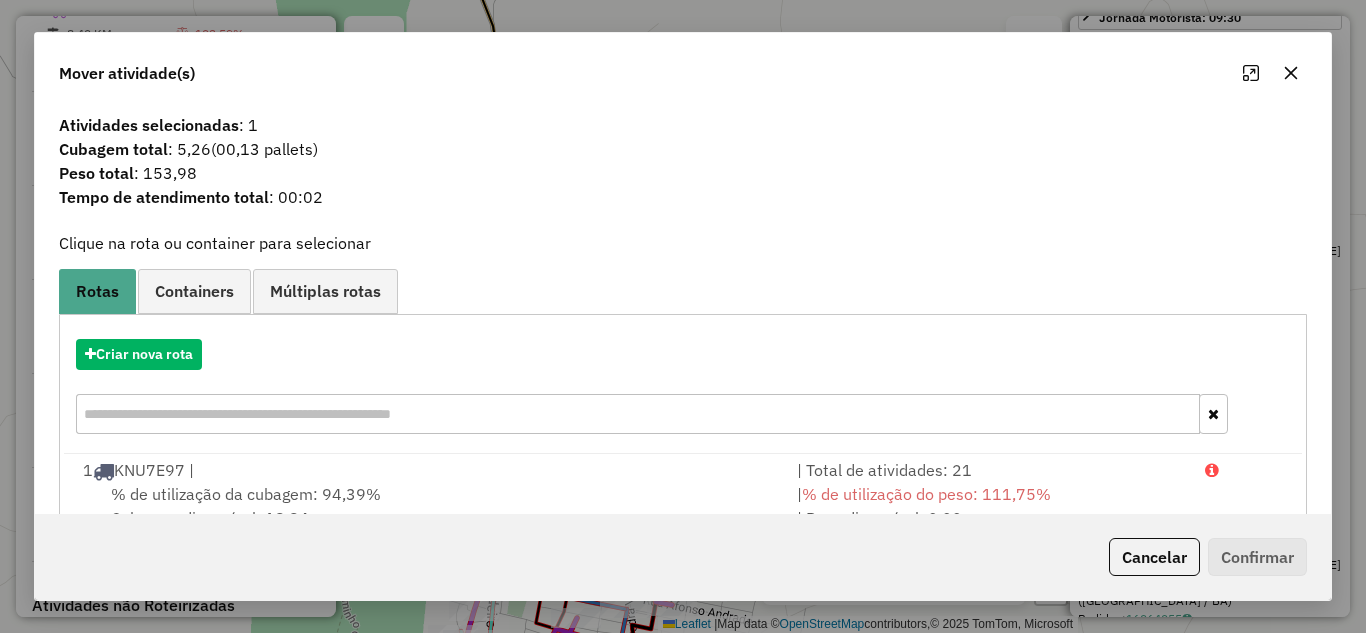 scroll, scrollTop: 67, scrollLeft: 0, axis: vertical 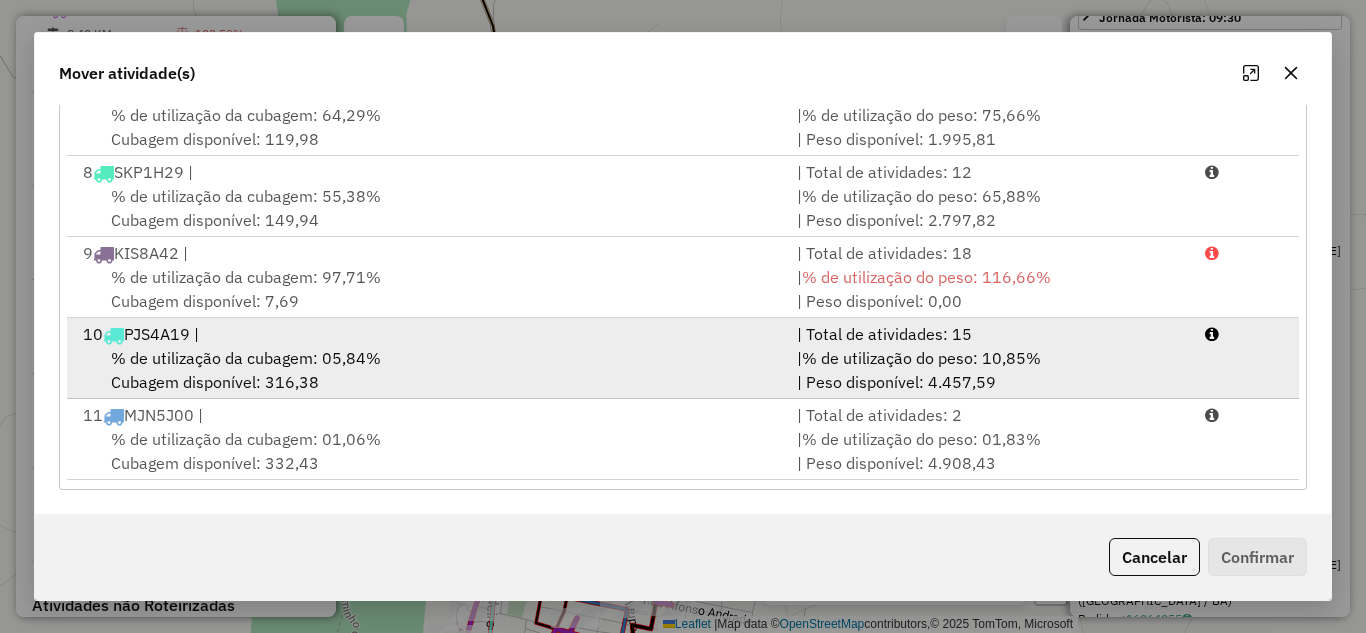 click on "% de utilização da cubagem: 05,84%  Cubagem disponível: 316,38" at bounding box center (428, 370) 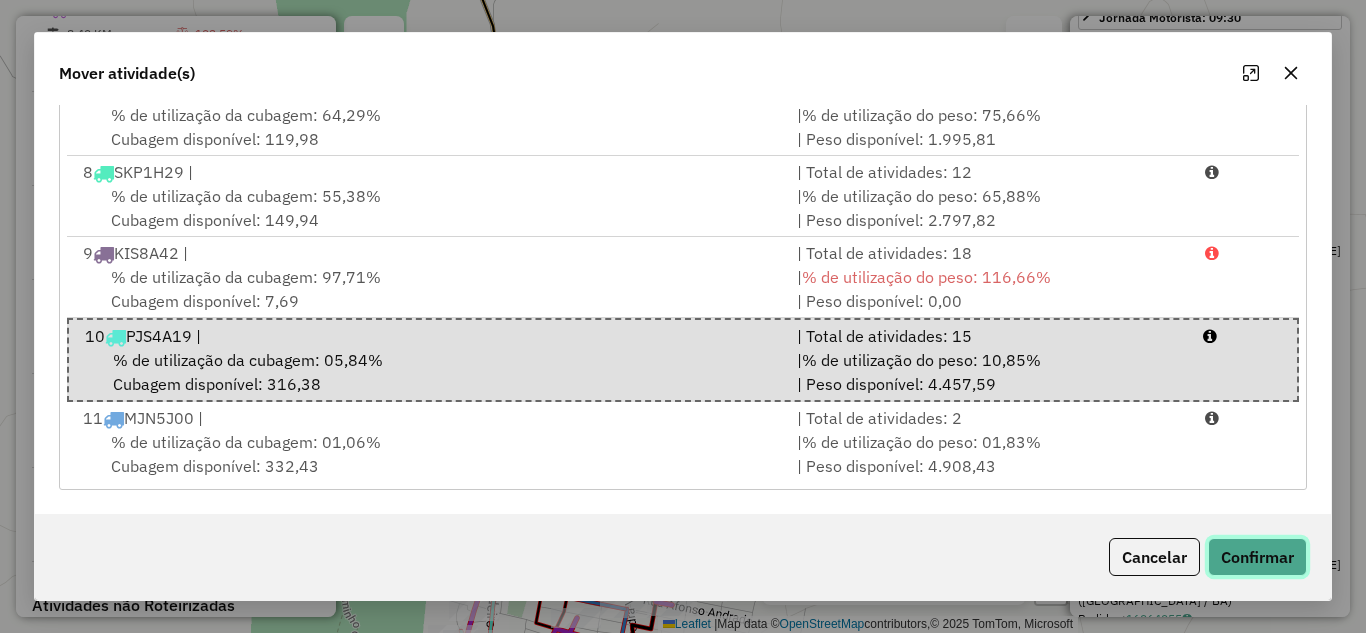 click on "Confirmar" 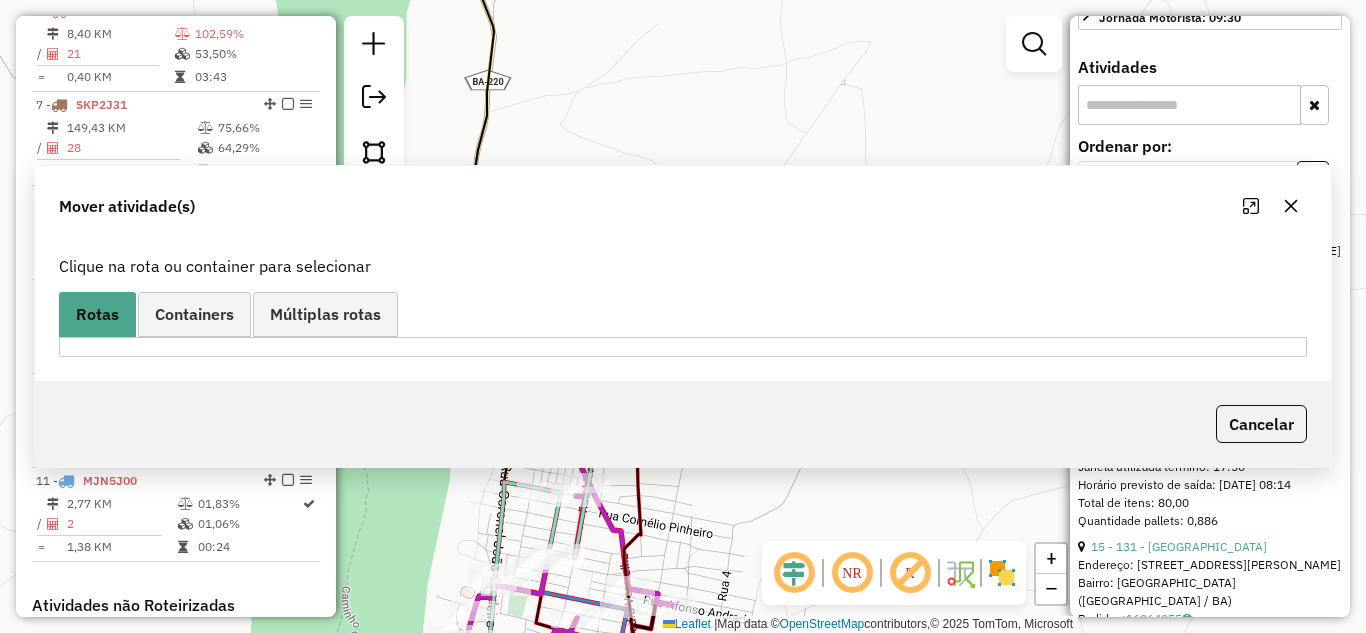 scroll, scrollTop: 0, scrollLeft: 0, axis: both 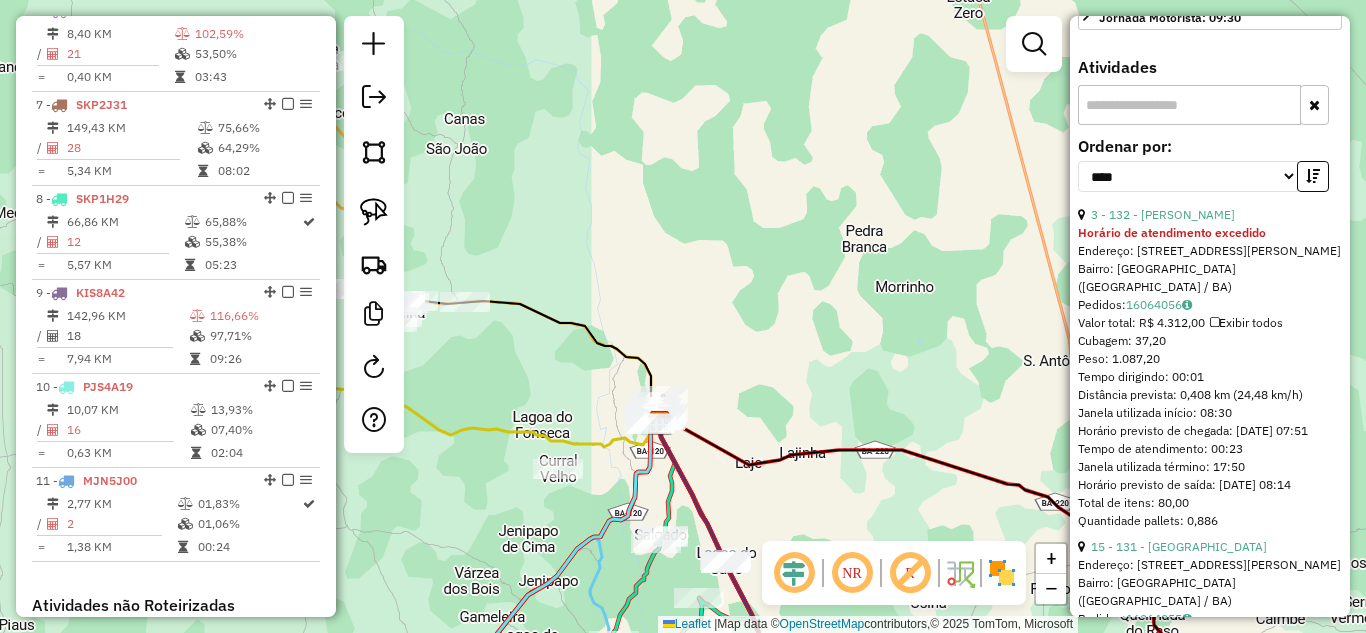 drag, startPoint x: 861, startPoint y: 394, endPoint x: 641, endPoint y: 100, distance: 367.20023 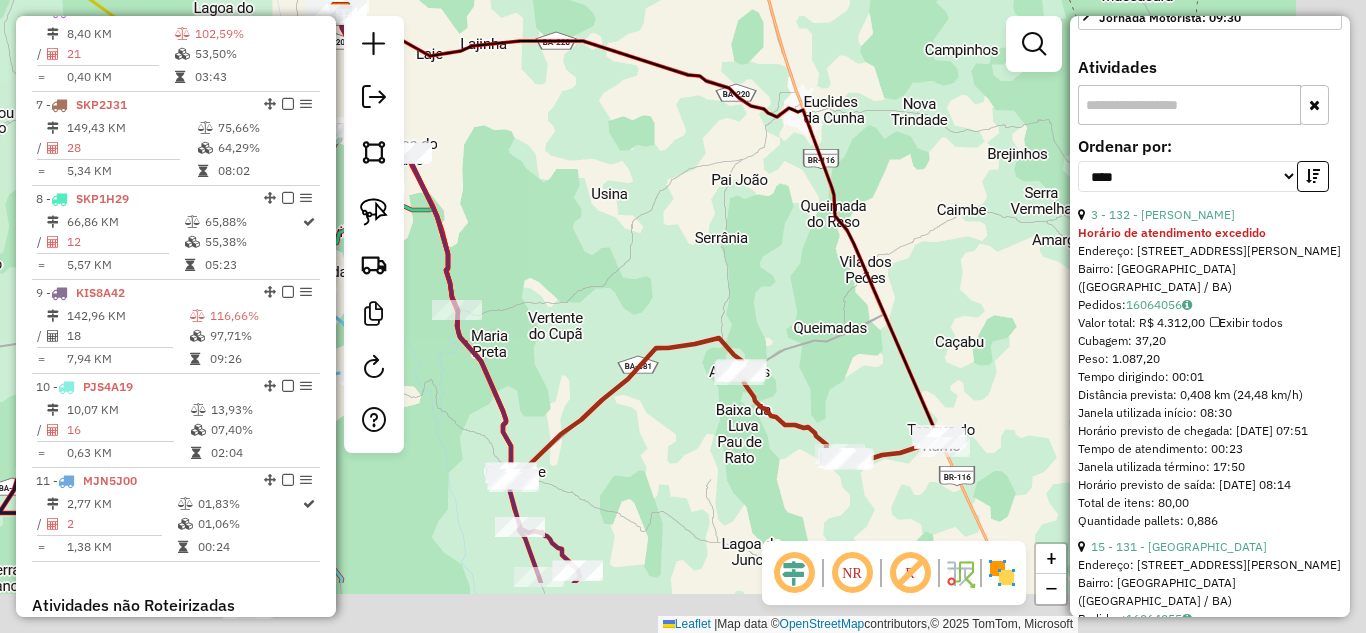drag, startPoint x: 746, startPoint y: 245, endPoint x: 648, endPoint y: 122, distance: 157.26729 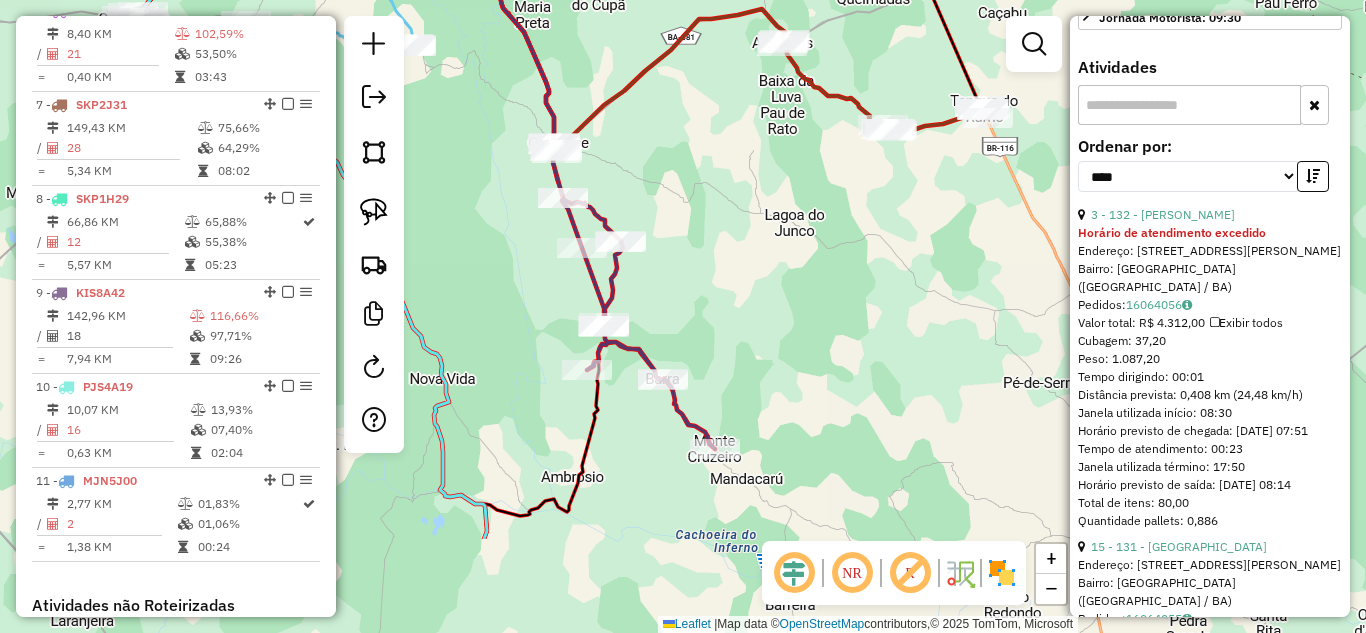 drag, startPoint x: 580, startPoint y: 392, endPoint x: 718, endPoint y: 292, distance: 170.423 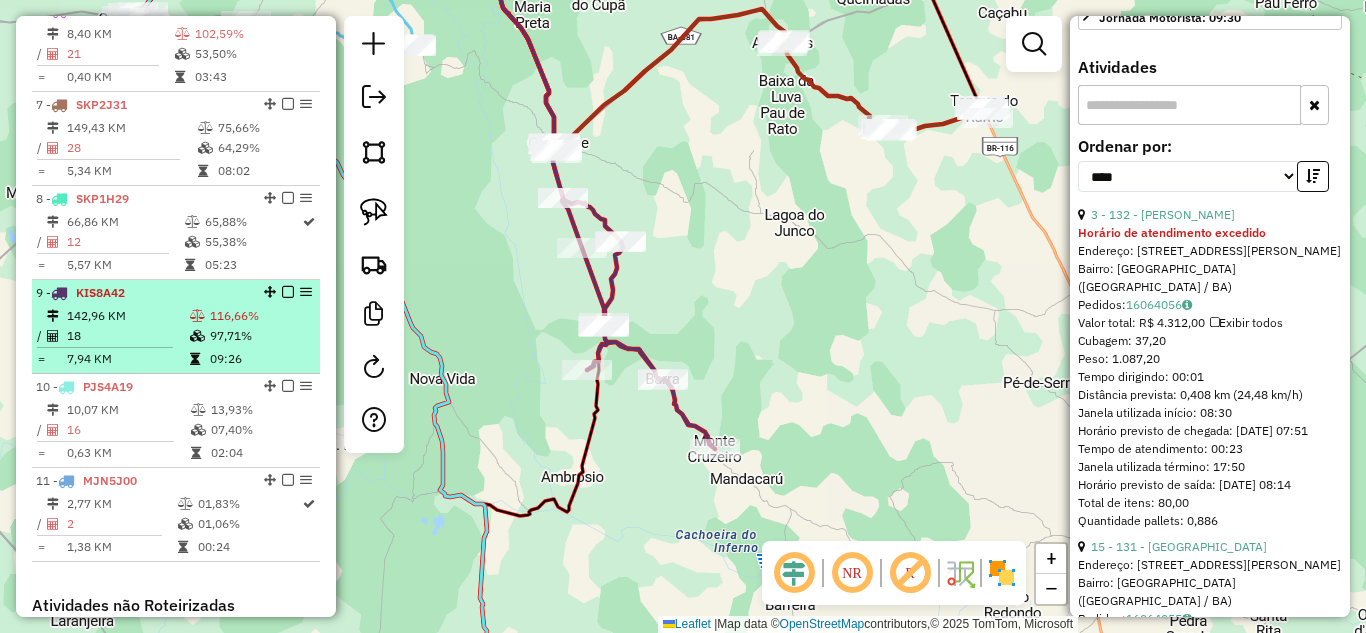 click on "18" at bounding box center (127, 336) 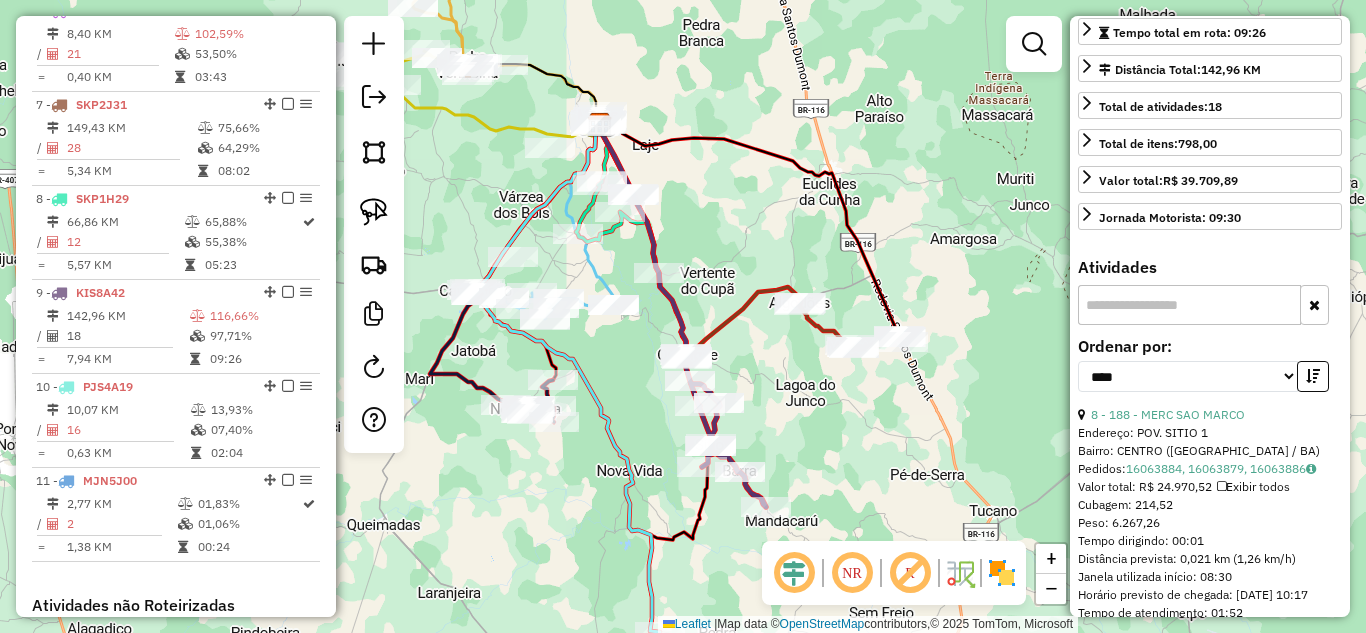 scroll, scrollTop: 133, scrollLeft: 0, axis: vertical 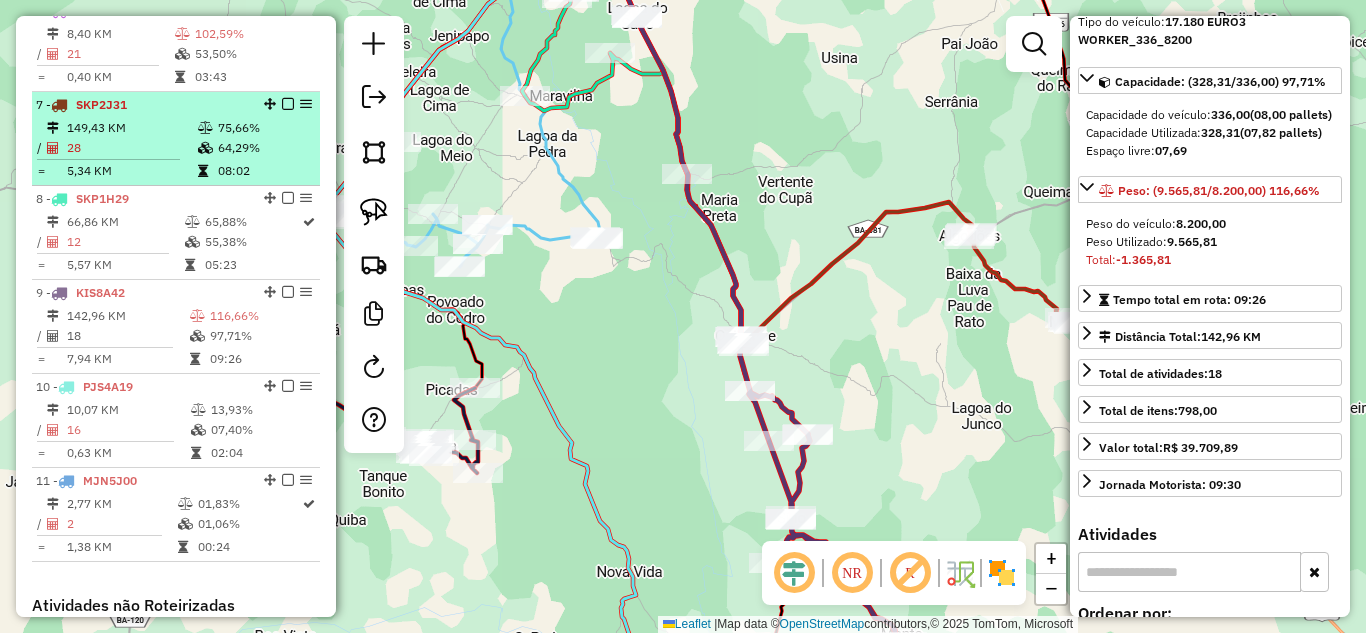 click on "SKP2J31" at bounding box center (101, 104) 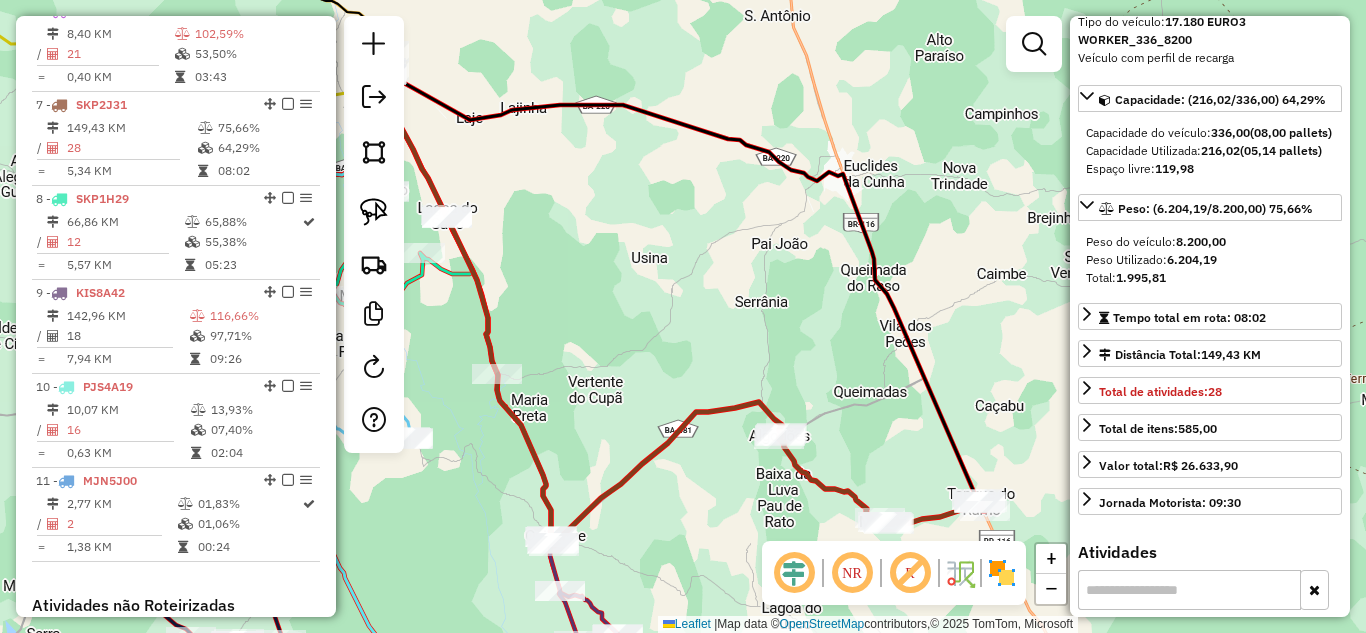 drag, startPoint x: 609, startPoint y: 400, endPoint x: 575, endPoint y: 323, distance: 84.17244 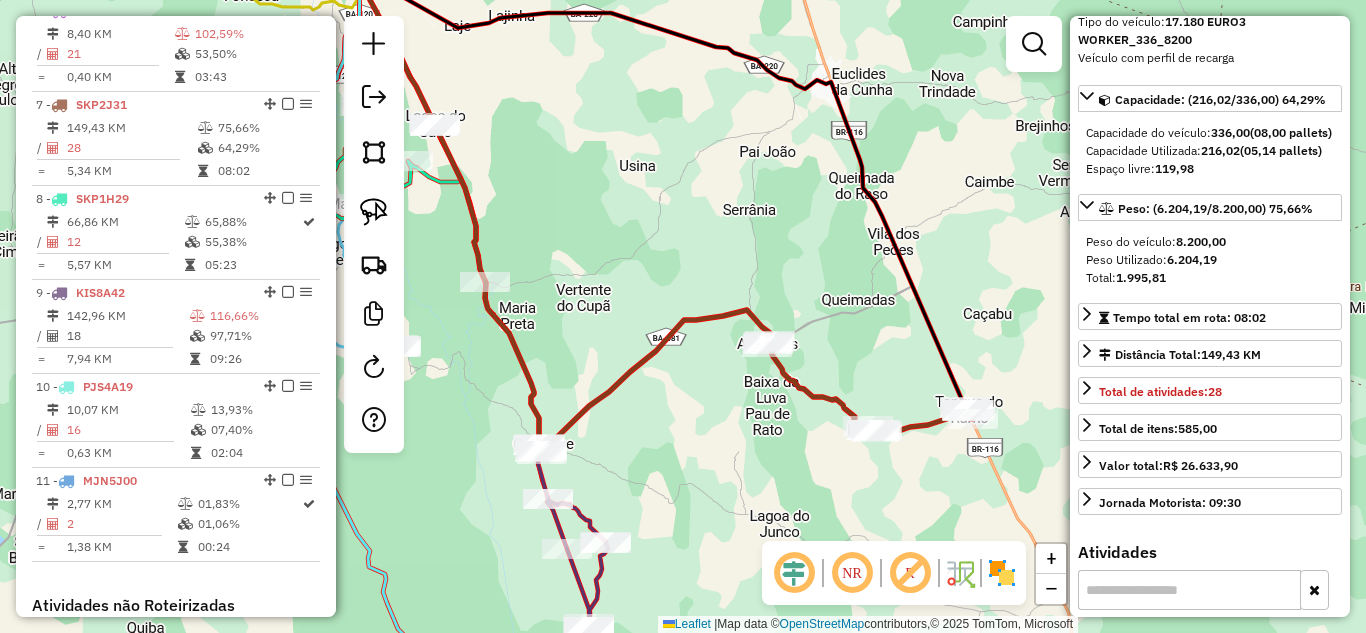 drag, startPoint x: 566, startPoint y: 355, endPoint x: 698, endPoint y: 268, distance: 158.09175 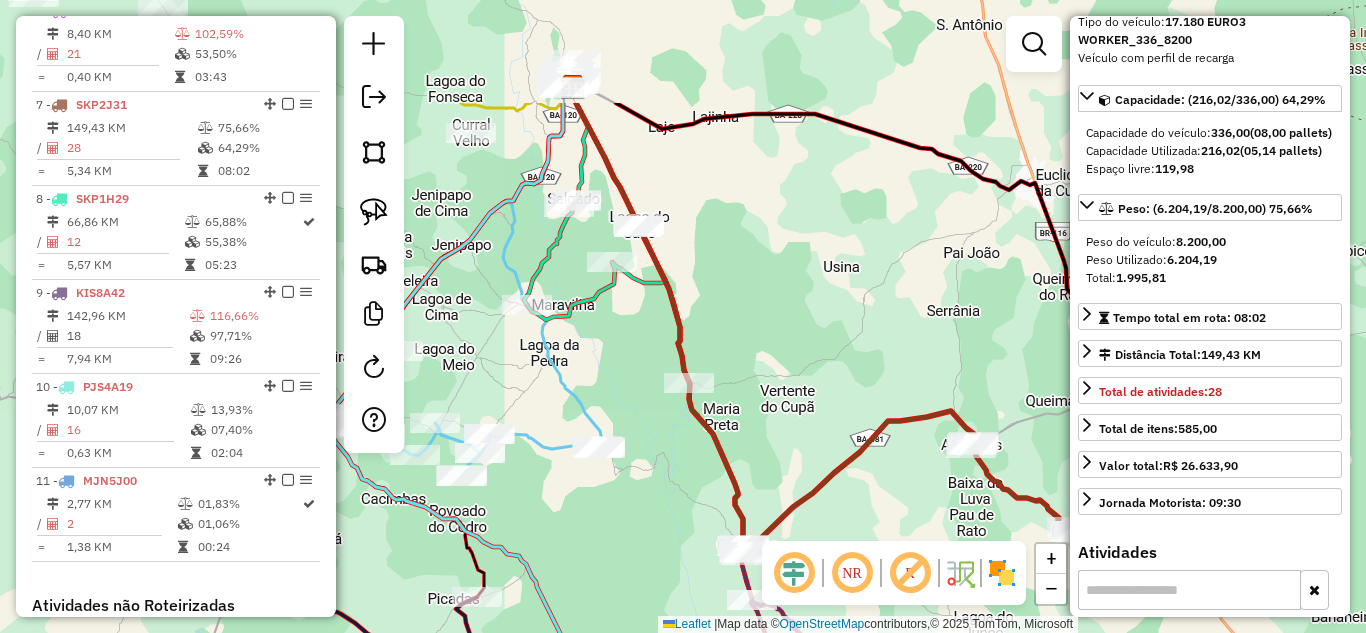 drag, startPoint x: 536, startPoint y: 255, endPoint x: 639, endPoint y: 423, distance: 197.0609 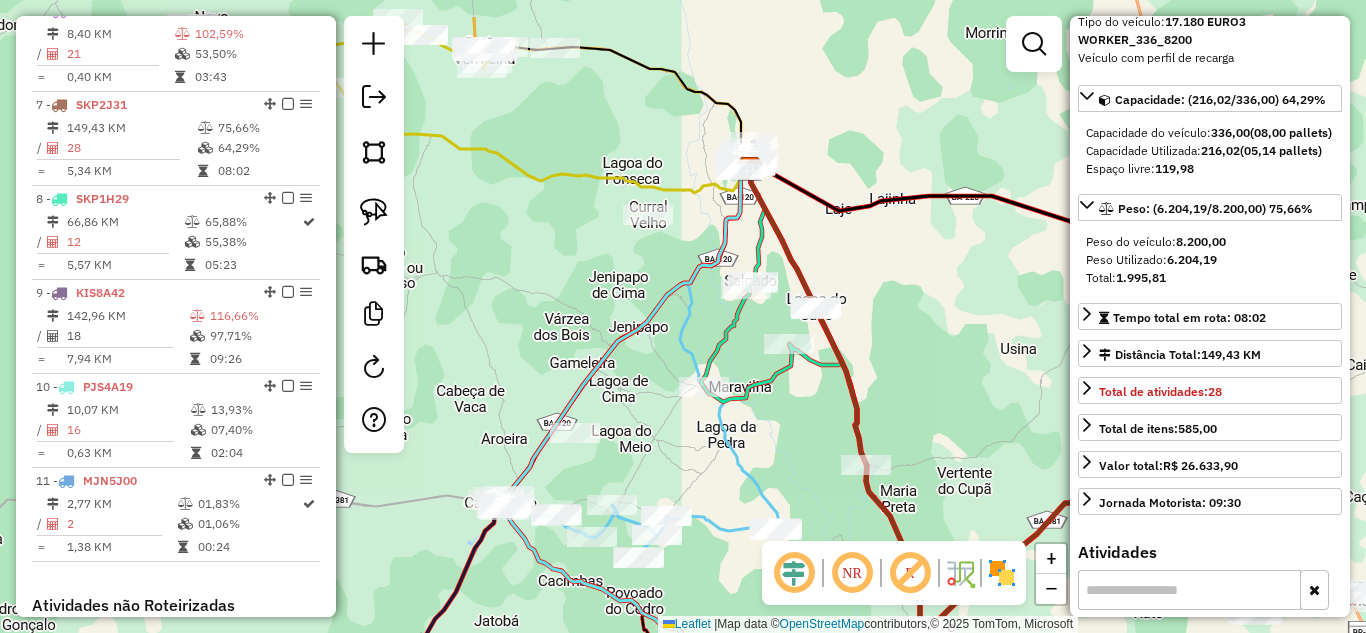drag, startPoint x: 509, startPoint y: 377, endPoint x: 677, endPoint y: 458, distance: 186.50737 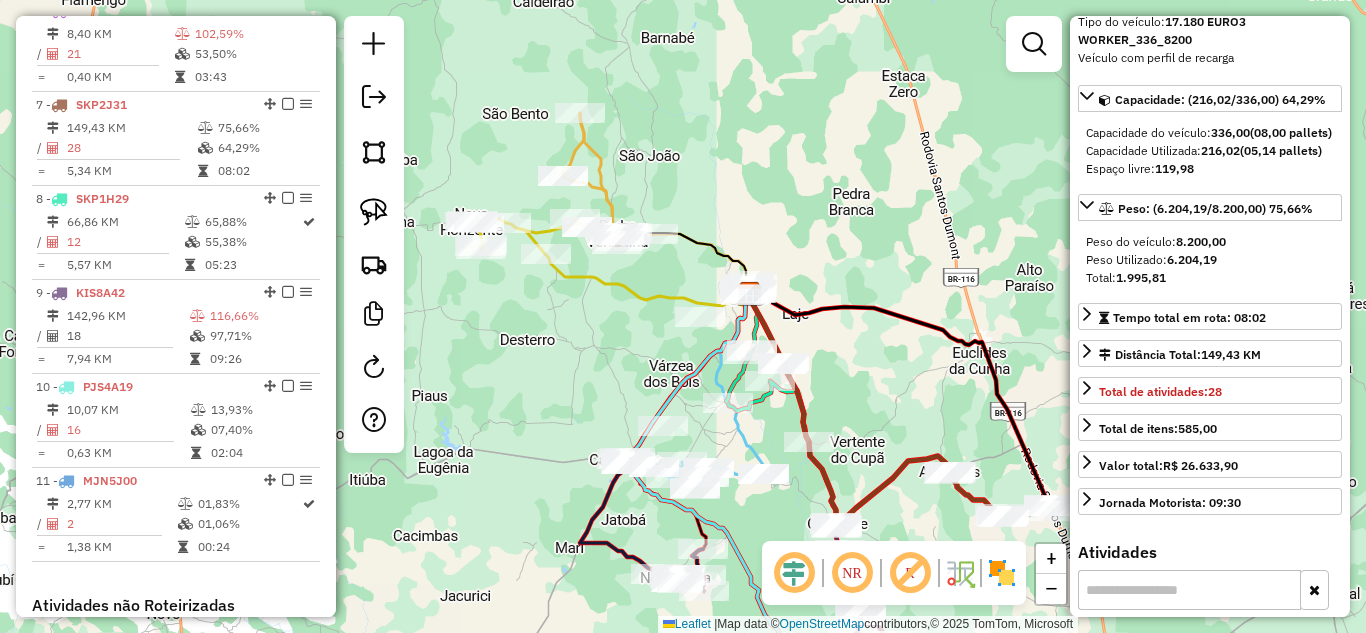 drag, startPoint x: 554, startPoint y: 320, endPoint x: 652, endPoint y: 385, distance: 117.59677 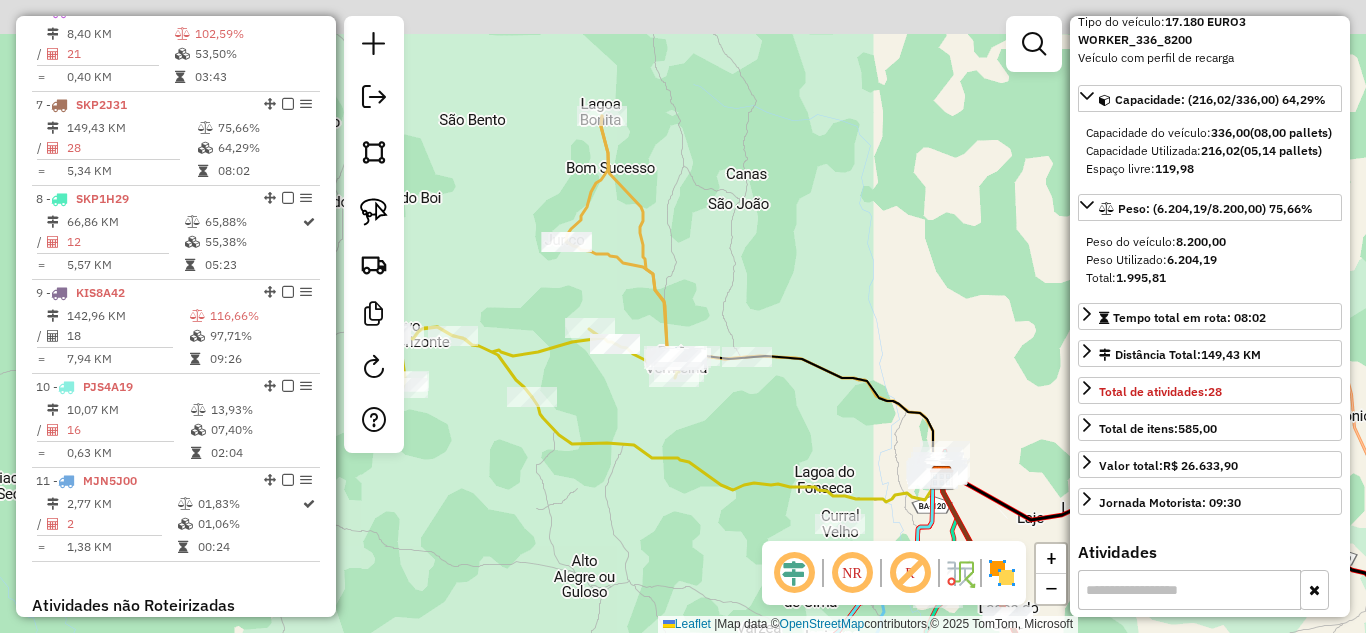 drag, startPoint x: 539, startPoint y: 245, endPoint x: 550, endPoint y: 296, distance: 52.17279 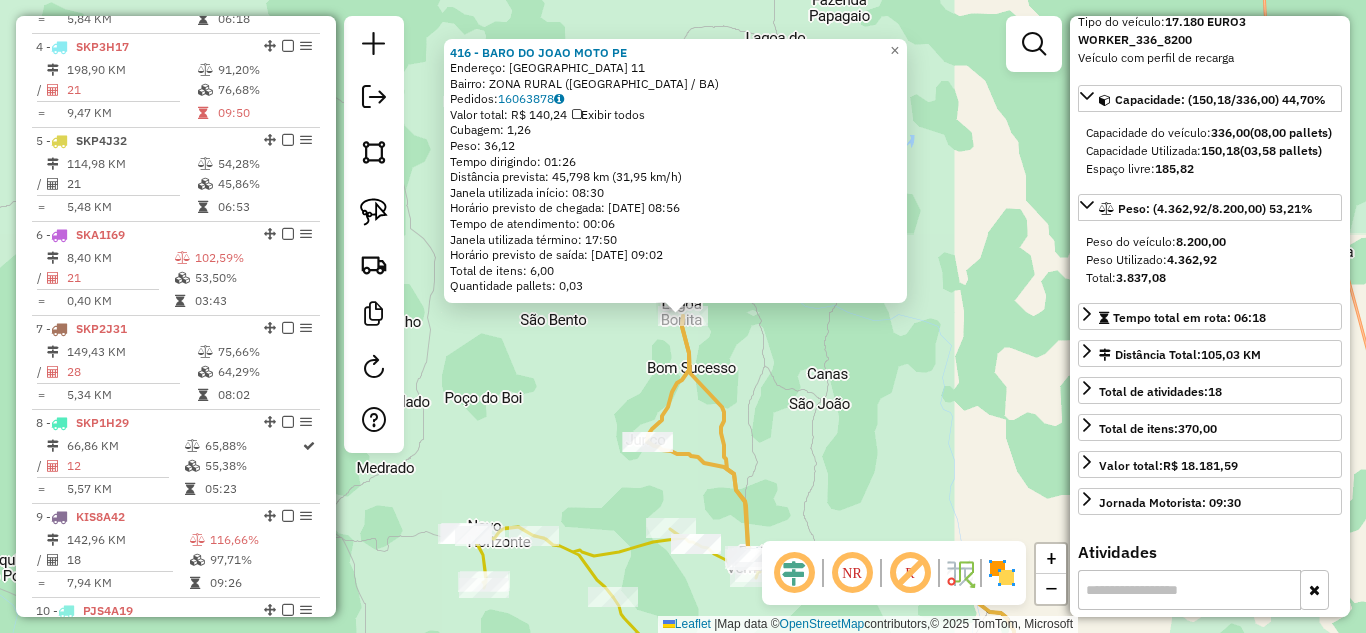 scroll, scrollTop: 962, scrollLeft: 0, axis: vertical 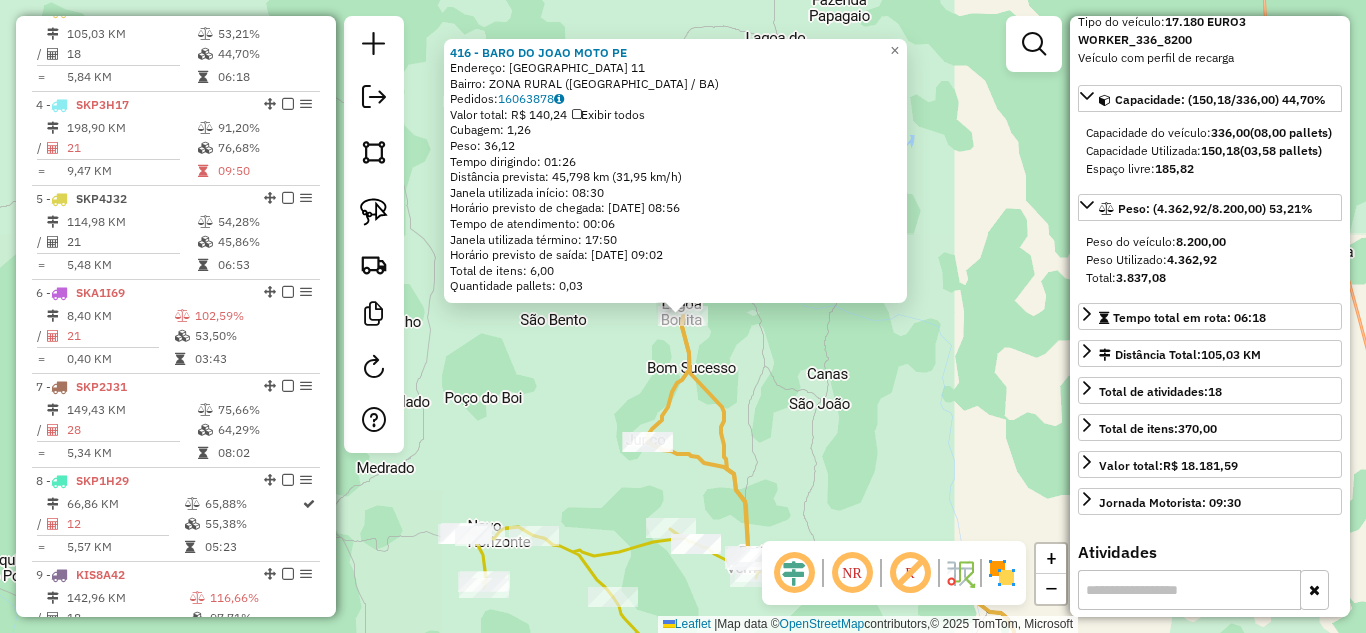 click on "Rota 3 - Placa SKP4G38  416 - BARO DO JOAO MOTO PE 416 - BARO DO JOAO MOTO PE  Endereço:  [GEOGRAPHIC_DATA] 11   Bairro: ZONA RURAL ([GEOGRAPHIC_DATA])   [GEOGRAPHIC_DATA]:  16063878   Valor total: R$ 140,24   Exibir todos   Cubagem: 1,26  Peso: 36,12  Tempo dirigindo: 01:26   Distância prevista: 45,798 km (31,95 km/h)   Janela utilizada início: 08:30   Horário previsto de chegada: [DATE] 08:56   Tempo de atendimento: 00:06   Janela utilizada término: 17:50   Horário previsto de saída: [DATE] 09:02   Total de itens: 6,00   Quantidade pallets: 0,03  × Janela de atendimento Grade de atendimento Capacidade Transportadoras Veículos Cliente Pedidos  Rotas Selecione os dias de semana para filtrar as janelas de atendimento  Seg   Ter   Qua   Qui   Sex   Sáb   Dom  Informe o período da janela de atendimento: De: Até:  Filtrar exatamente a janela do cliente  Considerar janela de atendimento padrão  Selecione os dias de semana para filtrar as grades de atendimento  Seg   Ter   Qua   Qui   Sex   Sáb   Dom" 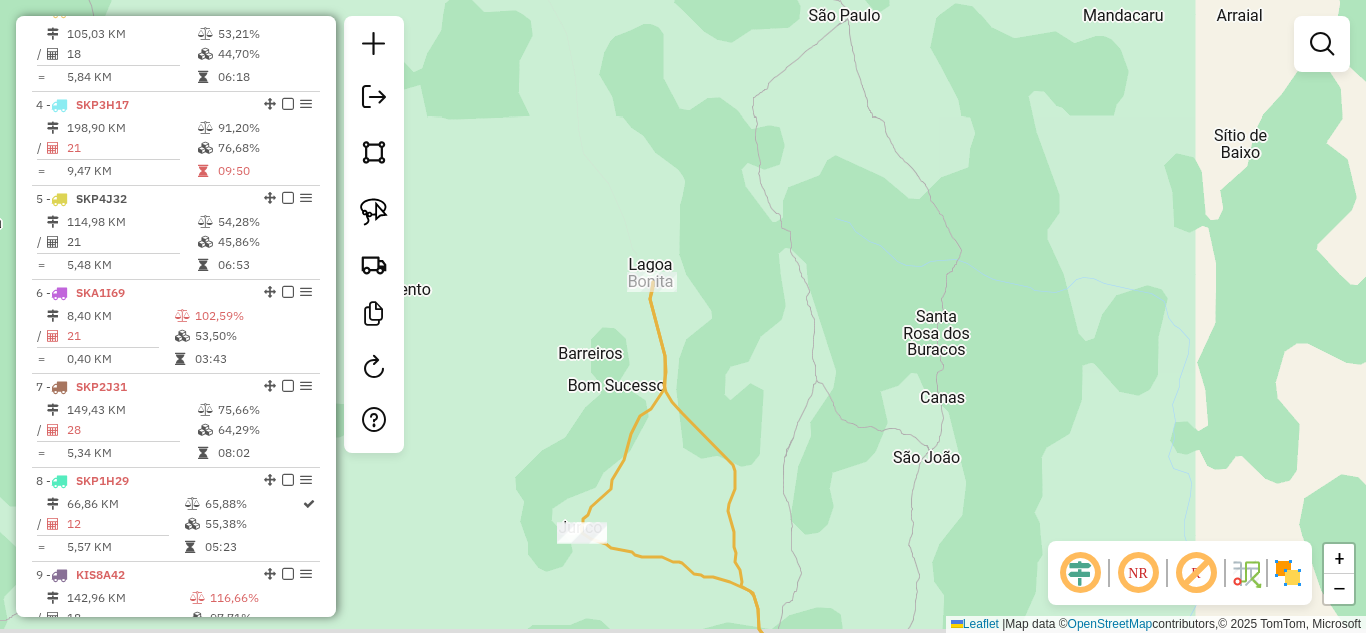 drag, startPoint x: 703, startPoint y: 387, endPoint x: 673, endPoint y: 310, distance: 82.637764 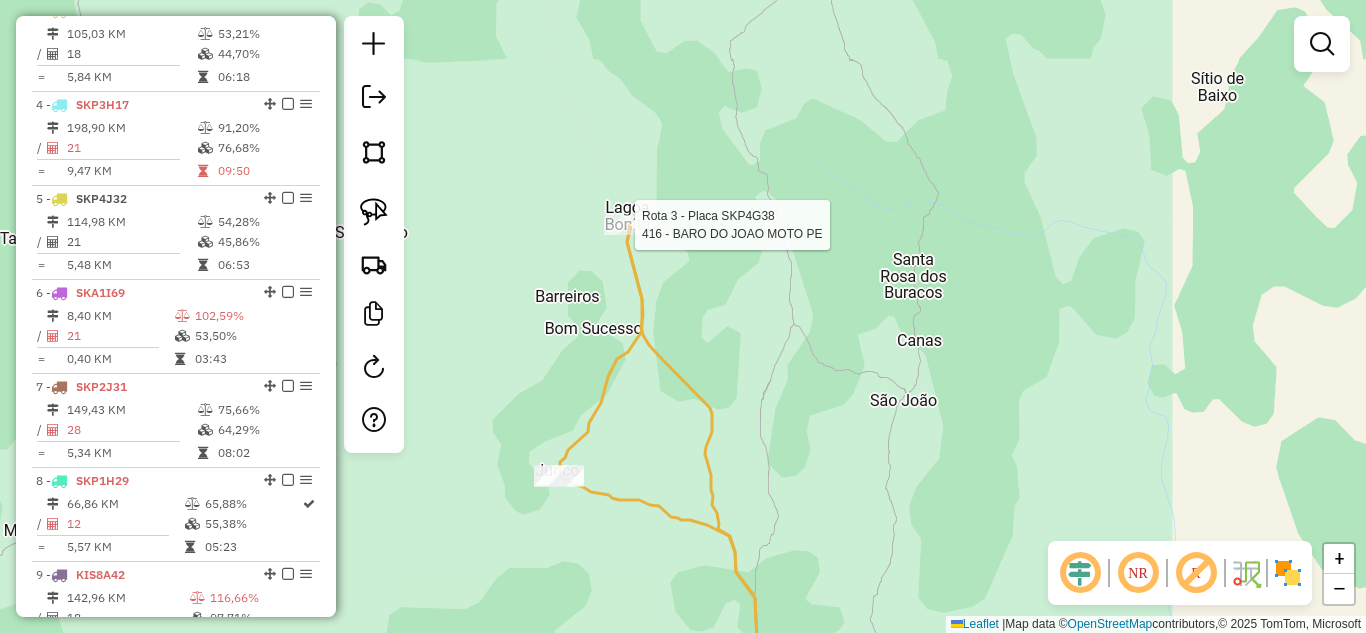 select on "*********" 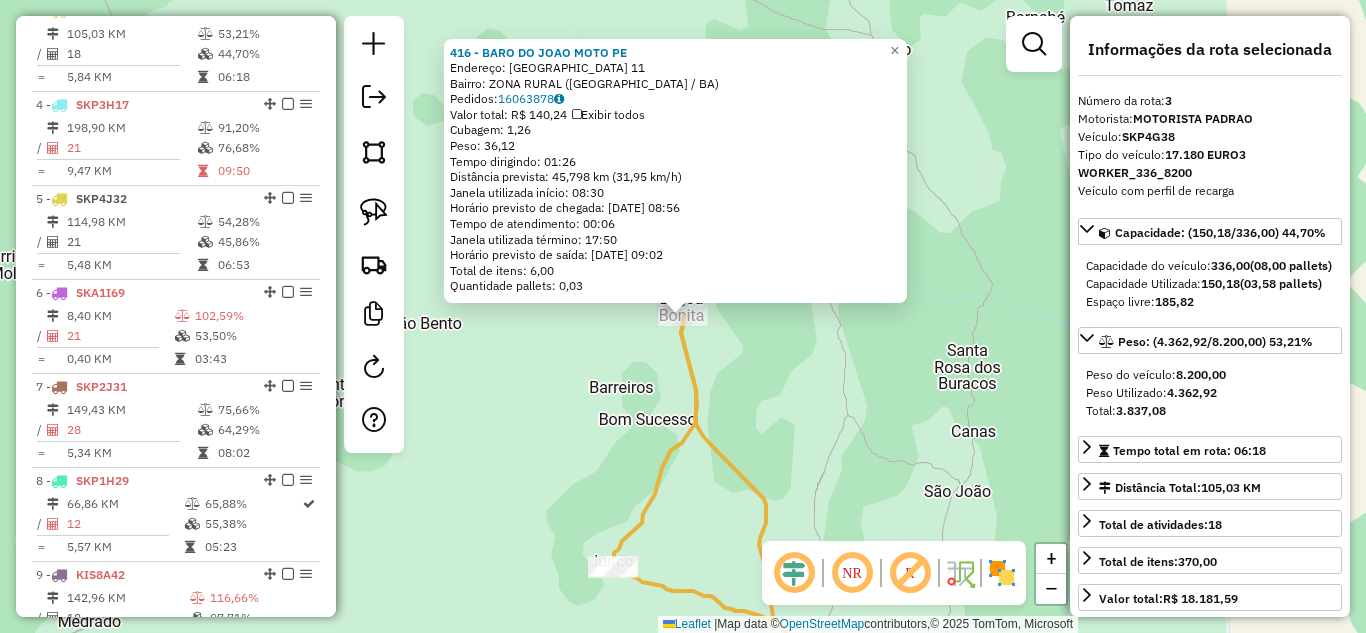 drag, startPoint x: 803, startPoint y: 405, endPoint x: 791, endPoint y: 411, distance: 13.416408 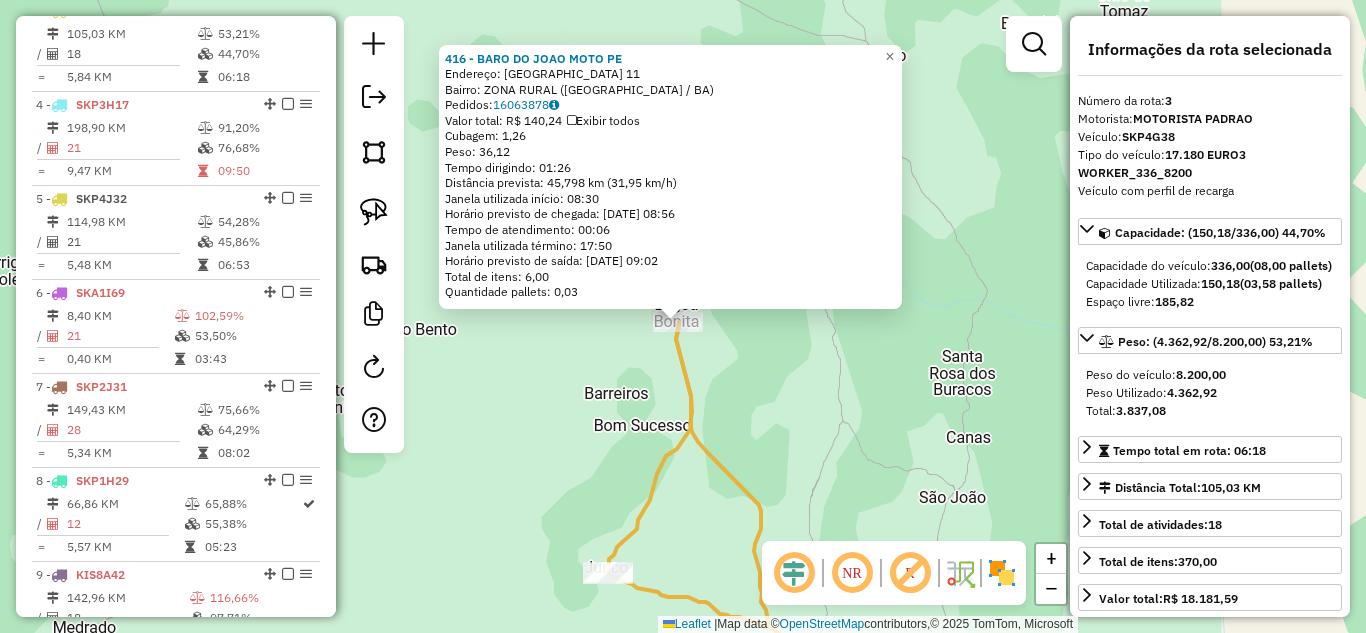 click on "416 - BARO DO JOAO MOTO PE  Endereço:  [GEOGRAPHIC_DATA] 11   Bairro: ZONA RURAL ([GEOGRAPHIC_DATA] / BA)   [GEOGRAPHIC_DATA]:  16063878   Valor total: R$ 140,24   Exibir todos   Cubagem: 1,26  Peso: 36,12  Tempo dirigindo: 01:26   Distância prevista: 45,798 km (31,95 km/h)   [GEOGRAPHIC_DATA] utilizada início: 08:30   Horário previsto de chegada: [DATE] 08:56   Tempo de atendimento: 00:06   Janela utilizada término: 17:50   Horário previsto de saída: [DATE] 09:02   Total de itens: 6,00   Quantidade pallets: 0,03  × Janela de atendimento Grade de atendimento Capacidade Transportadoras Veículos Cliente Pedidos  Rotas Selecione os dias de semana para filtrar as janelas de atendimento  Seg   Ter   Qua   Qui   Sex   Sáb   Dom  Informe o período da janela de atendimento: De: Até:  Filtrar exatamente a janela do cliente  Considerar janela de atendimento padrão  Selecione os dias de semana para filtrar as grades de atendimento  Seg   Ter   Qua   Qui   Sex   Sáb   Dom   Clientes fora do dia de atendimento selecionado +" 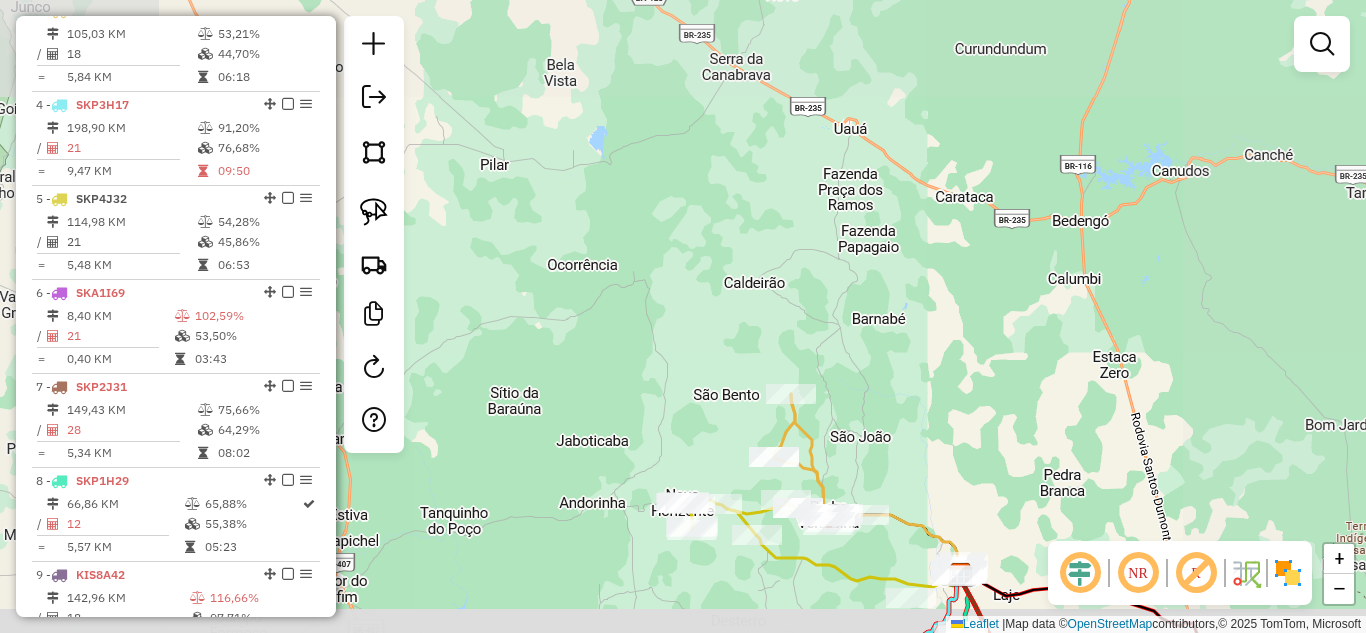 drag, startPoint x: 884, startPoint y: 460, endPoint x: 753, endPoint y: 373, distance: 157.25775 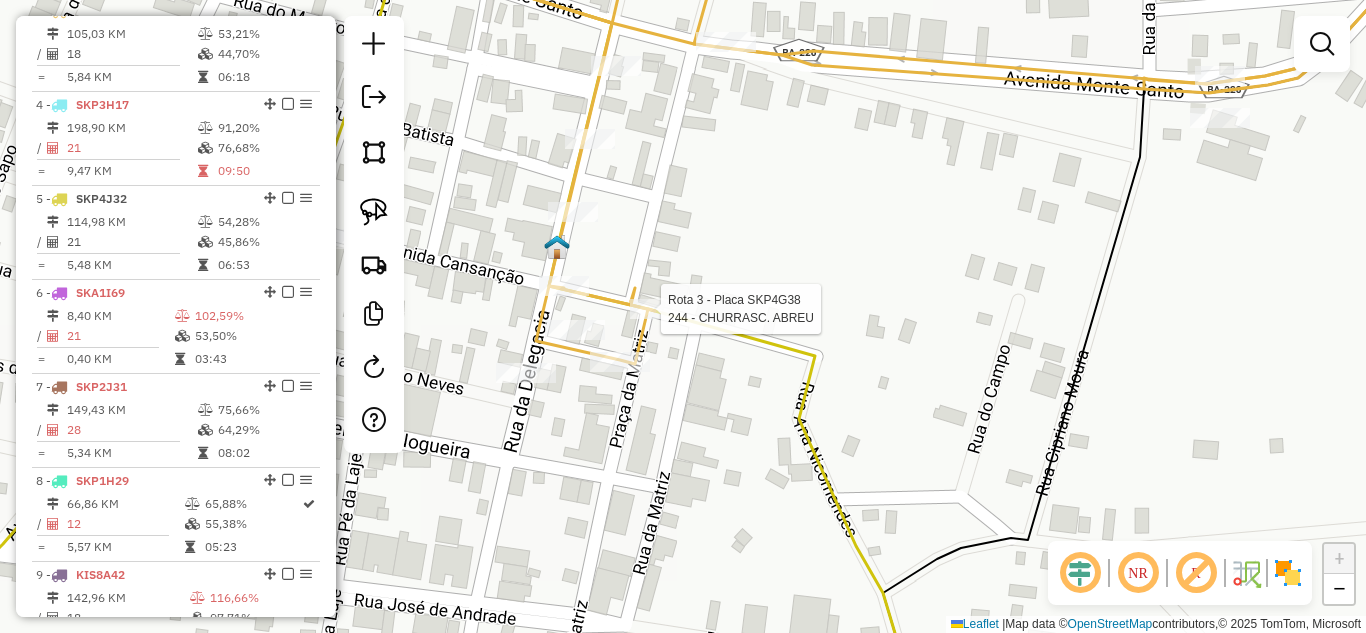 select on "*********" 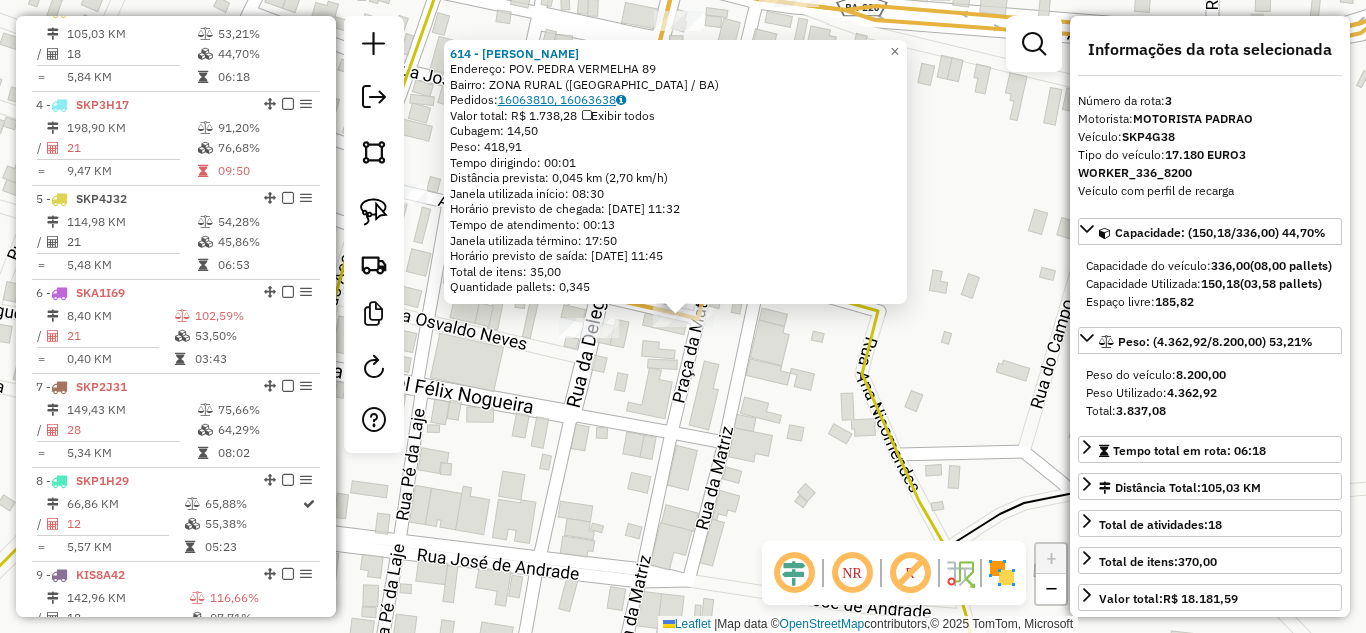 click on "16063810, 16063638" 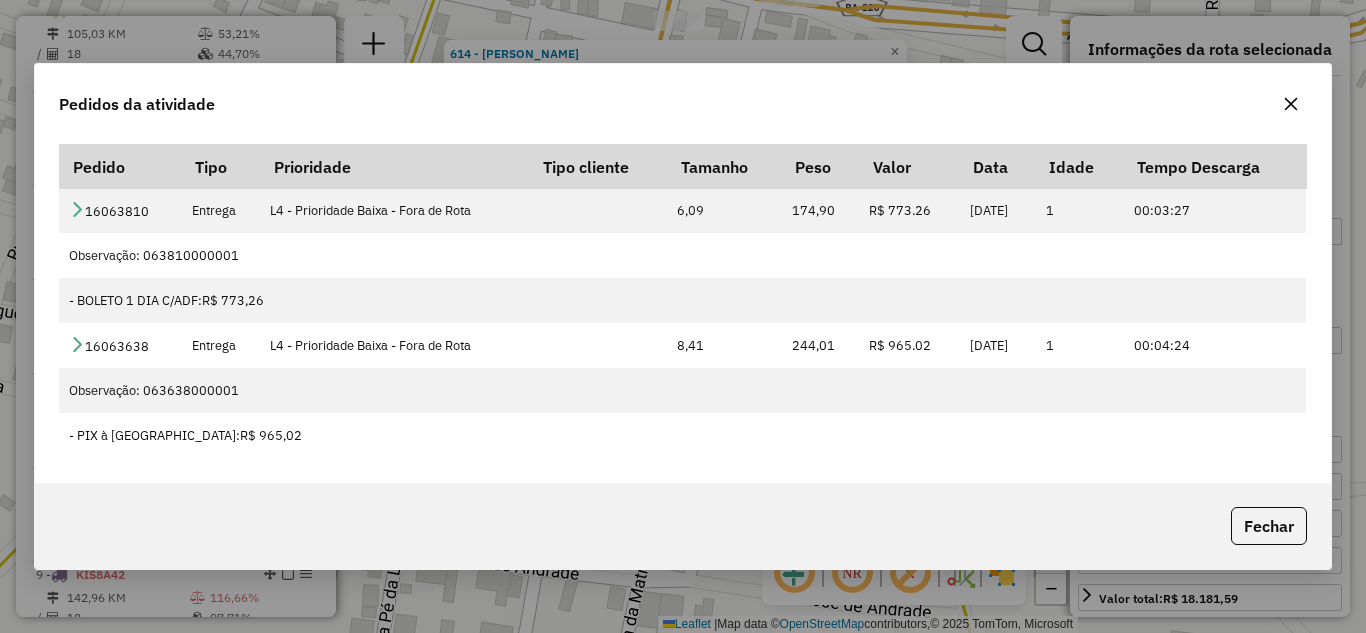 click 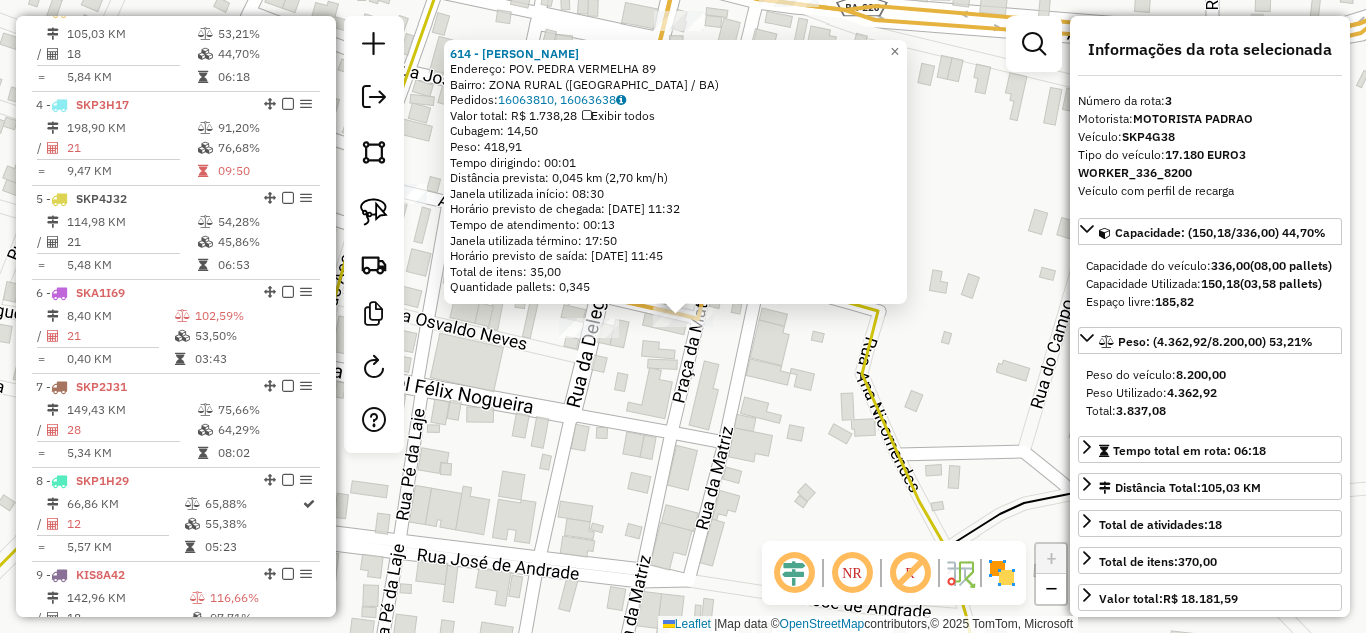 click on "614 - [PERSON_NAME]:  POV. PEDRA VERMELHA 89   Bairro: ZONA RURAL ([GEOGRAPHIC_DATA] / BA)   [GEOGRAPHIC_DATA]:  16063810, 16063638   Valor total: R$ 1.738,28   Exibir todos   Cubagem: 14,50  Peso: 418,91  Tempo dirigindo: 00:01   Distância prevista: 0,045 km (2,70 km/h)   [GEOGRAPHIC_DATA] utilizada início: 08:30   Horário previsto de chegada: [DATE] 11:32   Tempo de atendimento: 00:13   Janela utilizada término: 17:50   Horário previsto de saída: [DATE] 11:45   Total de itens: 35,00   Quantidade pallets: 0,345  × Janela de atendimento Grade de atendimento Capacidade Transportadoras Veículos Cliente Pedidos  Rotas Selecione os dias de semana para filtrar as janelas de atendimento  Seg   Ter   Qua   Qui   Sex   Sáb   Dom  Informe o período da janela de atendimento: De: Até:  Filtrar exatamente a janela do cliente  Considerar janela de atendimento padrão  Selecione os dias de semana para filtrar as grades de atendimento  Seg   Ter   Qua   Qui   Sex   Sáb   Dom   Peso mínimo:   Peso máximo:   De:   De:" 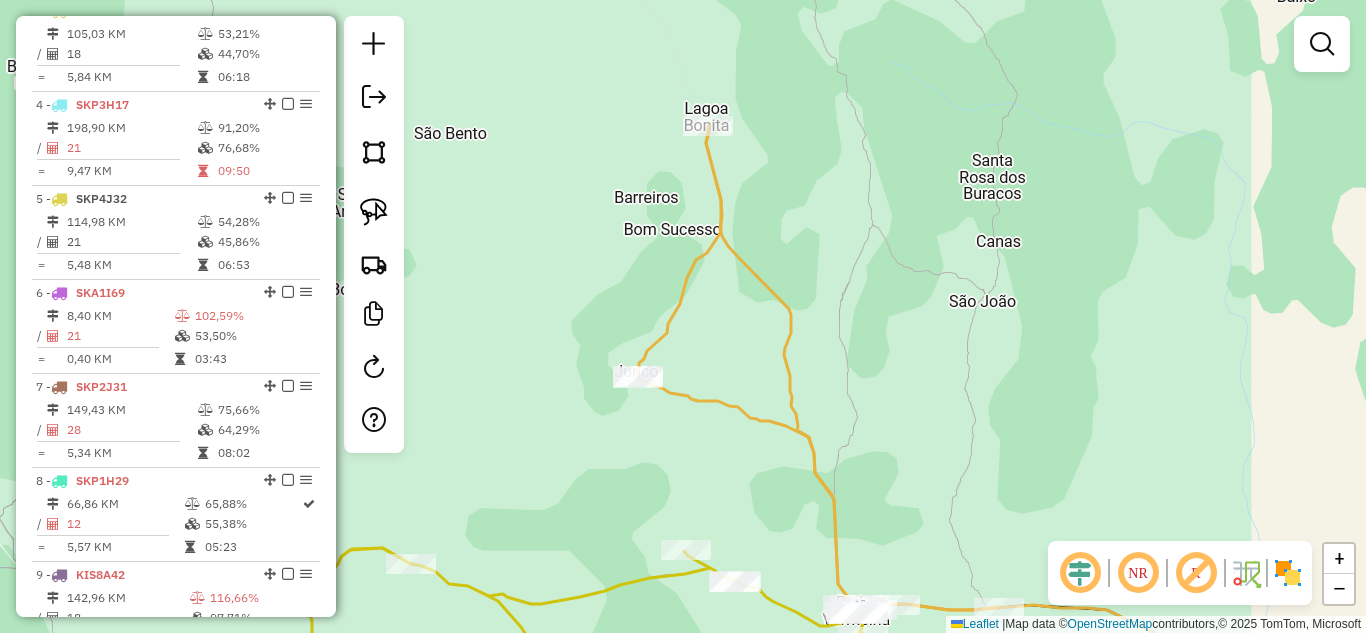 drag, startPoint x: 775, startPoint y: 327, endPoint x: 693, endPoint y: 299, distance: 86.64872 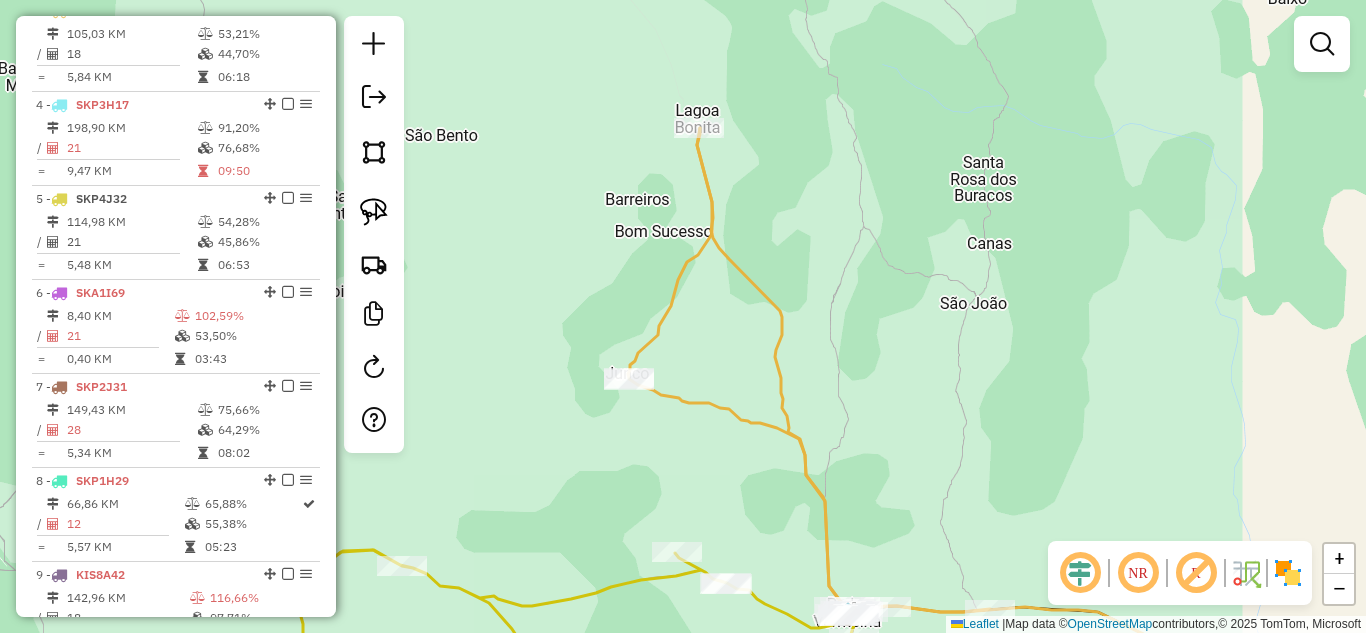 scroll, scrollTop: 828, scrollLeft: 0, axis: vertical 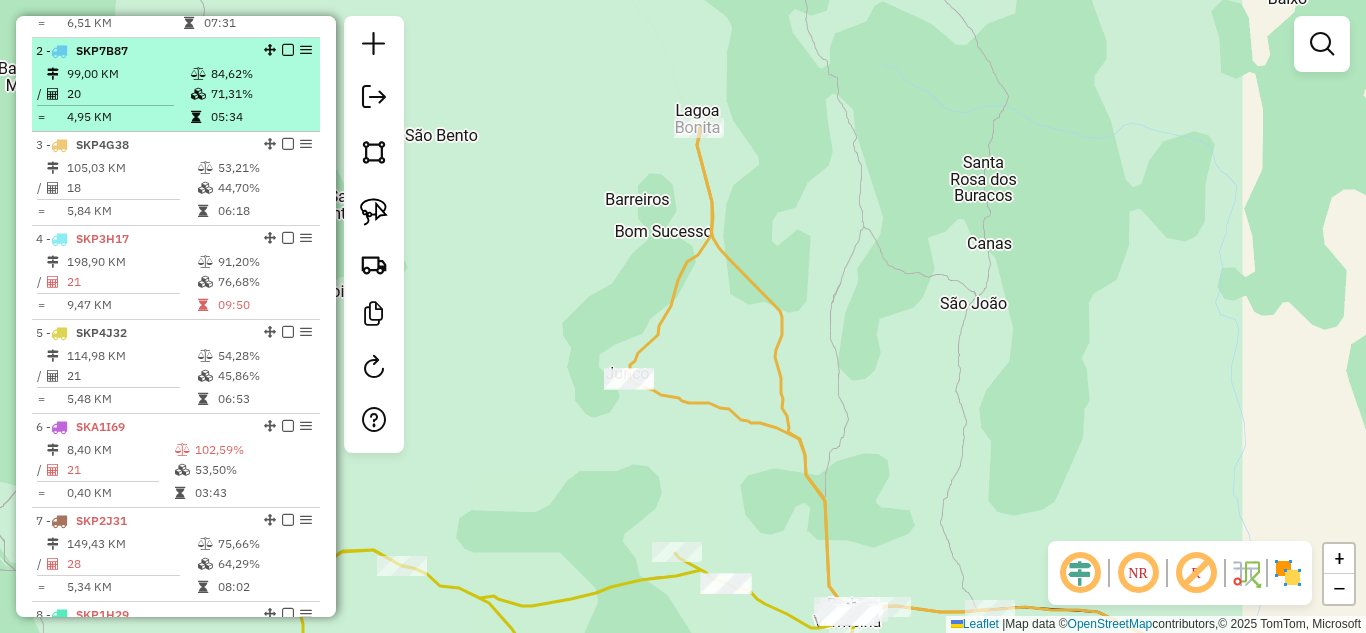 click on "20" at bounding box center [128, 94] 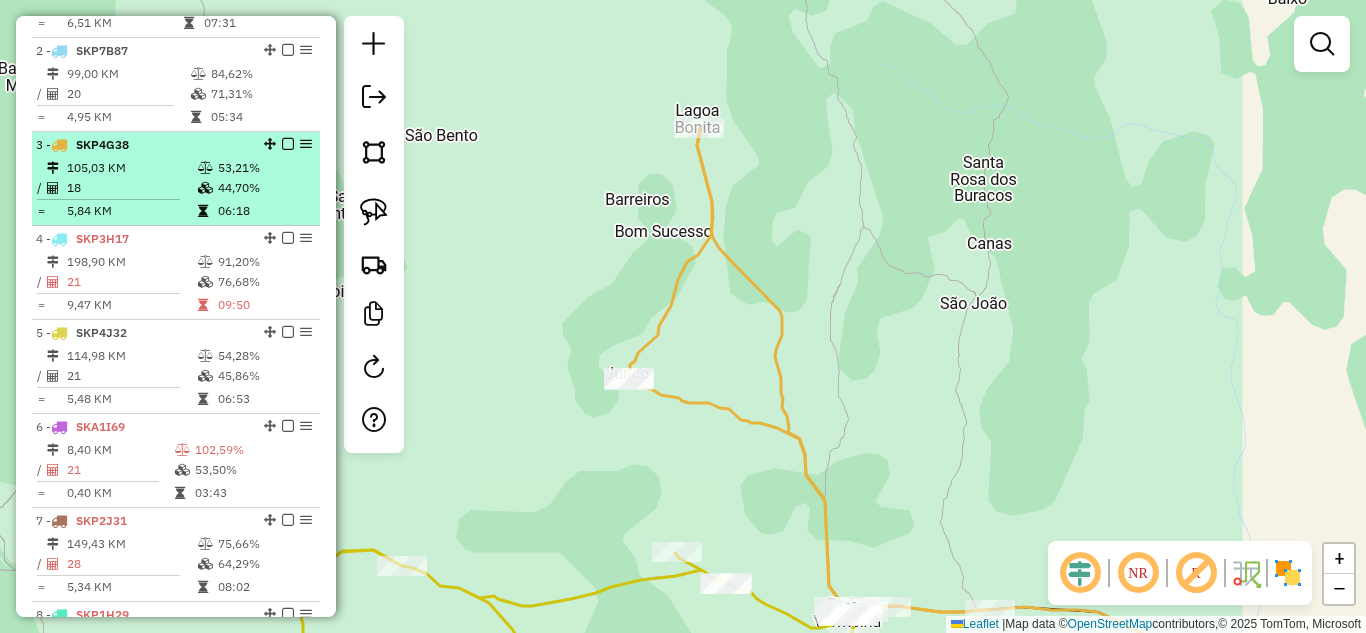 select on "*********" 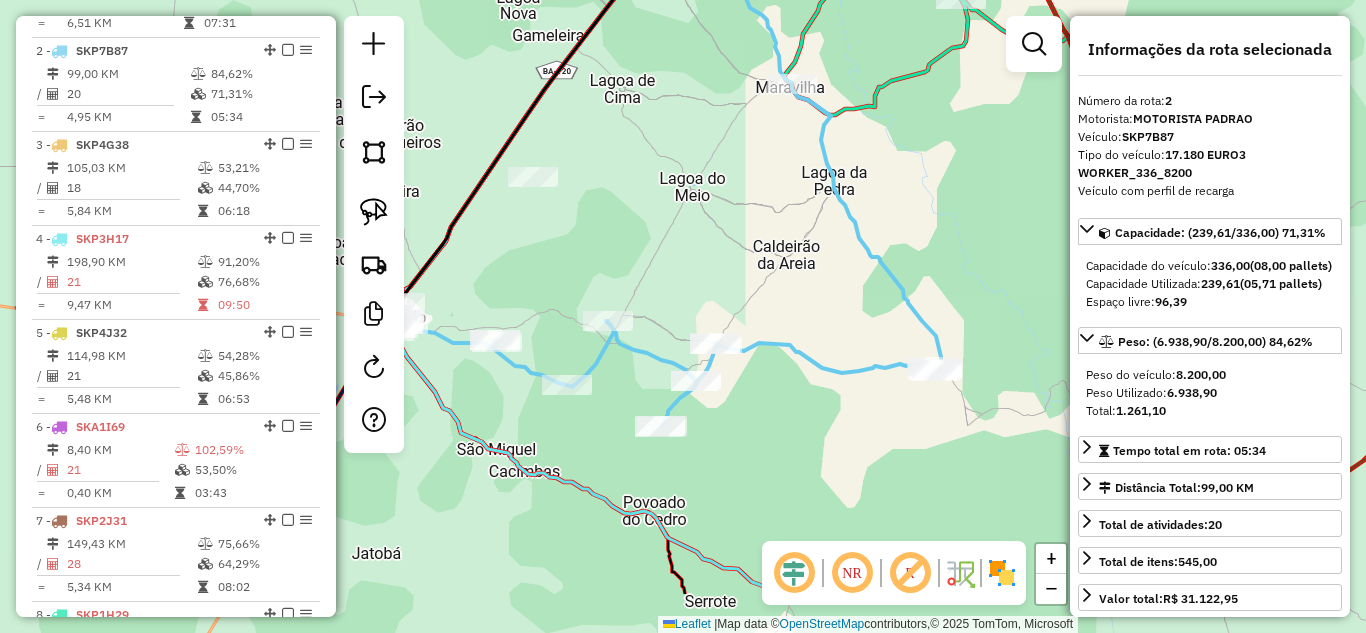drag, startPoint x: 559, startPoint y: 369, endPoint x: 524, endPoint y: 282, distance: 93.77633 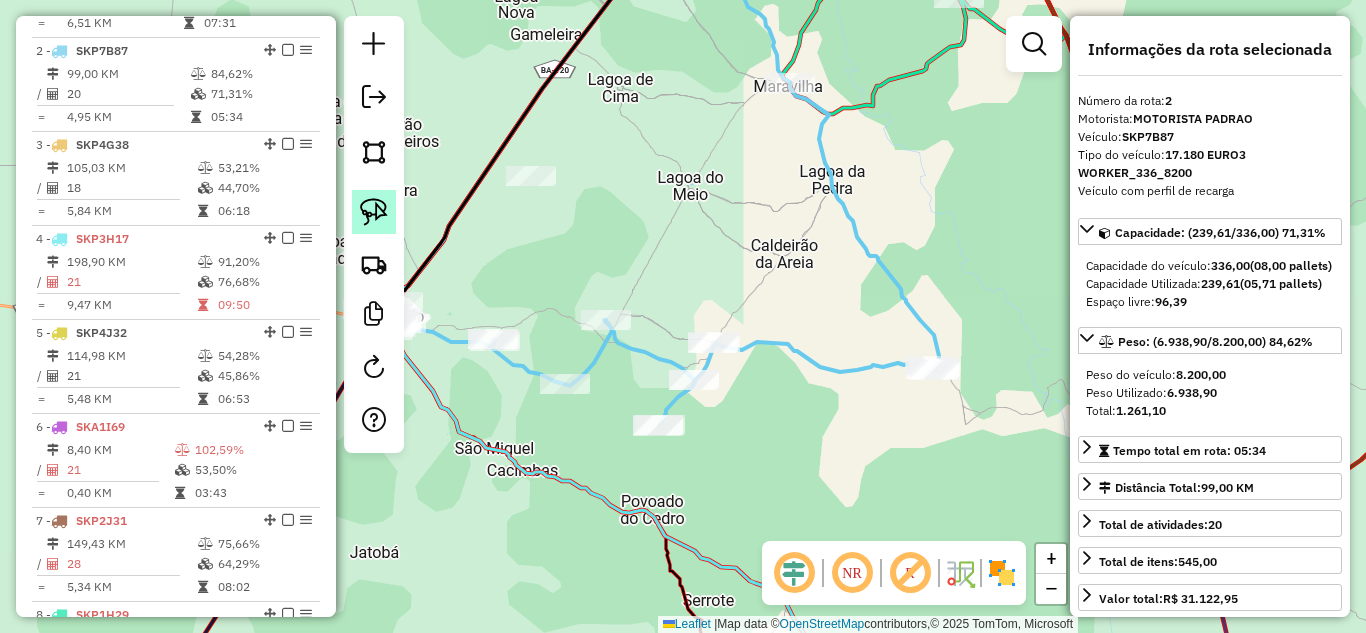 click 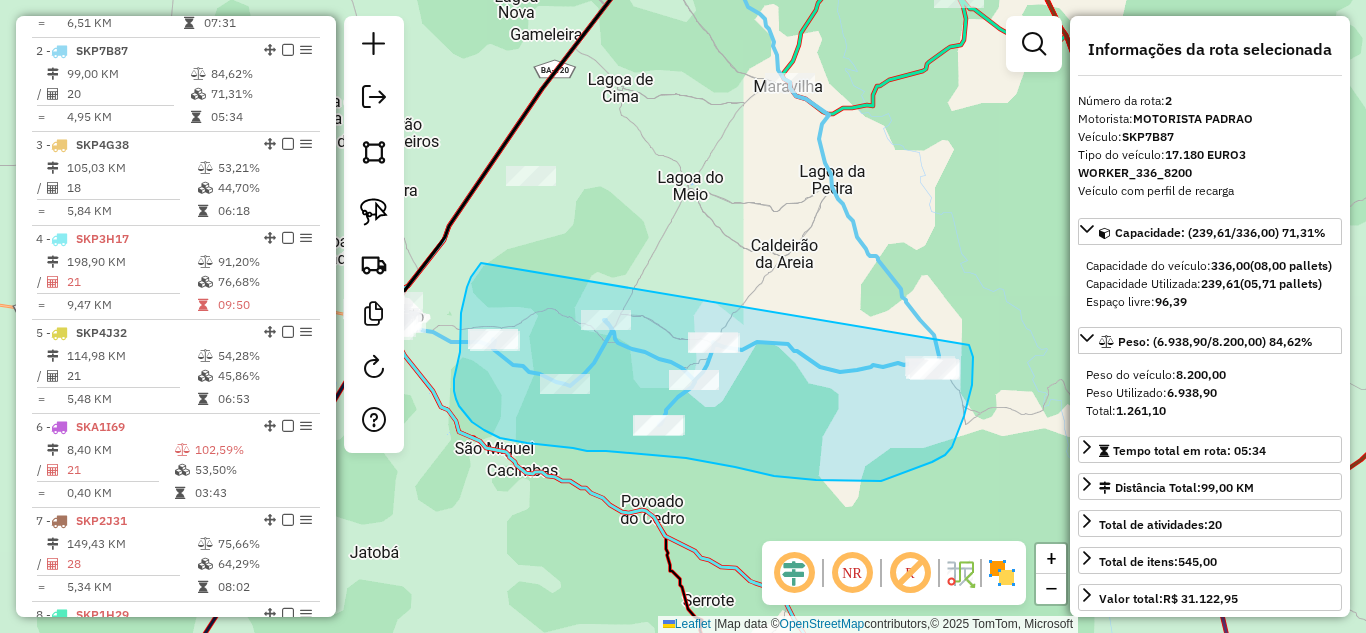 drag, startPoint x: 461, startPoint y: 313, endPoint x: 953, endPoint y: 319, distance: 492.0366 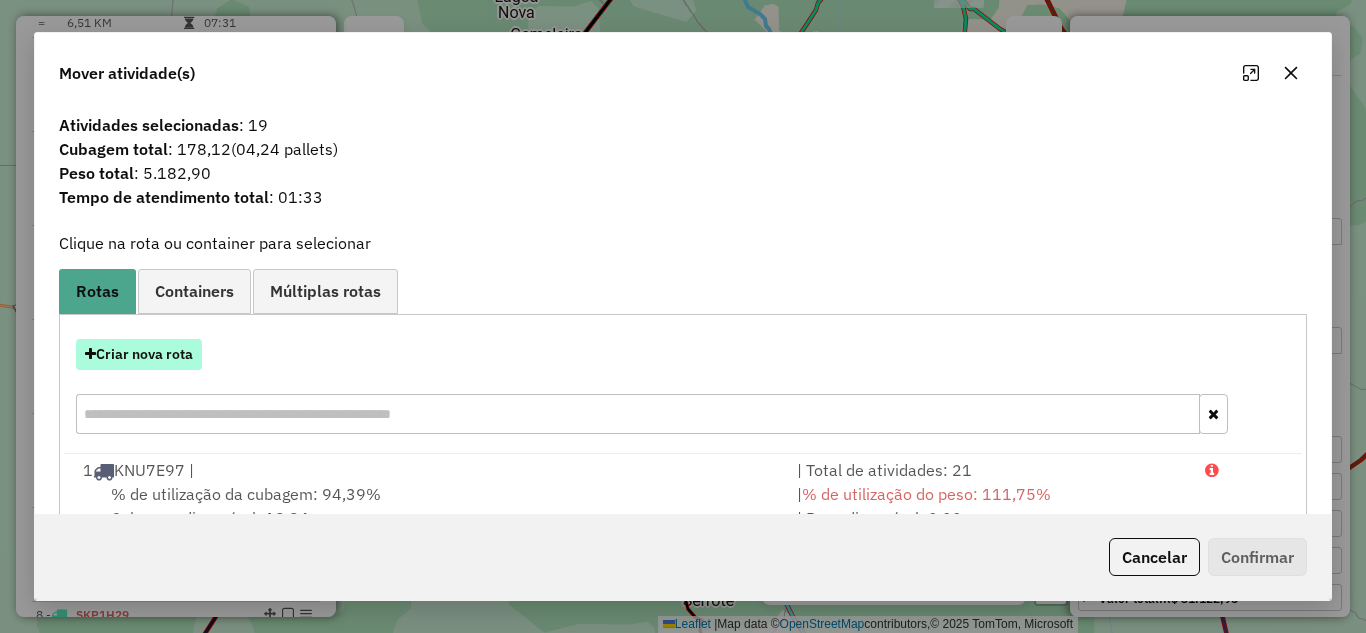 click on "Criar nova rota" at bounding box center [139, 354] 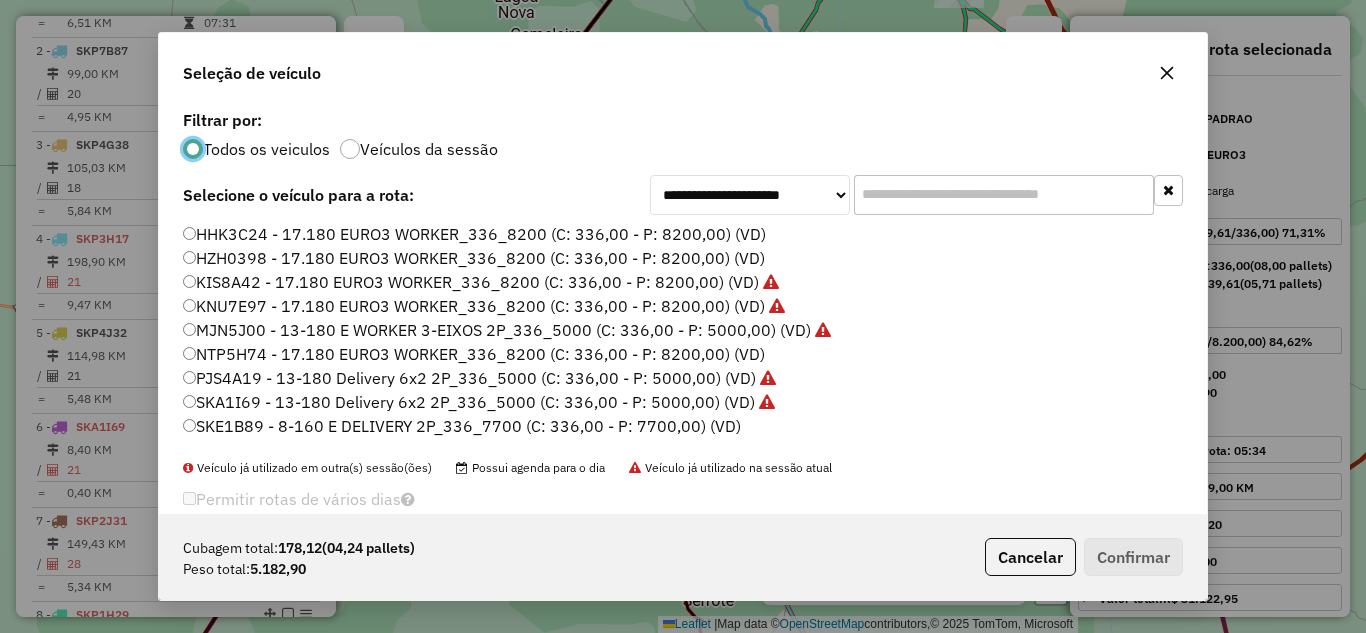 scroll, scrollTop: 11, scrollLeft: 6, axis: both 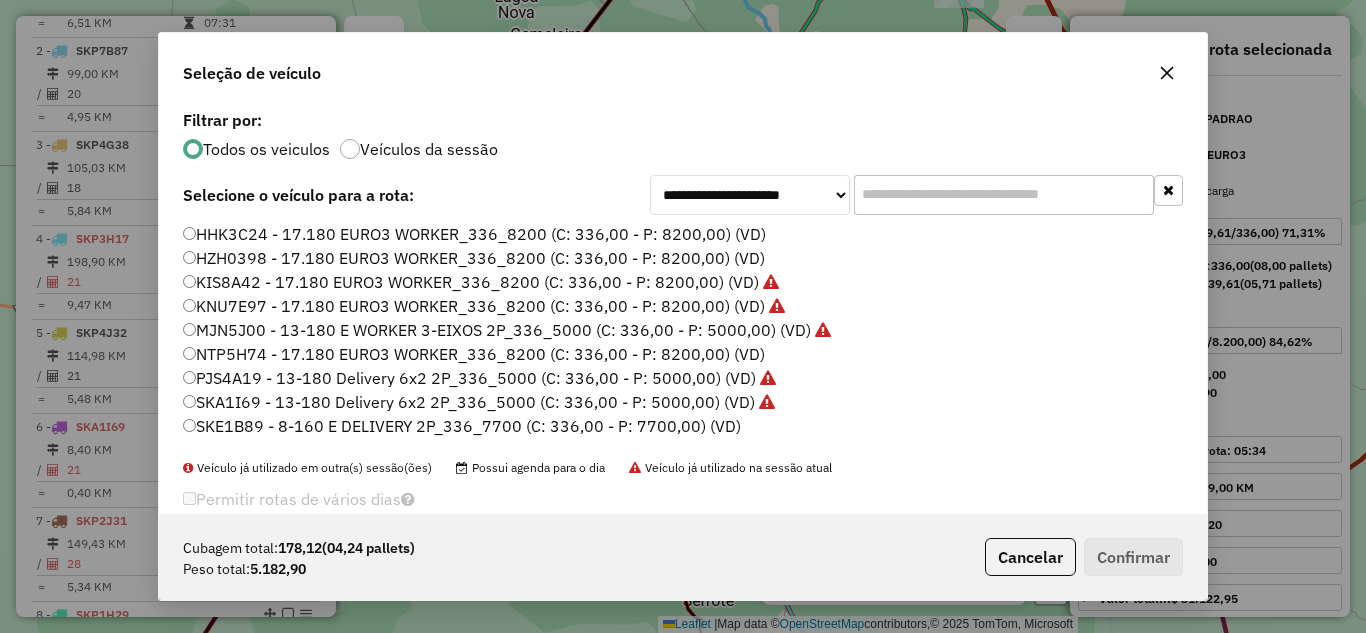 click 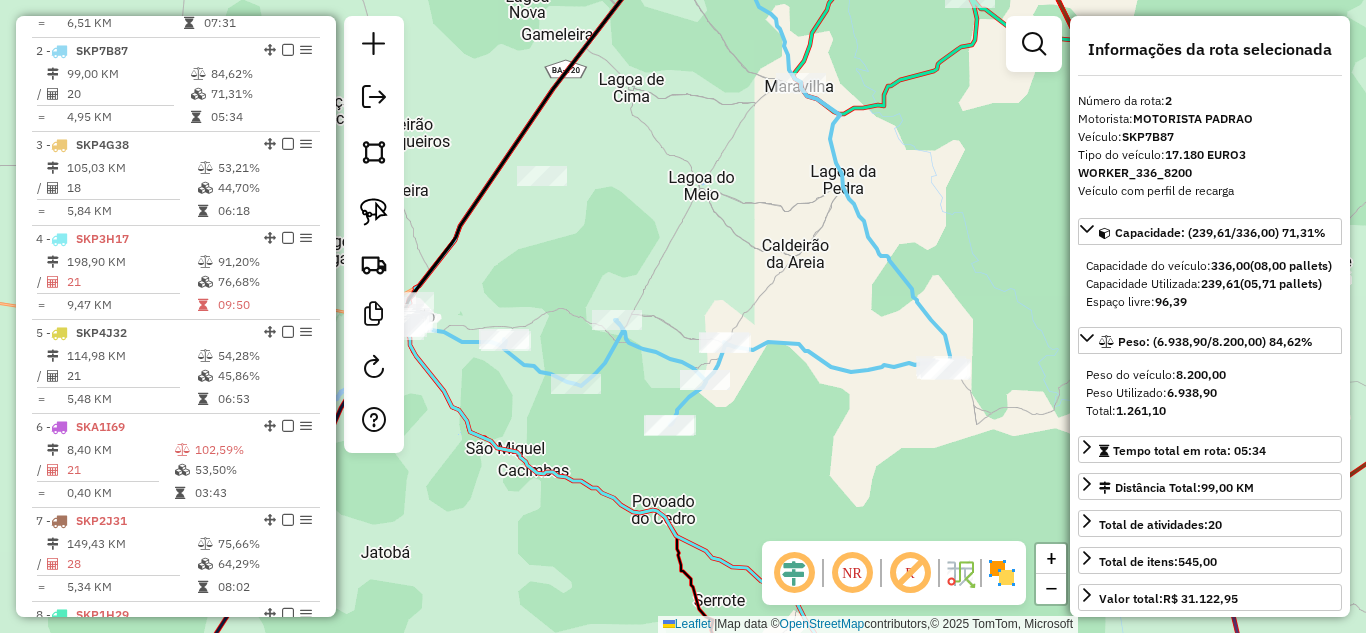 drag, startPoint x: 652, startPoint y: 270, endPoint x: 719, endPoint y: 270, distance: 67 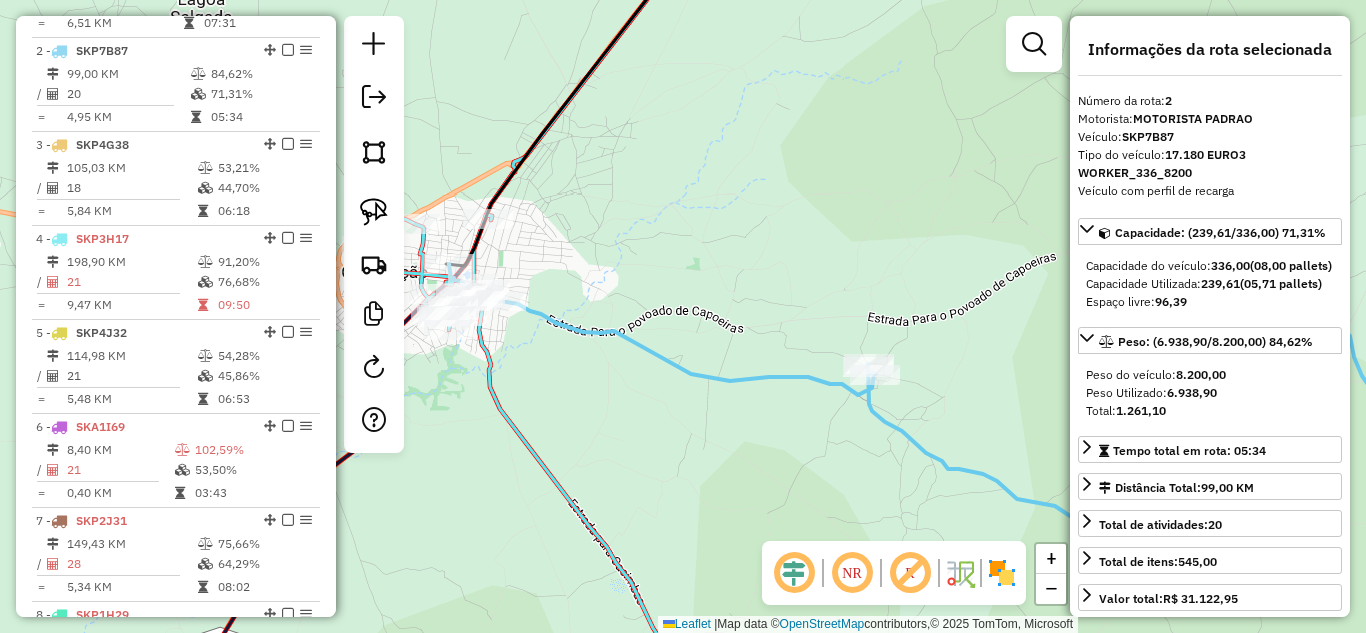 drag, startPoint x: 552, startPoint y: 259, endPoint x: 727, endPoint y: 231, distance: 177.22585 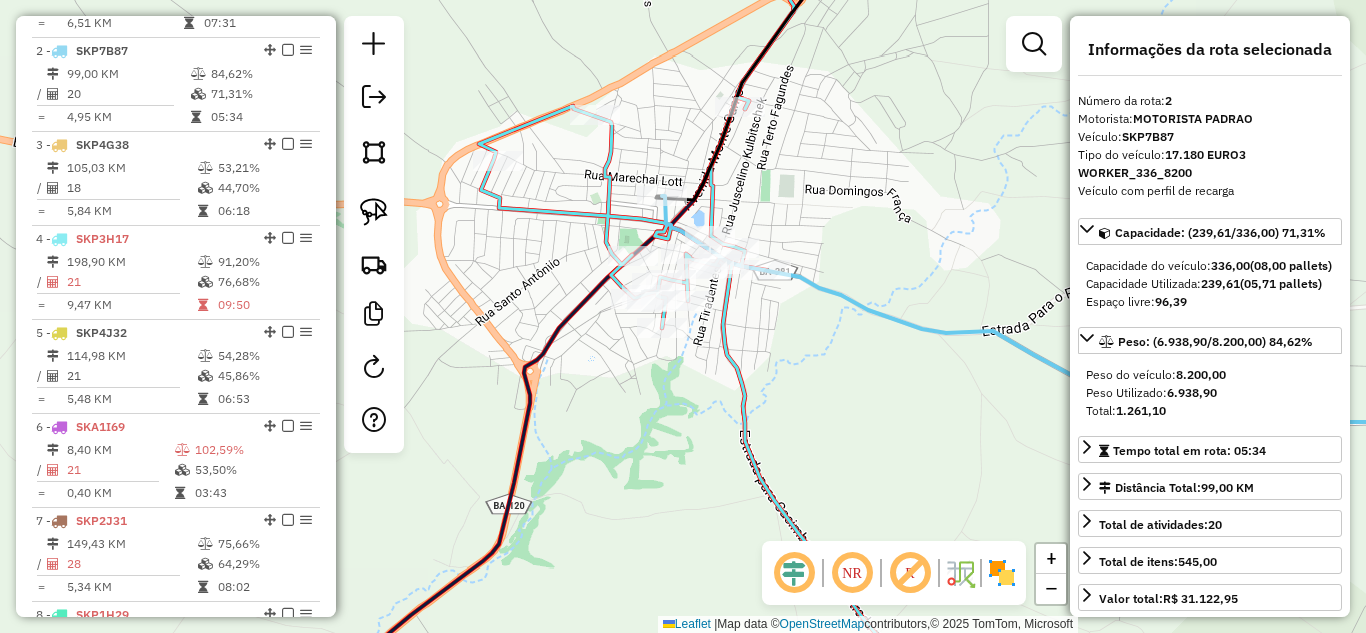 drag, startPoint x: 627, startPoint y: 213, endPoint x: 777, endPoint y: 195, distance: 151.07614 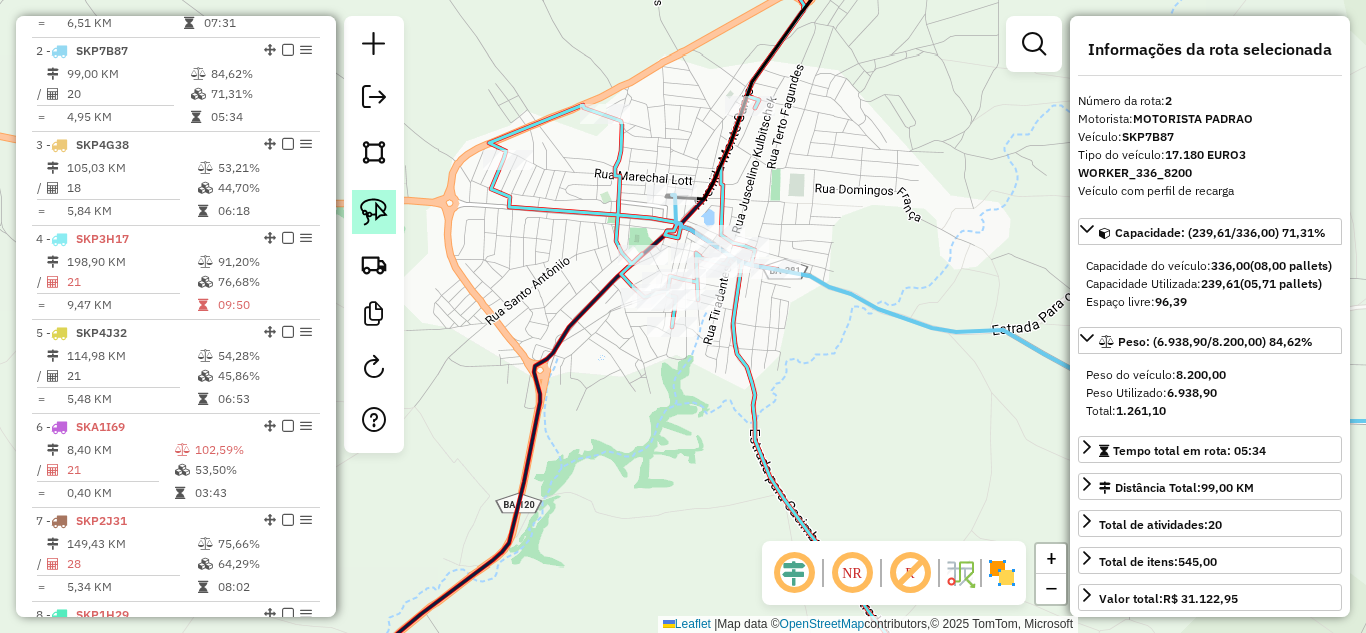 click 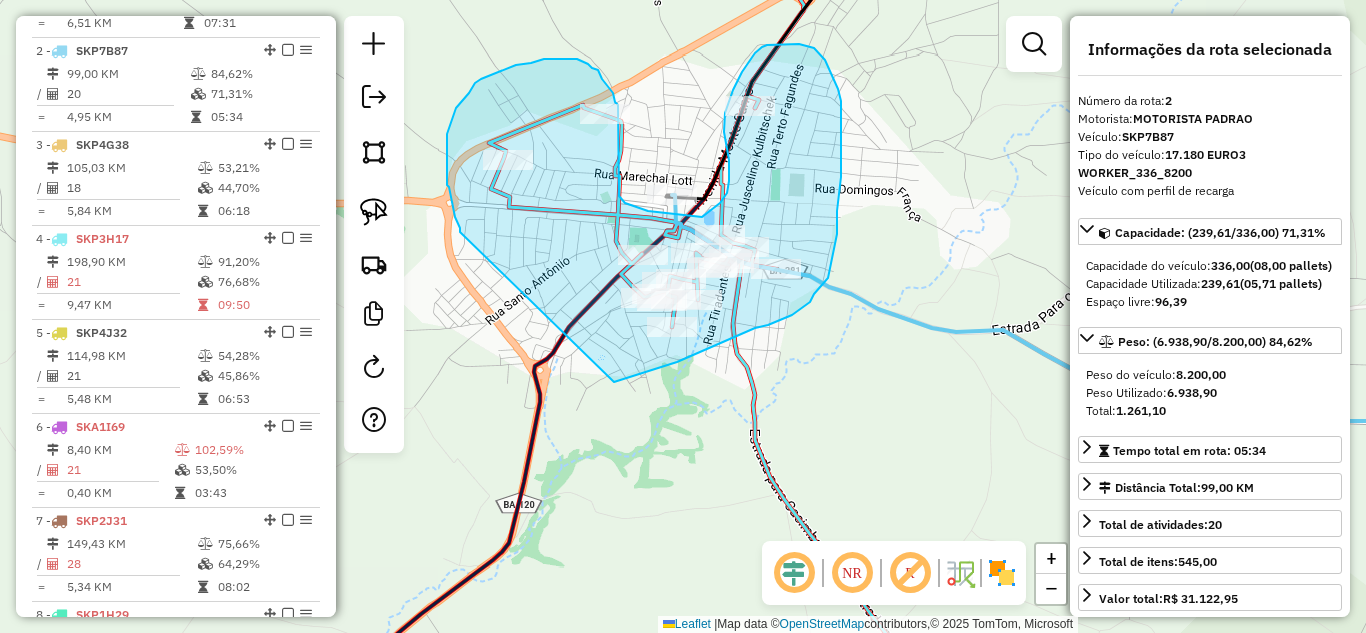 drag, startPoint x: 460, startPoint y: 232, endPoint x: 610, endPoint y: 382, distance: 212.13203 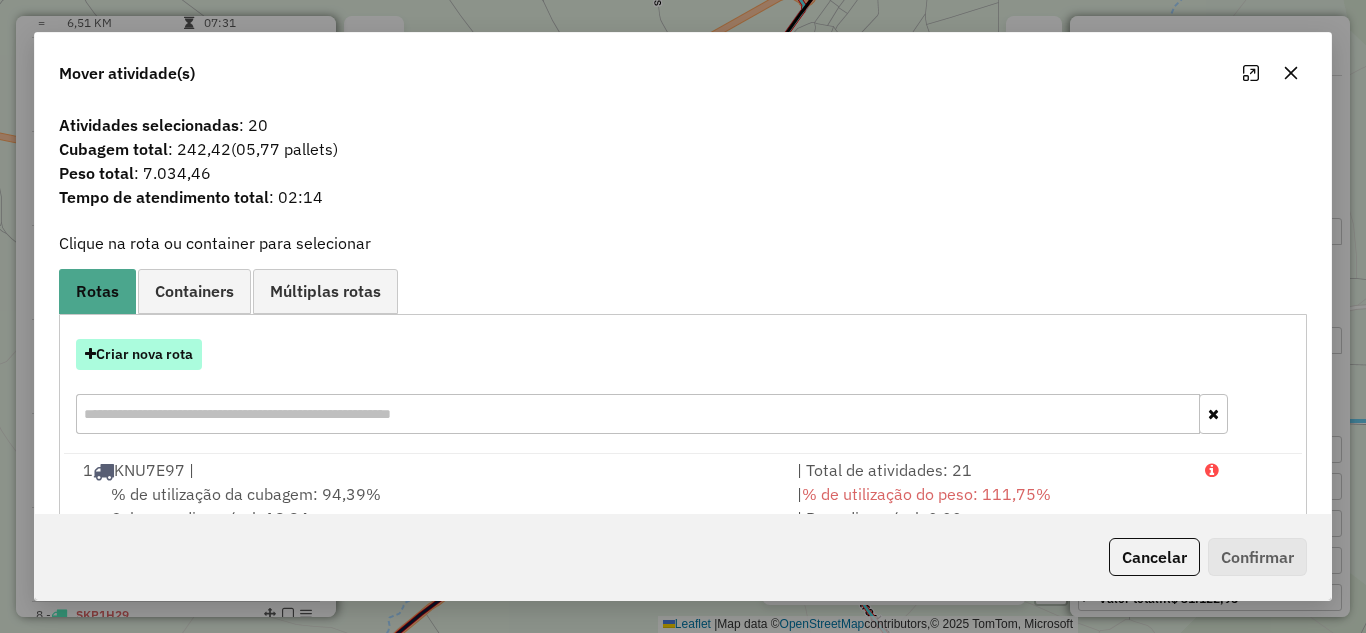 click on "Criar nova rota" at bounding box center [139, 354] 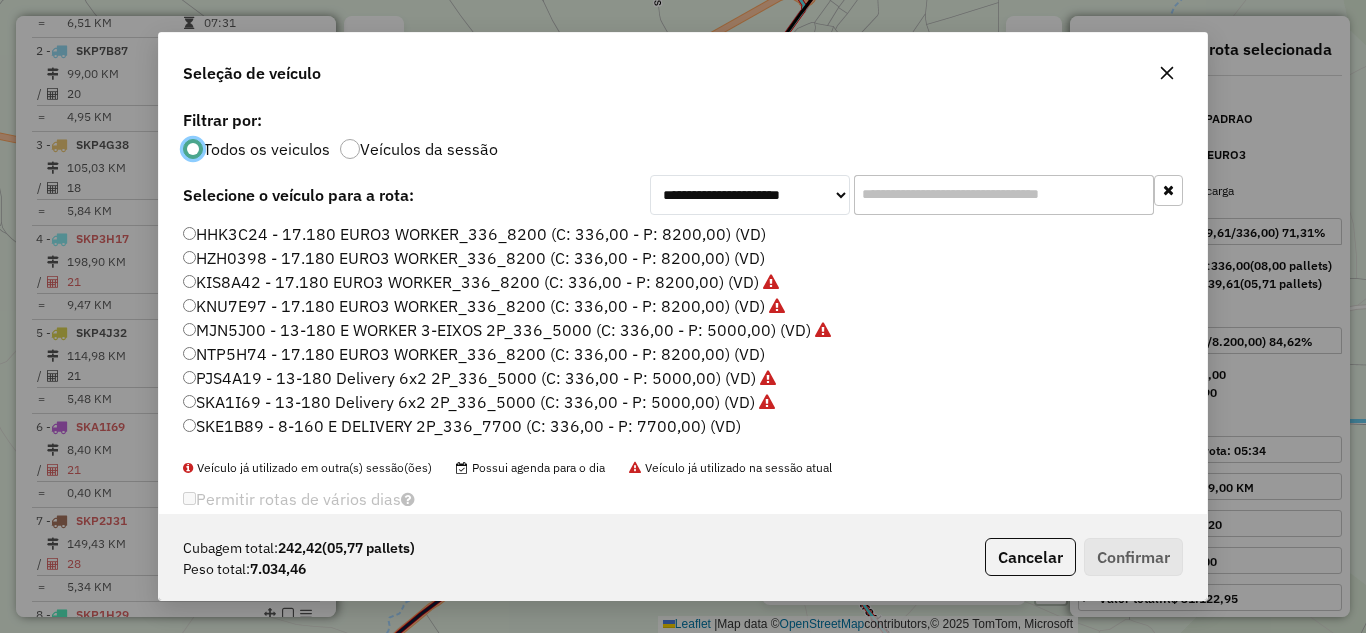 scroll, scrollTop: 11, scrollLeft: 6, axis: both 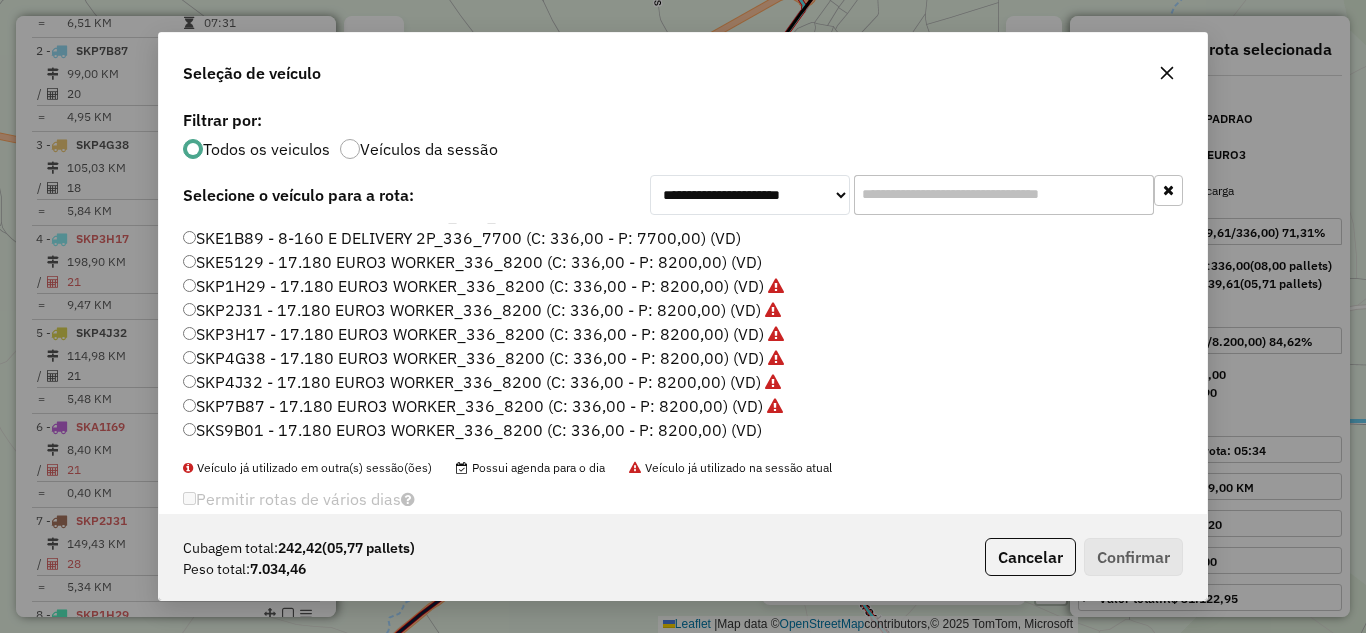 click on "HHK3C24 - 17.180 EURO3 WORKER_336_8200 (C: 336,00 - P: 8200,00) (VD)   HZH0398 - 17.180 EURO3 WORKER_336_8200 (C: 336,00 - P: 8200,00) (VD)   KIS8A42 - 17.180 EURO3 WORKER_336_8200 (C: 336,00 - P: 8200,00) (VD)   KNU7E97 - 17.180 EURO3 WORKER_336_8200 (C: 336,00 - P: 8200,00) (VD)   MJN5J00 - 13-180 E WORKER 3-EIXOS 2P_336_5000 (C: 336,00 - P: 5000,00) (VD)   NTP5H74 - 17.180 EURO3 WORKER_336_8200 (C: 336,00 - P: 8200,00) (VD)   PJS4A19 - 13-180 Delivery 6x2 2P_336_5000 (C: 336,00 - P: 5000,00) (VD)   SKA1I69 - 13-180 Delivery 6x2 2P_336_5000 (C: 336,00 - P: 5000,00) (VD)   SKE1B89 - 8-160 E DELIVERY 2P_336_7700 (C: 336,00 - P: 7700,00) (VD)   SKE5129 - 17.180 EURO3 WORKER_336_8200 (C: 336,00 - P: 8200,00) (VD)   SKP1H29 - 17.180 EURO3 WORKER_336_8200 (C: 336,00 - P: 8200,00) (VD)   SKP2J31 - 17.180 EURO3 WORKER_336_8200 (C: 336,00 - P: 8200,00) (VD)   SKP3H17 - 17.180 EURO3 WORKER_336_8200 (C: 336,00 - P: 8200,00) (VD)   SKP4G38 - 17.180 EURO3 WORKER_336_8200 (C: 336,00 - P: 8200,00) (VD)" 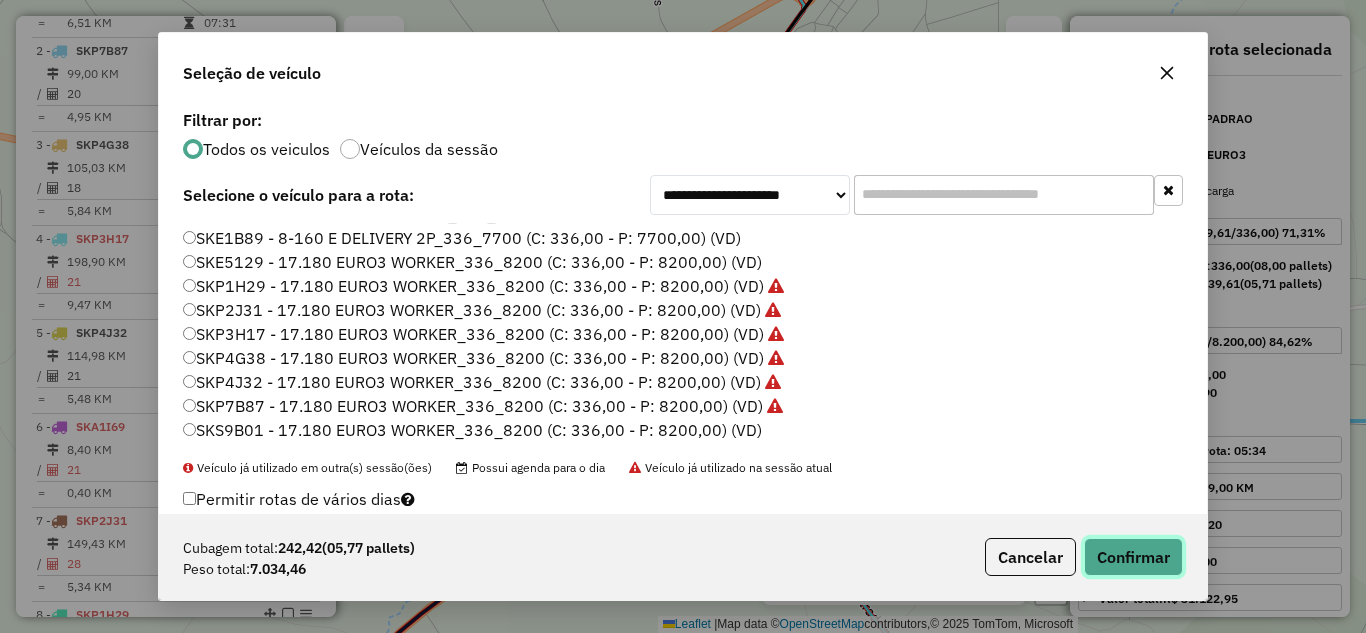click on "Confirmar" 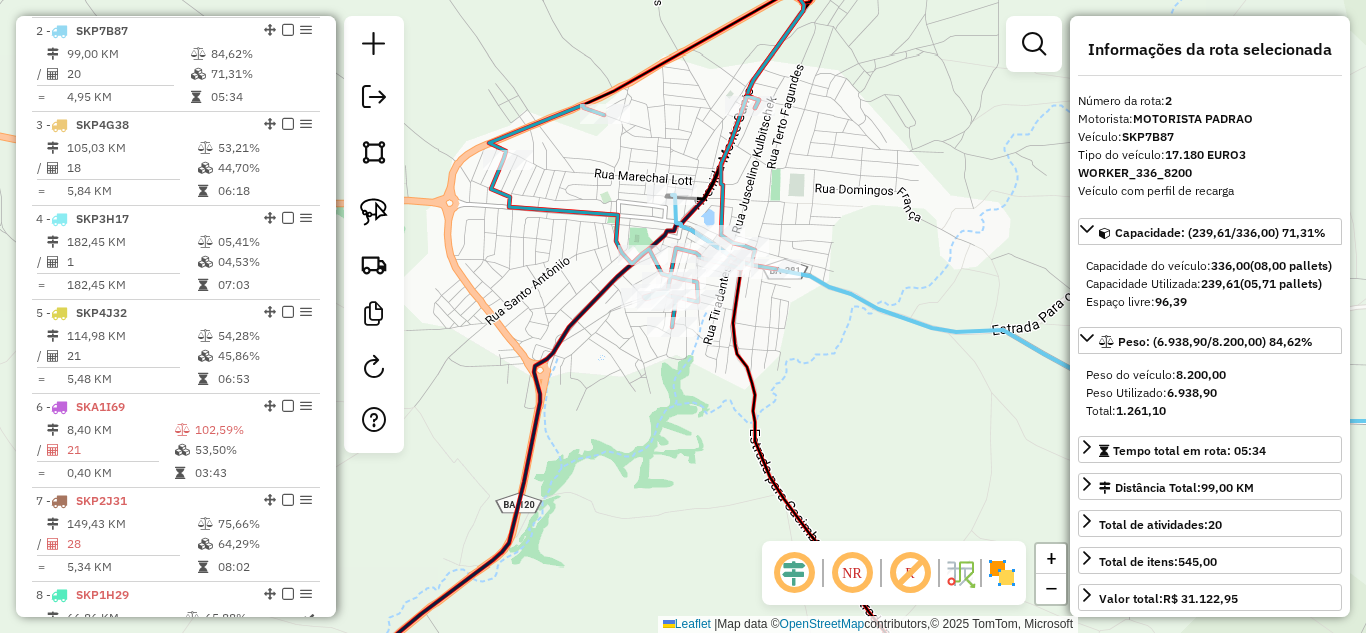 scroll, scrollTop: 868, scrollLeft: 0, axis: vertical 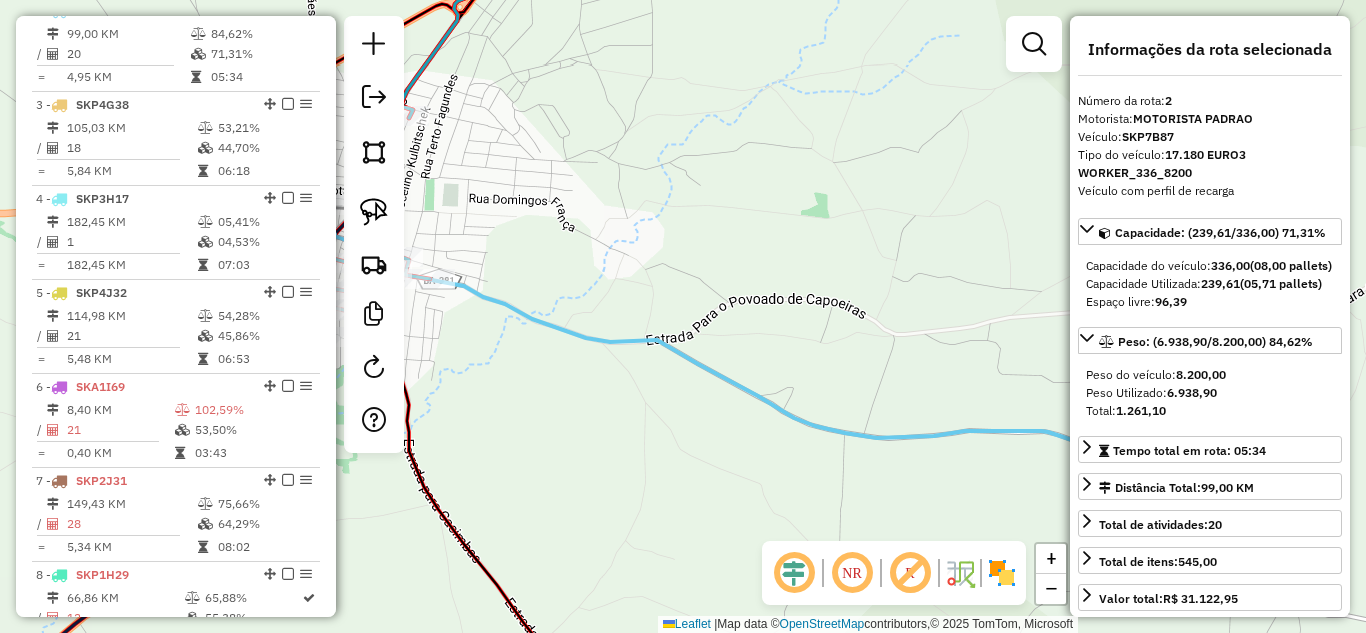 drag, startPoint x: 984, startPoint y: 218, endPoint x: 625, endPoint y: 216, distance: 359.00558 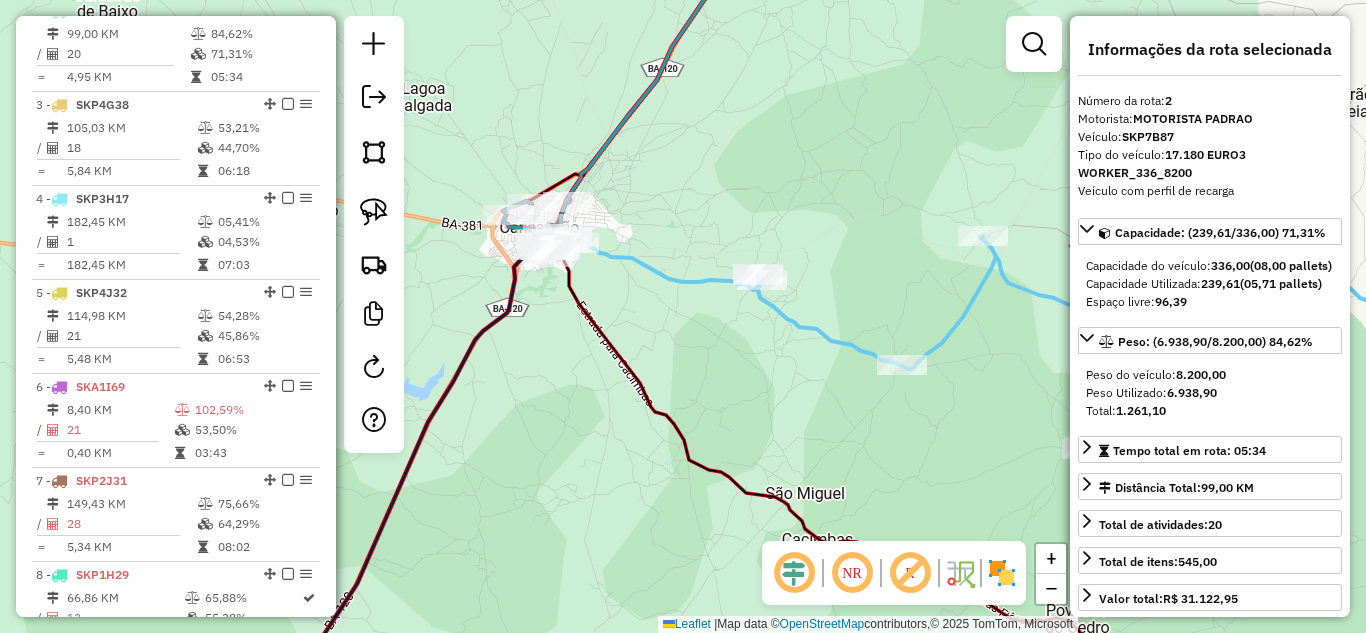 drag, startPoint x: 885, startPoint y: 396, endPoint x: 582, endPoint y: 238, distance: 341.72064 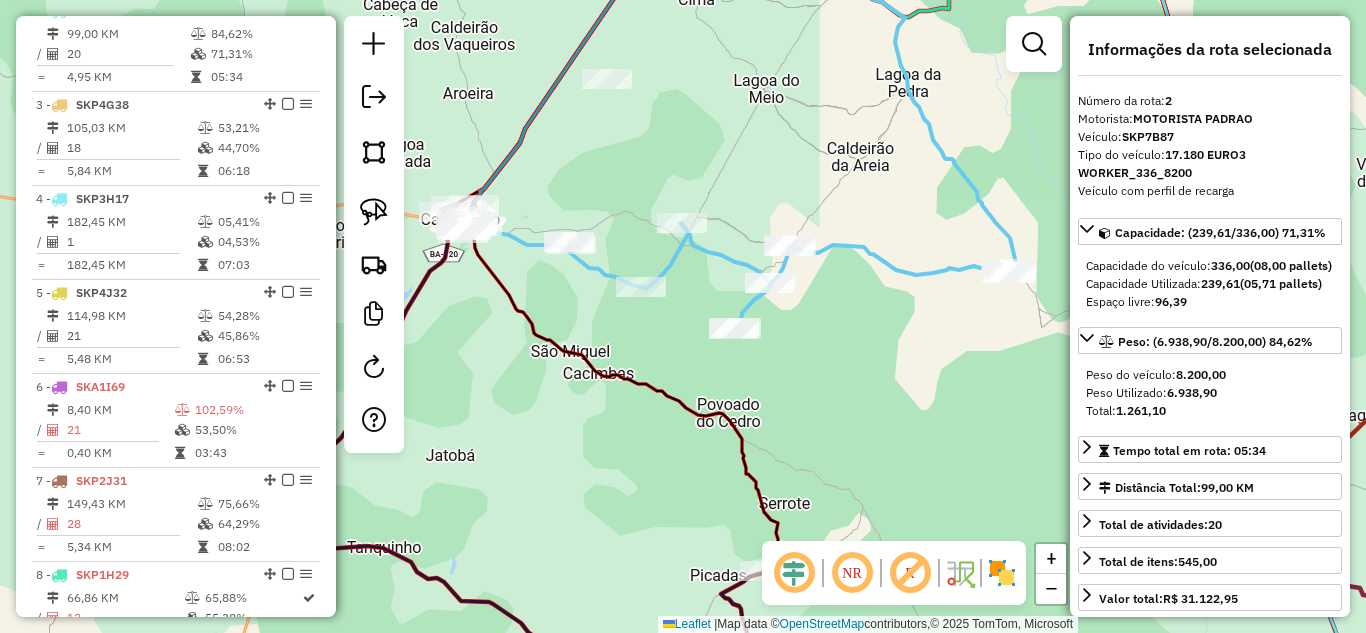 drag, startPoint x: 906, startPoint y: 263, endPoint x: 957, endPoint y: 337, distance: 89.87213 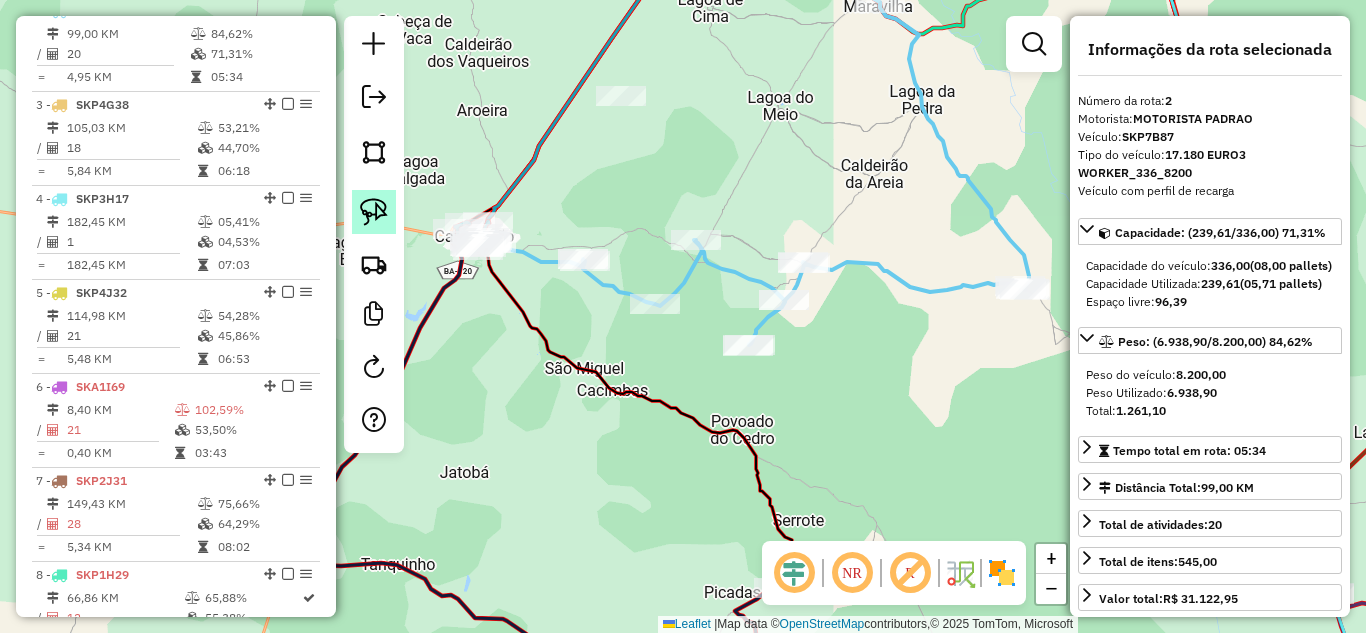 click 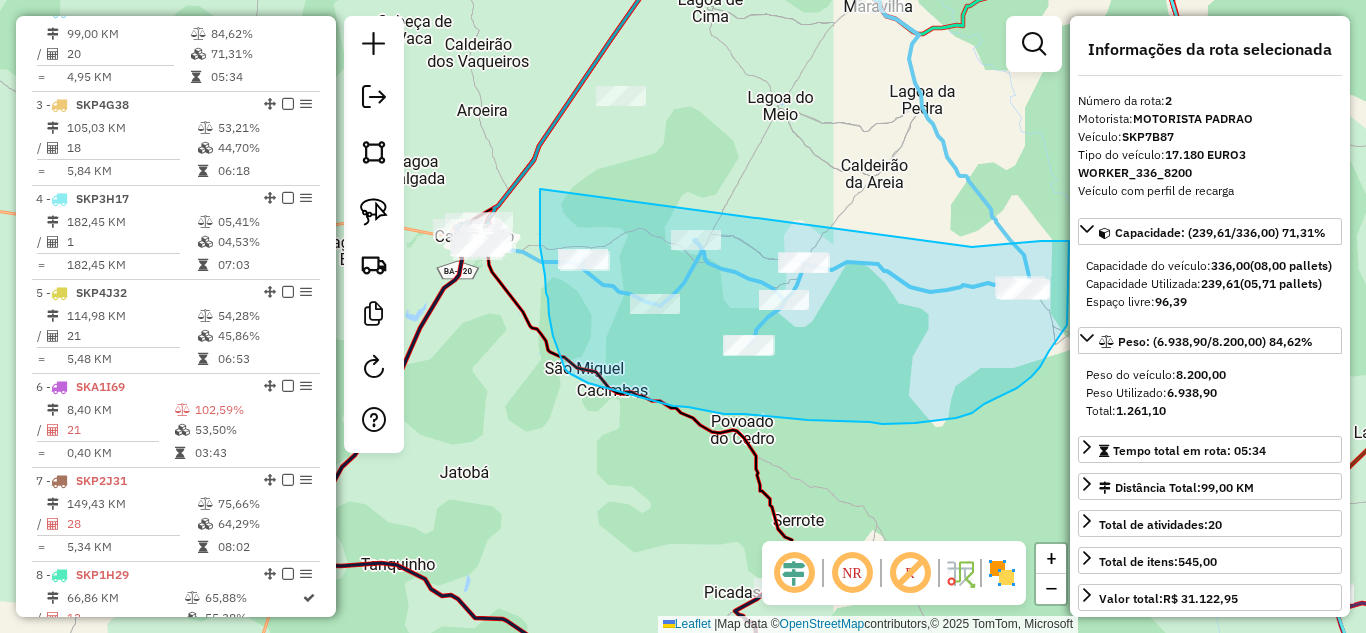 drag, startPoint x: 540, startPoint y: 189, endPoint x: 972, endPoint y: 247, distance: 435.87613 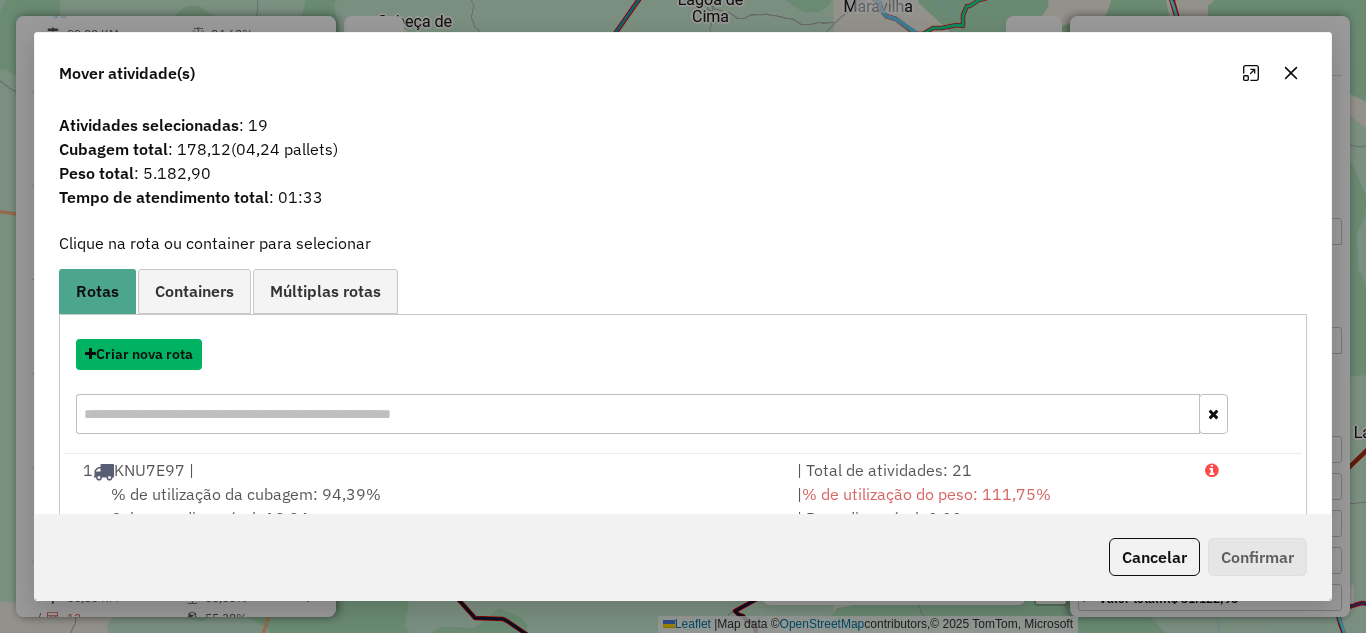 click on "Criar nova rota" at bounding box center [139, 354] 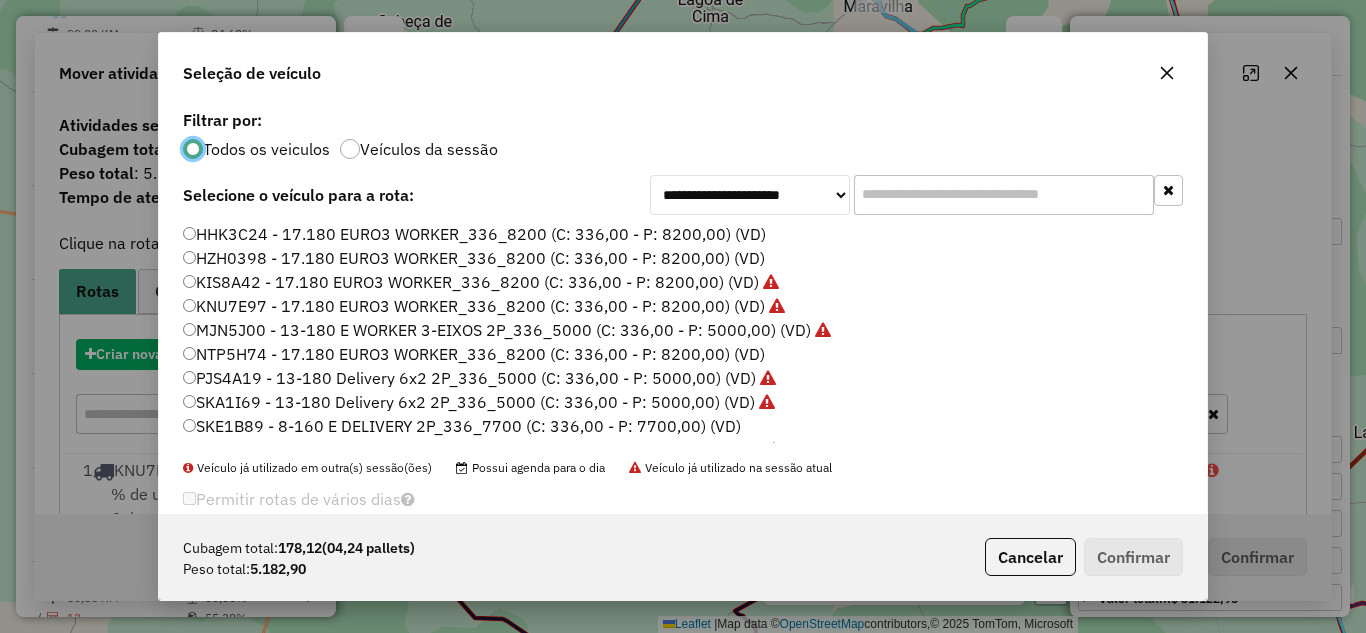 scroll, scrollTop: 11, scrollLeft: 6, axis: both 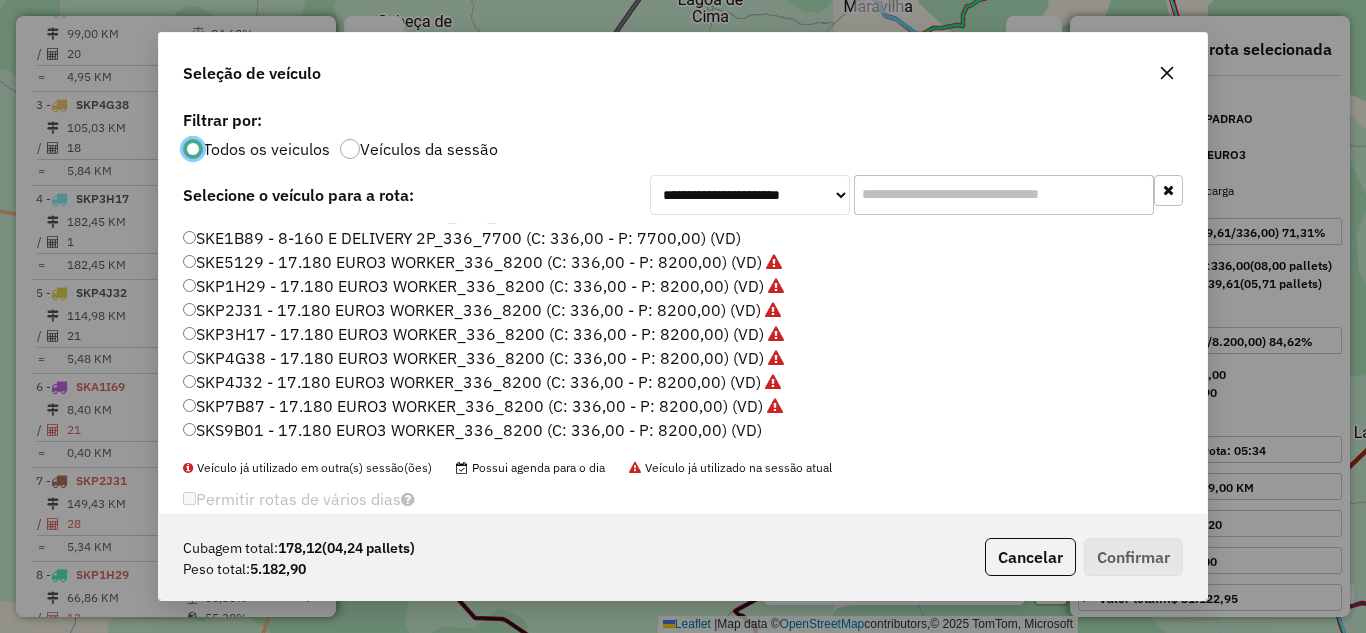 click on "SKP3H17 - 17.180 EURO3 WORKER_336_8200 (C: 336,00 - P: 8200,00) (VD)" 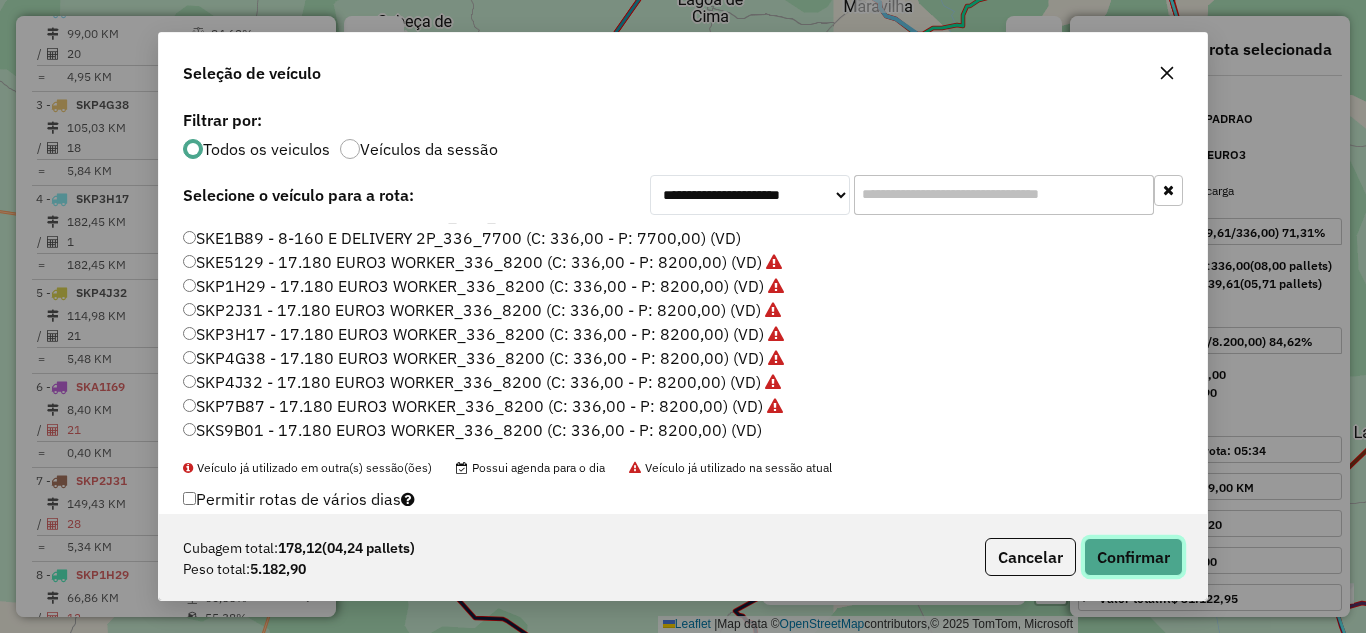 click on "Confirmar" 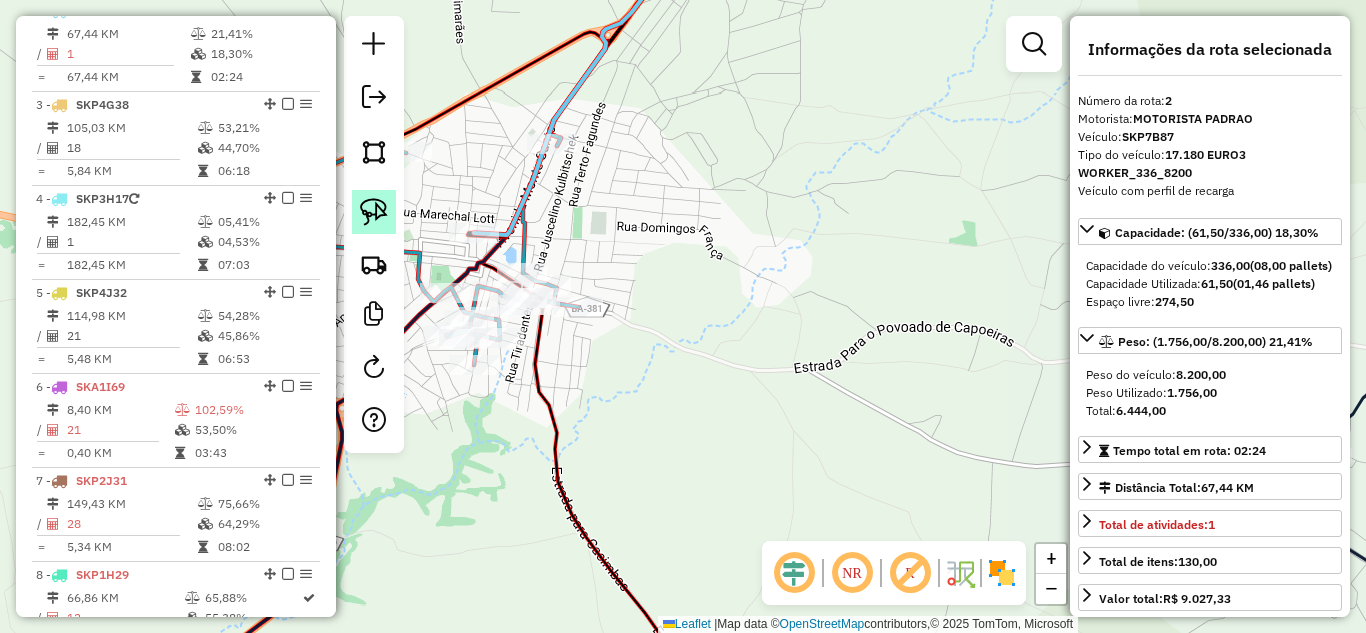 click 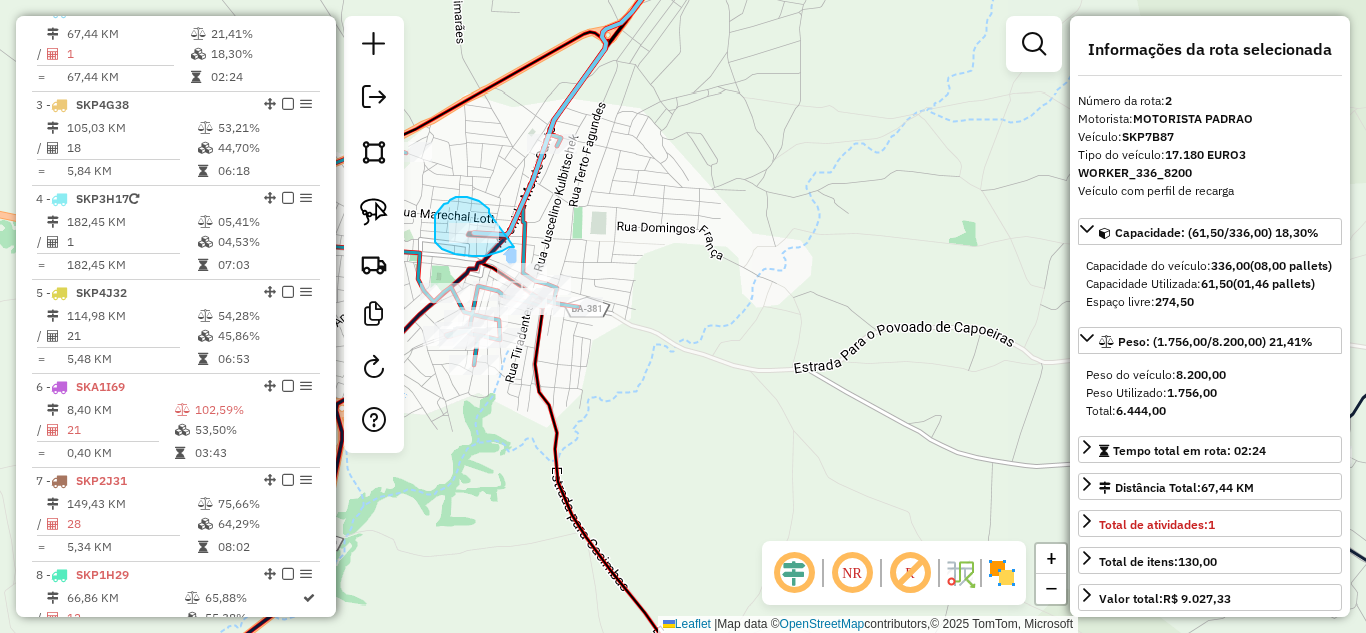 drag, startPoint x: 489, startPoint y: 213, endPoint x: 514, endPoint y: 247, distance: 42.201897 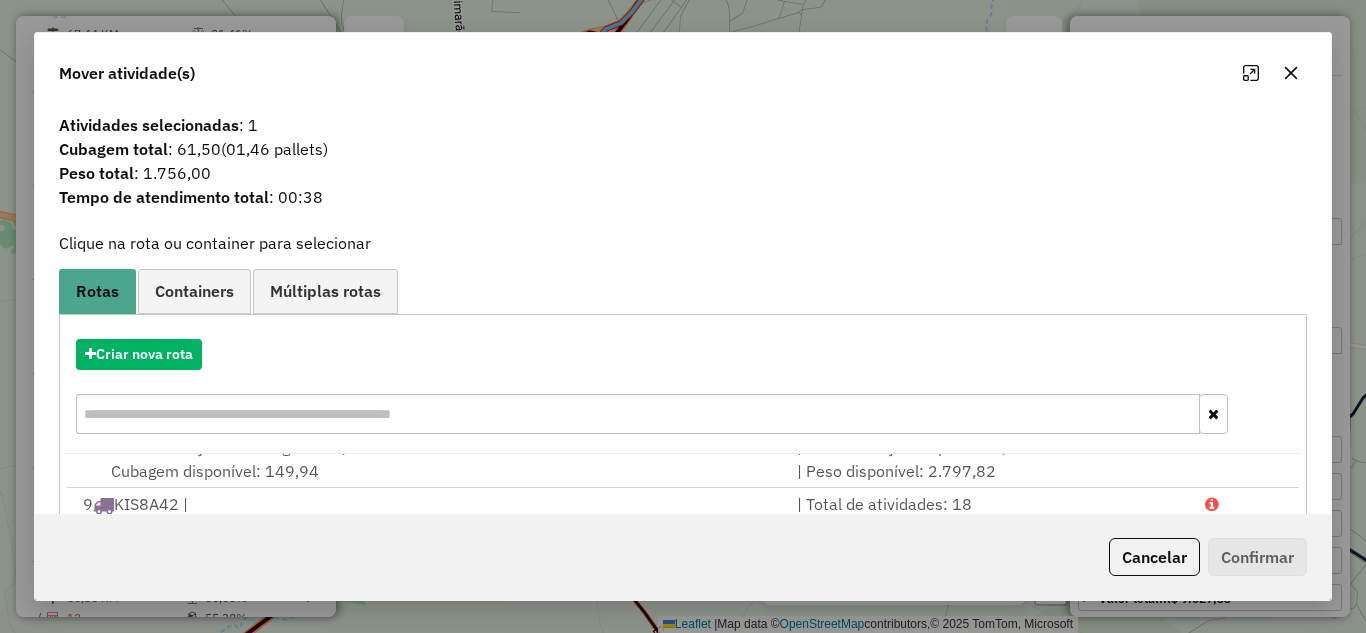 scroll, scrollTop: 572, scrollLeft: 0, axis: vertical 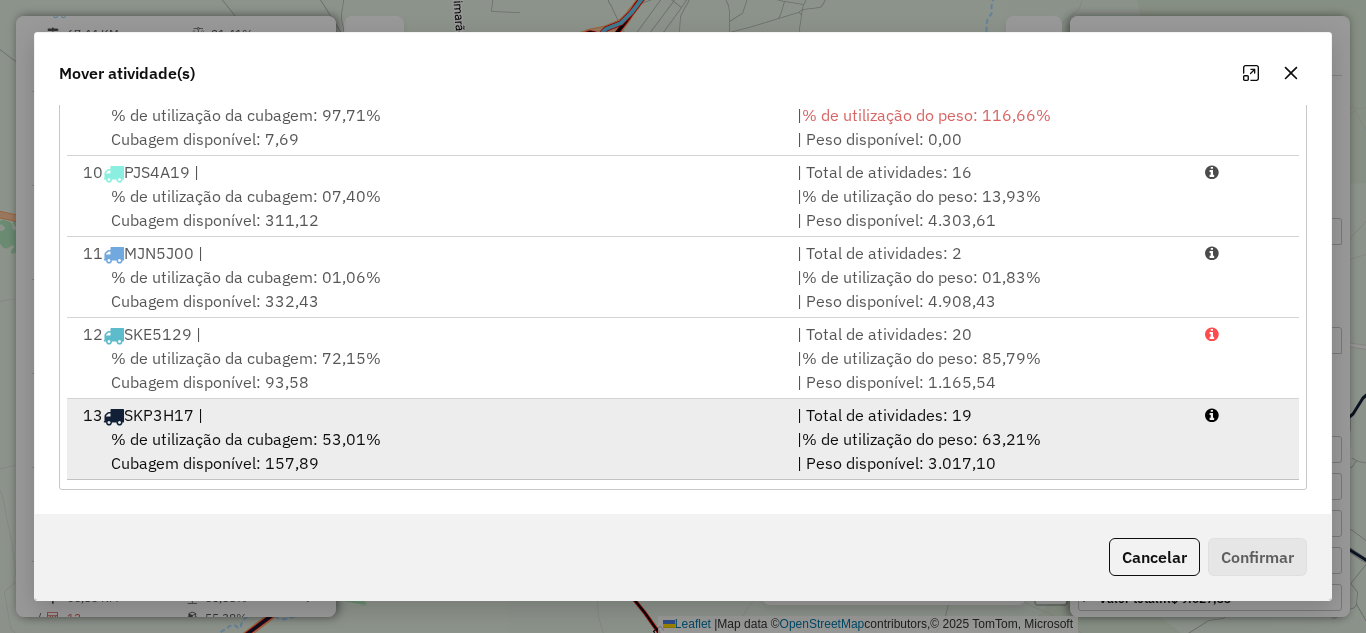 click on "% de utilização da cubagem: 53,01%  Cubagem disponível: 157,89" at bounding box center (428, 451) 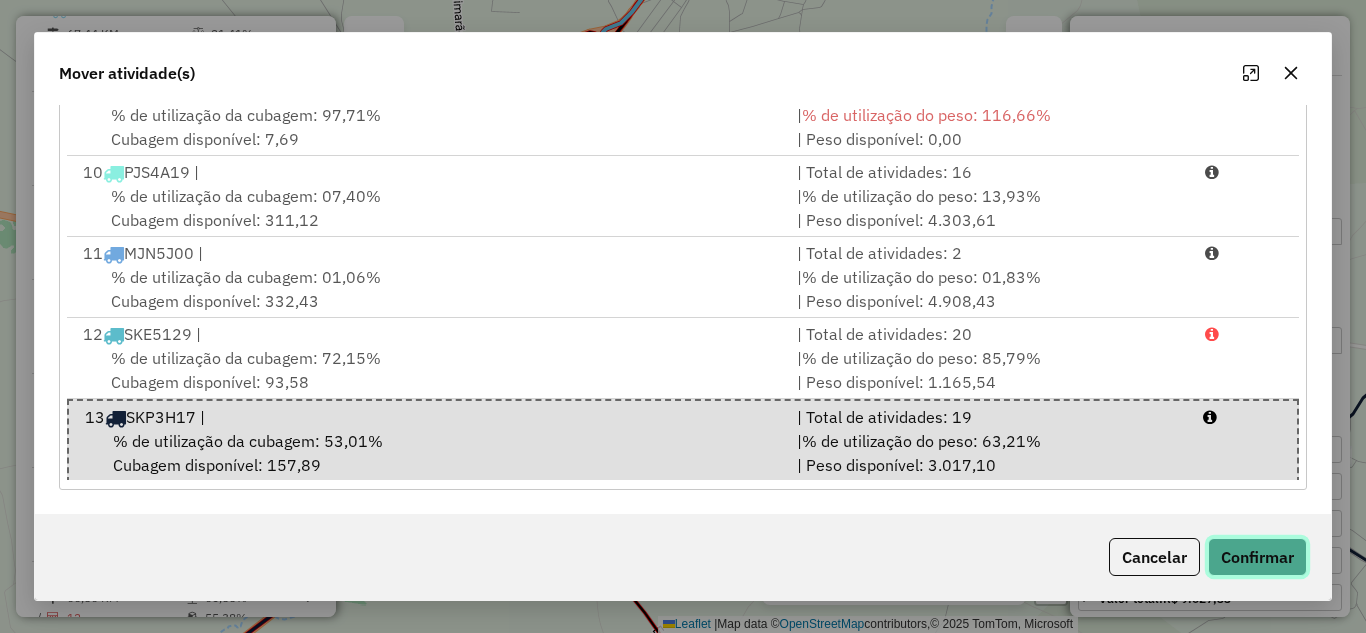 click on "Confirmar" 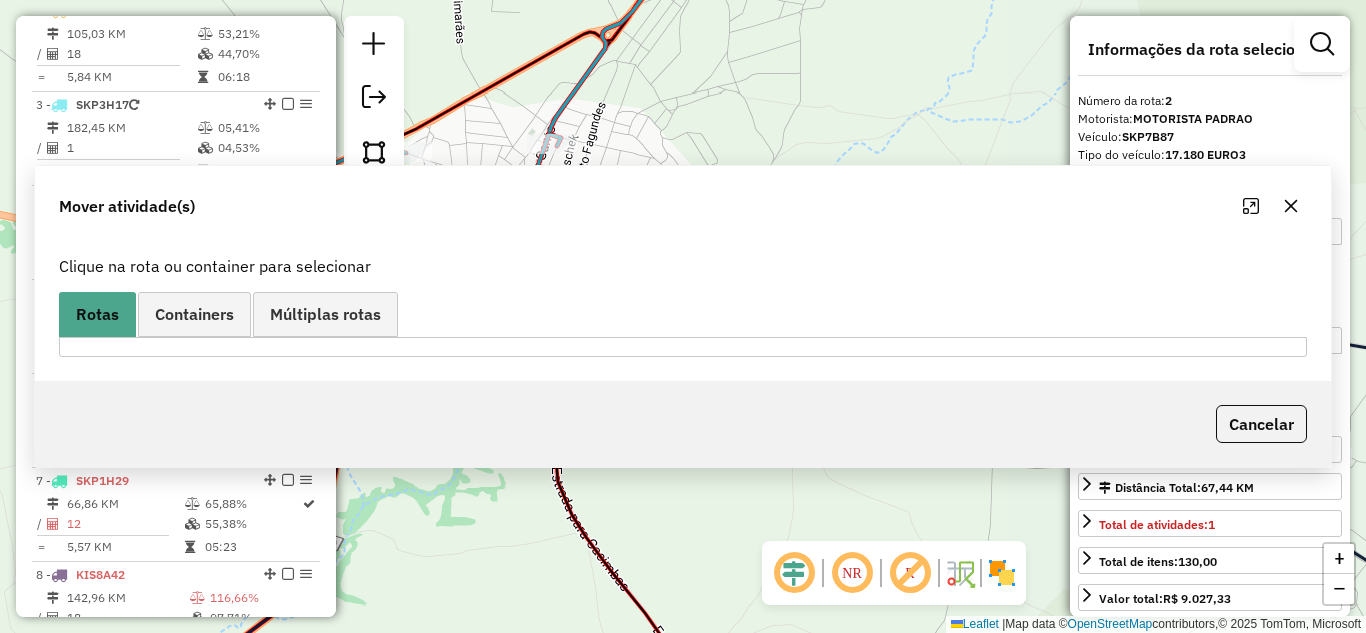 scroll, scrollTop: 0, scrollLeft: 0, axis: both 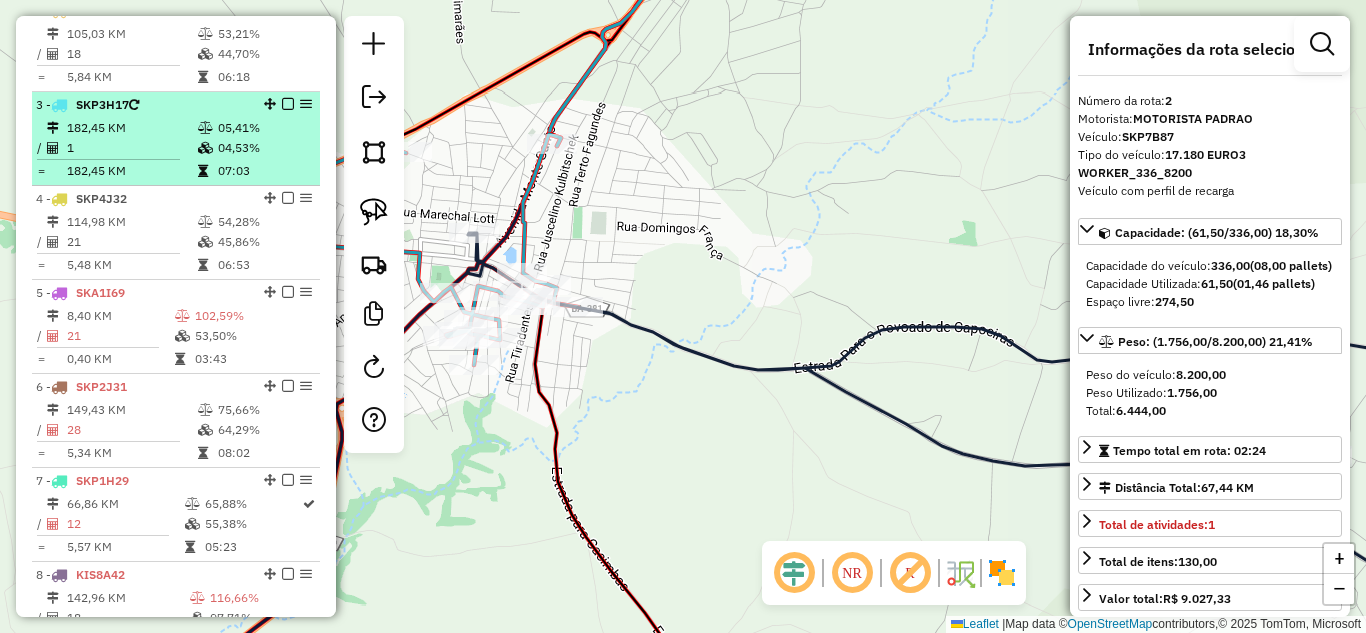 click on "182,45 KM" at bounding box center (131, 128) 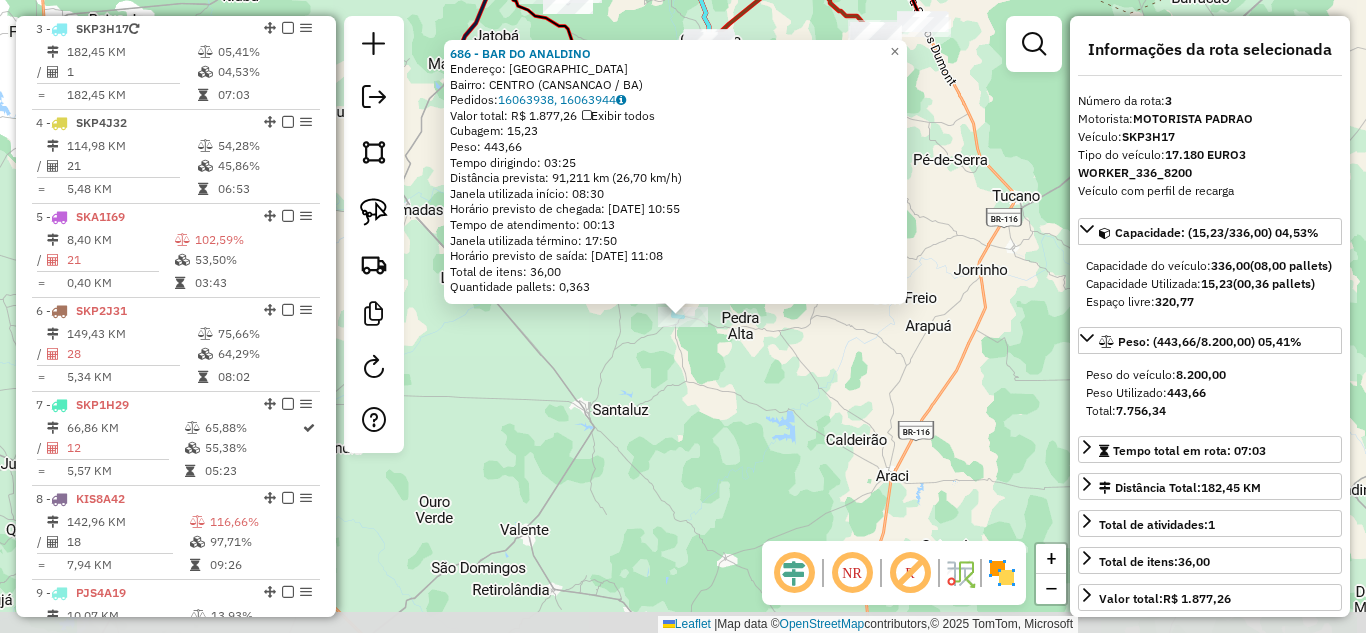 scroll, scrollTop: 962, scrollLeft: 0, axis: vertical 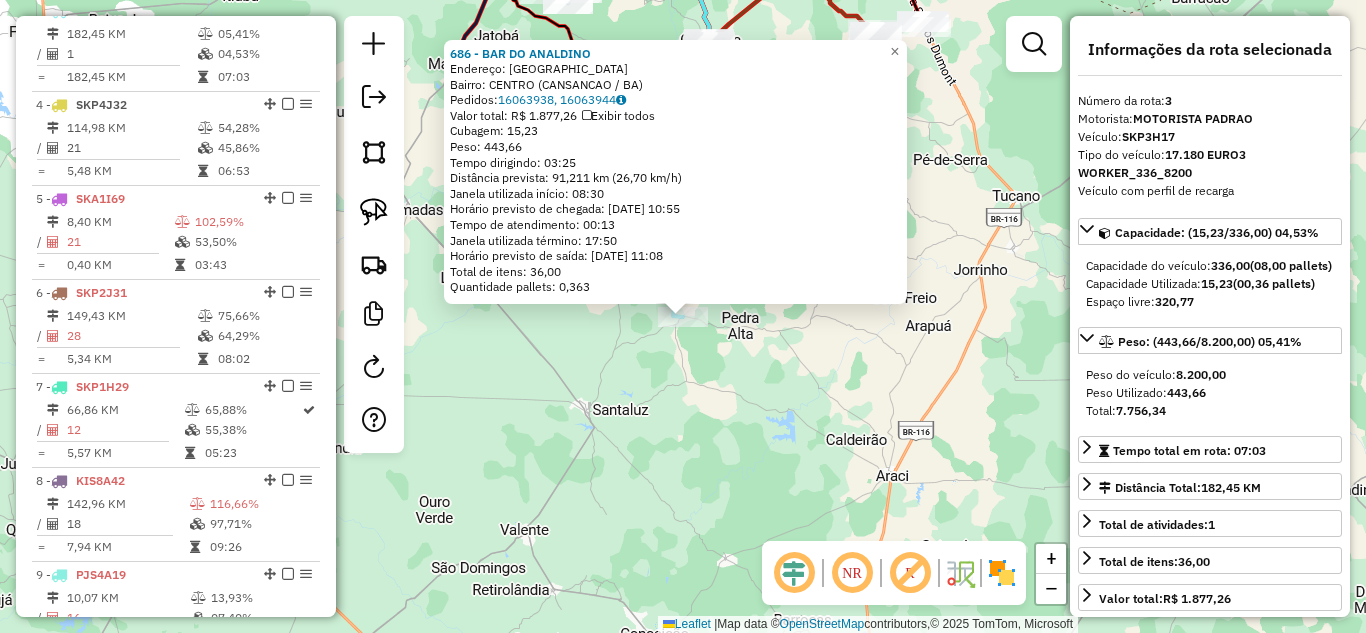 click on "686 - BAR DO ANALDINO  Endereço: [GEOGRAPHIC_DATA]: [GEOGRAPHIC_DATA] ([GEOGRAPHIC_DATA] / BA)   [GEOGRAPHIC_DATA]:  16063938, 16063944   Valor total: R$ 1.877,26   Exibir todos   Cubagem: 15,23  Peso: 443,66  Tempo dirigindo: 03:25   Distância prevista: 91,211 km (26,70 km/h)   [GEOGRAPHIC_DATA] utilizada início: 08:30   Horário previsto de chegada: [DATE] 10:55   Tempo de atendimento: 00:13   Janela utilizada término: 17:50   Horário previsto de saída: [DATE] 11:08   Total de itens: 36,00   Quantidade pallets: 0,363  × Janela de atendimento Grade de atendimento Capacidade Transportadoras Veículos Cliente Pedidos  Rotas Selecione os dias de semana para filtrar as janelas de atendimento  Seg   Ter   Qua   Qui   Sex   Sáb   Dom  Informe o período da janela de atendimento: De: Até:  Filtrar exatamente a janela do cliente  Considerar janela de atendimento padrão  Selecione os dias de semana para filtrar as grades de atendimento  Seg   Ter   Qua   Qui   Sex   Sáb   Dom   Clientes fora do dia de atendimento selecionado +" 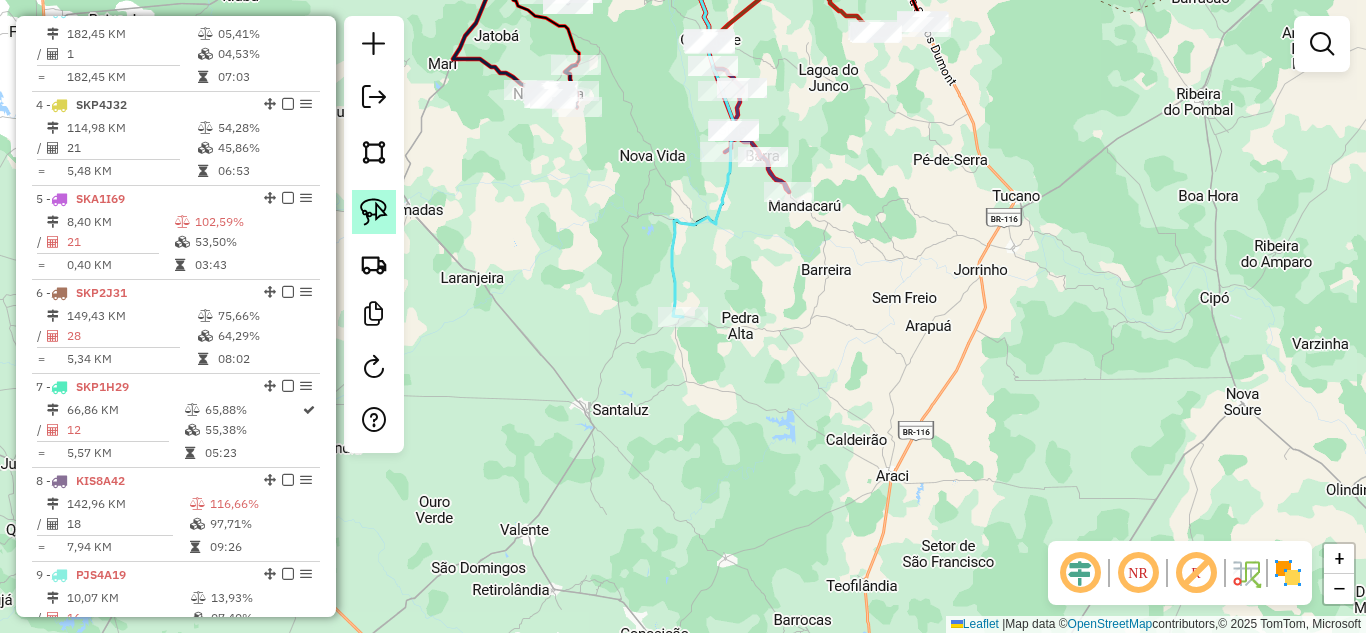 click 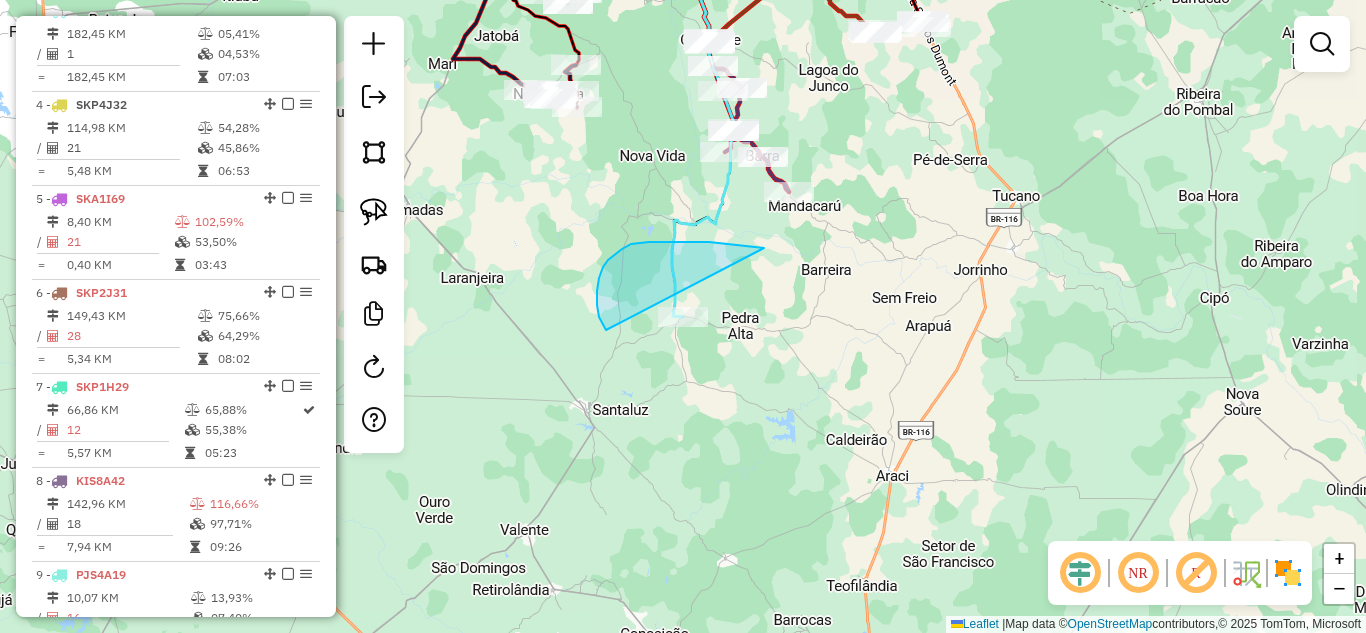 drag, startPoint x: 743, startPoint y: 245, endPoint x: 764, endPoint y: 378, distance: 134.64769 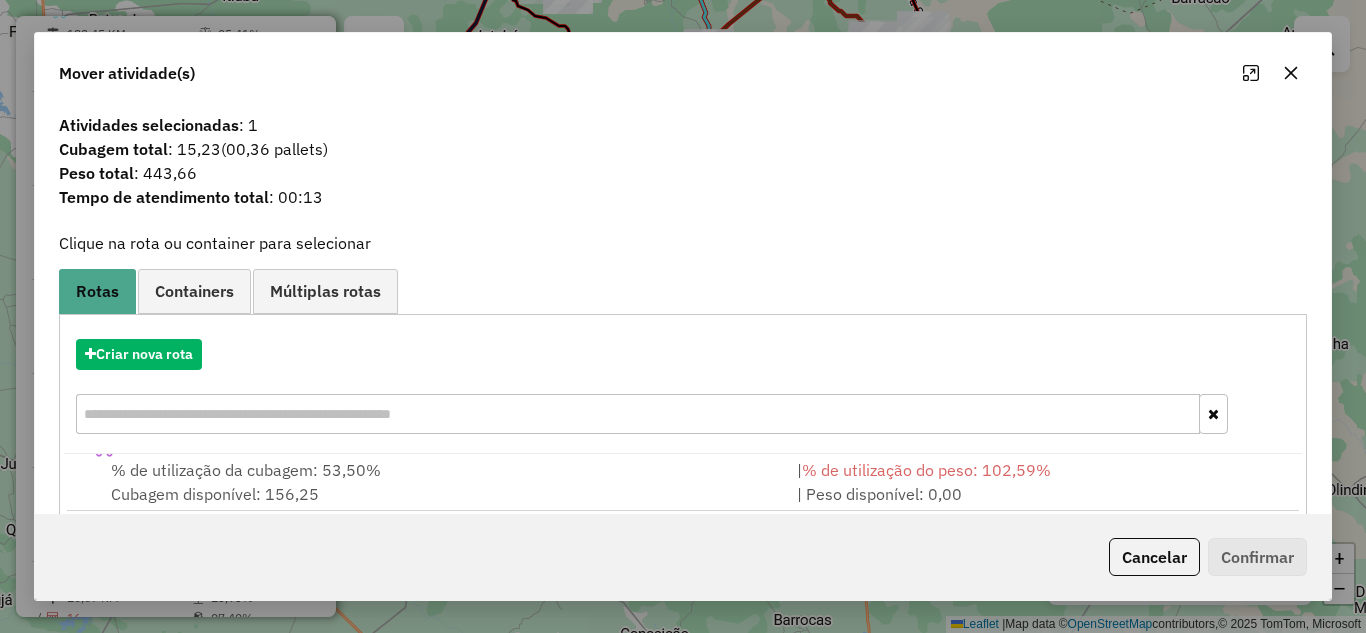 scroll, scrollTop: 491, scrollLeft: 0, axis: vertical 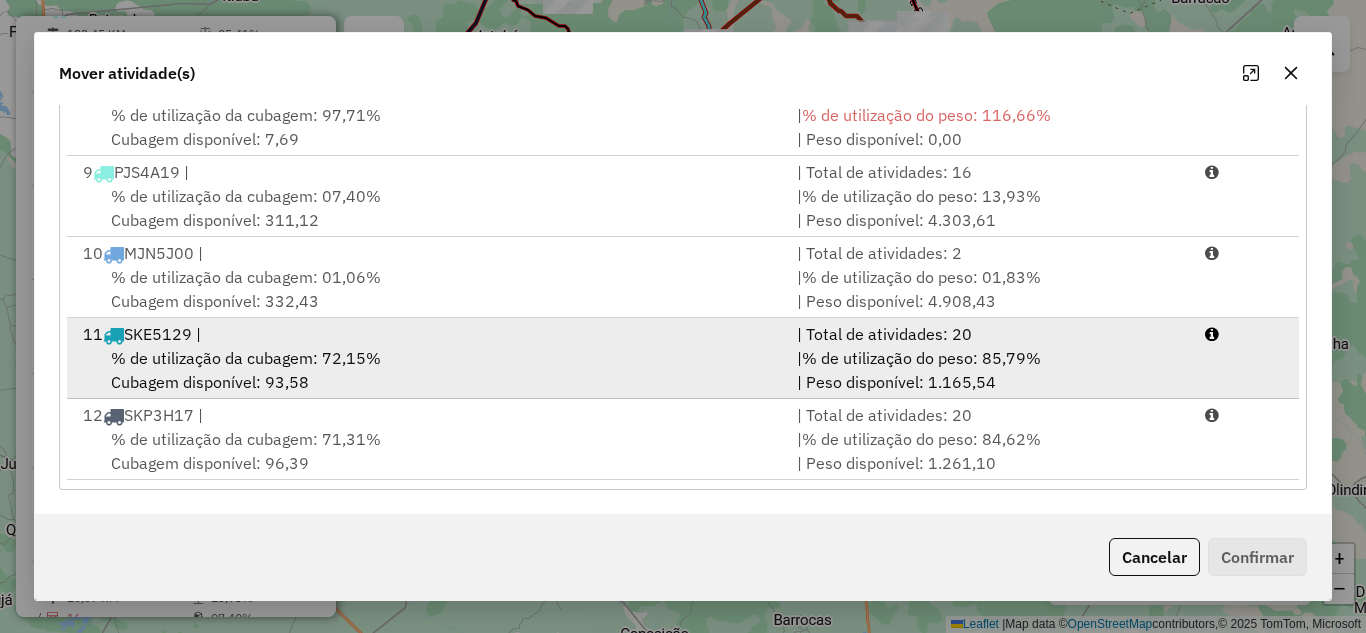 click on "11  SKE5129 |" at bounding box center (428, 334) 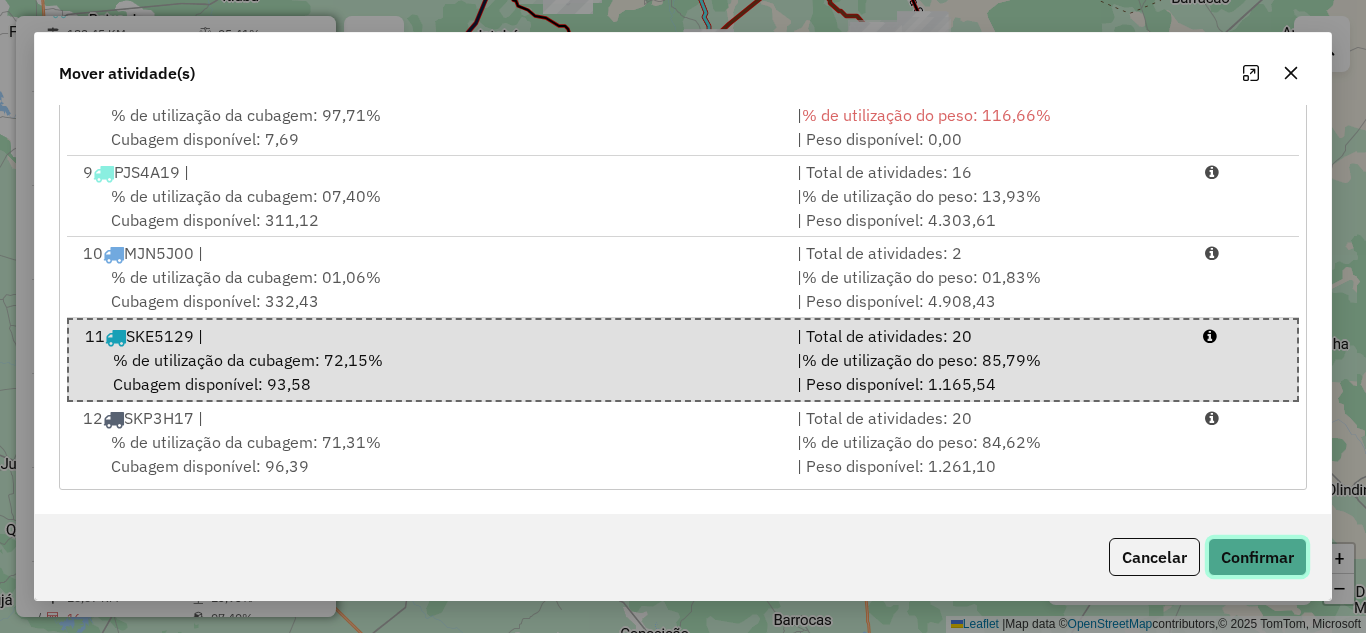 click on "Confirmar" 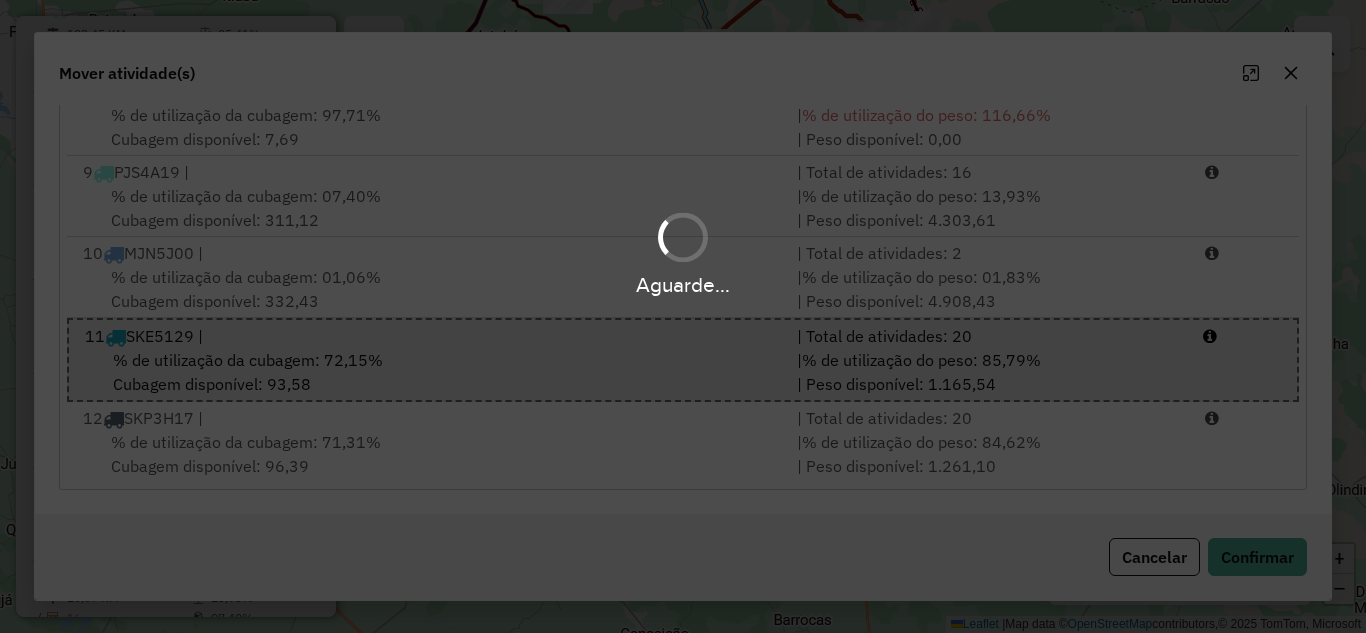 scroll, scrollTop: 0, scrollLeft: 0, axis: both 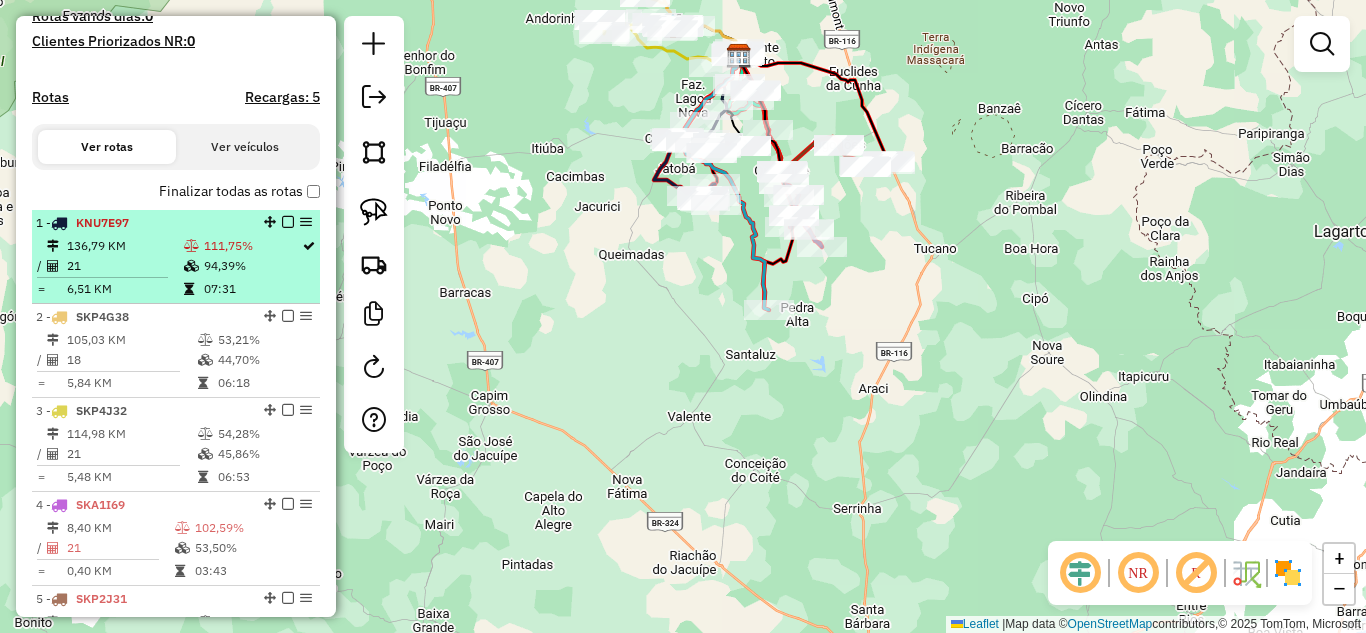 click on "136,79 KM" at bounding box center (124, 246) 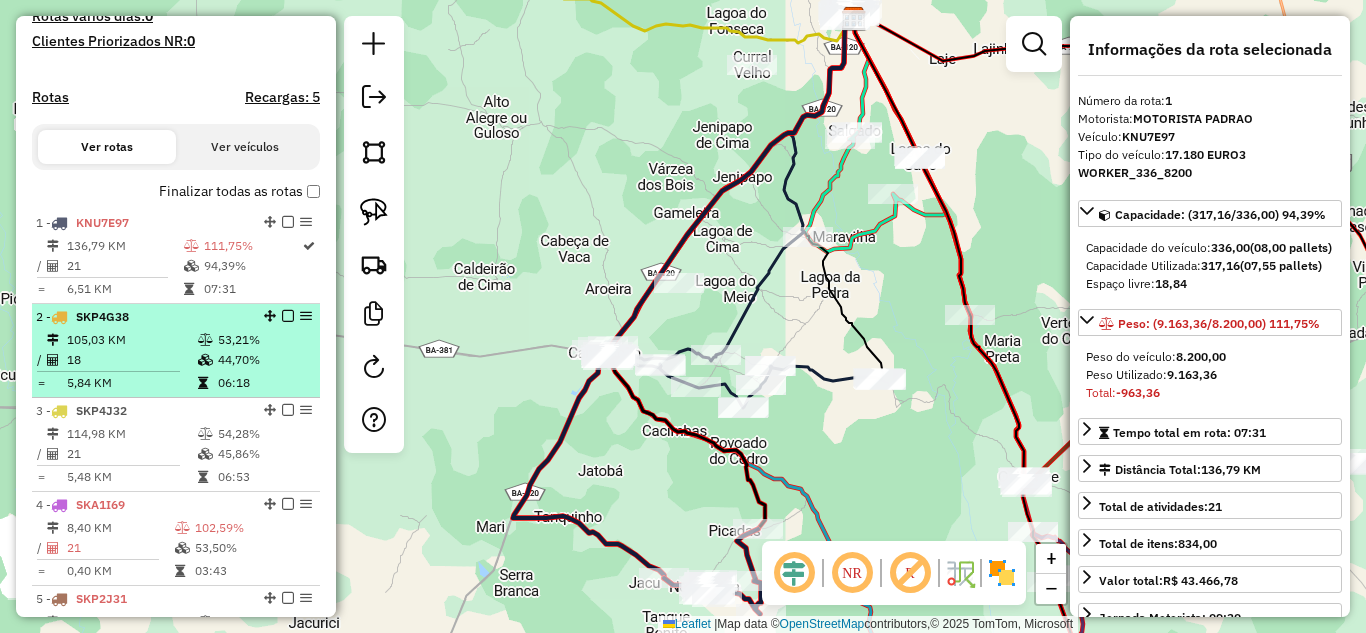 click on "105,03 KM" at bounding box center [131, 340] 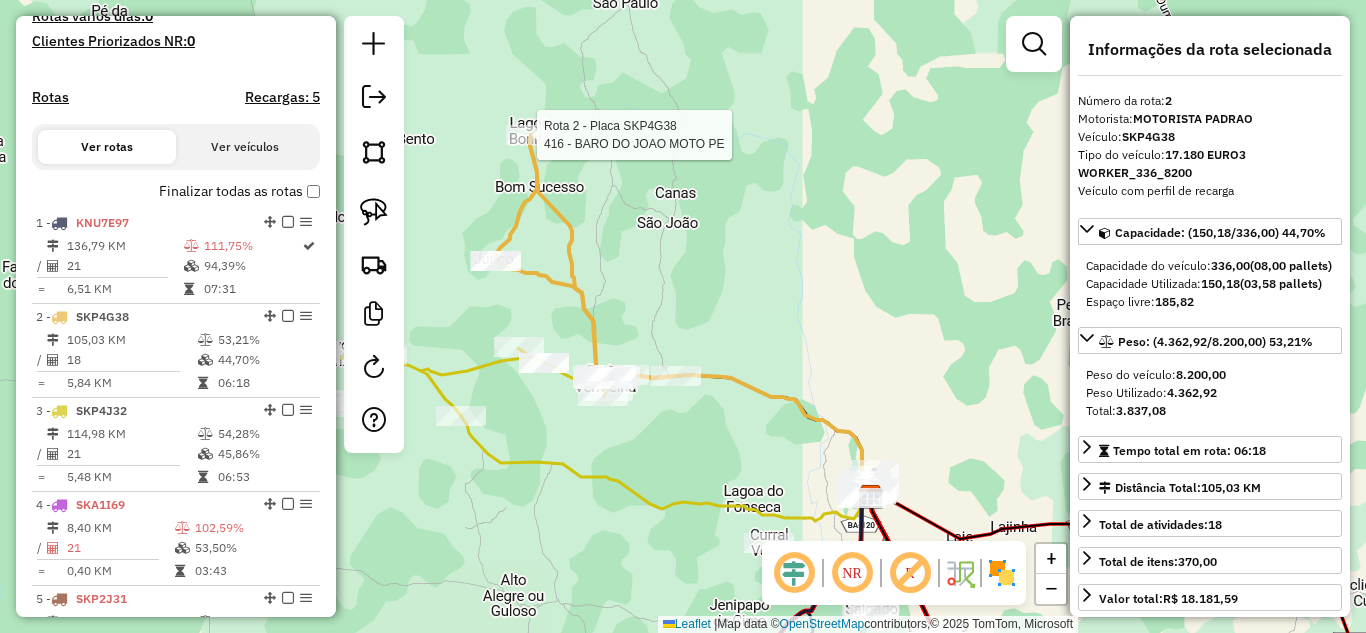 click 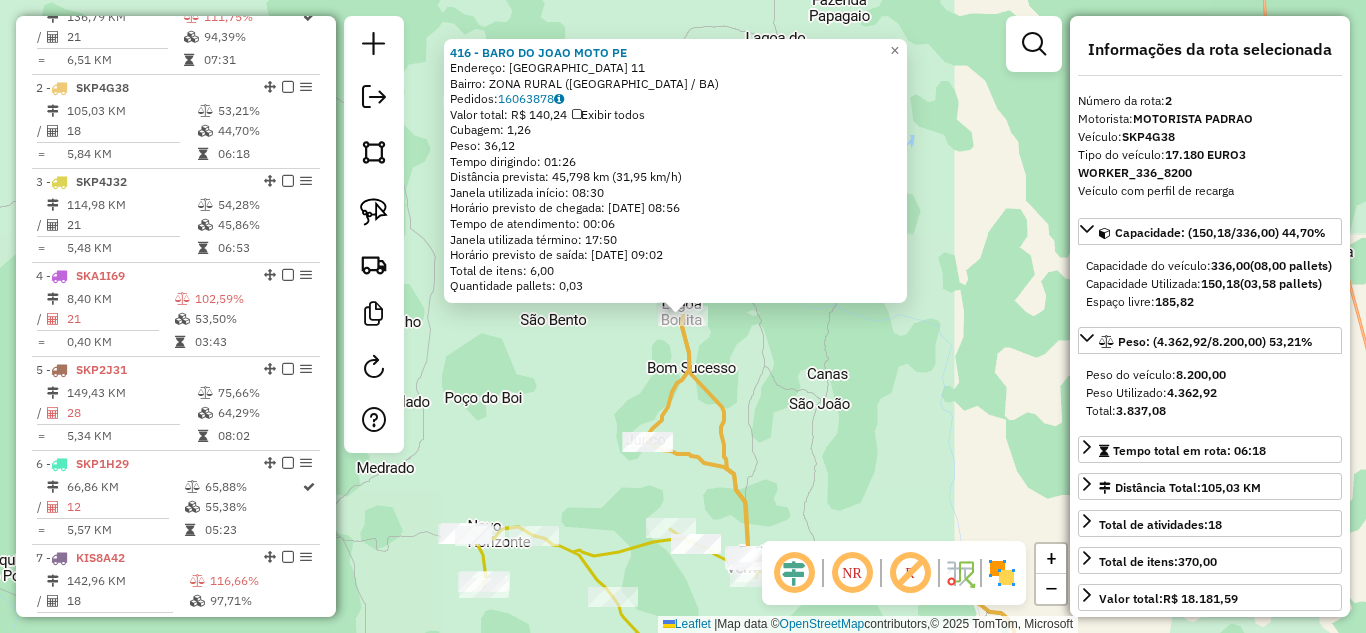 scroll, scrollTop: 868, scrollLeft: 0, axis: vertical 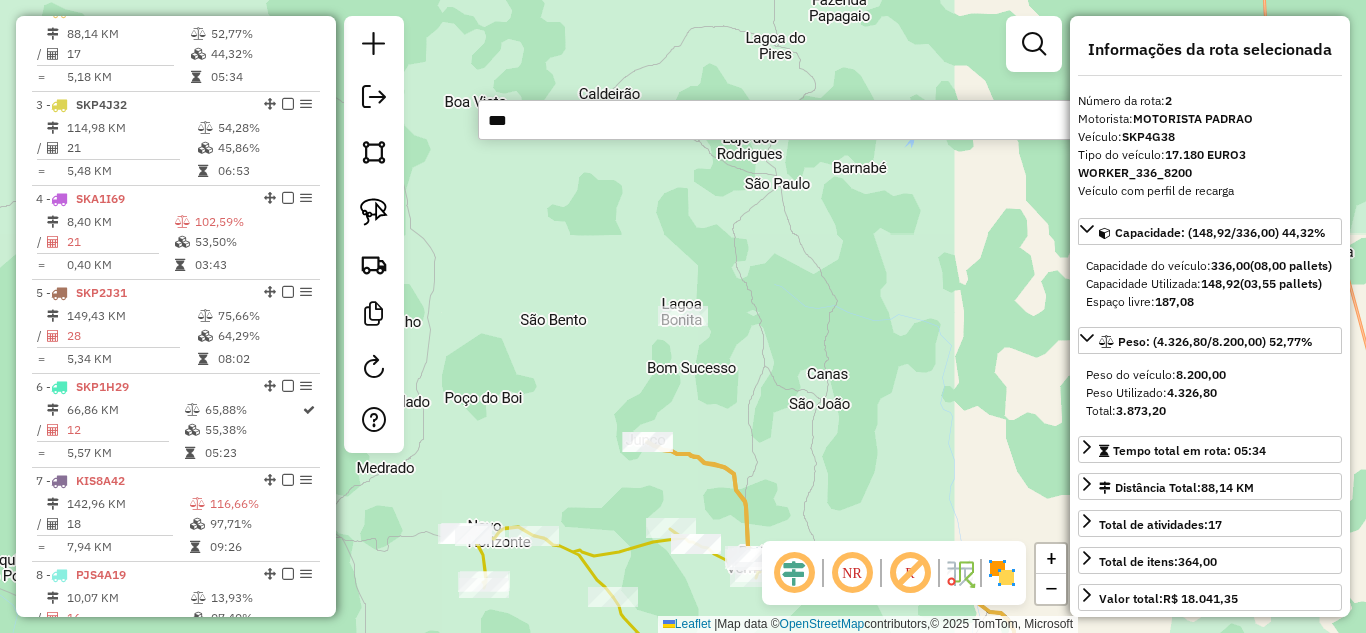 click on "***" at bounding box center [778, 120] 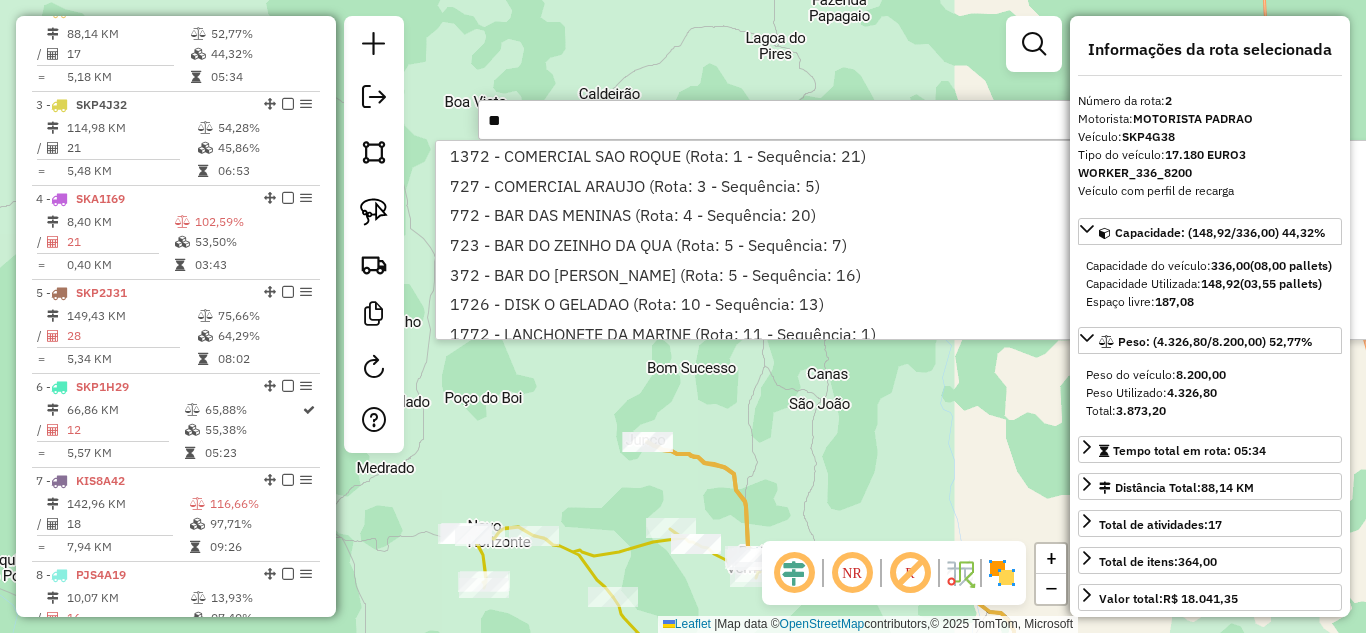 drag, startPoint x: 550, startPoint y: 114, endPoint x: 407, endPoint y: 104, distance: 143.34923 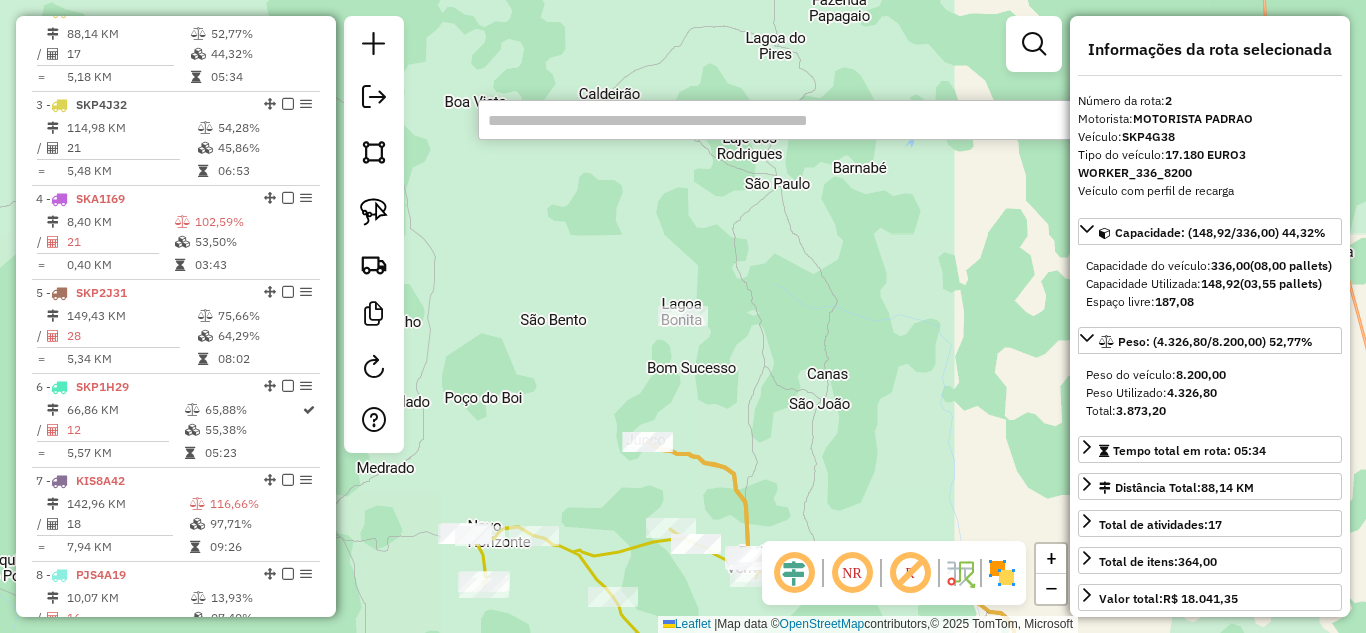 click at bounding box center (778, 120) 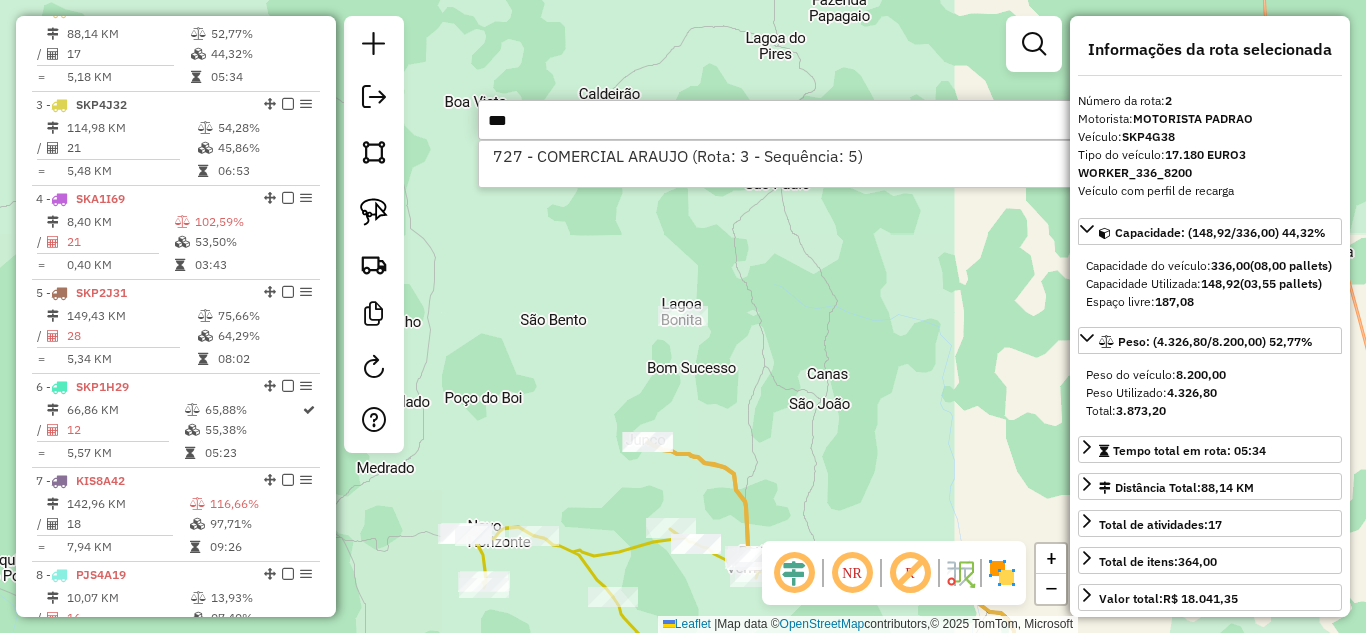 type on "***" 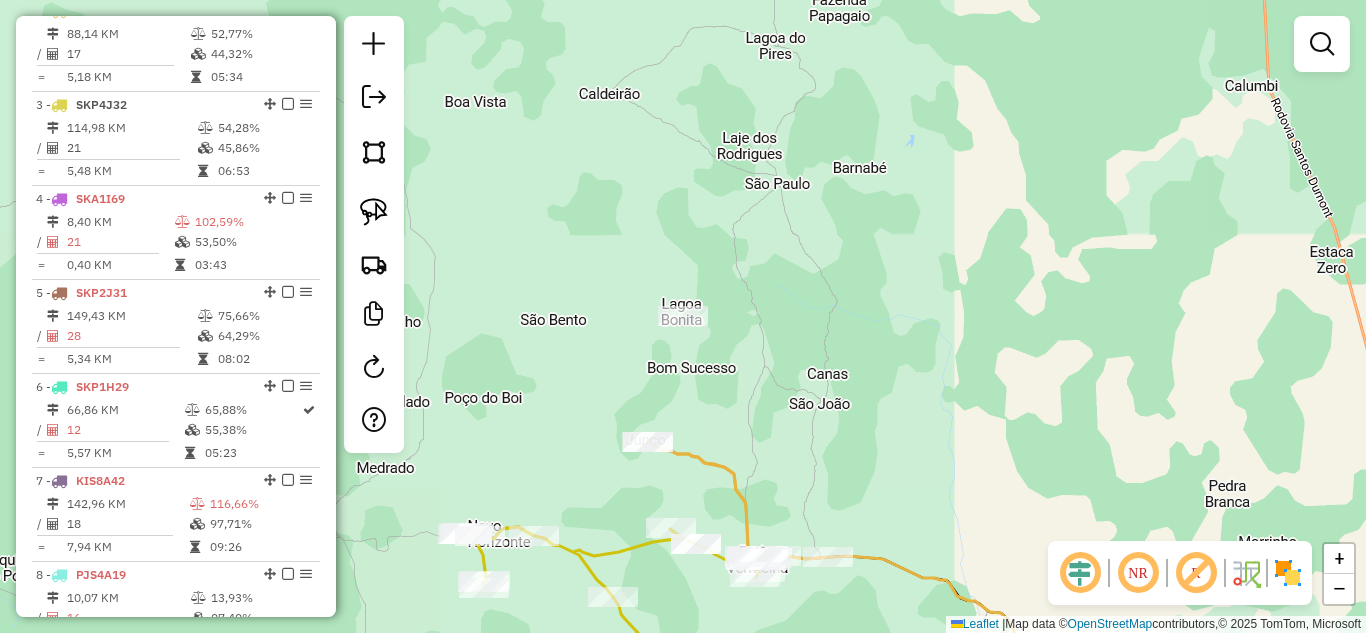 click on "Janela de atendimento Grade de atendimento Capacidade Transportadoras Veículos Cliente Pedidos  Rotas Selecione os dias de semana para filtrar as janelas de atendimento  Seg   Ter   Qua   Qui   Sex   Sáb   Dom  Informe o período da janela de atendimento: De: Até:  Filtrar exatamente a janela do cliente  Considerar janela de atendimento padrão  Selecione os dias de semana para filtrar as grades de atendimento  Seg   Ter   Qua   Qui   Sex   Sáb   Dom   Considerar clientes sem dia de atendimento cadastrado  Clientes fora do dia de atendimento selecionado Filtrar as atividades entre os valores definidos abaixo:  Peso mínimo:   Peso máximo:   Cubagem mínima:   Cubagem máxima:   De:   Até:  Filtrar as atividades entre o tempo de atendimento definido abaixo:  De:   Até:   Considerar capacidade total dos clientes não roteirizados Transportadora: Selecione um ou mais itens Tipo de veículo: Selecione um ou mais itens Veículo: Selecione um ou mais itens Motorista: Selecione um ou mais itens Nome: Rótulo:" 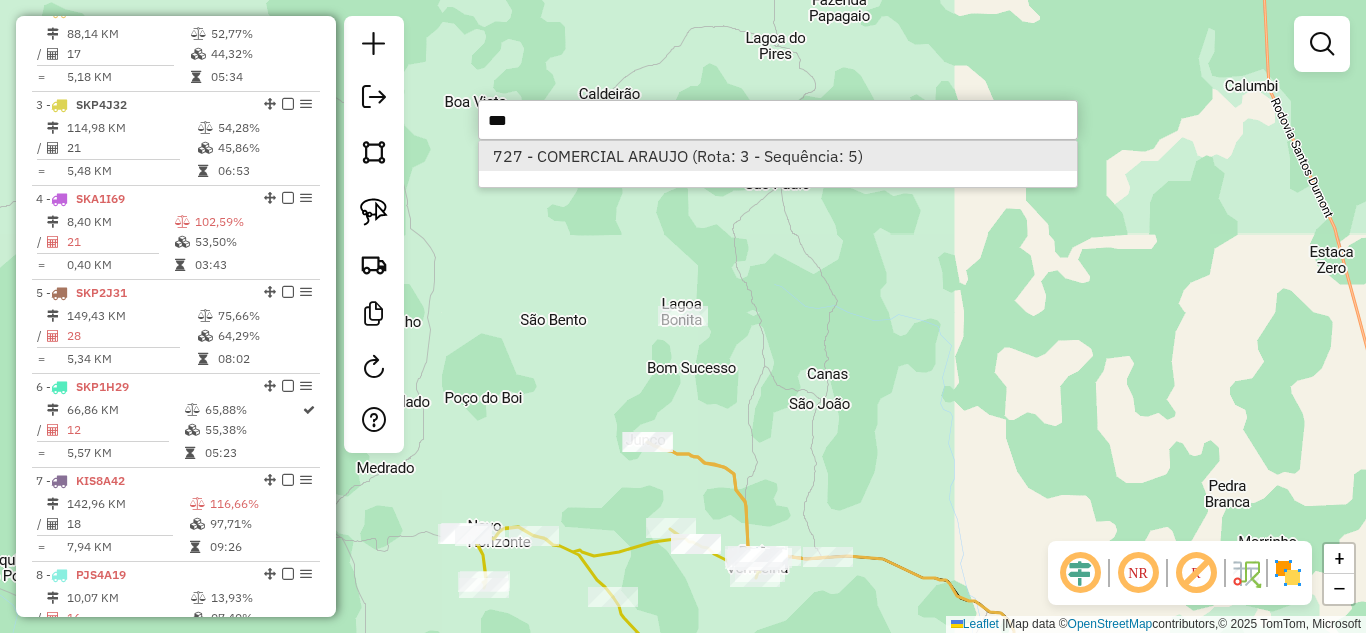 type on "***" 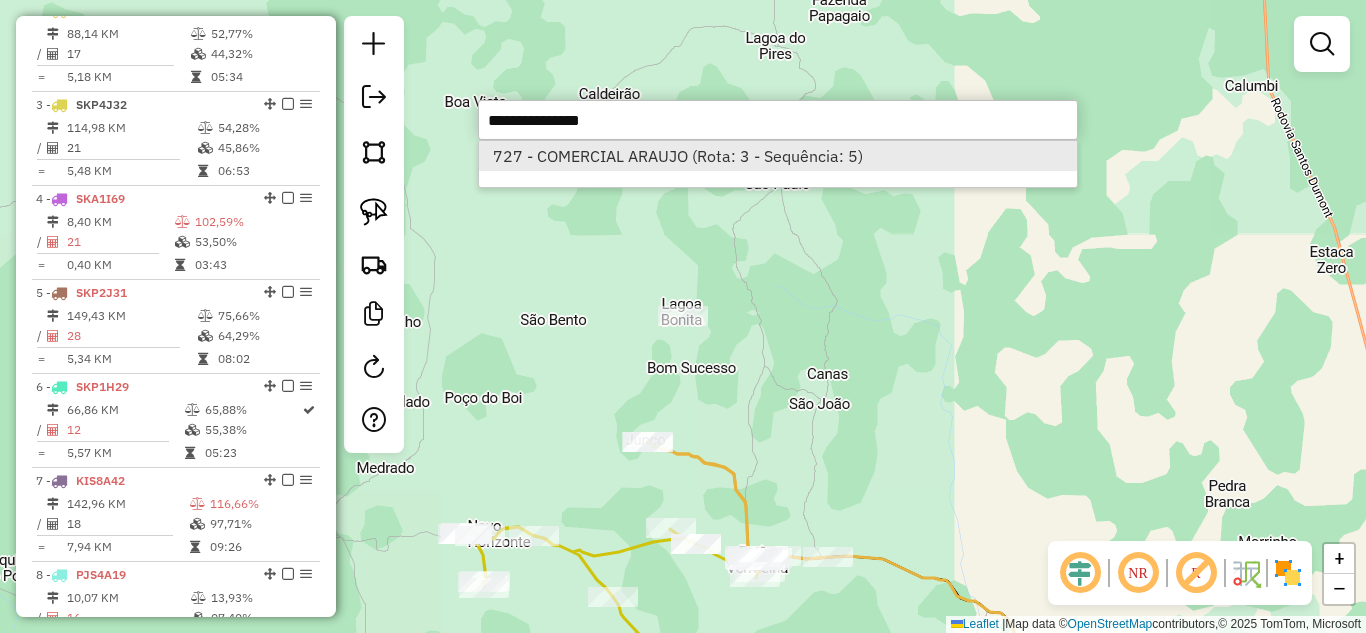 select on "*********" 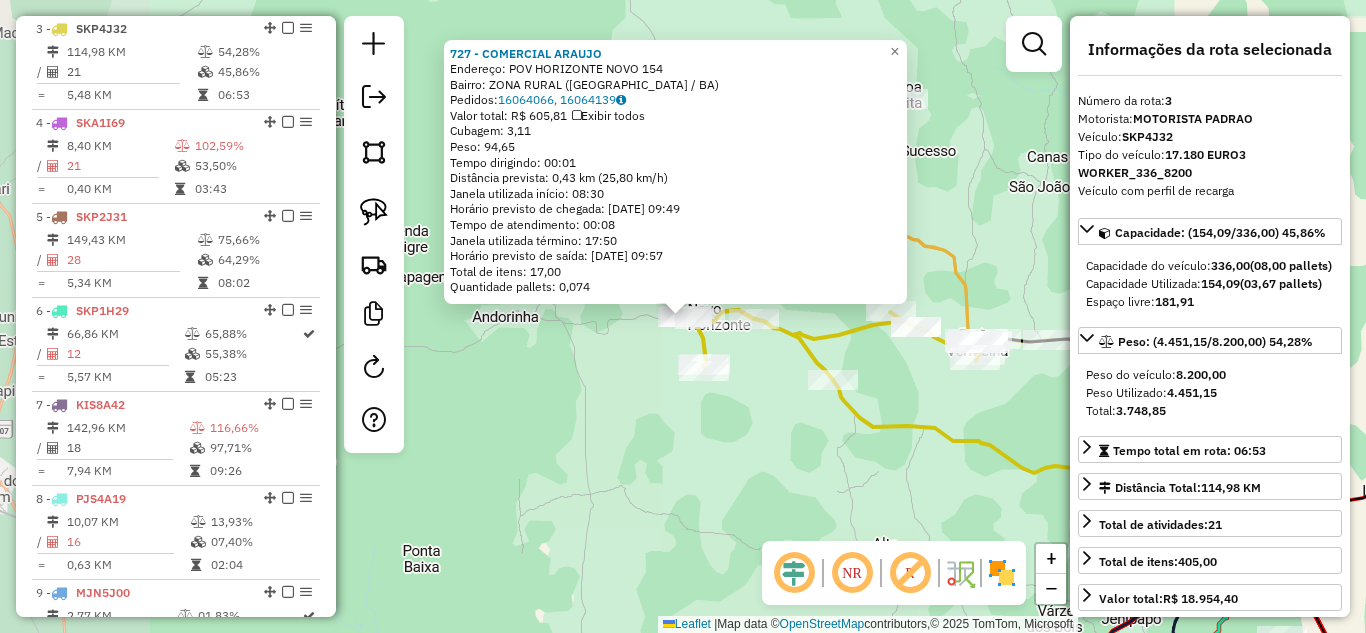 scroll, scrollTop: 962, scrollLeft: 0, axis: vertical 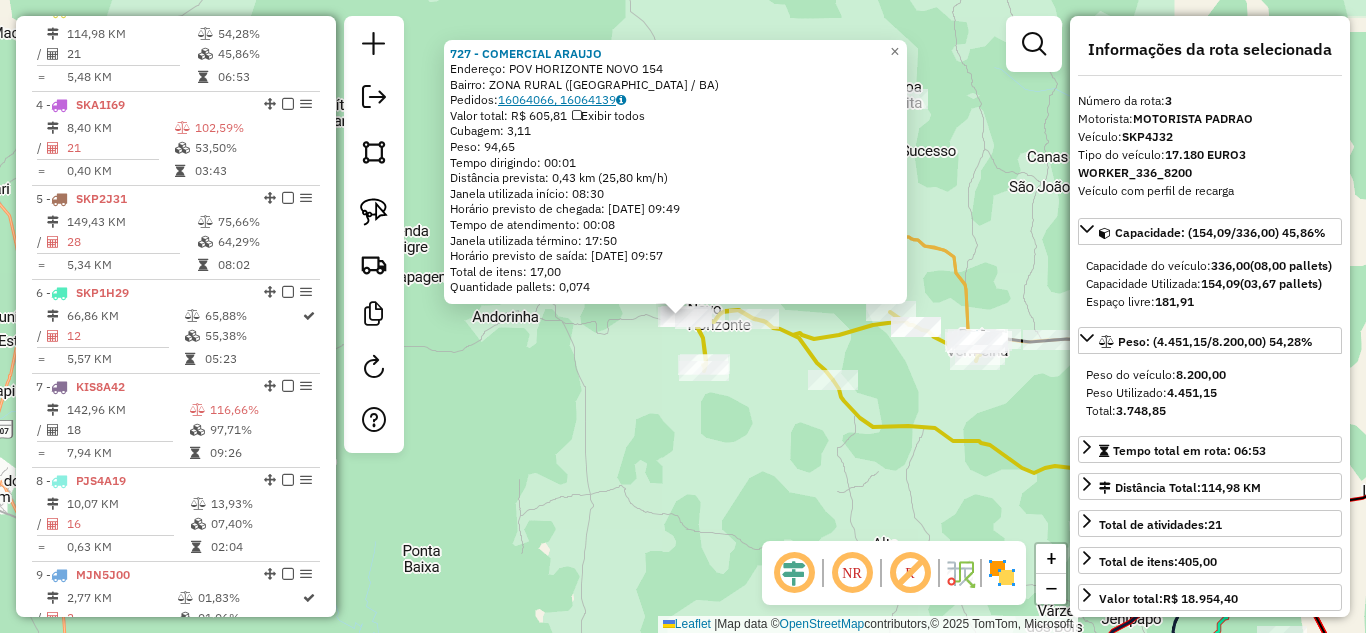 click on "16064066, 16064139" 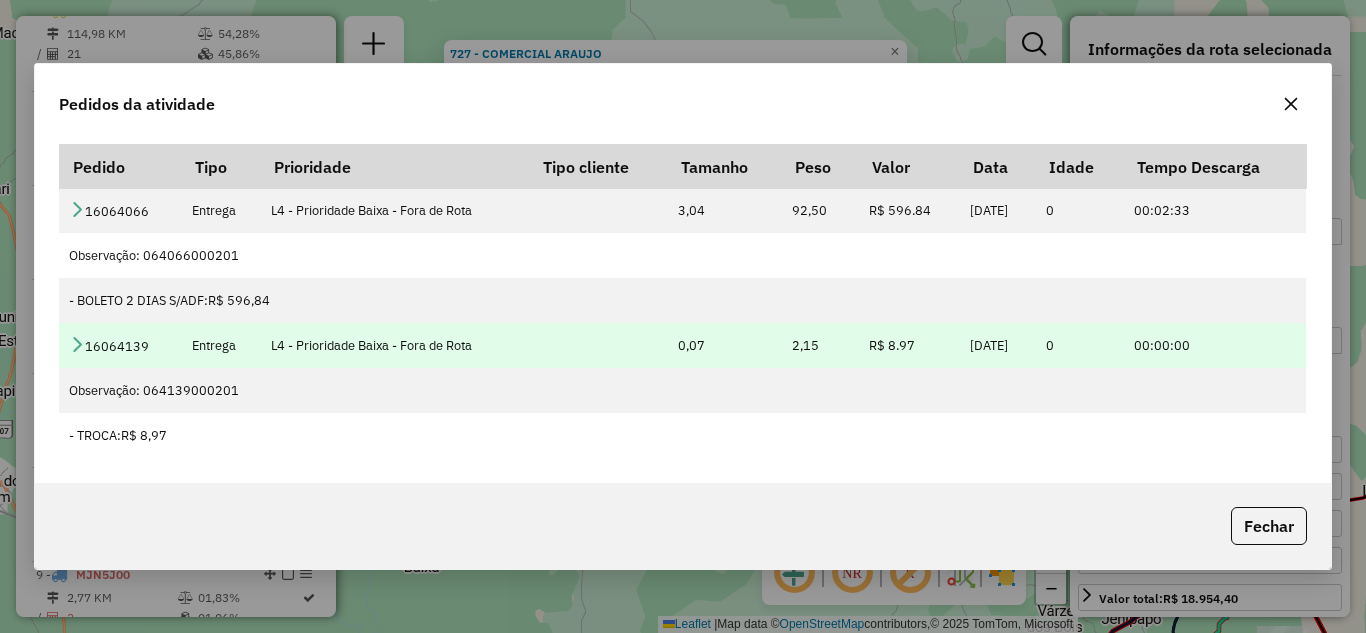 click at bounding box center [77, 344] 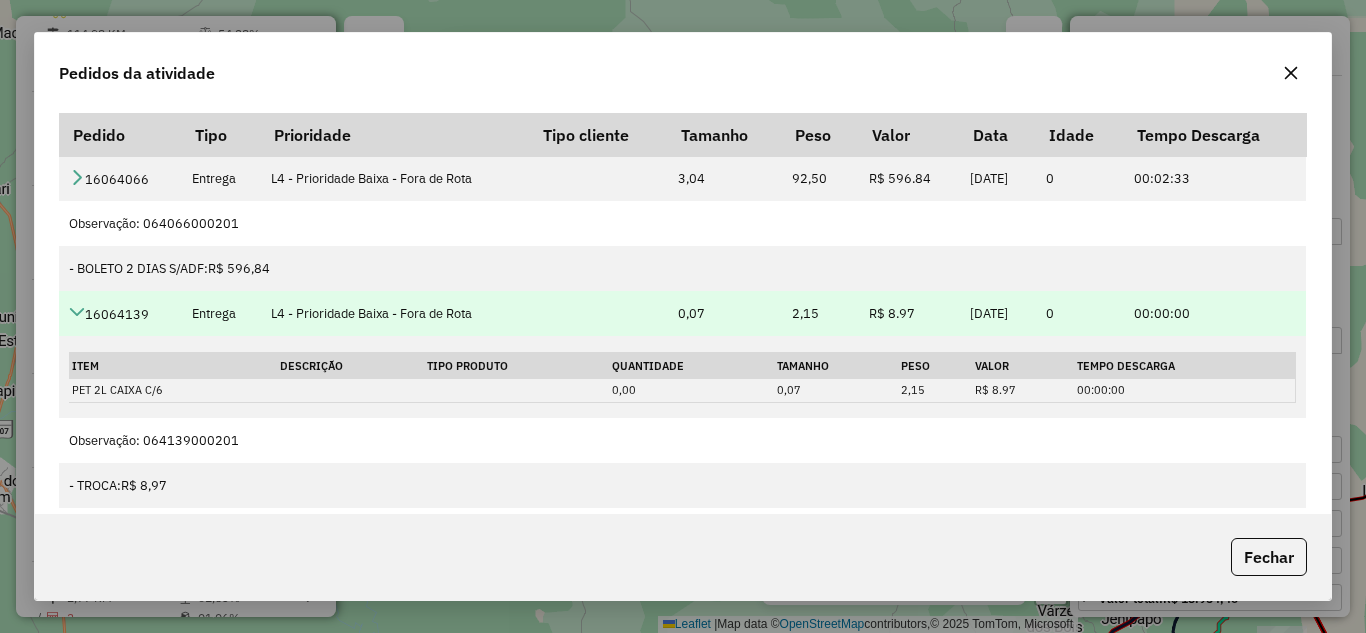 click on "Item  Descrição   Tipo Produto   Quantidade  Tamanho Peso Valor  Tempo Descarga  PET 2L CAIXA C/6 0,00 0,07 2,15 R$ 8.97 00:00:00" at bounding box center [682, 377] 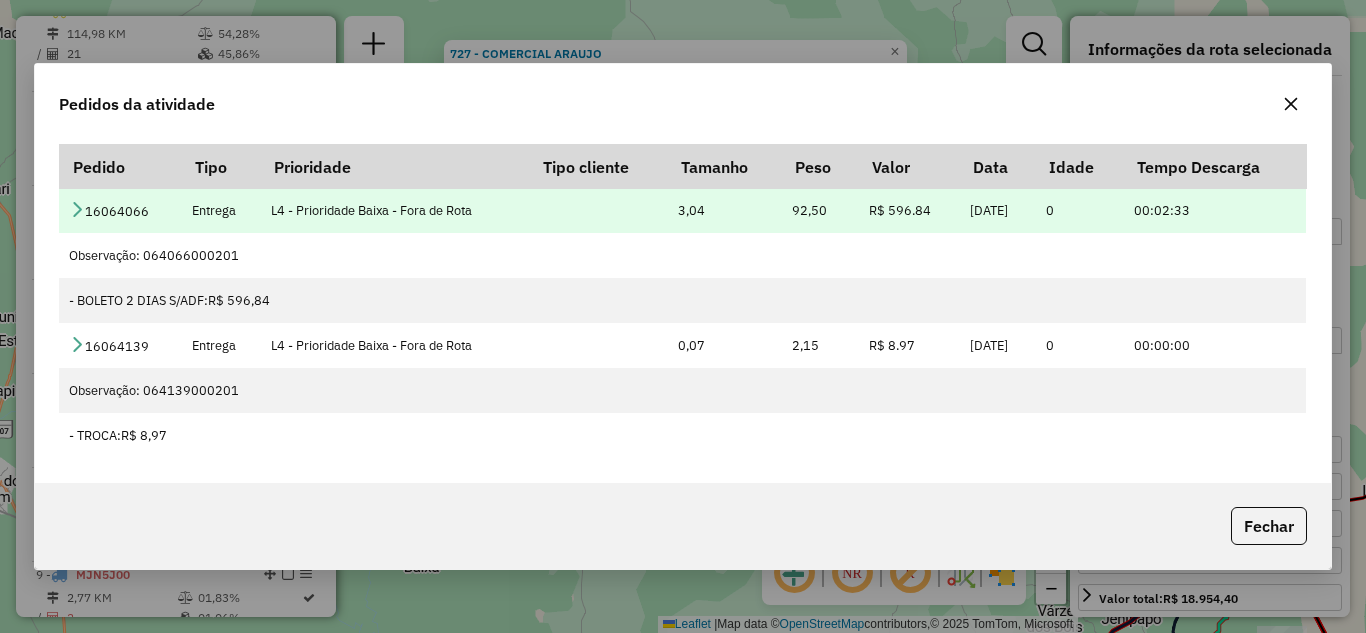 click at bounding box center (77, 209) 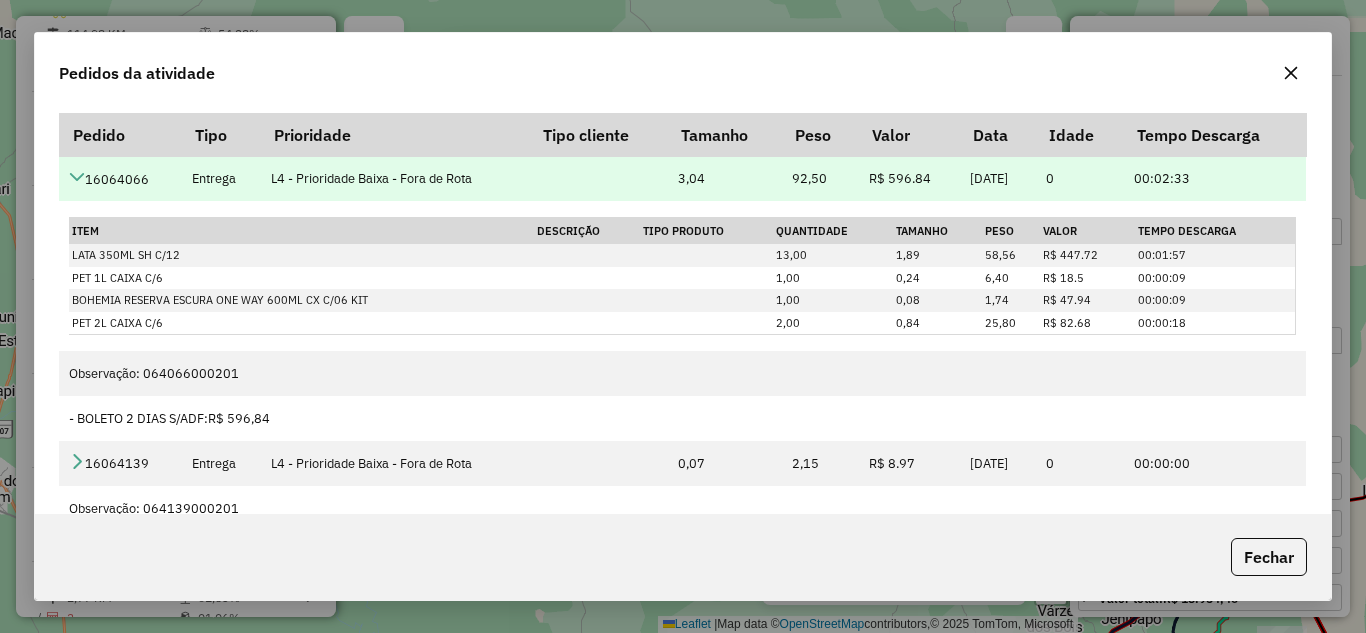 click at bounding box center [77, 177] 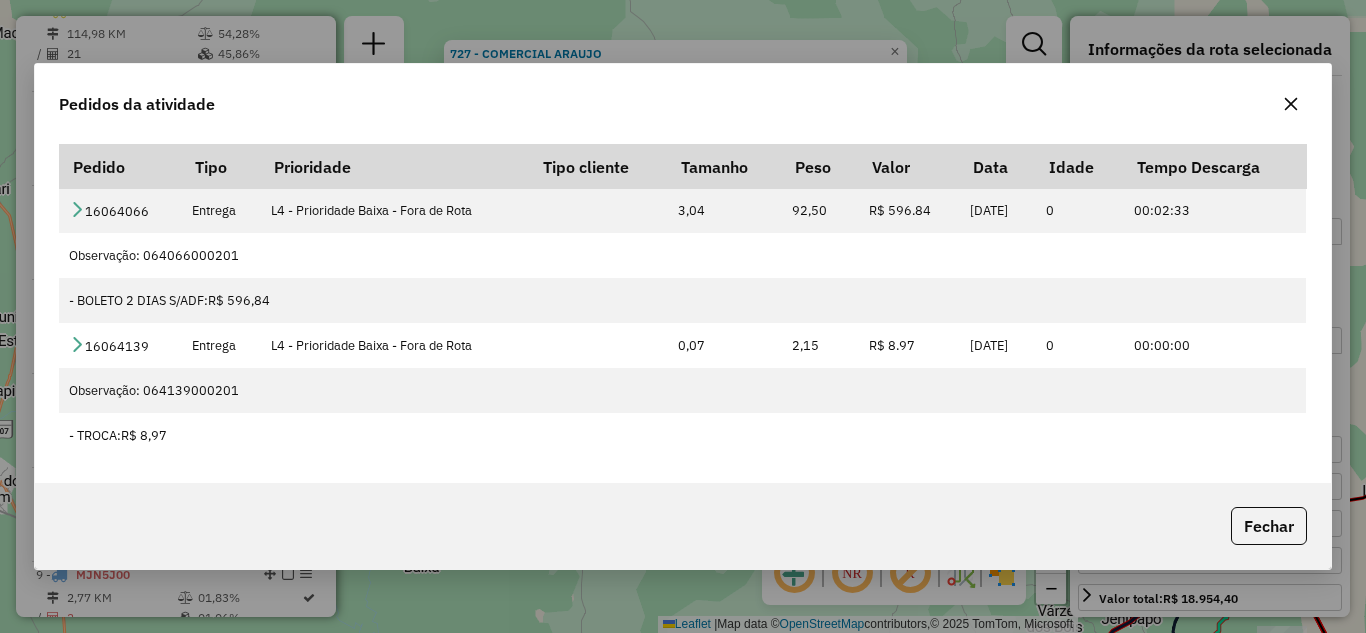 click 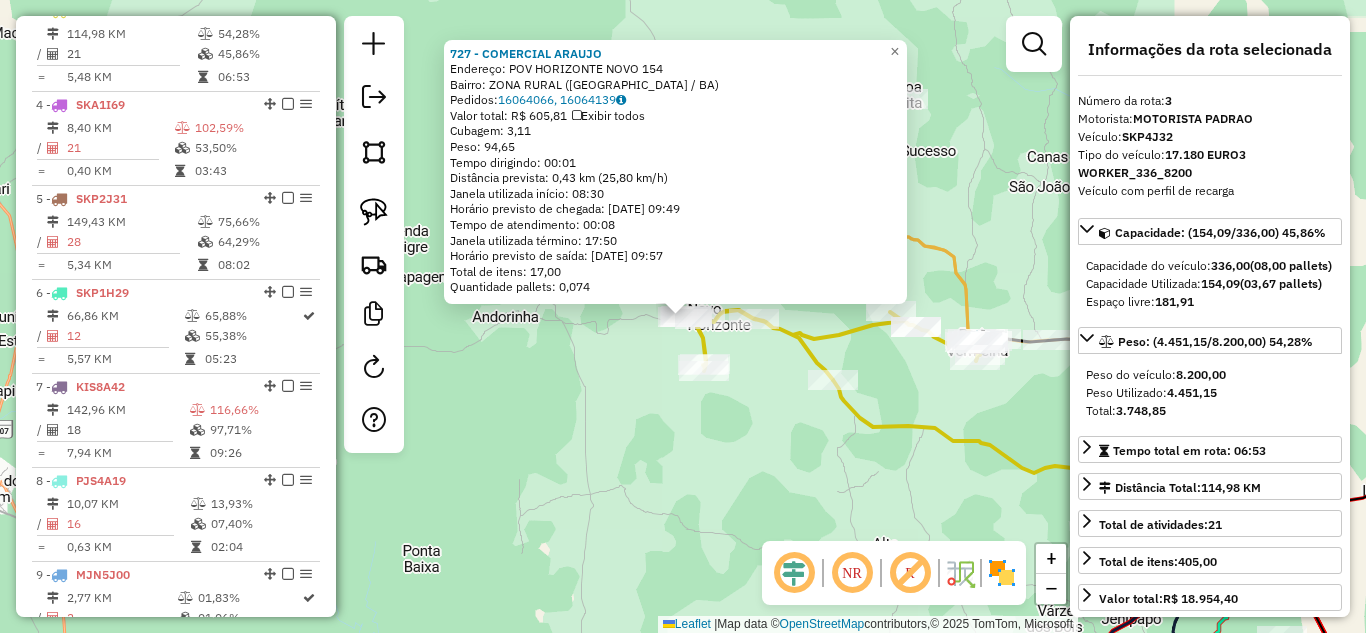 click on "727 - COMERCIAL [PERSON_NAME]:  [GEOGRAPHIC_DATA] NOVO 154   Bairro: ZONA RURAL ([GEOGRAPHIC_DATA] / BA)   [GEOGRAPHIC_DATA]:  16064066, 16064139   Valor total: R$ 605,81   Exibir todos   Cubagem: 3,11  Peso: 94,65  Tempo dirigindo: 00:01   Distância prevista: 0,43 km (25,80 km/h)   [GEOGRAPHIC_DATA] utilizada início: 08:30   Horário previsto de chegada: [DATE] 09:49   Tempo de atendimento: 00:08   Janela utilizada término: 17:50   Horário previsto de saída: [DATE] 09:57   Total de itens: 17,00   Quantidade pallets: 0,074  × Janela de atendimento Grade de atendimento Capacidade Transportadoras Veículos Cliente Pedidos  Rotas Selecione os dias de semana para filtrar as janelas de atendimento  Seg   Ter   Qua   Qui   Sex   Sáb   Dom  Informe o período da janela de atendimento: De: Até:  Filtrar exatamente a janela do cliente  Considerar janela de atendimento padrão  Selecione os dias de semana para filtrar as grades de atendimento  Seg   Ter   Qua   Qui   Sex   Sáb   Dom   Peso mínimo:   Peso máximo:   De:   Até:" 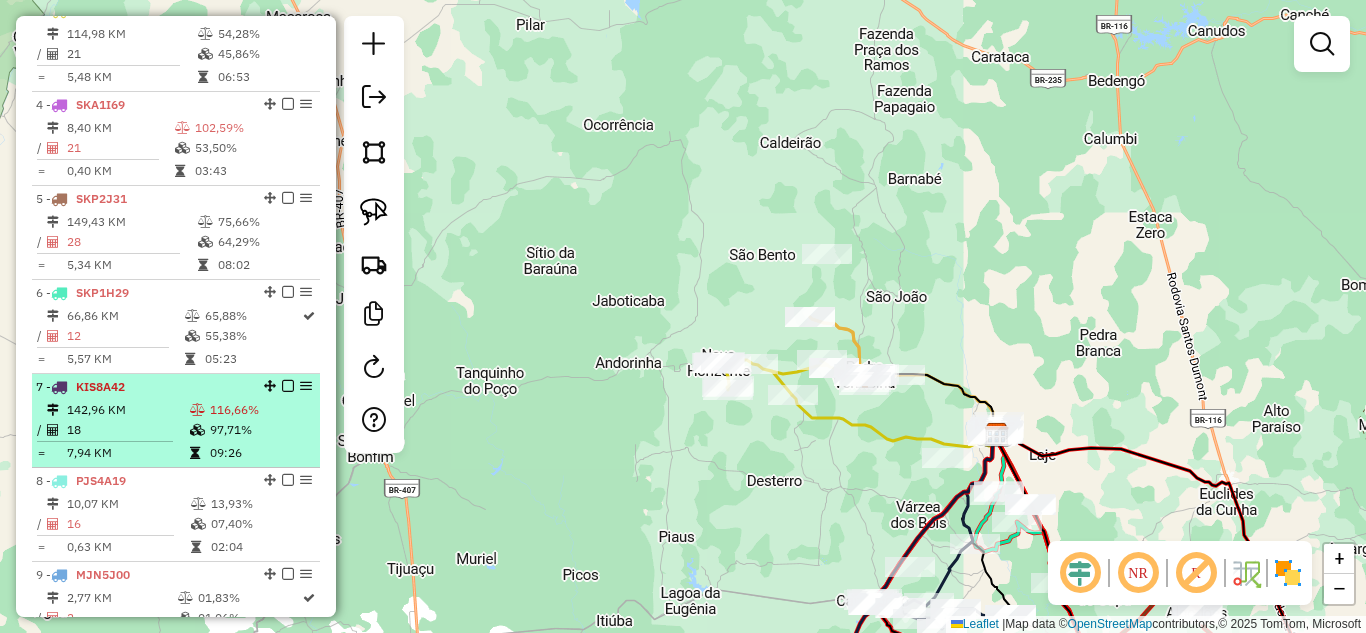 scroll, scrollTop: 762, scrollLeft: 0, axis: vertical 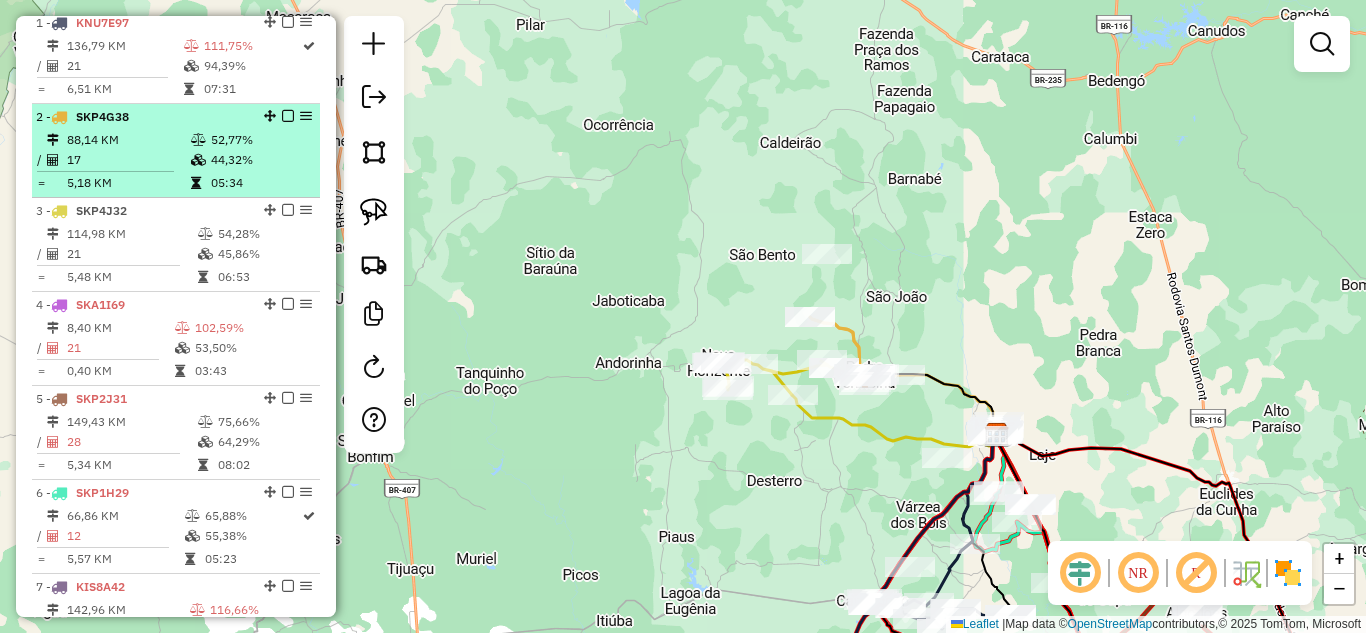 click on "88,14 KM" at bounding box center (128, 140) 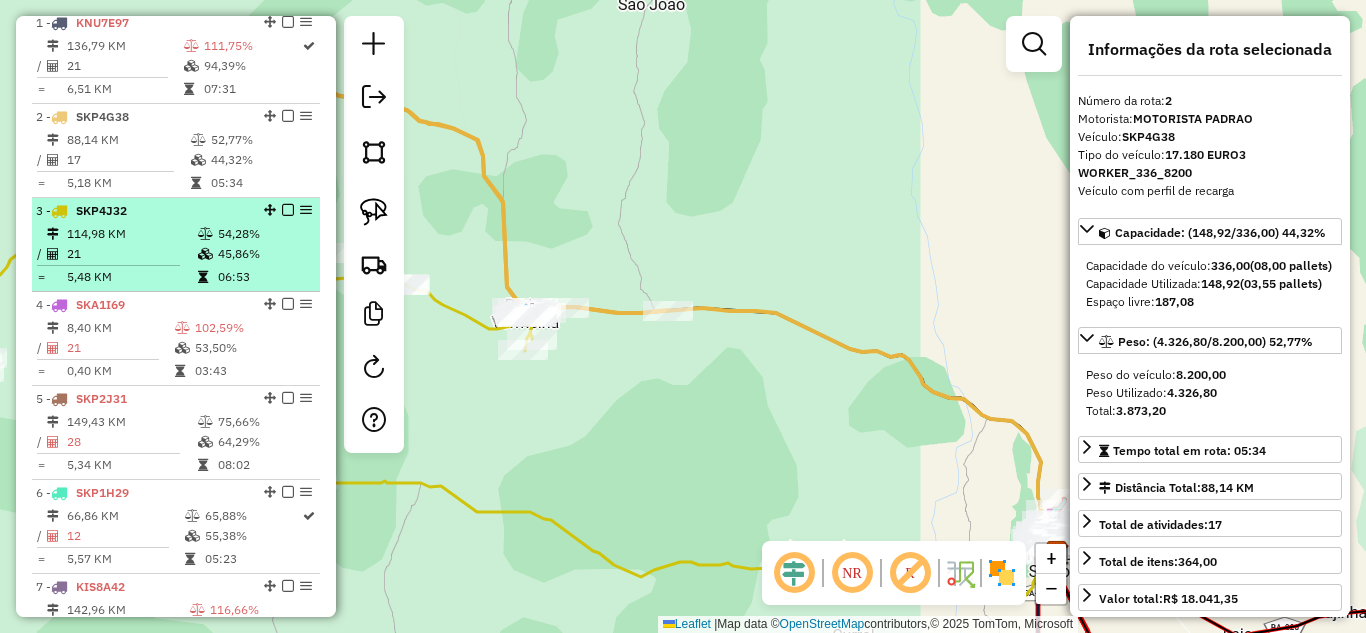 scroll, scrollTop: 696, scrollLeft: 0, axis: vertical 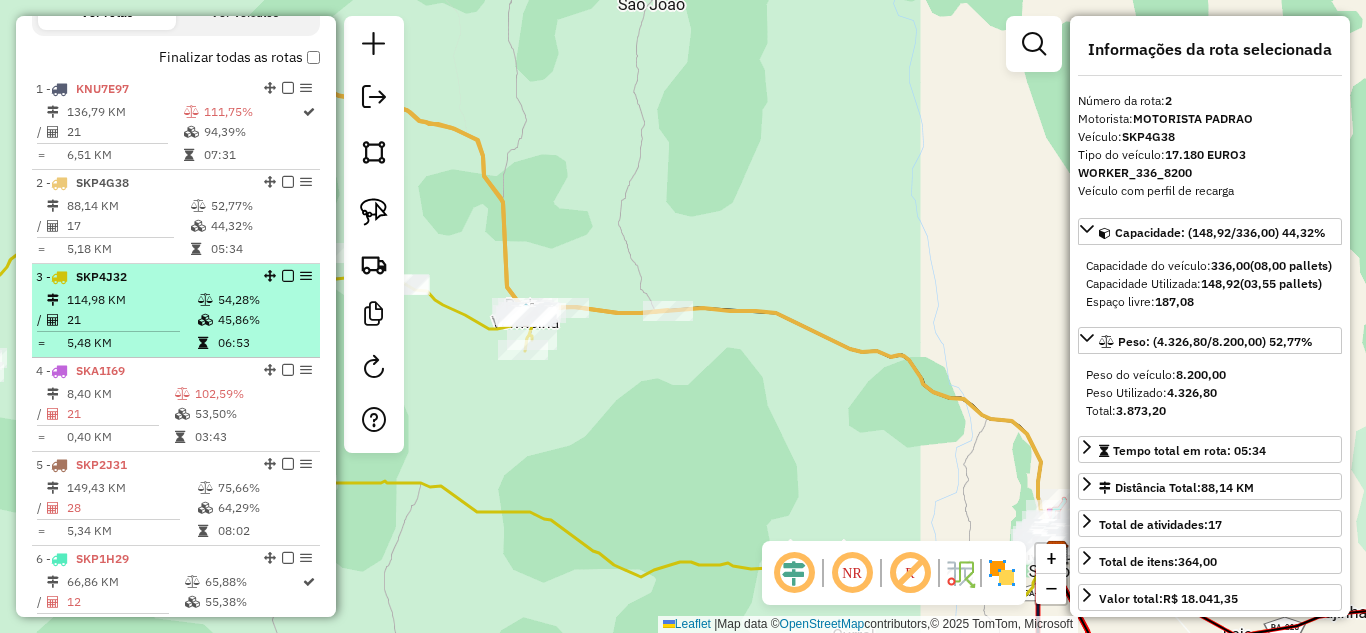 click on "114,98 KM" at bounding box center [131, 300] 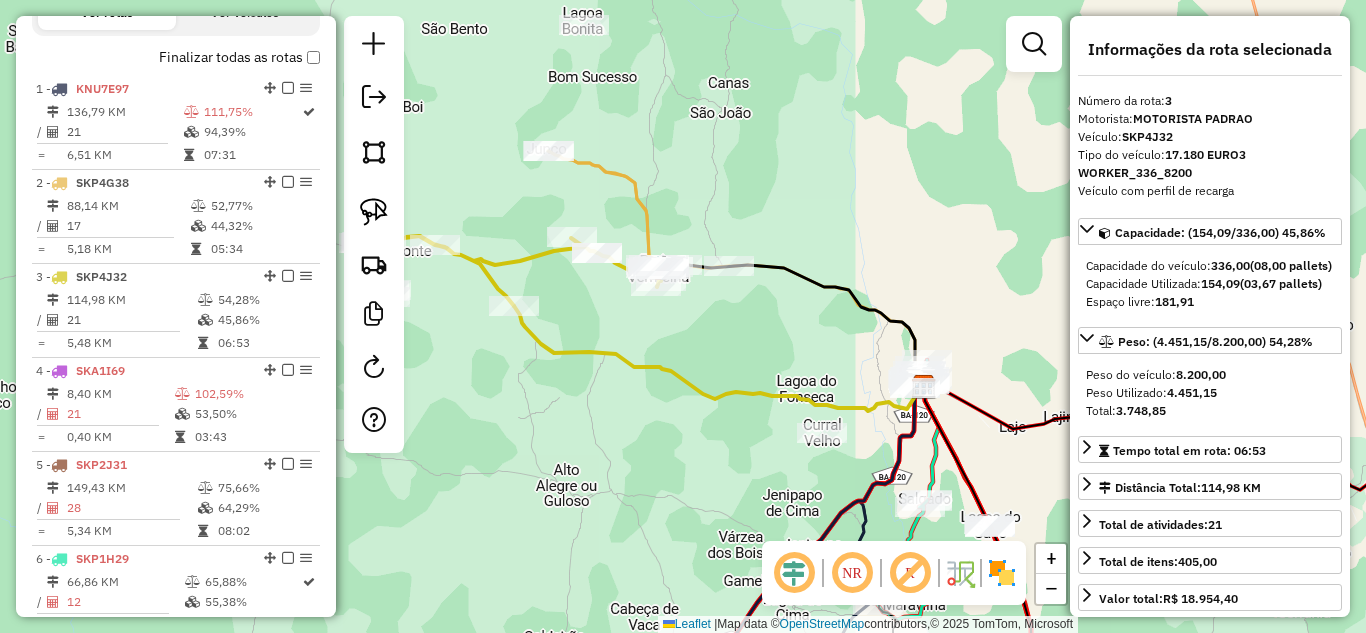 drag, startPoint x: 640, startPoint y: 421, endPoint x: 584, endPoint y: 312, distance: 122.54387 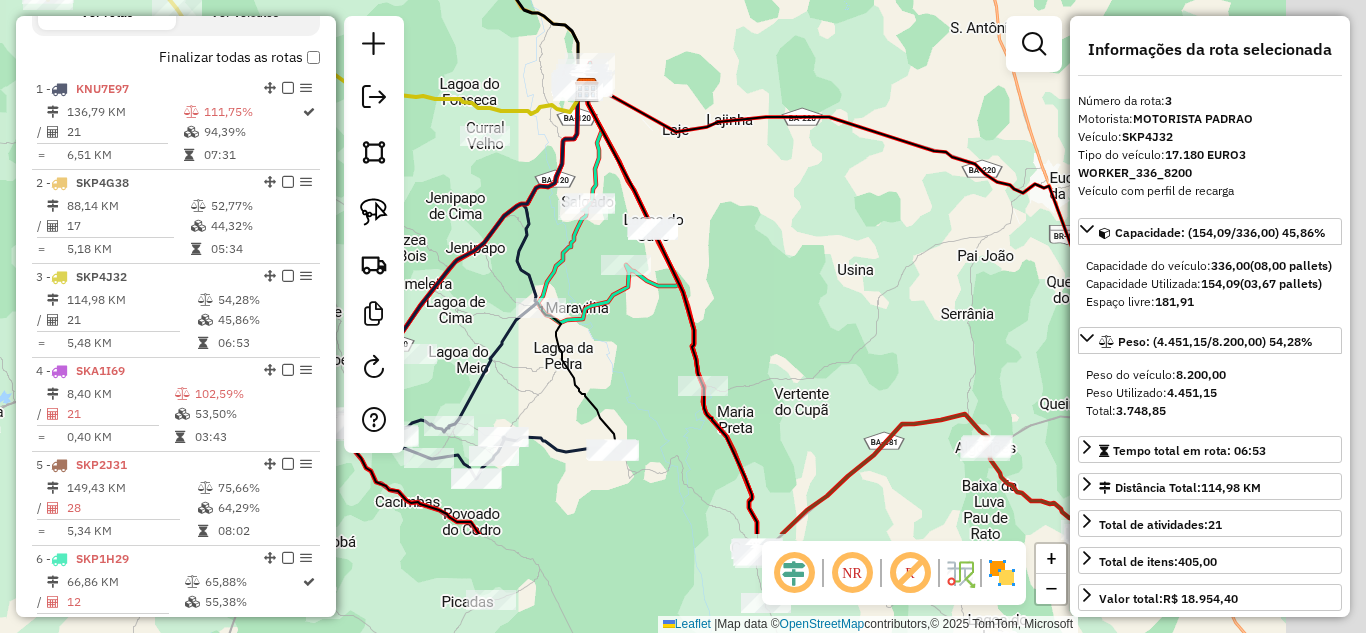 drag, startPoint x: 805, startPoint y: 416, endPoint x: 724, endPoint y: 253, distance: 182.01648 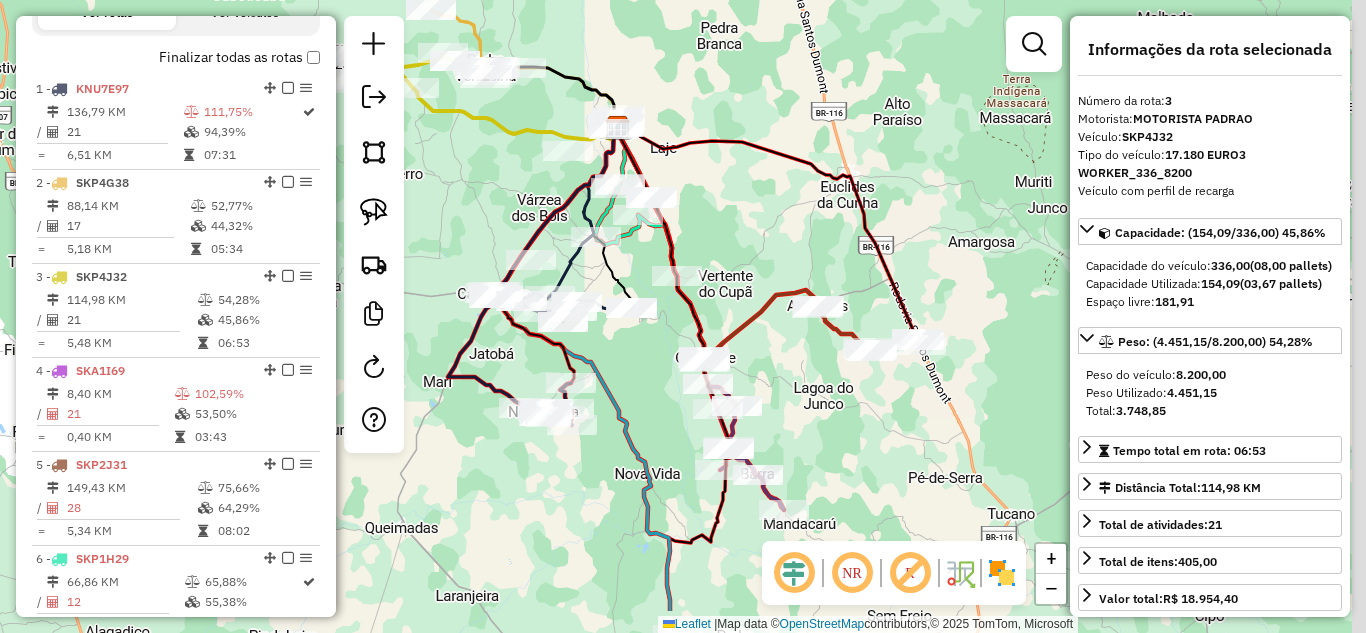 drag, startPoint x: 761, startPoint y: 398, endPoint x: 695, endPoint y: 270, distance: 144.01389 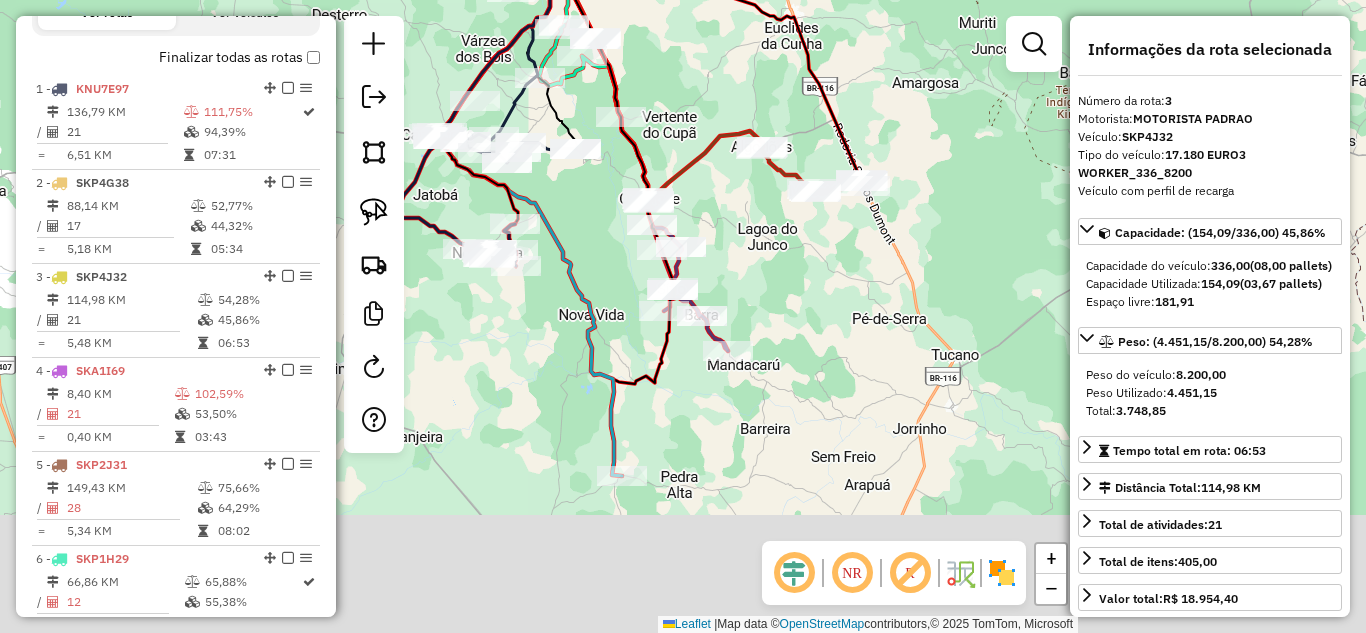 drag, startPoint x: 748, startPoint y: 253, endPoint x: 745, endPoint y: 230, distance: 23.194826 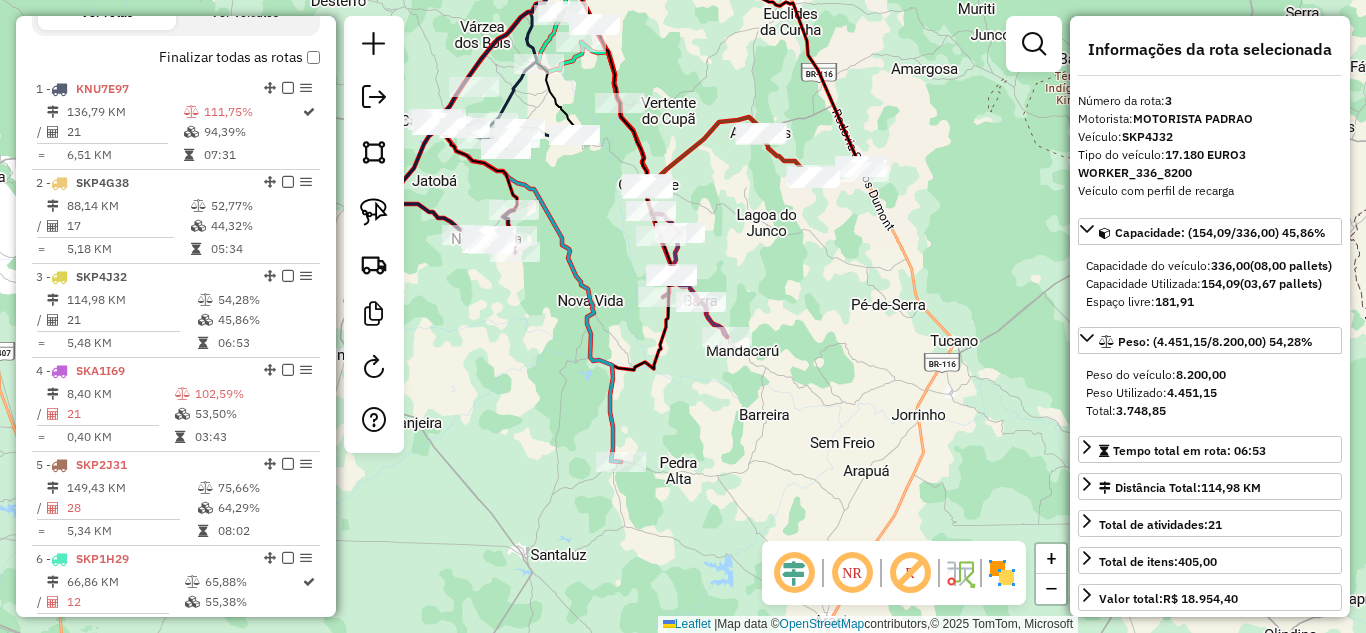 drag, startPoint x: 500, startPoint y: 329, endPoint x: 659, endPoint y: 430, distance: 188.36667 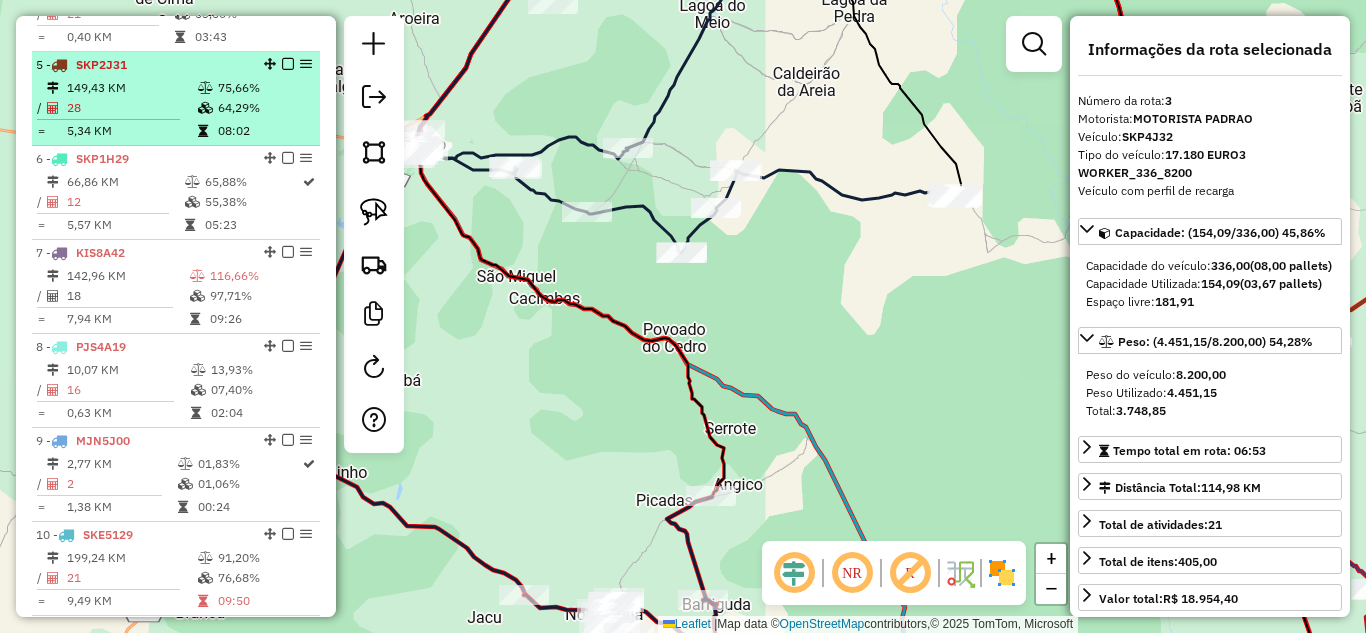 scroll, scrollTop: 1229, scrollLeft: 0, axis: vertical 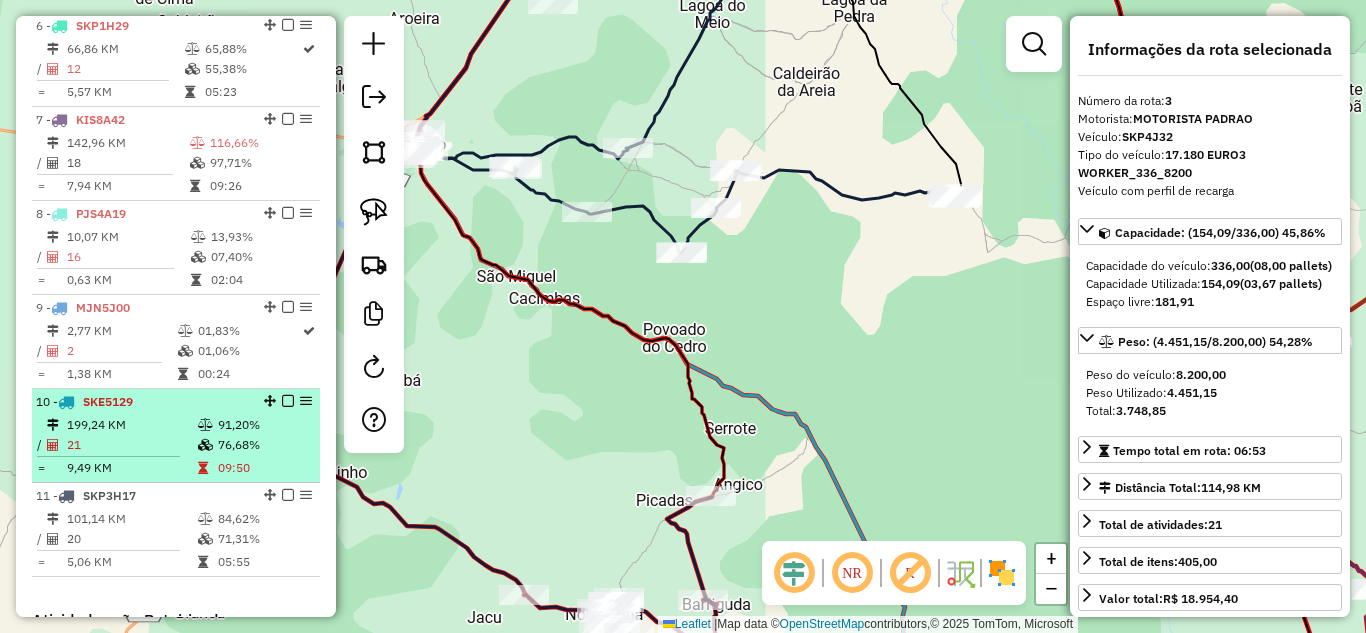 click on "199,24 KM" at bounding box center (131, 425) 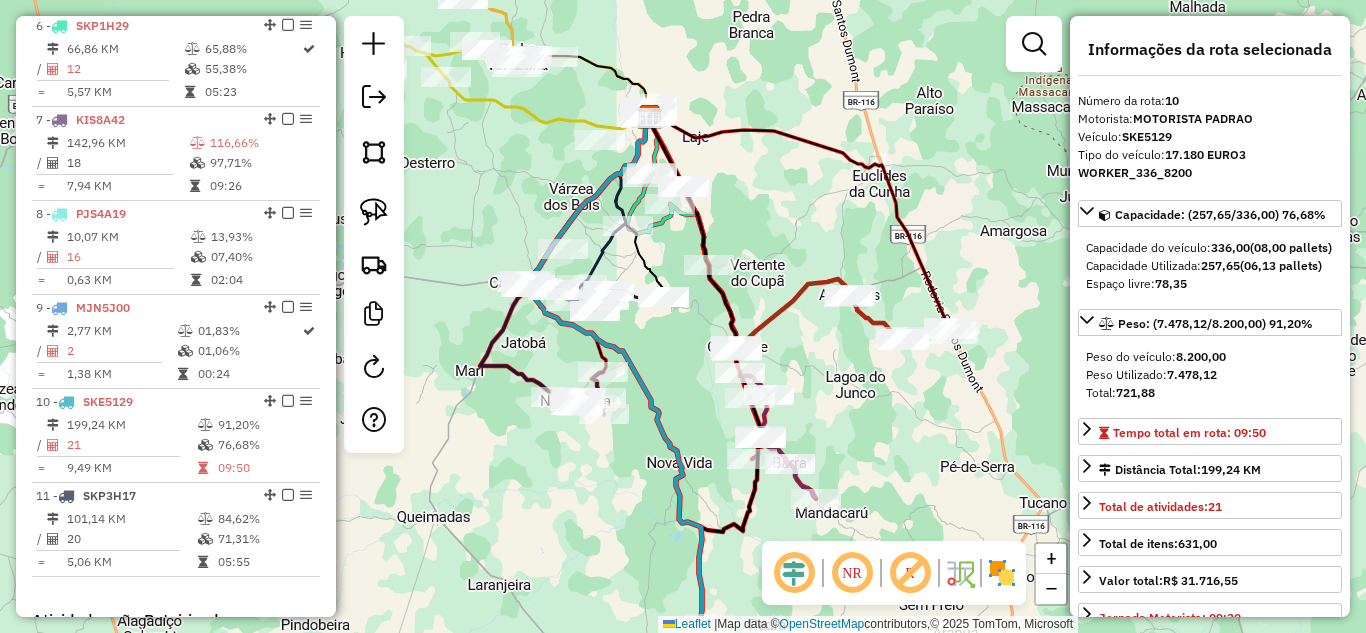 drag, startPoint x: 658, startPoint y: 186, endPoint x: 614, endPoint y: 268, distance: 93.05912 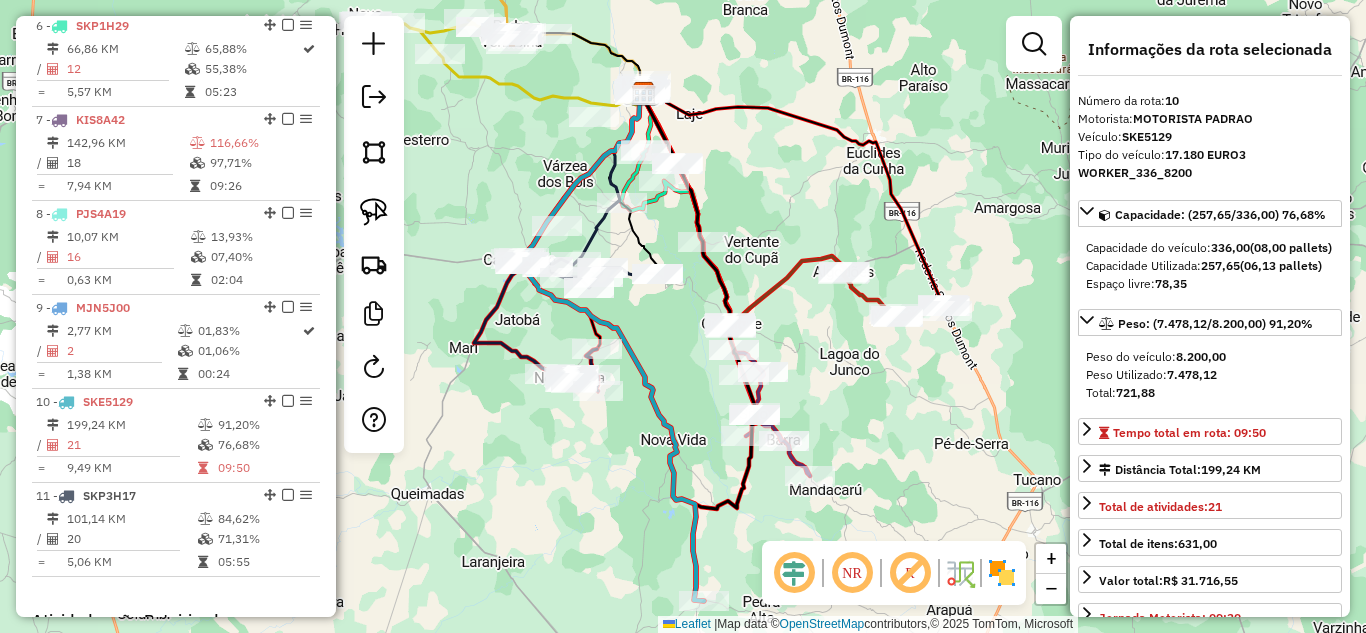 drag, startPoint x: 750, startPoint y: 286, endPoint x: 744, endPoint y: 222, distance: 64.28063 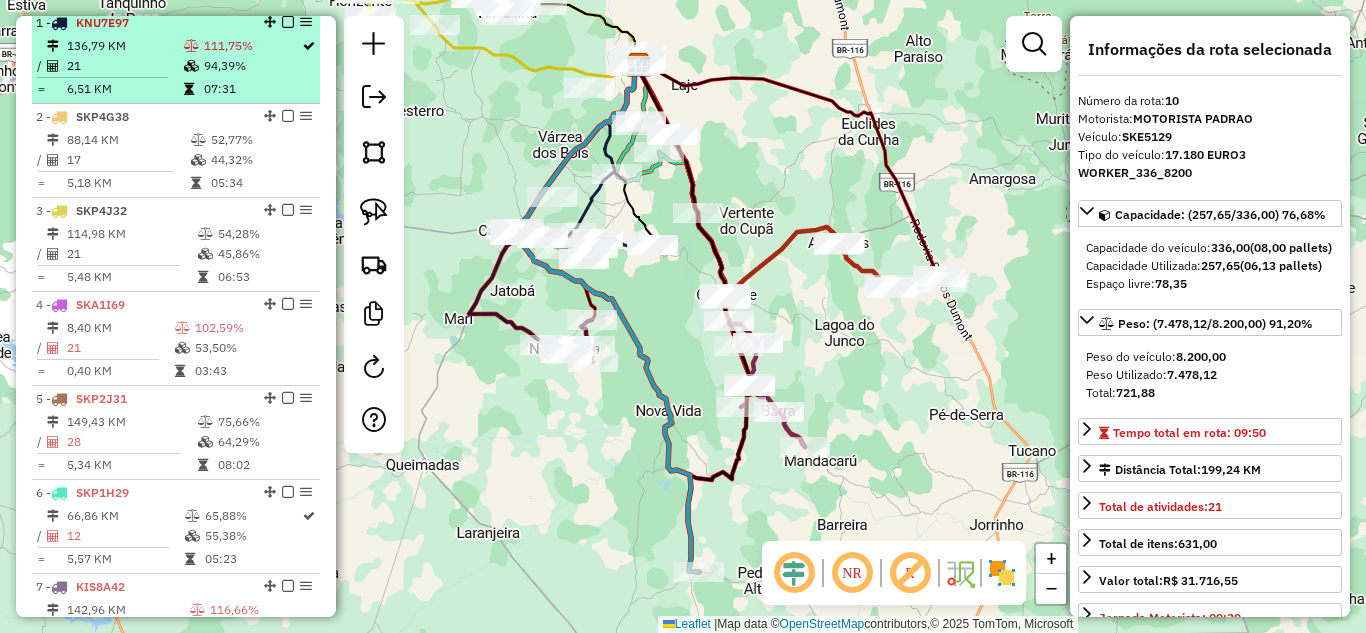 scroll, scrollTop: 696, scrollLeft: 0, axis: vertical 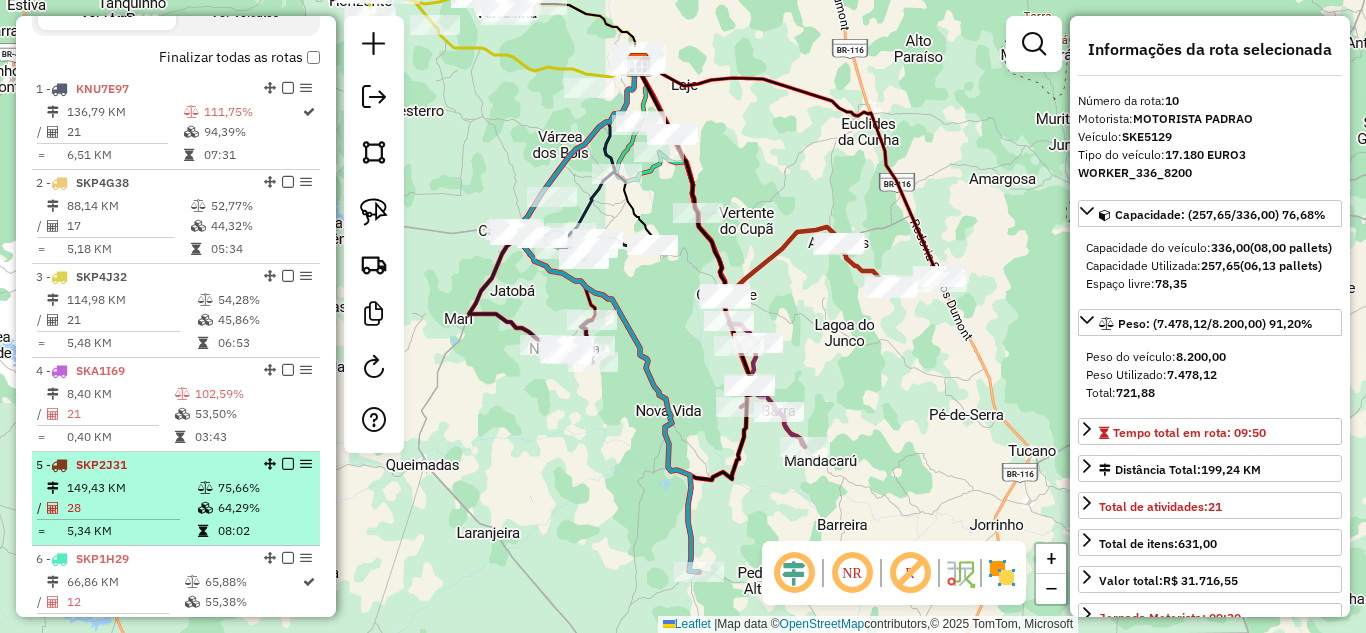 click on "149,43 KM" at bounding box center (131, 488) 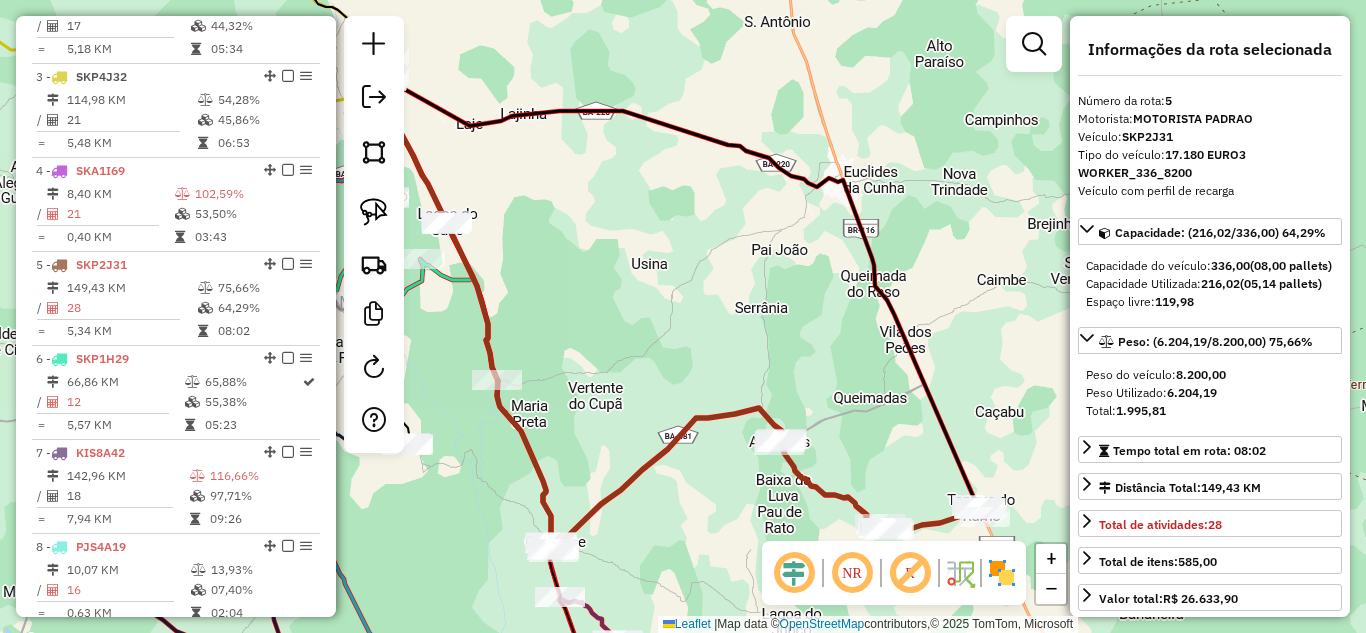 scroll, scrollTop: 1096, scrollLeft: 0, axis: vertical 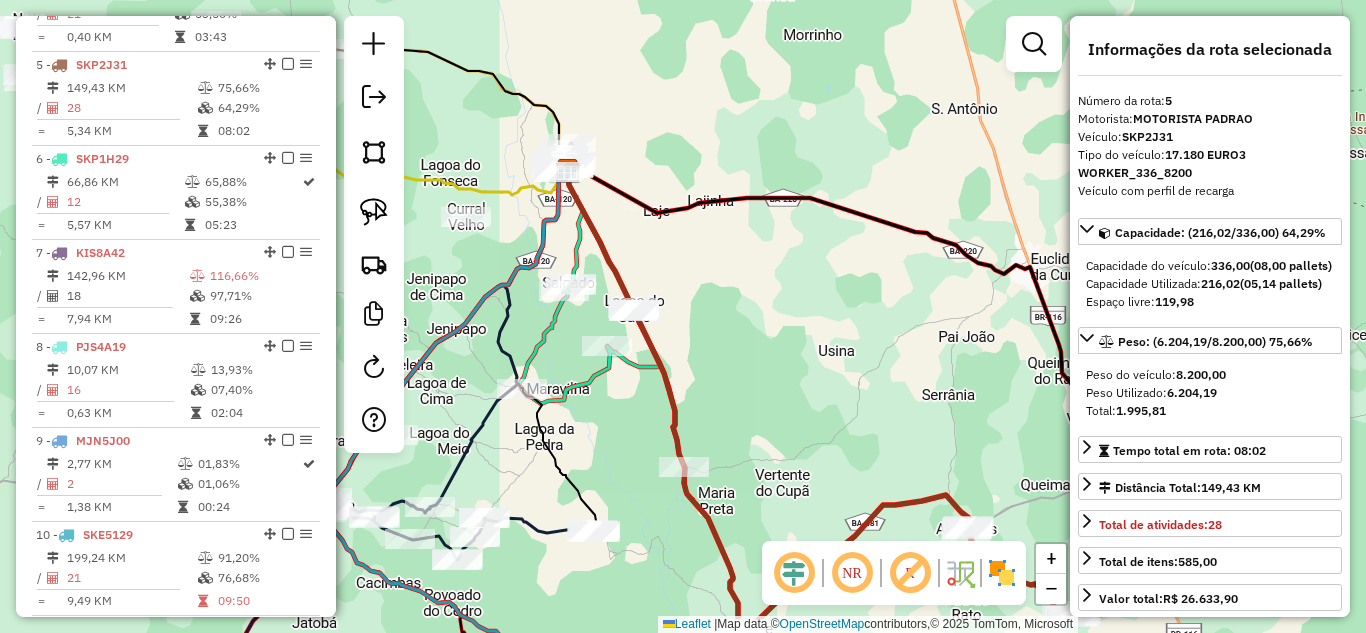 drag, startPoint x: 681, startPoint y: 201, endPoint x: 935, endPoint y: 326, distance: 283.09186 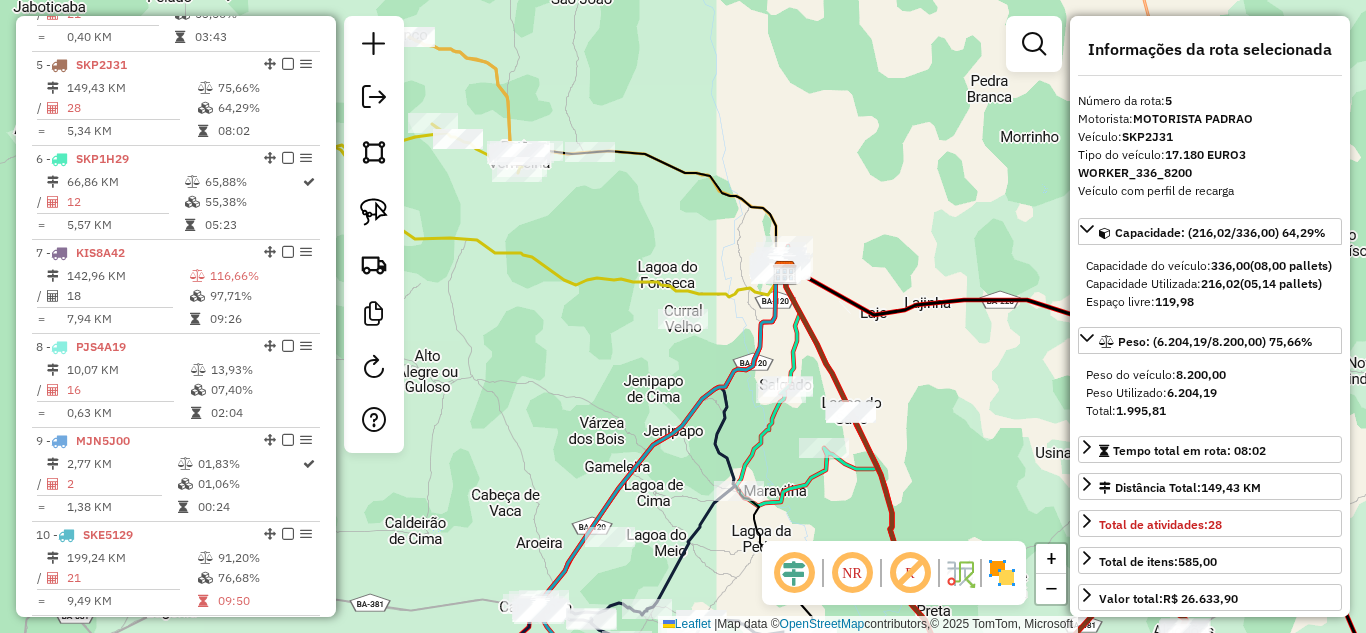 drag, startPoint x: 848, startPoint y: 280, endPoint x: 1006, endPoint y: 347, distance: 171.61876 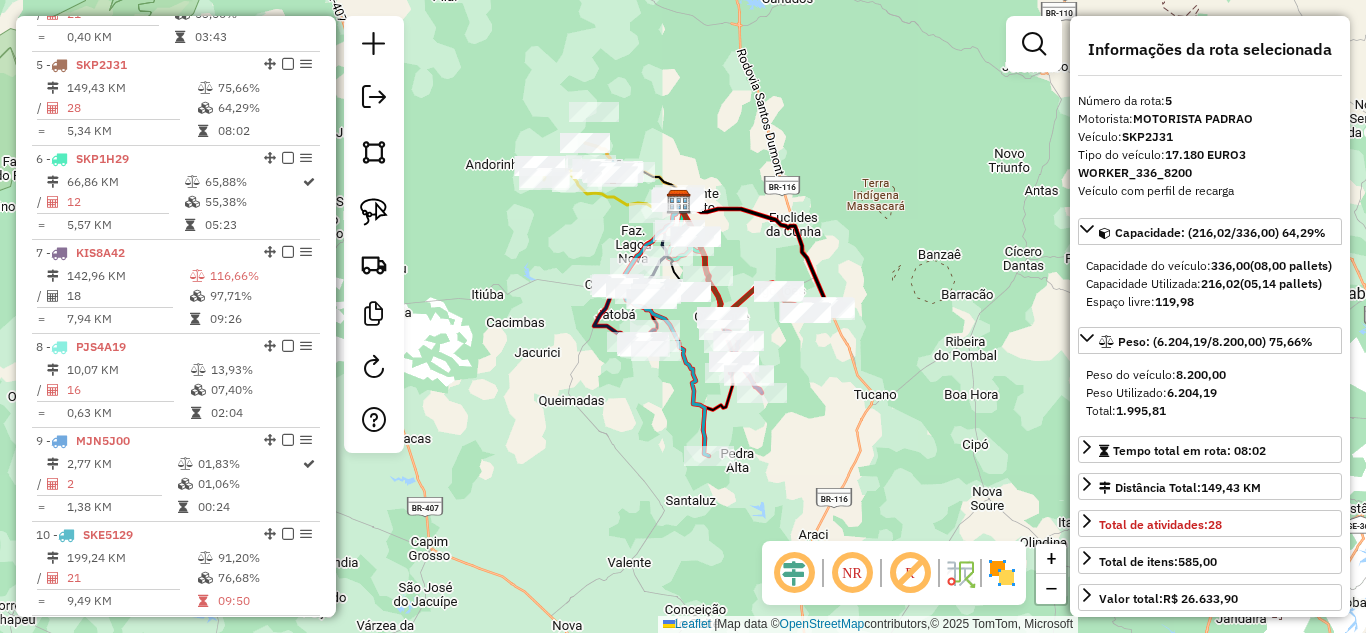 drag, startPoint x: 859, startPoint y: 520, endPoint x: 821, endPoint y: 309, distance: 214.3945 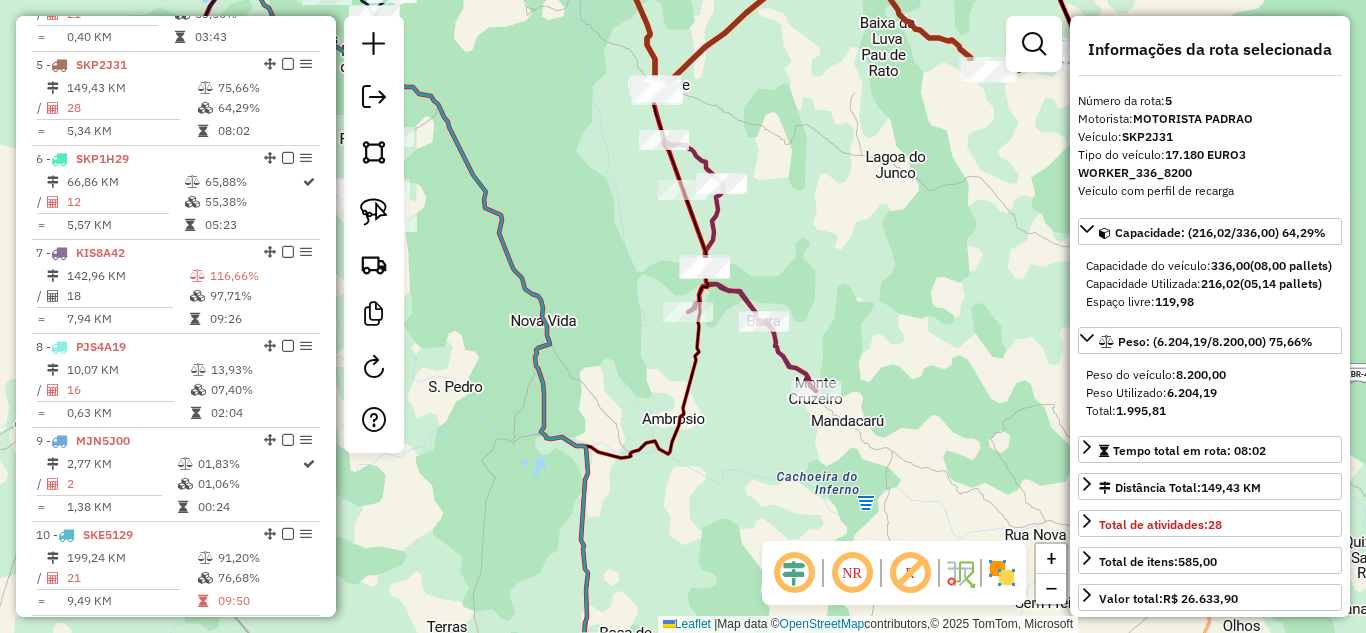 drag, startPoint x: 785, startPoint y: 253, endPoint x: 788, endPoint y: 345, distance: 92.0489 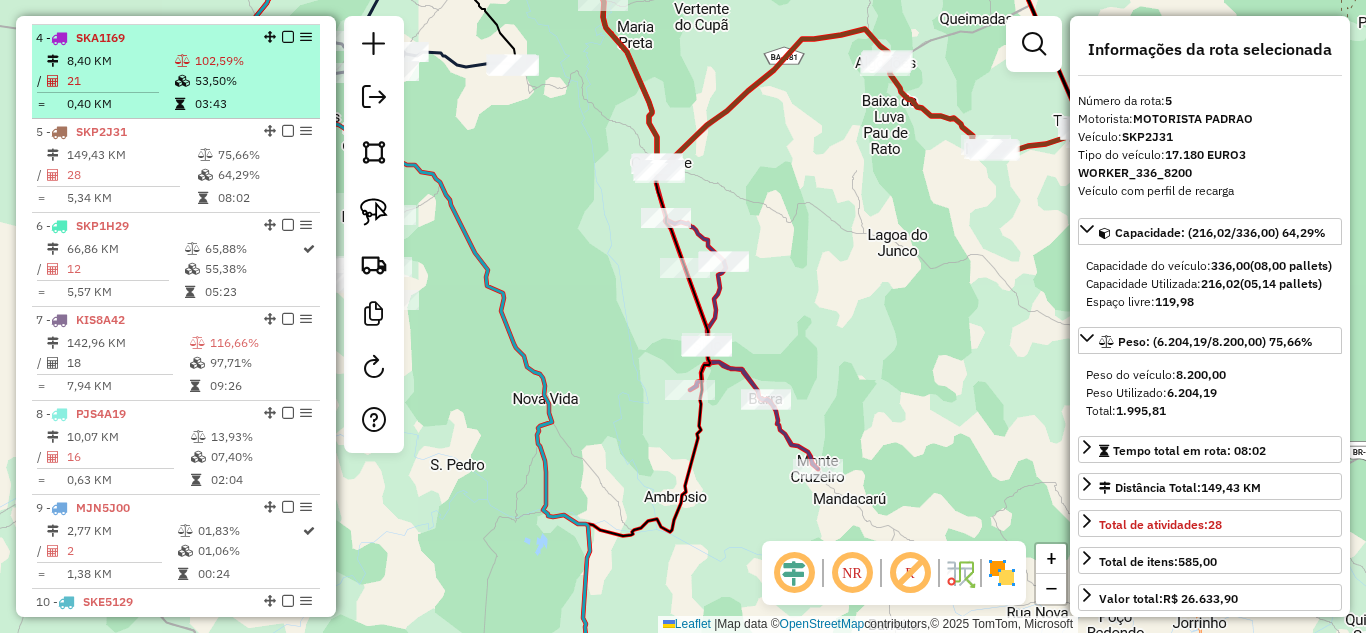 scroll, scrollTop: 896, scrollLeft: 0, axis: vertical 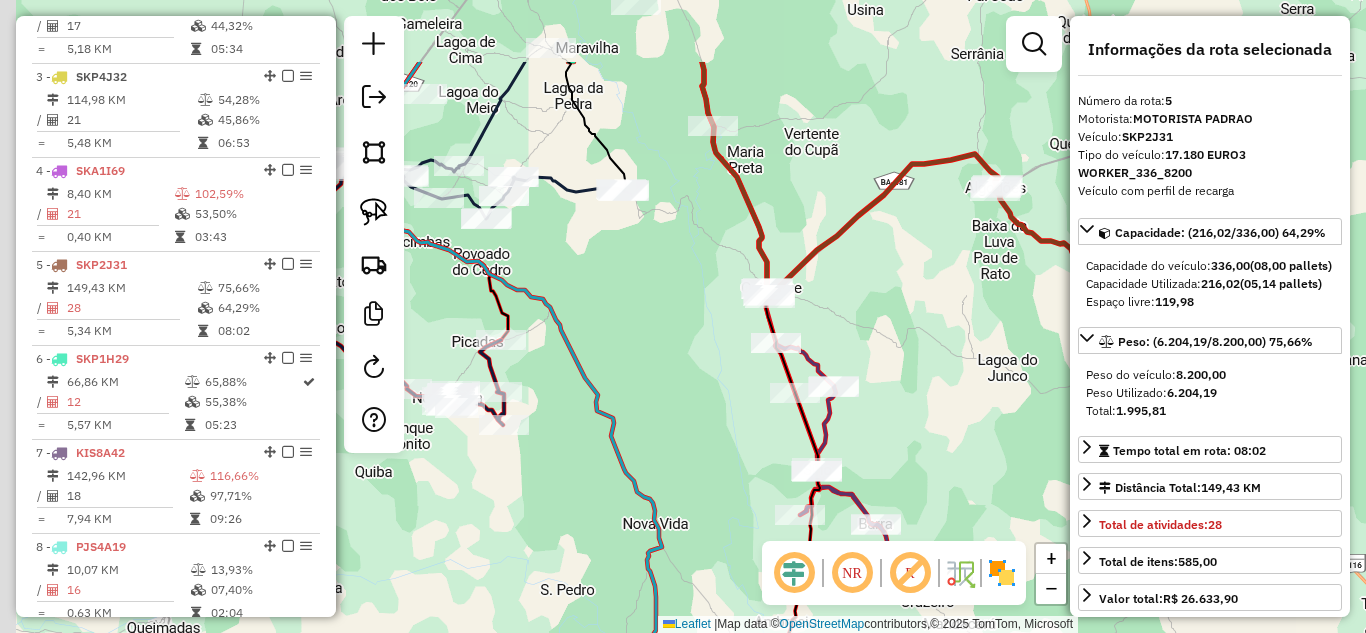 drag, startPoint x: 575, startPoint y: 304, endPoint x: 679, endPoint y: 398, distance: 140.1856 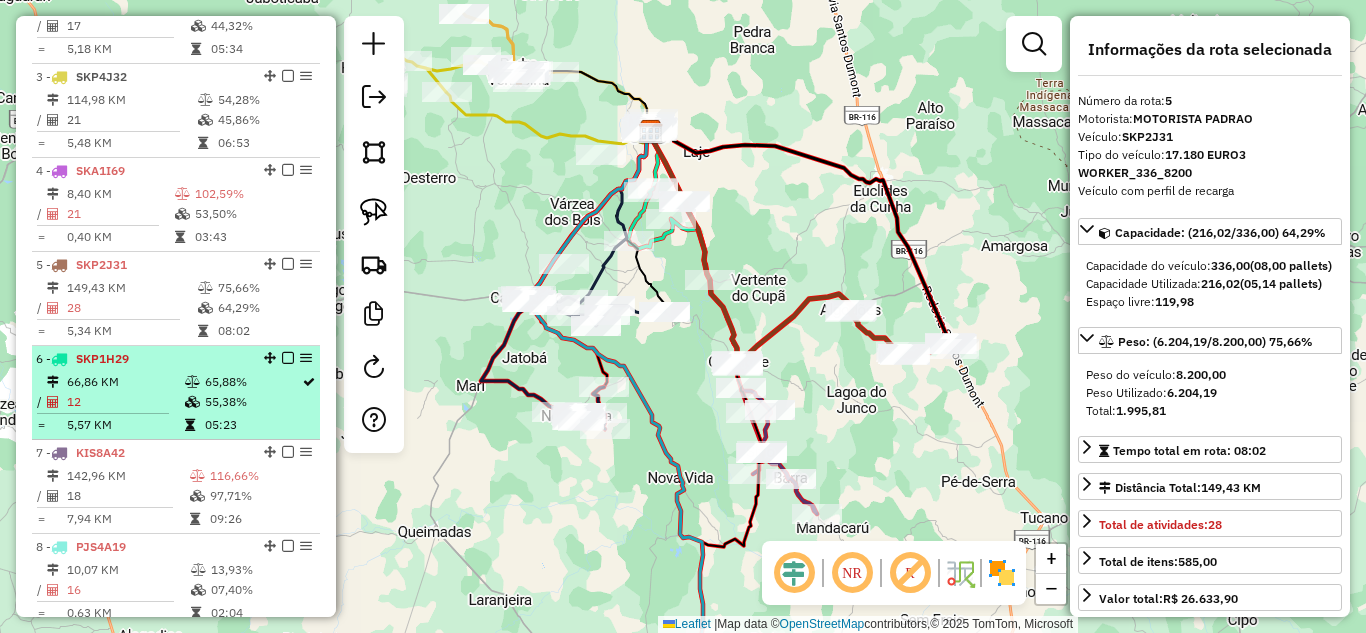 scroll, scrollTop: 962, scrollLeft: 0, axis: vertical 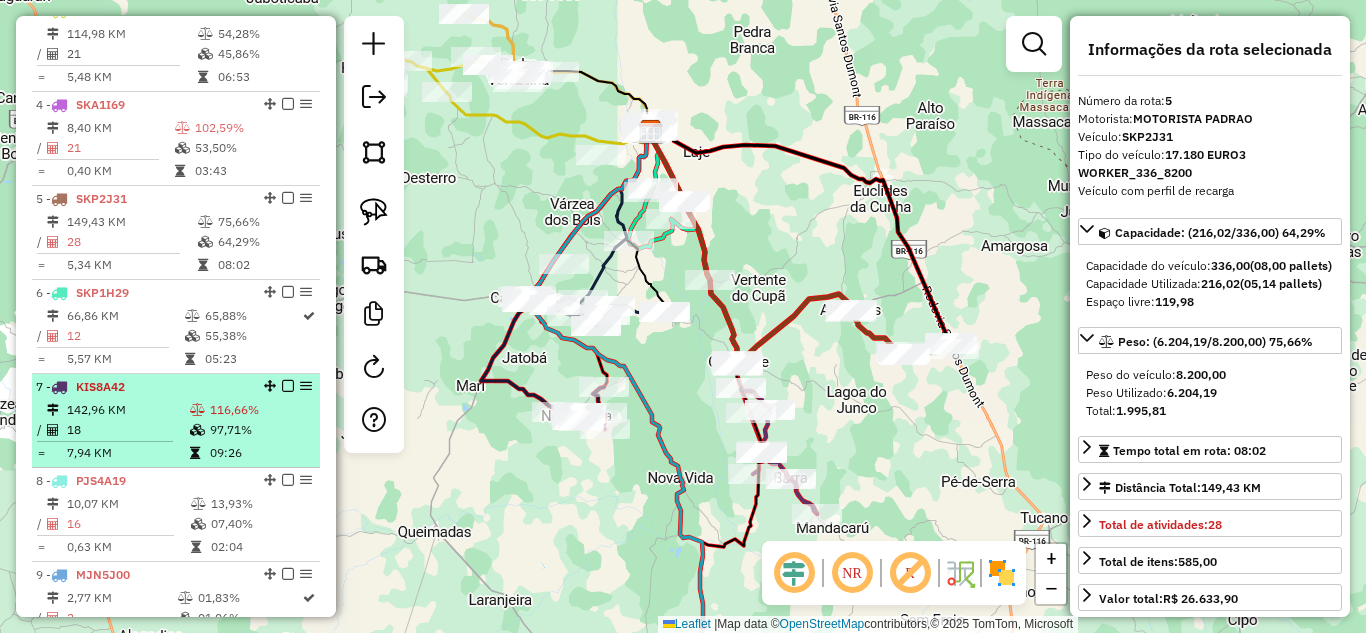 click on "18" at bounding box center [127, 430] 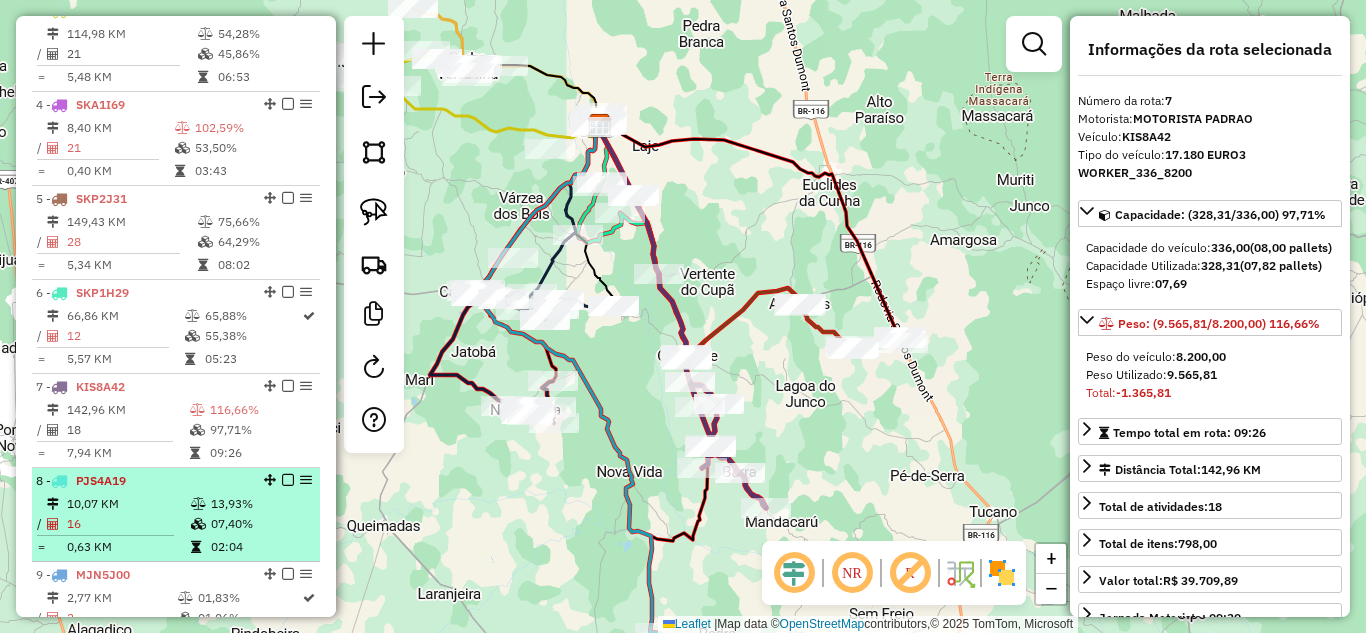scroll, scrollTop: 1162, scrollLeft: 0, axis: vertical 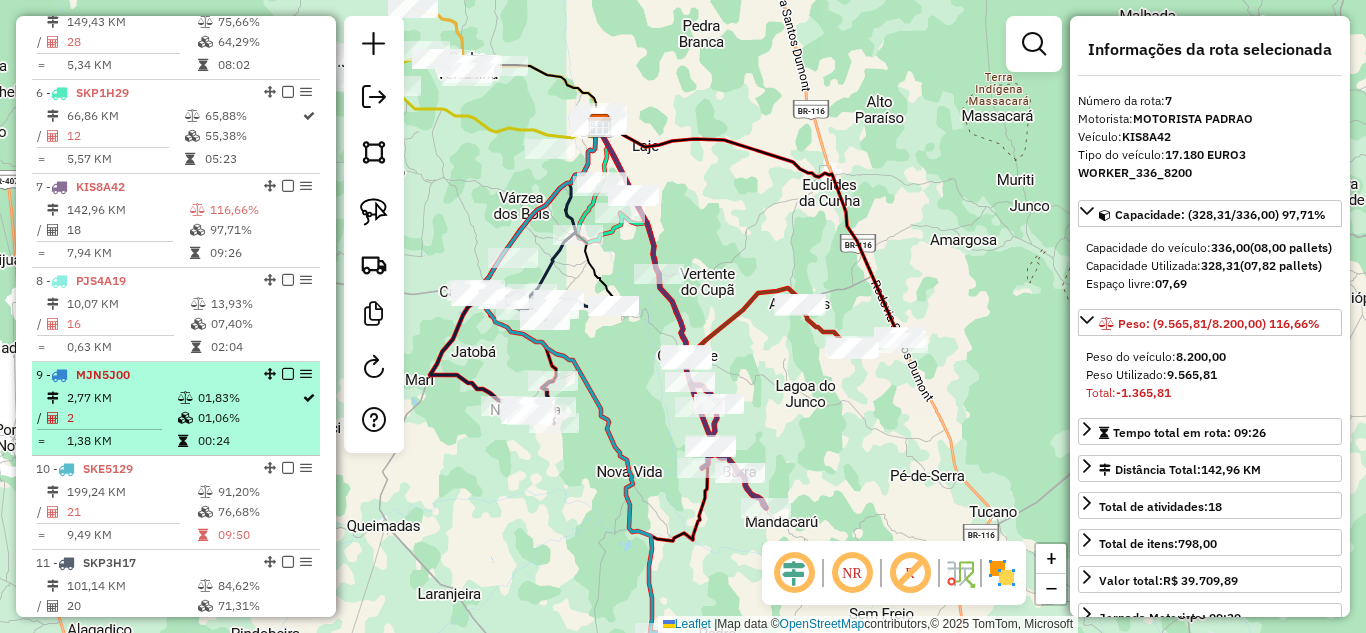 click at bounding box center [106, 429] 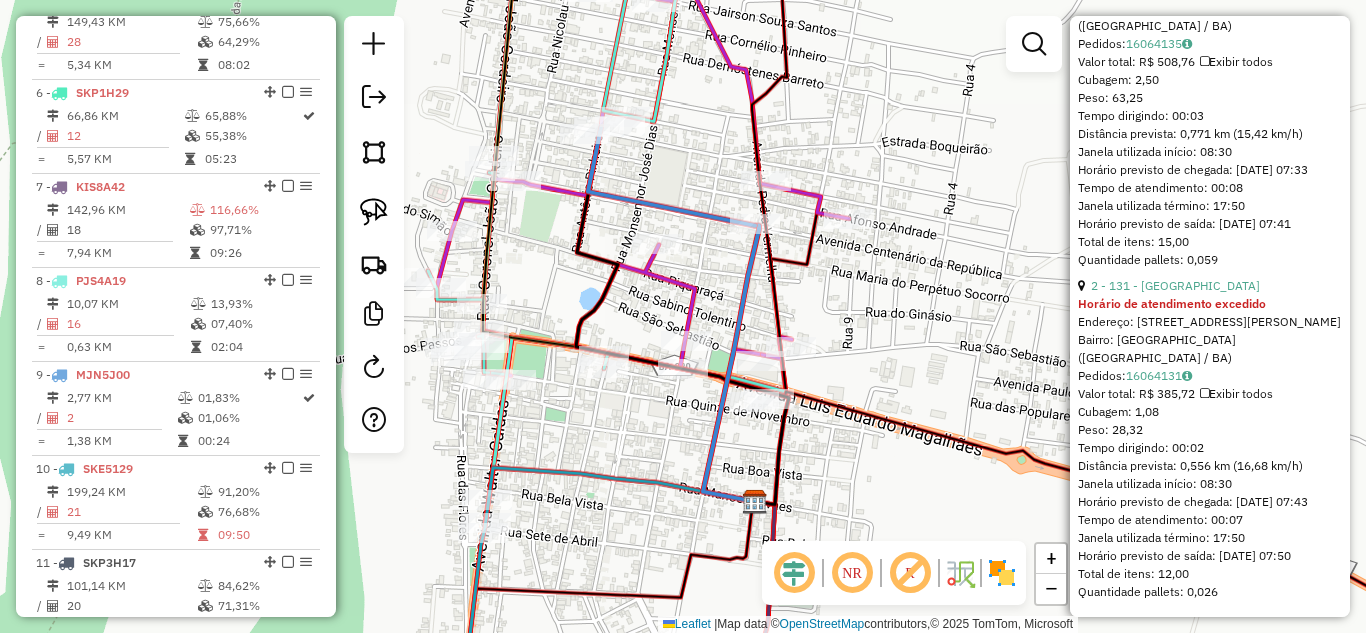 scroll, scrollTop: 630, scrollLeft: 0, axis: vertical 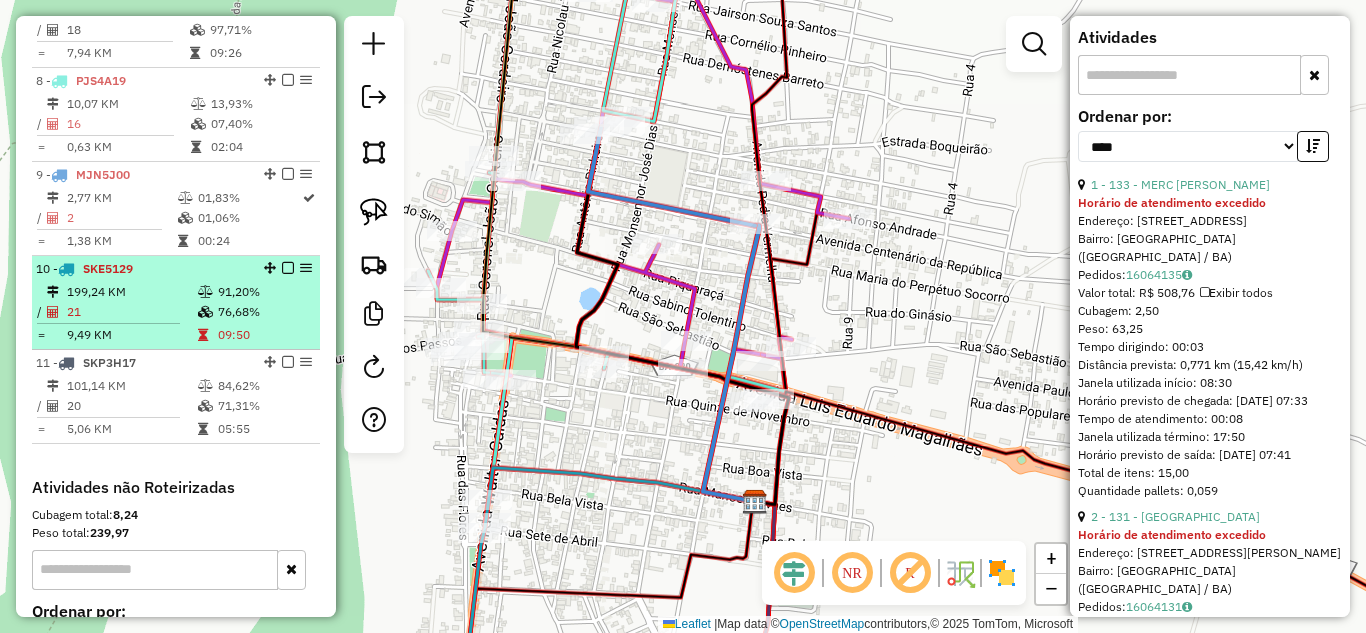 click on "199,24 KM" at bounding box center (131, 292) 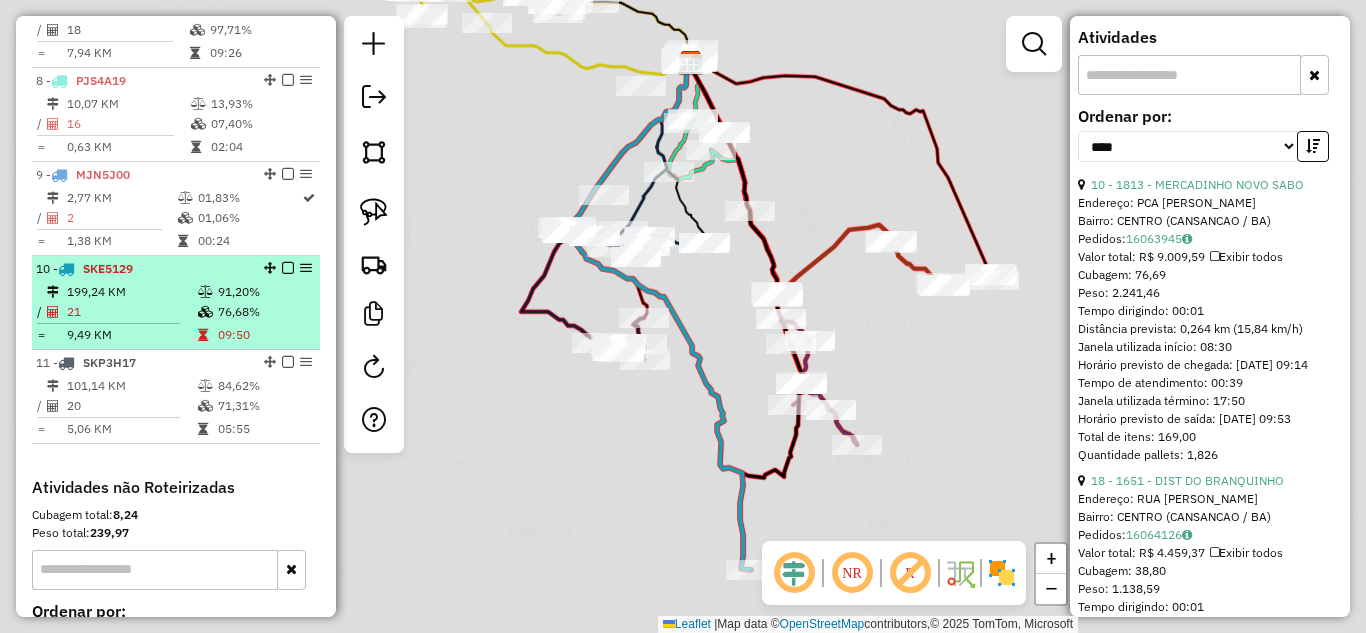 scroll, scrollTop: 648, scrollLeft: 0, axis: vertical 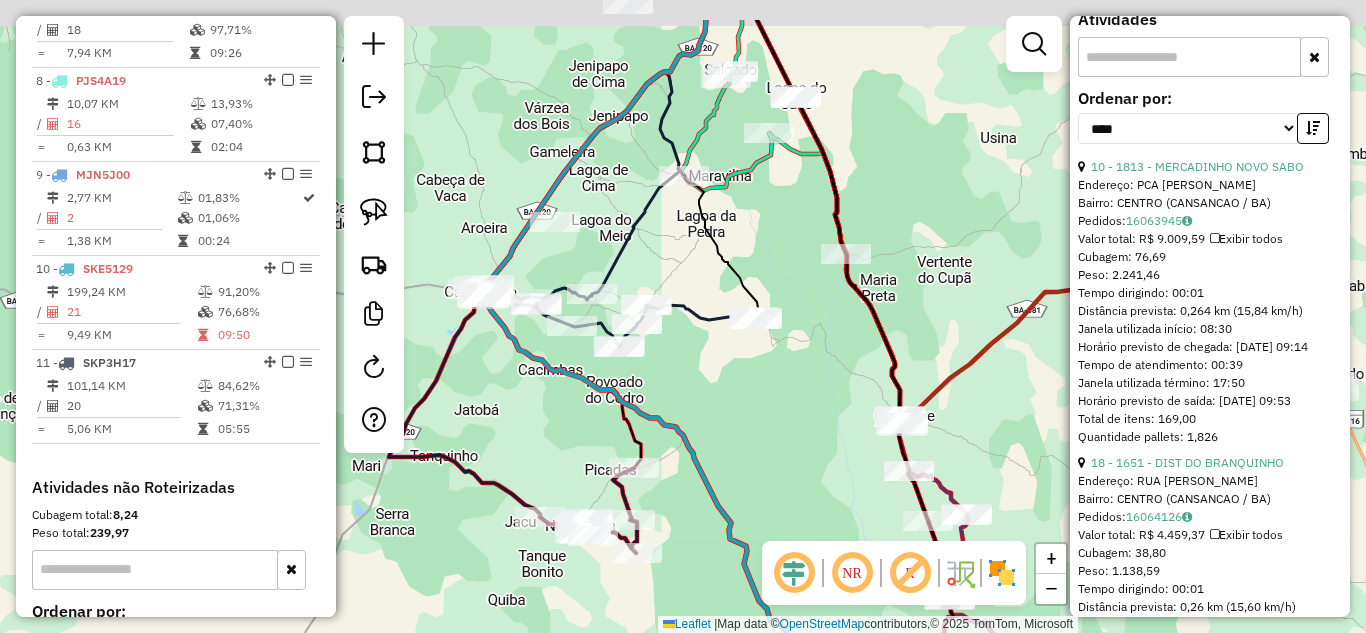 drag, startPoint x: 688, startPoint y: 169, endPoint x: 678, endPoint y: 285, distance: 116.43024 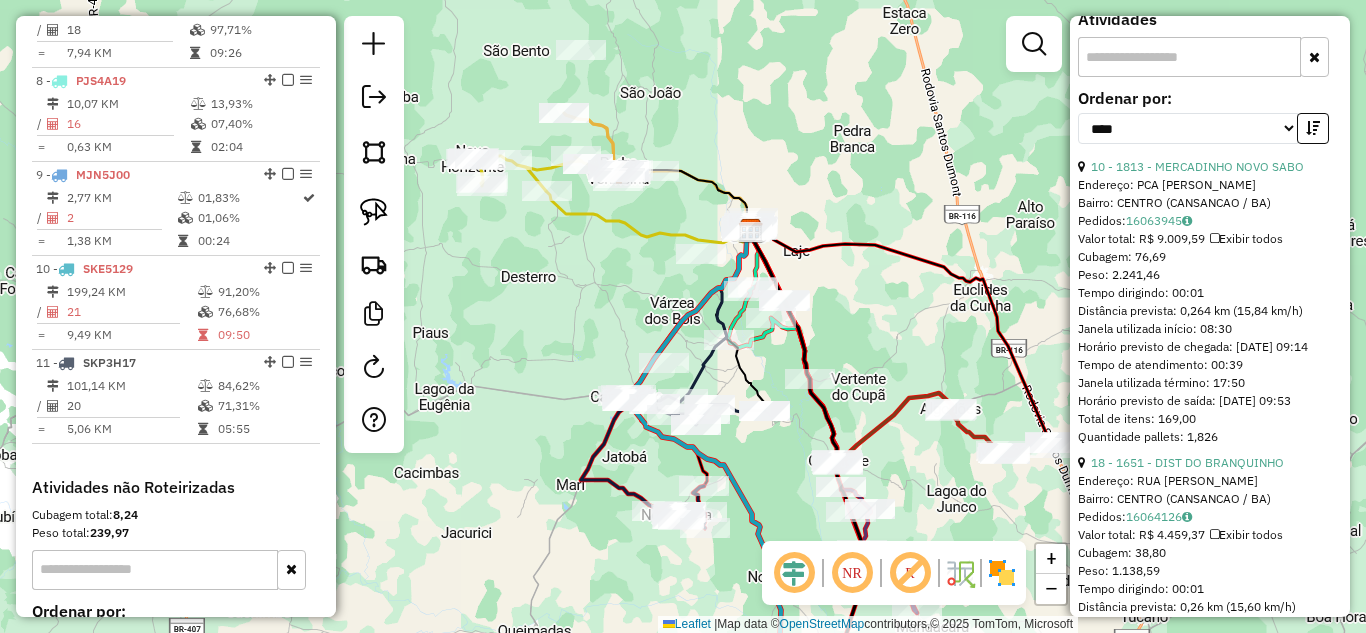 drag, startPoint x: 559, startPoint y: 194, endPoint x: 649, endPoint y: 284, distance: 127.27922 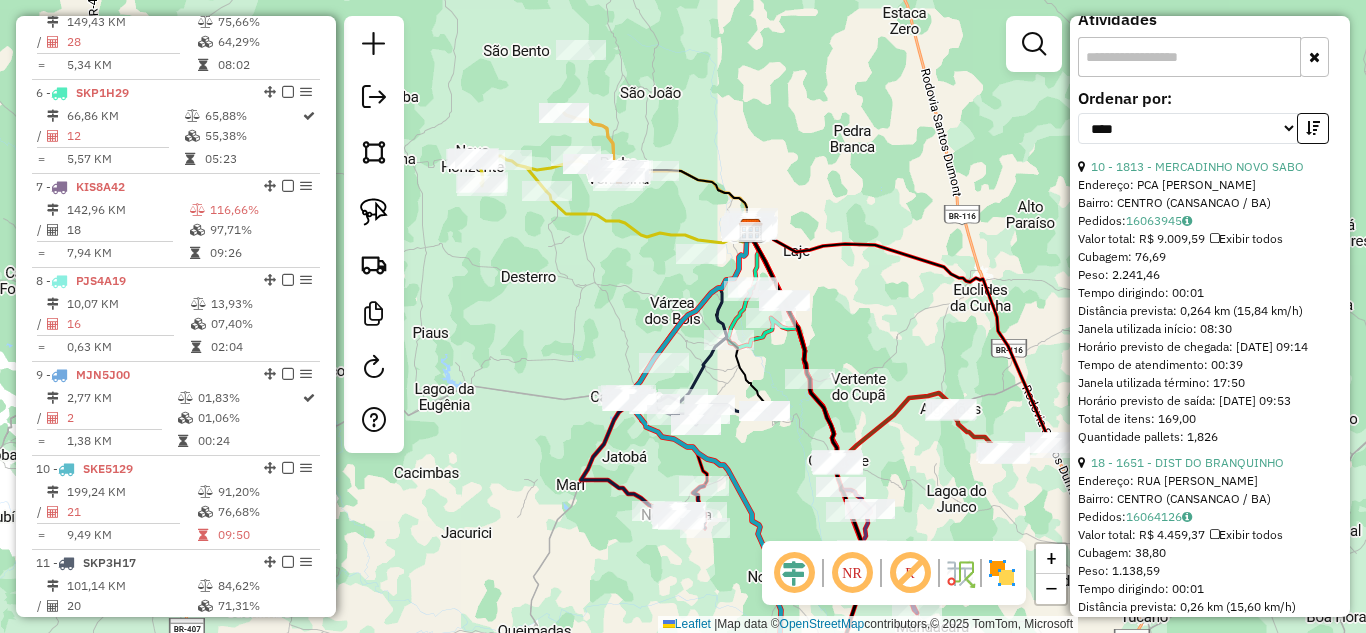 scroll, scrollTop: 1296, scrollLeft: 0, axis: vertical 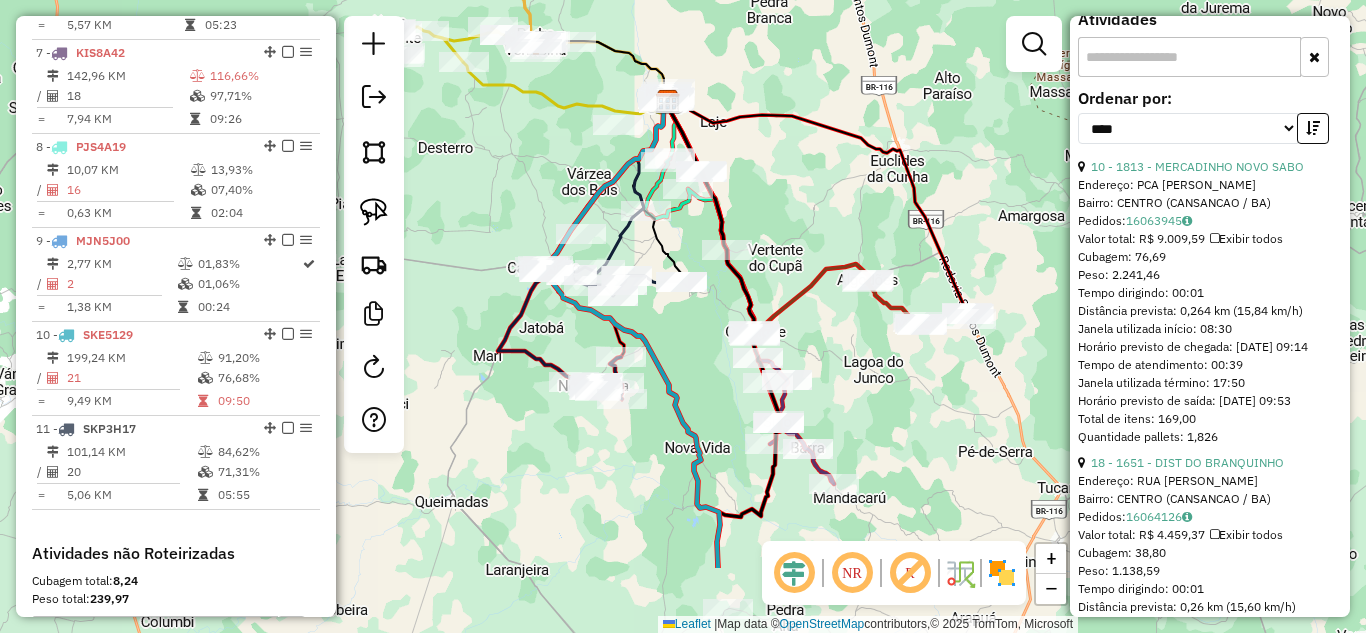 drag, startPoint x: 587, startPoint y: 295, endPoint x: 533, endPoint y: 217, distance: 94.86833 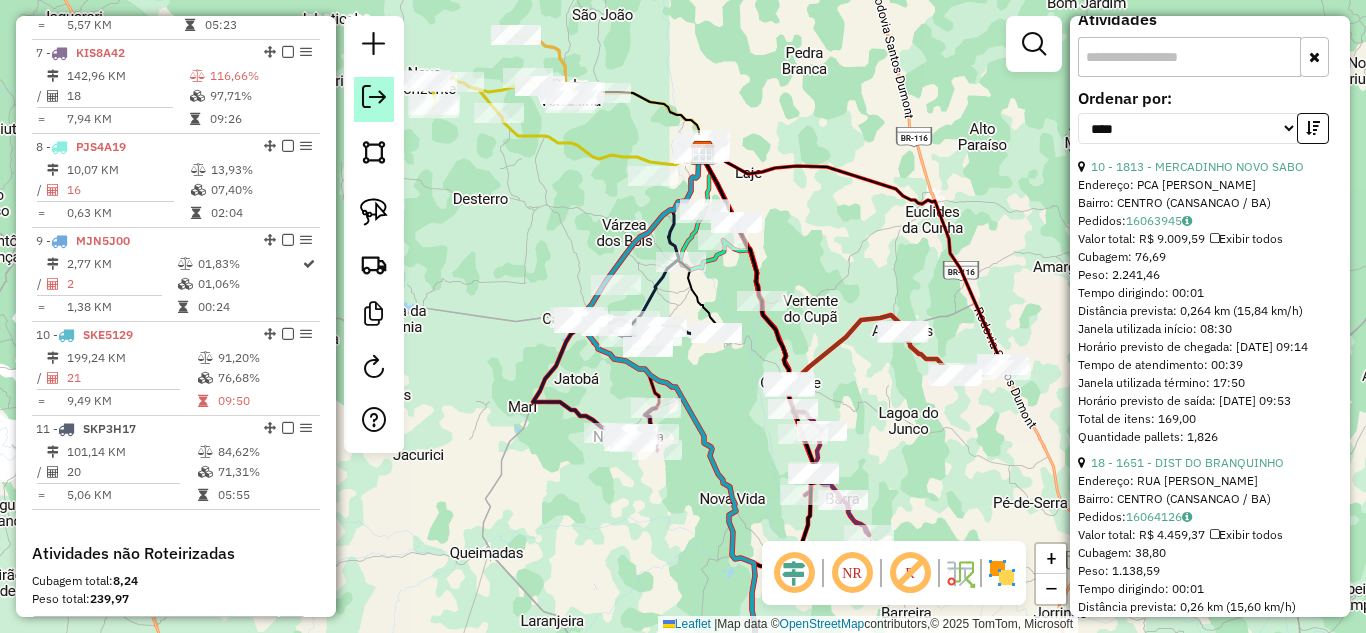 click 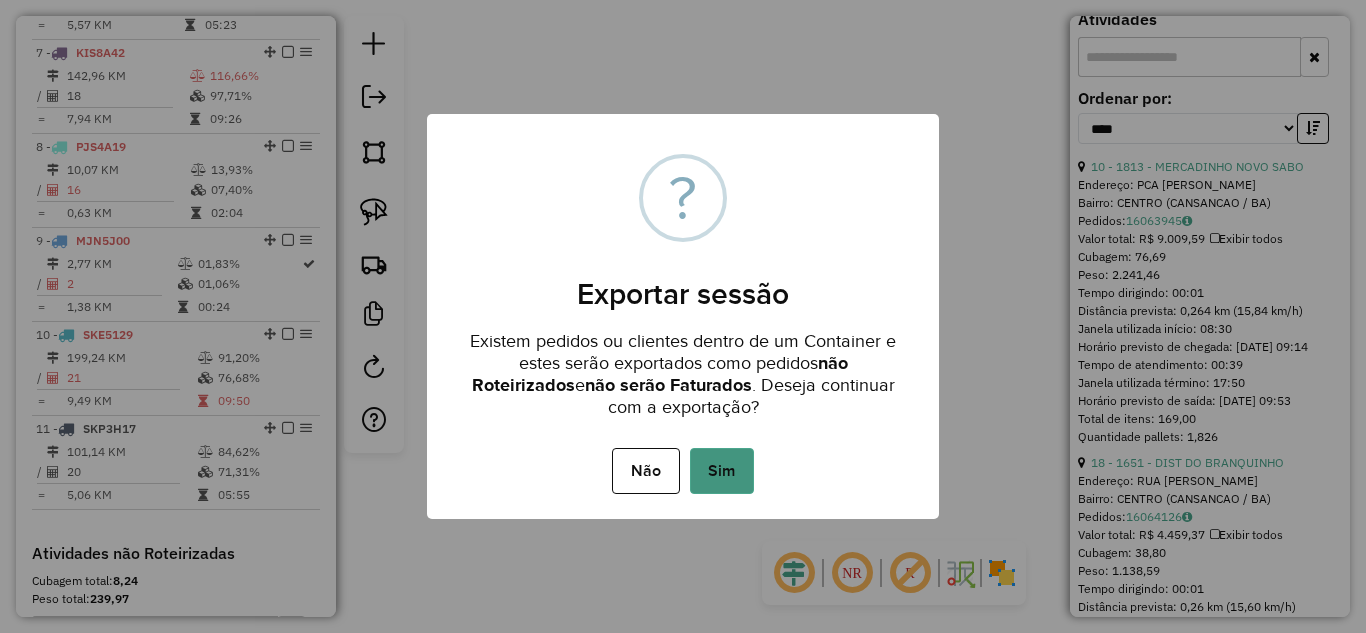 click on "Sim" at bounding box center [722, 471] 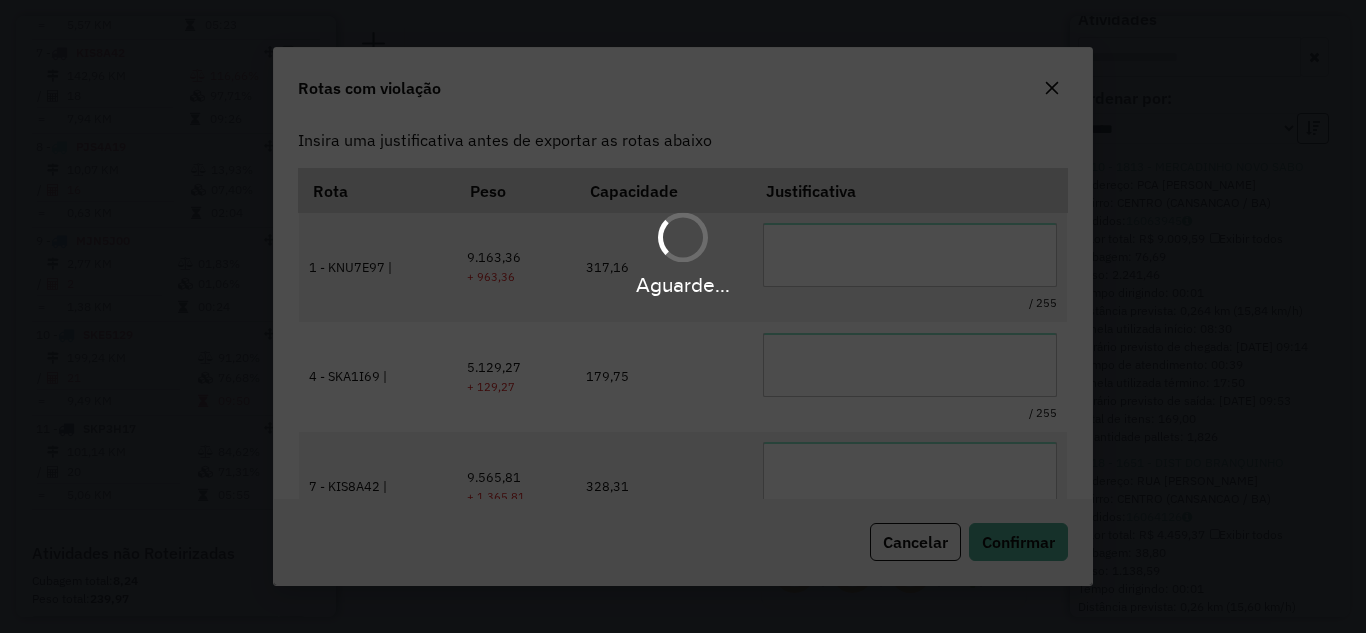 scroll, scrollTop: 44, scrollLeft: 0, axis: vertical 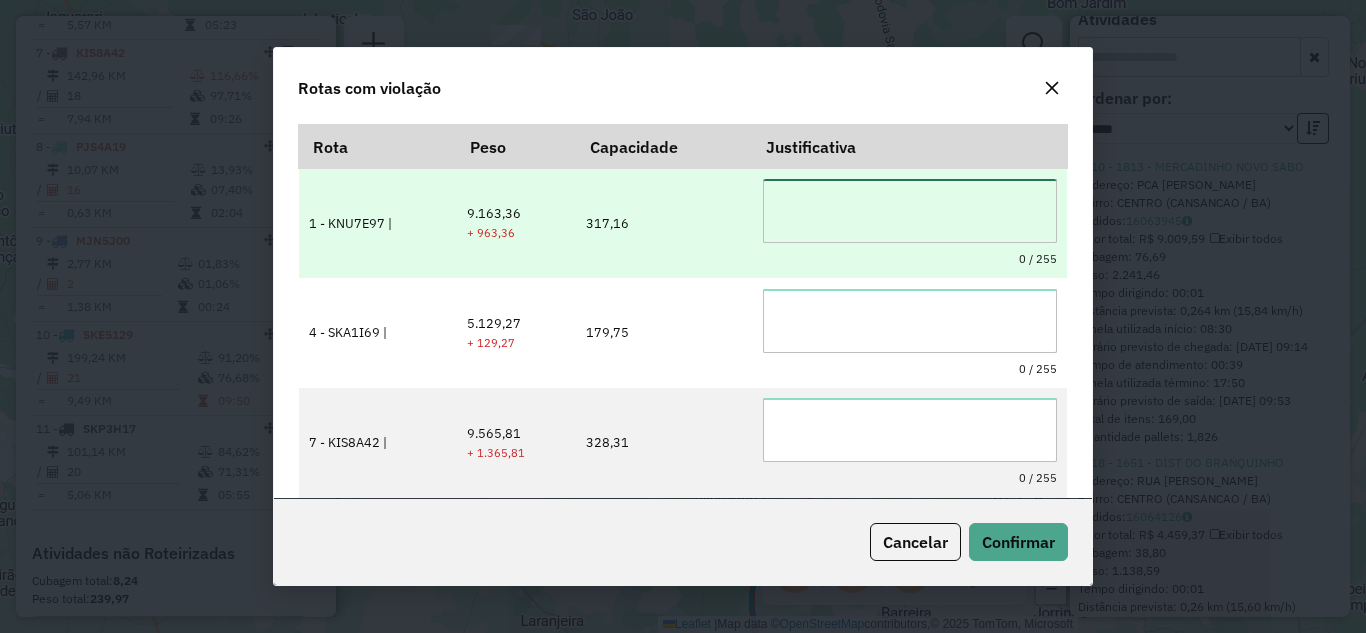 click at bounding box center (910, 211) 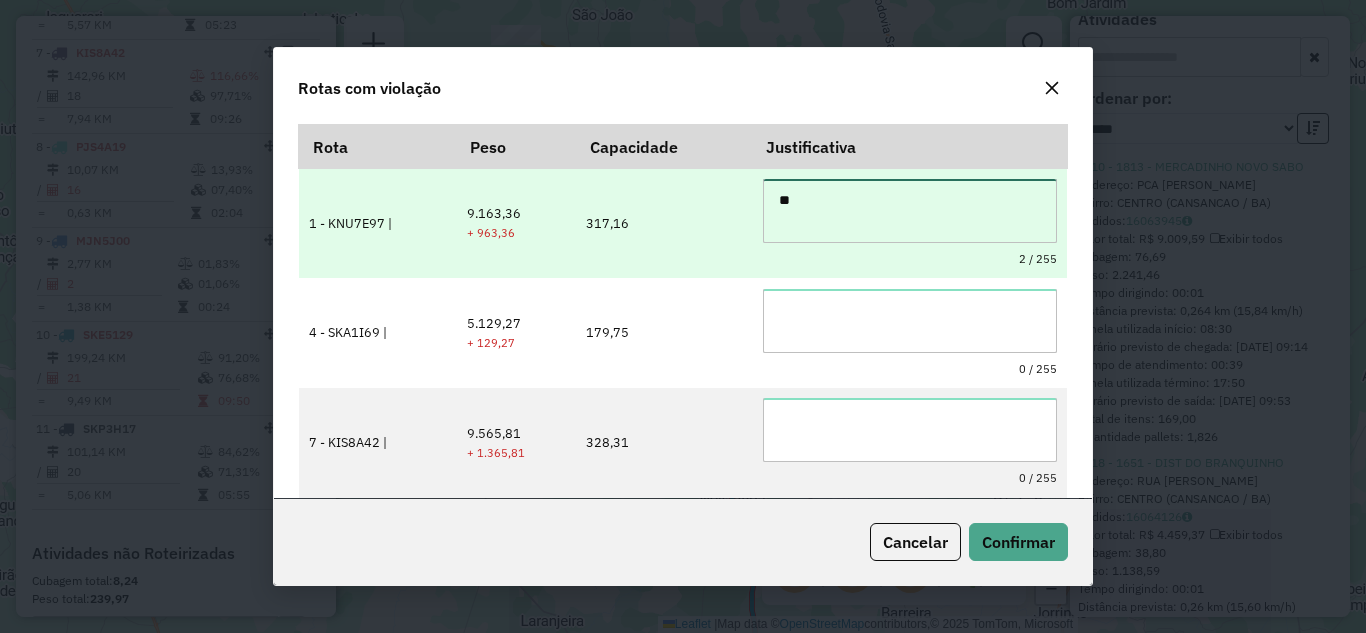 type on "*" 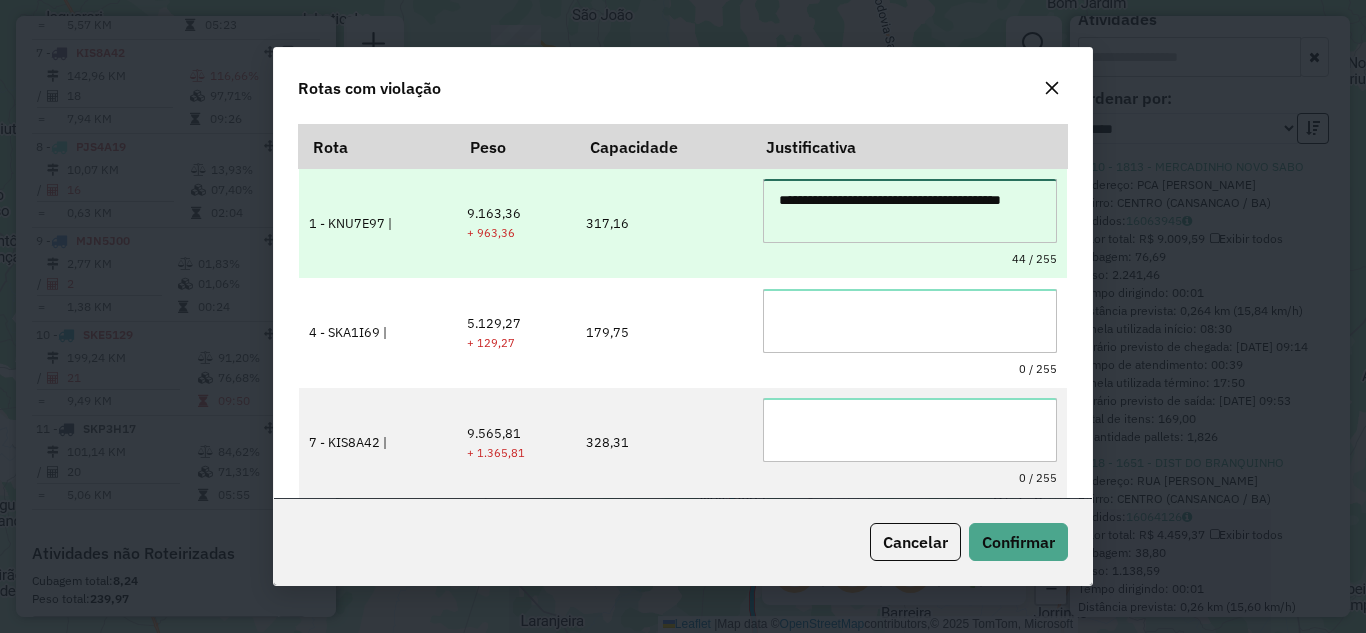 drag, startPoint x: 896, startPoint y: 220, endPoint x: 757, endPoint y: 181, distance: 144.36758 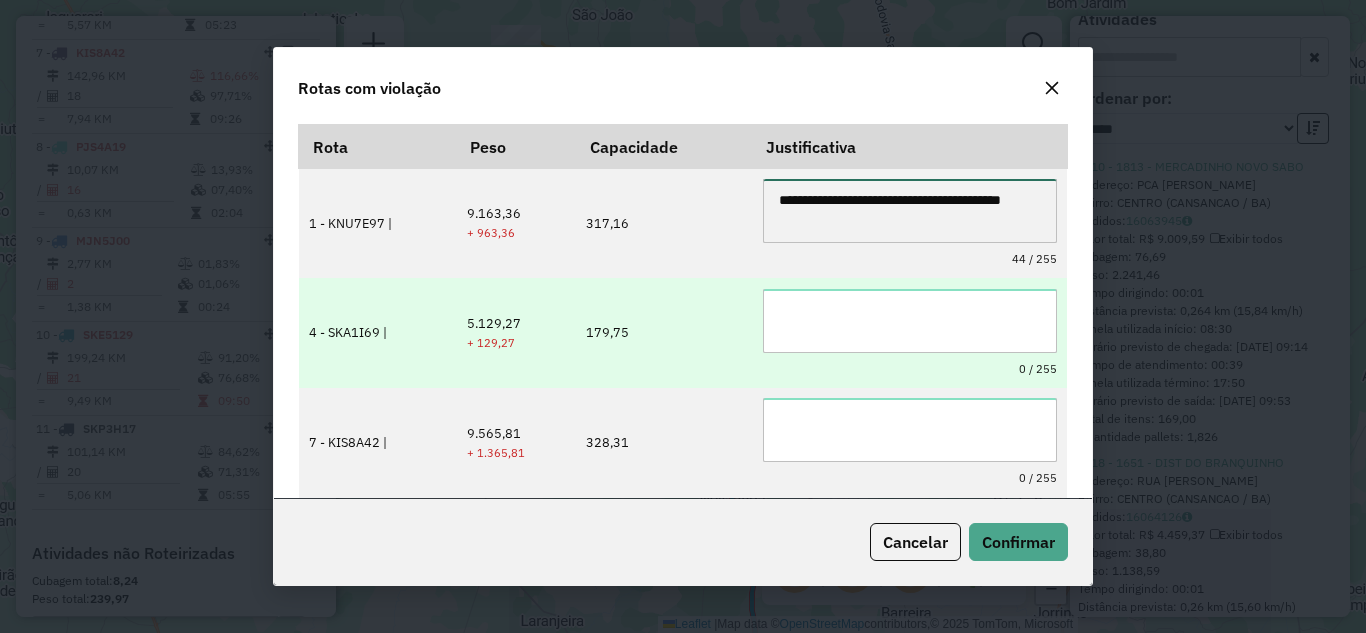type on "**********" 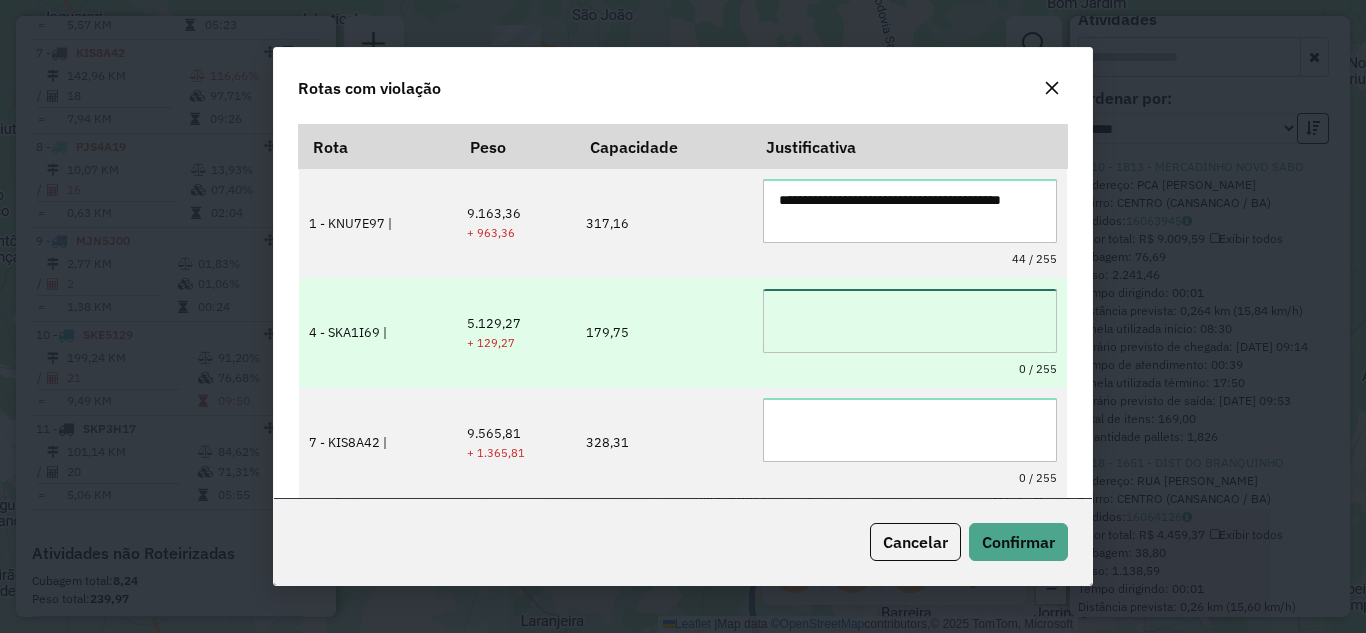 click at bounding box center (910, 321) 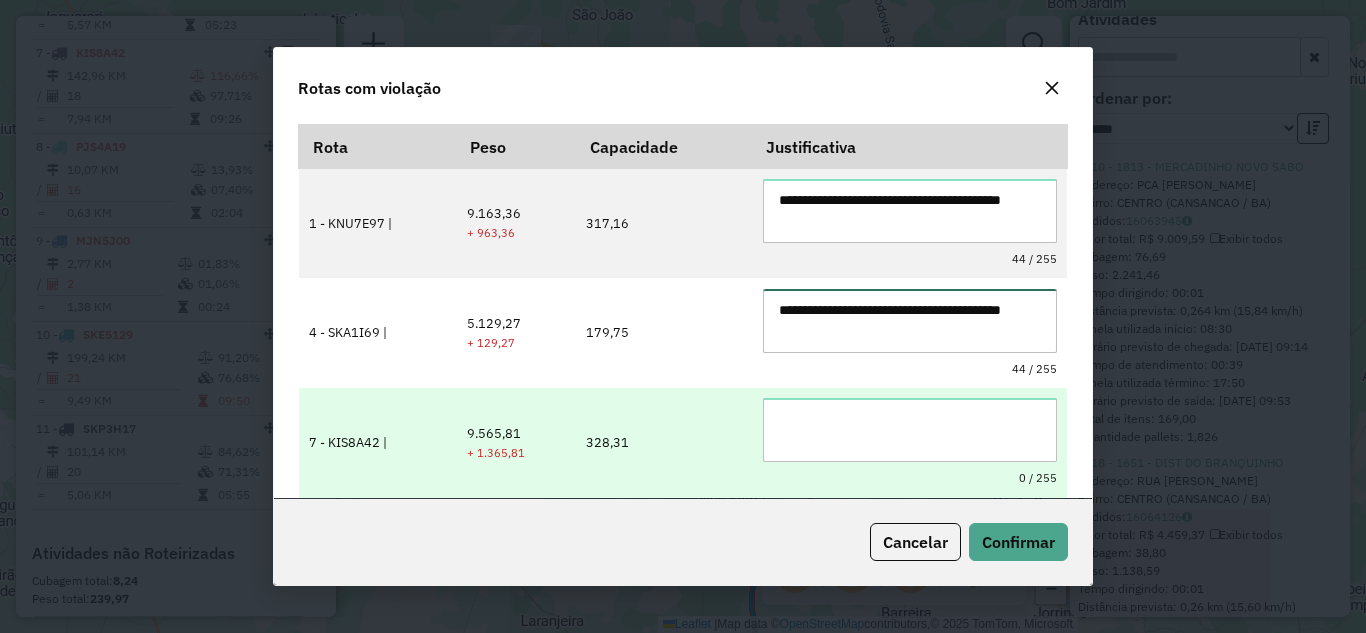 type on "**********" 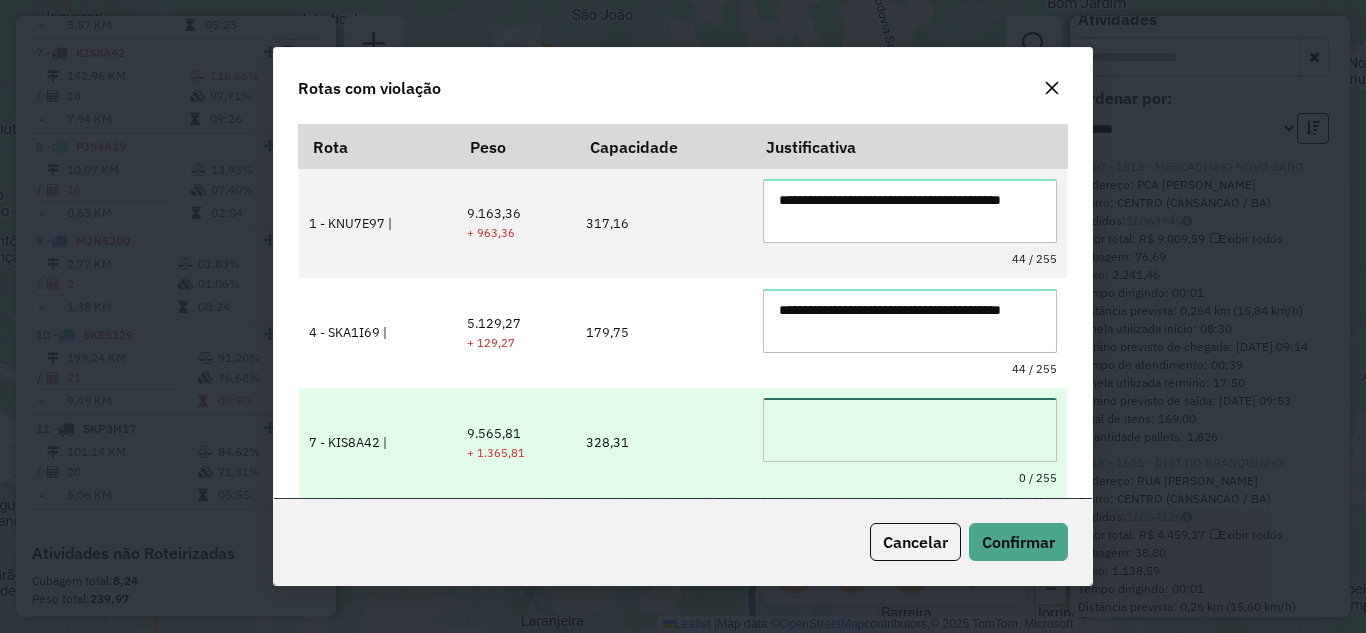 click at bounding box center (910, 430) 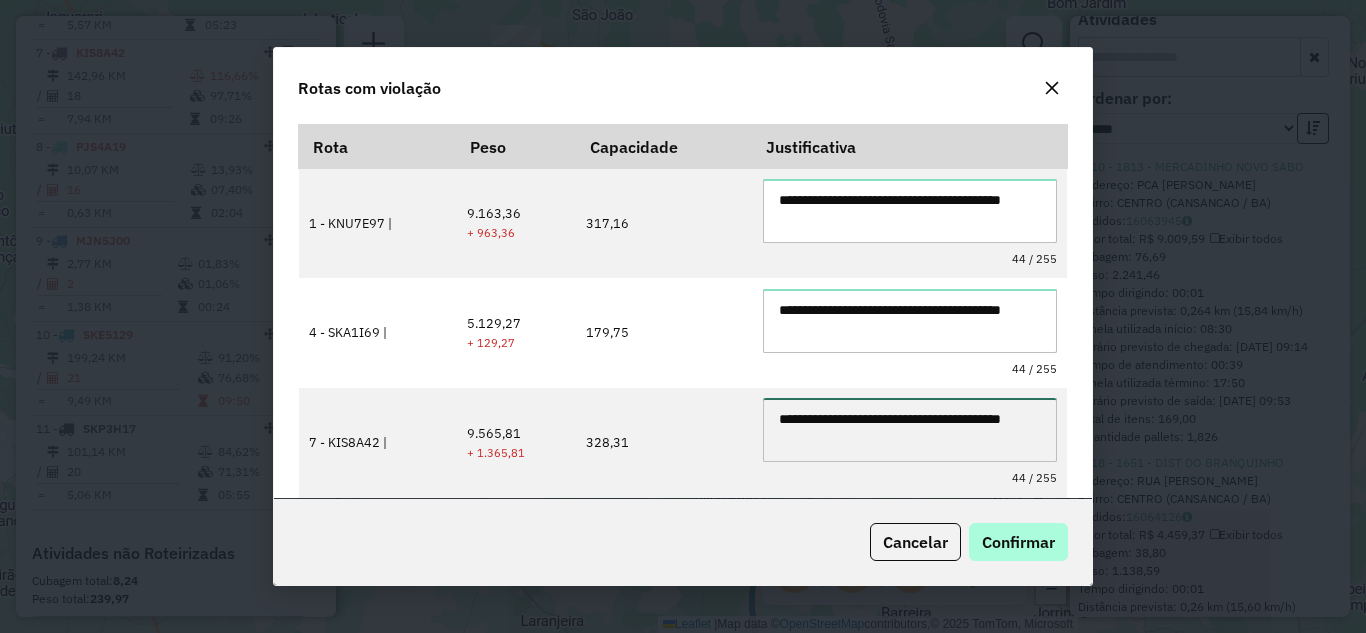 type on "**********" 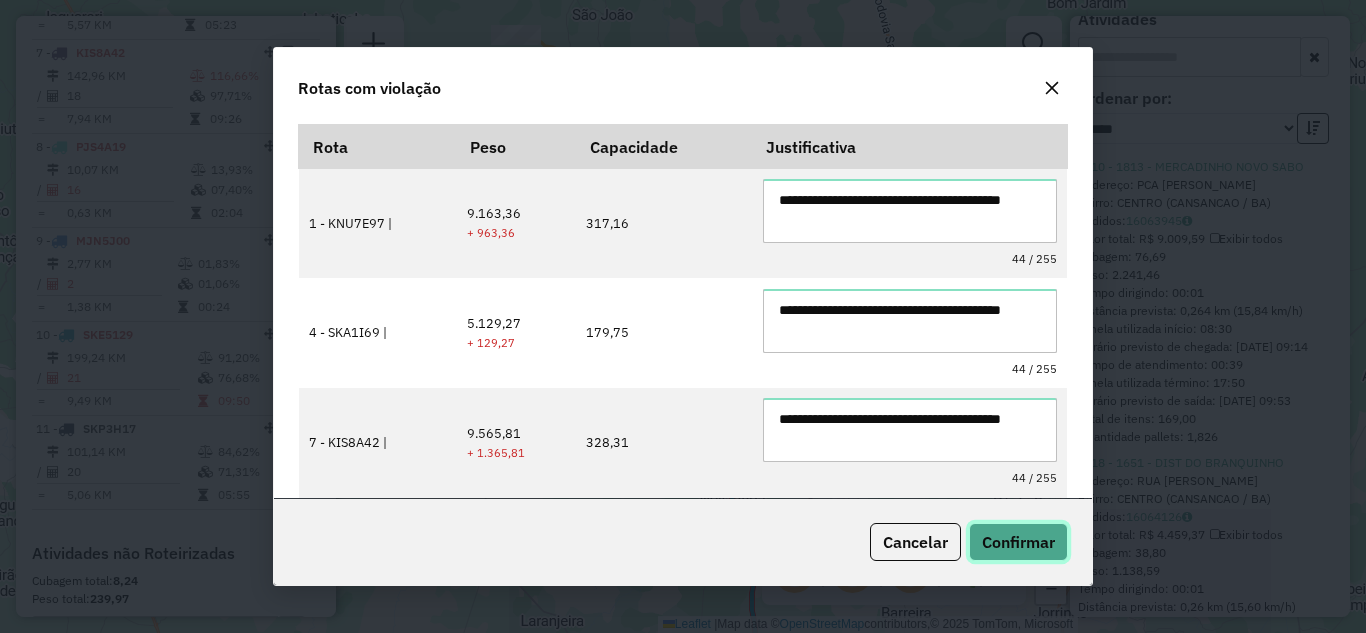 click on "Confirmar" 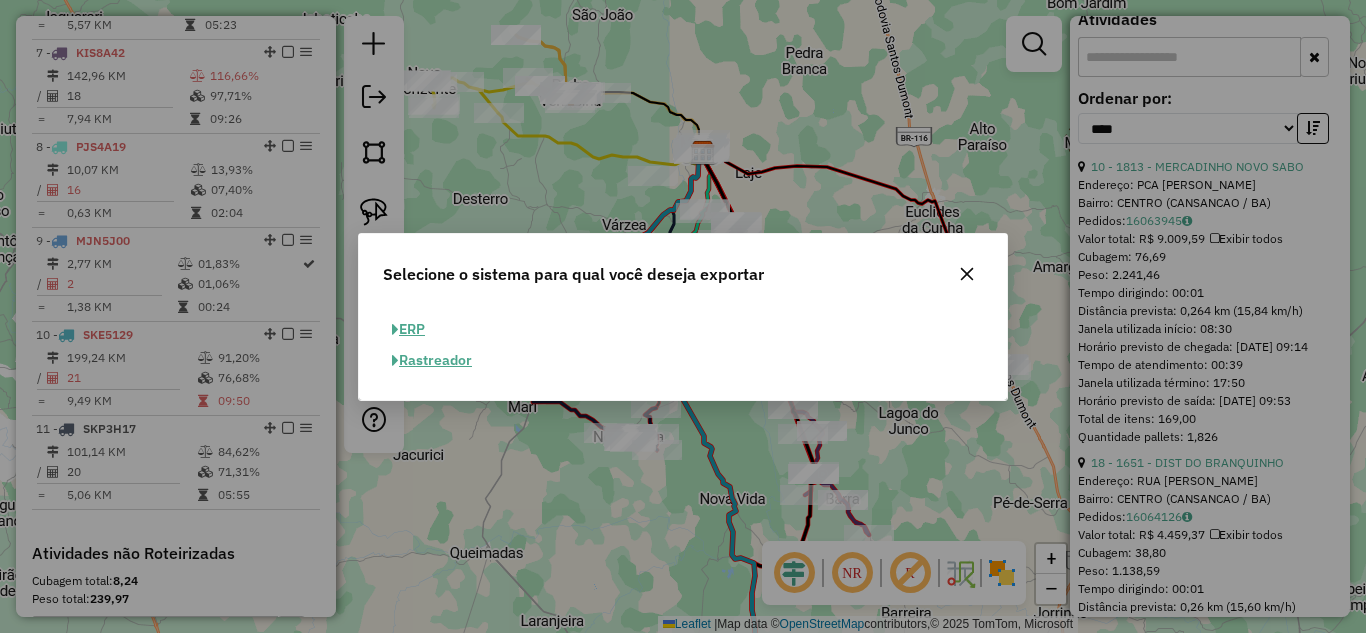 click on "ERP" 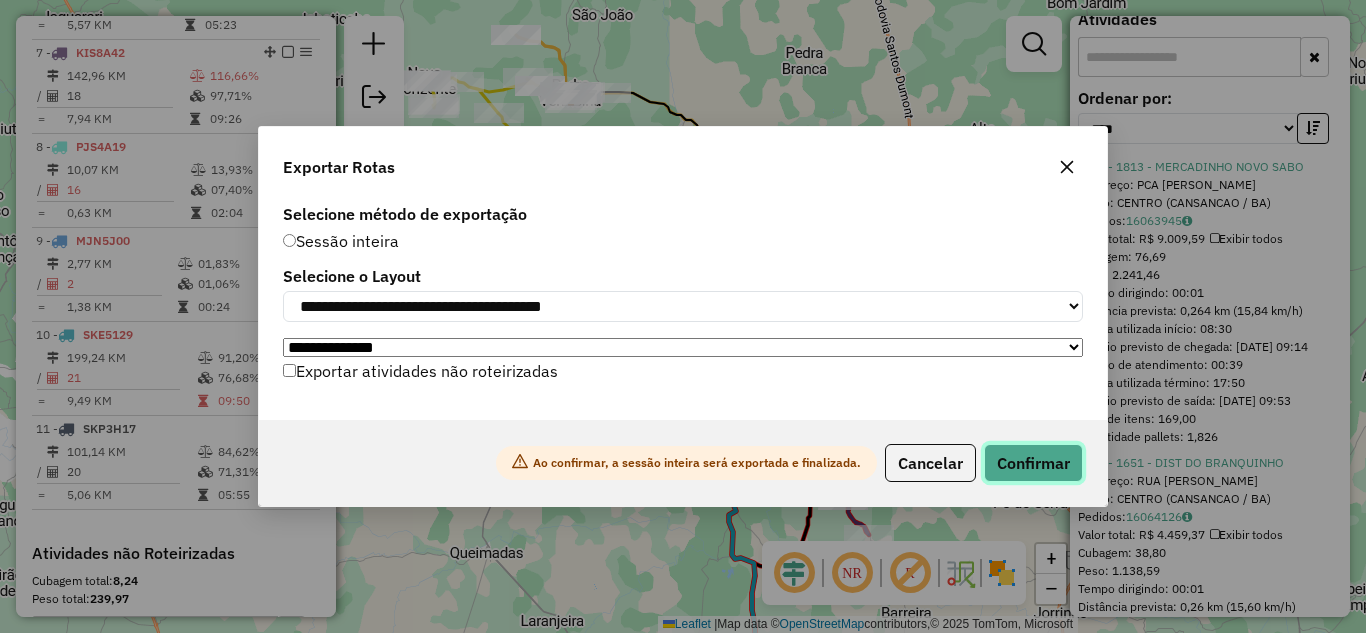 click on "Confirmar" 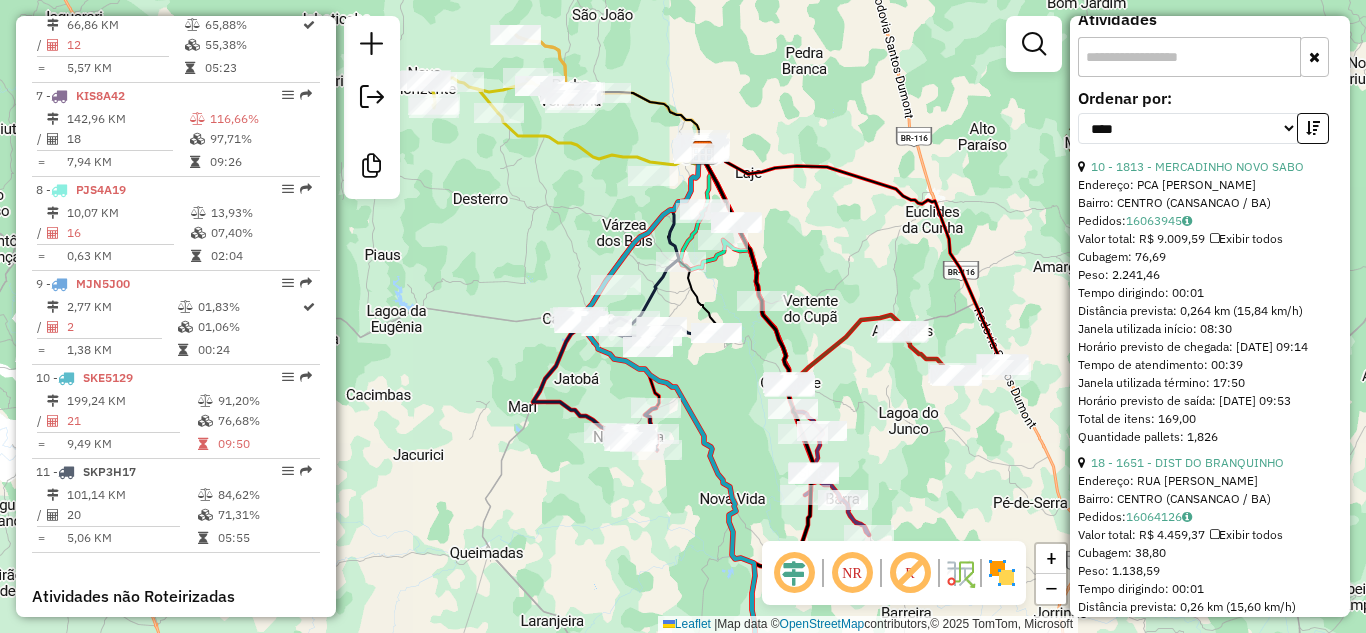 scroll, scrollTop: 1333, scrollLeft: 0, axis: vertical 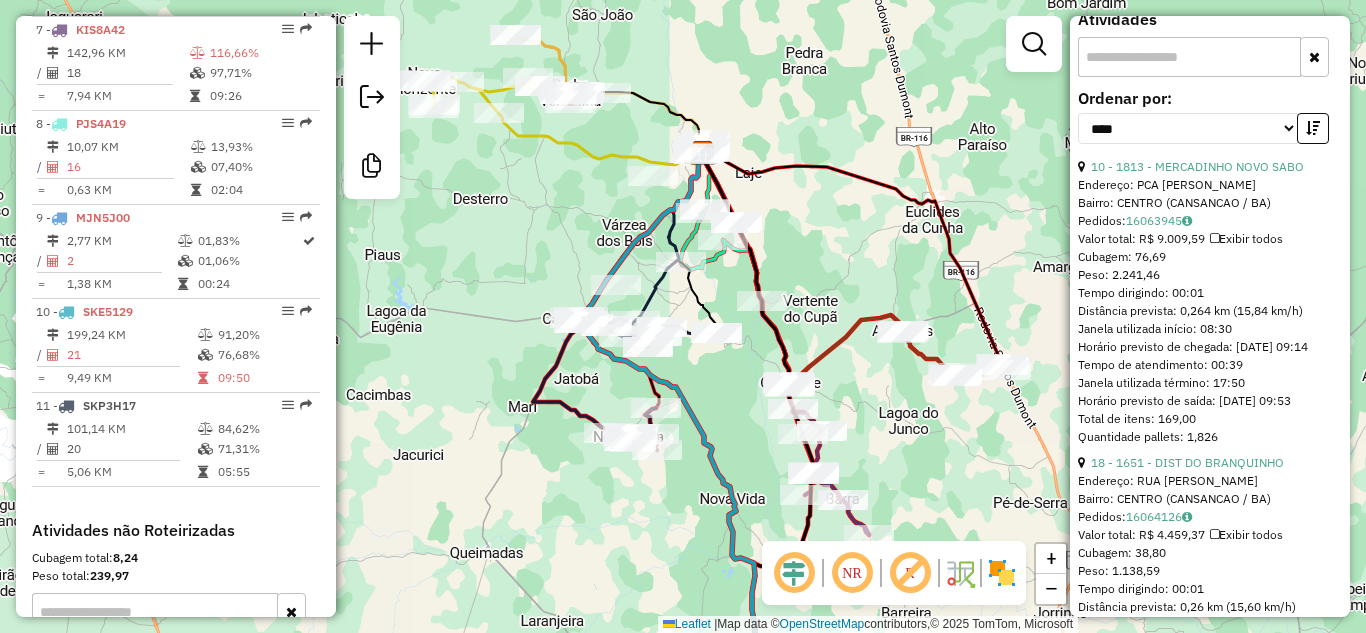 click on "Janela de atendimento Grade de atendimento Capacidade Transportadoras Veículos Cliente Pedidos  Rotas Selecione os dias de semana para filtrar as janelas de atendimento  Seg   Ter   Qua   Qui   Sex   Sáb   Dom  Informe o período da janela de atendimento: De: Até:  Filtrar exatamente a janela do cliente  Considerar janela de atendimento padrão  Selecione os dias de semana para filtrar as grades de atendimento  Seg   Ter   Qua   Qui   Sex   Sáb   Dom   Considerar clientes sem dia de atendimento cadastrado  Clientes fora do dia de atendimento selecionado Filtrar as atividades entre os valores definidos abaixo:  Peso mínimo:   Peso máximo:   Cubagem mínima:   Cubagem máxima:   De:   Até:  Filtrar as atividades entre o tempo de atendimento definido abaixo:  De:   Até:   Considerar capacidade total dos clientes não roteirizados Transportadora: Selecione um ou mais itens Tipo de veículo: Selecione um ou mais itens Veículo: Selecione um ou mais itens Motorista: Selecione um ou mais itens Nome: Rótulo:" 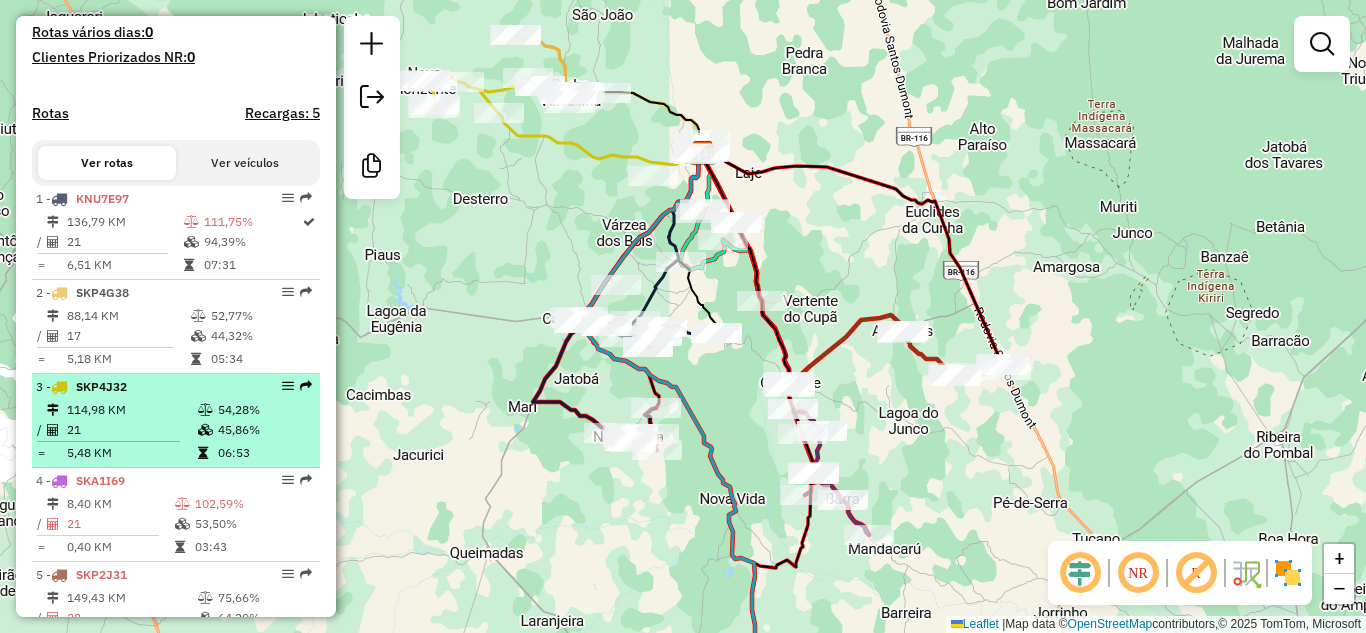 scroll, scrollTop: 400, scrollLeft: 0, axis: vertical 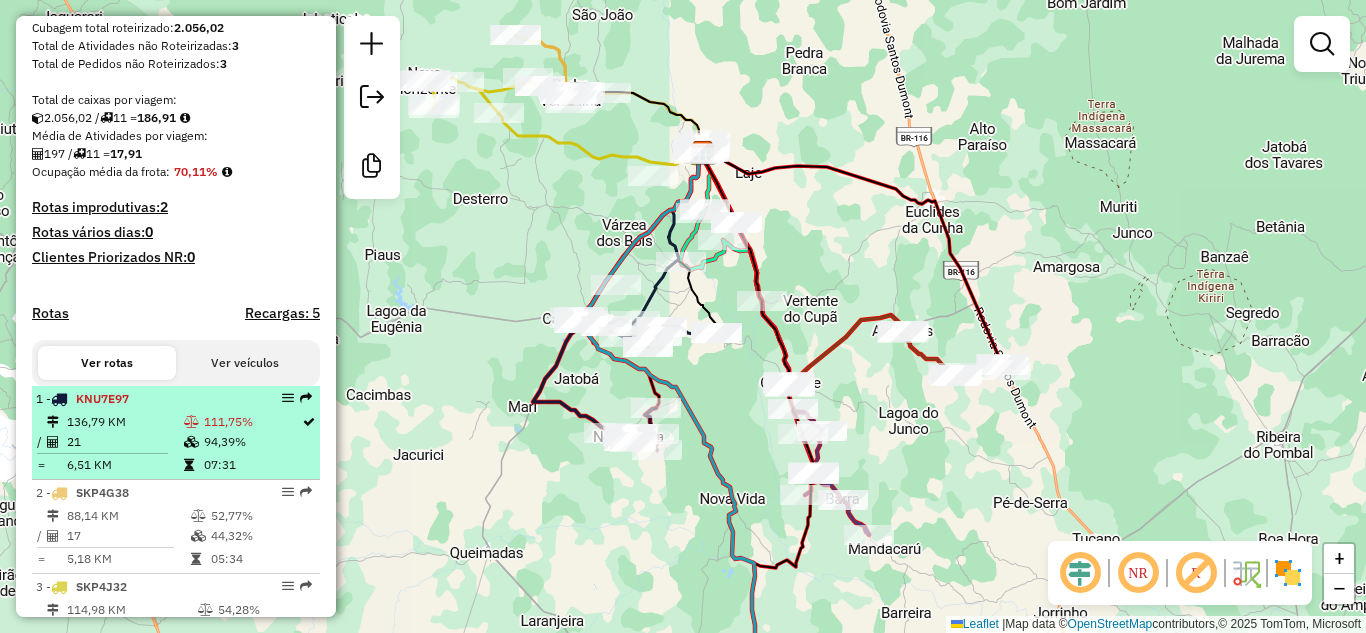 click on "136,79 KM" at bounding box center [124, 422] 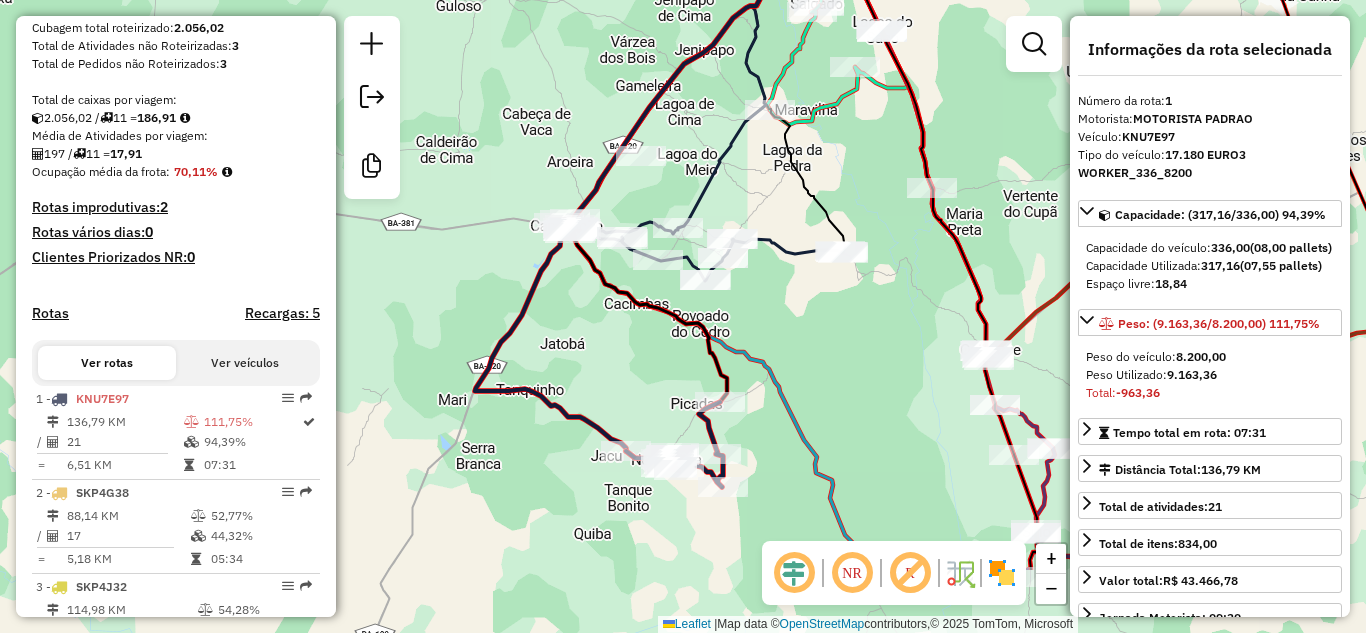 drag, startPoint x: 677, startPoint y: 495, endPoint x: 630, endPoint y: 343, distance: 159.1006 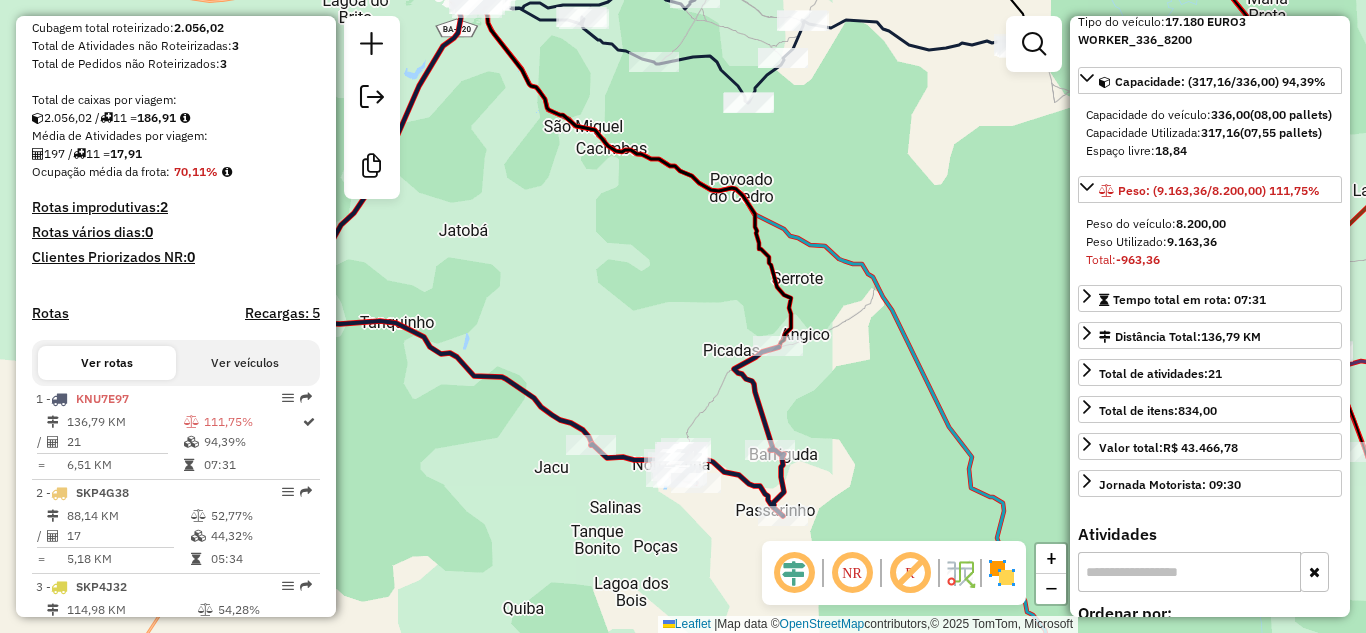 scroll, scrollTop: 0, scrollLeft: 0, axis: both 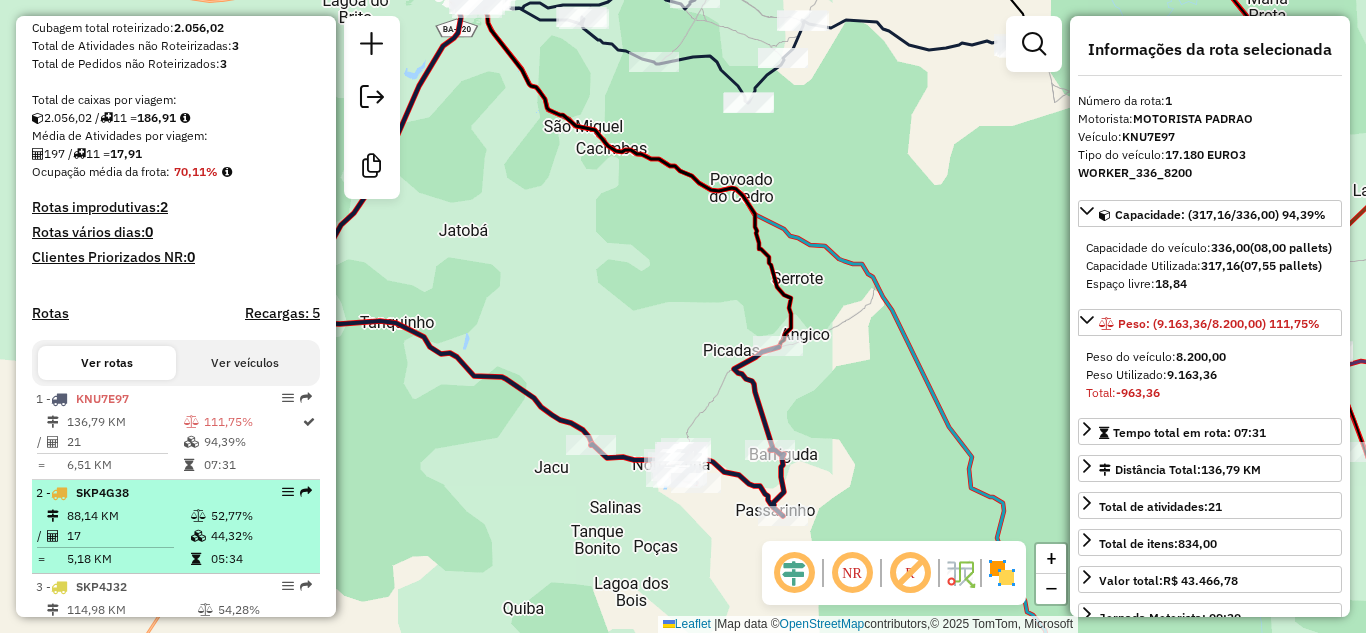 click on "2 -       SKP4G38   88,14 KM   52,77%  /  17   44,32%     =  5,18 KM   05:34" at bounding box center (176, 527) 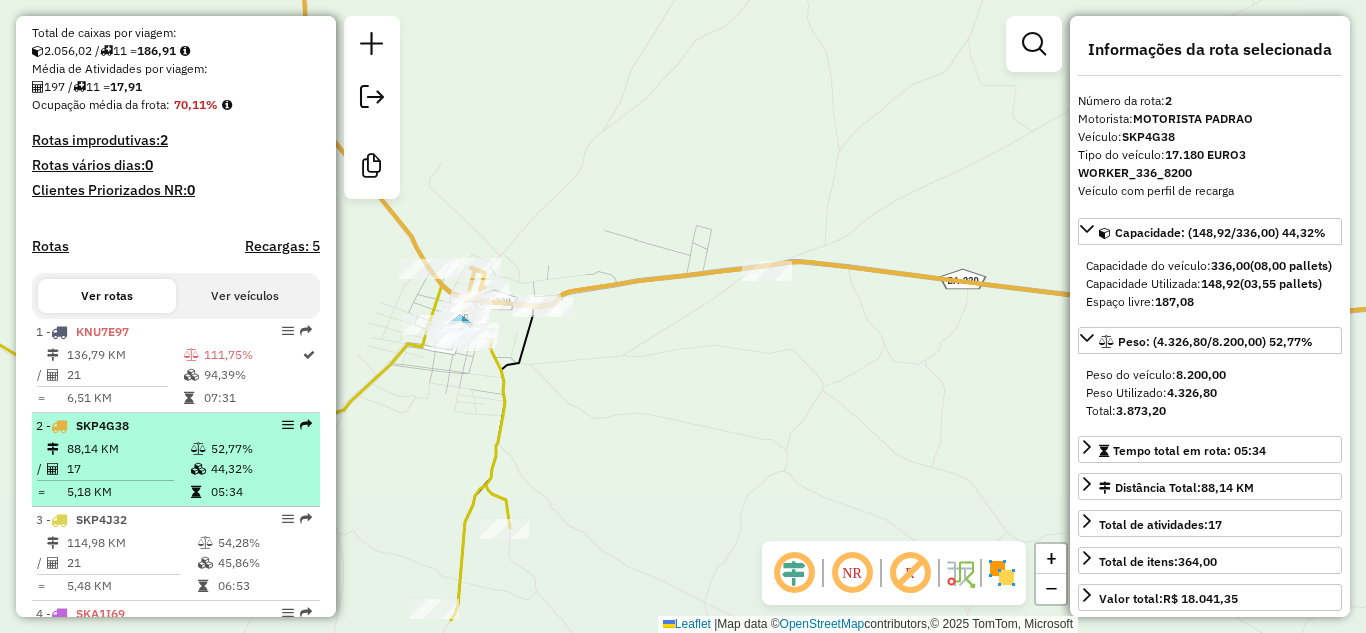 scroll, scrollTop: 600, scrollLeft: 0, axis: vertical 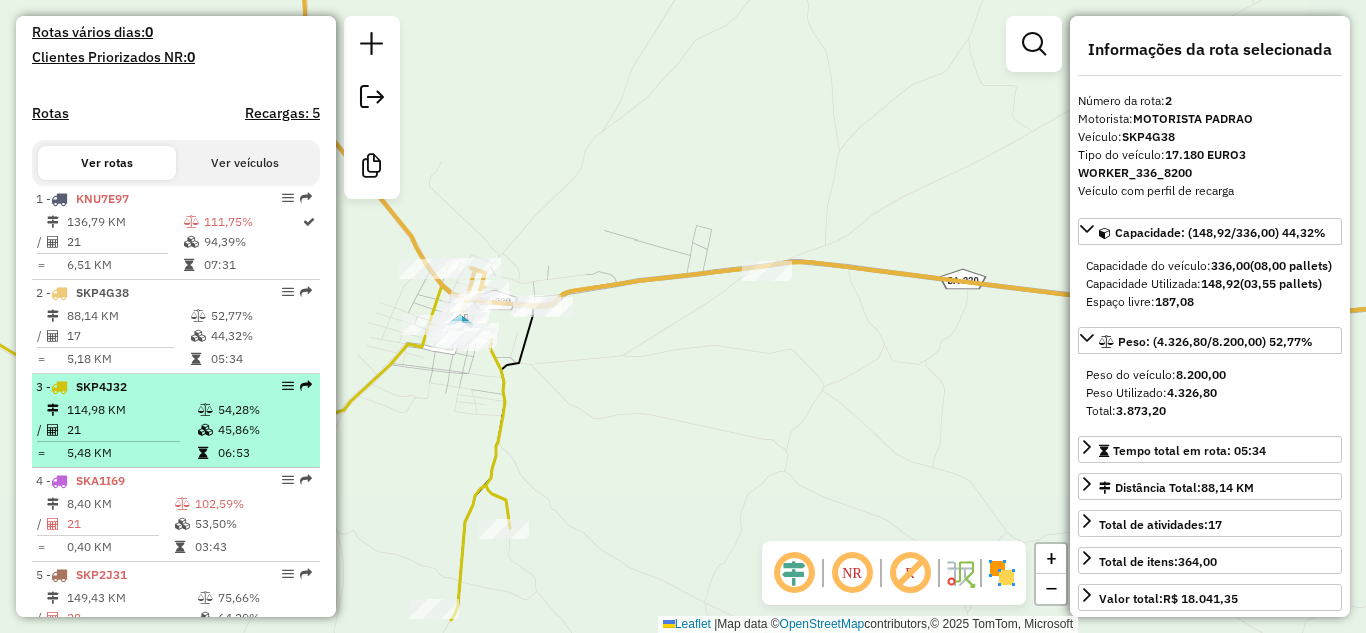 click on "3 -       SKP4J32" at bounding box center [142, 387] 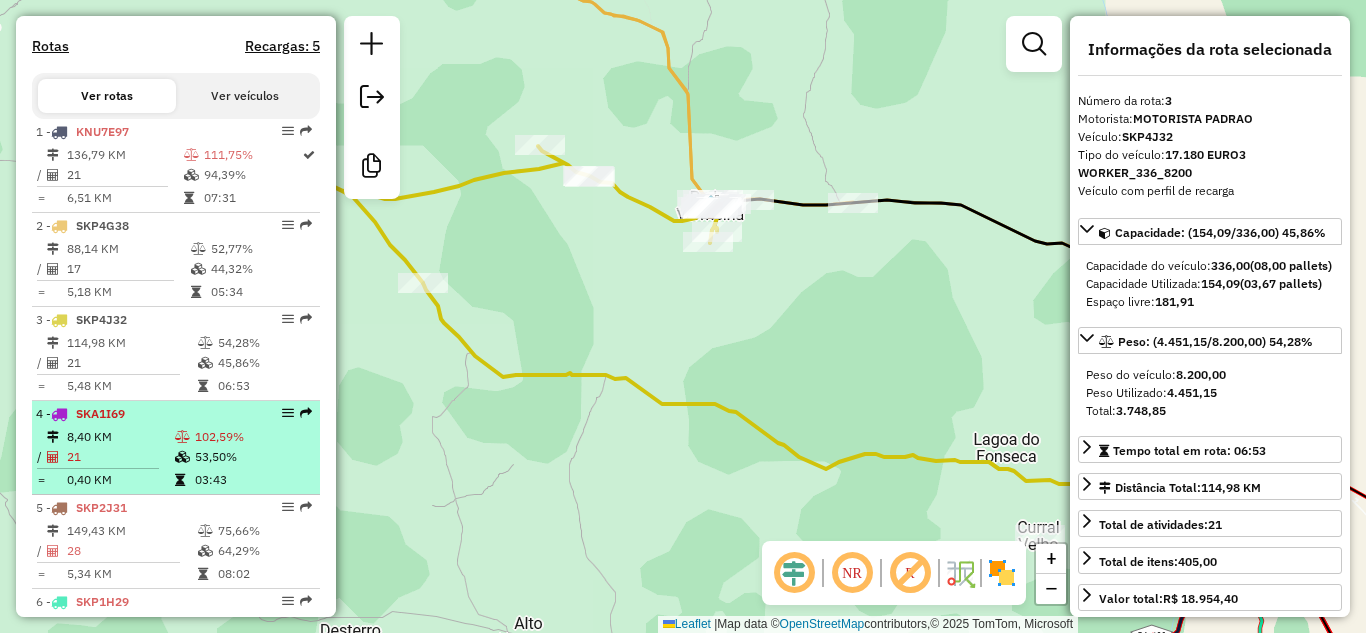 scroll, scrollTop: 733, scrollLeft: 0, axis: vertical 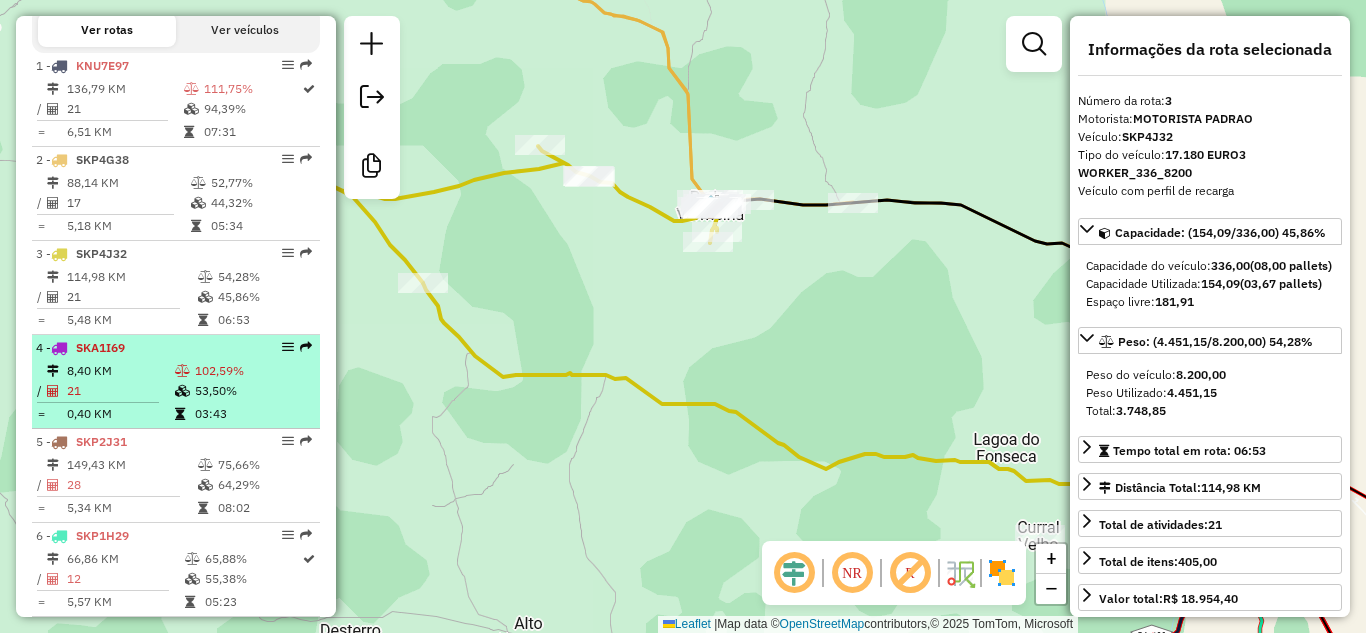 click on "8,40 KM" at bounding box center [120, 371] 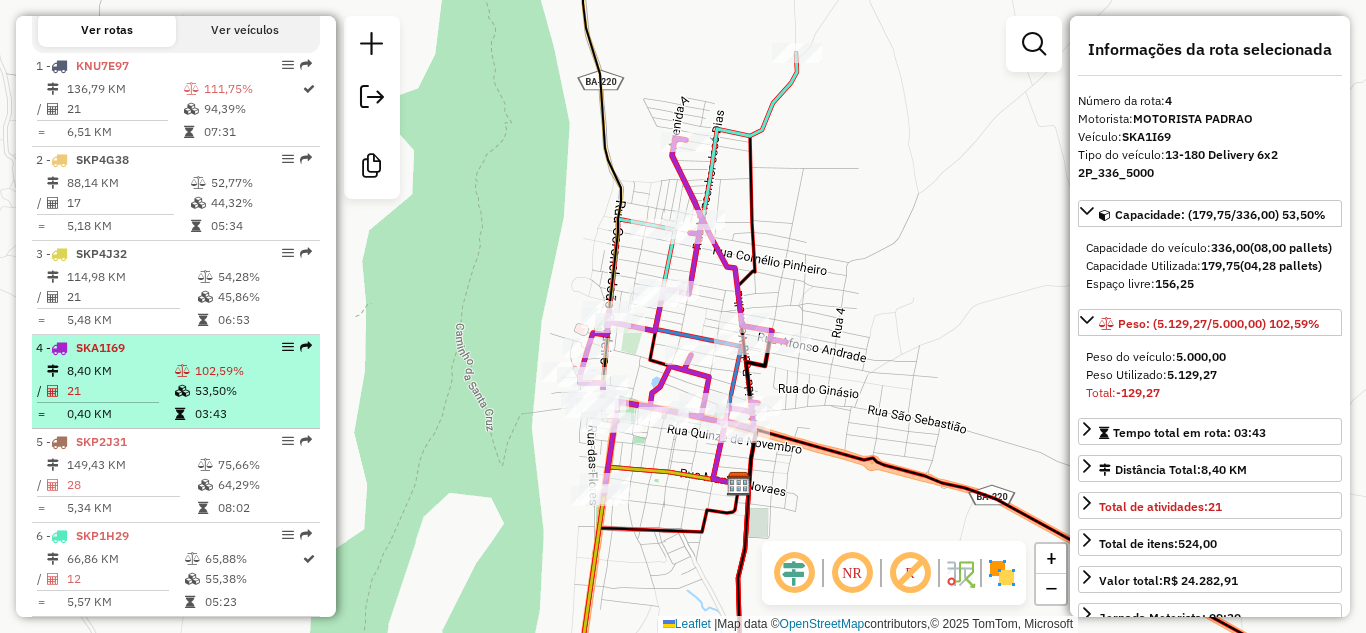 click on "4 -       SKA1I69   8,40 KM   102,59%  /  21   53,50%     =  0,40 KM   03:43" at bounding box center (176, 382) 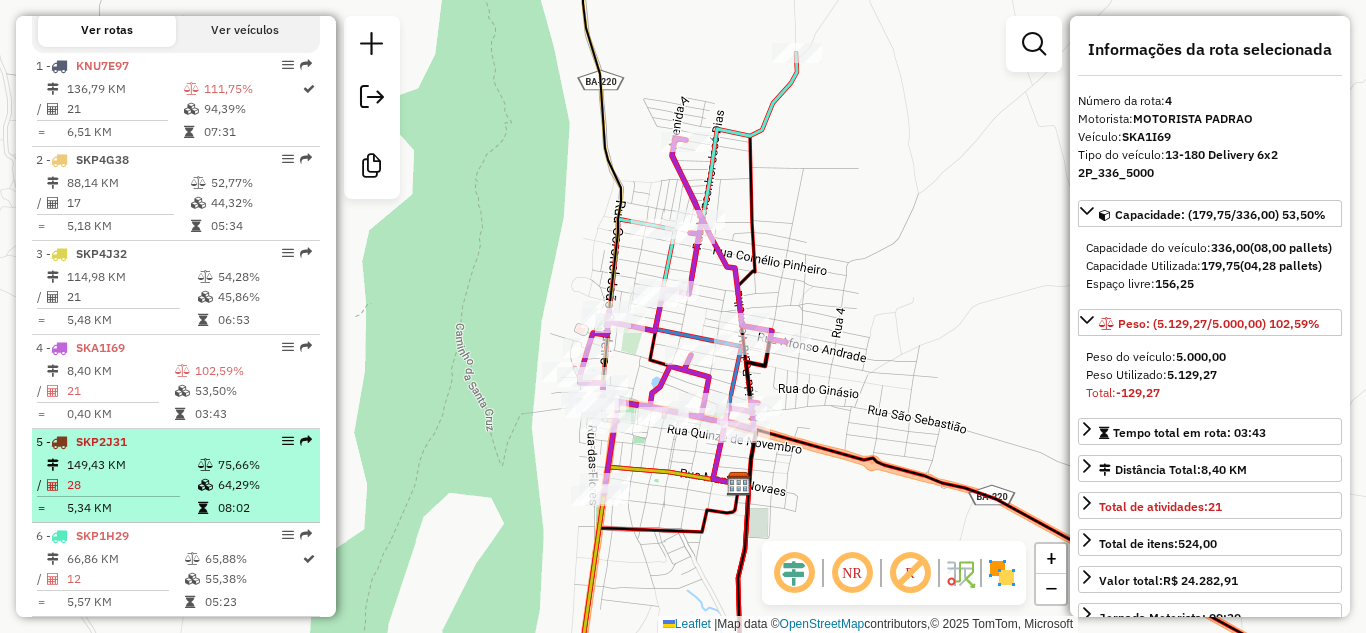 click on "28" at bounding box center (131, 485) 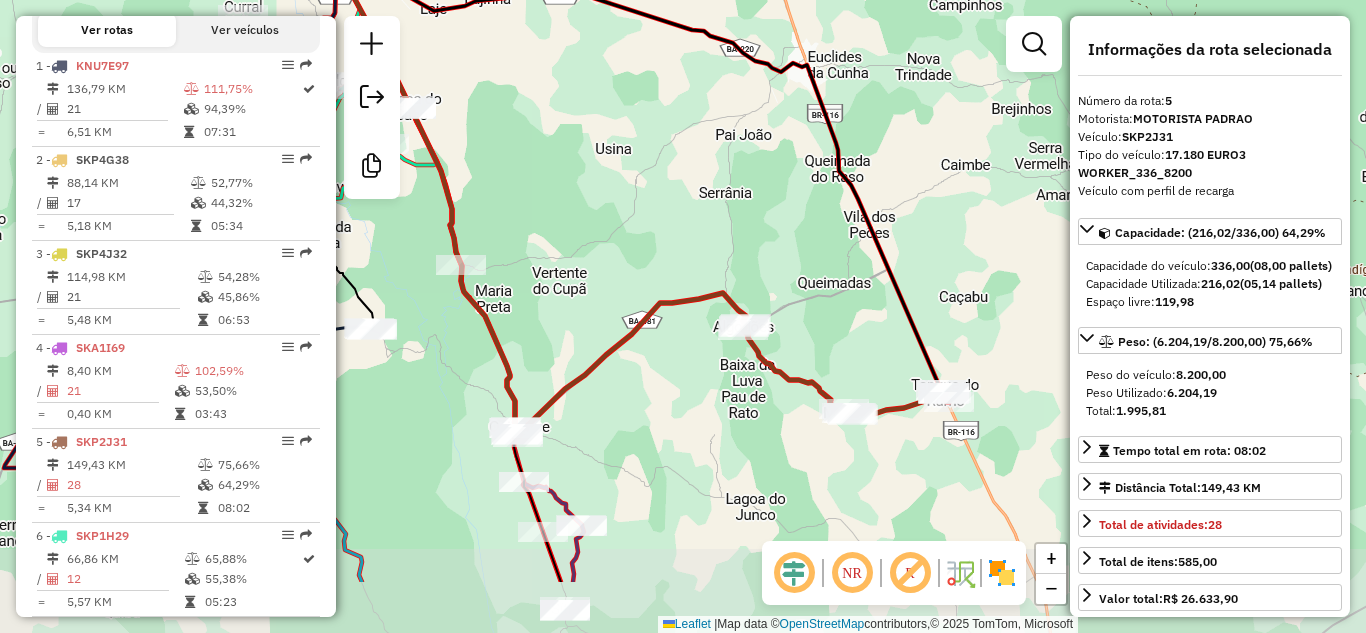 drag, startPoint x: 698, startPoint y: 435, endPoint x: 684, endPoint y: 366, distance: 70.40597 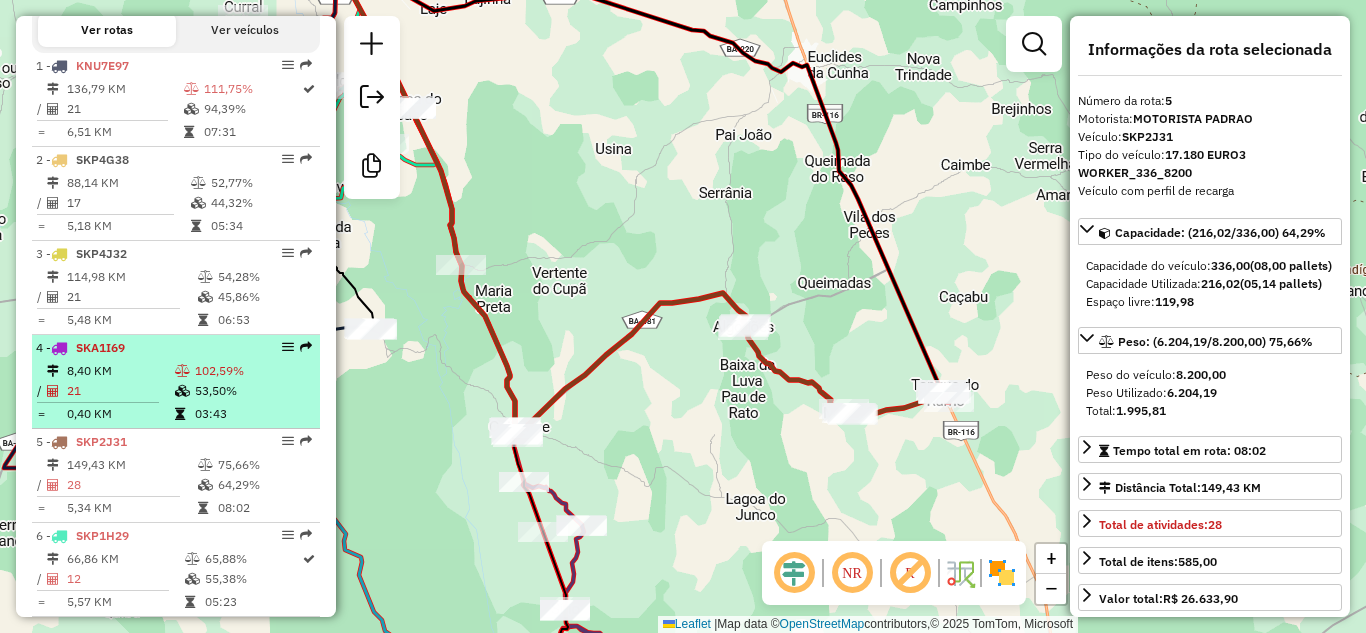 scroll, scrollTop: 867, scrollLeft: 0, axis: vertical 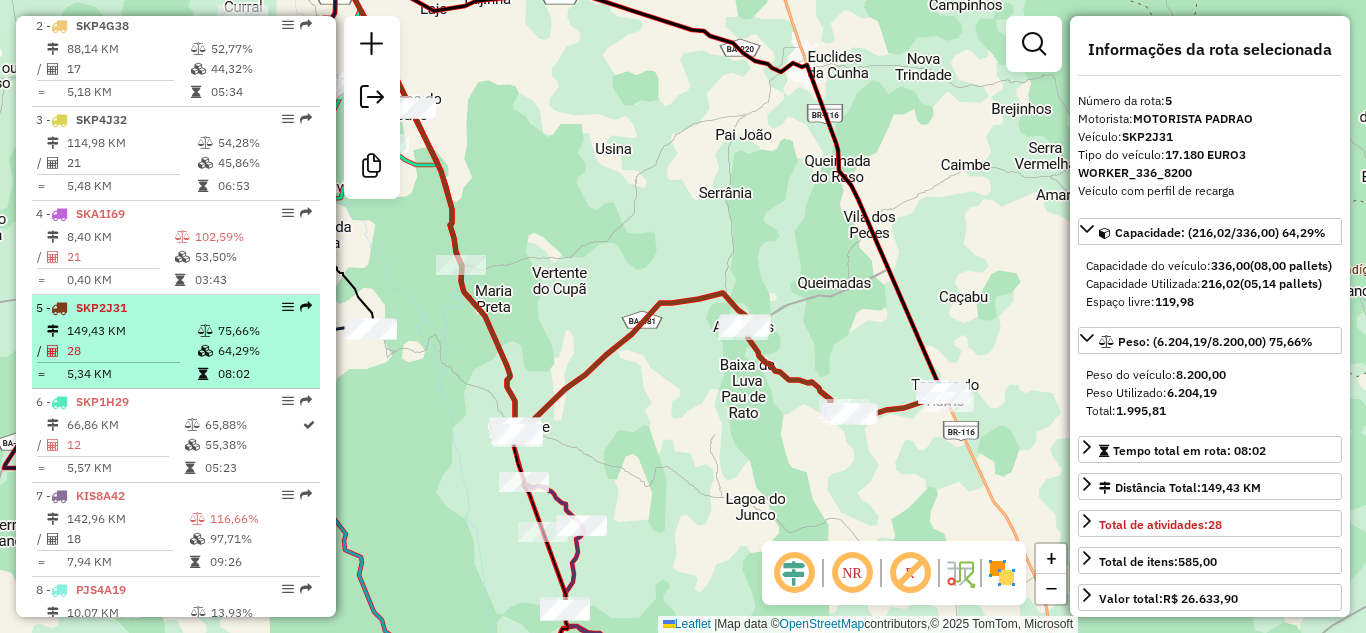 click on "149,43 KM" at bounding box center [131, 331] 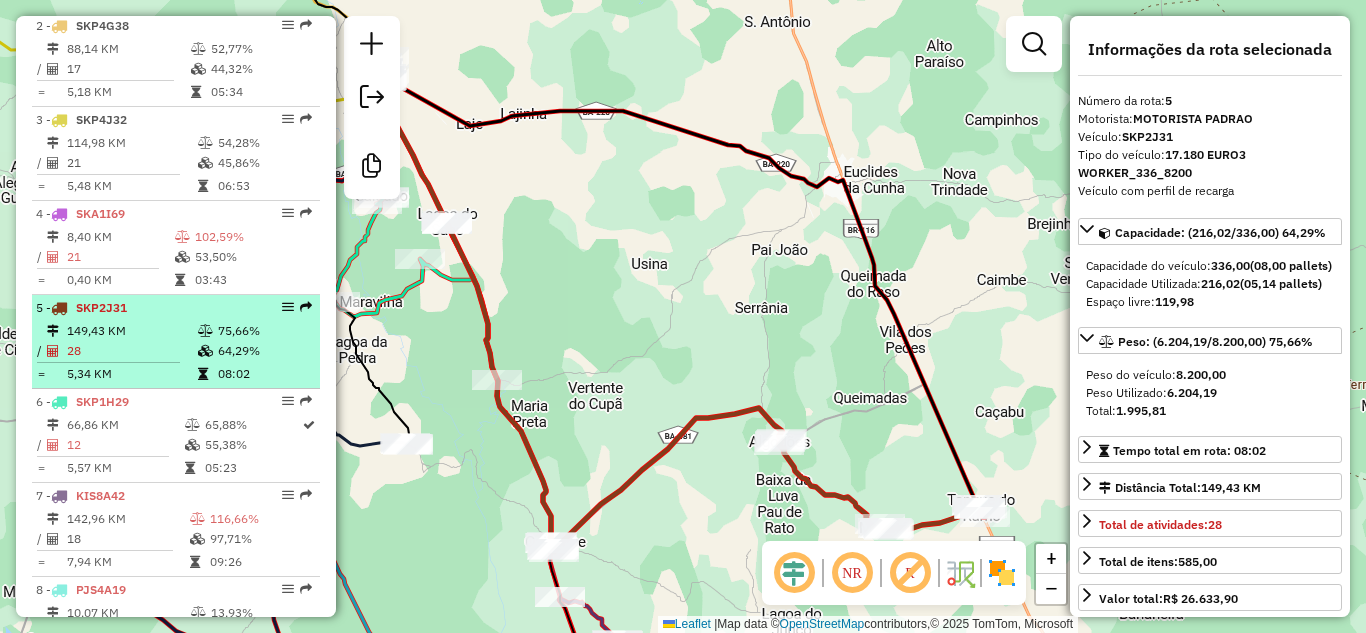 scroll, scrollTop: 1000, scrollLeft: 0, axis: vertical 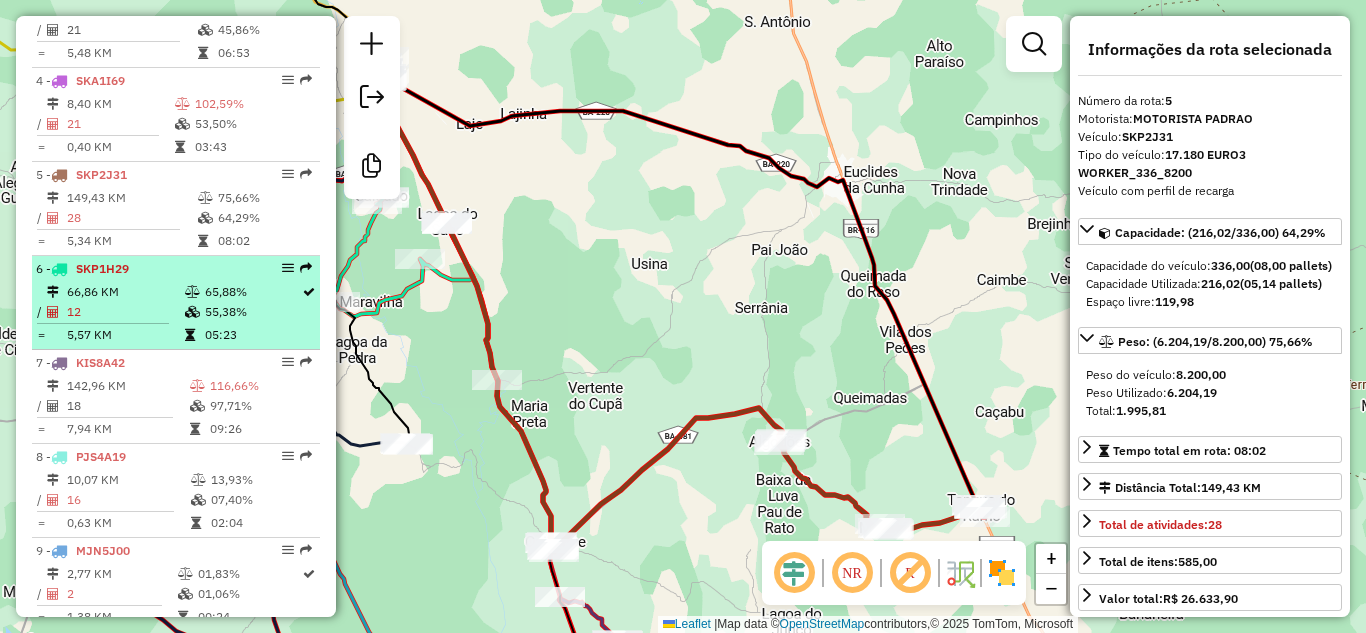 click on "12" at bounding box center [125, 312] 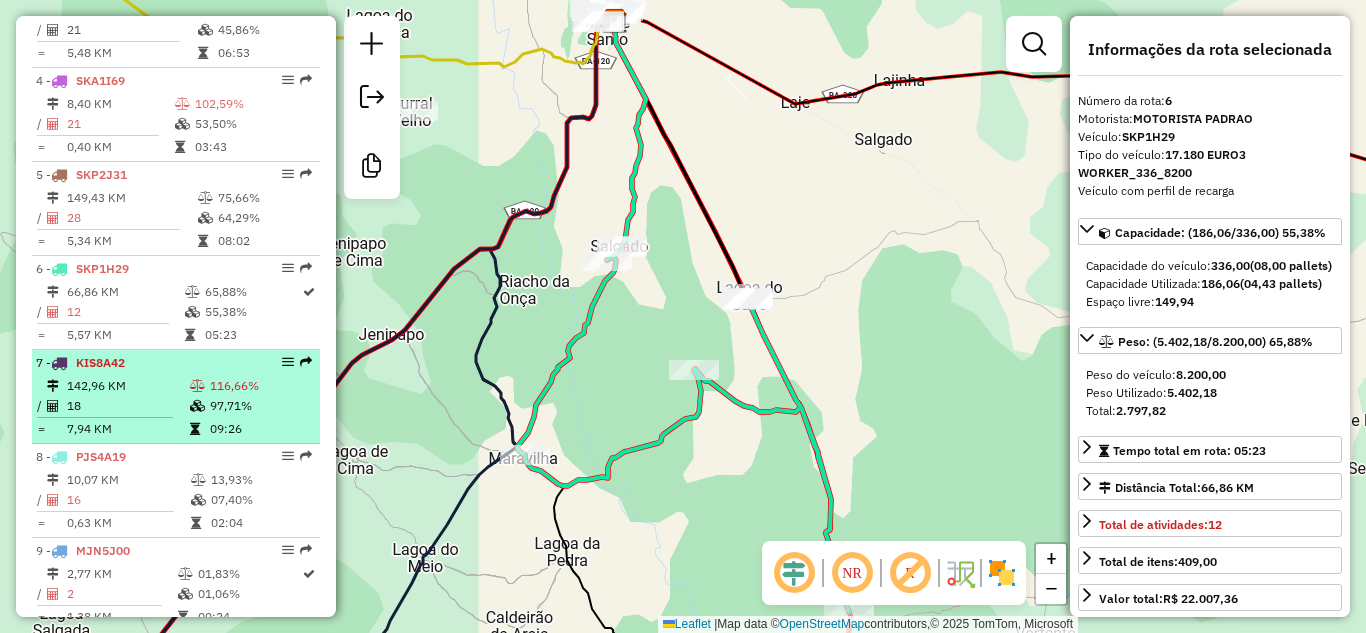 click on "7 -       KIS8A42   142,96 KM   116,66%  /  18   97,71%     =  7,94 KM   09:26" at bounding box center (176, 397) 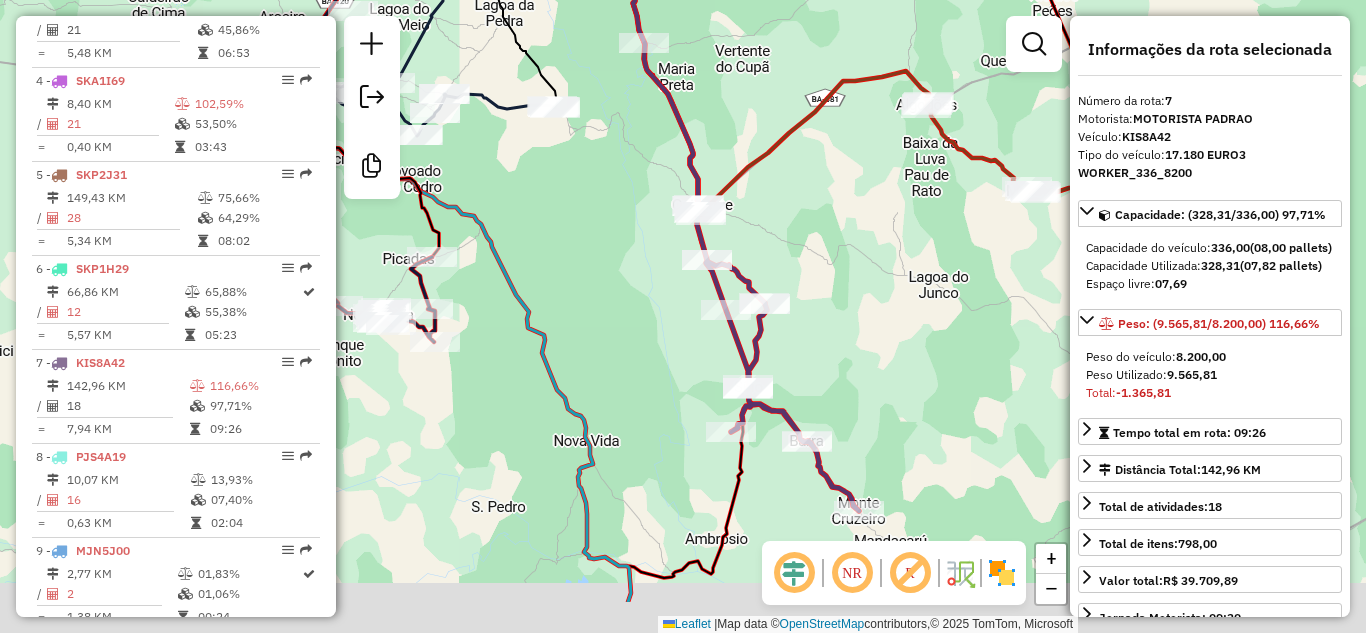 drag, startPoint x: 654, startPoint y: 403, endPoint x: 617, endPoint y: 288, distance: 120.805626 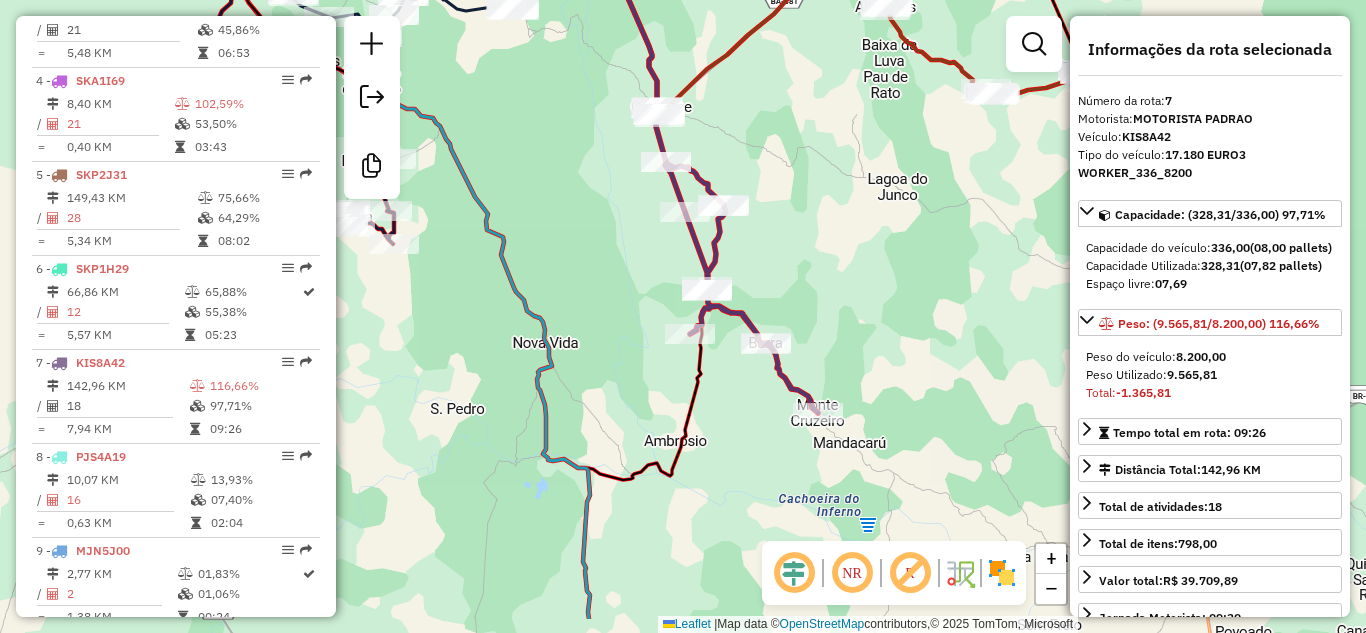 drag, startPoint x: 653, startPoint y: 277, endPoint x: 609, endPoint y: 187, distance: 100.17984 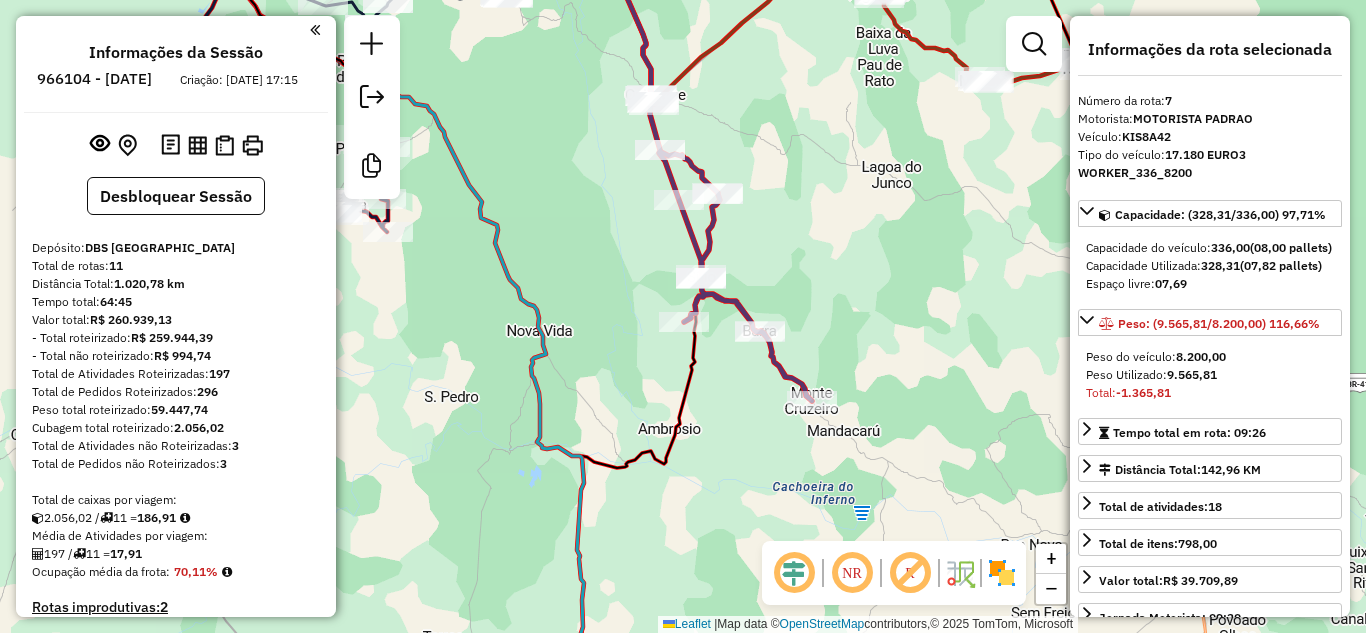 select on "*********" 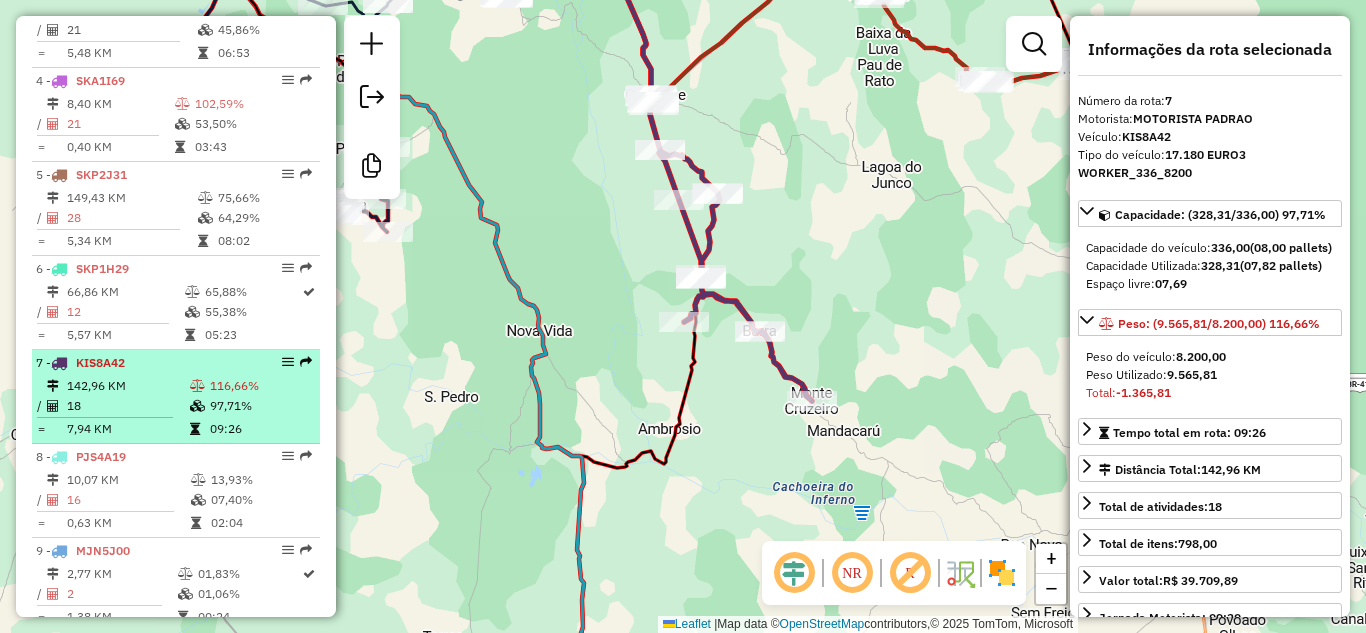 click on "142,96 KM" at bounding box center (127, 386) 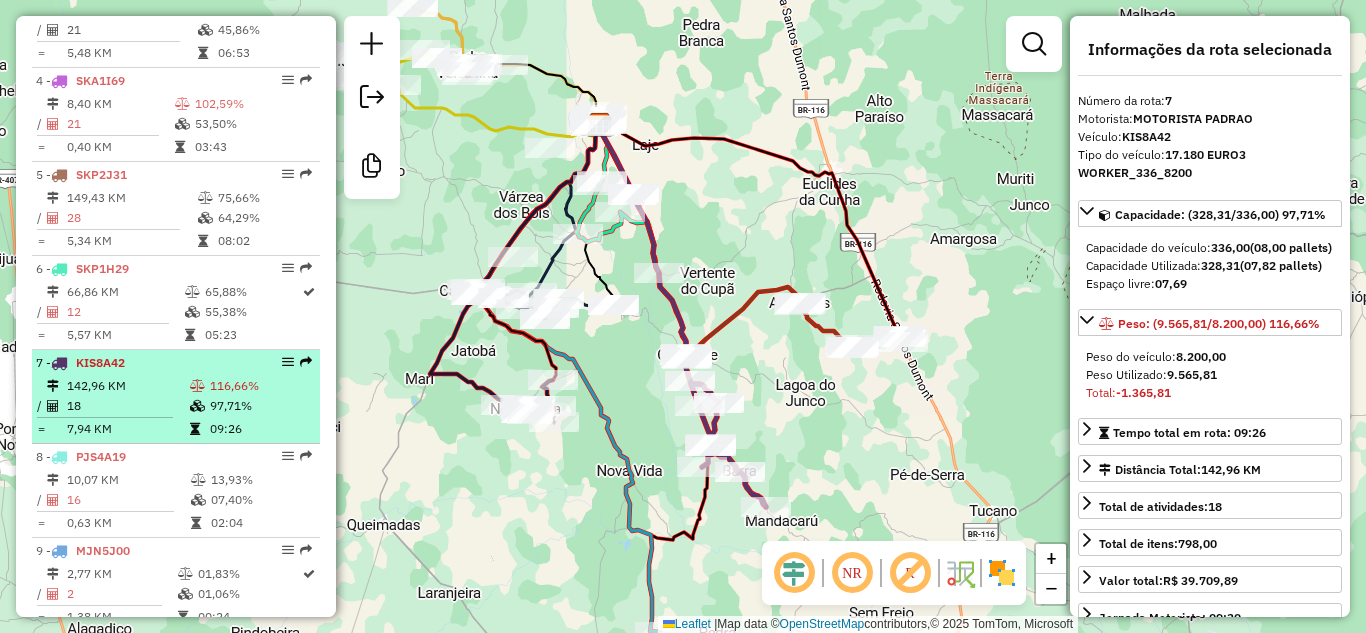 scroll, scrollTop: 1133, scrollLeft: 0, axis: vertical 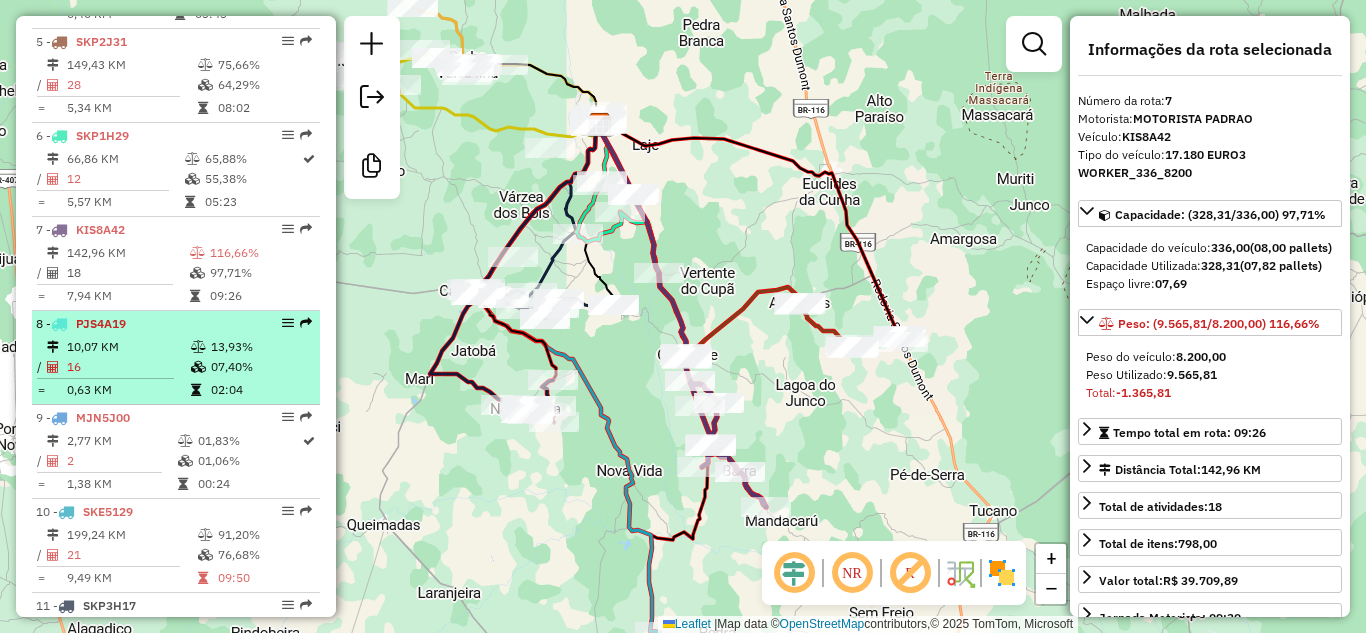 click on "8 -       PJS4A19" at bounding box center (142, 324) 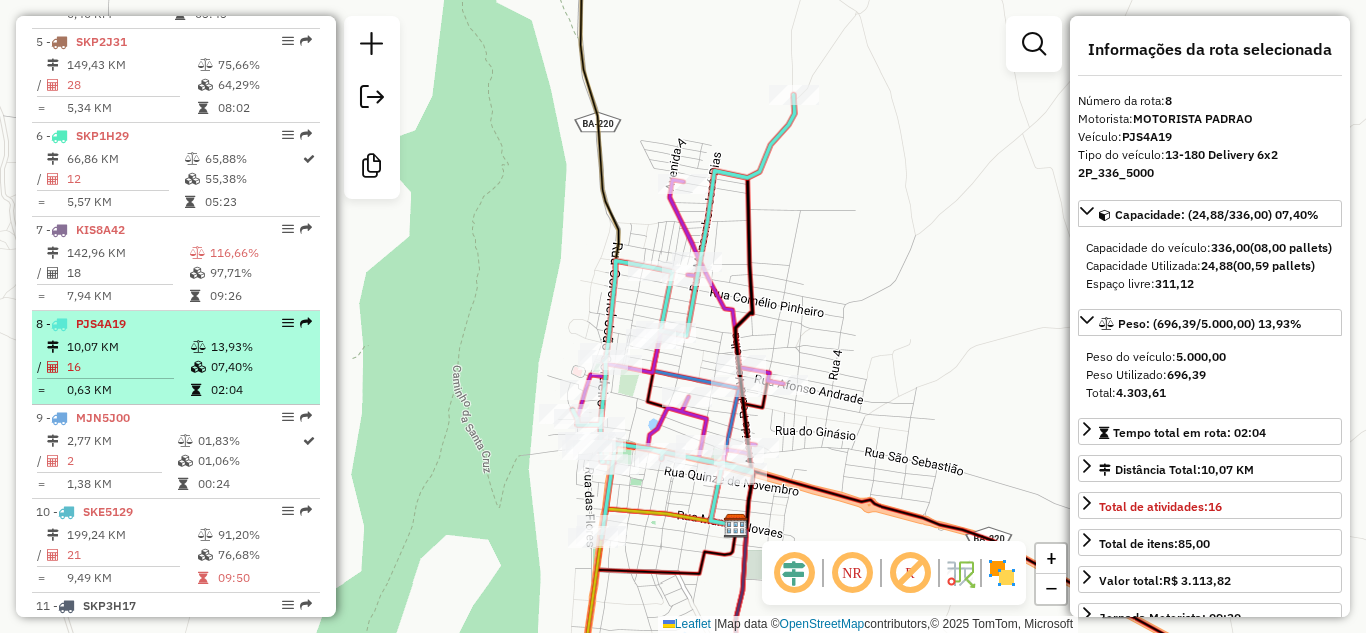 scroll, scrollTop: 1200, scrollLeft: 0, axis: vertical 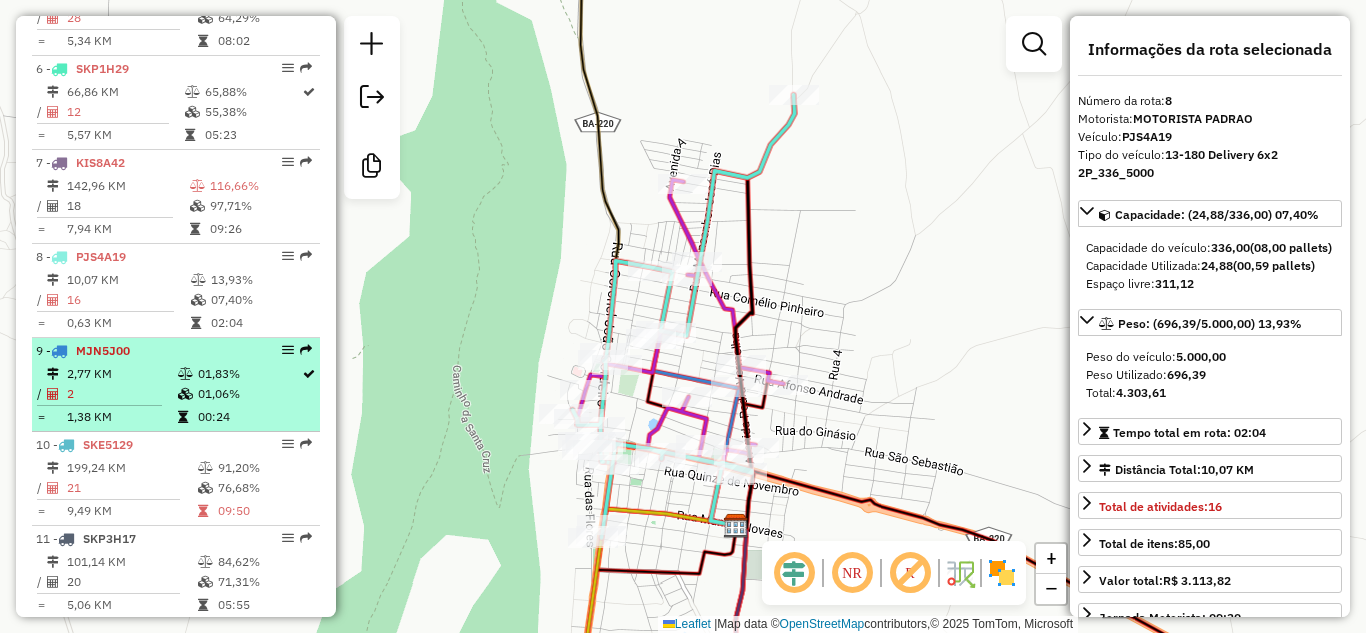 click on "2,77 KM" at bounding box center (121, 374) 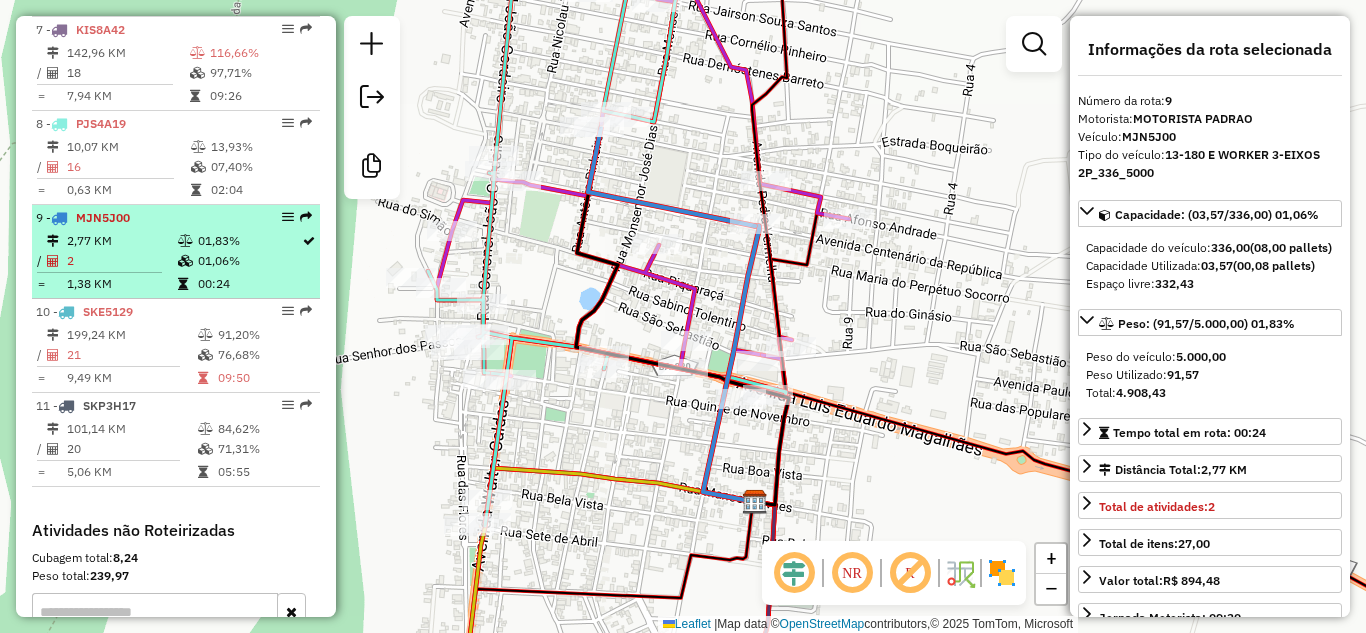 scroll, scrollTop: 1400, scrollLeft: 0, axis: vertical 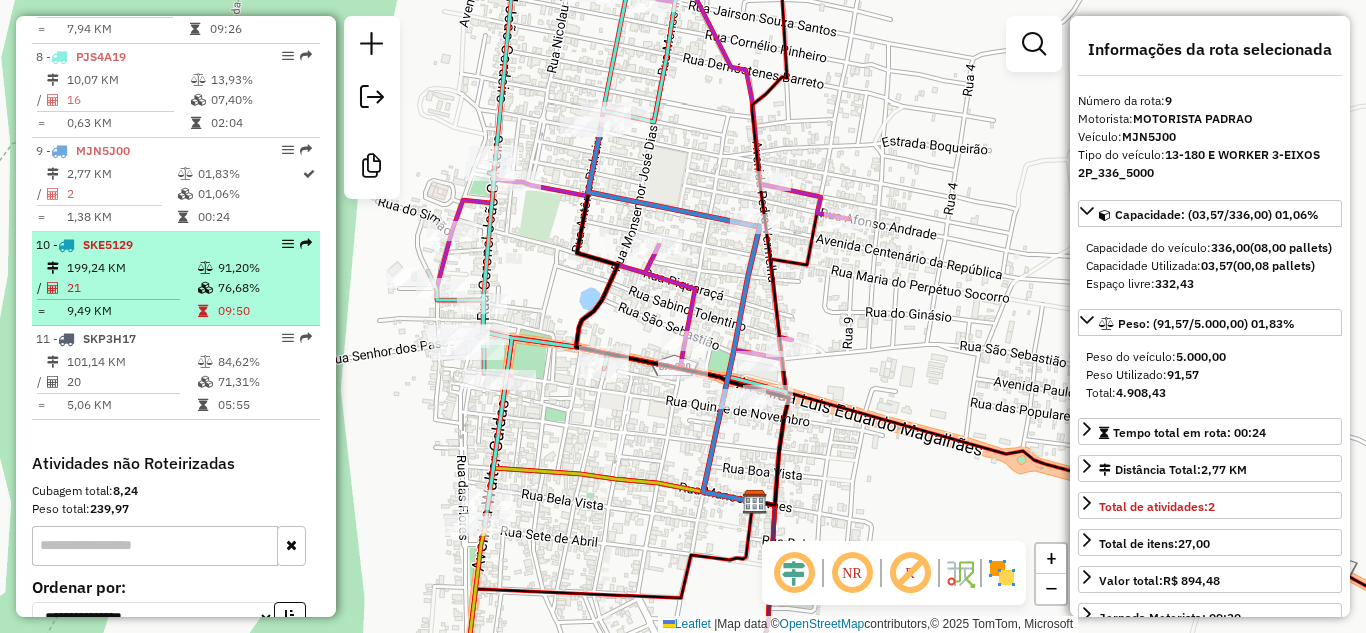 click on "199,24 KM" at bounding box center (131, 268) 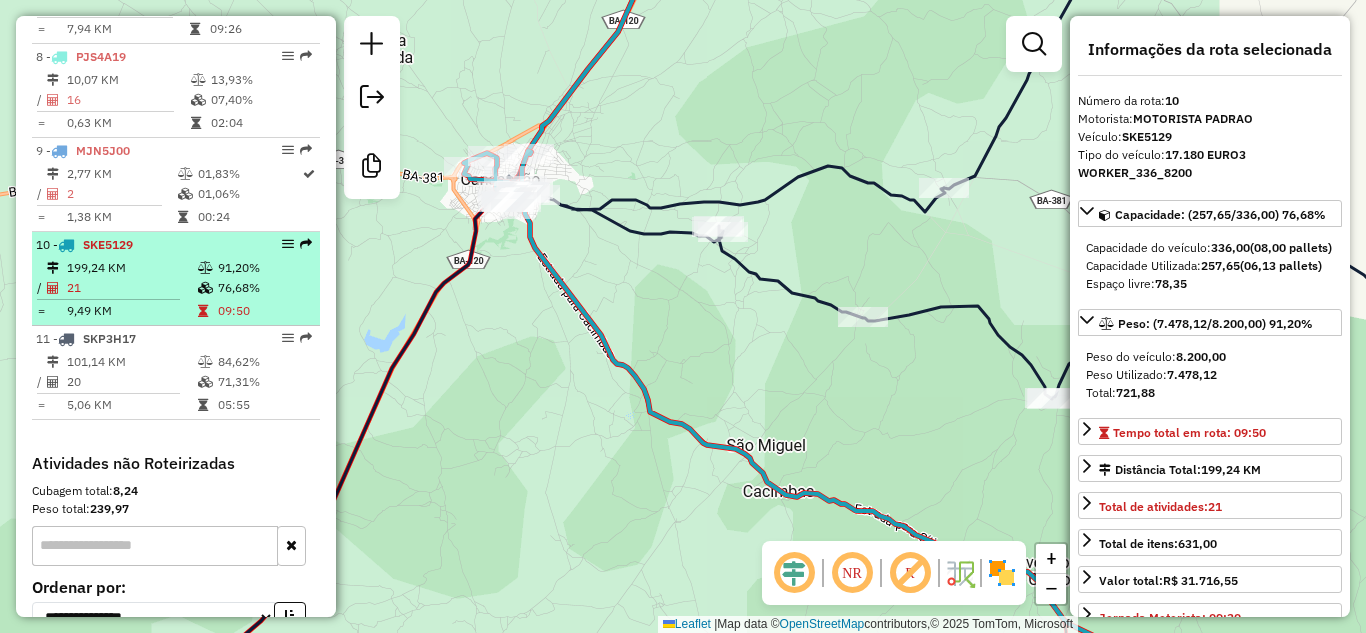 click on "199,24 KM" at bounding box center (131, 268) 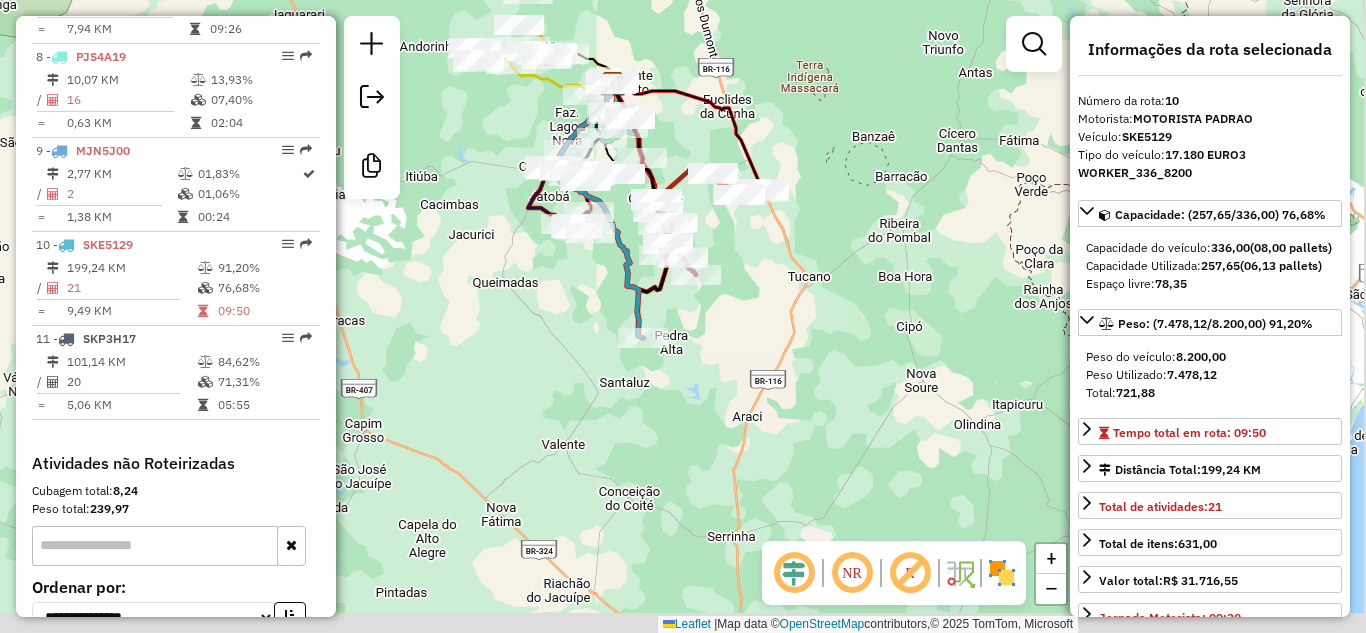 drag, startPoint x: 586, startPoint y: 513, endPoint x: 543, endPoint y: 296, distance: 221.21935 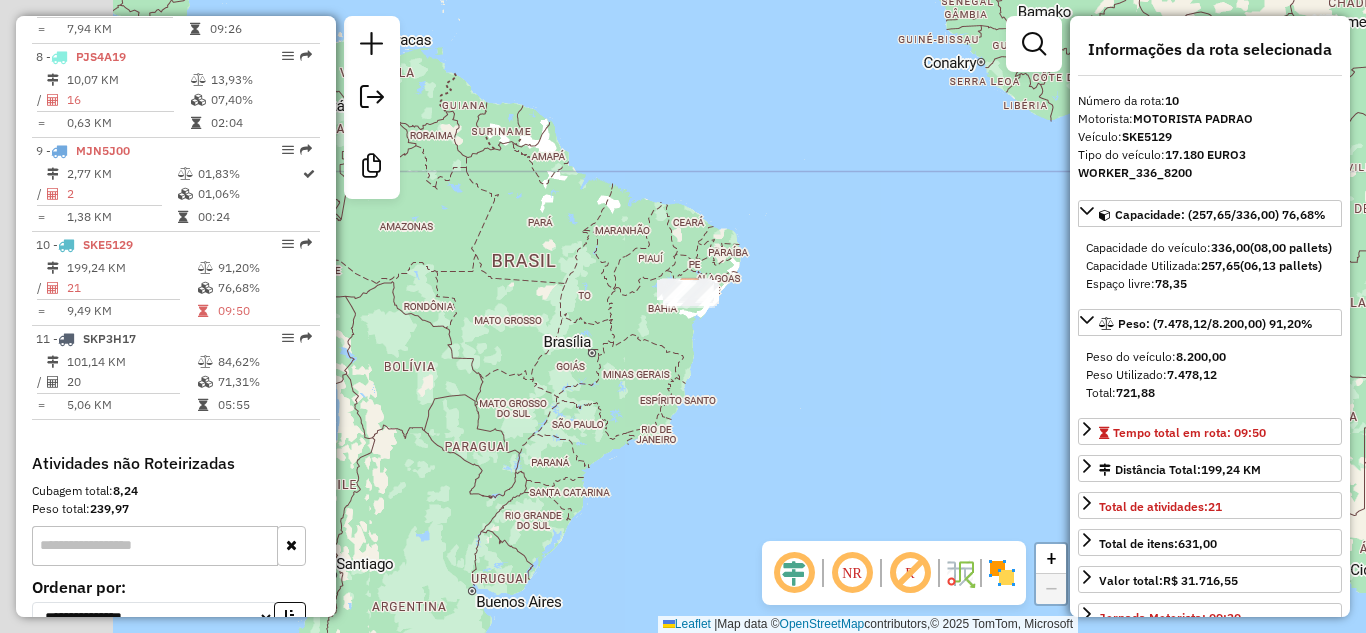 drag, startPoint x: 524, startPoint y: 353, endPoint x: 738, endPoint y: 354, distance: 214.00233 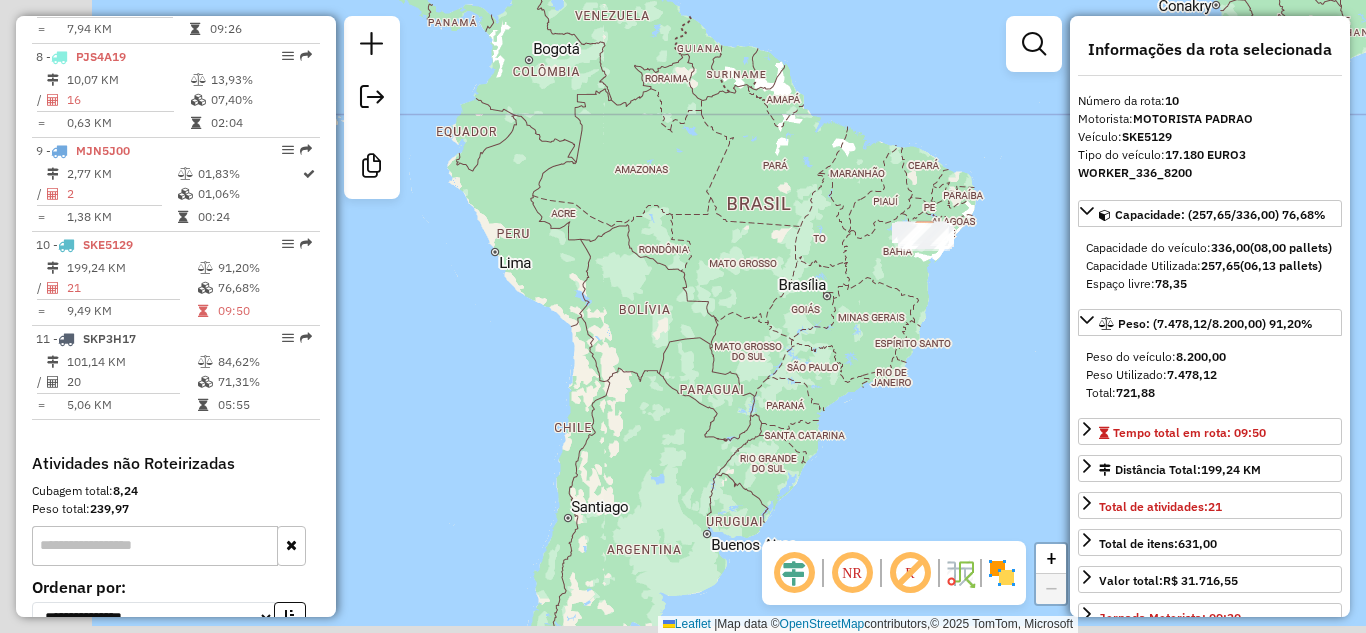 drag, startPoint x: 572, startPoint y: 342, endPoint x: 750, endPoint y: 274, distance: 190.54659 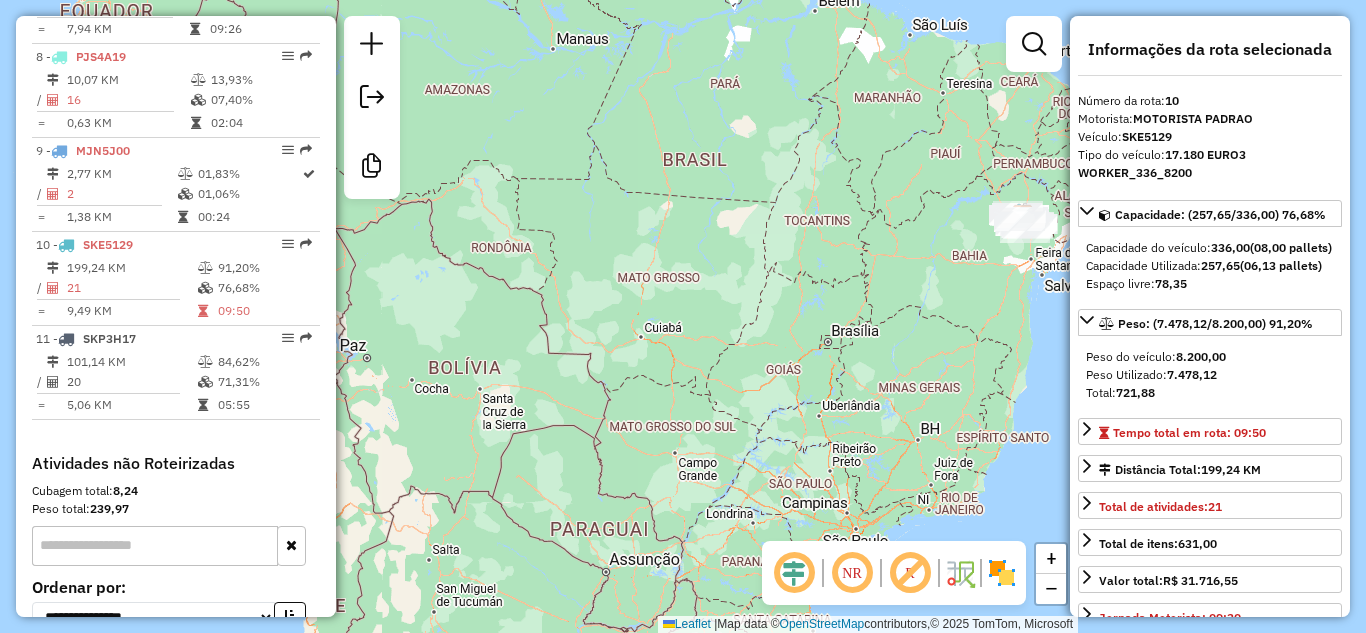 drag, startPoint x: 935, startPoint y: 237, endPoint x: 752, endPoint y: 250, distance: 183.46117 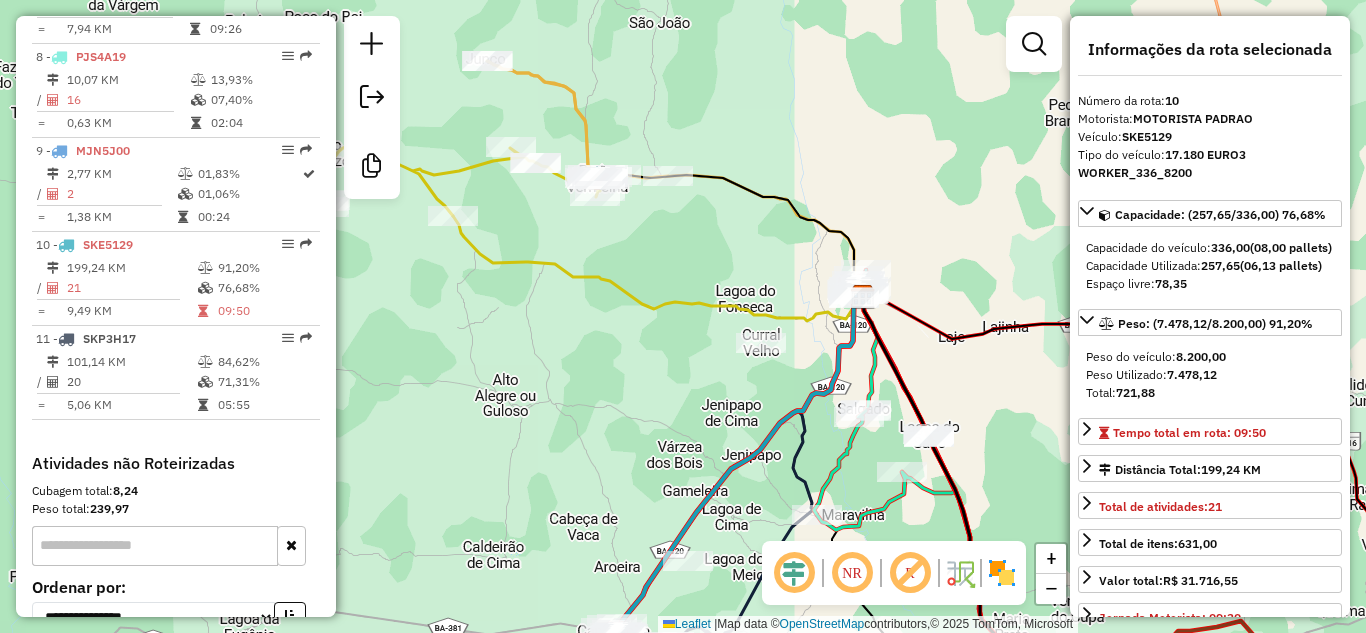 drag, startPoint x: 701, startPoint y: 356, endPoint x: 772, endPoint y: 518, distance: 176.87566 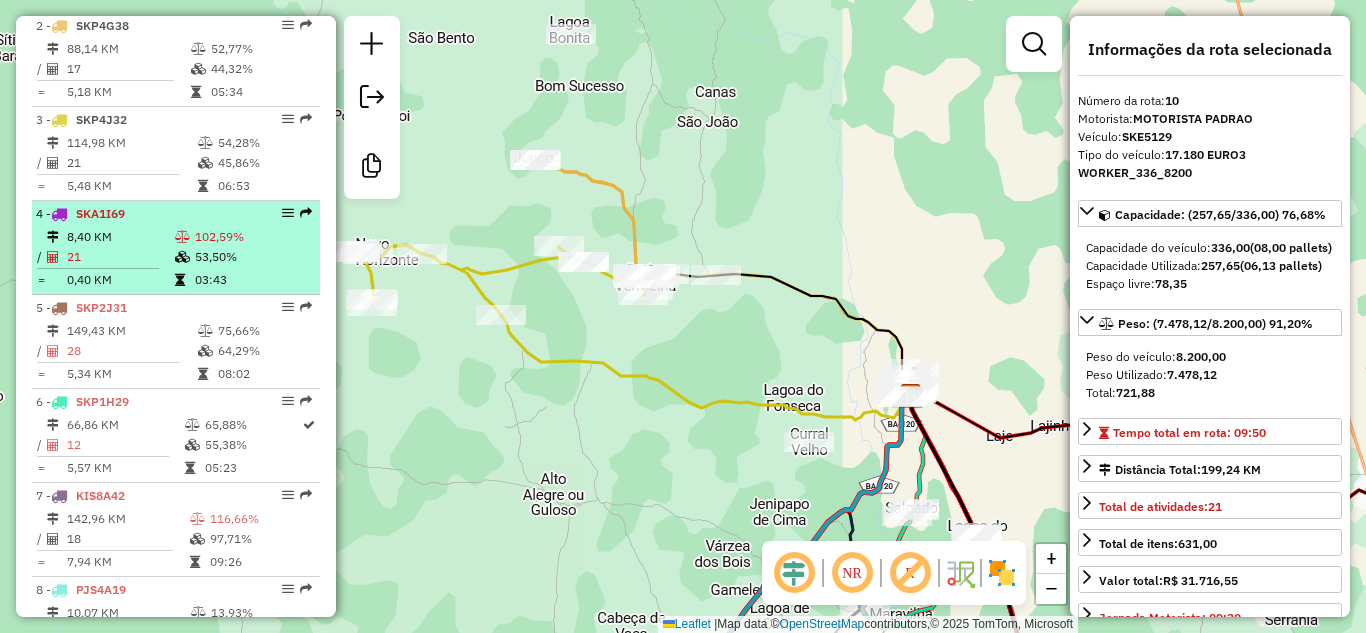 scroll, scrollTop: 733, scrollLeft: 0, axis: vertical 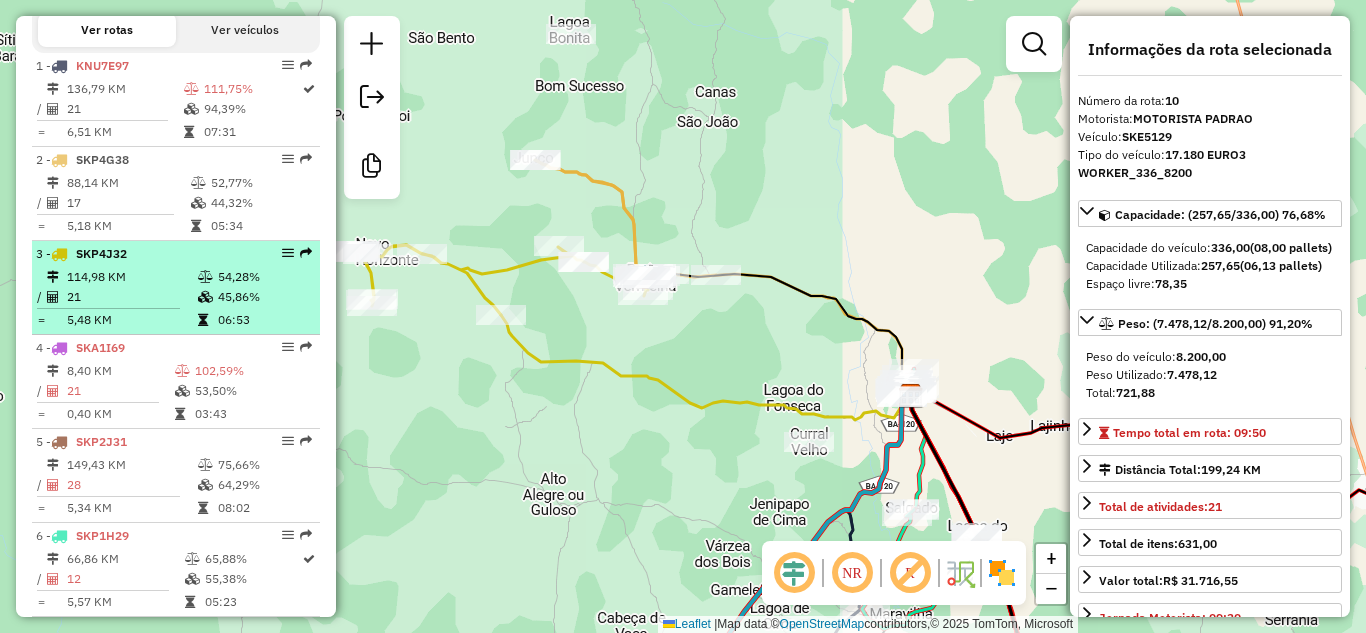 click on "114,98 KM" at bounding box center [131, 277] 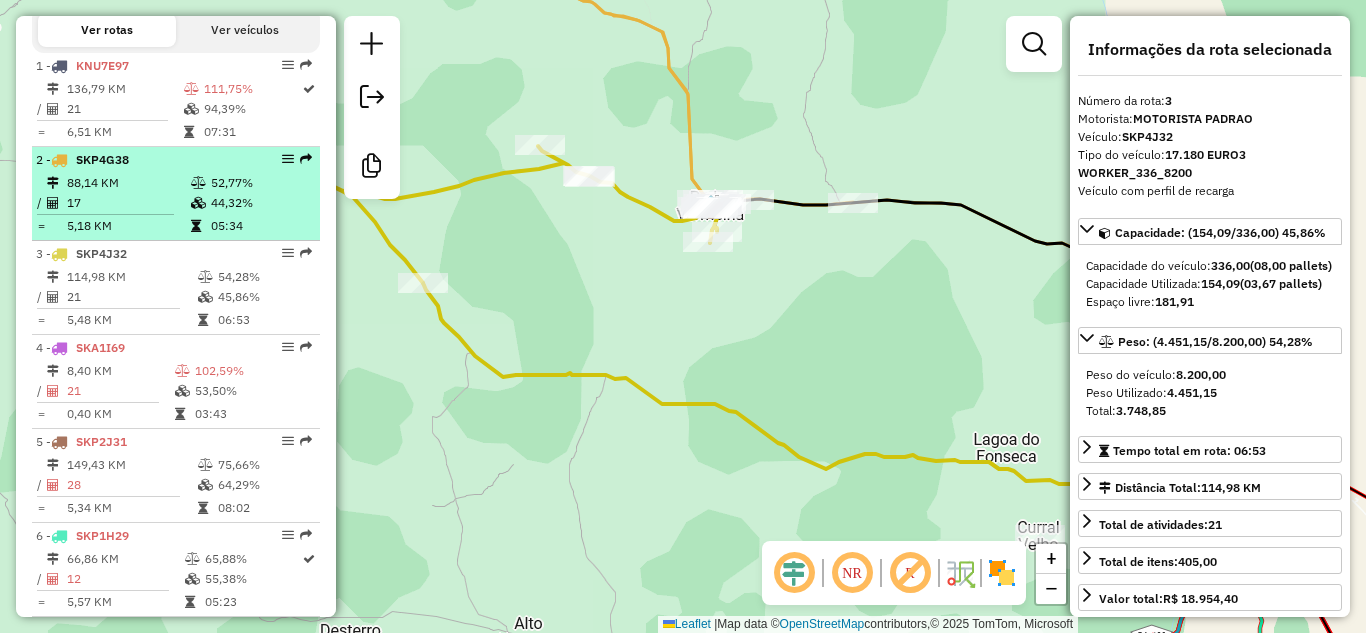 click on "88,14 KM" at bounding box center [128, 183] 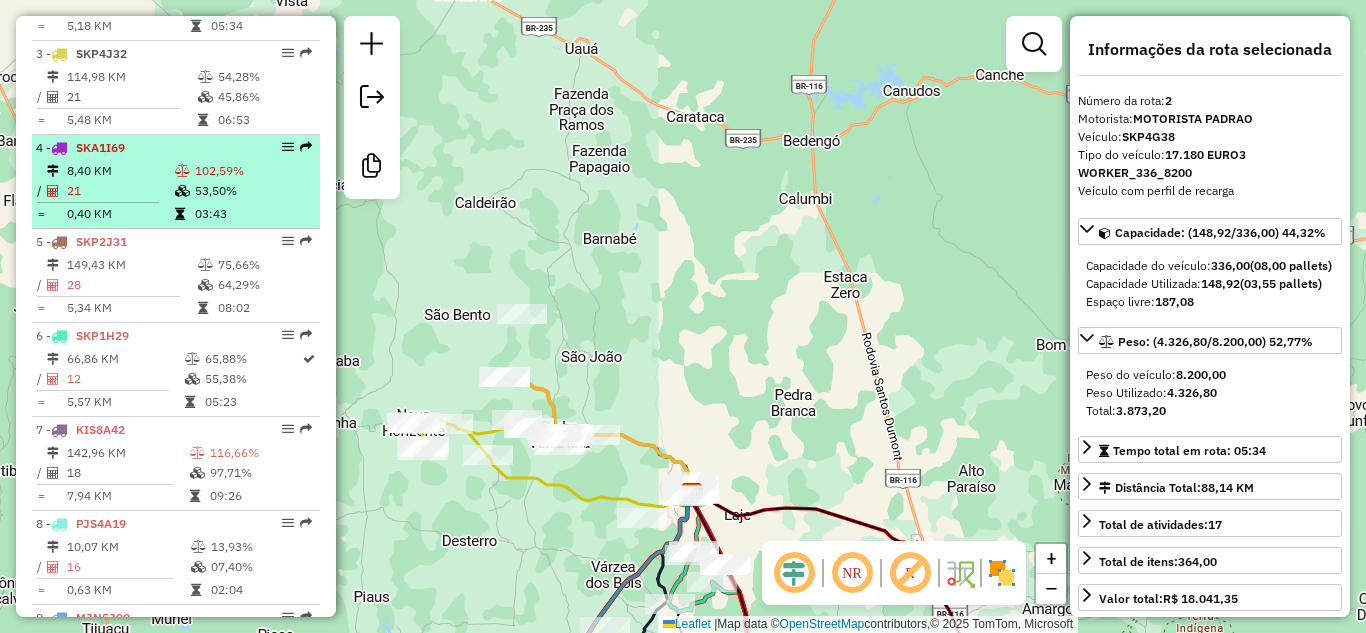 scroll, scrollTop: 1000, scrollLeft: 0, axis: vertical 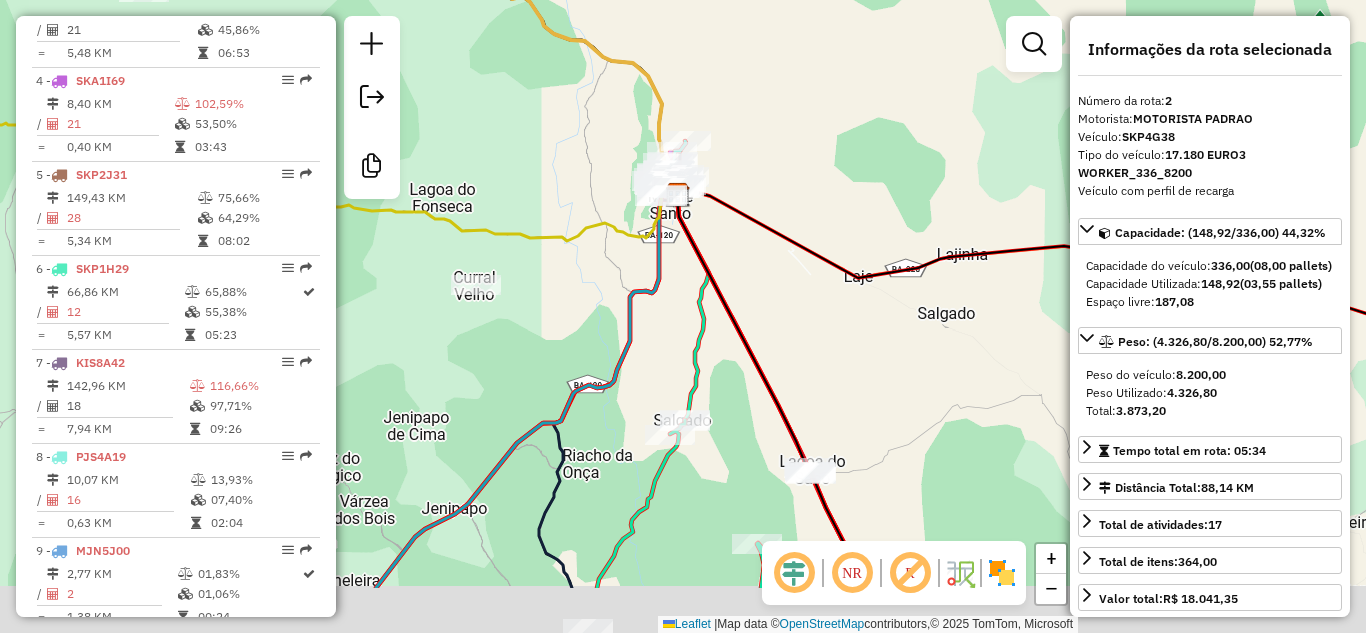 drag, startPoint x: 727, startPoint y: 593, endPoint x: 605, endPoint y: 215, distance: 397.2002 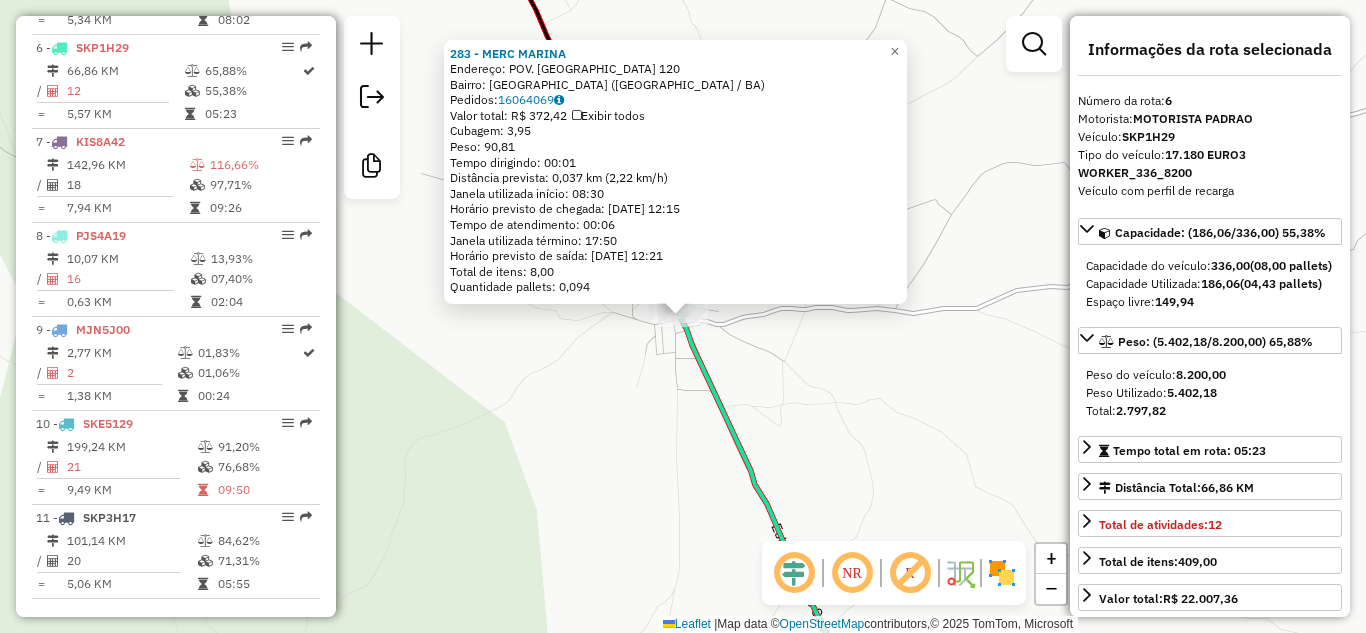 scroll, scrollTop: 1258, scrollLeft: 0, axis: vertical 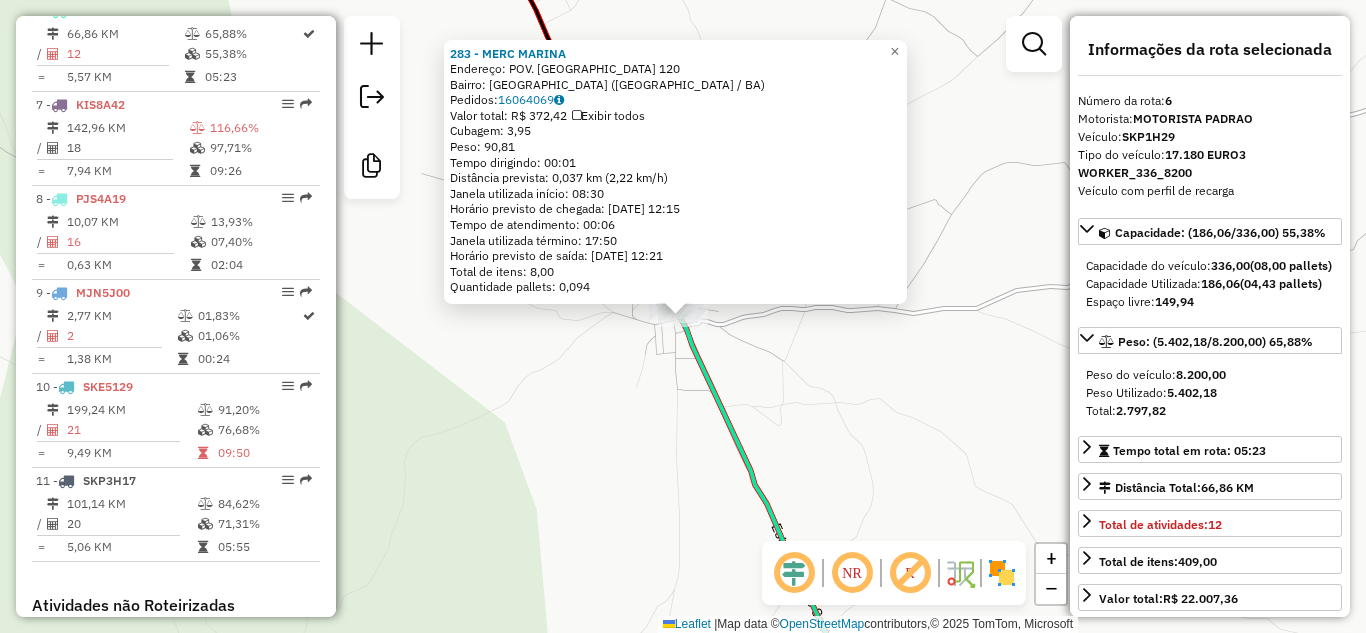 click on "283 - MERC [PERSON_NAME]:  POV. [GEOGRAPHIC_DATA] 120   Bairro: [GEOGRAPHIC_DATA] ([GEOGRAPHIC_DATA] / BA)   [GEOGRAPHIC_DATA]:  16064069   Valor total: R$ 372,42   Exibir todos   Cubagem: 3,95  Peso: 90,81  Tempo dirigindo: 00:01   Distância prevista: 0,037 km (2,22 km/h)   Janela utilizada início: 08:30   Horário previsto de chegada: [DATE] 12:15   Tempo de atendimento: 00:06   Janela utilizada término: 17:50   Horário previsto de saída: [DATE] 12:21   Total de itens: 8,00   Quantidade pallets: 0,094  × Janela de atendimento Grade de atendimento Capacidade Transportadoras Veículos Cliente Pedidos  Rotas Selecione os dias de semana para filtrar as janelas de atendimento  Seg   Ter   Qua   Qui   Sex   Sáb   Dom  Informe o período da janela de atendimento: De: Até:  Filtrar exatamente a janela do cliente  Considerar janela de atendimento padrão  Selecione os dias de semana para filtrar as grades de atendimento  Seg   Ter   Qua   Qui   Sex   Sáb   Dom   Considerar clientes sem dia de atendimento cadastrado  De:  De:" 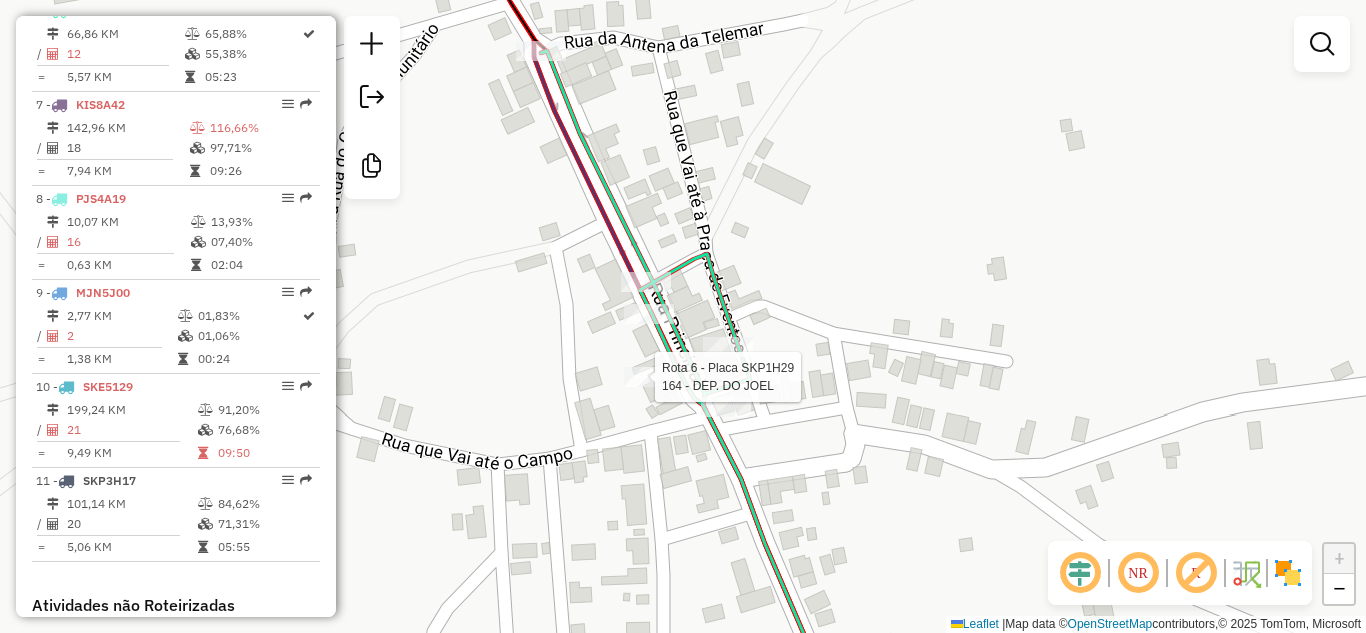 select on "*********" 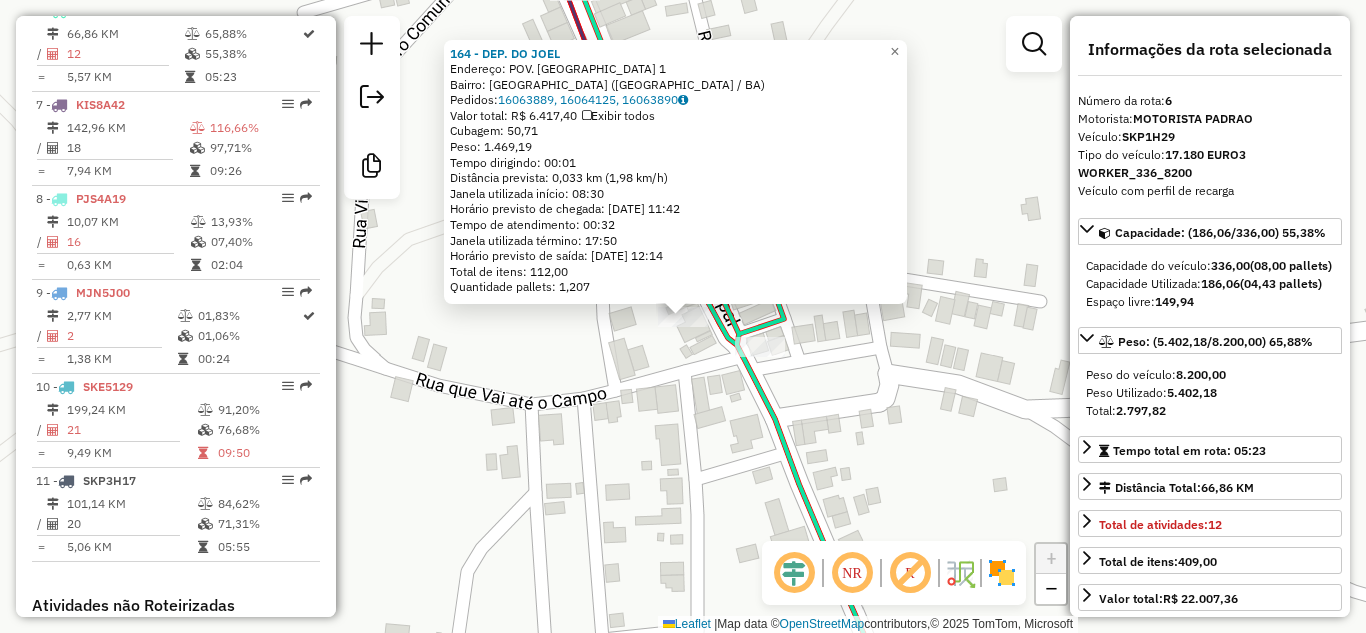 click on "164 - DEP. DO [PERSON_NAME]:  POV. [GEOGRAPHIC_DATA] 1   Bairro: [GEOGRAPHIC_DATA] ([GEOGRAPHIC_DATA] / BA)   [GEOGRAPHIC_DATA]:  16063889, 16064125, 16063890   Valor total: R$ 6.417,40   Exibir todos   Cubagem: 50,71  Peso: 1.469,19  Tempo dirigindo: 00:01   Distância prevista: 0,033 km (1,98 km/h)   [GEOGRAPHIC_DATA] utilizada início: 08:30   Horário previsto de chegada: [DATE] 11:42   Tempo de atendimento: 00:32   Janela utilizada término: 17:50   Horário previsto de saída: [DATE] 12:14   Total de itens: 112,00   Quantidade pallets: 1,207  × Janela de atendimento Grade de atendimento Capacidade Transportadoras Veículos Cliente Pedidos  Rotas Selecione os dias de semana para filtrar as janelas de atendimento  Seg   Ter   Qua   Qui   Sex   Sáb   Dom  Informe o período da janela de atendimento: De: Até:  Filtrar exatamente a janela do cliente  Considerar janela de atendimento padrão  Selecione os dias de semana para filtrar as grades de atendimento  Seg   Ter   Qua   Qui   Sex   Sáb   Dom   Peso mínimo:   Peso máximo:   De:" 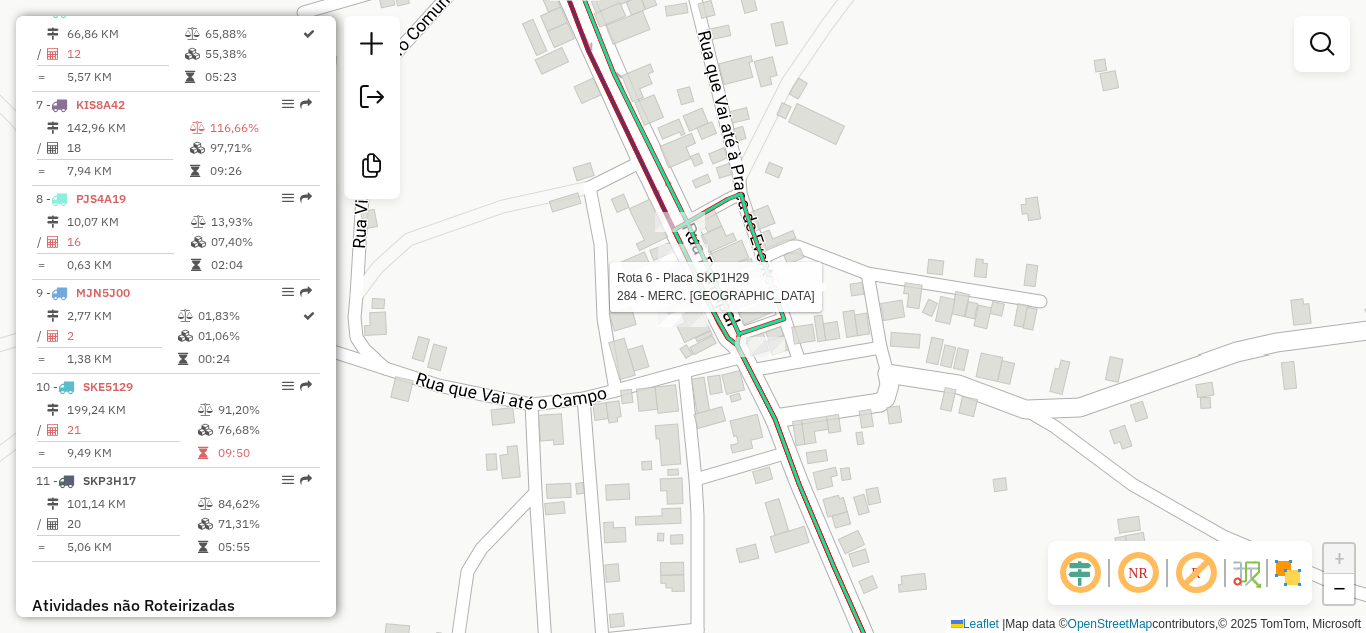 select on "*********" 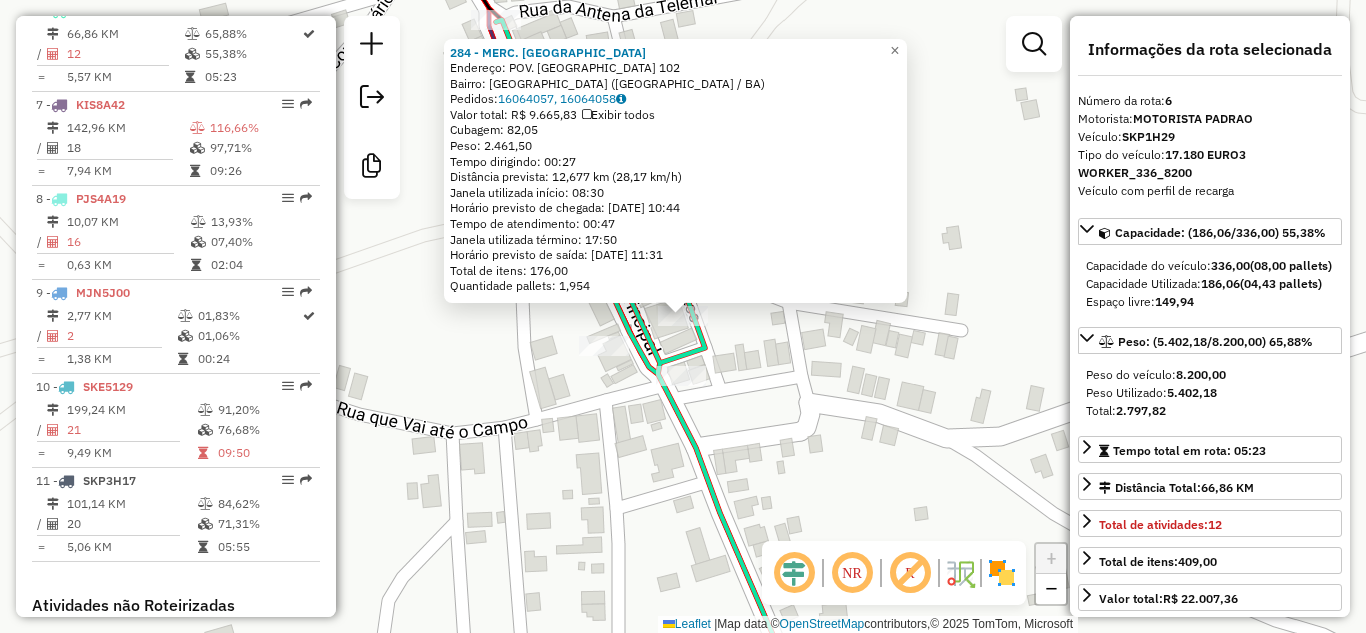 click on "284 - MERC. DO ALMIR  Endereço:  POV. [GEOGRAPHIC_DATA] 102   Bairro: [GEOGRAPHIC_DATA] ([GEOGRAPHIC_DATA] / BA)   [GEOGRAPHIC_DATA]:  16064057, 16064058   Valor total: R$ 9.665,83   Exibir todos   Cubagem: 82,05  Peso: 2.461,50  Tempo dirigindo: 00:27   Distância prevista: 12,677 km (28,17 km/h)   [GEOGRAPHIC_DATA] utilizada início: 08:30   Horário previsto de chegada: [DATE] 10:44   Tempo de atendimento: 00:47   Janela utilizada término: 17:50   Horário previsto de saída: [DATE] 11:31   Total de itens: 176,00   Quantidade pallets: 1,954  × Janela de atendimento Grade de atendimento Capacidade Transportadoras Veículos Cliente Pedidos  Rotas Selecione os dias de semana para filtrar as janelas de atendimento  Seg   Ter   Qua   Qui   Sex   Sáb   Dom  Informe o período da janela de atendimento: De: Até:  Filtrar exatamente a janela do cliente  Considerar janela de atendimento padrão  Selecione os dias de semana para filtrar as grades de atendimento  Seg   Ter   Qua   Qui   Sex   Sáb   Dom   Peso mínimo:   Peso máximo:   De:  De:" 